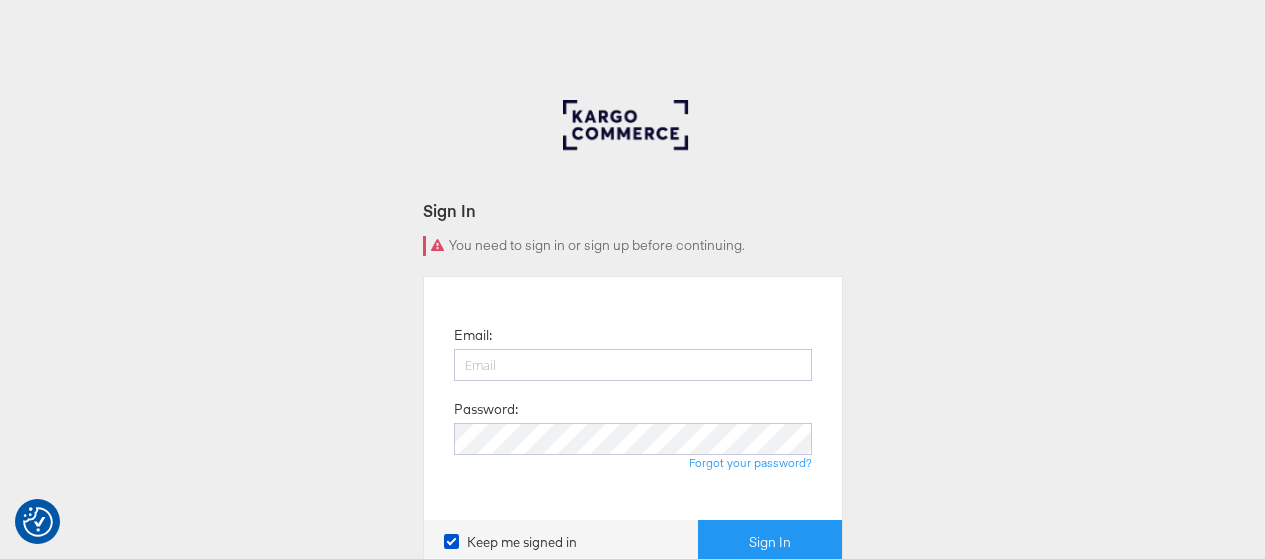 scroll, scrollTop: 0, scrollLeft: 0, axis: both 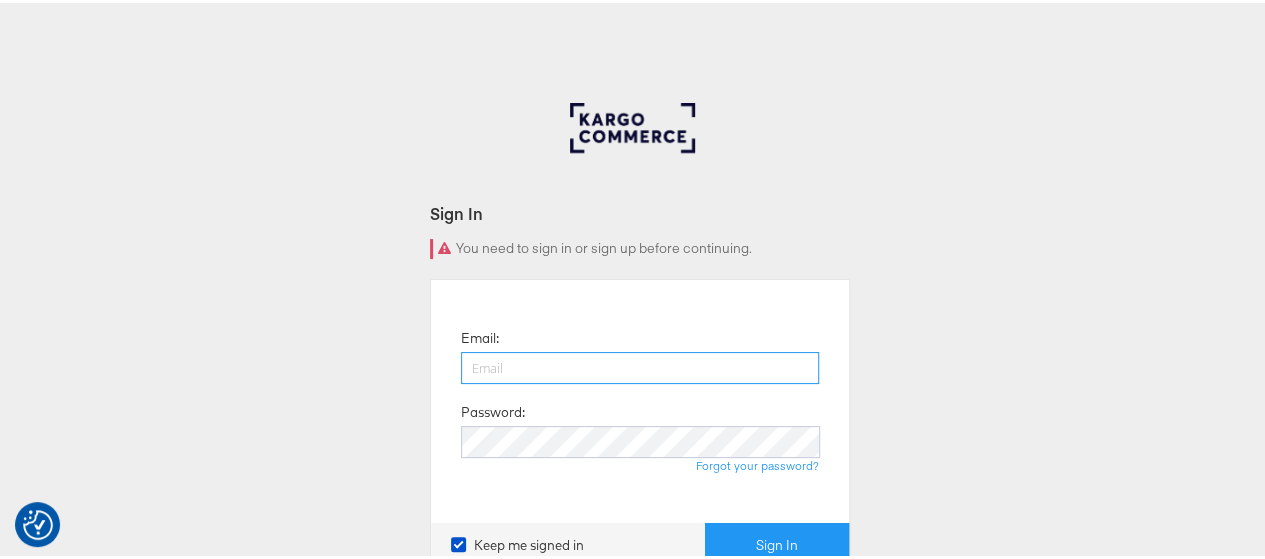 click at bounding box center (640, 365) 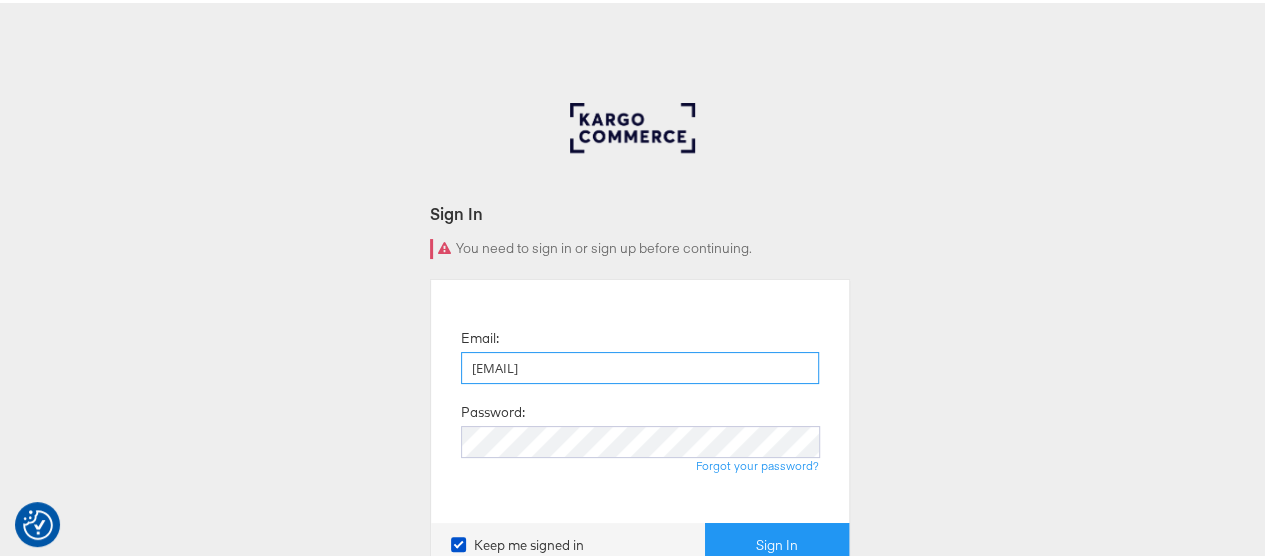 type on "[EMAIL]" 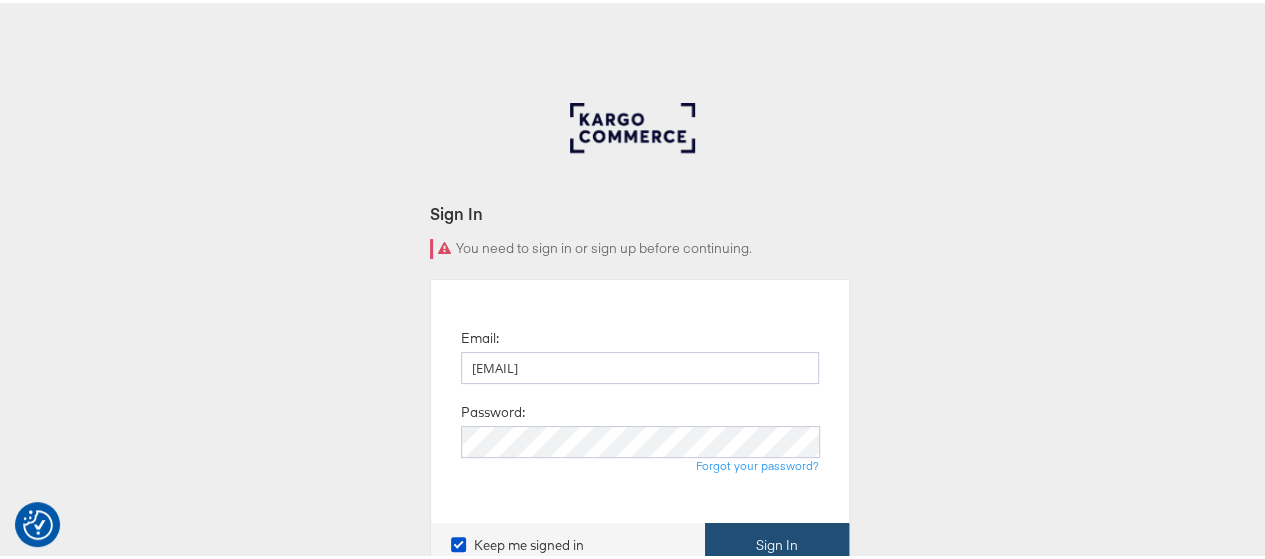 click on "Sign In" at bounding box center (777, 542) 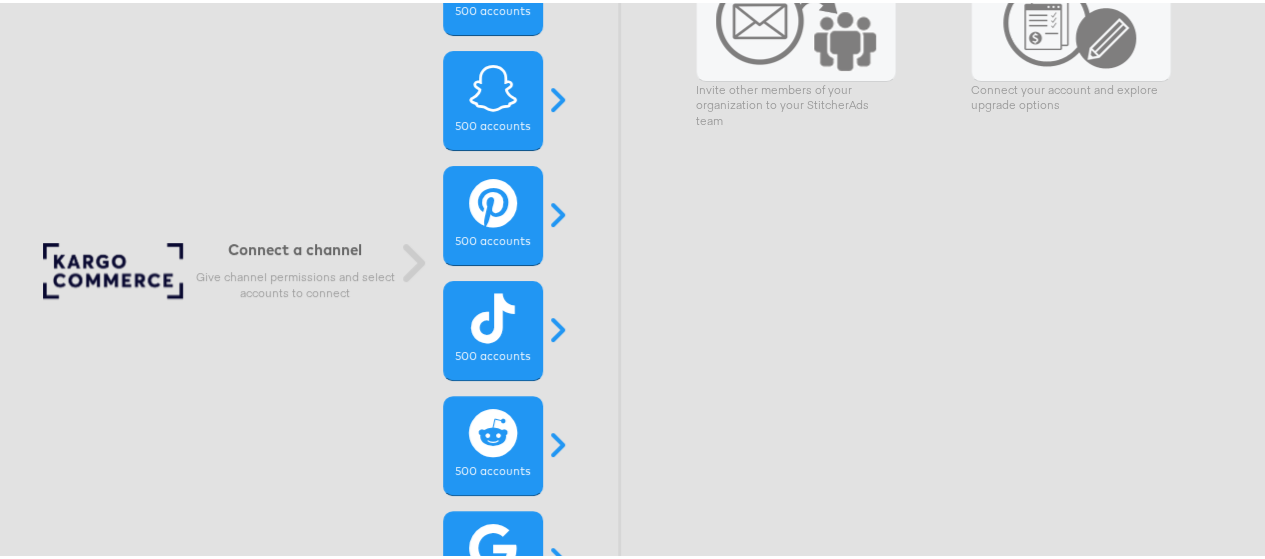 scroll, scrollTop: 0, scrollLeft: 0, axis: both 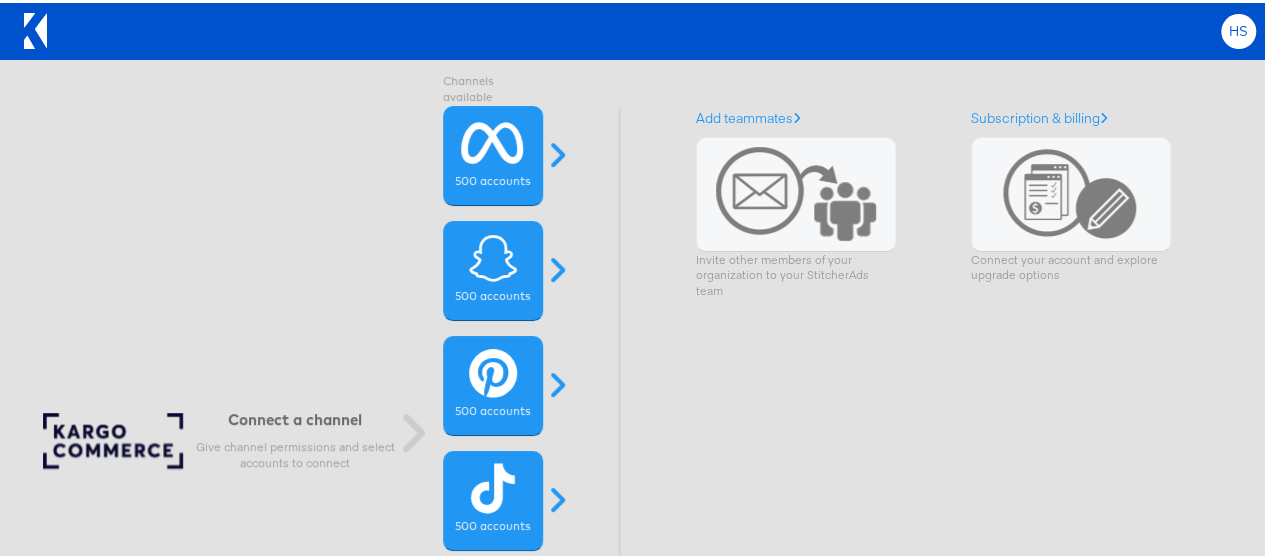 click on "HS" at bounding box center (1239, 28) 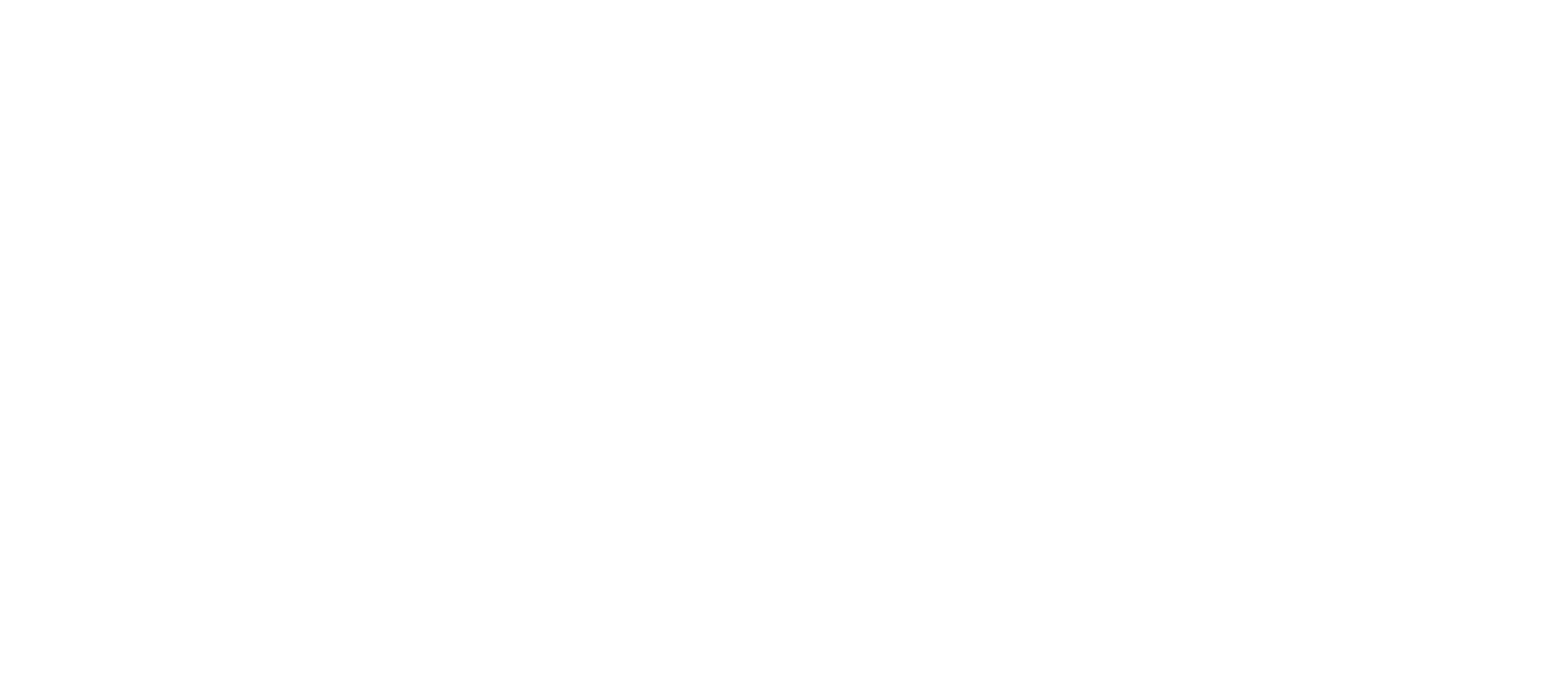 scroll, scrollTop: 0, scrollLeft: 0, axis: both 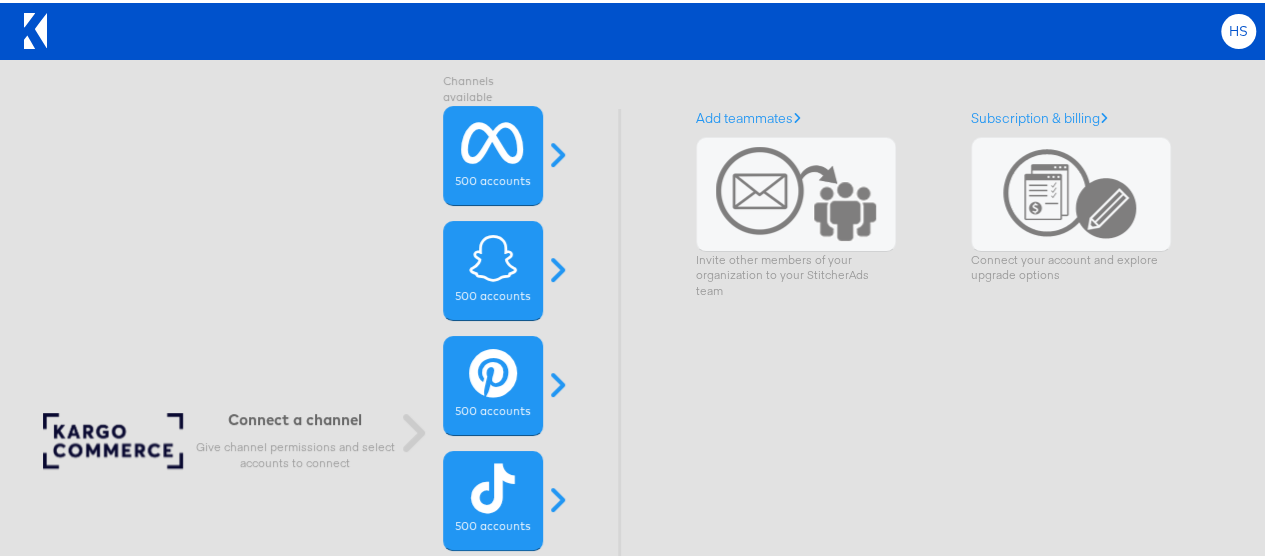 click on "HS" at bounding box center (1239, 28) 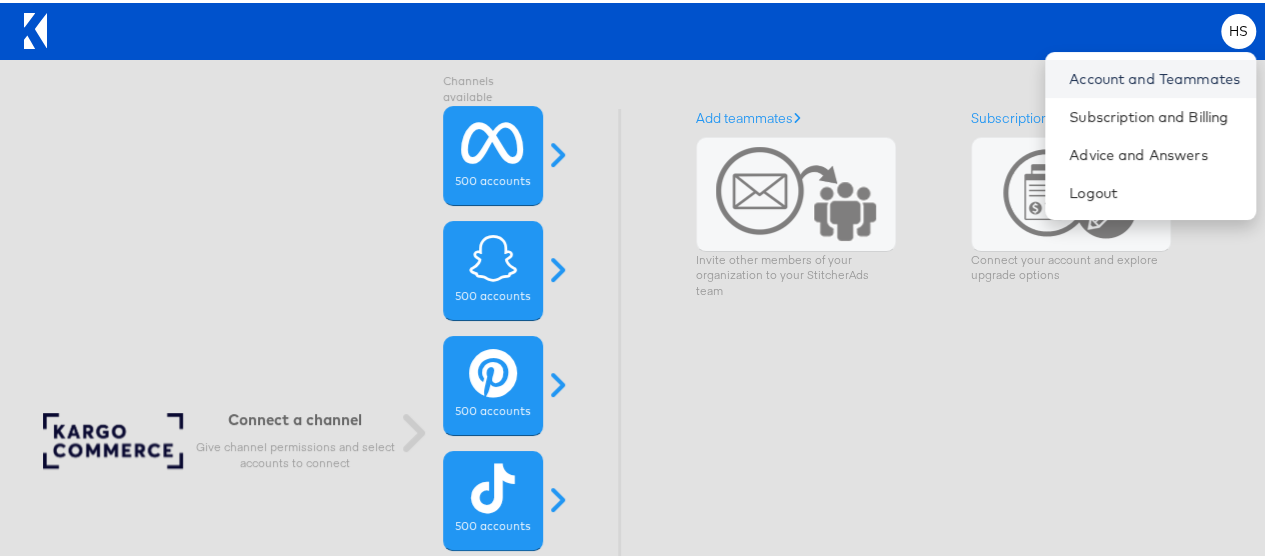 click on "Account and Teammates" at bounding box center (1154, 76) 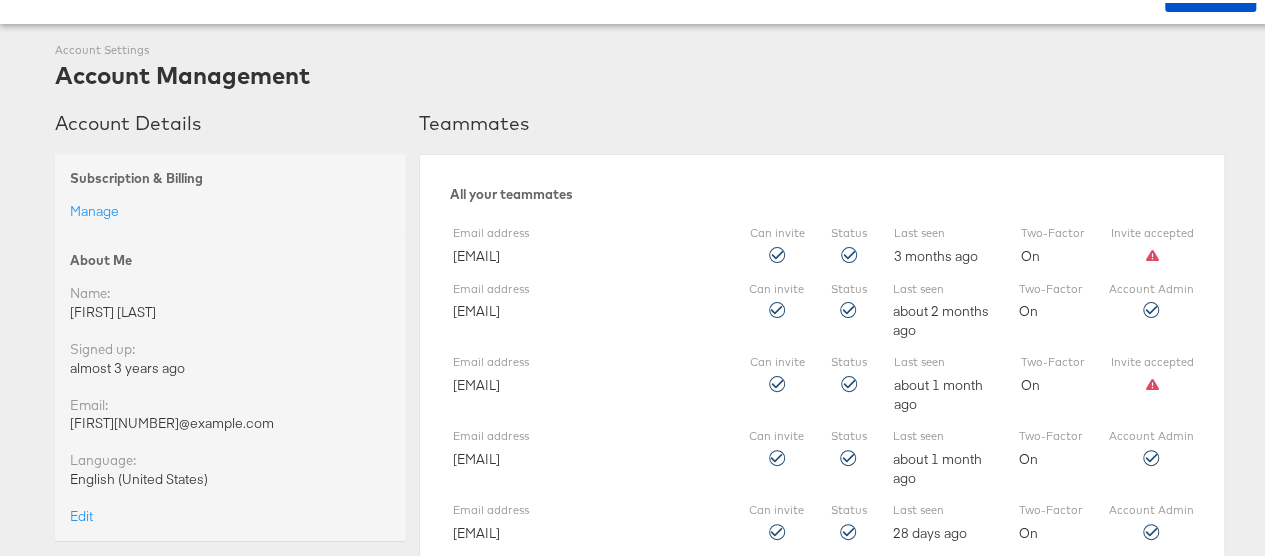 scroll, scrollTop: 0, scrollLeft: 0, axis: both 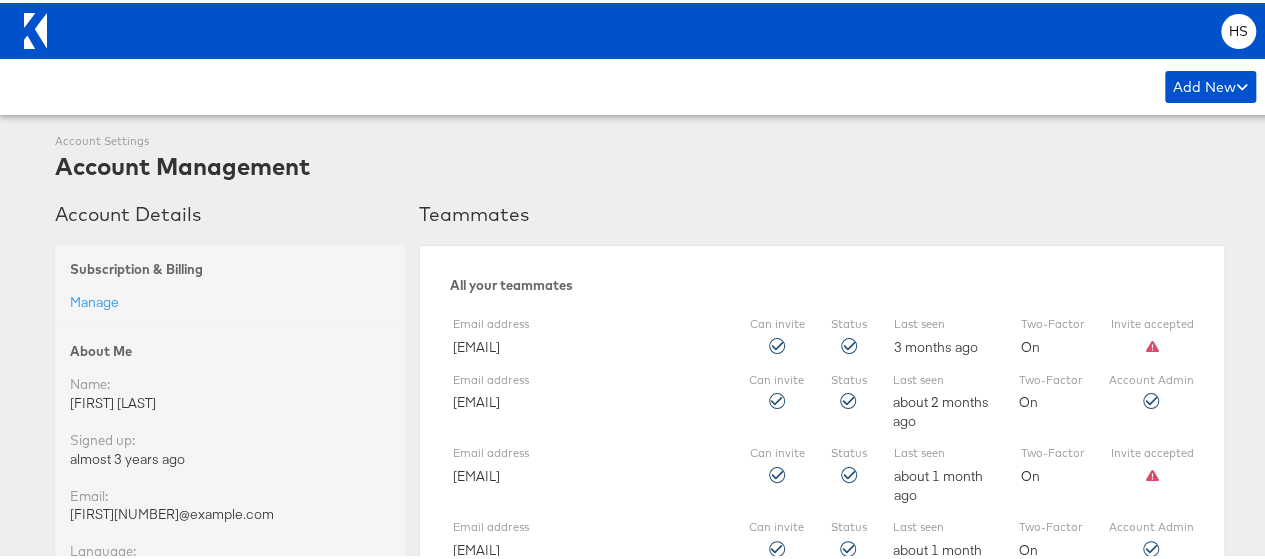 click 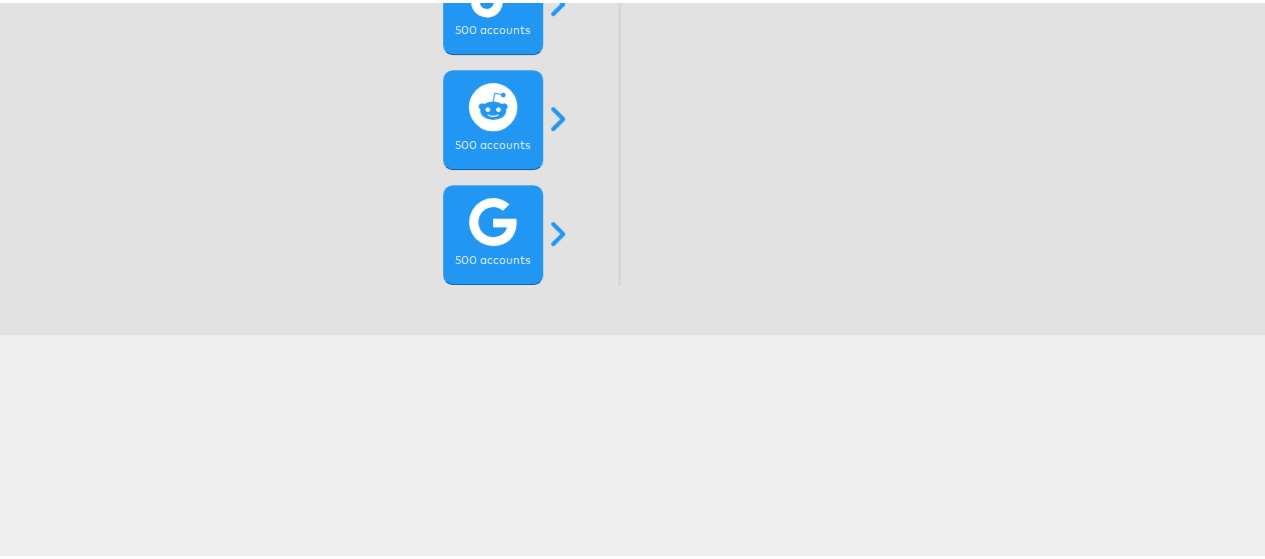 scroll, scrollTop: 0, scrollLeft: 0, axis: both 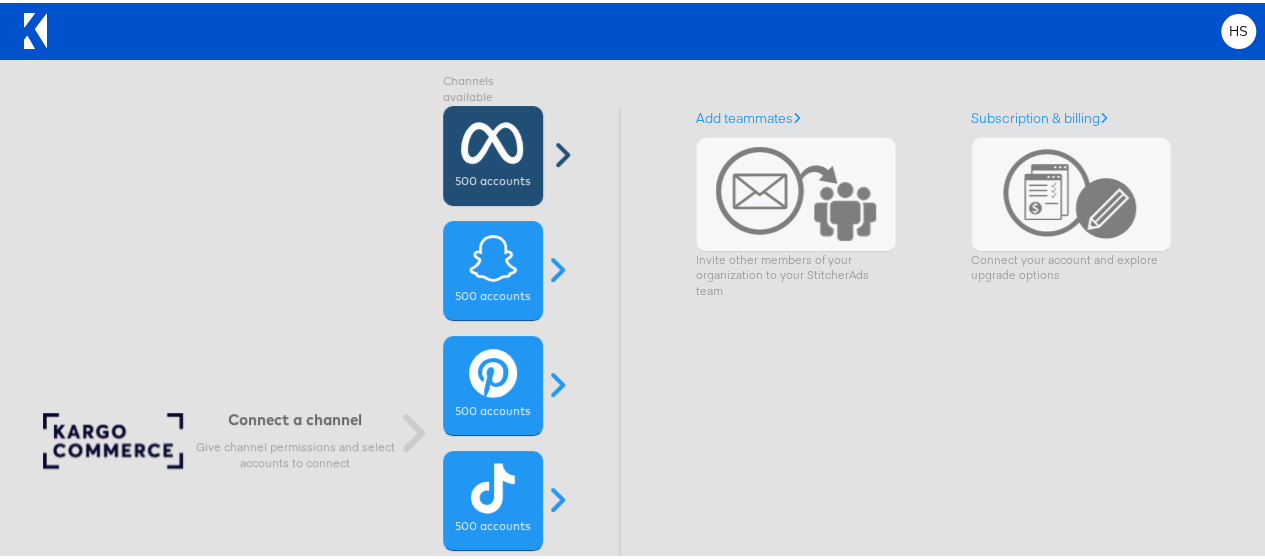 click at bounding box center (492, 140) 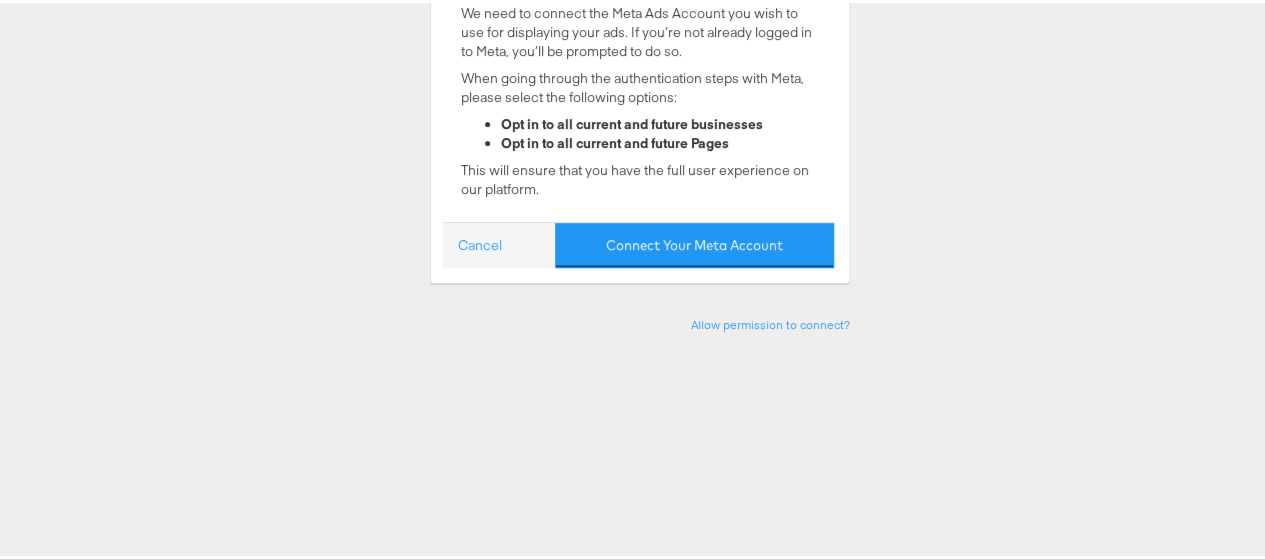scroll, scrollTop: 0, scrollLeft: 0, axis: both 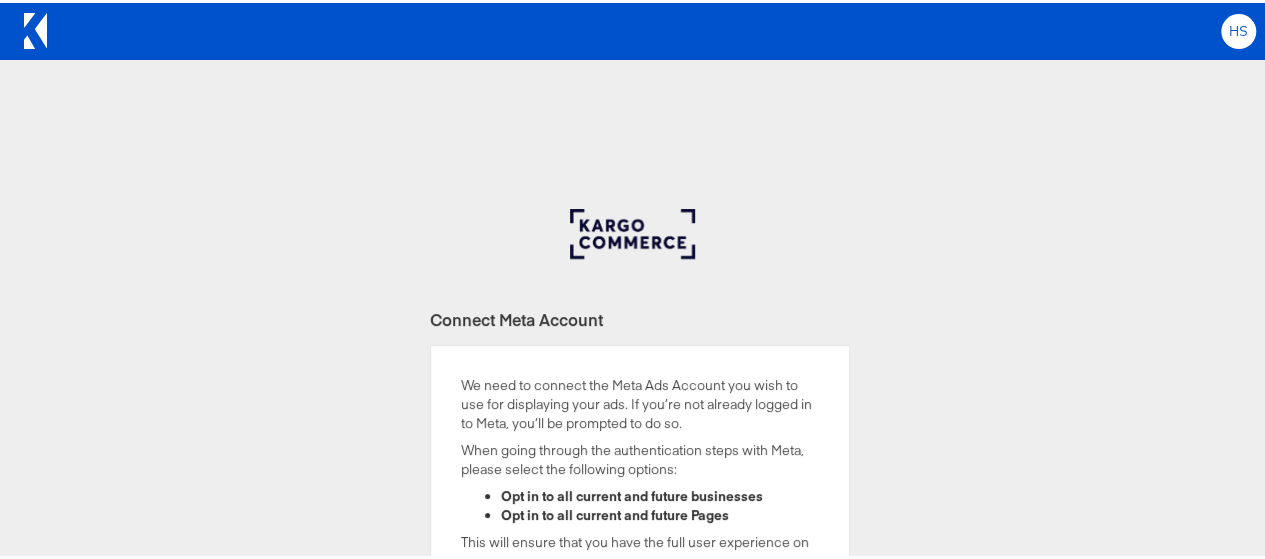 click on "HS" at bounding box center [1239, 28] 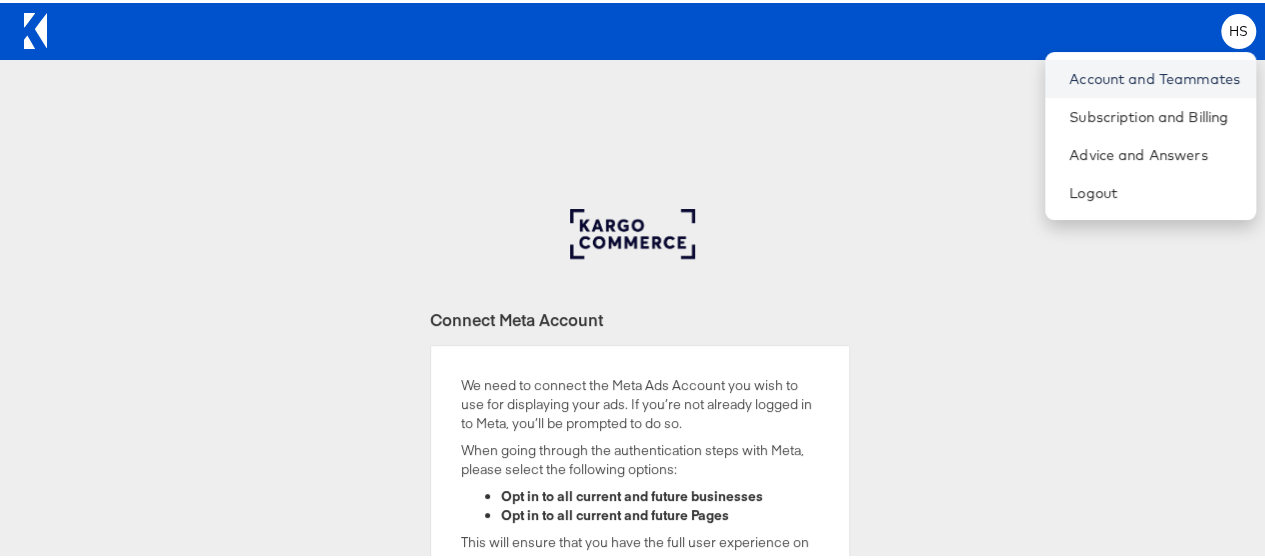 click on "Account and Teammates" at bounding box center [1154, 76] 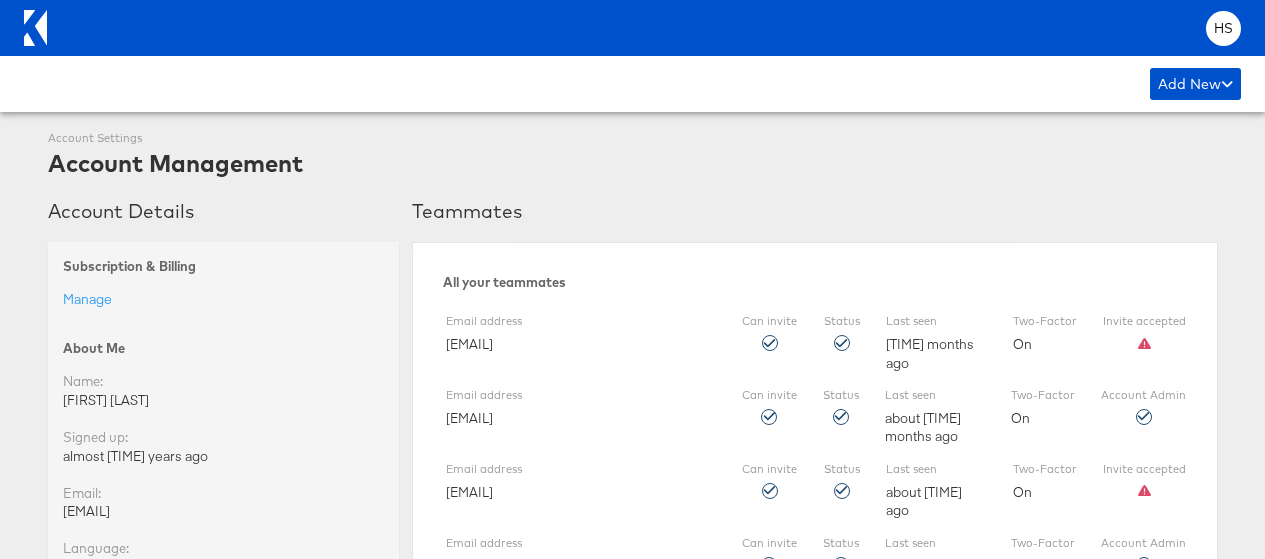 scroll, scrollTop: 0, scrollLeft: 0, axis: both 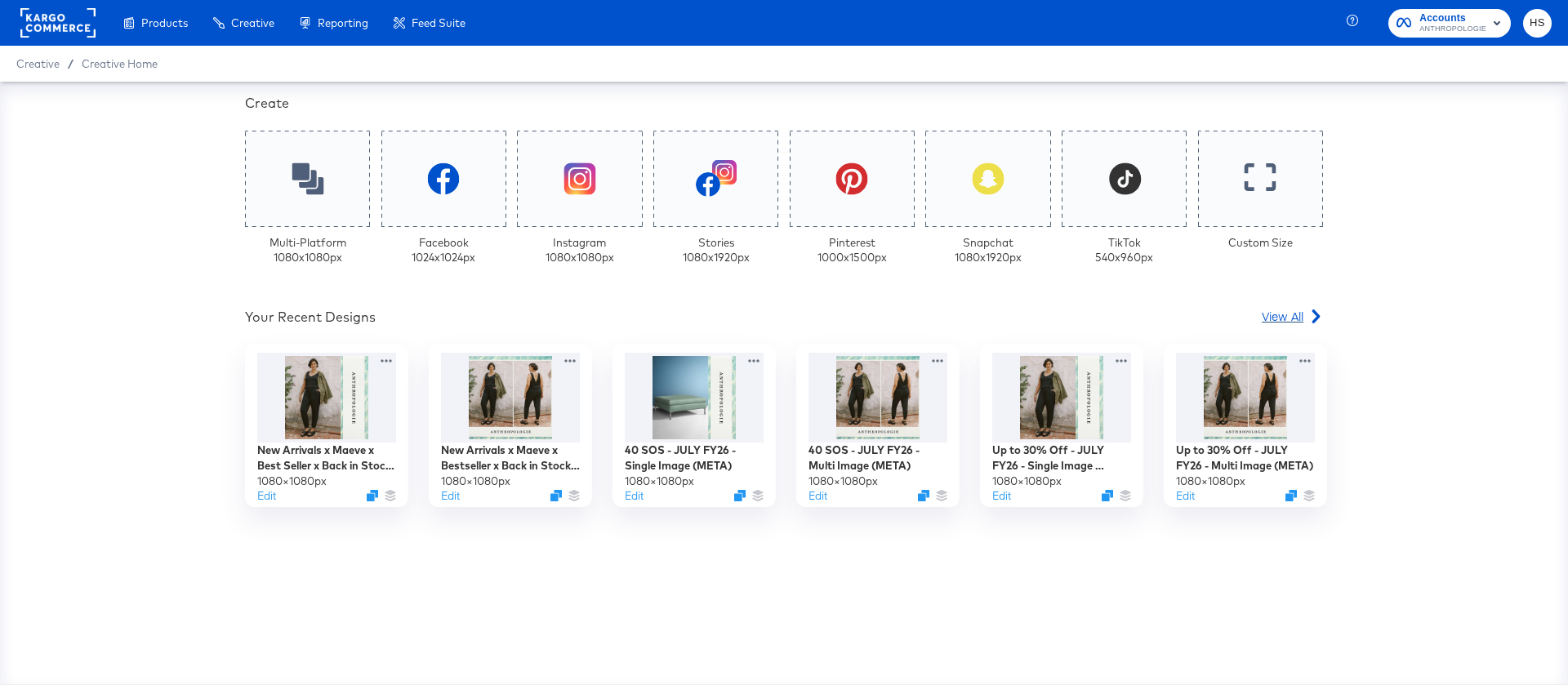click on "View All" at bounding box center [1282, 316] 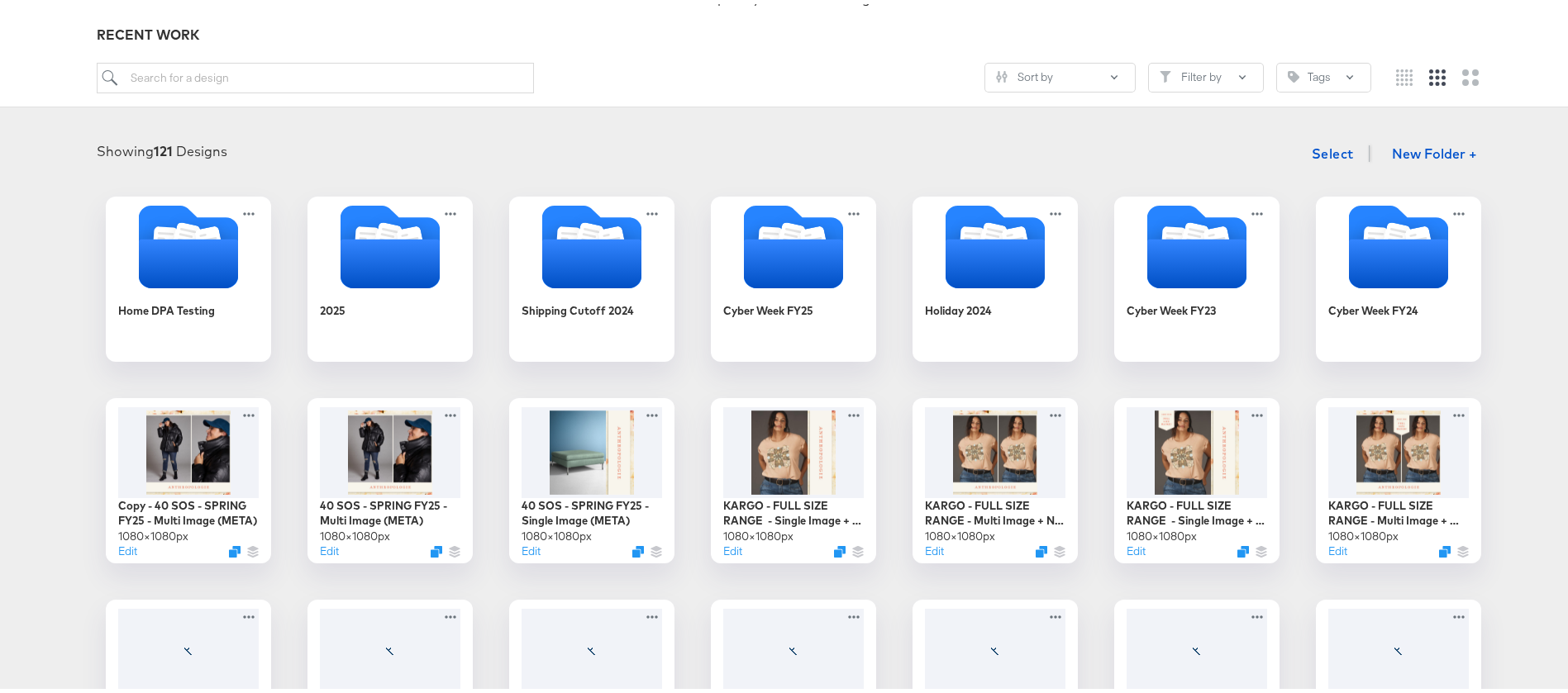 scroll, scrollTop: 0, scrollLeft: 0, axis: both 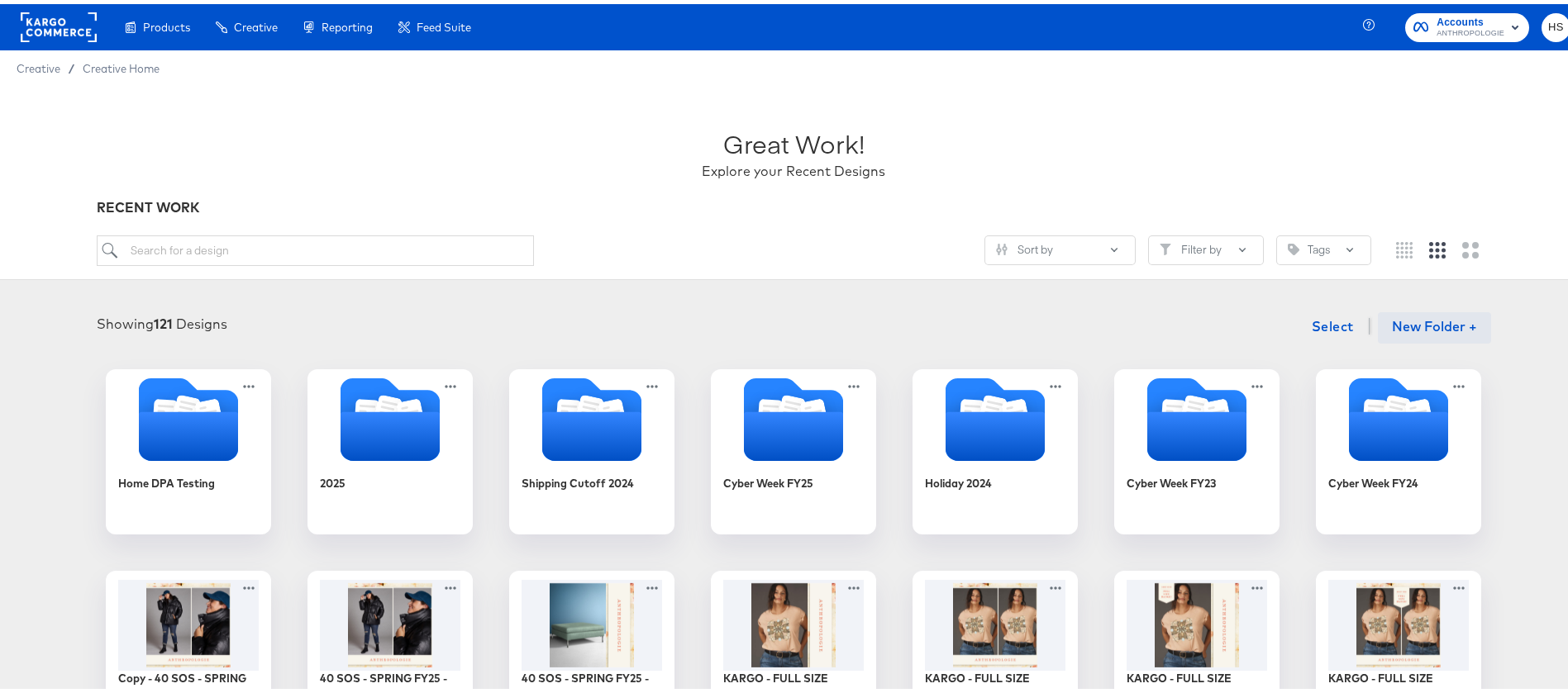 click on "New Folder +" at bounding box center [1434, 324] 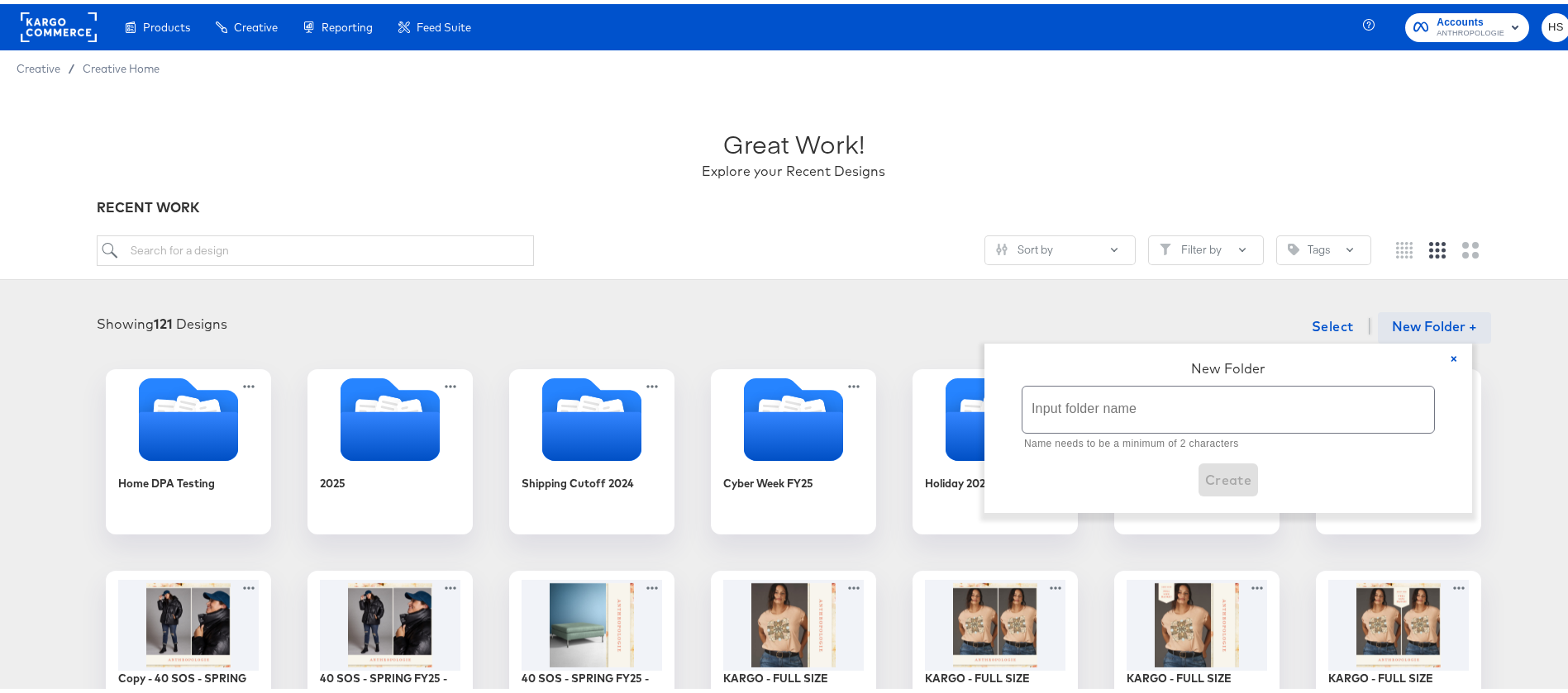 click at bounding box center [1228, 406] 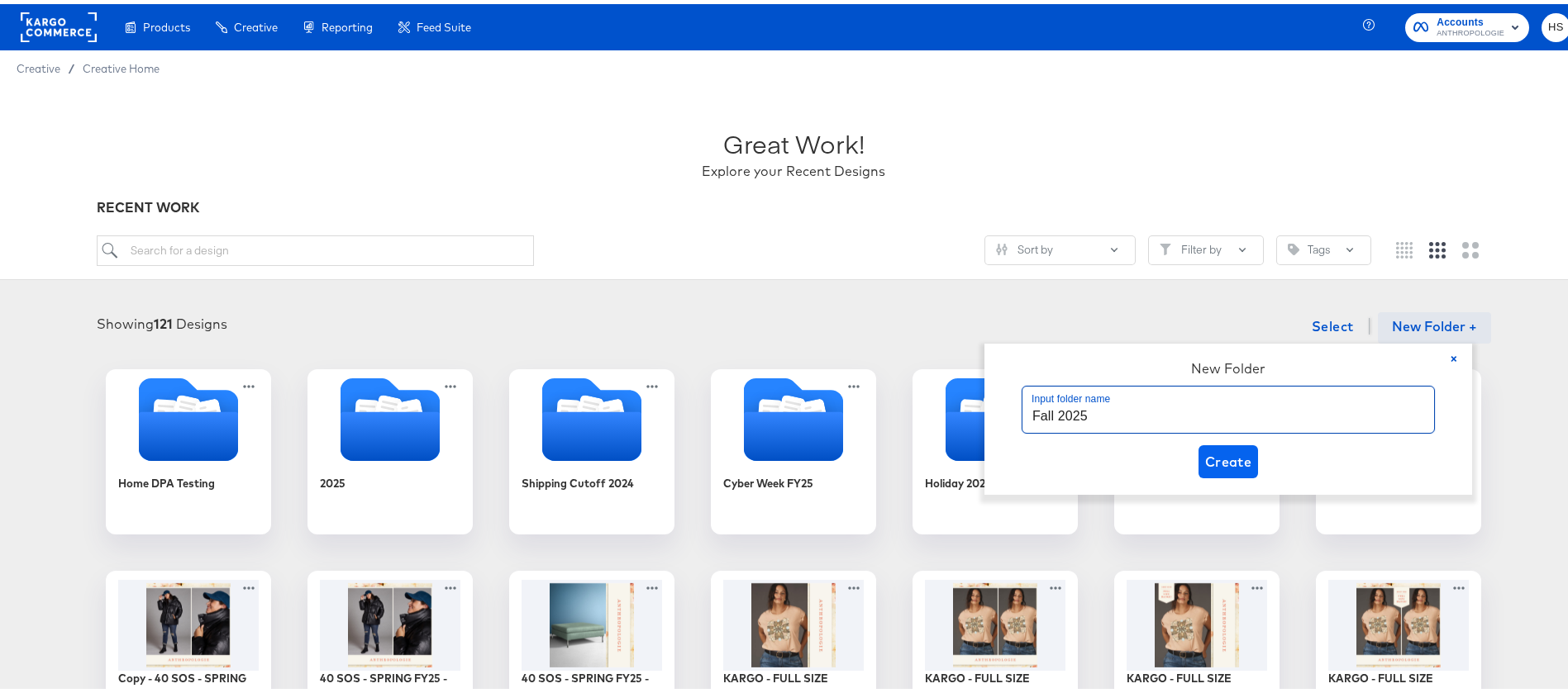 type on "Fall 2025" 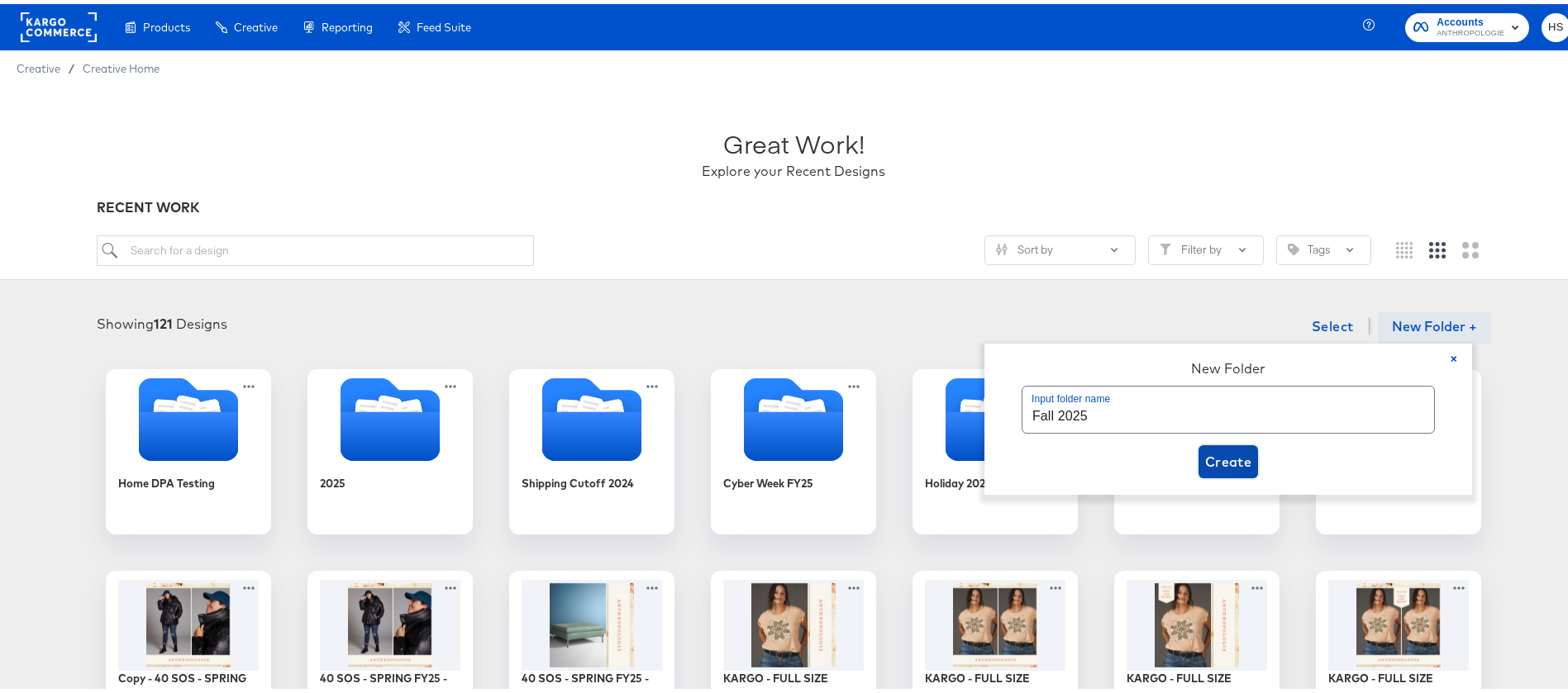 click on "Create" at bounding box center [1228, 458] 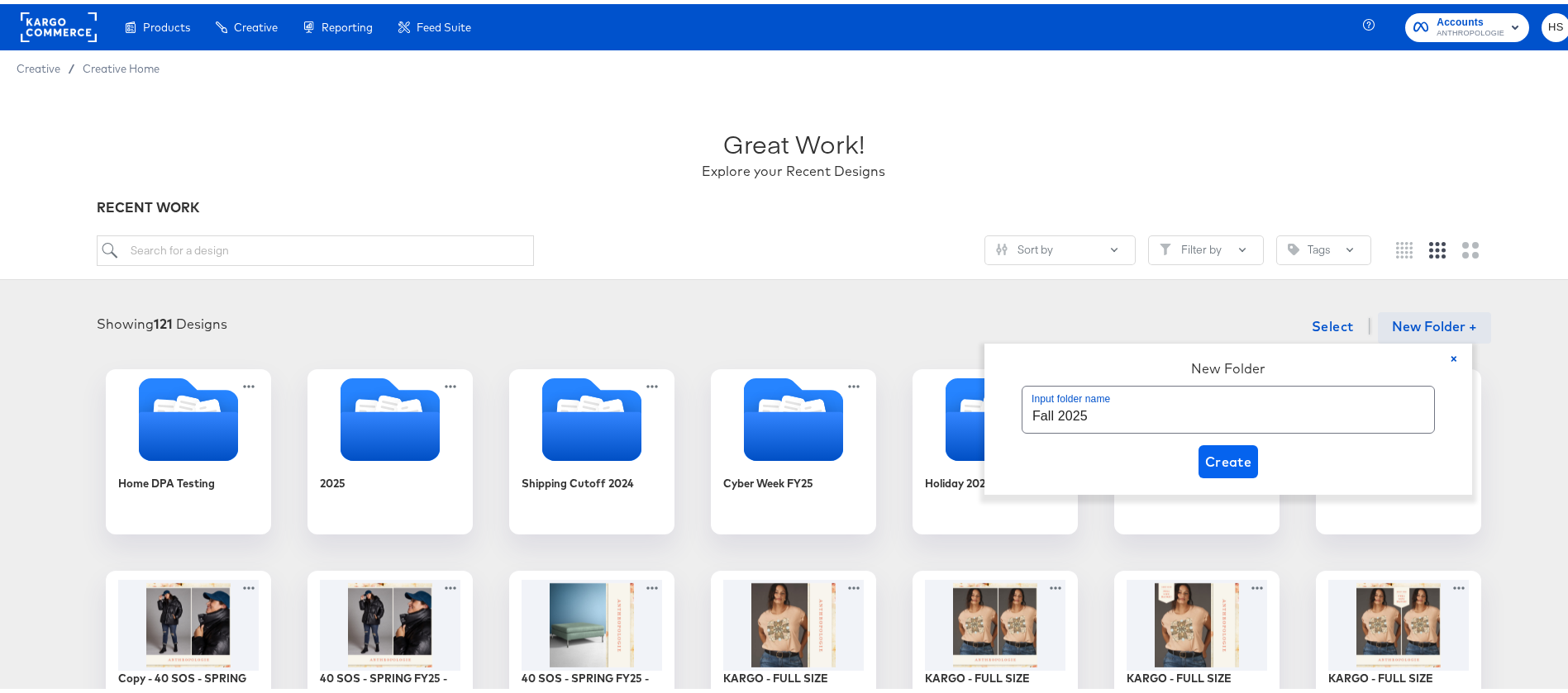 type 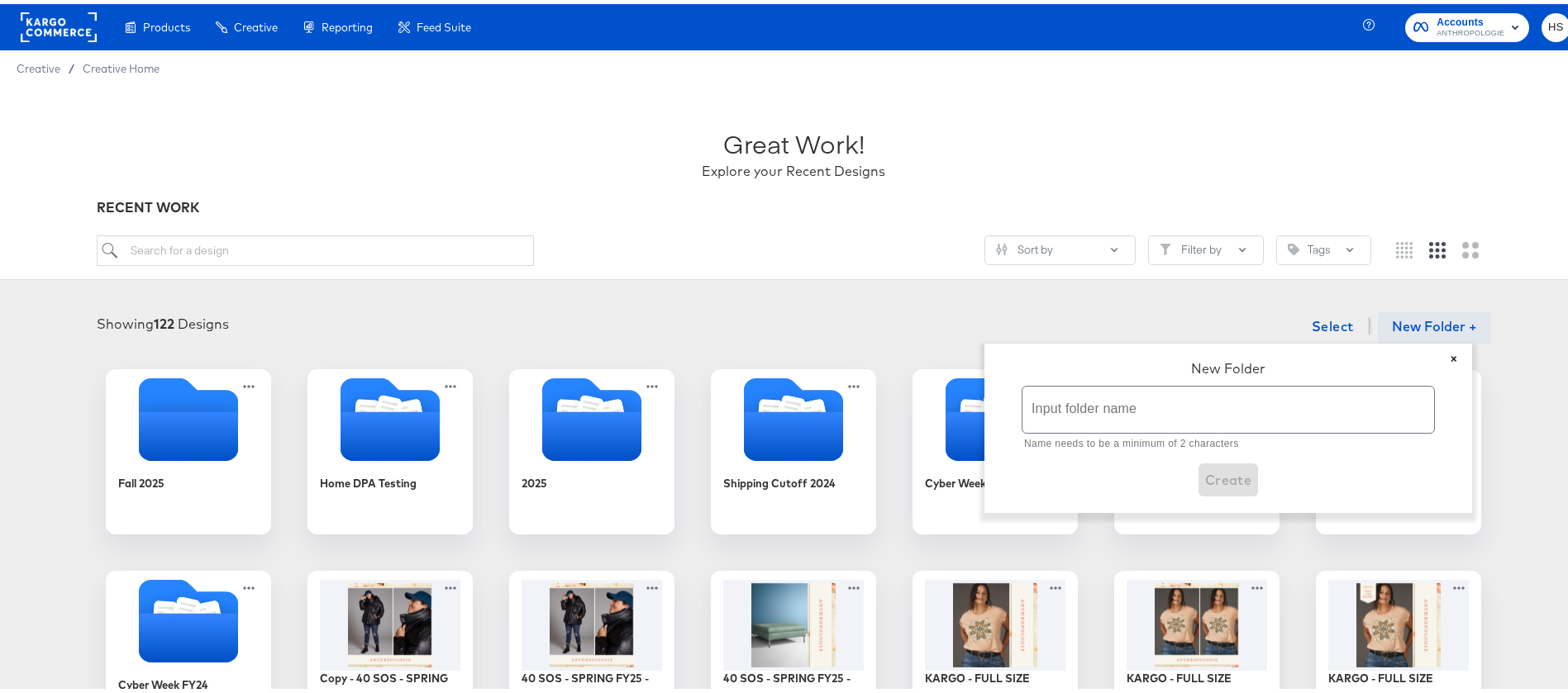 click on "×" at bounding box center [1454, 355] 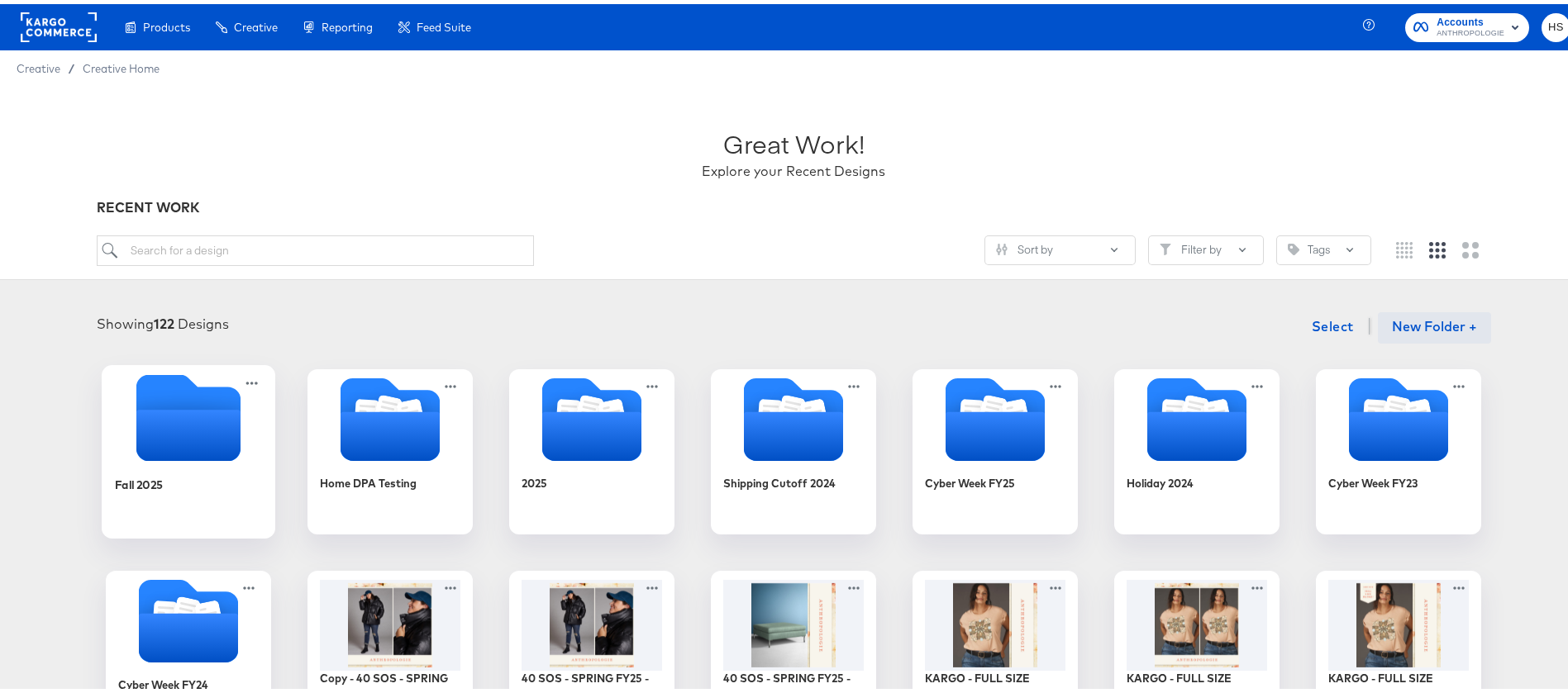 click 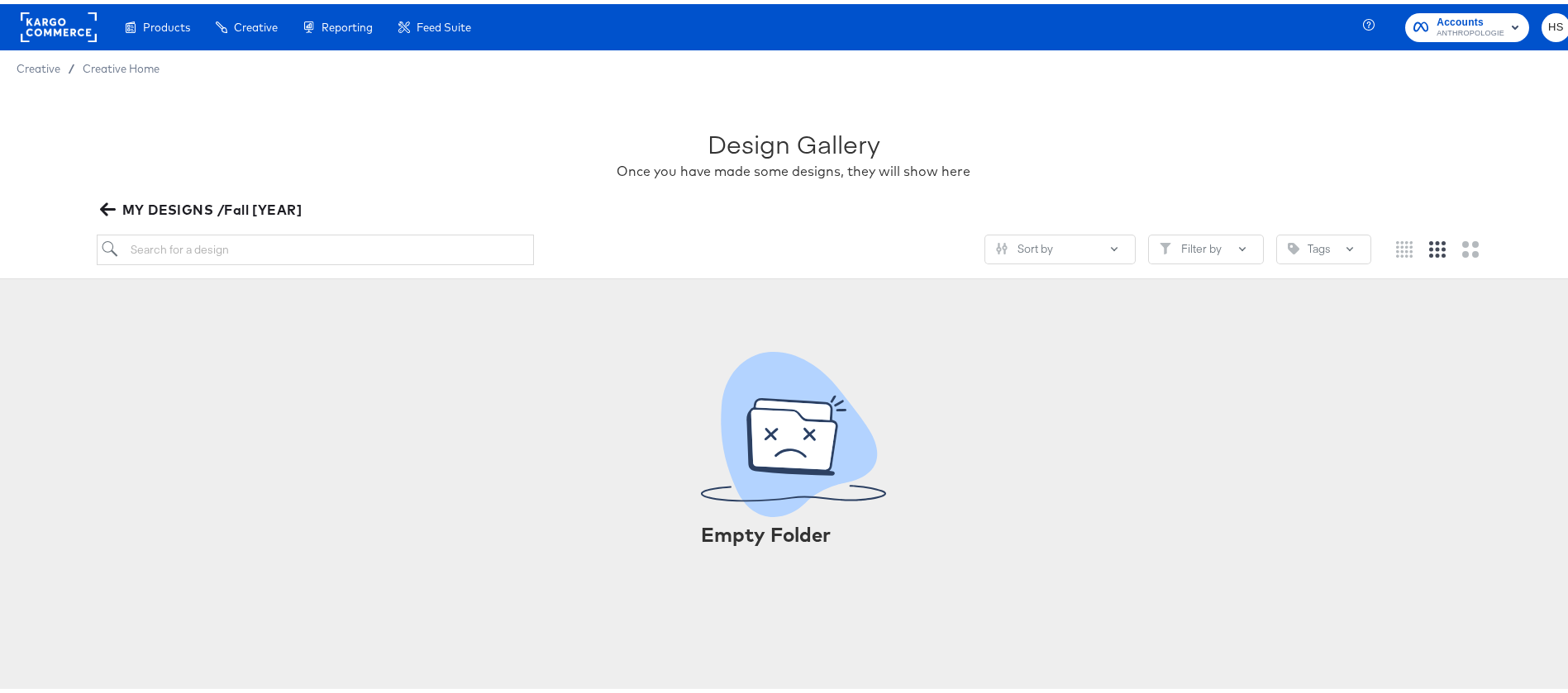 click on "Design Gallery Once you have made some designs, they will show here" at bounding box center (794, 142) 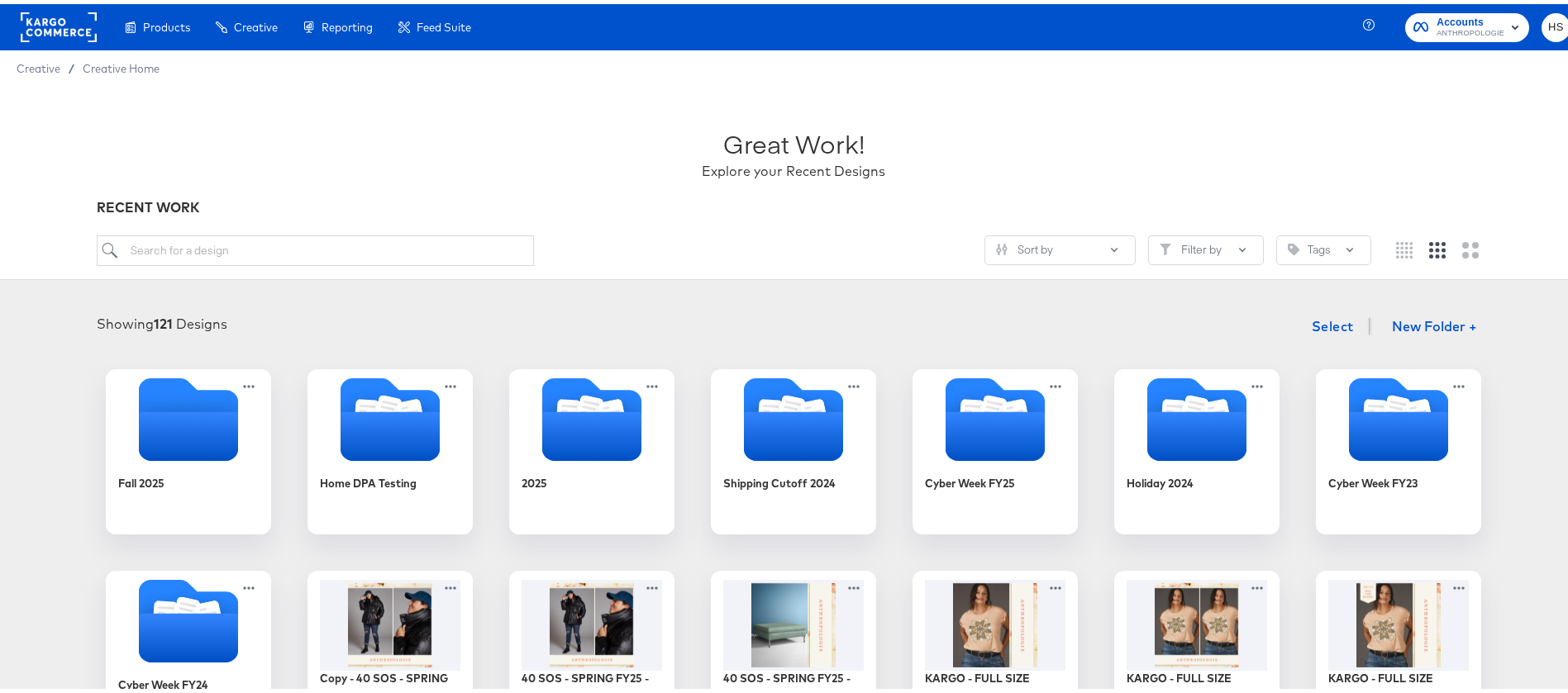 click on "Showing  121   Designs Select New Folder + Fall 2025 Home DPA Testing 2025 Shipping Cutoff 2024 Cyber Week FY25 Holiday 2024 Cyber Week FY23 Cyber Week FY24  Copy - 40 SOS - SPRING FY25 - Multi Image (META) 1080  ×  1080  px Edit 40 SOS - SPRING FY25 - Multi Image (META) 1080  ×  1080  px Edit 40 SOS - SPRING FY25 - Single Image (META) 1080  ×  1080  px Edit KARGO - FULL SIZE RANGE  - Single Image + No Badge (META) 1080  ×  1080  px Edit KARGO - FULL SIZE RANGE - Multi Image + No Badge (META) 1080  ×  1080  px Edit KARGO - FULL SIZE RANGE  - Single Image + Badge (META) 1080  ×  1080  px Edit KARGO - FULL SIZE RANGE - Multi Image + Badge (META) 1080  ×  1080  px Edit Copy - FY25 Spring Multi Image (Back In Stock) 1080  ×  1080  px Edit FY25 Spring Single Image (Bestseller) 1080  ×  1080  px Edit DS 3 image test 1080  ×  1080  px Edit FULL SIZE RANGE  - Single Image (META) 1080  ×  1080  px Edit FULL SIZE RANGE- SPRING FY25 - Multi Image (META) 1080  ×  1080  px Edit 1080  ×  1080  px Edit 1080" at bounding box center [794, 720] 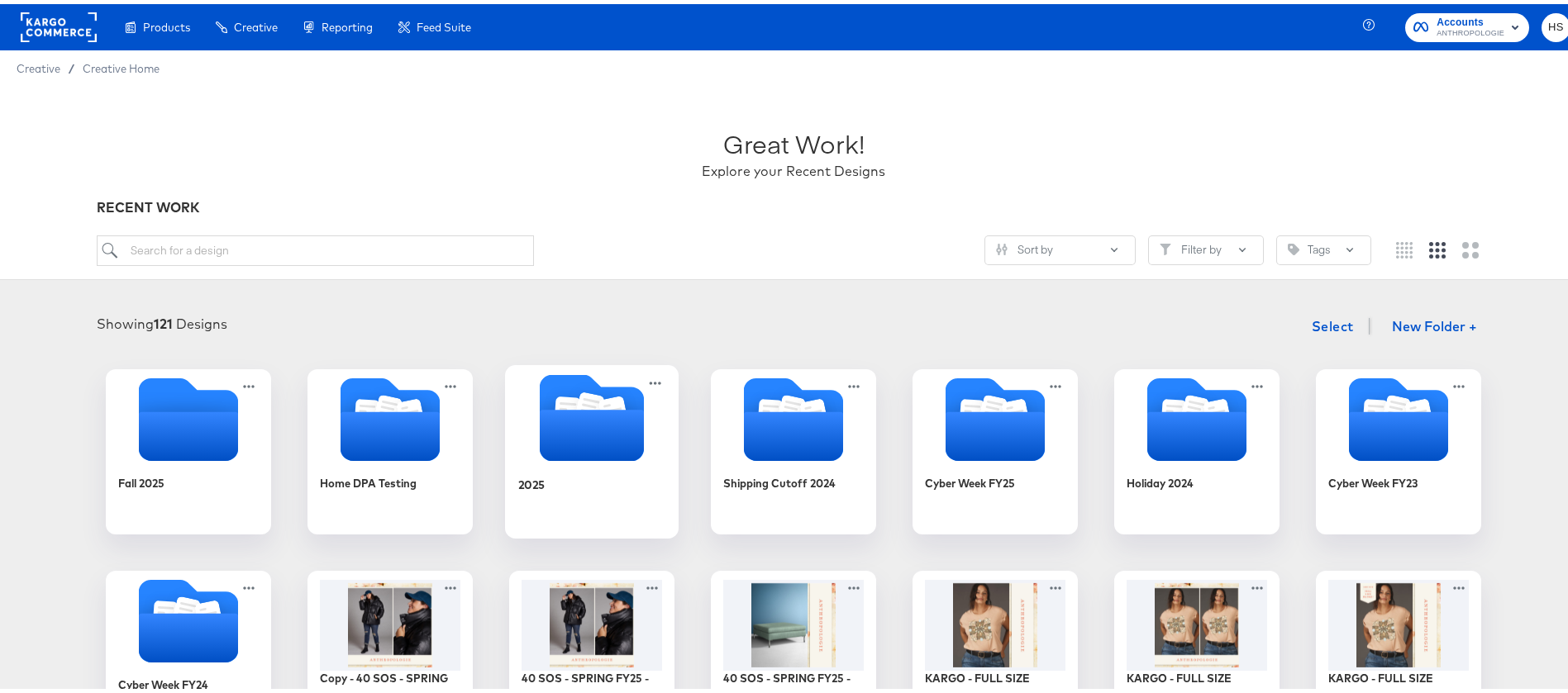 click 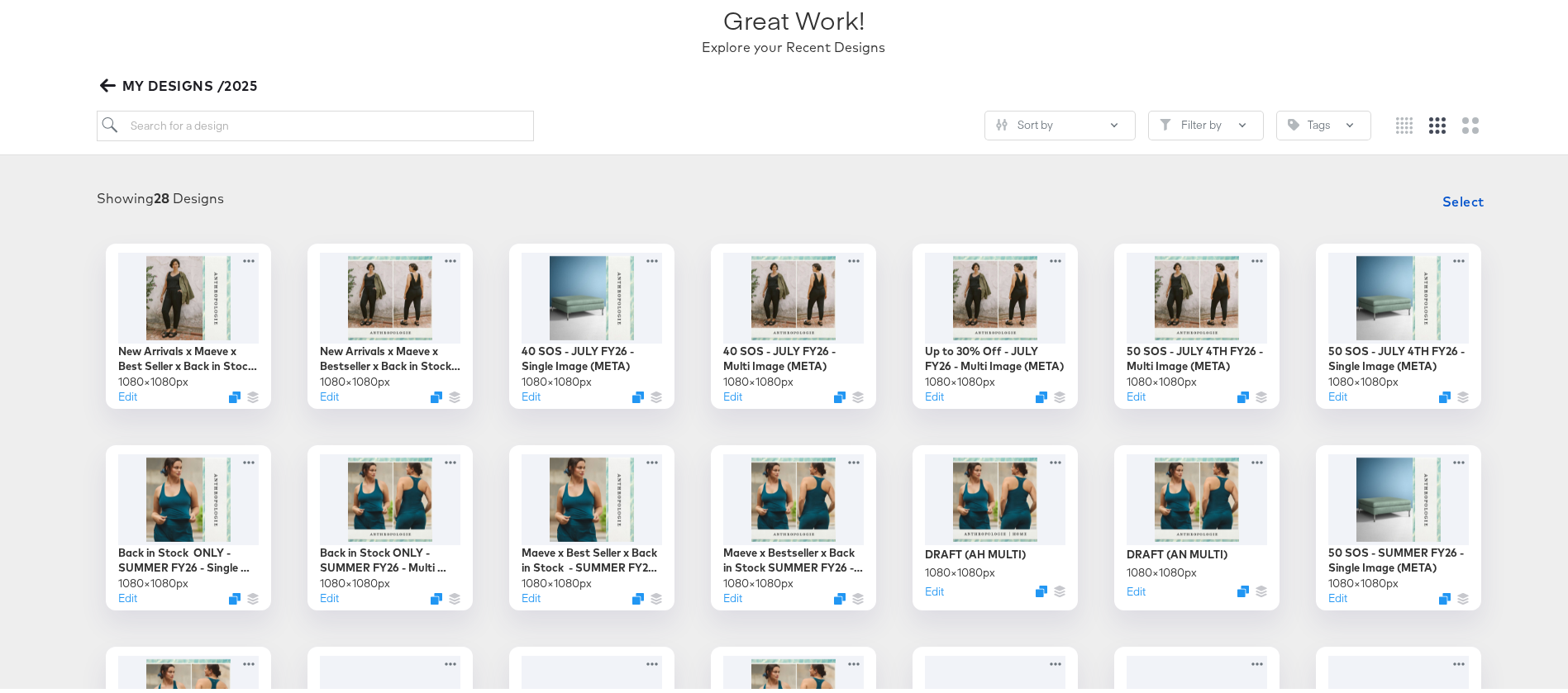 scroll, scrollTop: 126, scrollLeft: 0, axis: vertical 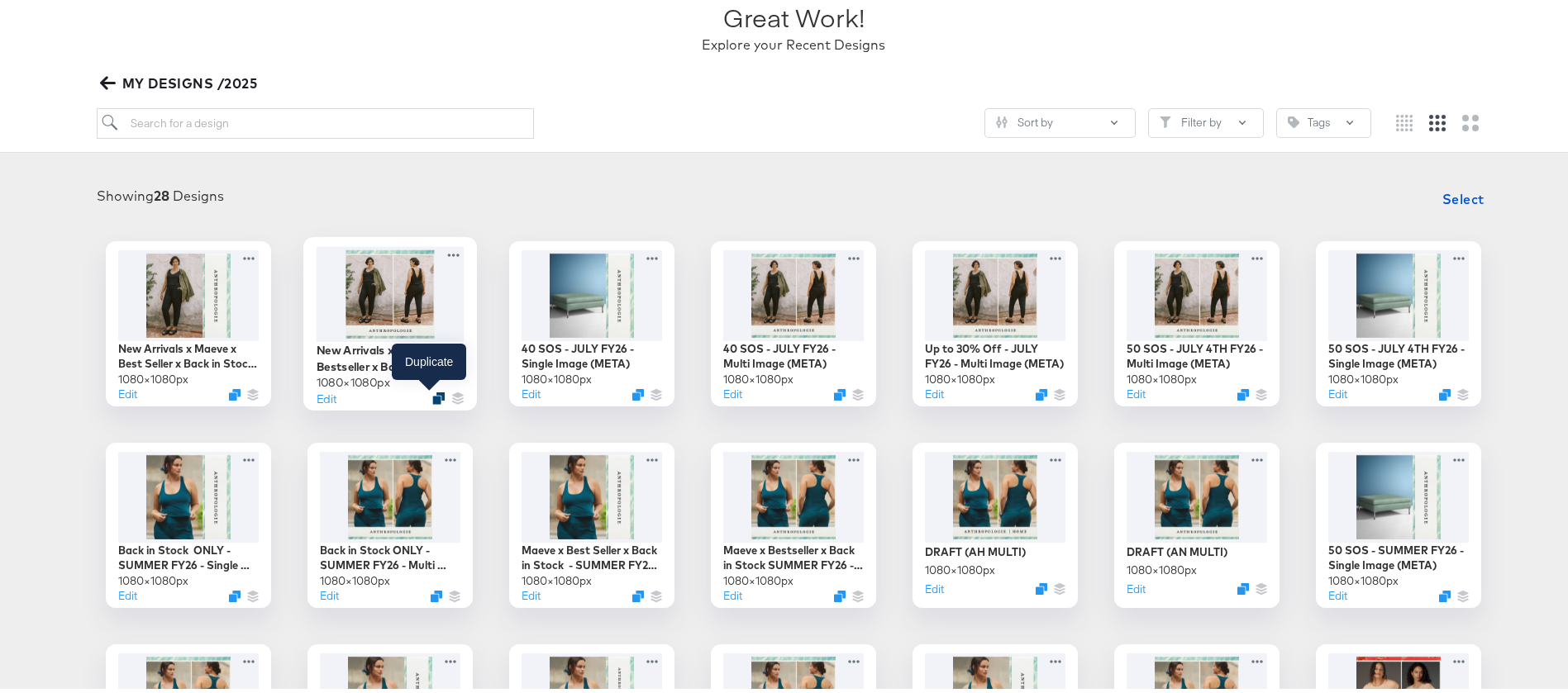 click 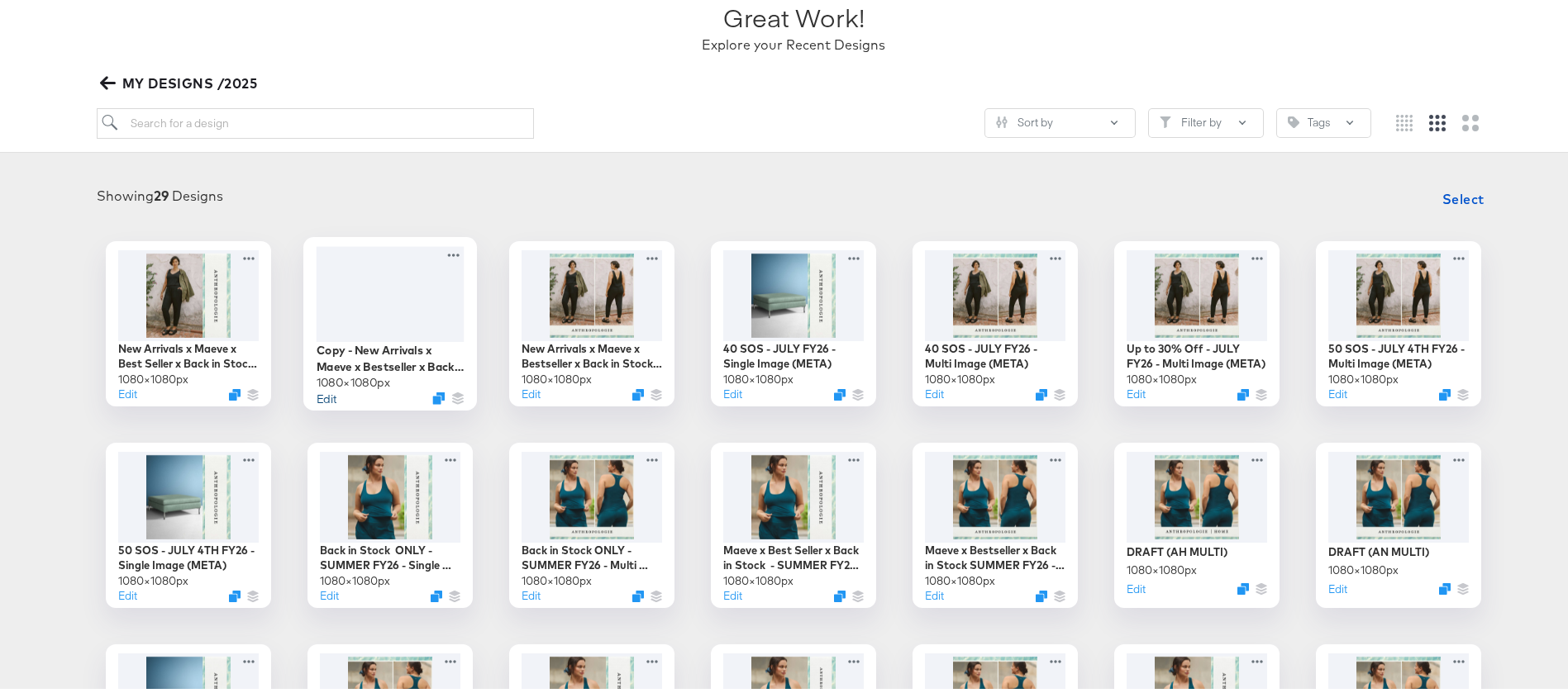 click on "Edit" at bounding box center [326, 393] 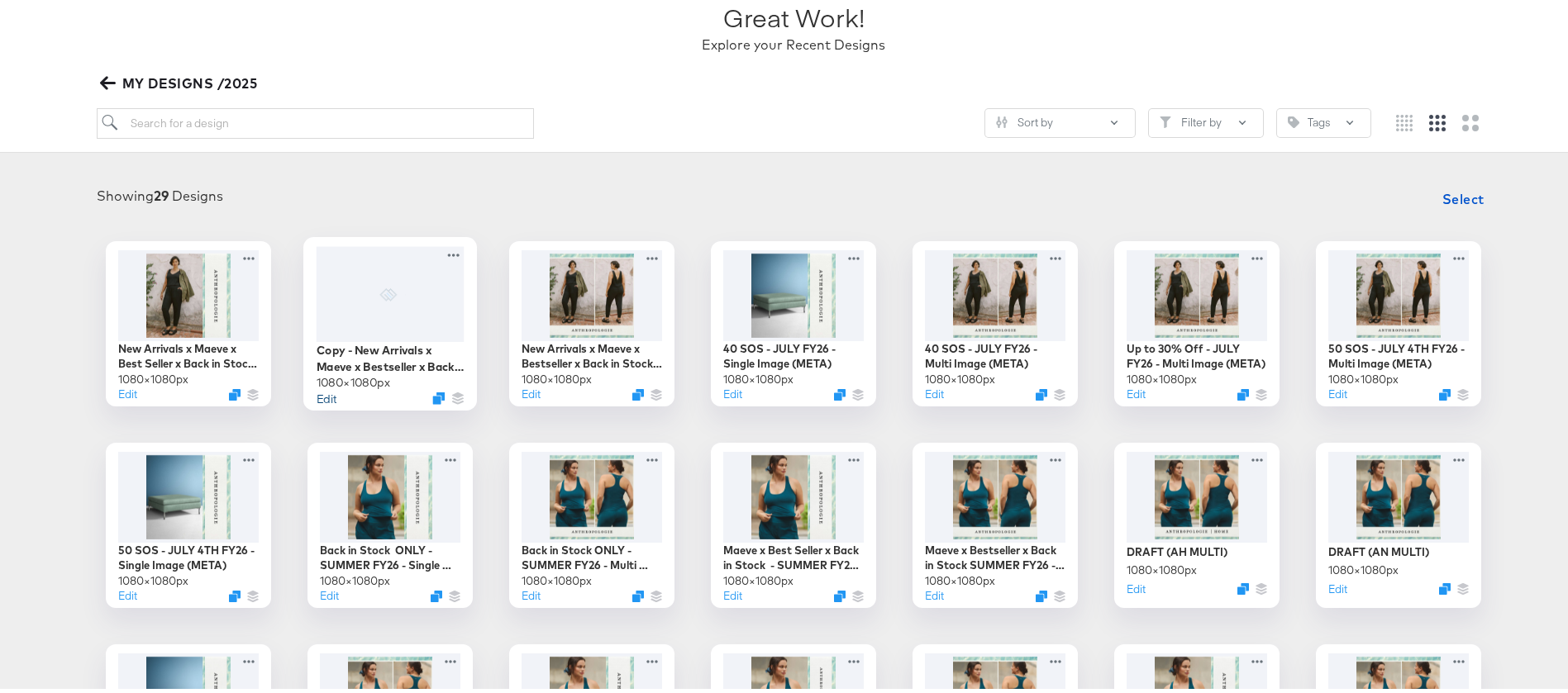 scroll, scrollTop: 0, scrollLeft: 0, axis: both 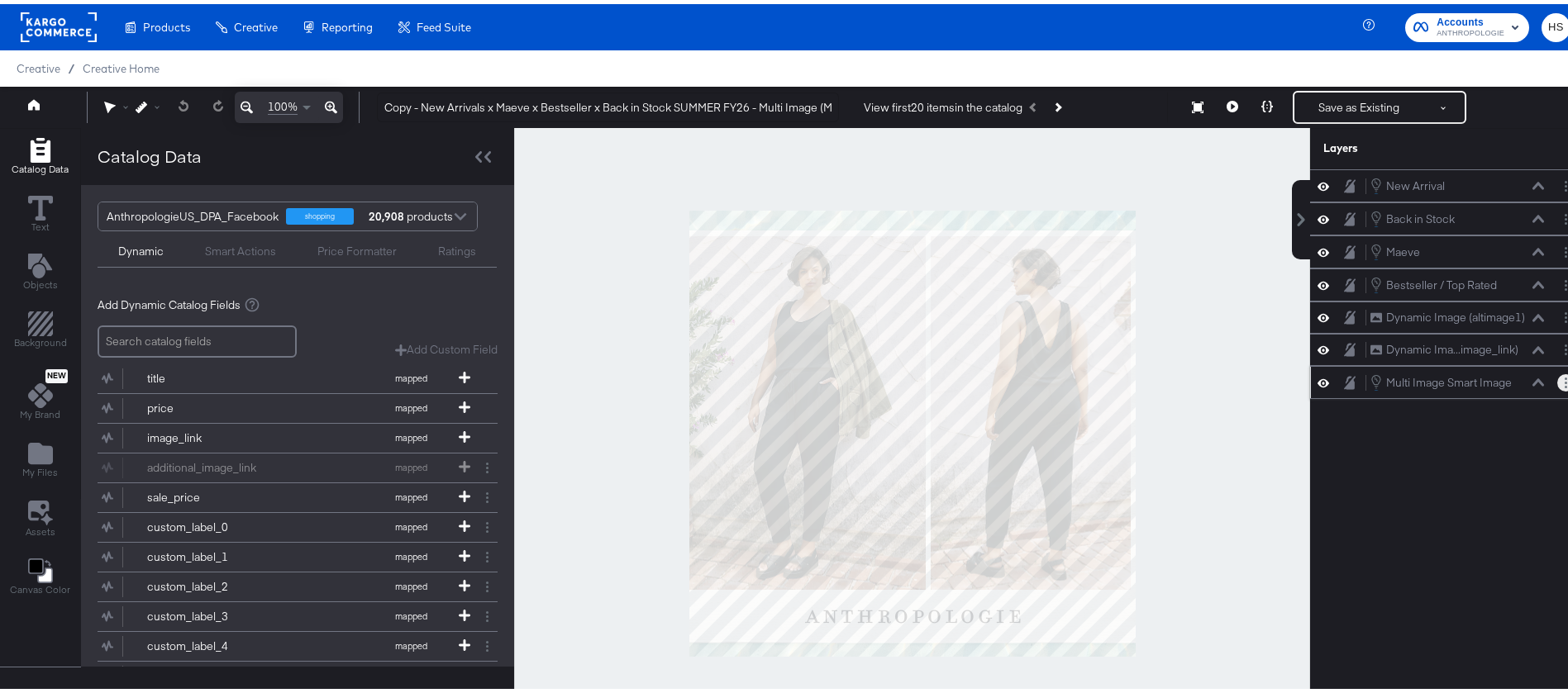 click at bounding box center (1566, 378) 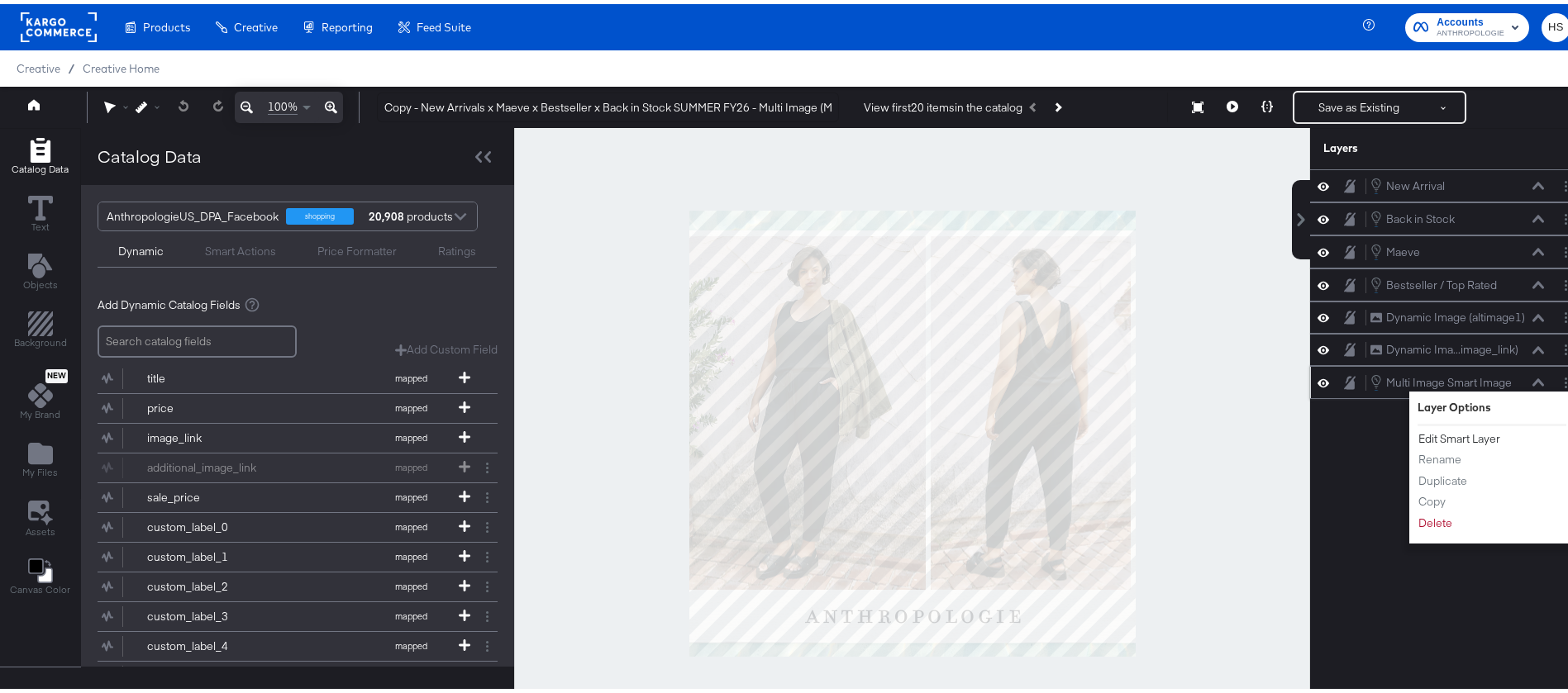 click on "Edit Smart Layer" at bounding box center (1459, 434) 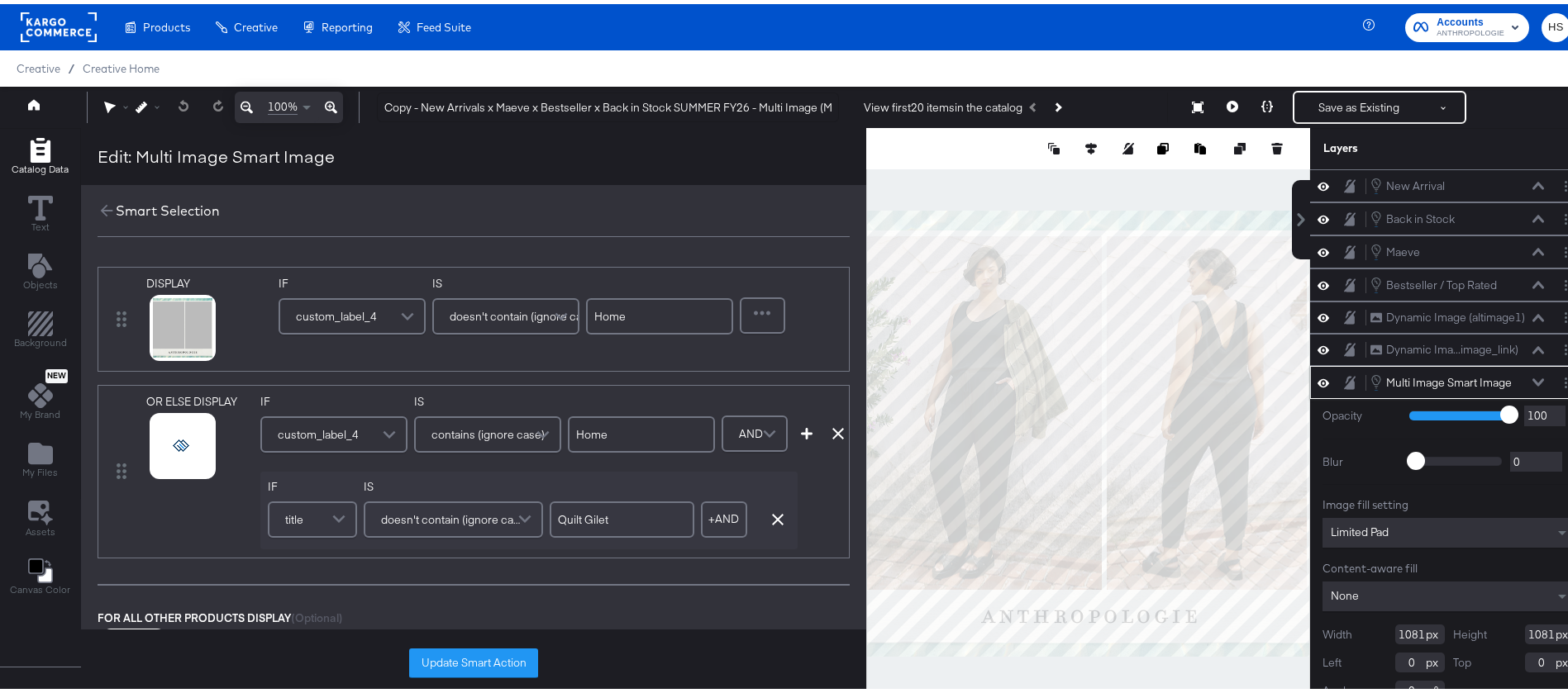 scroll, scrollTop: 17, scrollLeft: 0, axis: vertical 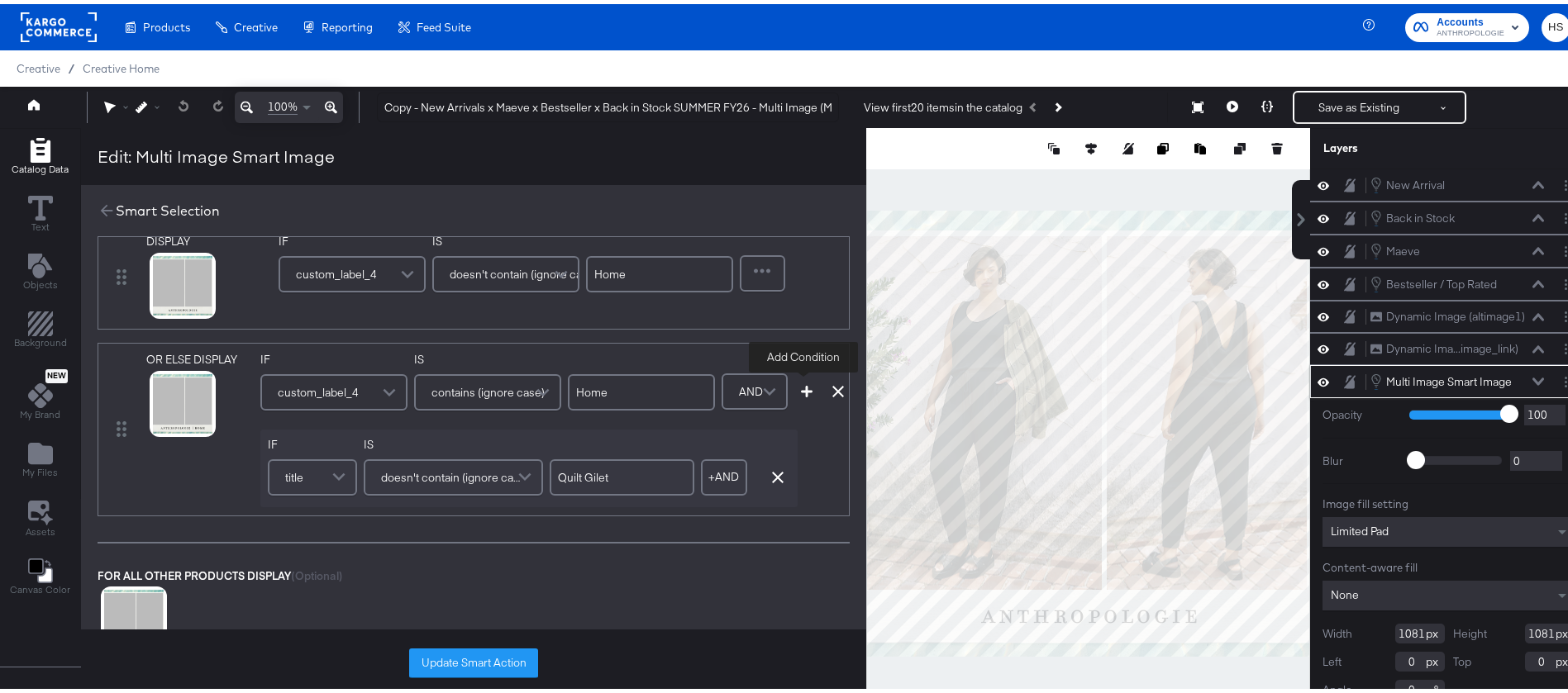 click 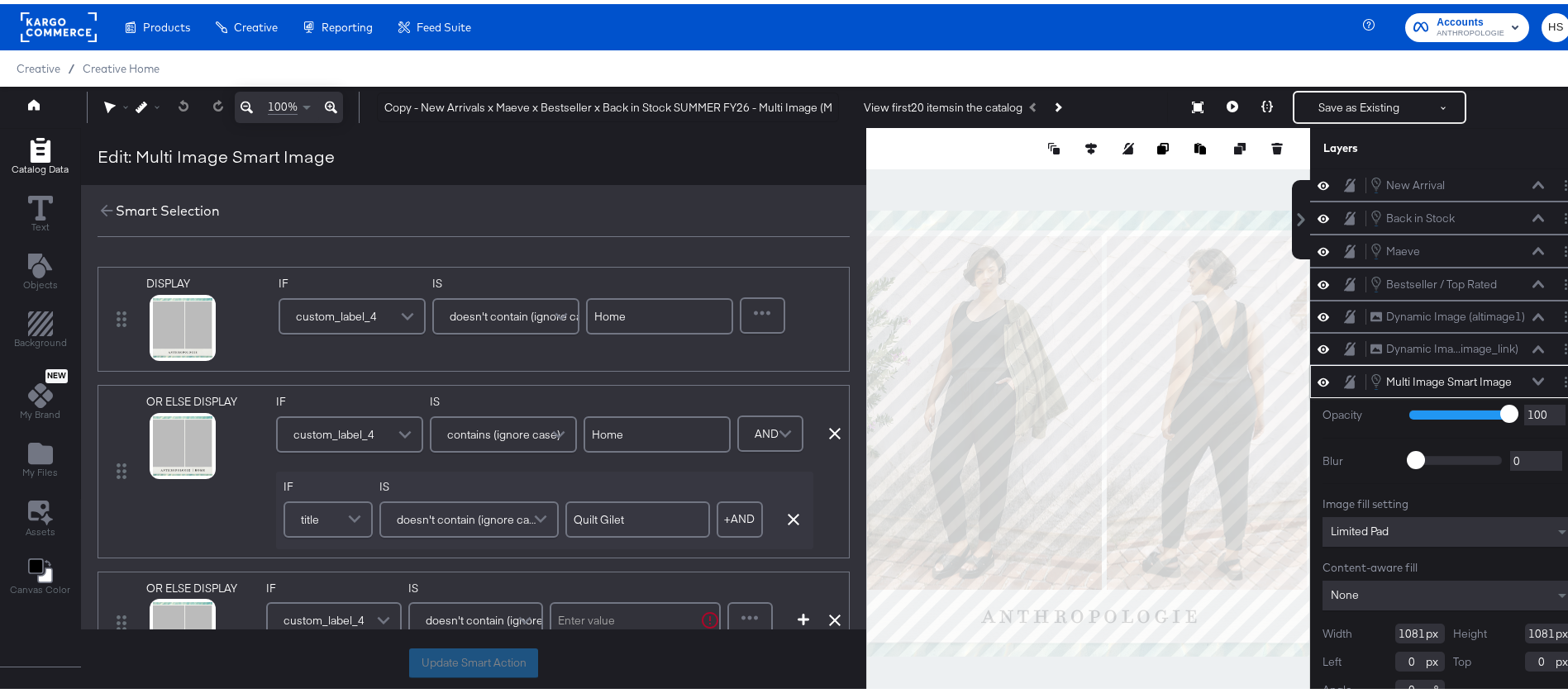 scroll, scrollTop: 39, scrollLeft: 0, axis: vertical 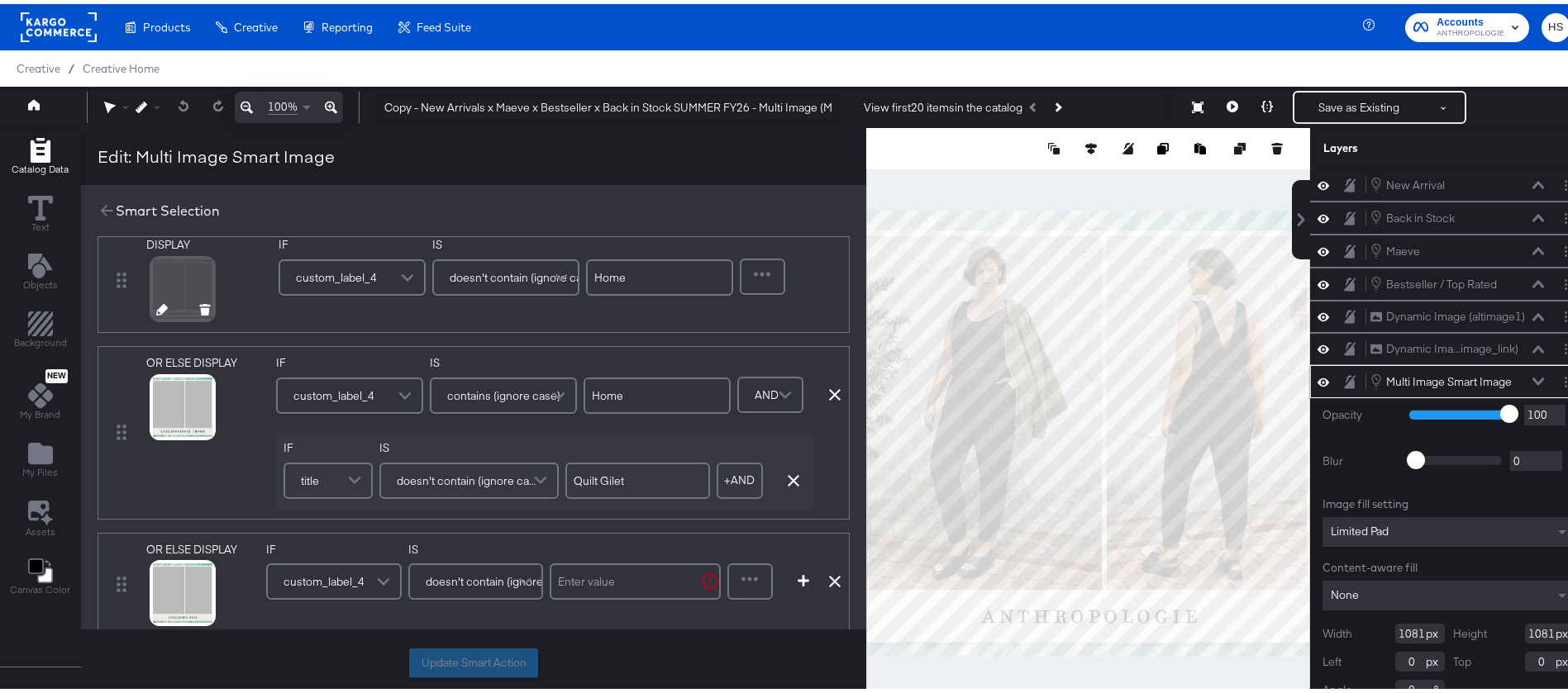 click 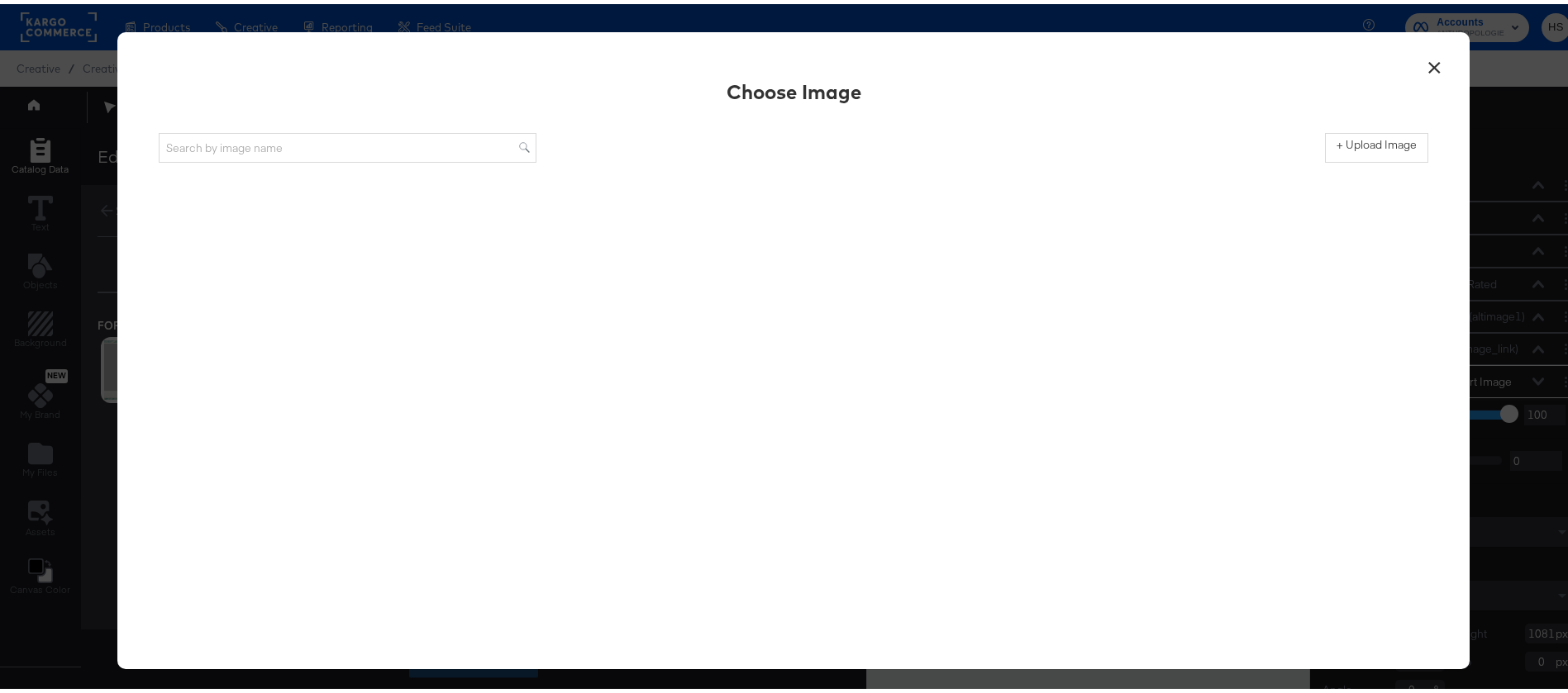 scroll, scrollTop: 0, scrollLeft: 0, axis: both 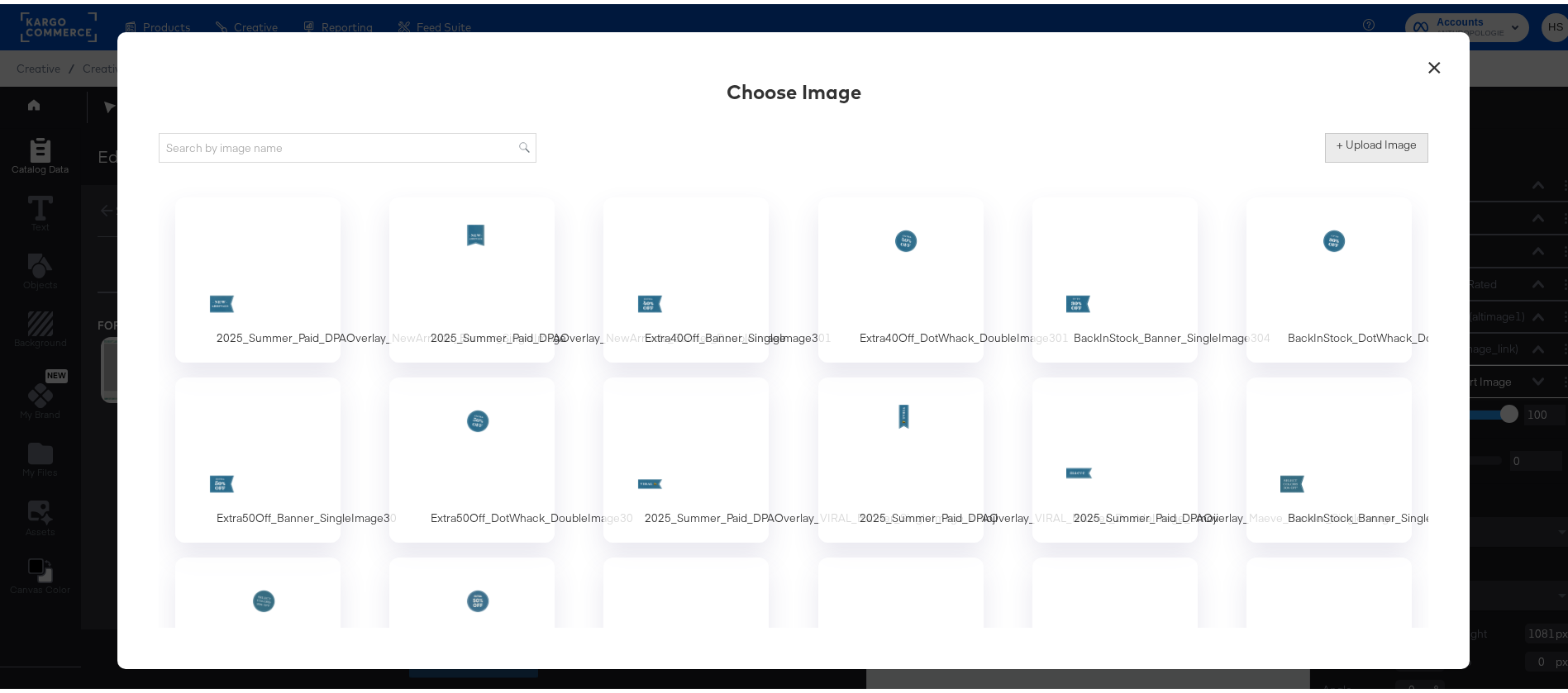 click on "+ Upload Image" at bounding box center [1376, 140] 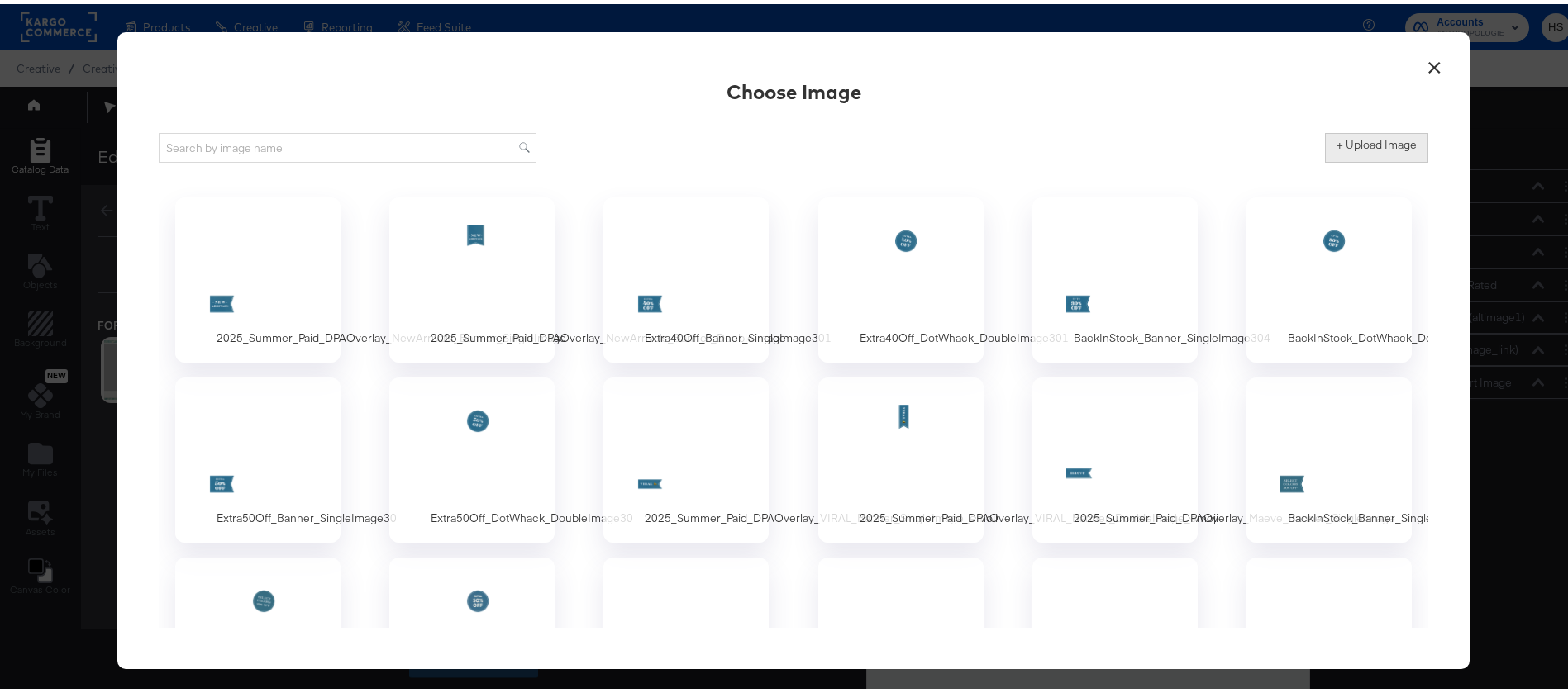 scroll, scrollTop: 0, scrollLeft: 0, axis: both 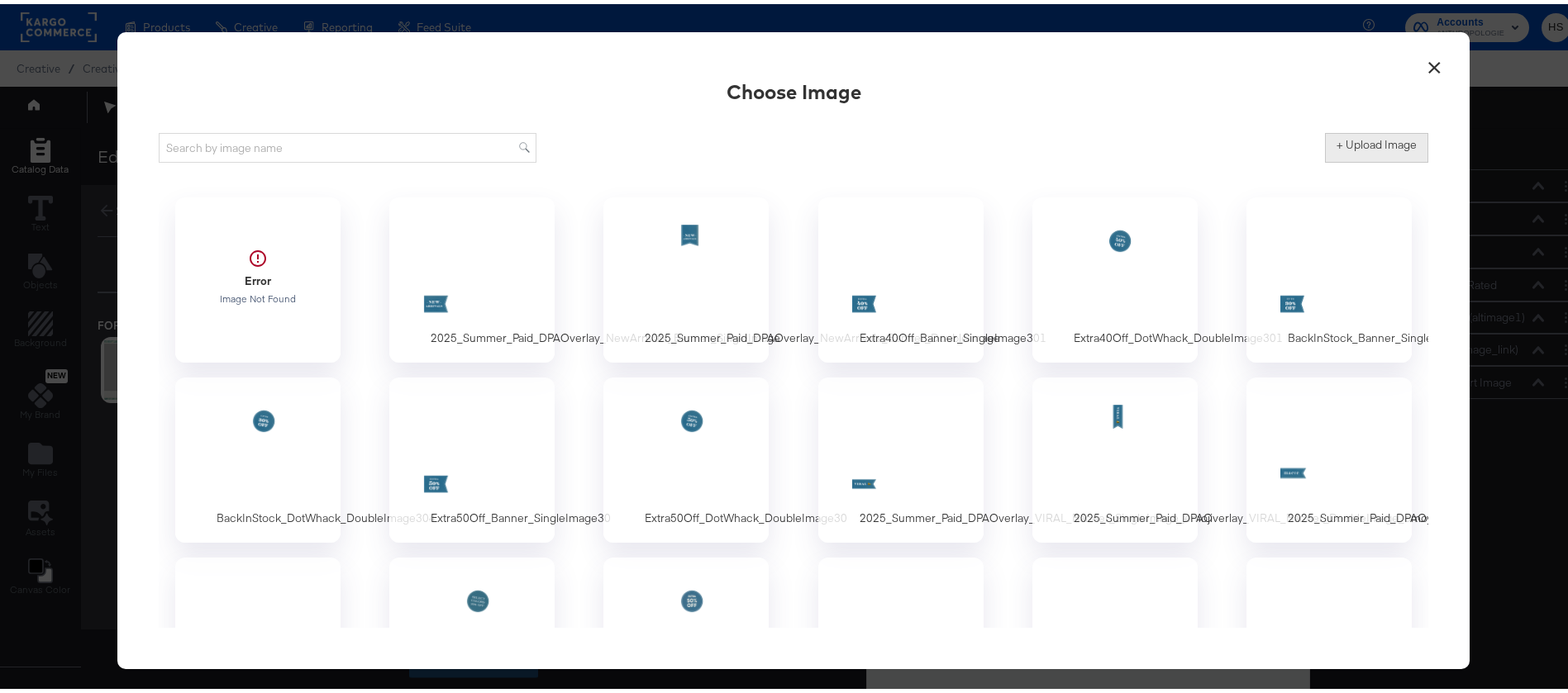 click on "+ Upload Image" at bounding box center [1376, 144] 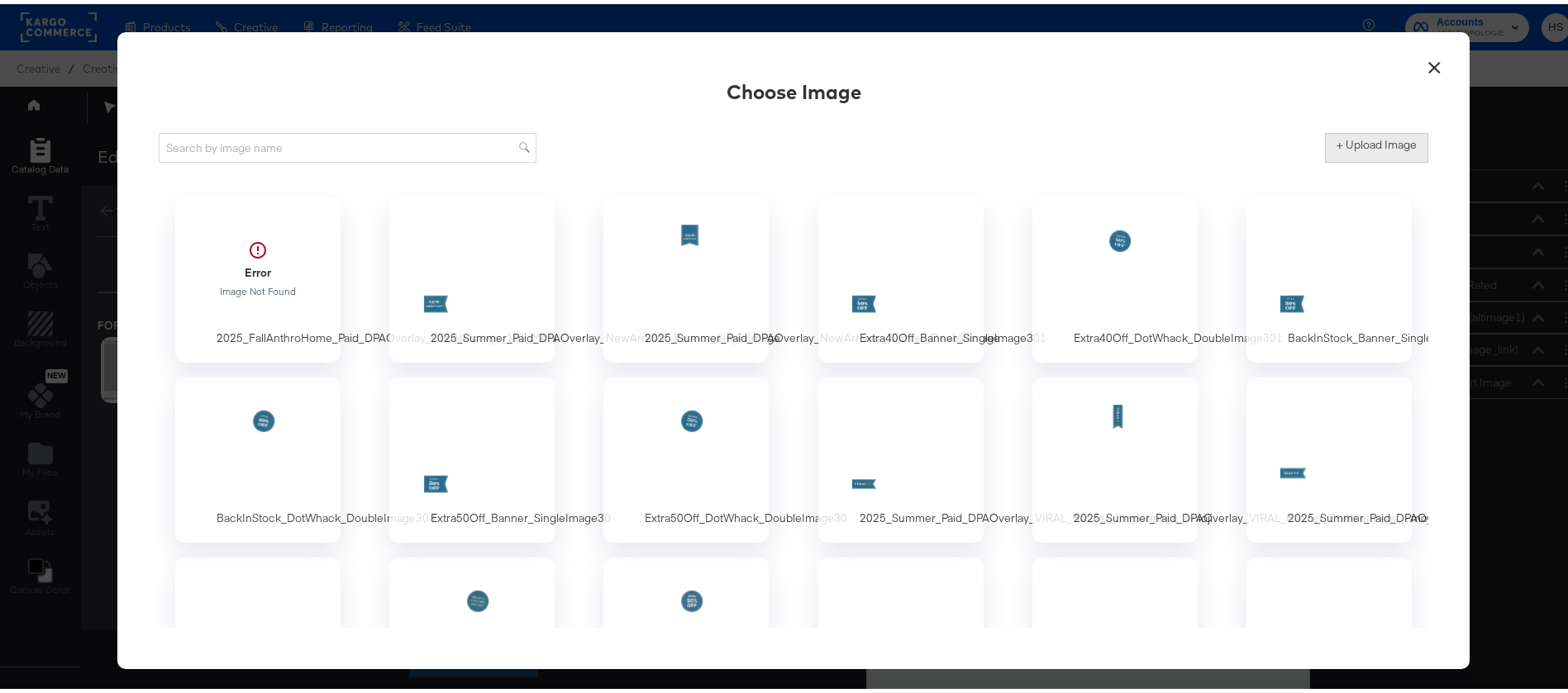 type on "C:\fakepath\2025_FallAnthro_Paid_DPAOverlay_DoubleImage_1x1_Meta.psd" 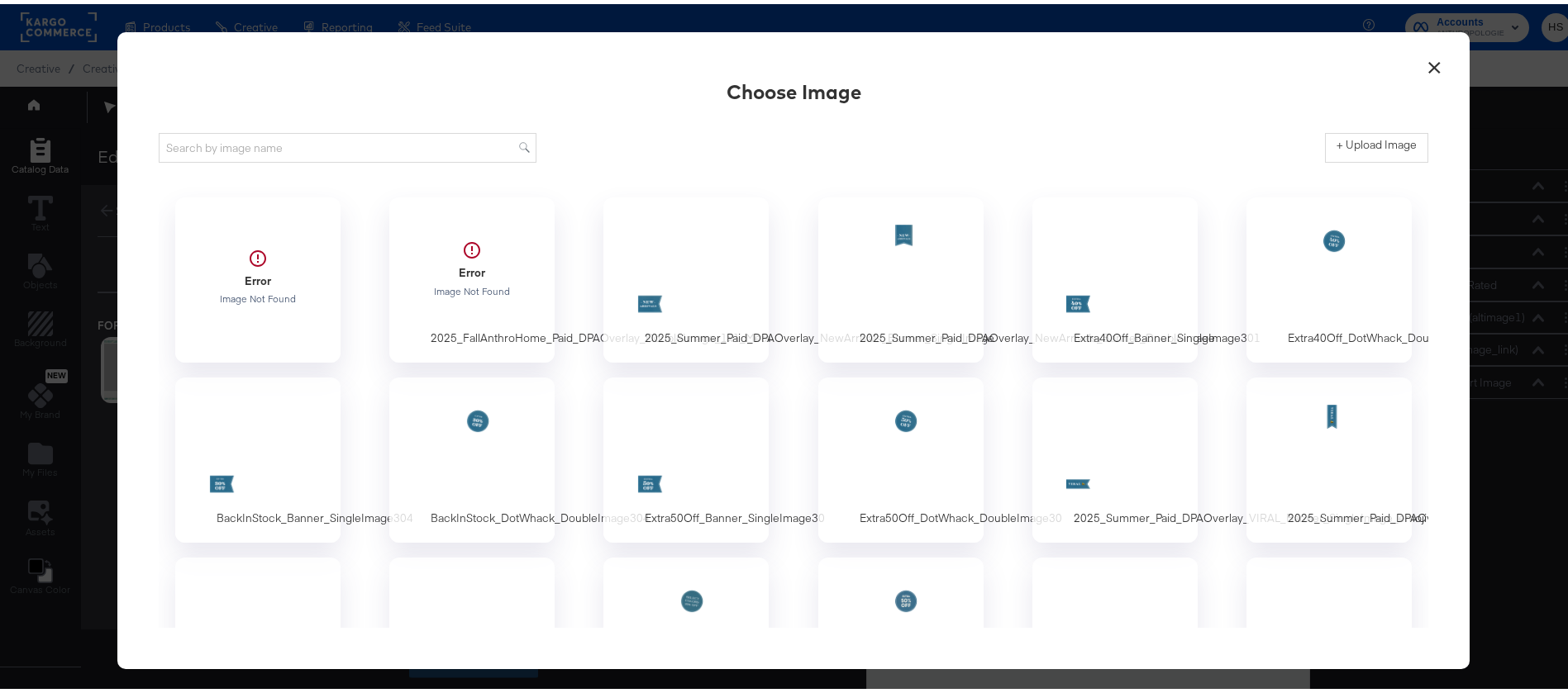 click at bounding box center [472, 264] 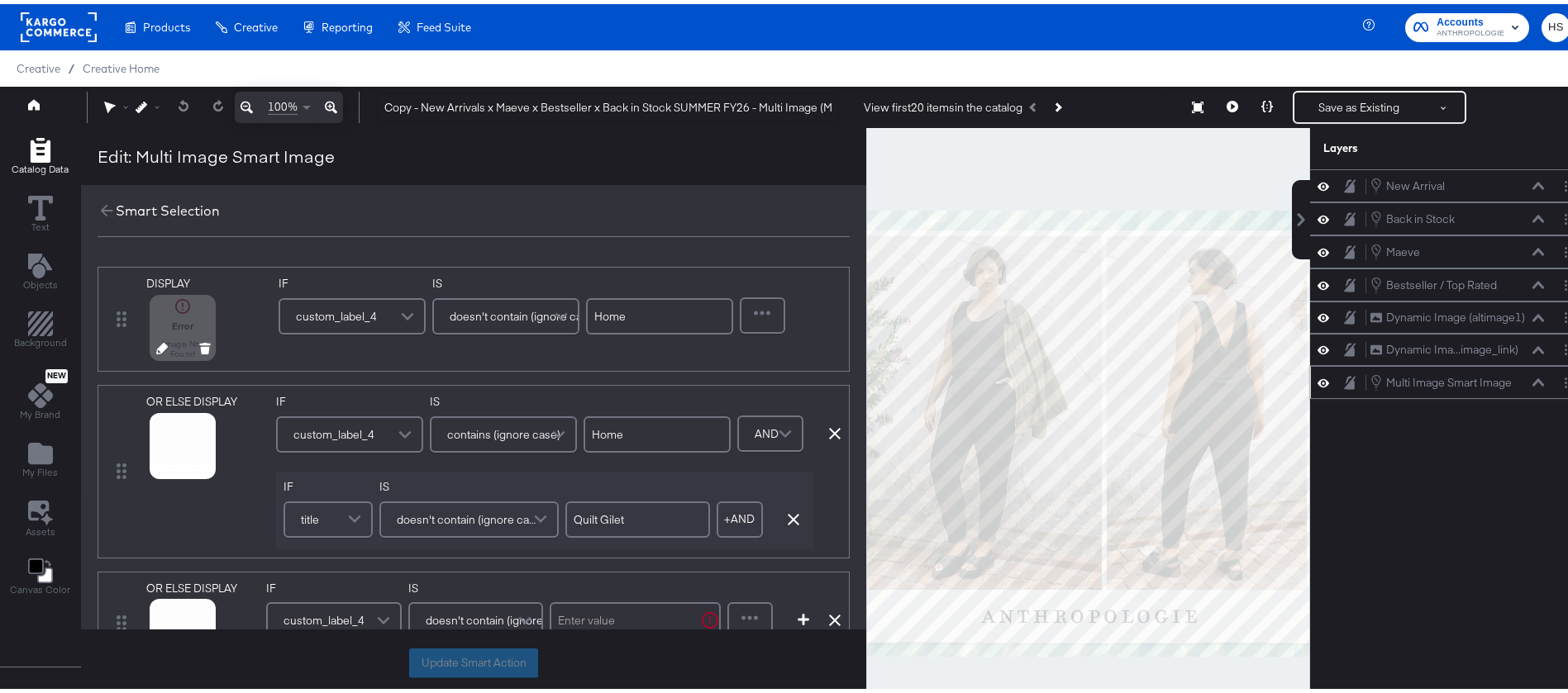 click 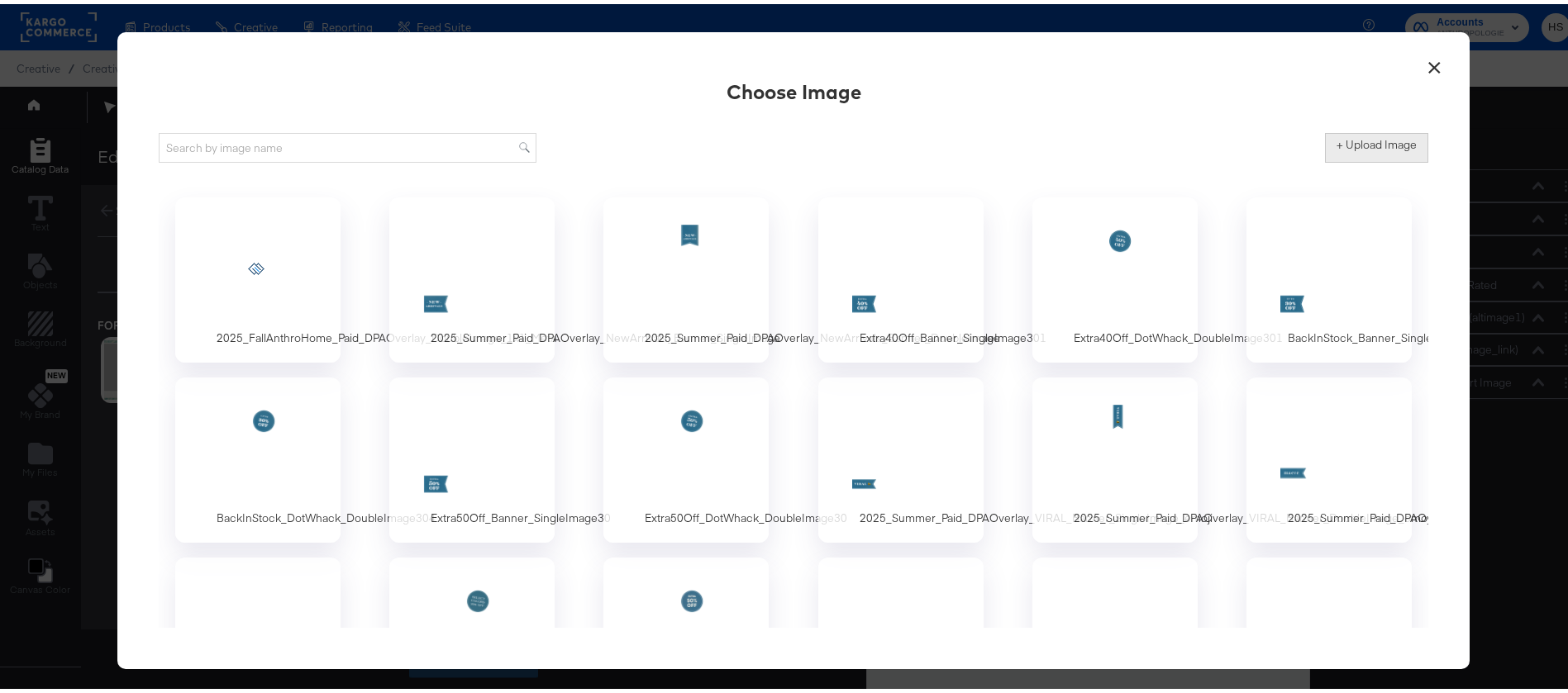 click on "+ Upload Image" at bounding box center [1376, 140] 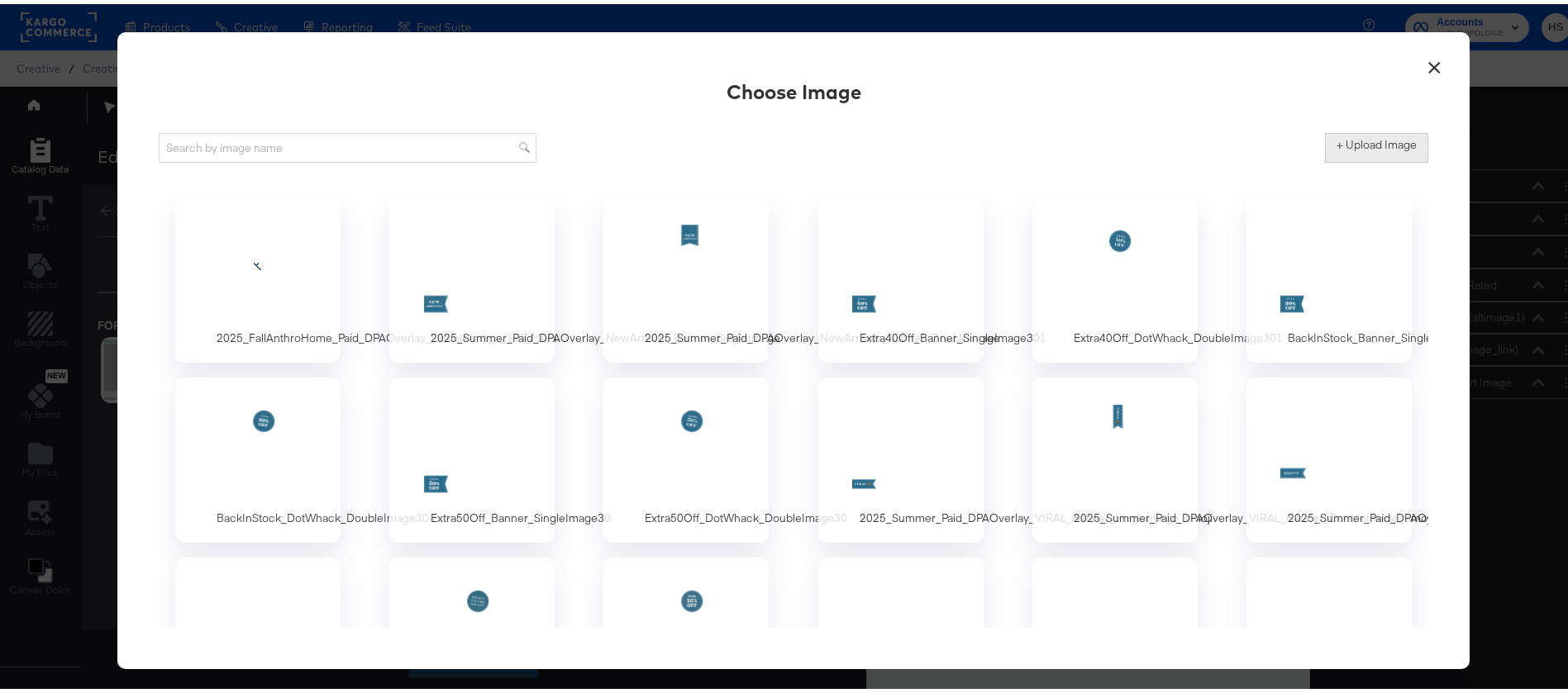 click on "+ Upload Image" at bounding box center [1513, 159] 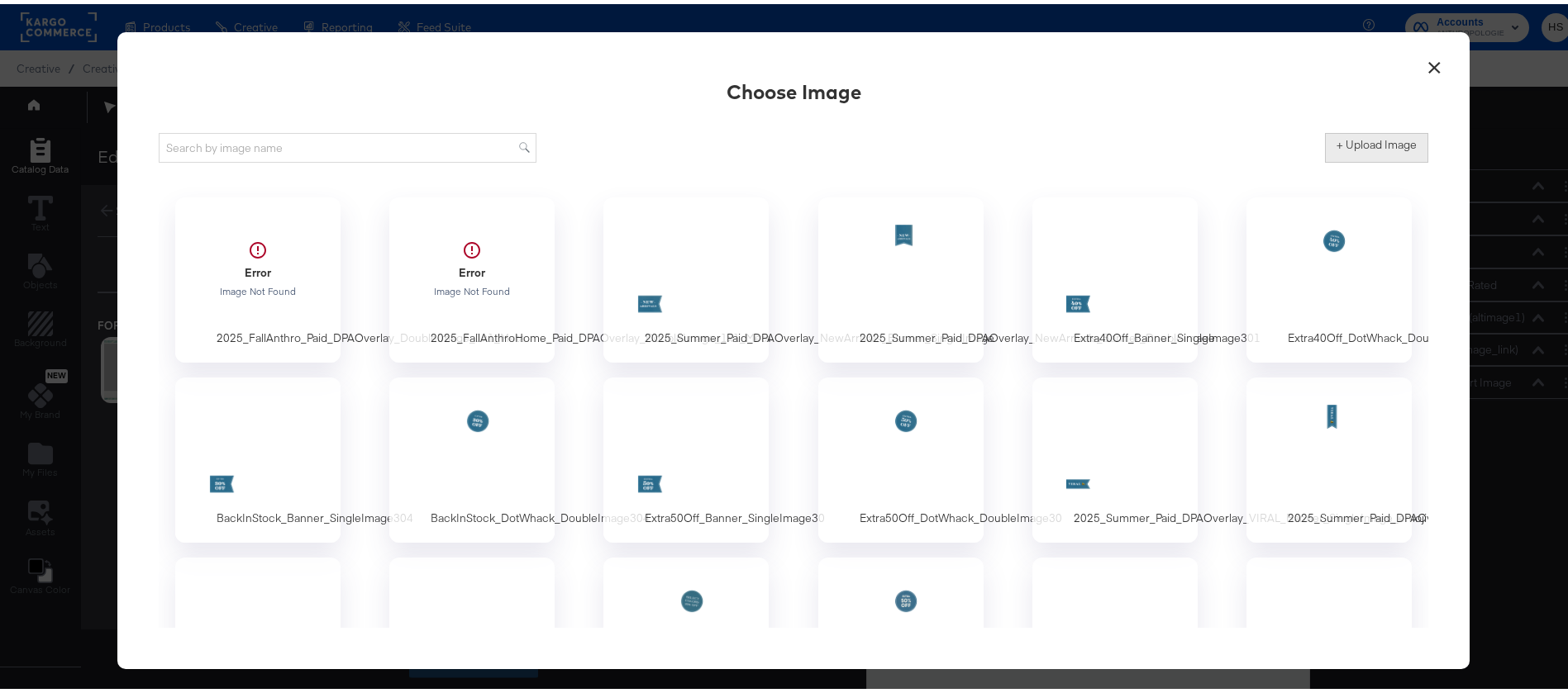 type on "C:\fakepath\2025_FallAnthroHome_Paid_DPAOverlay_DoubleImage_1x1_Meta.png" 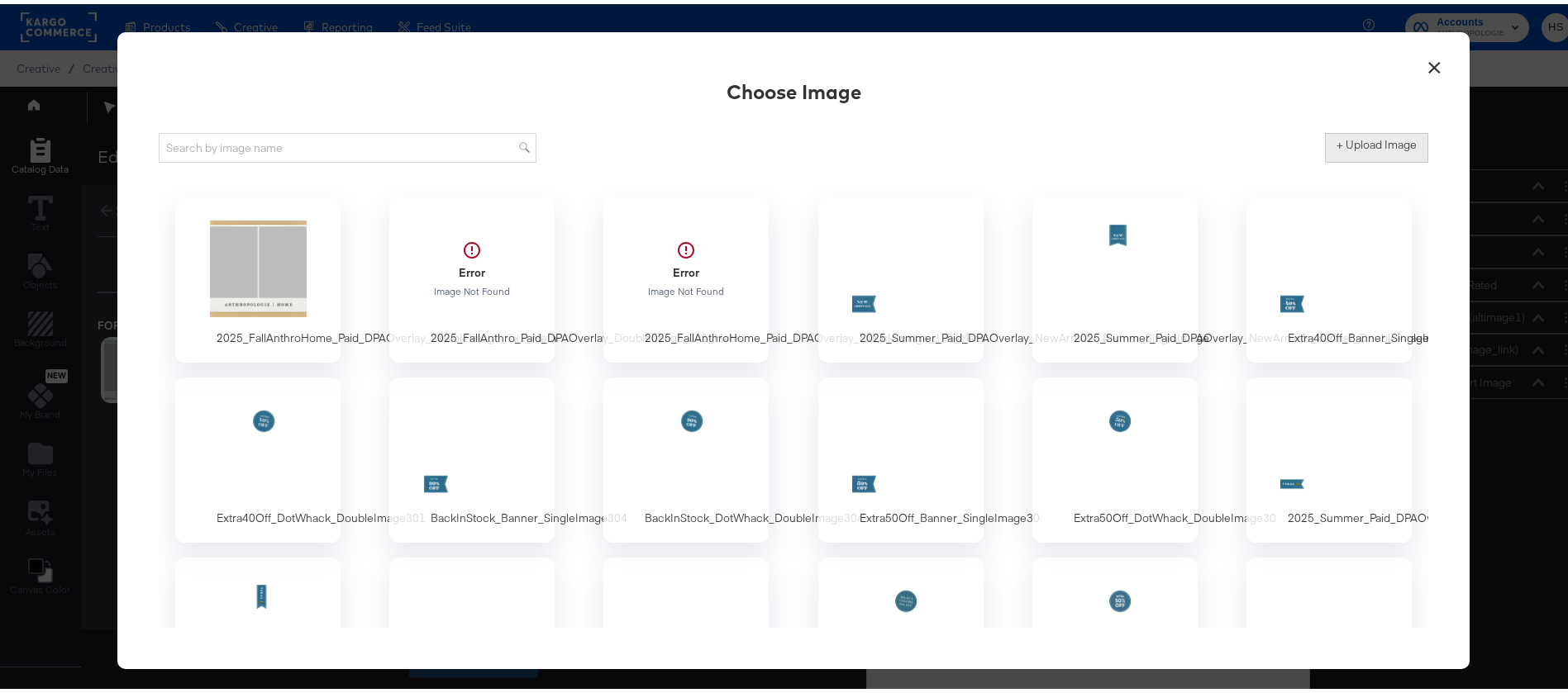 click on "+ Upload Image" at bounding box center (1376, 140) 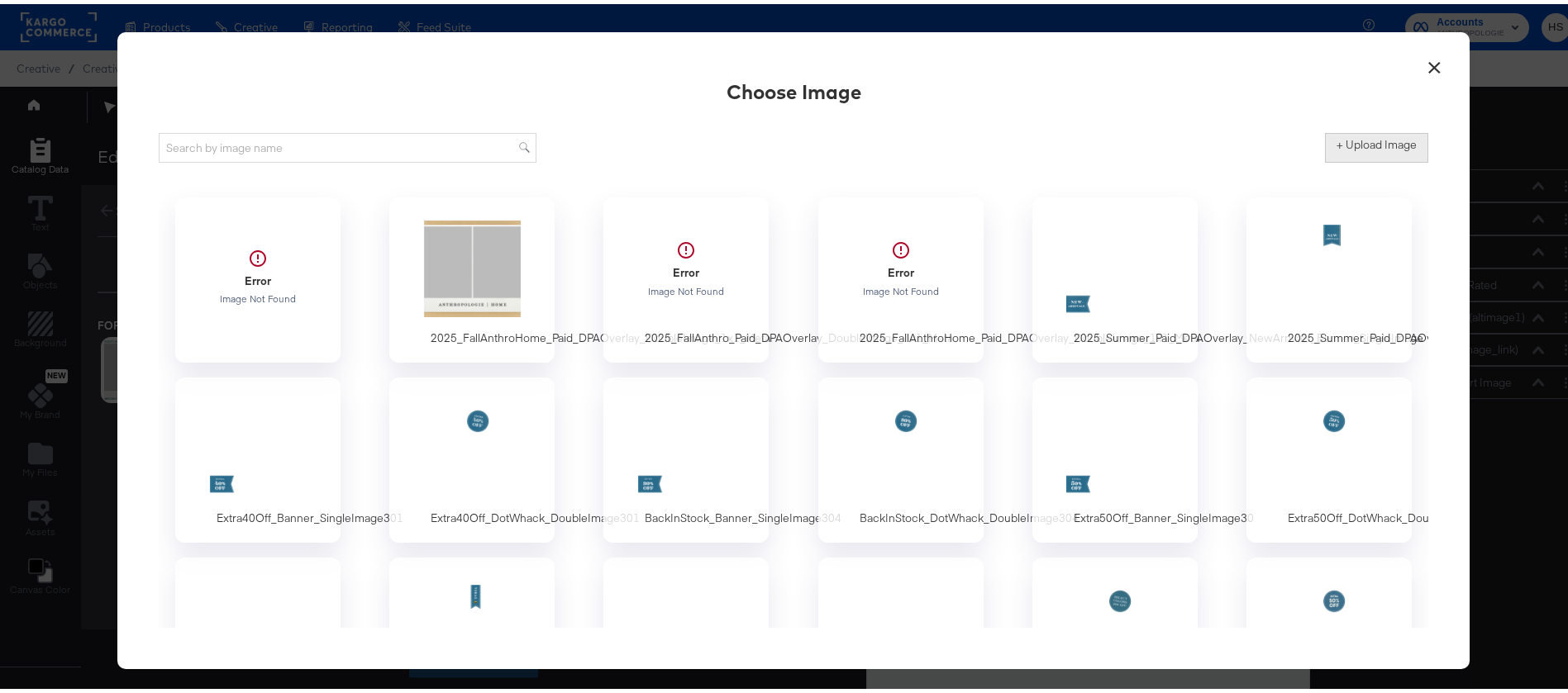 click on "+ Upload Image" at bounding box center [1376, 140] 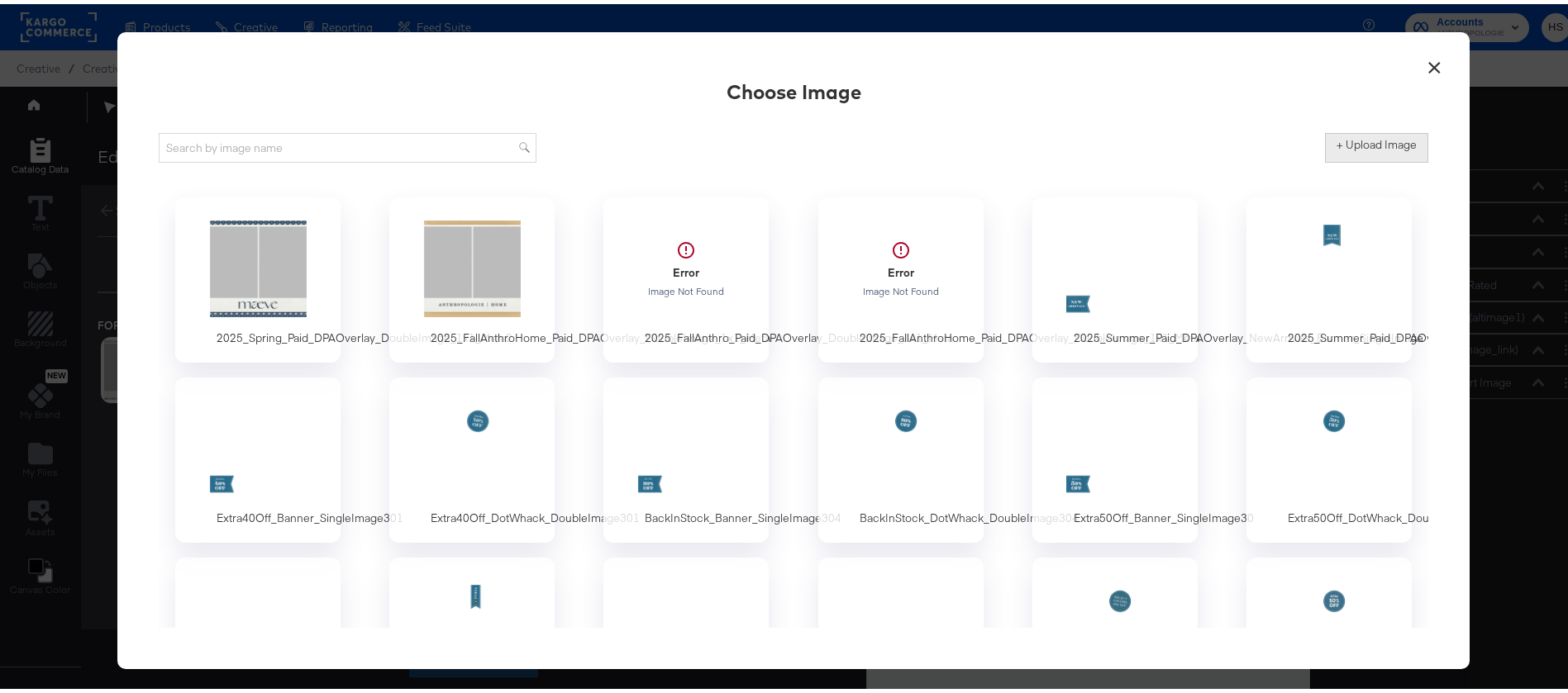 type on "C:\fakepath\2025_FallAnthro_Paid_DPAOverlay_DoubleImage_1x1_Meta (1).png" 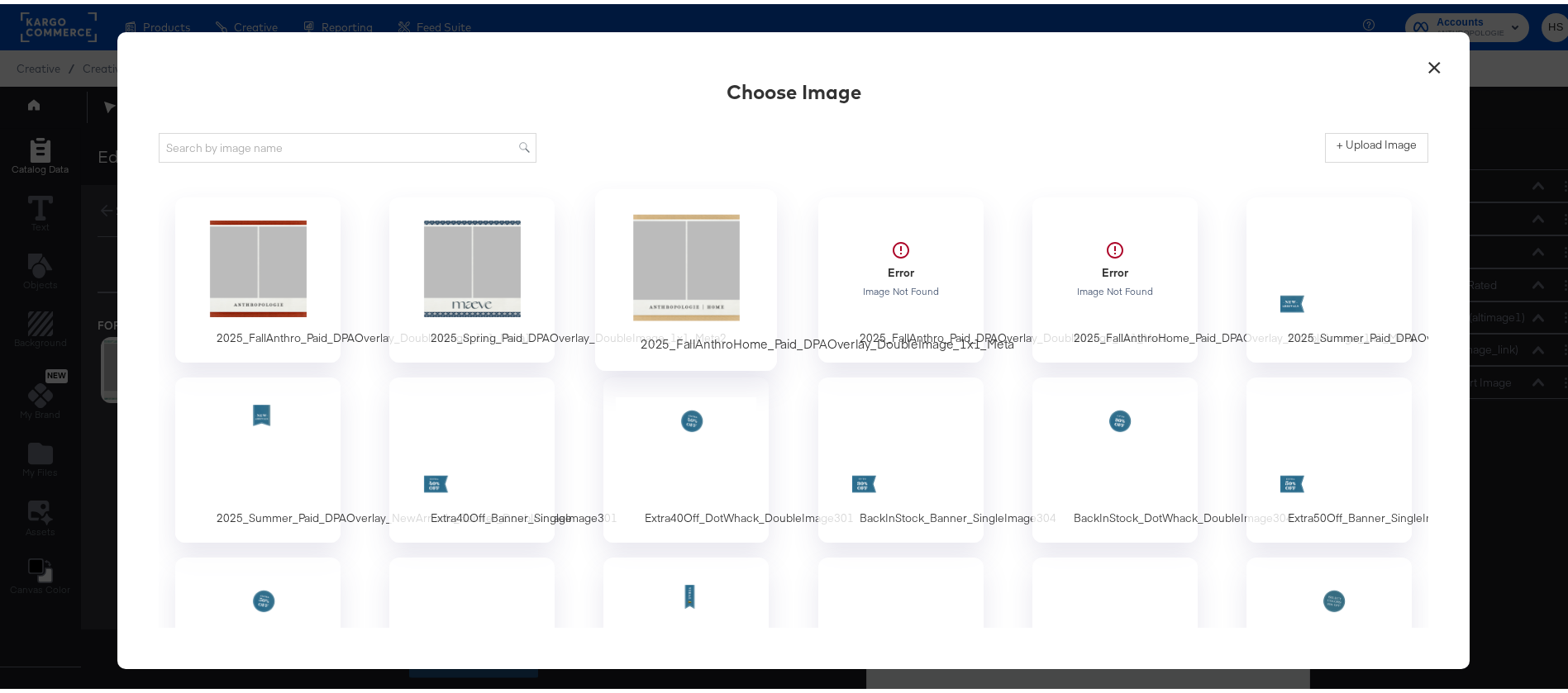click at bounding box center [686, 264] 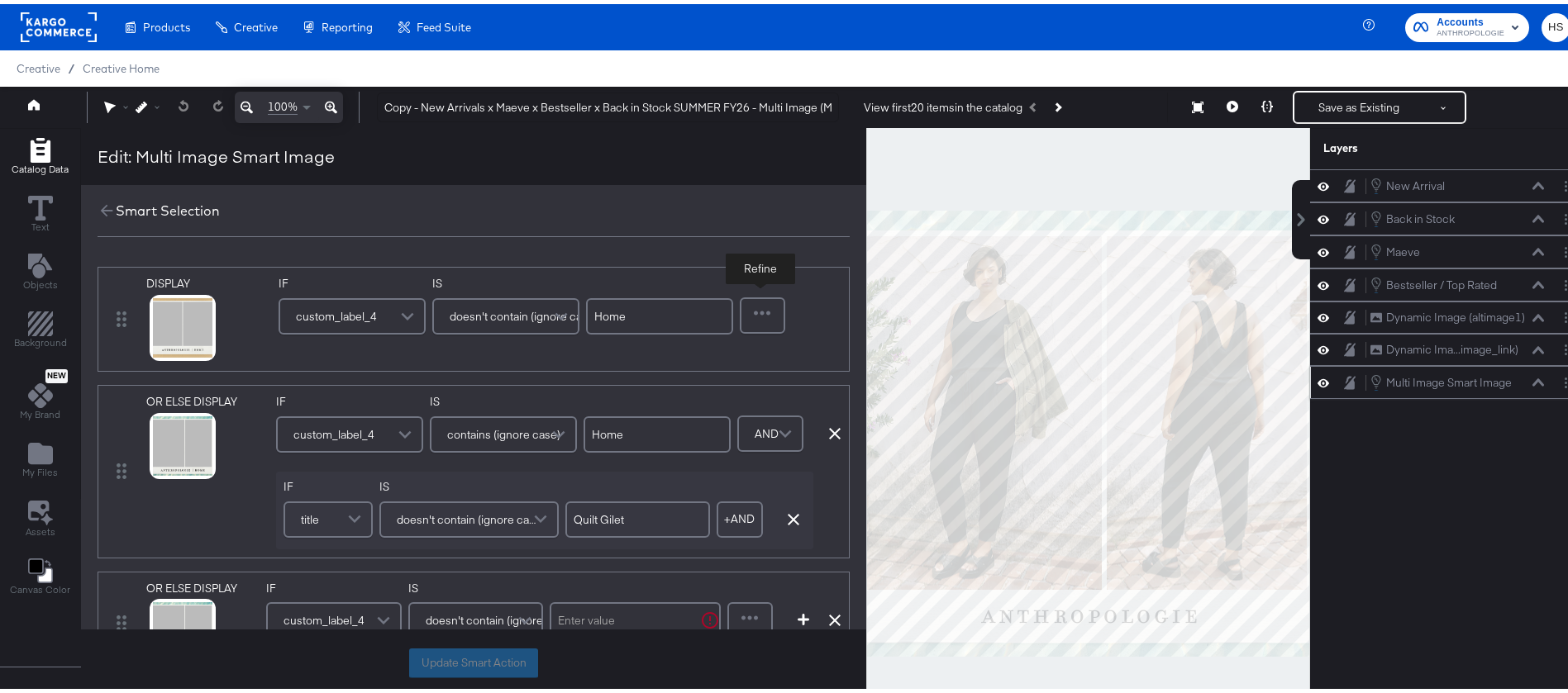 click at bounding box center (762, 311) 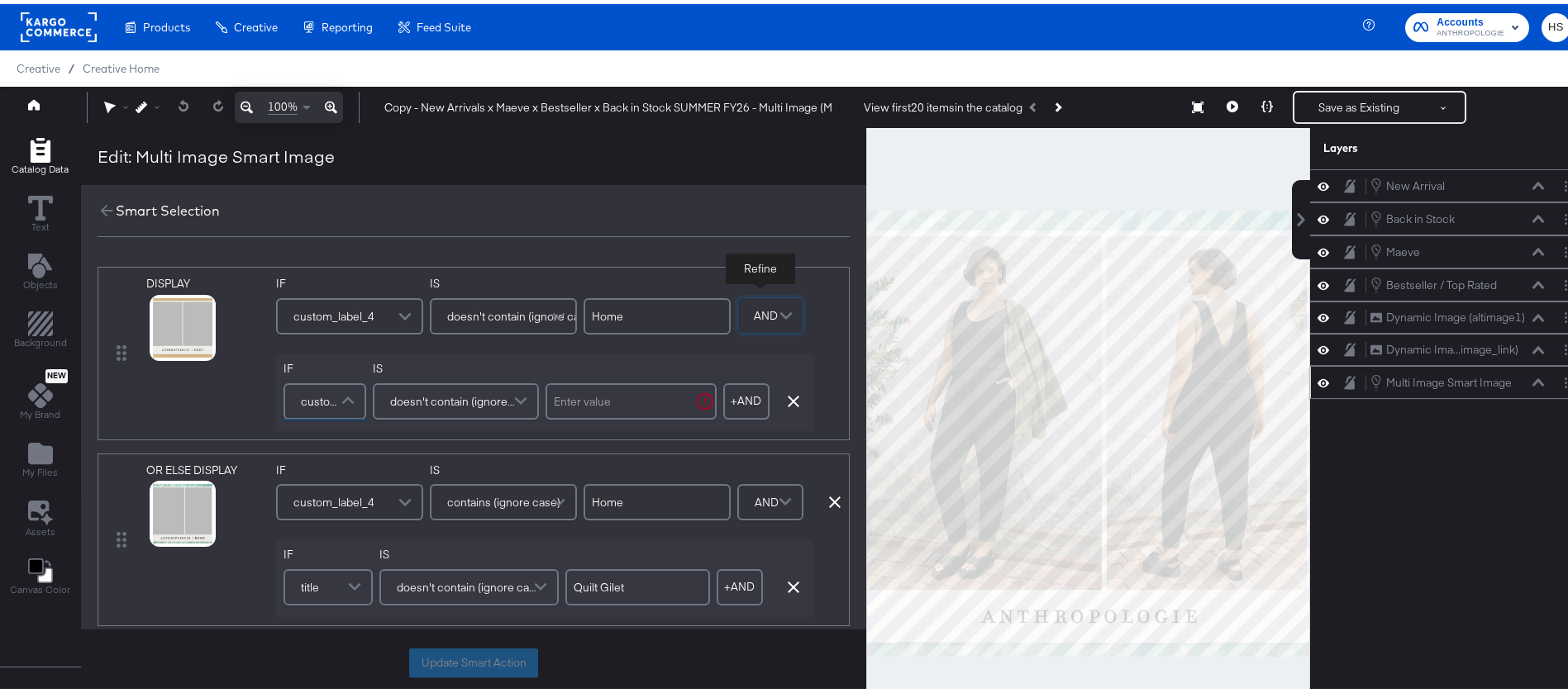 click at bounding box center [350, 397] 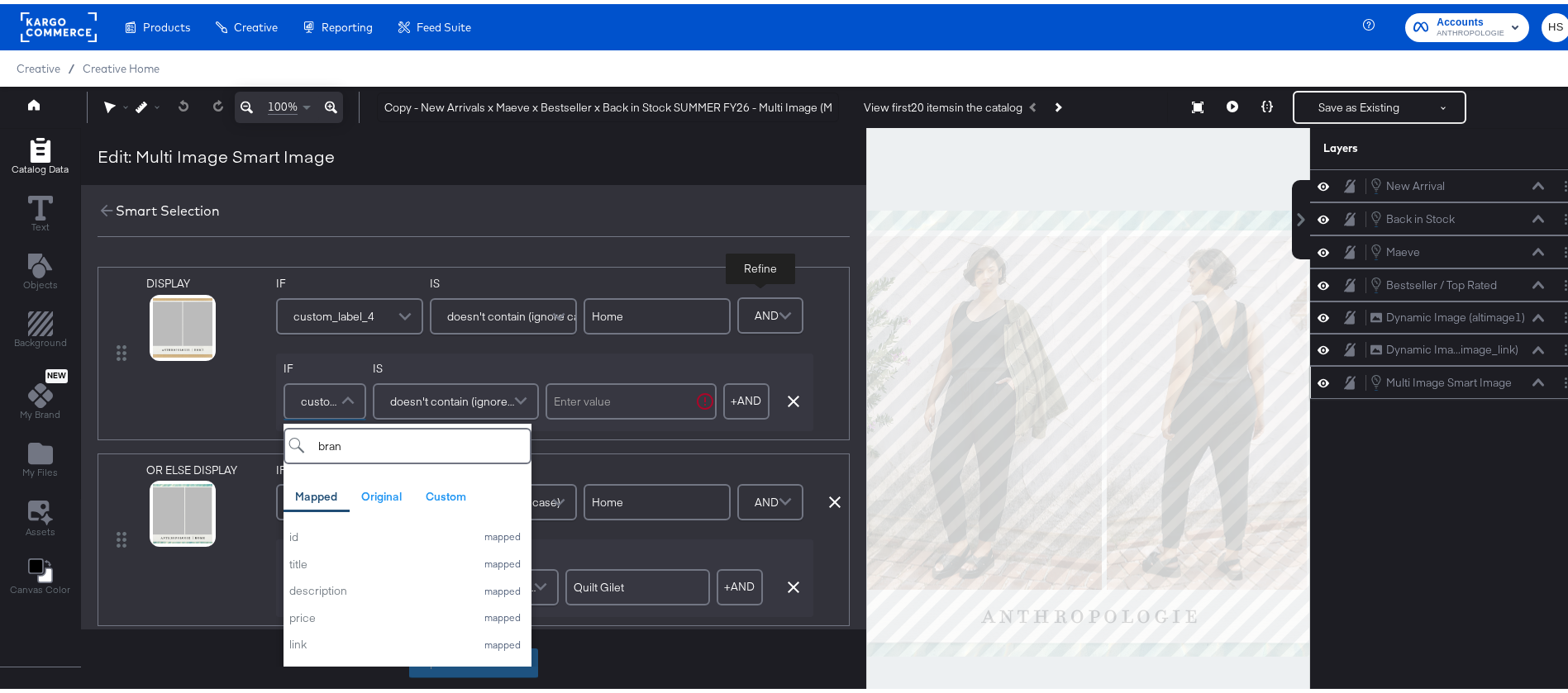 type on "brand" 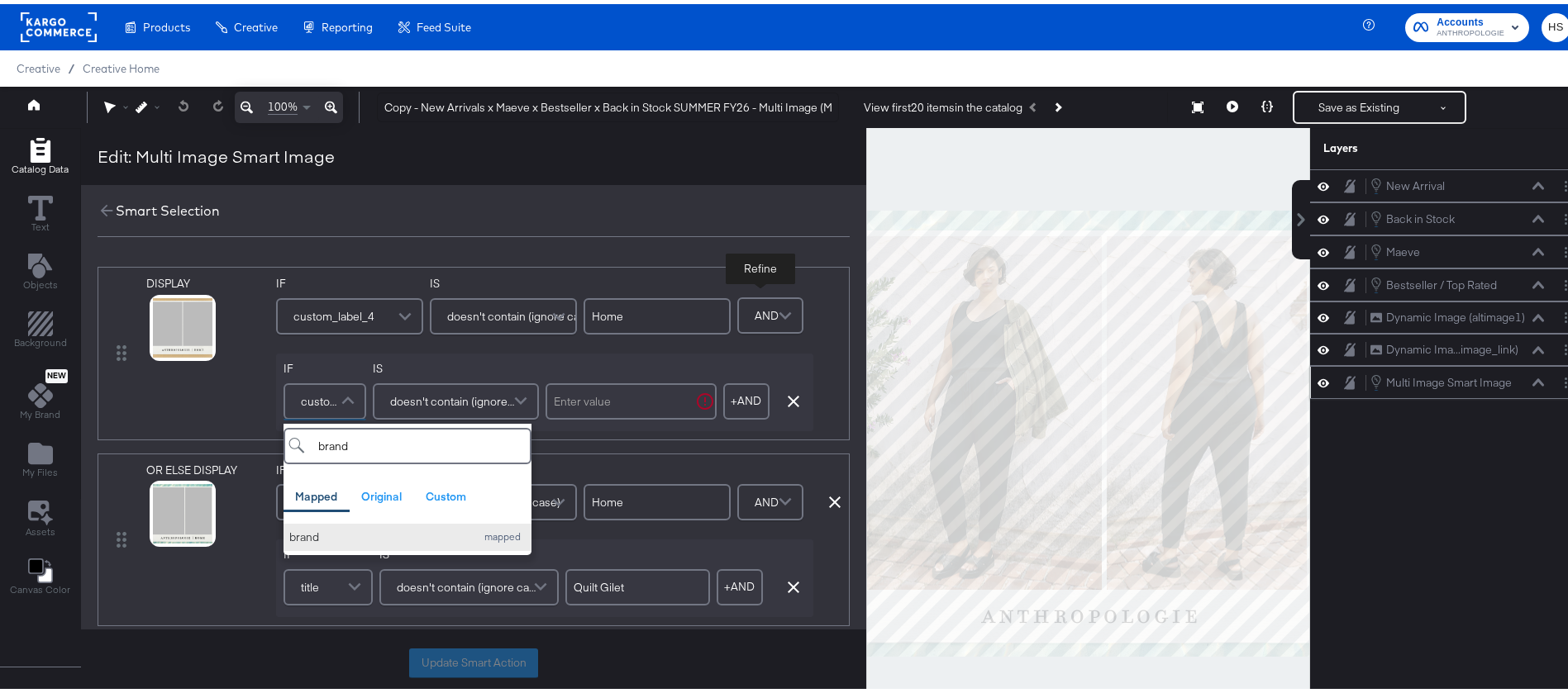 click on "brand" at bounding box center (379, 533) 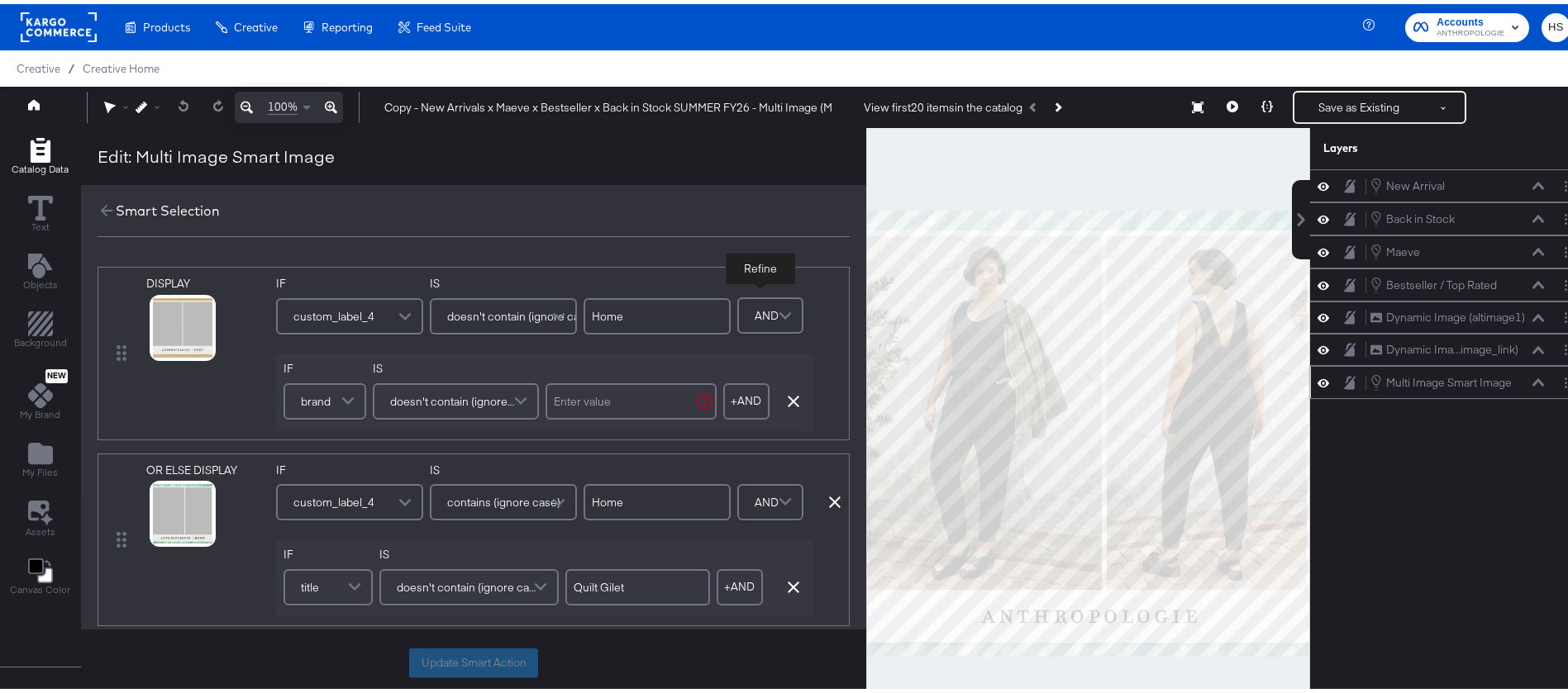 click at bounding box center [631, 397] 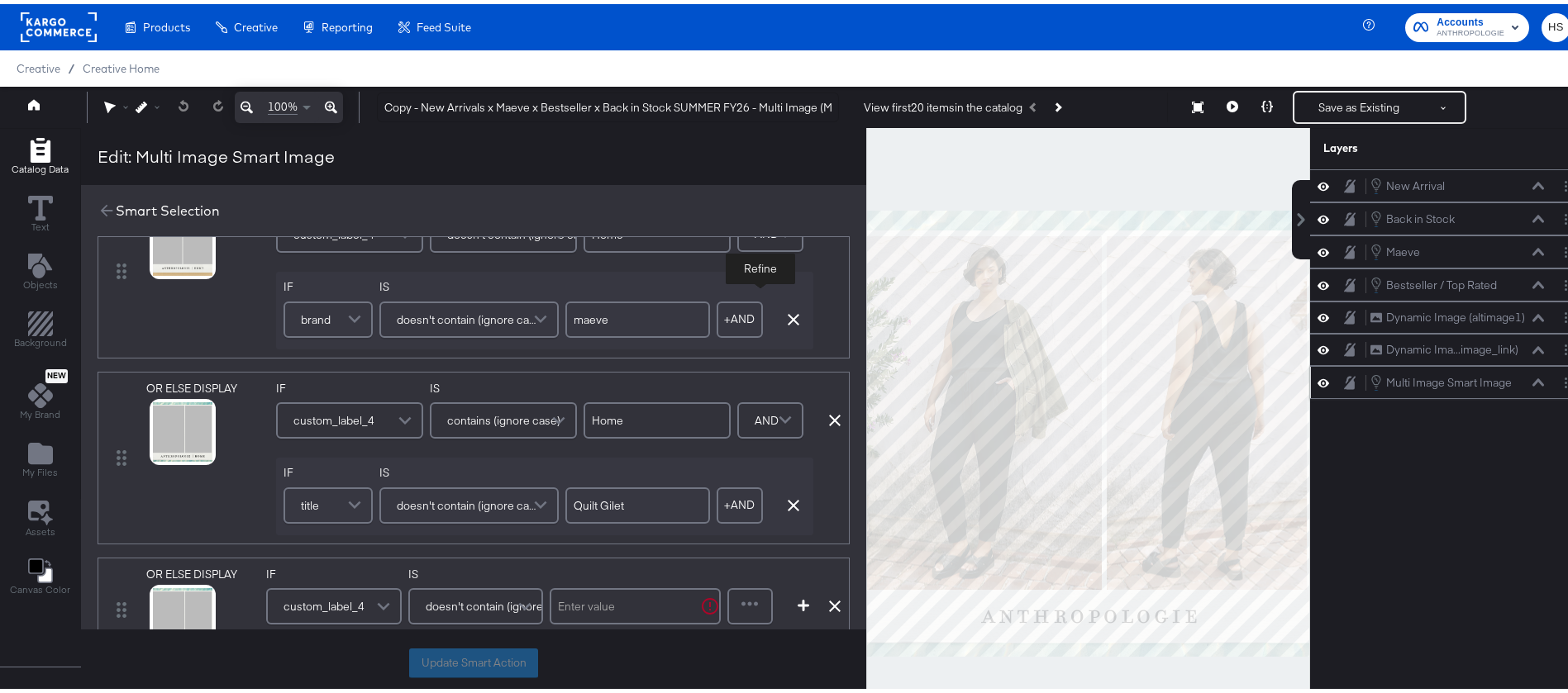 scroll, scrollTop: 87, scrollLeft: 0, axis: vertical 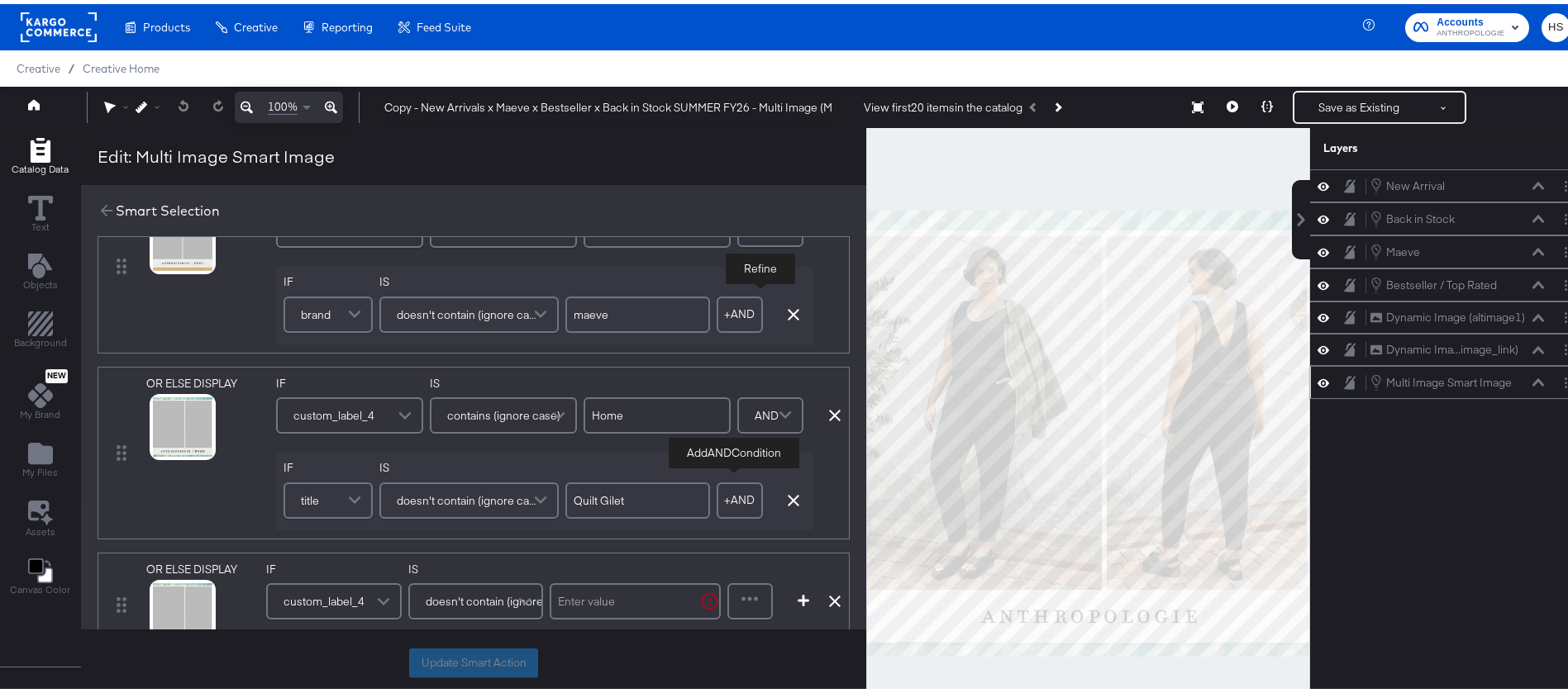 type on "maeve" 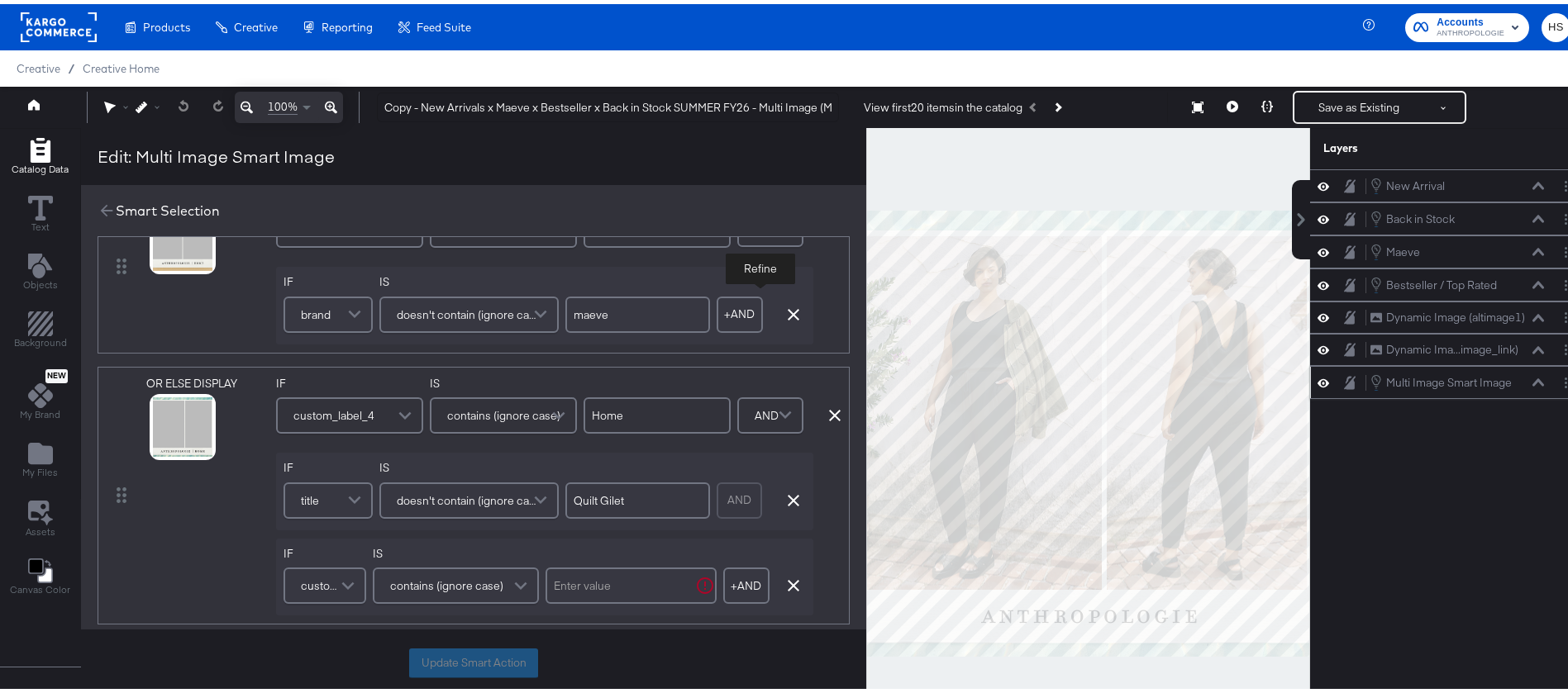click on "custom_label_4" at bounding box center (322, 581) 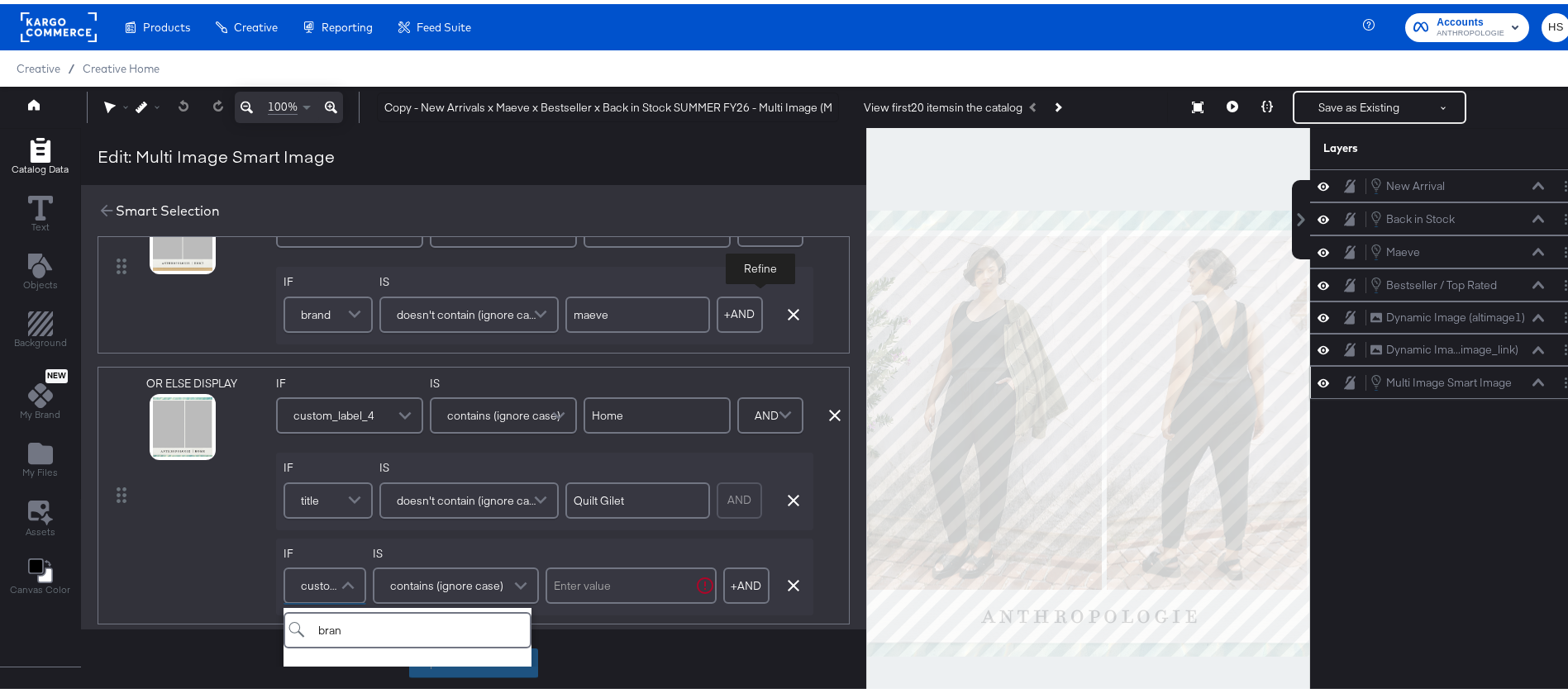 type on "brand" 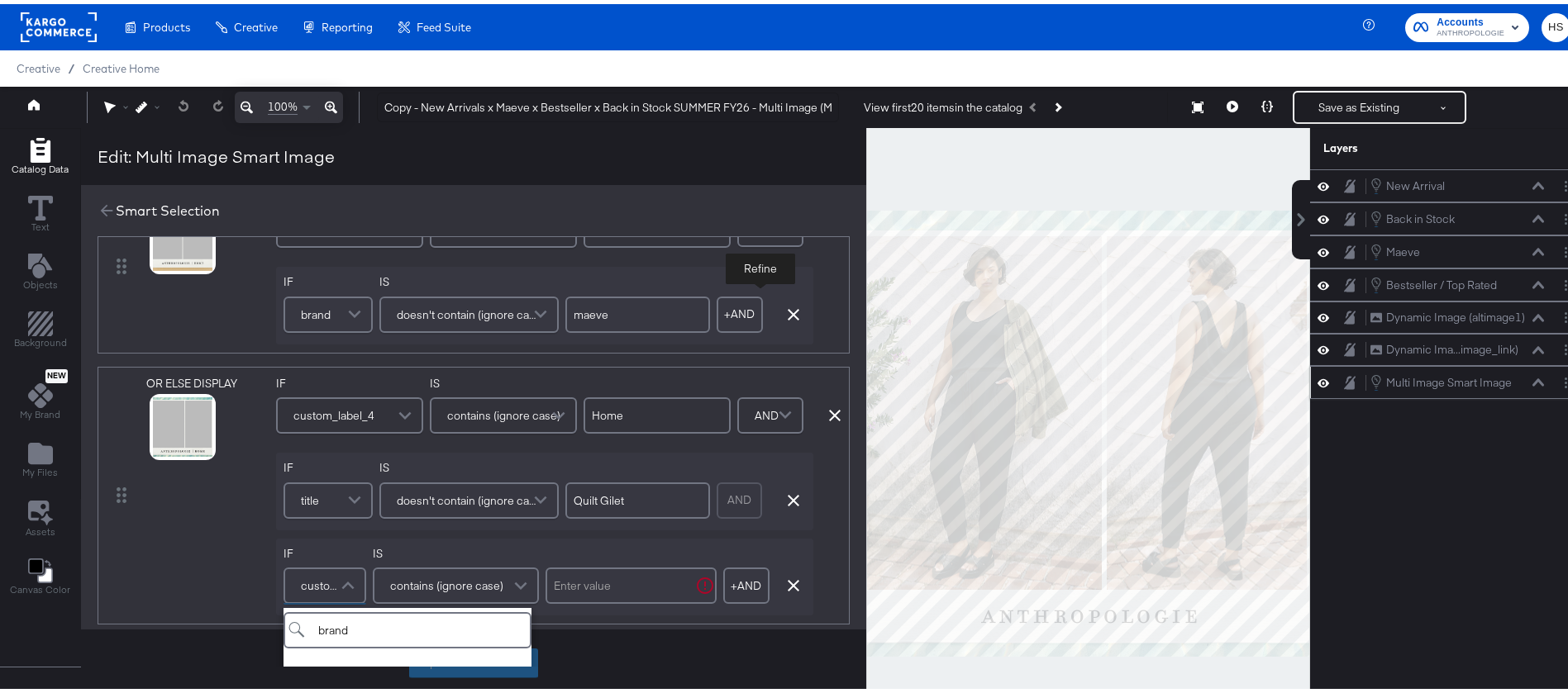 scroll, scrollTop: 188, scrollLeft: 0, axis: vertical 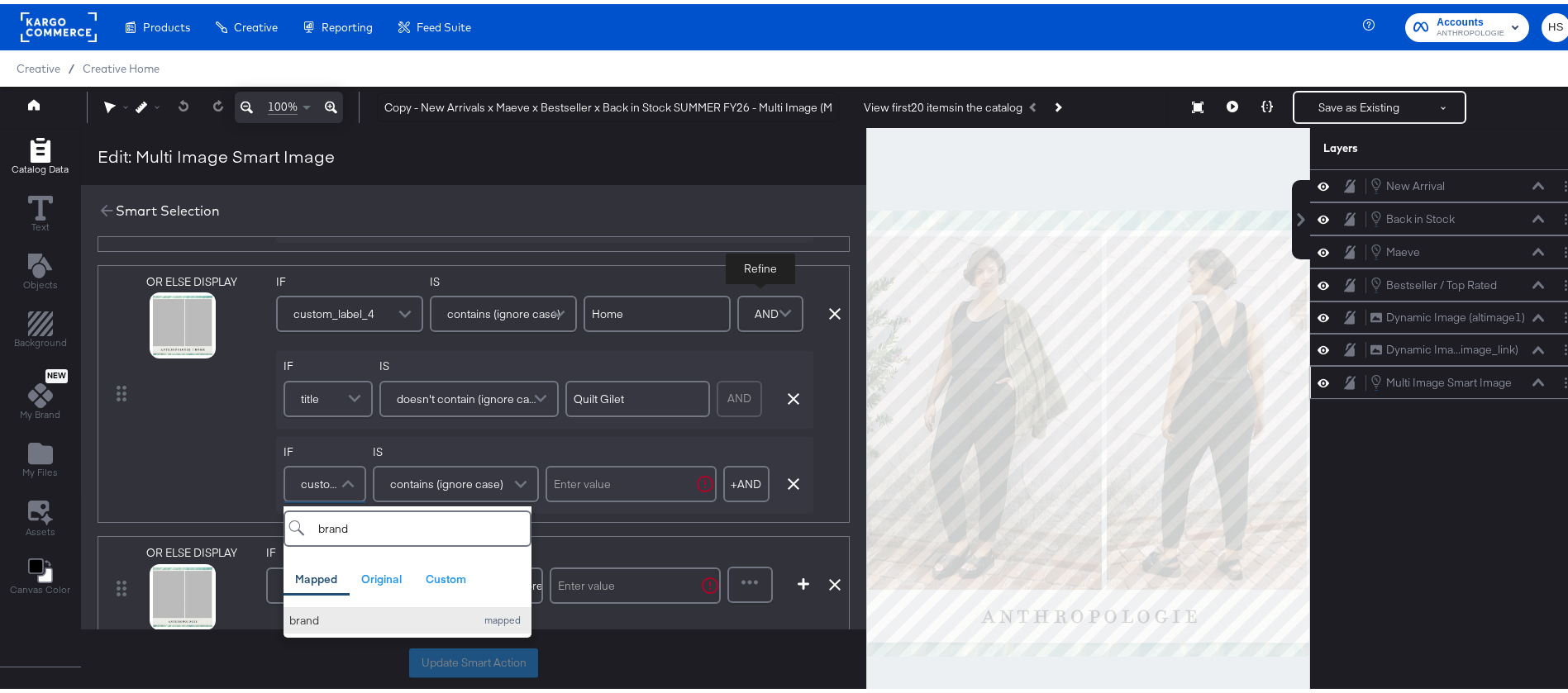 click on "brand mapped" at bounding box center [407, 616] 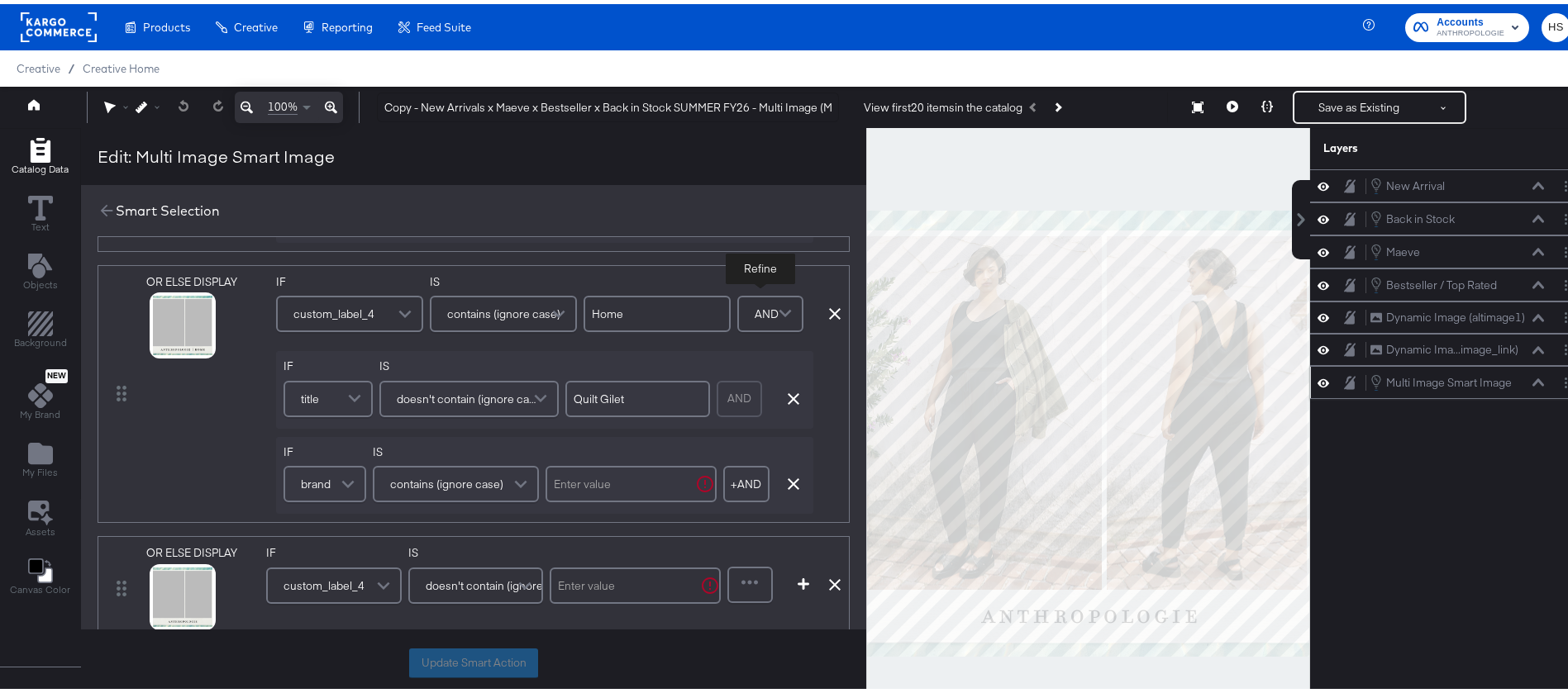 click on "contains (ignore case)" at bounding box center [446, 480] 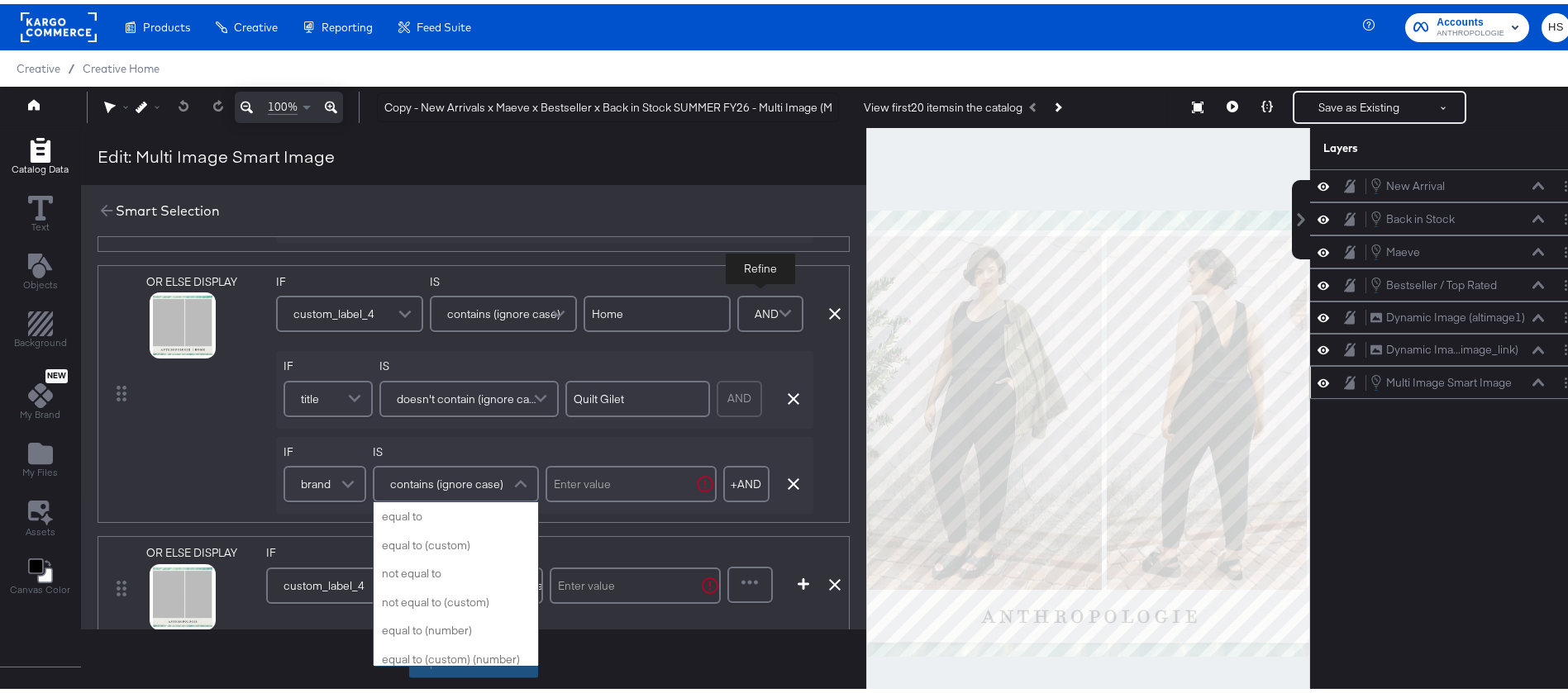 scroll, scrollTop: 660, scrollLeft: 0, axis: vertical 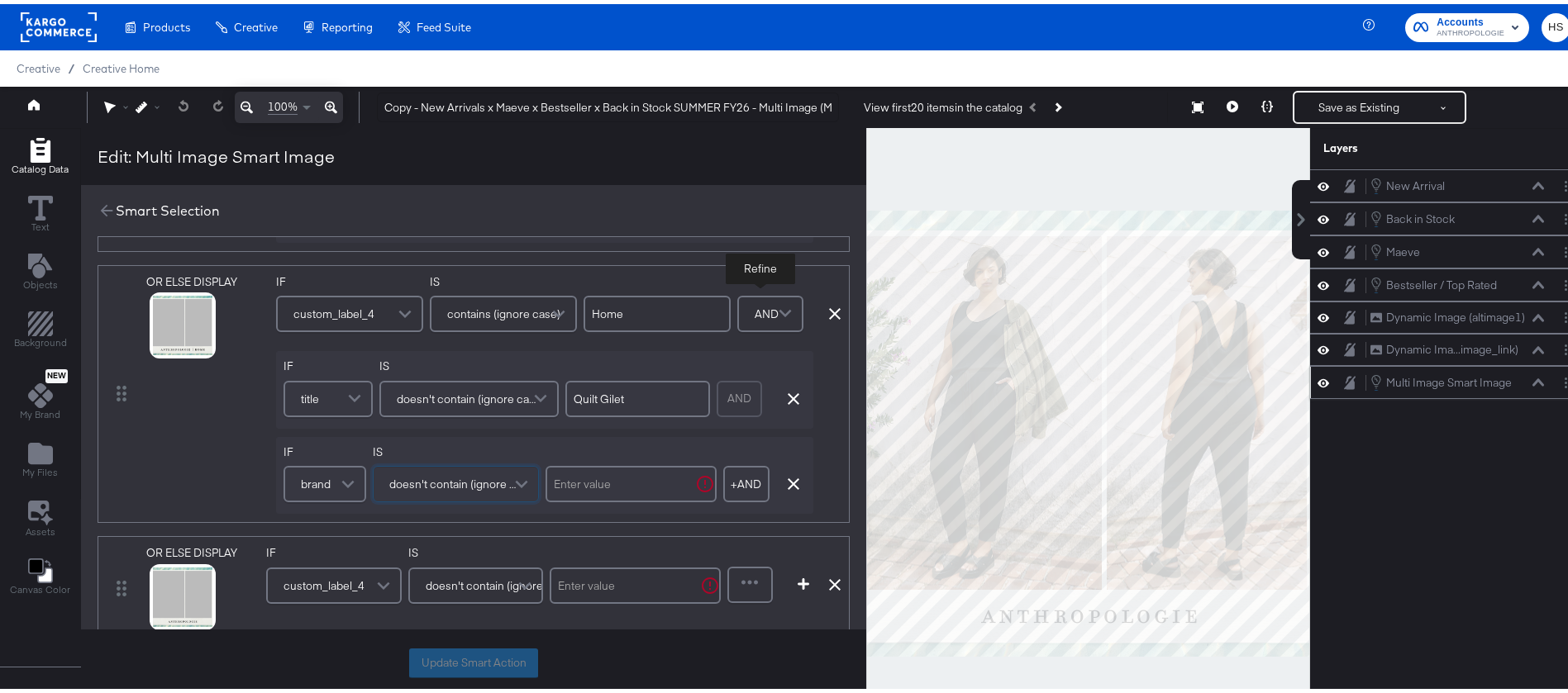 click at bounding box center (631, 480) 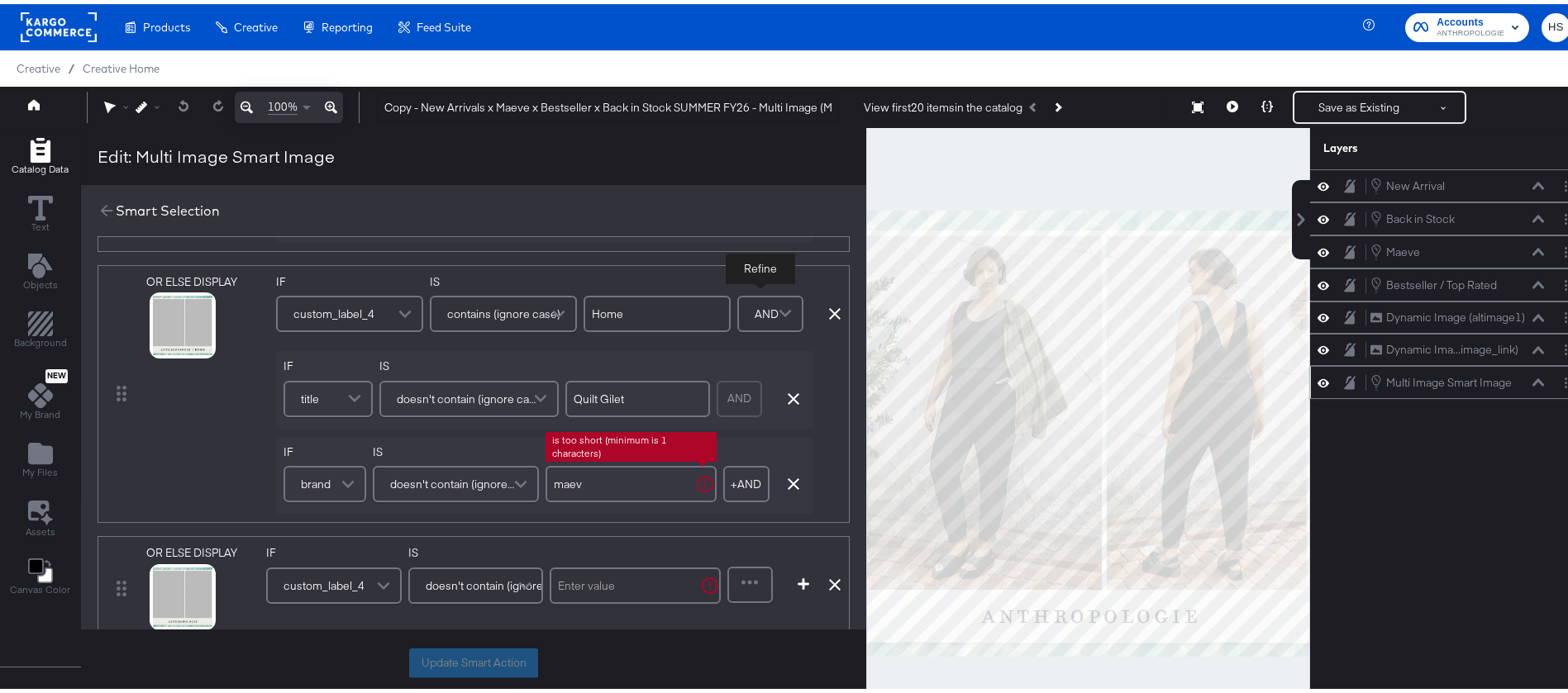 type on "maeve" 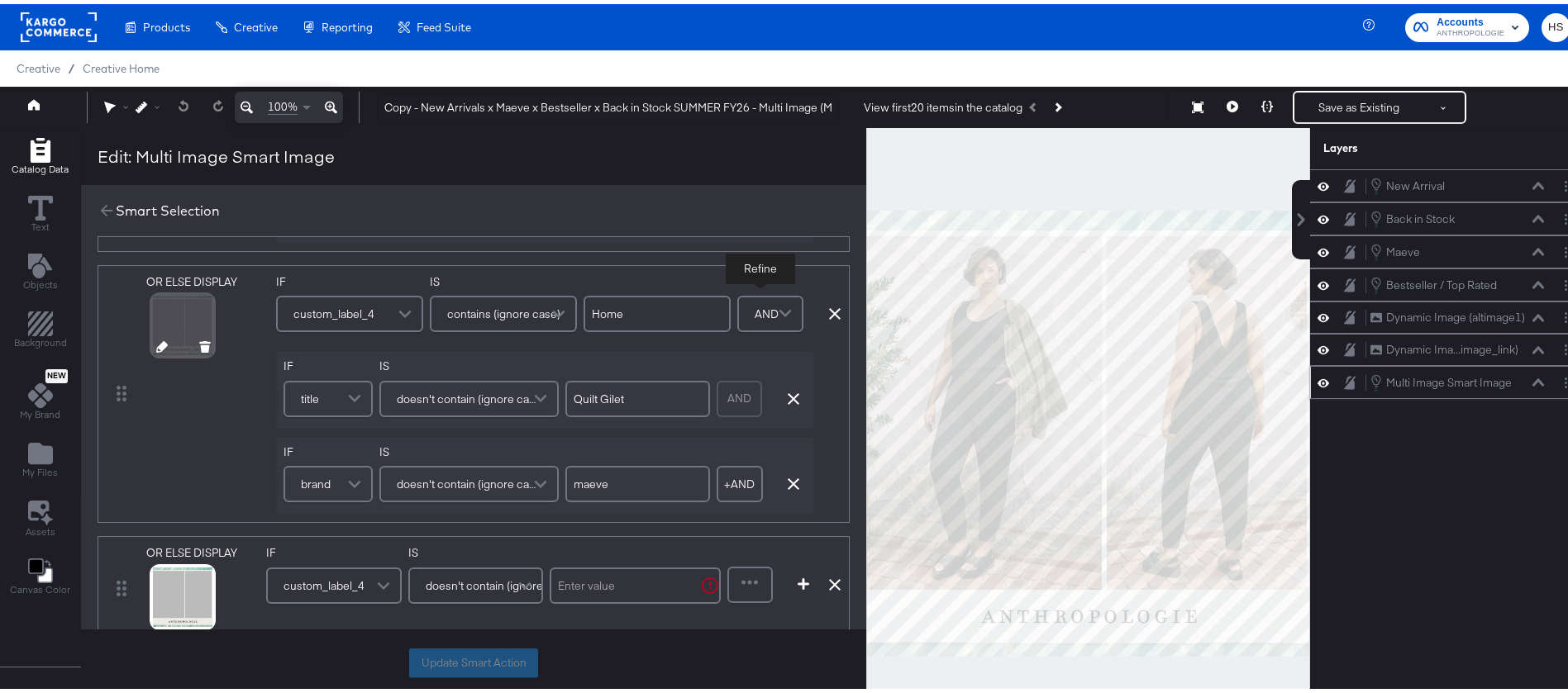 scroll, scrollTop: 0, scrollLeft: 0, axis: both 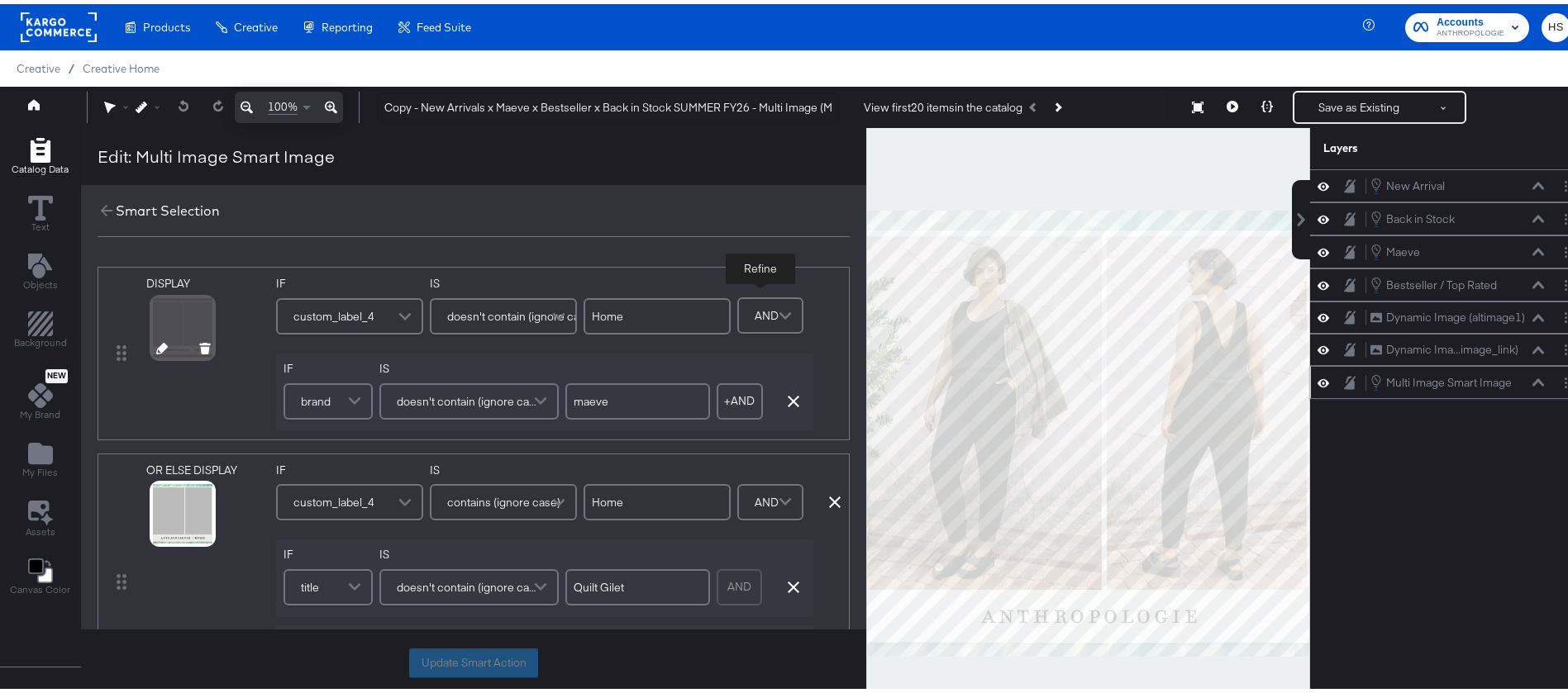 click 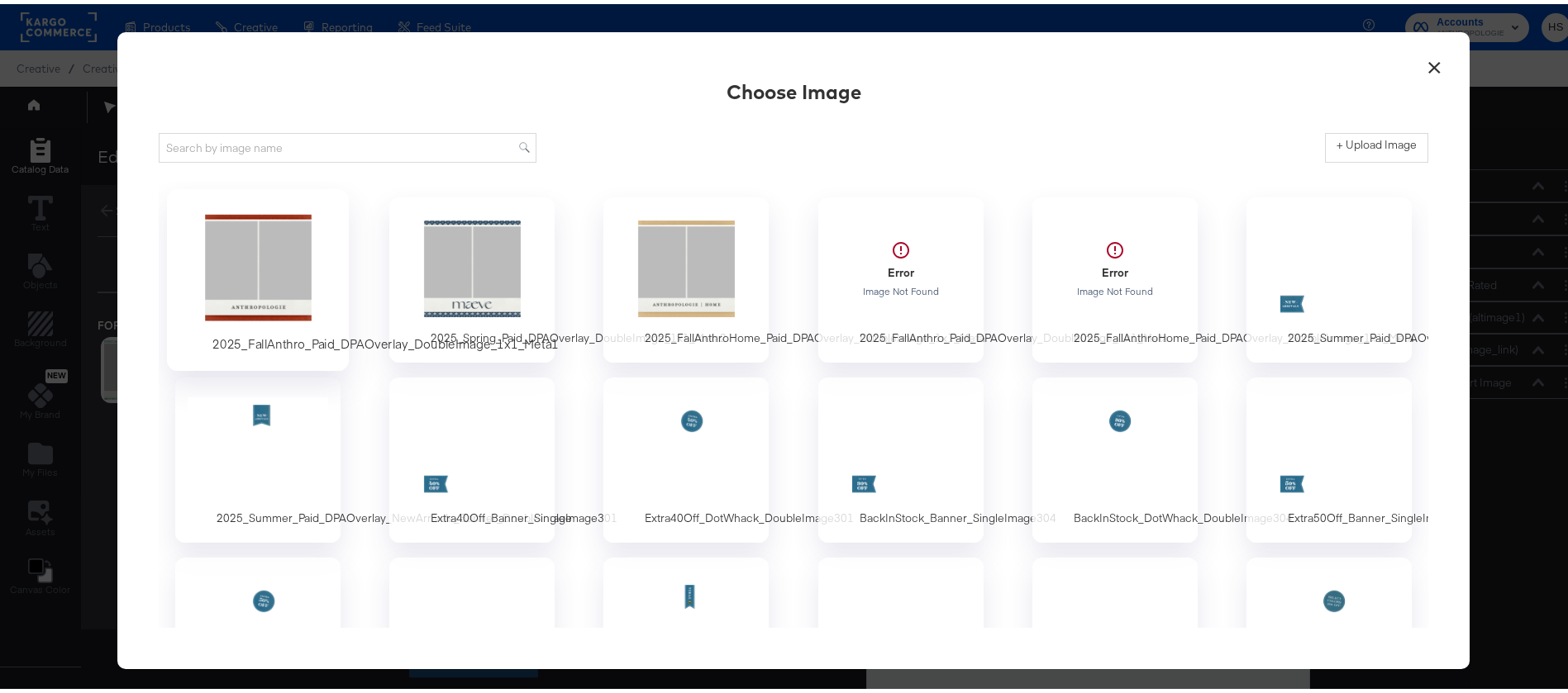 click at bounding box center (258, 264) 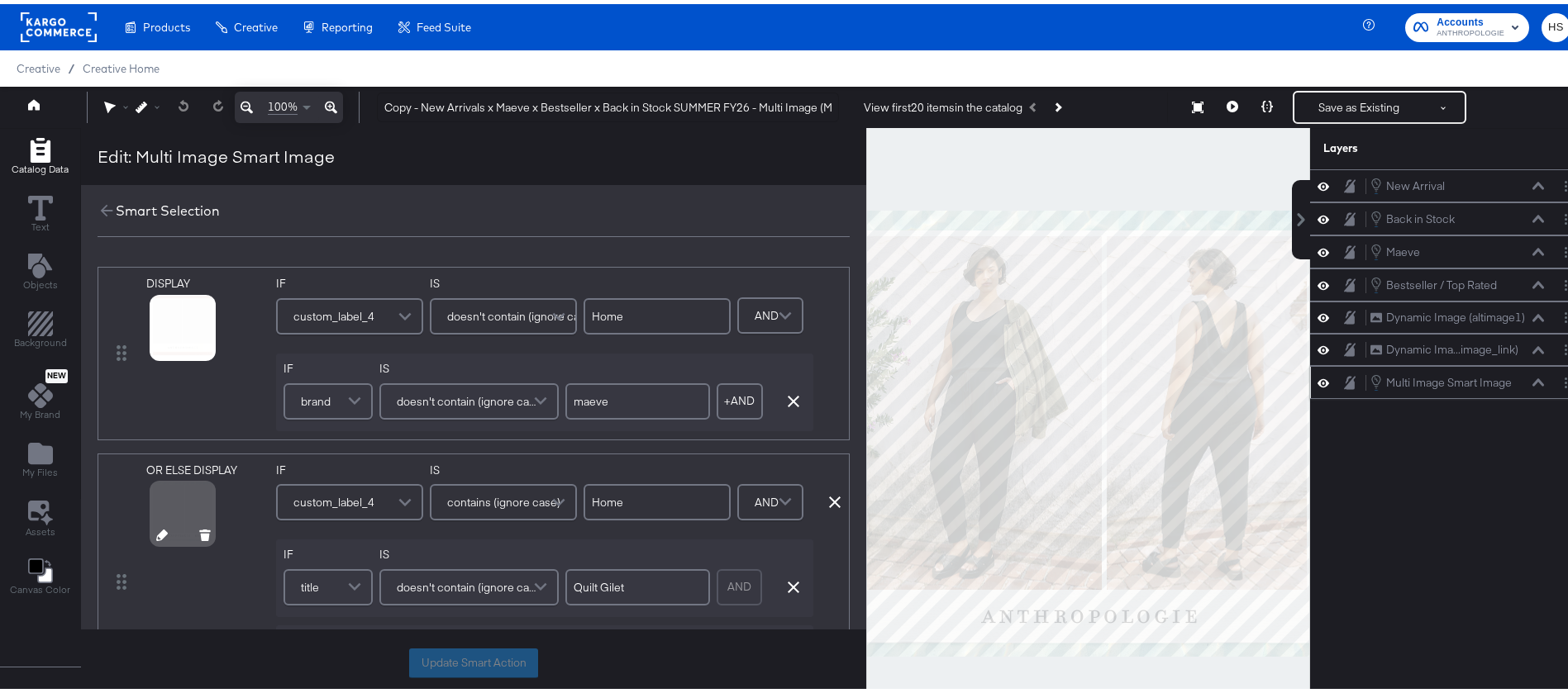 click 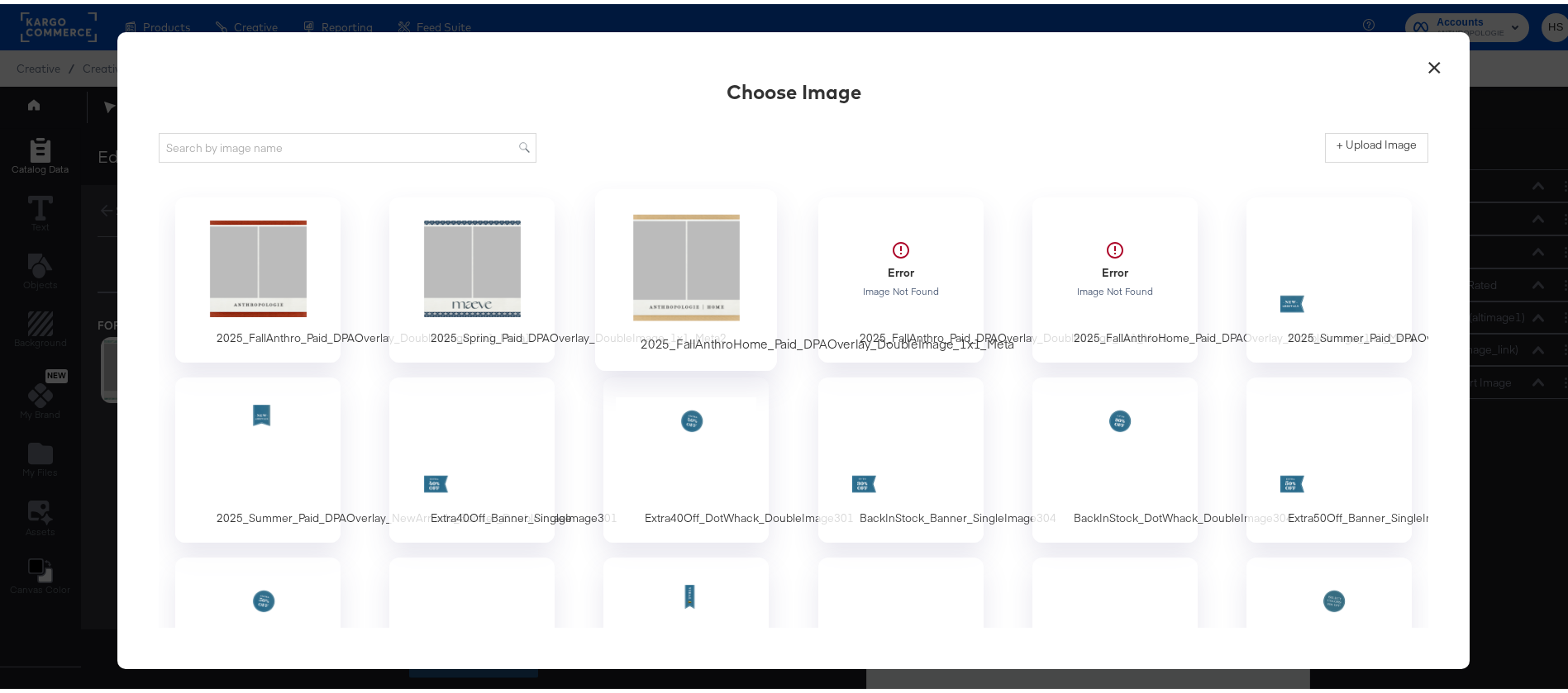 click at bounding box center (686, 264) 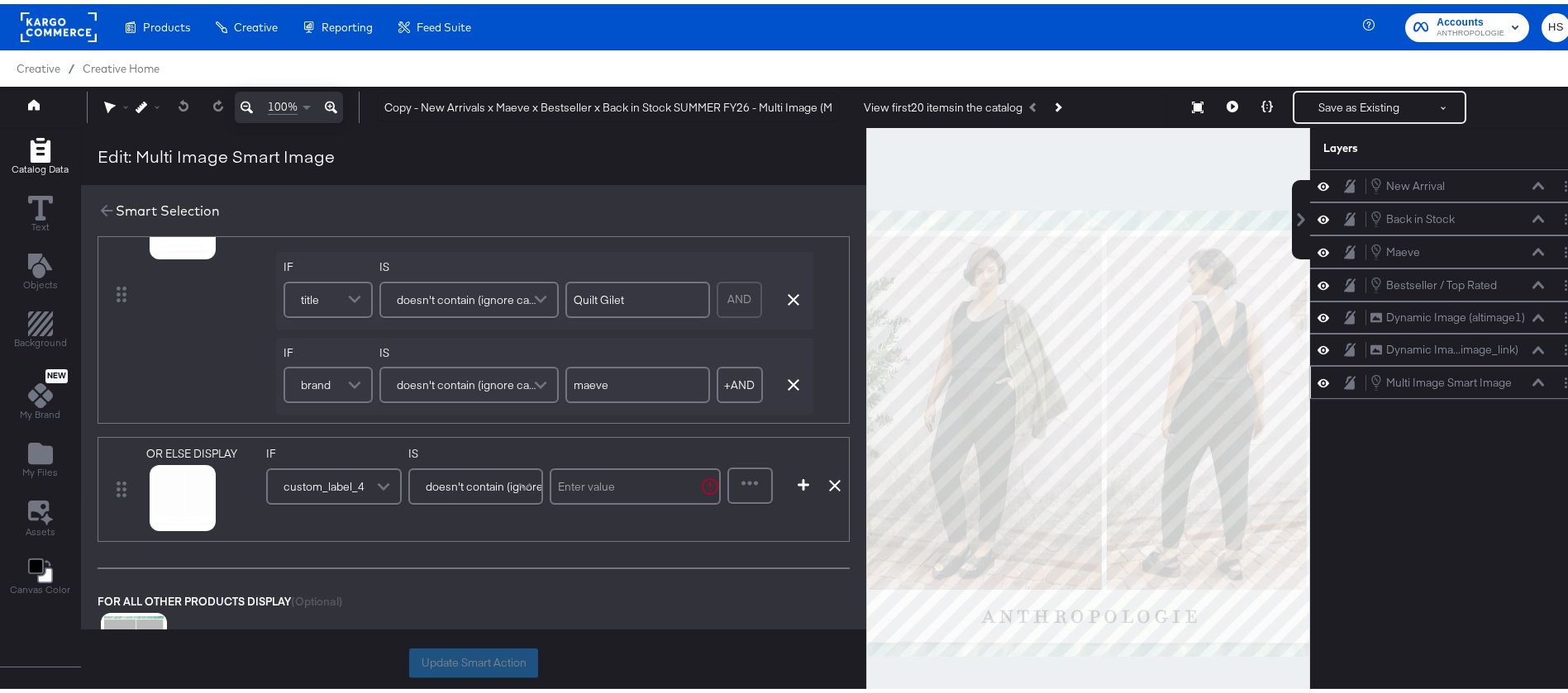 scroll, scrollTop: 290, scrollLeft: 0, axis: vertical 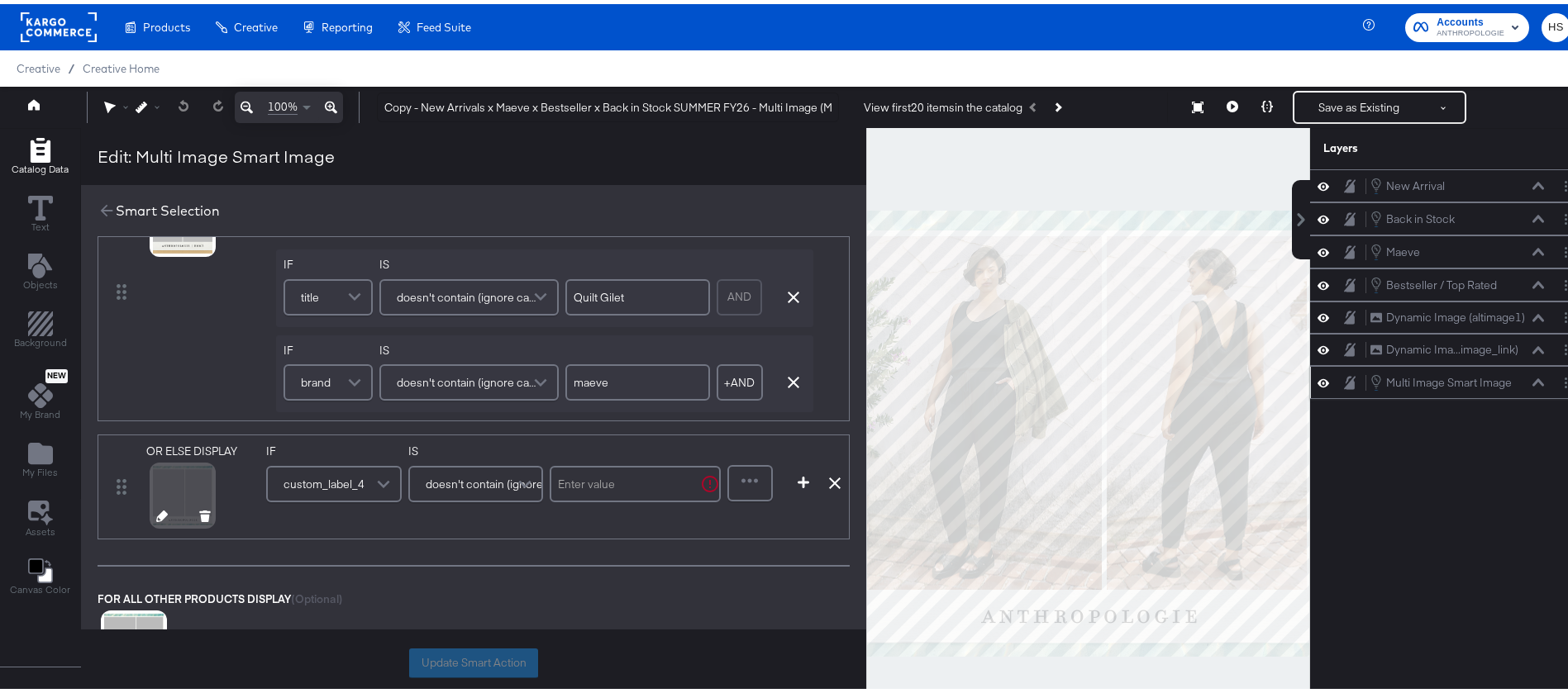 click 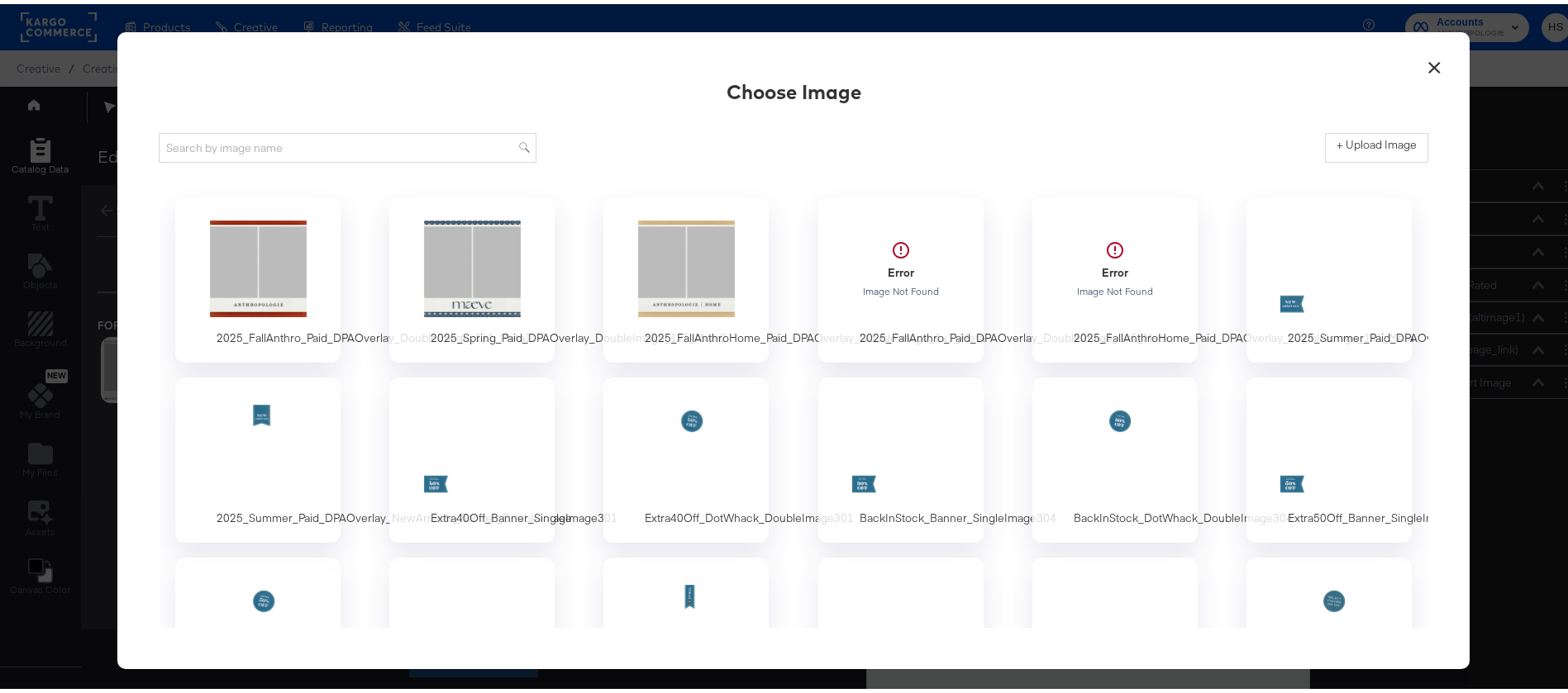scroll, scrollTop: 0, scrollLeft: 0, axis: both 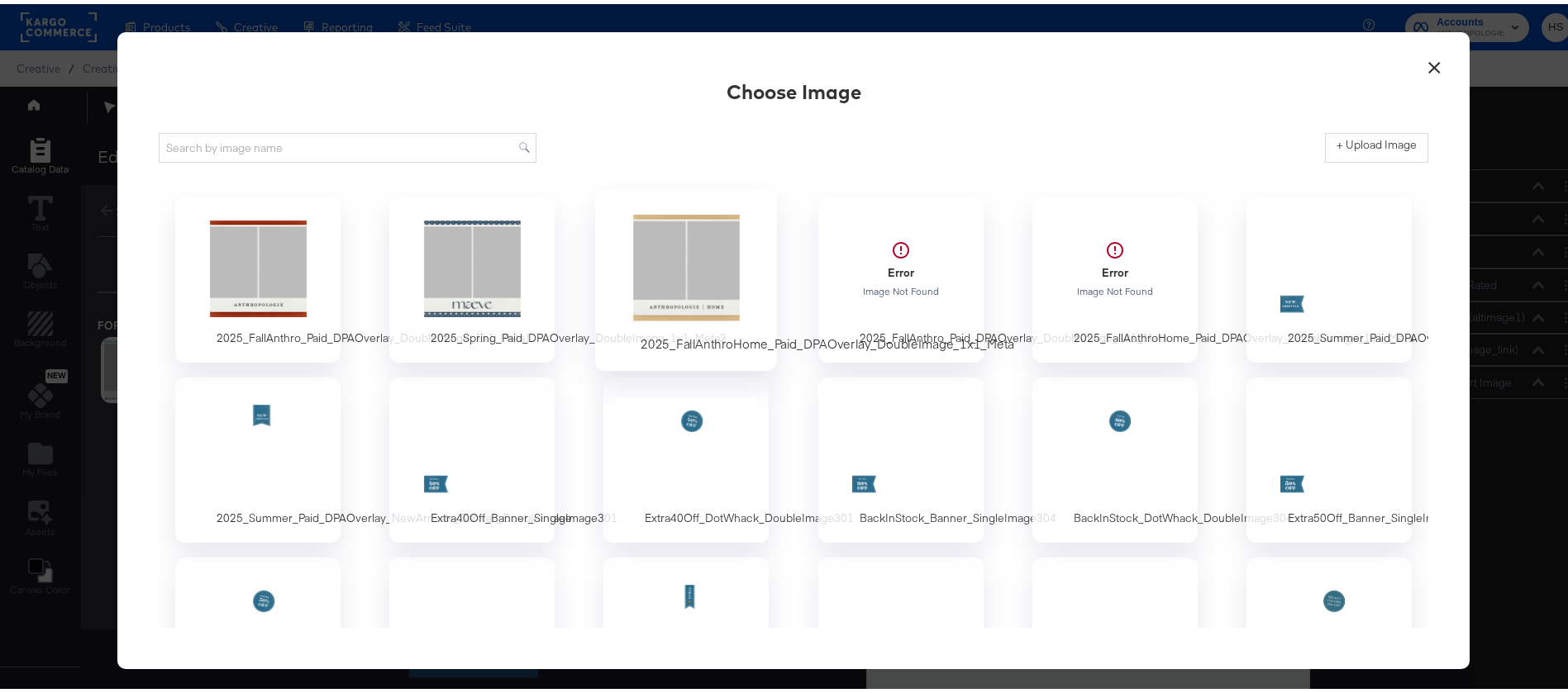 click at bounding box center (686, 264) 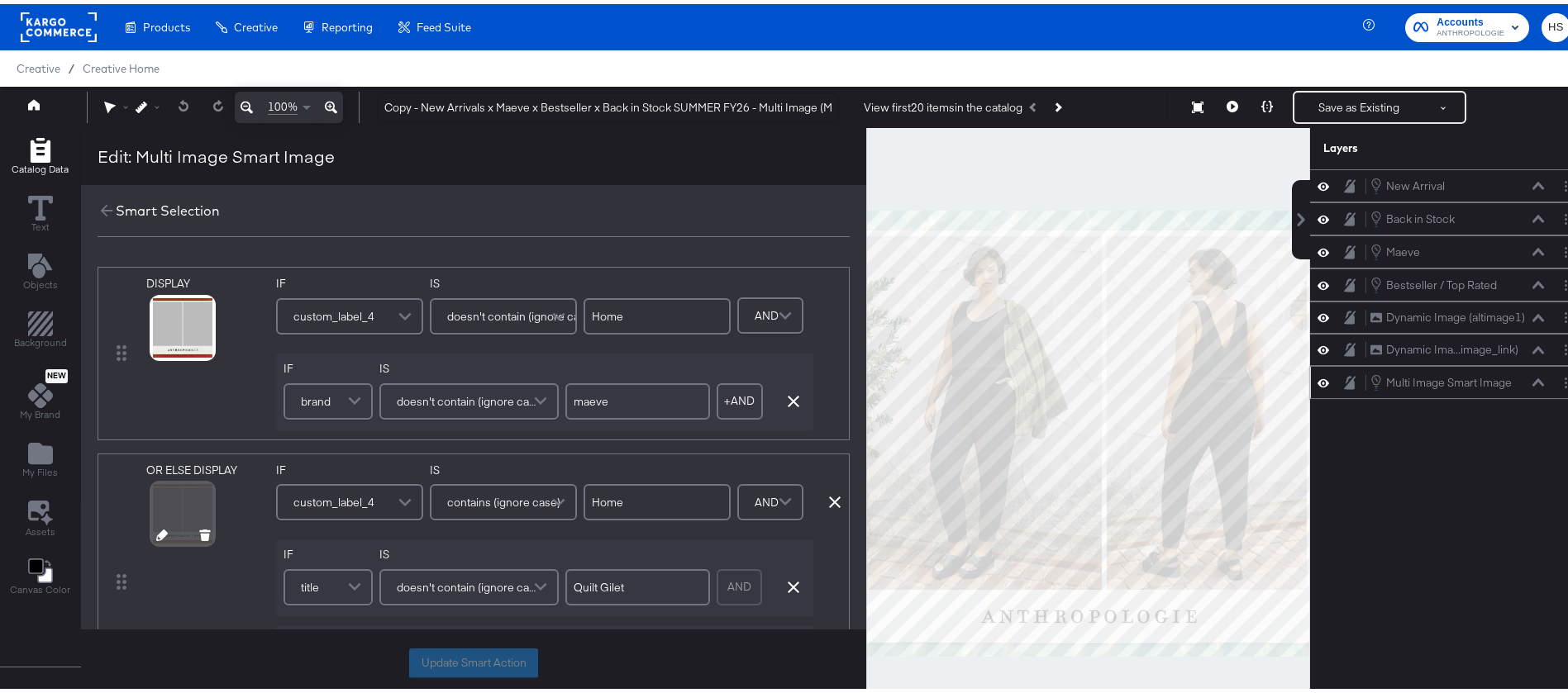 click 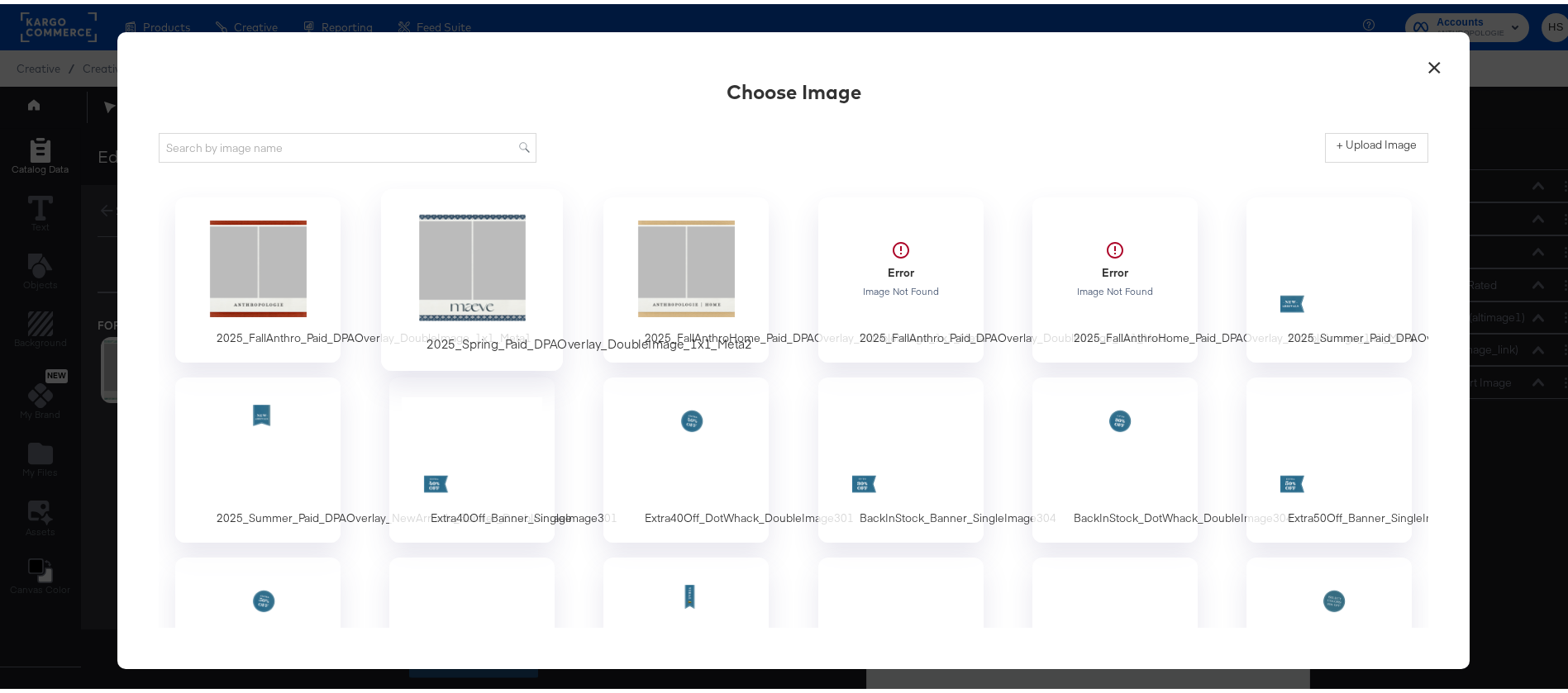 click at bounding box center (472, 264) 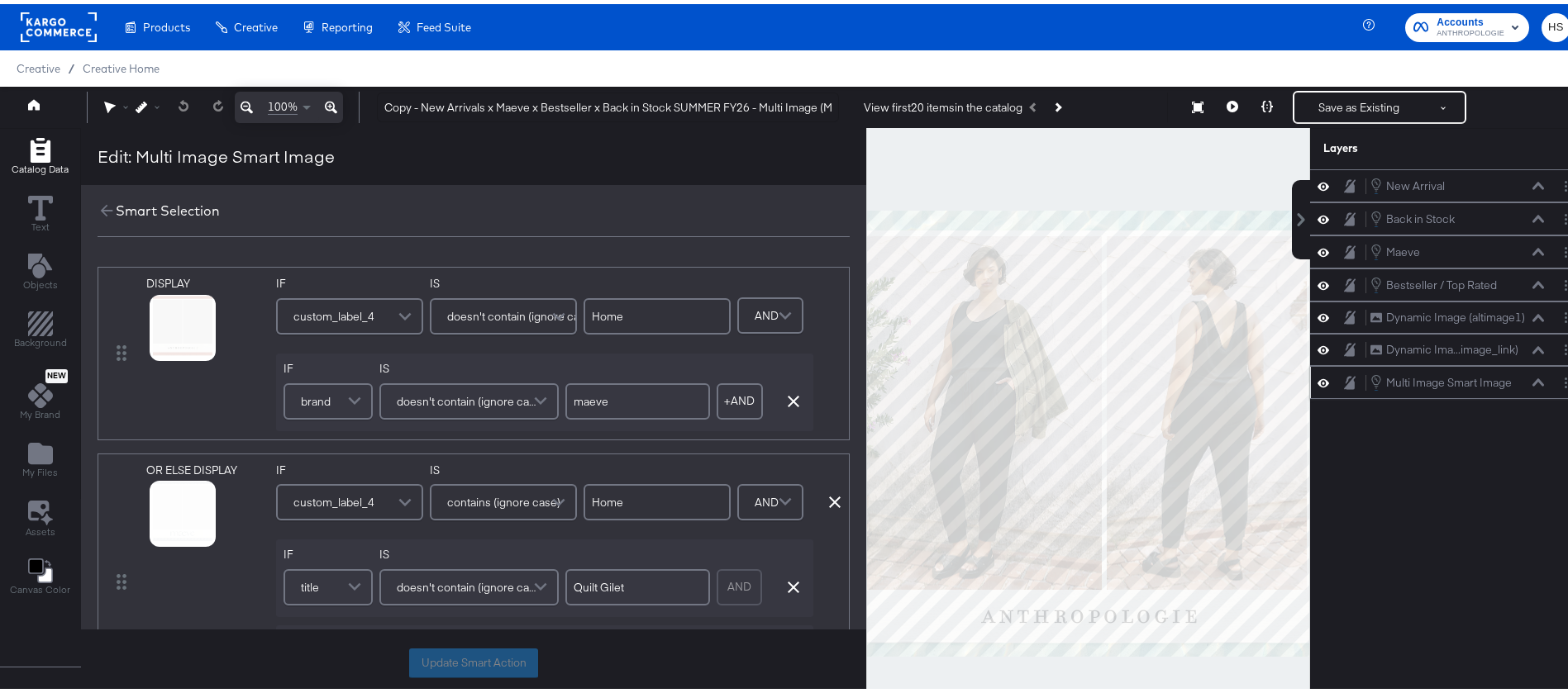 click on "custom_label_4" at bounding box center [334, 498] 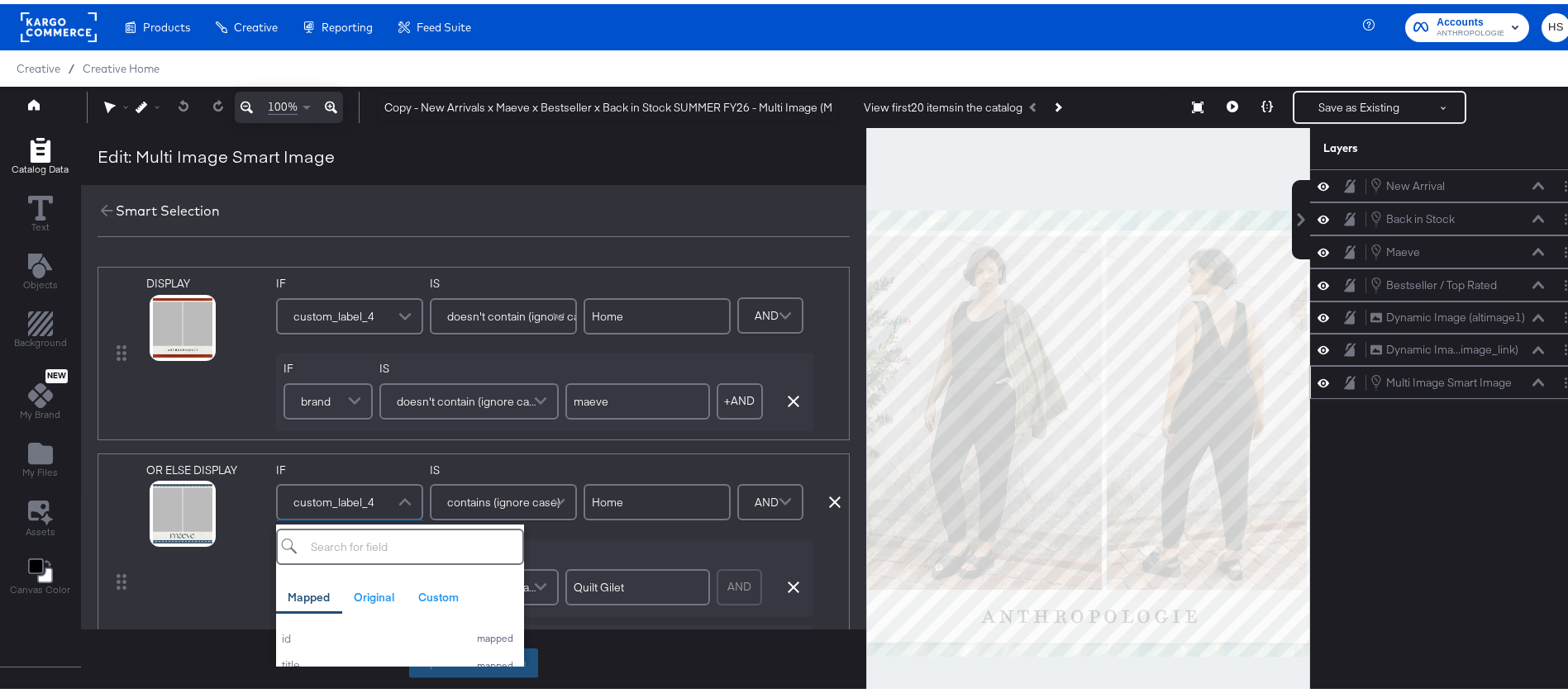 scroll, scrollTop: 32, scrollLeft: 0, axis: vertical 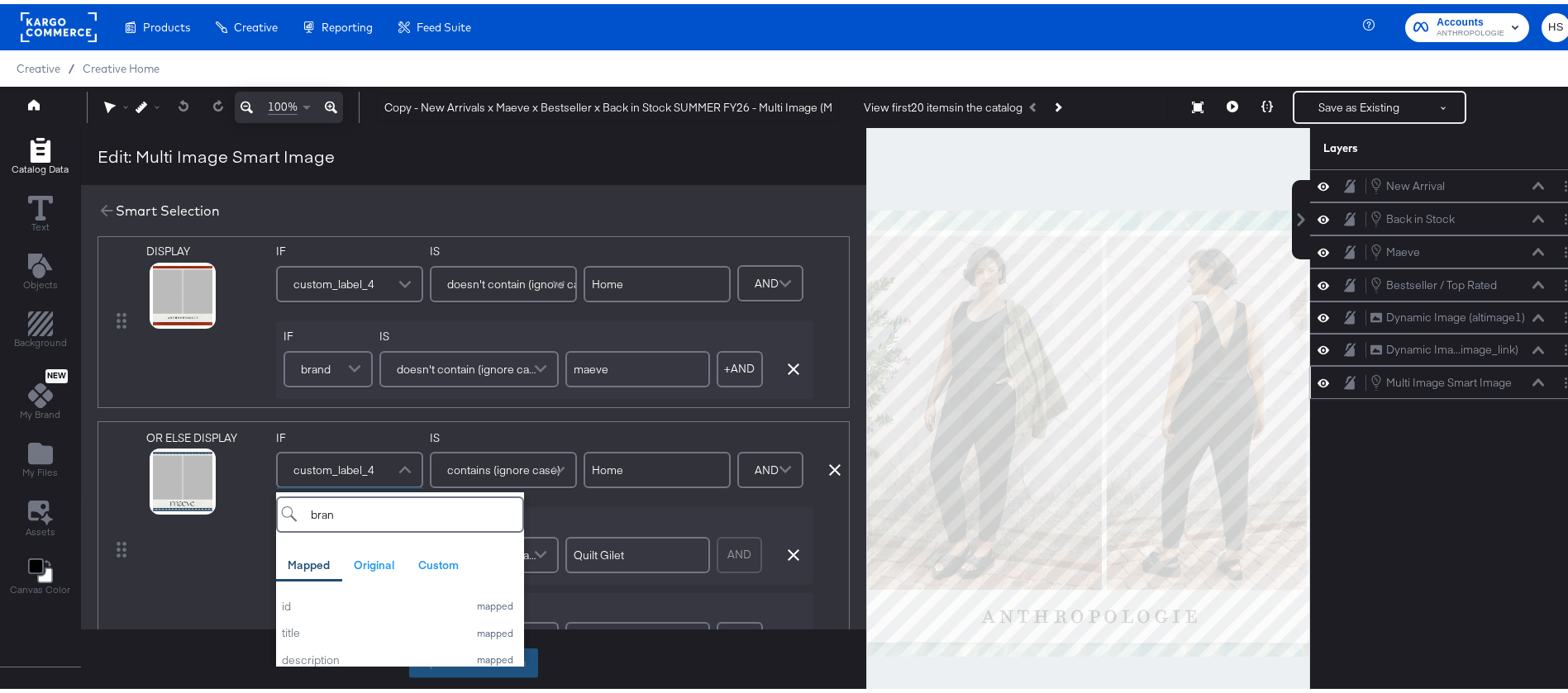 type on "brand" 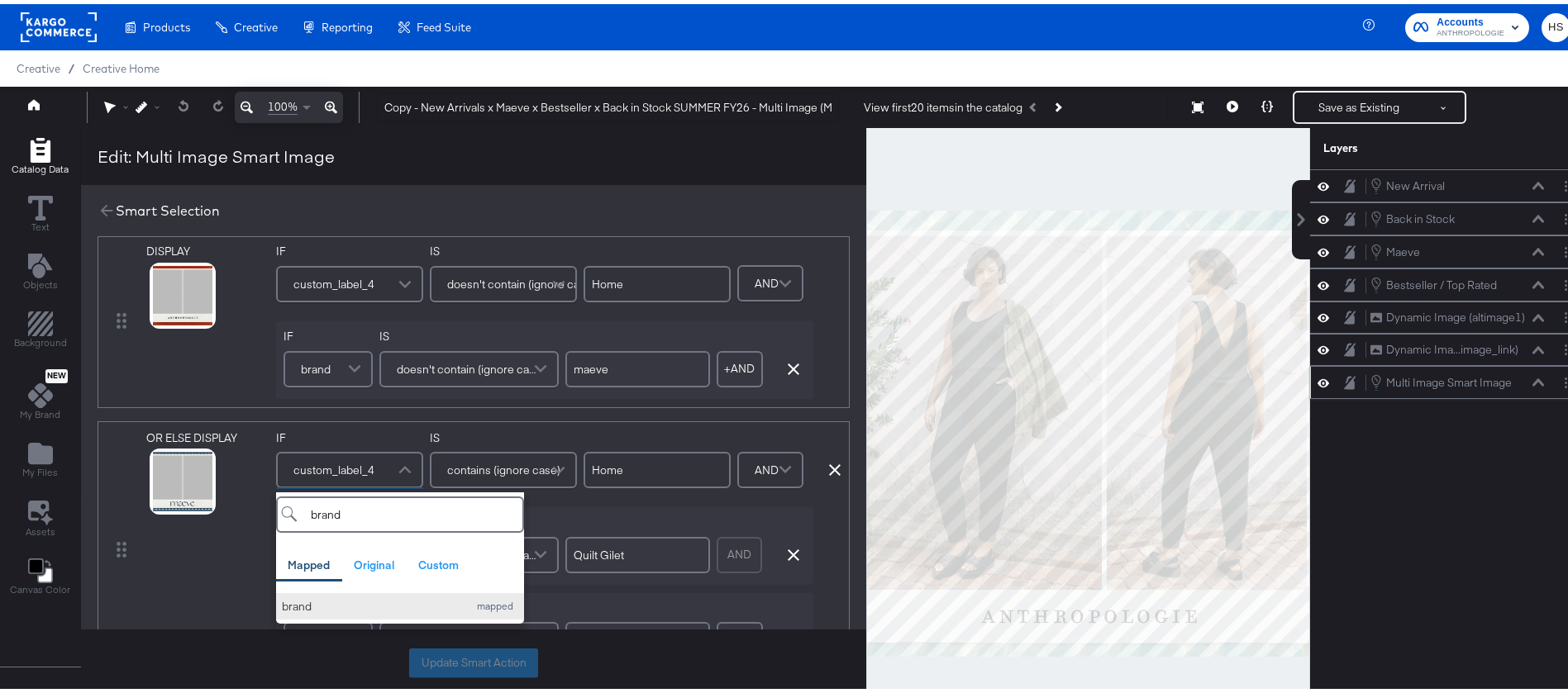 click on "brand" at bounding box center (371, 602) 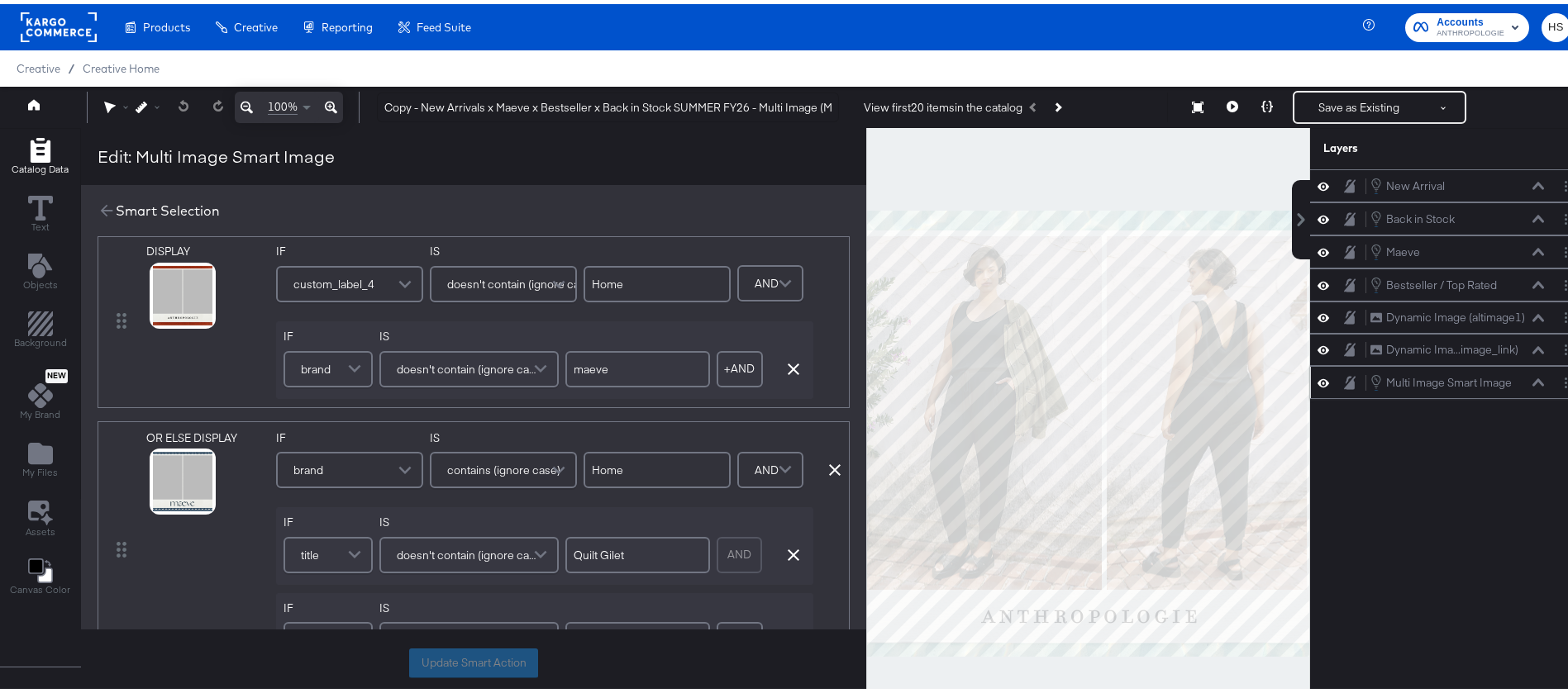 click on "Home" at bounding box center [657, 466] 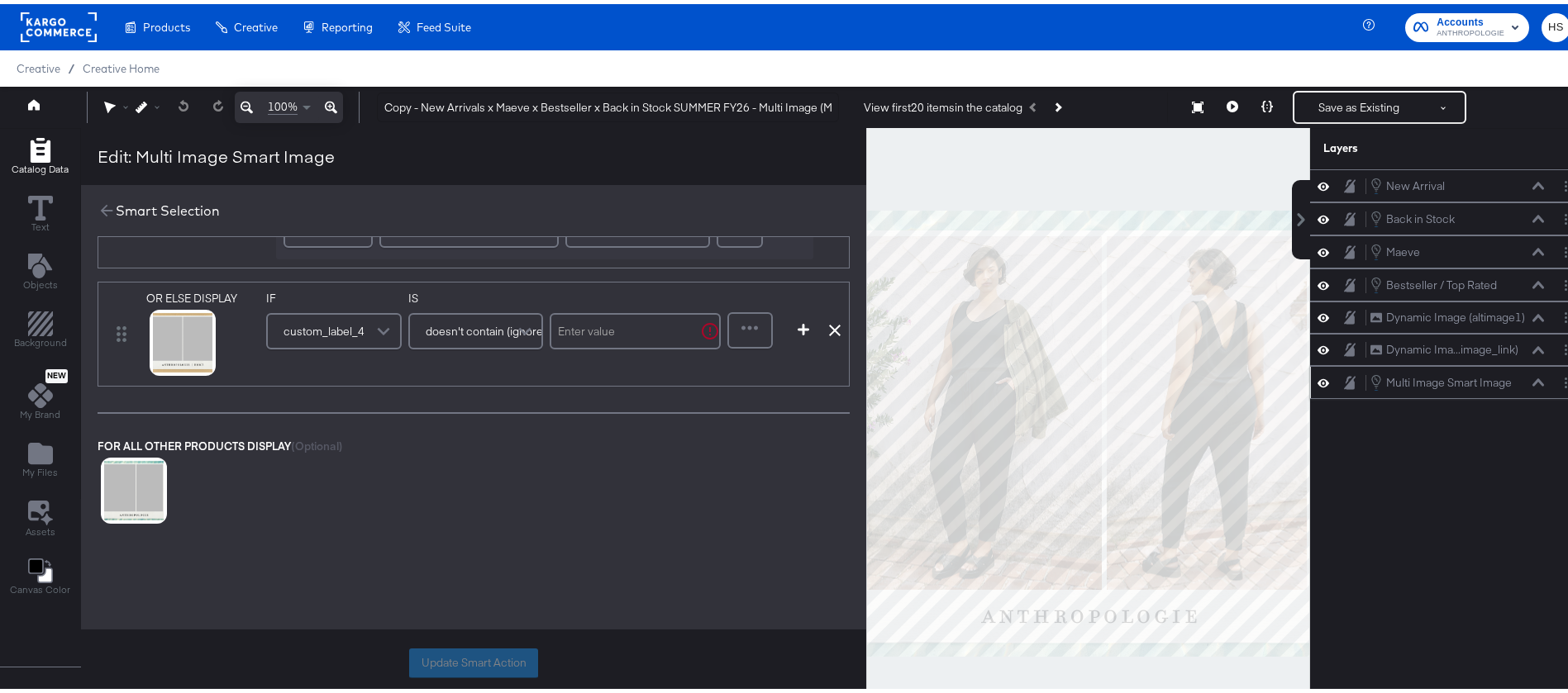 scroll, scrollTop: 176, scrollLeft: 0, axis: vertical 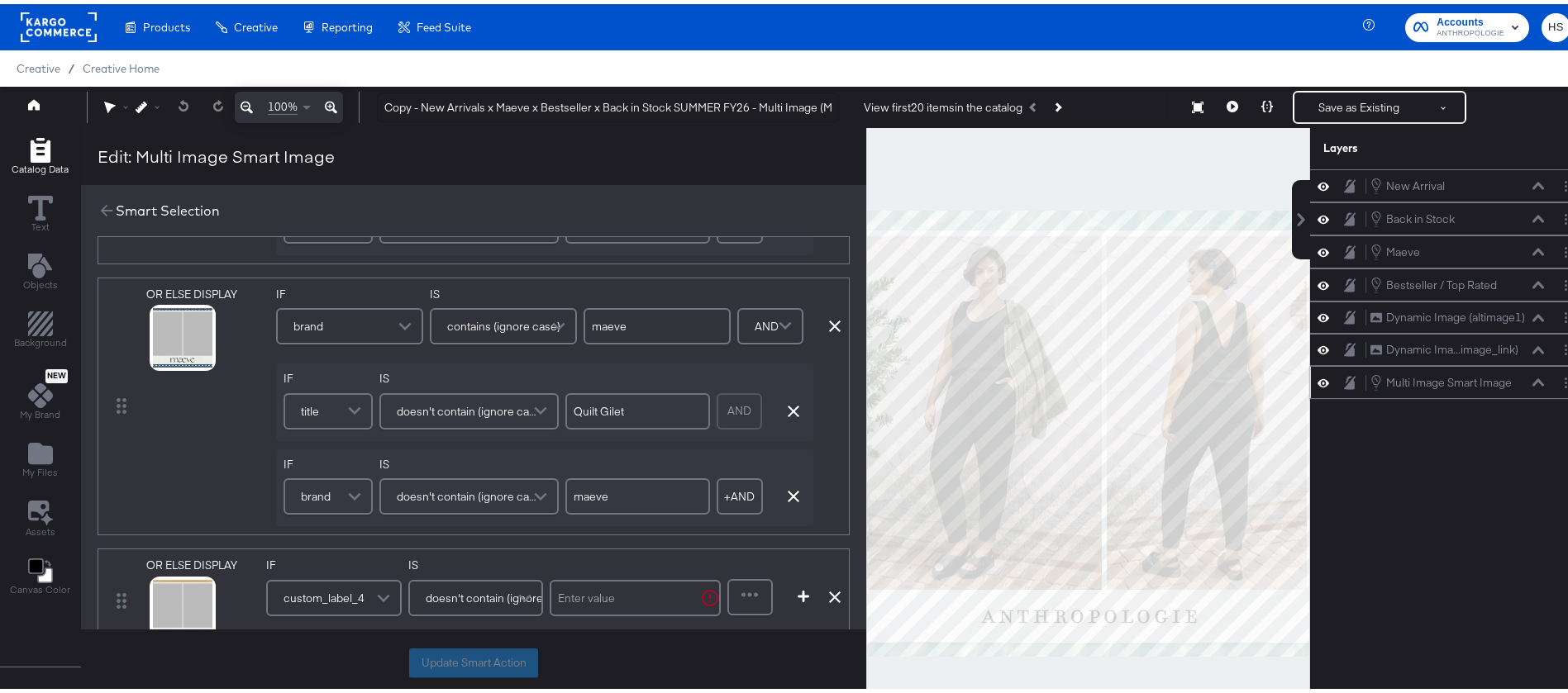 click at bounding box center [407, 322] 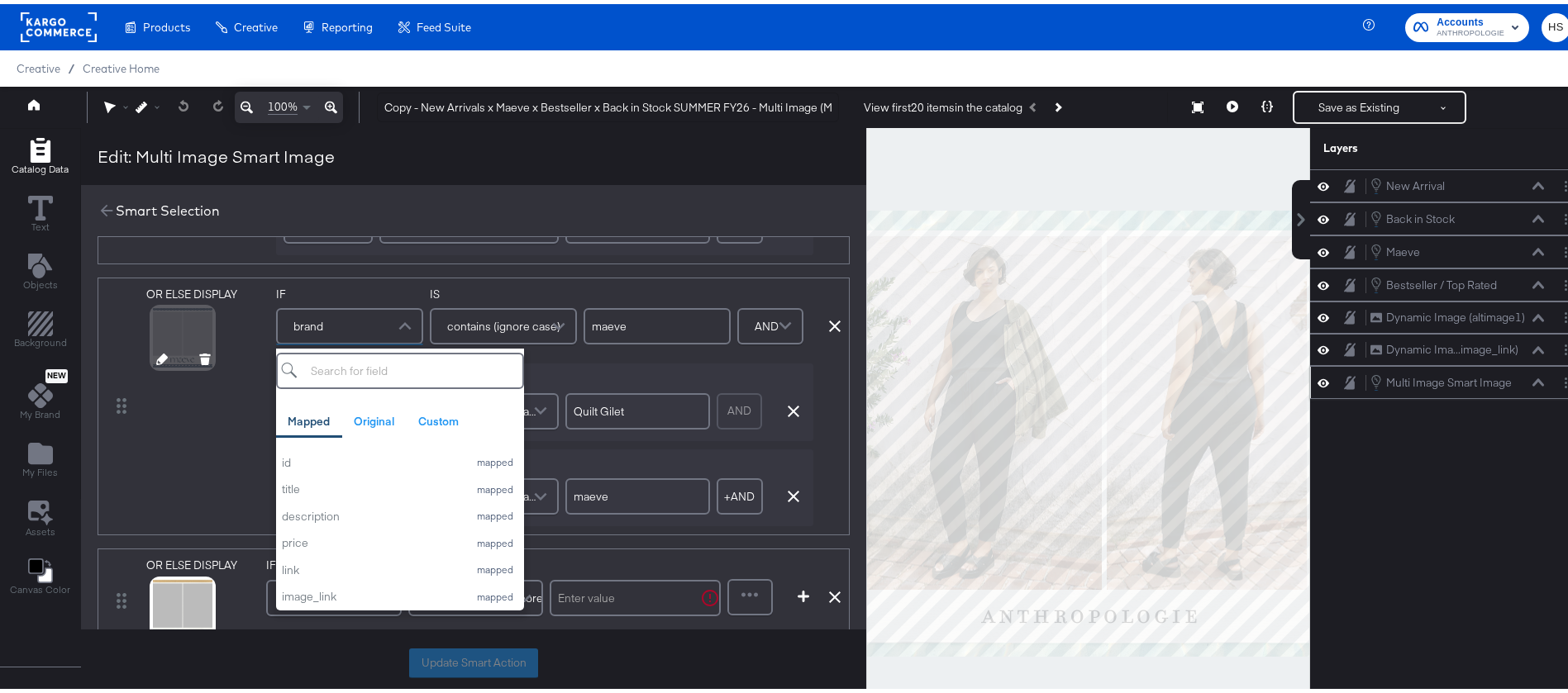 click on "OR ELSE DISPLAY" at bounding box center [207, 402] 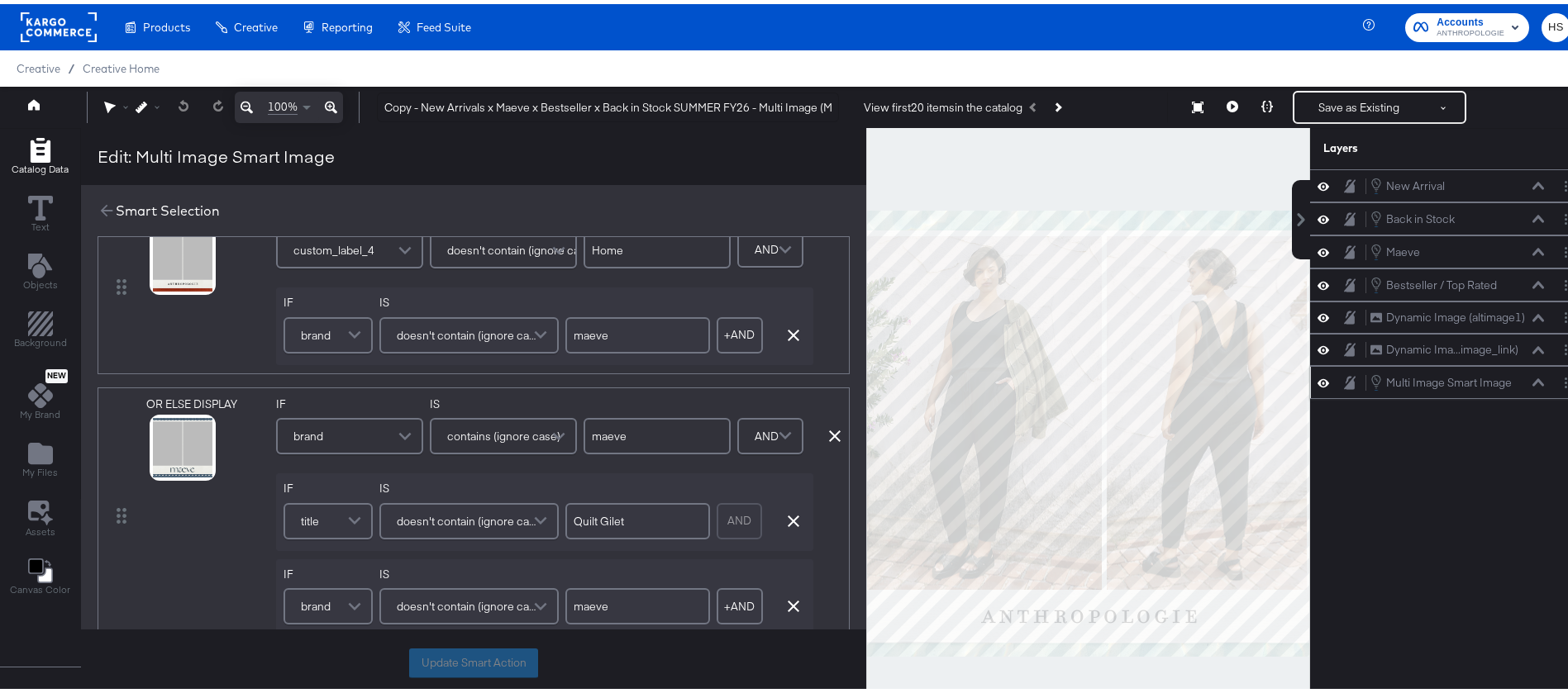 scroll, scrollTop: 64, scrollLeft: 0, axis: vertical 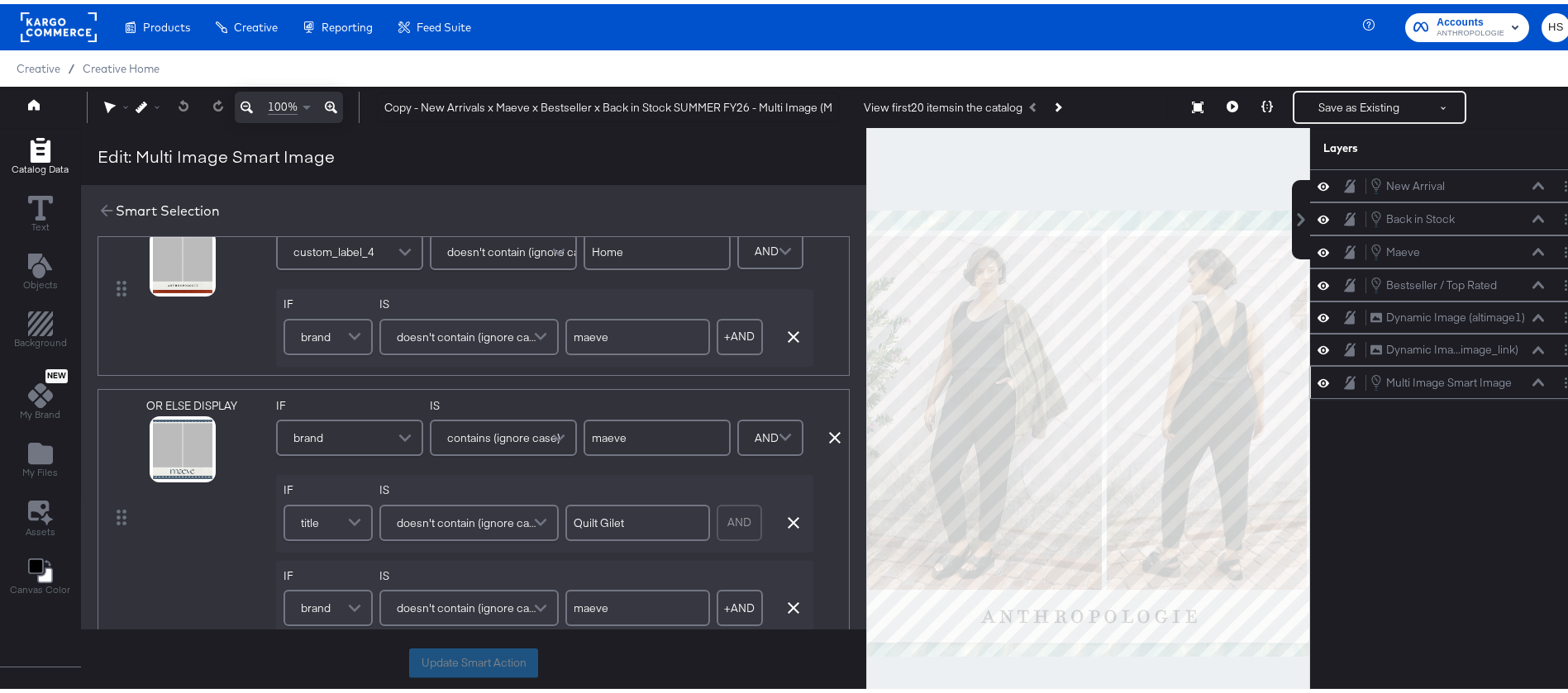 click on "brand" at bounding box center (350, 434) 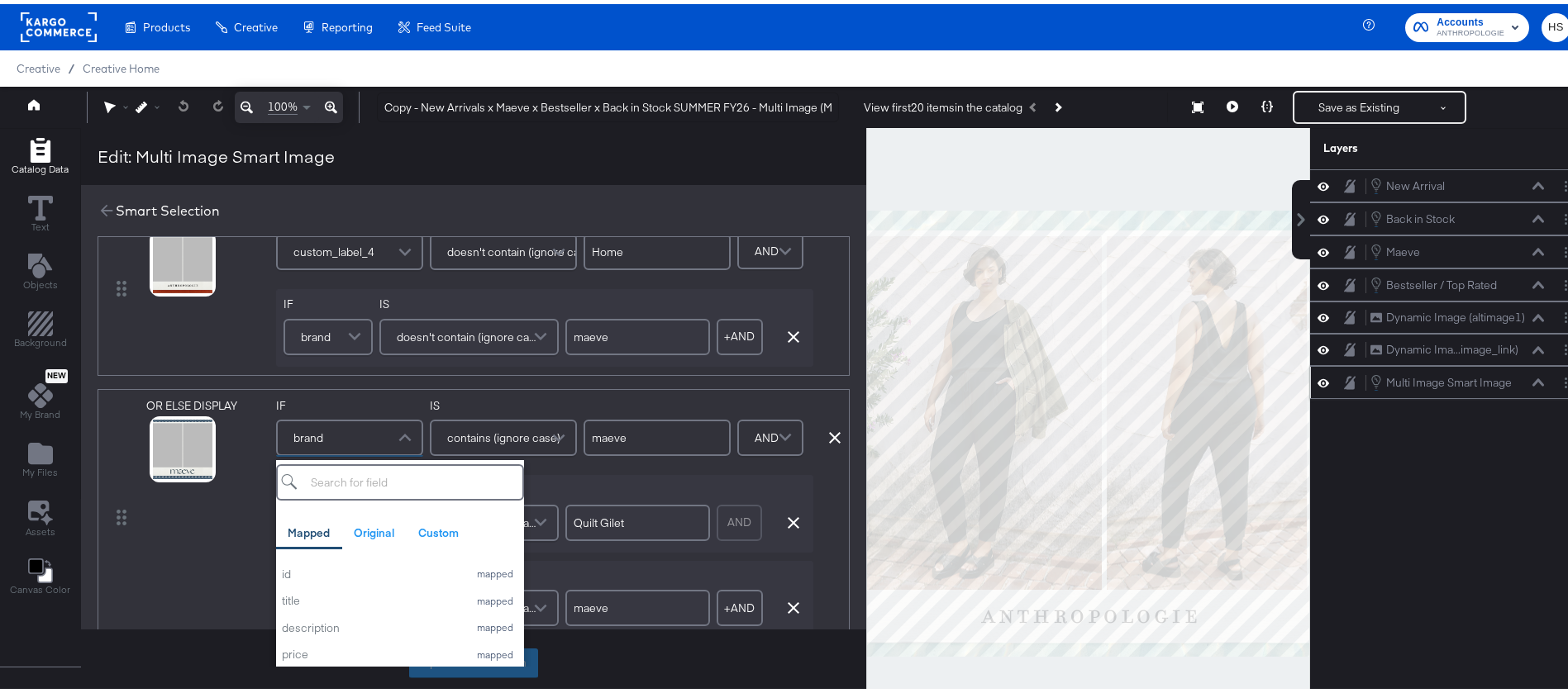 scroll, scrollTop: 322, scrollLeft: 0, axis: vertical 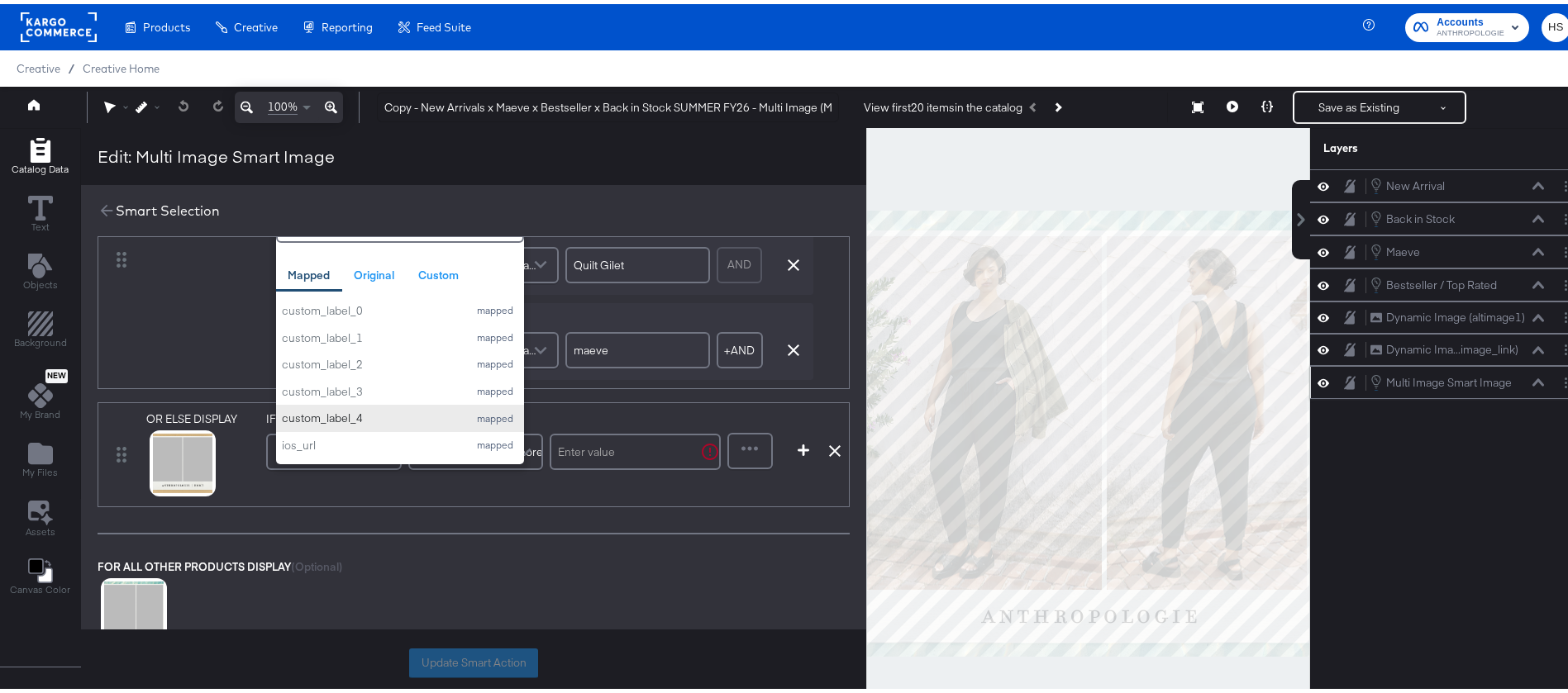 click on "custom_label_4" at bounding box center (371, 414) 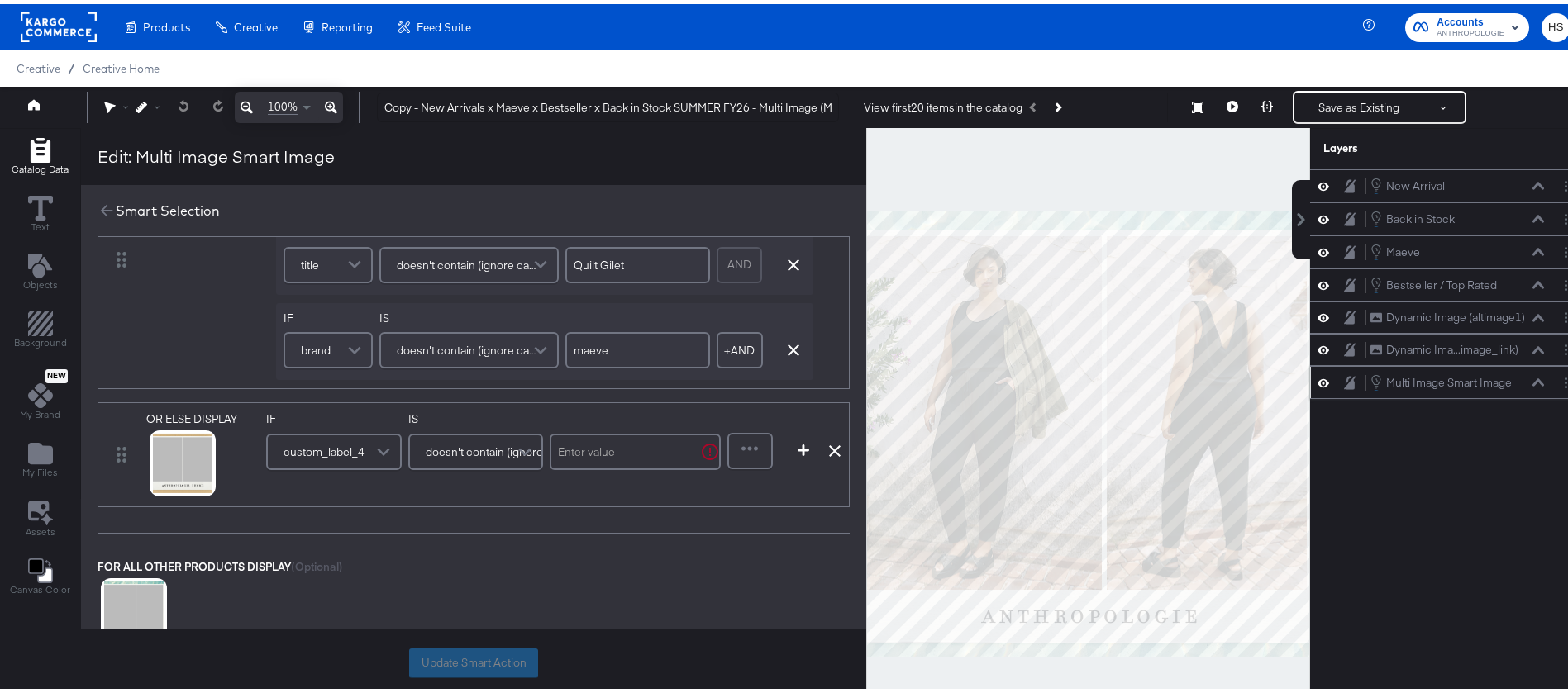 scroll, scrollTop: 193, scrollLeft: 0, axis: vertical 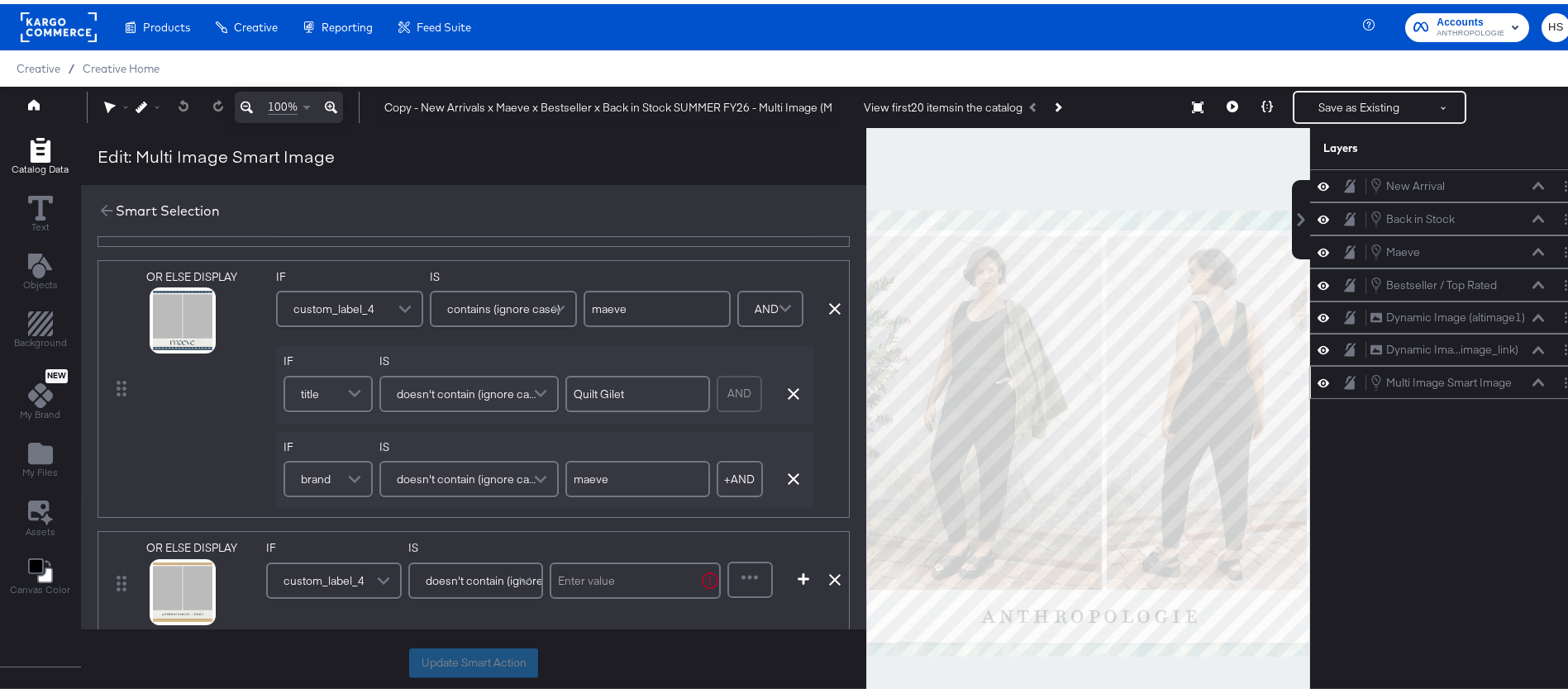 click on "maeve" at bounding box center (657, 305) 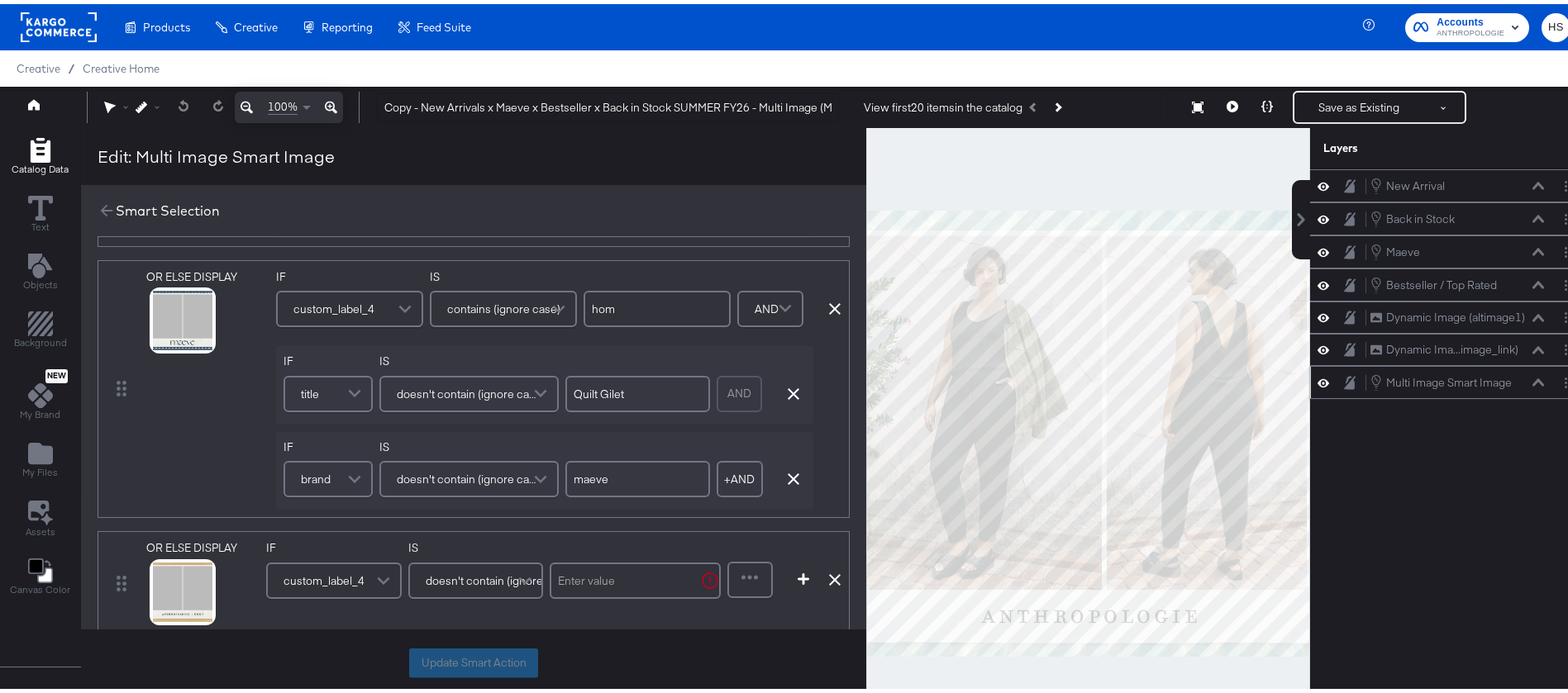 type on "home" 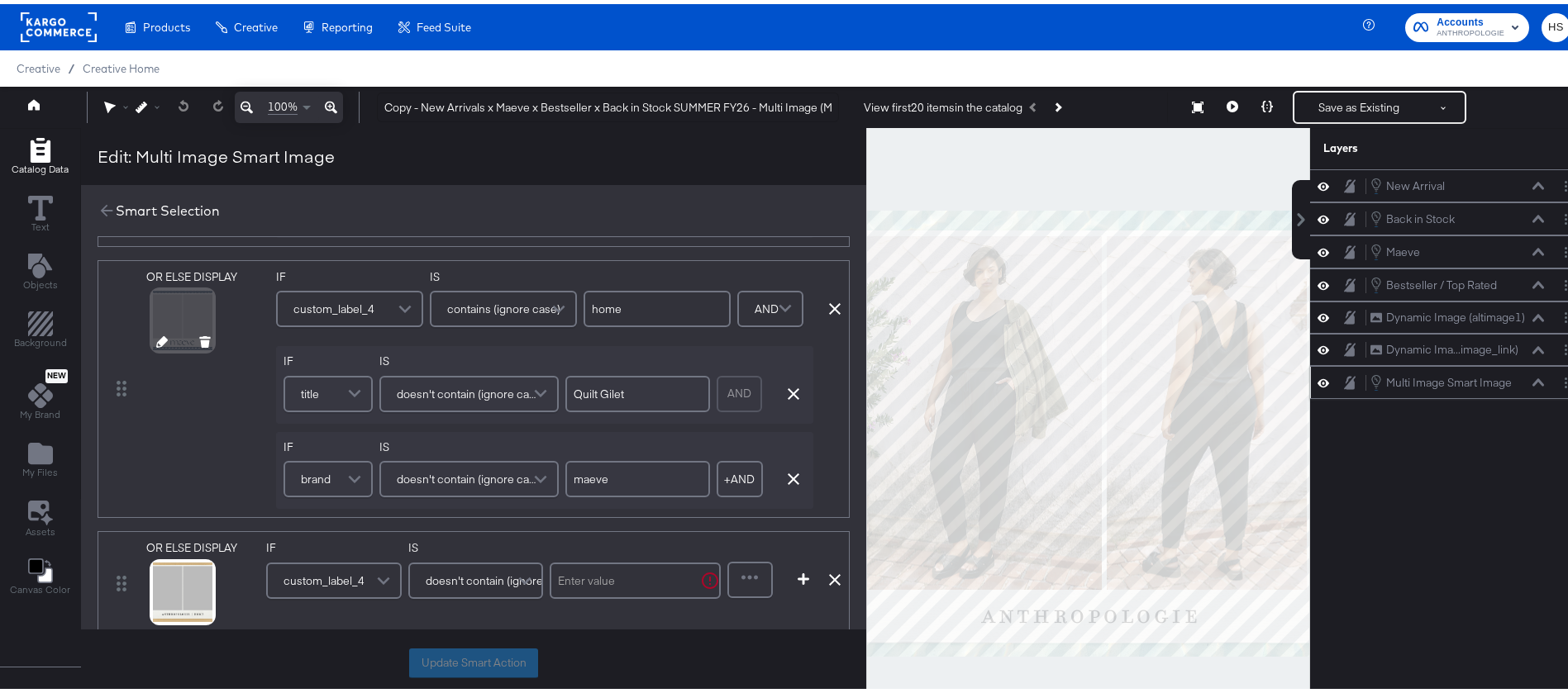 click 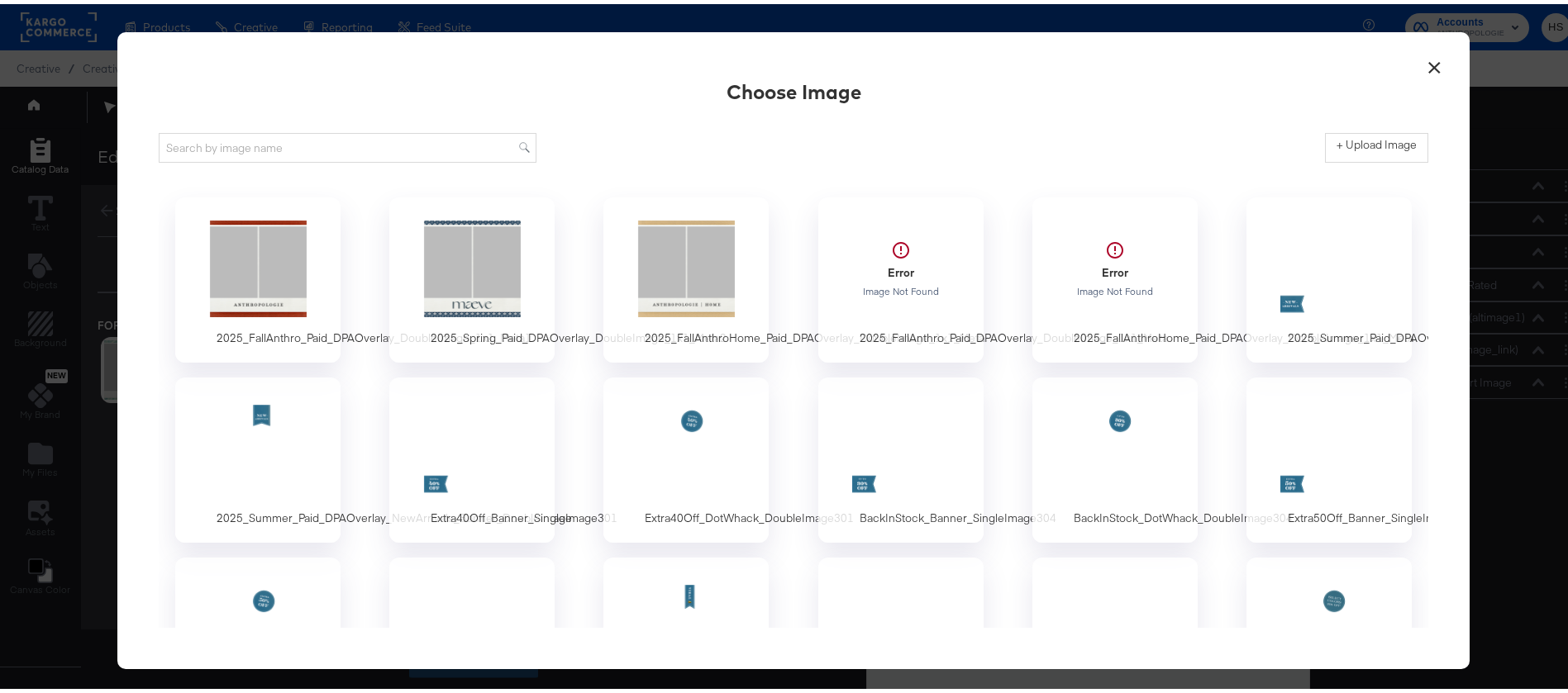scroll, scrollTop: 0, scrollLeft: 0, axis: both 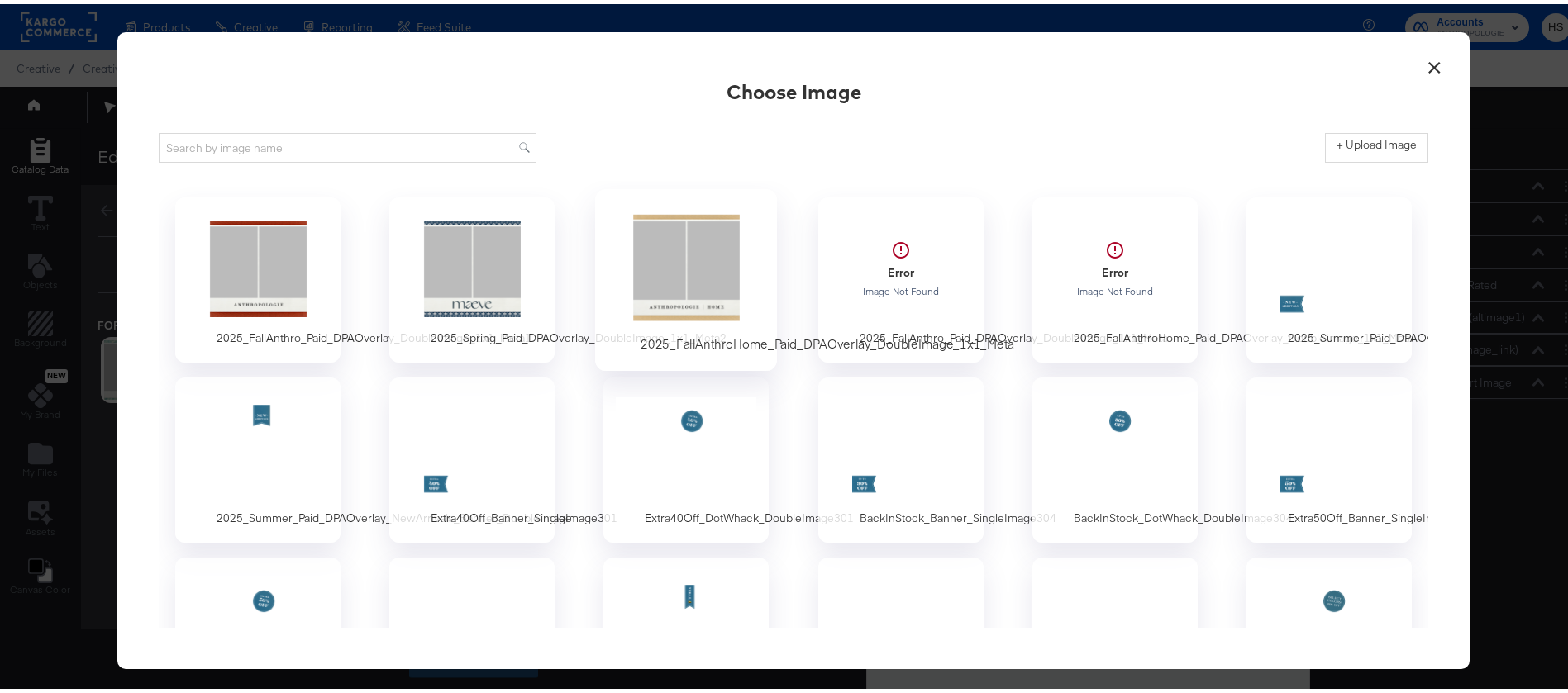 click at bounding box center (686, 264) 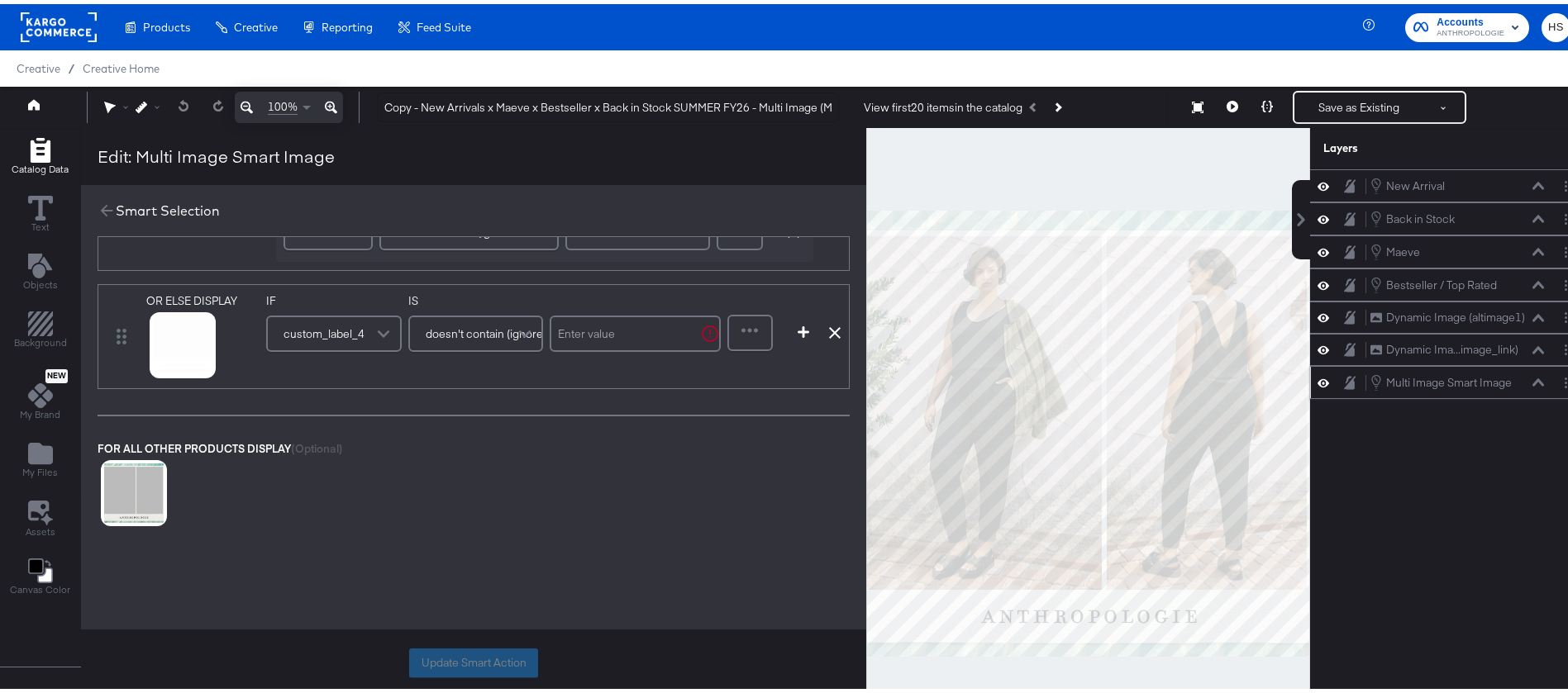 scroll, scrollTop: 0, scrollLeft: 0, axis: both 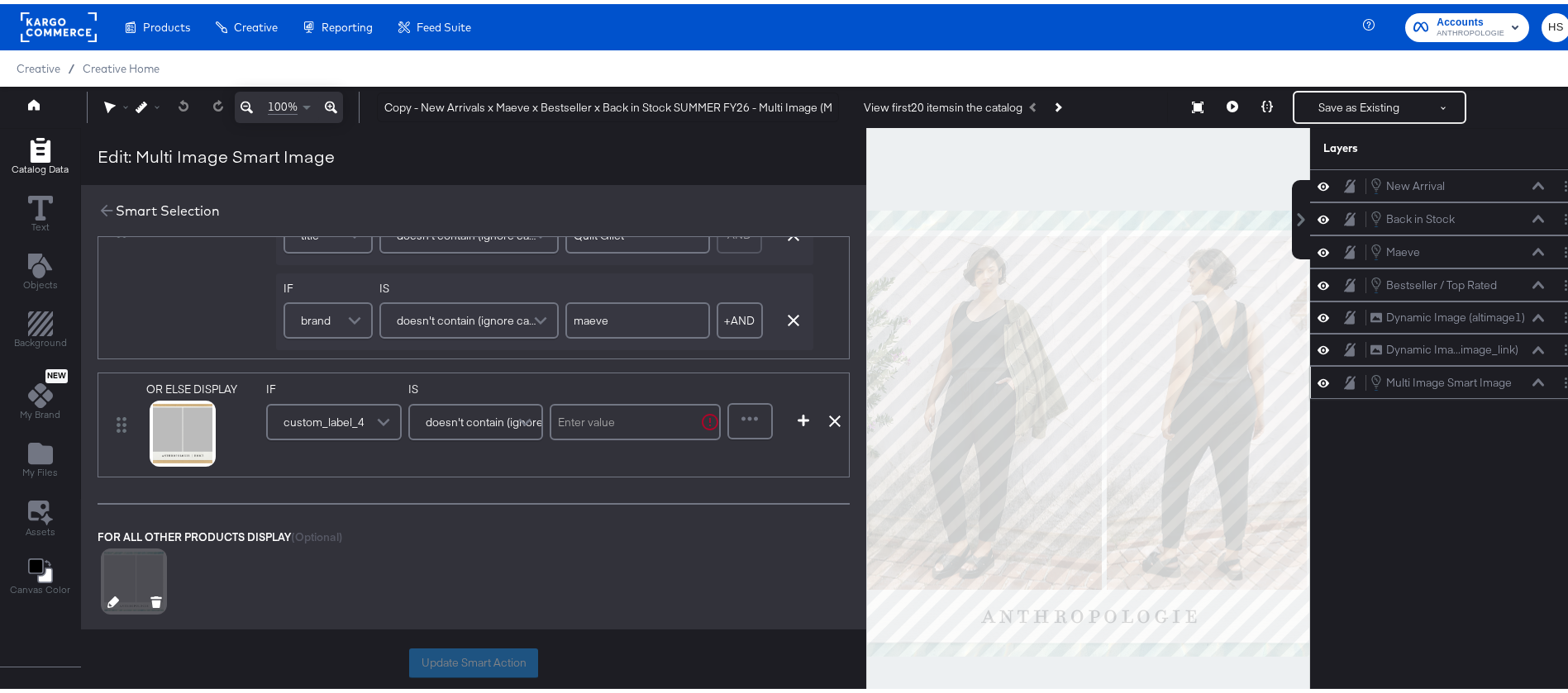 click 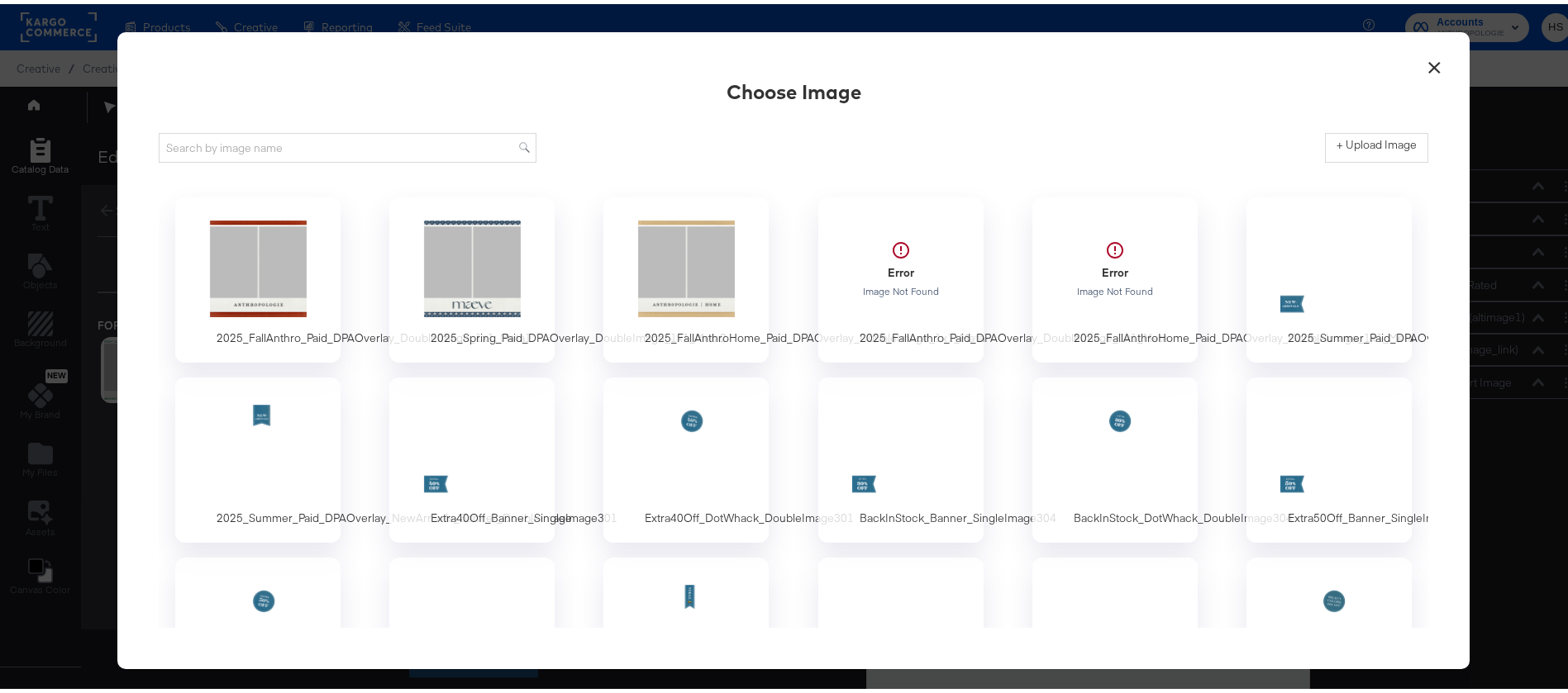 scroll, scrollTop: 0, scrollLeft: 0, axis: both 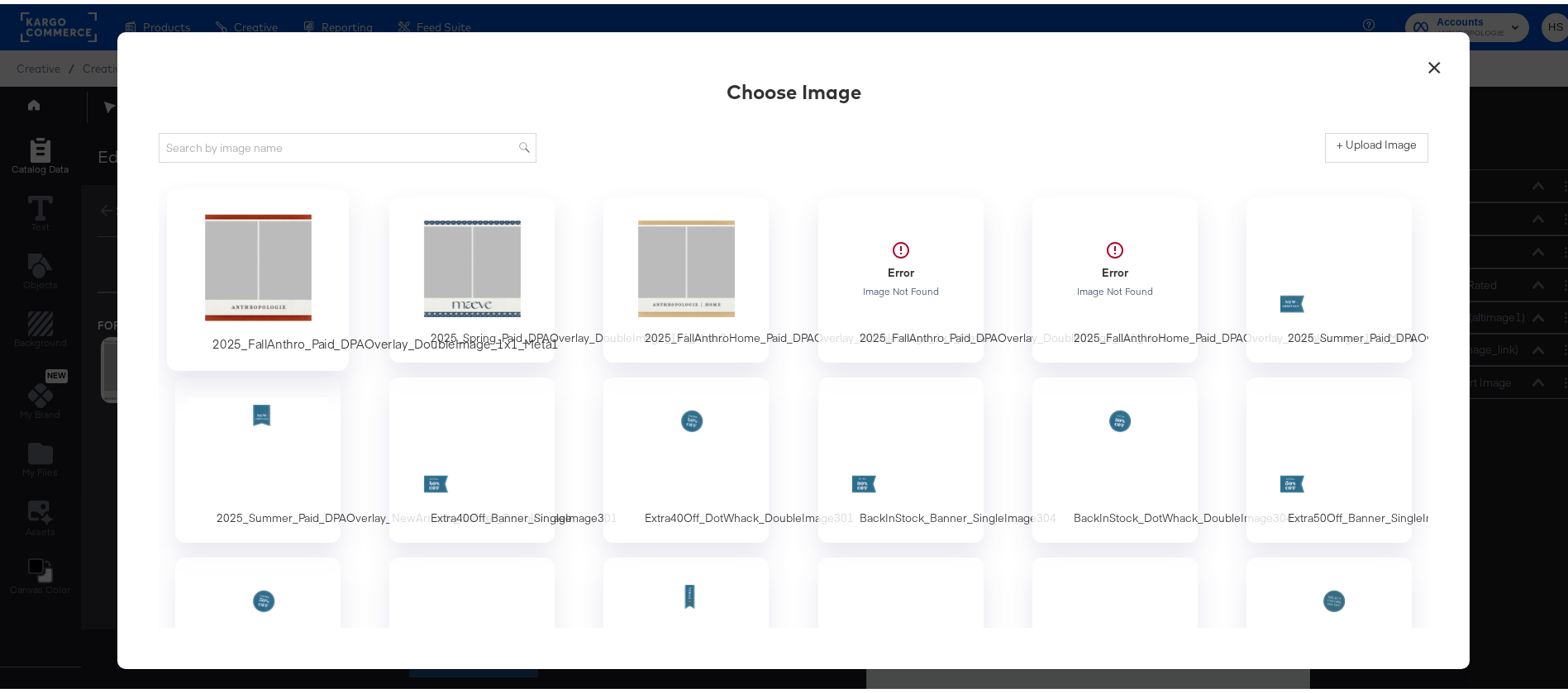 click at bounding box center (258, 264) 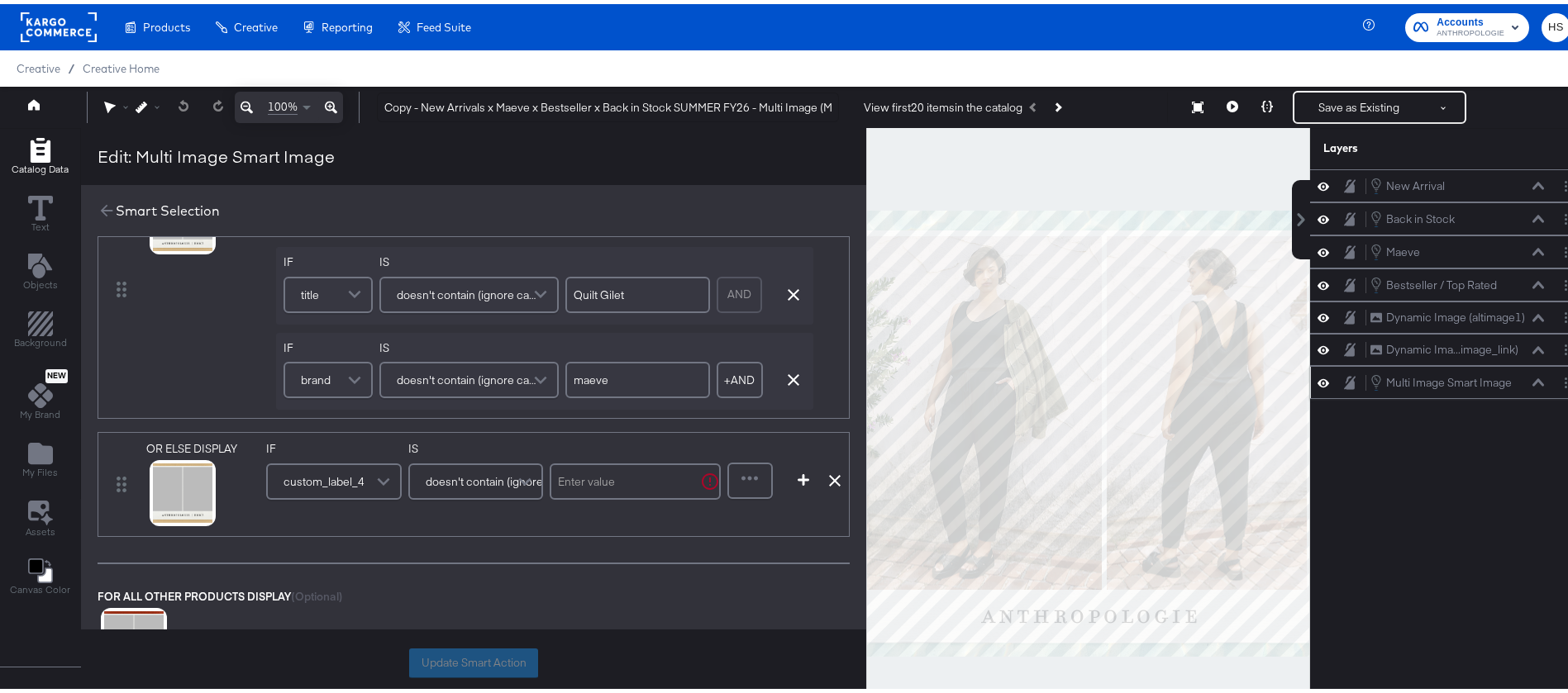scroll, scrollTop: 278, scrollLeft: 0, axis: vertical 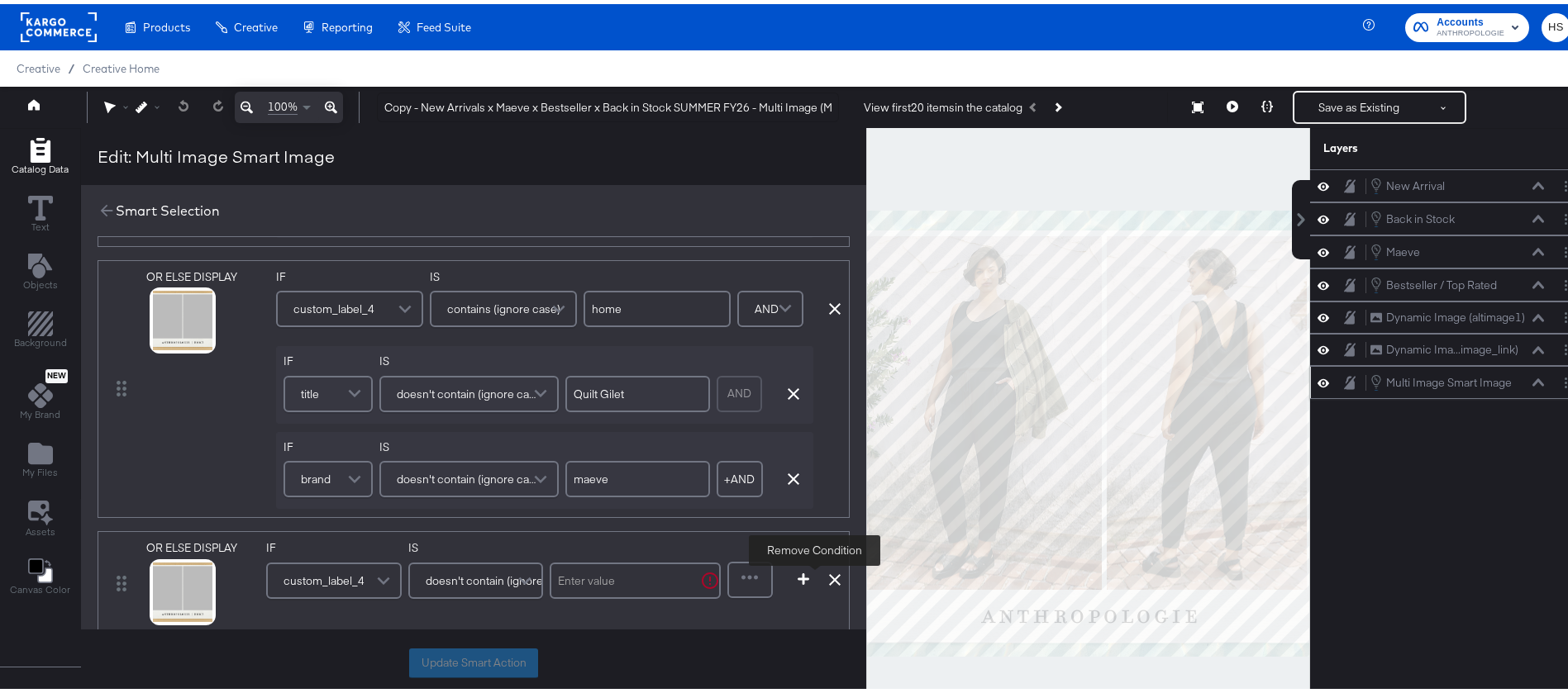 click 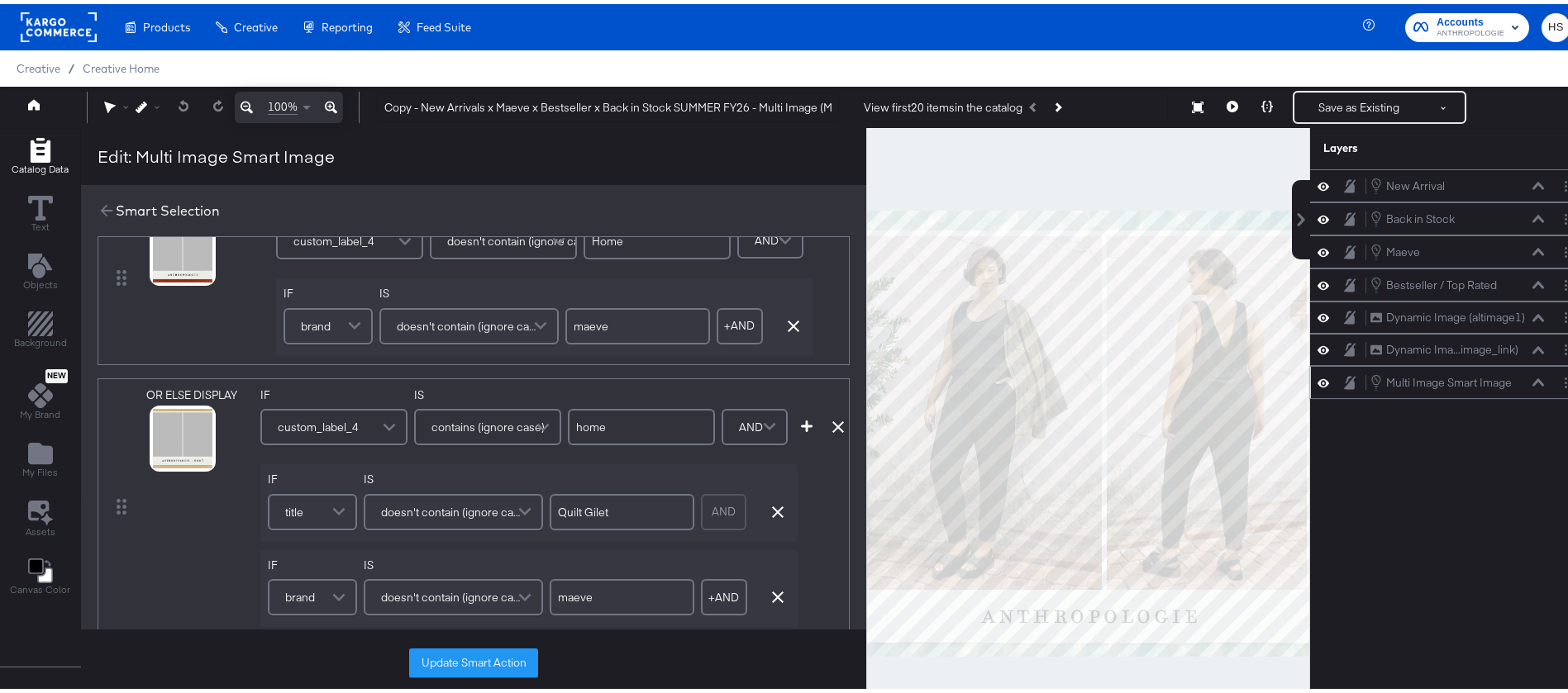 scroll, scrollTop: 0, scrollLeft: 0, axis: both 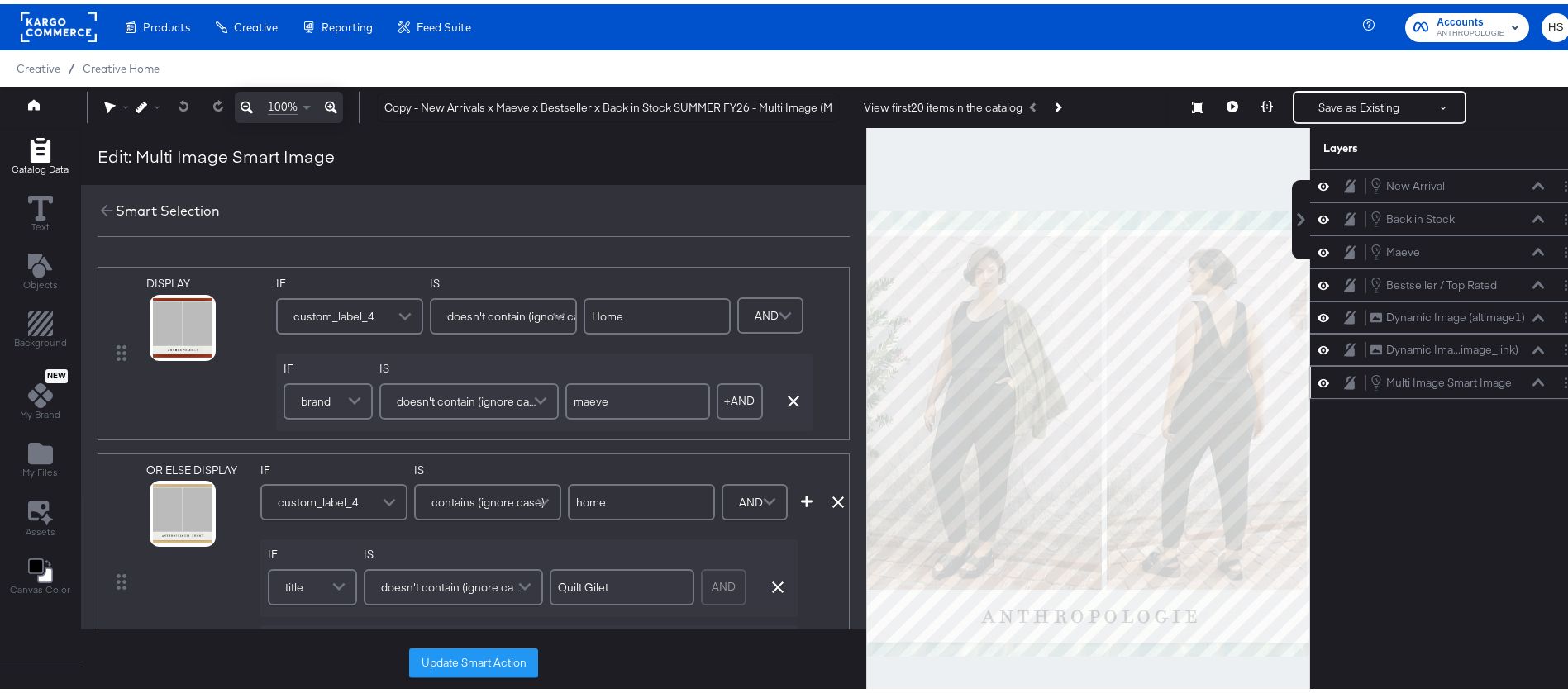 click on "custom_label_4" at bounding box center (350, 312) 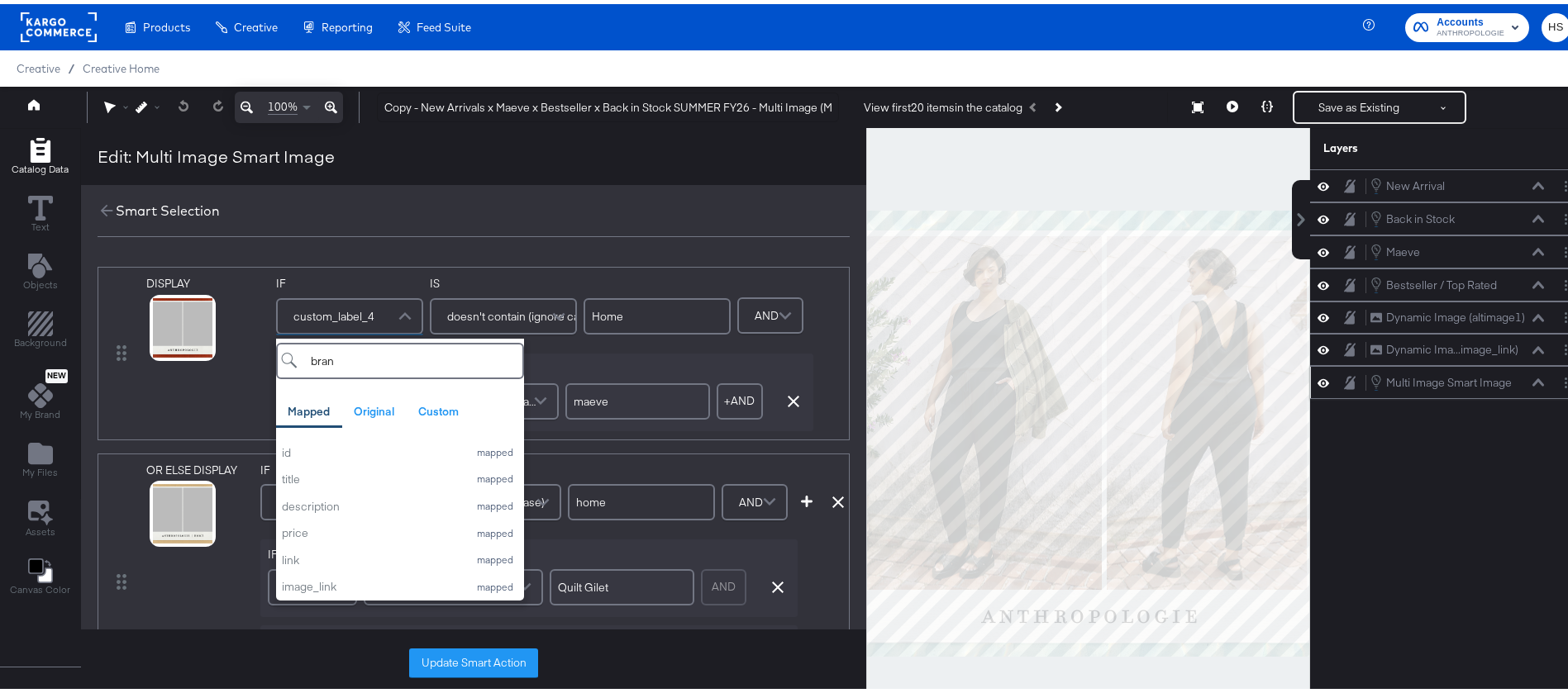 type on "brand" 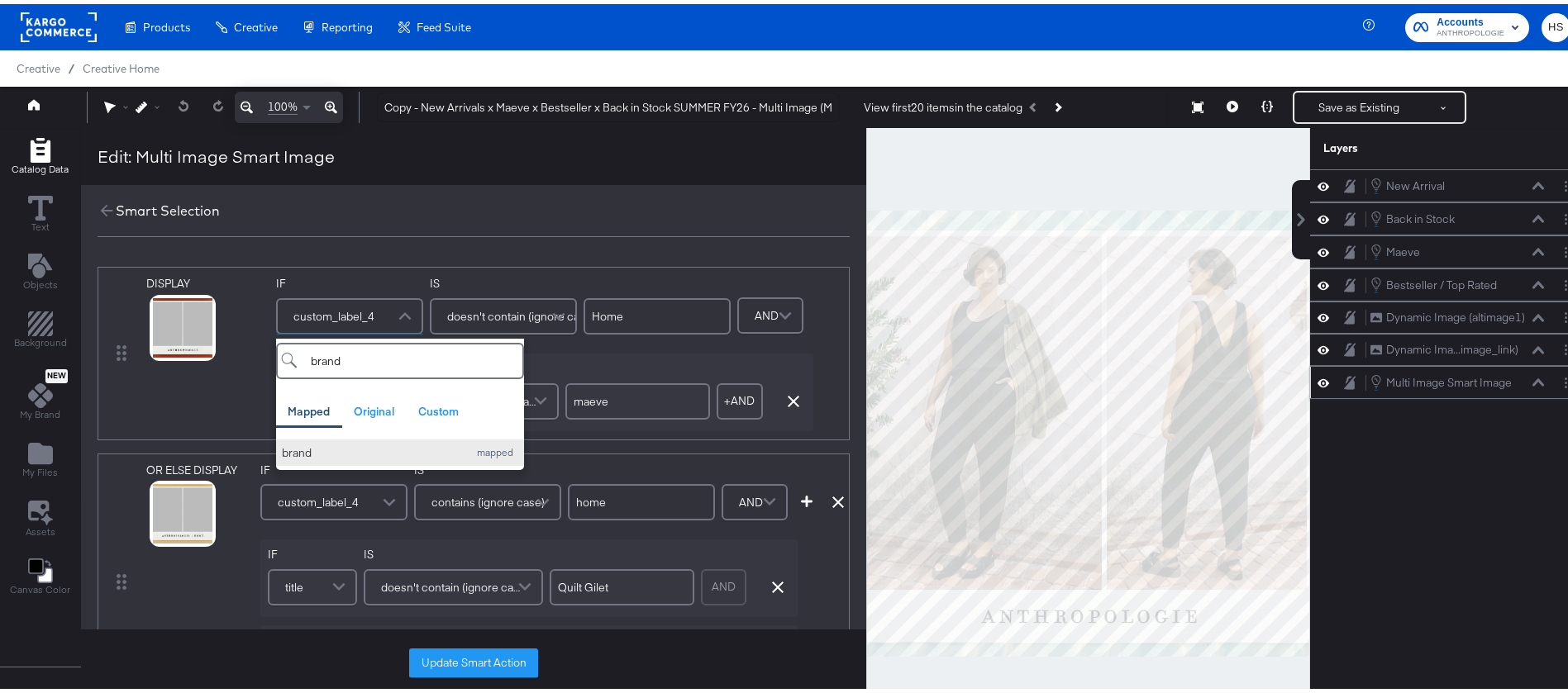 click on "brand" at bounding box center (371, 449) 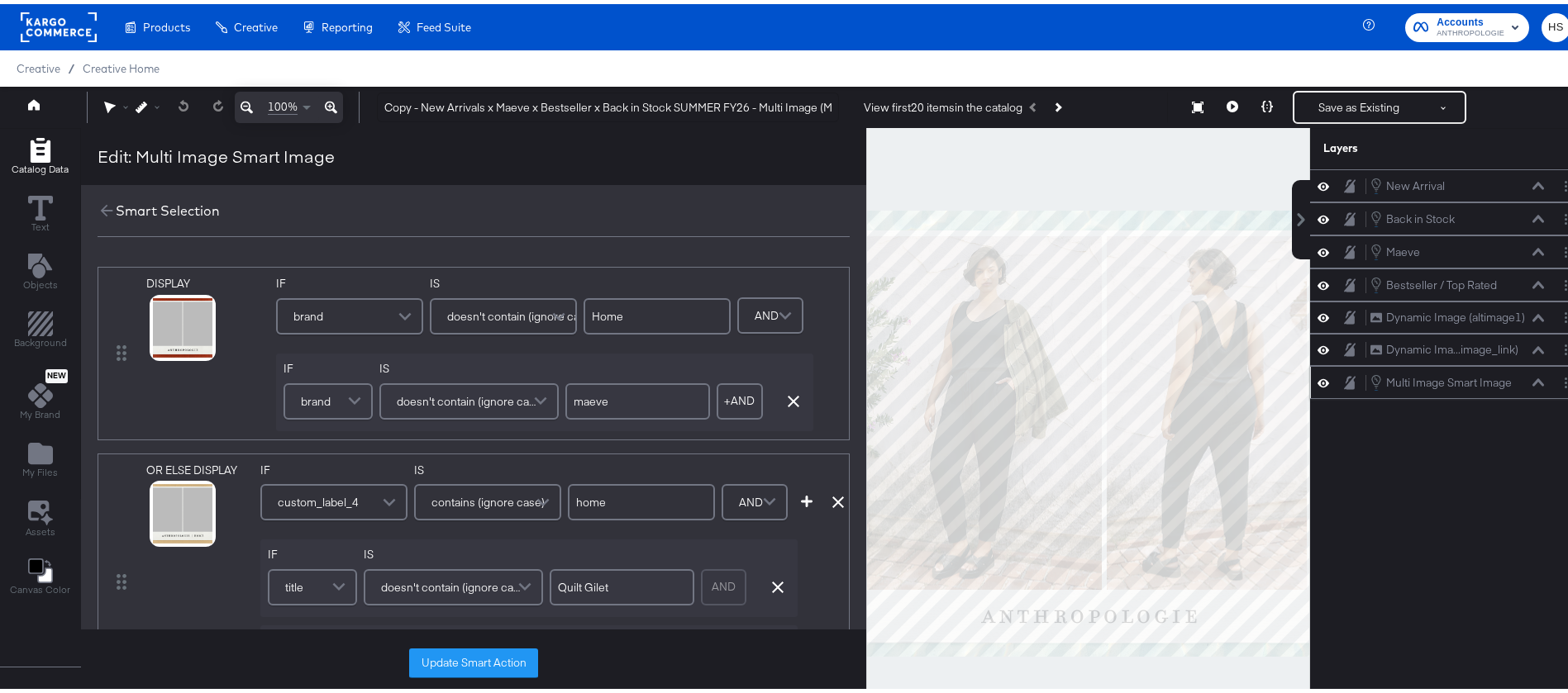 click on "doesn't contain (ignore case)" at bounding box center (521, 312) 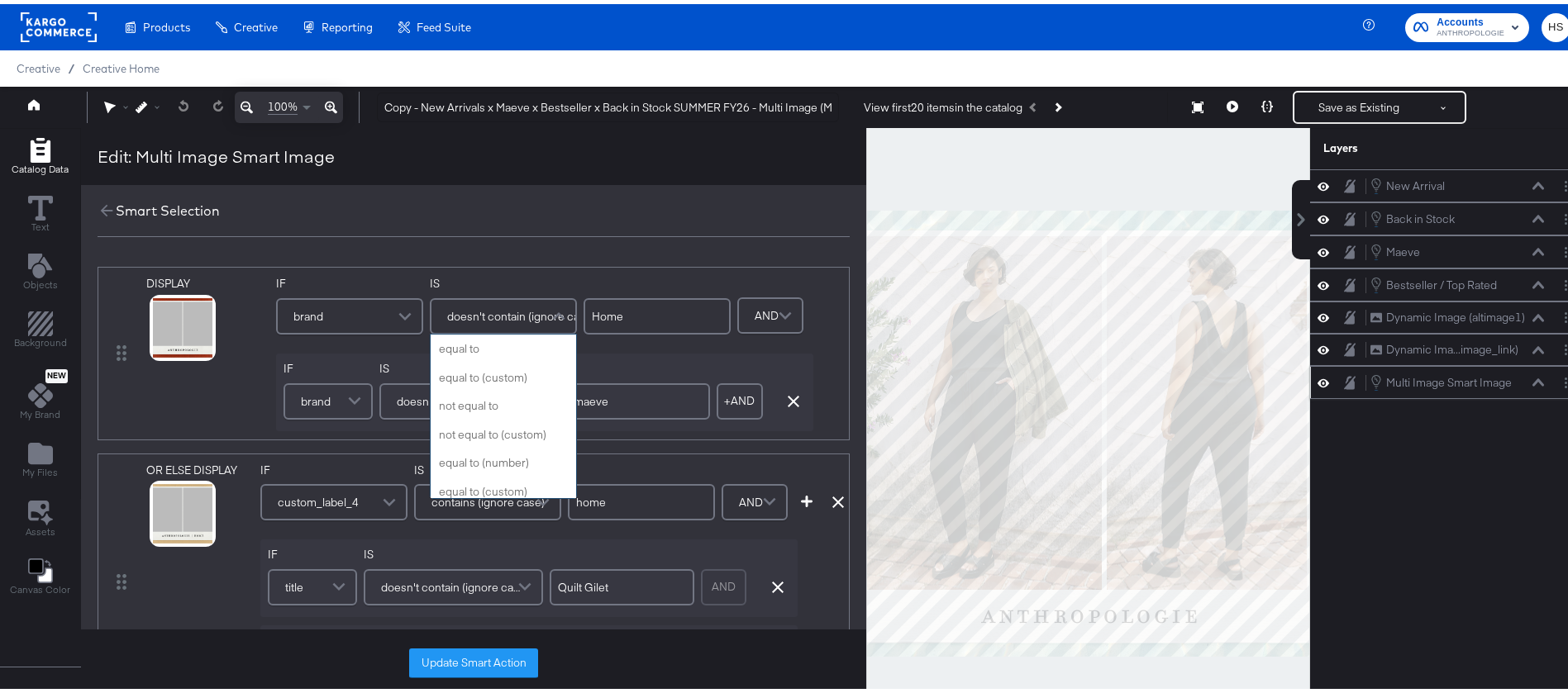 scroll, scrollTop: 721, scrollLeft: 0, axis: vertical 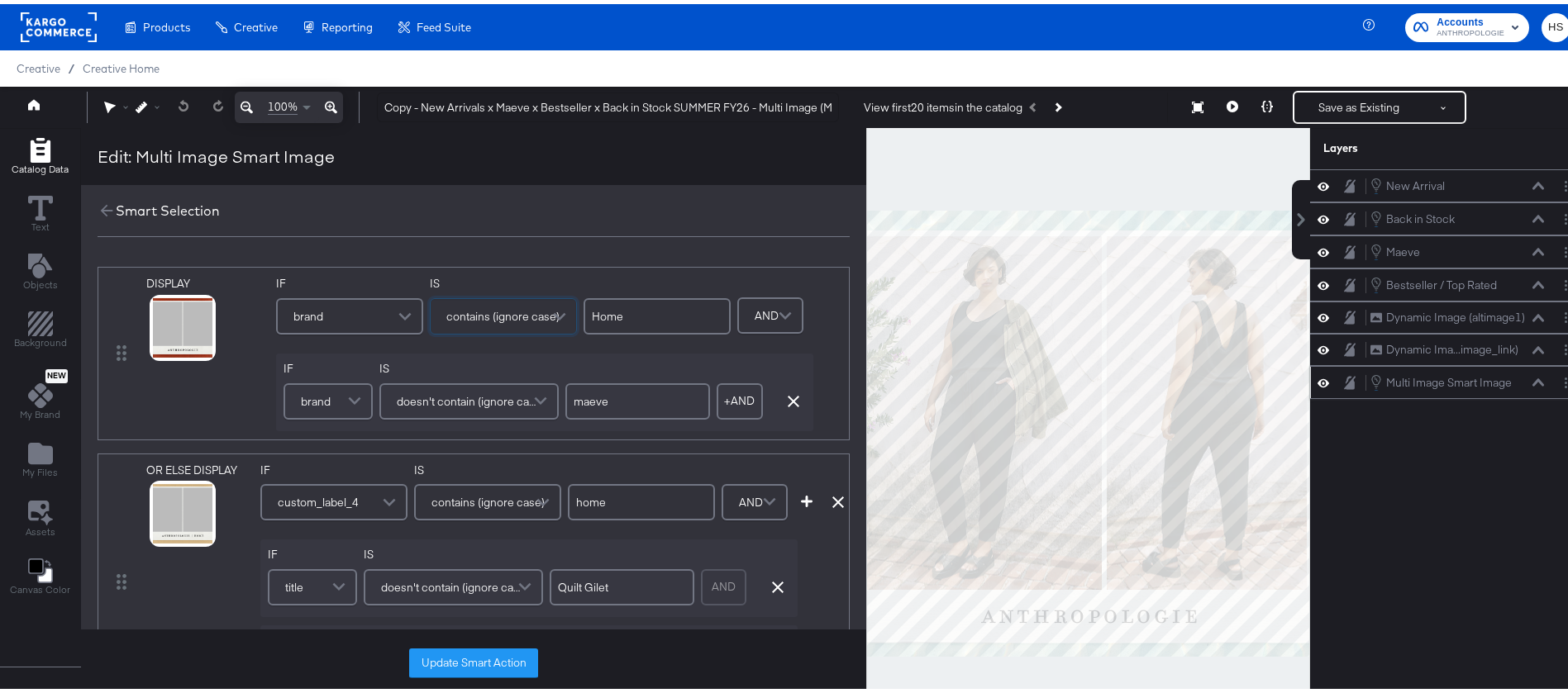 click on "Home" at bounding box center (657, 312) 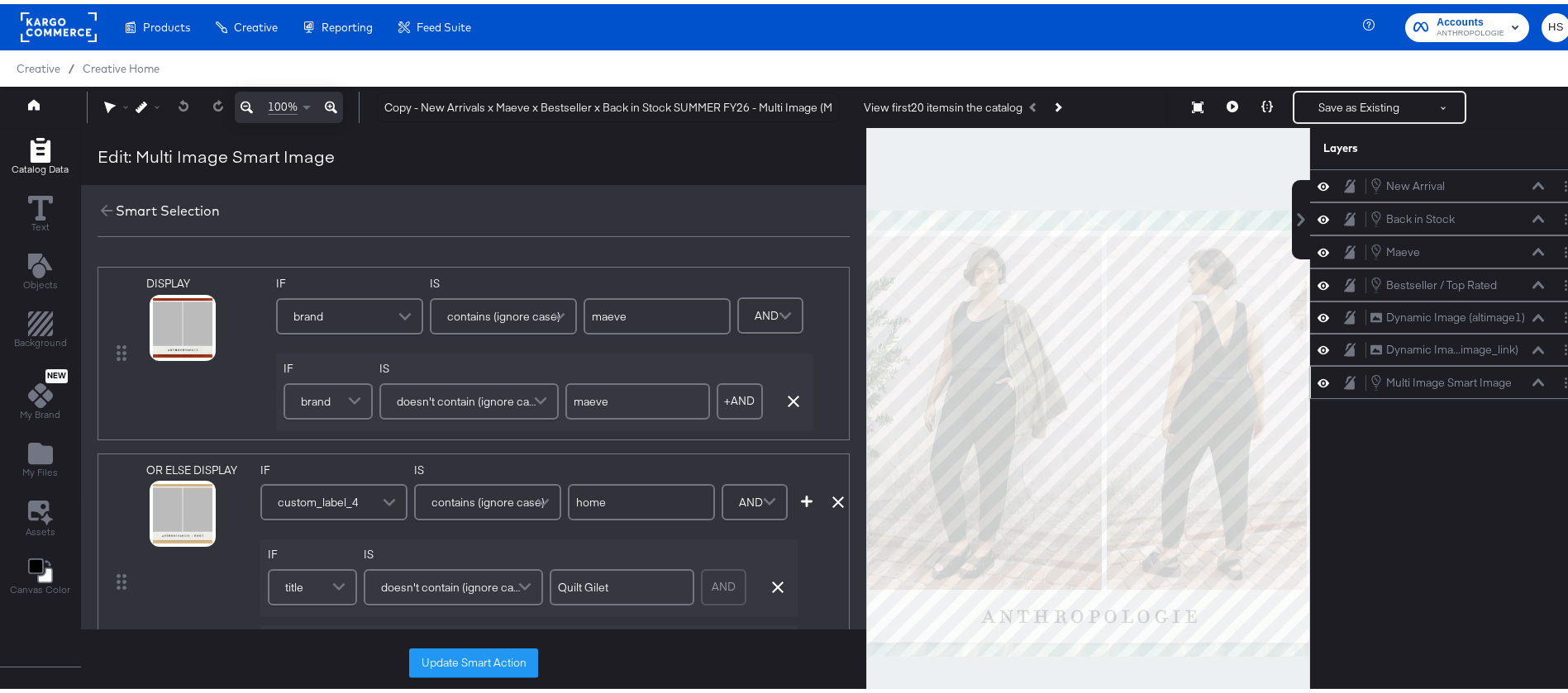 type on "maeve" 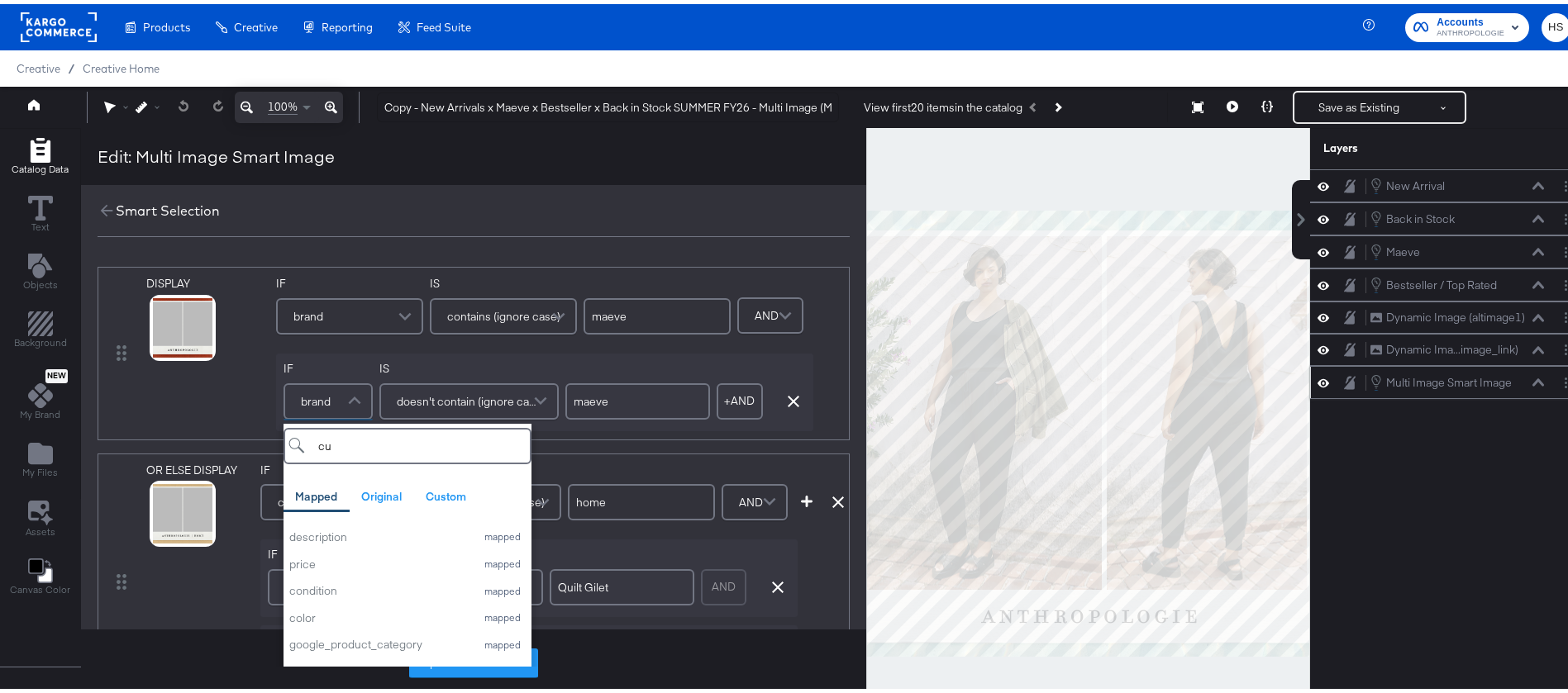 type on "cus" 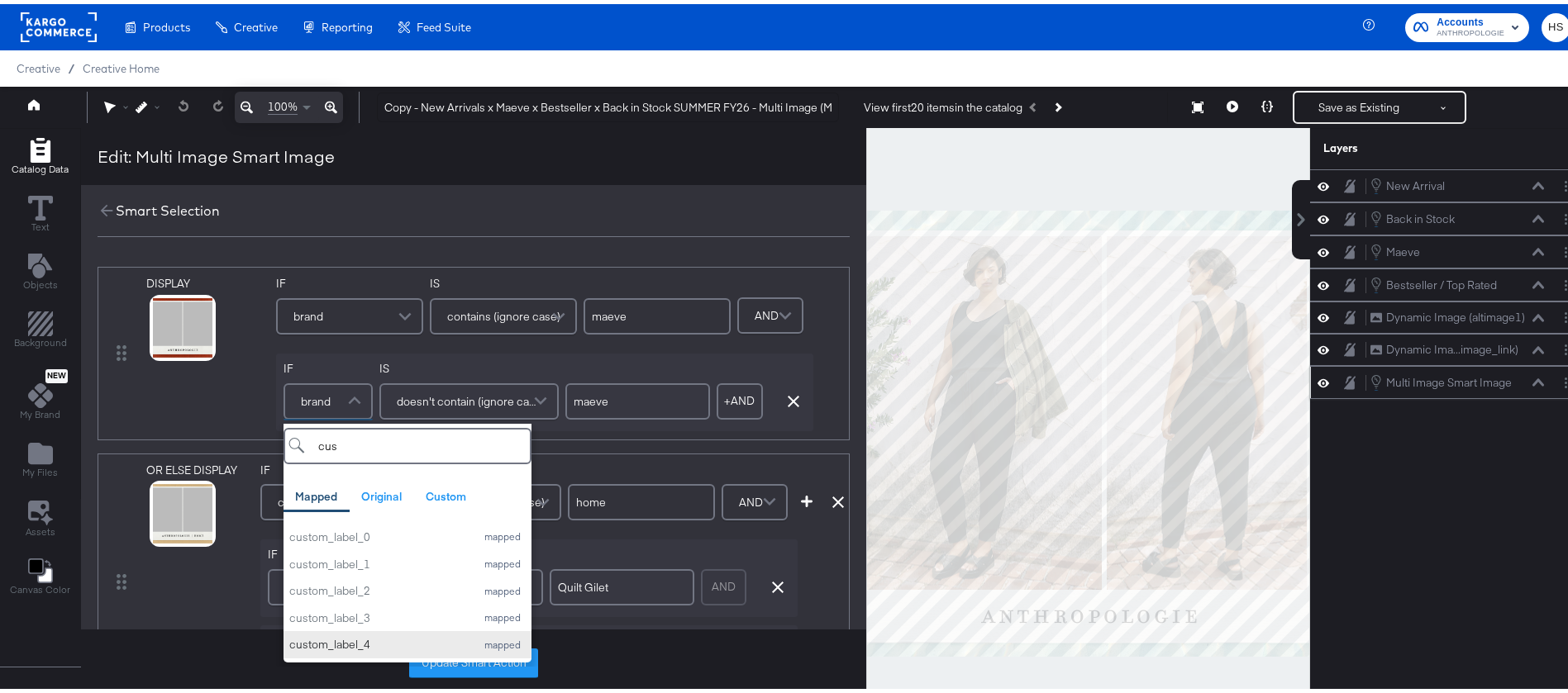 click on "custom_label_4" at bounding box center (379, 640) 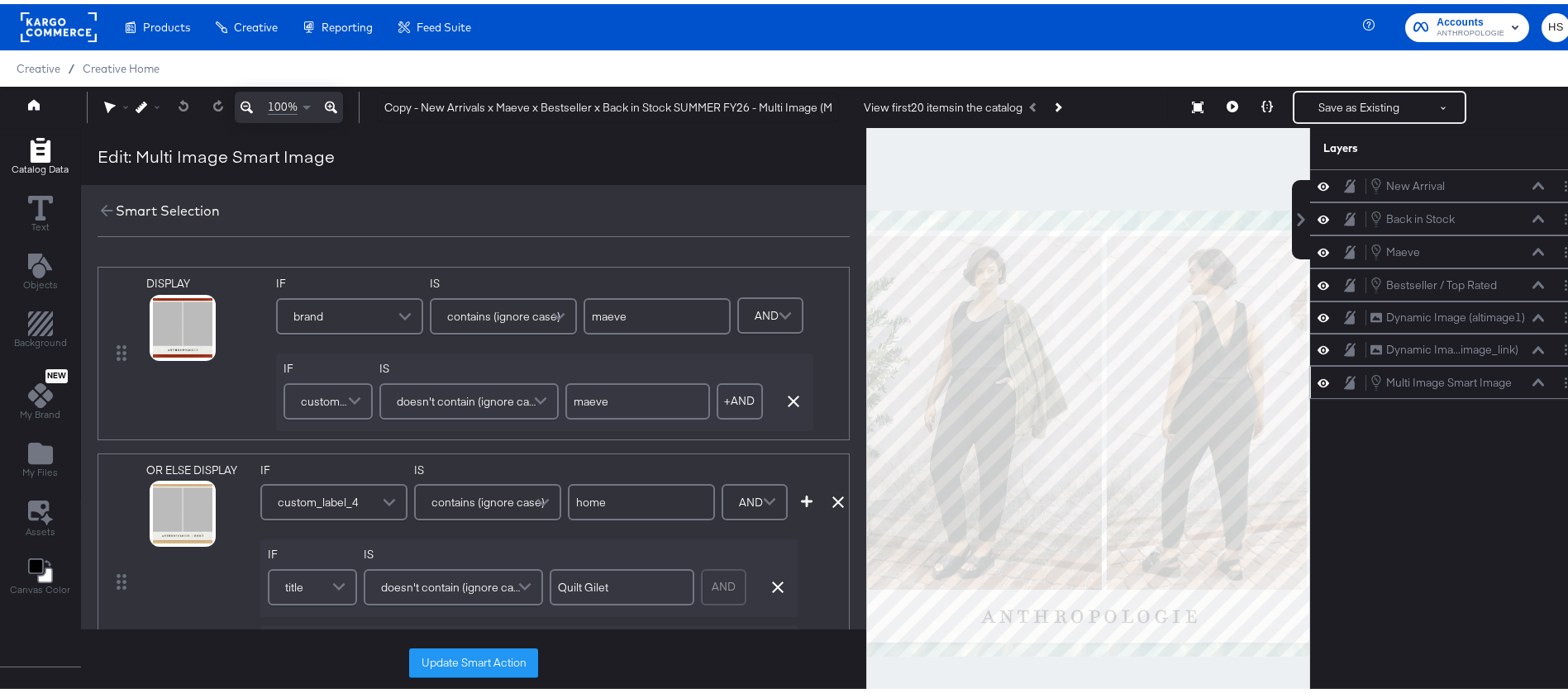 click on "maeve" at bounding box center [637, 397] 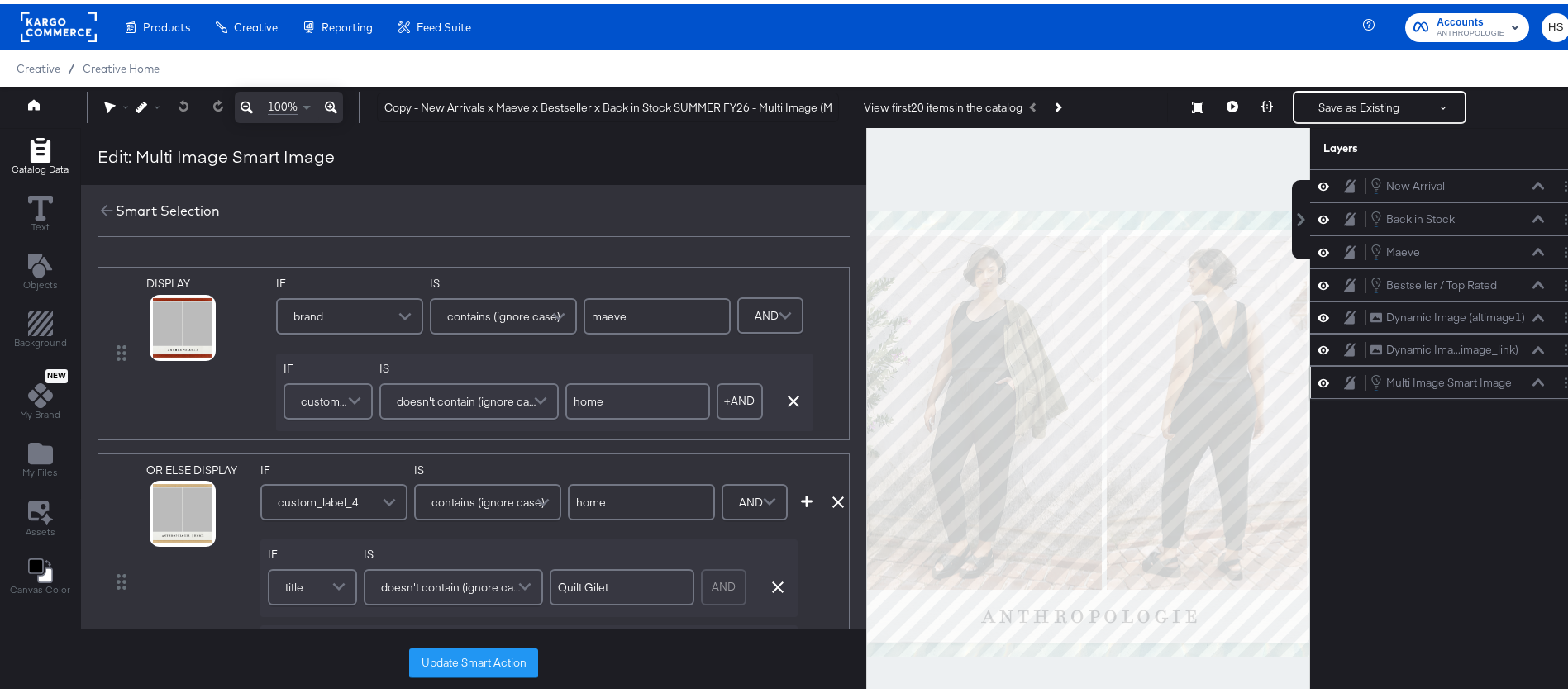 type on "home" 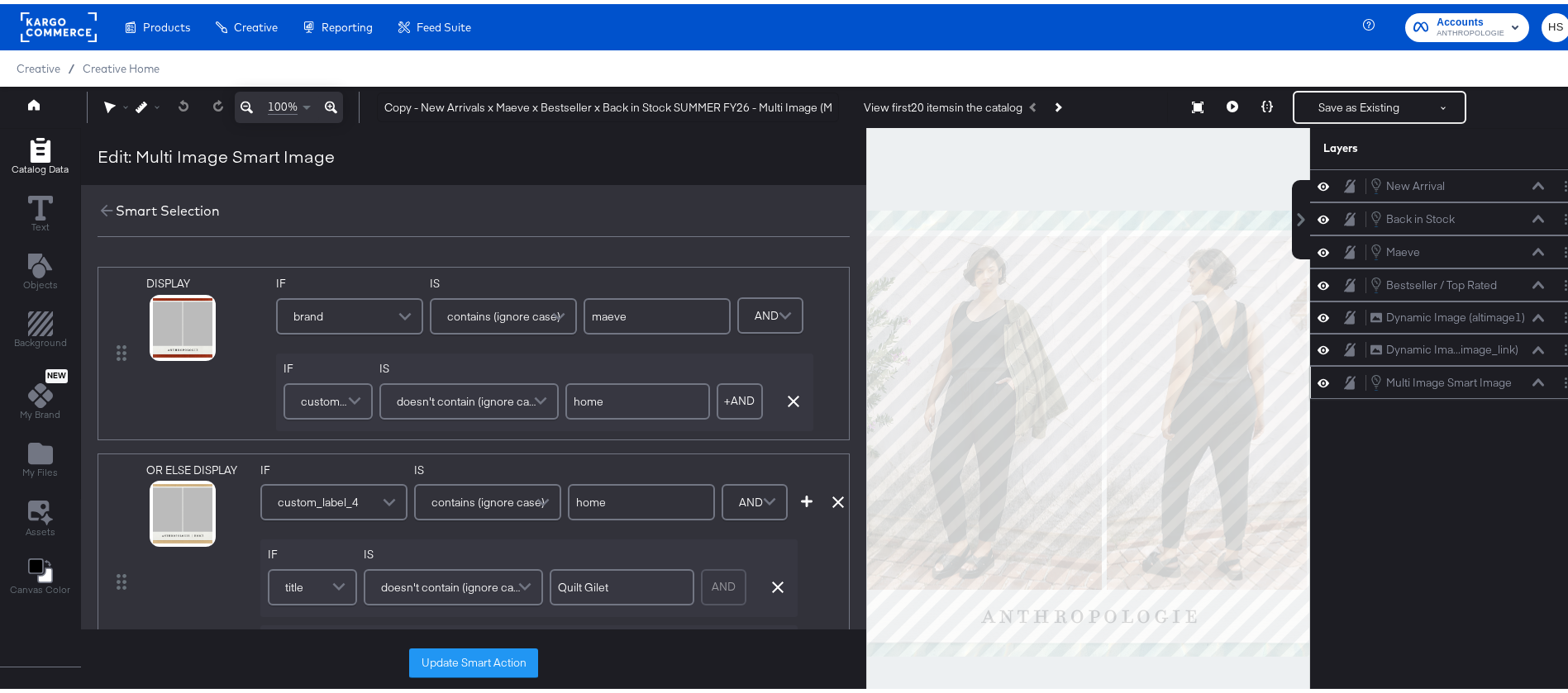 click on "IF brand IS contains (ignore case) maeve" at bounding box center (503, 306) 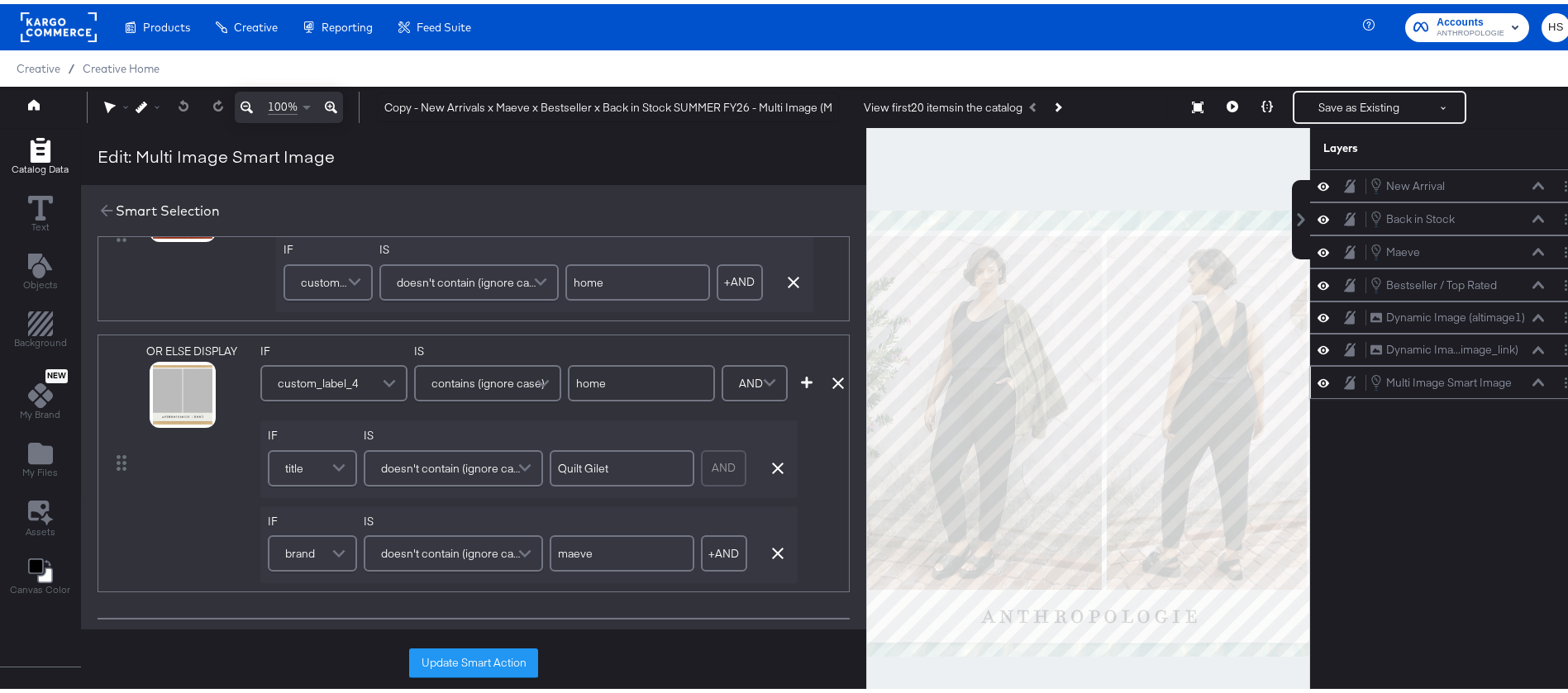 scroll, scrollTop: 0, scrollLeft: 0, axis: both 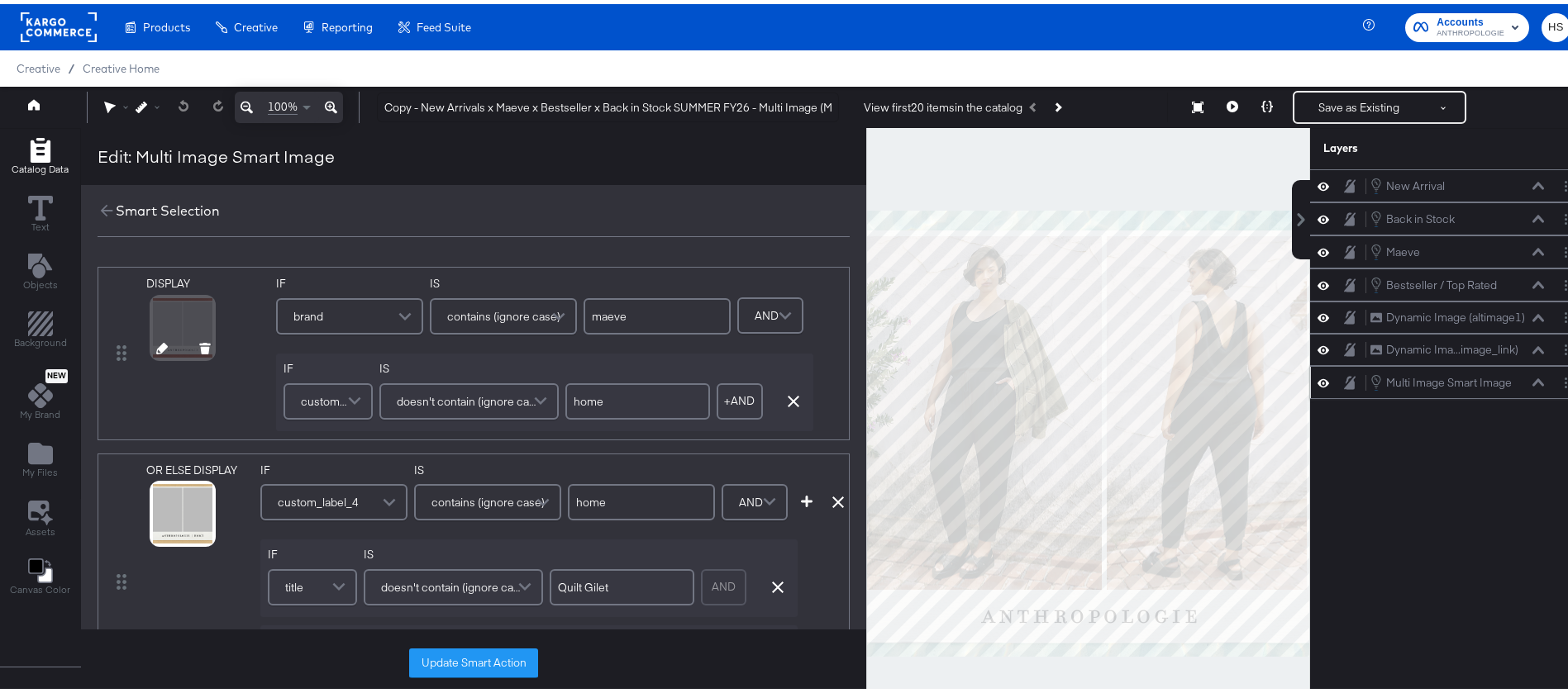 click 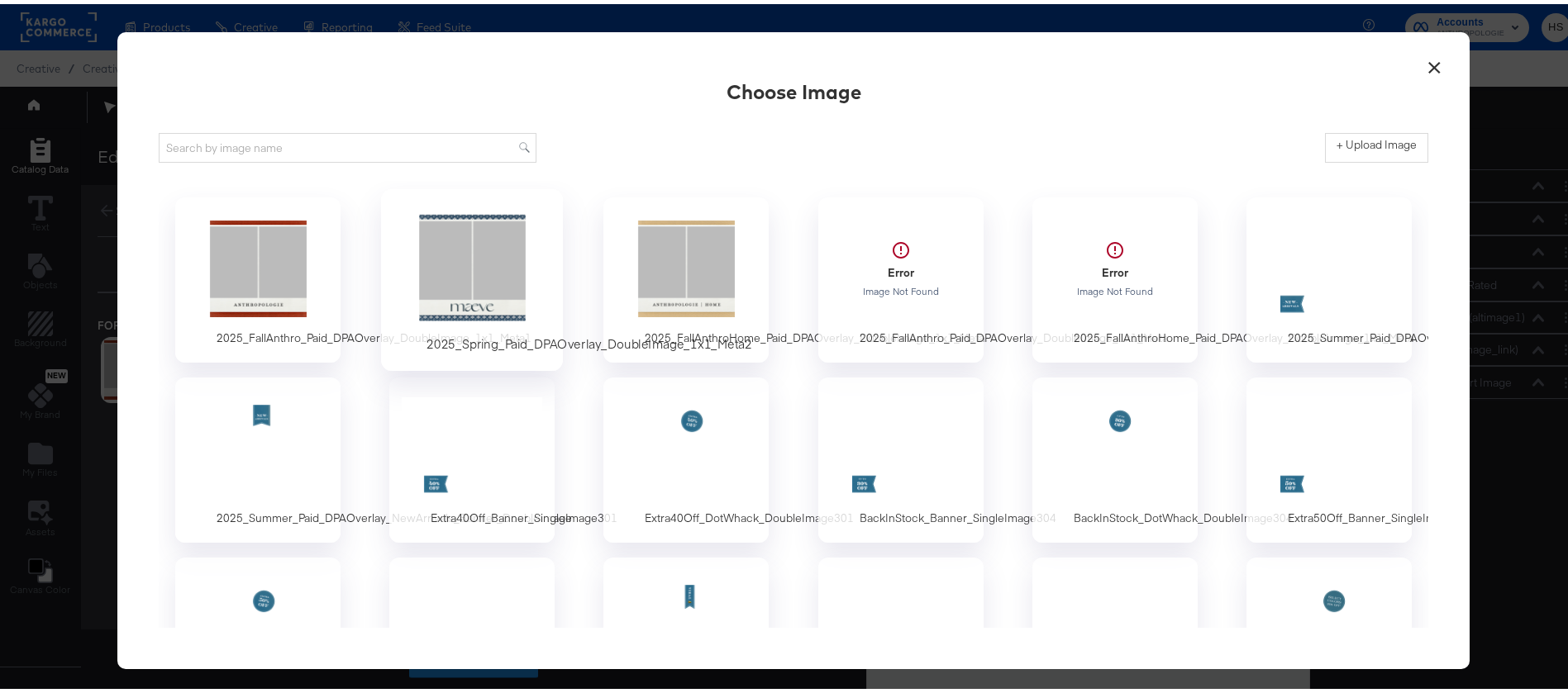 scroll, scrollTop: 0, scrollLeft: 0, axis: both 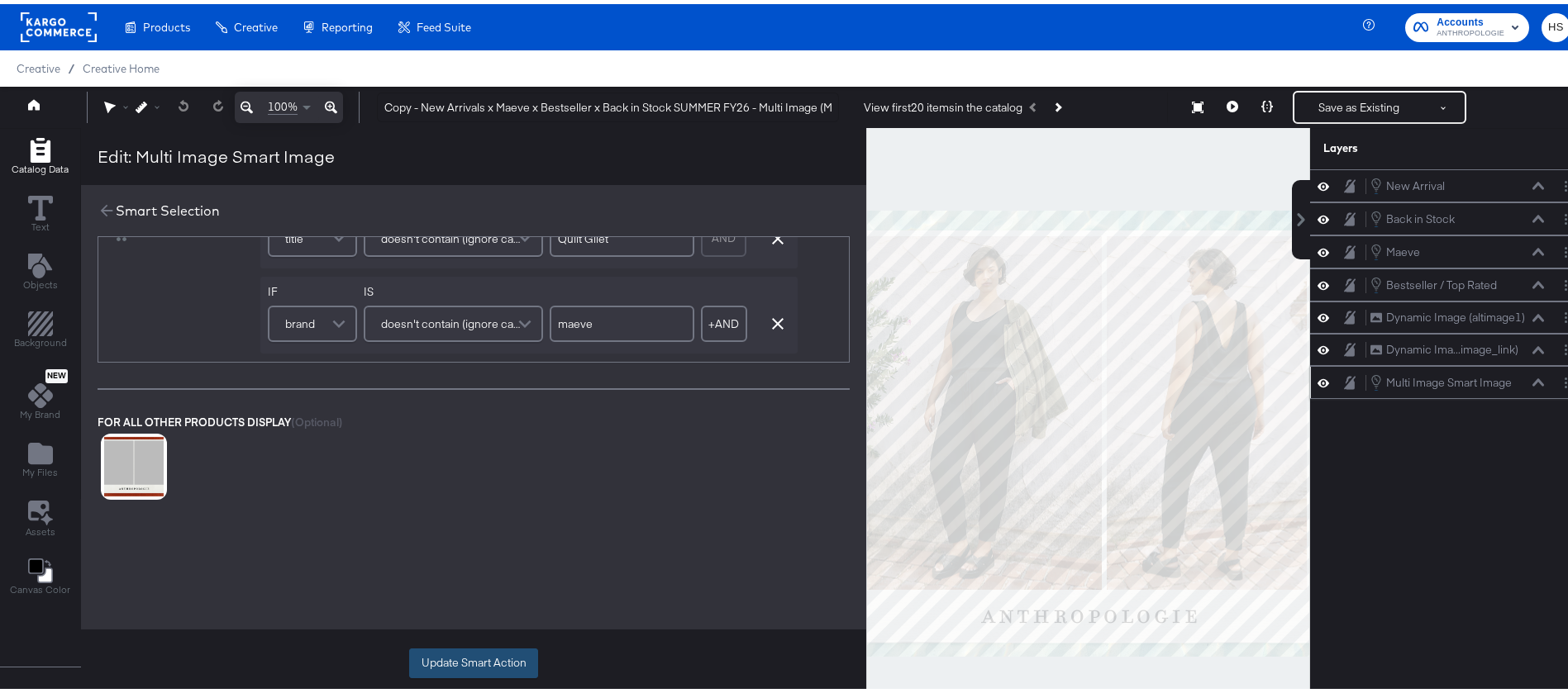 click on "Update Smart Action" at bounding box center (474, 659) 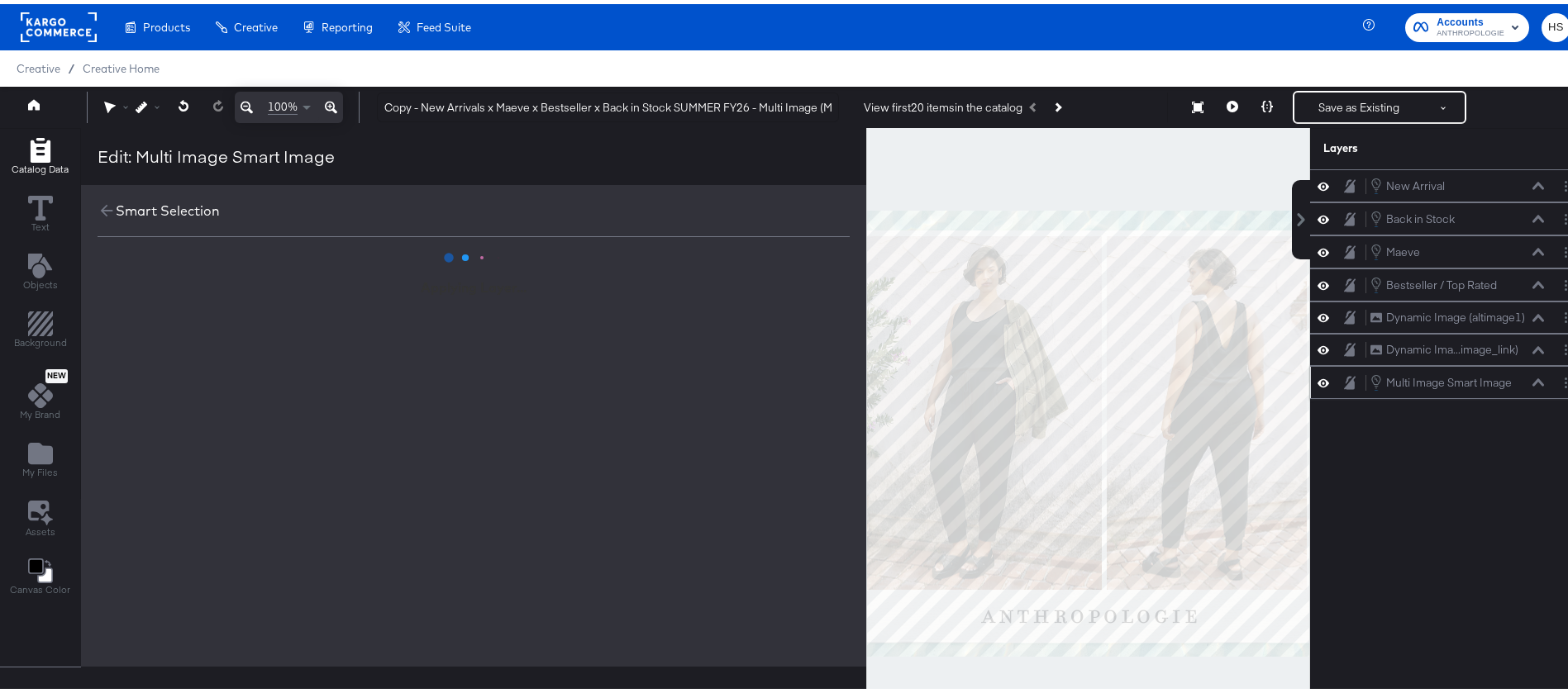 scroll, scrollTop: 0, scrollLeft: 0, axis: both 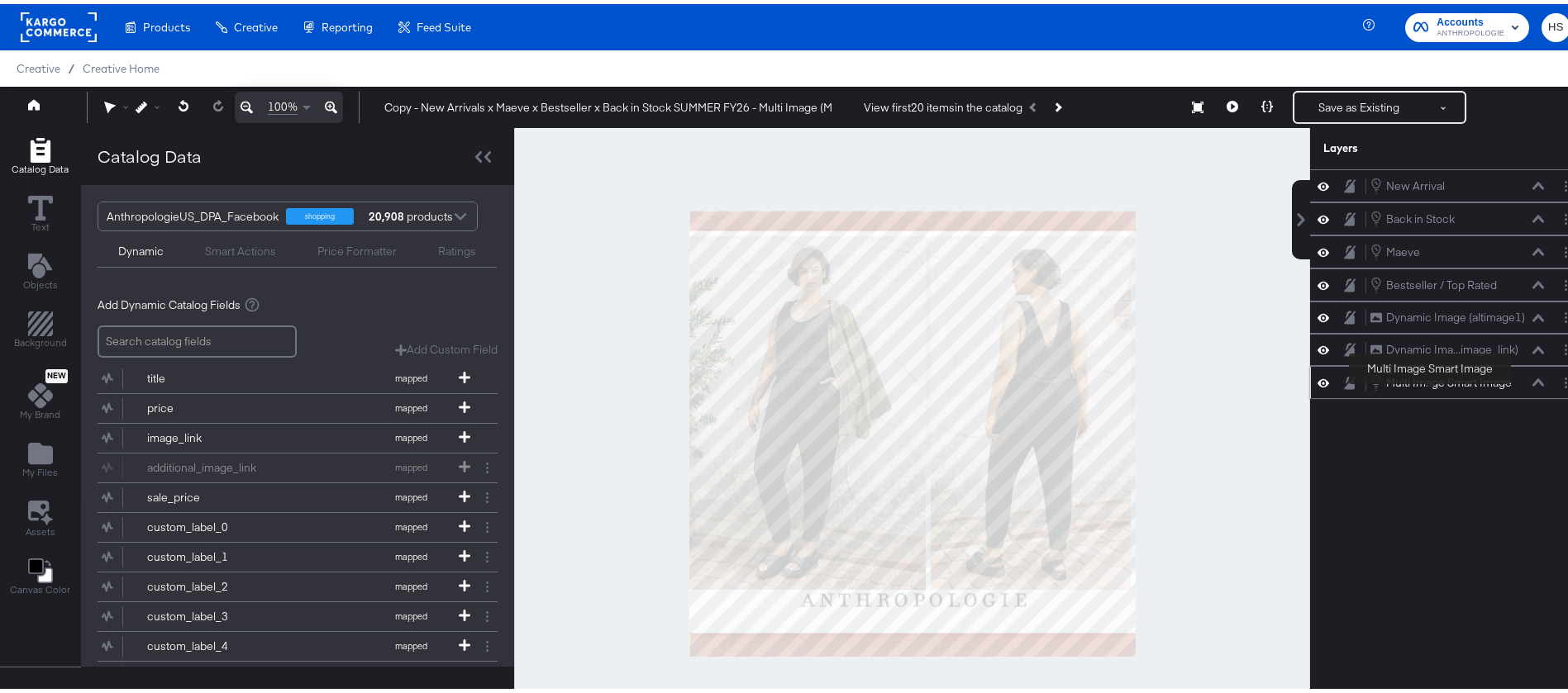 click on "Multi Image Smart Image" at bounding box center (1449, 378) 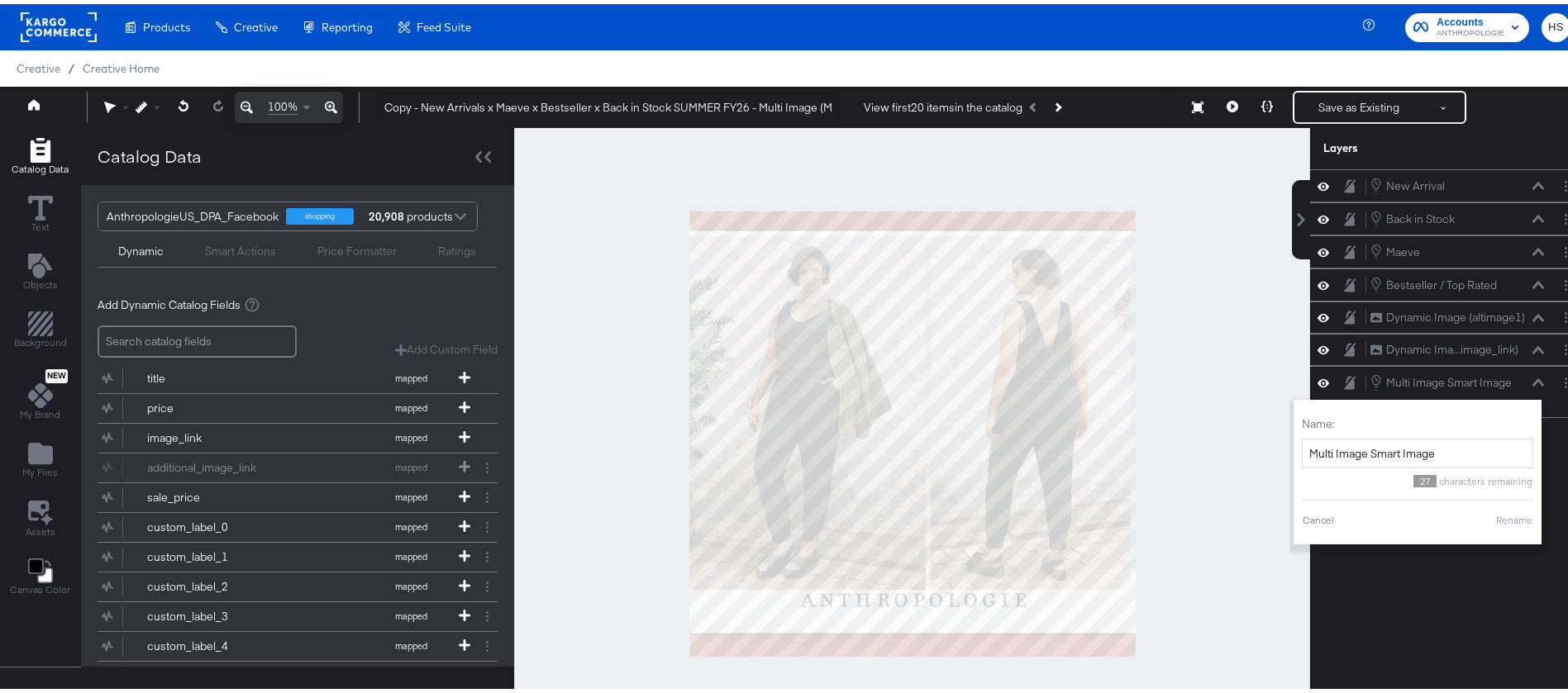 click at bounding box center (1569, 378) 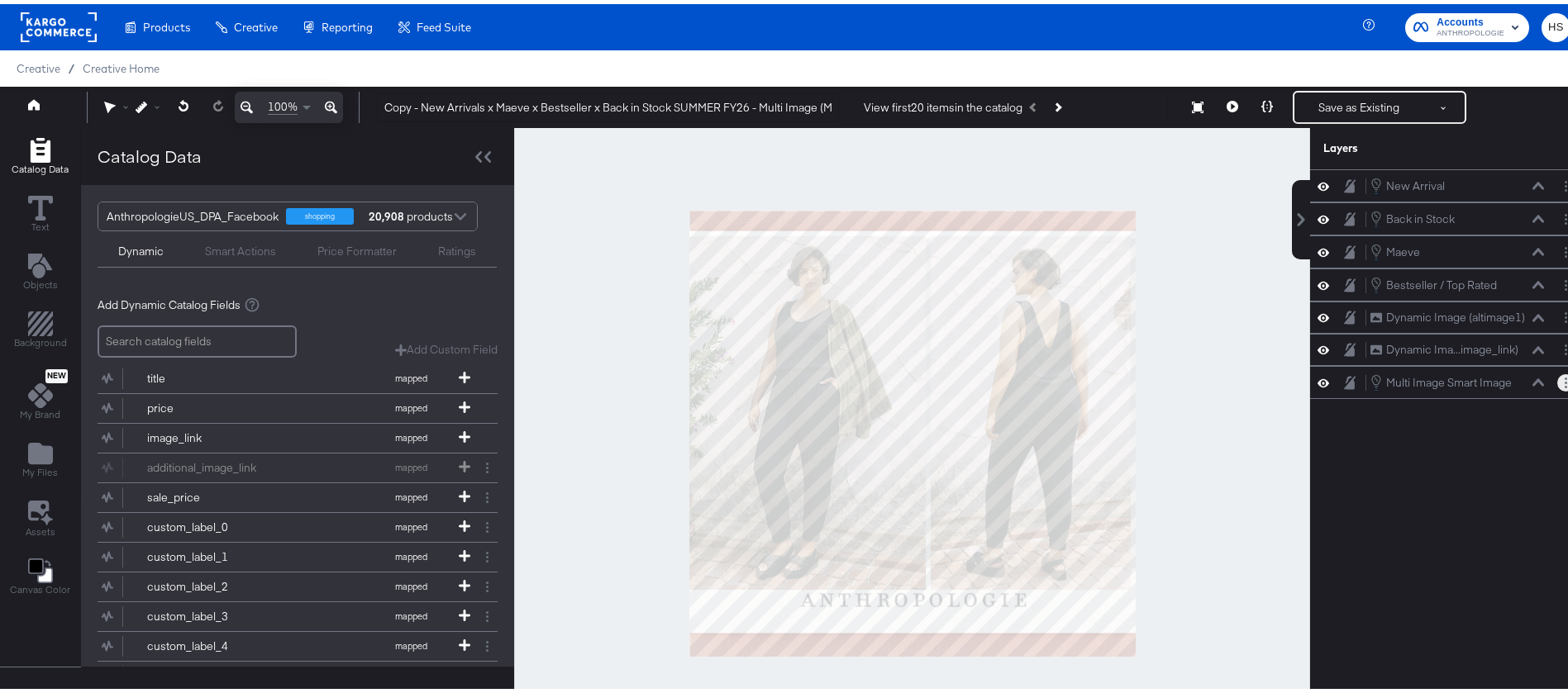click at bounding box center [1566, 378] 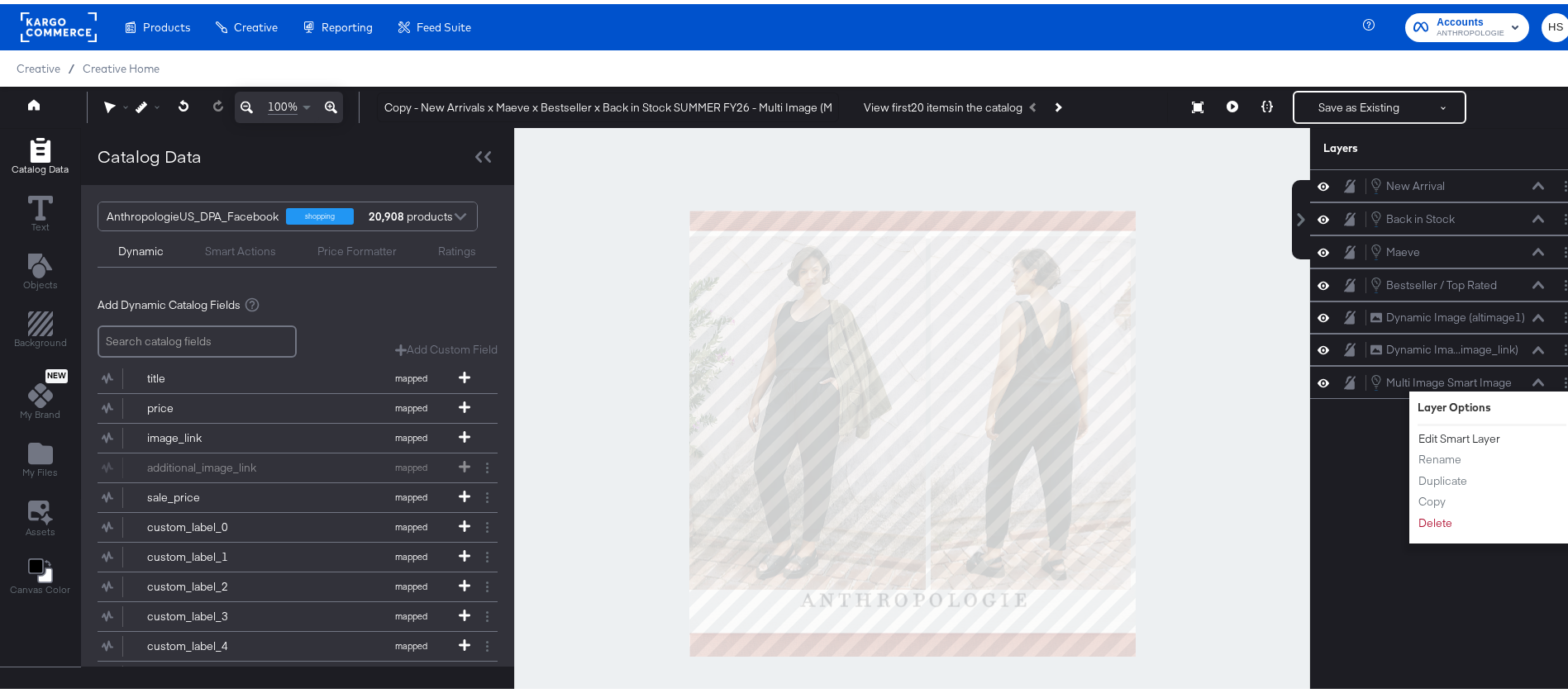 click on "Edit Smart Layer" at bounding box center (1459, 434) 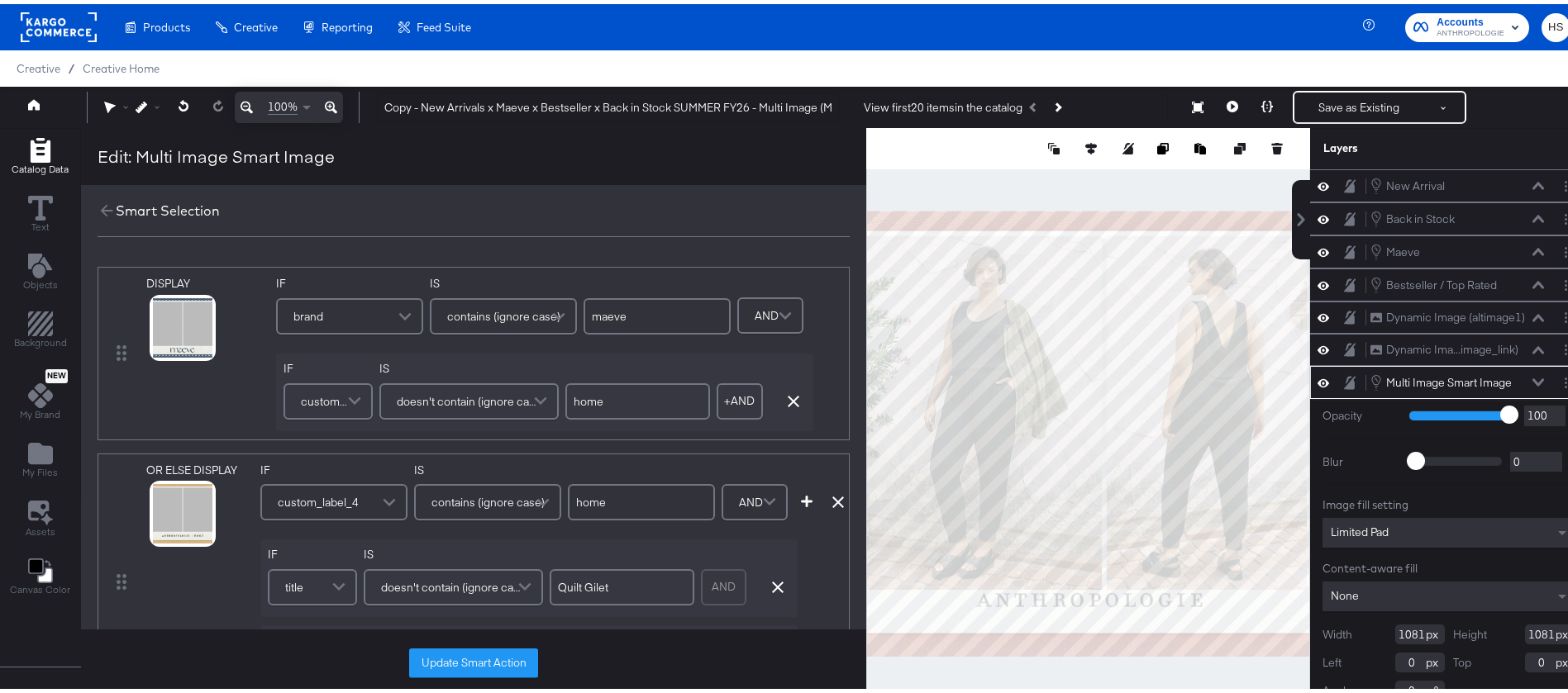 scroll, scrollTop: 17, scrollLeft: 0, axis: vertical 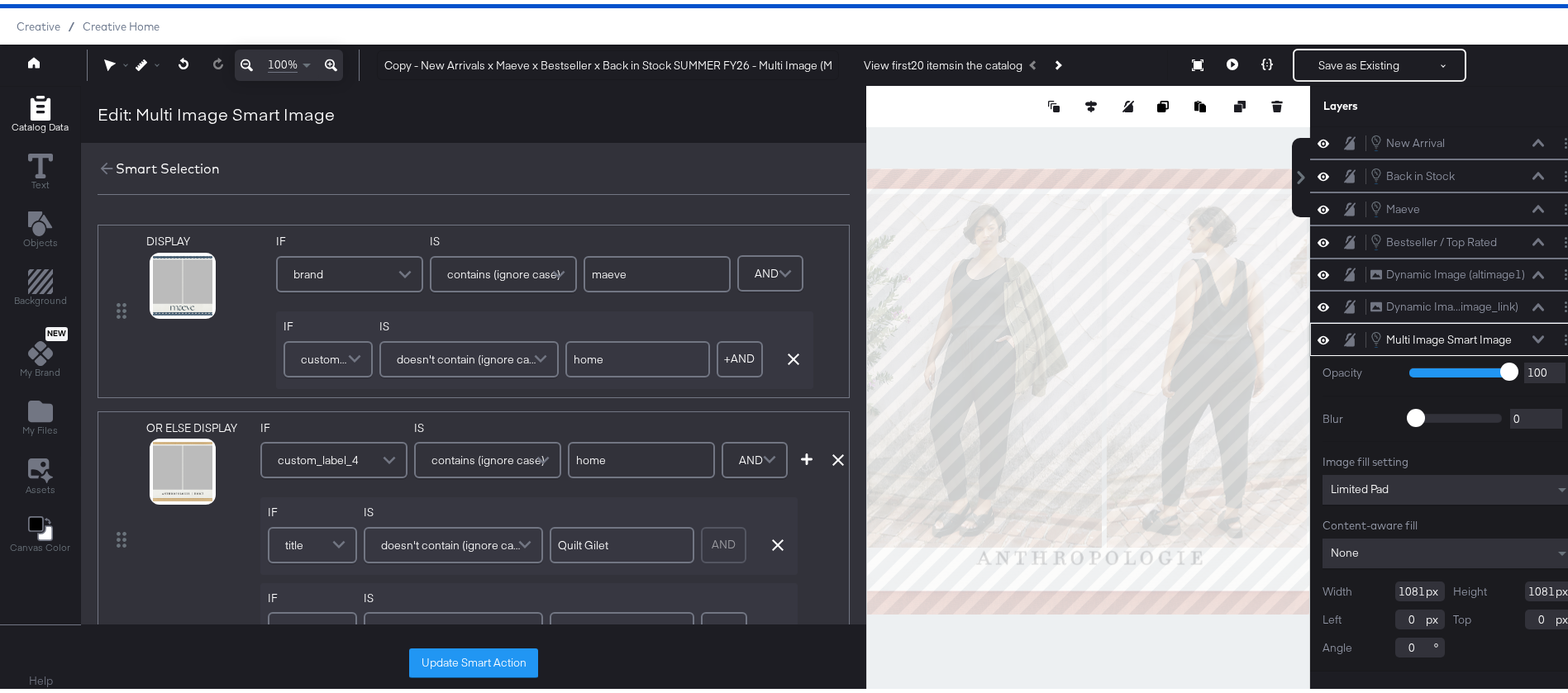 click 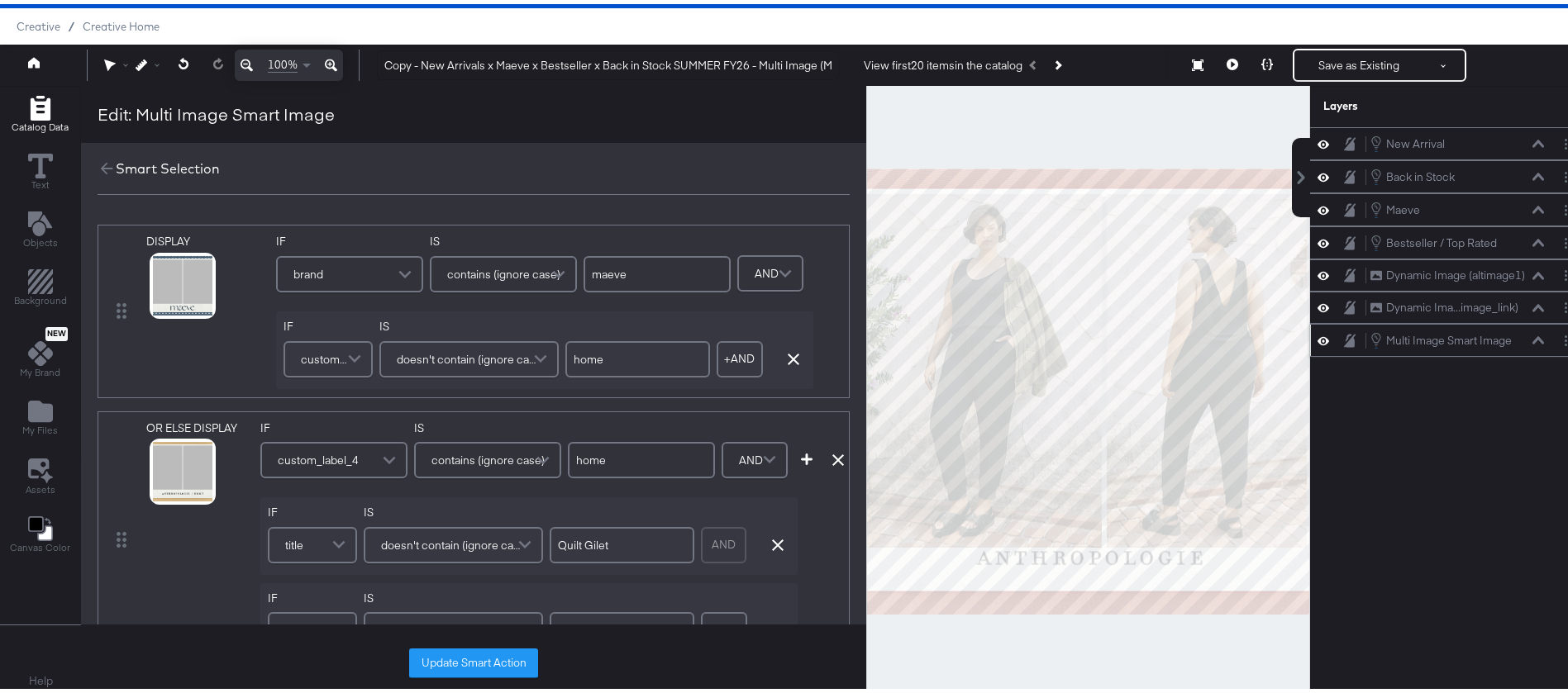 scroll, scrollTop: 0, scrollLeft: 0, axis: both 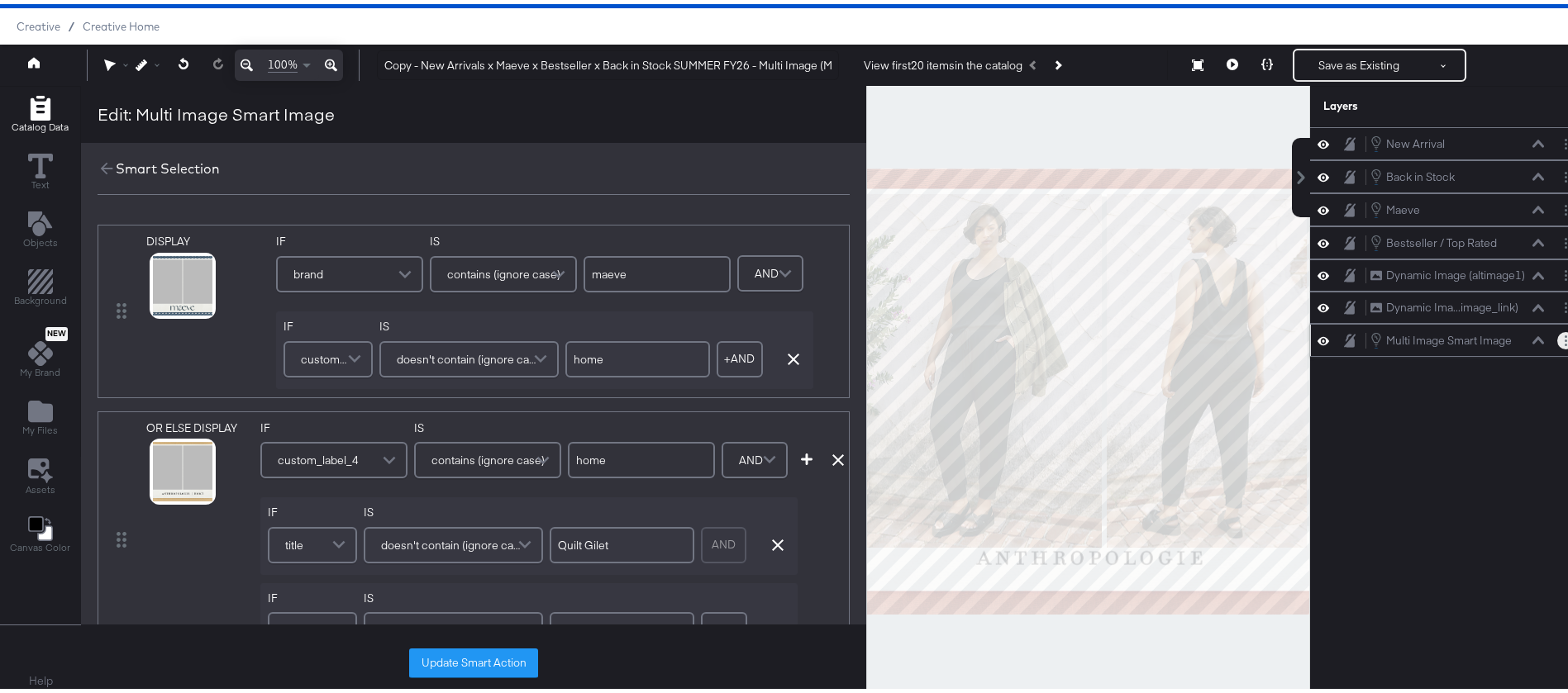 click at bounding box center [1566, 336] 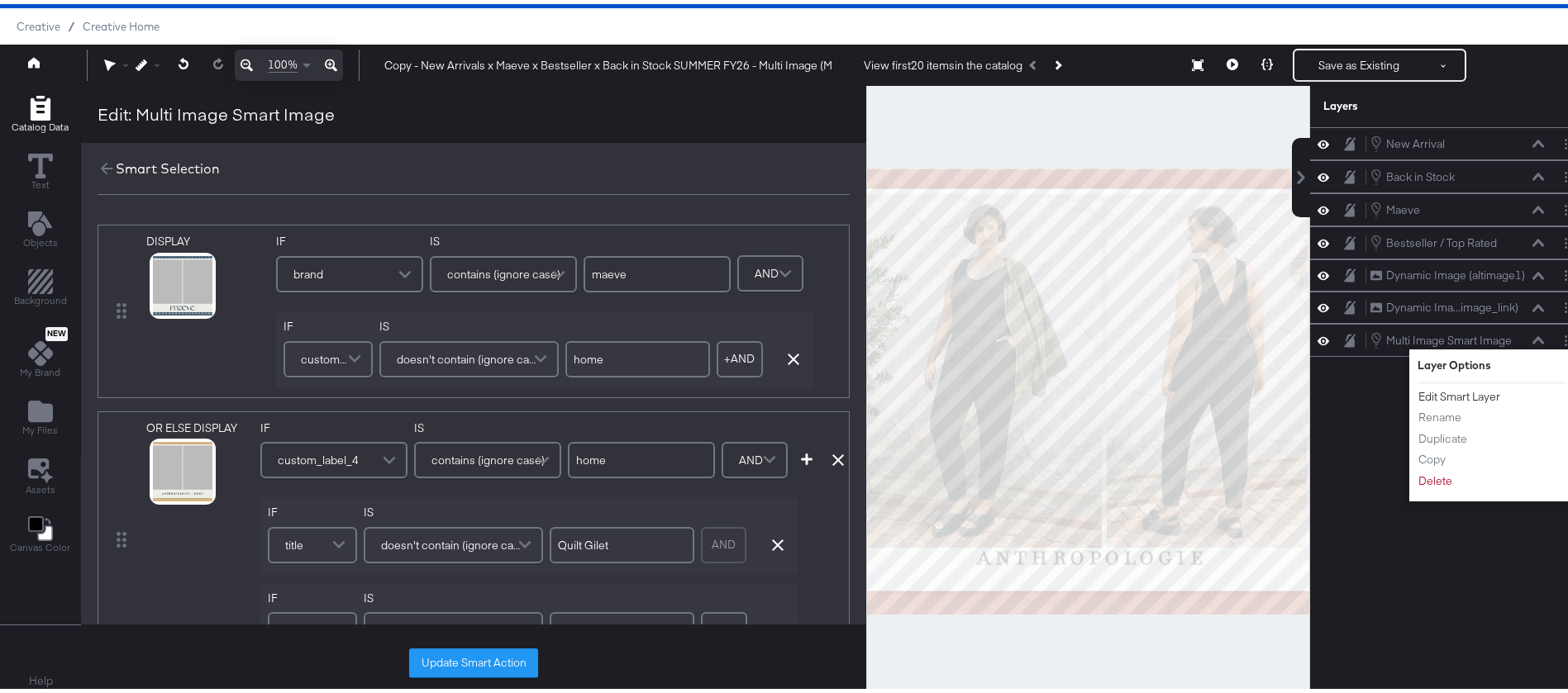 click on "Edit Smart Layer" at bounding box center [1459, 392] 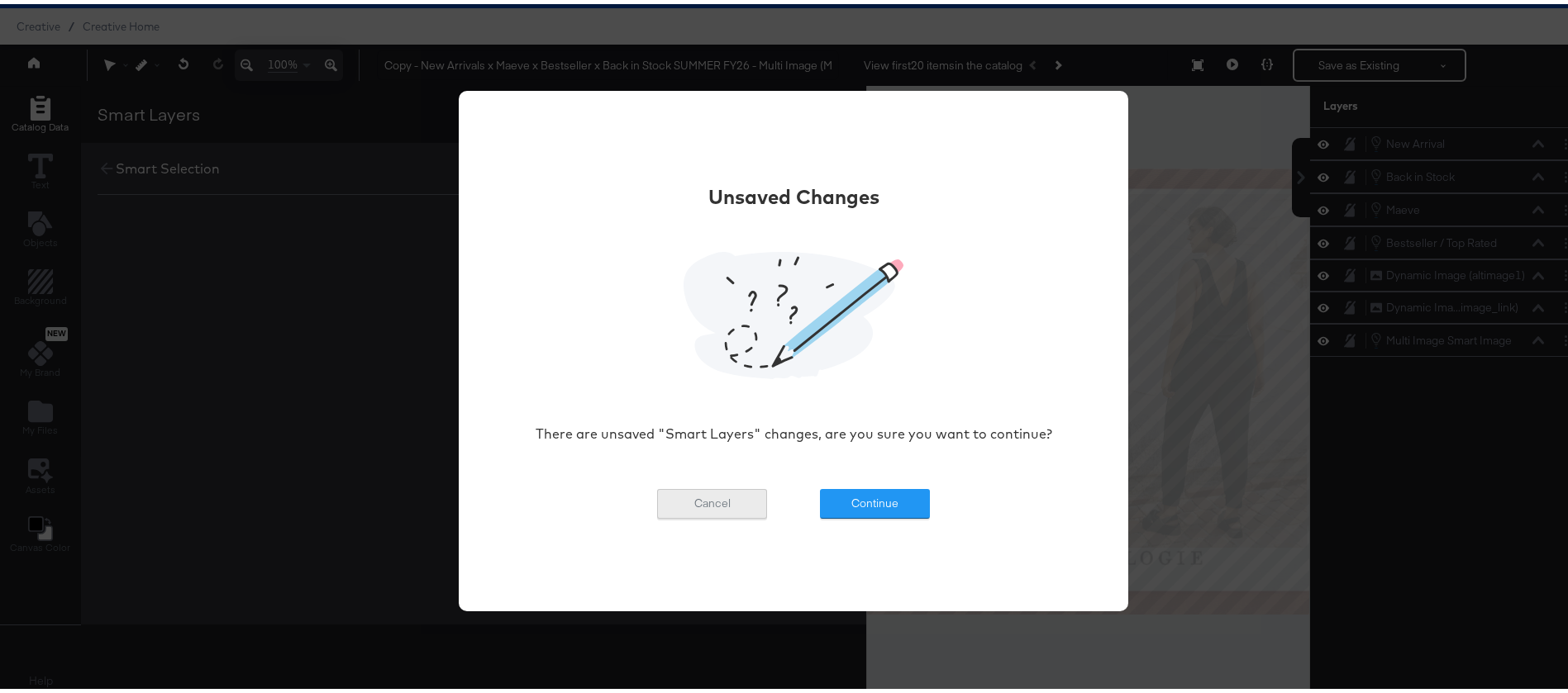 click on "Cancel" at bounding box center [712, 500] 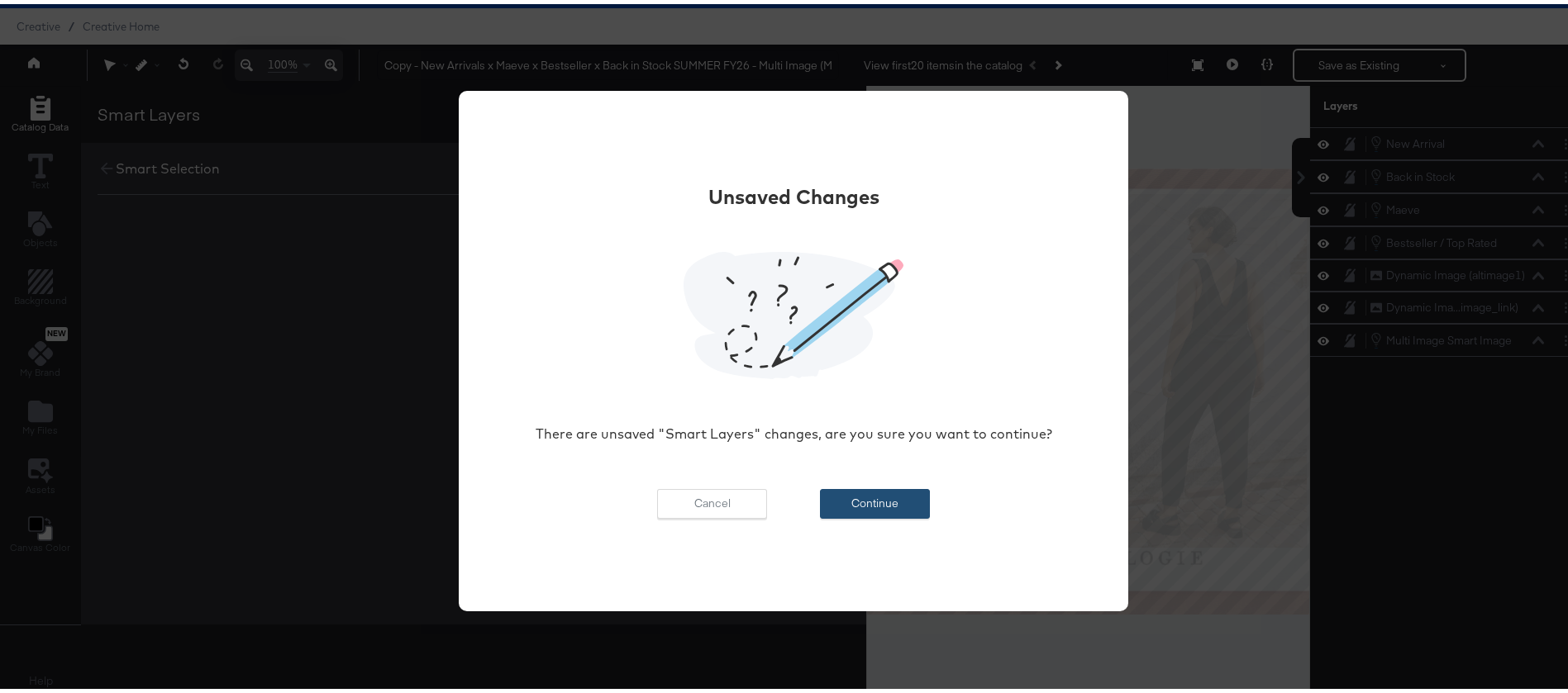 click on "Continue" at bounding box center (875, 500) 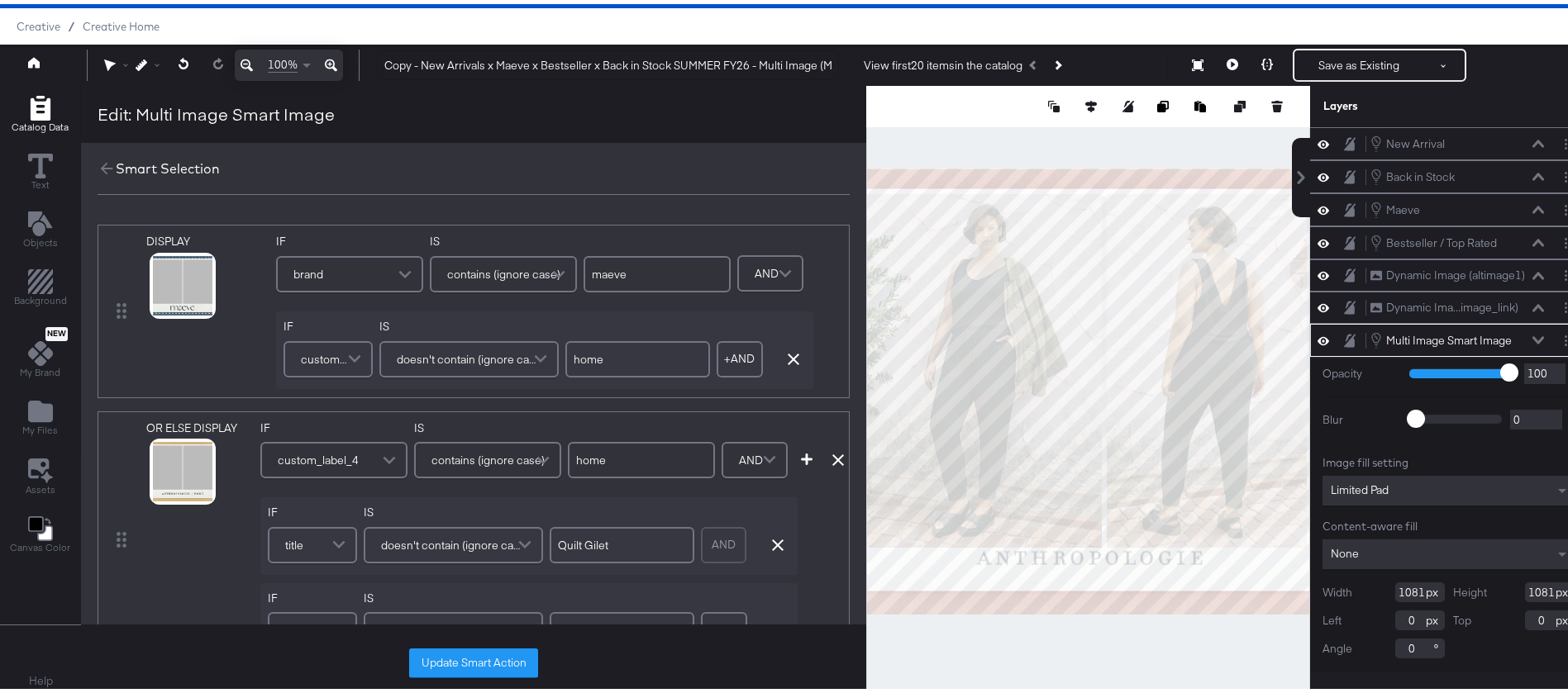 scroll, scrollTop: 1, scrollLeft: 0, axis: vertical 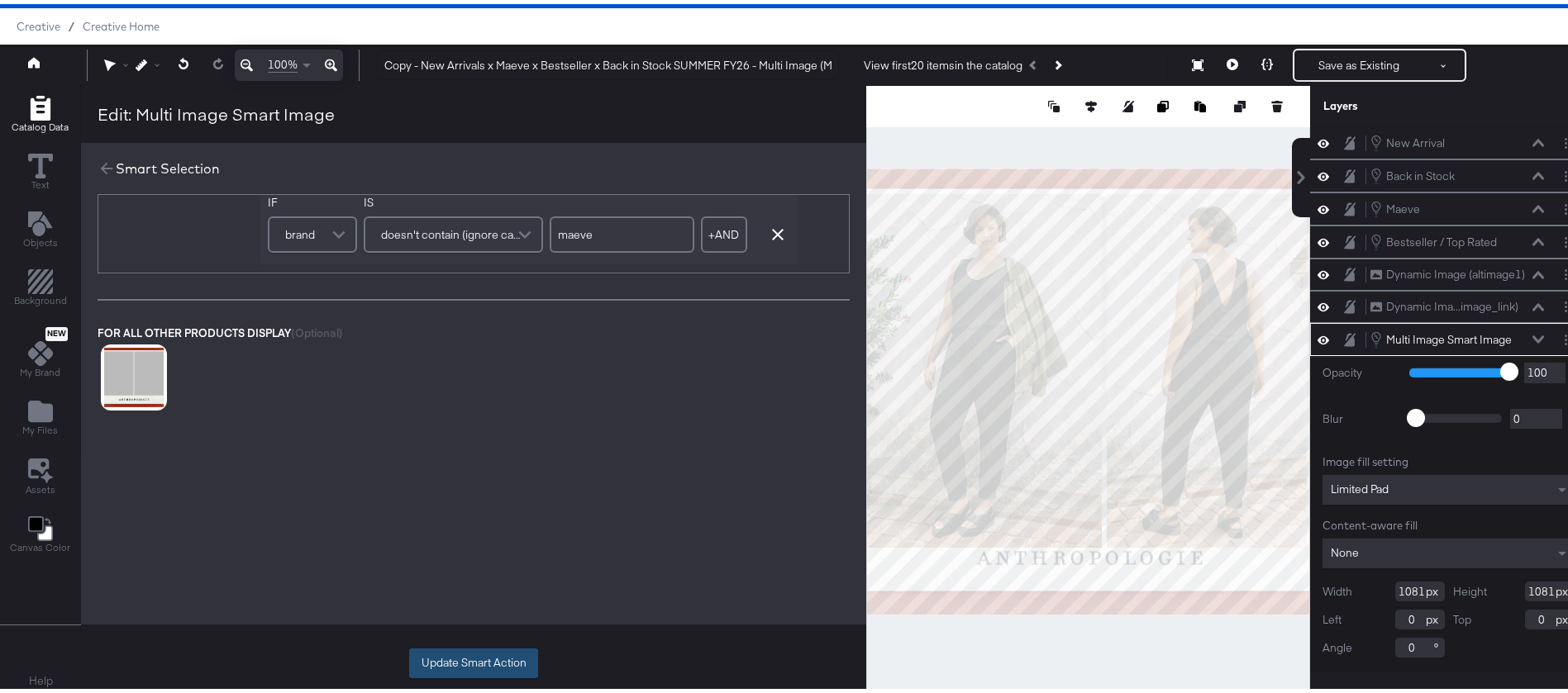 click on "Update Smart Action" at bounding box center [474, 659] 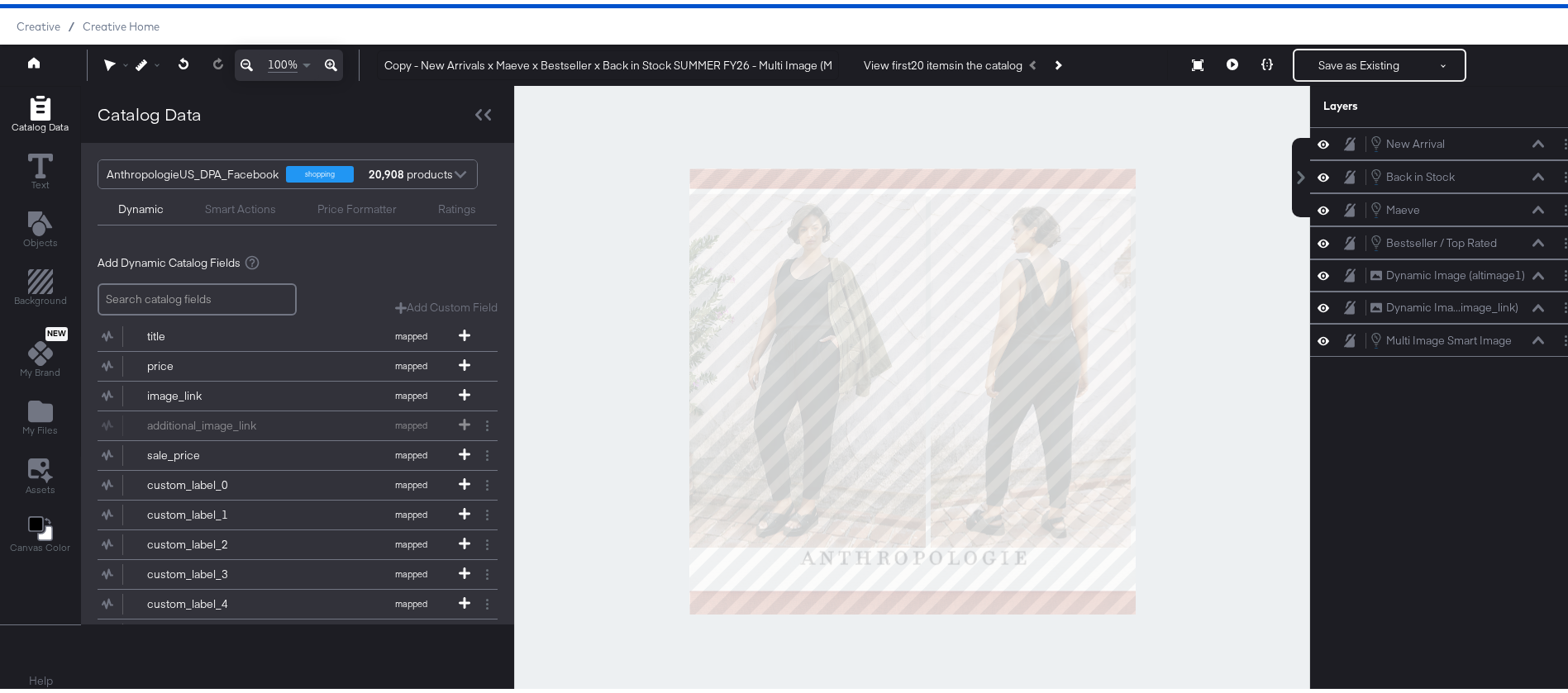 scroll, scrollTop: 0, scrollLeft: 0, axis: both 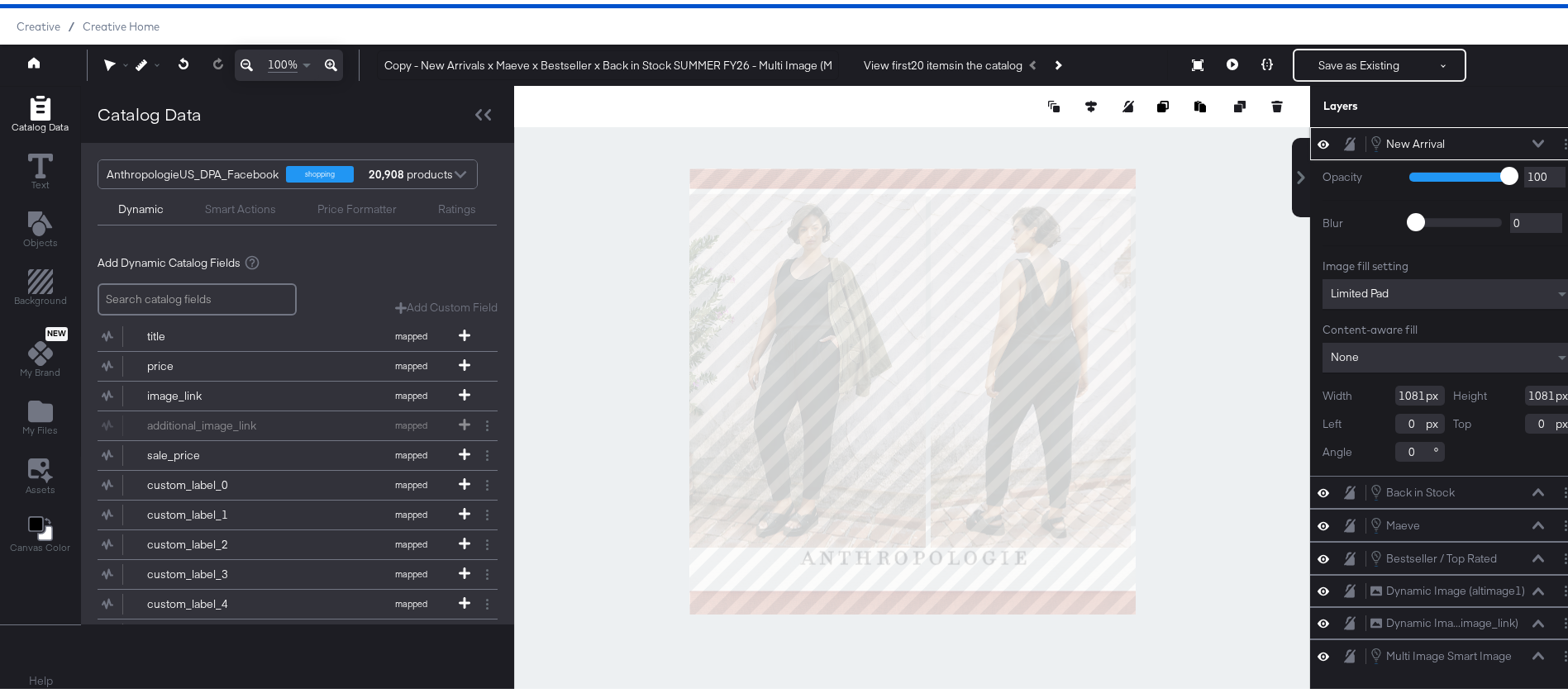 click 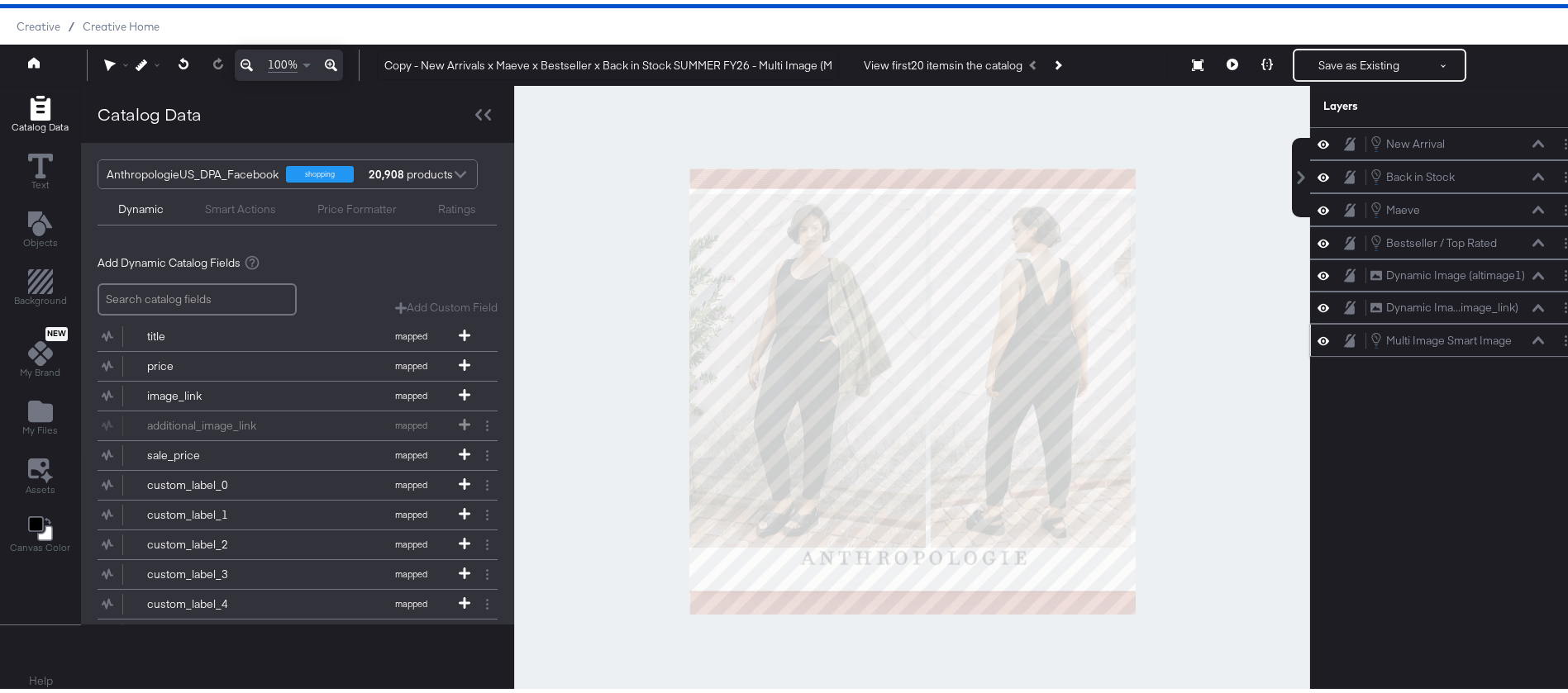 click on "Multi Image Smart Image Multi Image Smart Image" at bounding box center [1448, 336] 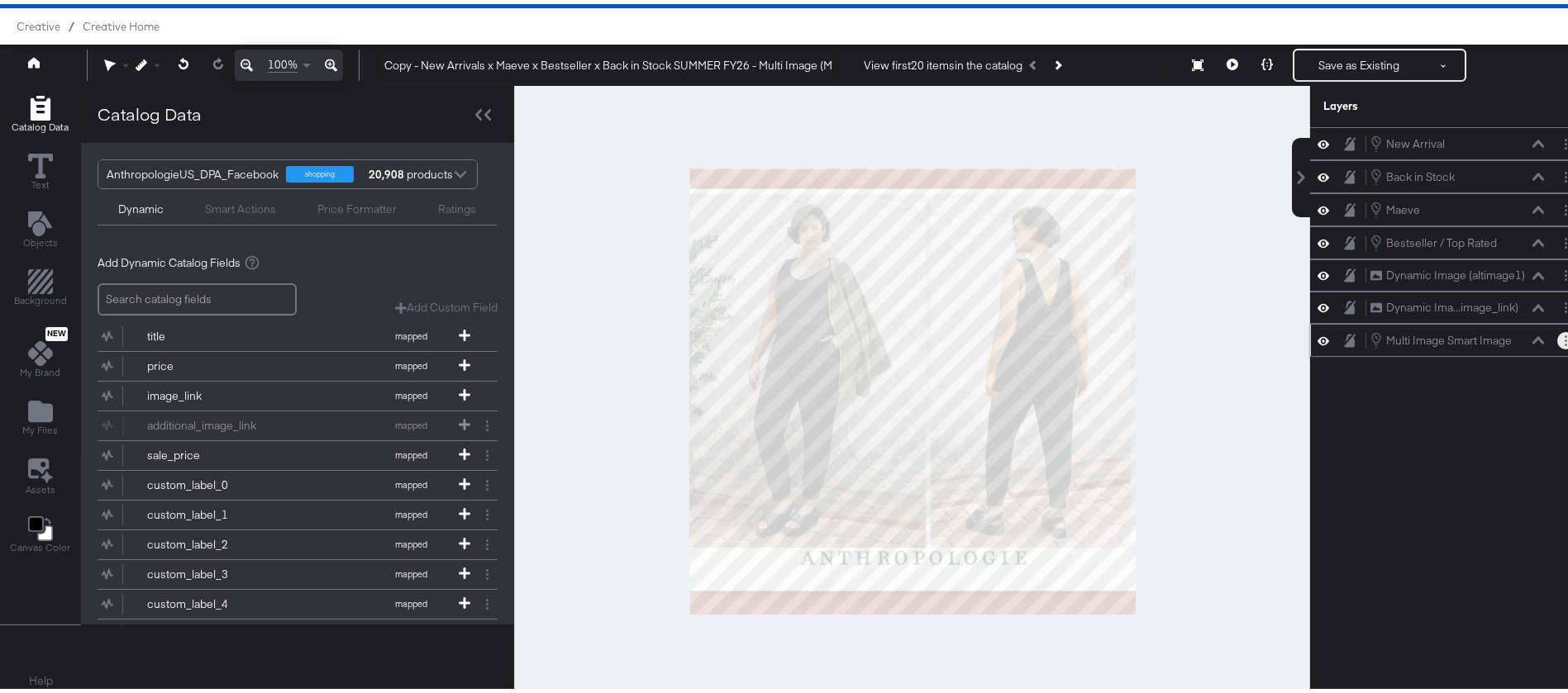 click at bounding box center (1566, 336) 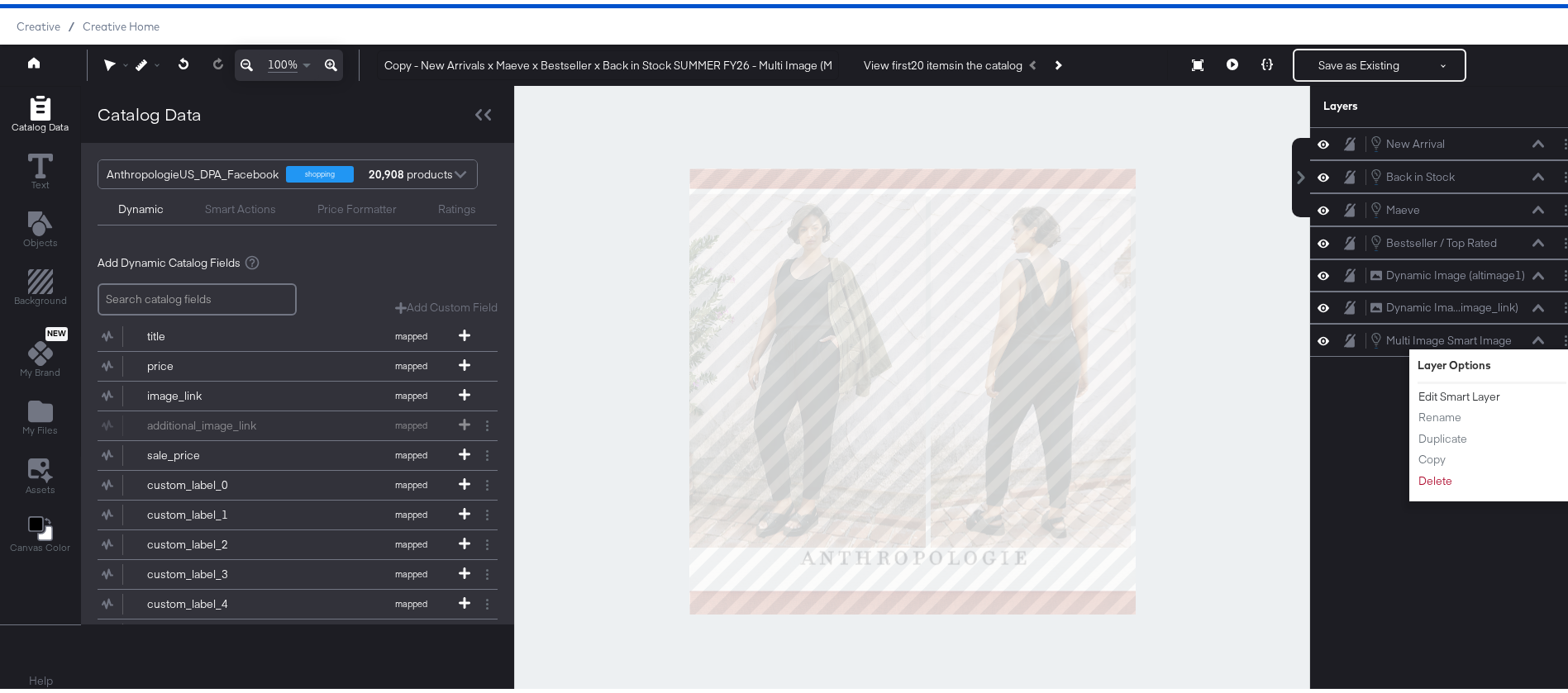click on "Edit Smart Layer" at bounding box center [1459, 392] 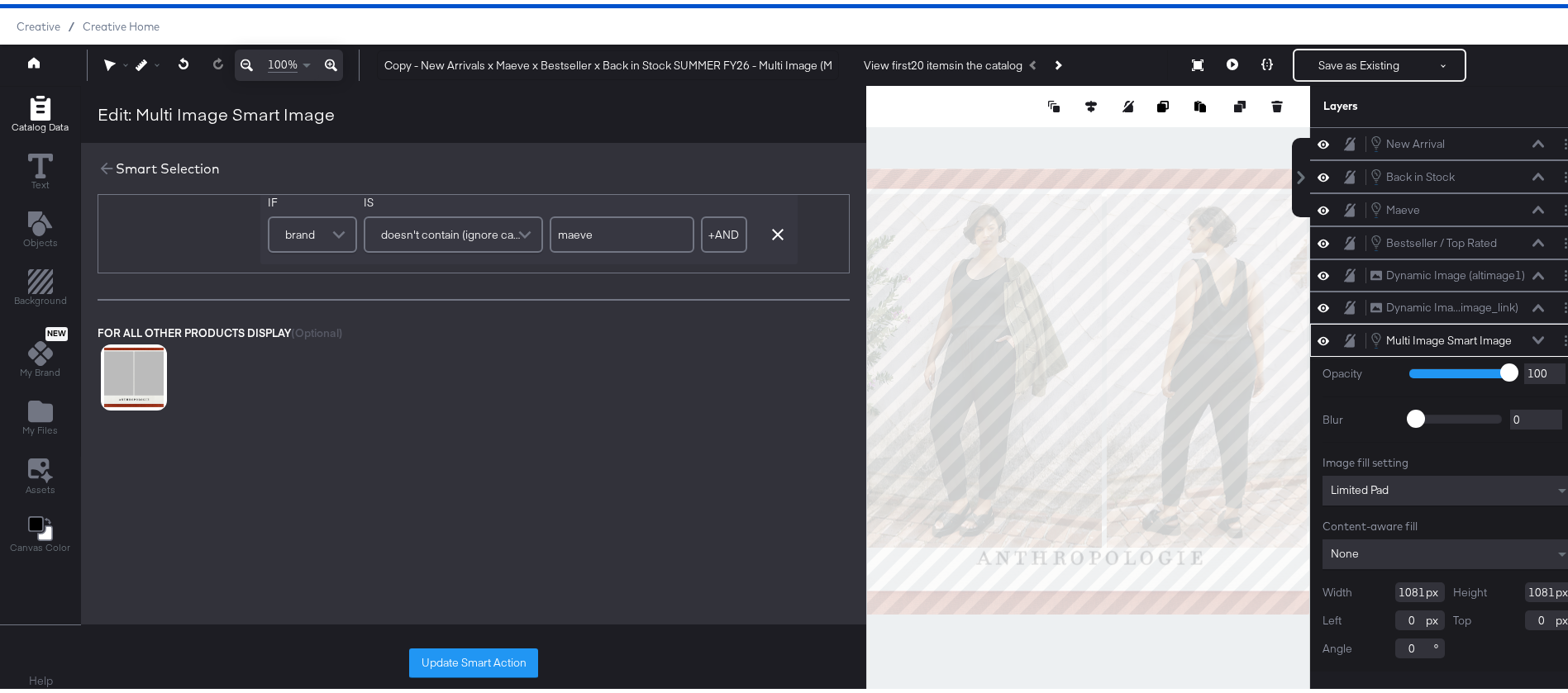 scroll, scrollTop: 1, scrollLeft: 0, axis: vertical 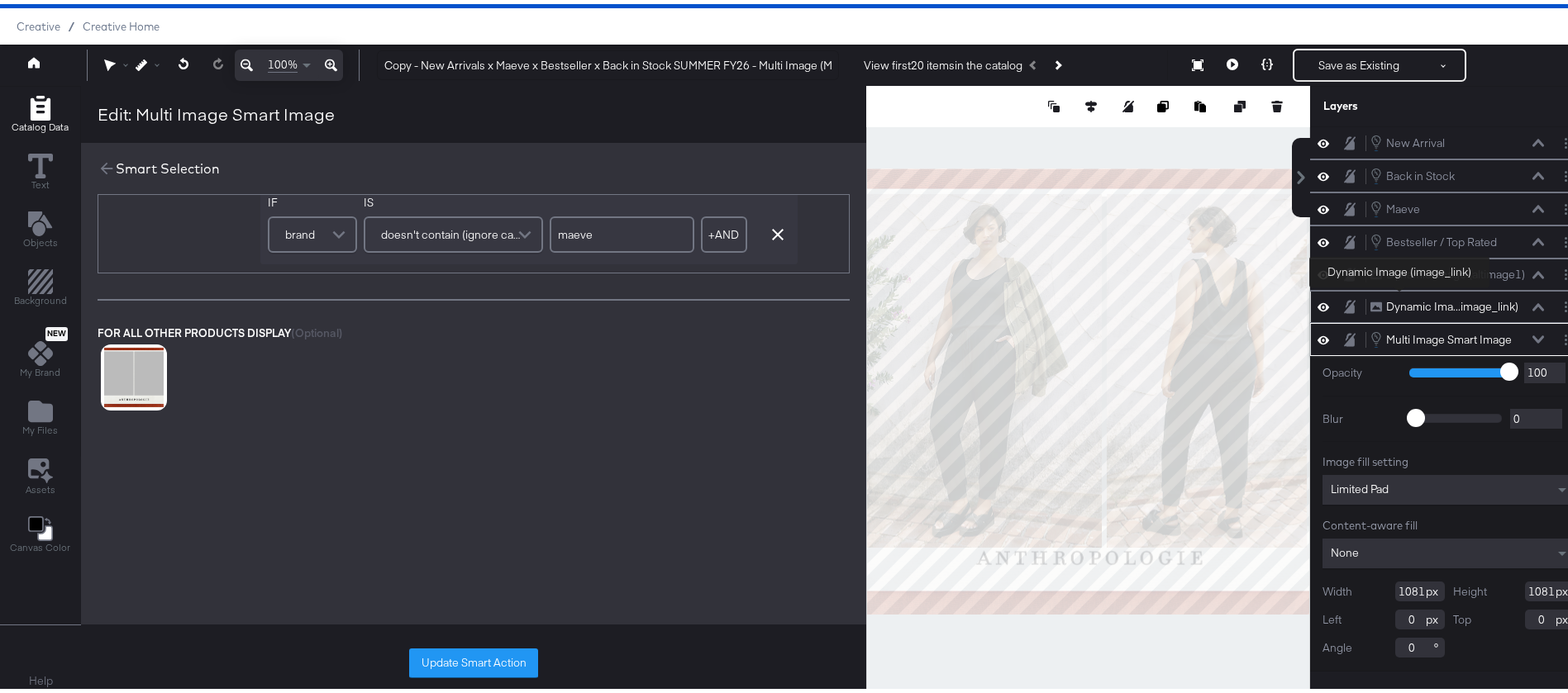 click on "Dynamic Ima...image_link)" at bounding box center [1452, 302] 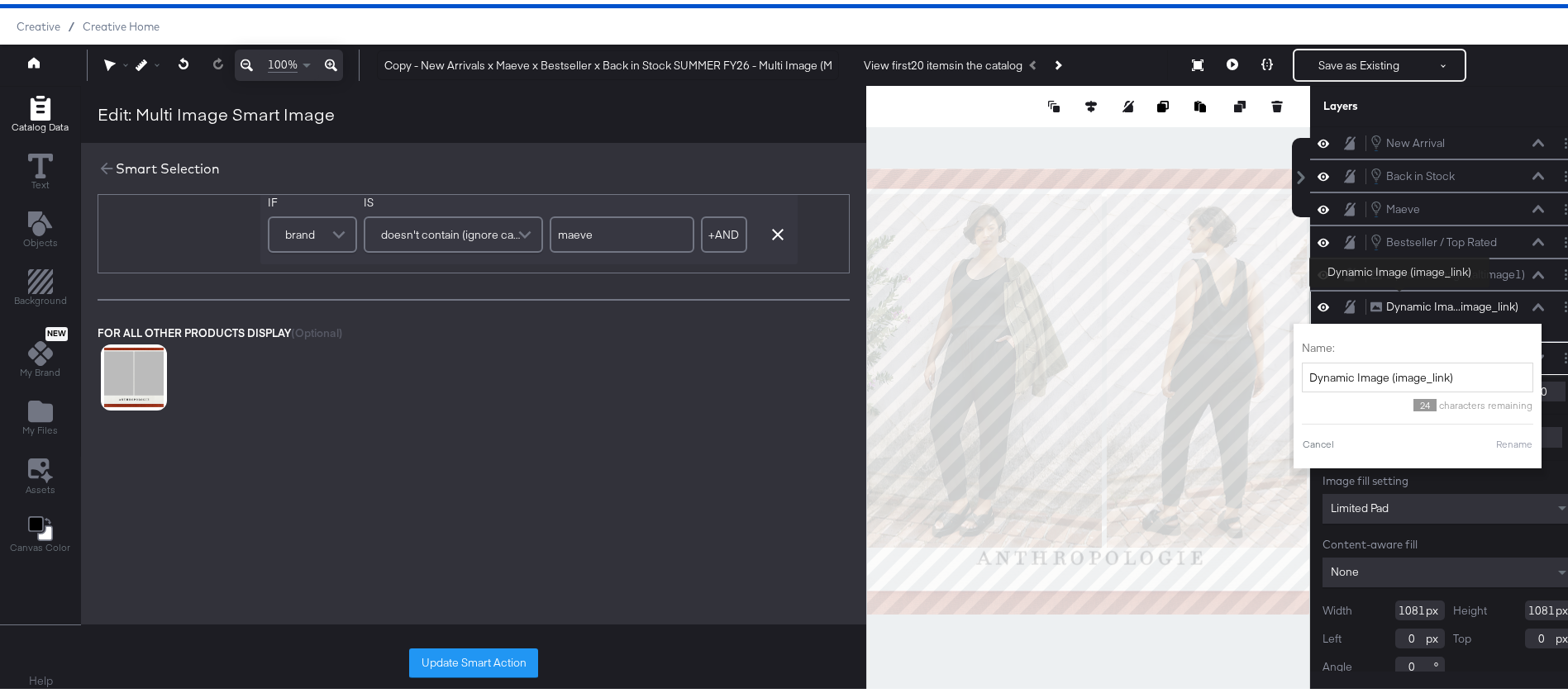 click on "Dynamic Ima...image_link)" at bounding box center [1452, 302] 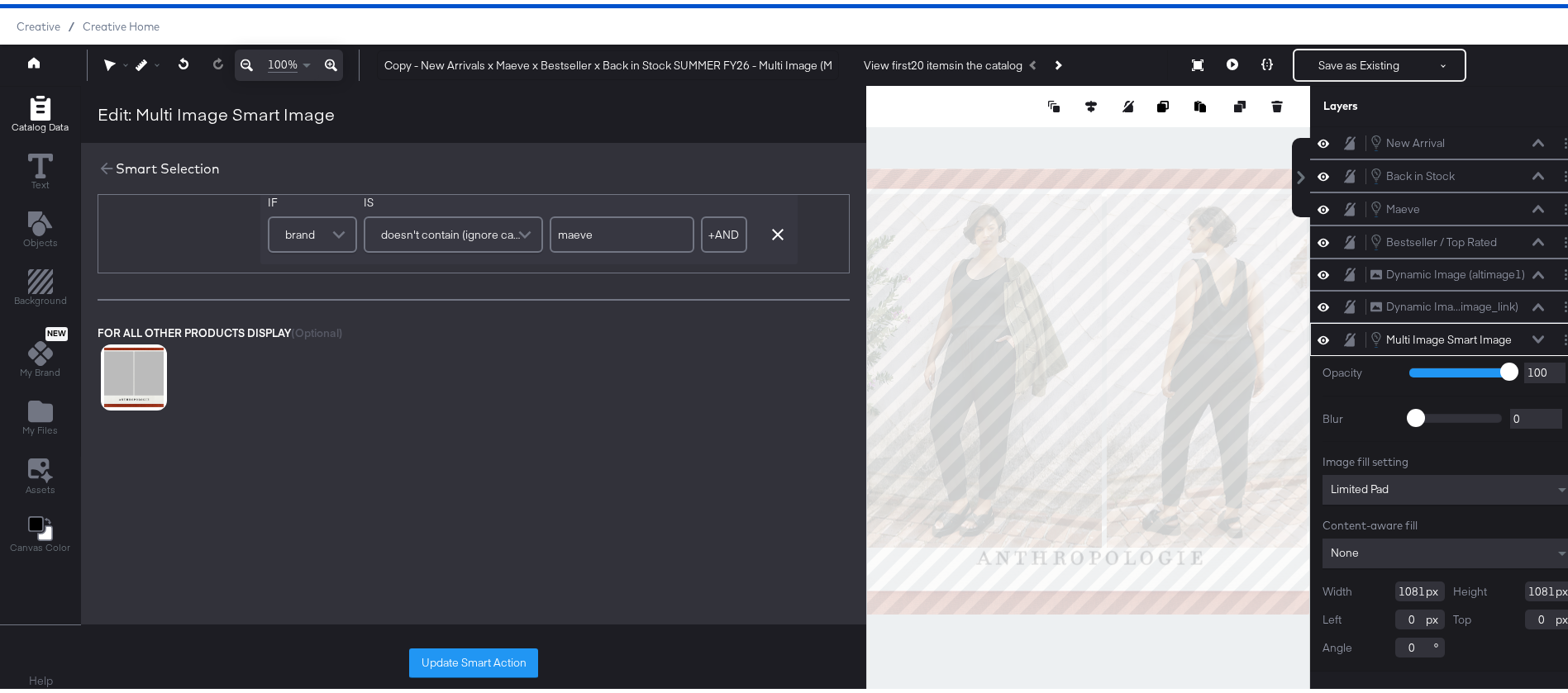 click on "Multi Image Smart Image Multi Image Smart Image" at bounding box center [1457, 335] 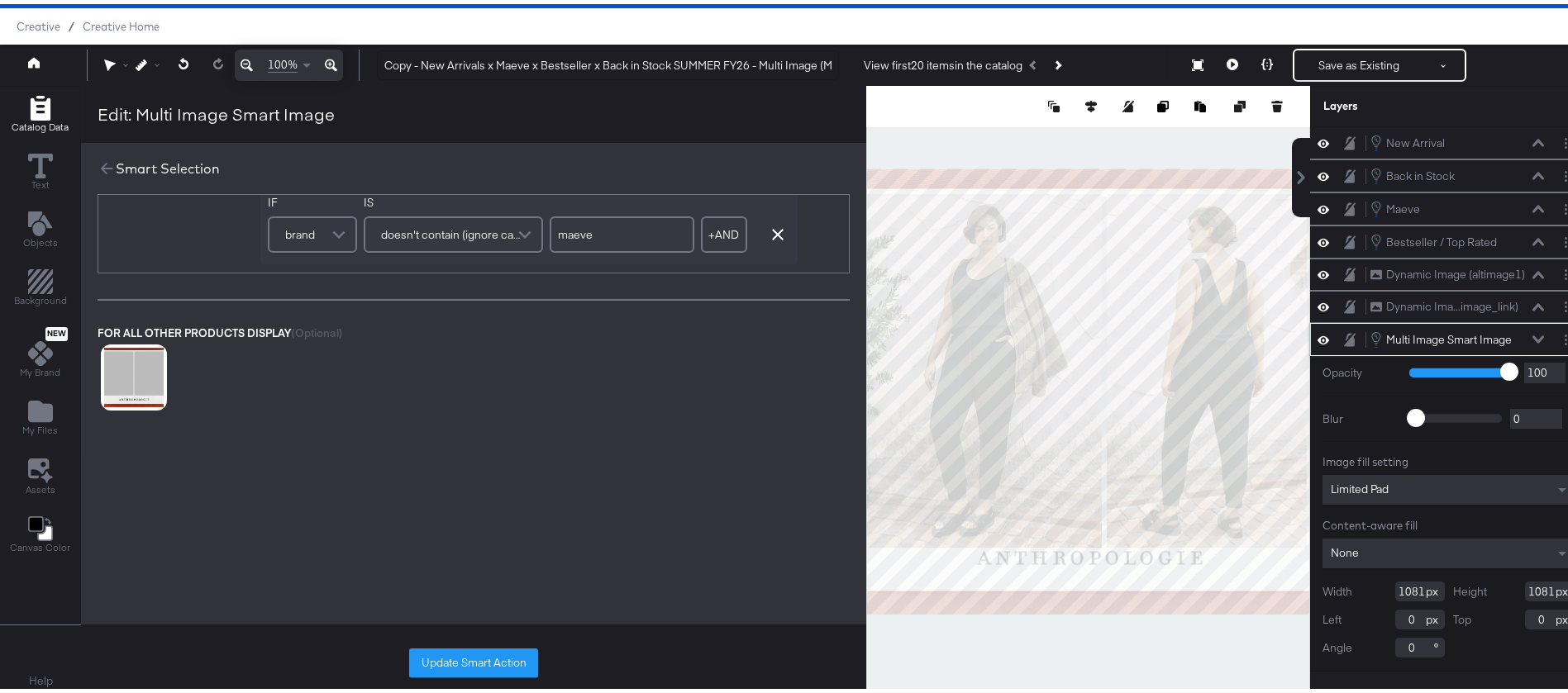 click 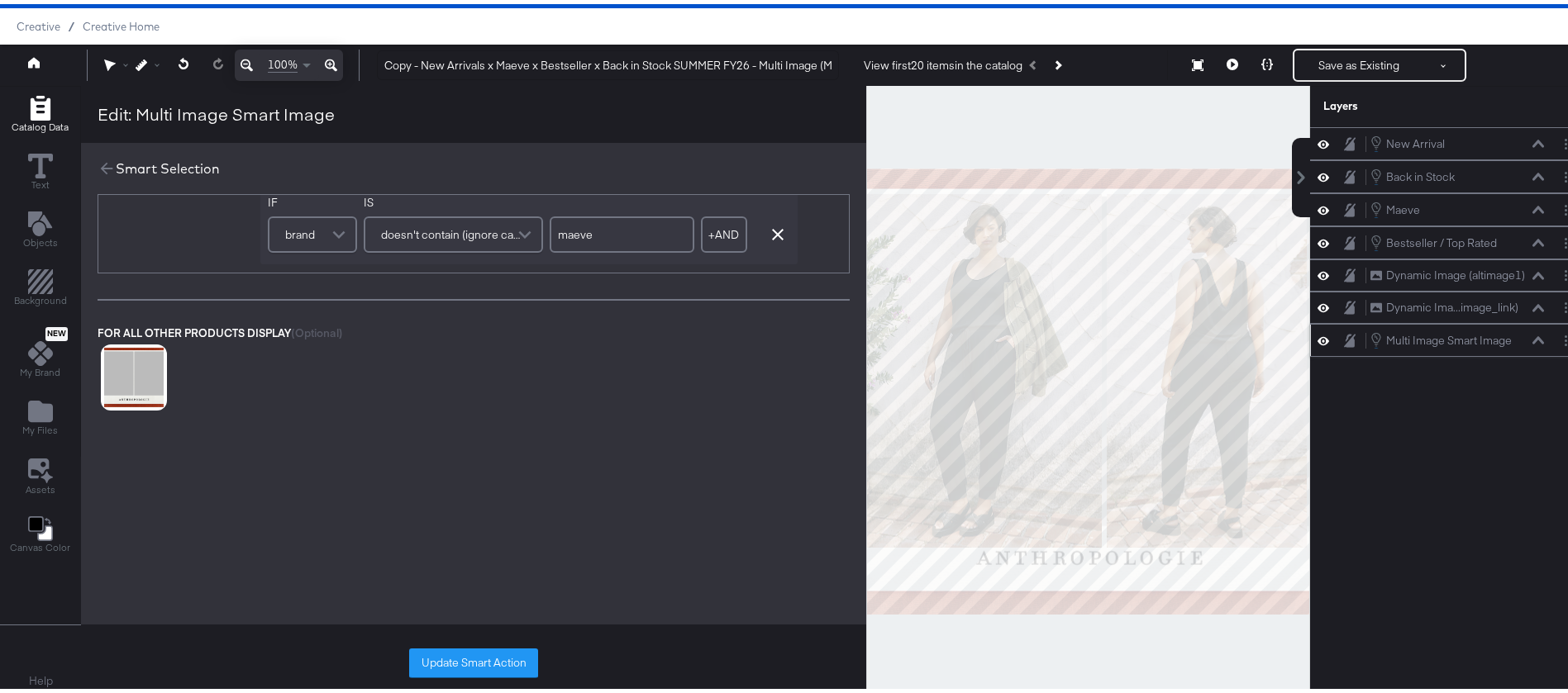 scroll, scrollTop: 0, scrollLeft: 0, axis: both 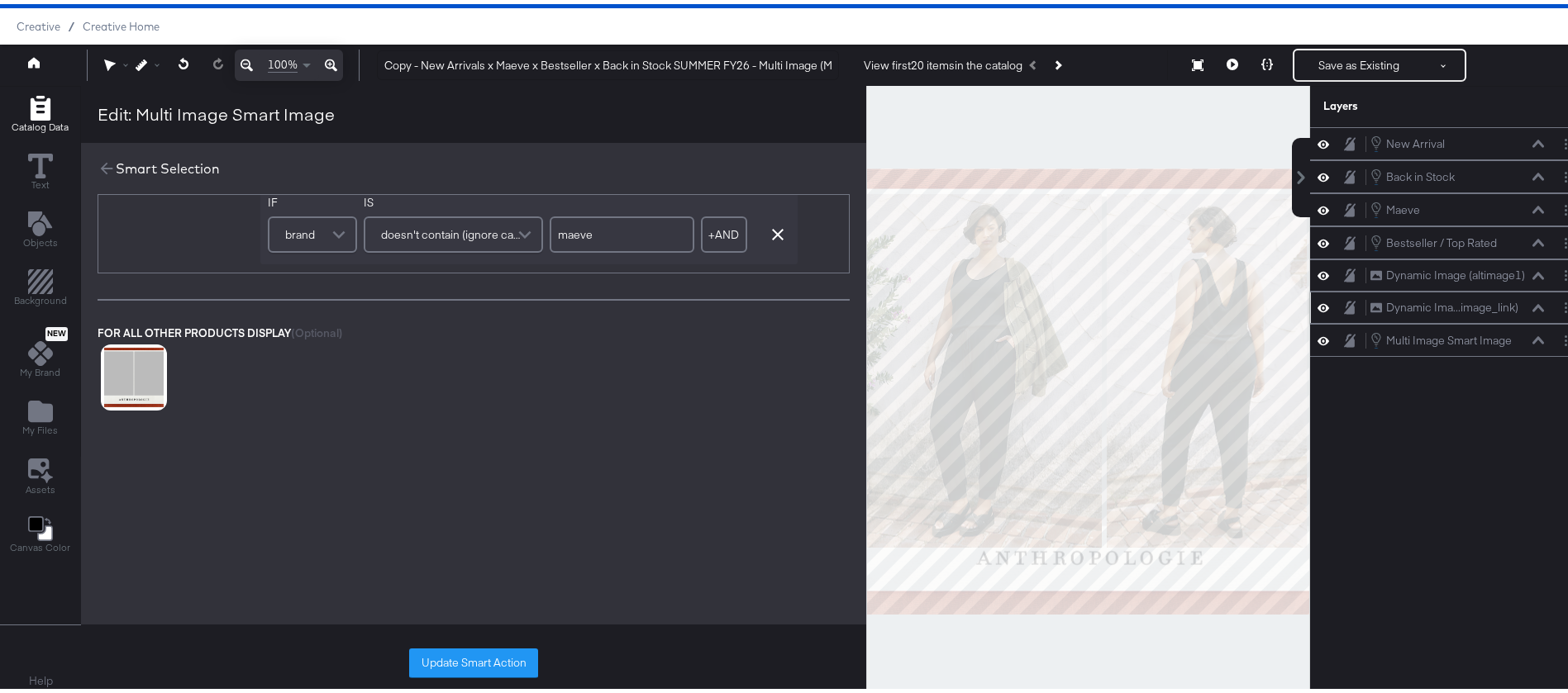 click on "Dynamic Ima...image_link) Dynamic Image (image_link)" at bounding box center [1448, 303] 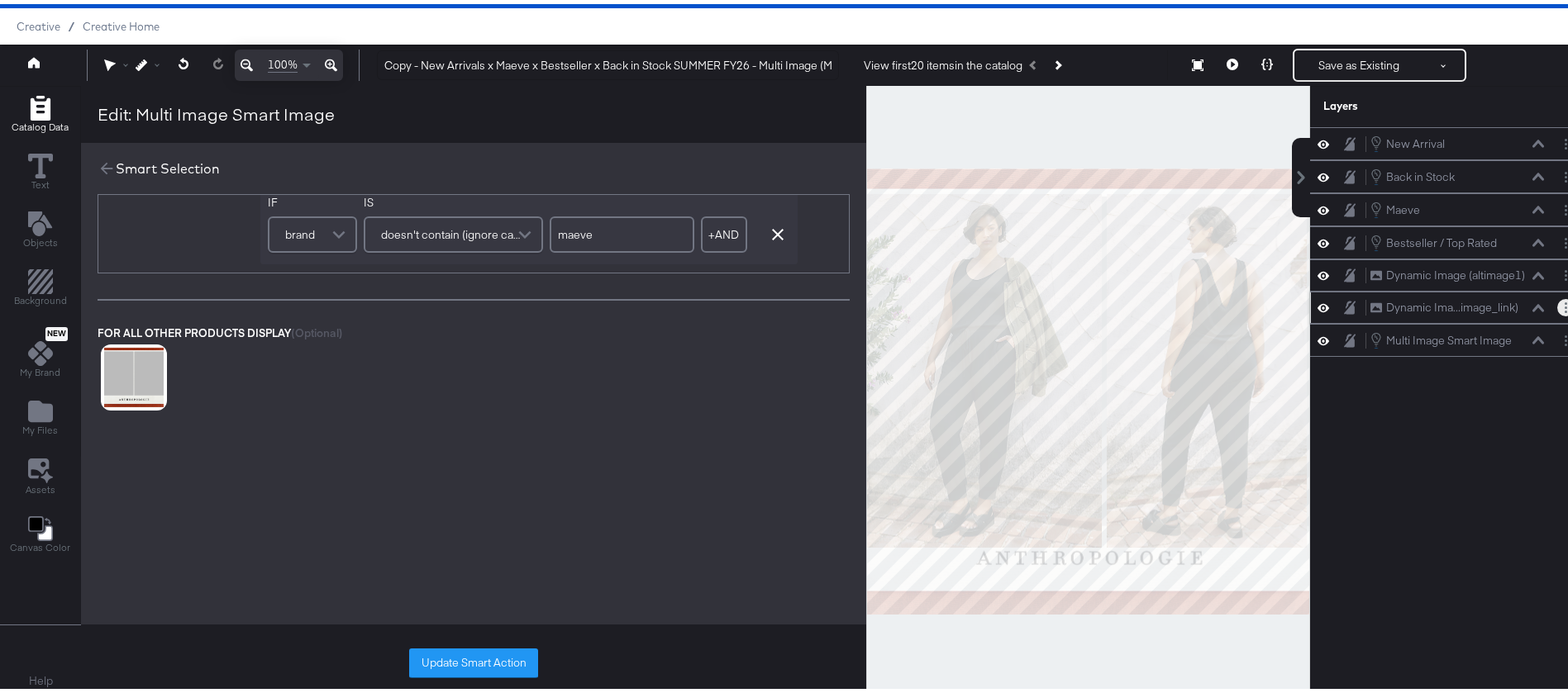 click at bounding box center [1566, 303] 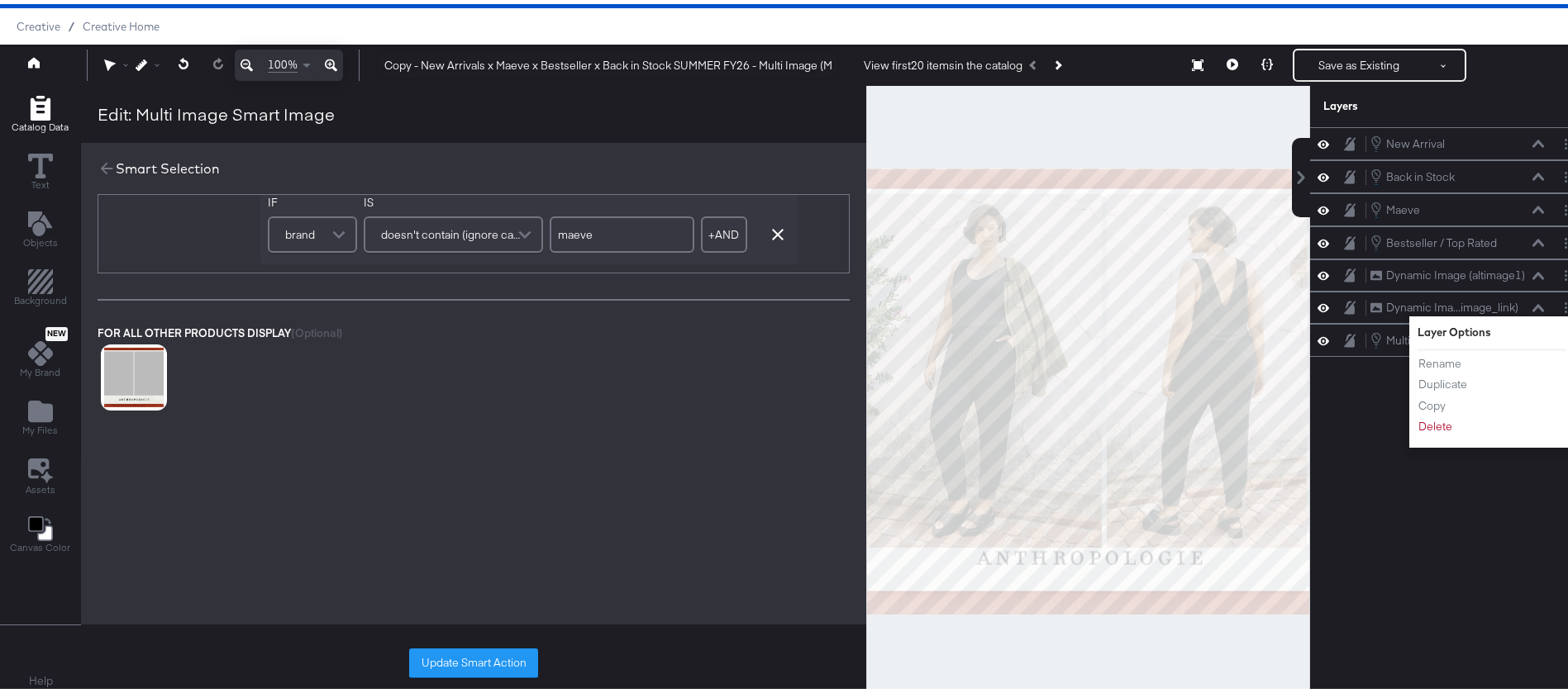 click on "New Arrival New Arrival Back in Stock Back in Stock Maeve Maeve Bestseller / Top Rated Bestseller / Top Rated Dynamic Image (altimage1) Dynamic Image (altimage1) Dynamic Ima...image_link) Dynamic Image (image_link) Layer Options Rename Duplicate Copy Delete Multi Image Smart Image Multi Image Smart Image" at bounding box center [1448, 395] 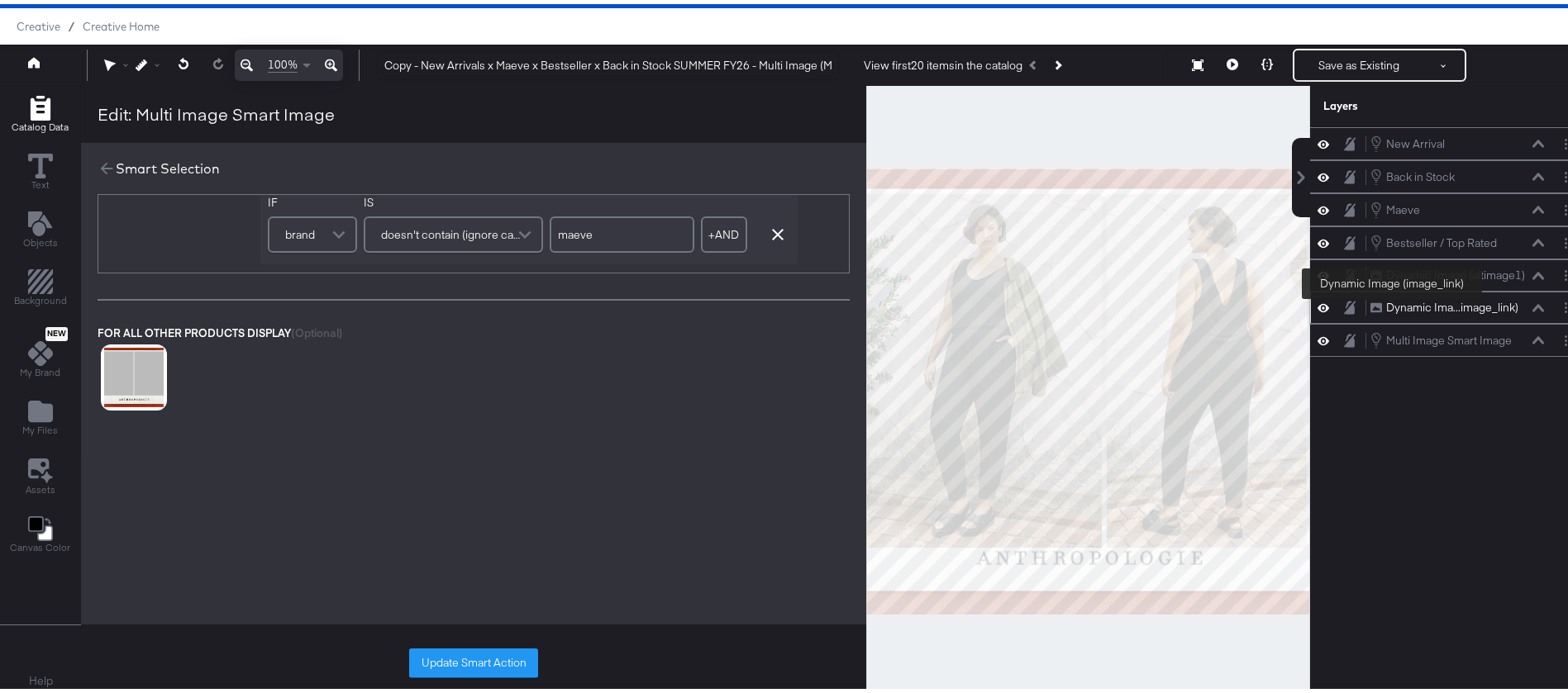 click on "Dynamic Ima...image_link)" at bounding box center [1452, 303] 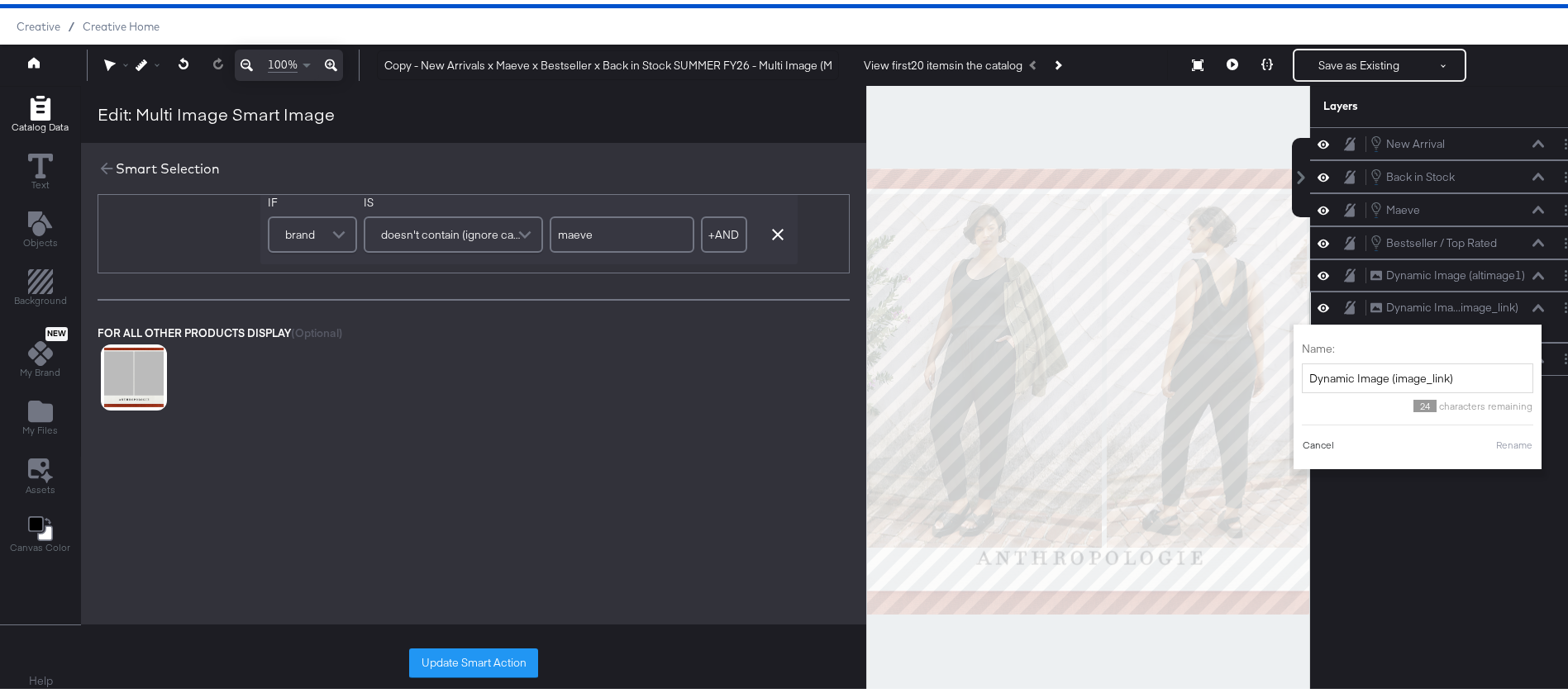 click on "Cancel" at bounding box center (1318, 441) 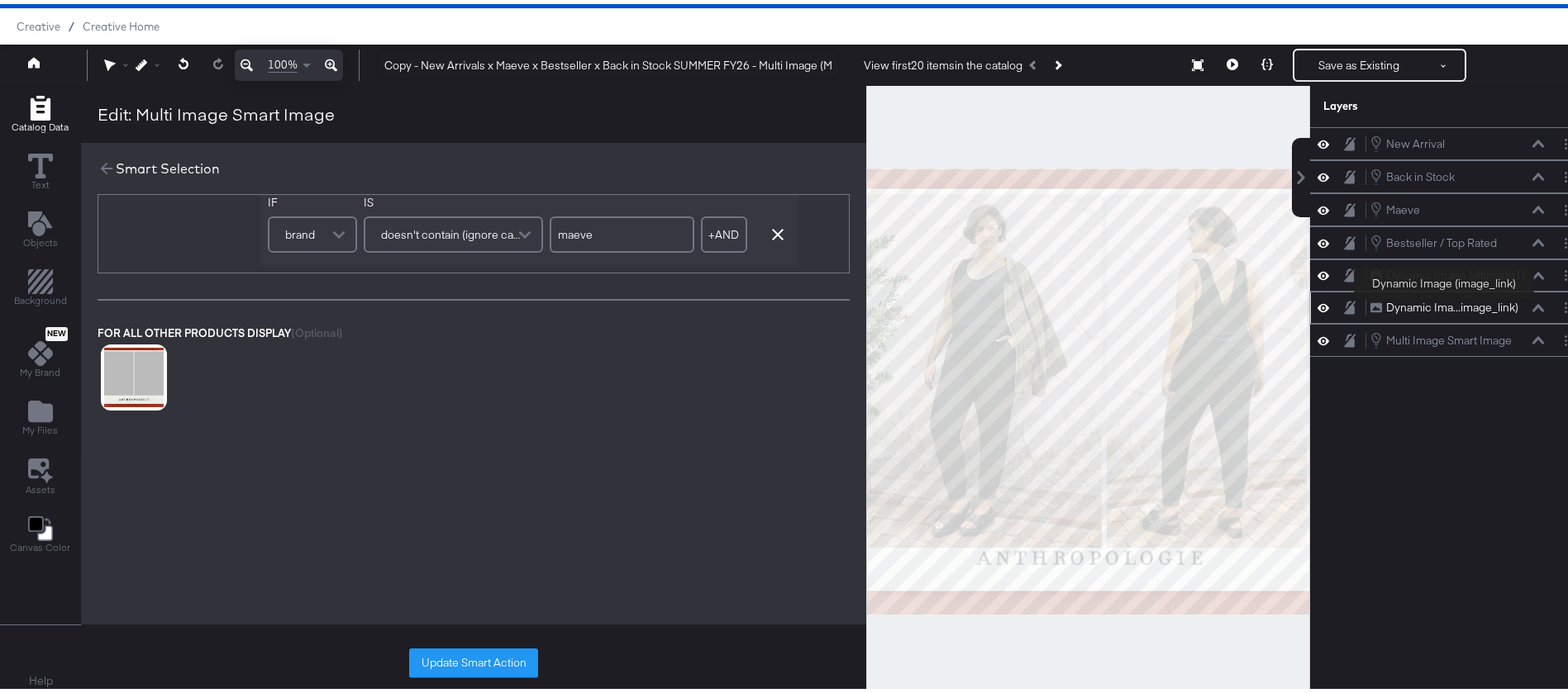 click on "Dynamic Ima...image_link)" at bounding box center [1452, 303] 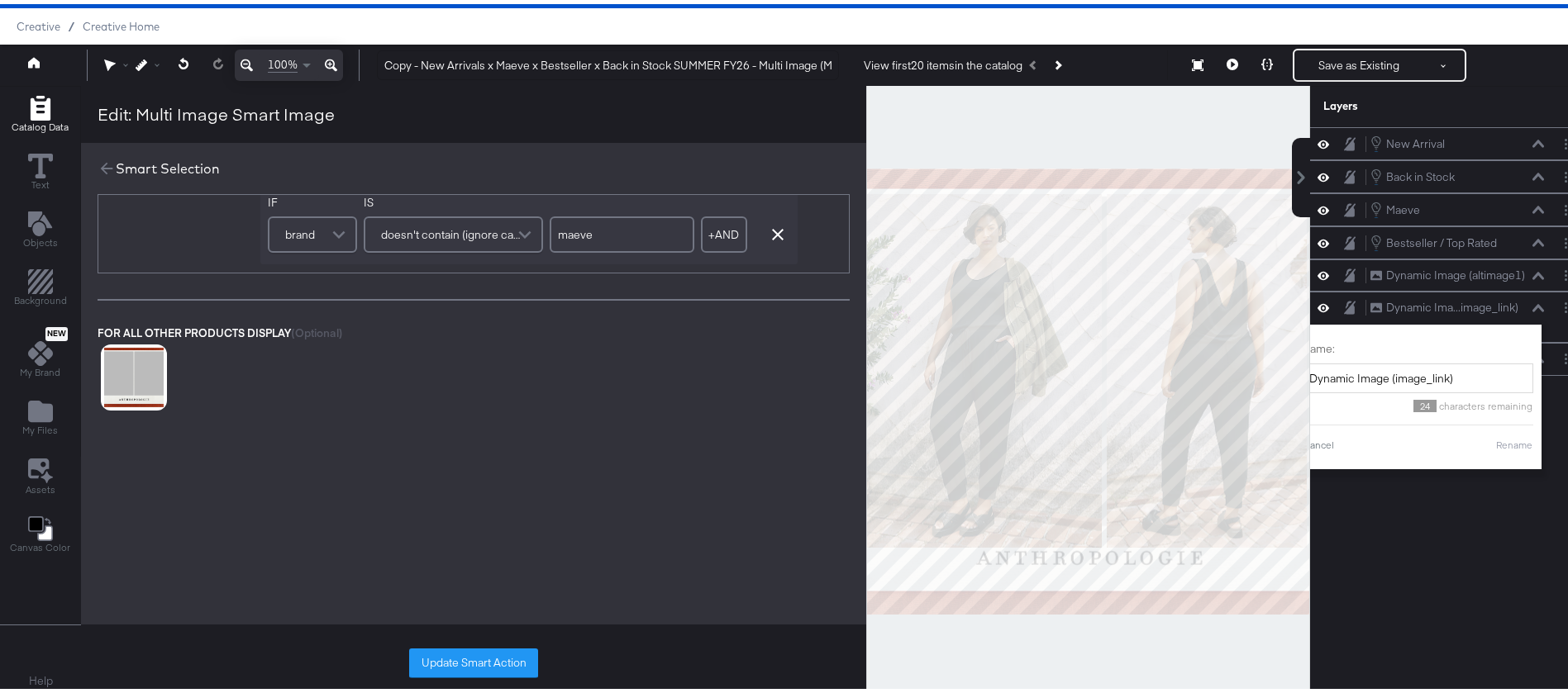click on "New Arrival New Arrival Back in Stock Back in Stock Maeve Maeve Bestseller / Top Rated Bestseller / Top Rated Dynamic Image (altimage1) Dynamic Image (altimage1) Dynamic Ima...image_link) Dynamic Image (image_link) Name: Dynamic Image (image_link) 24   characters remaining Cancel Rename Multi Image Smart Image Multi Image Smart Image" at bounding box center (1448, 395) 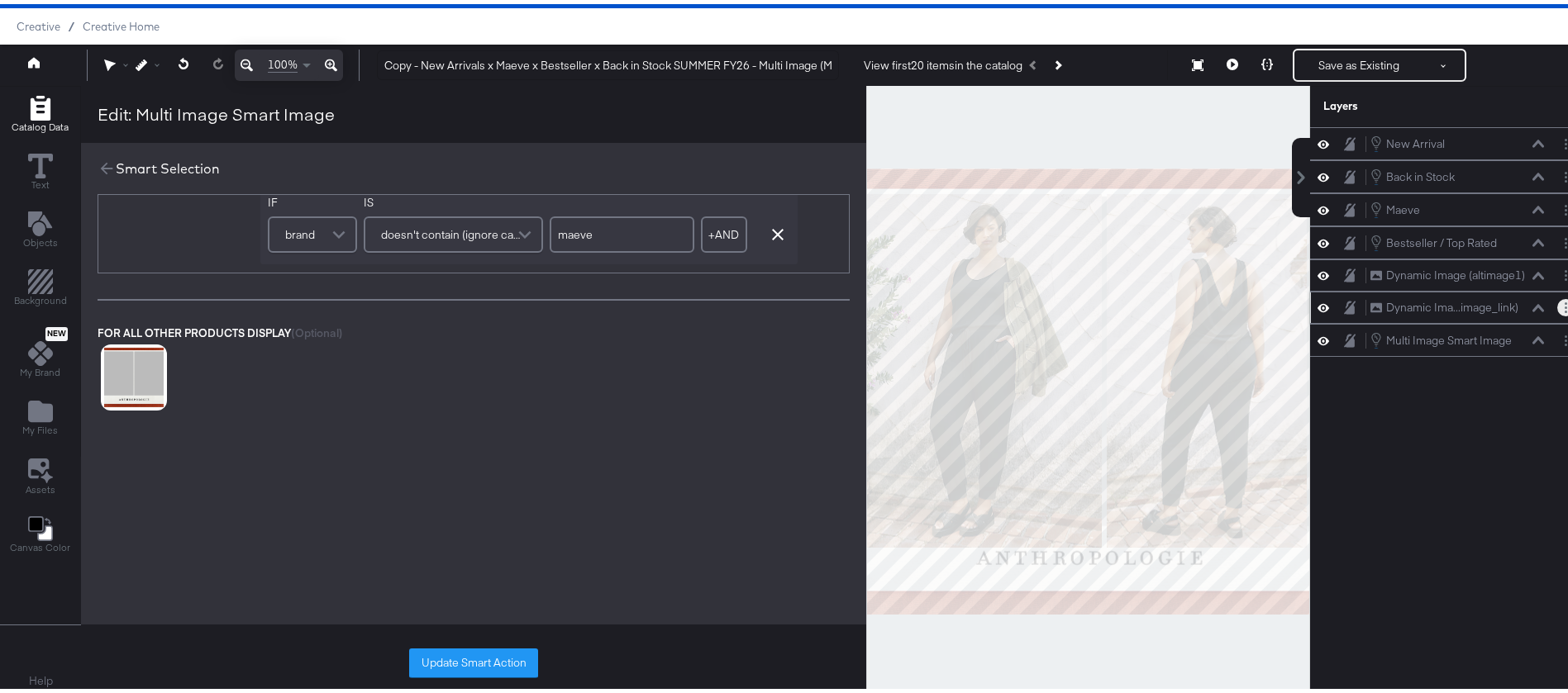 click at bounding box center [1566, 303] 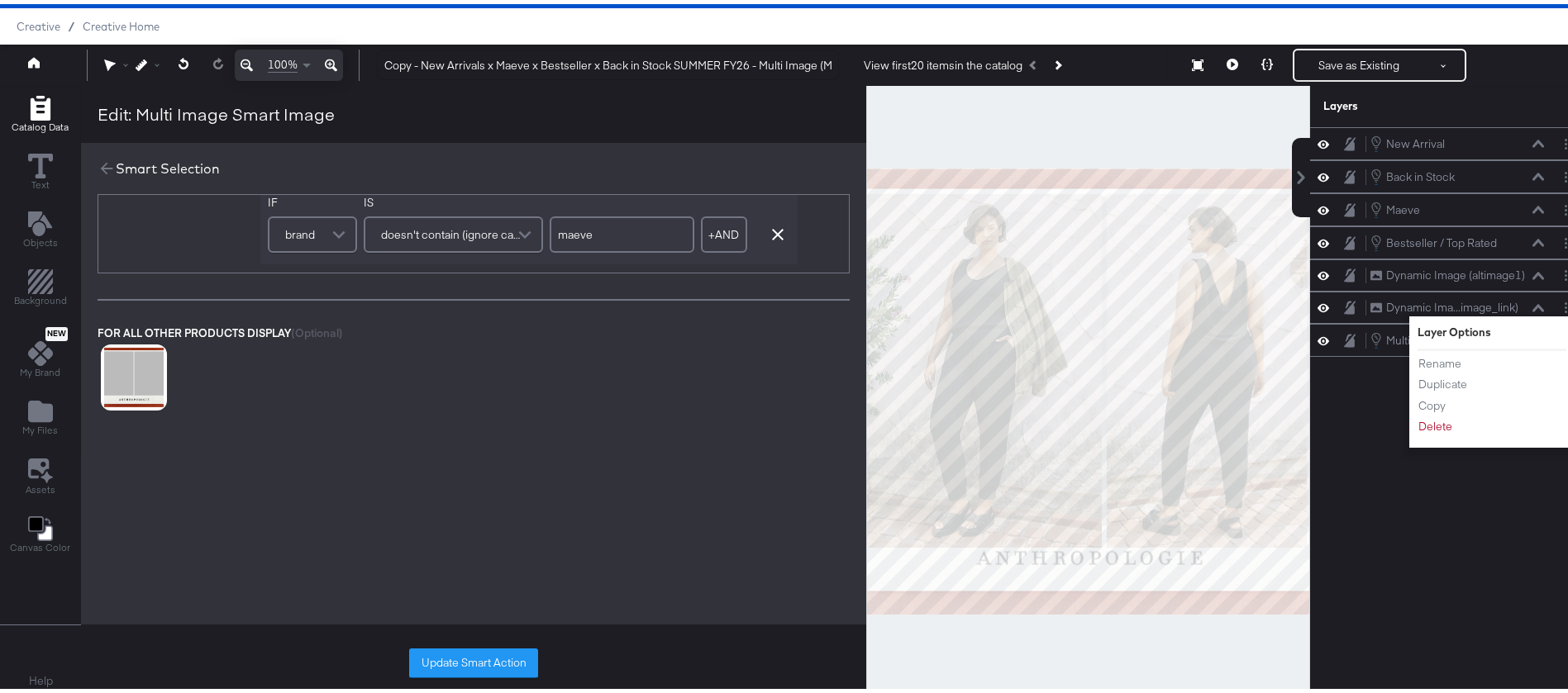click on "New Arrival New Arrival Back in Stock Back in Stock Maeve Maeve Bestseller / Top Rated Bestseller / Top Rated Dynamic Image (altimage1) Dynamic Image (altimage1) Dynamic Ima...image_link) Dynamic Image (image_link) Layer Options Rename Duplicate Copy Delete Multi Image Smart Image Multi Image Smart Image" at bounding box center (1448, 395) 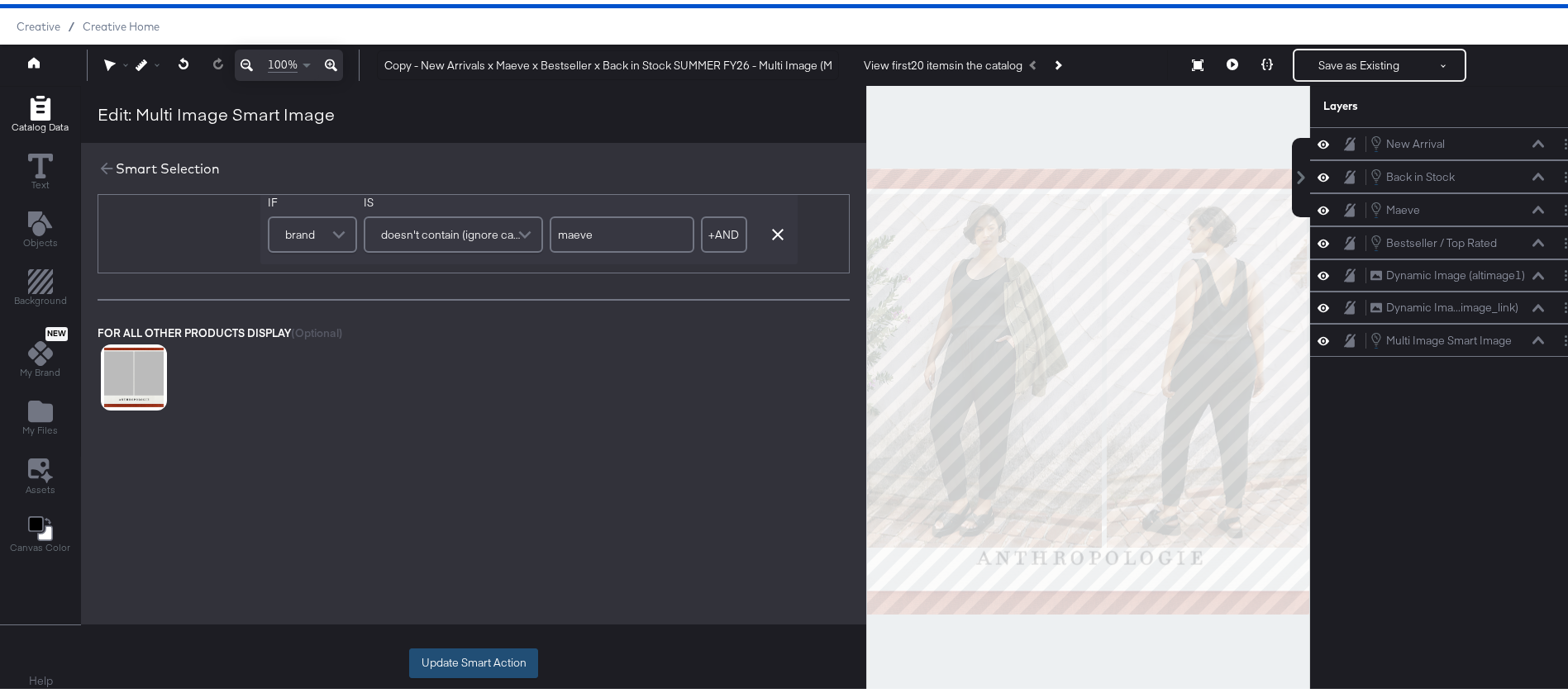 click on "Update Smart Action" at bounding box center (474, 659) 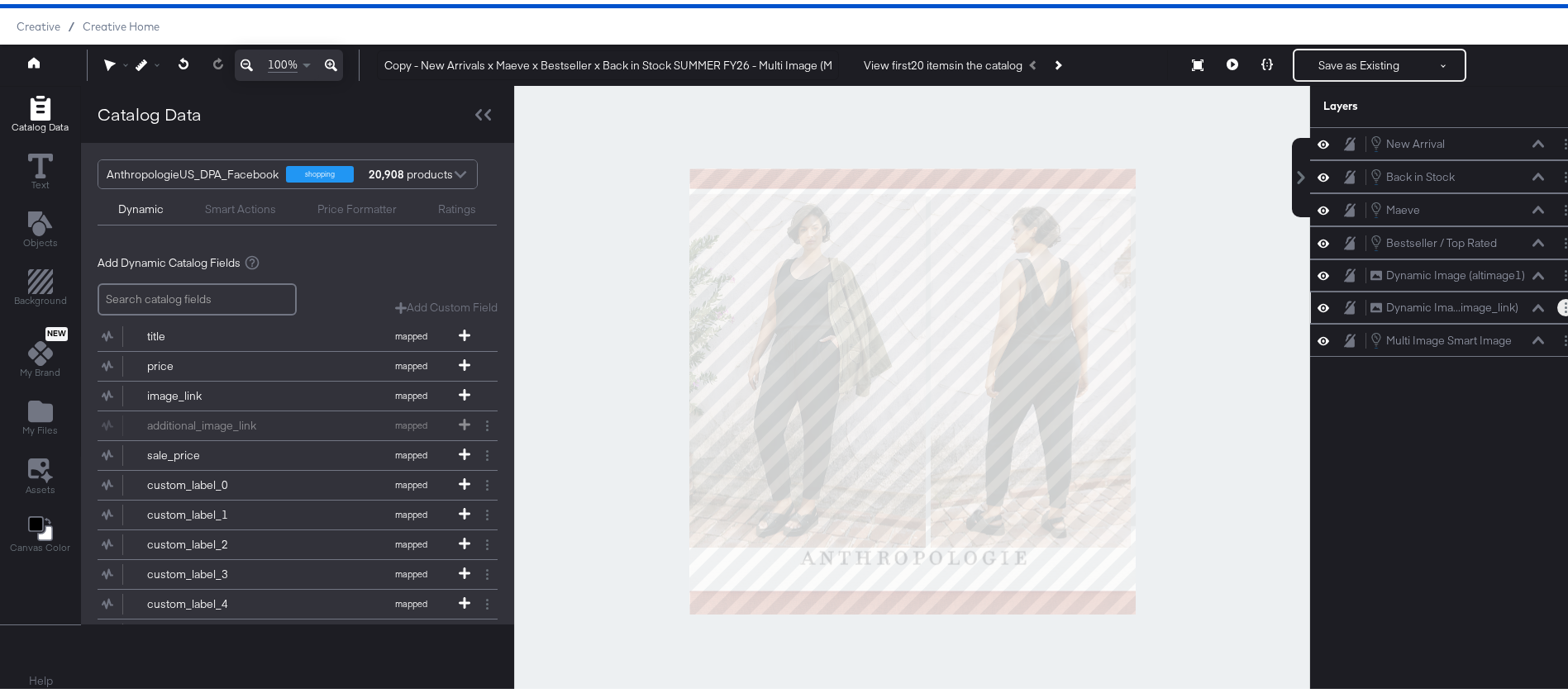 click 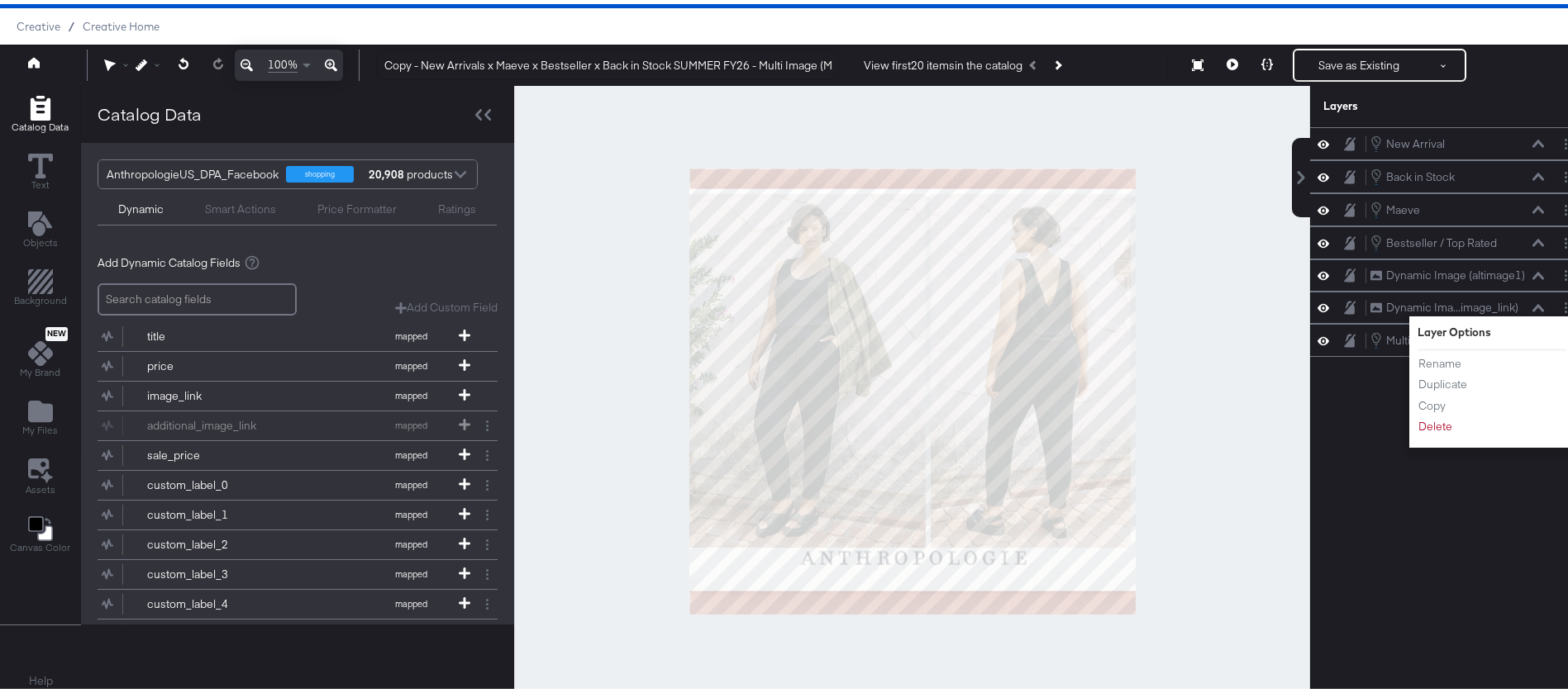 click on "New Arrival New Arrival Back in Stock Back in Stock Maeve Maeve Bestseller / Top Rated Bestseller / Top Rated Dynamic Image (altimage1) Dynamic Image (altimage1) Dynamic Ima...image_link) Dynamic Image (image_link) Layer Options Rename Duplicate Copy Delete Multi Image Smart Image Multi Image Smart Image" at bounding box center (1448, 395) 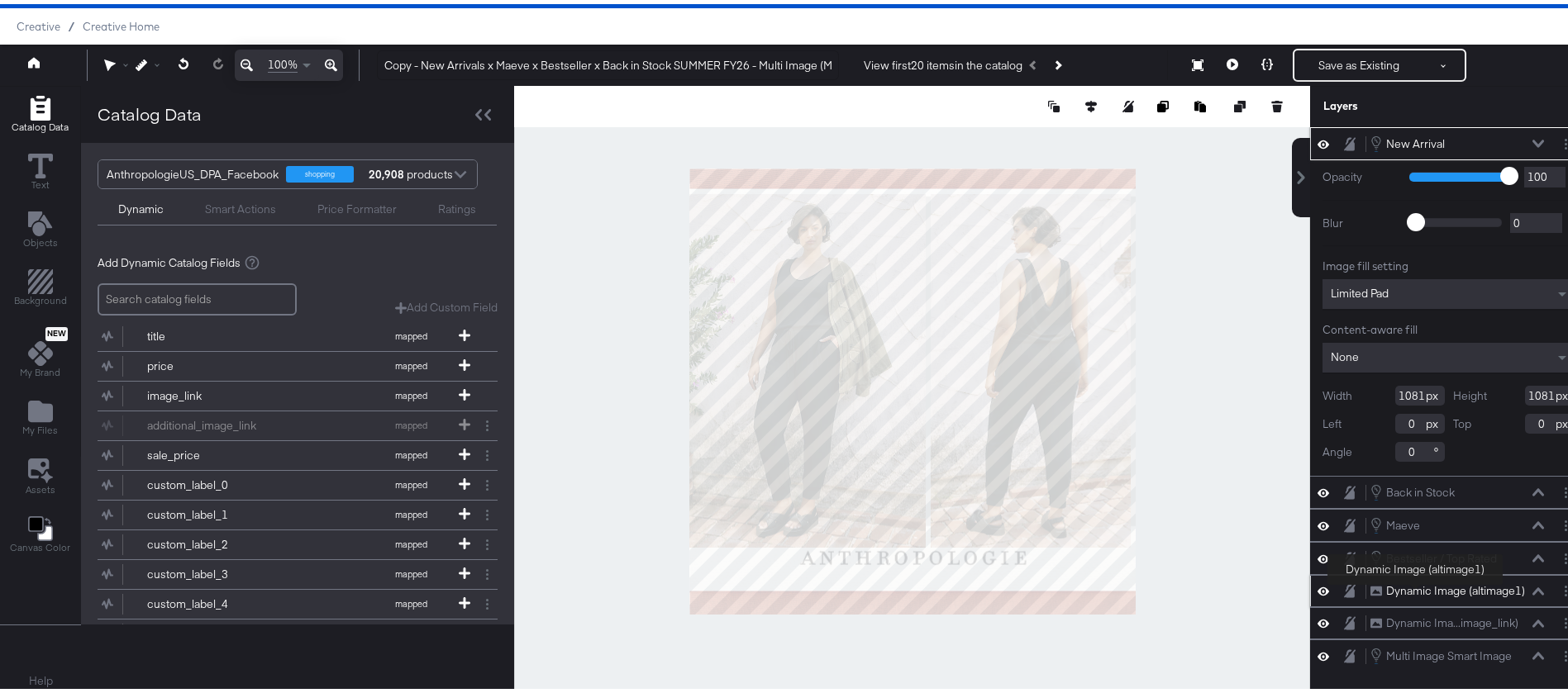 click on "Dynamic Image (altimage1)" at bounding box center [1455, 586] 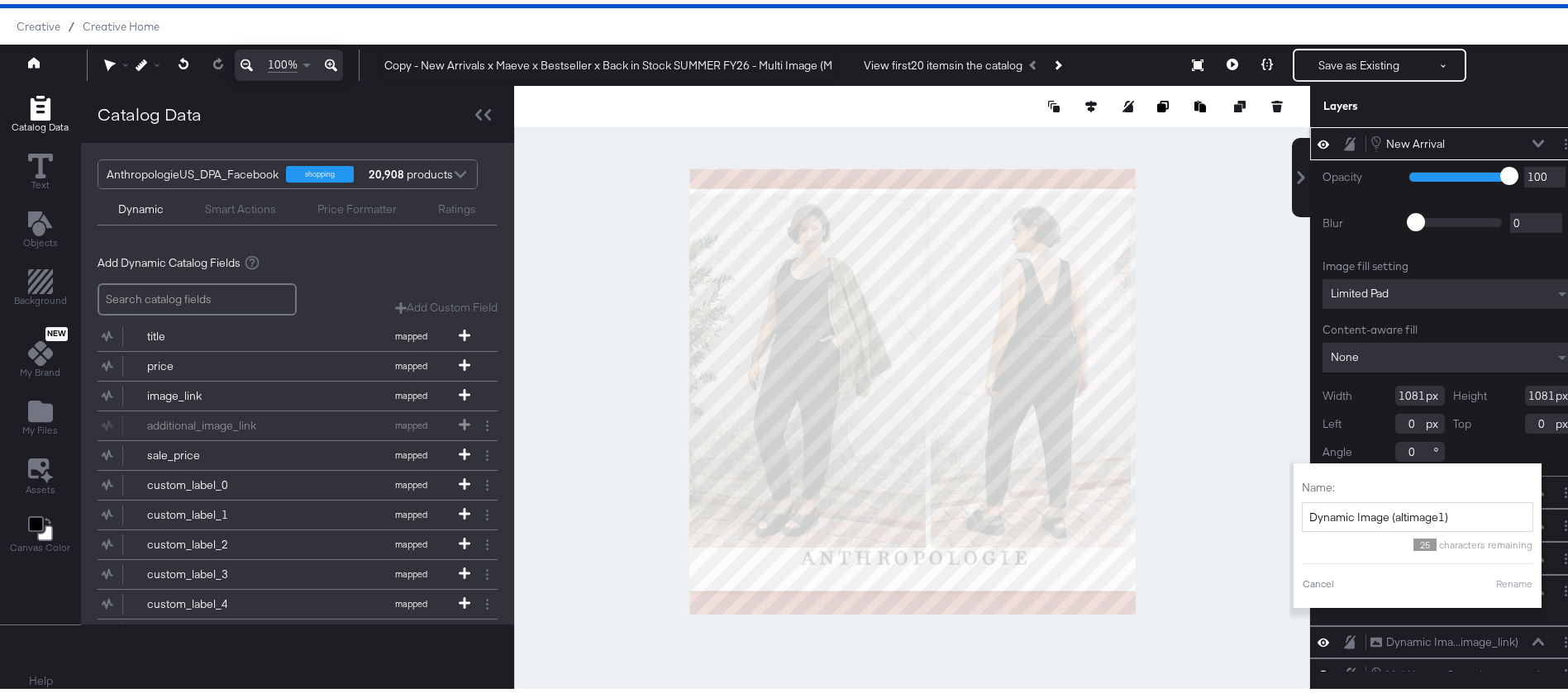 click at bounding box center (1323, 140) 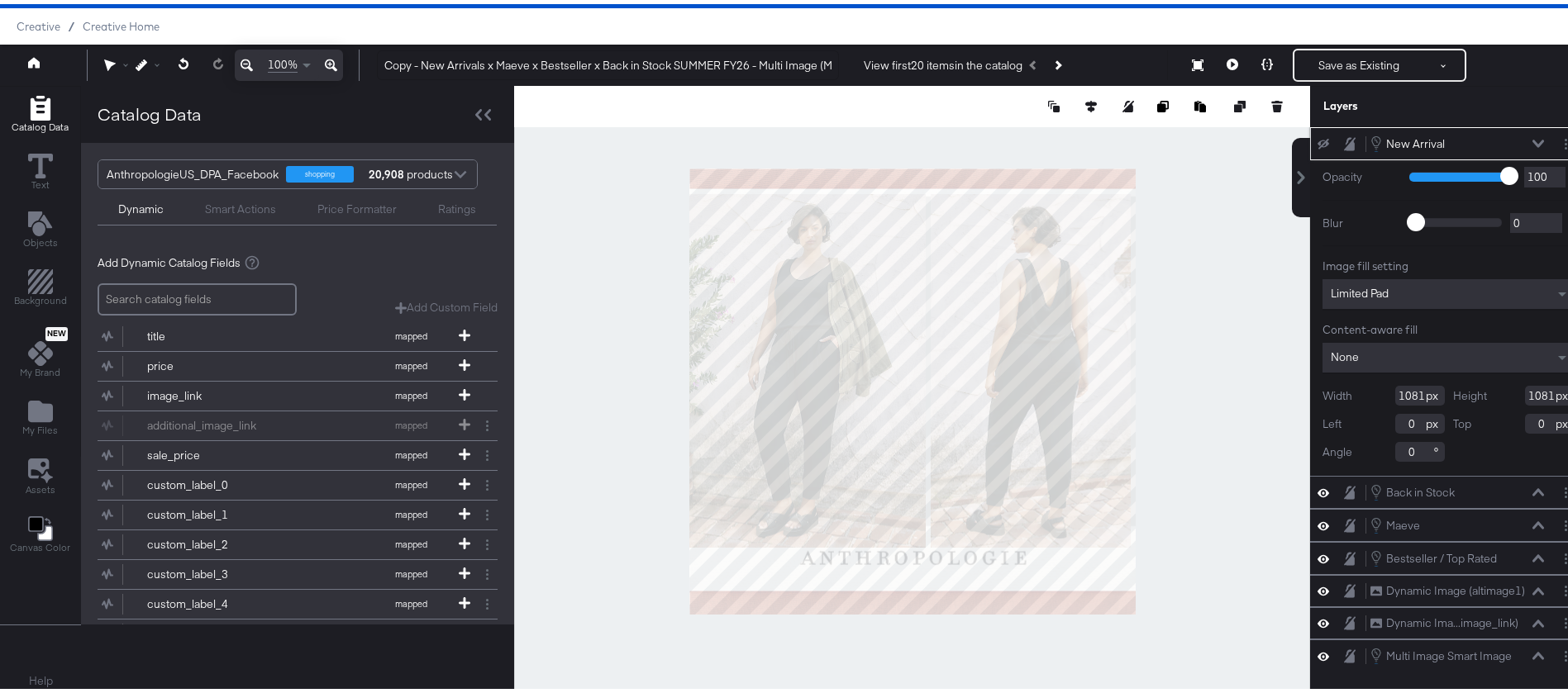 click at bounding box center [1538, 140] 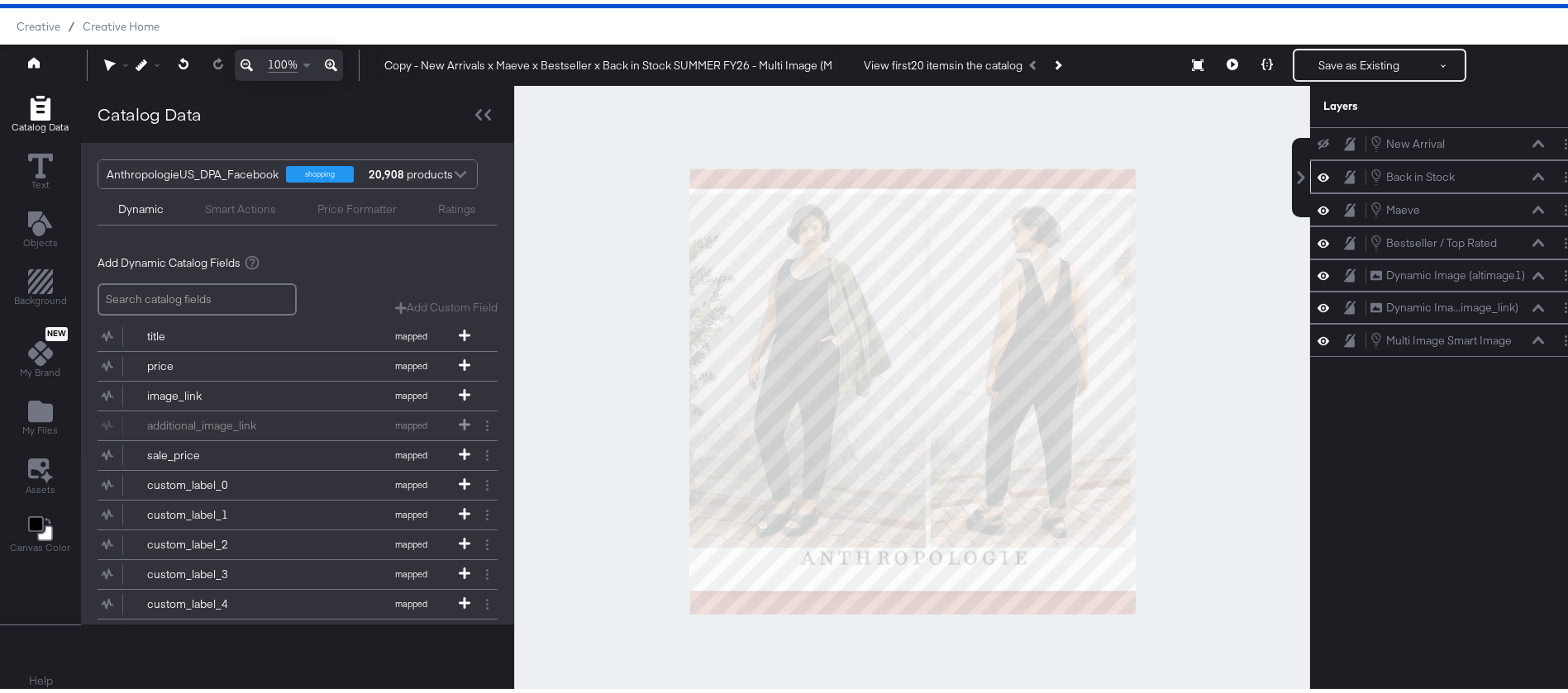 click 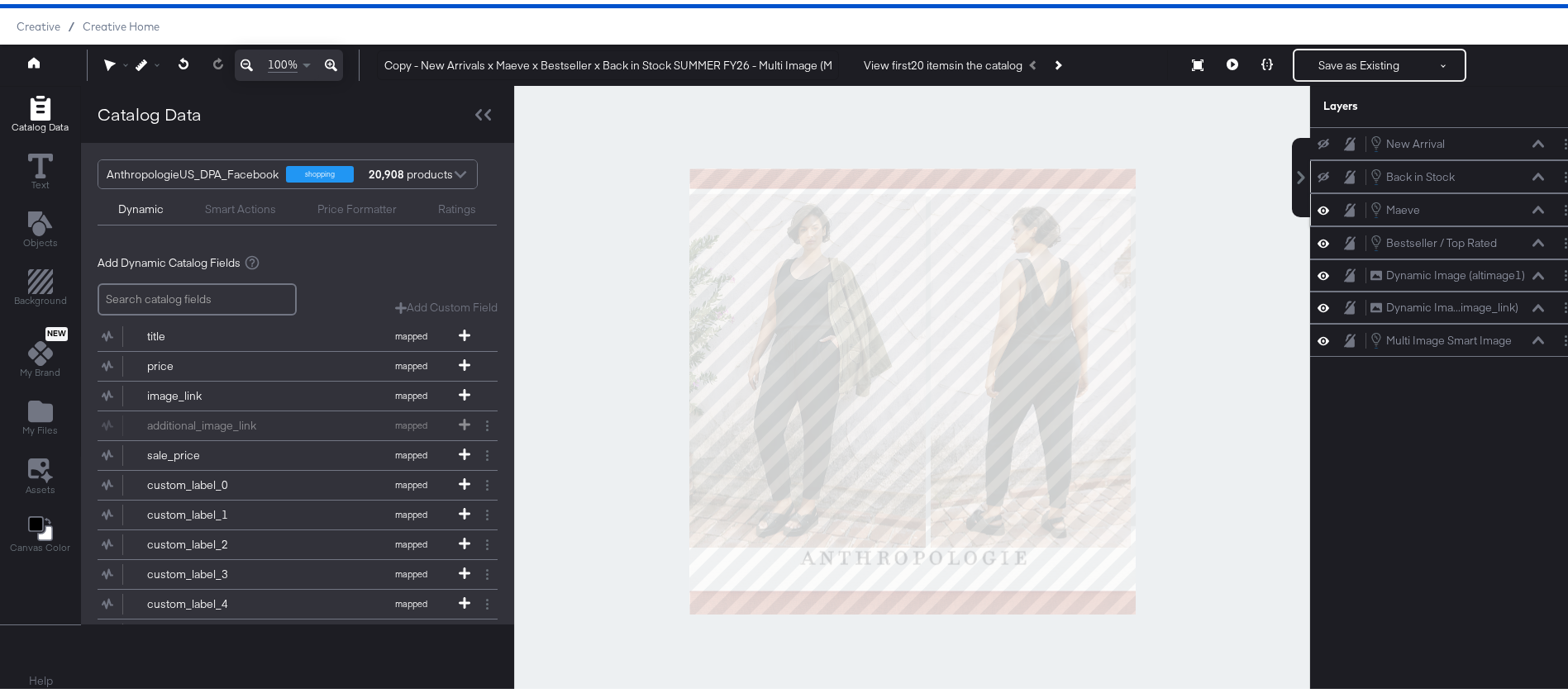 click 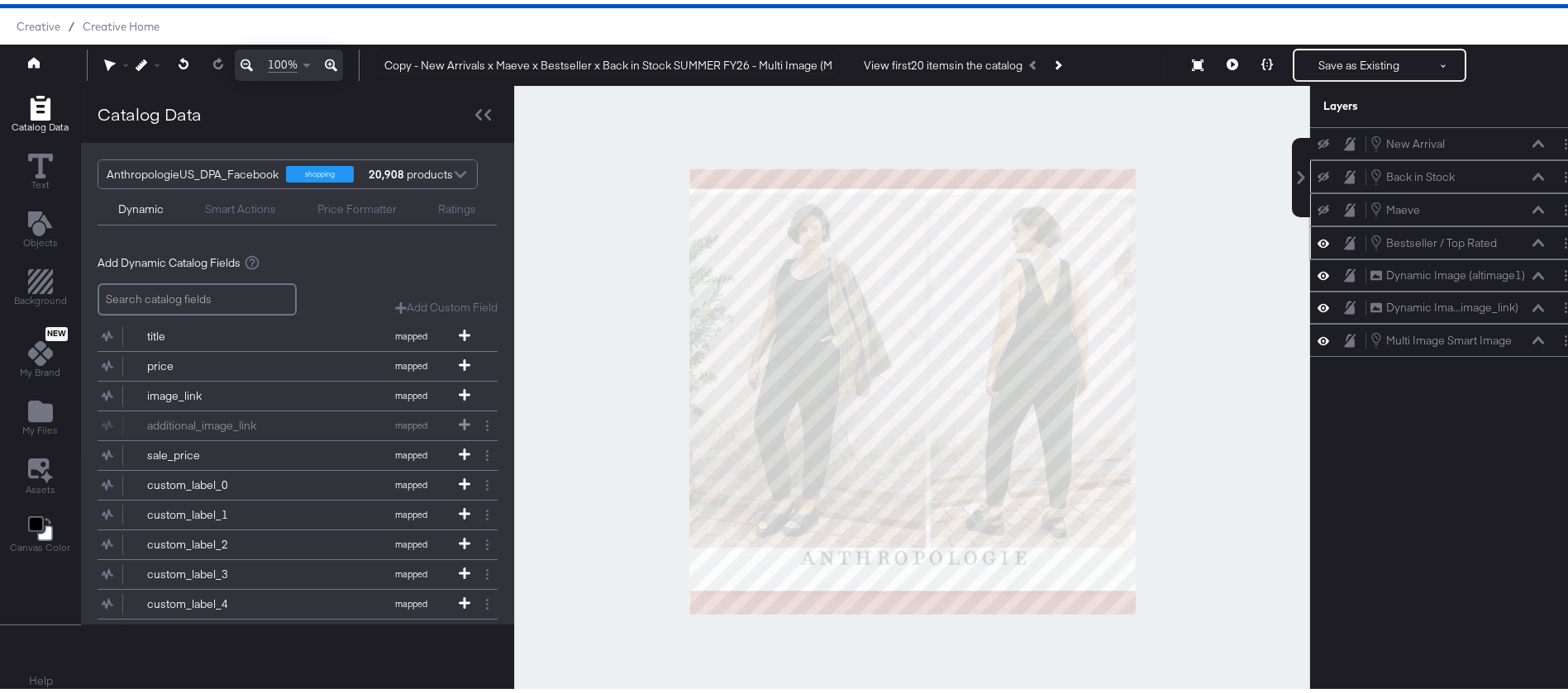 click 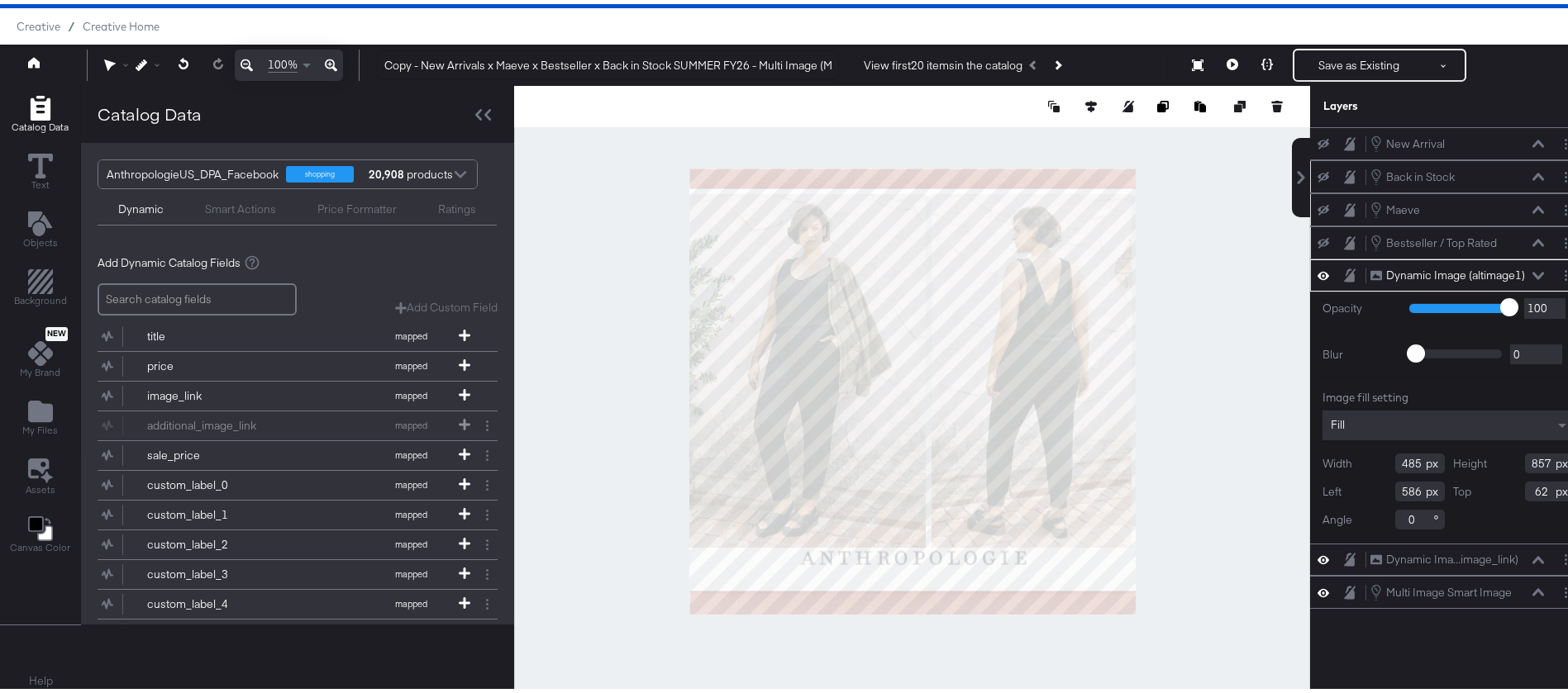 type on "587" 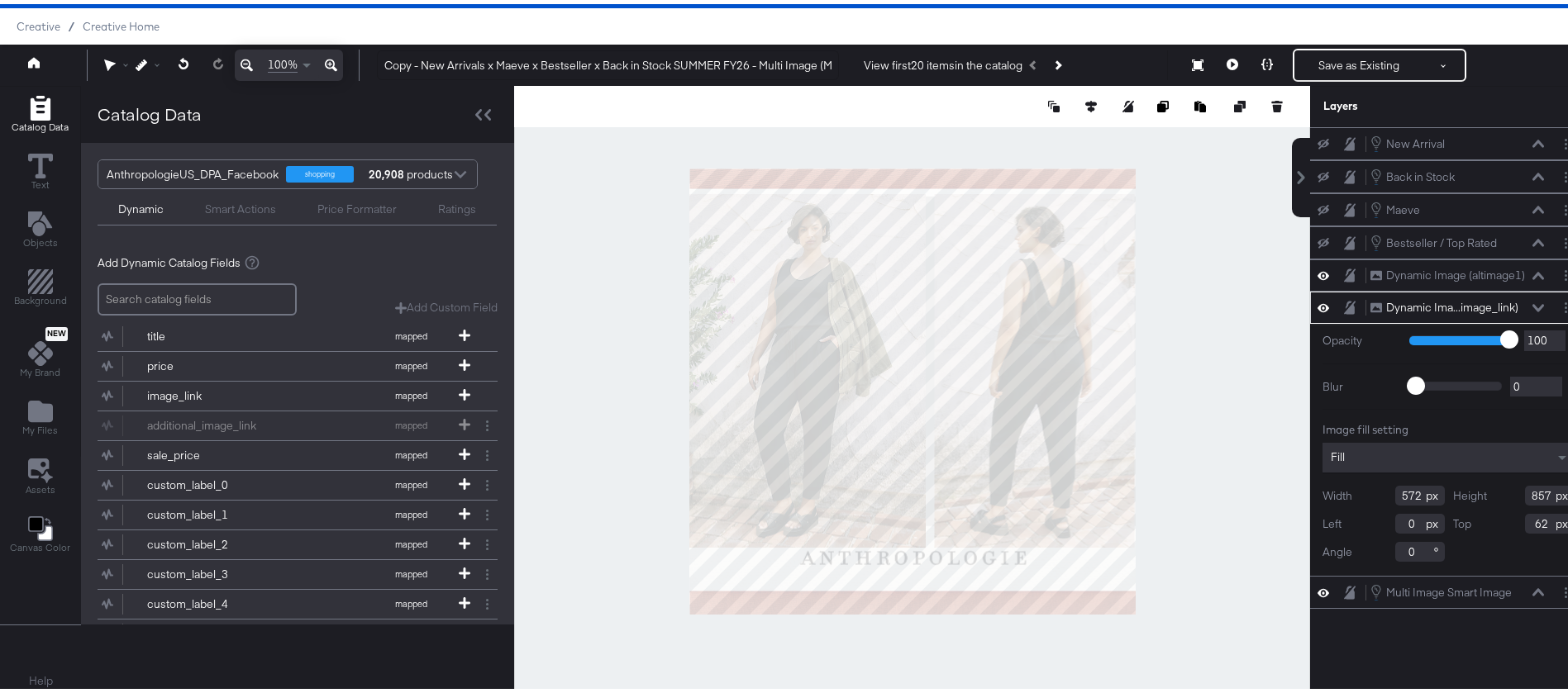 scroll, scrollTop: 42, scrollLeft: 0, axis: vertical 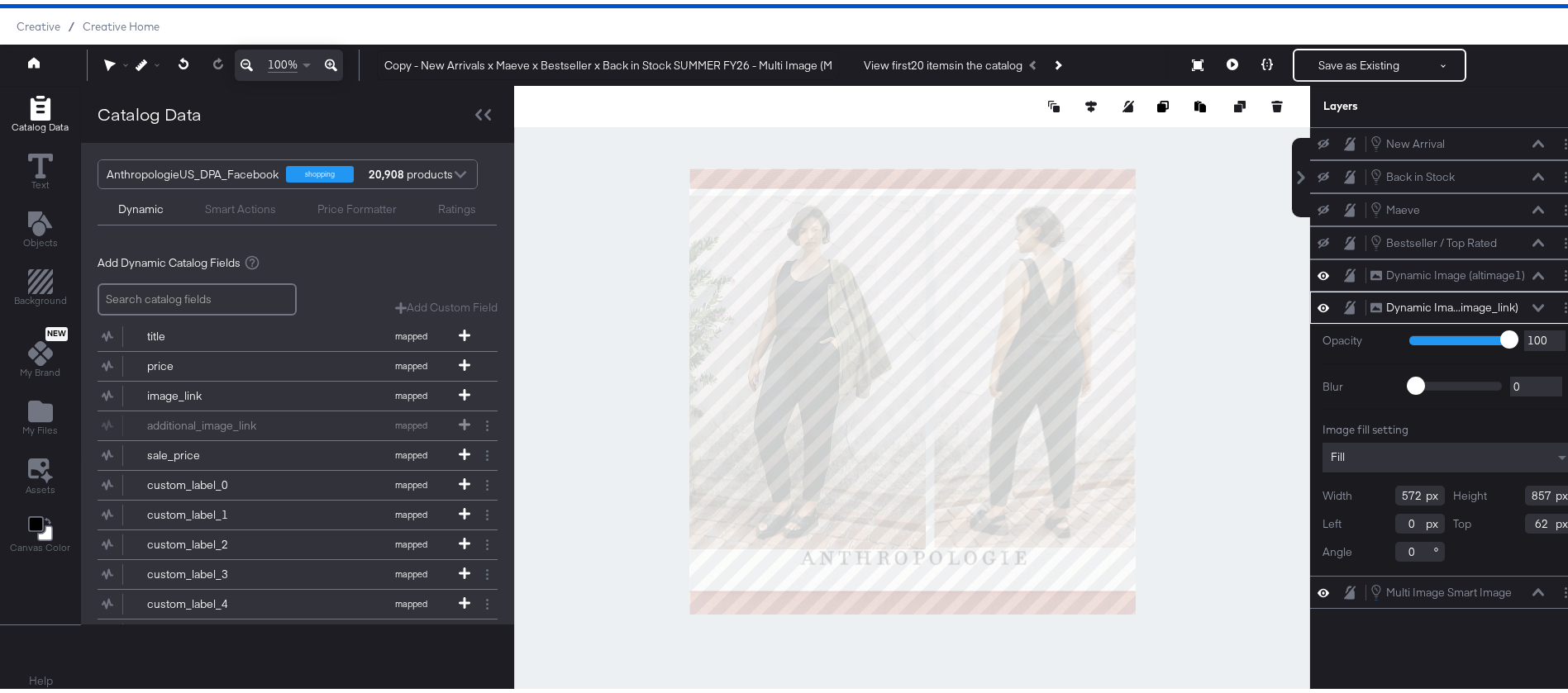type on "66" 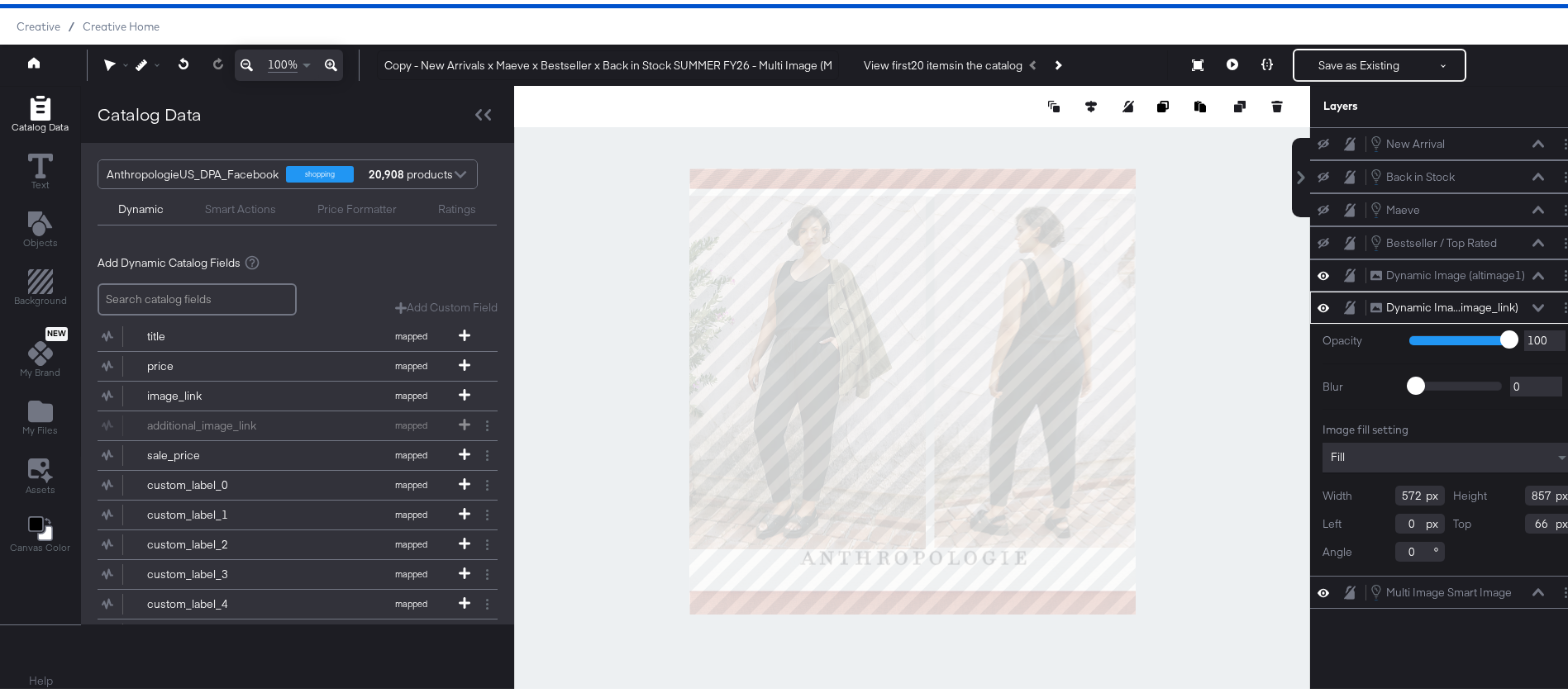 click at bounding box center (912, 387) 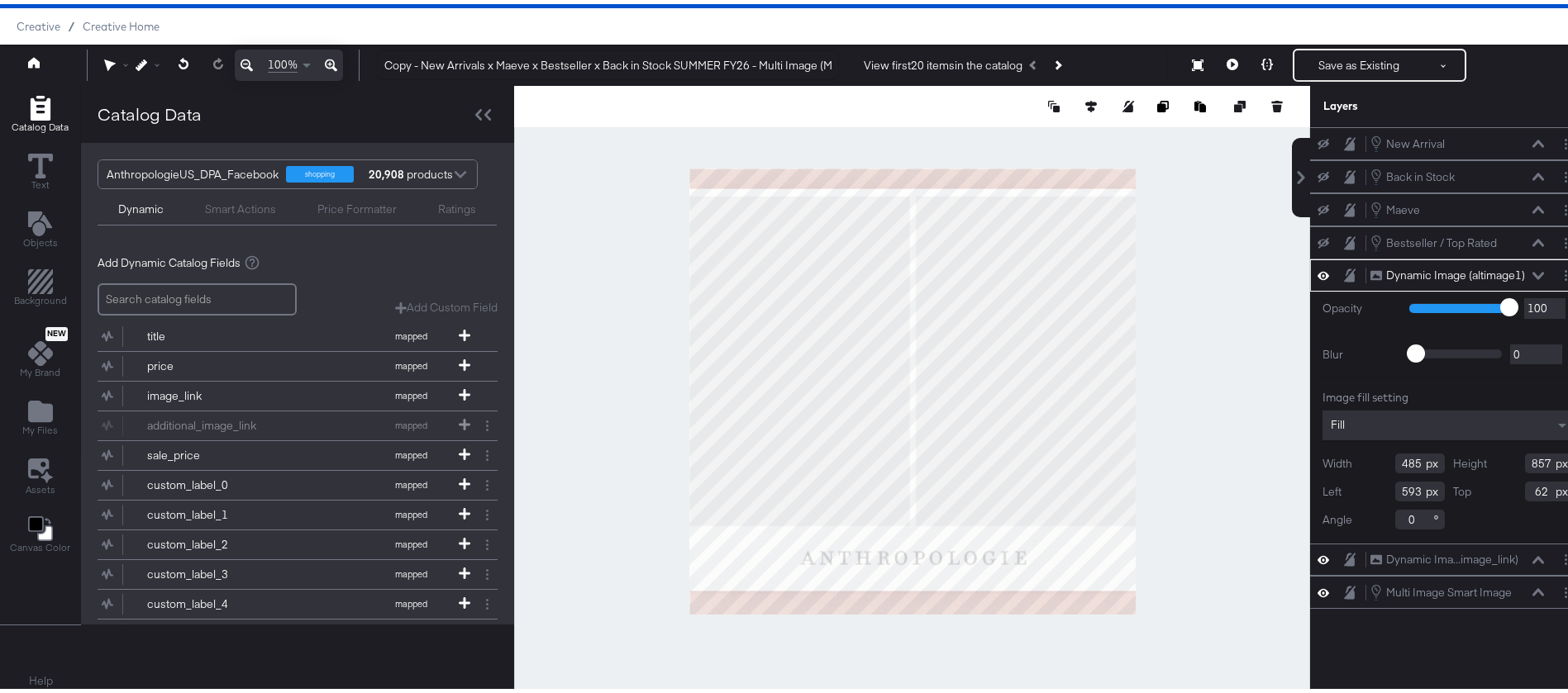 click at bounding box center (912, 387) 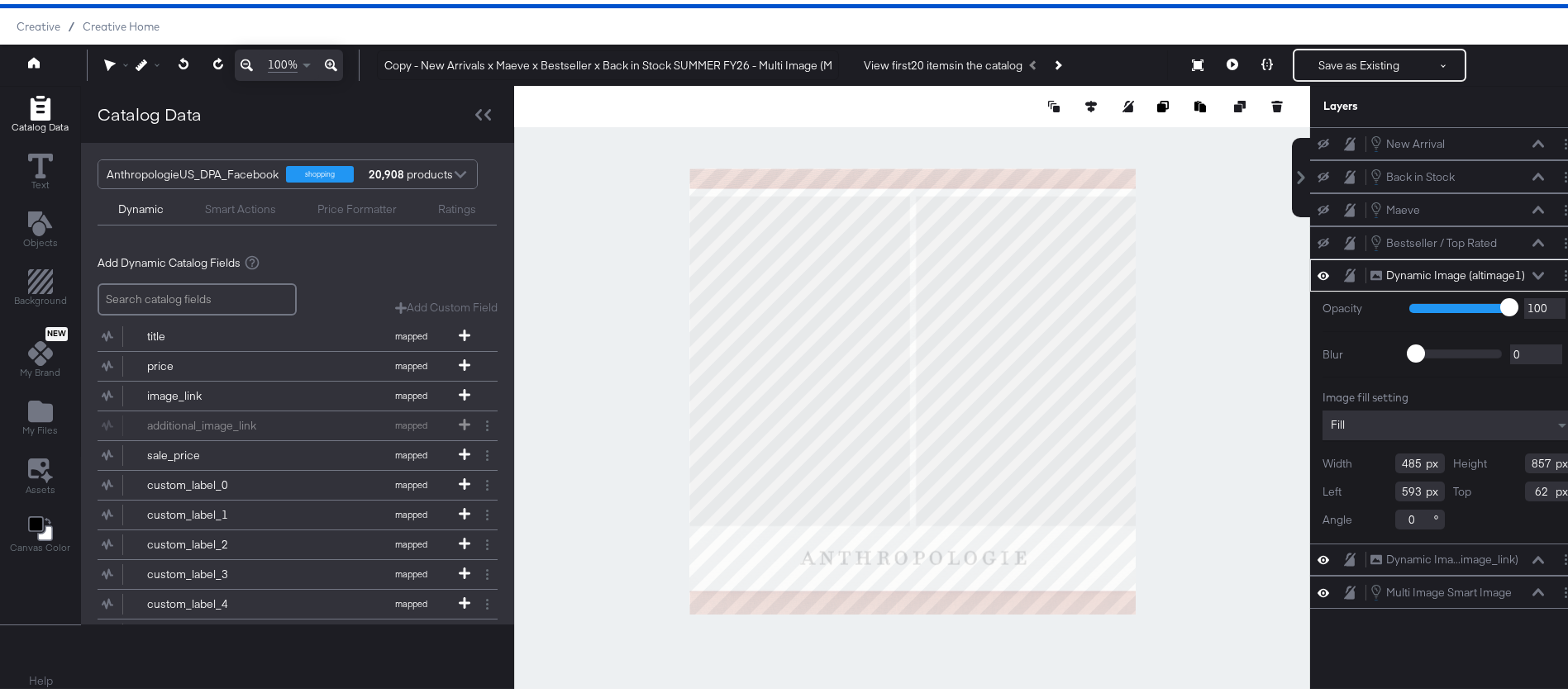 click on "Catalog Data Text Objects Background New My Brand My Files Assets Canvas Color Help Catalog Data AnthropologieUS_DPA_Facebook shopping   20,908   products Dynamic Smart Actions Price Formatter Ratings Add Dynamic Catalog Fields   Add Custom Field Create a custom field based on an existing field title mapped price mapped image_link mapped additional_image_link mapped sale_price mapped custom_label_0 mapped custom_label_1 mapped custom_label_2 mapped custom_label_3 mapped custom_label_4 mapped anthro_us_dpa_addtional_image_1 custom altimage1 original Add Dynamic Field Layers New Arrival New Arrival Back in Stock Back in Stock Maeve Maeve Bestseller / Top Rated Bestseller / Top Rated Dynamic Image (altimage1) Dynamic Image (altimage1) Opacity 1 100 100 Blur 0 2000 0 Image fill setting Fill Width 485 Height 857 Left 593 Top 62 Angle 0 Dynamic Ima...image_link) Dynamic Image (image_link) Multi Image Smart Image Multi Image Smart Image" at bounding box center [794, 102] 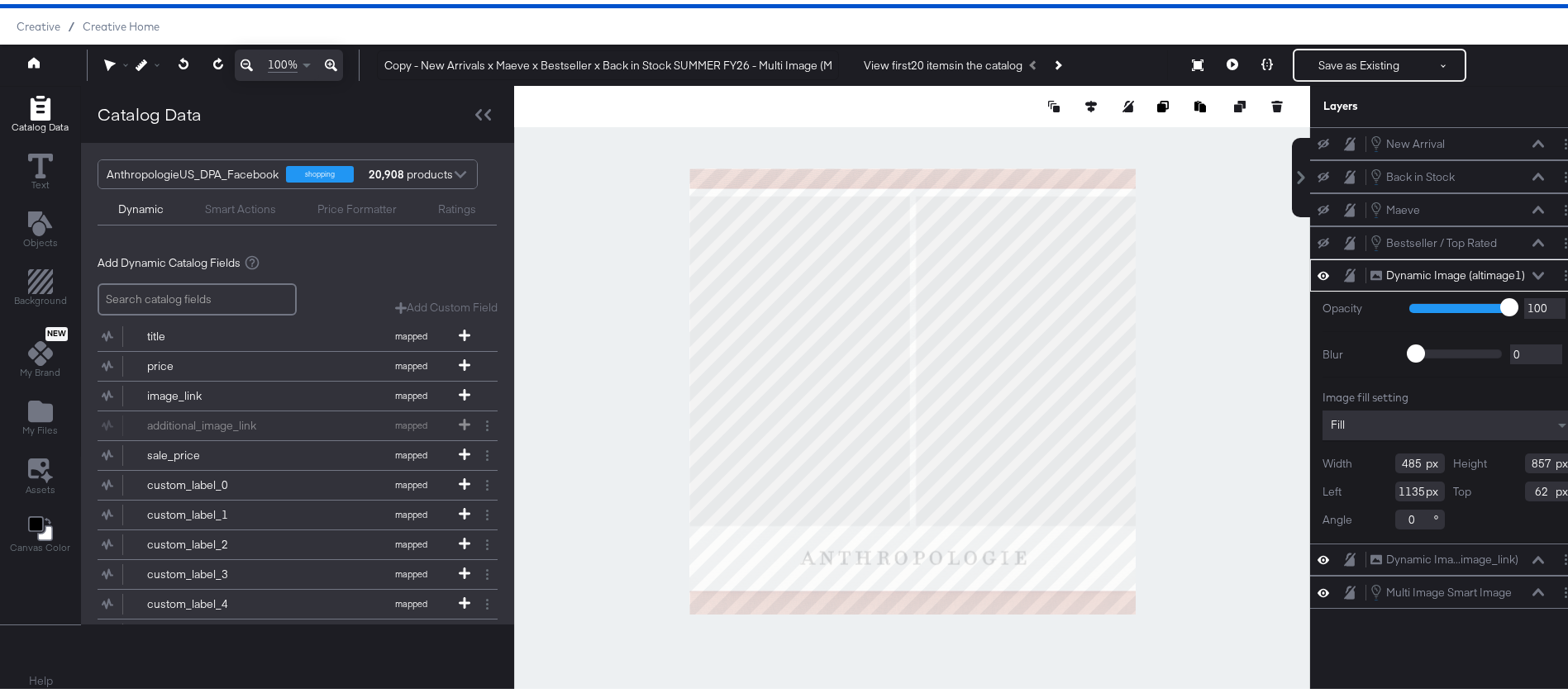type on "100" 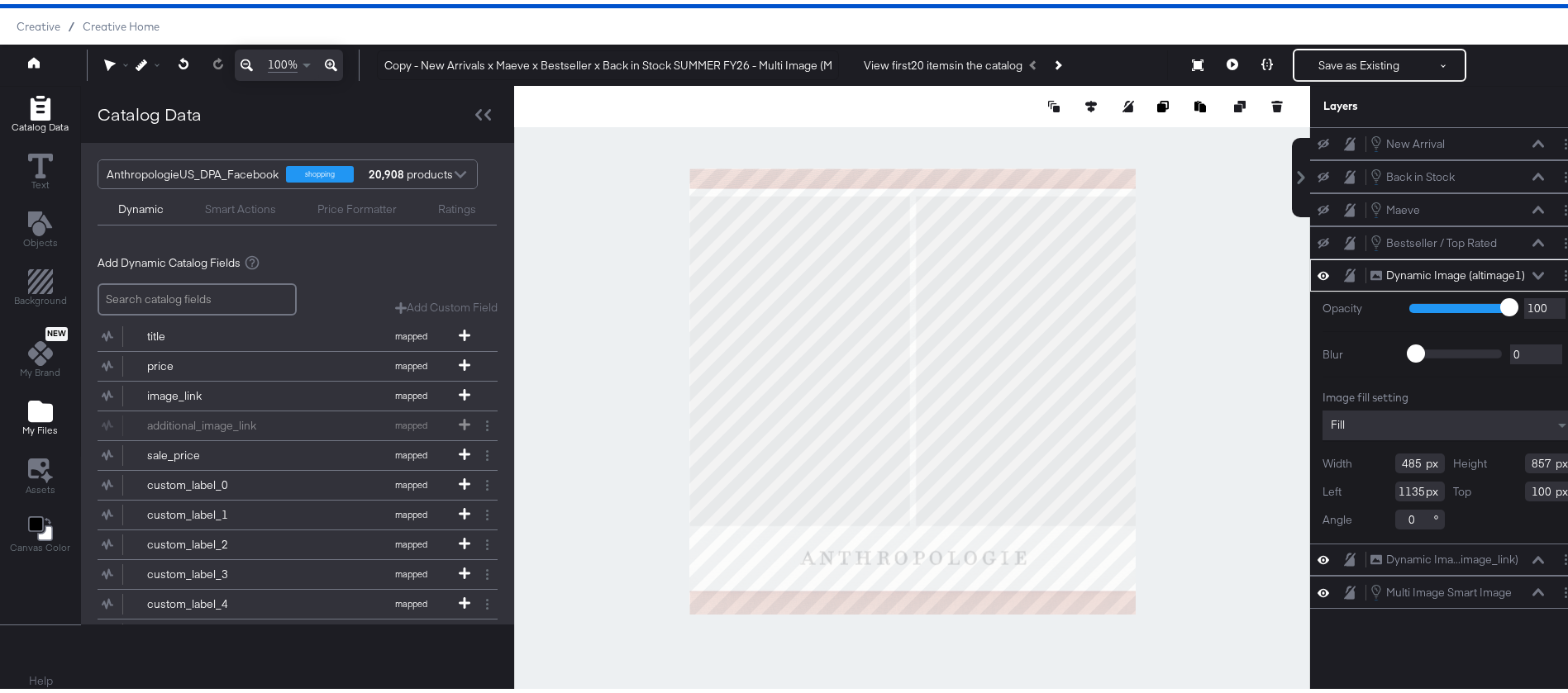 click 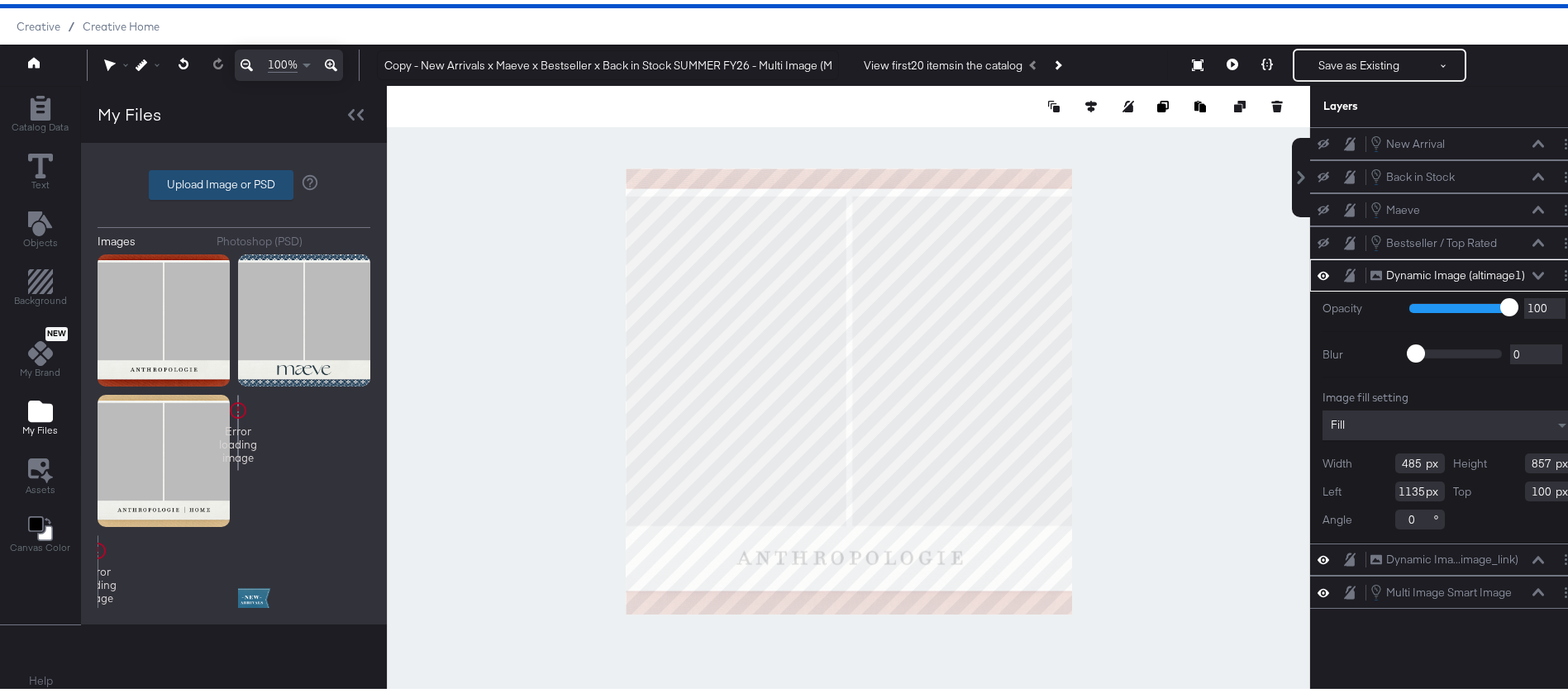 click on "Upload Image or PSD" at bounding box center (221, 181) 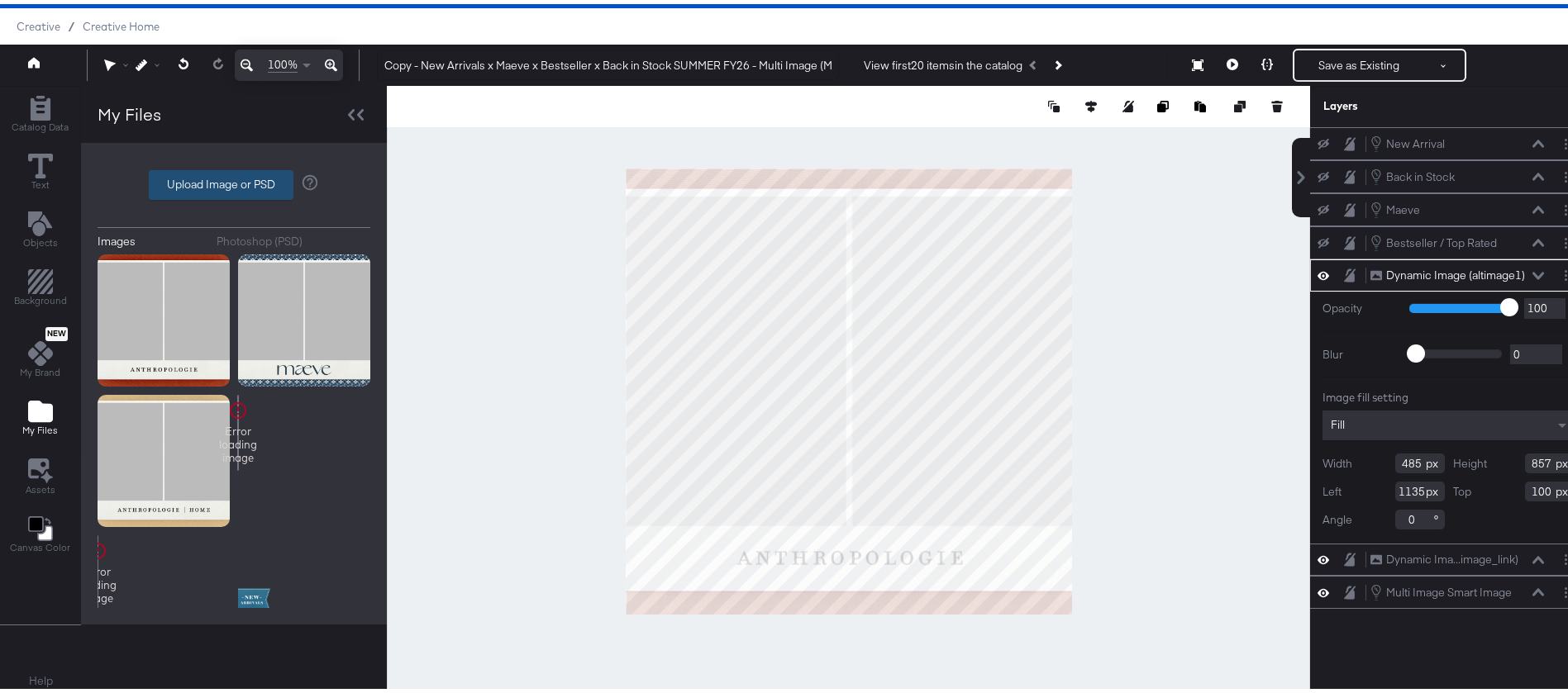 click on "Upload Image or PSD" at bounding box center (234, 181) 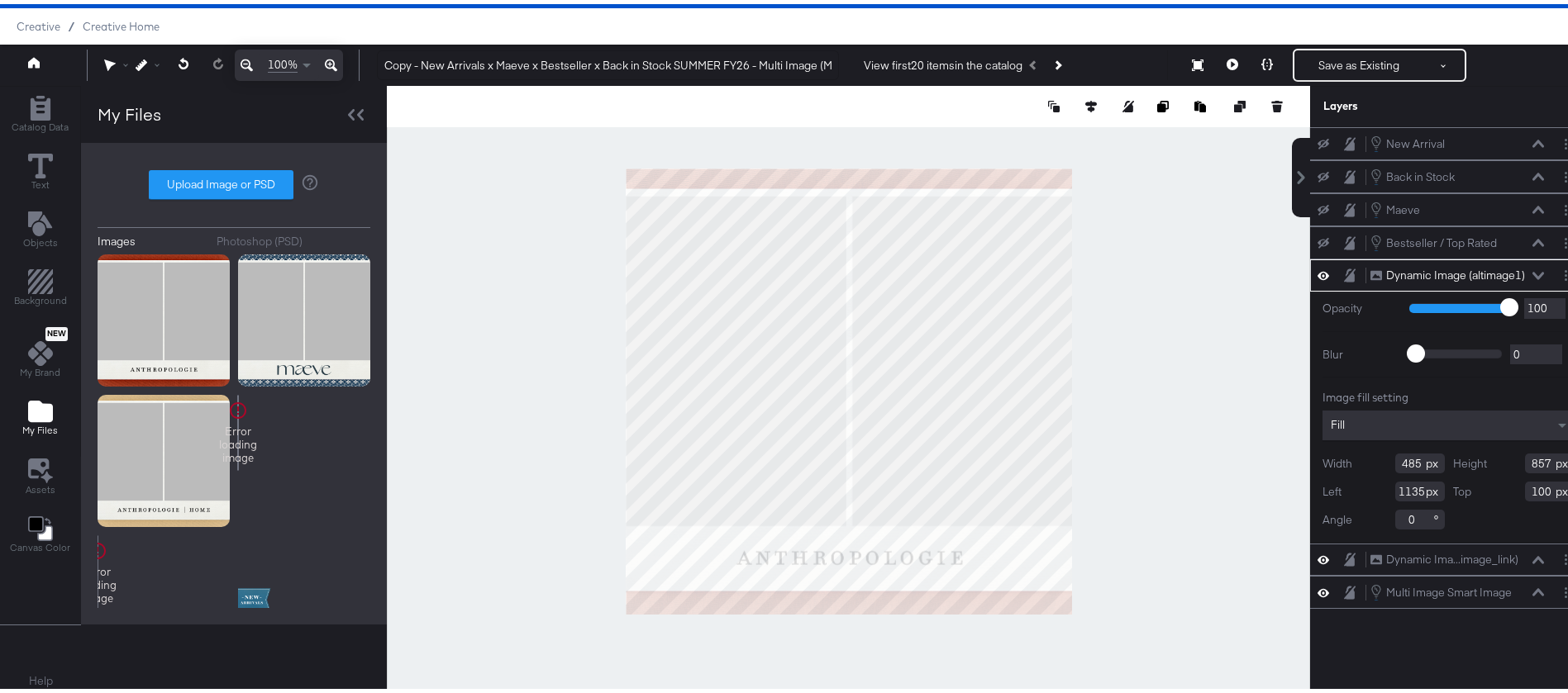 click on "Photoshop (PSD)" at bounding box center [260, 237] 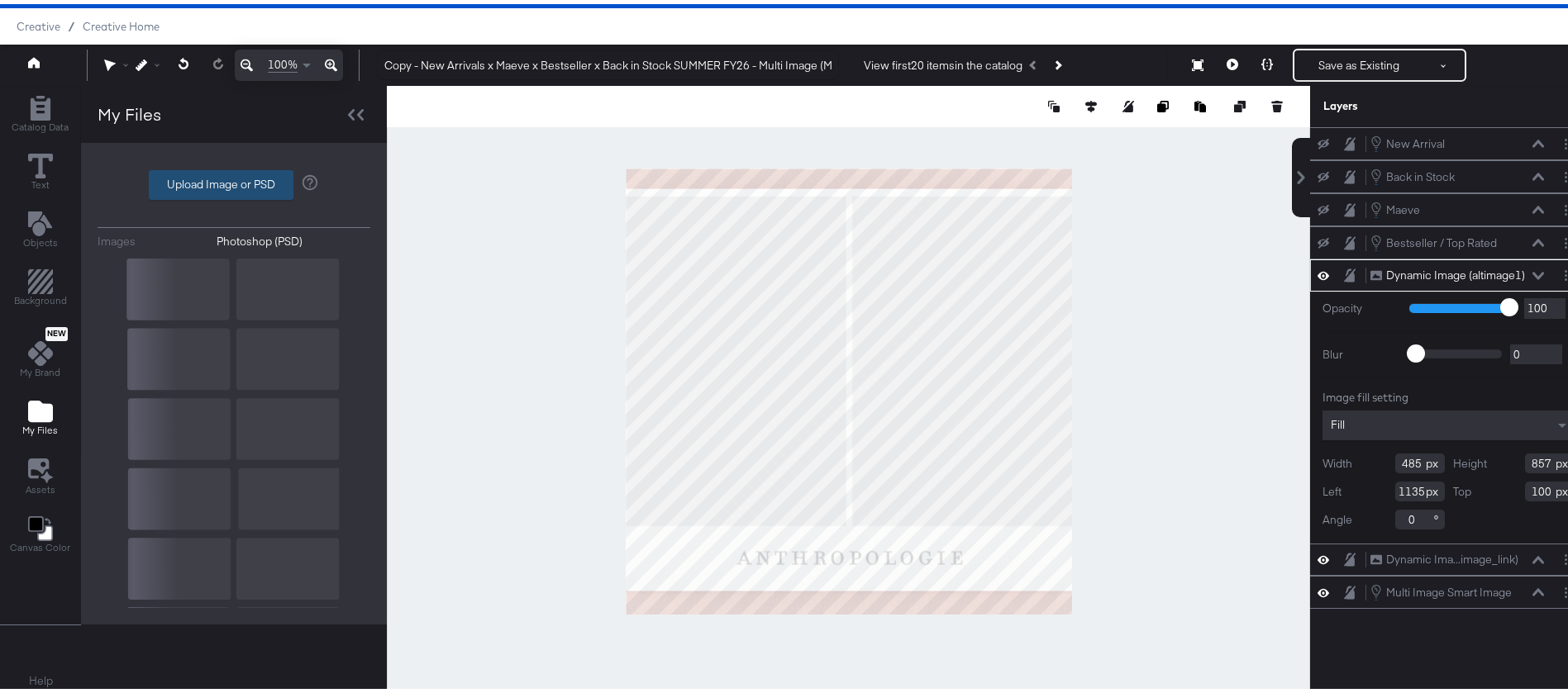 click on "Upload Image or PSD" at bounding box center (221, 181) 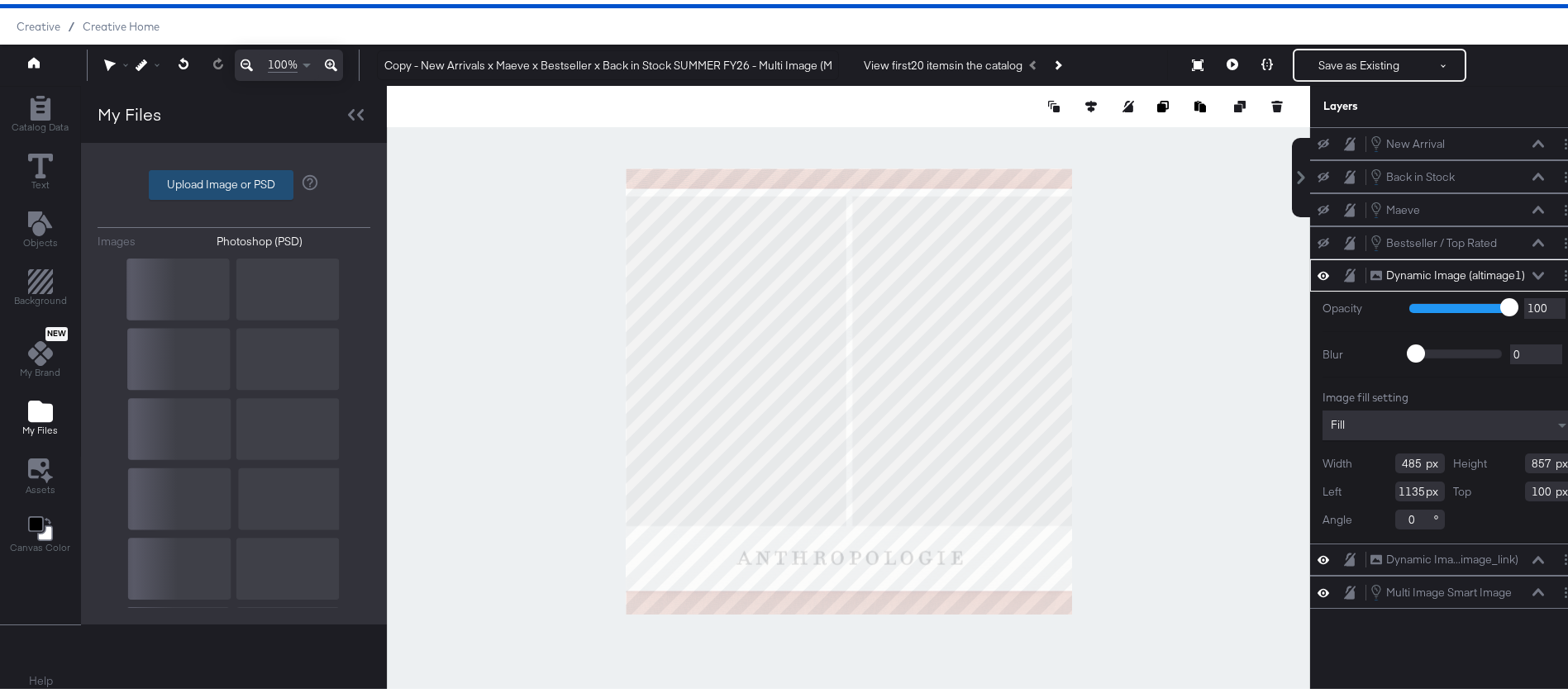 click on "Upload Image or PSD" at bounding box center (234, 181) 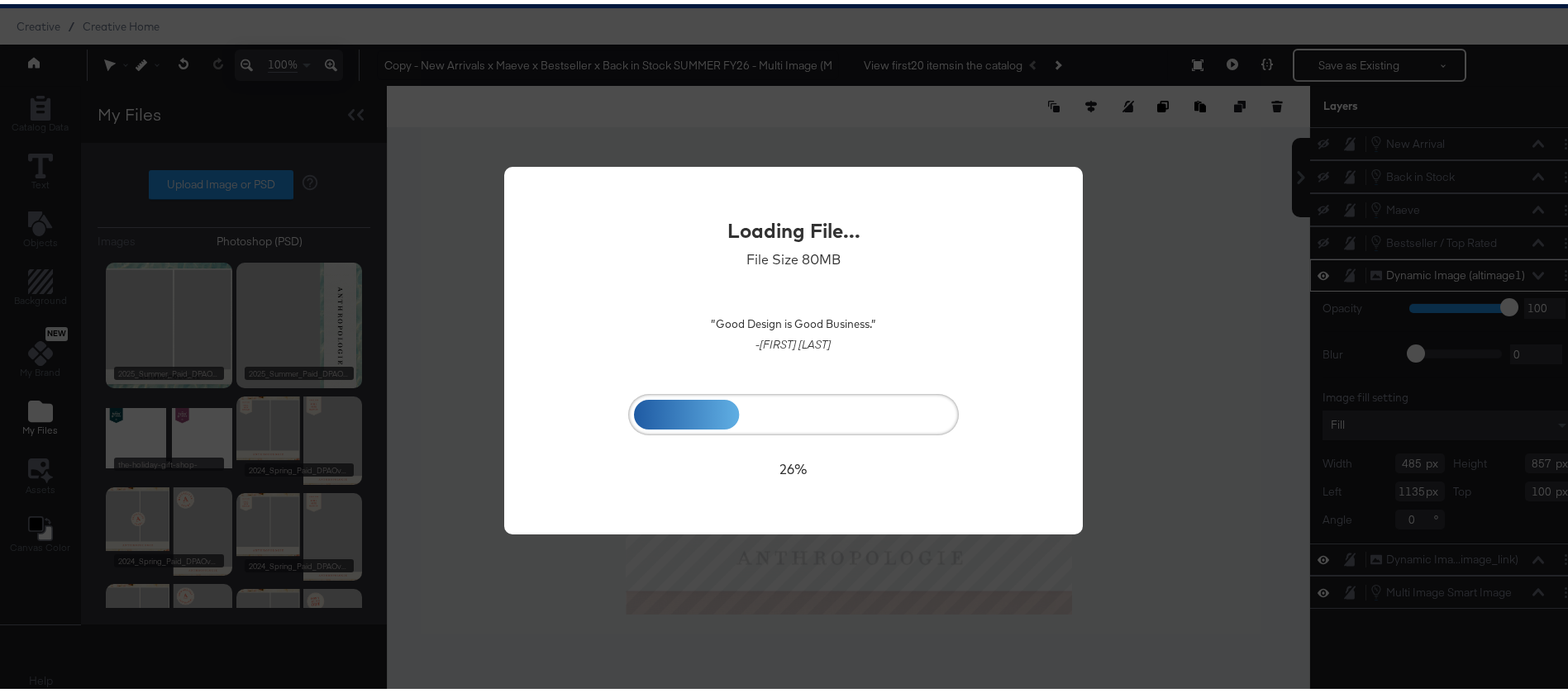scroll, scrollTop: 42, scrollLeft: 0, axis: vertical 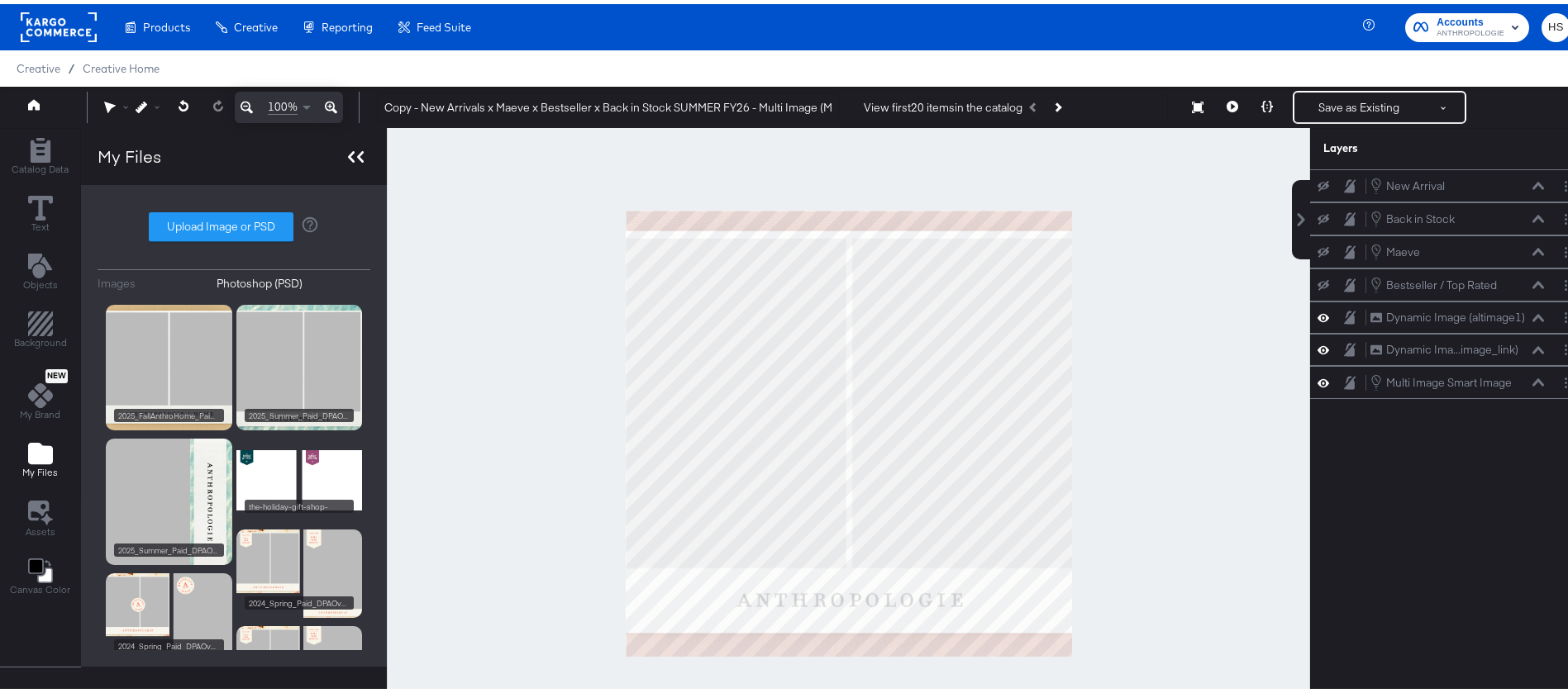 click 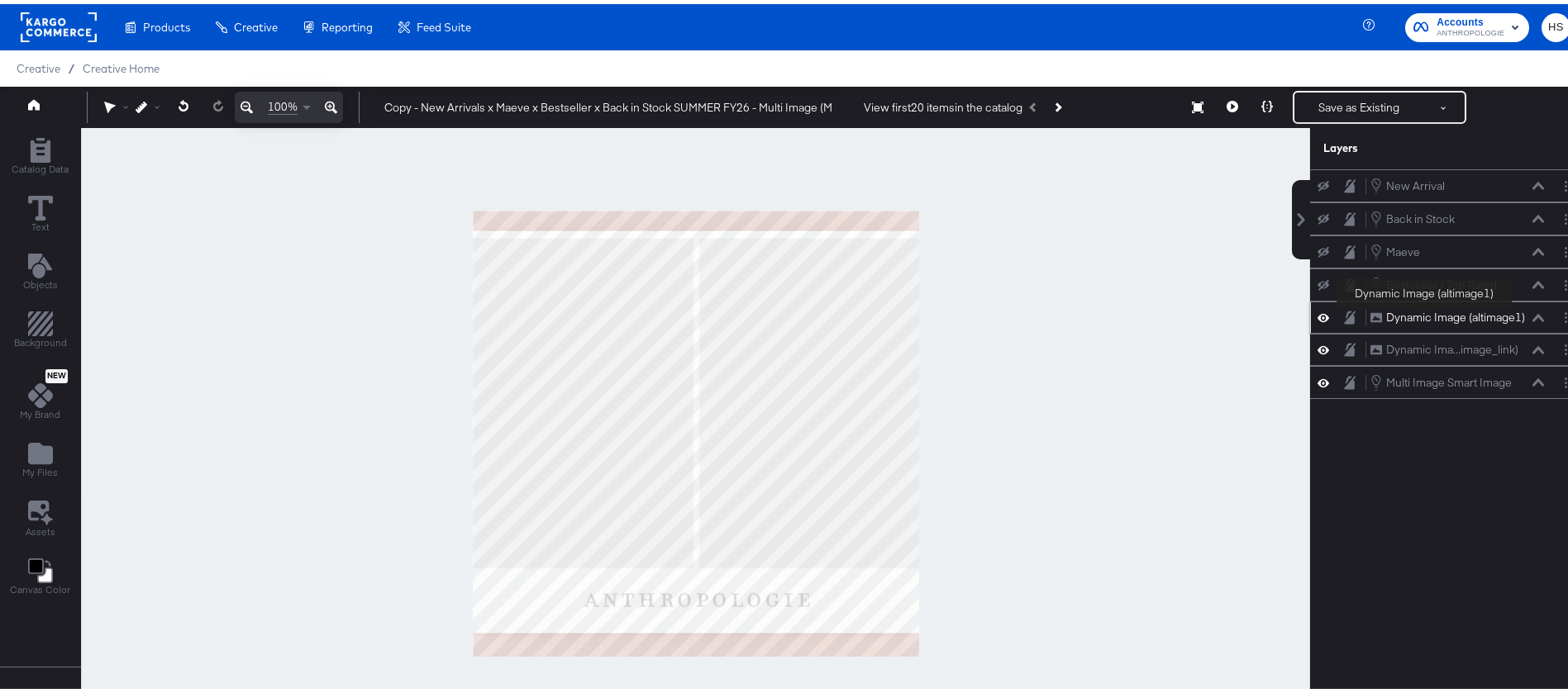 click on "Dynamic Image (altimage1)" at bounding box center (1455, 313) 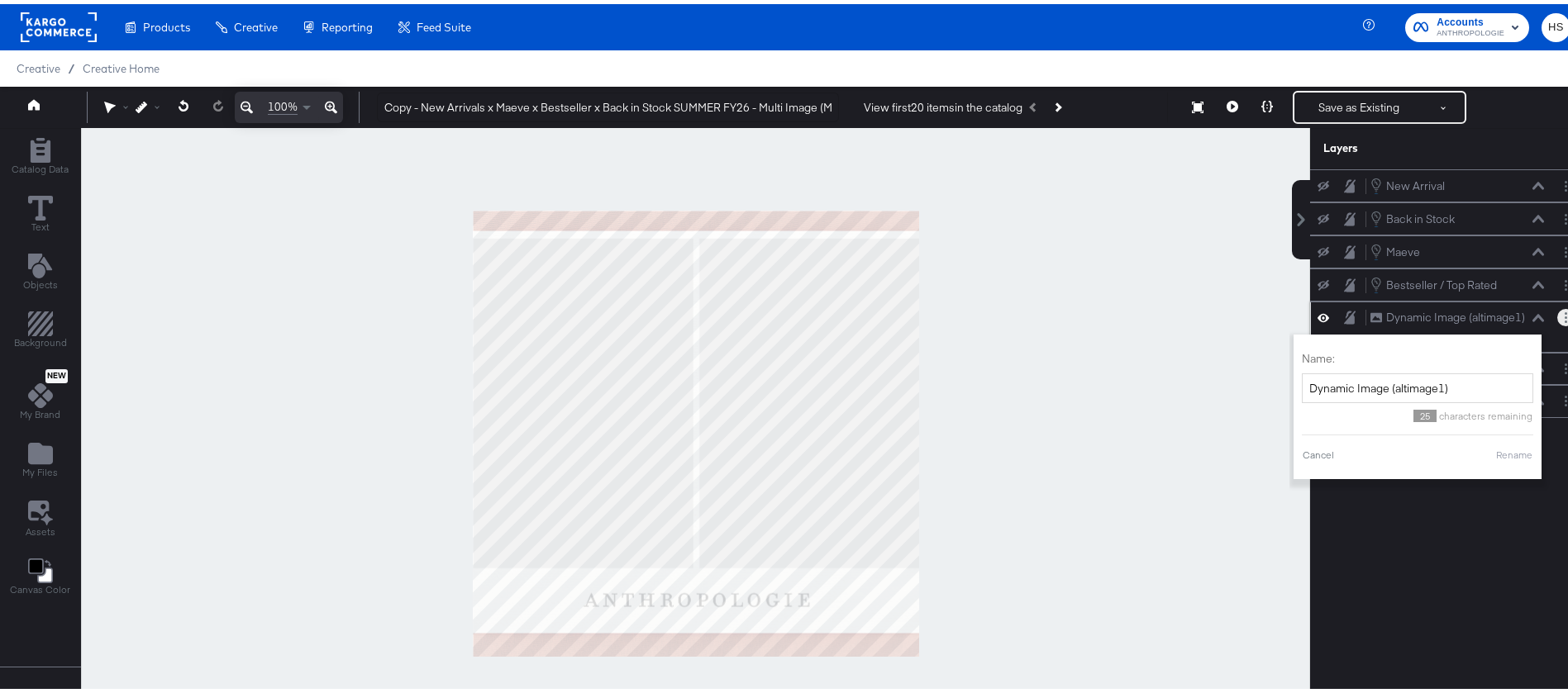 click at bounding box center (1566, 313) 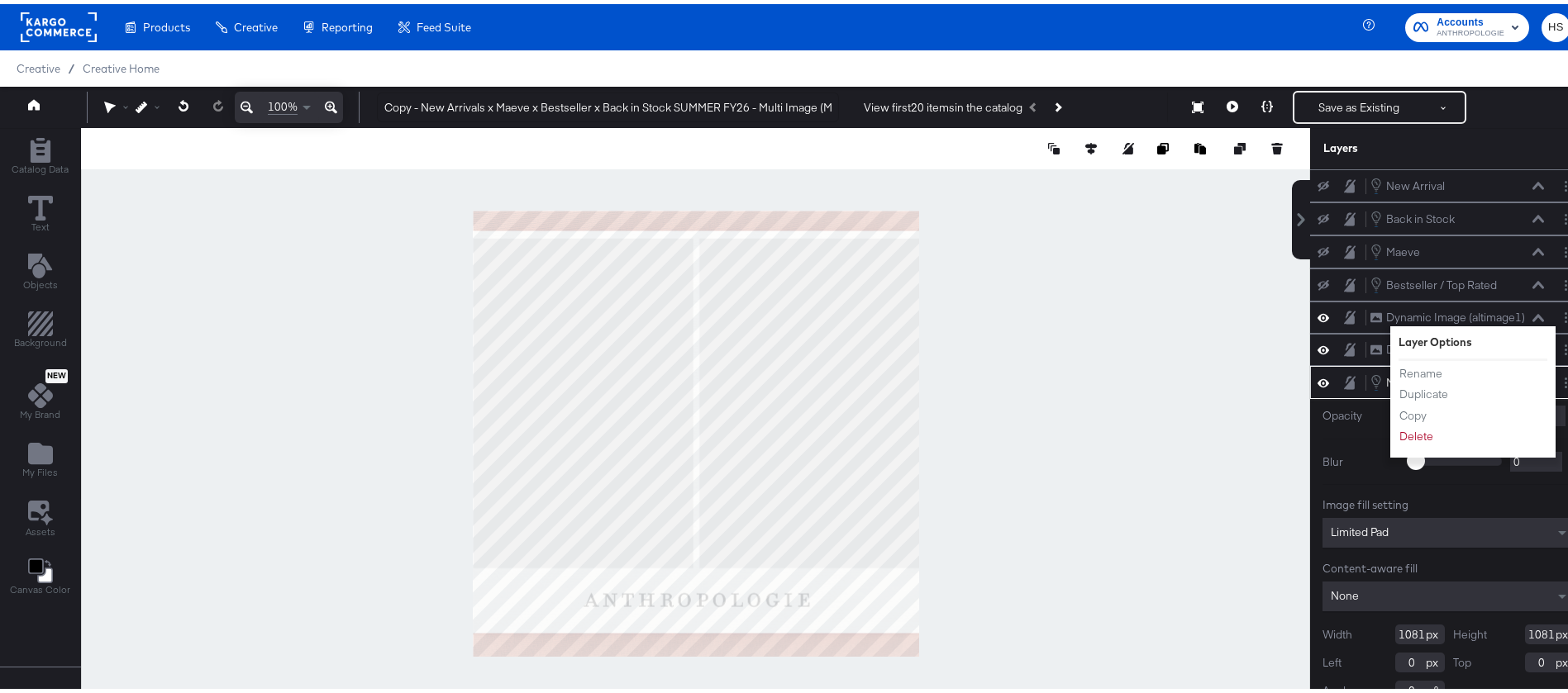 scroll, scrollTop: 1, scrollLeft: 0, axis: vertical 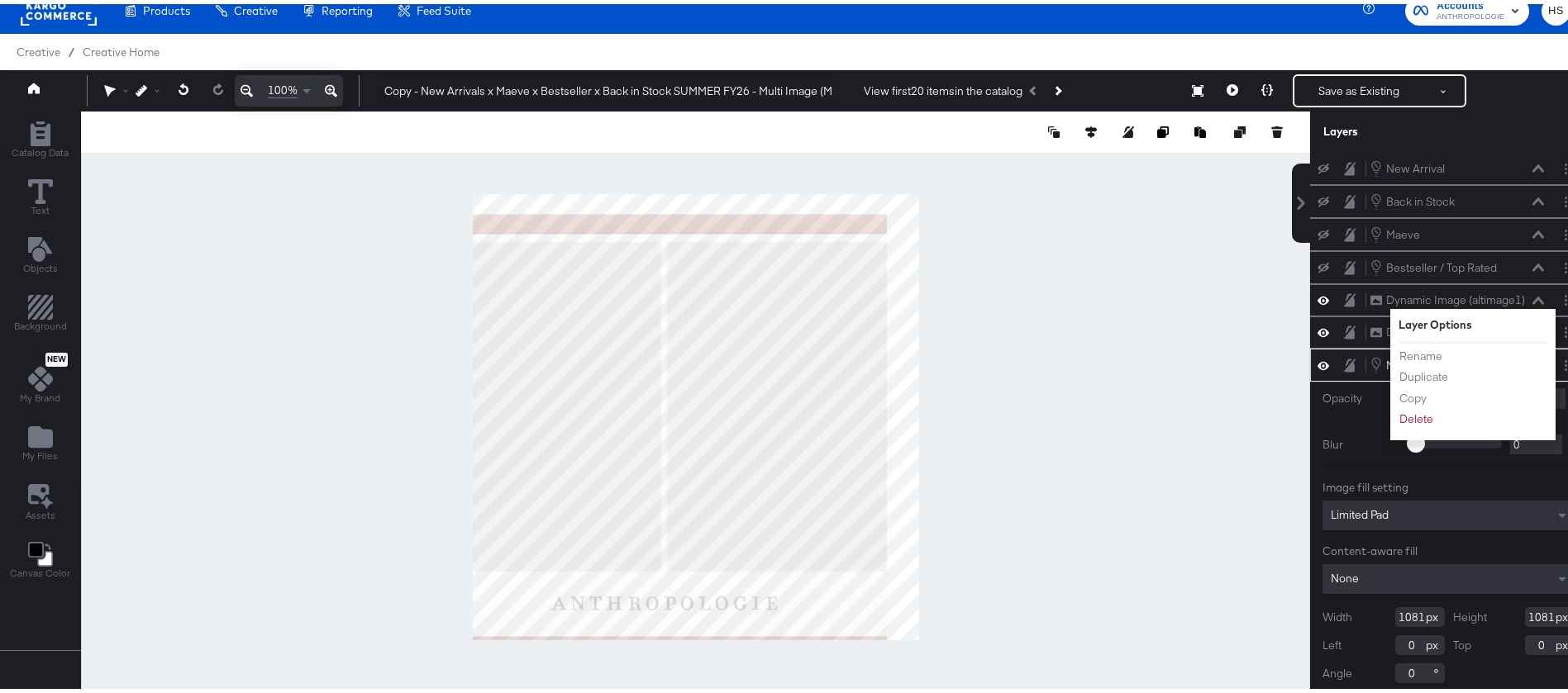 type on "-78" 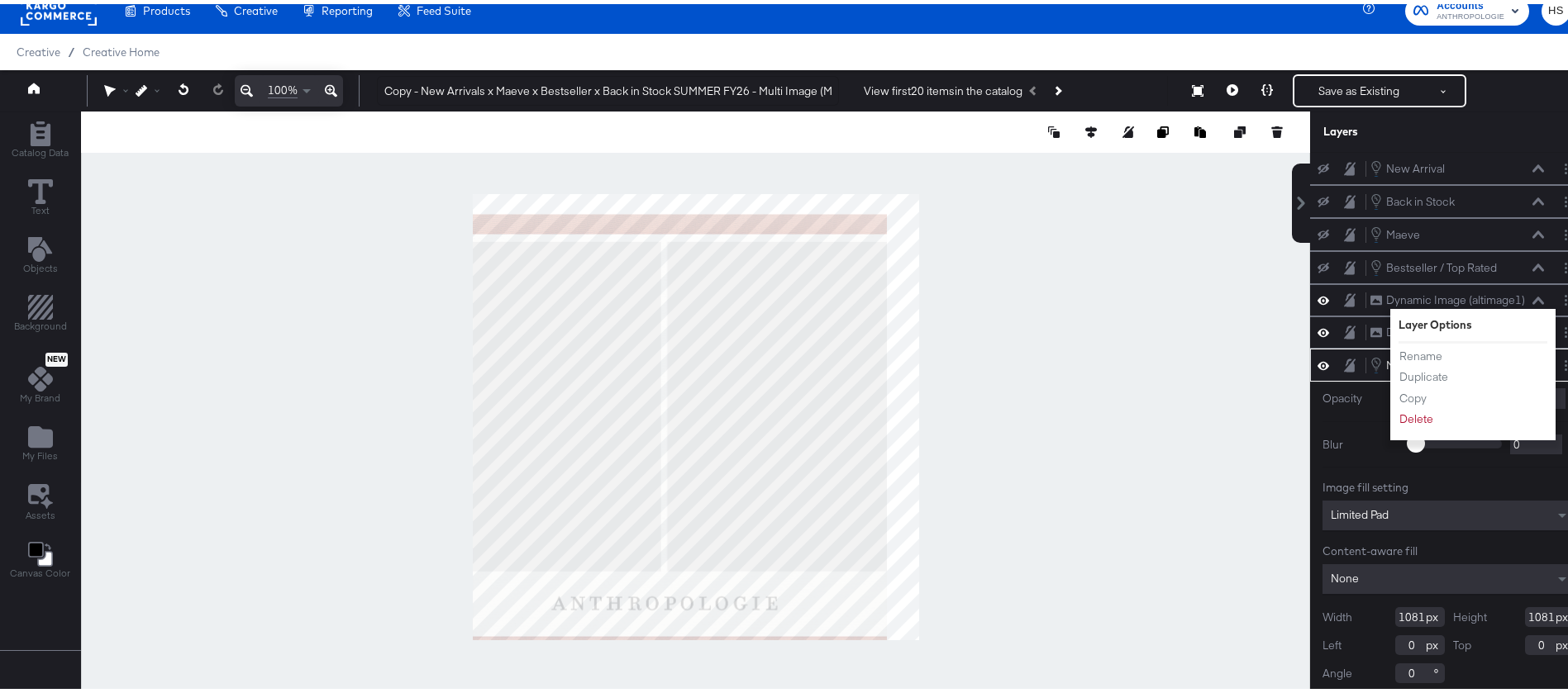 type on "48" 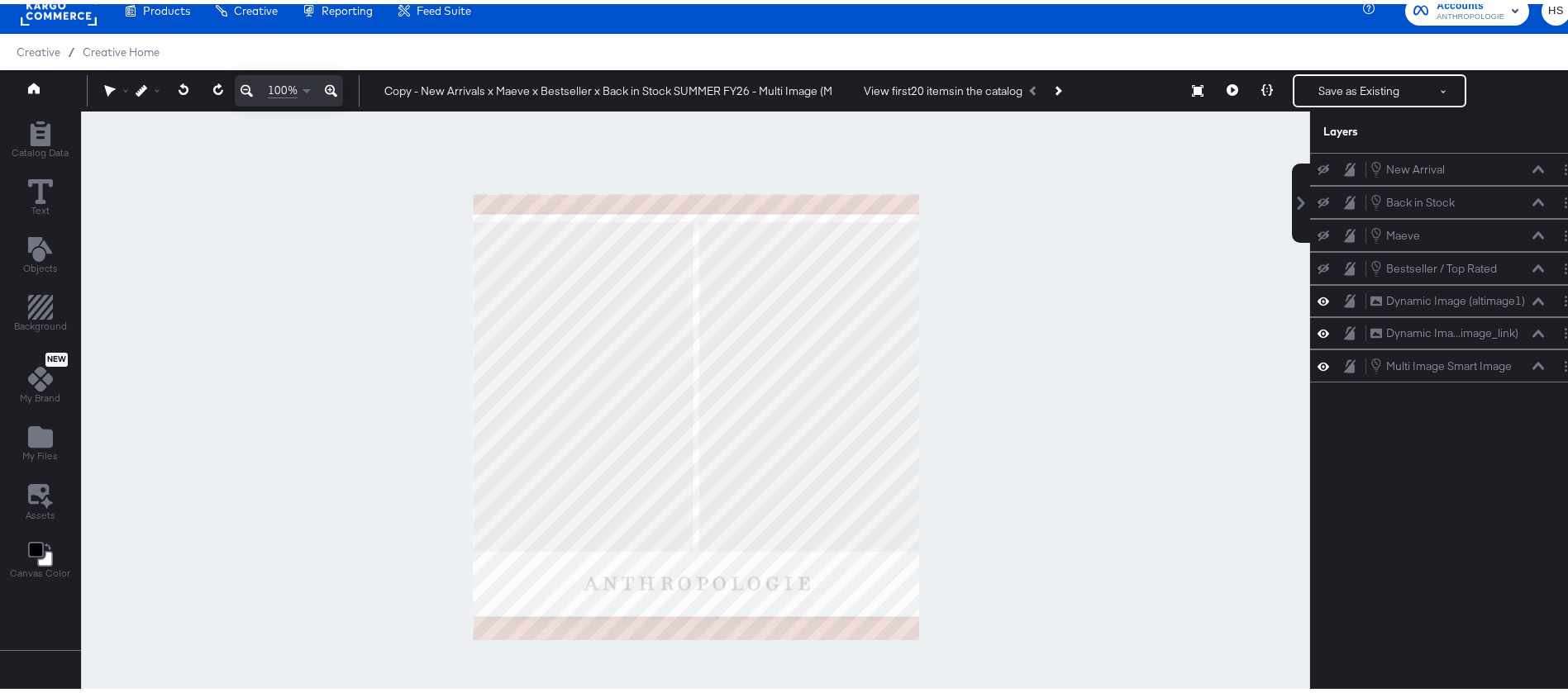 scroll, scrollTop: 0, scrollLeft: 0, axis: both 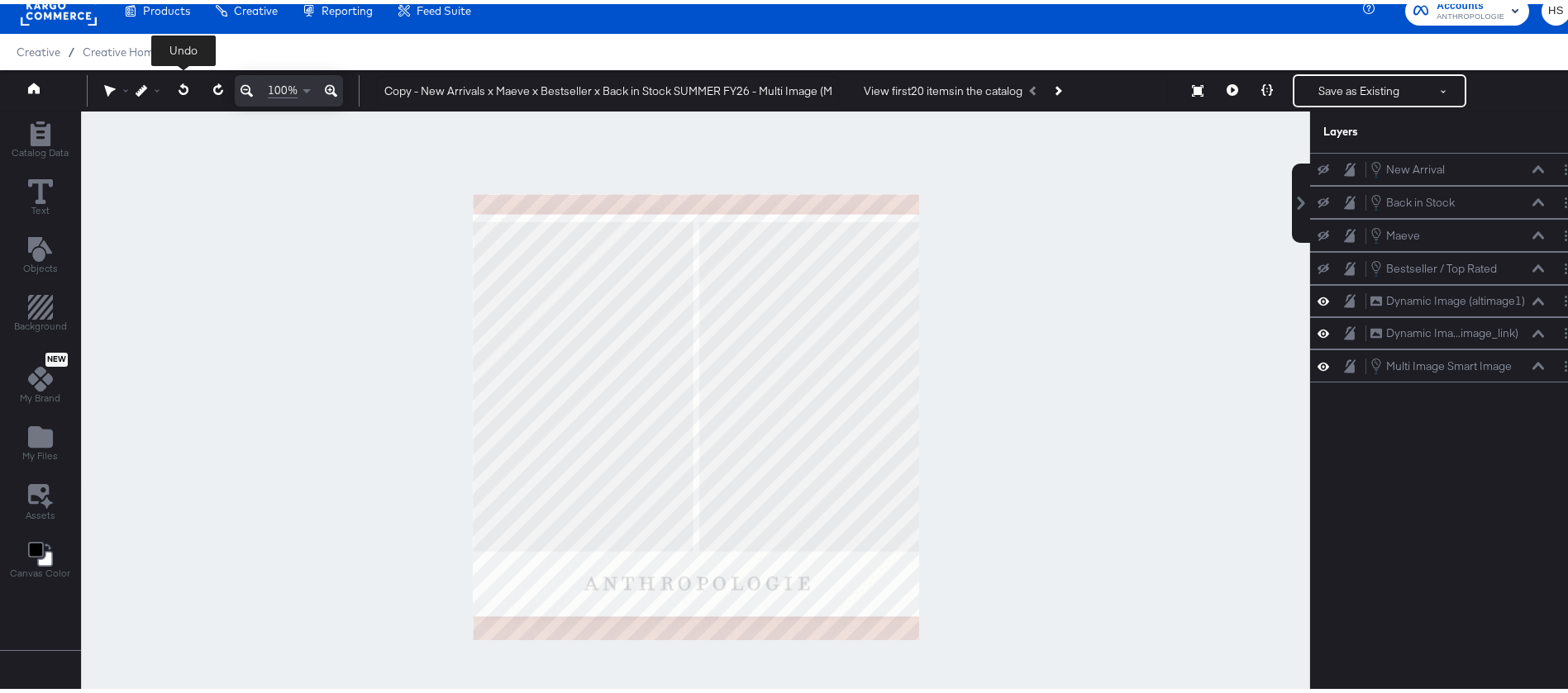 click 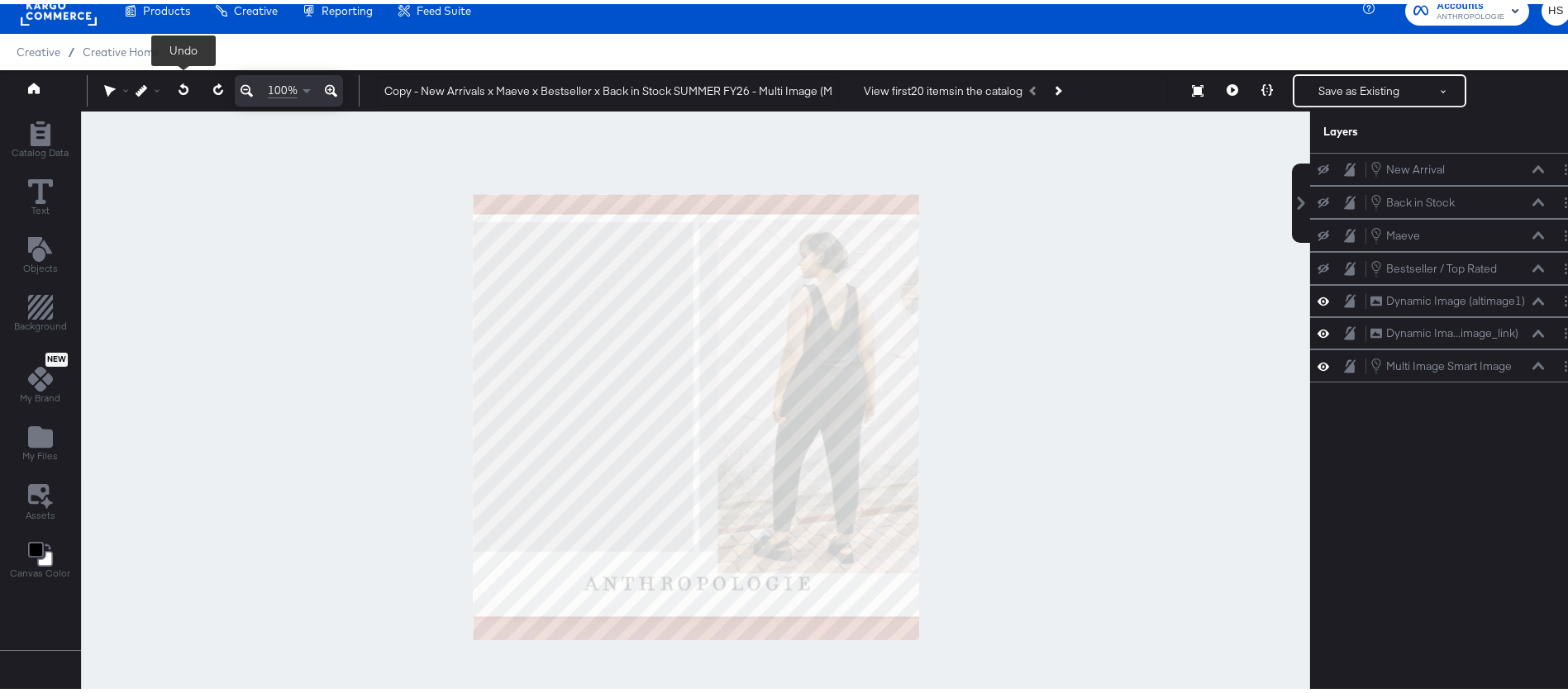 click at bounding box center (183, 86) 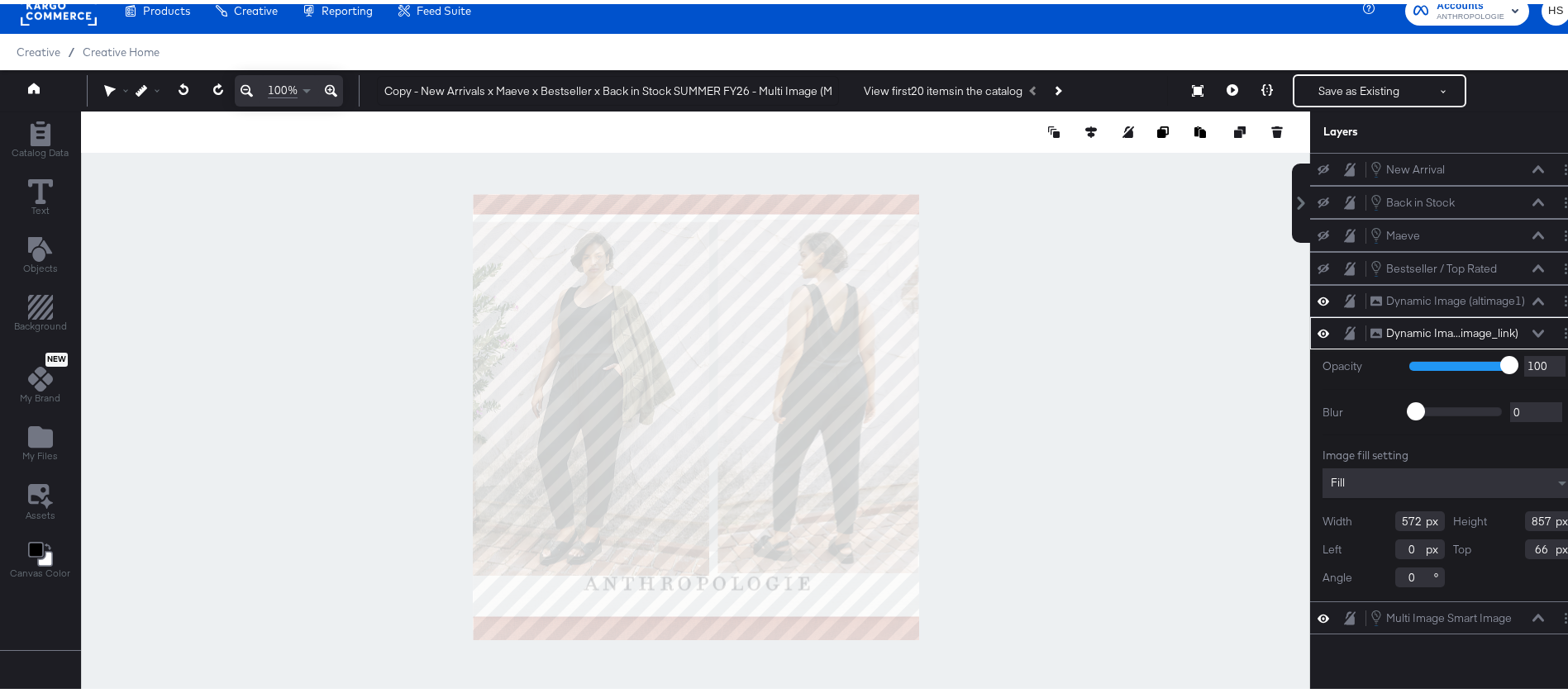 type on "68" 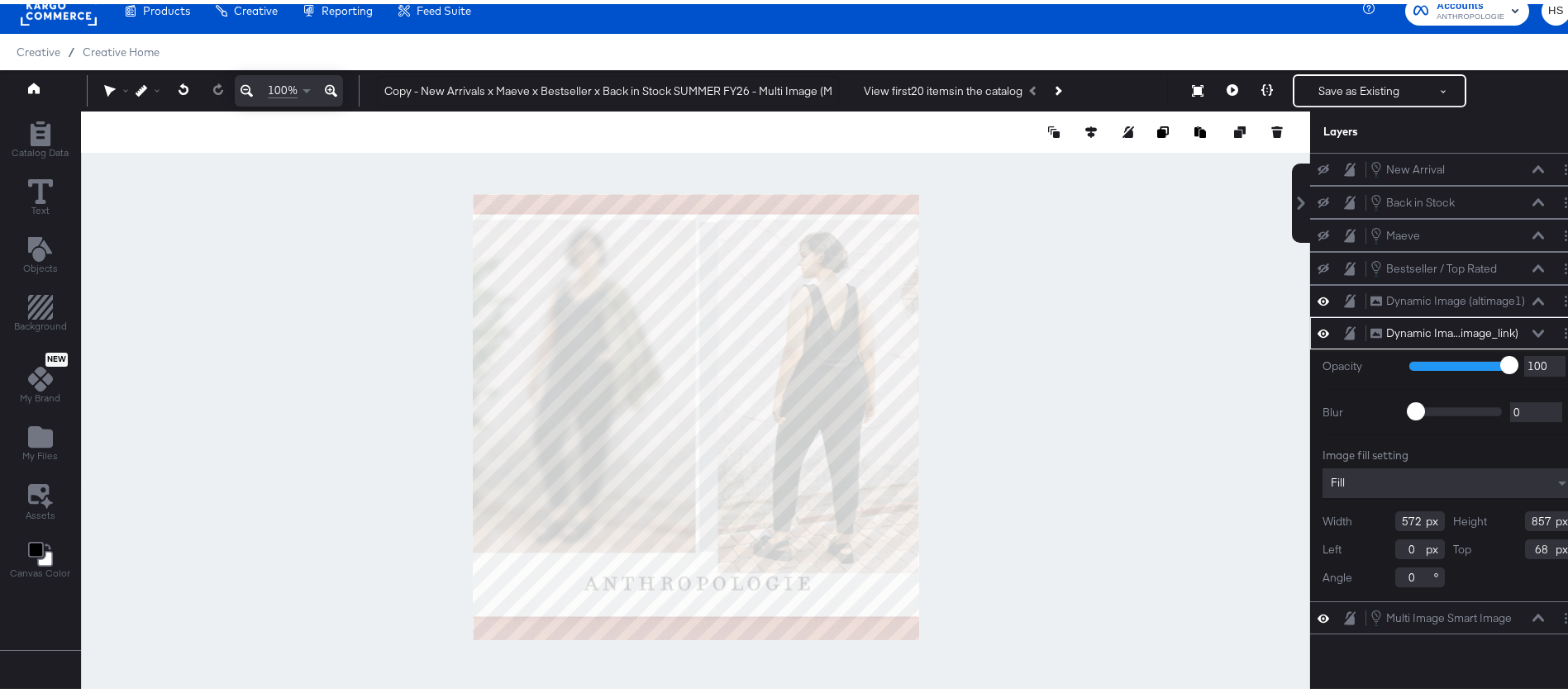 type on "539" 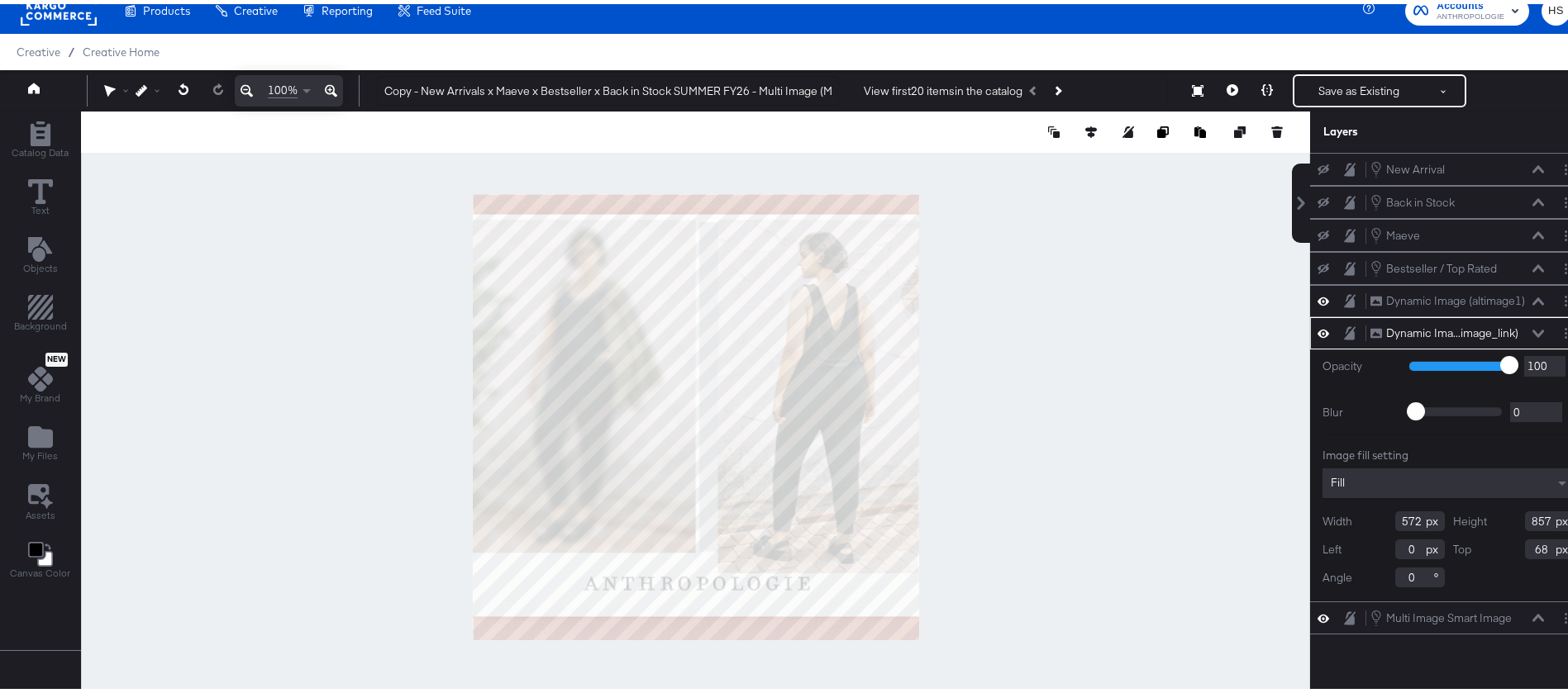 type on "808" 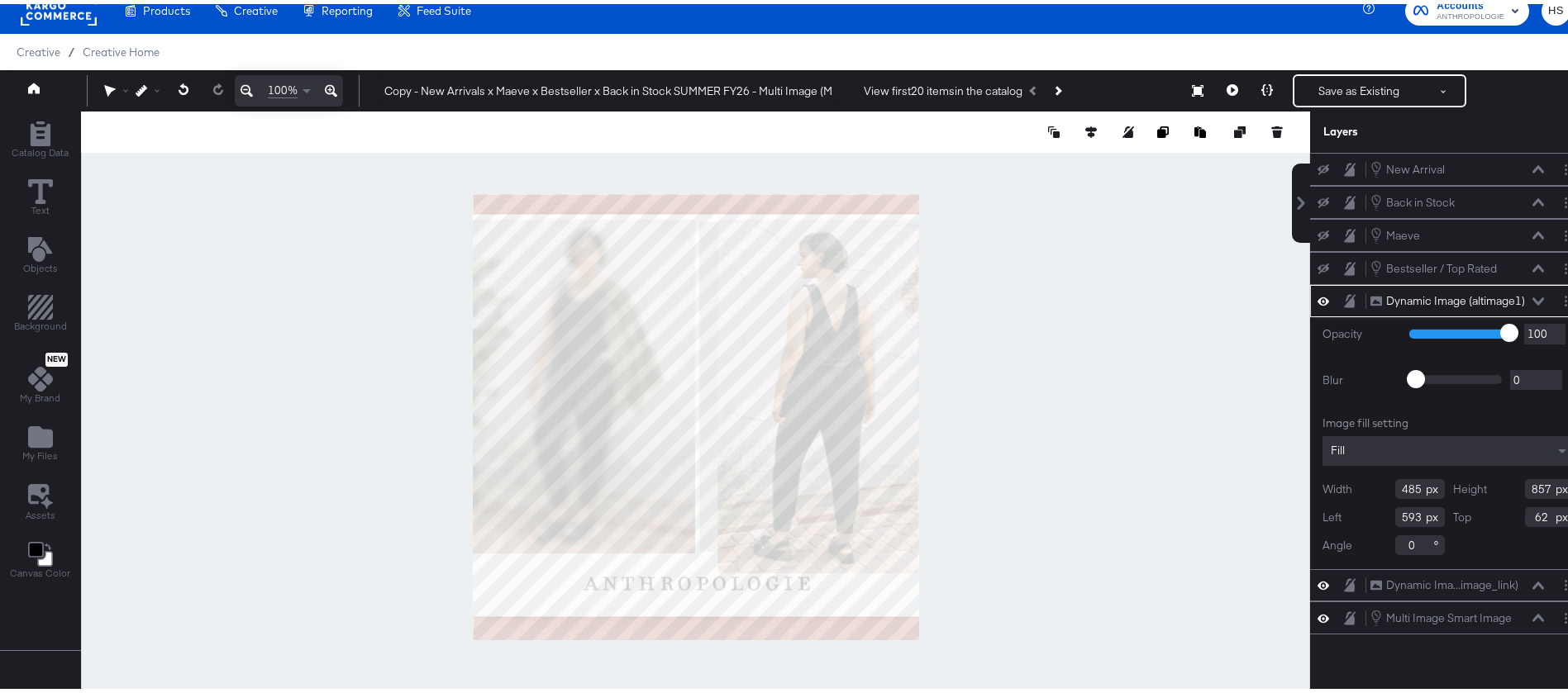 type on "569" 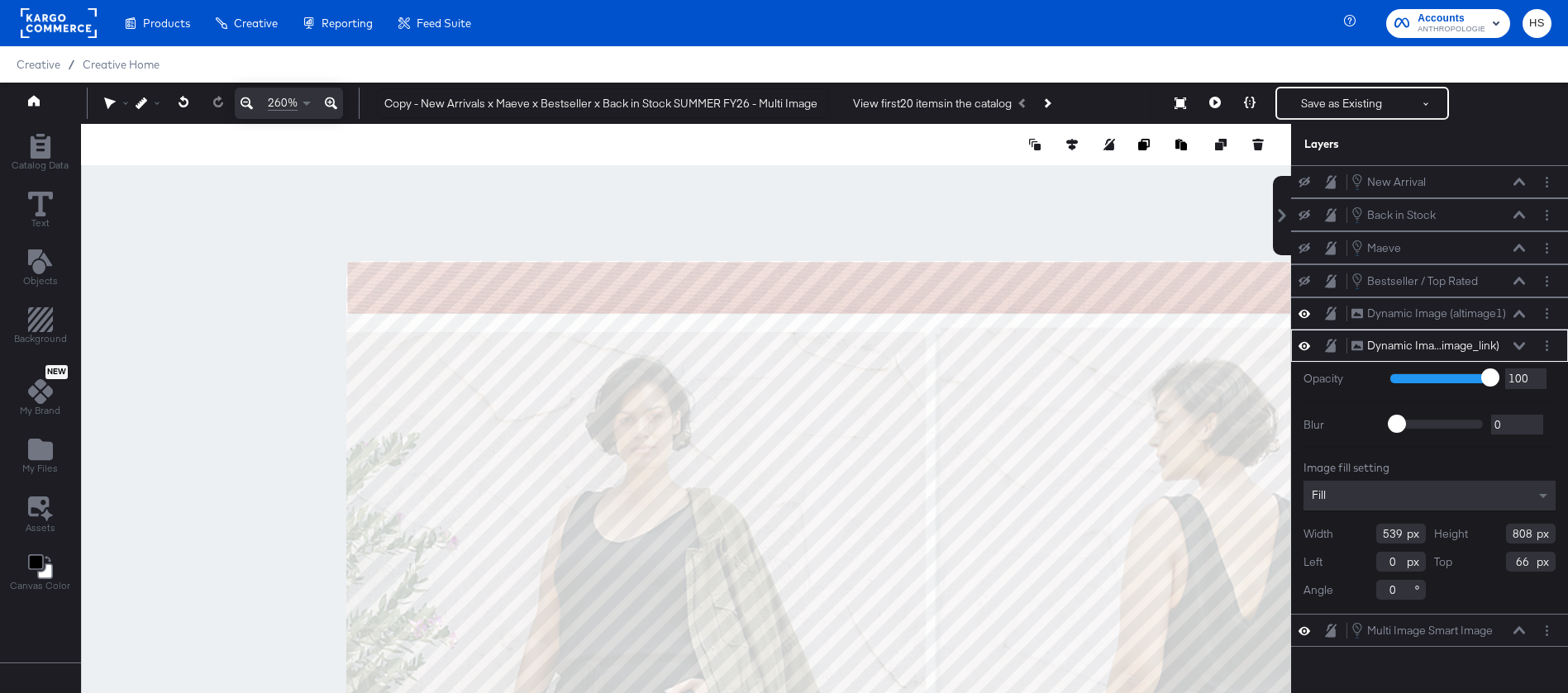 scroll, scrollTop: 0, scrollLeft: 0, axis: both 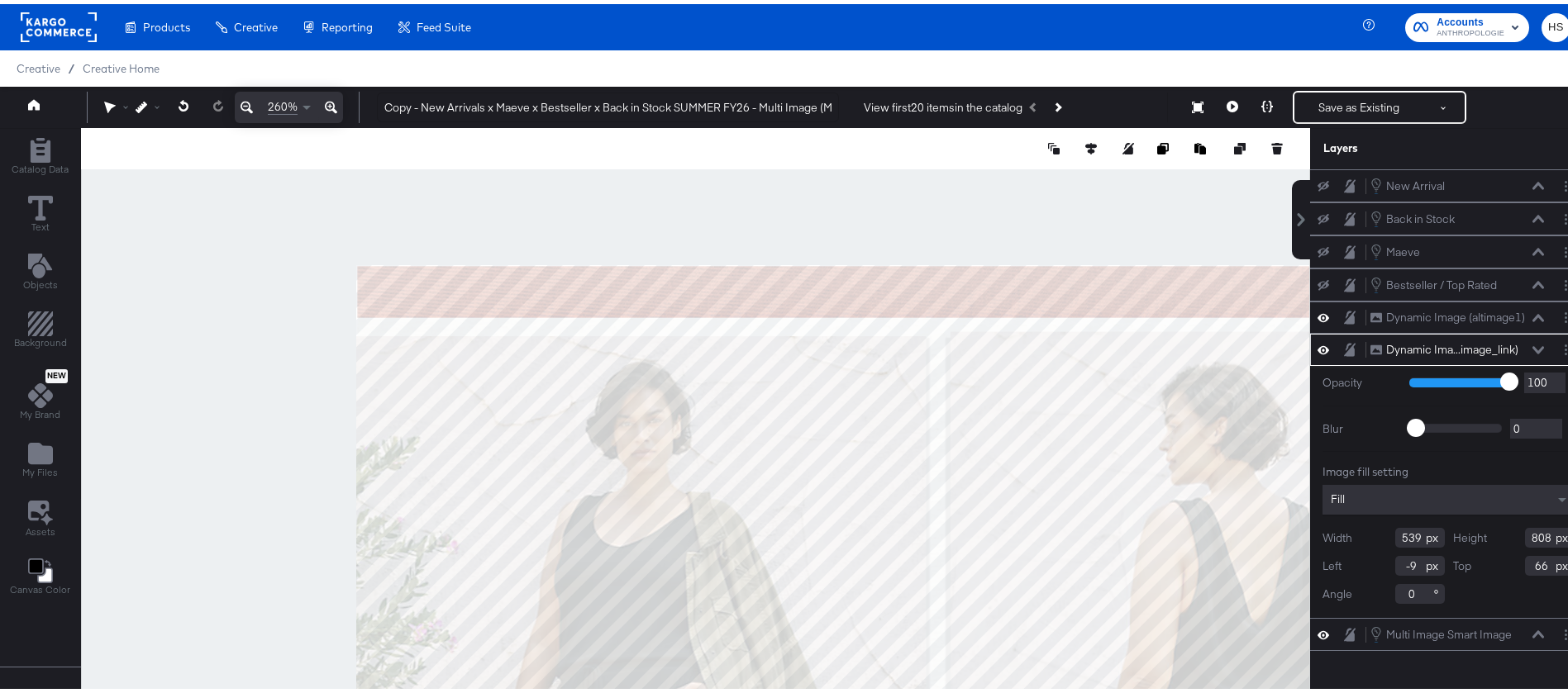 type on "-8" 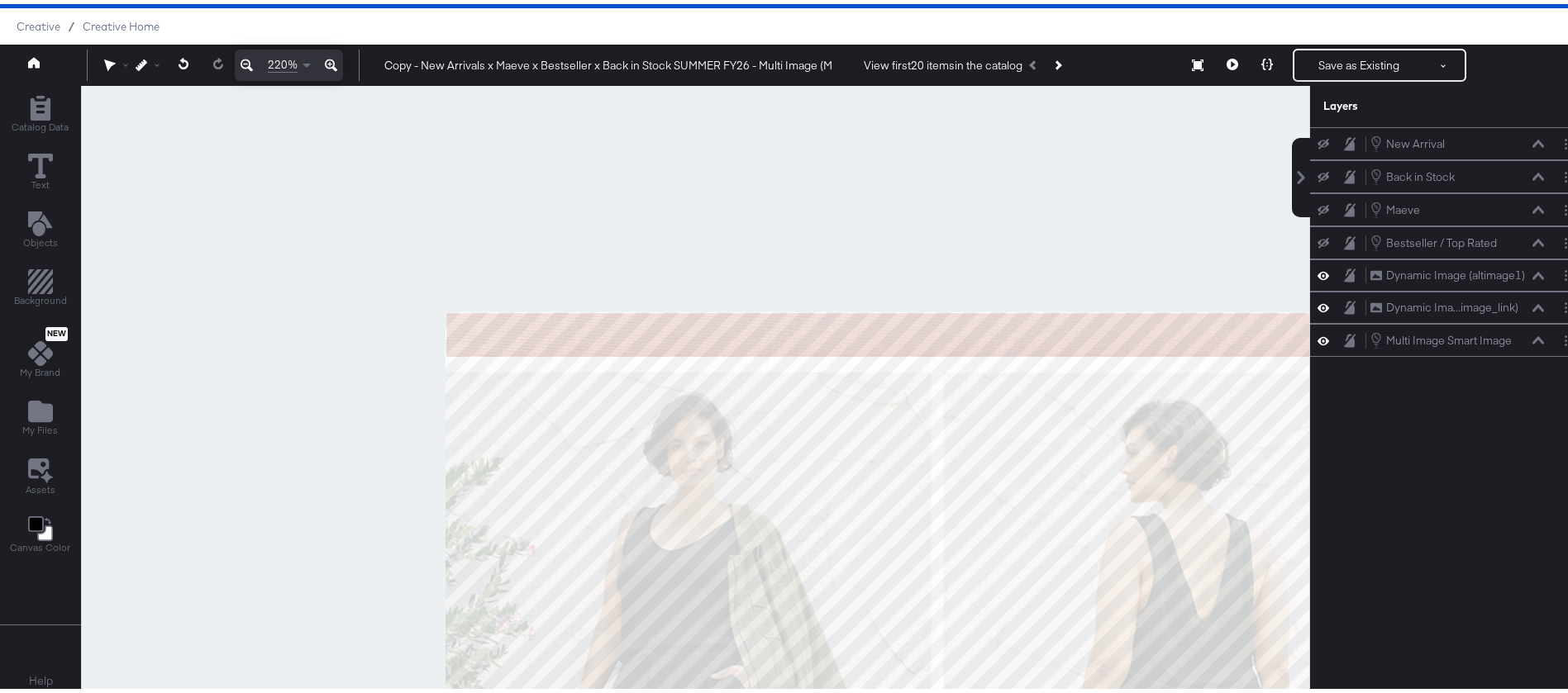 scroll, scrollTop: 42, scrollLeft: 0, axis: vertical 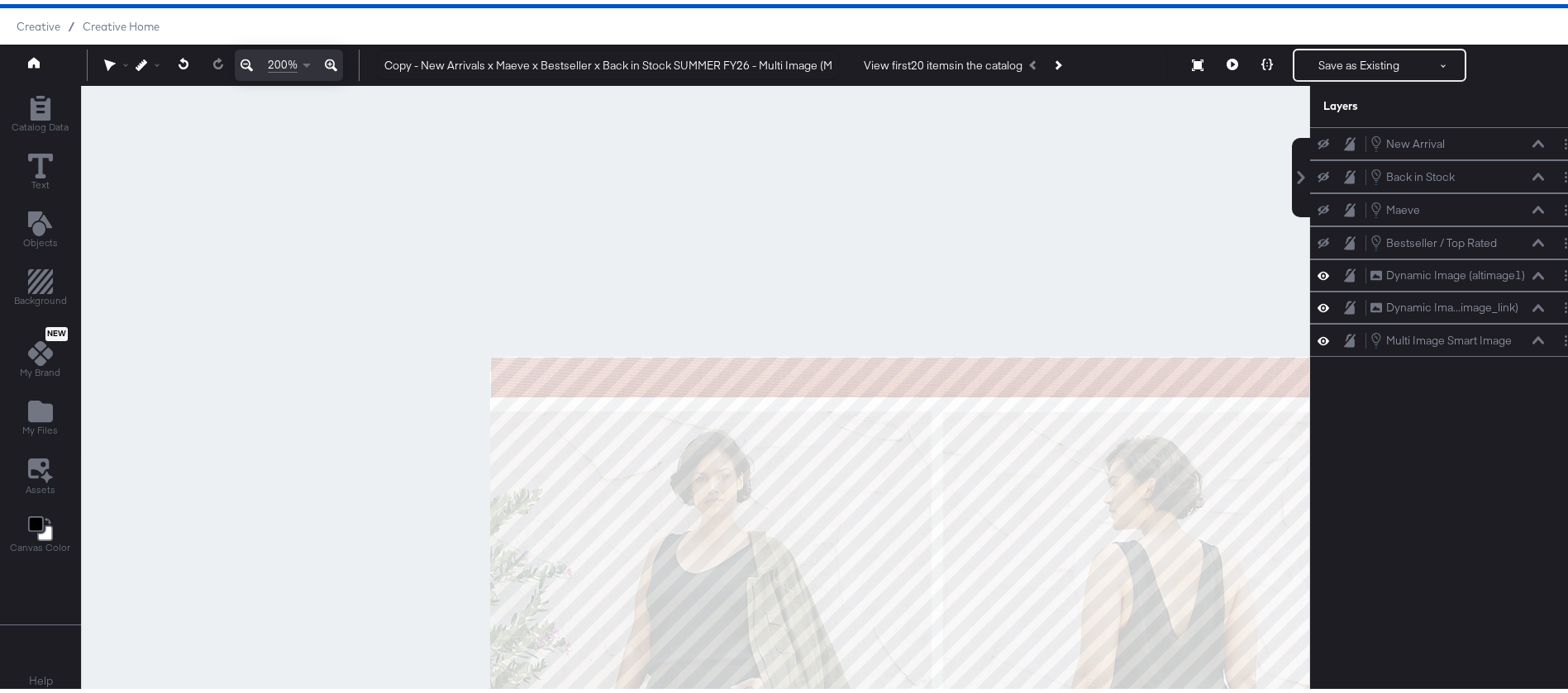 click 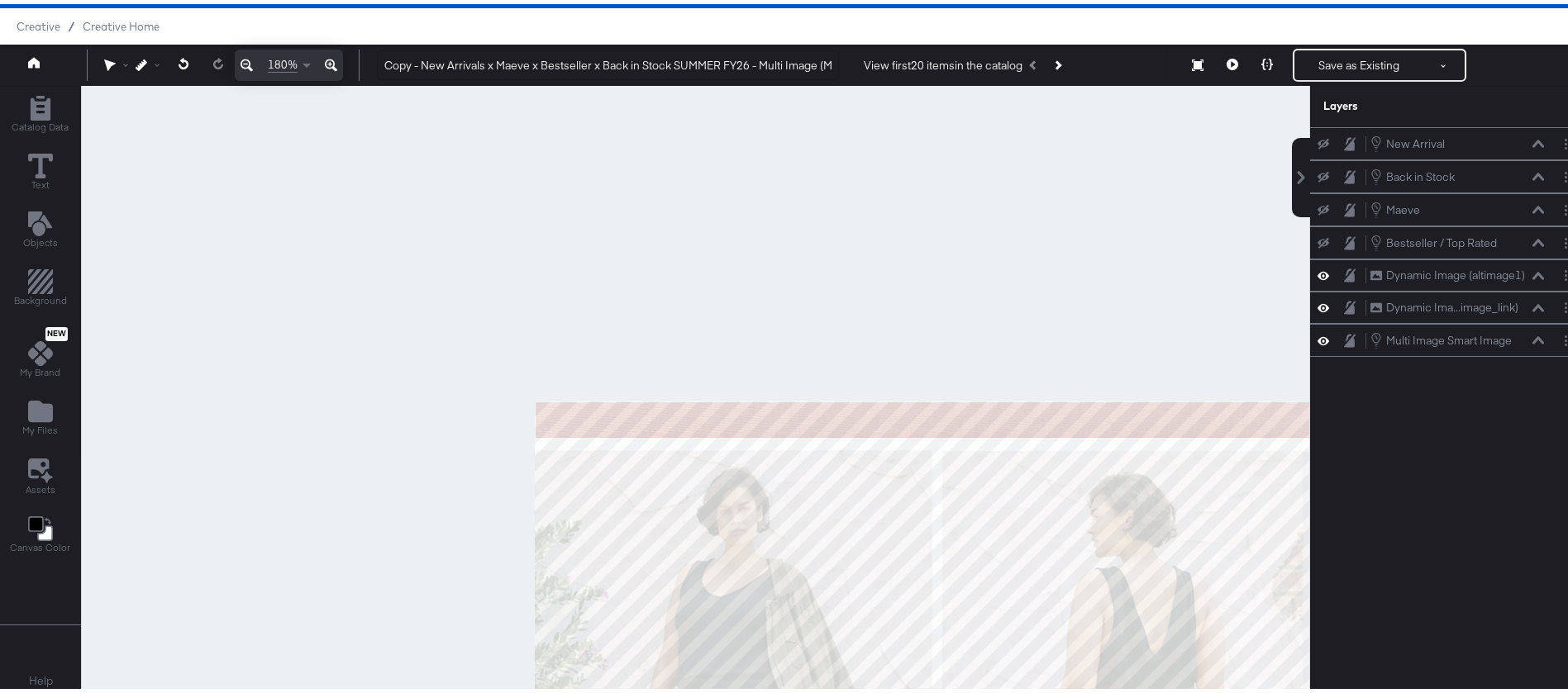 click 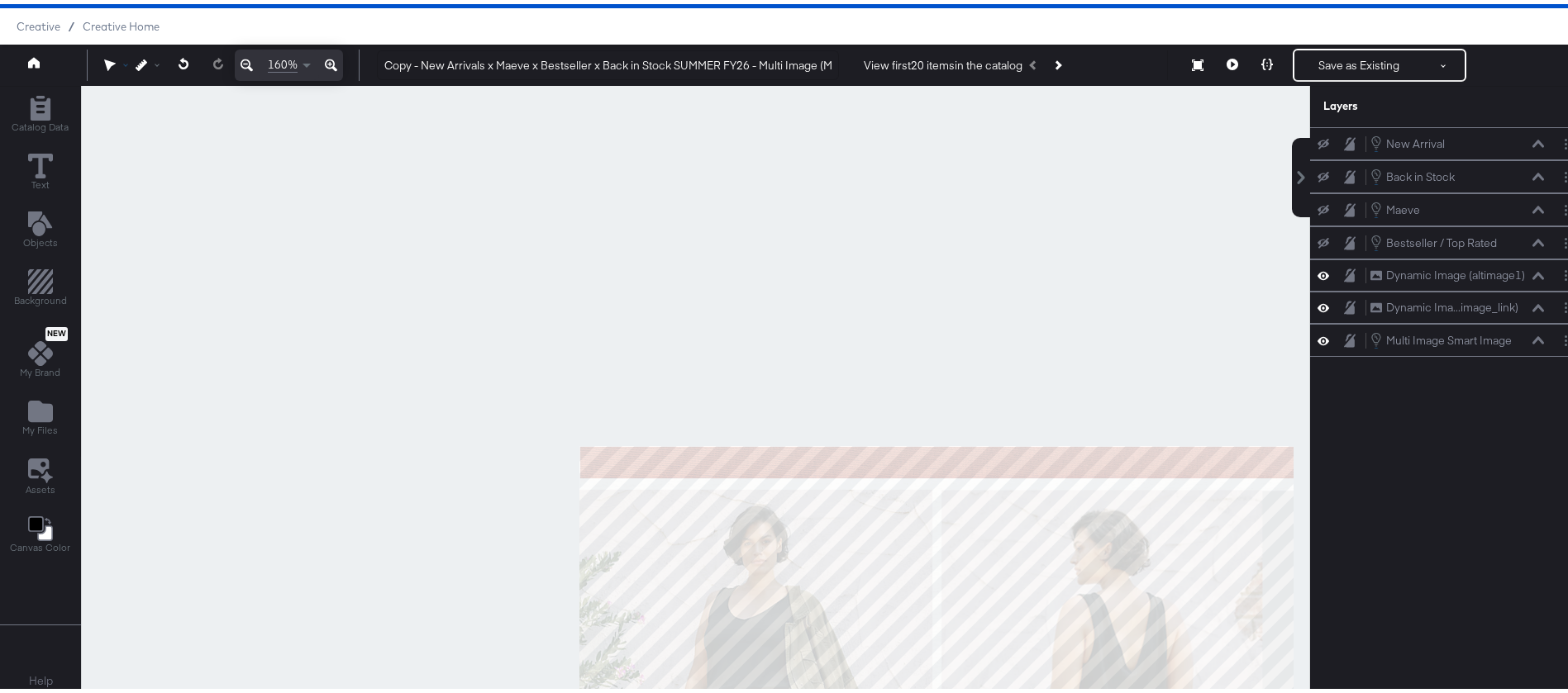 click 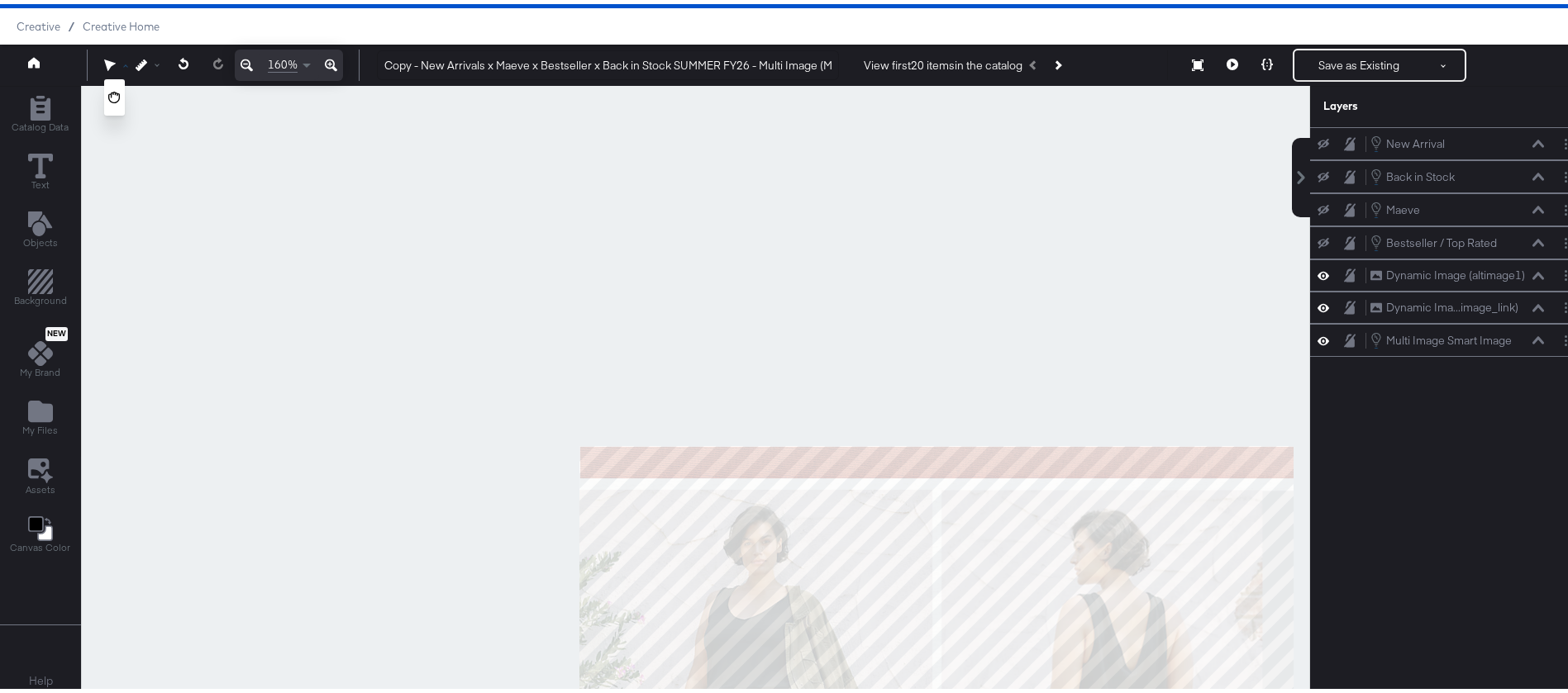 click at bounding box center [114, 93] 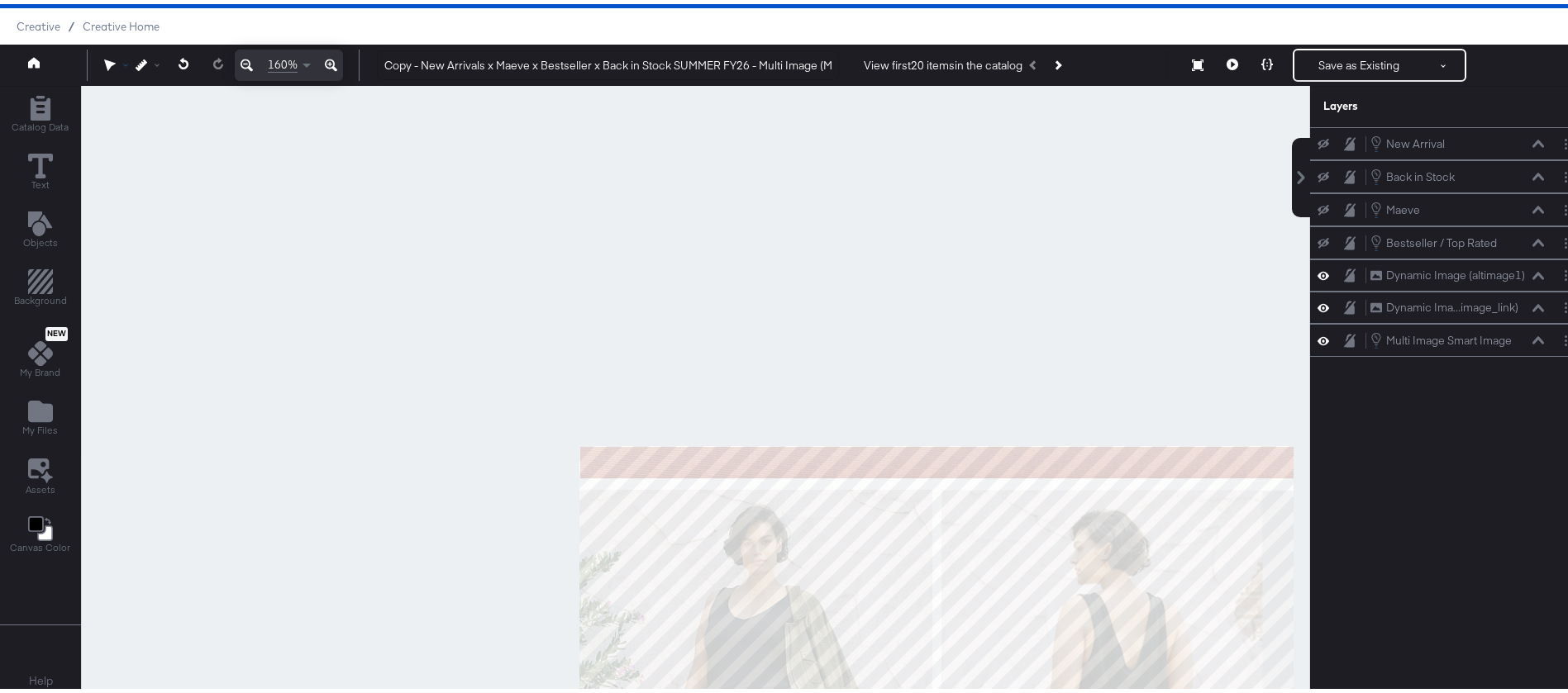 click 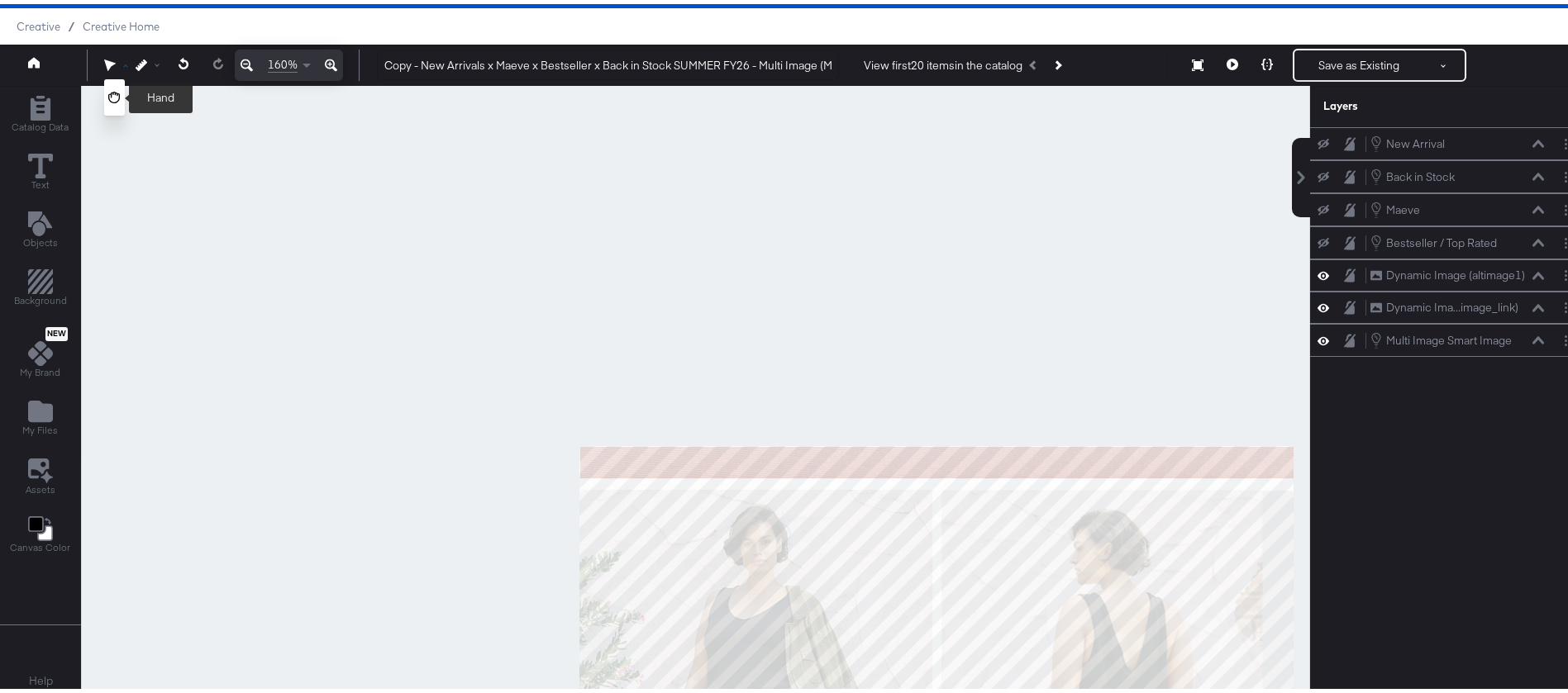 click 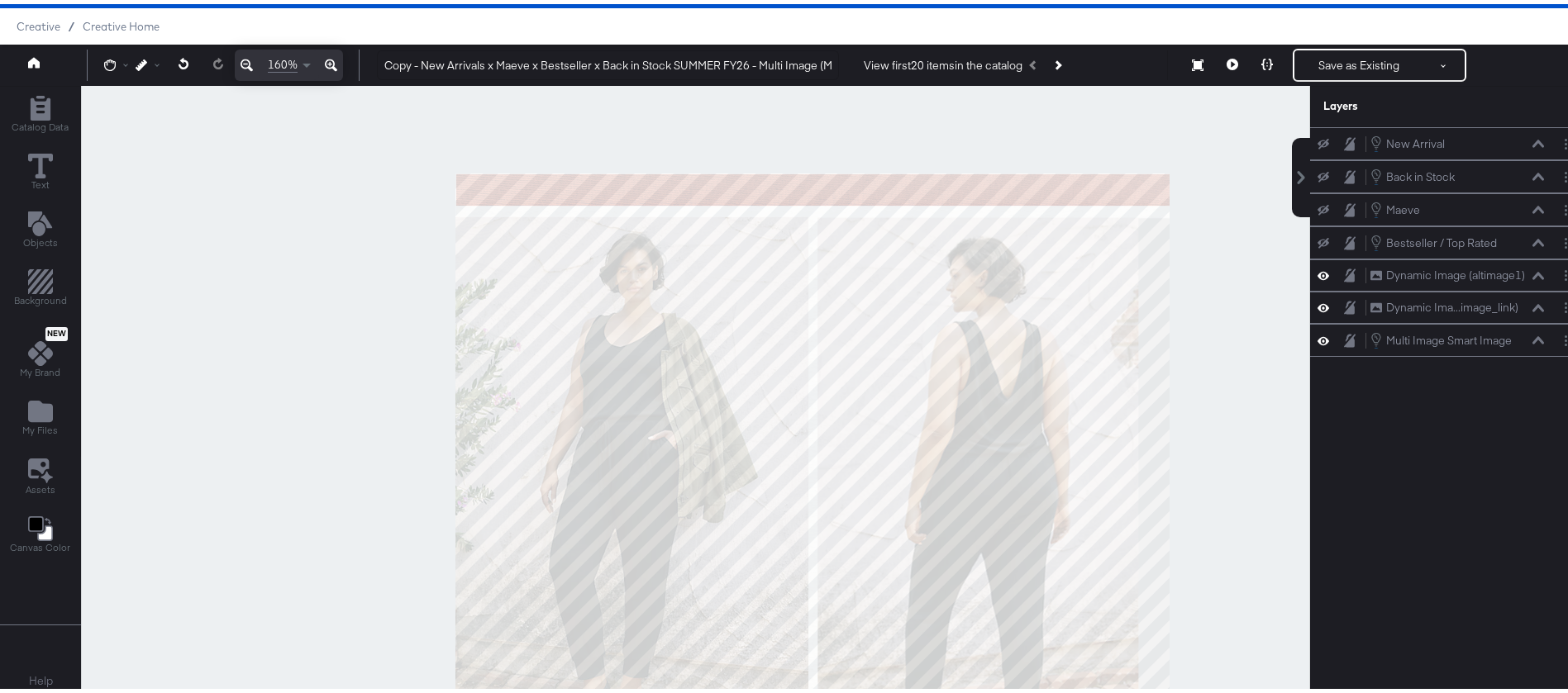 drag, startPoint x: 715, startPoint y: 387, endPoint x: 529, endPoint y: -22, distance: 449.3072 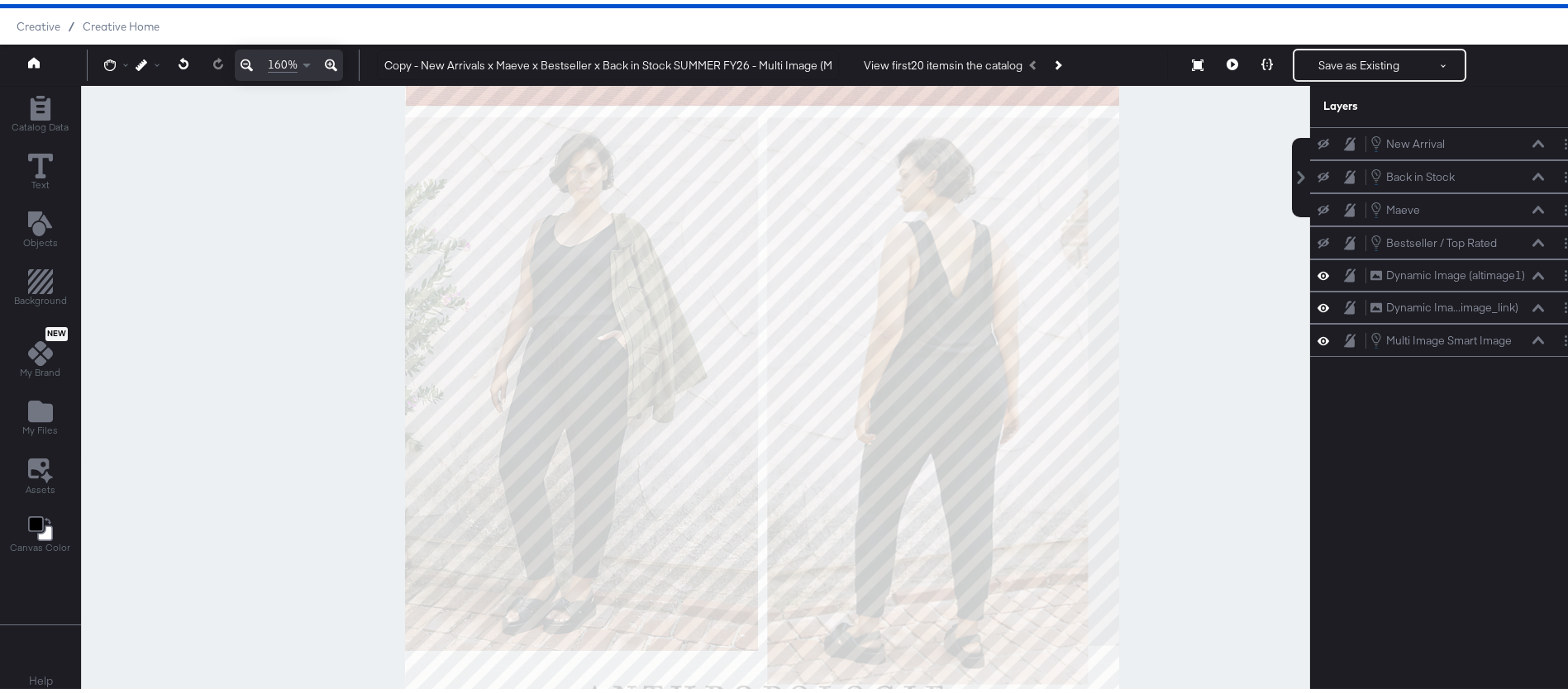 drag, startPoint x: 1151, startPoint y: 379, endPoint x: 1168, endPoint y: 446, distance: 69.12308 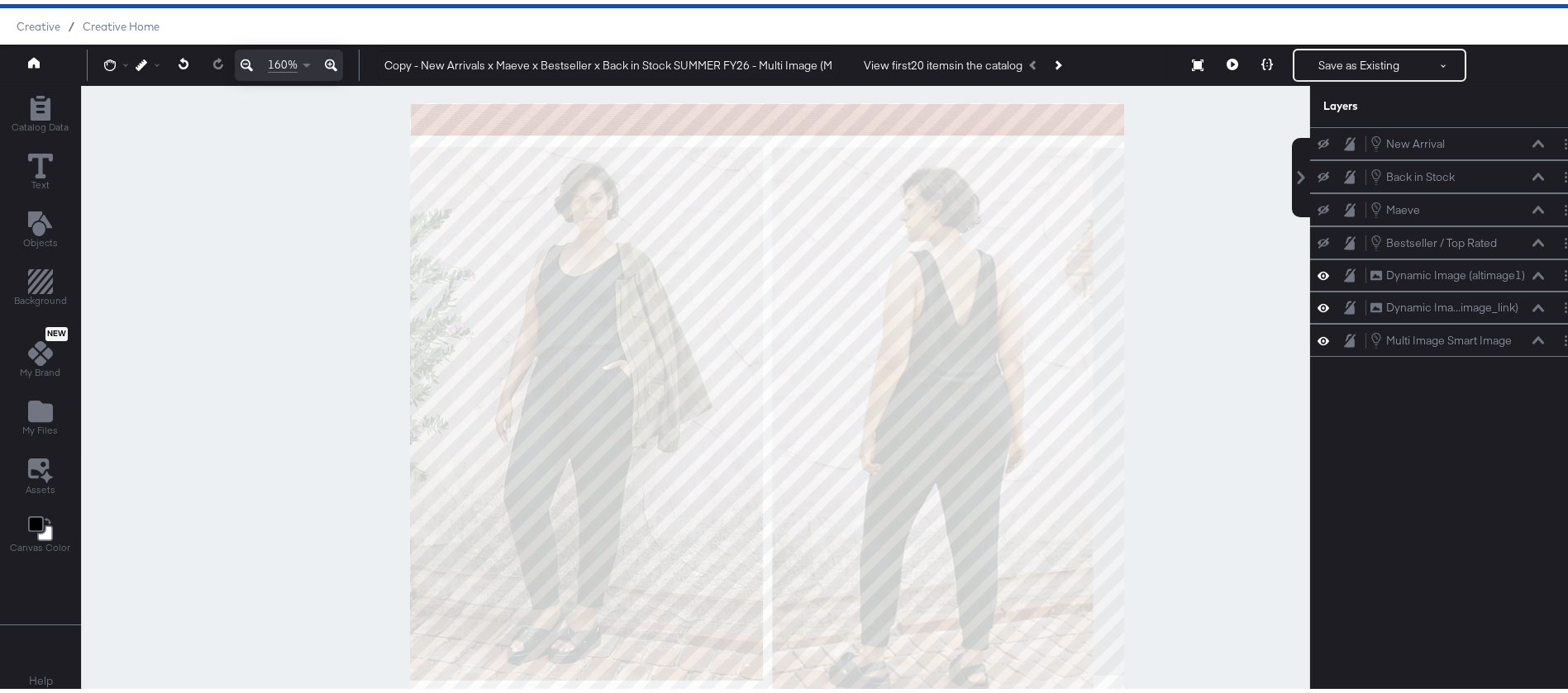 click at bounding box center [695, 387] 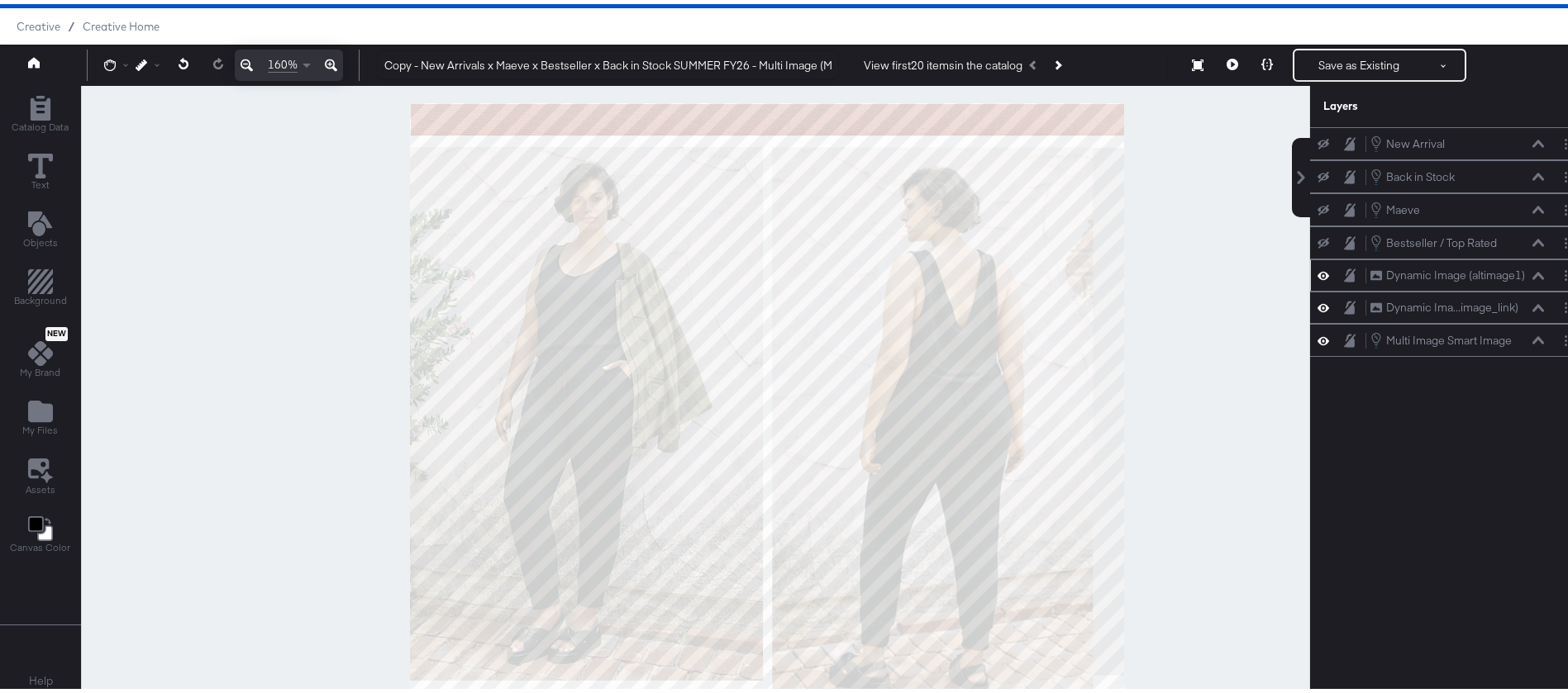 click 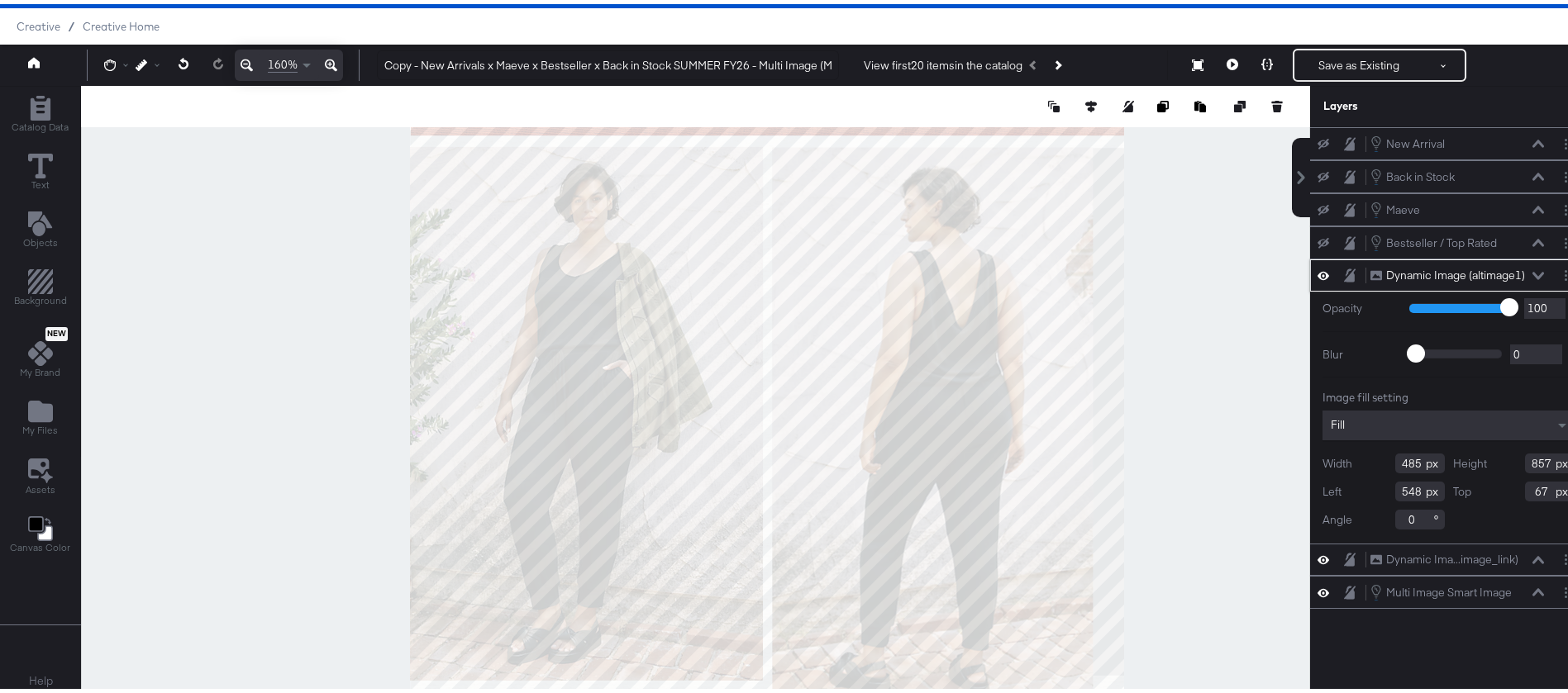 click 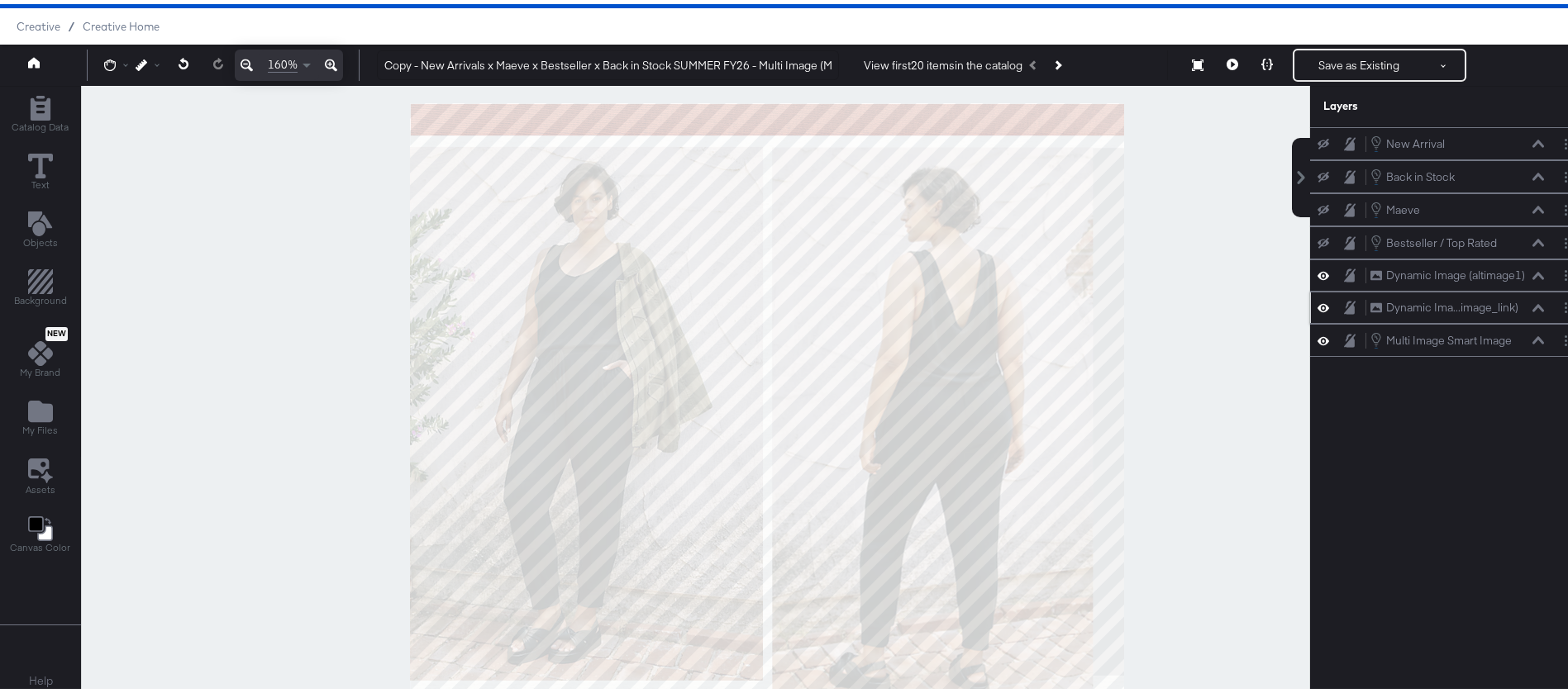click 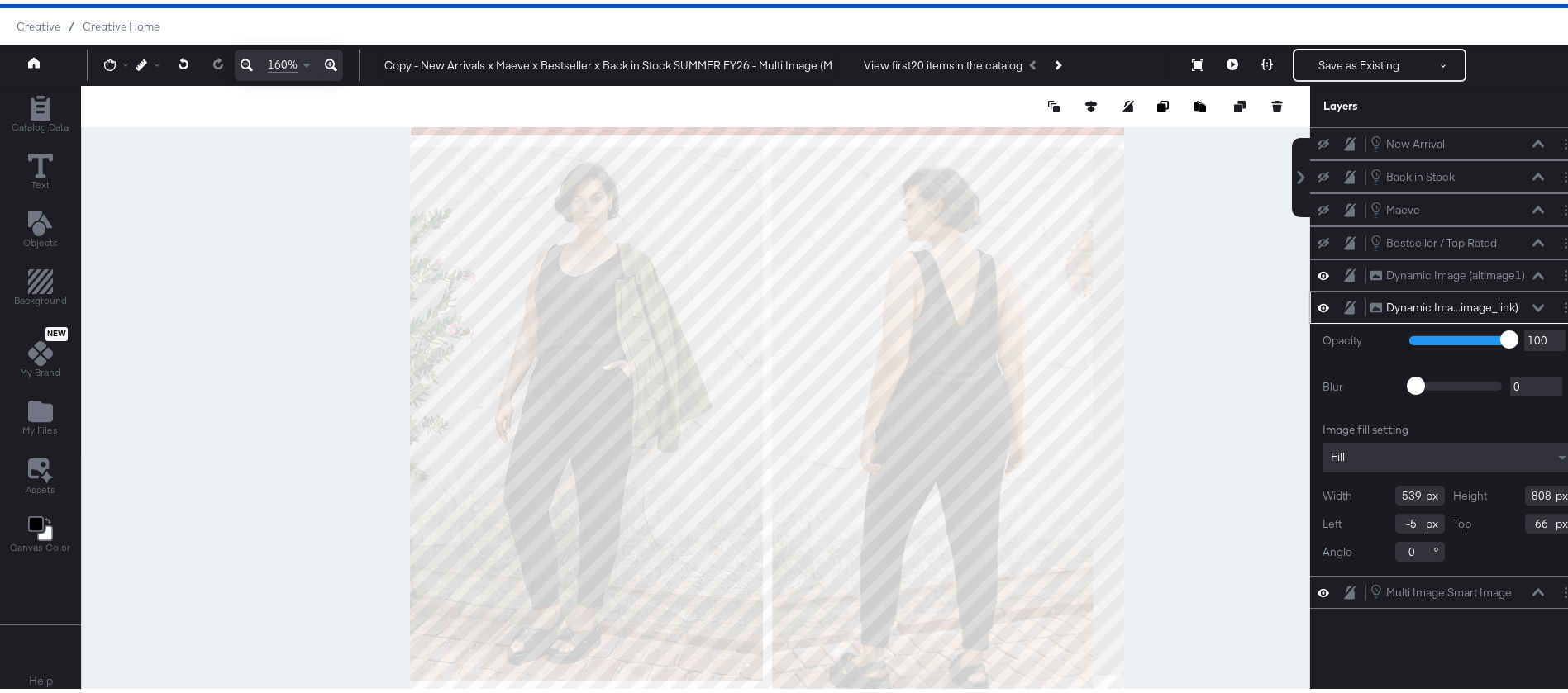 click 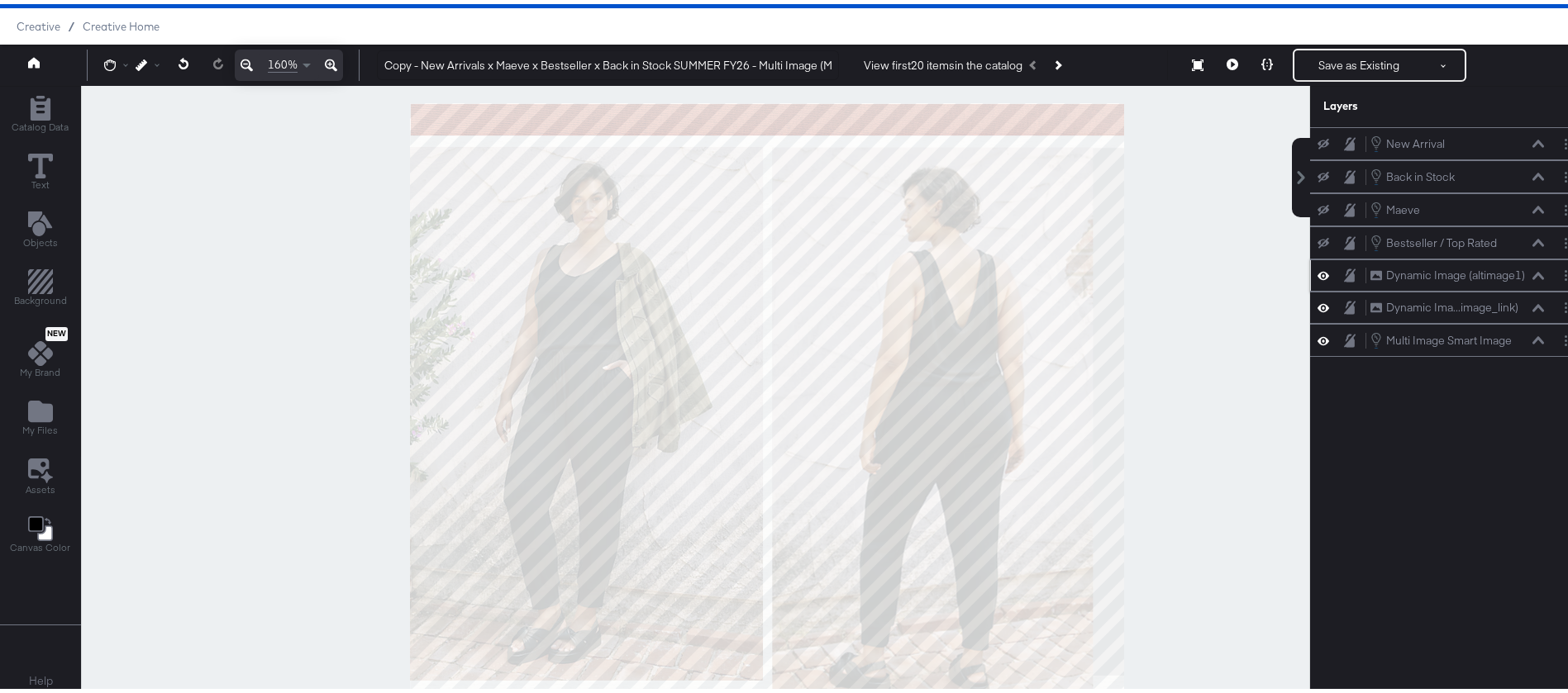 click 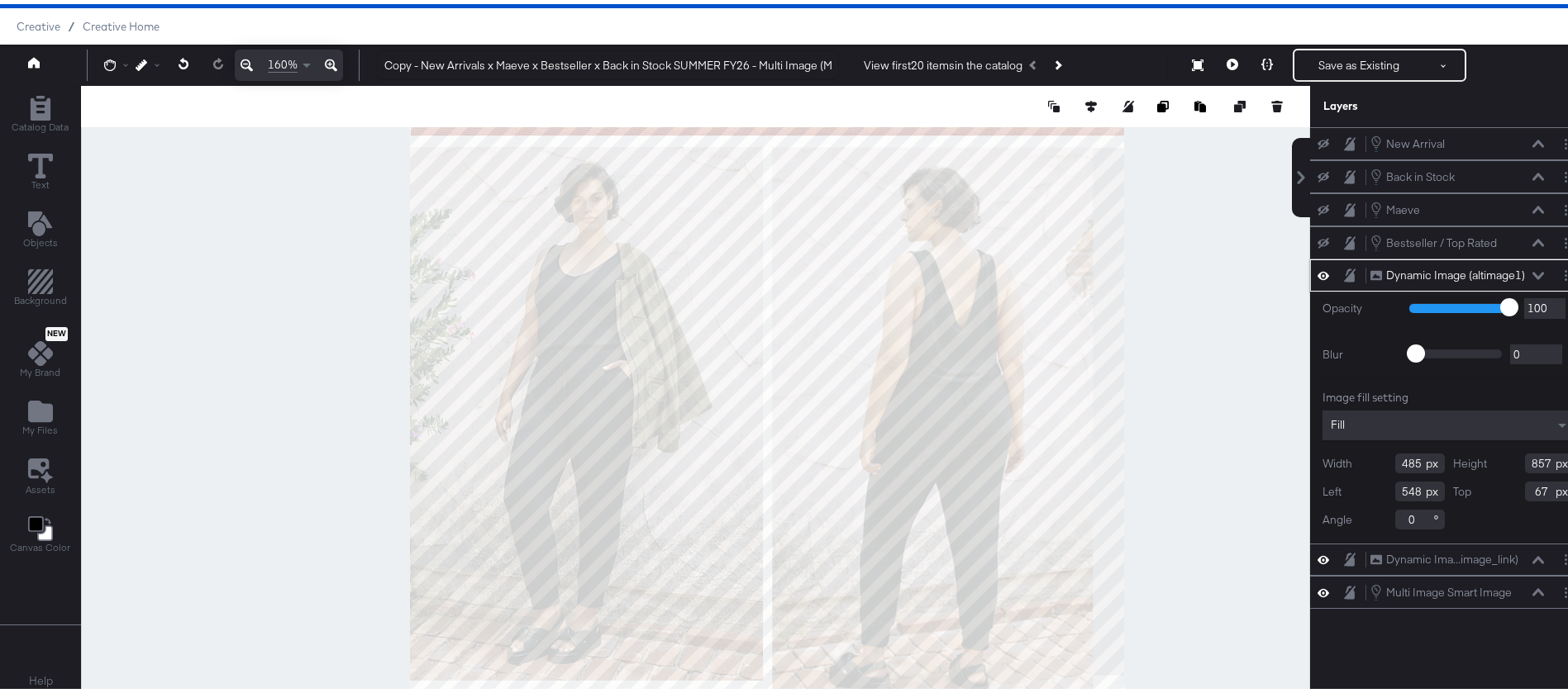 click on "485" at bounding box center [1420, 459] 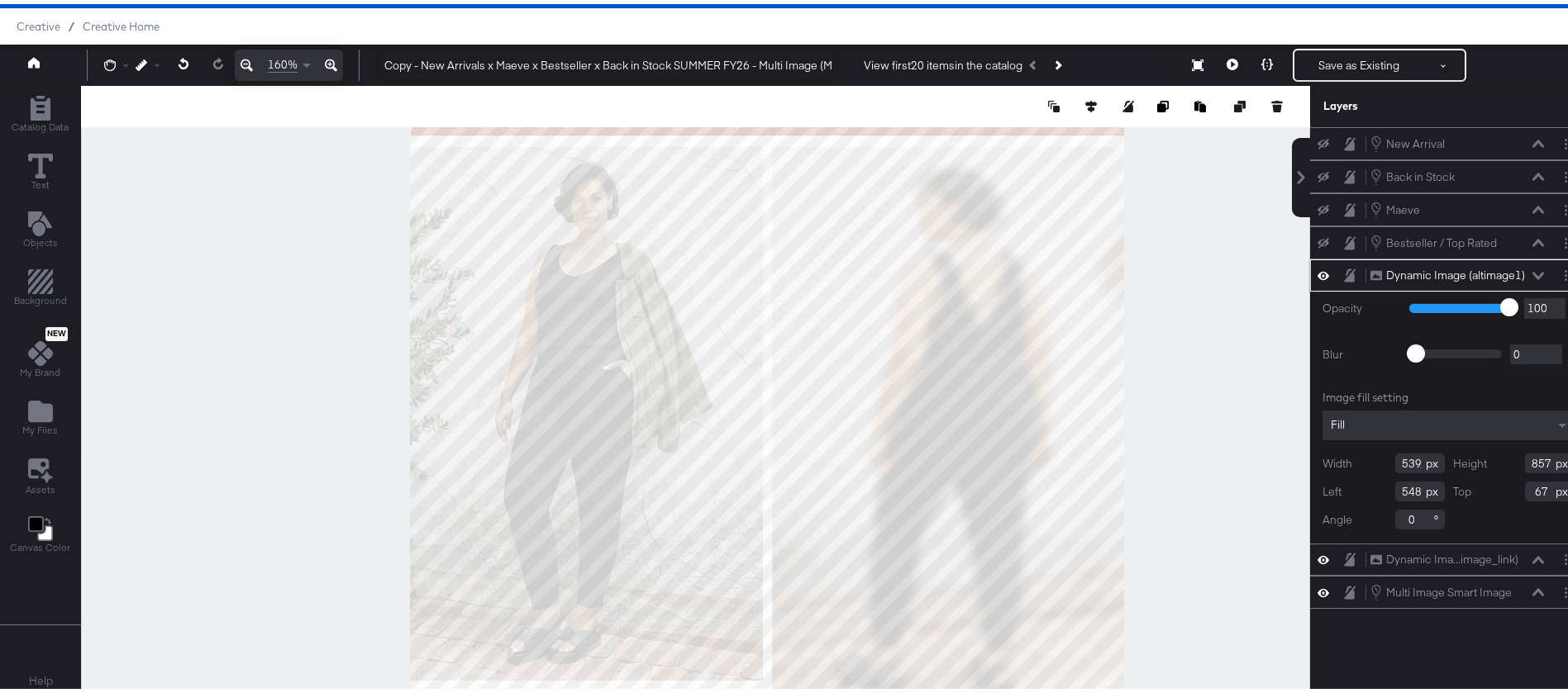 type on "539" 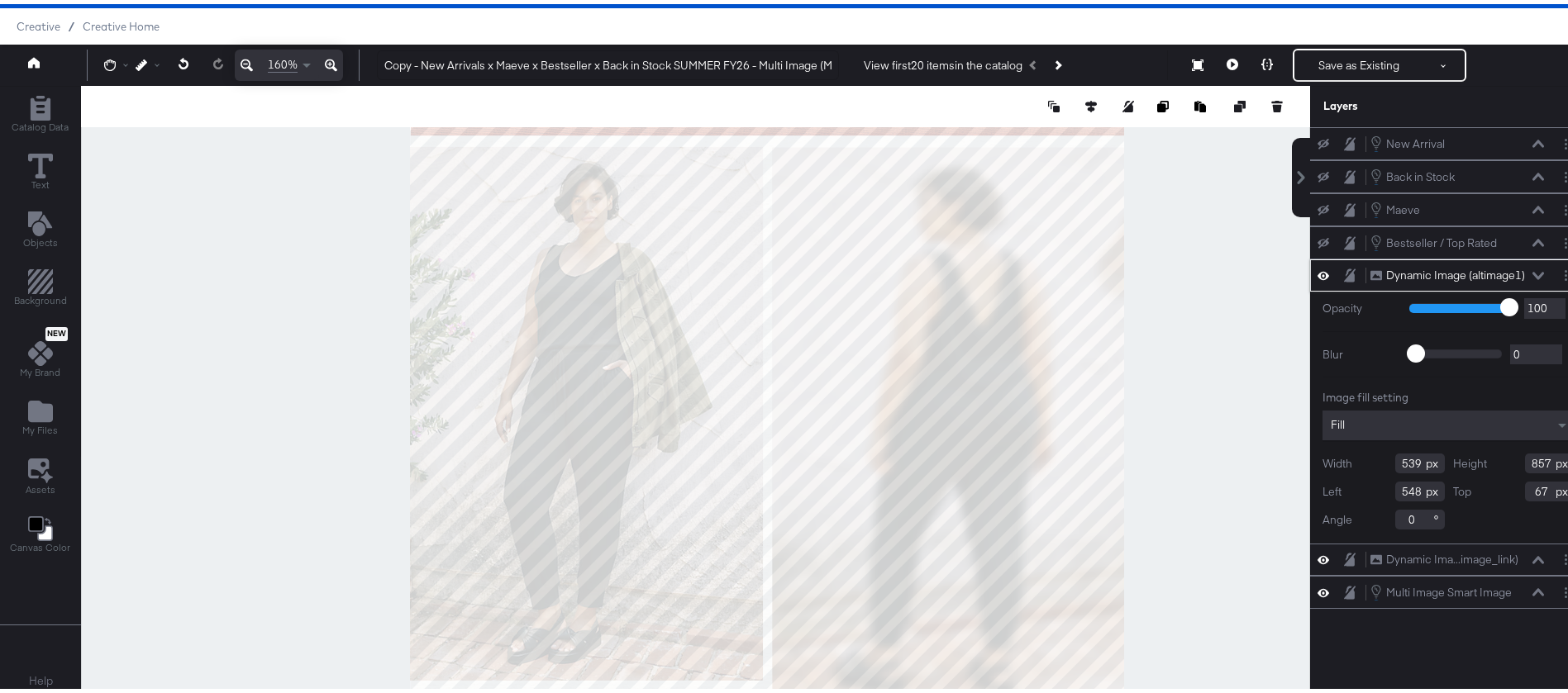 click on "857" at bounding box center [1550, 459] 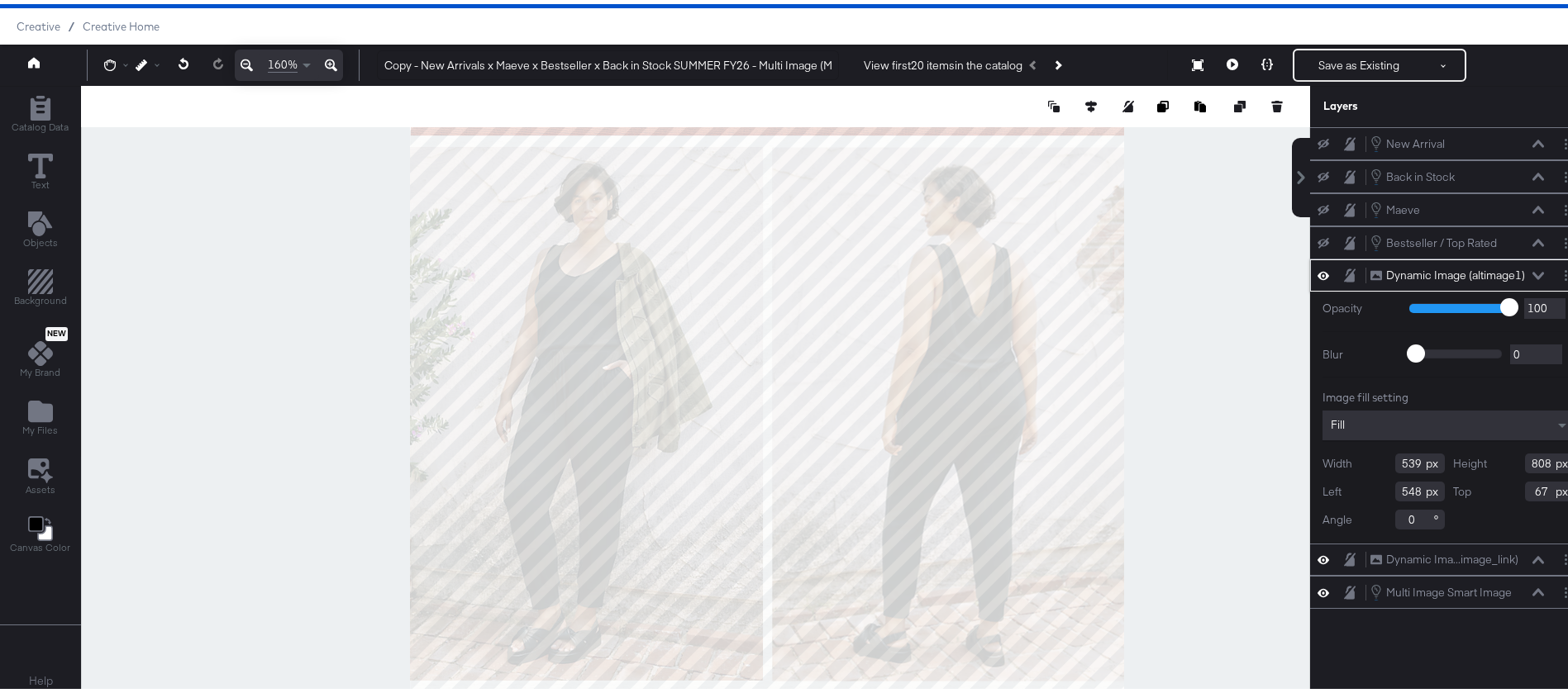 click at bounding box center [695, 387] 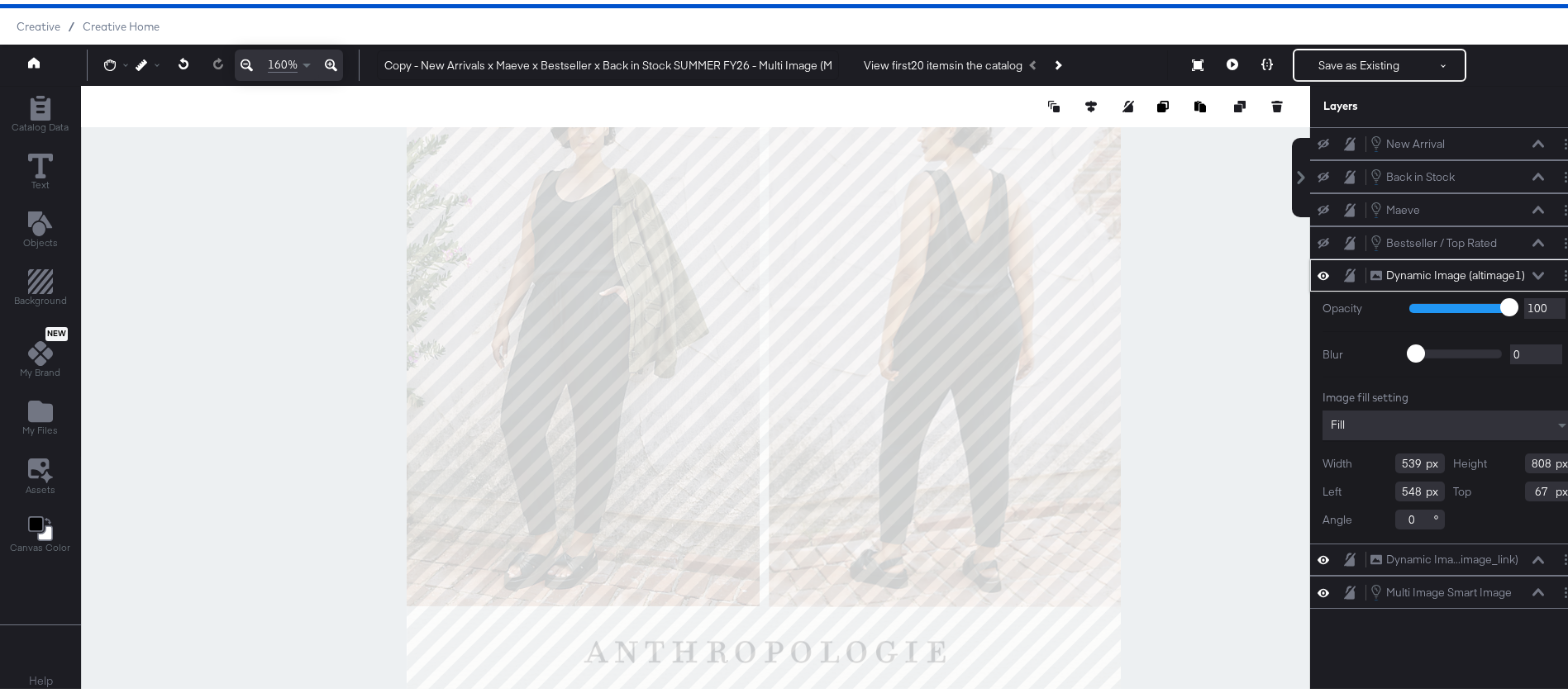 click at bounding box center [695, 387] 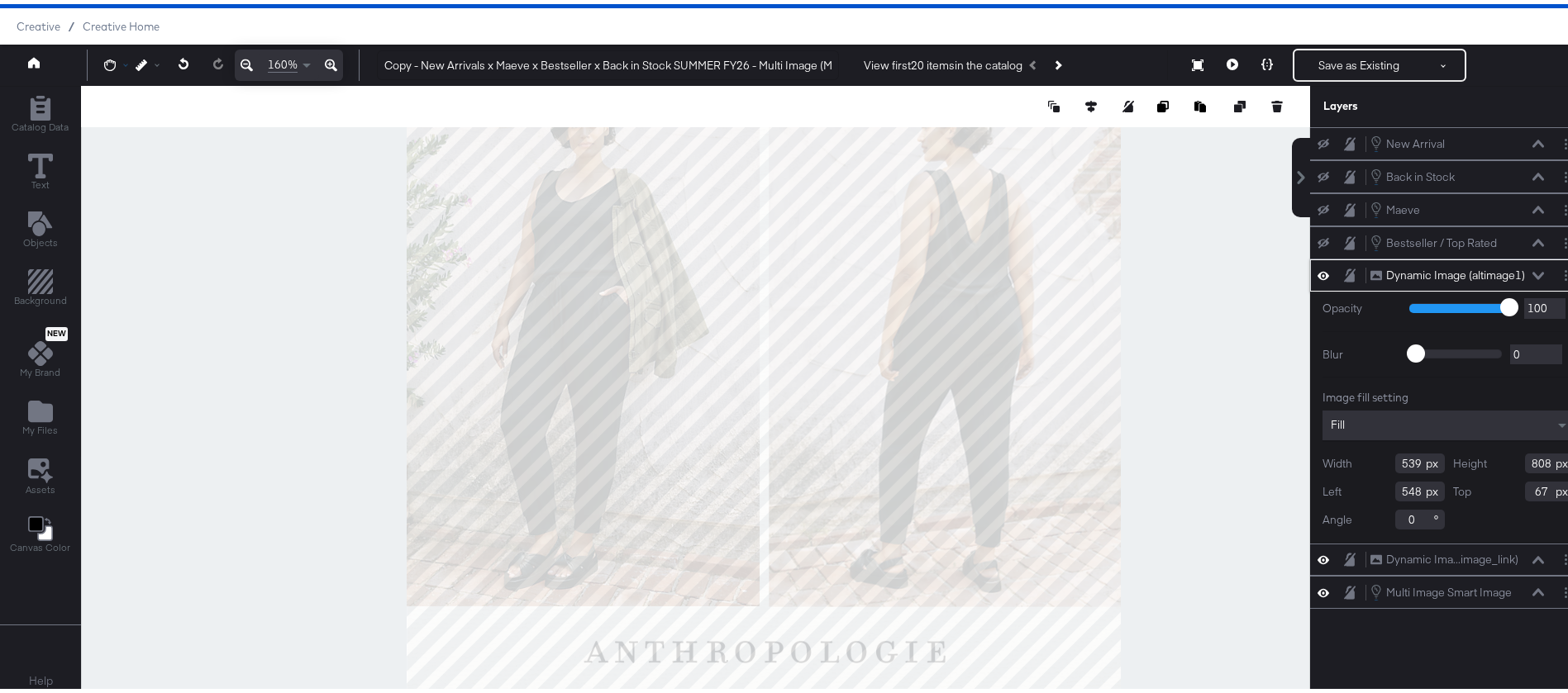 type on "808" 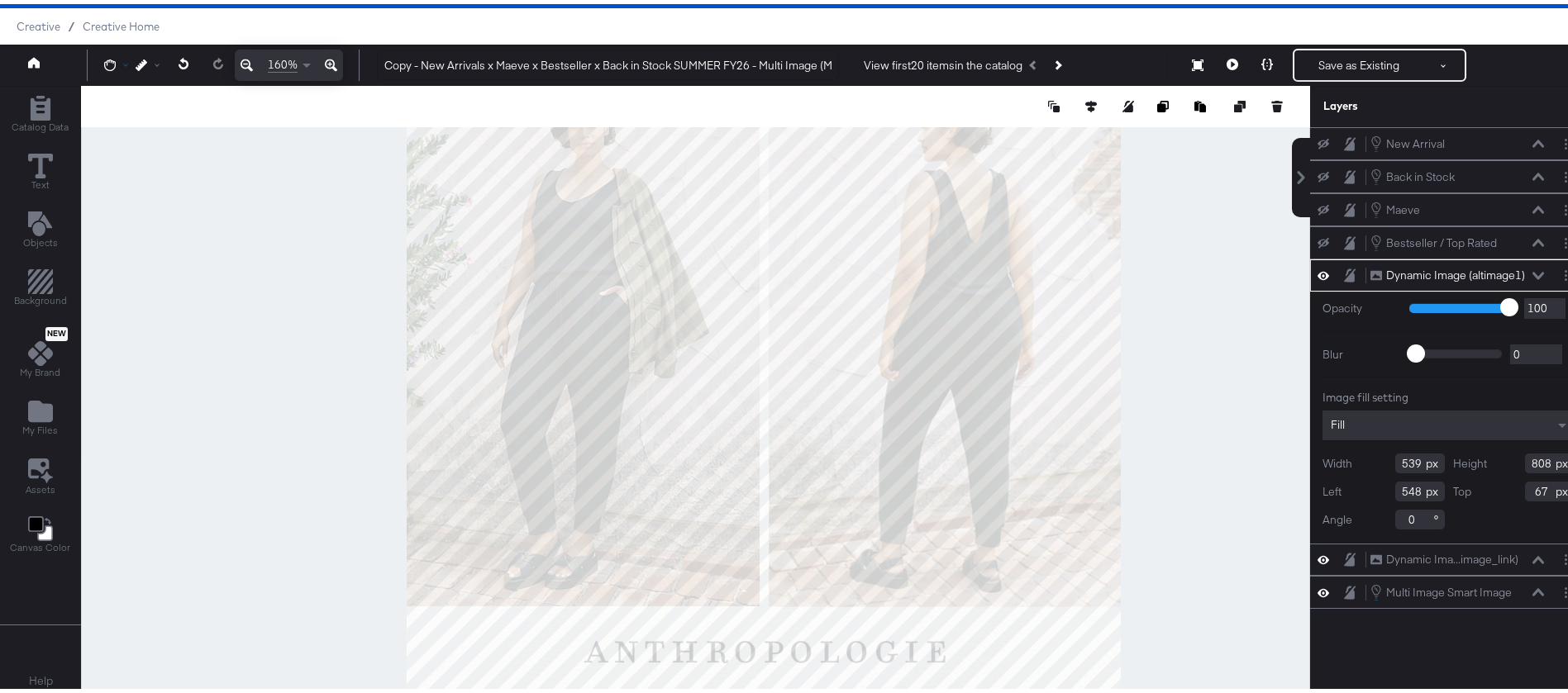 click at bounding box center (120, 61) 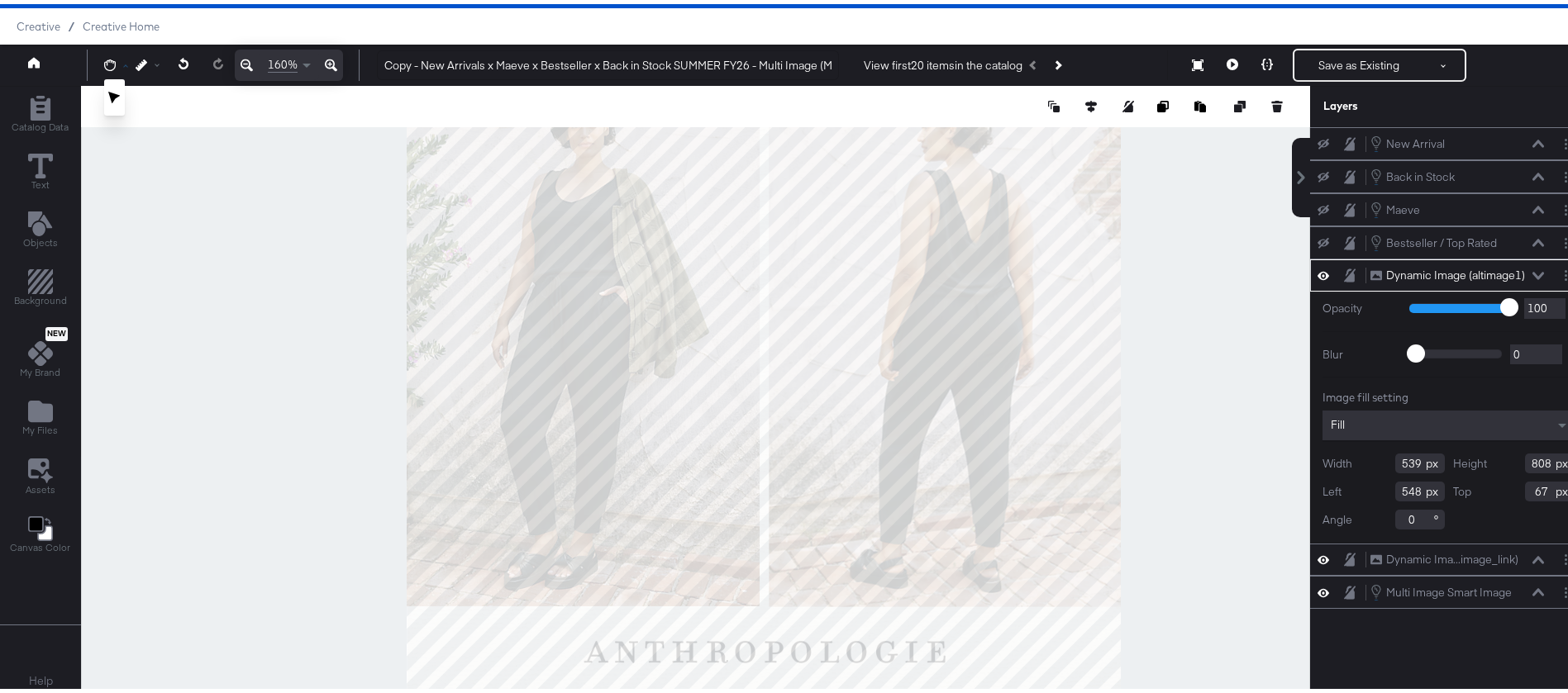 click on "Pointer" at bounding box center [114, 93] 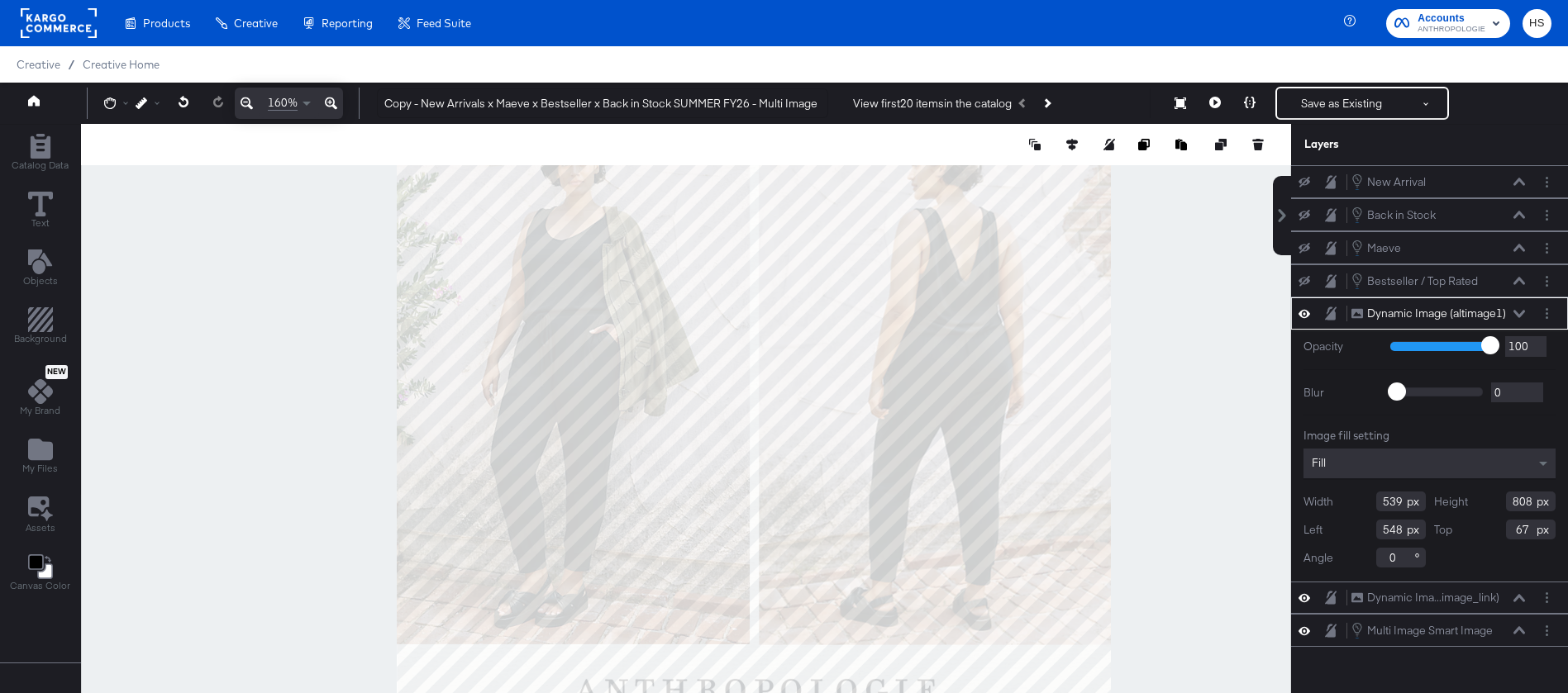 click on "Dynamic Image (altimage1) Dynamic Image (altimage1)" at bounding box center [1438, 313] 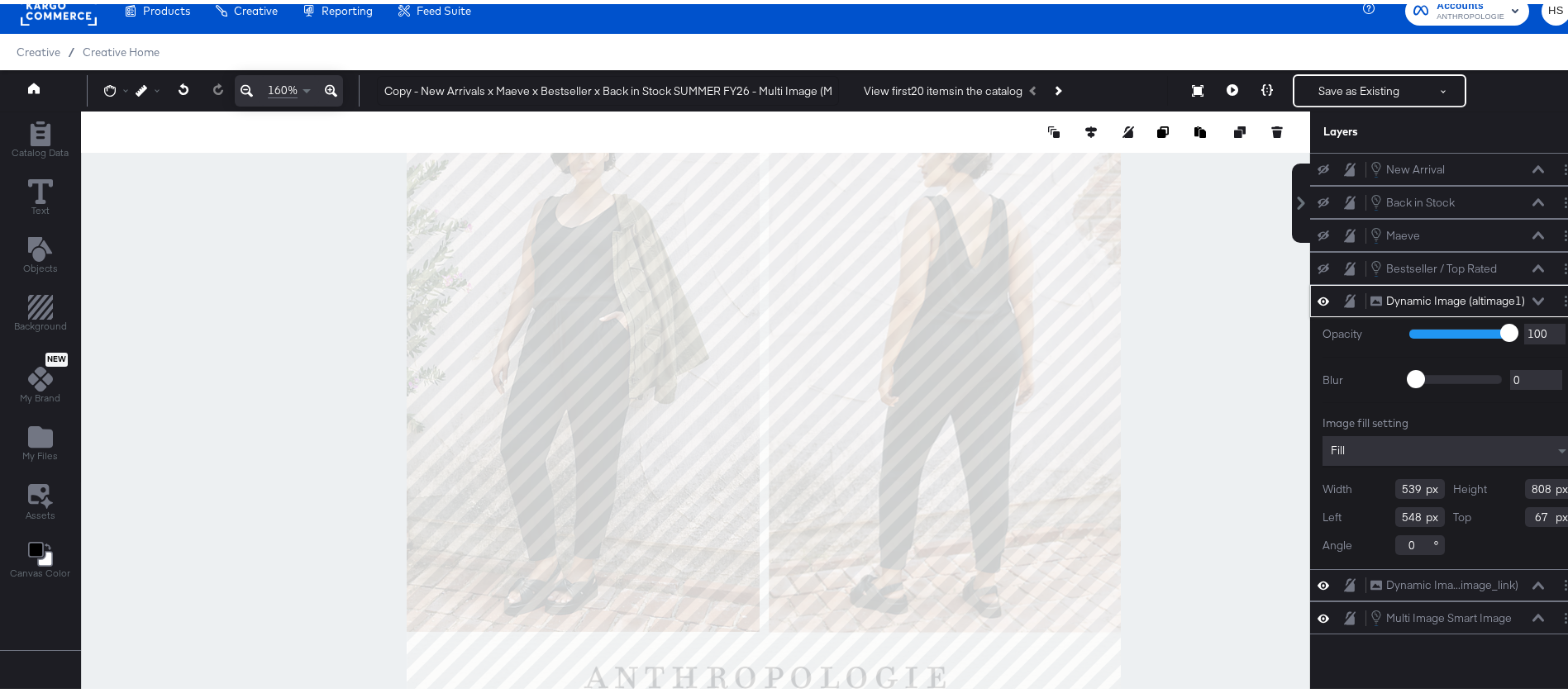 click 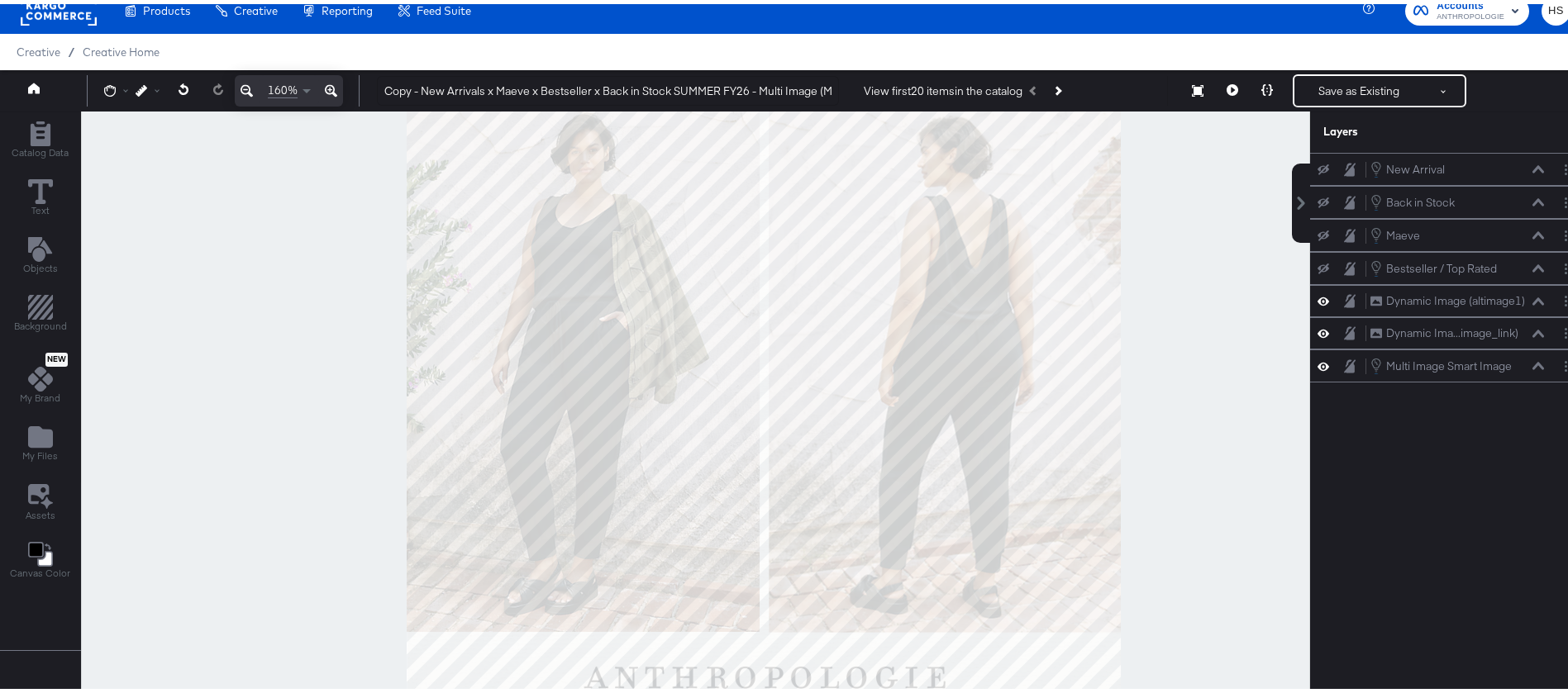 scroll, scrollTop: 0, scrollLeft: 0, axis: both 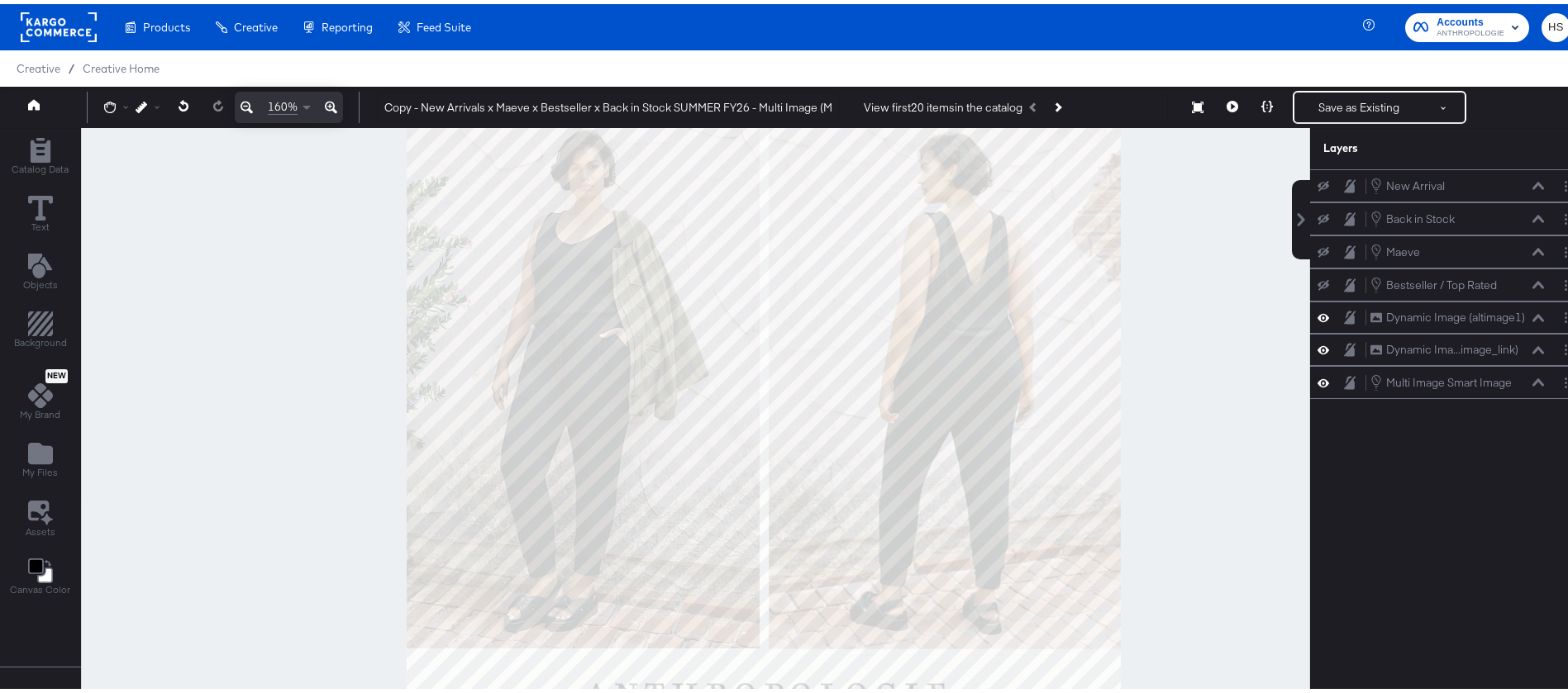 click 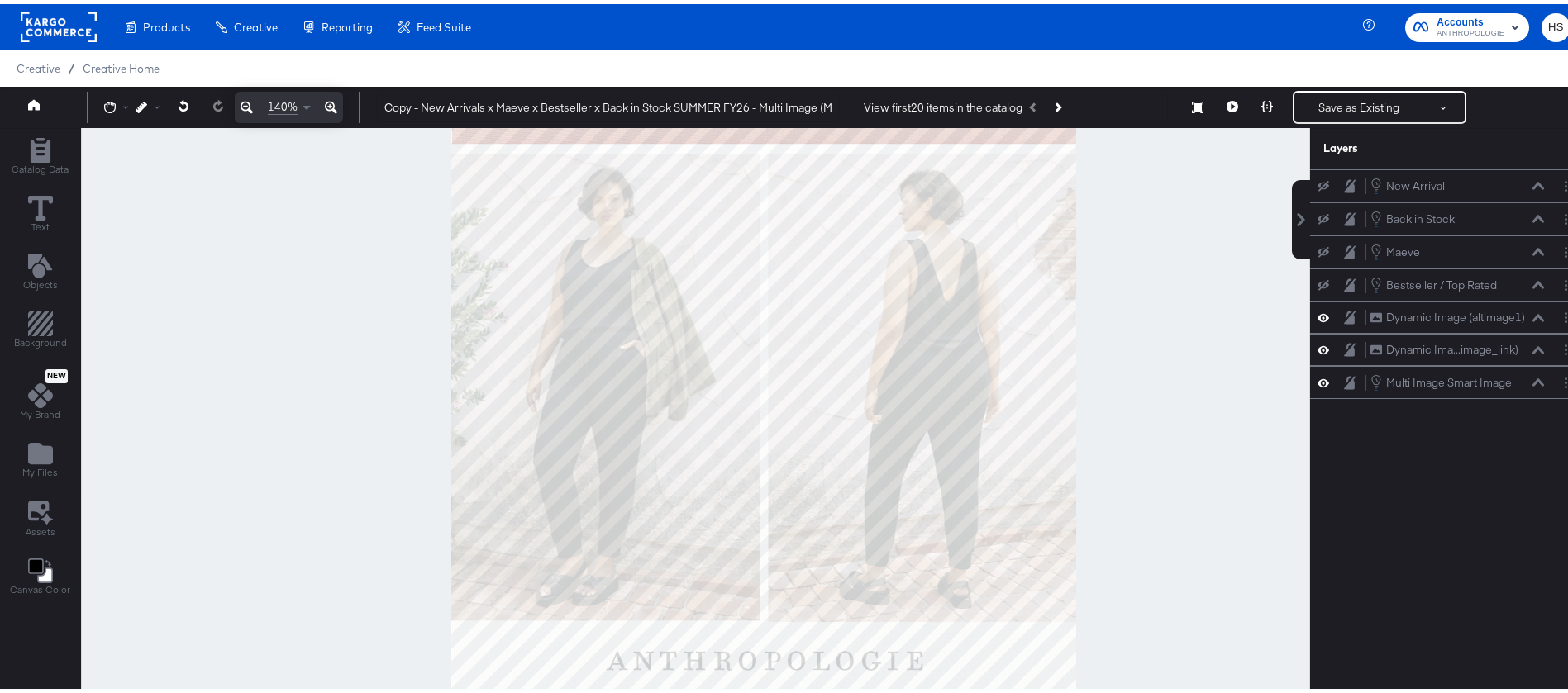 click 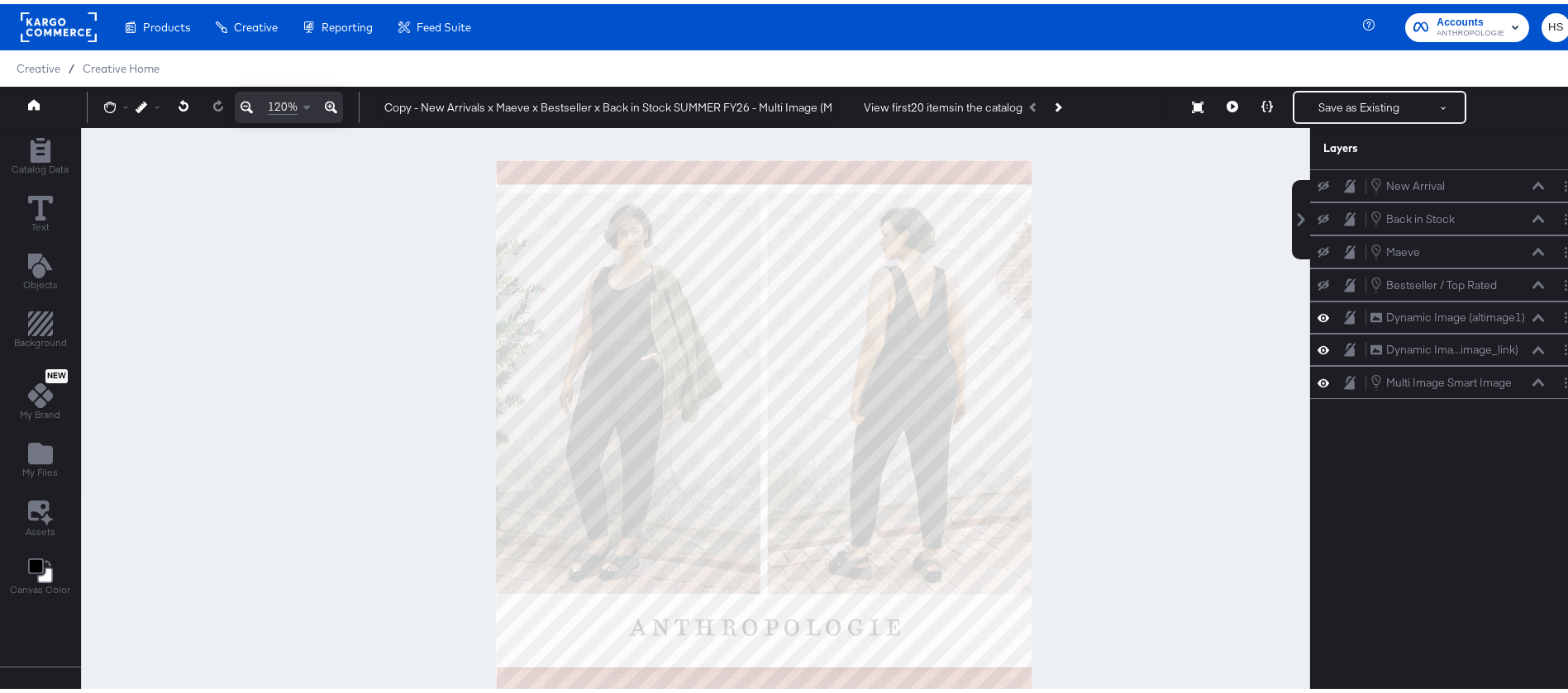 click 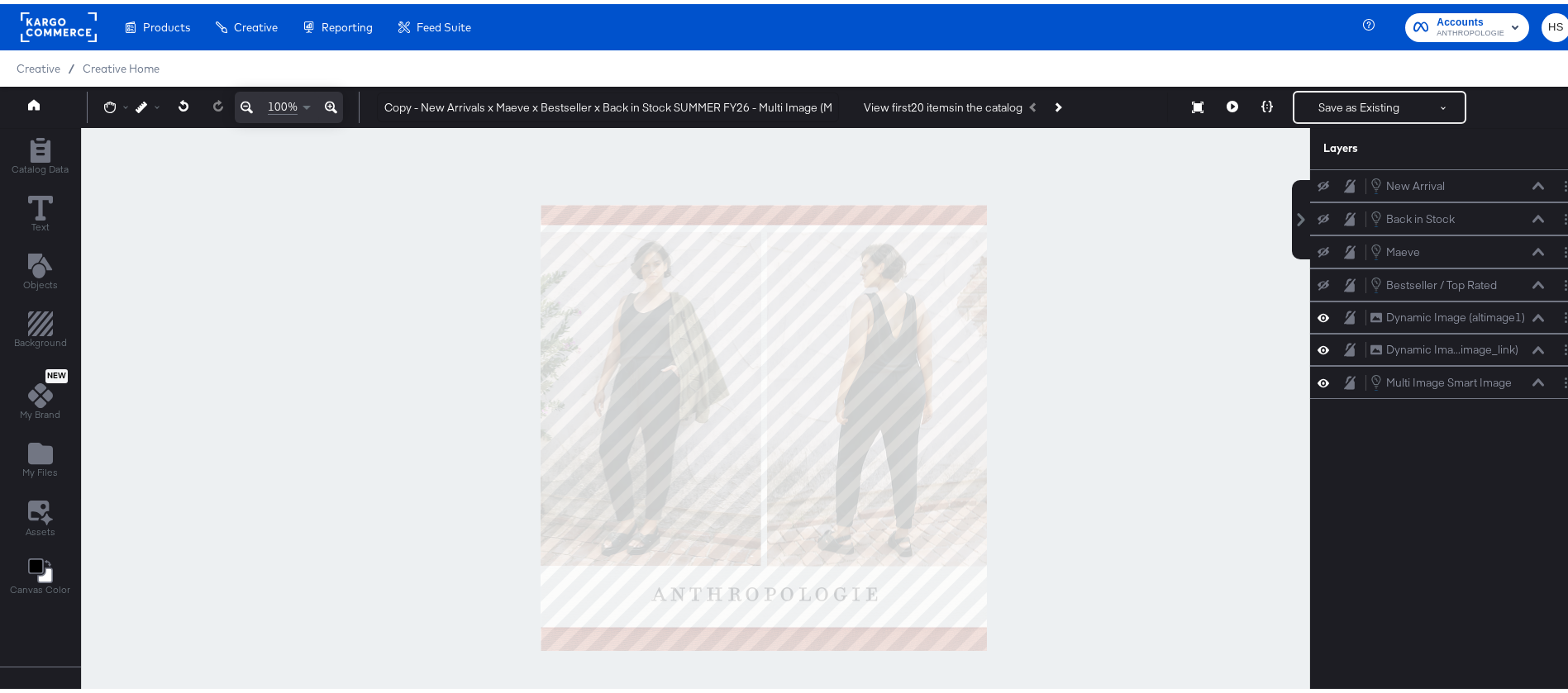click 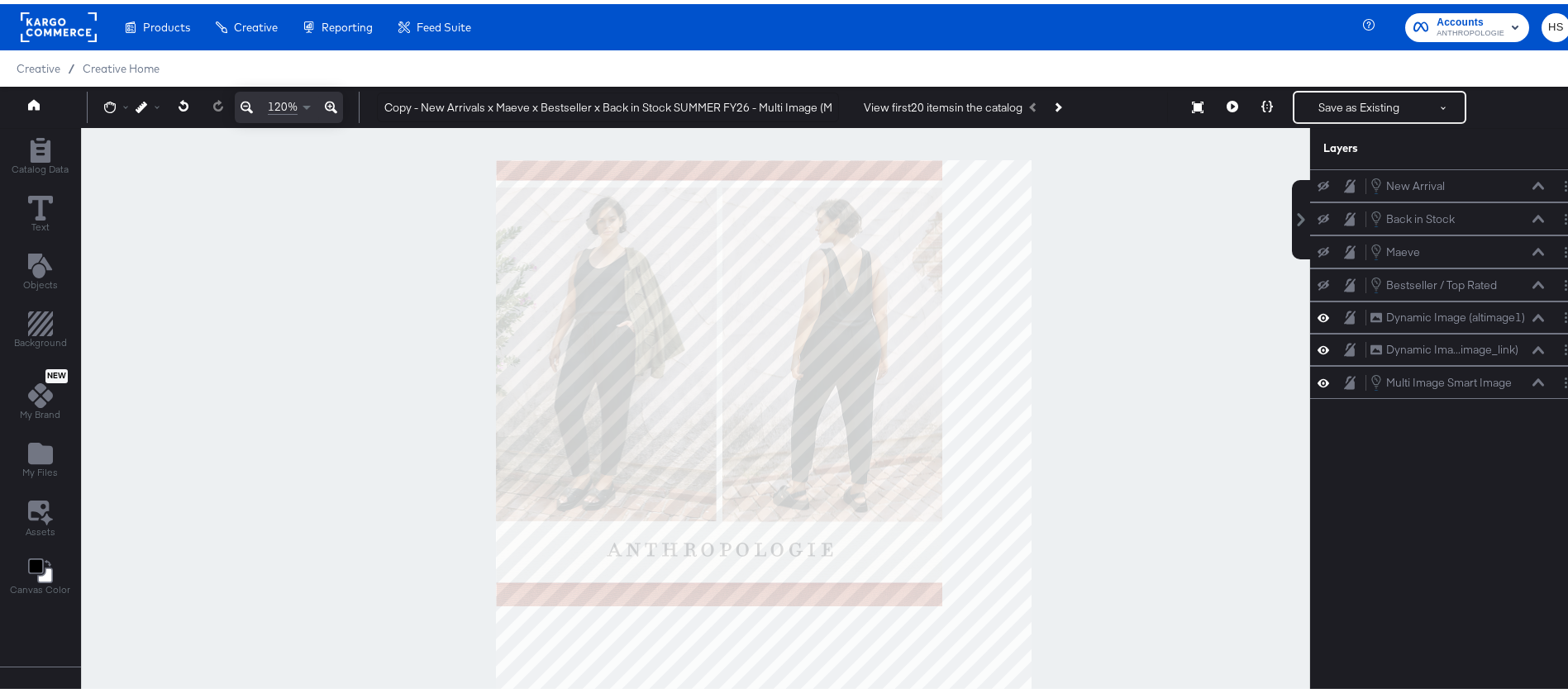 click 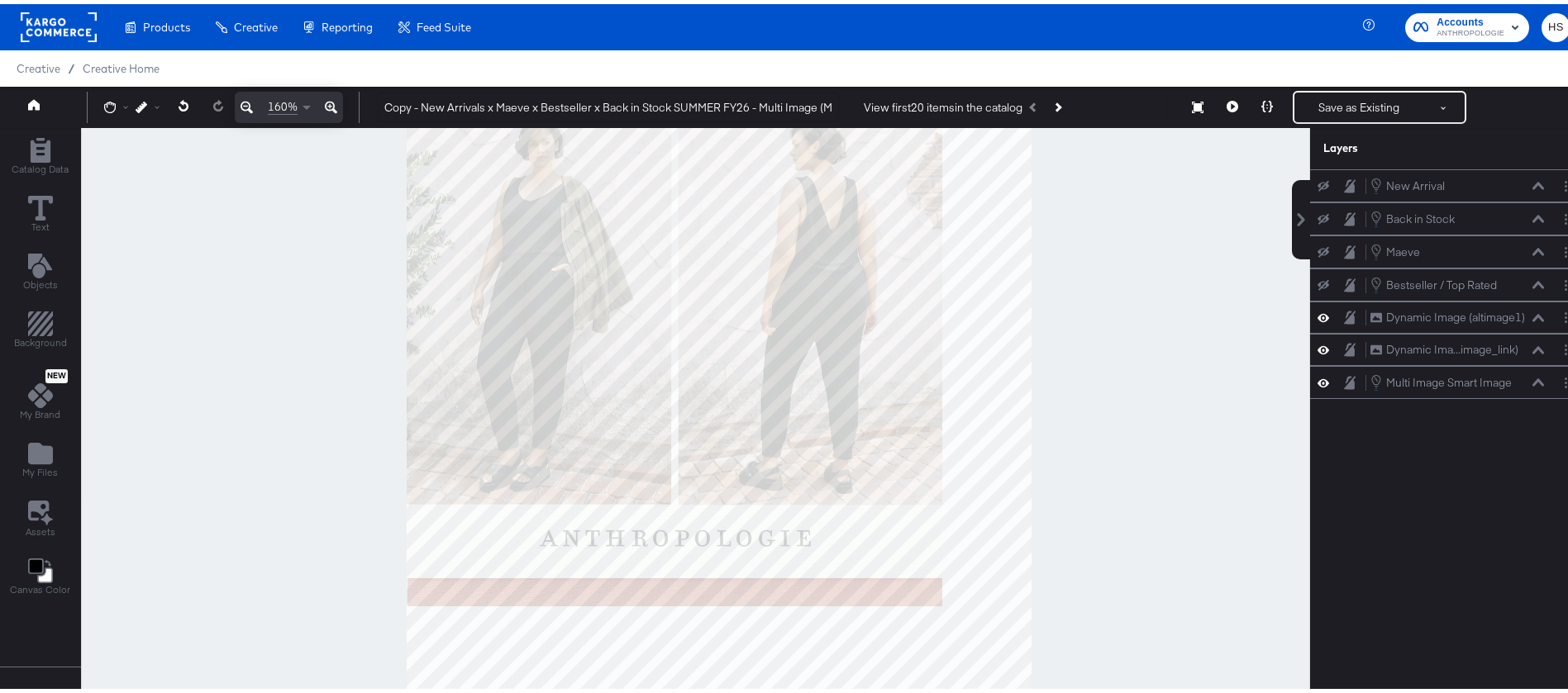 click 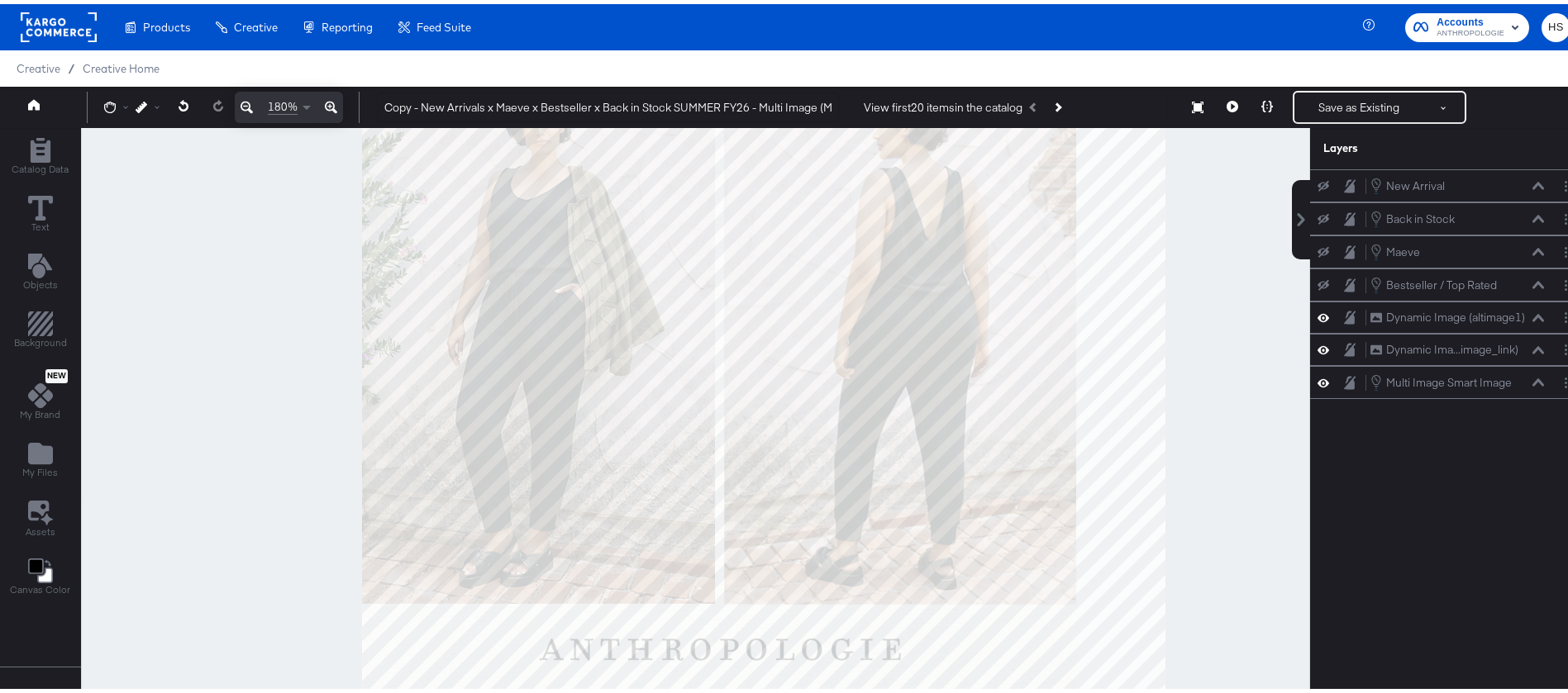 click 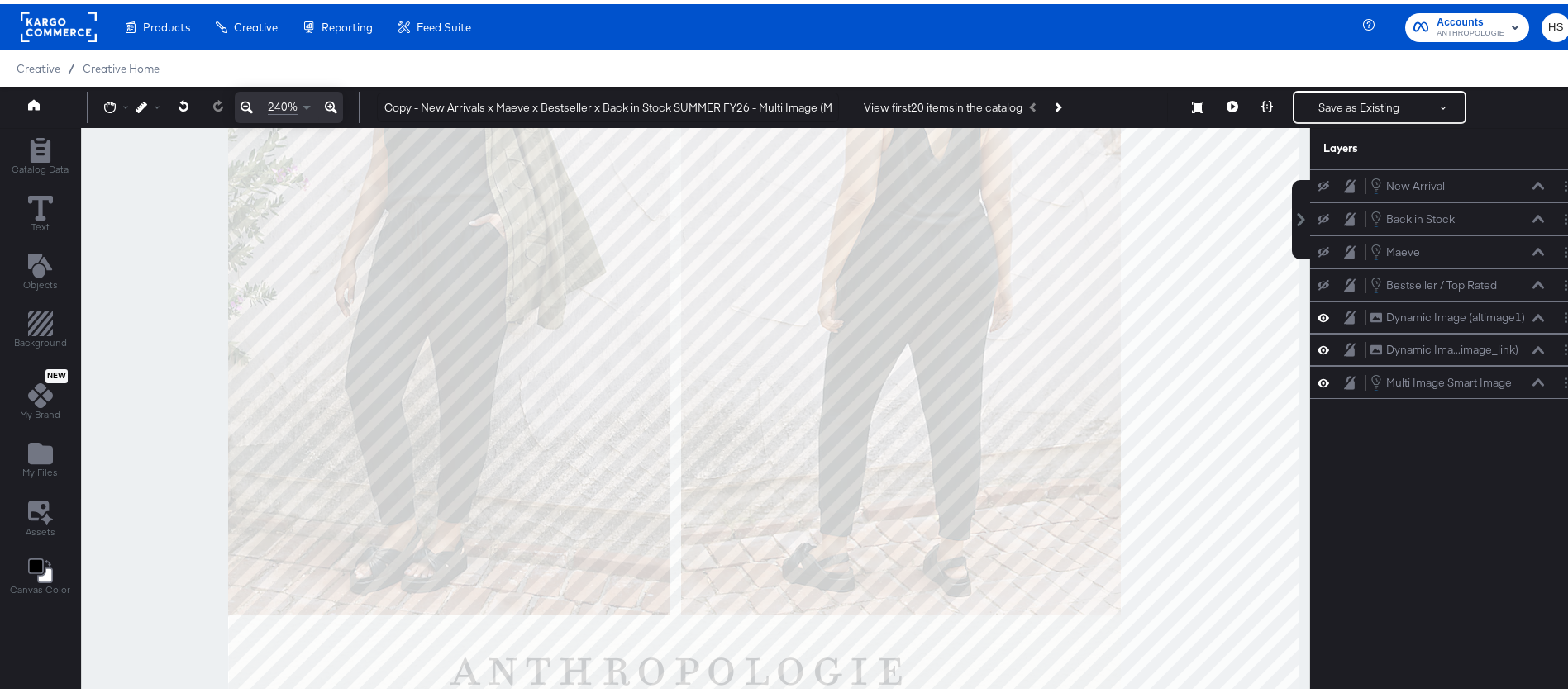 click 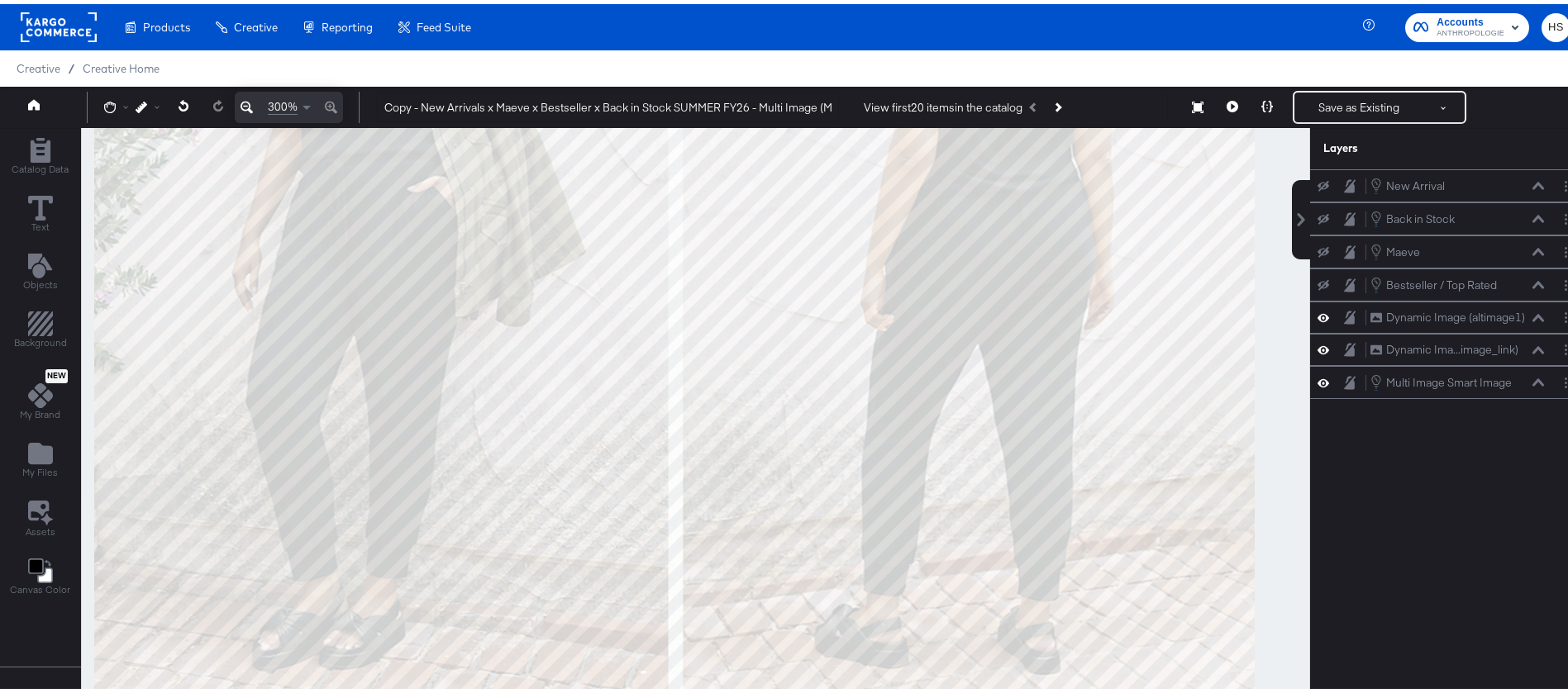 click on "300%" at bounding box center (288, 103) 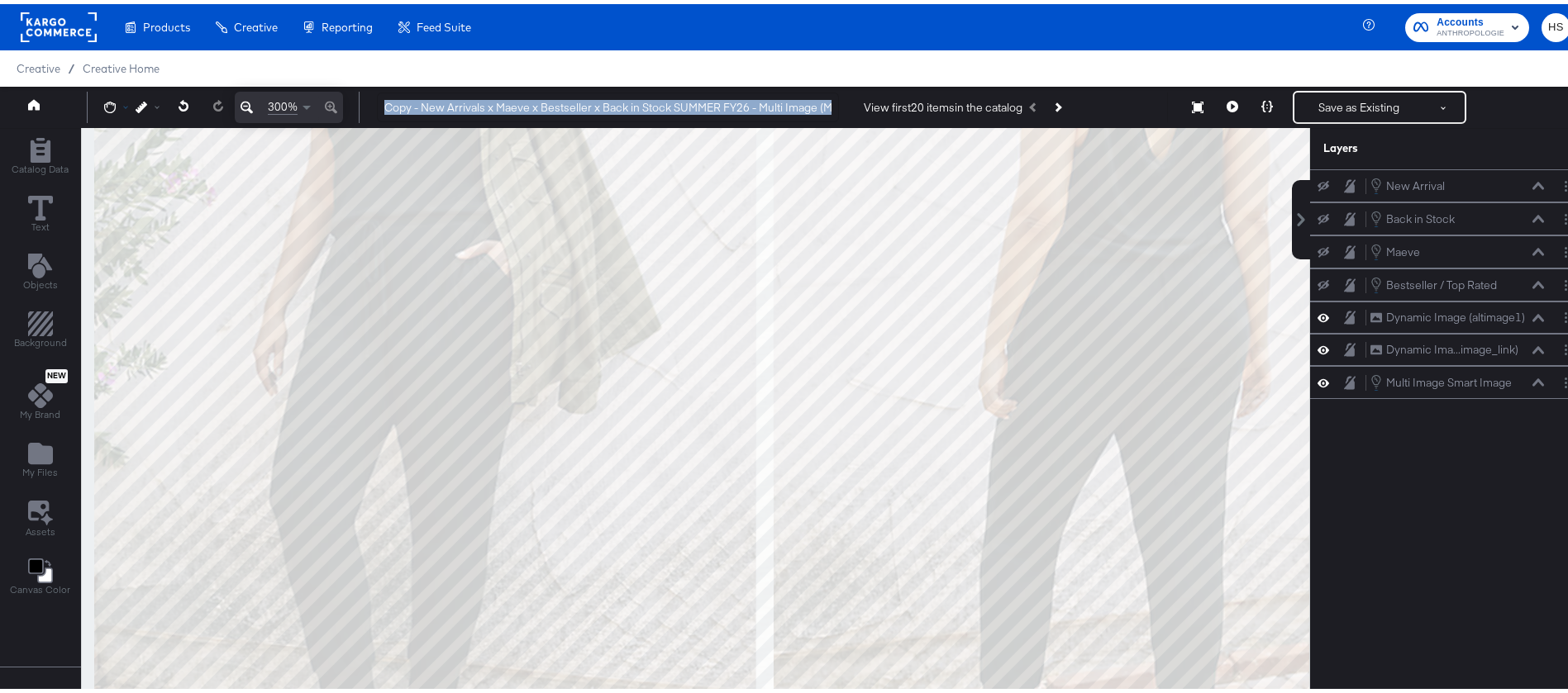 click 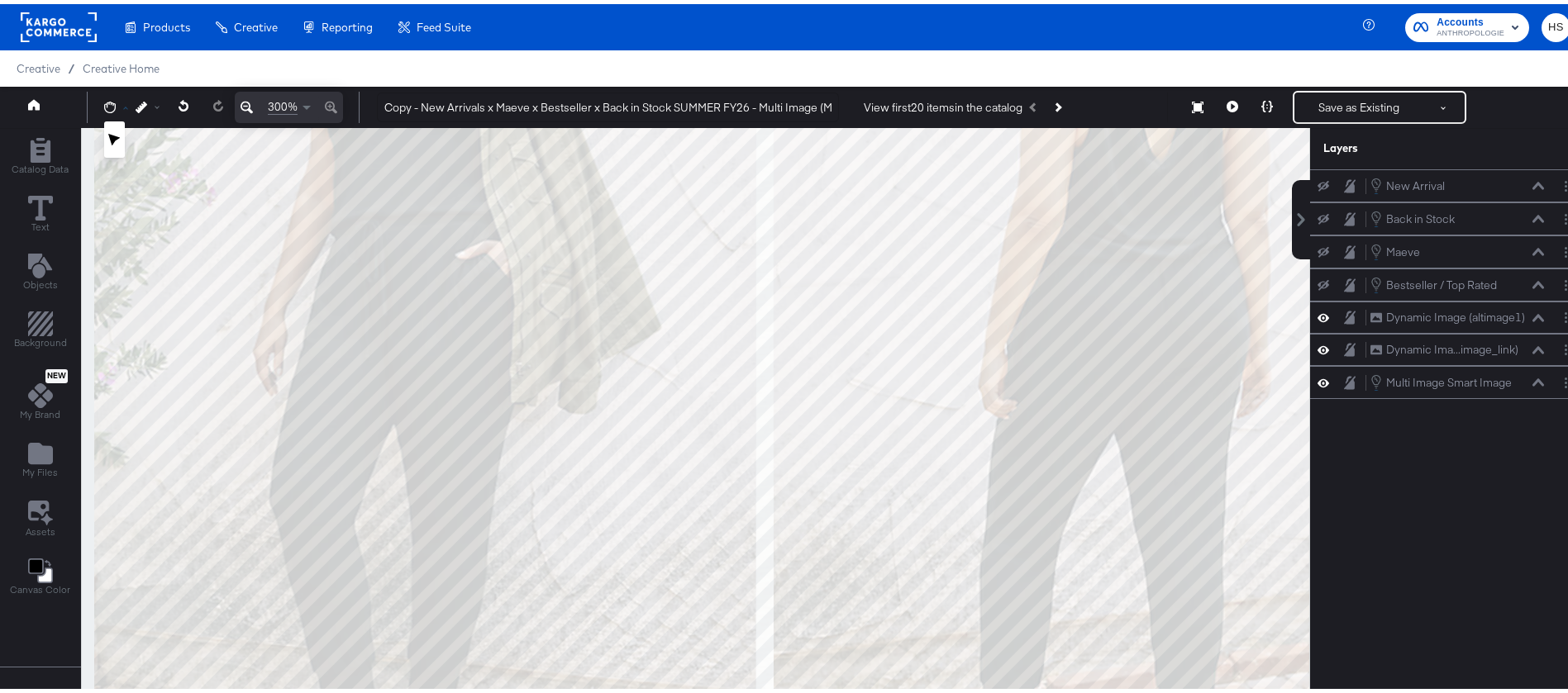 click 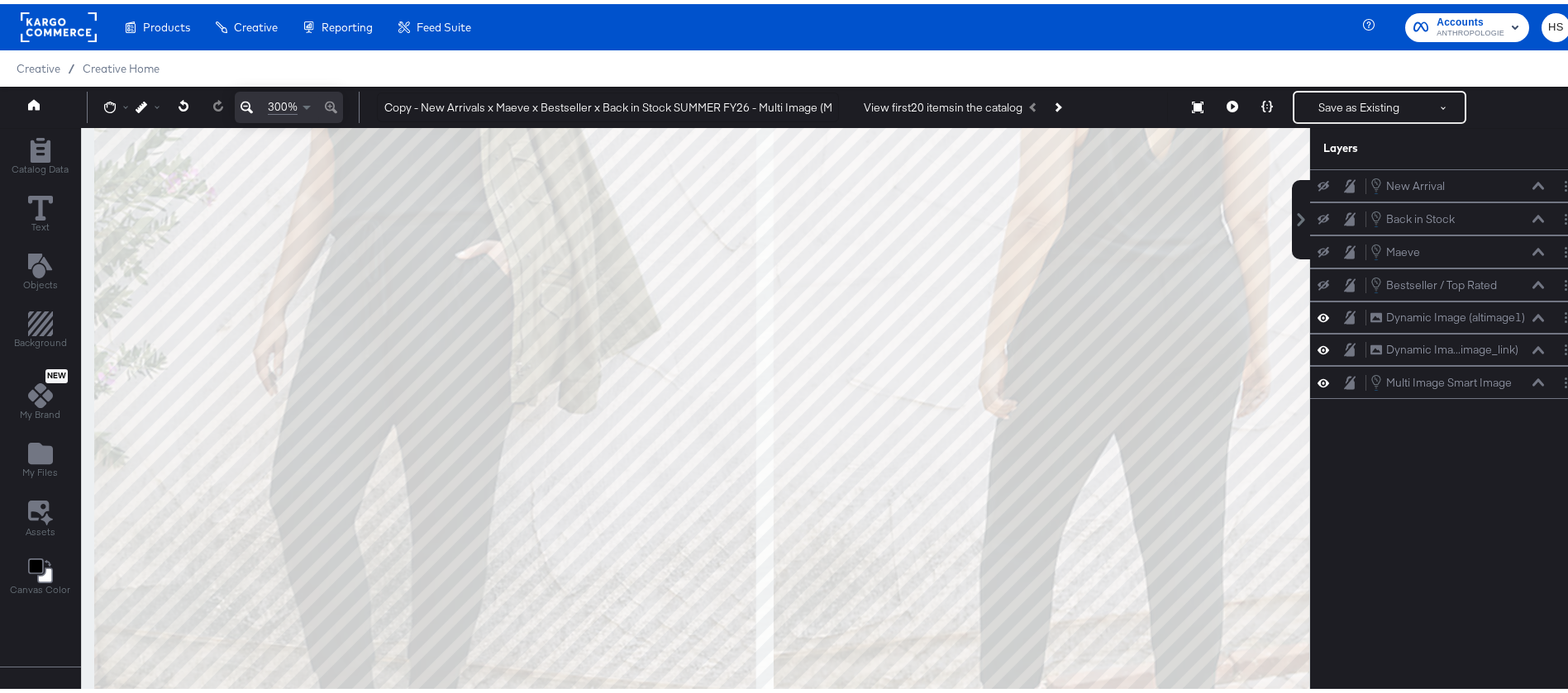drag, startPoint x: 257, startPoint y: 236, endPoint x: 255, endPoint y: 482, distance: 246.0081 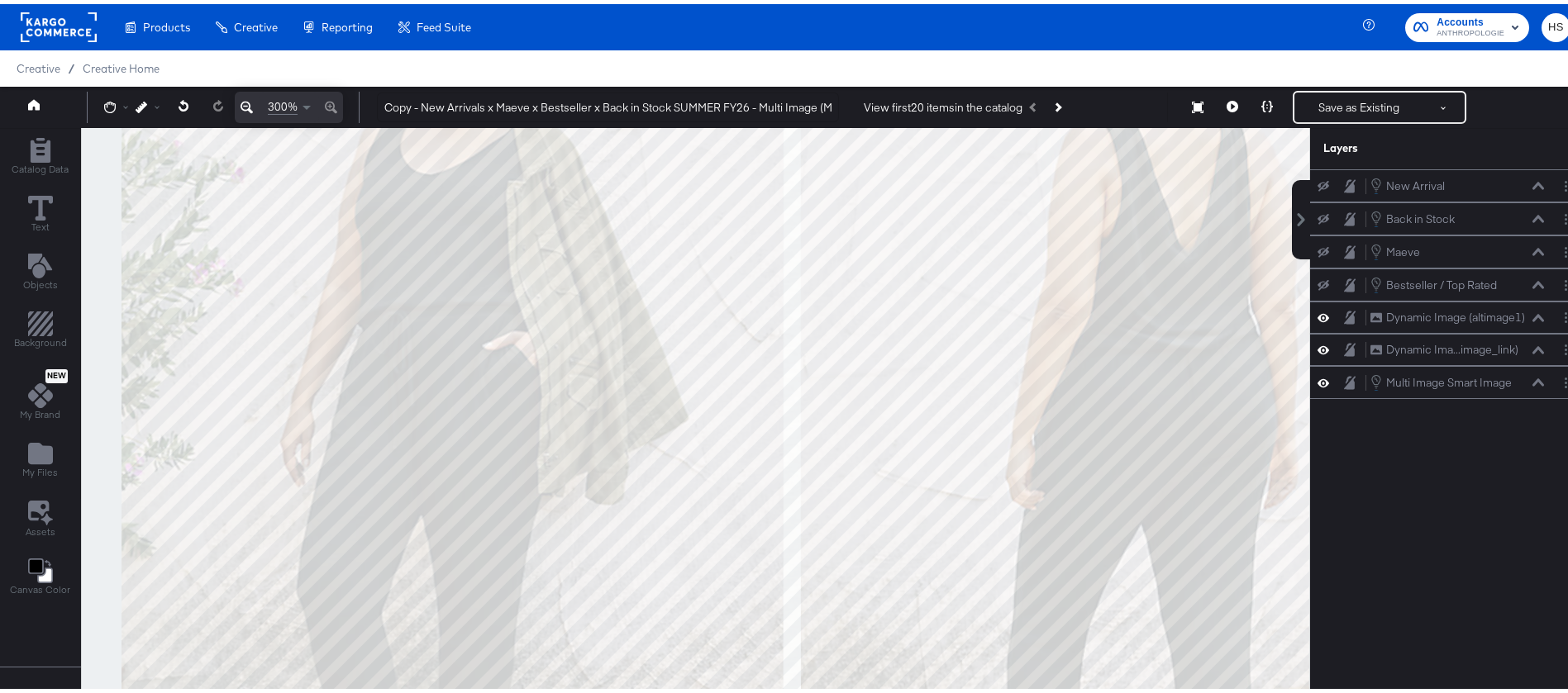 drag, startPoint x: 764, startPoint y: 452, endPoint x: 755, endPoint y: 639, distance: 187.21645 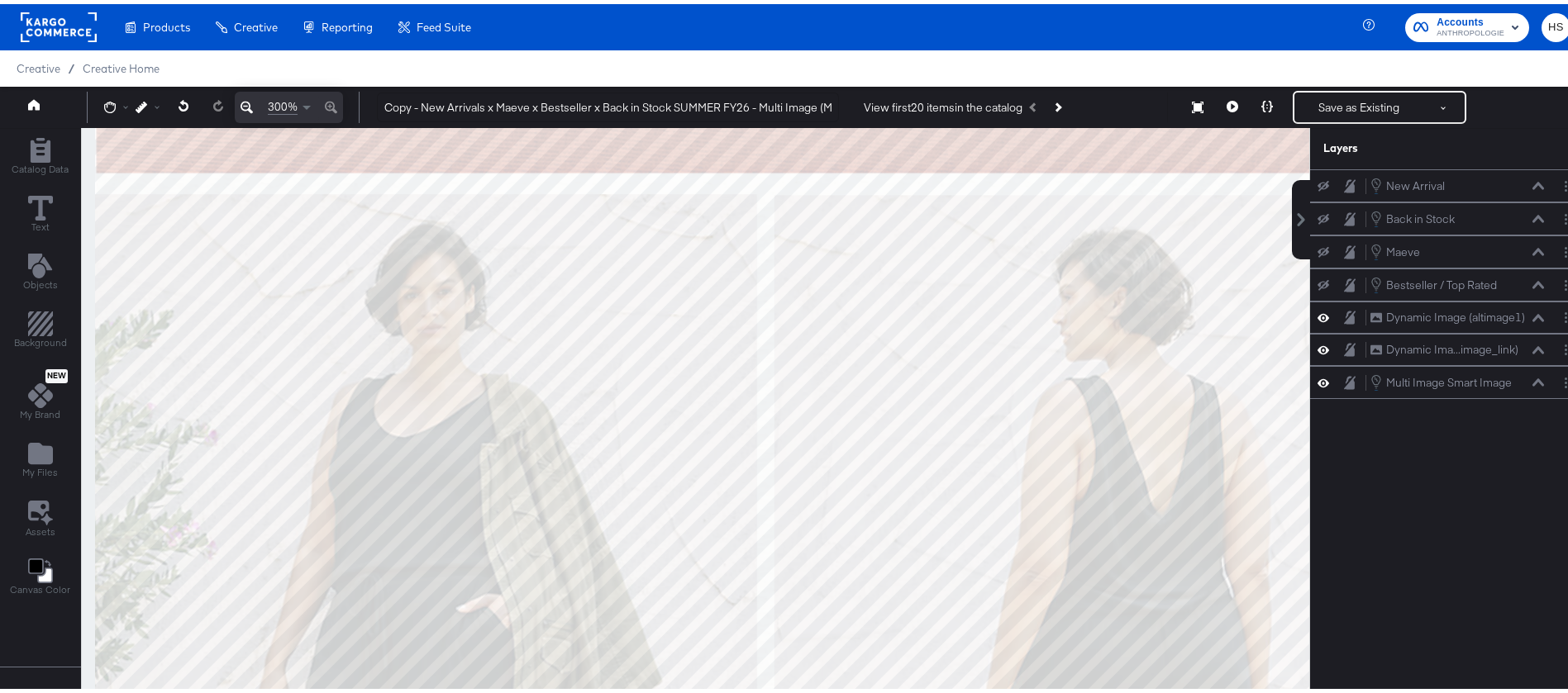 drag, startPoint x: 716, startPoint y: 395, endPoint x: 731, endPoint y: 616, distance: 221.5085 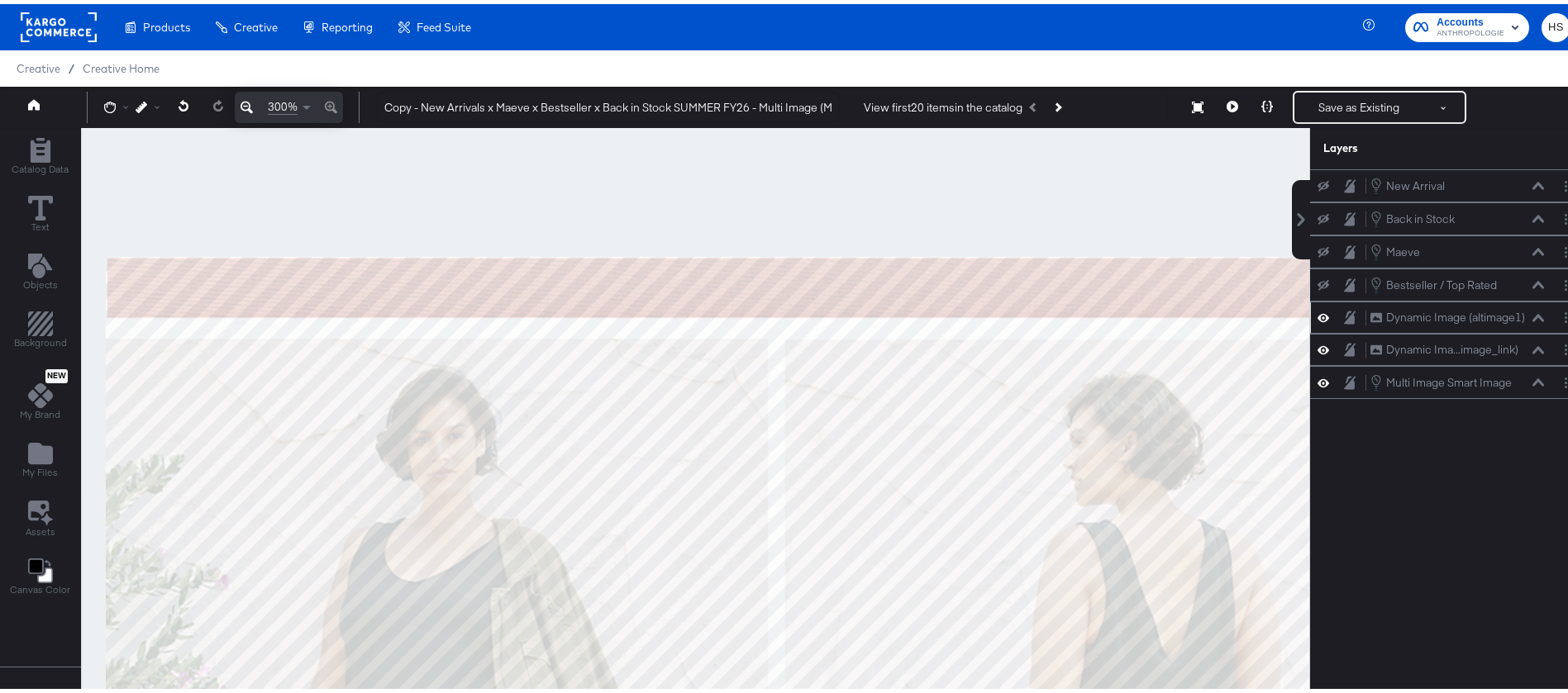 click at bounding box center (1538, 314) 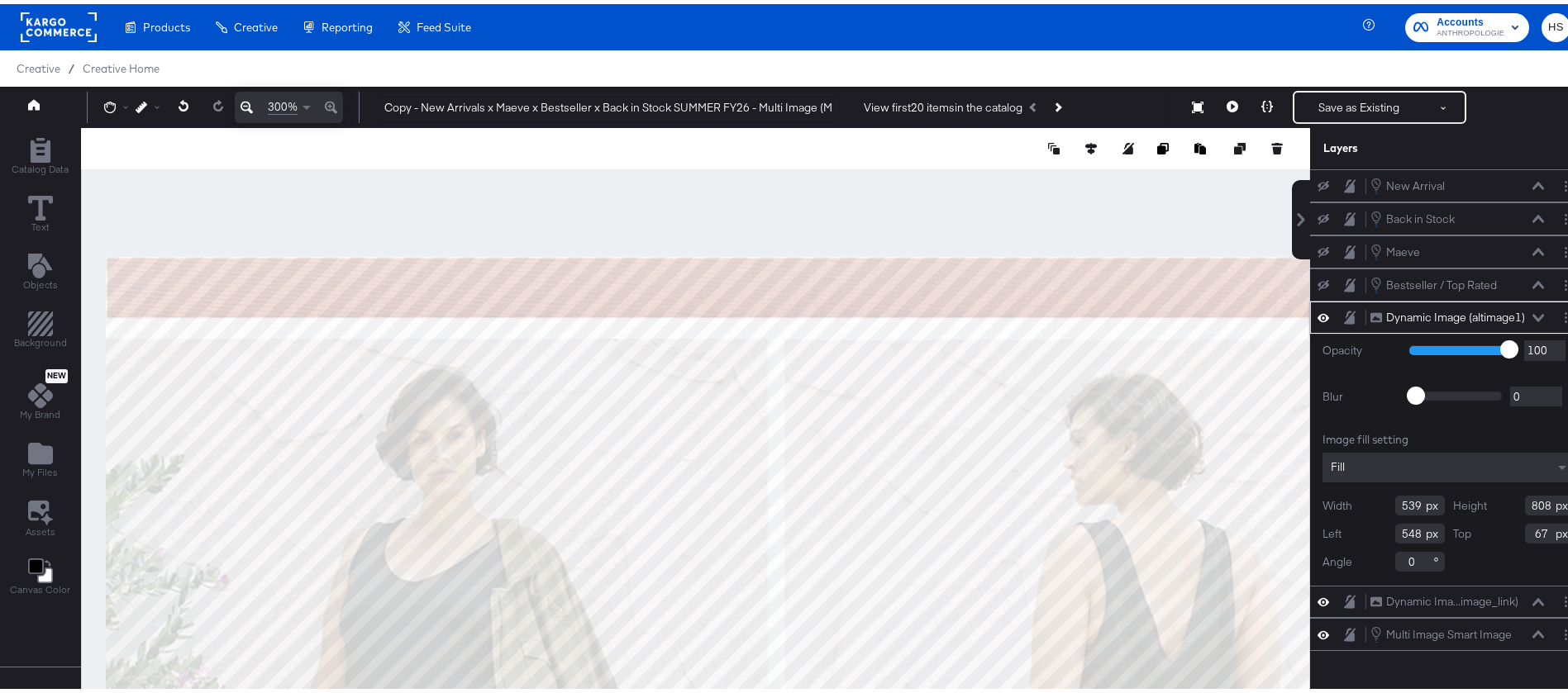 click at bounding box center [1538, 314] 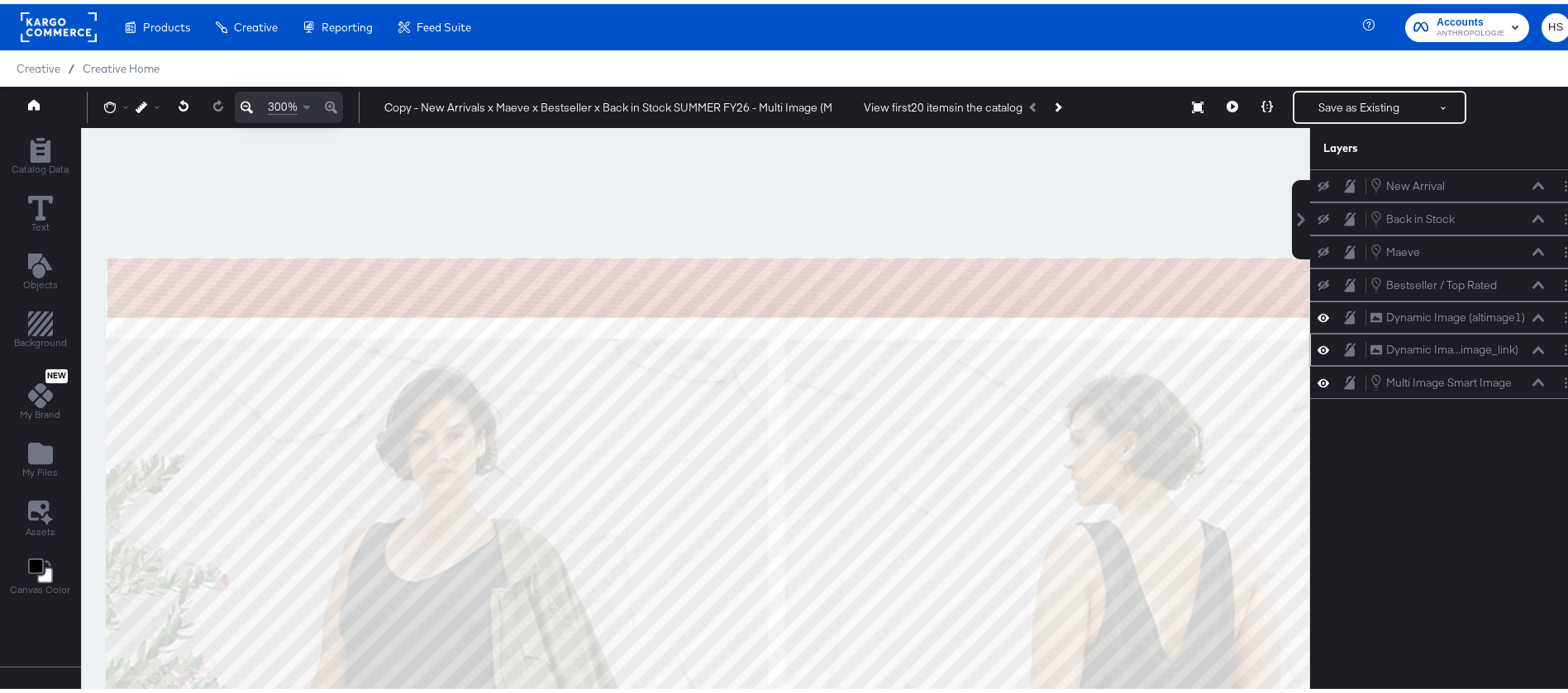 click 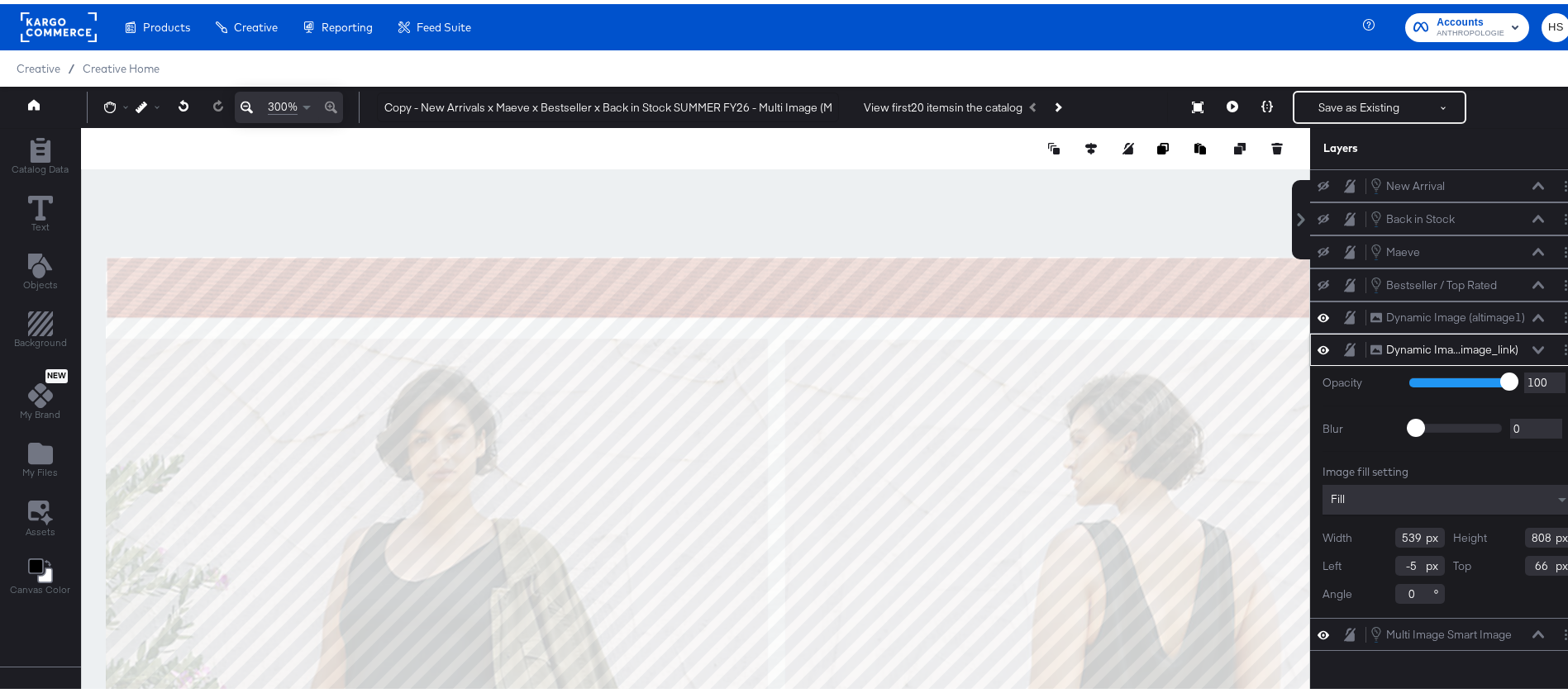 click 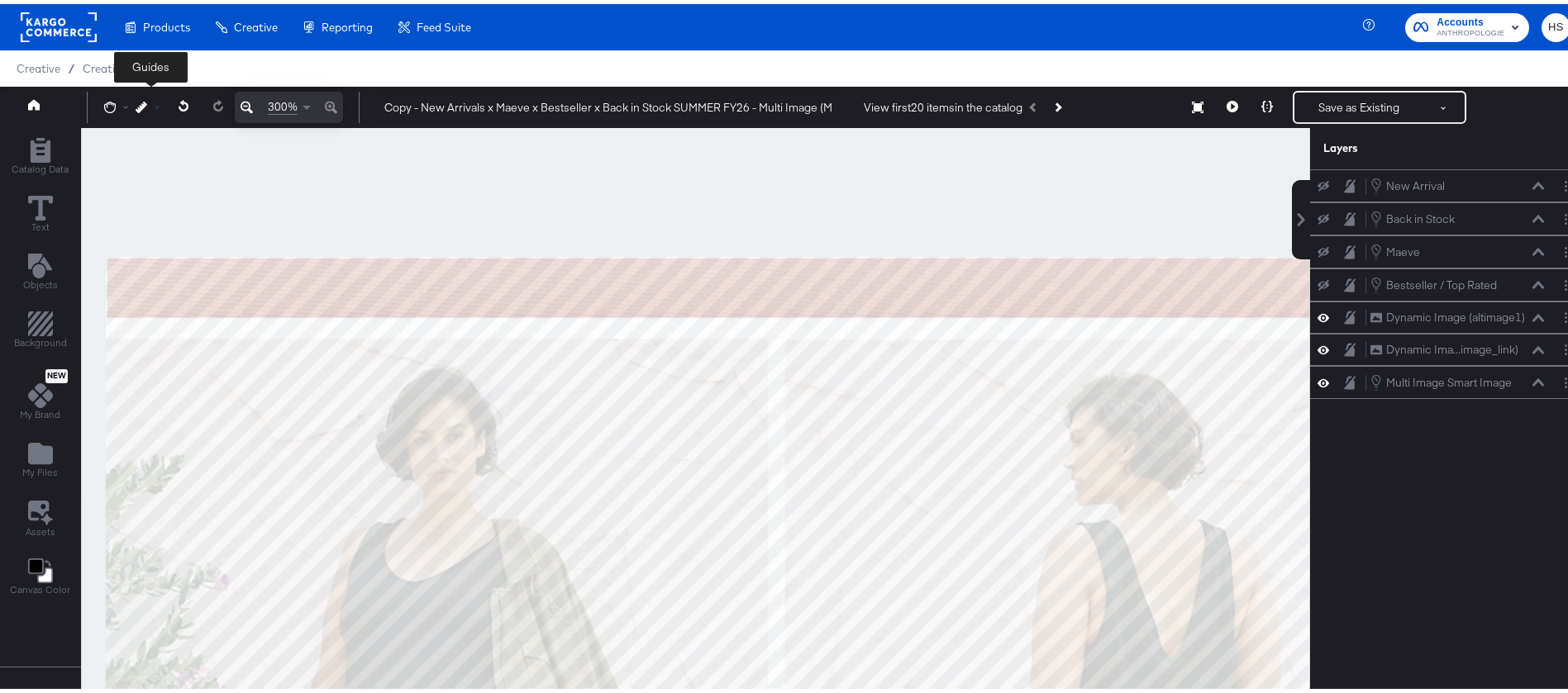 click 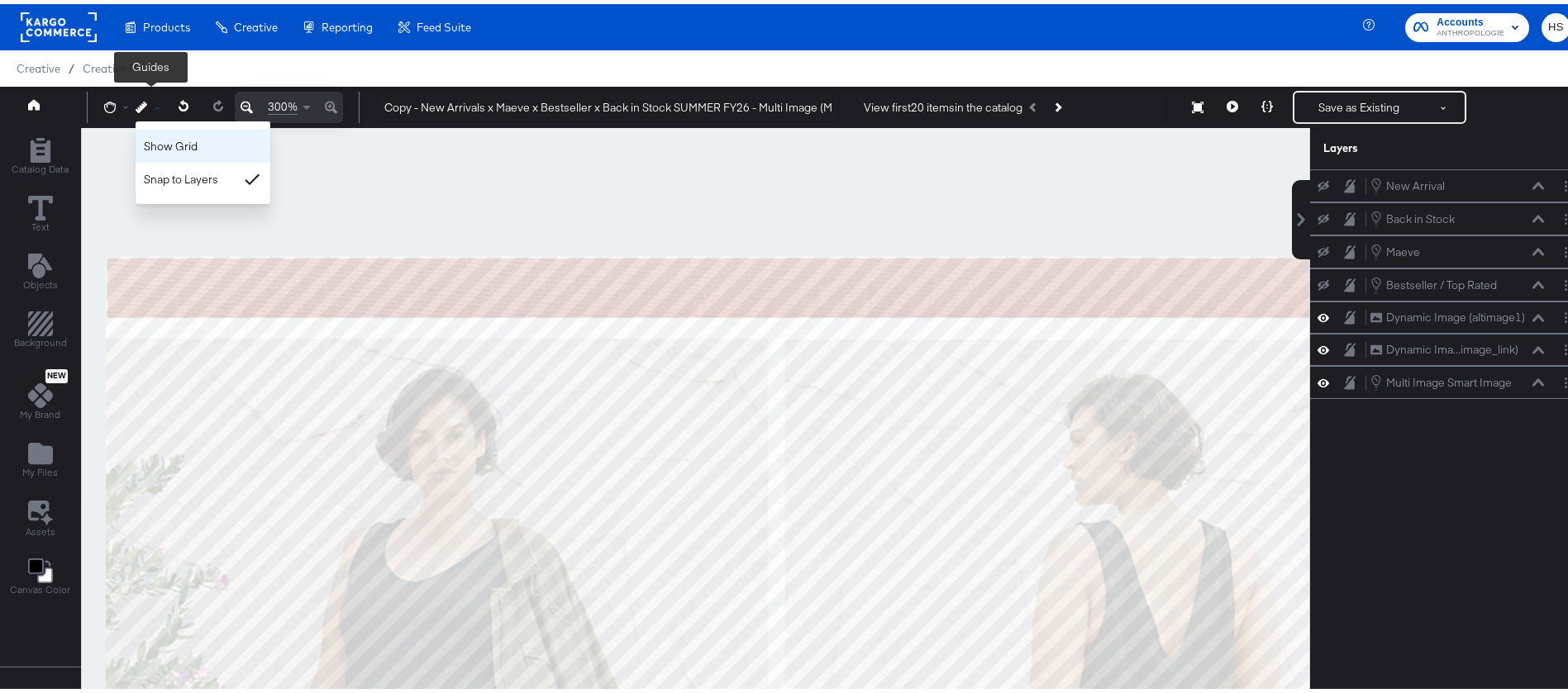 click on "Show Grid" at bounding box center (203, 142) 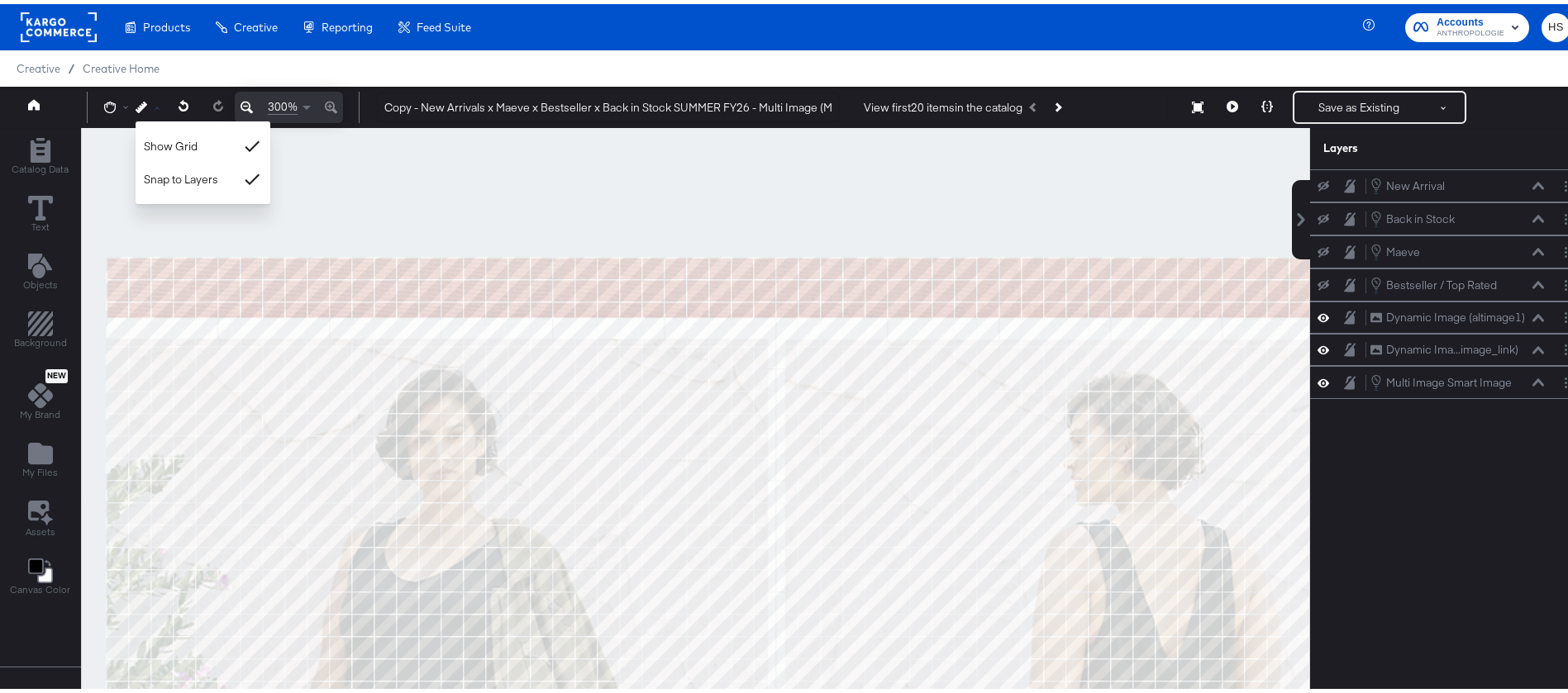 scroll, scrollTop: 42, scrollLeft: 0, axis: vertical 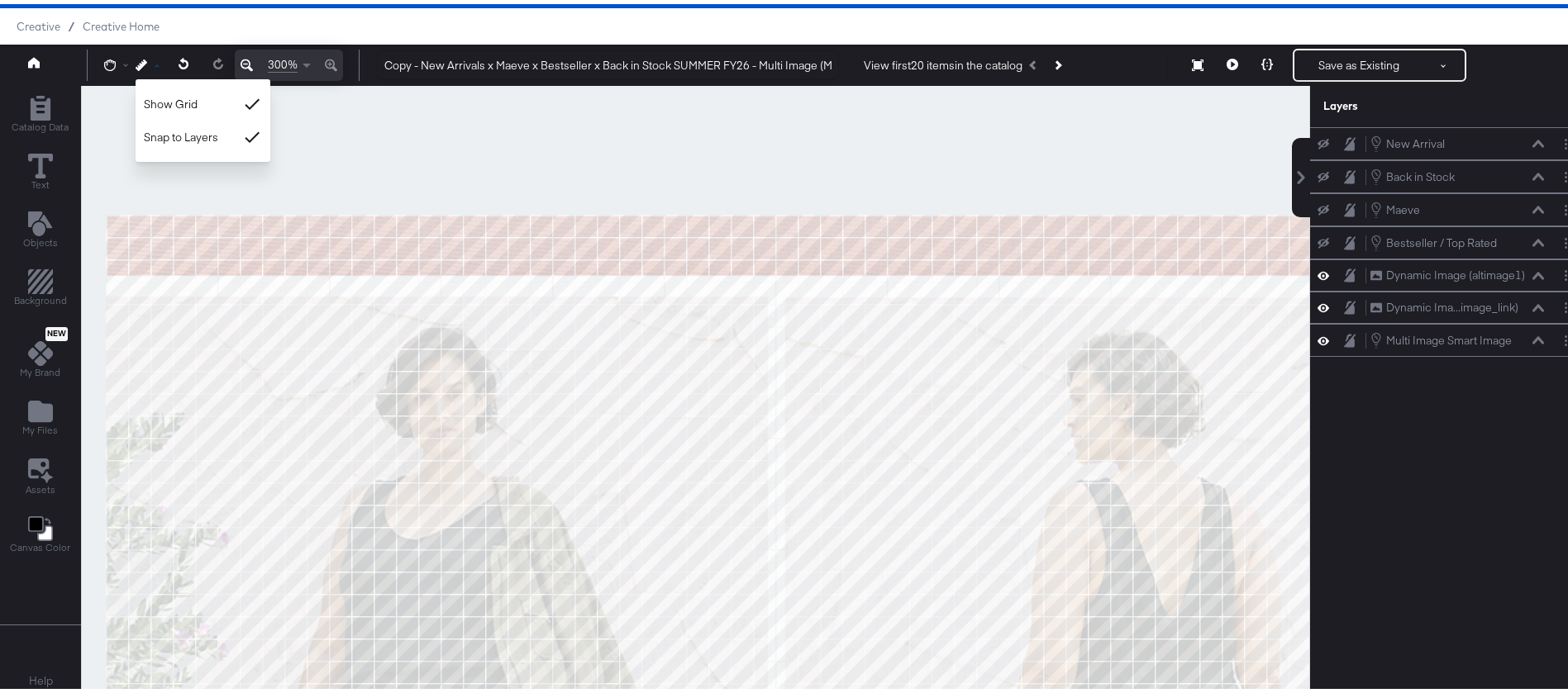 click 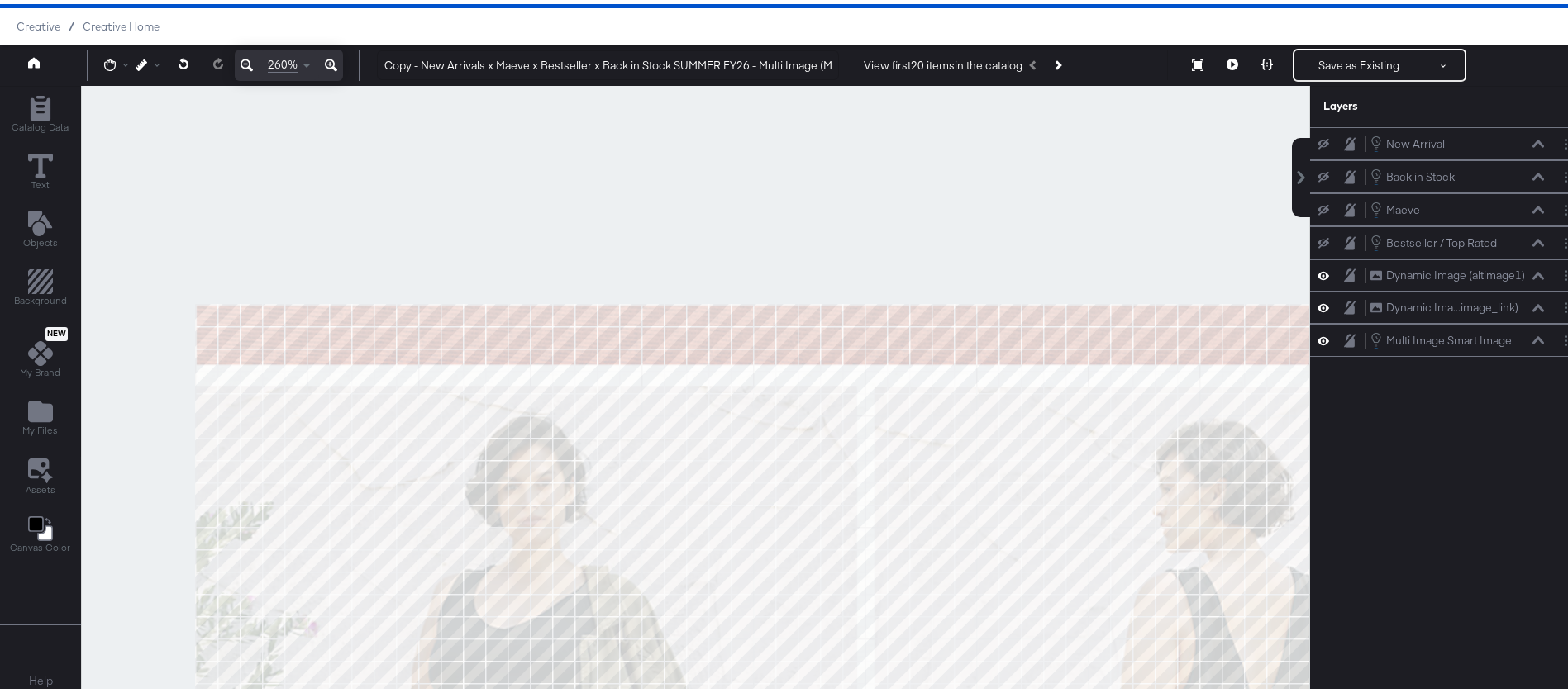 click 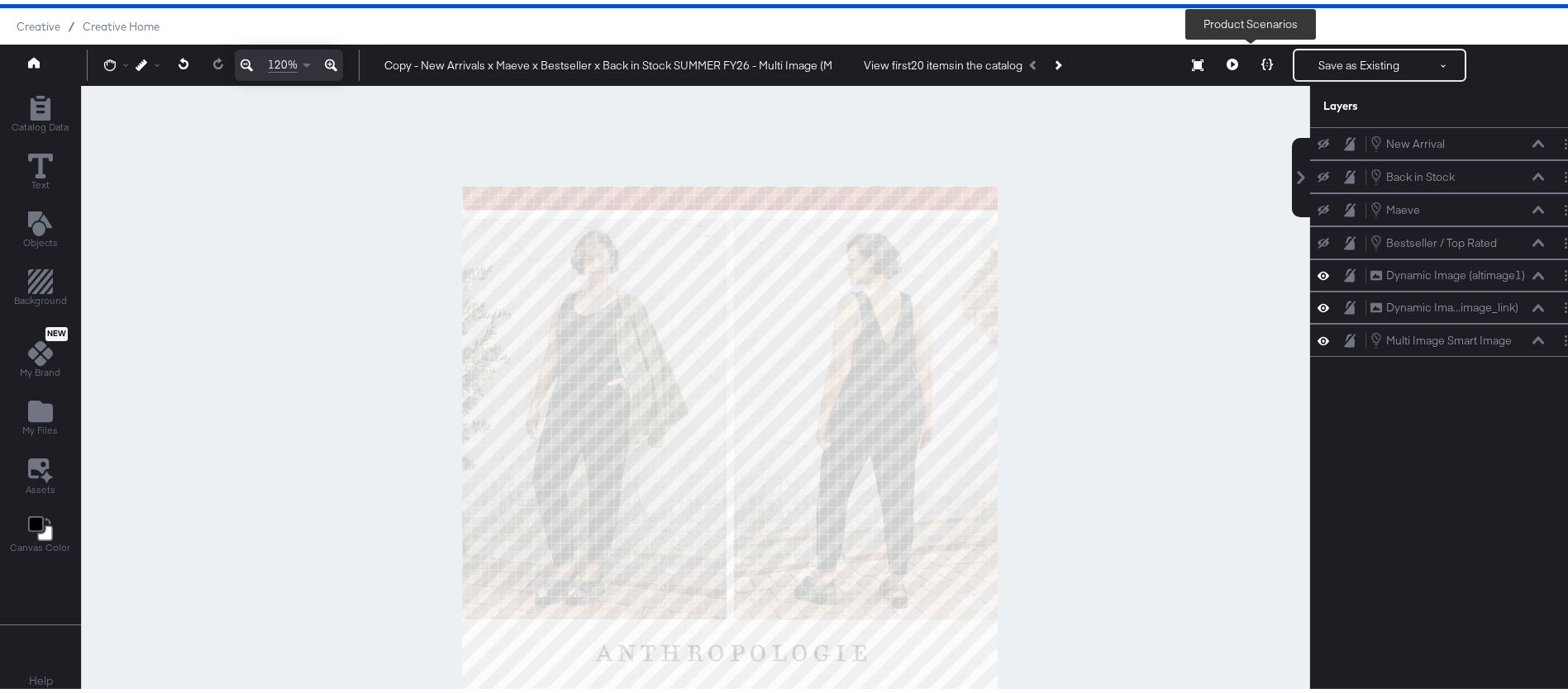click 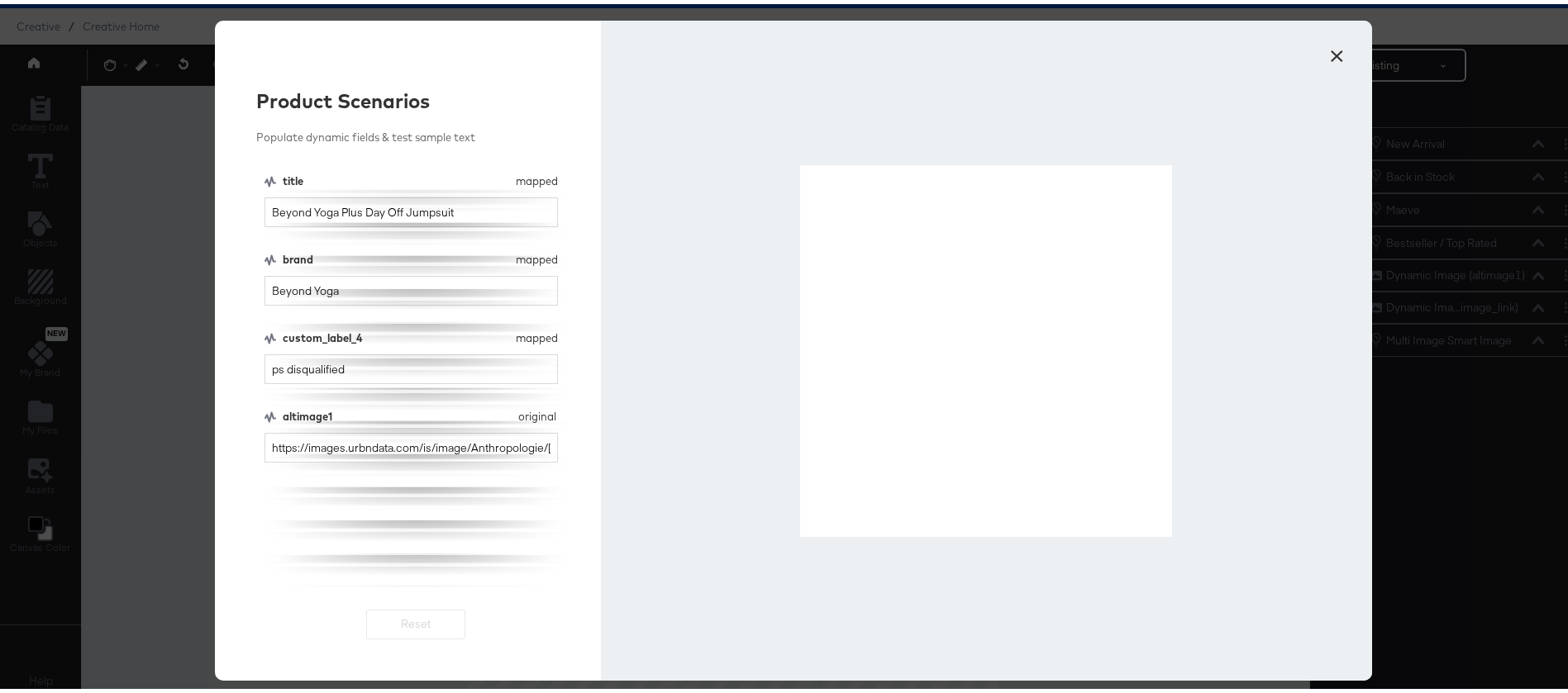 scroll, scrollTop: 42, scrollLeft: 0, axis: vertical 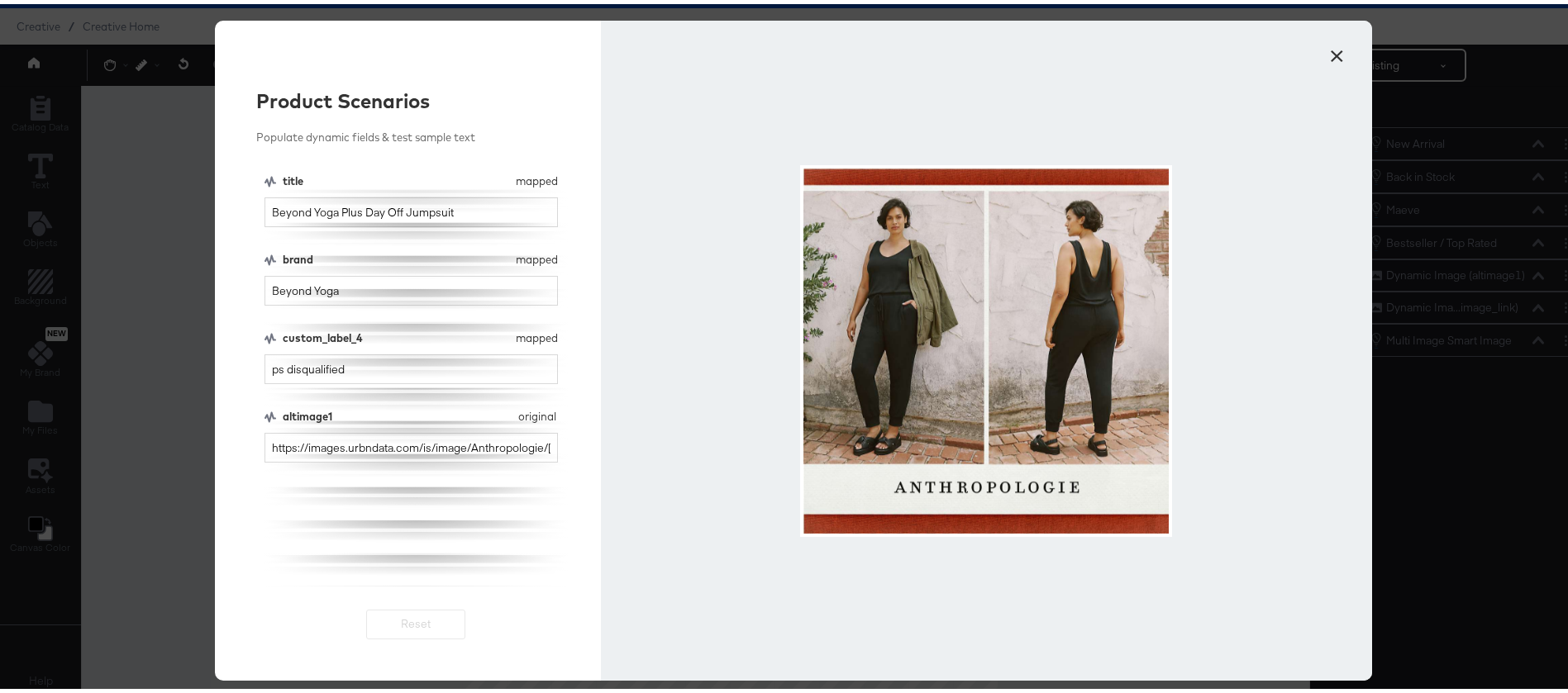 click on "×" at bounding box center [1337, 48] 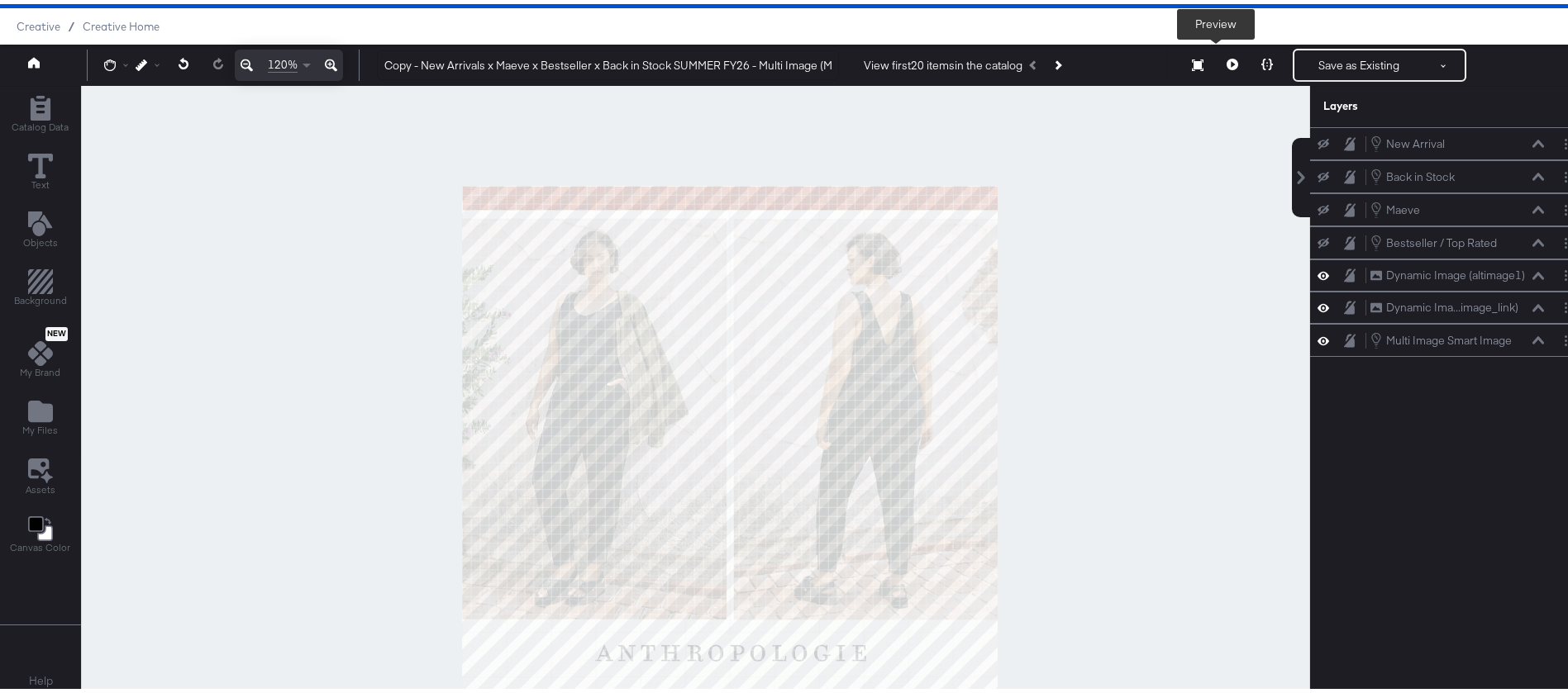 click at bounding box center (1232, 61) 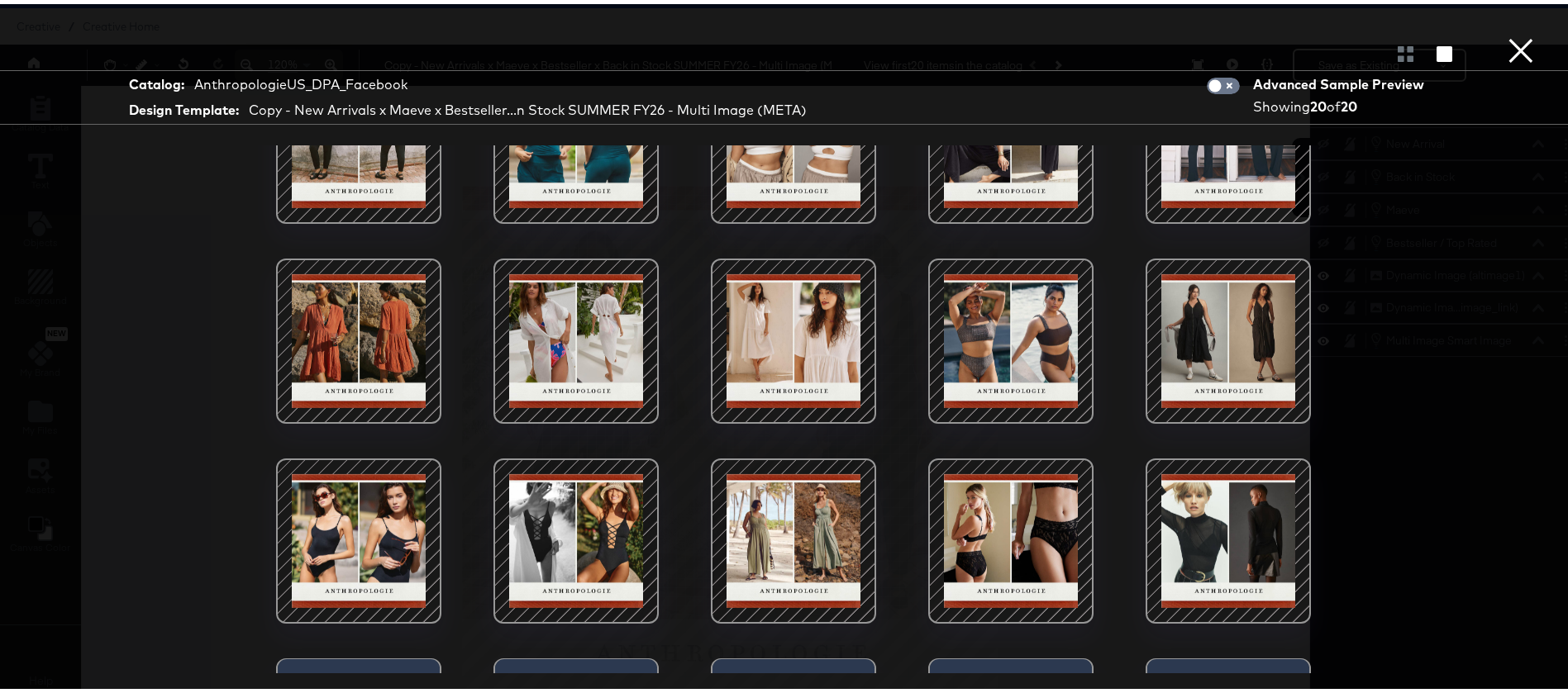 scroll, scrollTop: 256, scrollLeft: 0, axis: vertical 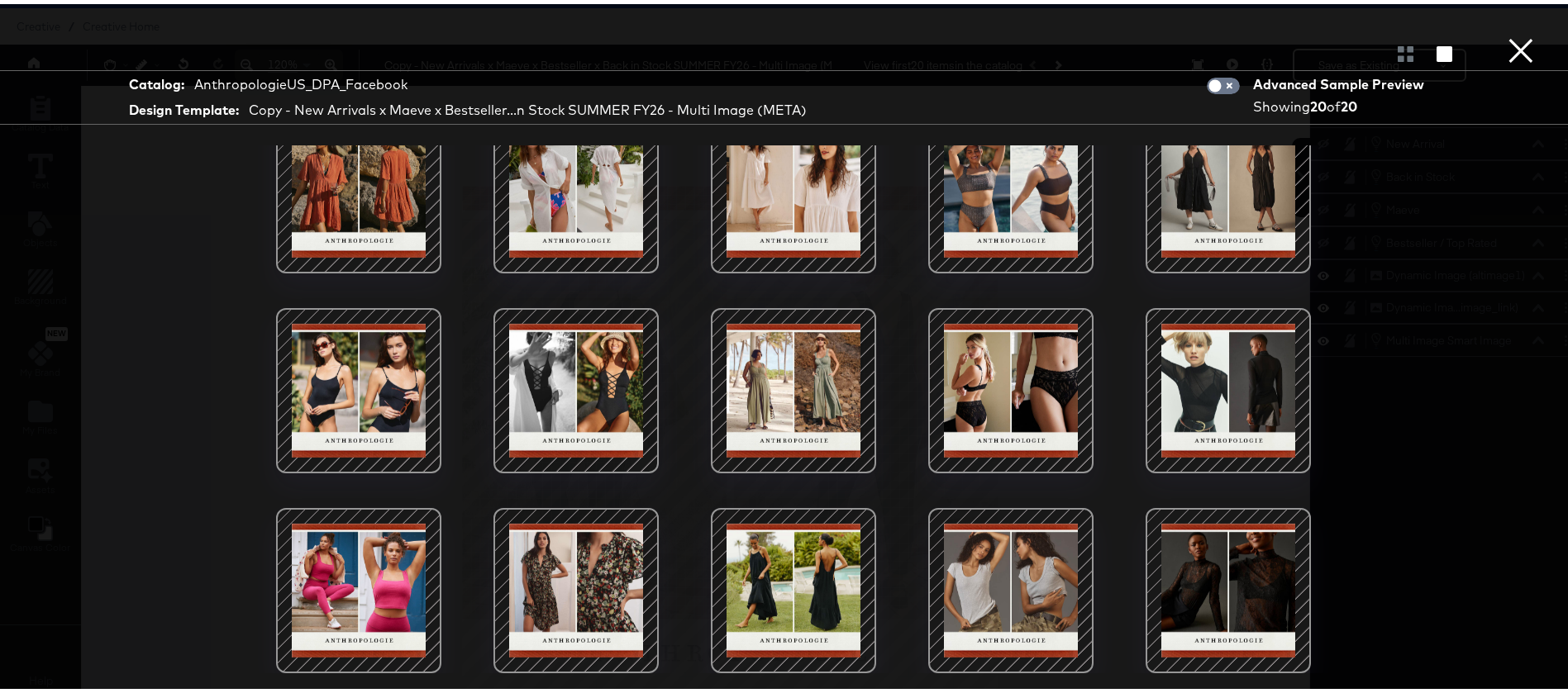 click on "×" at bounding box center (1521, 17) 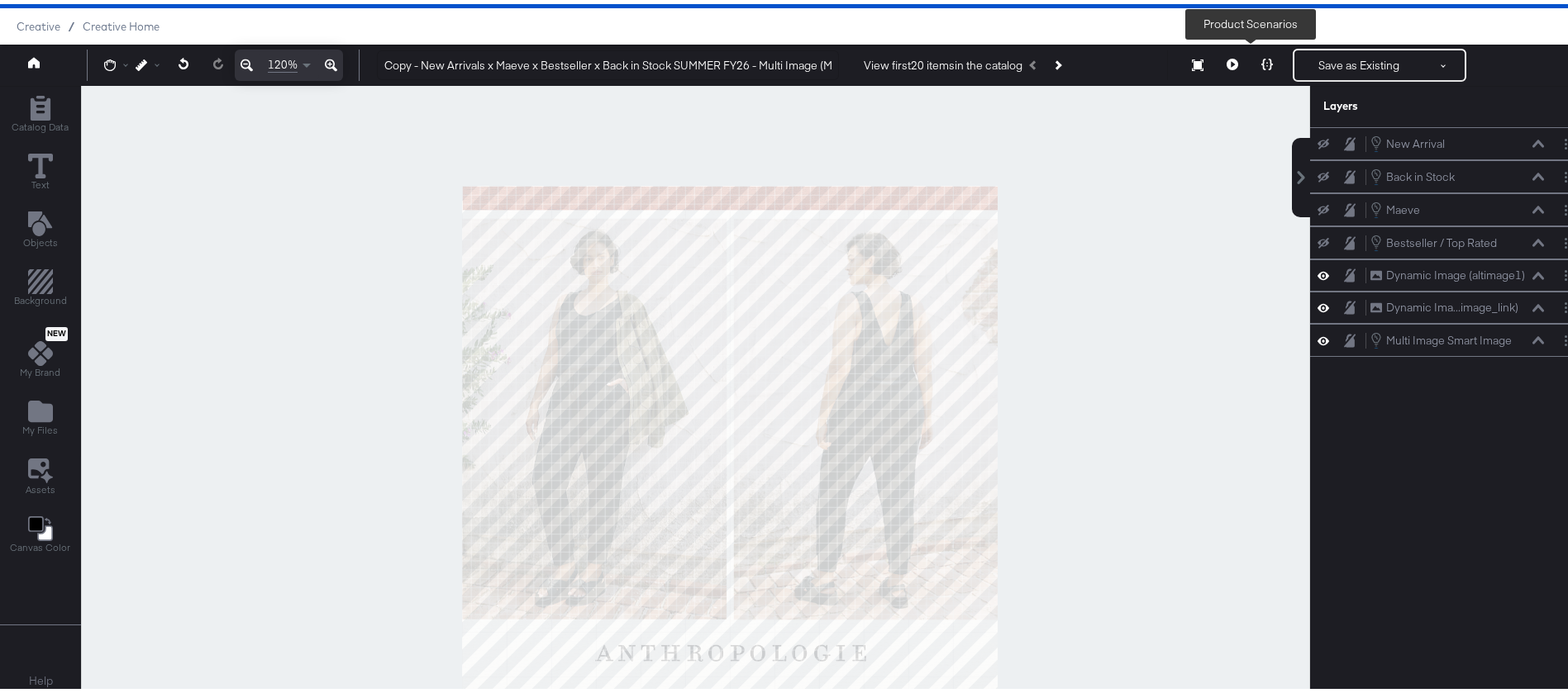 click 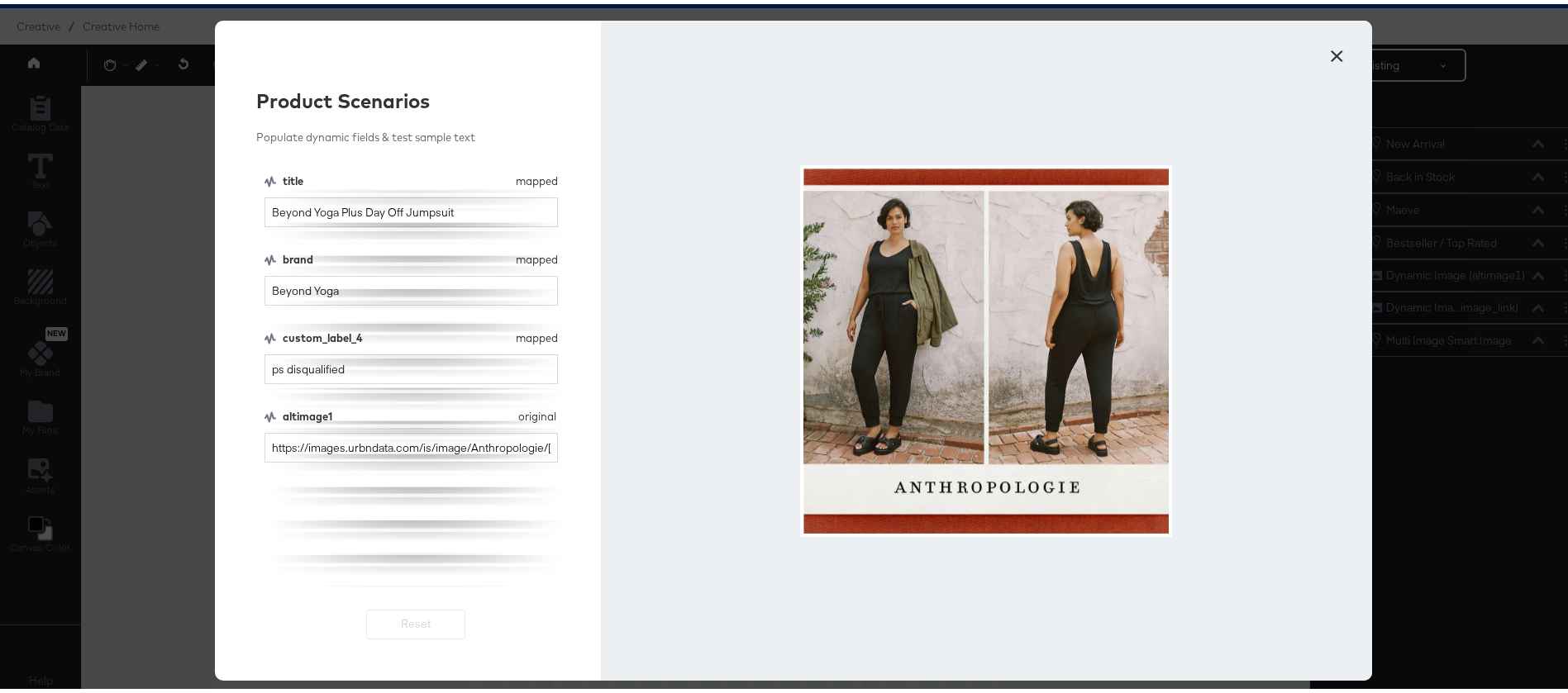 click on "×" at bounding box center [1337, 48] 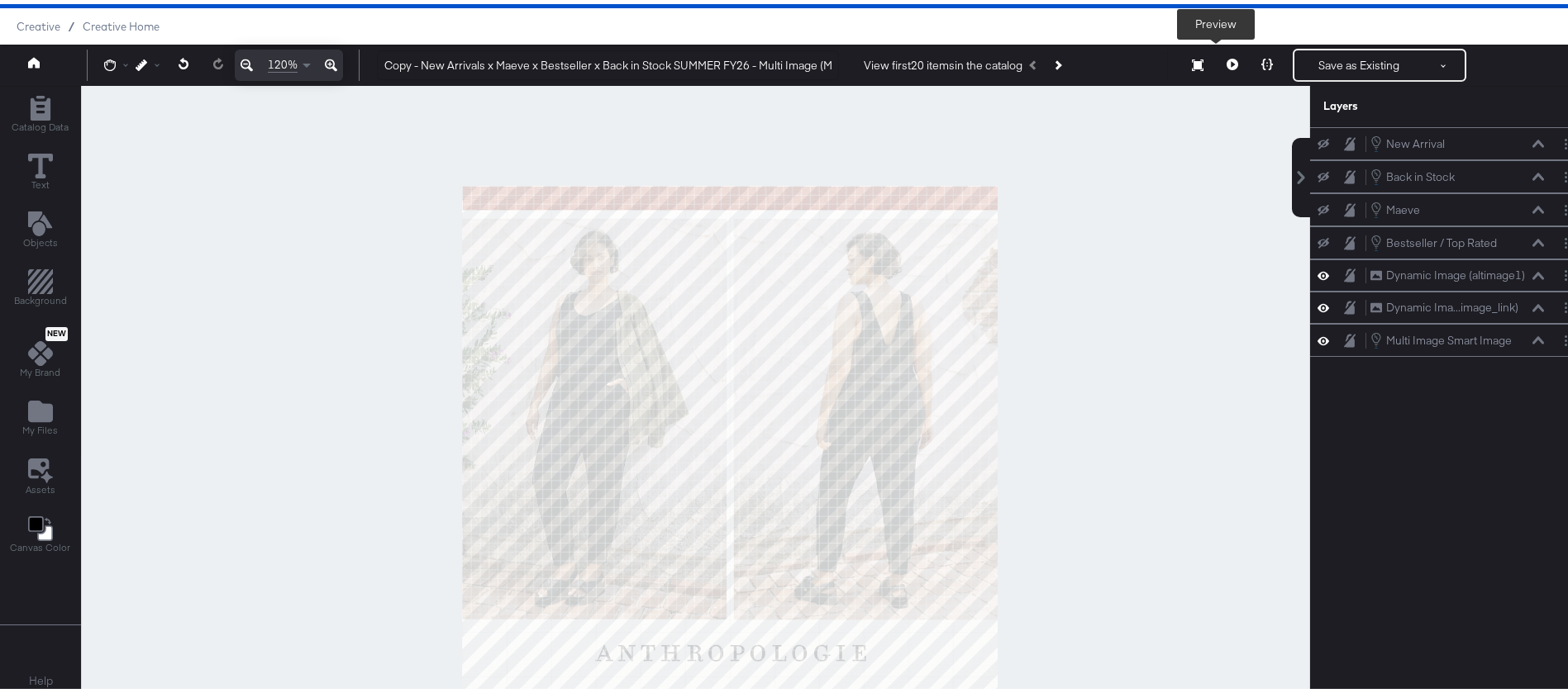click 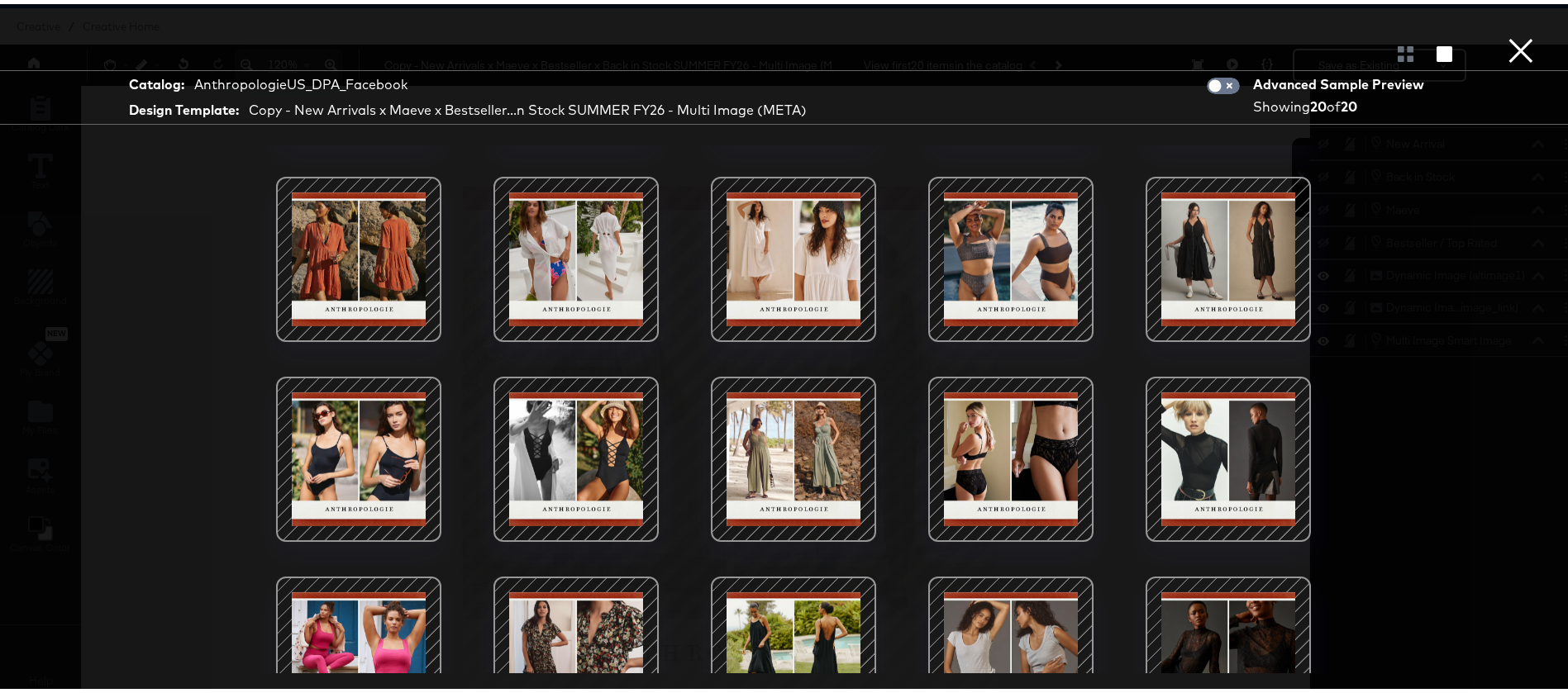 scroll, scrollTop: 256, scrollLeft: 0, axis: vertical 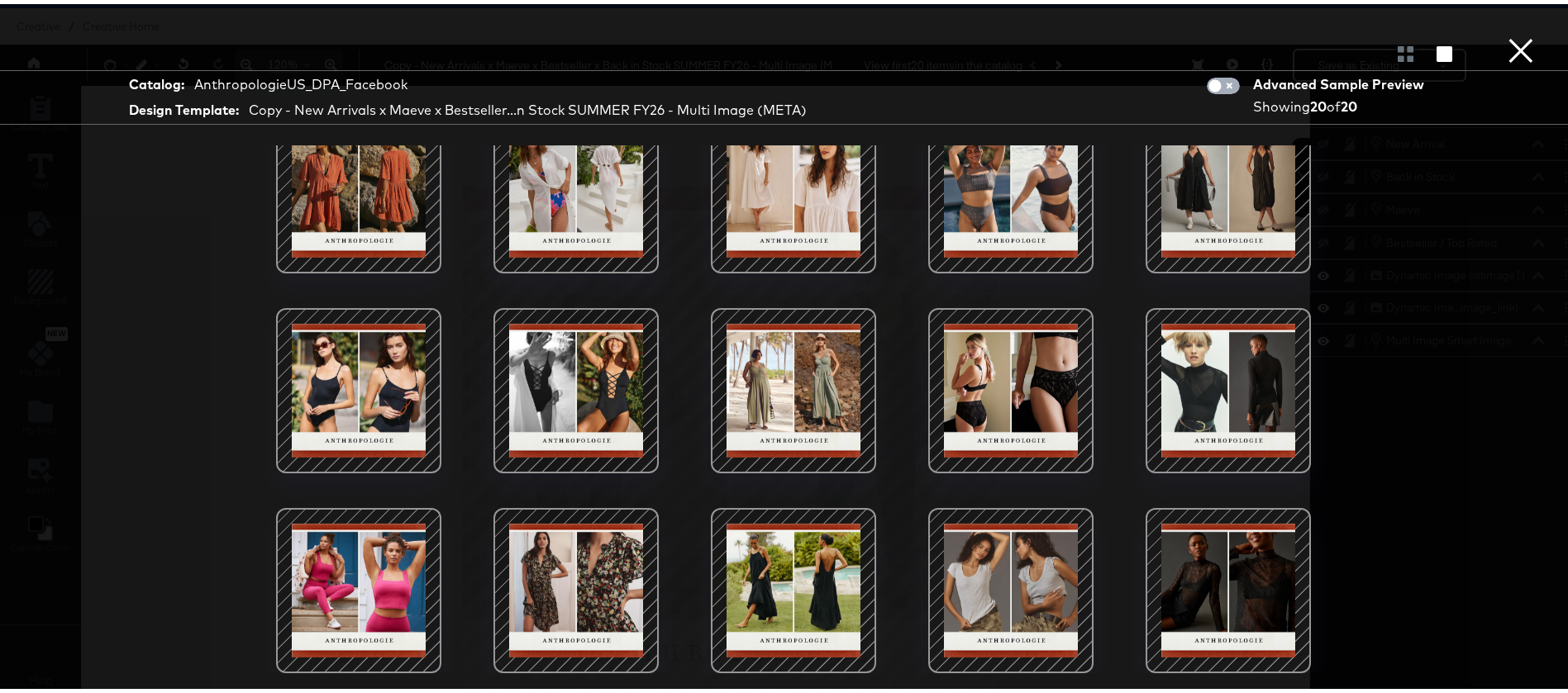 click at bounding box center (1215, 86) 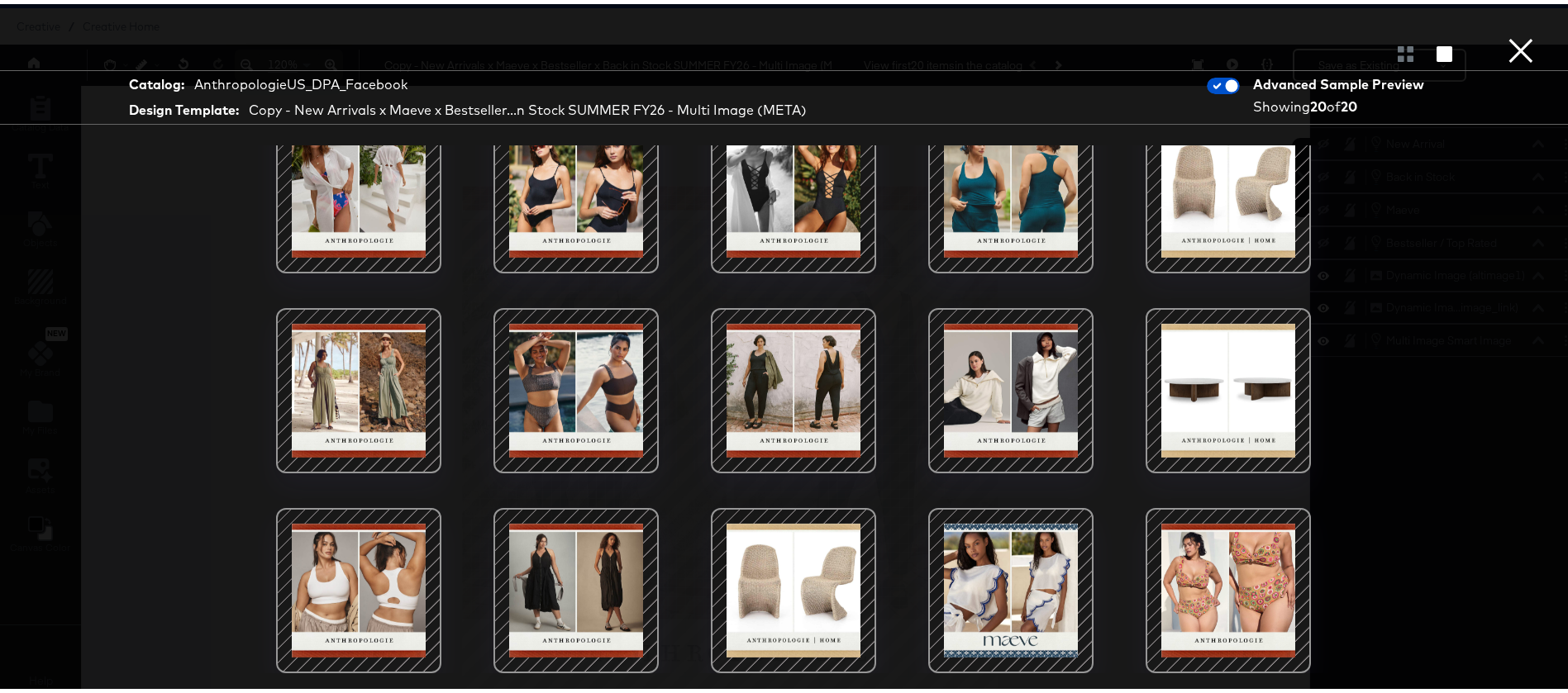 scroll, scrollTop: 256, scrollLeft: 0, axis: vertical 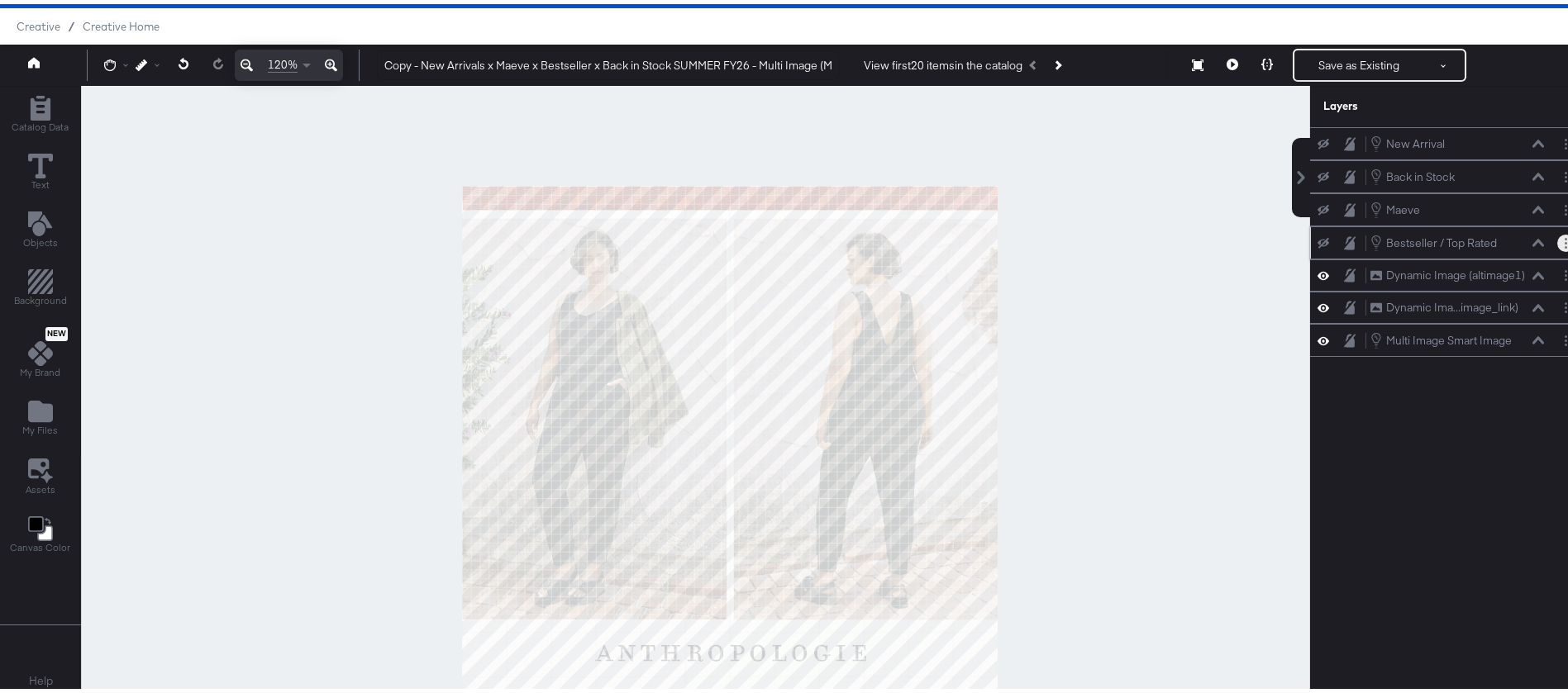click at bounding box center [1566, 239] 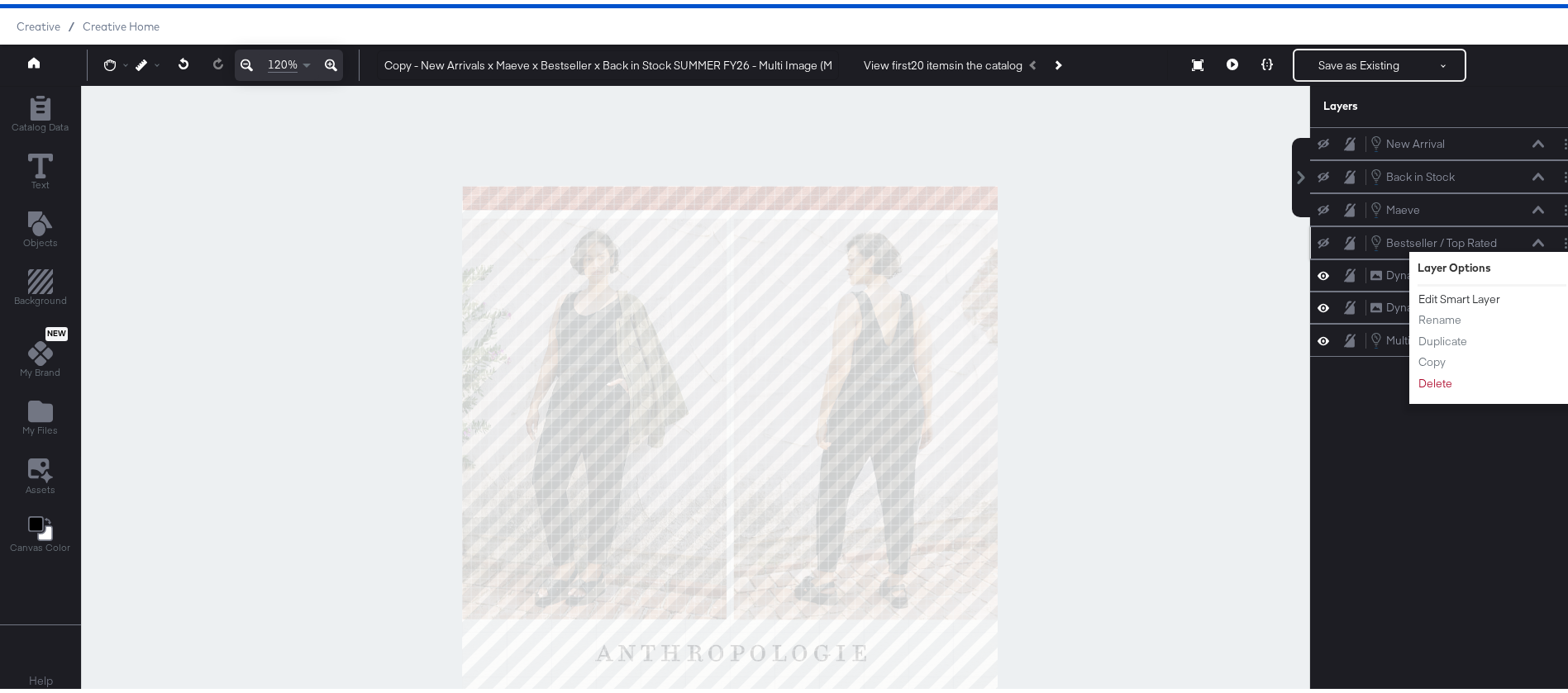 click on "Edit Smart Layer" at bounding box center (1459, 295) 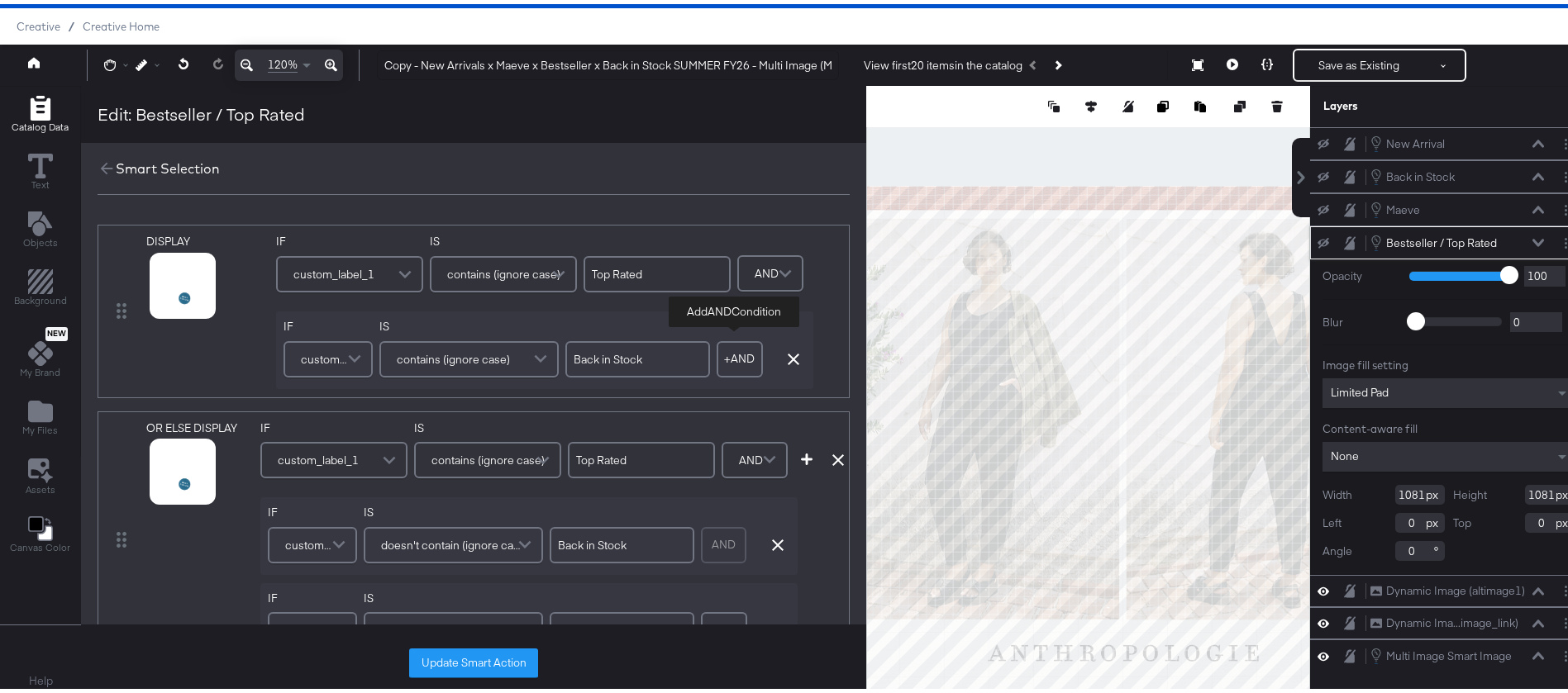 click on "+  AND" at bounding box center [740, 355] 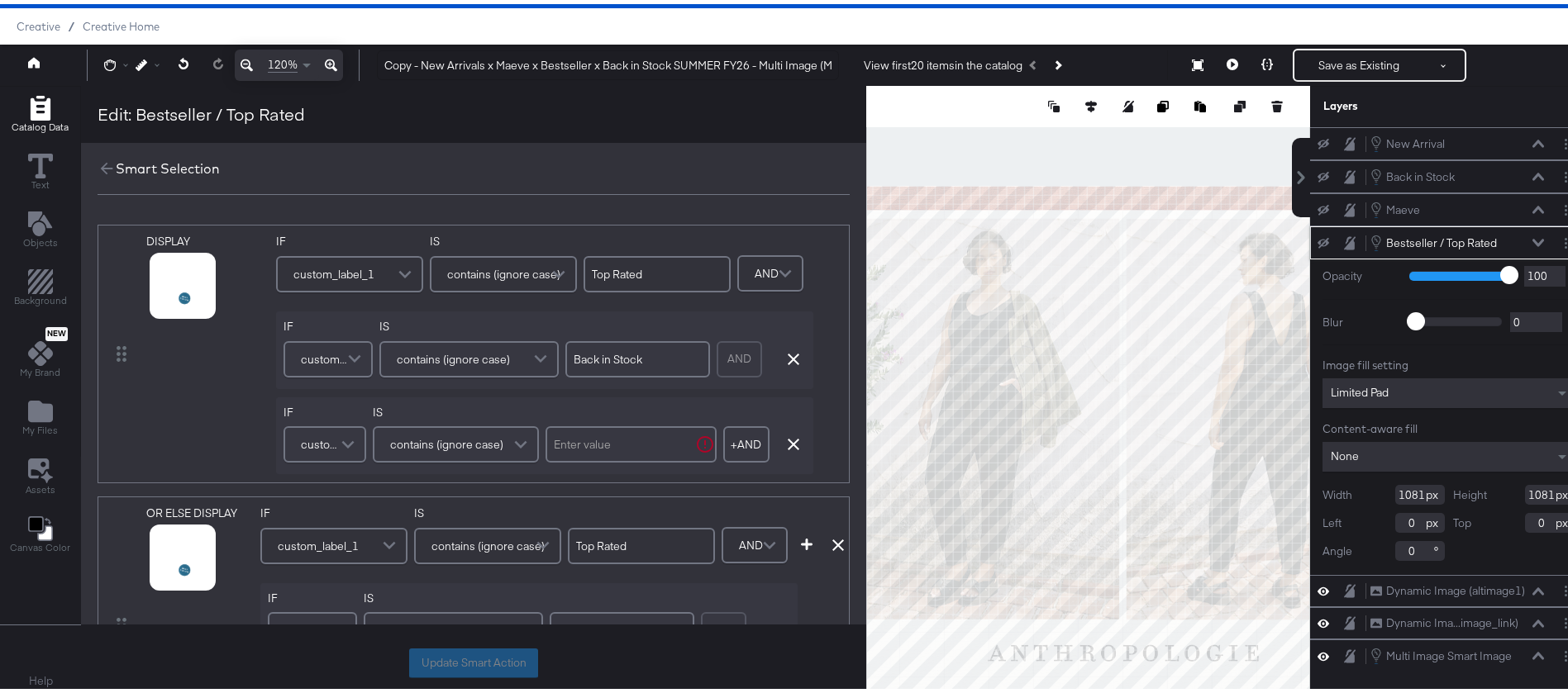 click at bounding box center (350, 440) 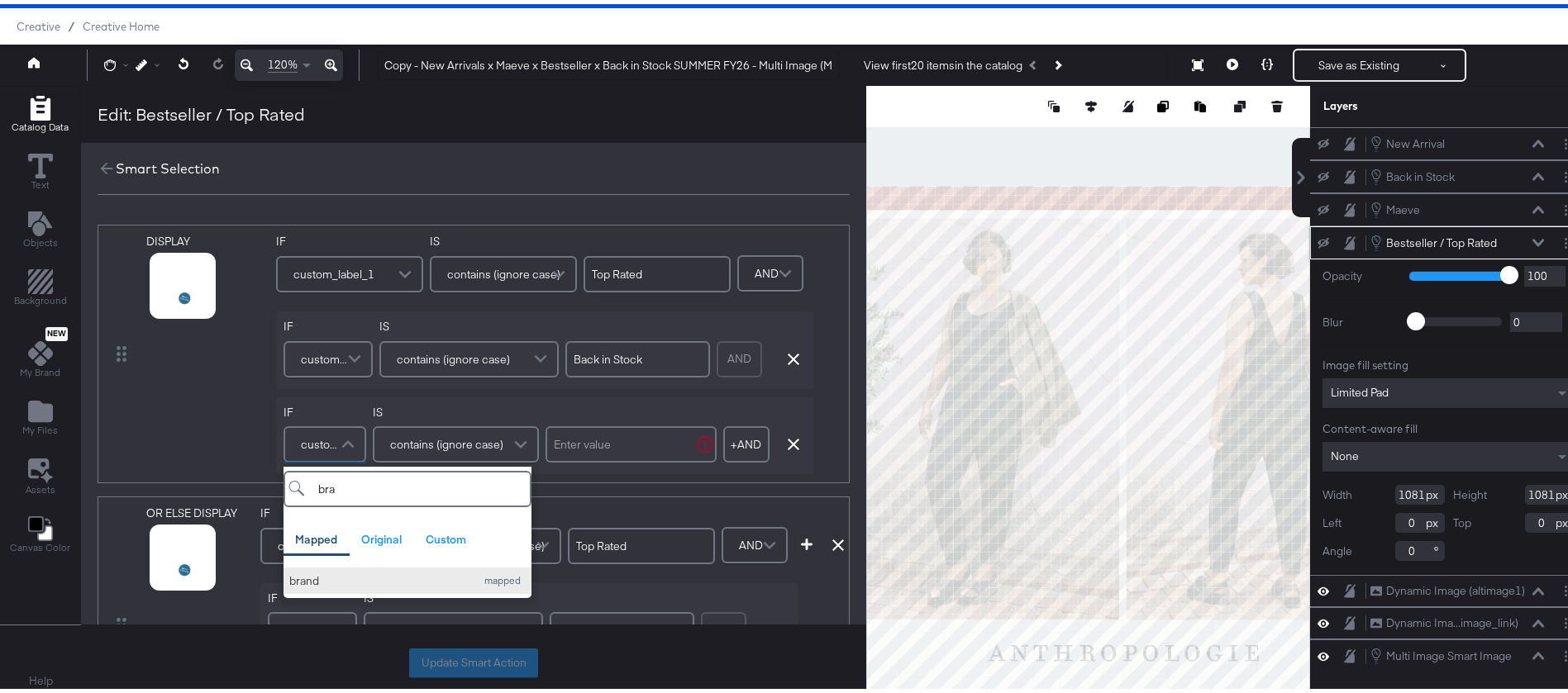 type on "bra" 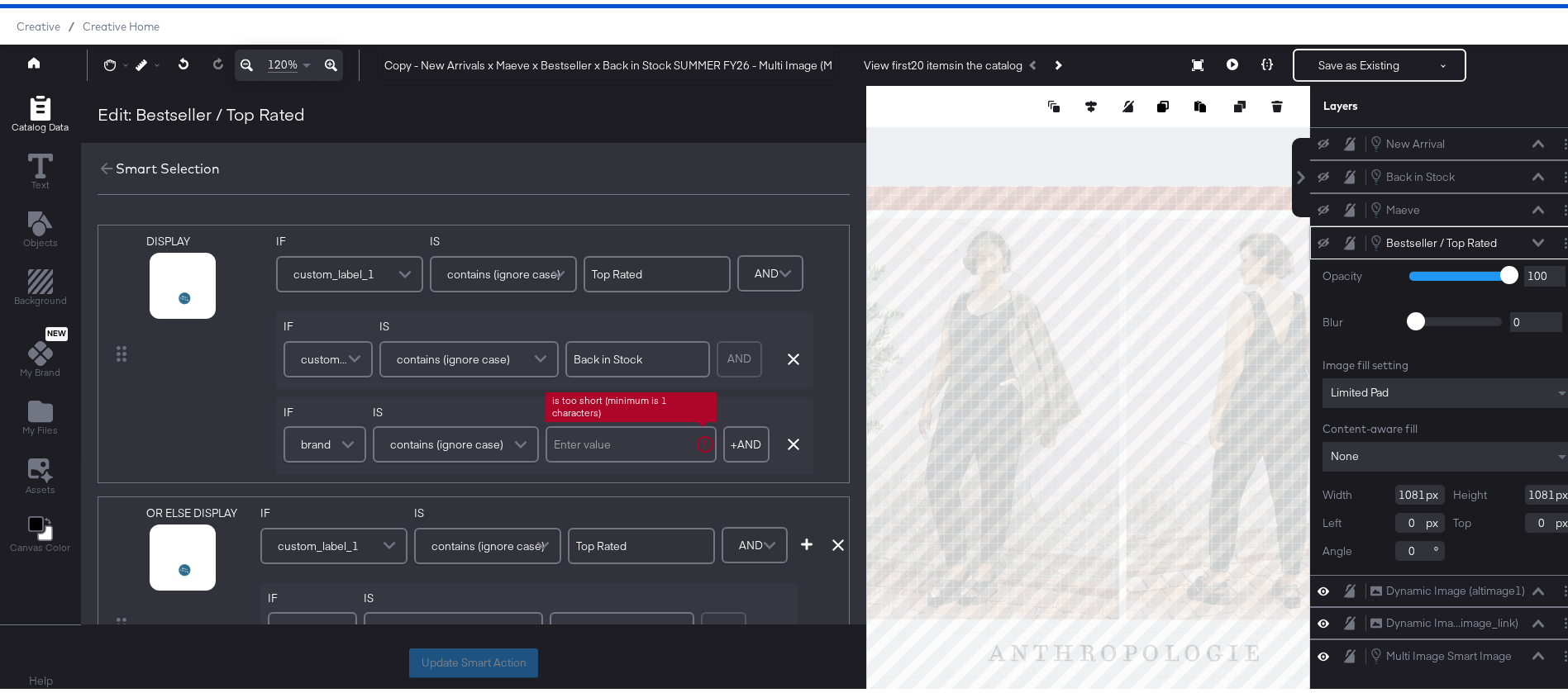 click at bounding box center (631, 440) 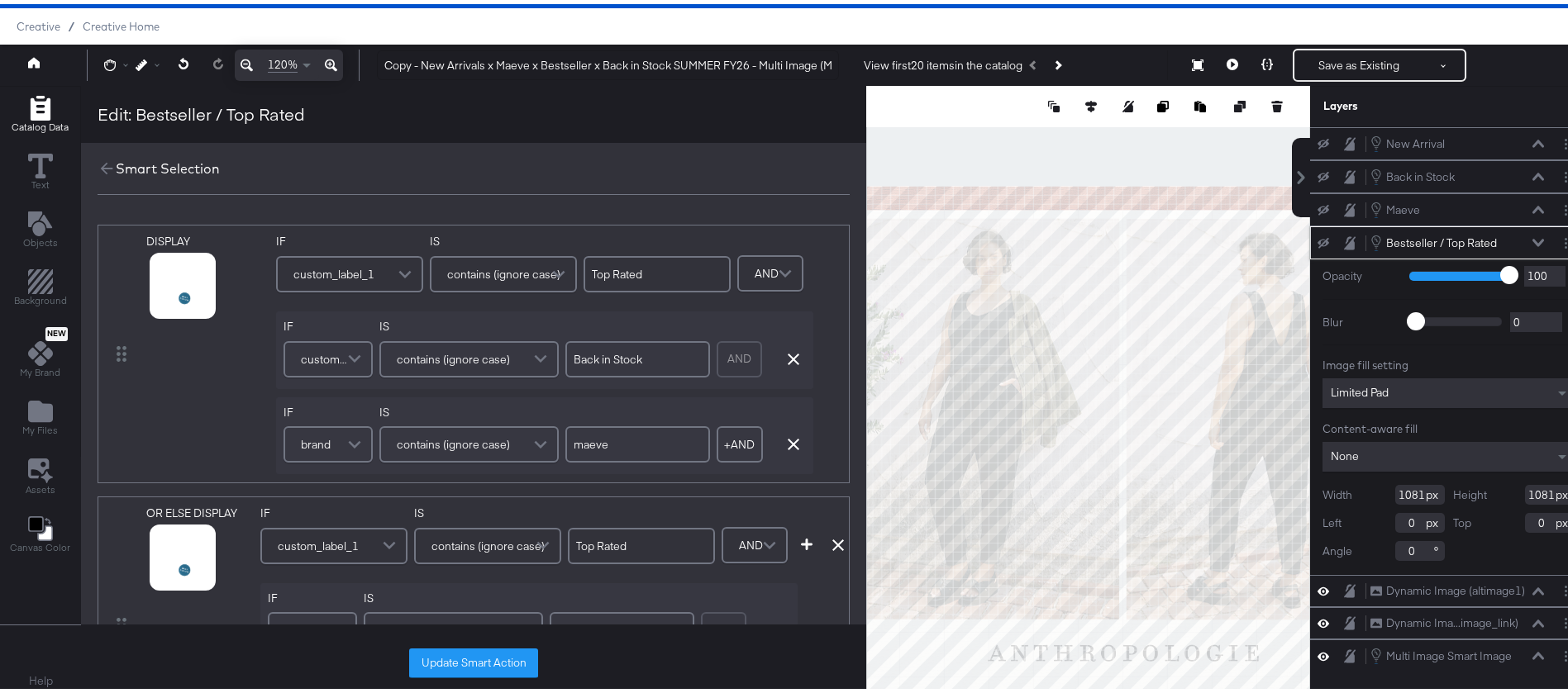type on "maeve" 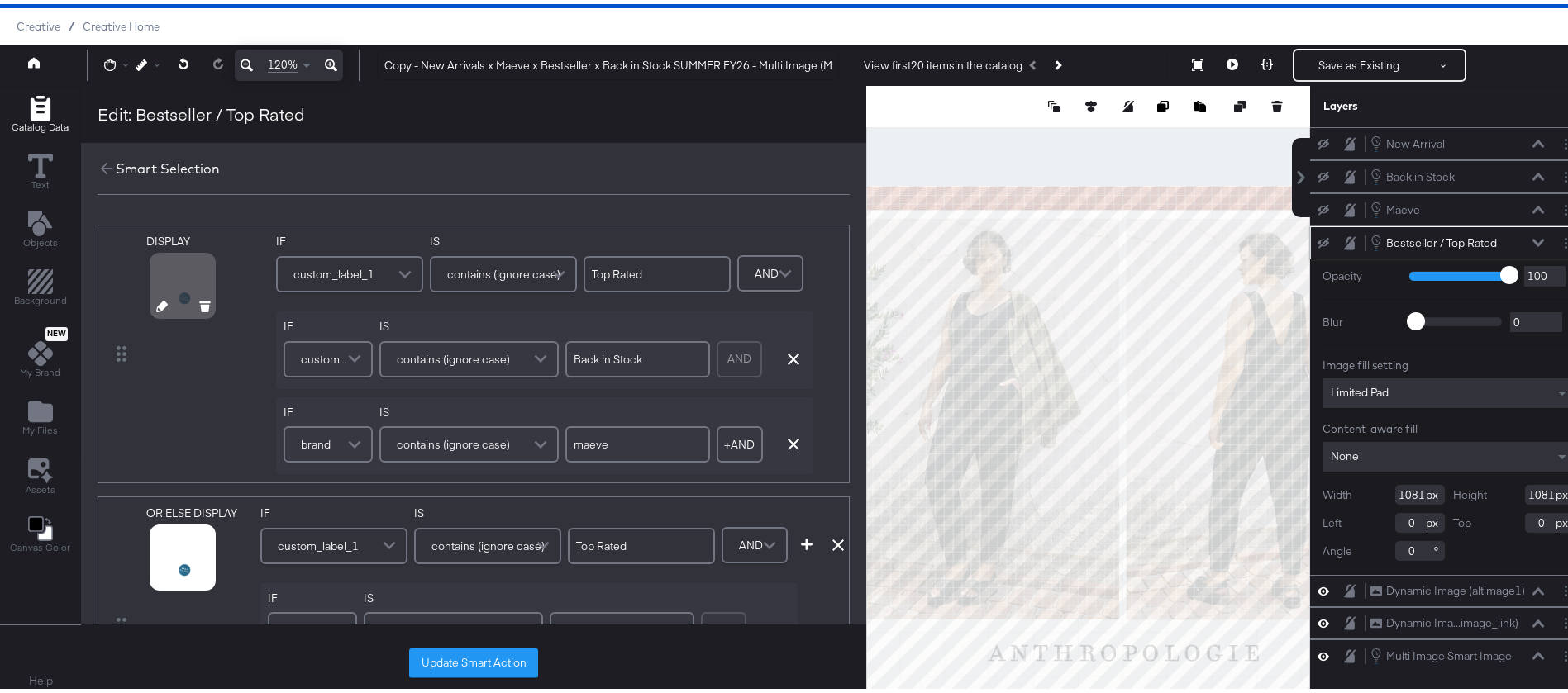 click 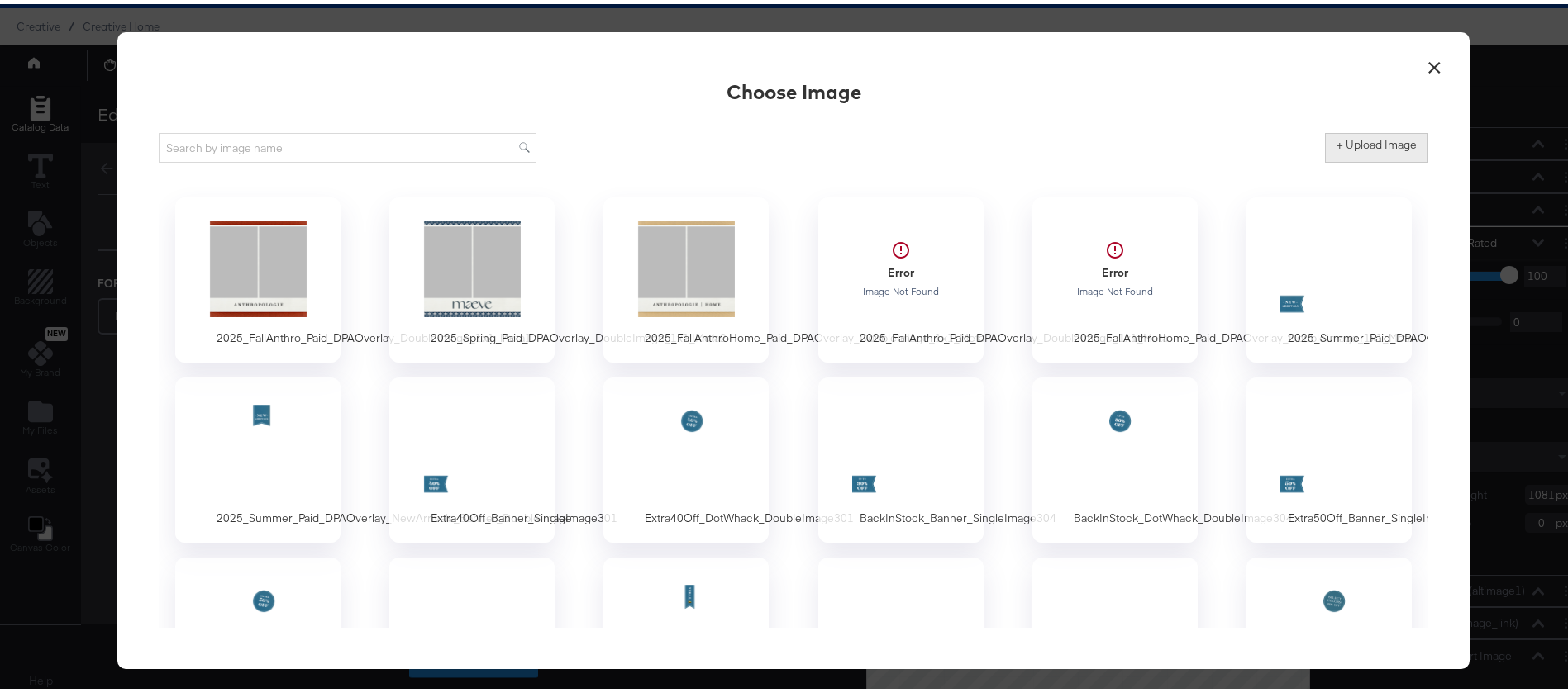 click on "+ Upload Image" at bounding box center (1376, 140) 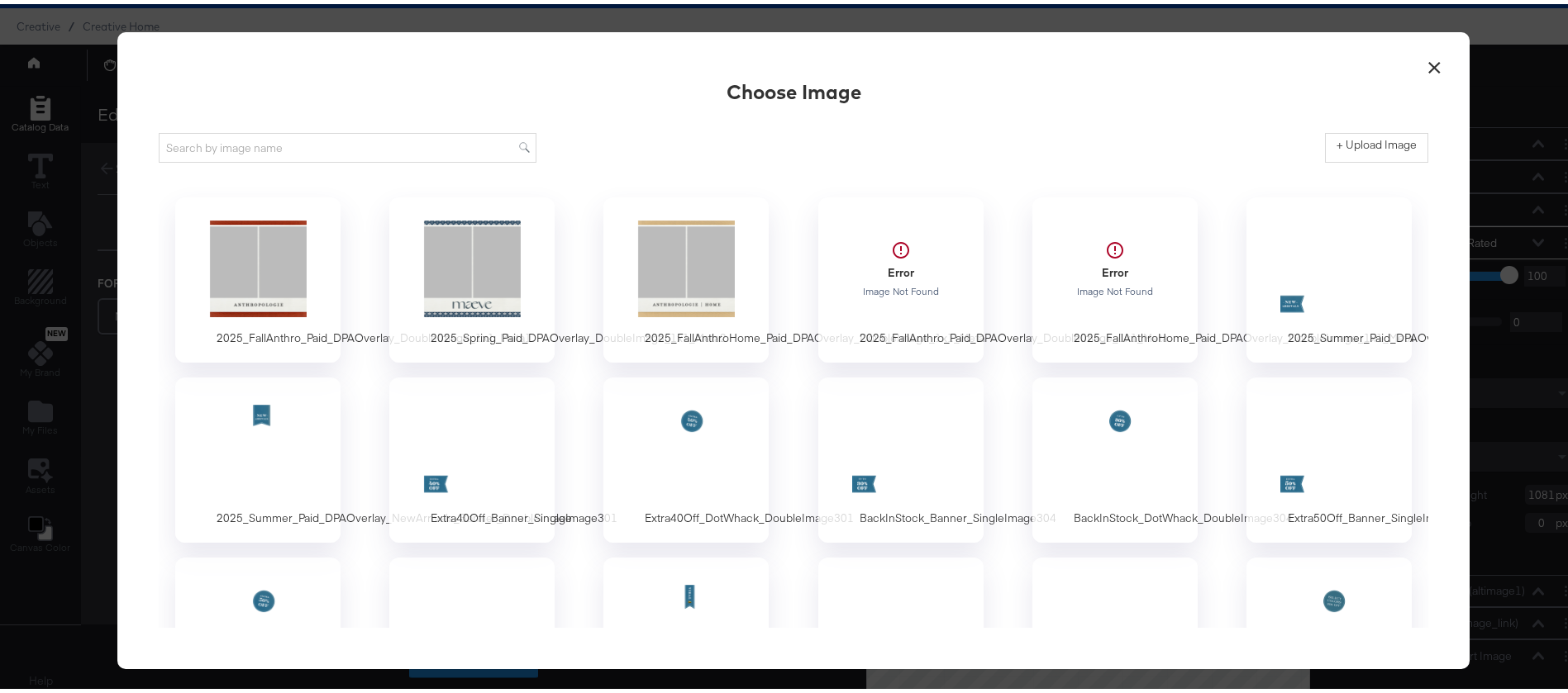 click on "×" at bounding box center [1434, 59] 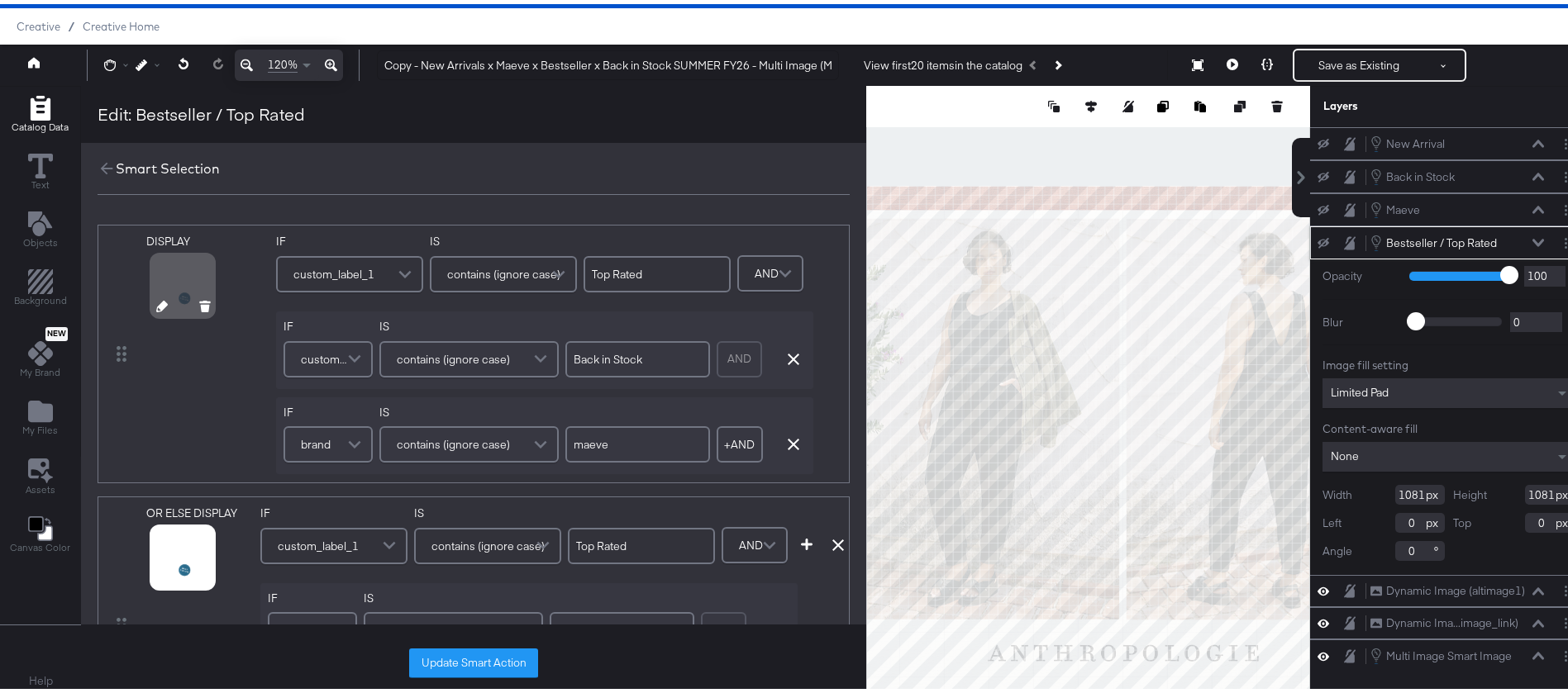click 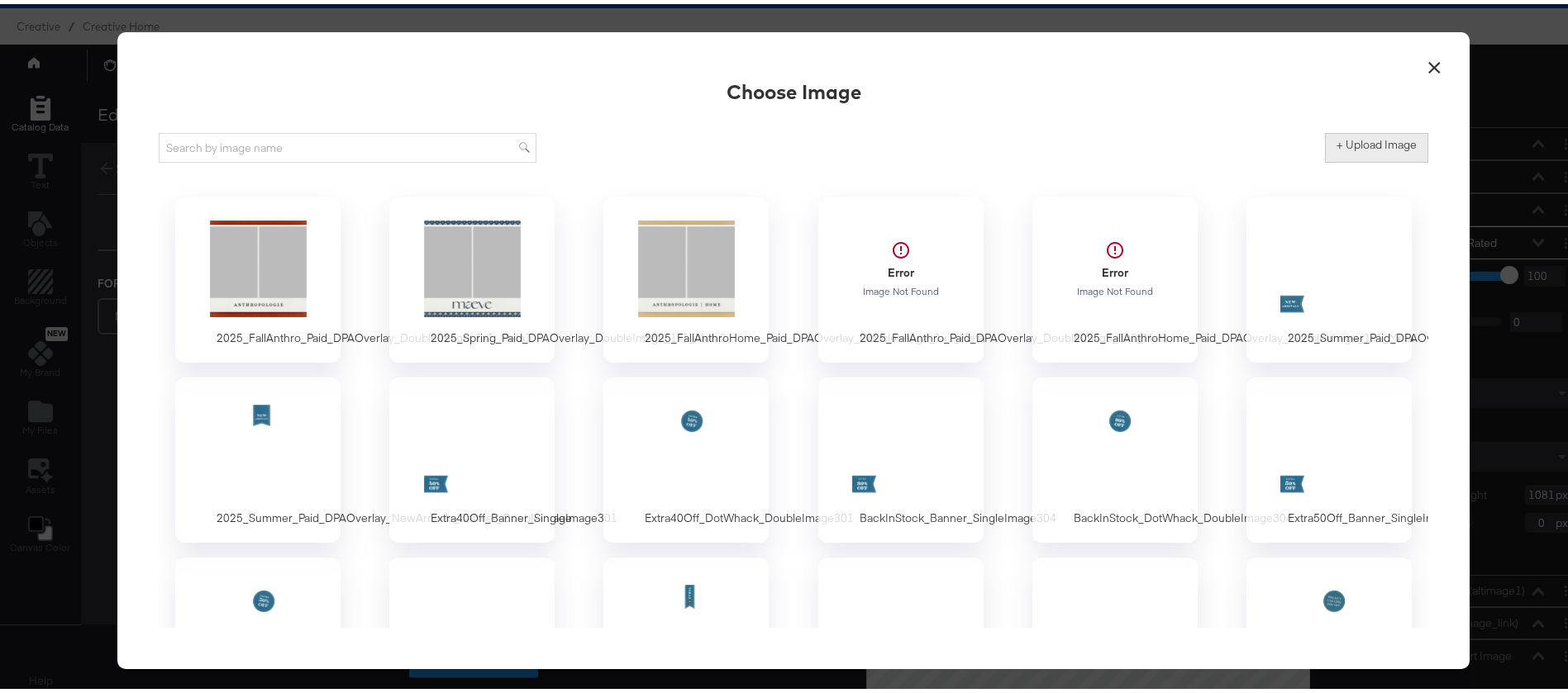 click on "+ Upload Image" at bounding box center (1376, 144) 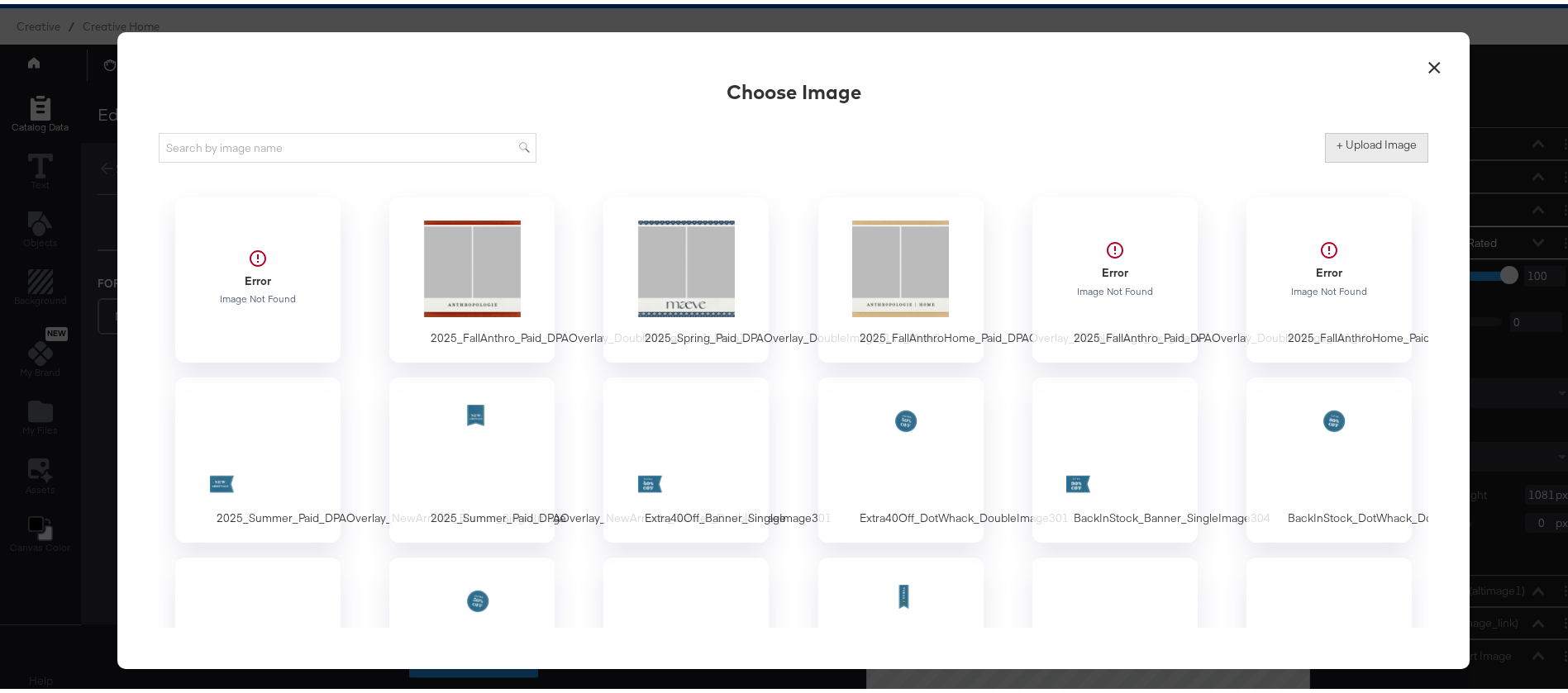 click on "+ Upload Image" at bounding box center (1376, 140) 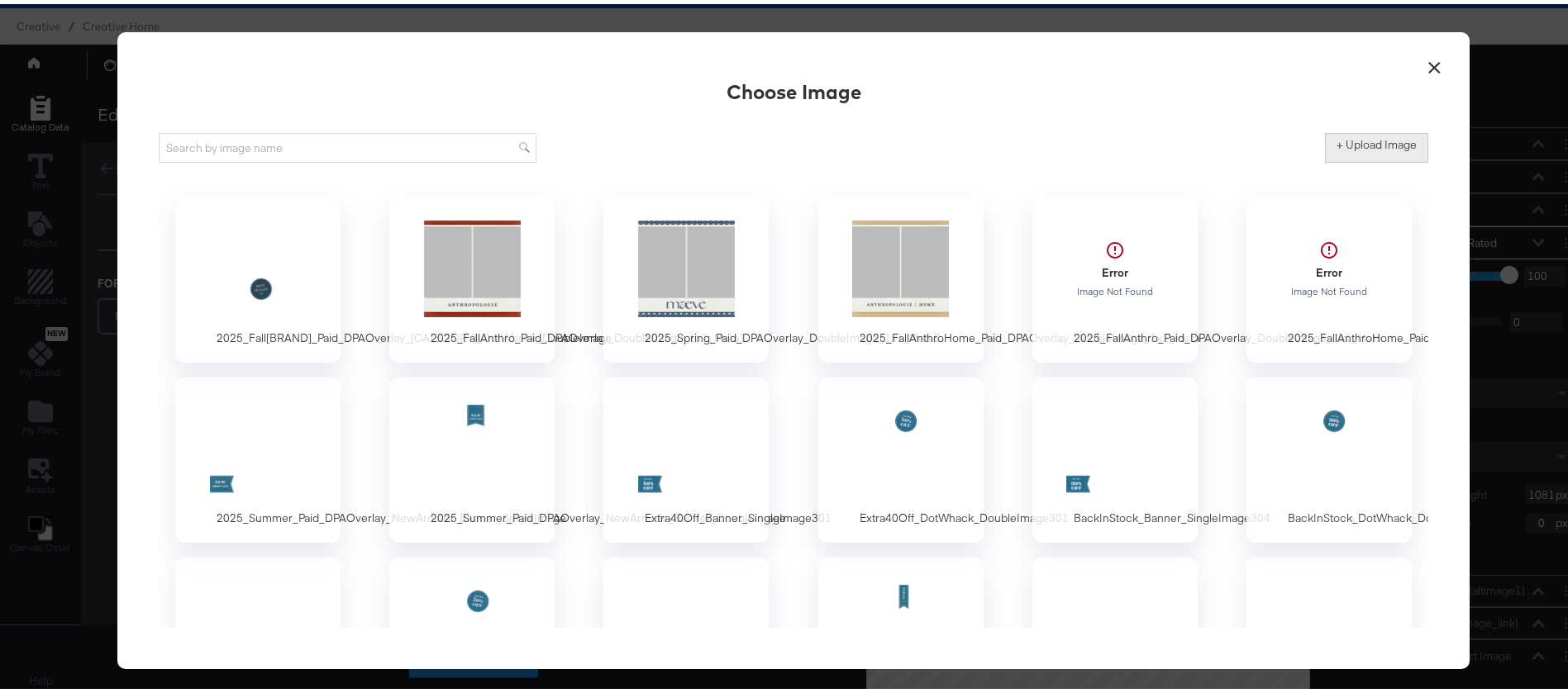 type on "C:\fakepath\2025_FallAnthro_Paid_DPAOverlay_Bestseller_DotWhack_DoubleImage.png" 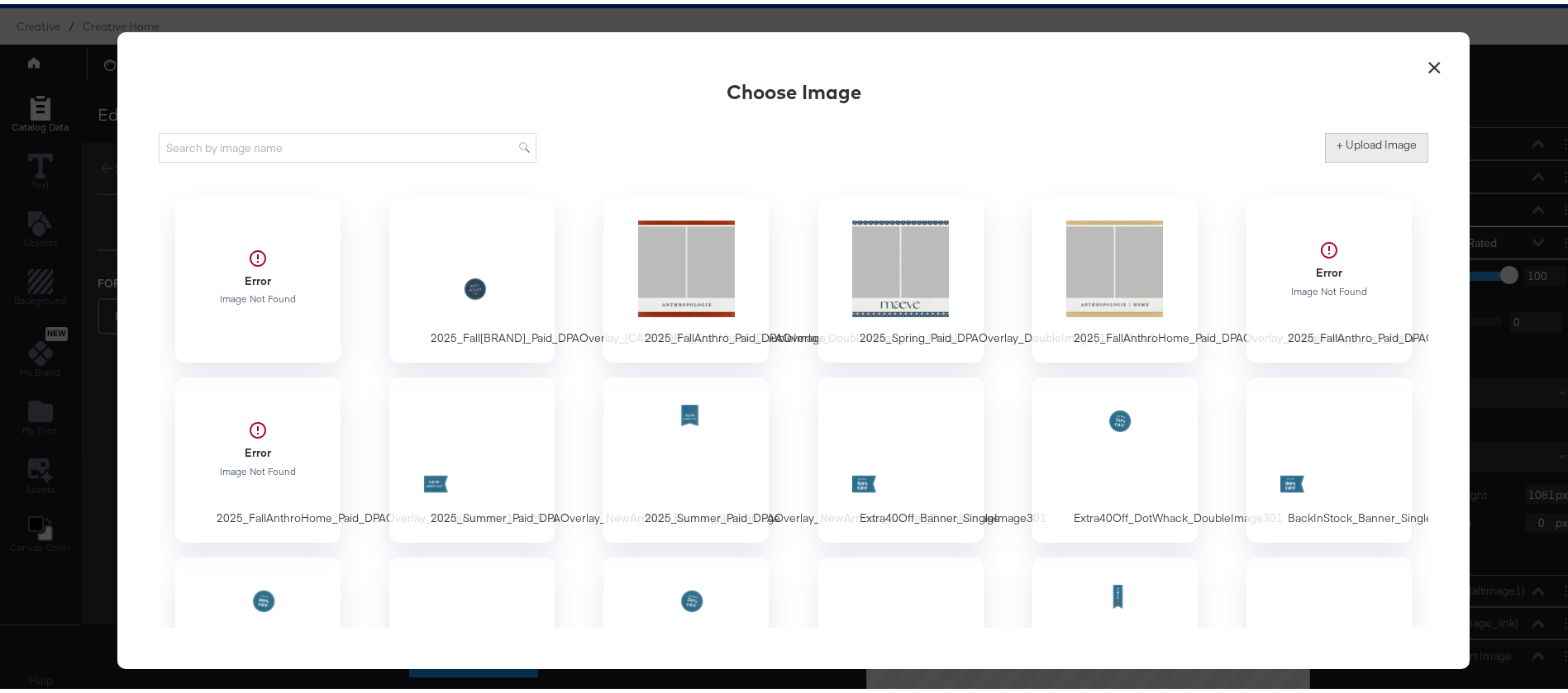 click on "+ Upload Image" at bounding box center [1376, 140] 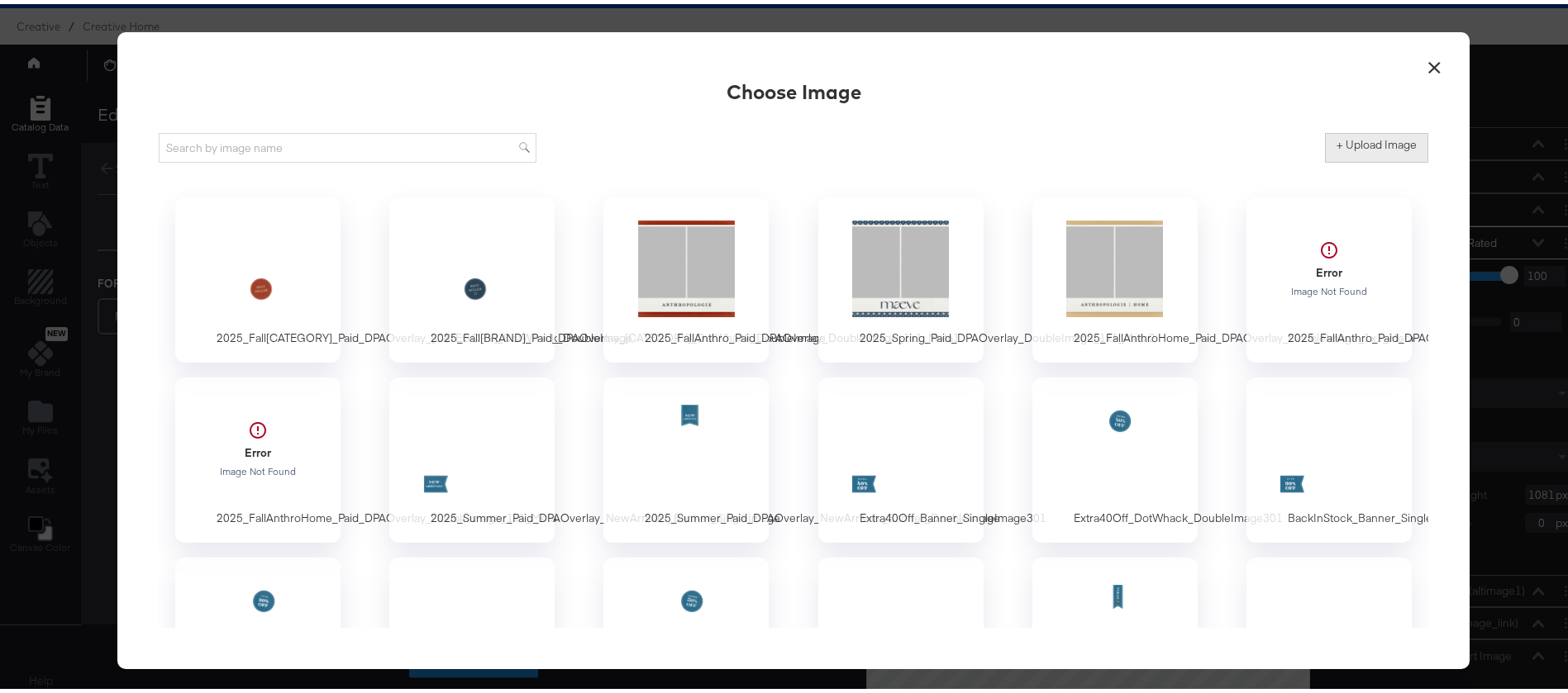 type on "C:\fakepath\2025_FallAnthroHome_Paid_DPAOverlay_Bestseller_DotWhack_DoubleImage.png" 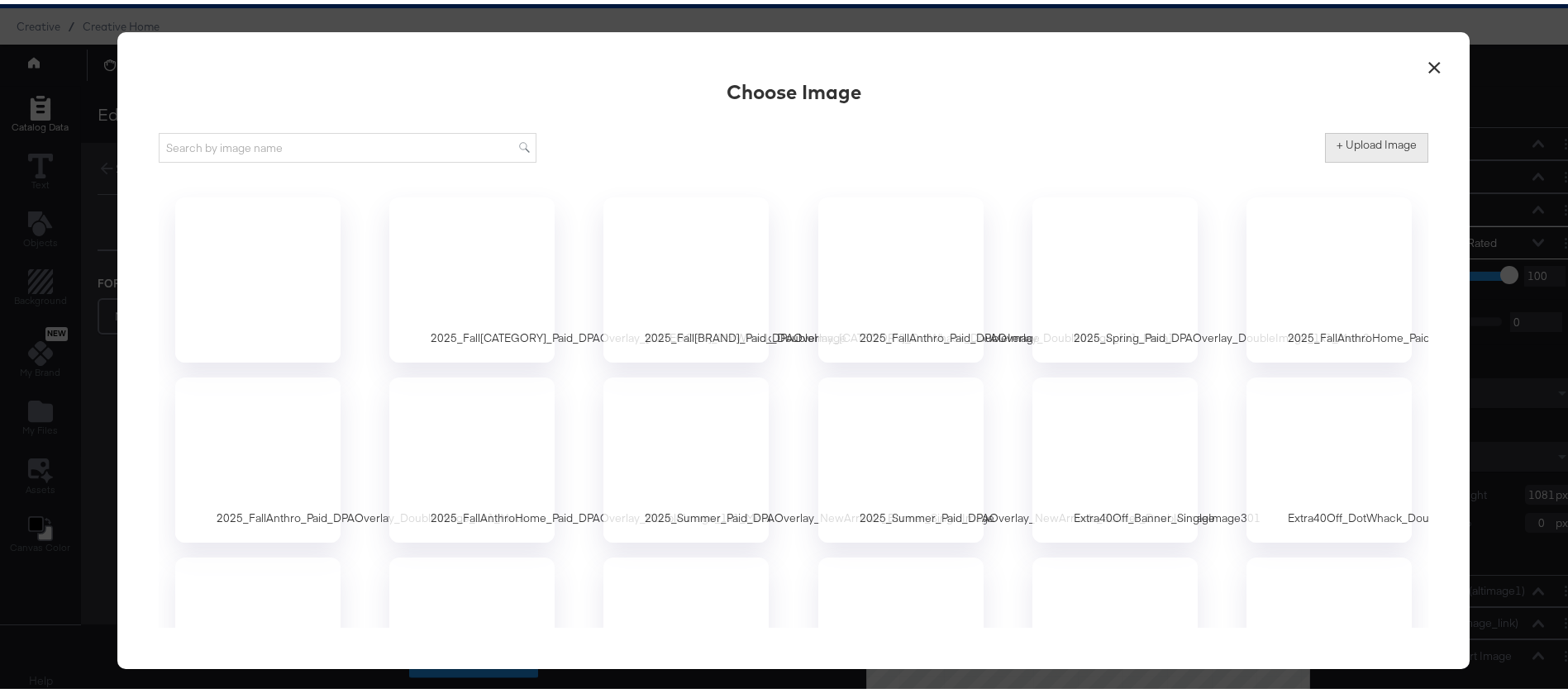 type 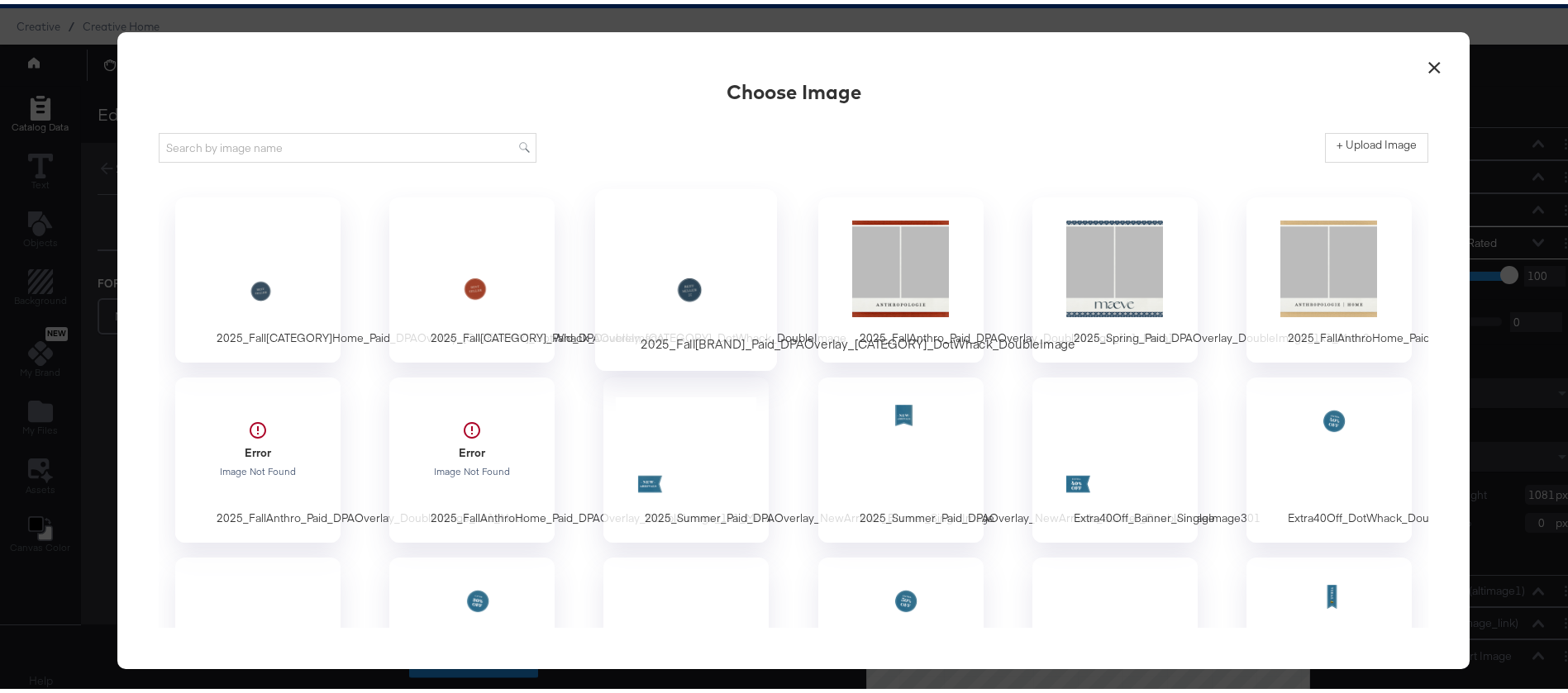 click at bounding box center [686, 264] 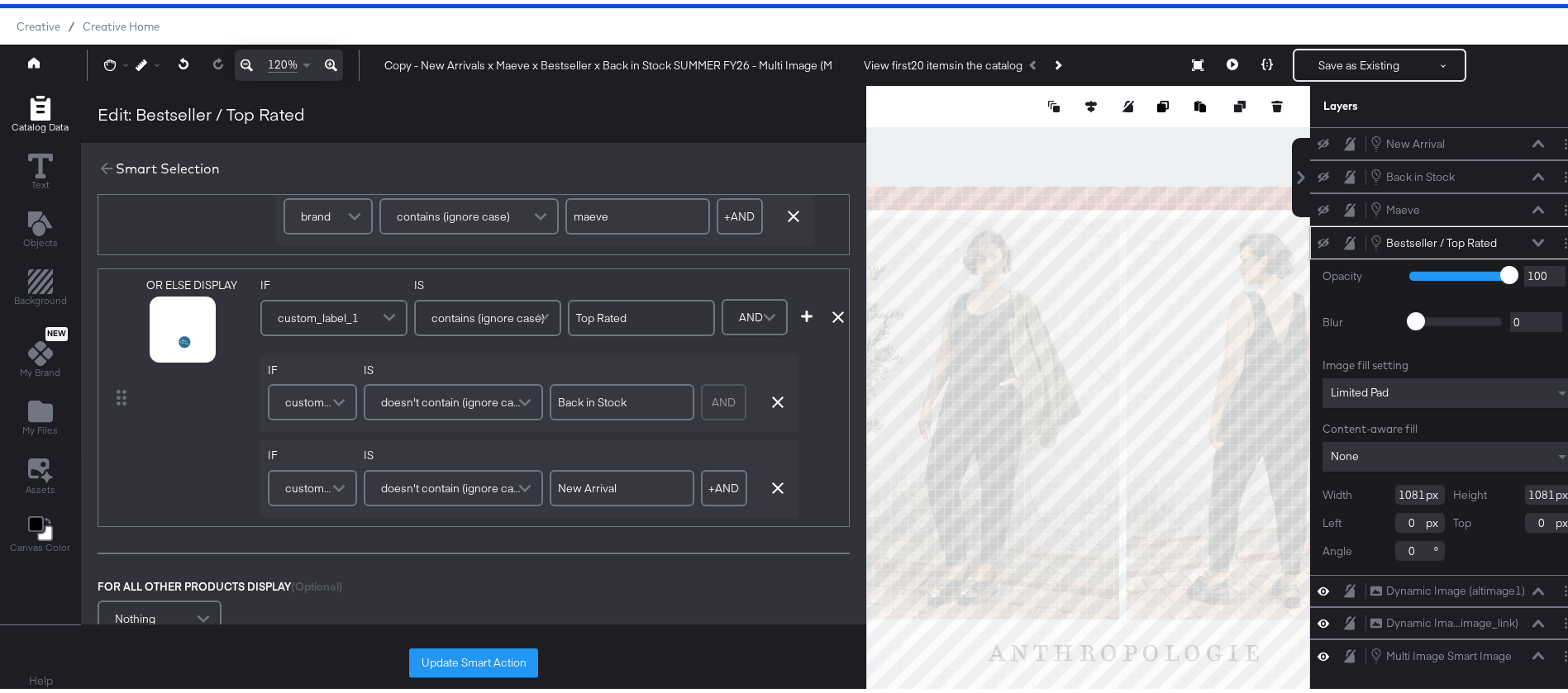 scroll, scrollTop: 227, scrollLeft: 0, axis: vertical 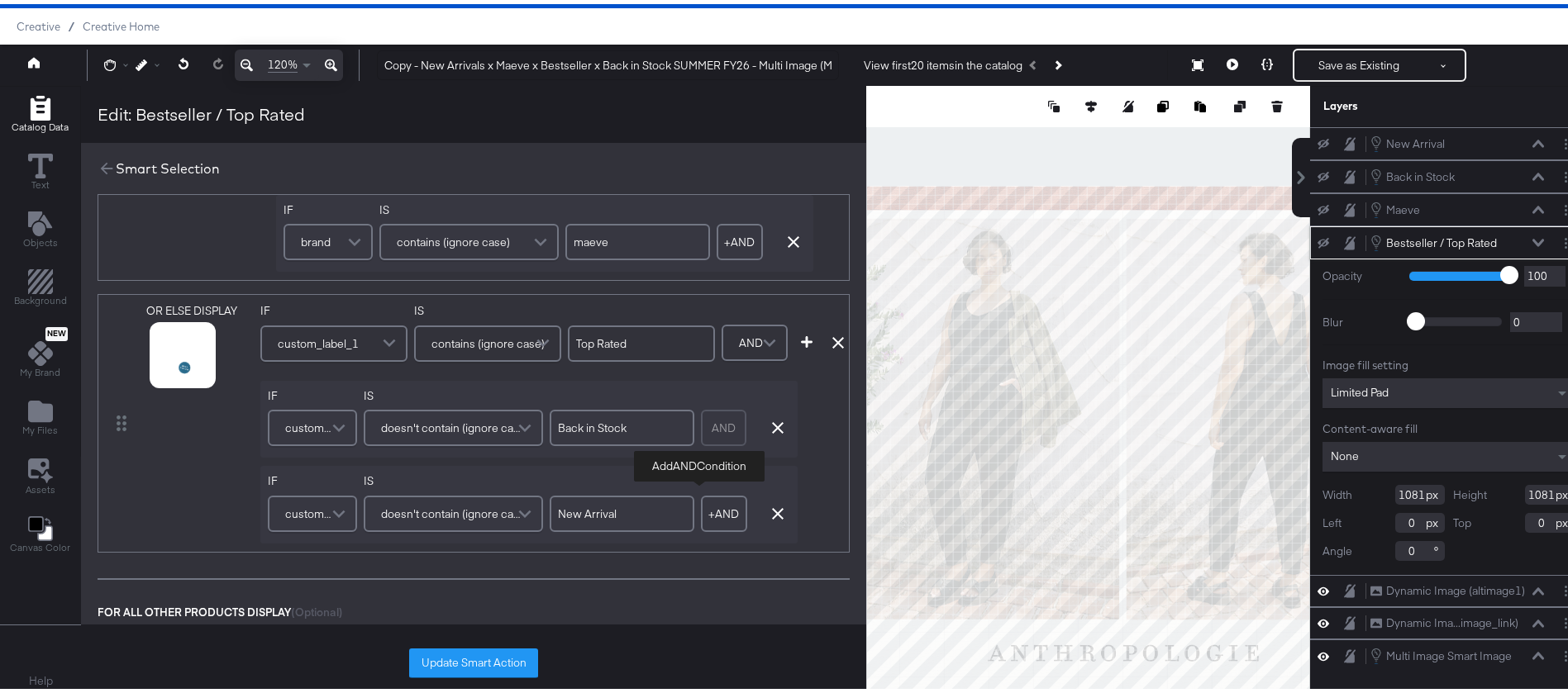 click on "+  AND" at bounding box center [724, 510] 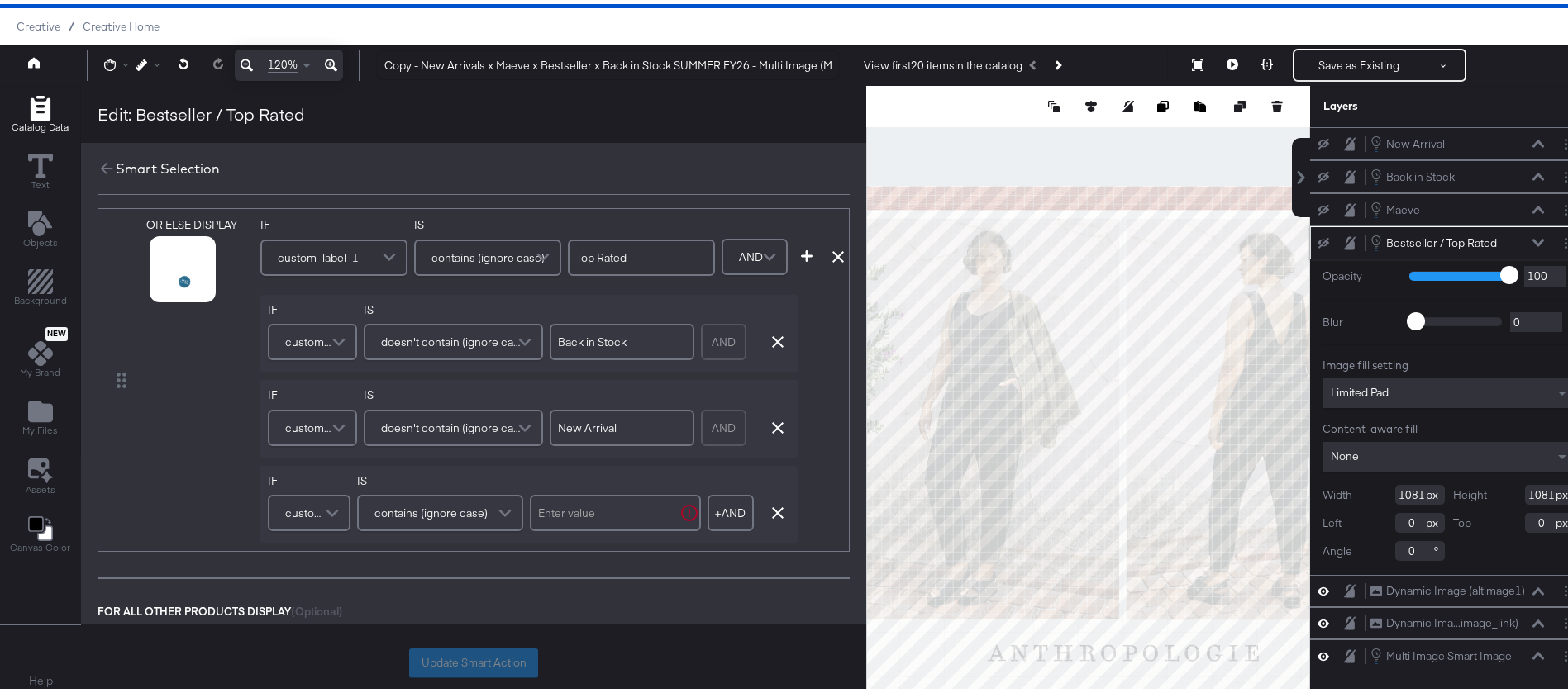 click on "custom_label_1" at bounding box center (307, 509) 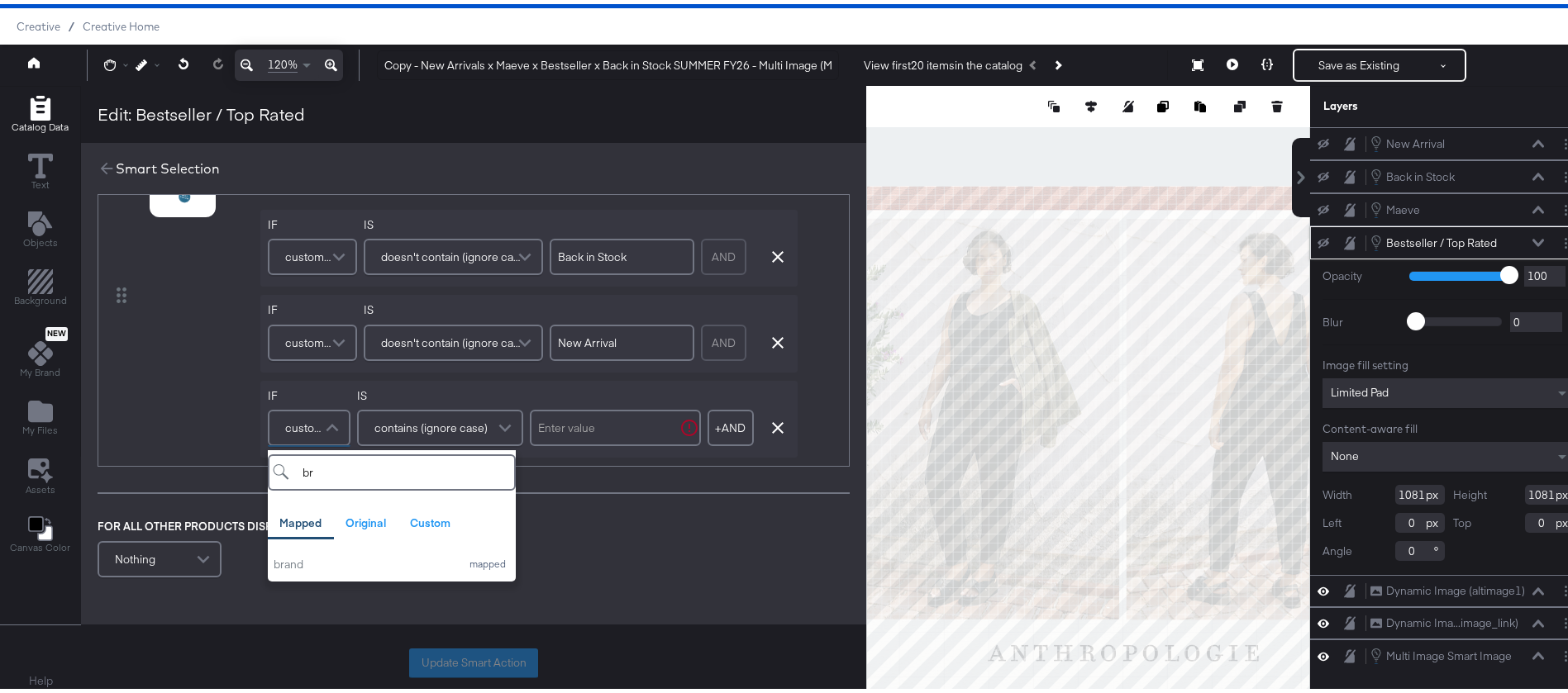 scroll, scrollTop: 392, scrollLeft: 0, axis: vertical 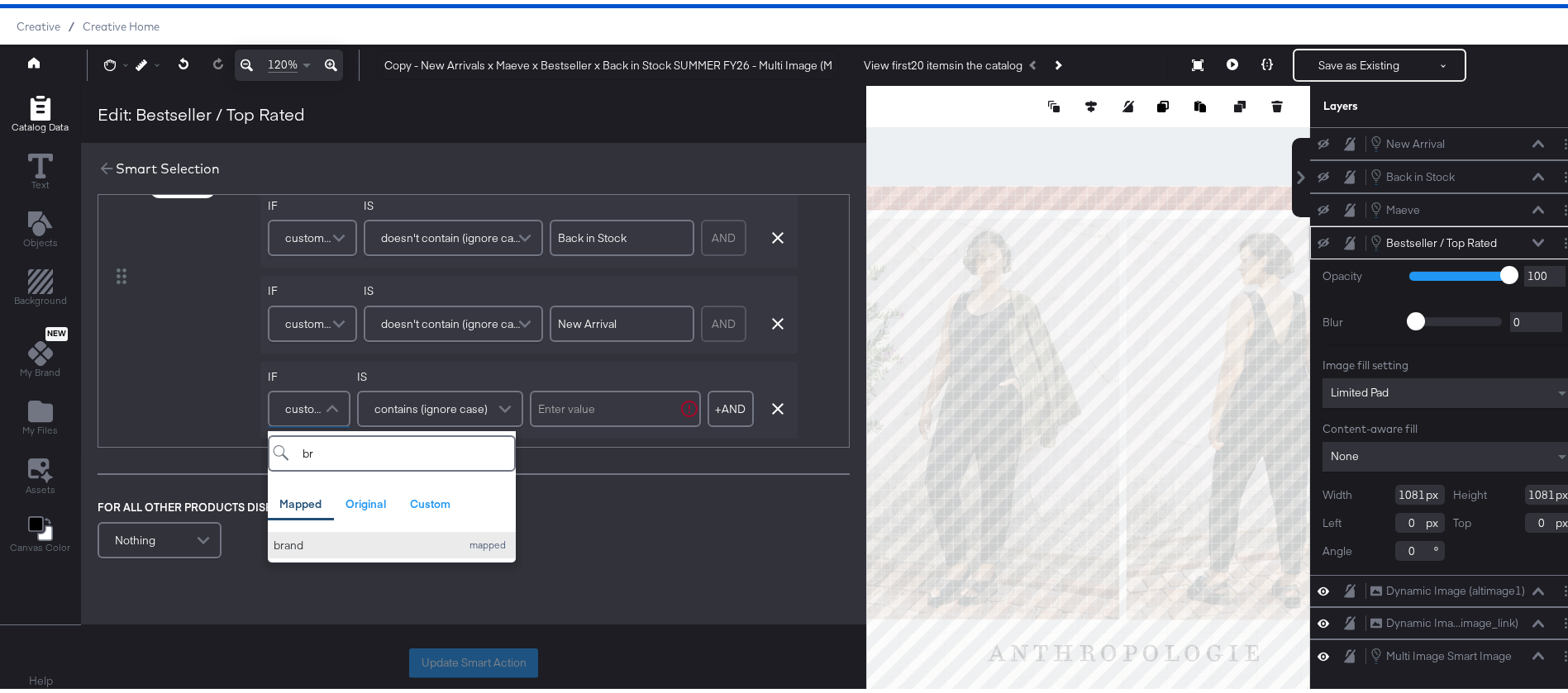 type on "br" 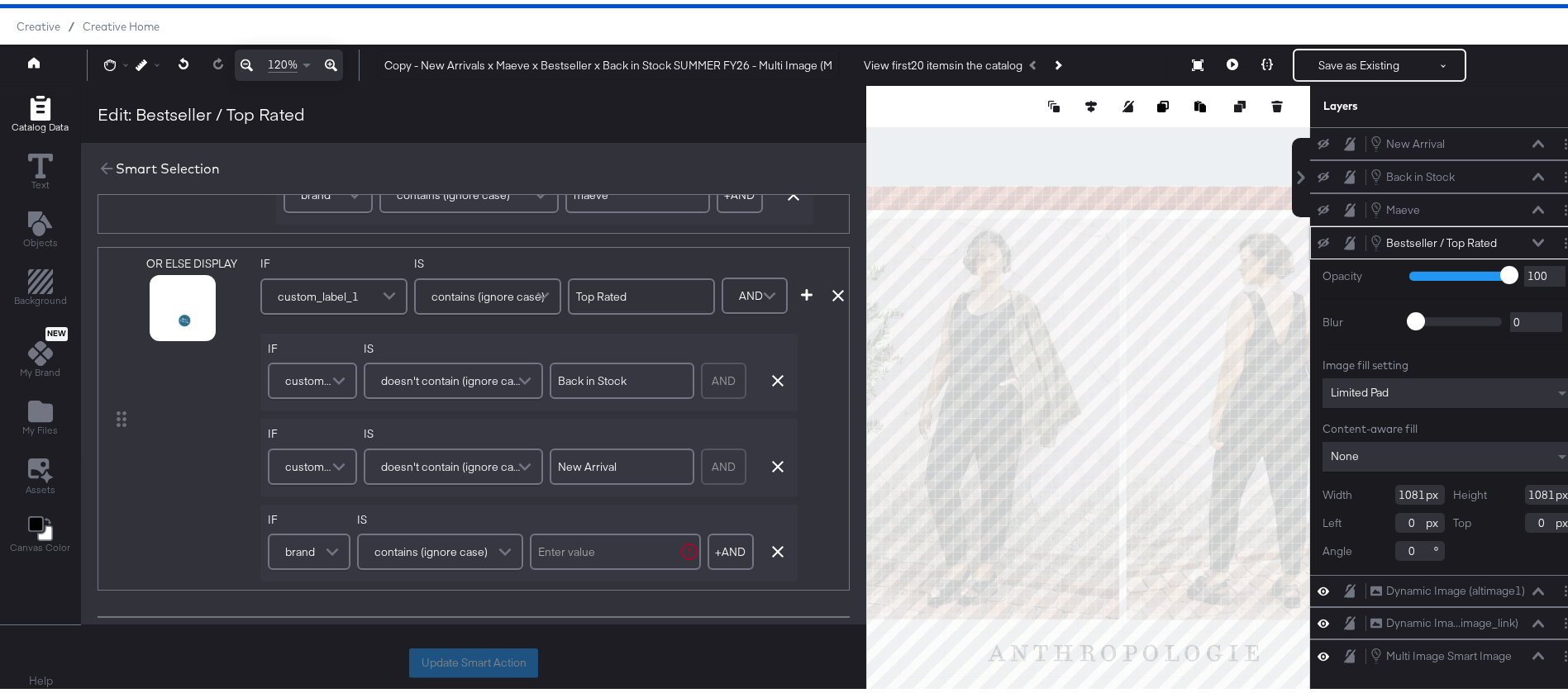 scroll, scrollTop: 273, scrollLeft: 0, axis: vertical 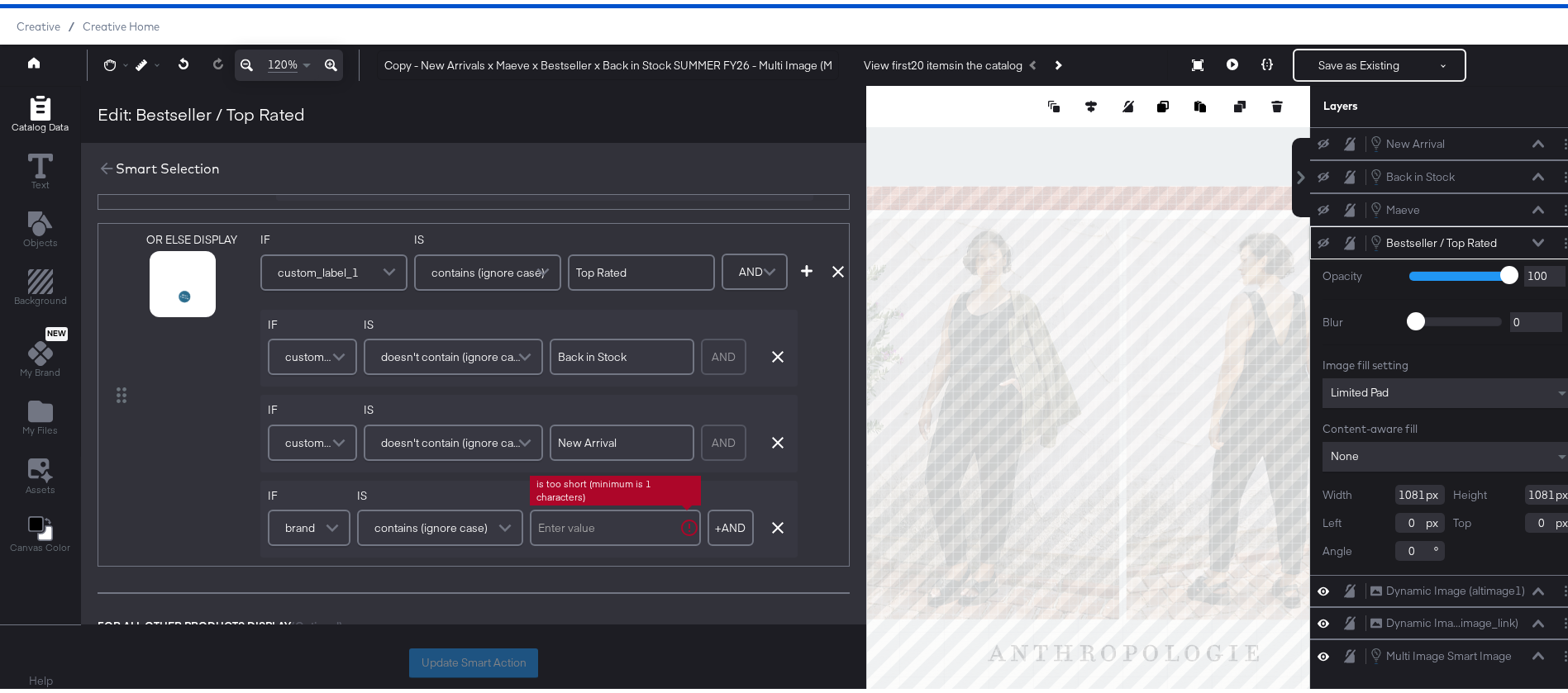 click at bounding box center [615, 524] 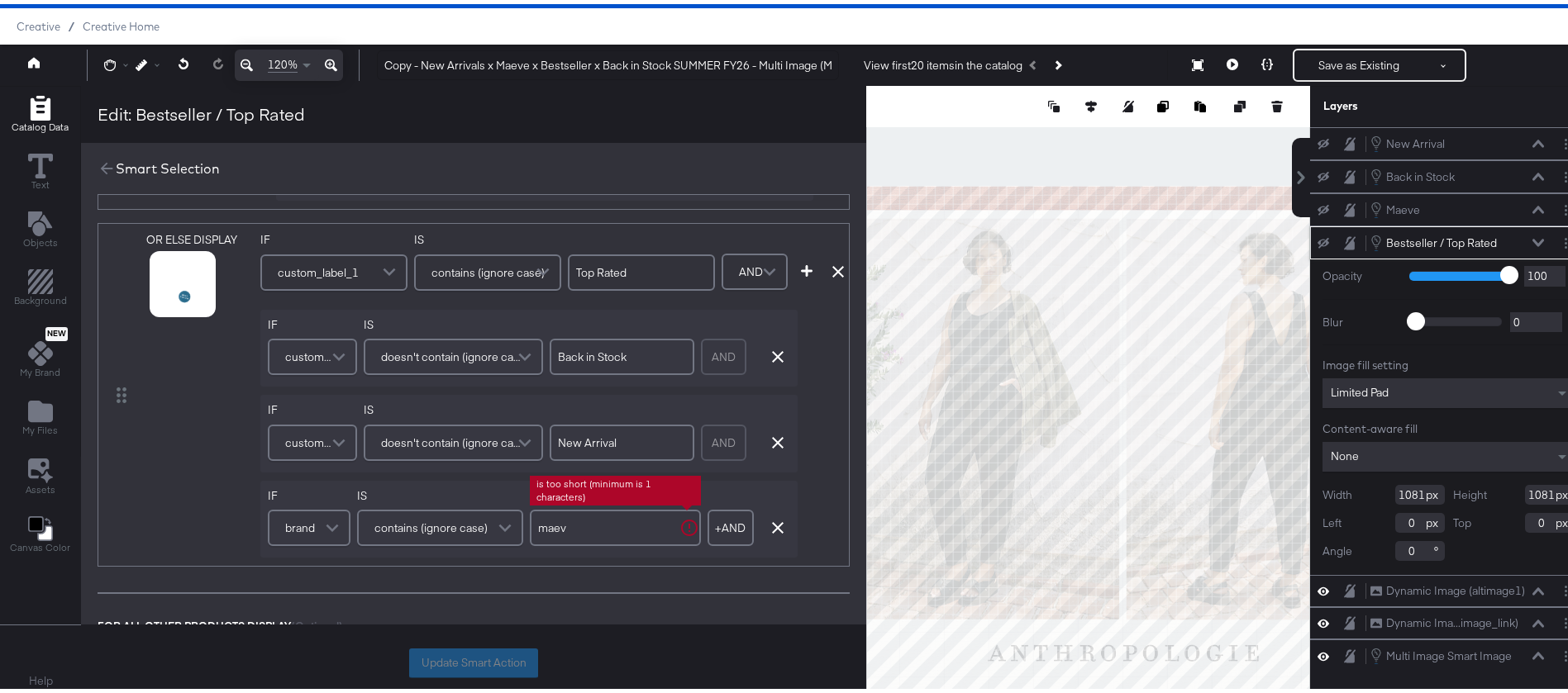 type on "maeve" 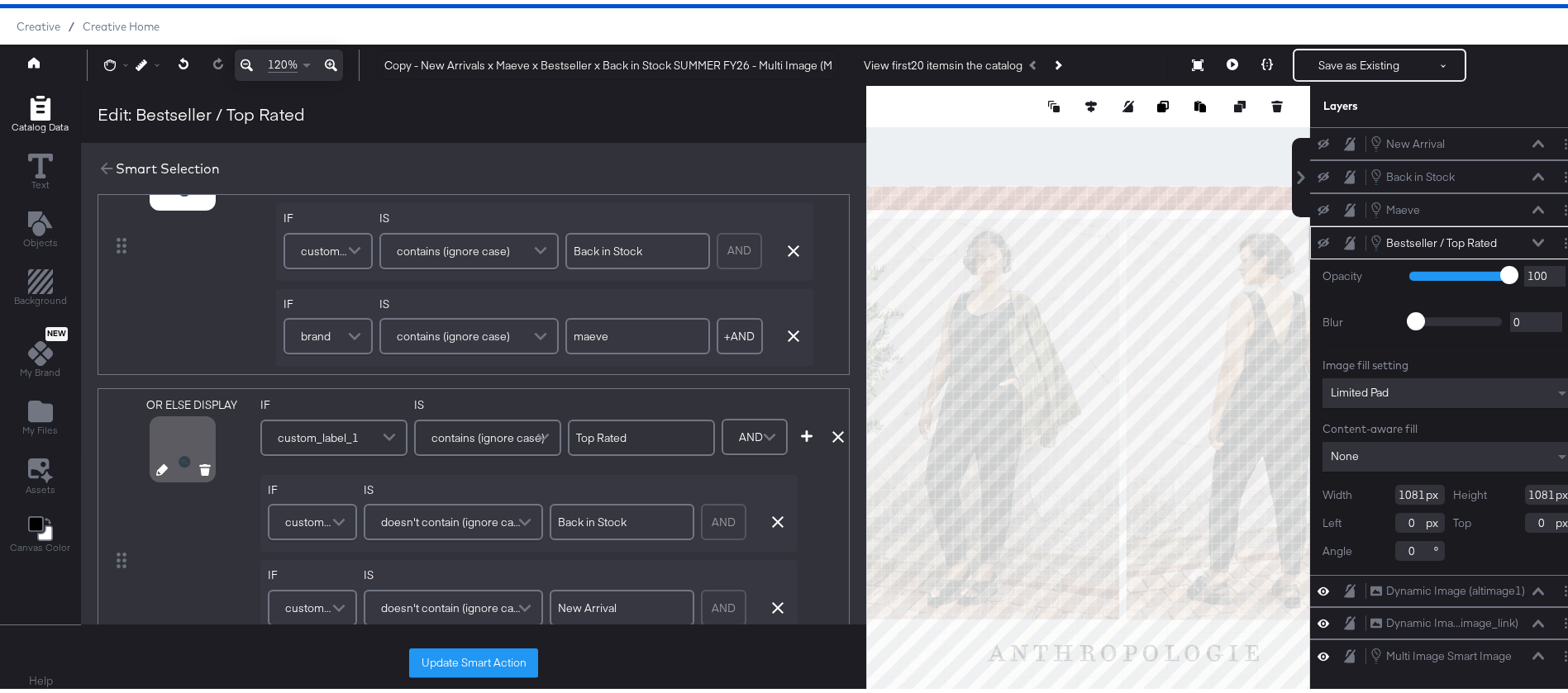 scroll, scrollTop: 112, scrollLeft: 0, axis: vertical 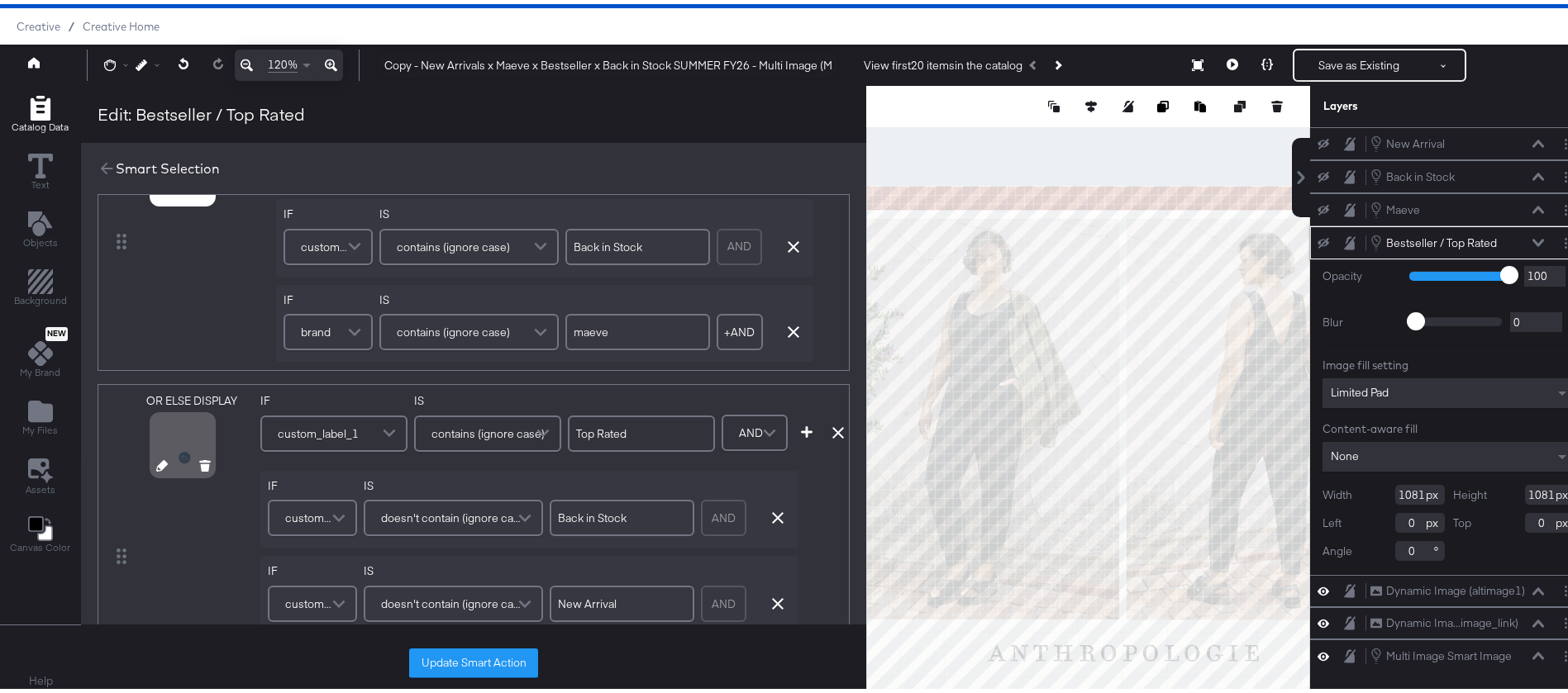 click 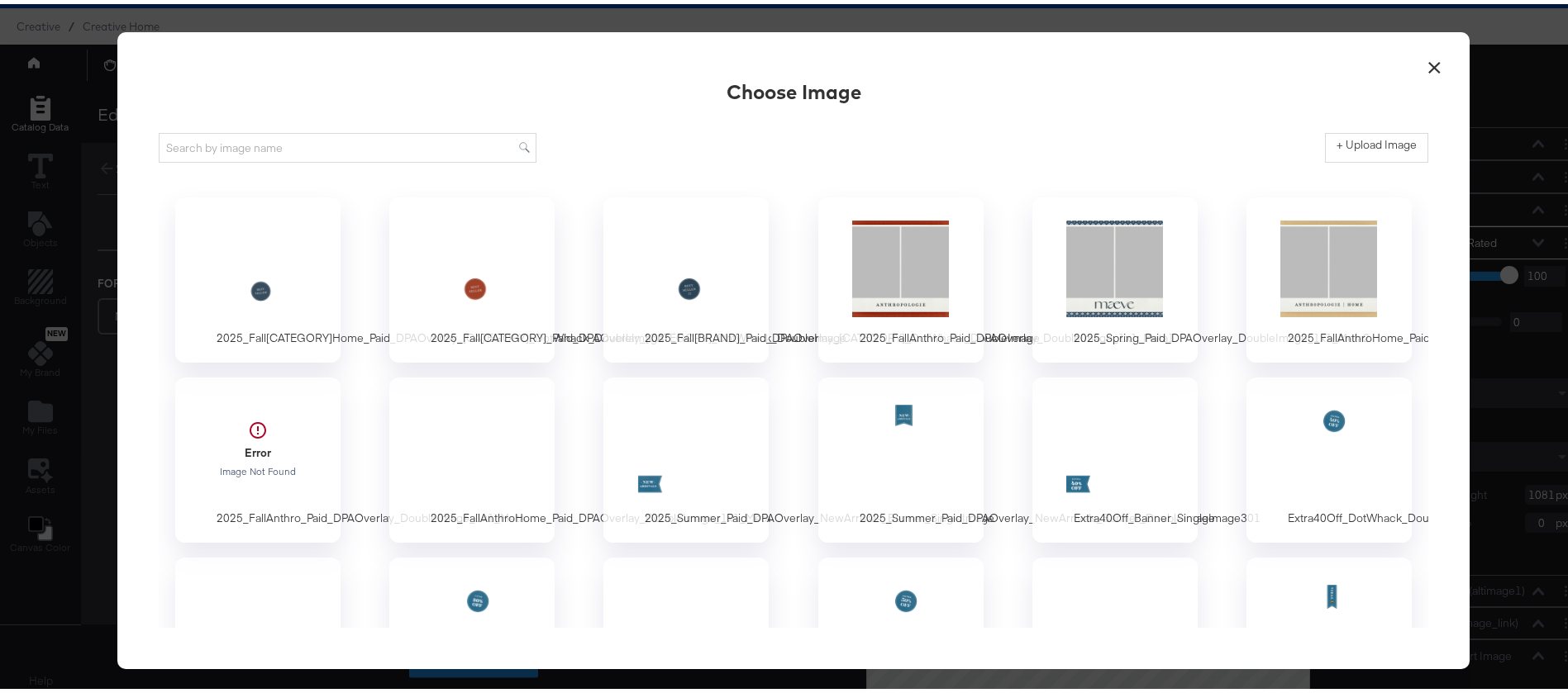 scroll, scrollTop: 0, scrollLeft: 0, axis: both 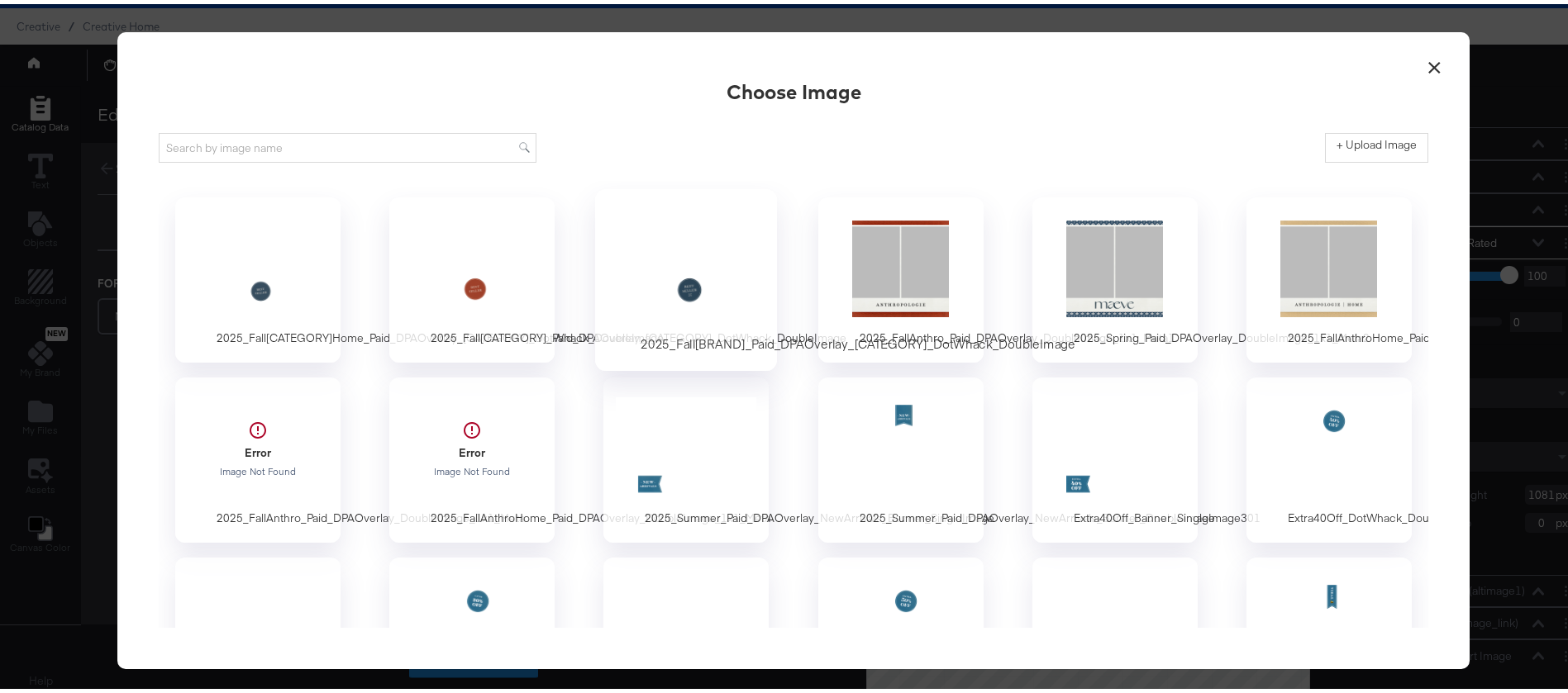 click at bounding box center [686, 264] 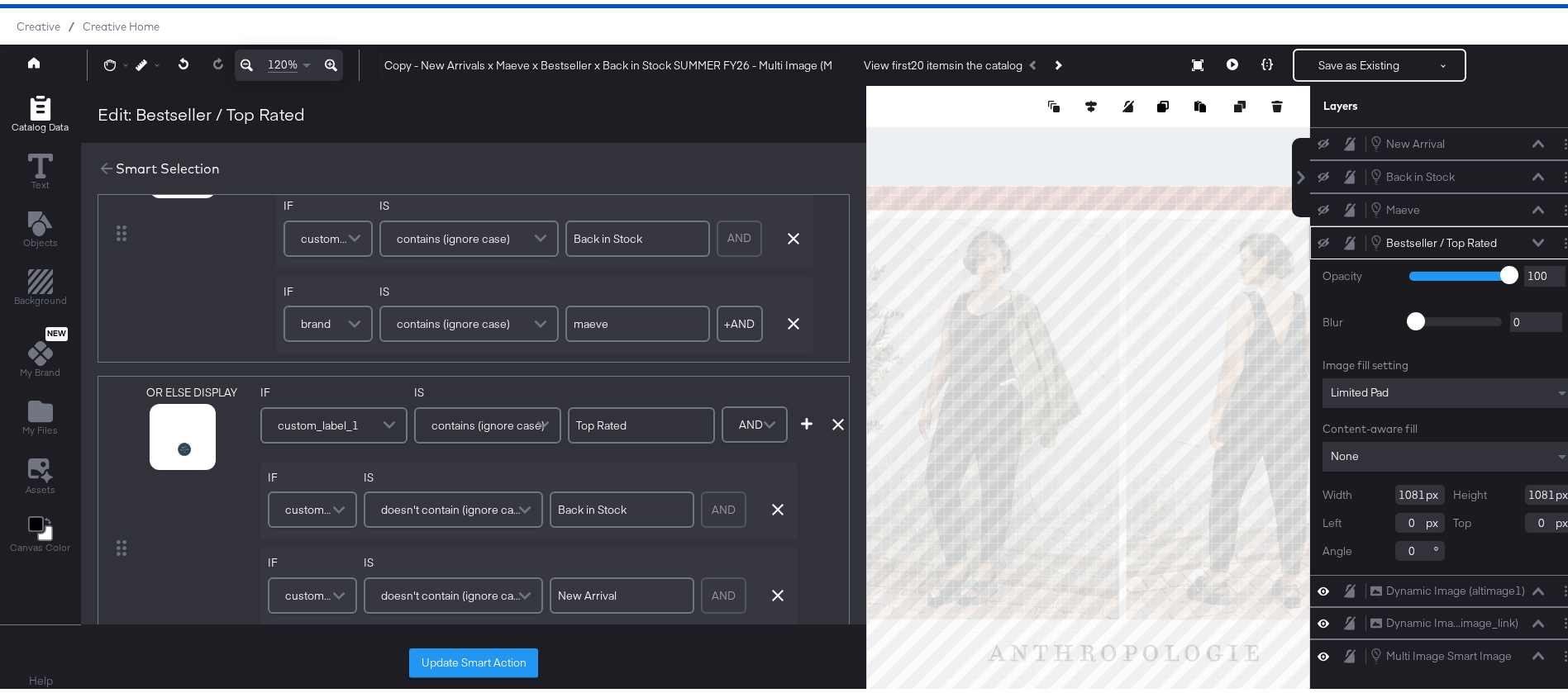 scroll, scrollTop: 121, scrollLeft: 0, axis: vertical 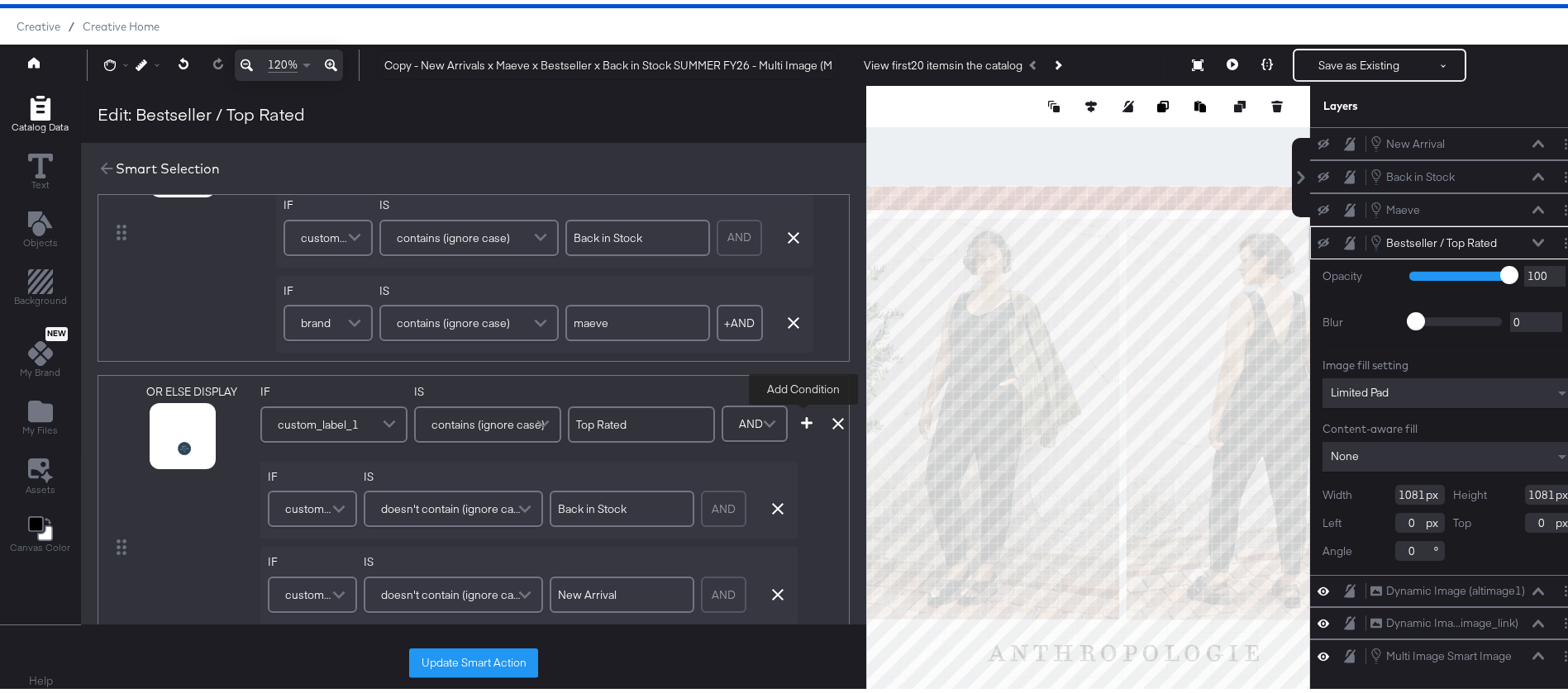 click 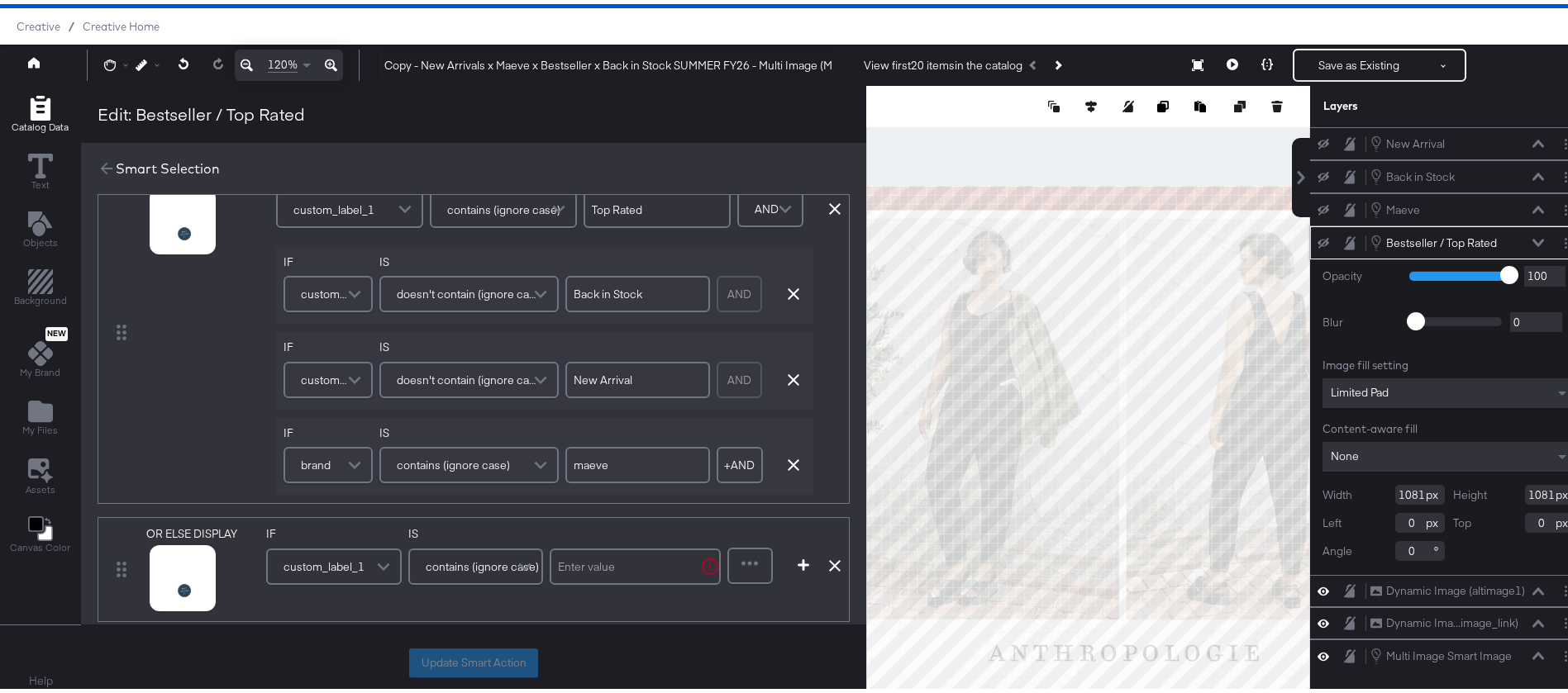 scroll, scrollTop: 366, scrollLeft: 0, axis: vertical 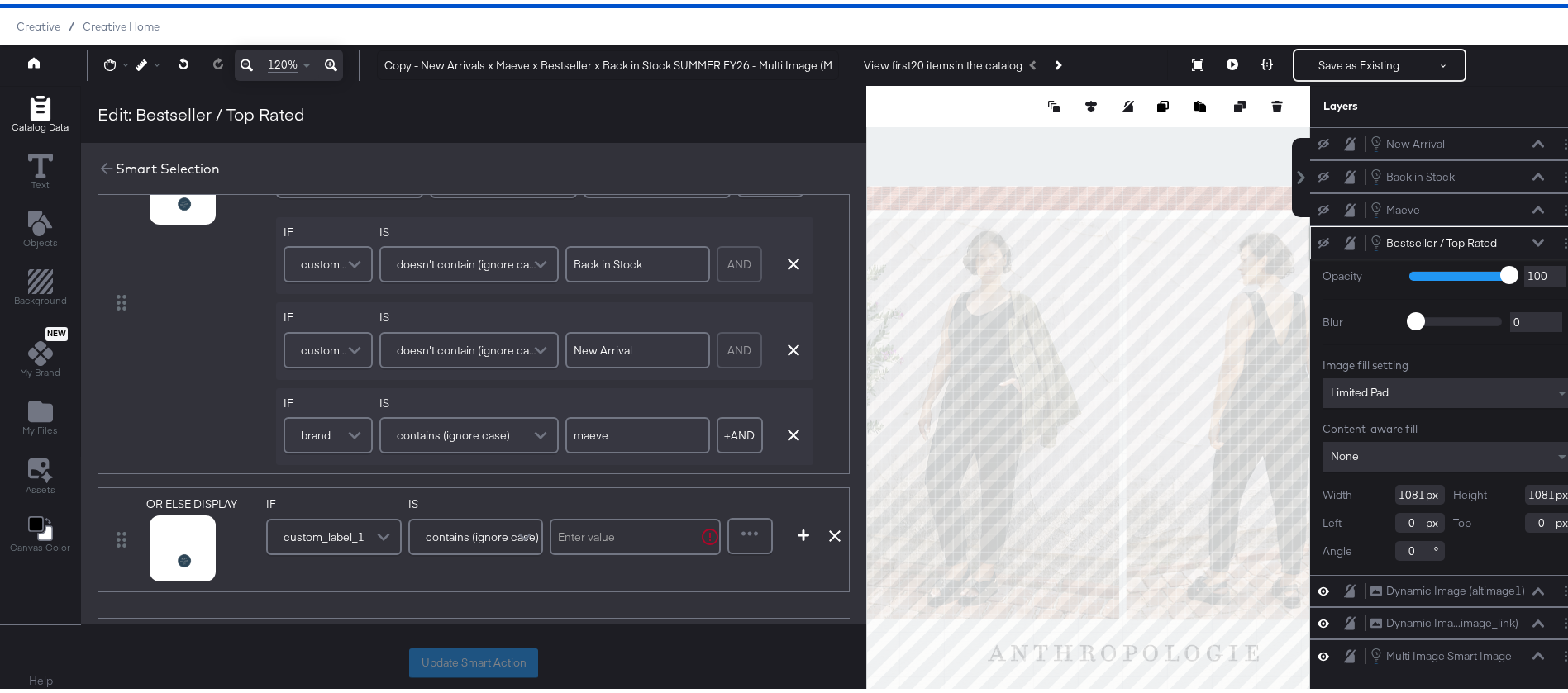 click at bounding box center [635, 533] 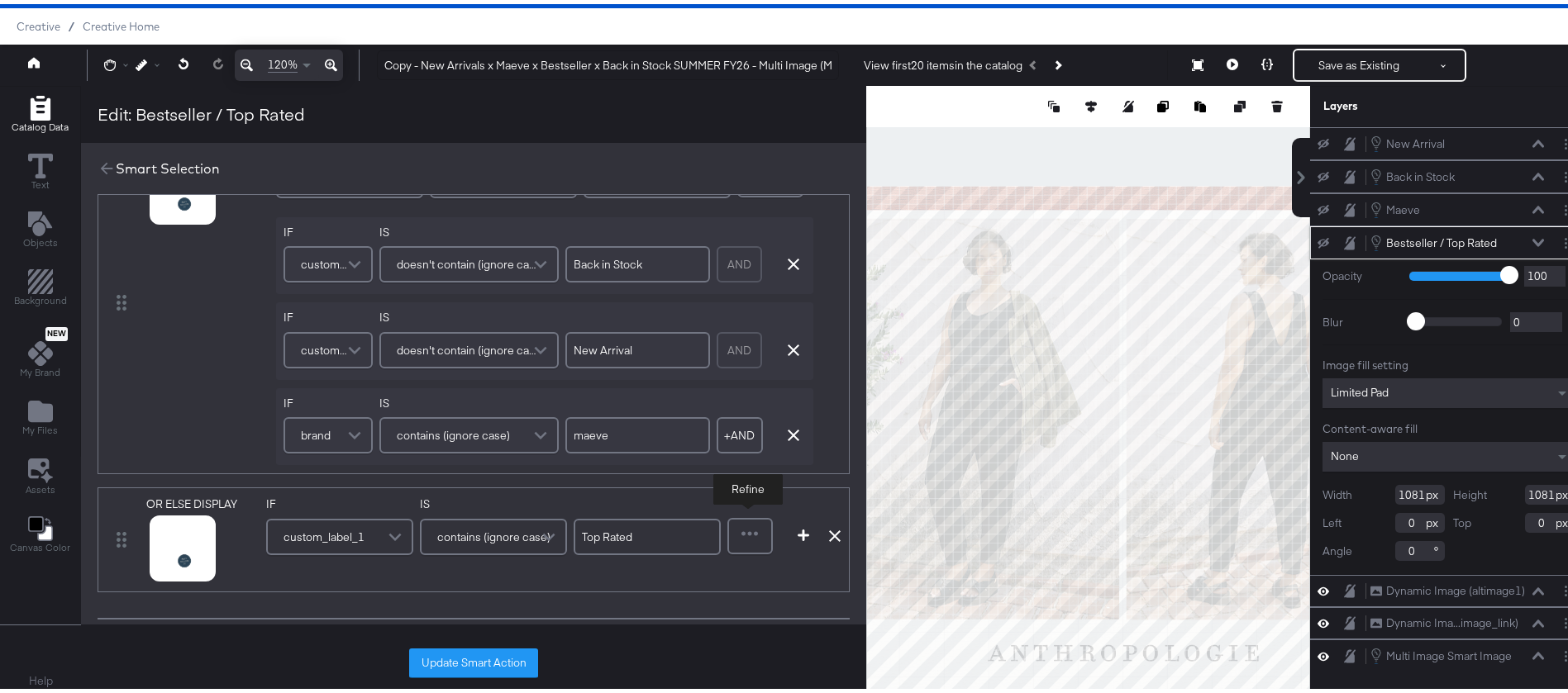 type on "Top Rated" 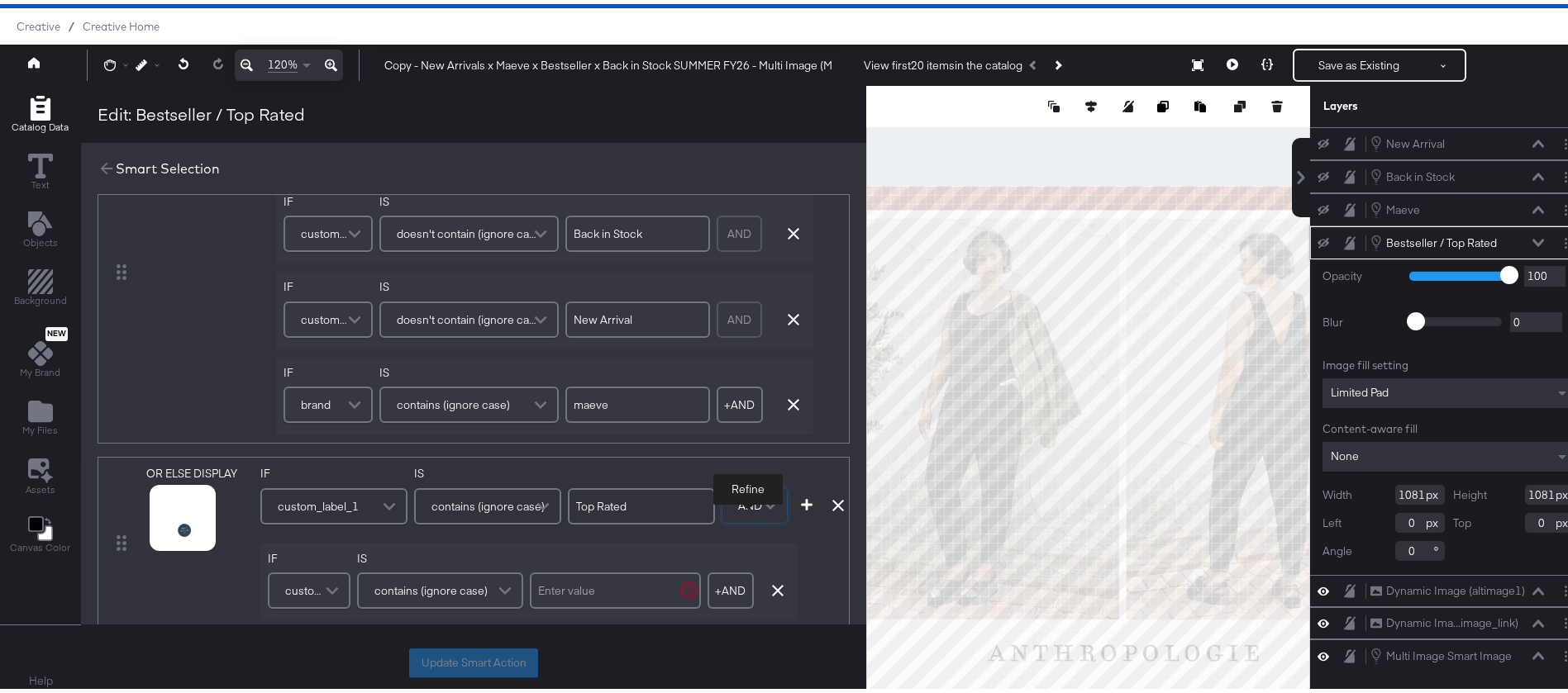 scroll, scrollTop: 399, scrollLeft: 0, axis: vertical 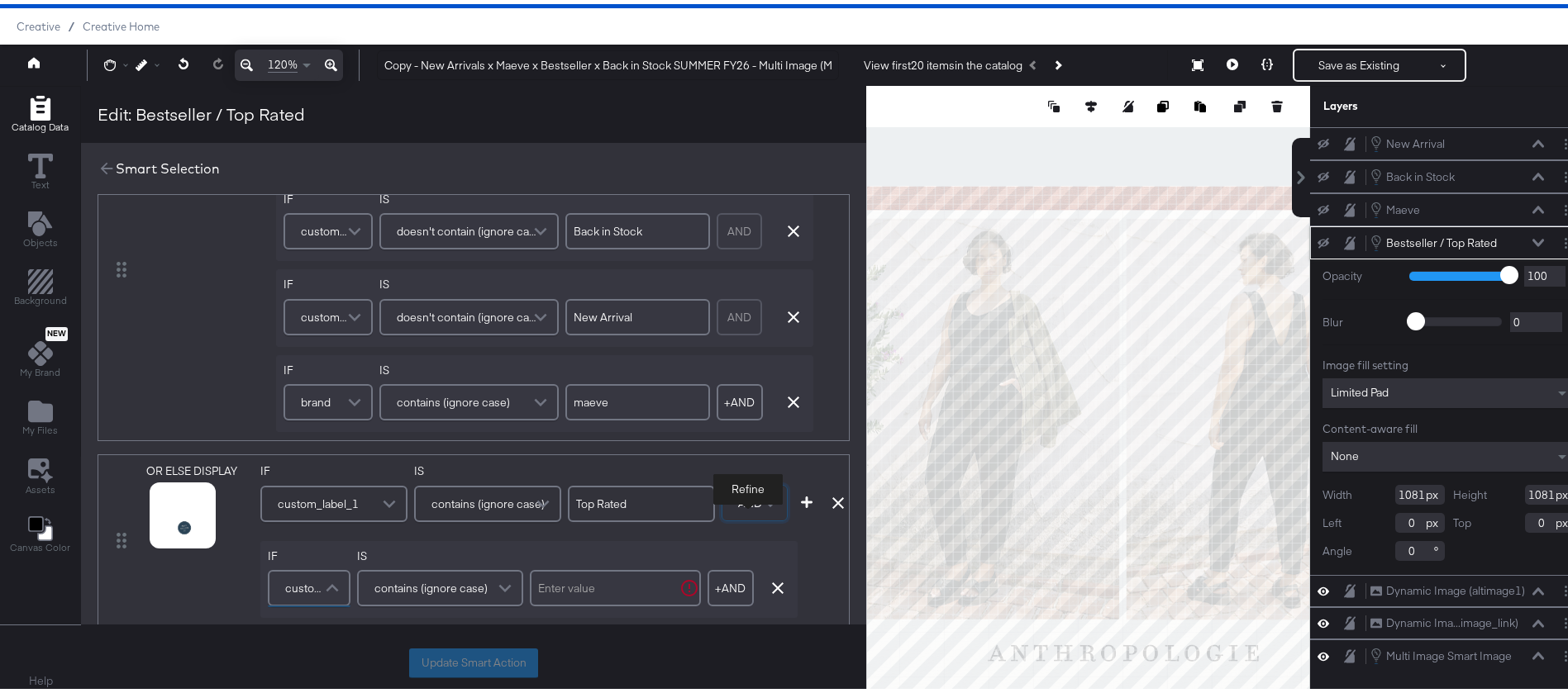 click on "custom_label_1" at bounding box center (309, 584) 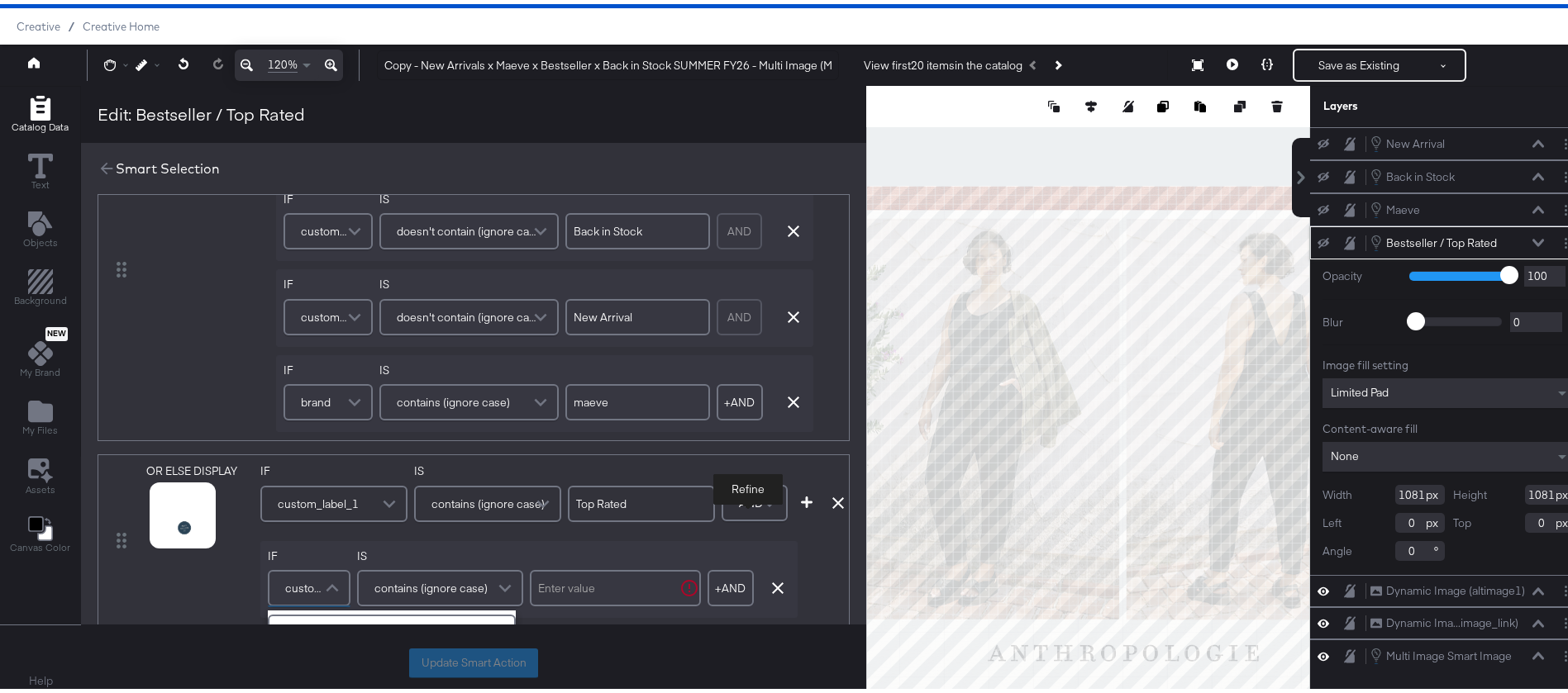 scroll, scrollTop: 425, scrollLeft: 0, axis: vertical 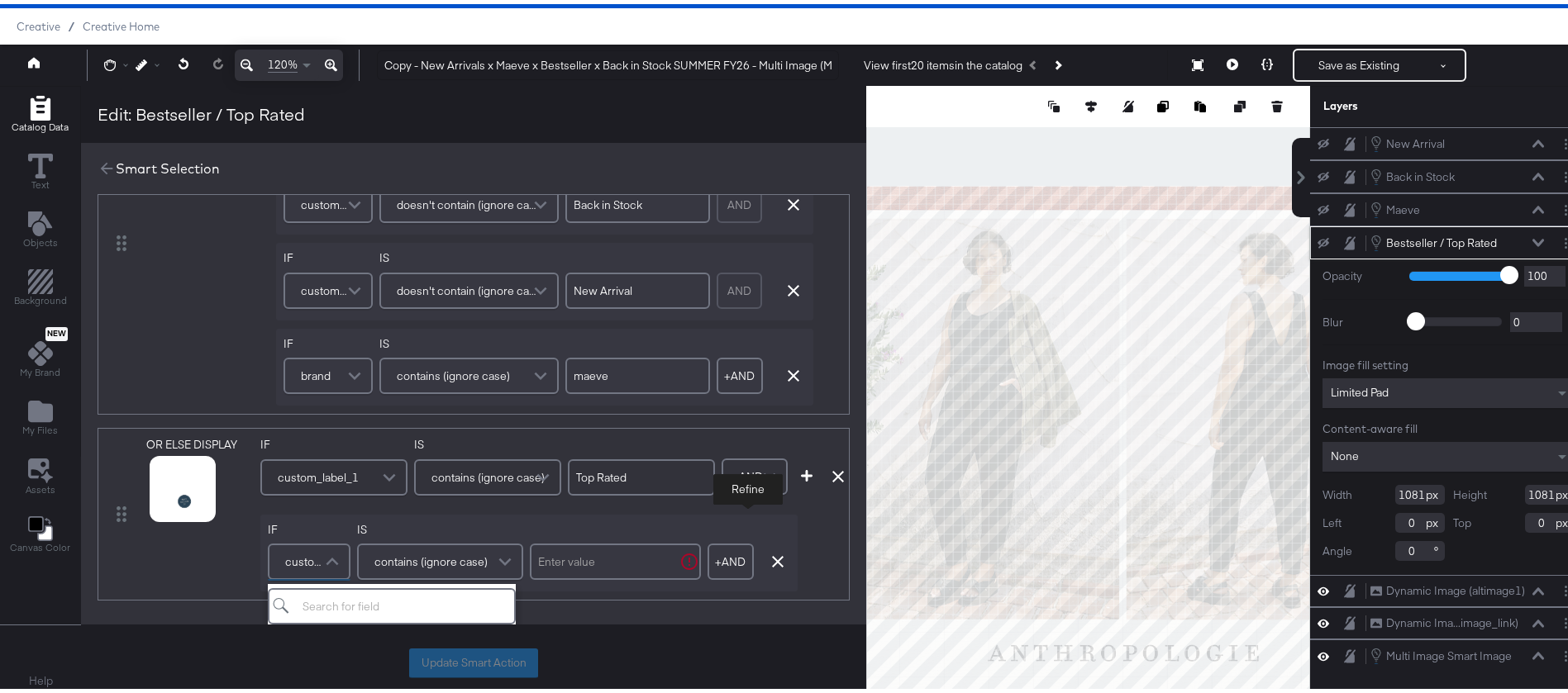 click at bounding box center (356, 201) 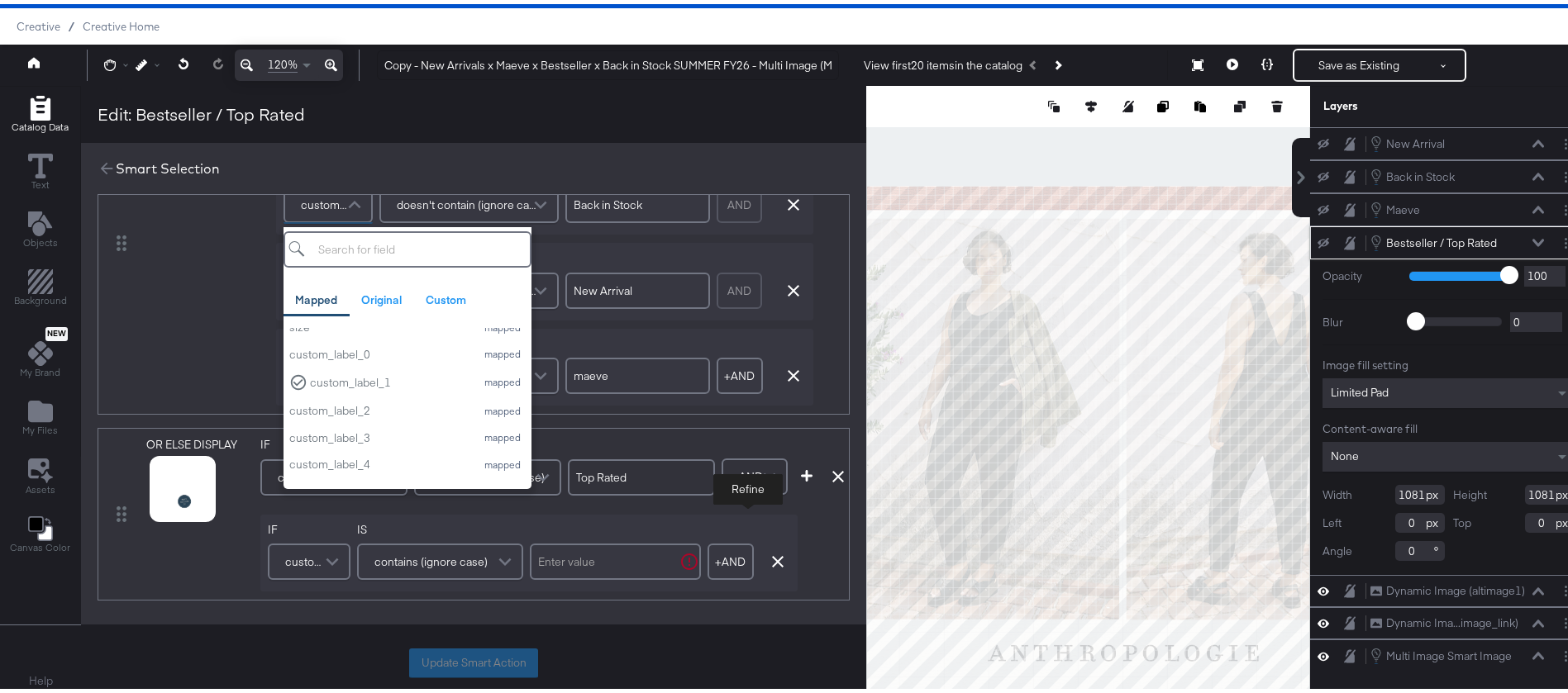 scroll, scrollTop: 663, scrollLeft: 0, axis: vertical 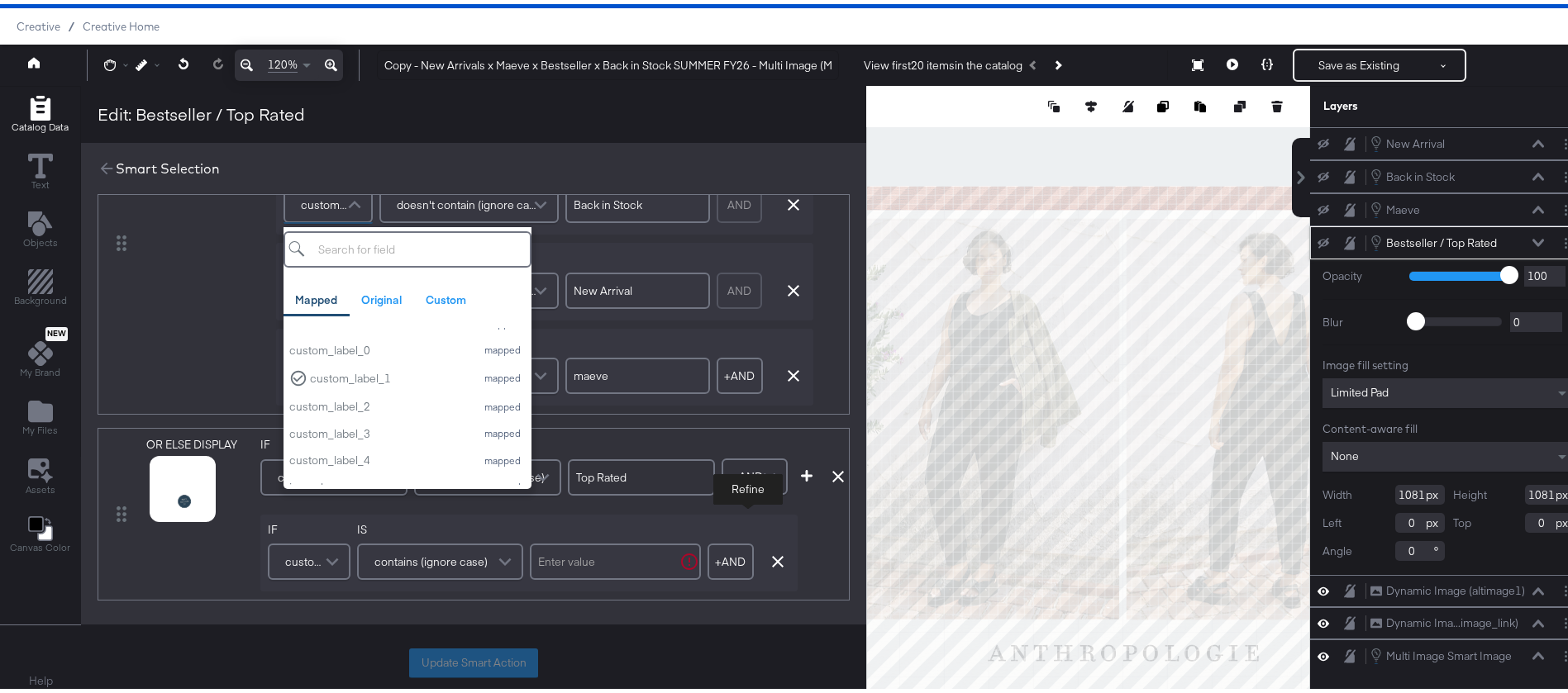 click on "custom_label_1" at bounding box center (307, 558) 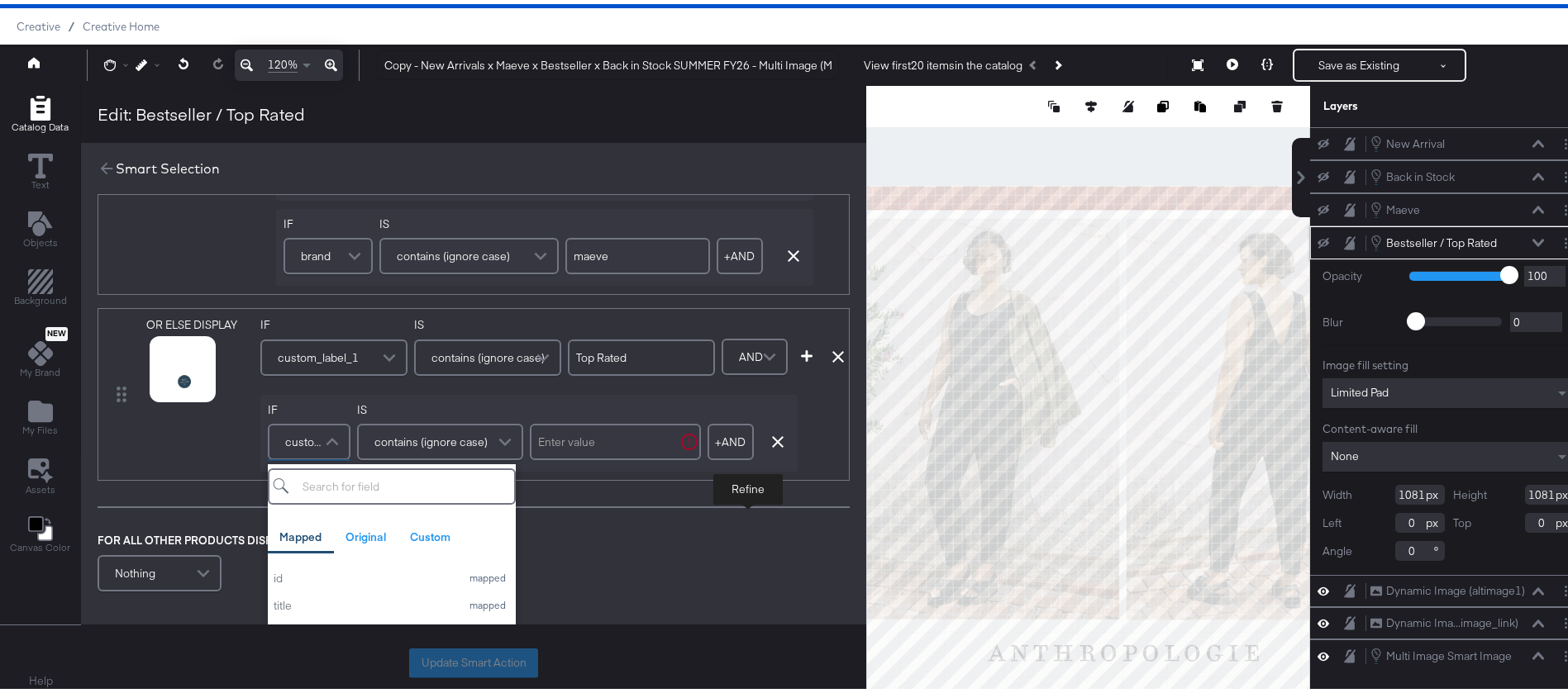scroll, scrollTop: 557, scrollLeft: 0, axis: vertical 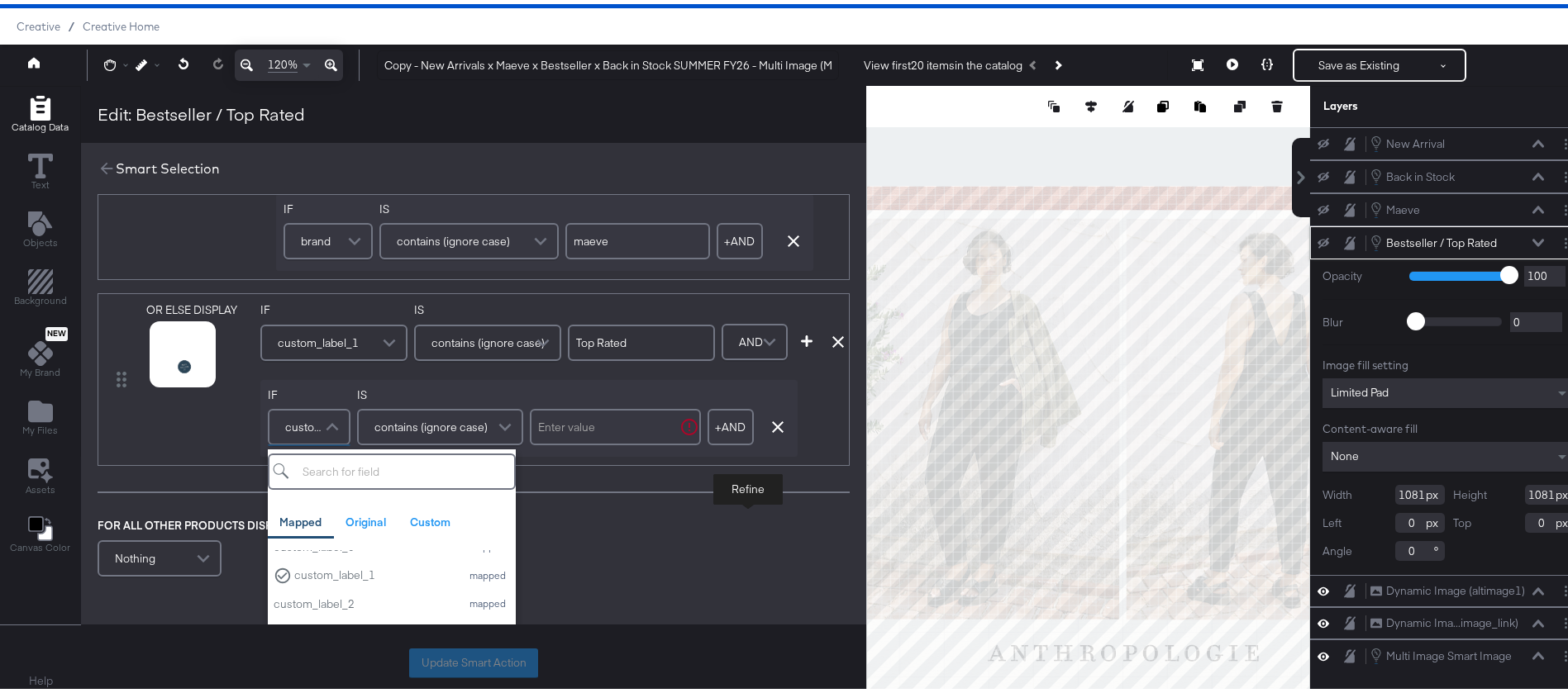 click on "contains (ignore case)" at bounding box center (440, 423) 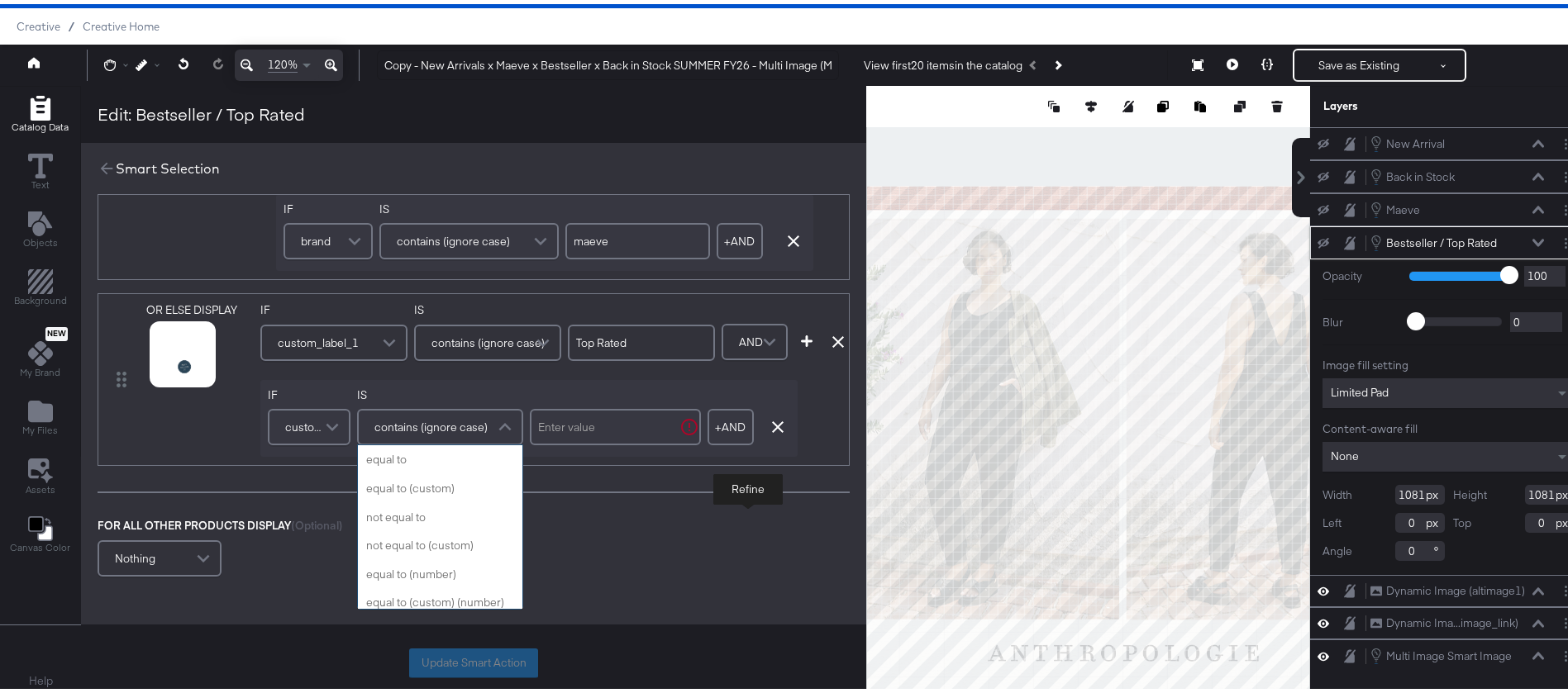 scroll, scrollTop: 660, scrollLeft: 0, axis: vertical 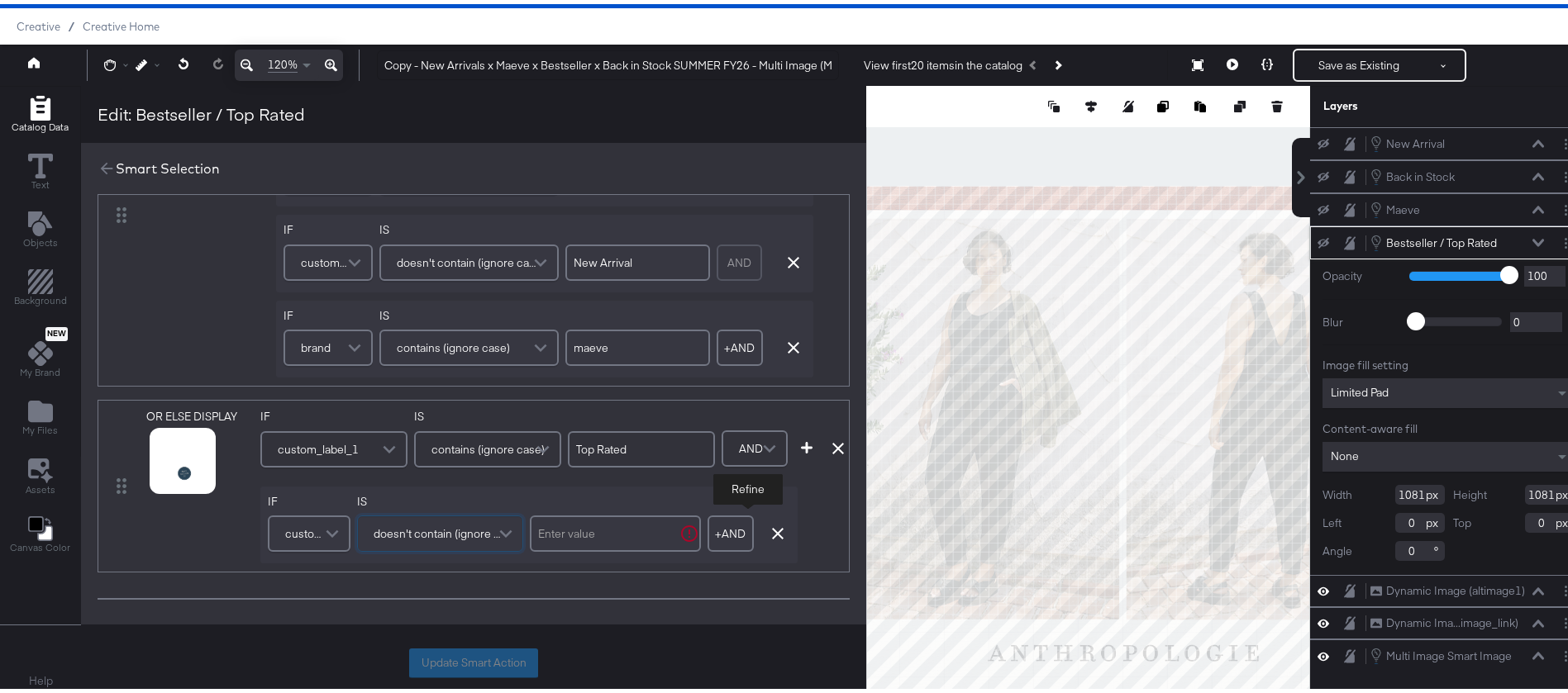 click at bounding box center [615, 529] 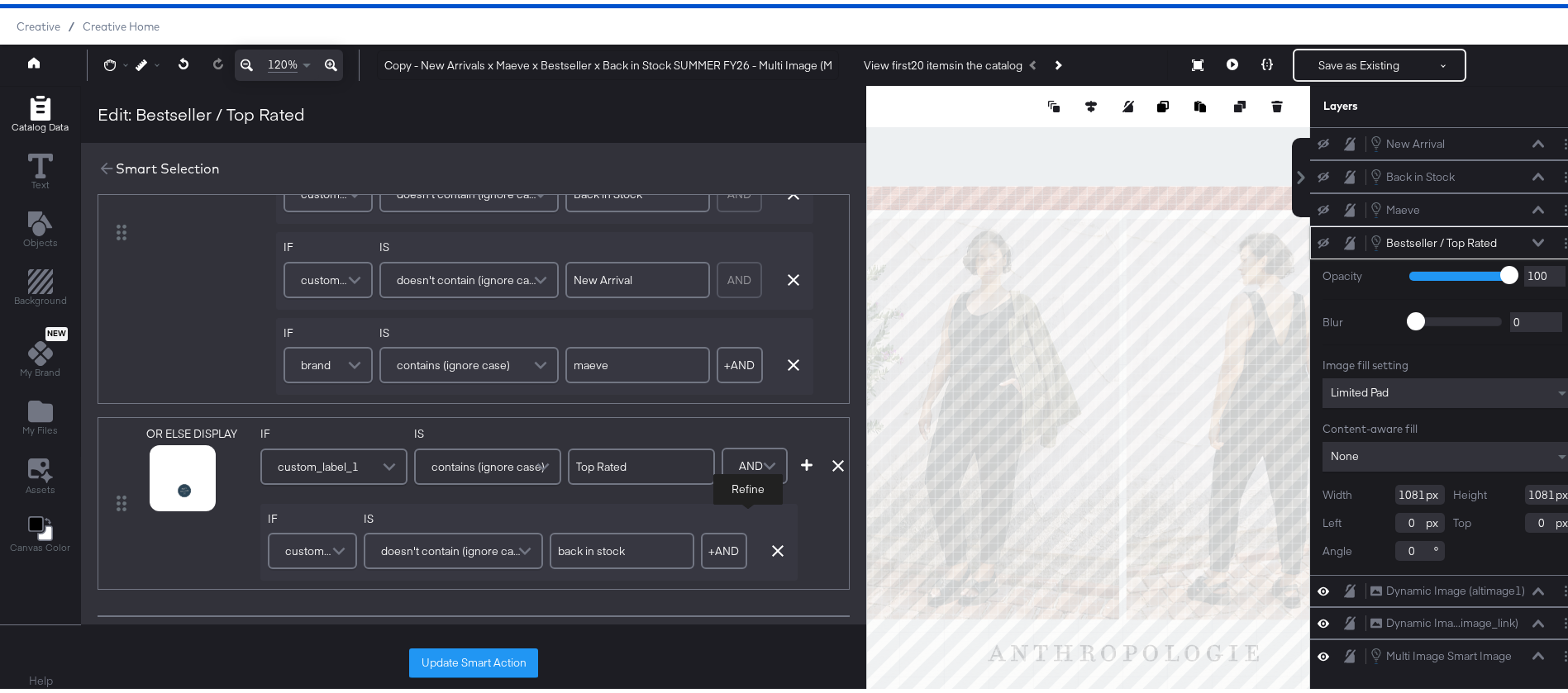 scroll, scrollTop: 443, scrollLeft: 0, axis: vertical 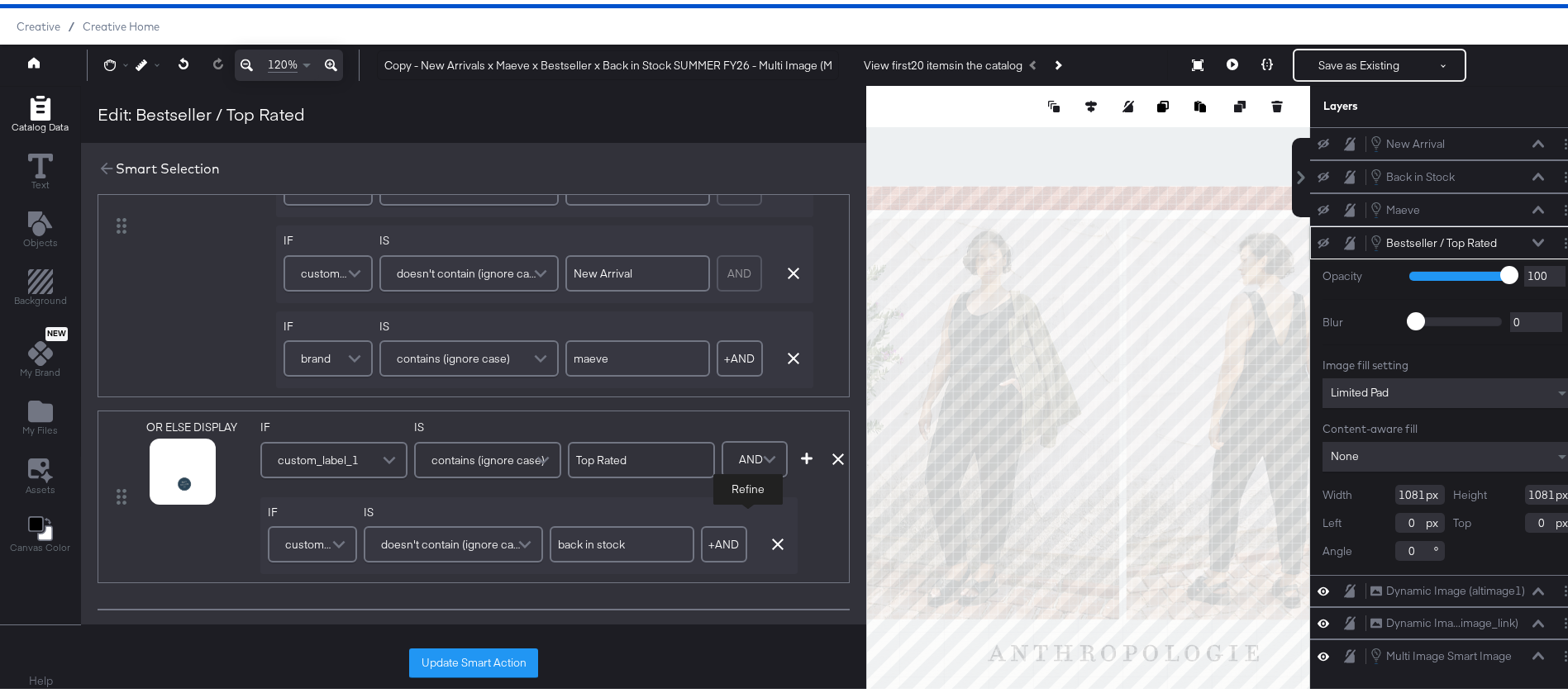 type on "back in stock" 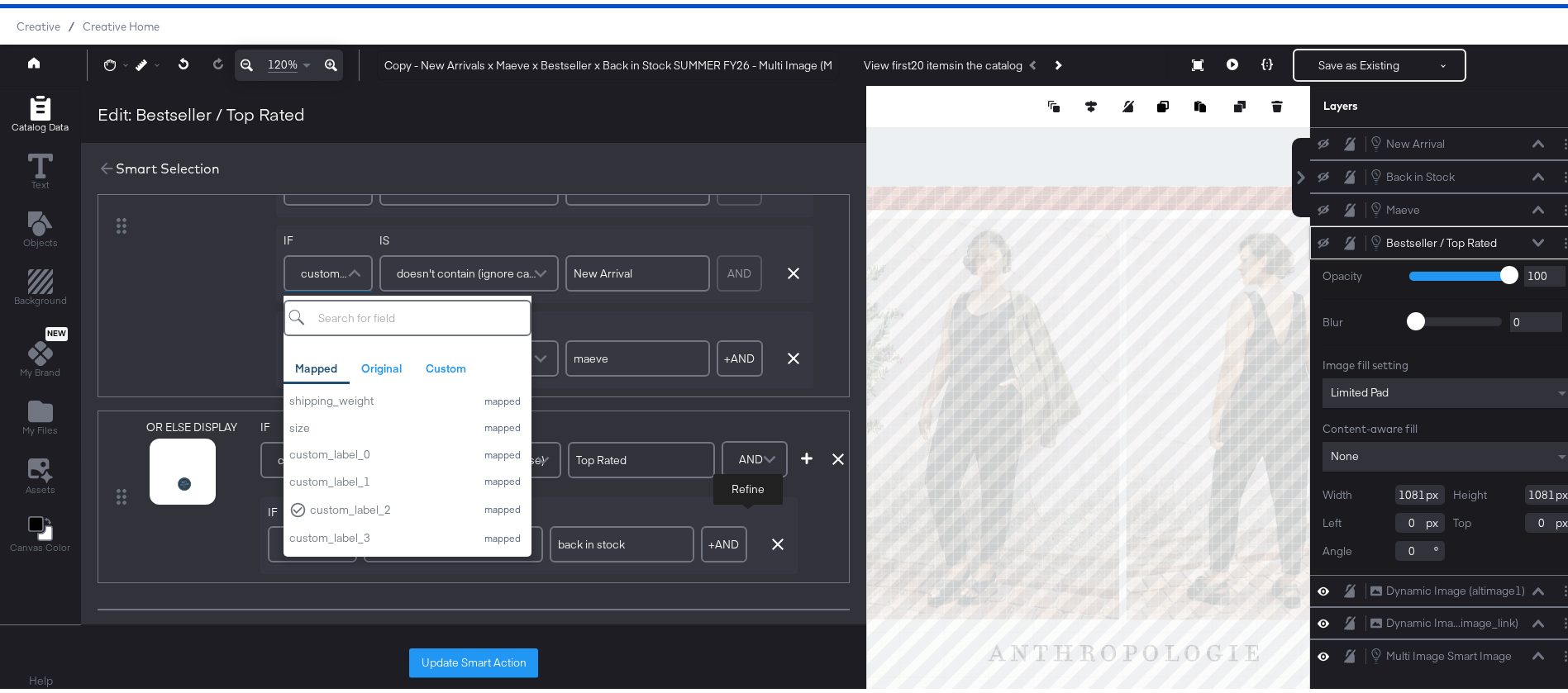 scroll, scrollTop: 686, scrollLeft: 0, axis: vertical 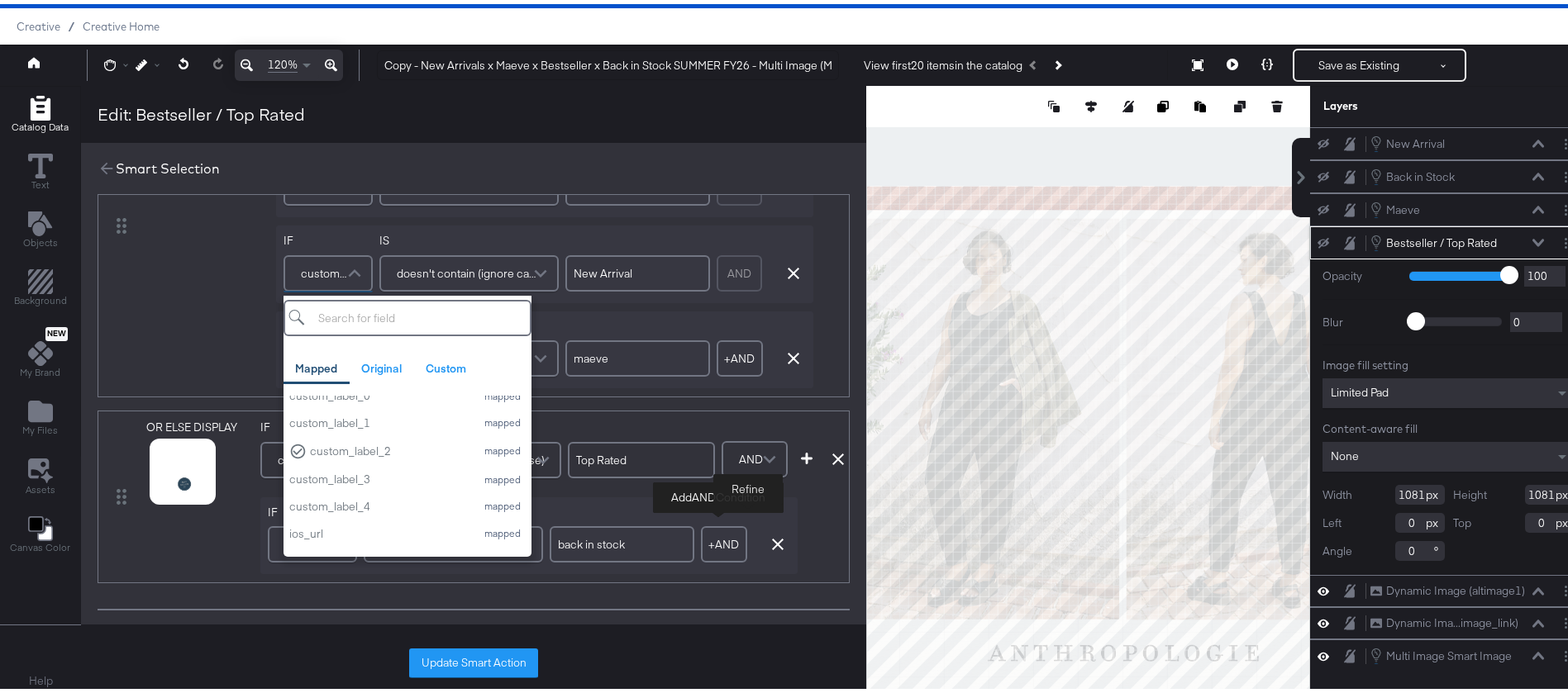 click on "+  AND" at bounding box center [724, 540] 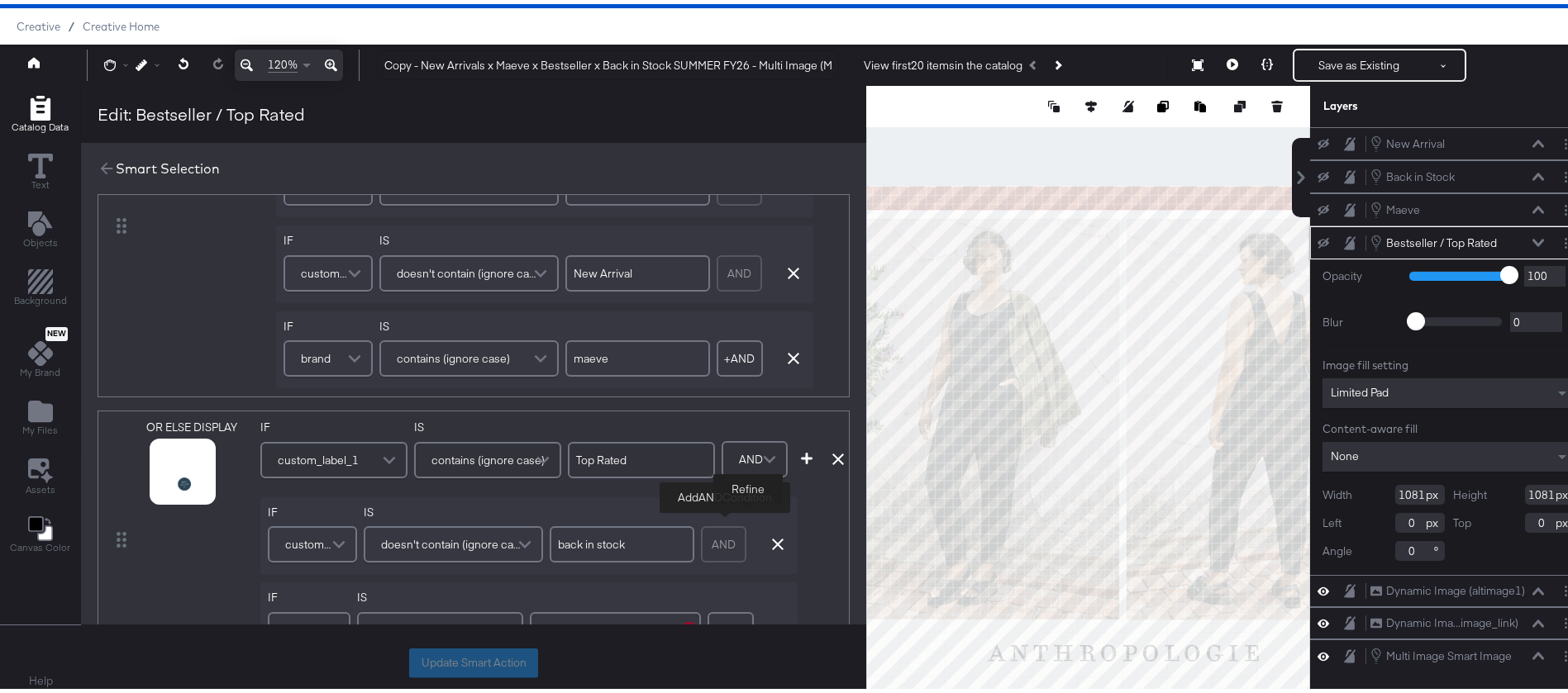 scroll, scrollTop: 529, scrollLeft: 0, axis: vertical 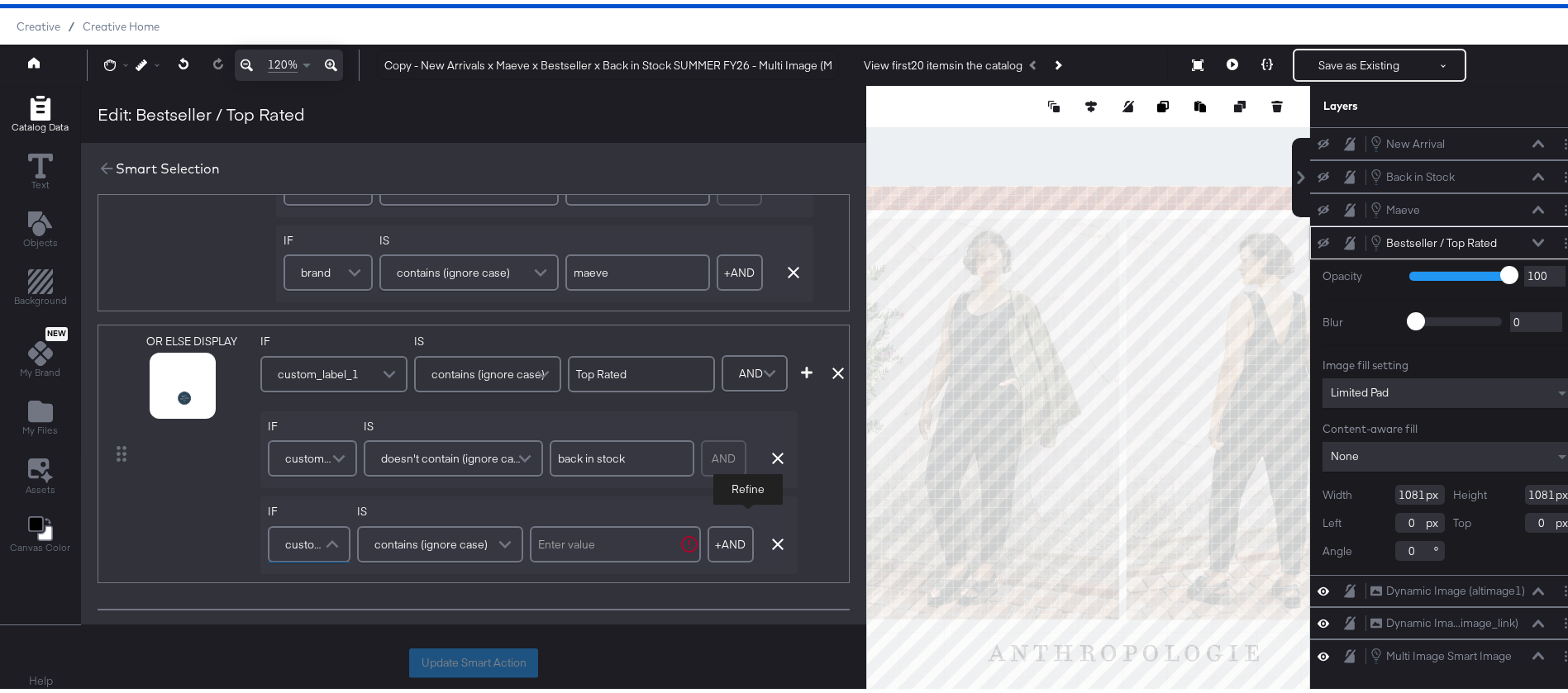 click on "custom_label_1" at bounding box center (307, 540) 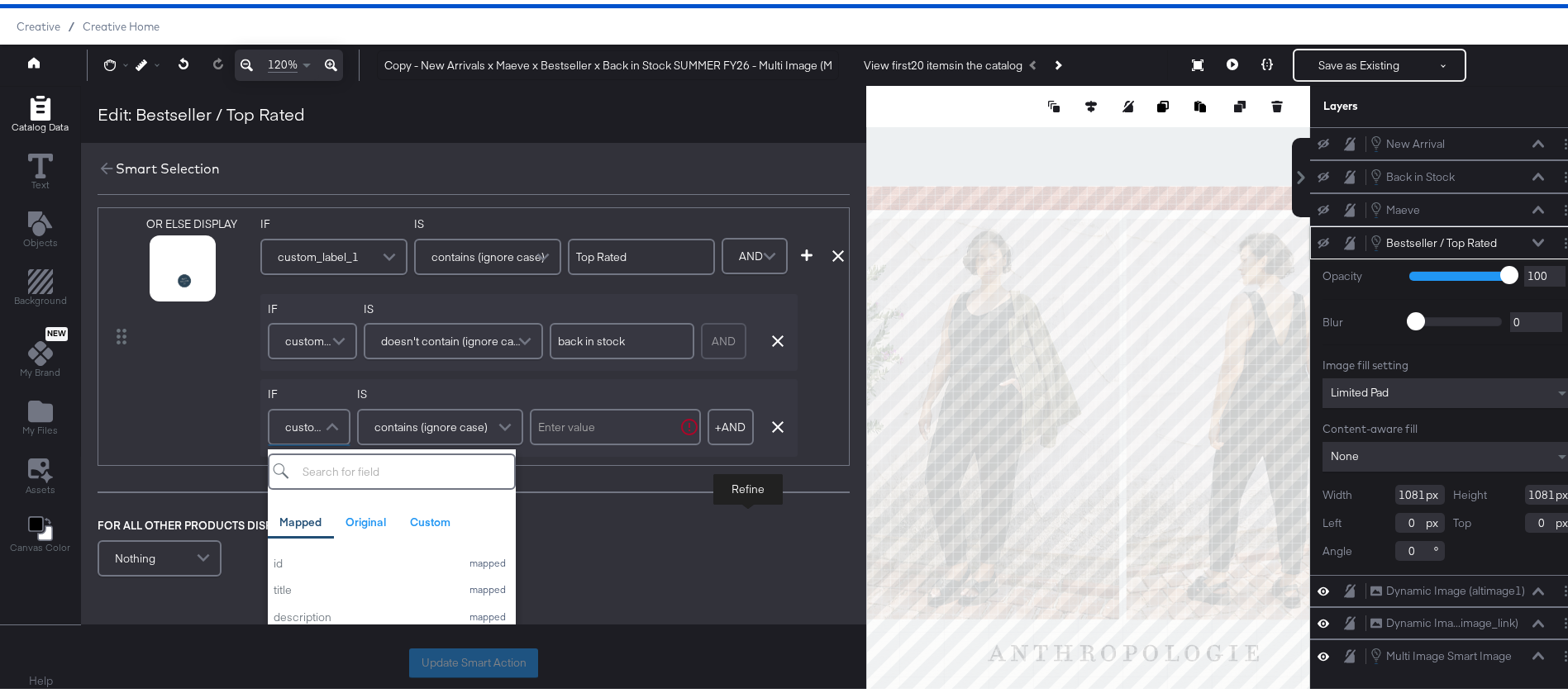 scroll, scrollTop: 700, scrollLeft: 0, axis: vertical 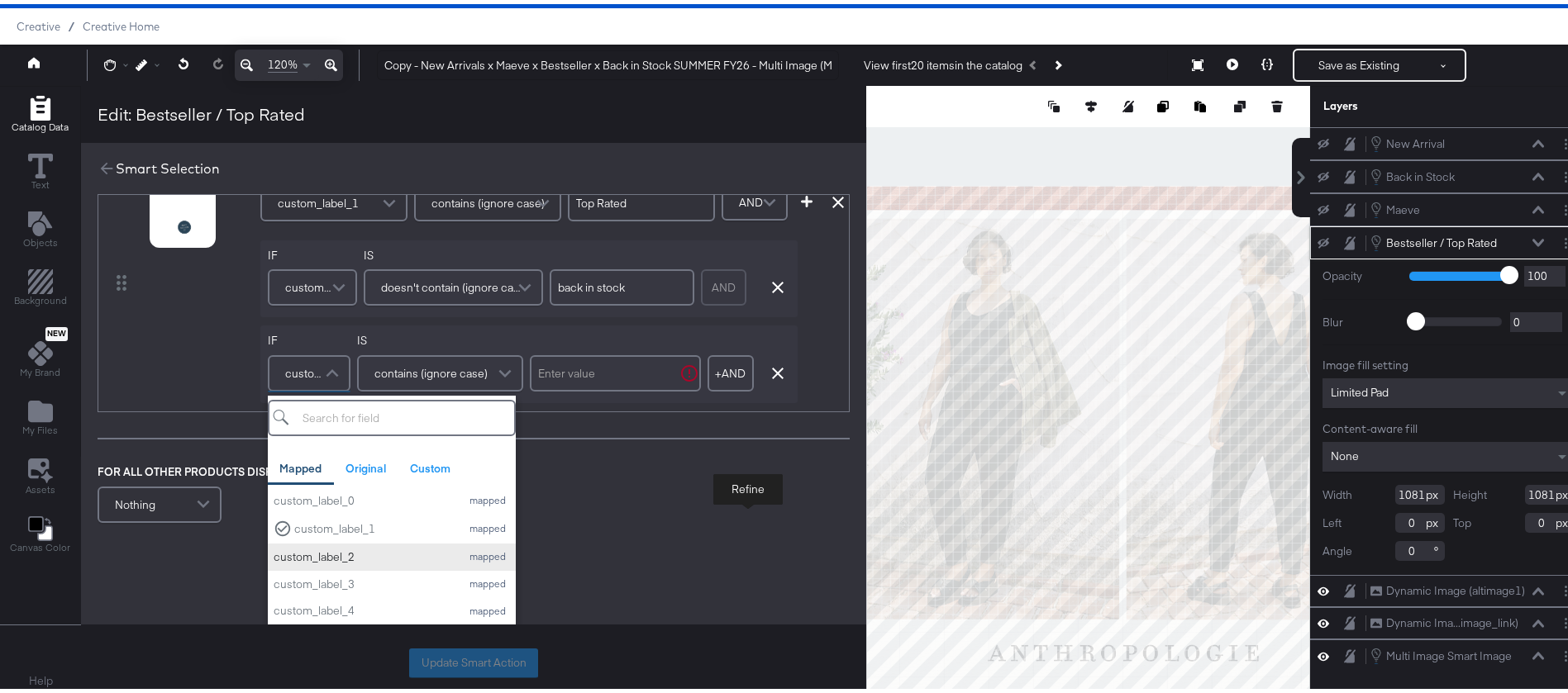 click on "custom_label_2" at bounding box center [363, 553] 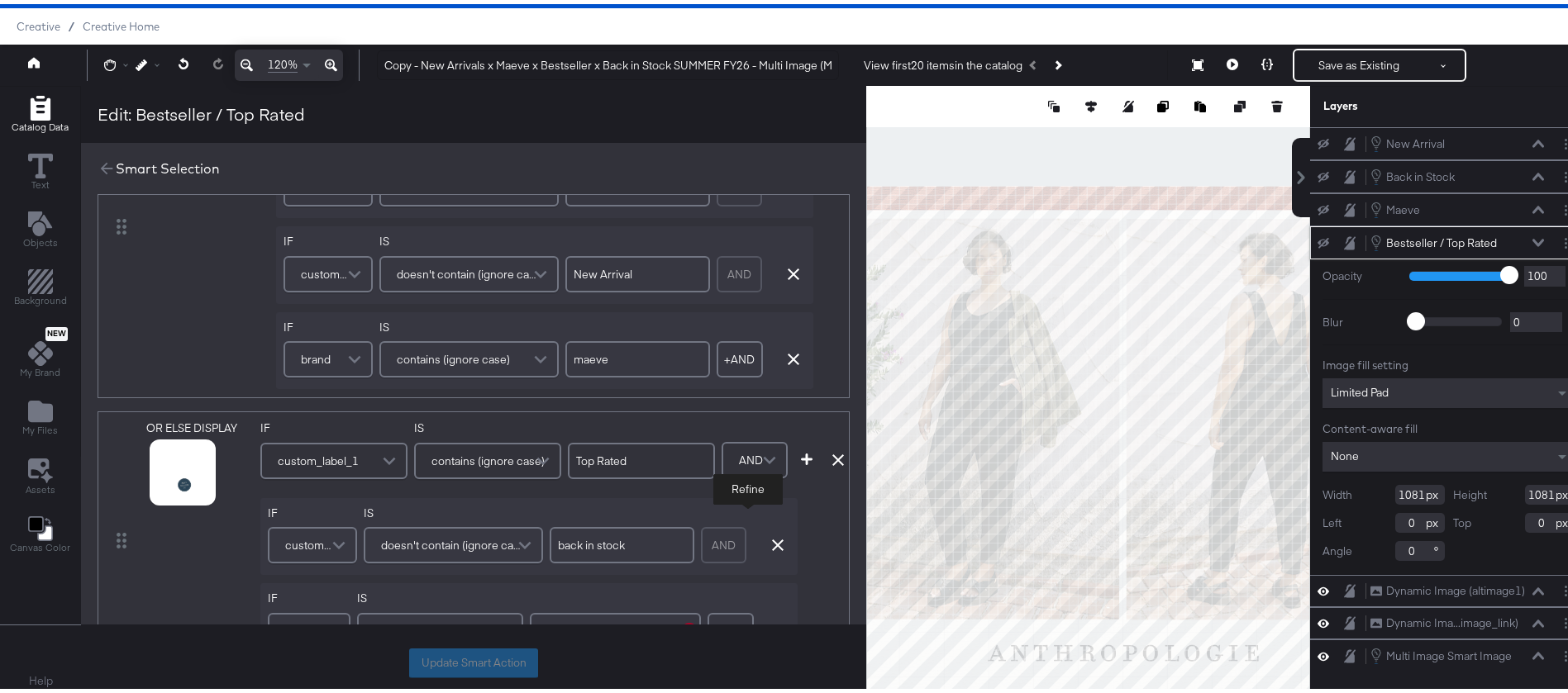 scroll, scrollTop: 542, scrollLeft: 0, axis: vertical 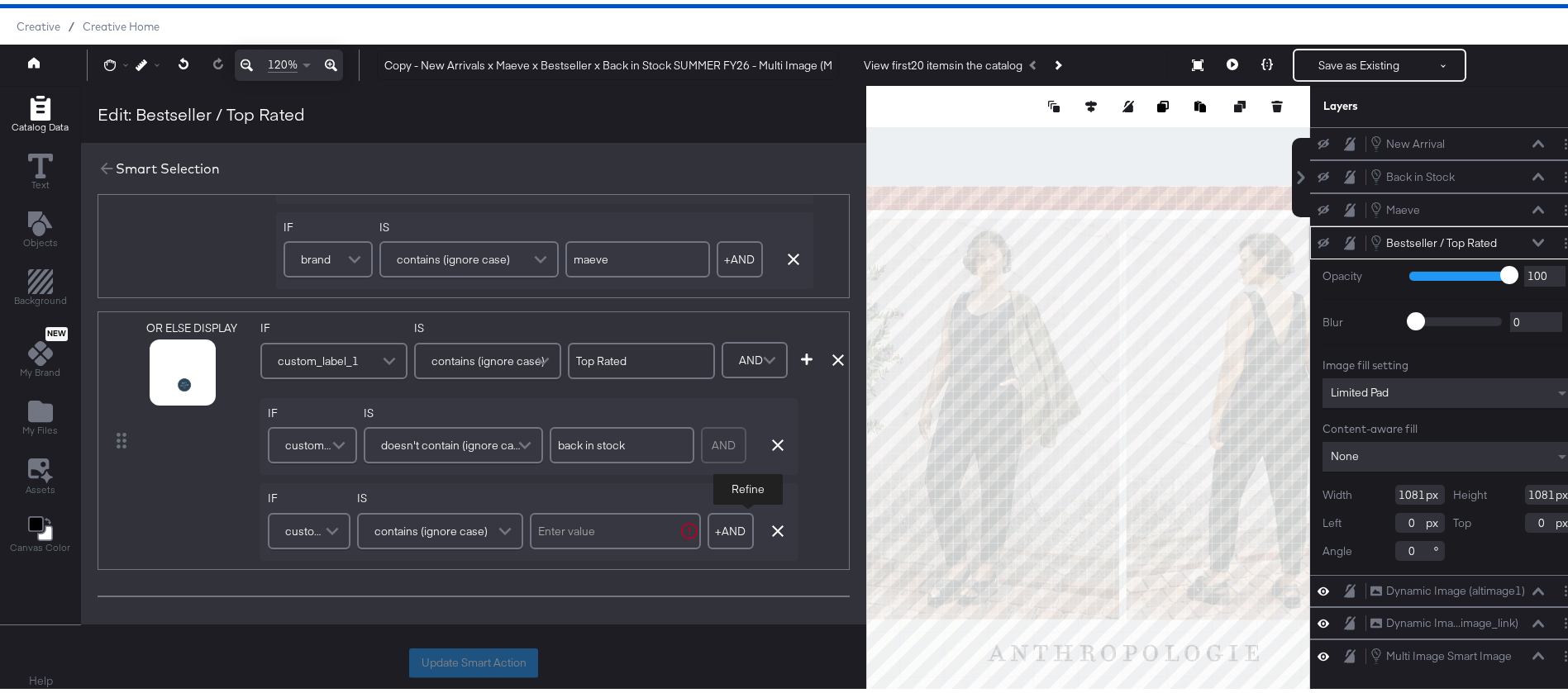 click on "contains (ignore case)" at bounding box center [431, 527] 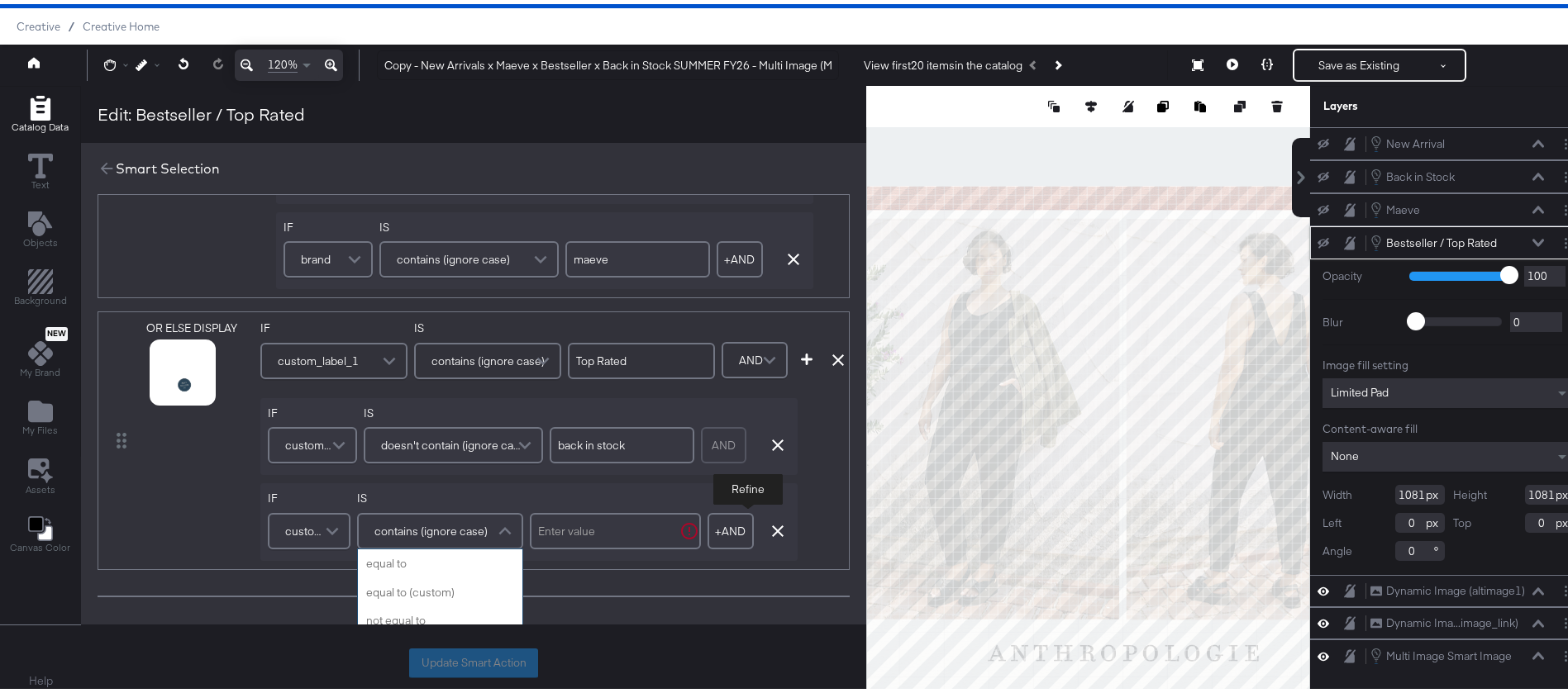 scroll, scrollTop: 660, scrollLeft: 0, axis: vertical 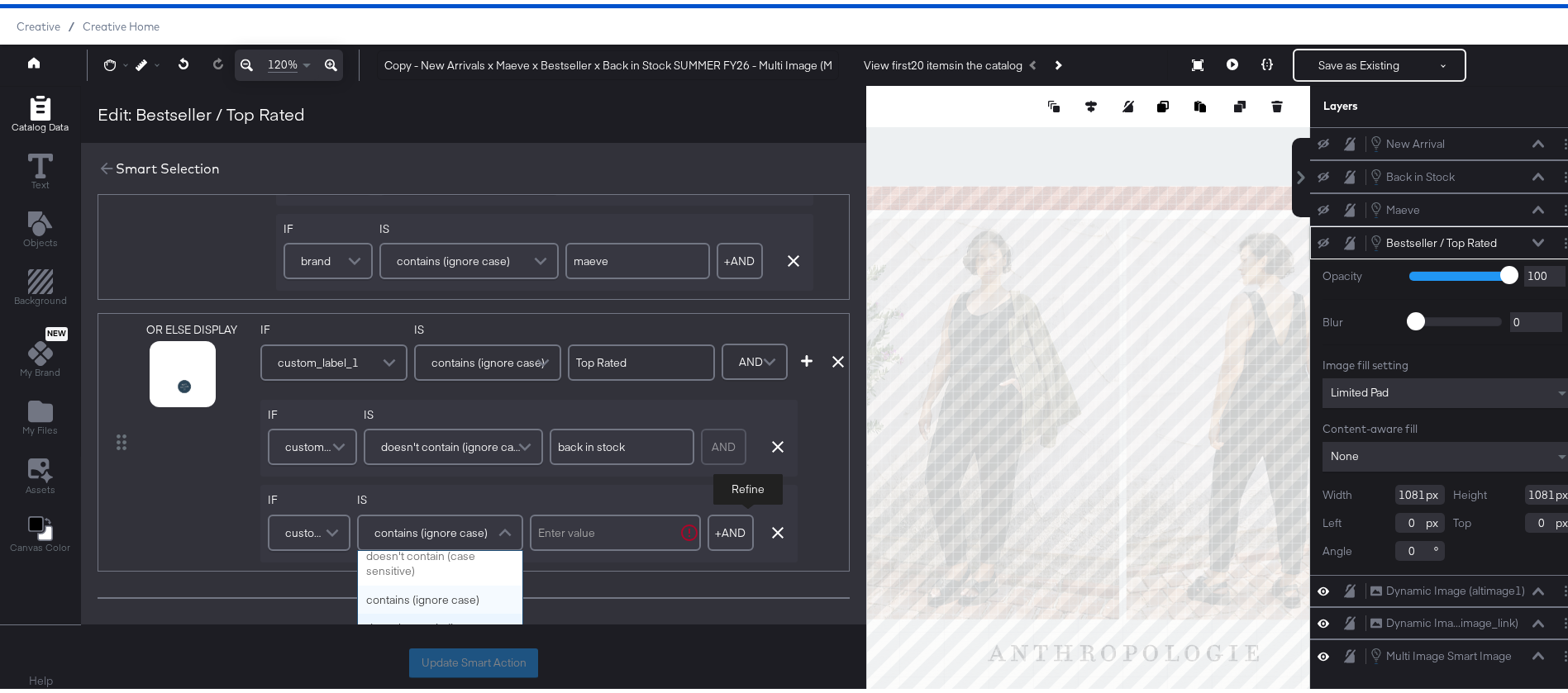 click on "custom_label_2" at bounding box center (307, 529) 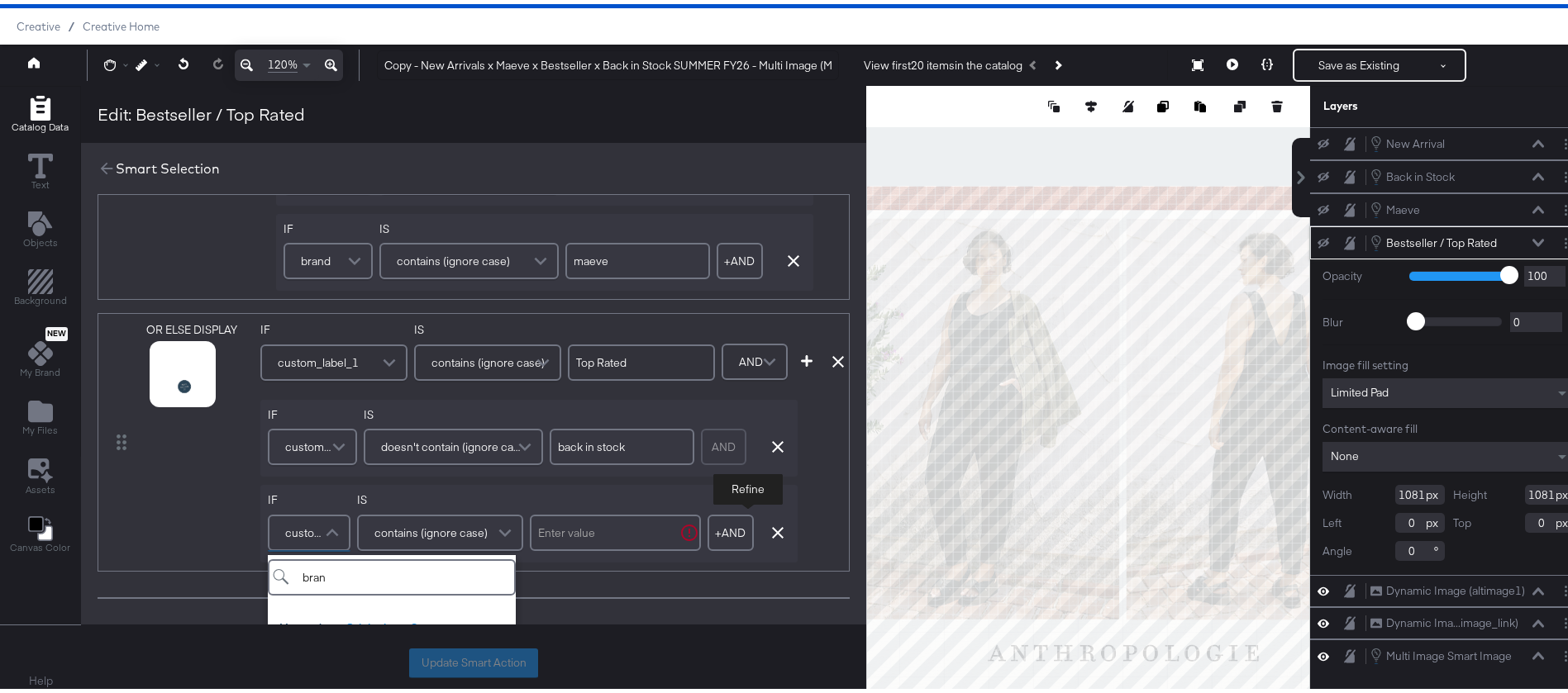 type on "brand" 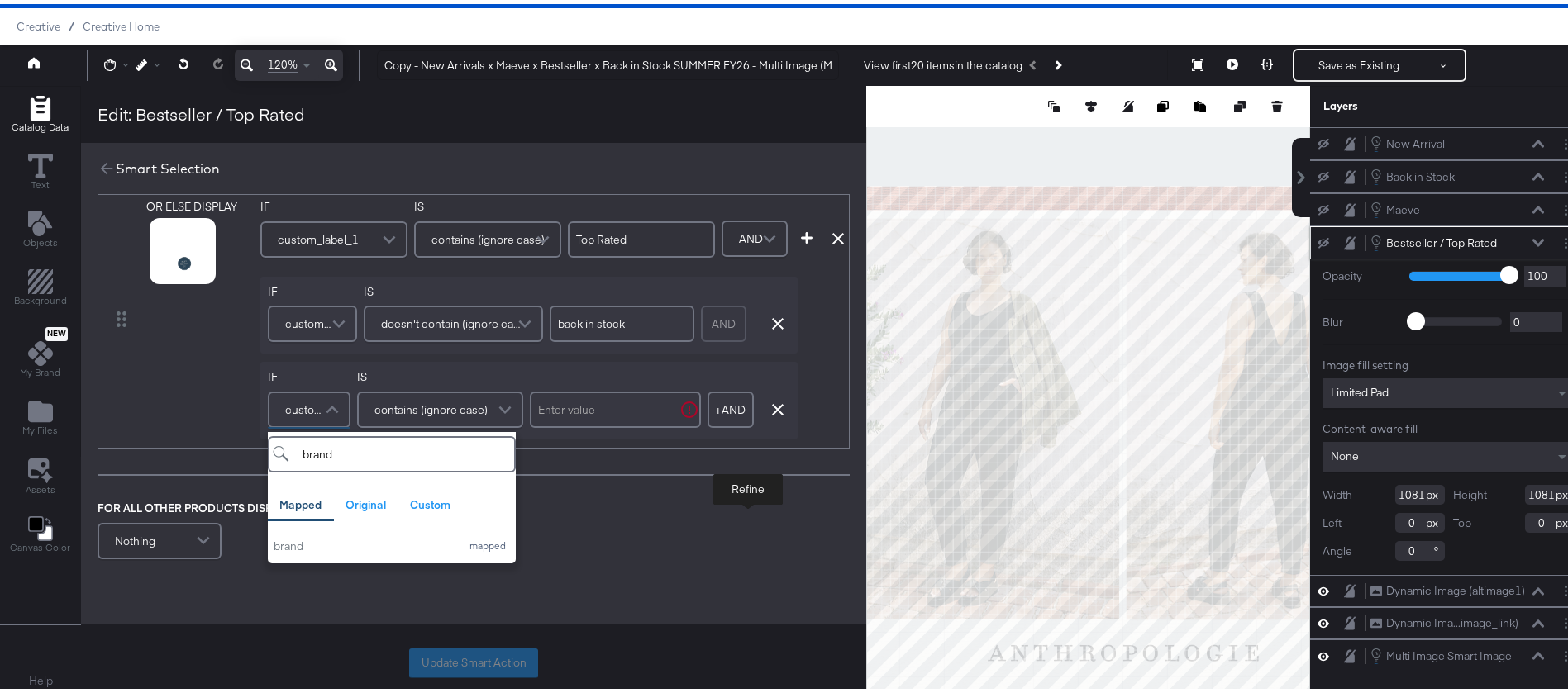 scroll, scrollTop: 738, scrollLeft: 0, axis: vertical 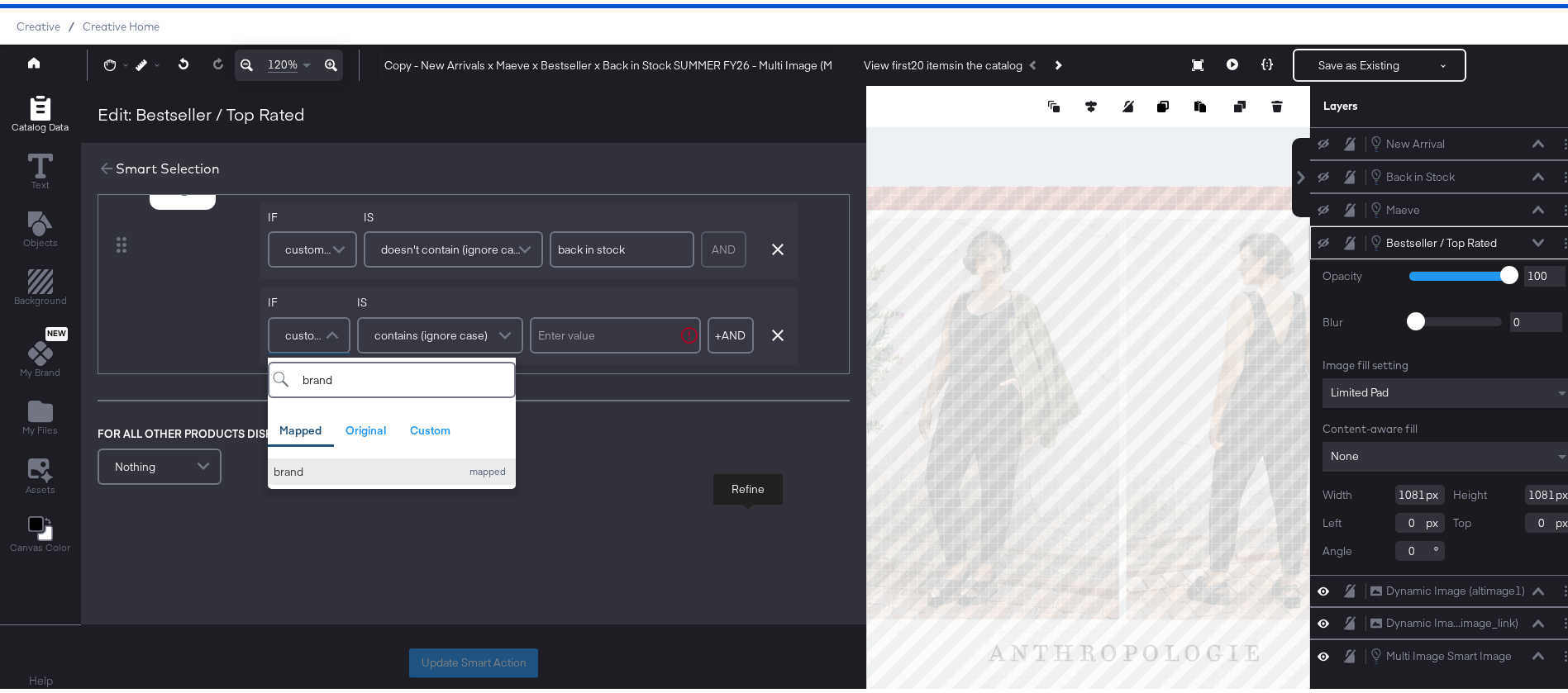 click on "brand mapped" at bounding box center (392, 468) 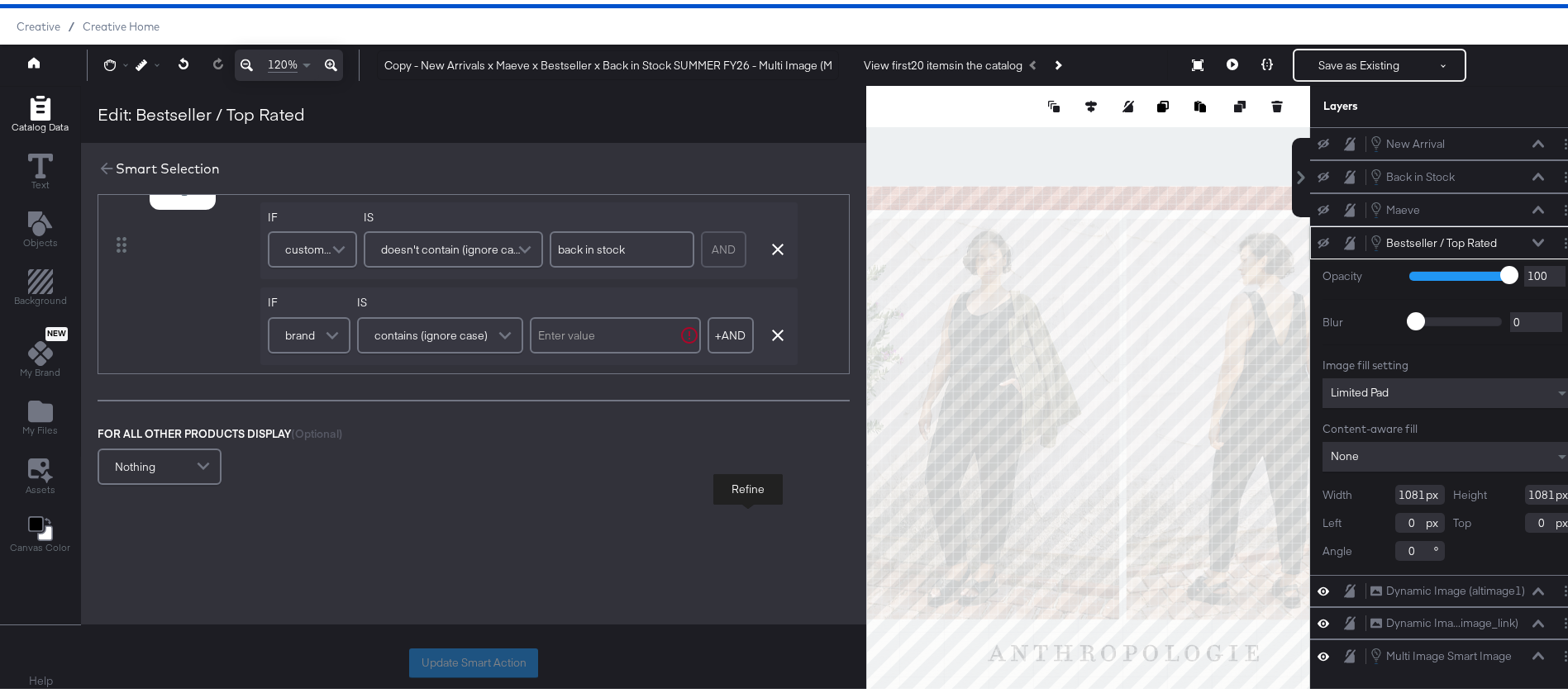 click on "contains (ignore case)" at bounding box center [431, 331] 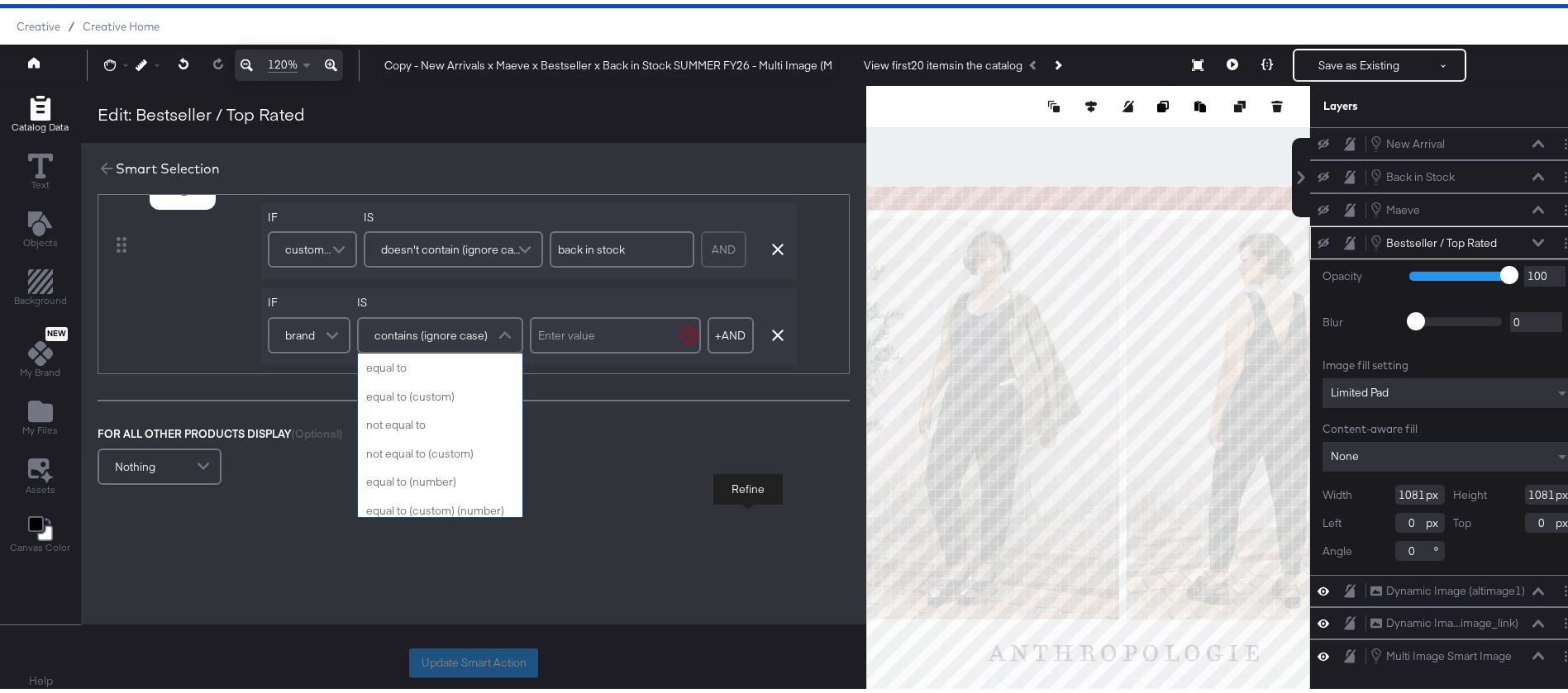 scroll, scrollTop: 660, scrollLeft: 0, axis: vertical 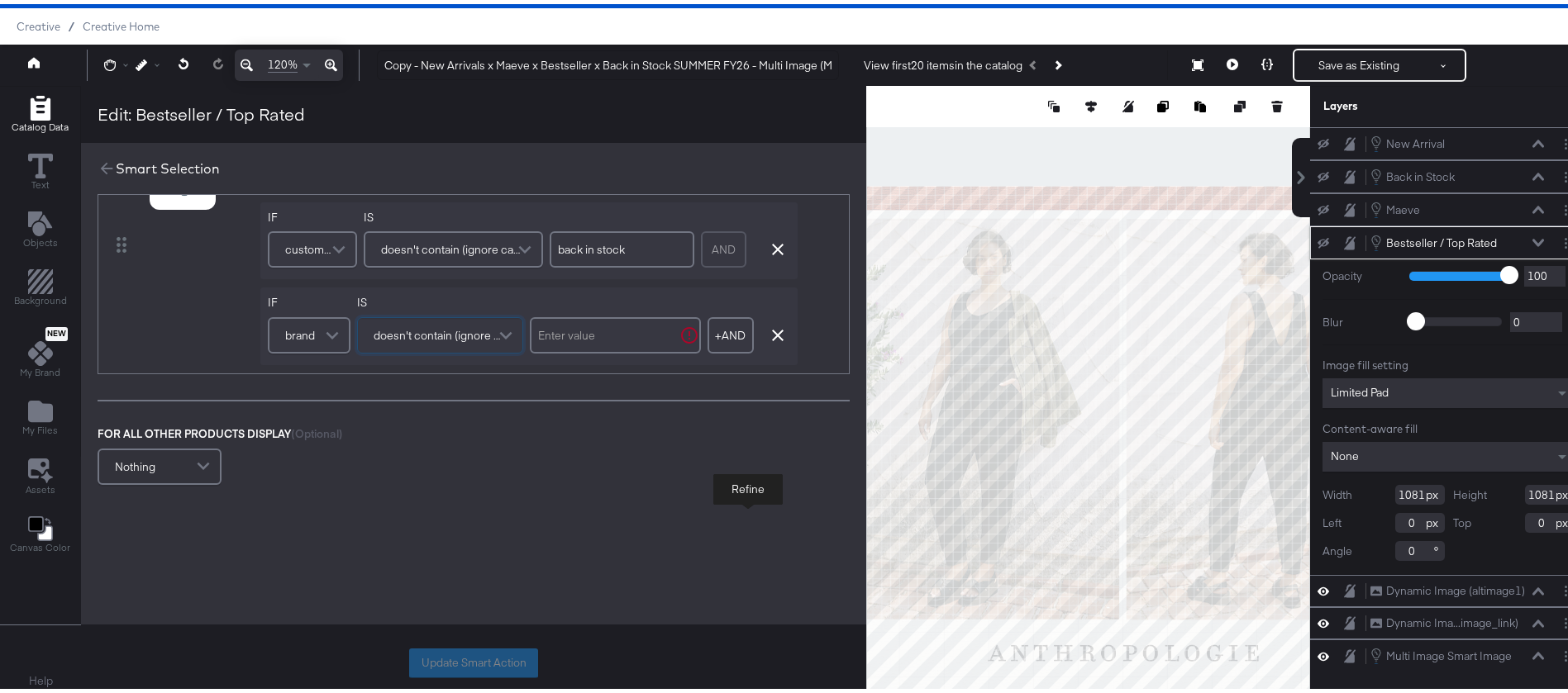 click at bounding box center (615, 331) 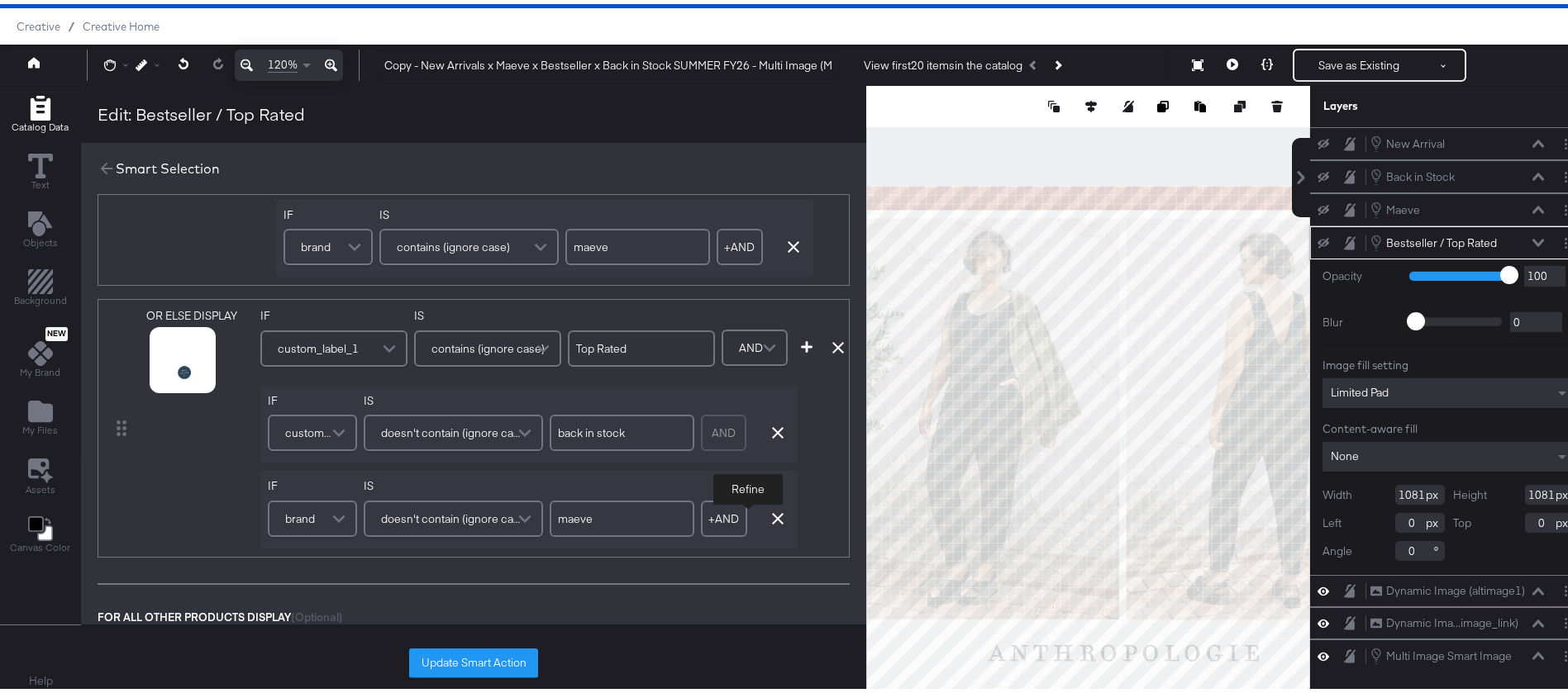 scroll, scrollTop: 570, scrollLeft: 0, axis: vertical 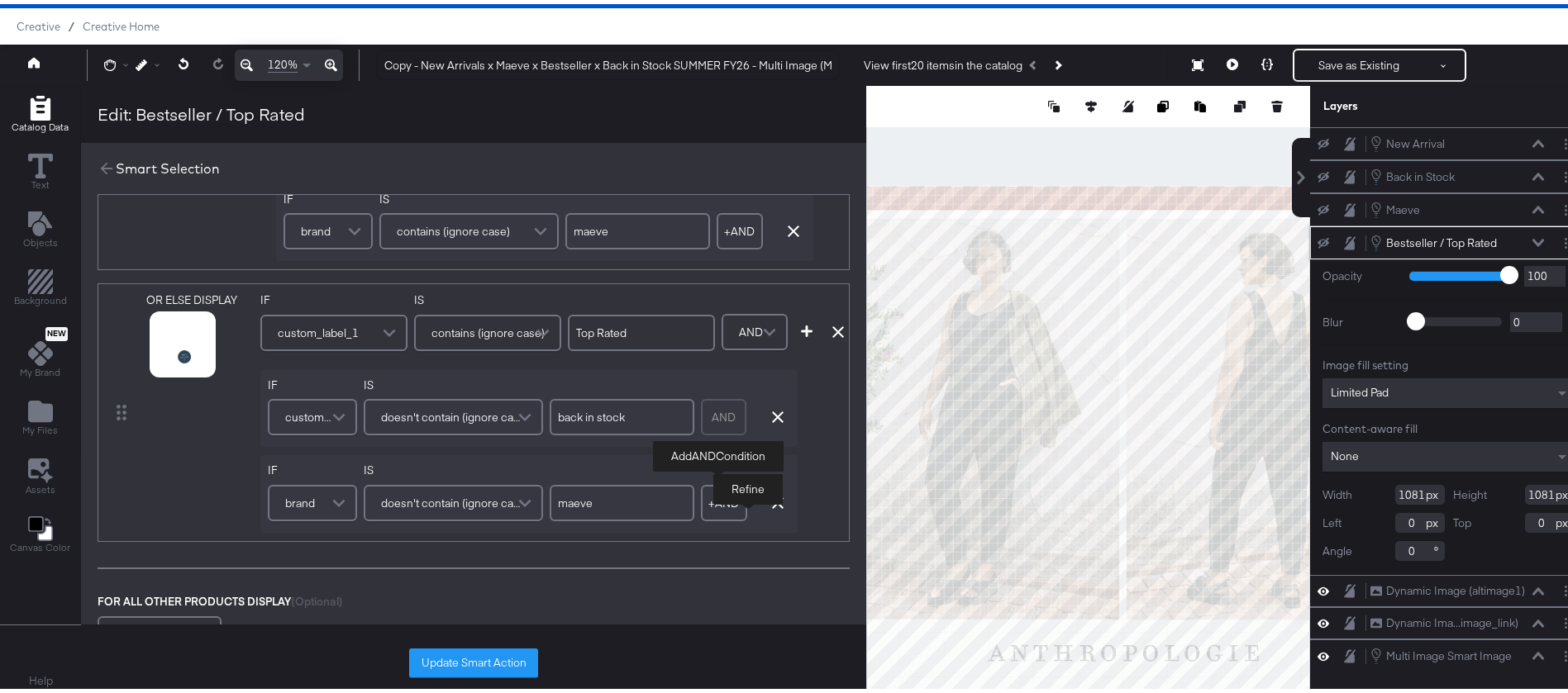 type on "maeve" 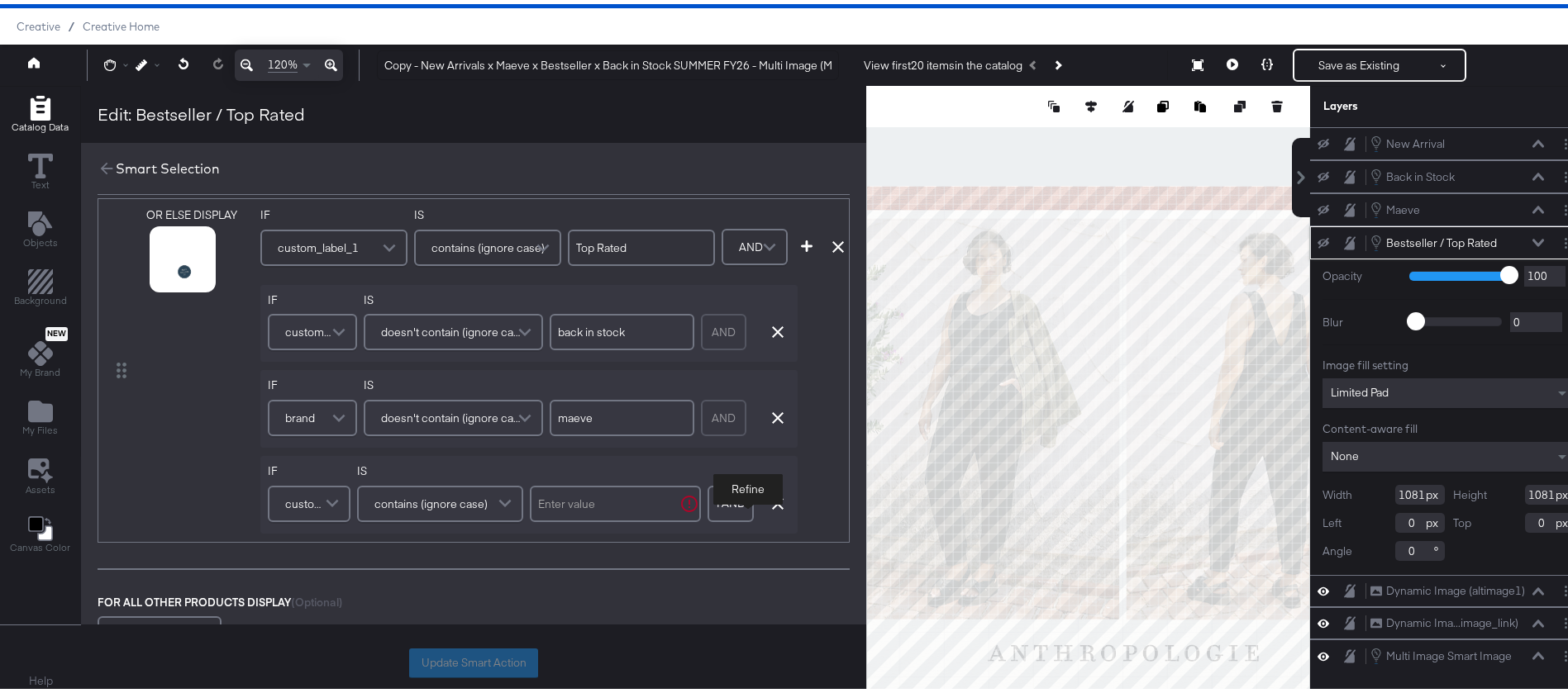 click on "custom_label_1" at bounding box center [307, 500] 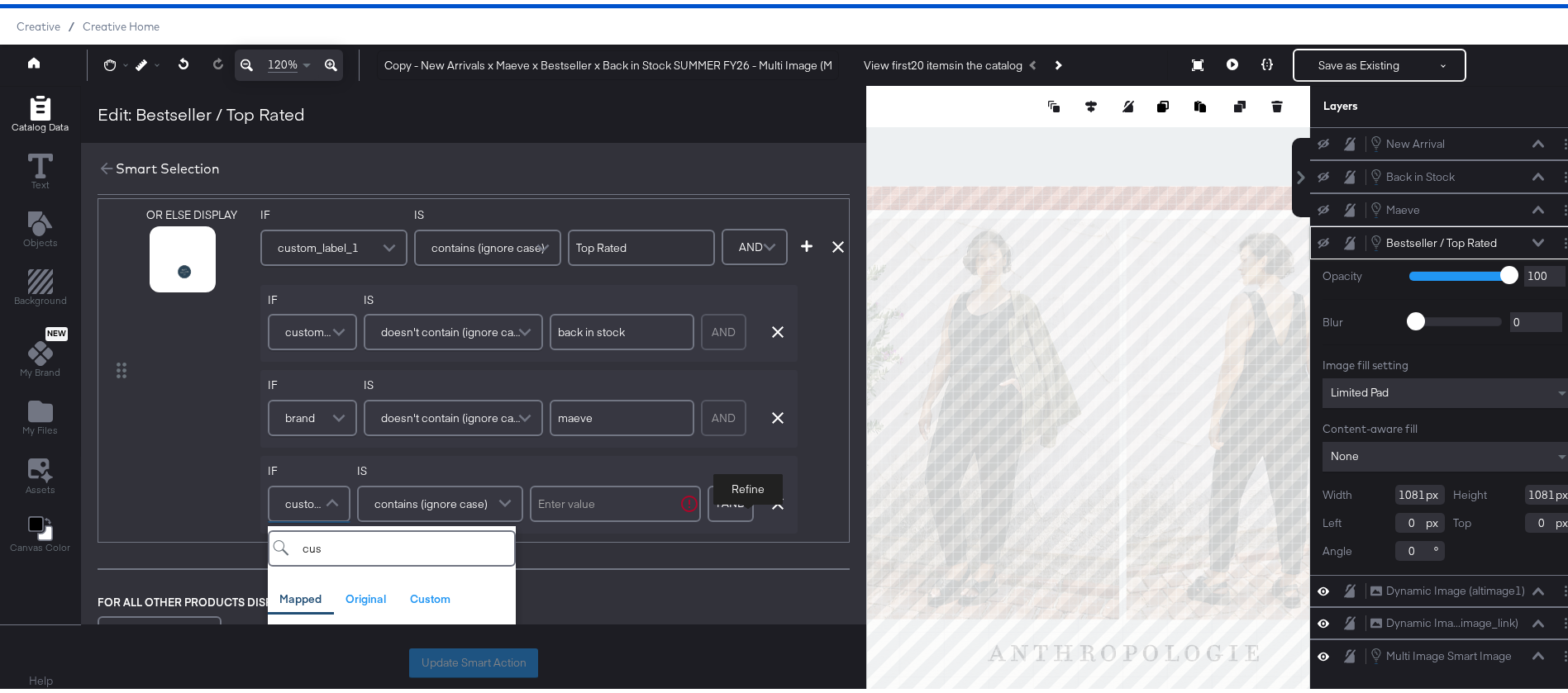 type on "cust" 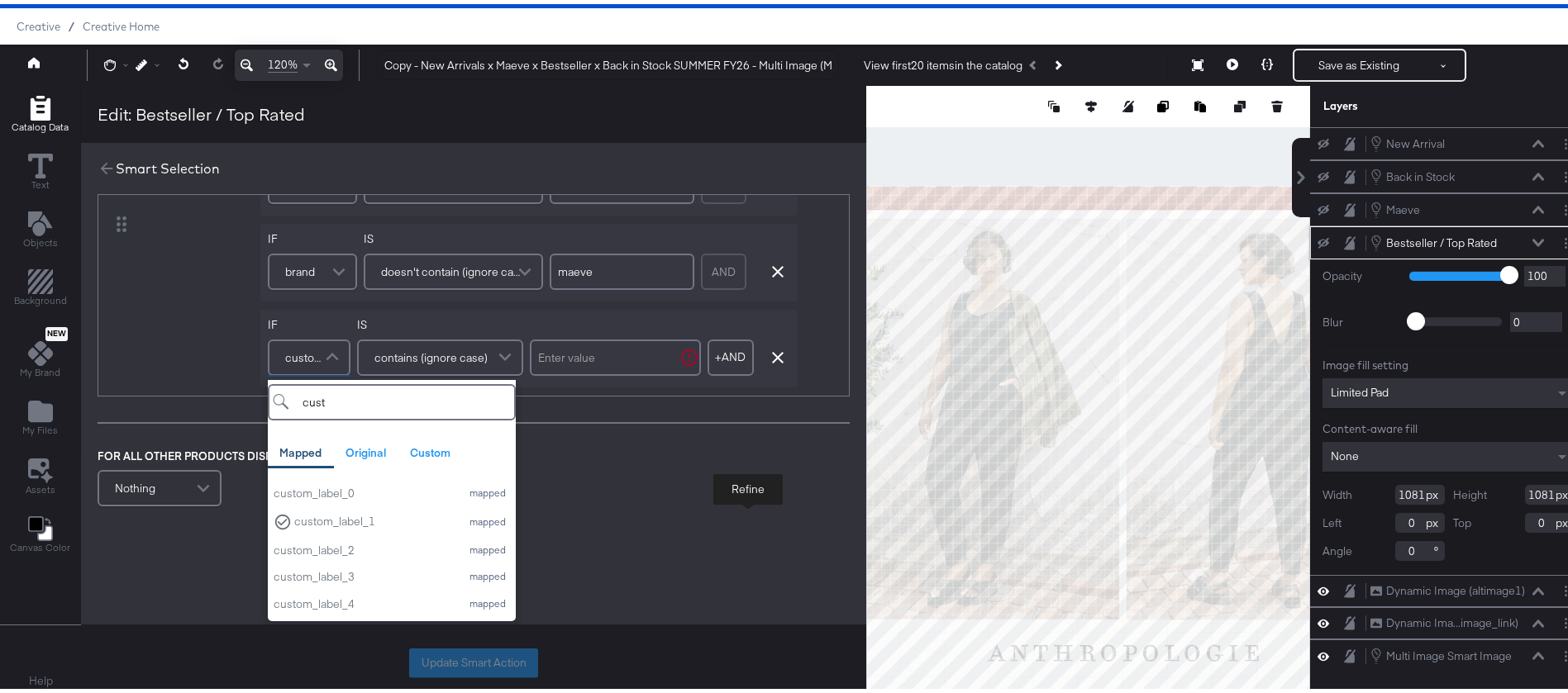 scroll, scrollTop: 804, scrollLeft: 0, axis: vertical 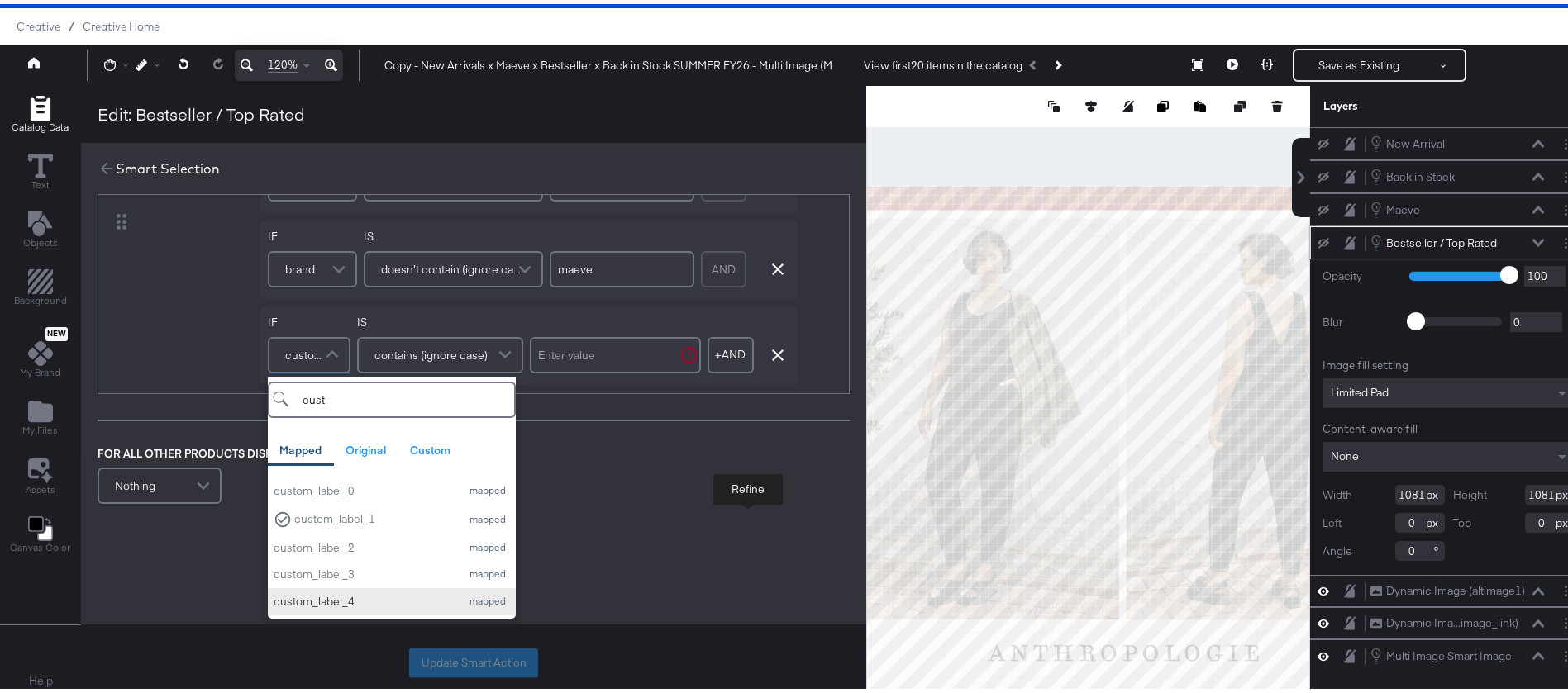 click on "custom_label_4" at bounding box center (363, 597) 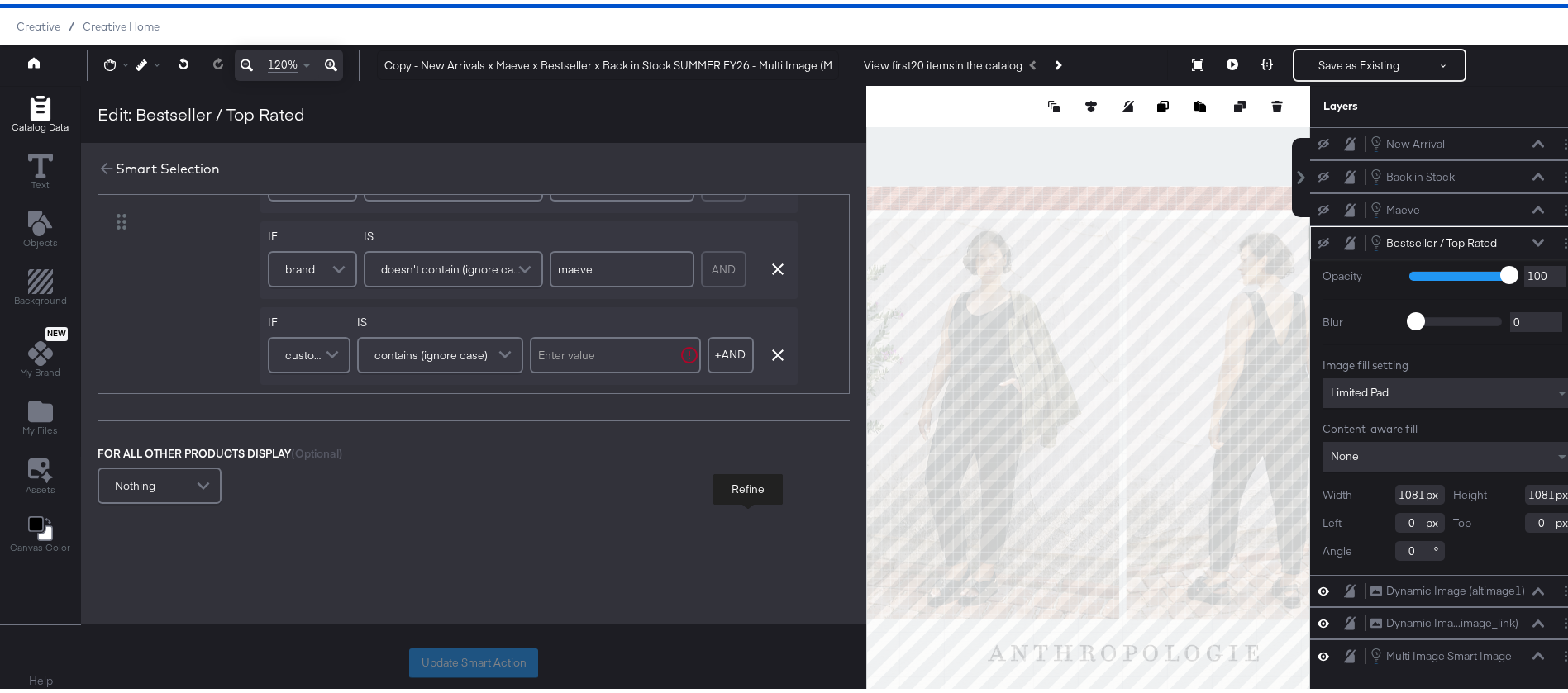 click at bounding box center (615, 351) 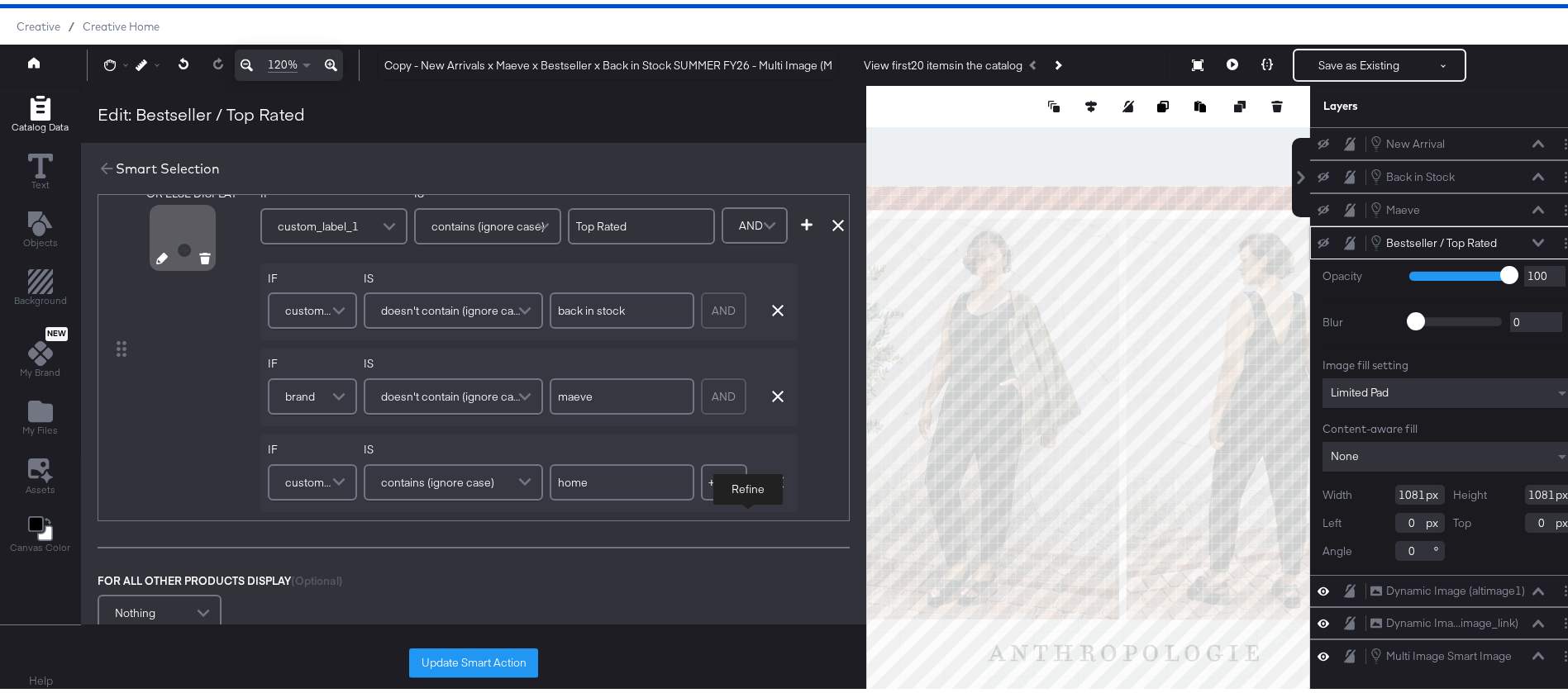 scroll, scrollTop: 675, scrollLeft: 0, axis: vertical 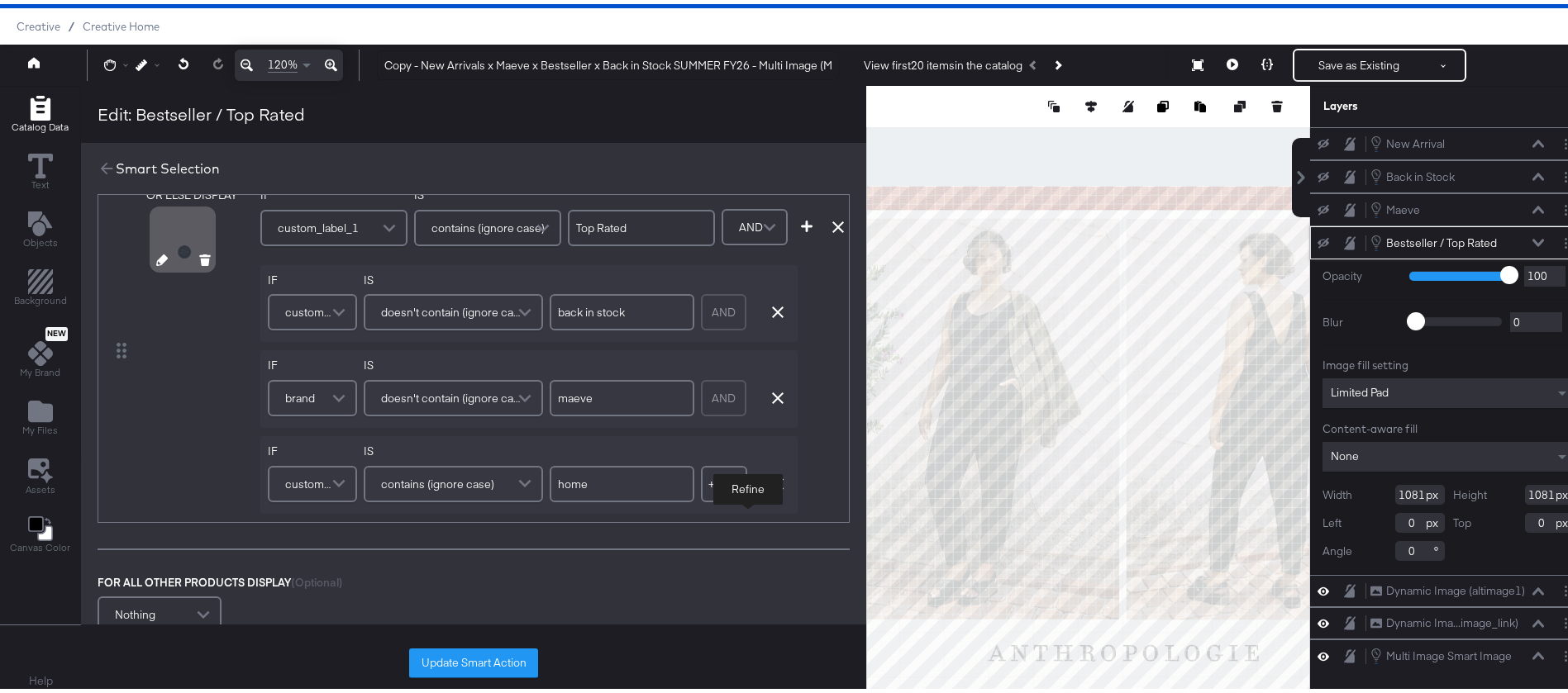 type on "home" 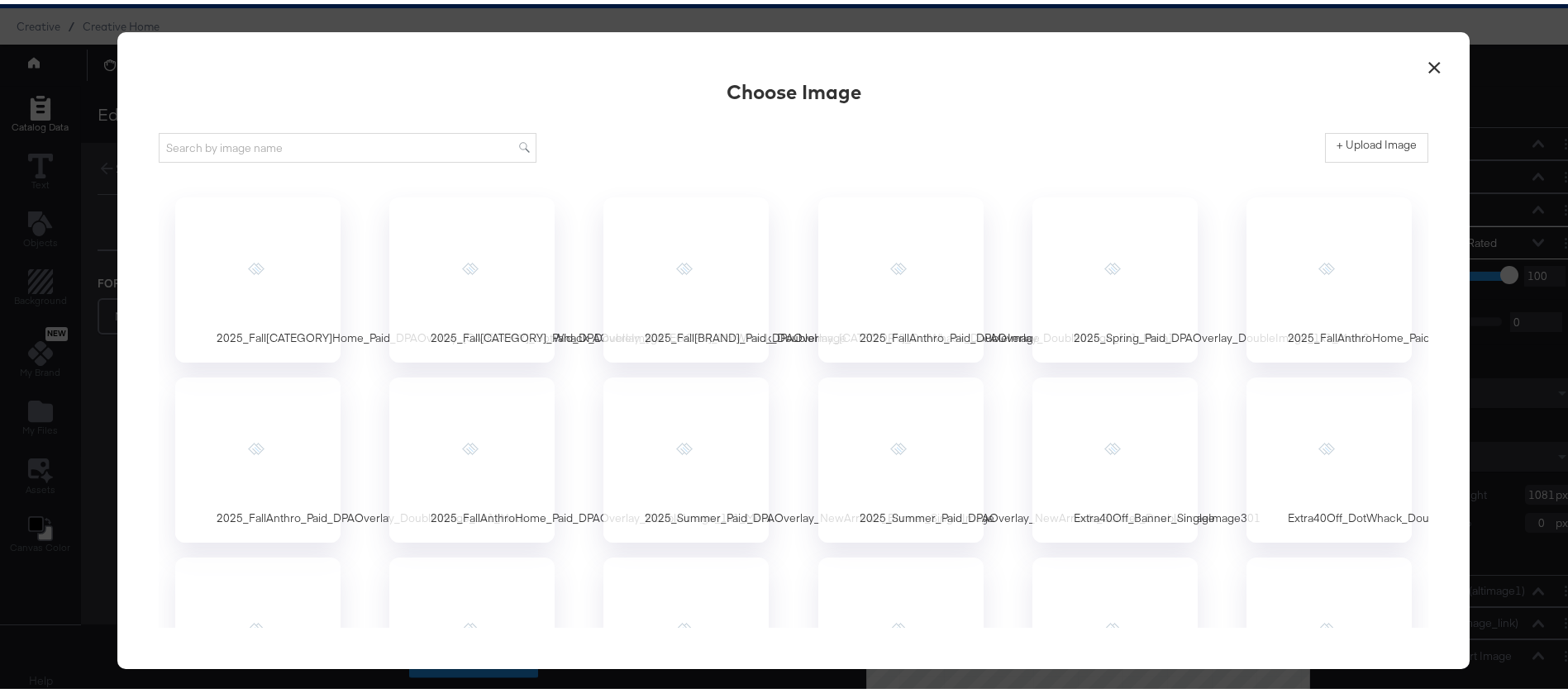 scroll, scrollTop: 0, scrollLeft: 0, axis: both 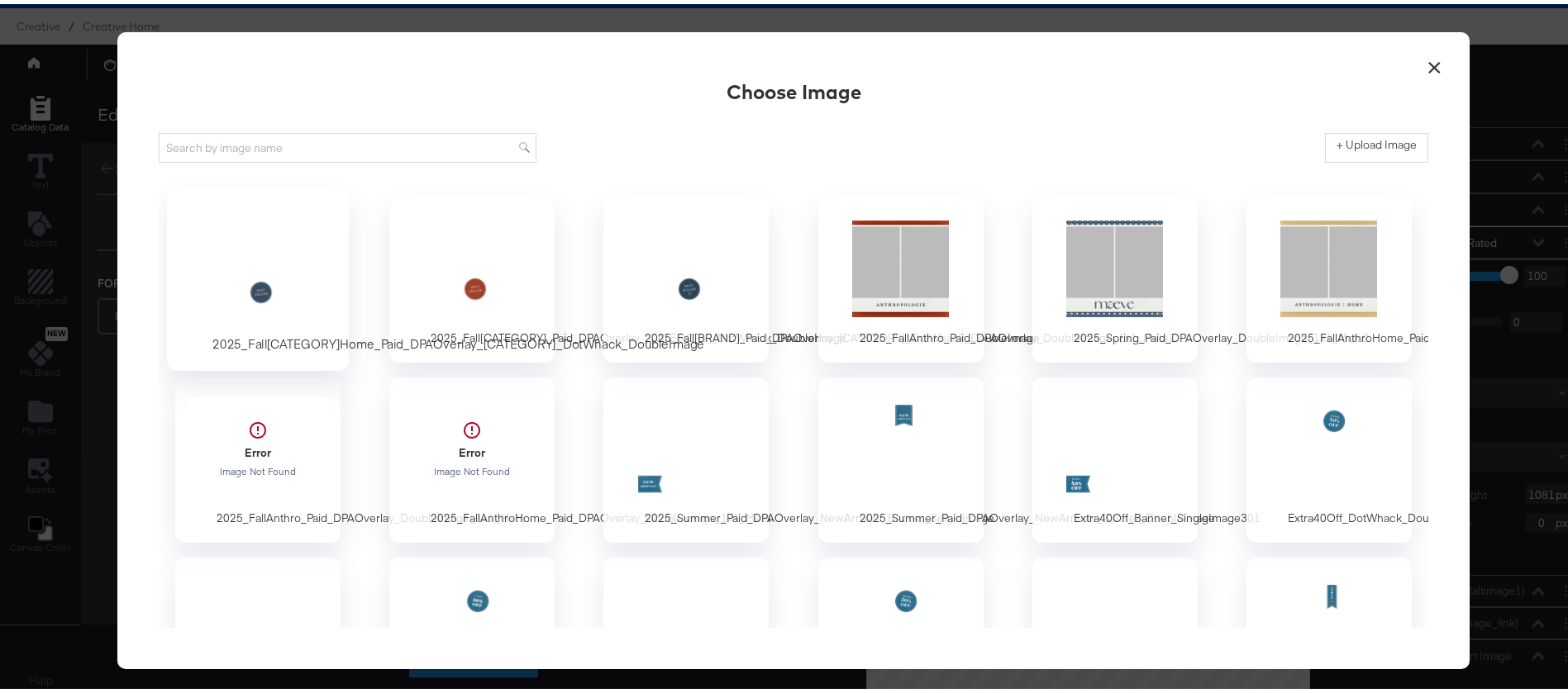 click at bounding box center [258, 264] 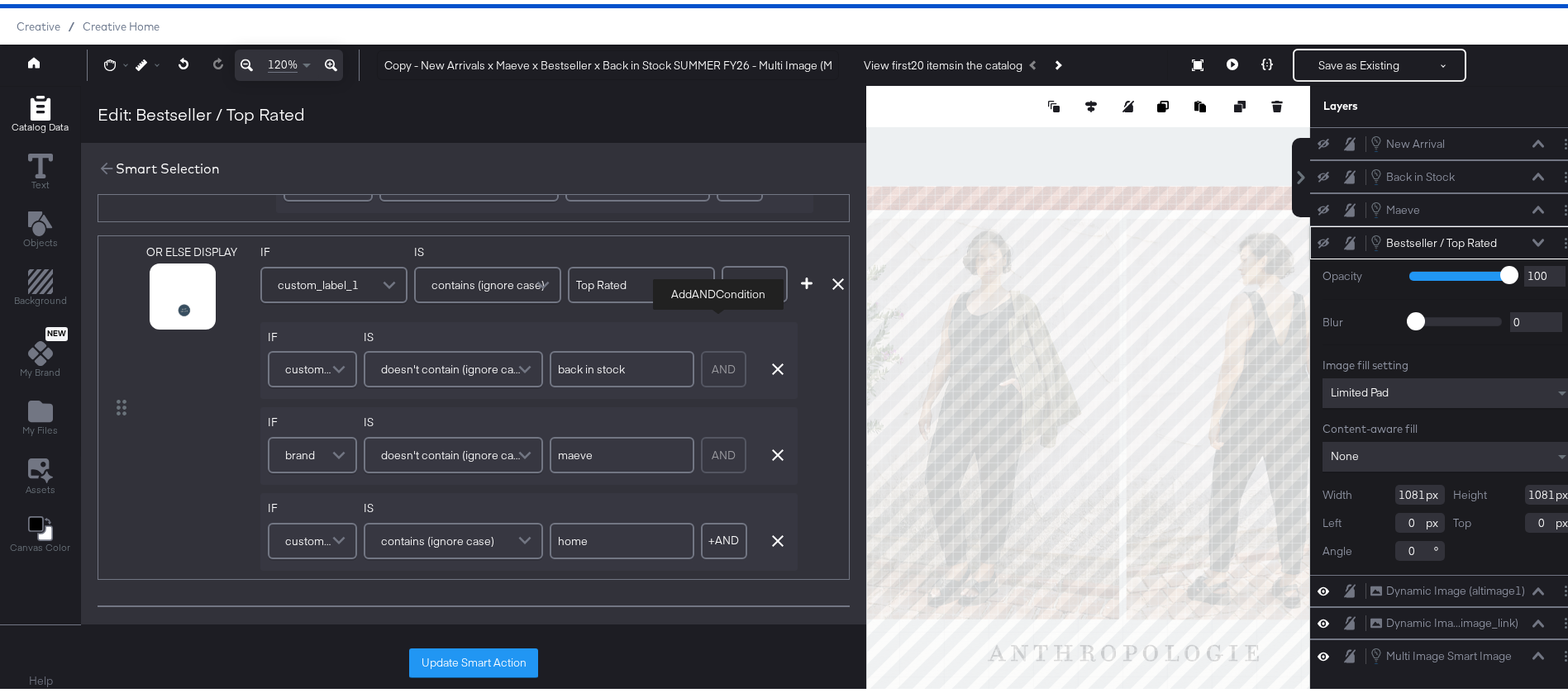 scroll, scrollTop: 616, scrollLeft: 0, axis: vertical 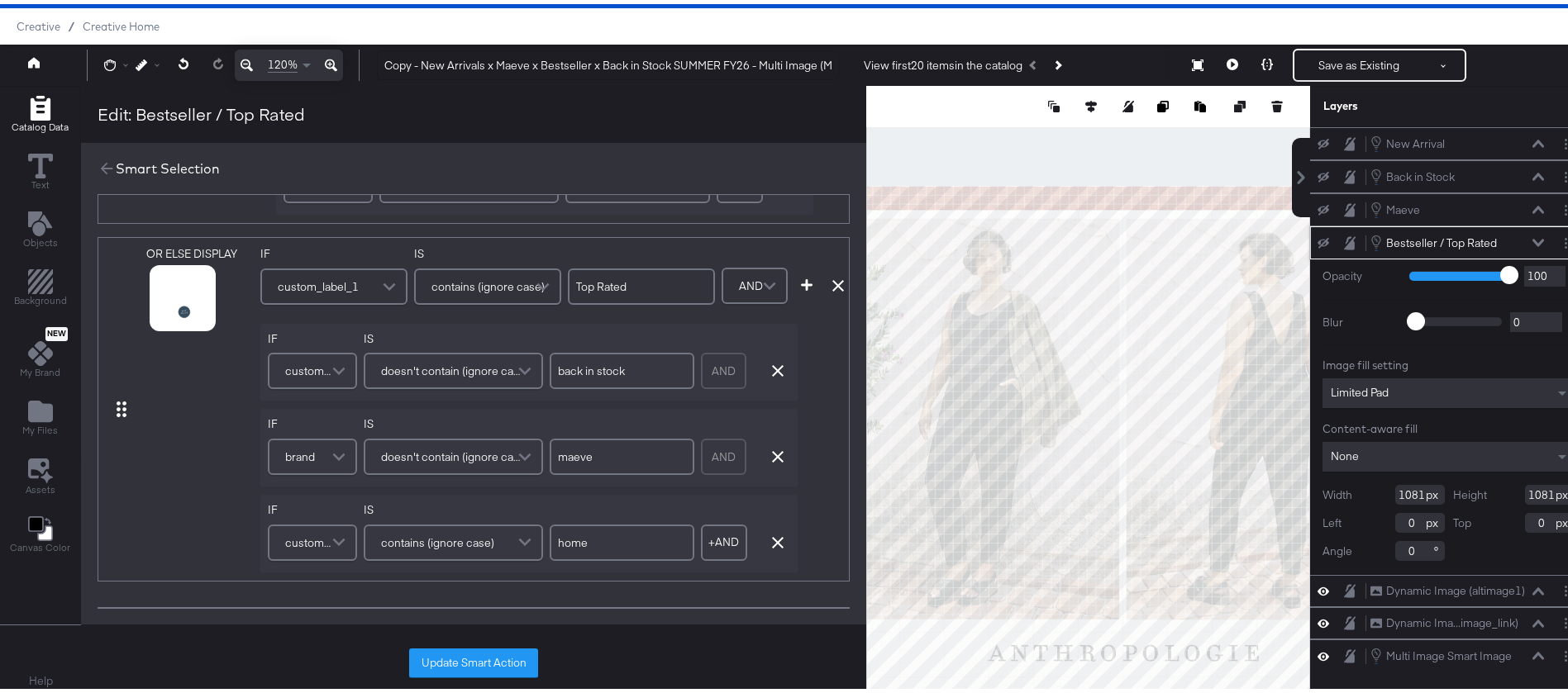 click 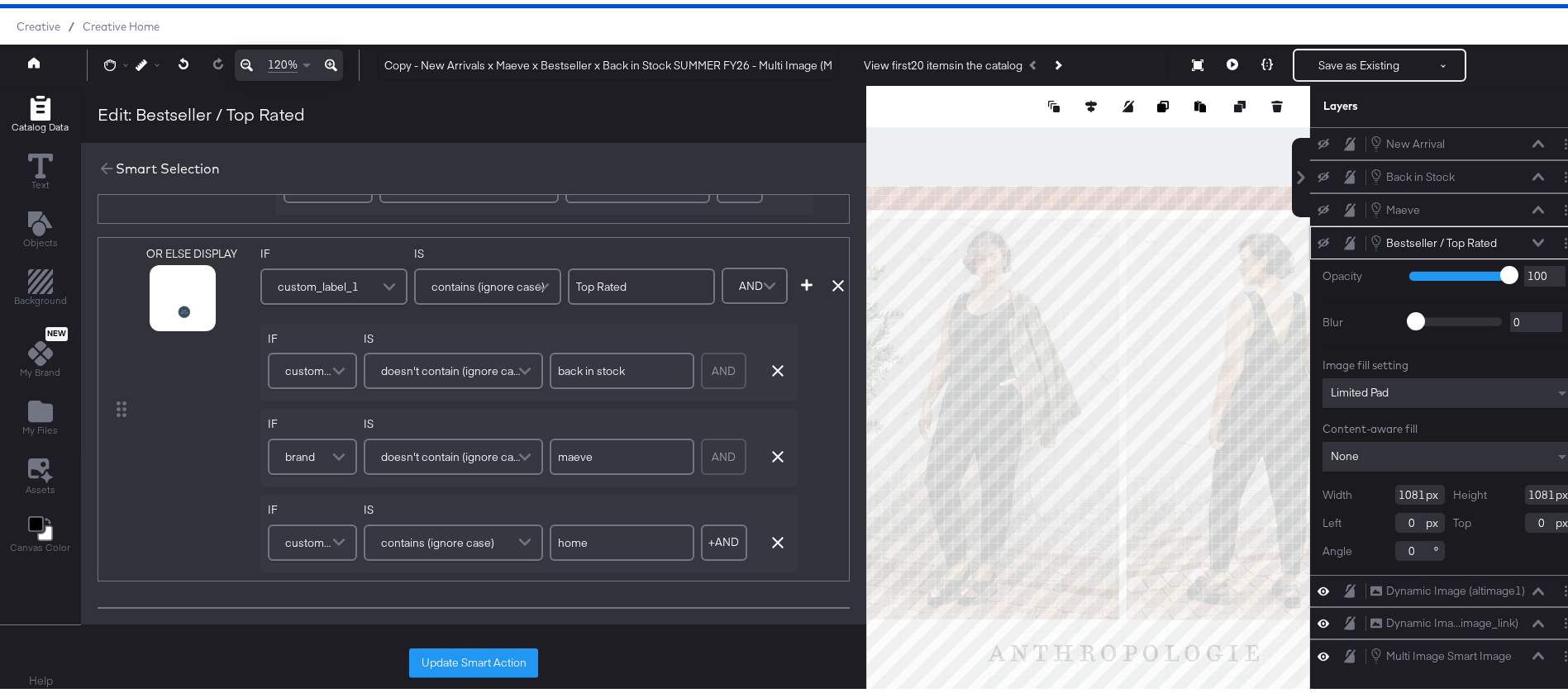 scroll, scrollTop: 0, scrollLeft: 19, axis: horizontal 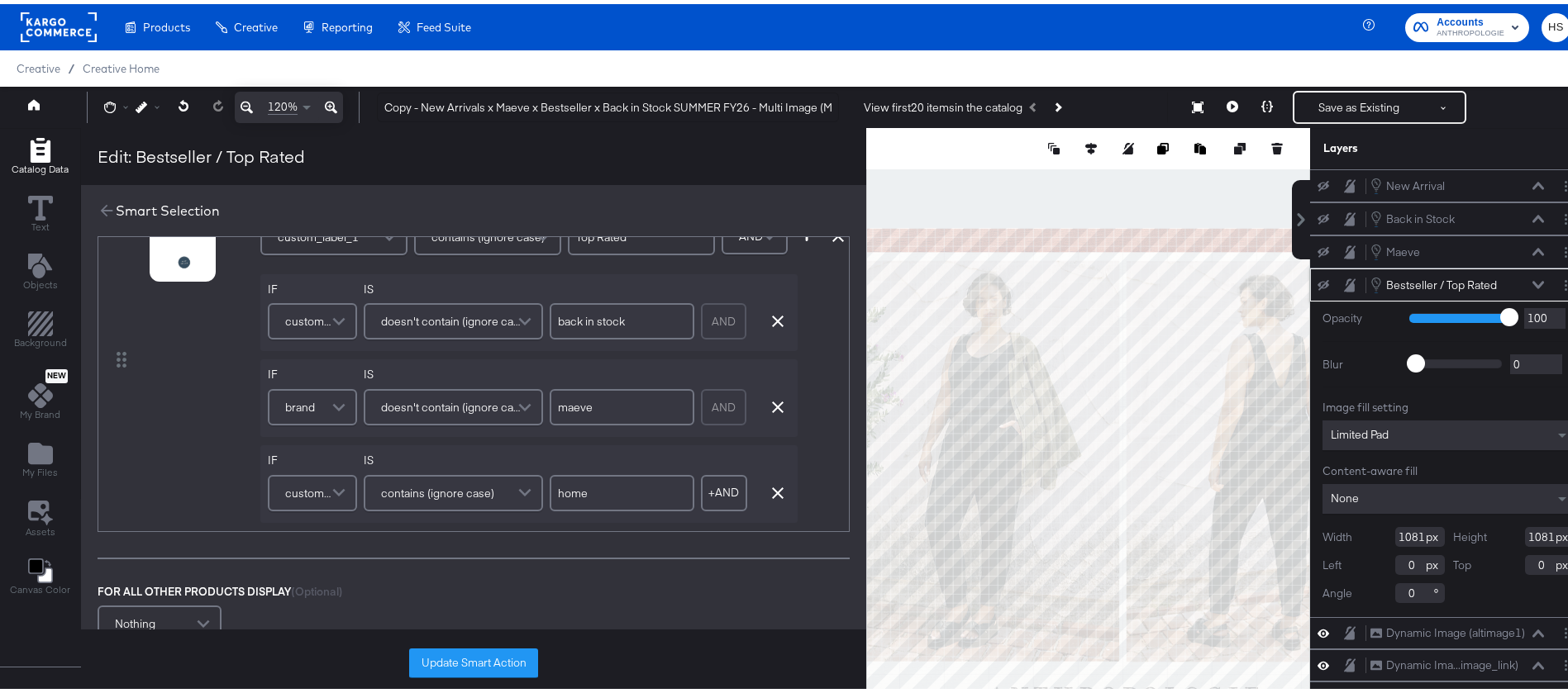 click on "custom_label_4" at bounding box center (310, 489) 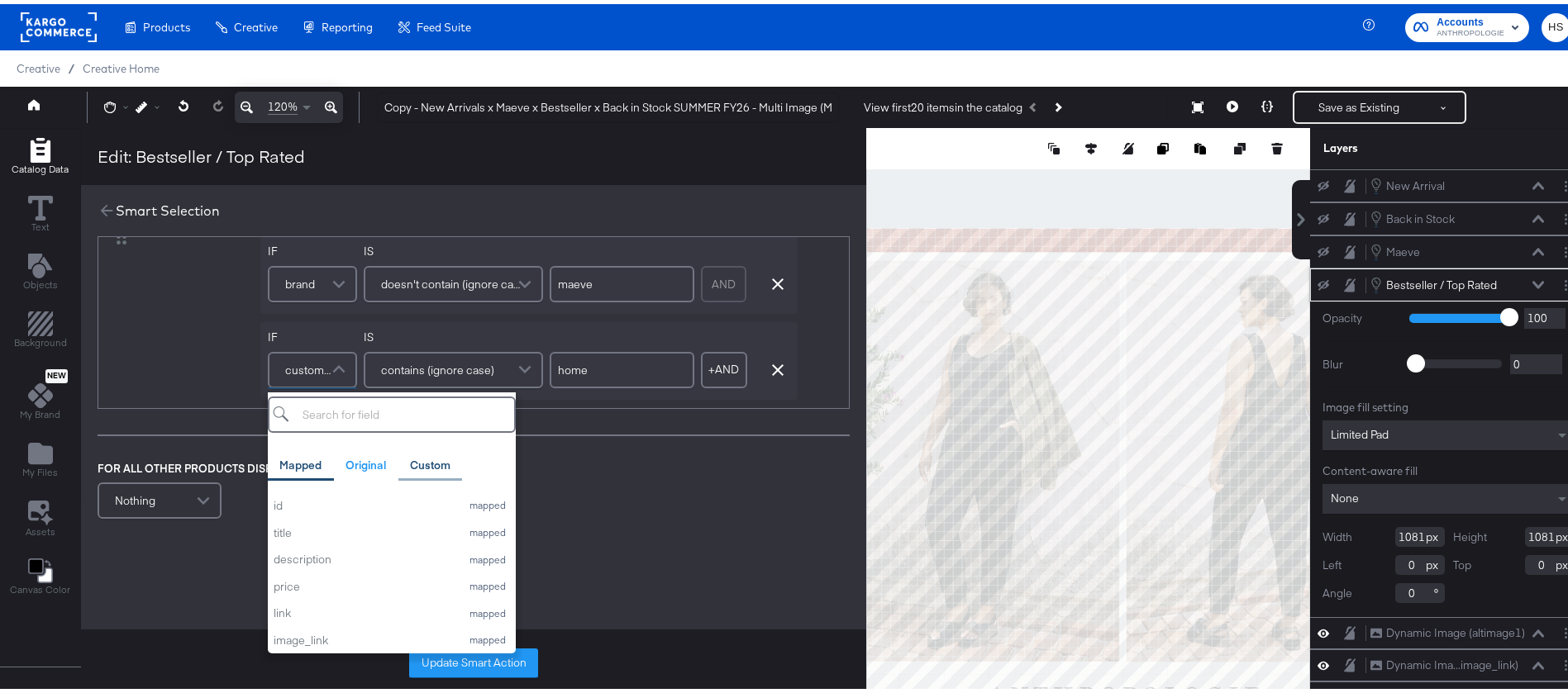 scroll, scrollTop: 918, scrollLeft: 0, axis: vertical 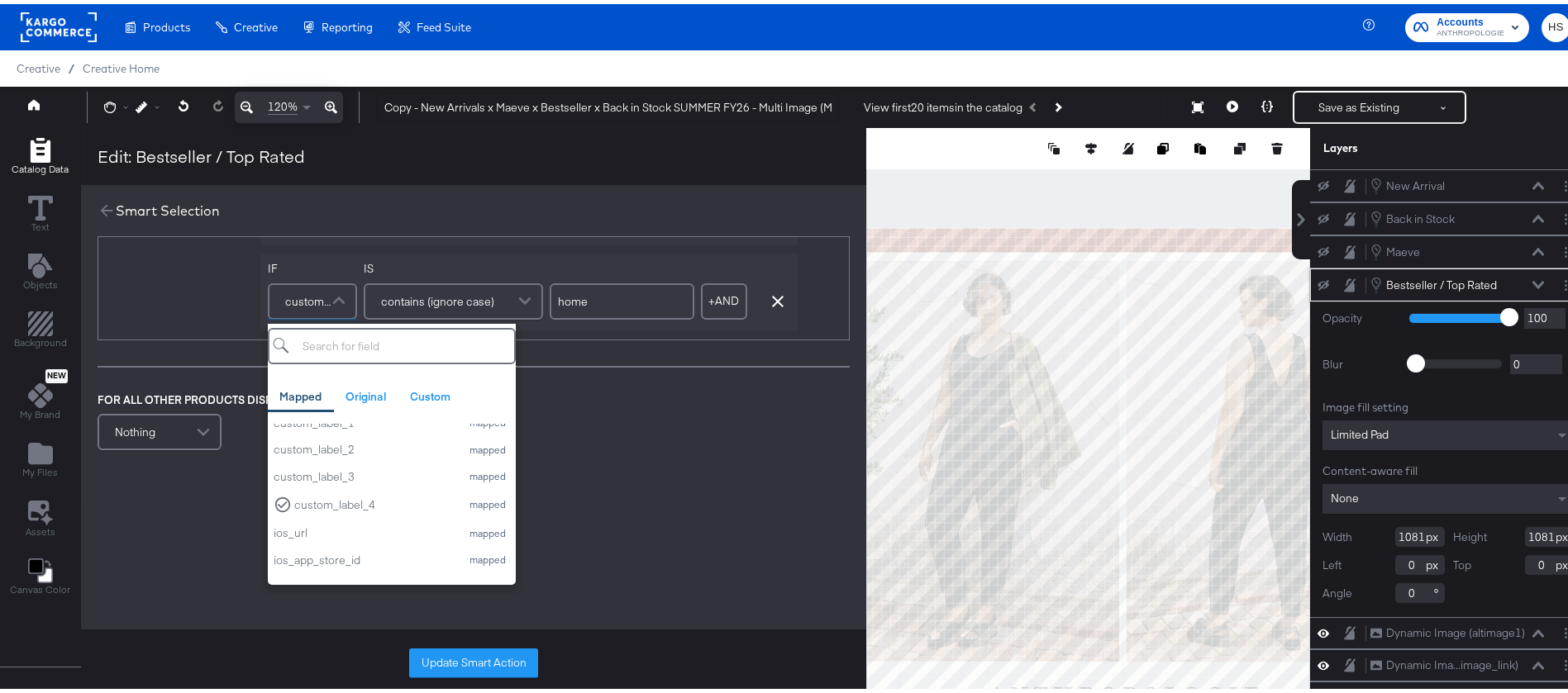 click on "DISPLAY link mapped image_link mapped additional_image_link mapped anthro_us_dpa_addtional_image_1 custom anthro_us_dpa_fb_ps_image custom altimage1 original altimage2 original ps_image original IF custom_label_1 IS contains (ignore case) Top Rated IF custom_label_1 IS contains (ignore case) Back in Stock AND Remove Condition IF brand IS contains (ignore case) maeve +  AND Add  AND  Condition Remove Condition AND Refine OR ELSE DISPLAY link mapped image_link mapped additional_image_link mapped anthro_us_dpa_addtional_image_1 custom anthro_us_dpa_fb_ps_image custom altimage1 original altimage2 original ps_image original IF custom_label_1 IS contains (ignore case) Top Rated IF custom_label_1 IS doesn't contain (ignore case) Back in Stock AND Remove Condition IF custom_label_2 IS doesn't contain (ignore case) New Arrival AND Remove Condition IF brand IS contains (ignore case) maeve +  AND Add  AND  Condition Remove Condition AND Refine Remove Condition OR ELSE DISPLAY link mapped image_link mapped mapped custom" at bounding box center [474, -93] 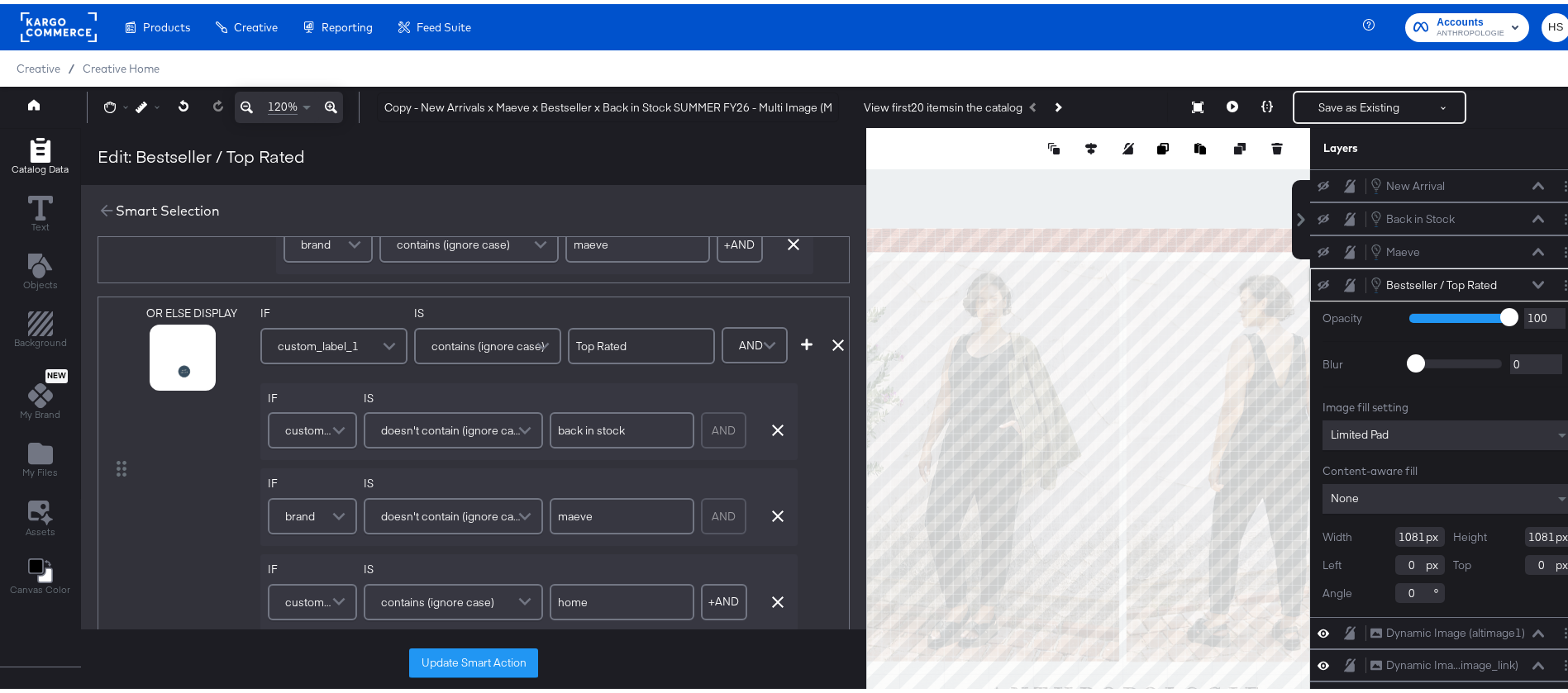 scroll, scrollTop: 629, scrollLeft: 0, axis: vertical 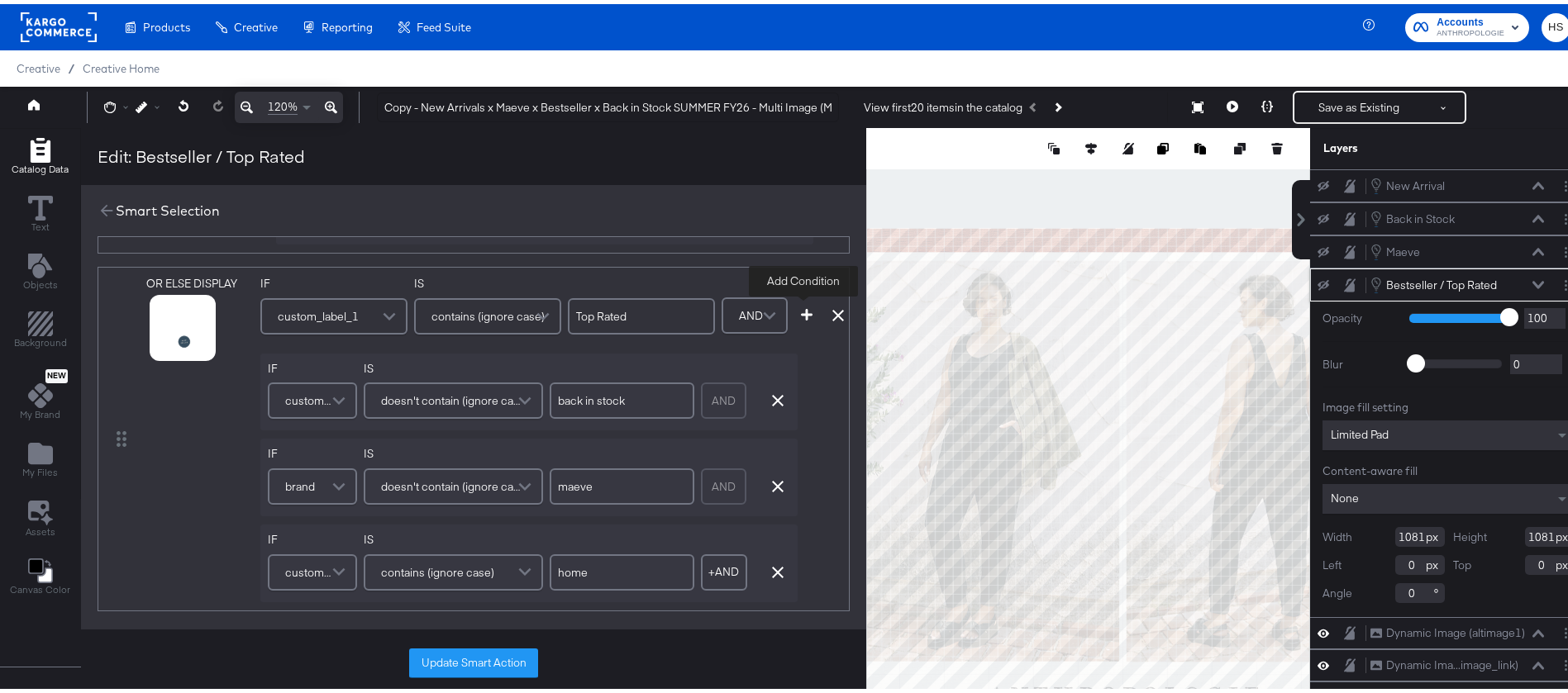 click 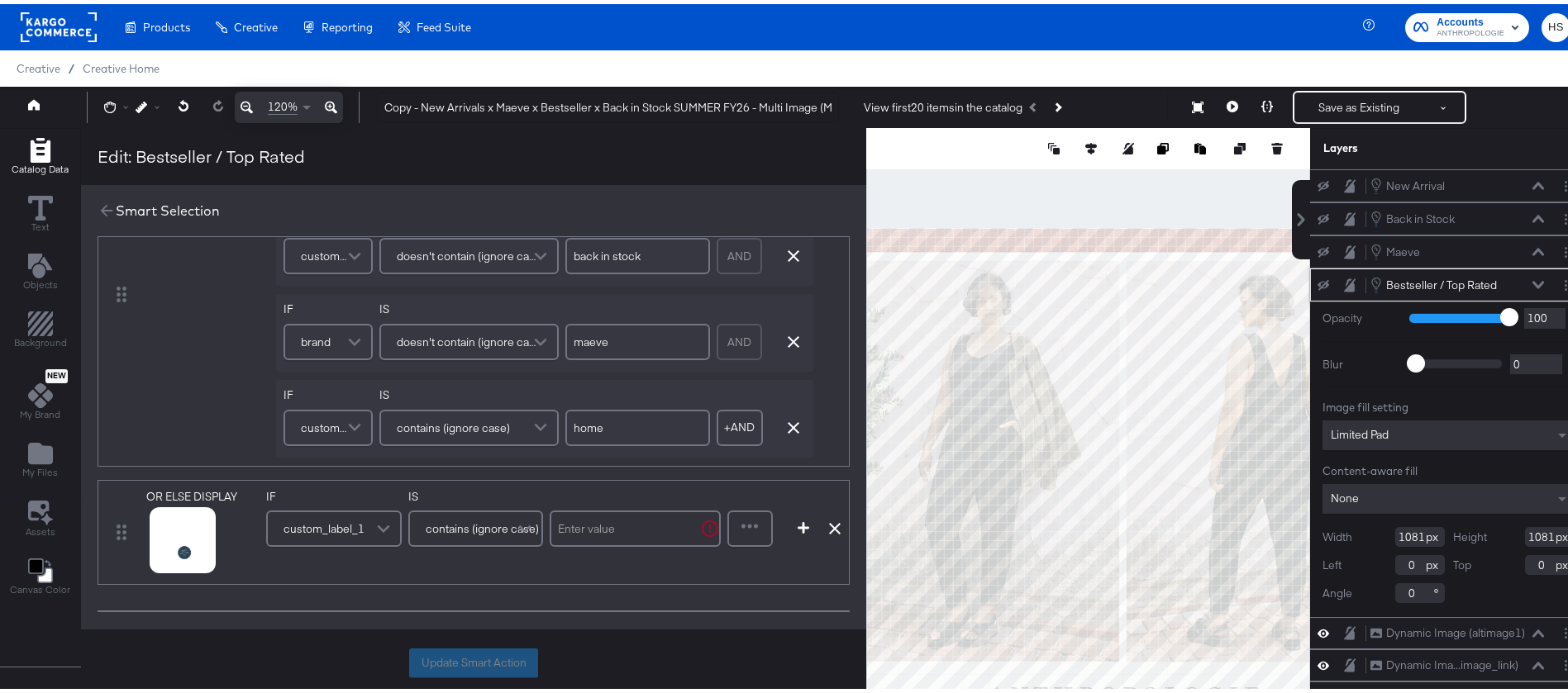 scroll, scrollTop: 799, scrollLeft: 0, axis: vertical 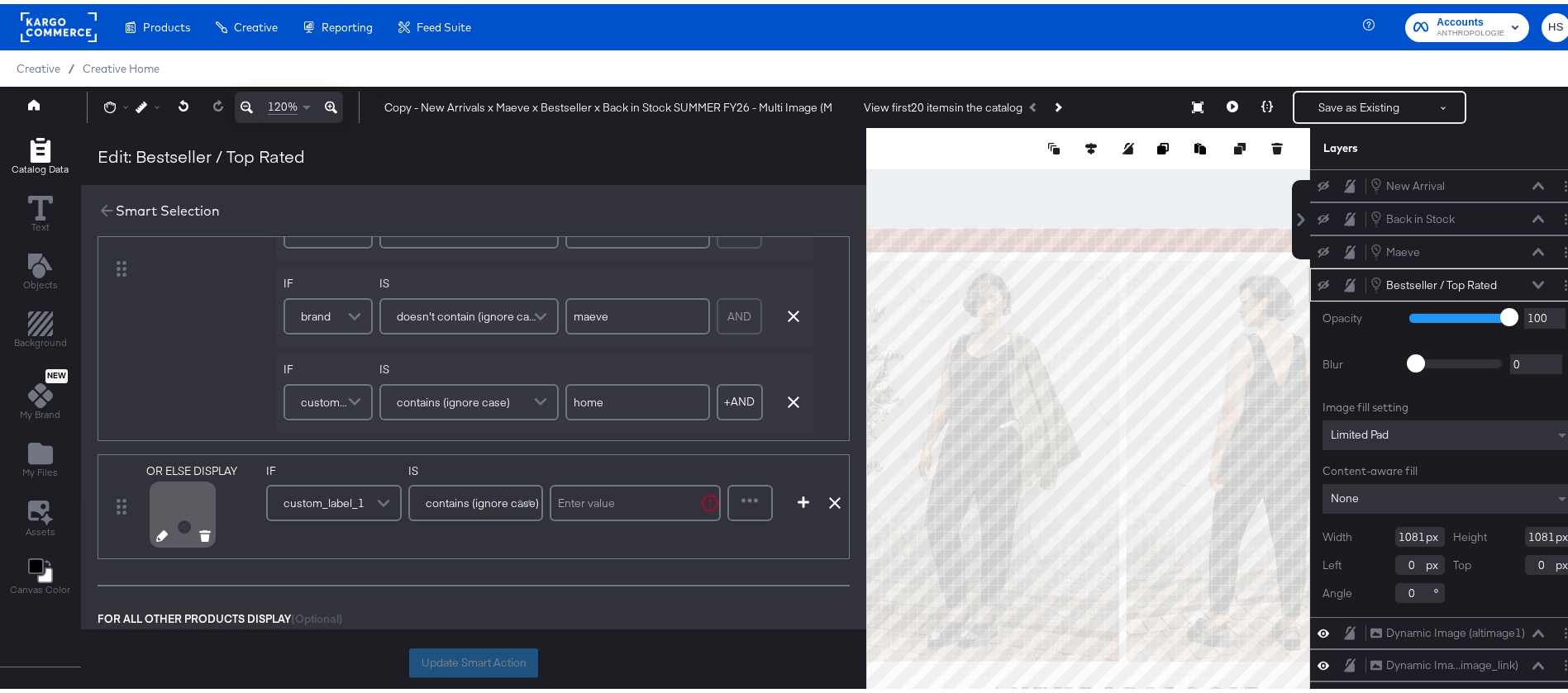 click 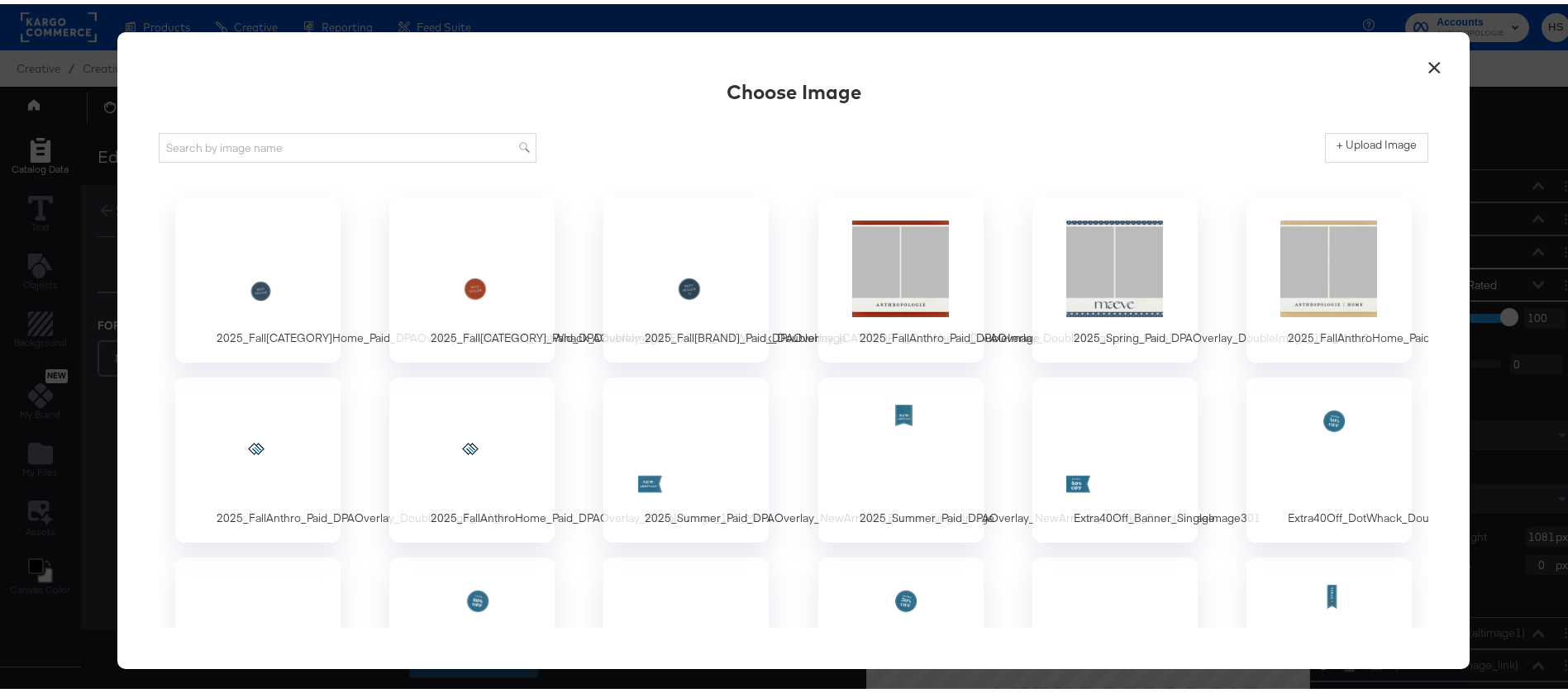 scroll, scrollTop: 0, scrollLeft: 0, axis: both 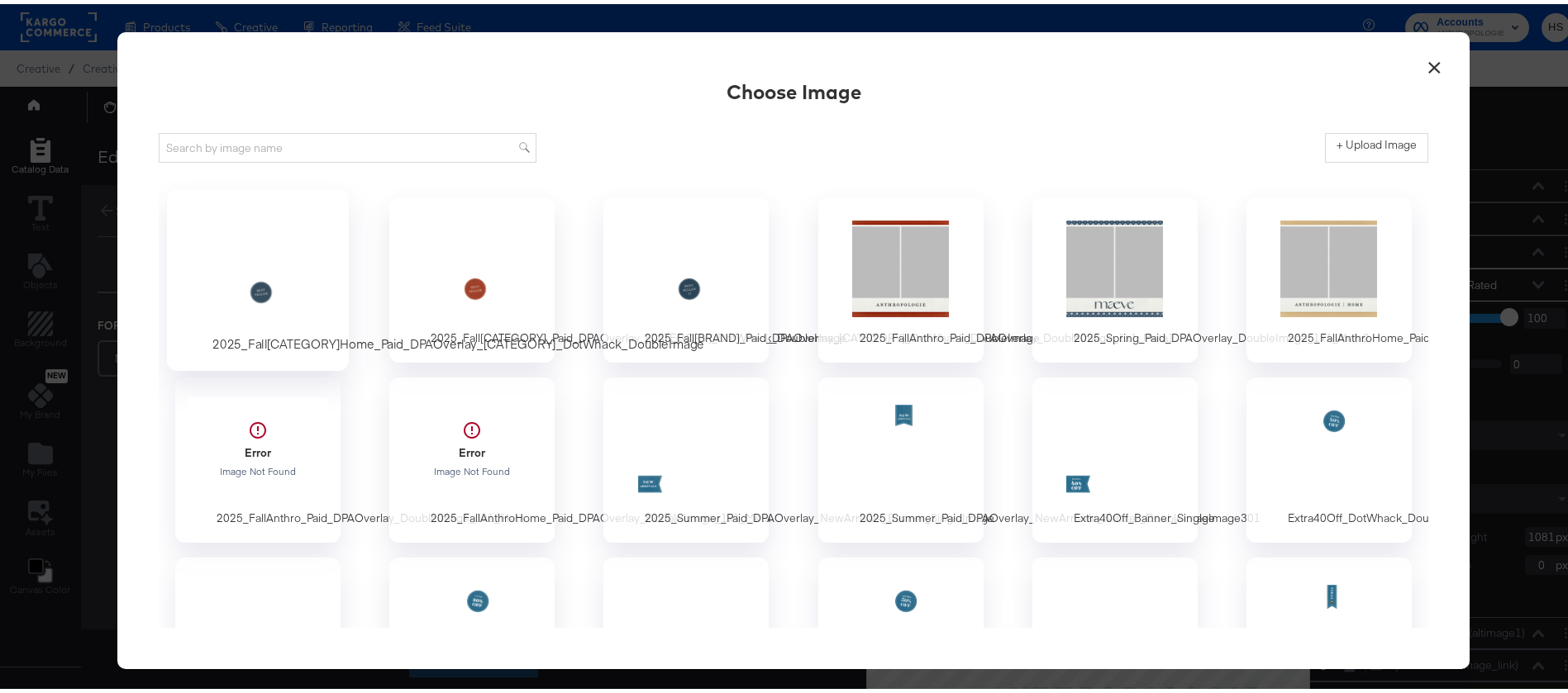 click at bounding box center [258, 264] 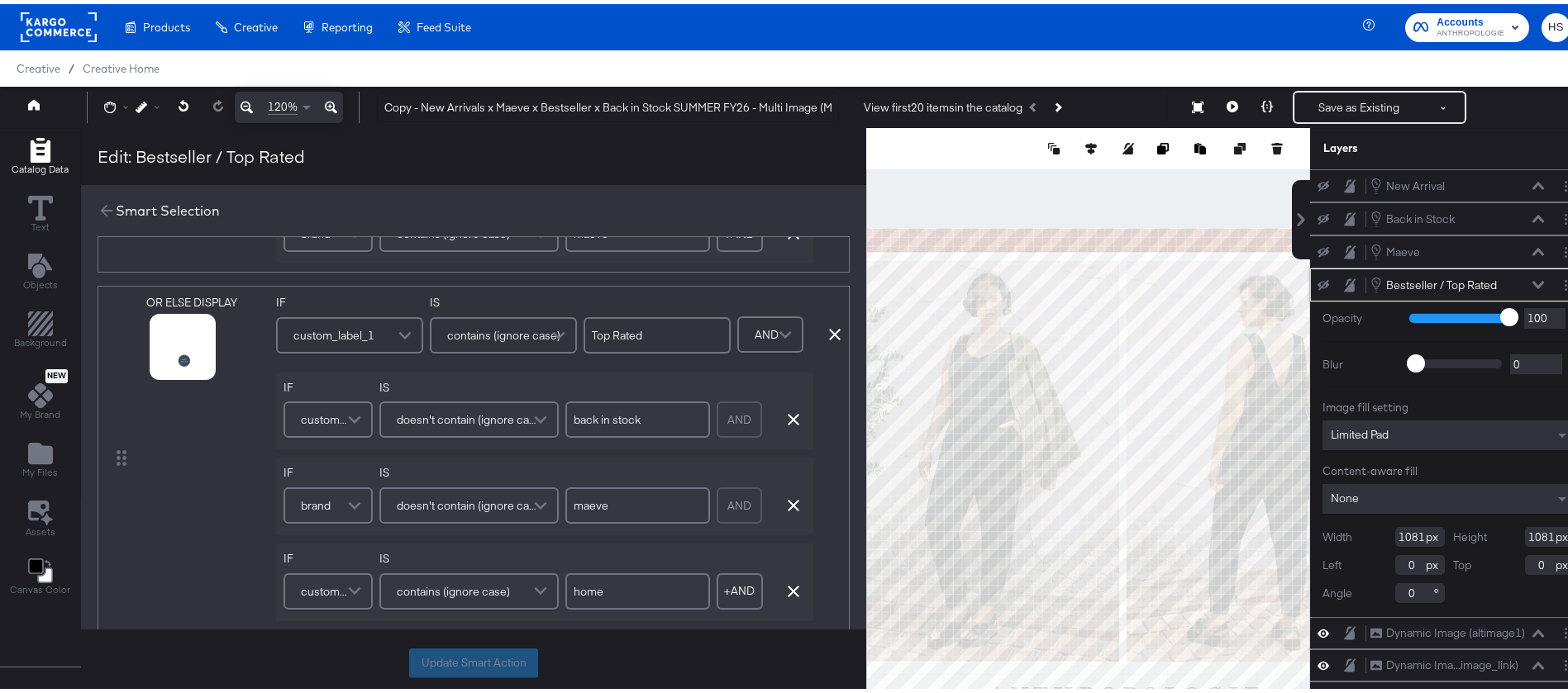scroll, scrollTop: 609, scrollLeft: 0, axis: vertical 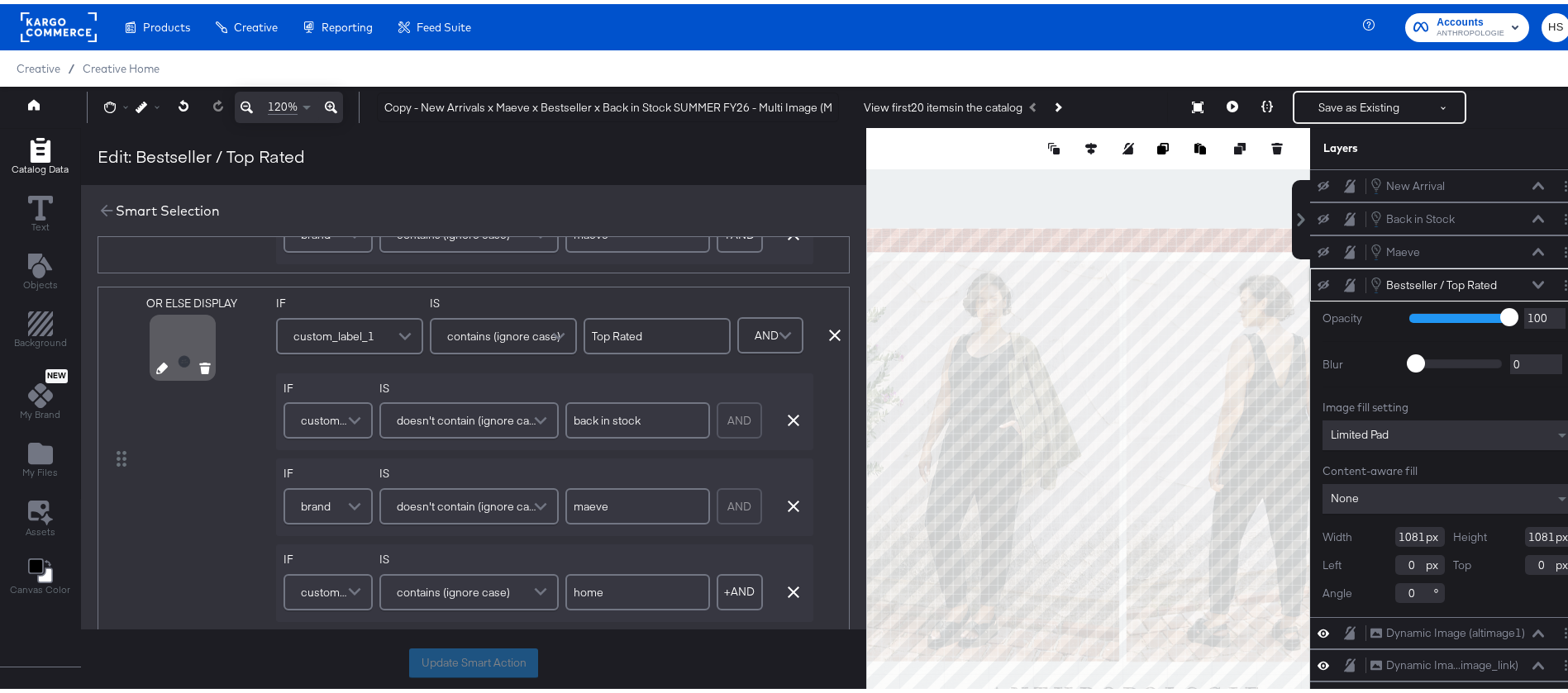 click 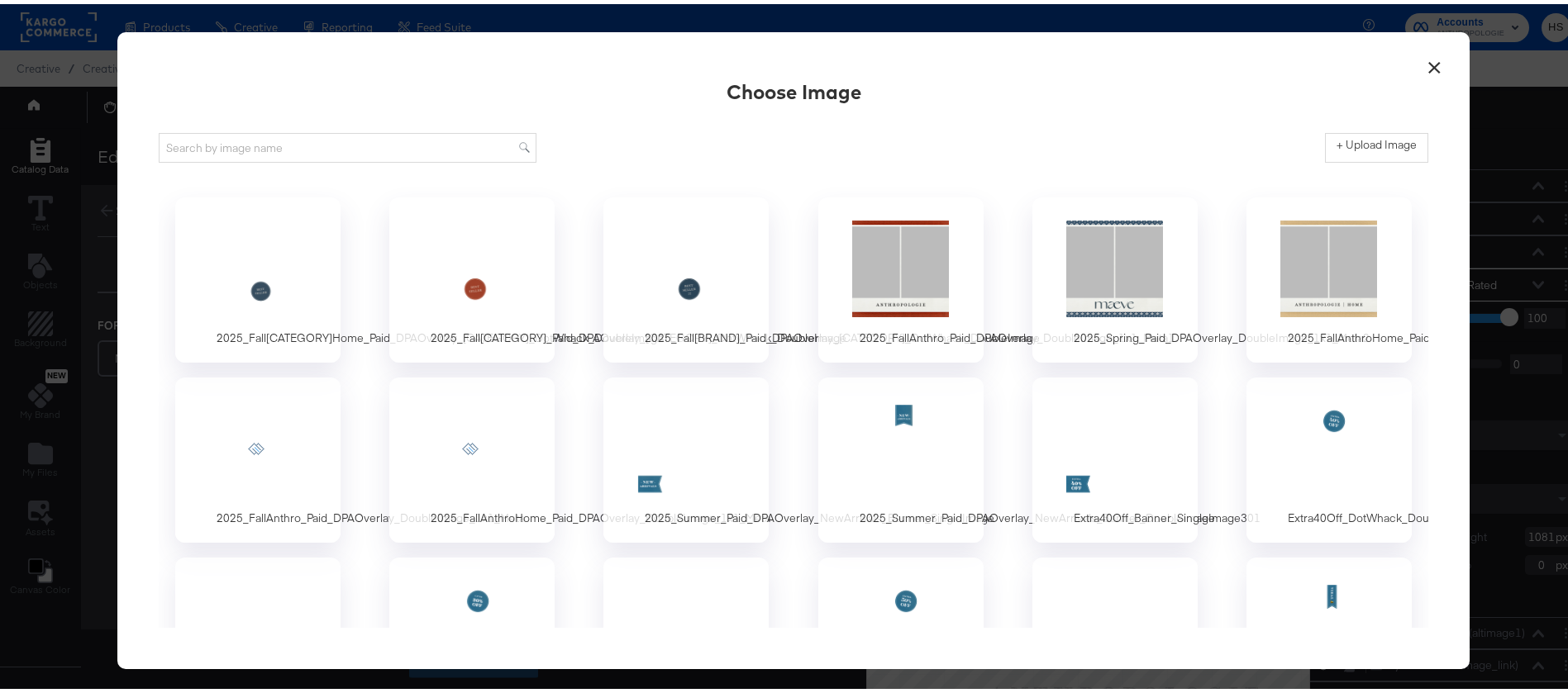 scroll, scrollTop: 0, scrollLeft: 0, axis: both 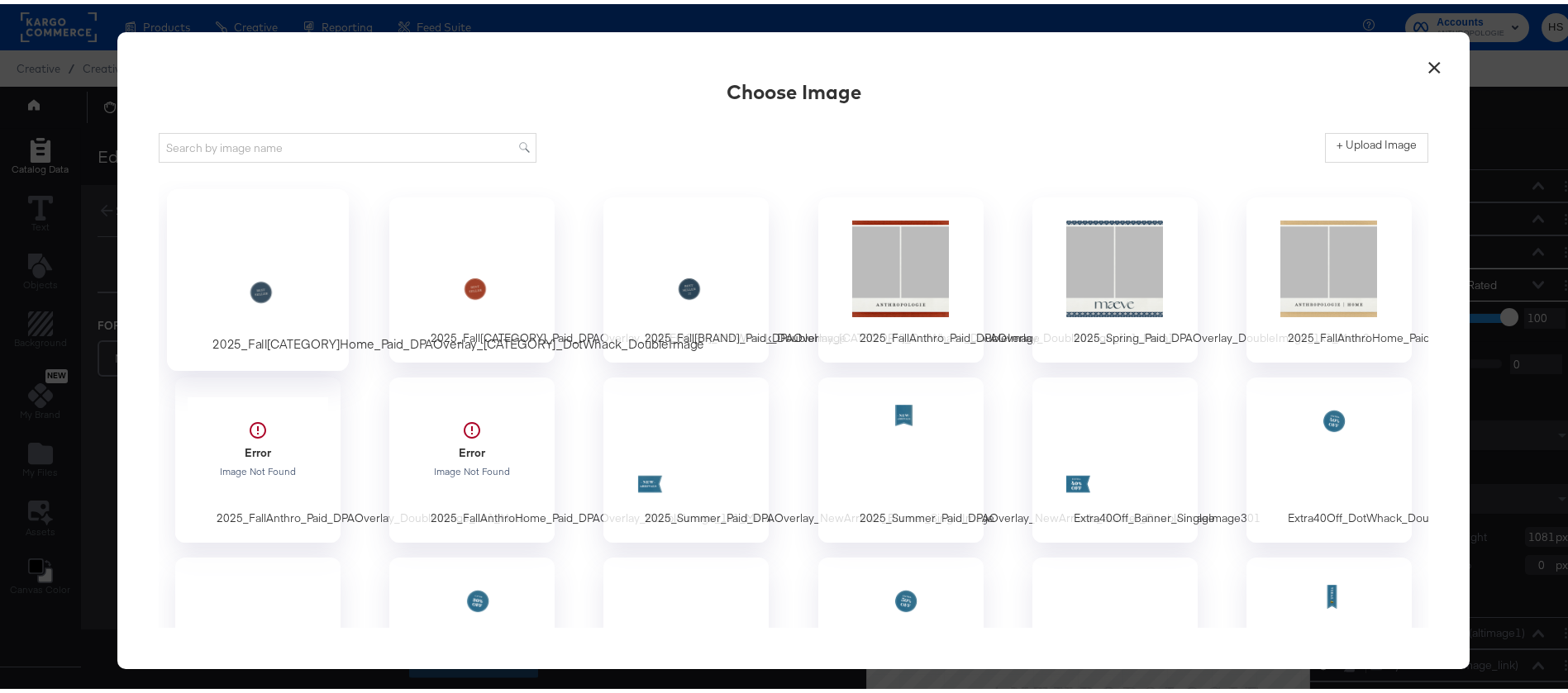 click at bounding box center [258, 263] 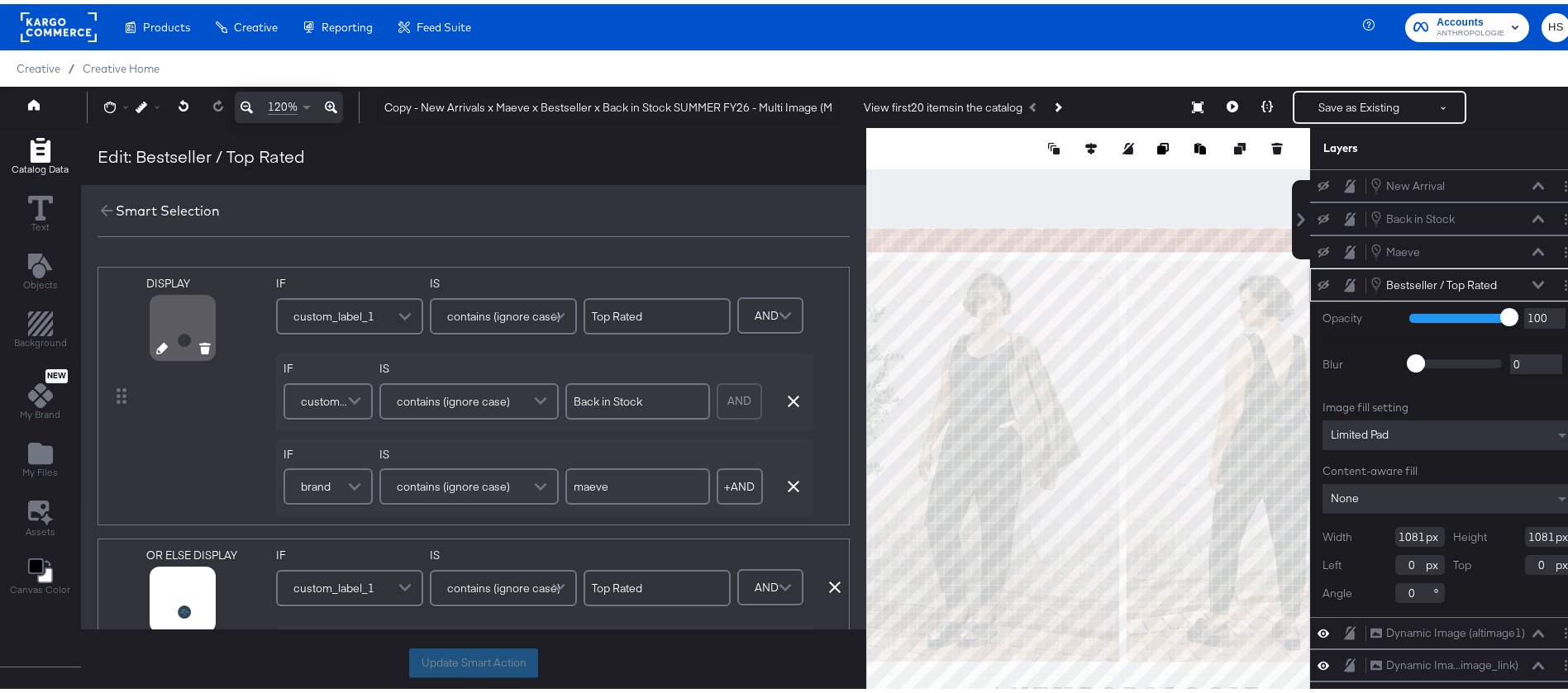 click 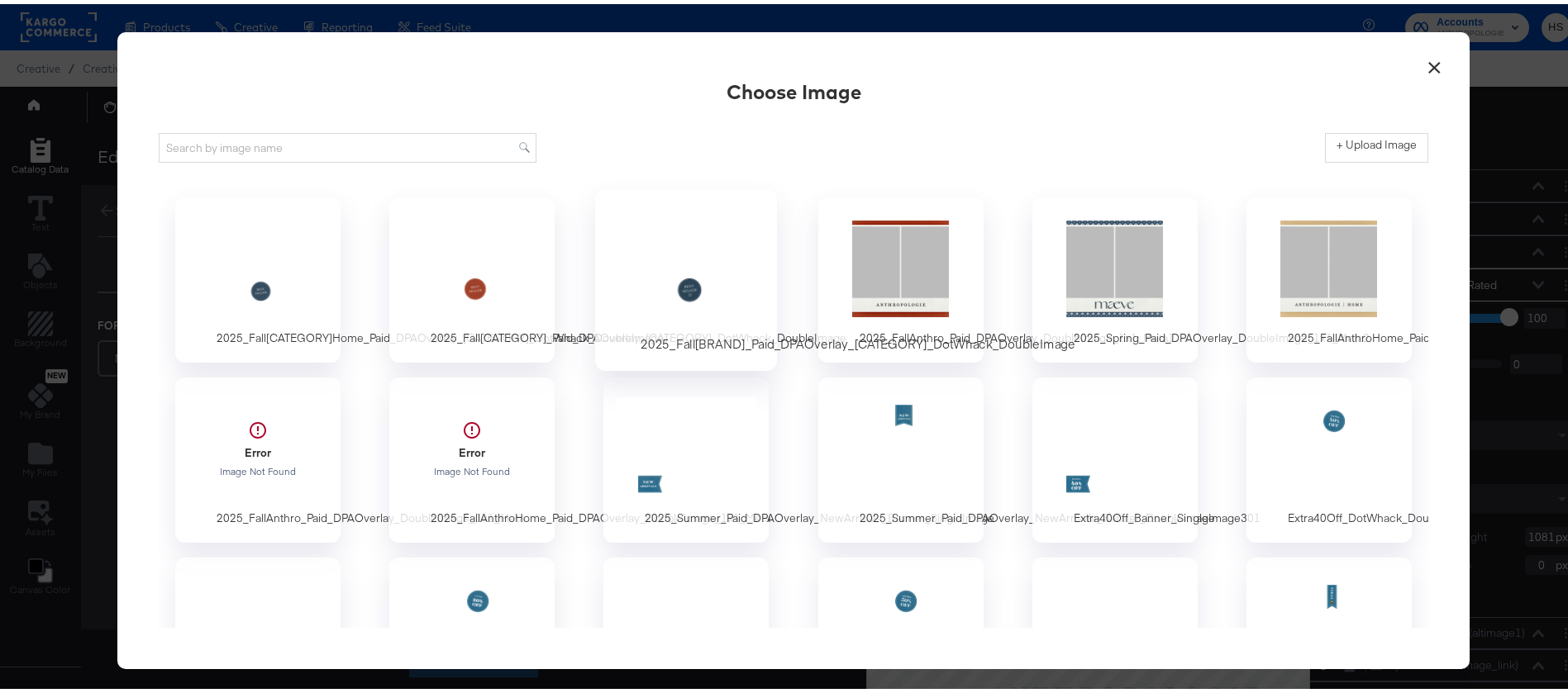 click at bounding box center [686, 264] 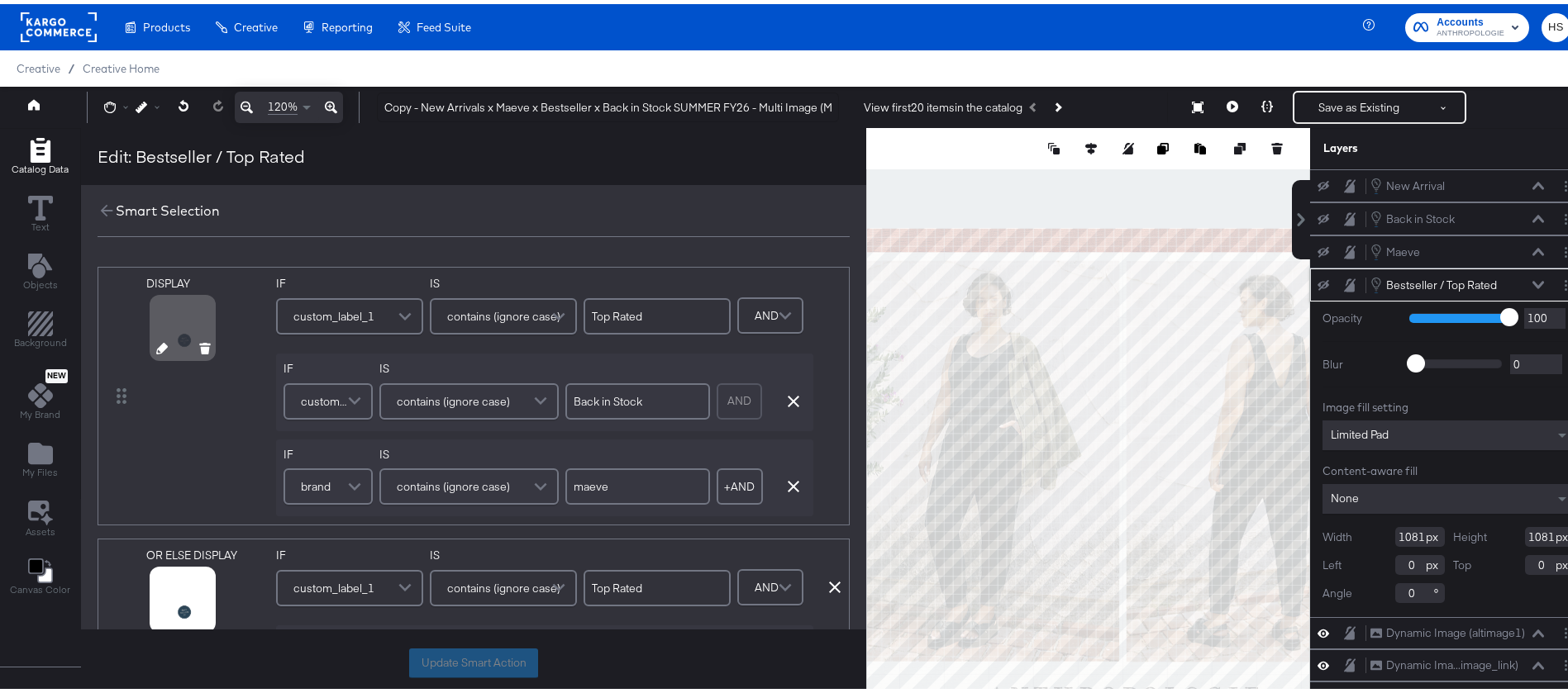scroll, scrollTop: 212, scrollLeft: 0, axis: vertical 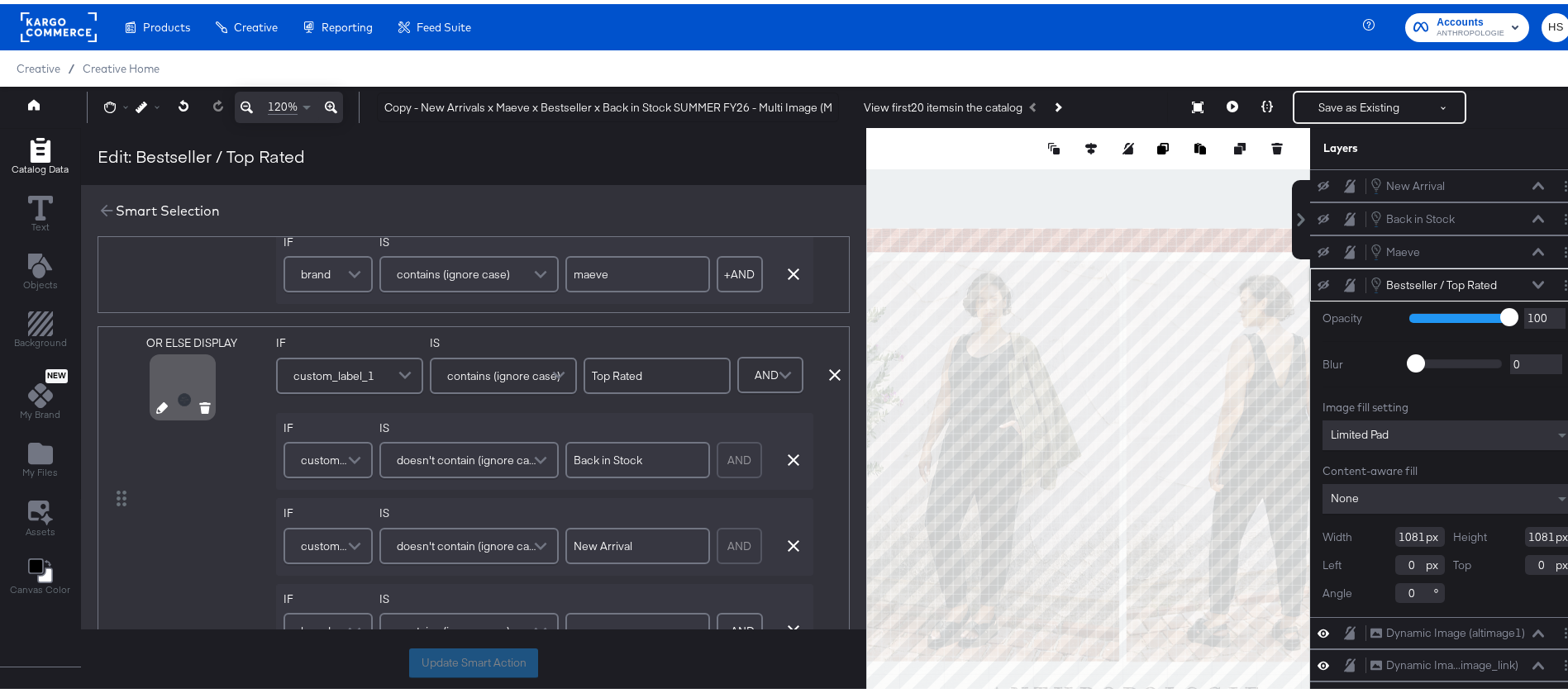 click 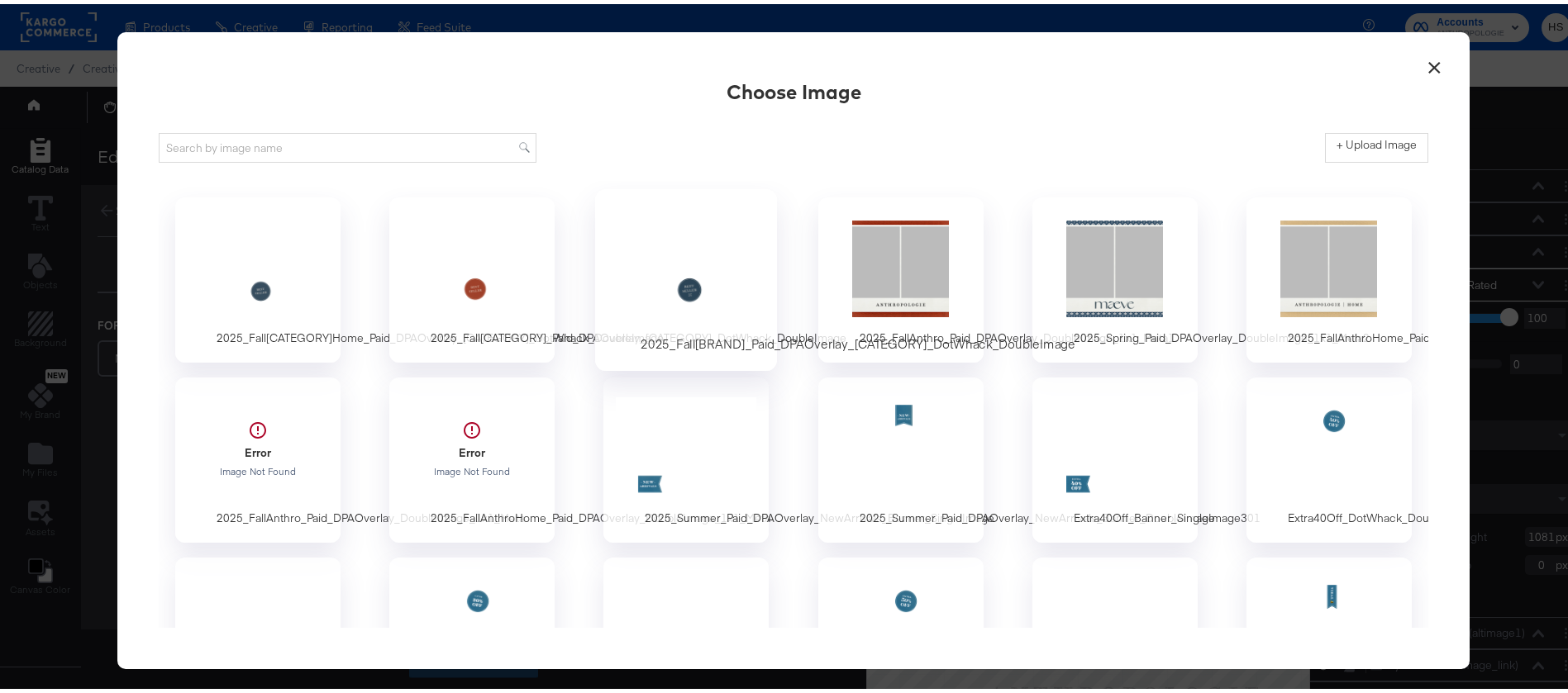click at bounding box center [686, 264] 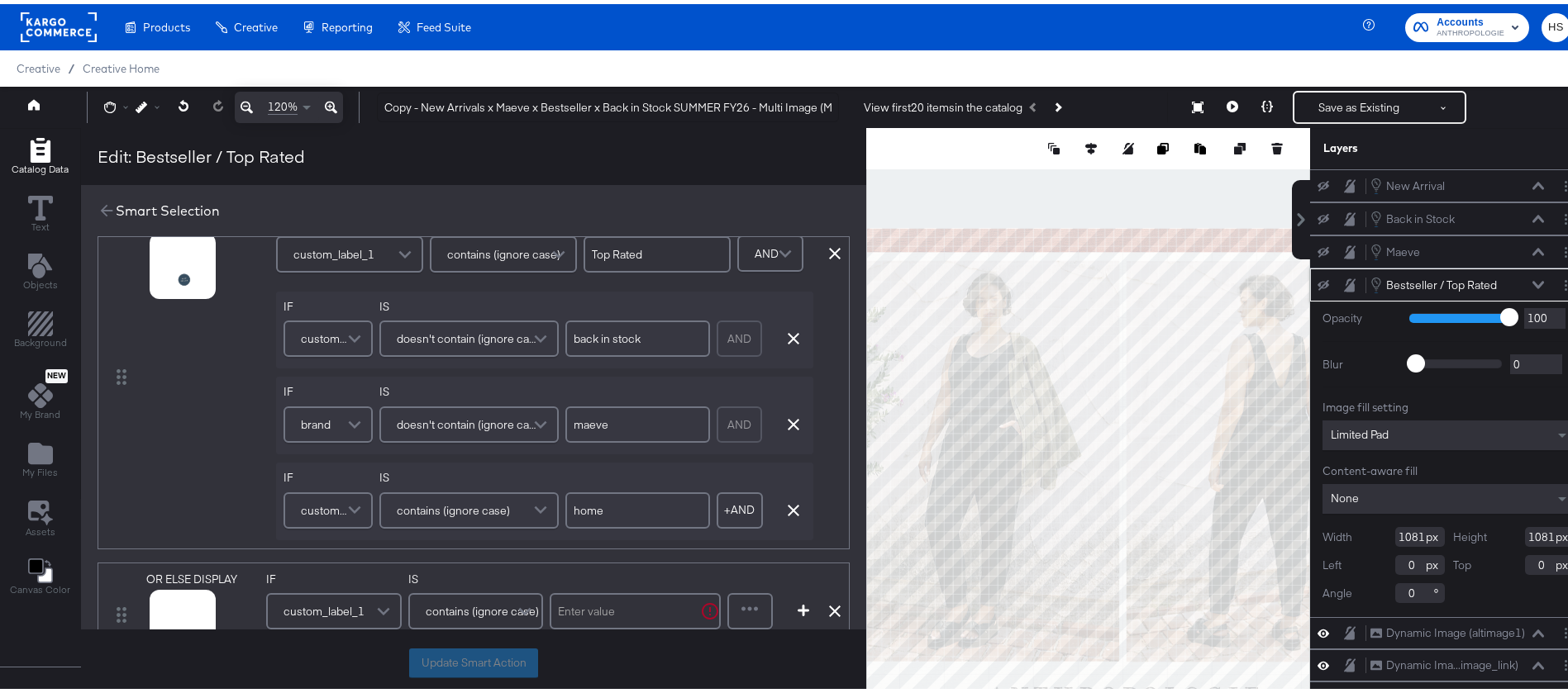scroll, scrollTop: 830, scrollLeft: 0, axis: vertical 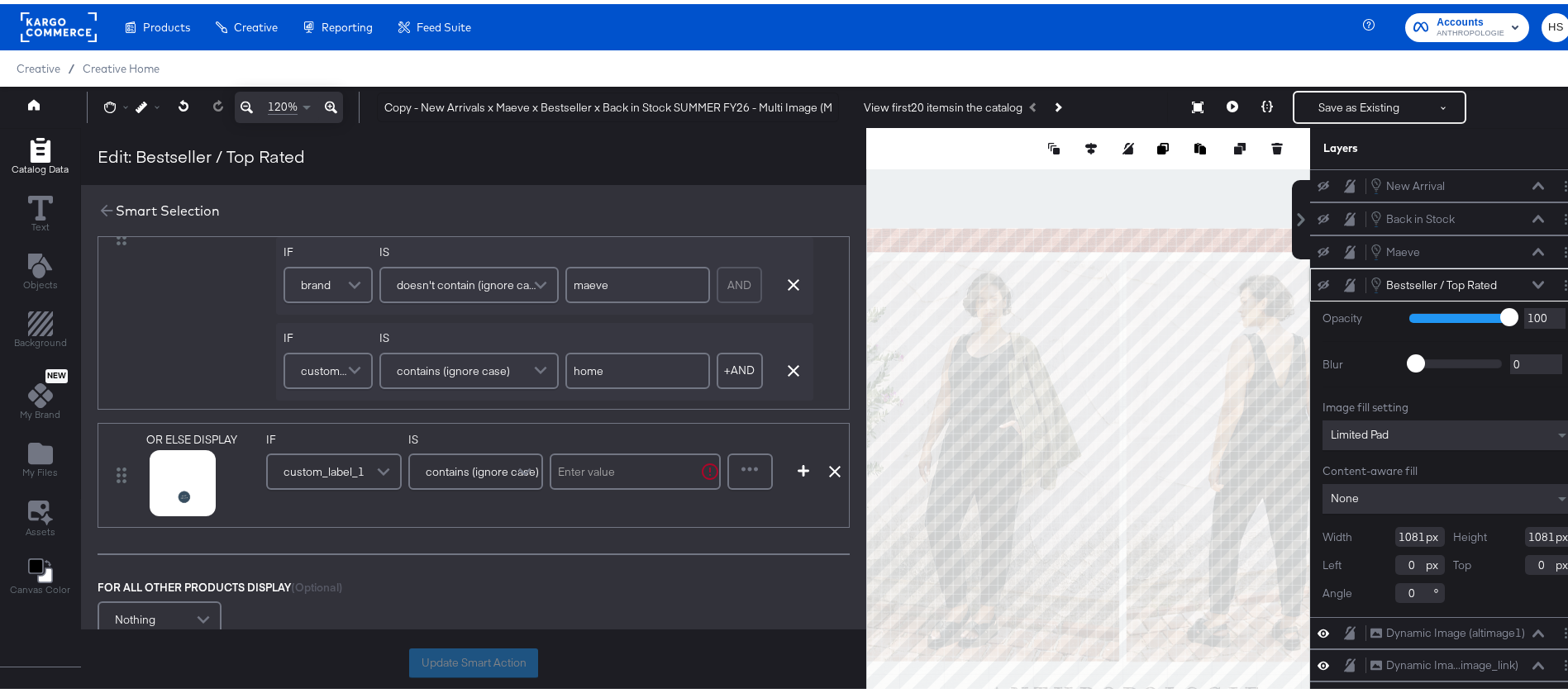 click at bounding box center (635, 468) 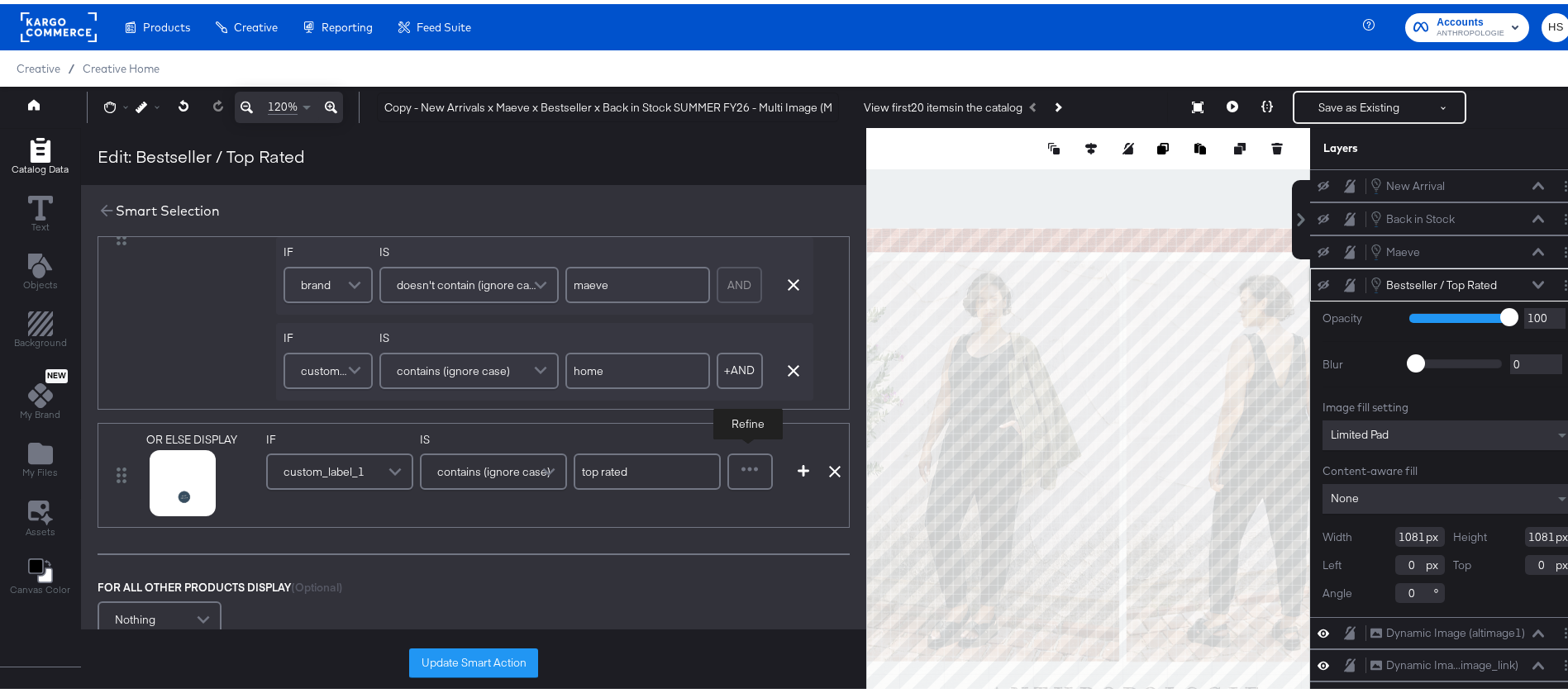type on "top rated" 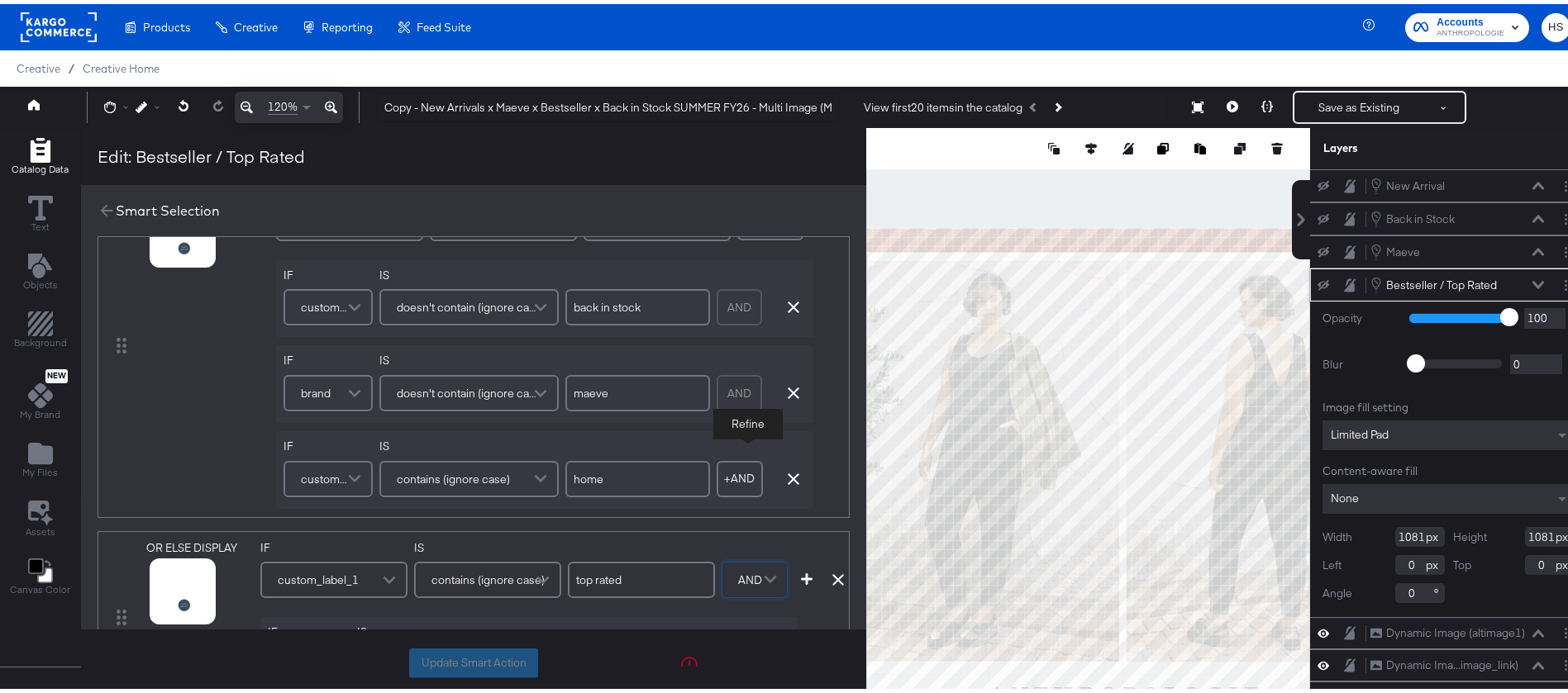 scroll, scrollTop: 743, scrollLeft: 0, axis: vertical 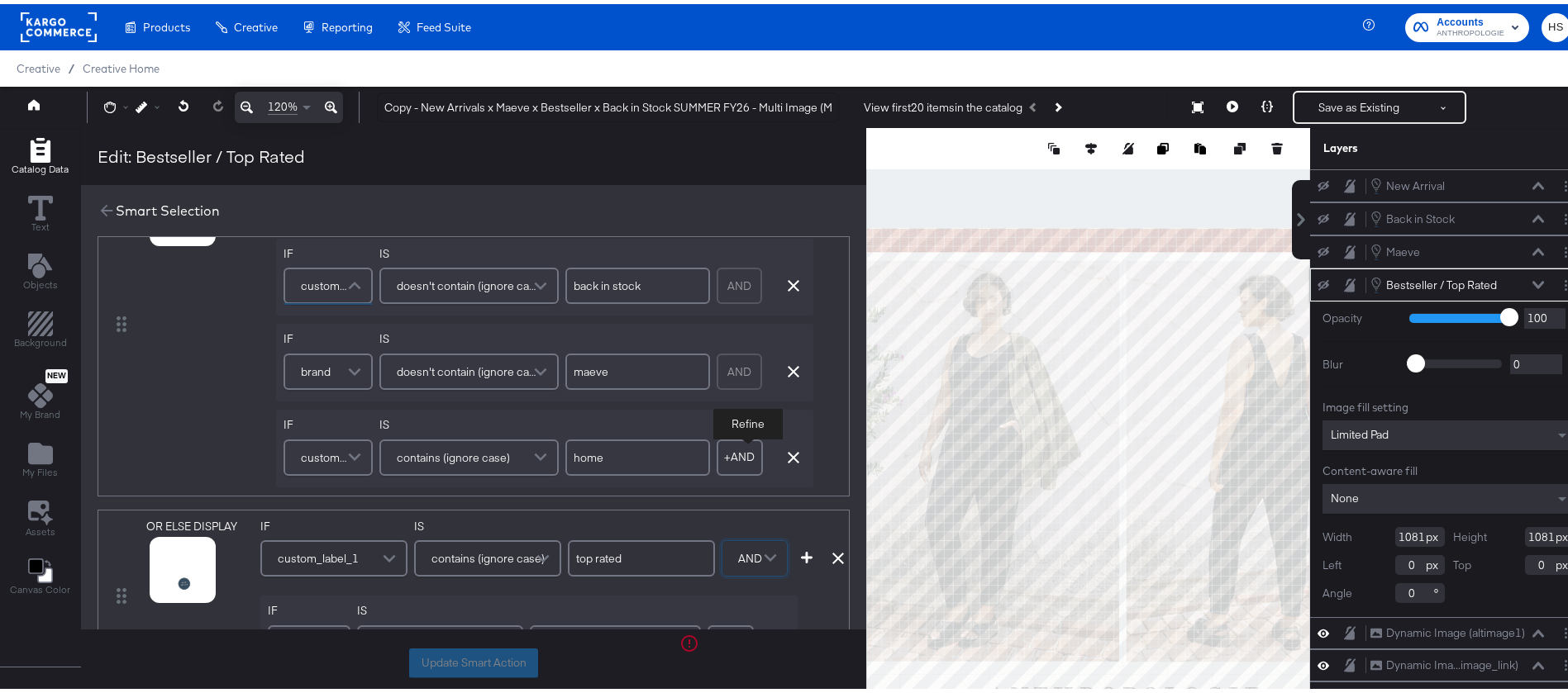 click at bounding box center [356, 282] 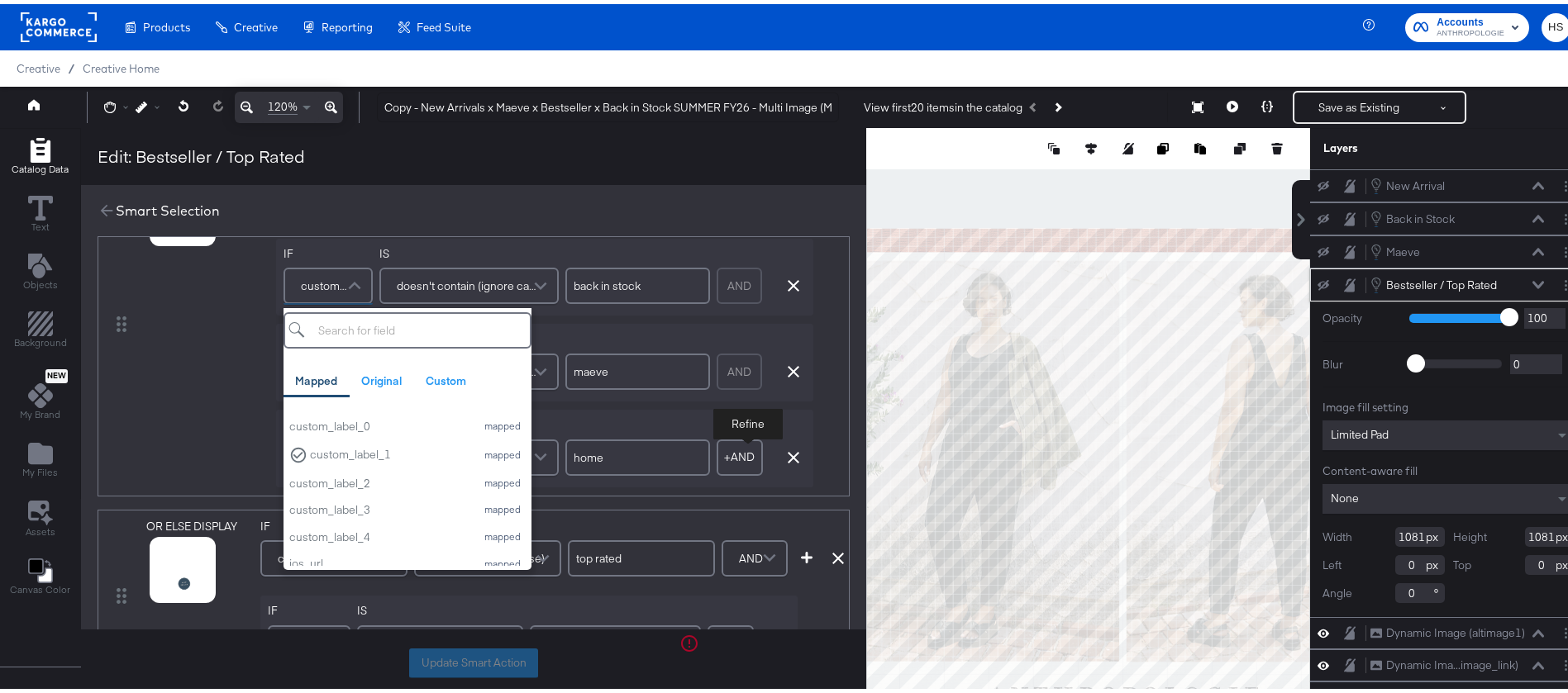 scroll, scrollTop: 703, scrollLeft: 0, axis: vertical 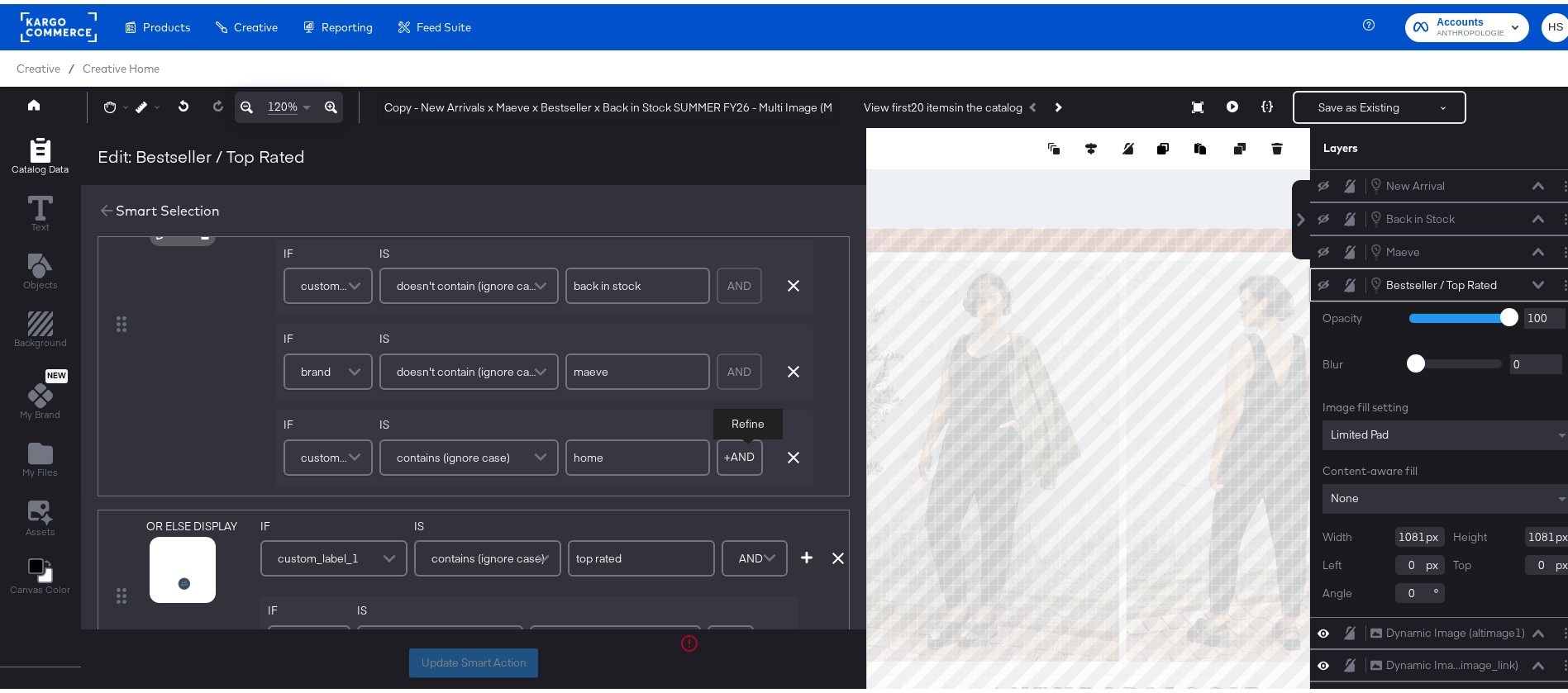 click on "OR ELSE DISPLAY" at bounding box center [207, 320] 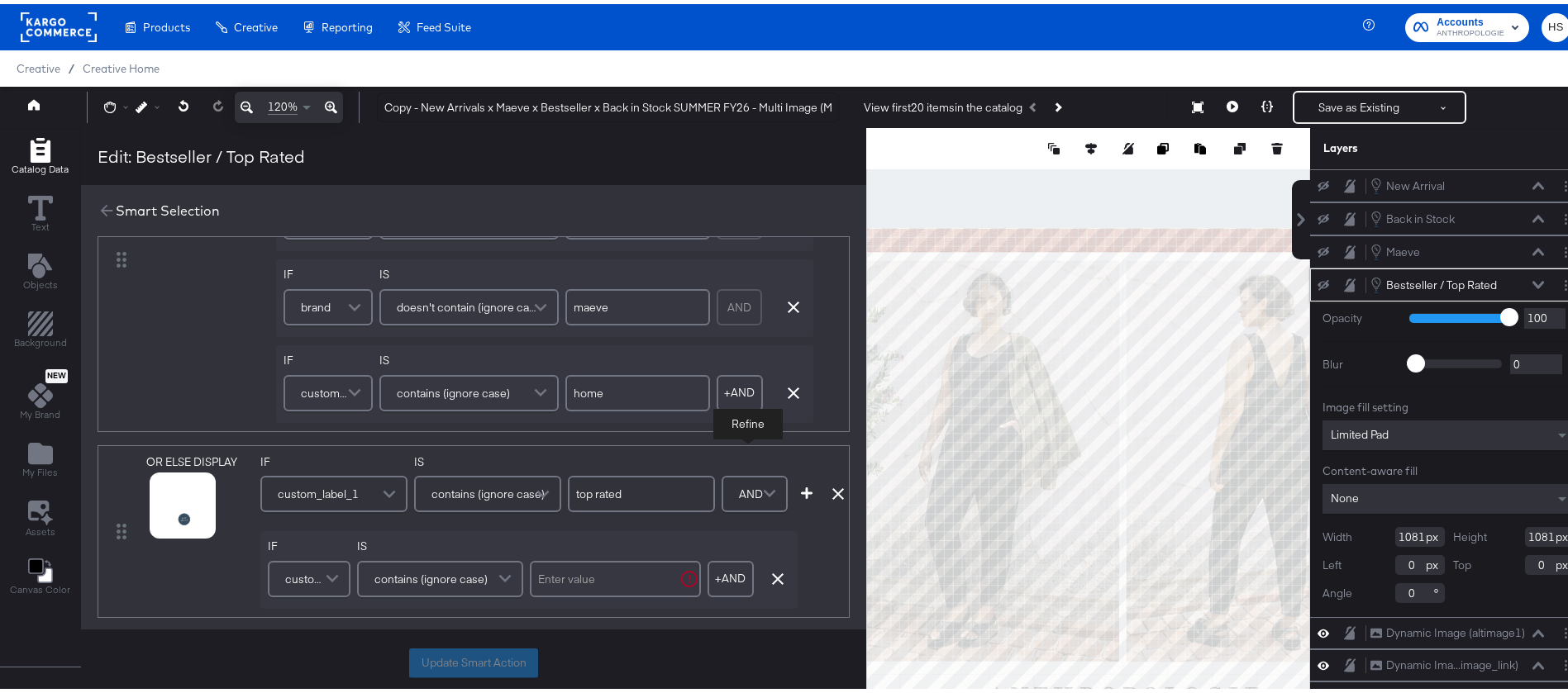 click on "custom_label_1" at bounding box center (307, 575) 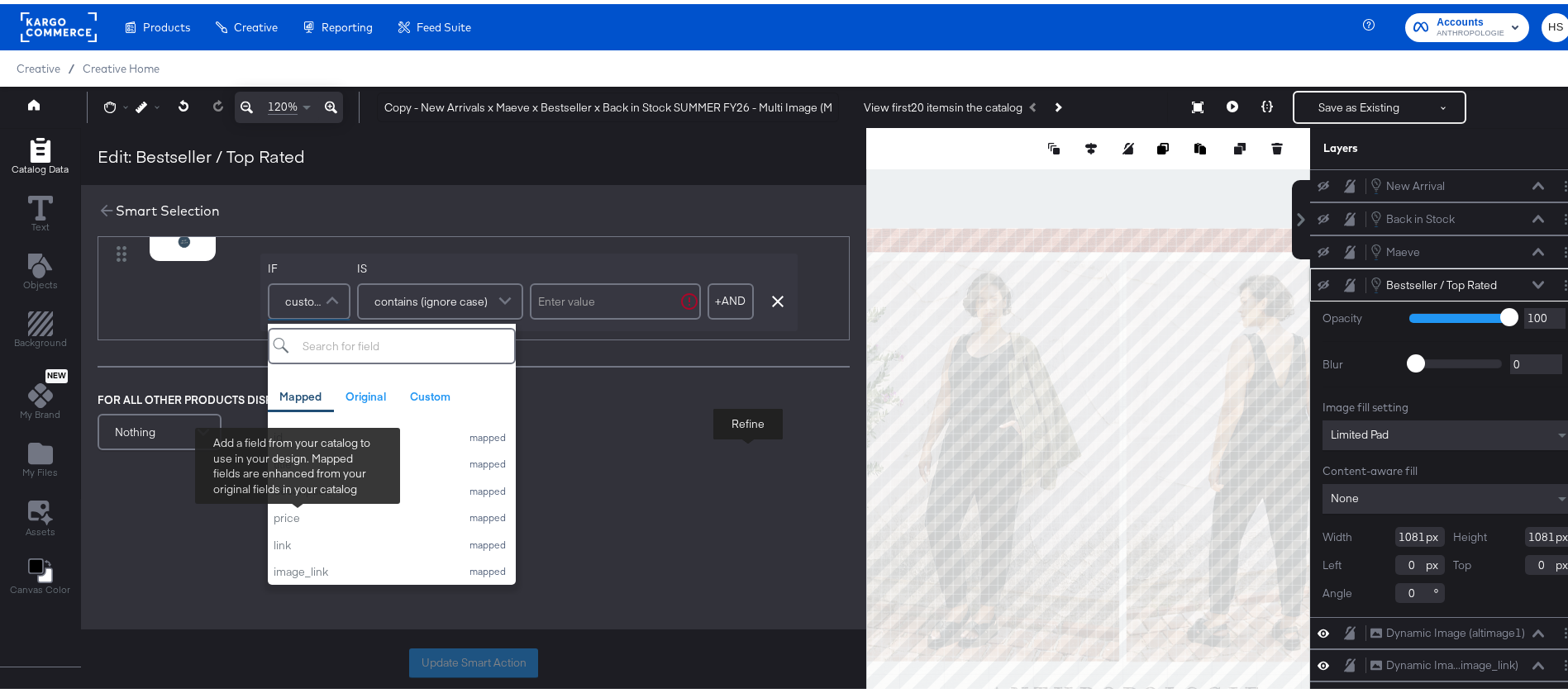 scroll, scrollTop: 1104, scrollLeft: 0, axis: vertical 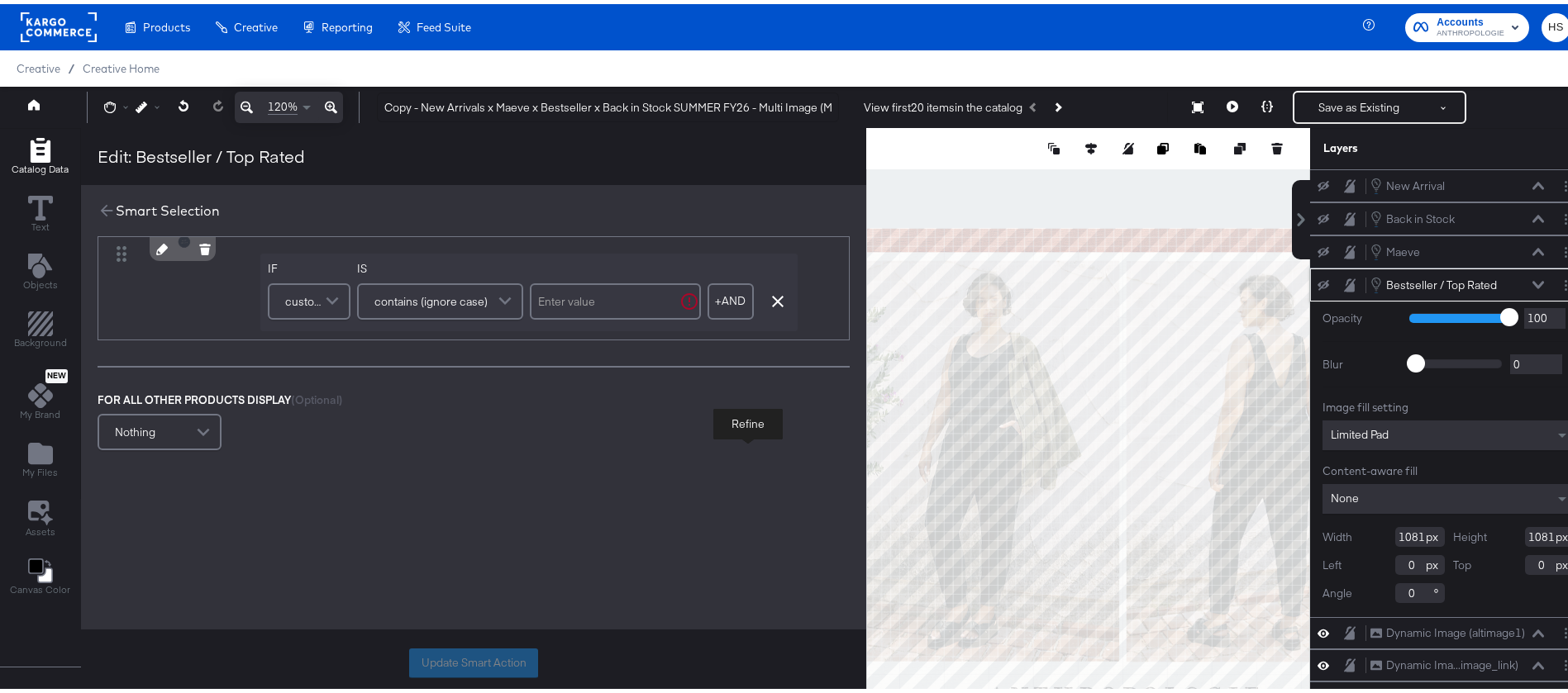 click on "OR ELSE DISPLAY" at bounding box center [200, 249] 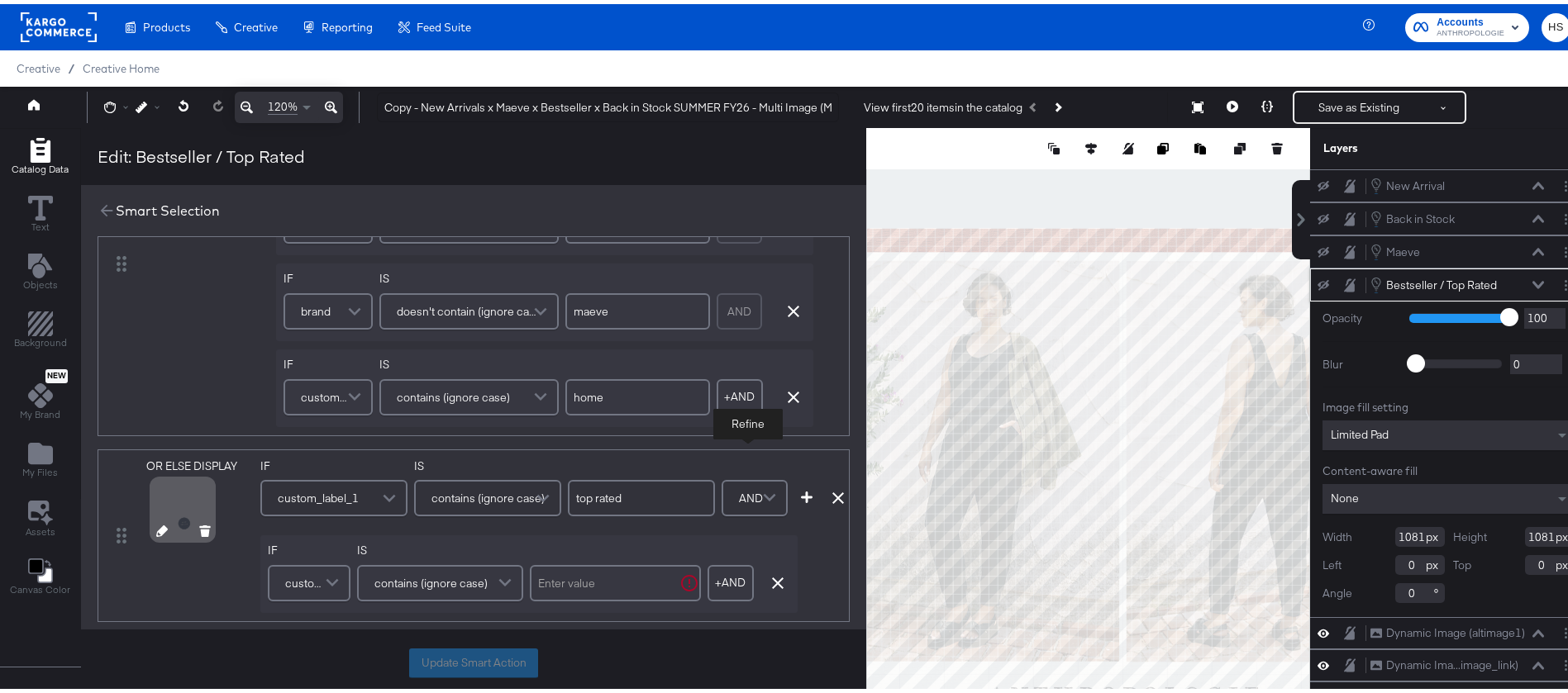 scroll, scrollTop: 802, scrollLeft: 0, axis: vertical 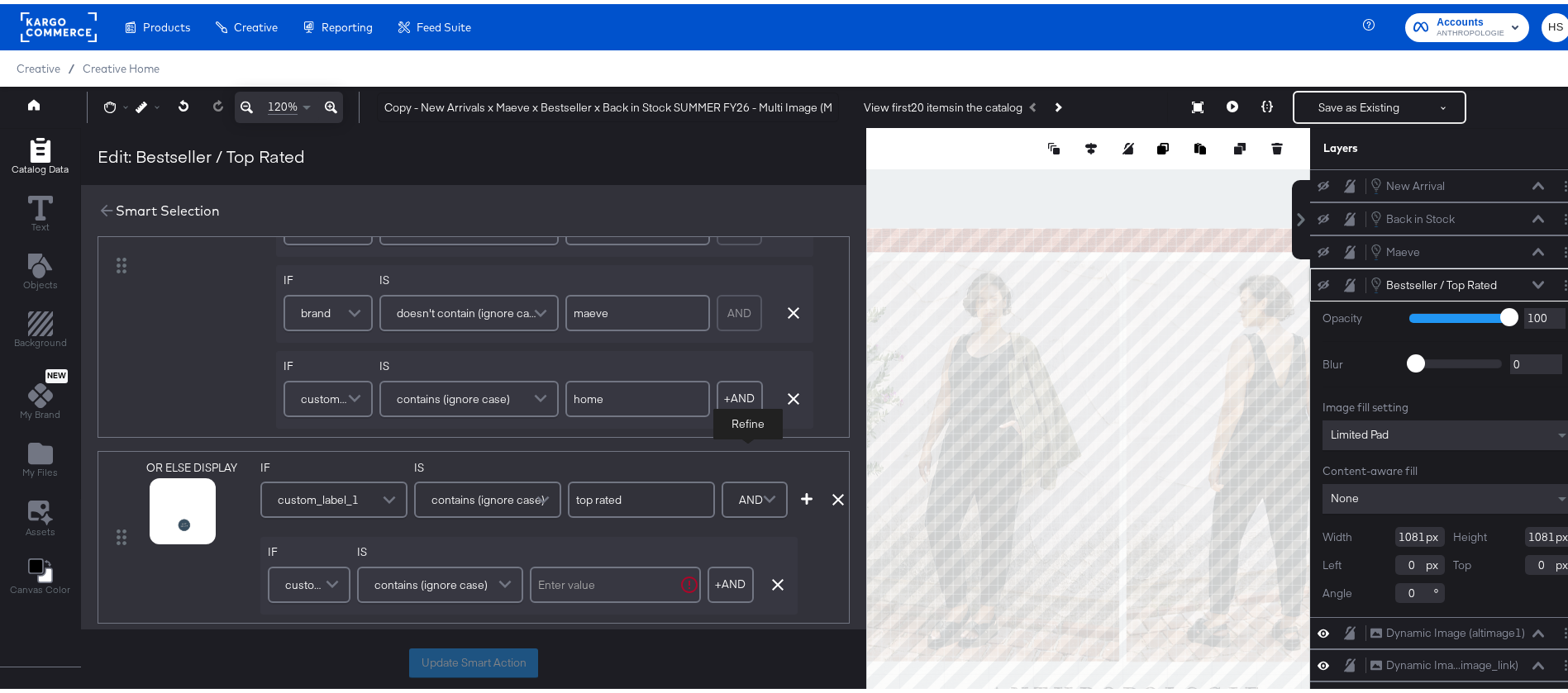 click on "contains (ignore case)" at bounding box center [440, 581] 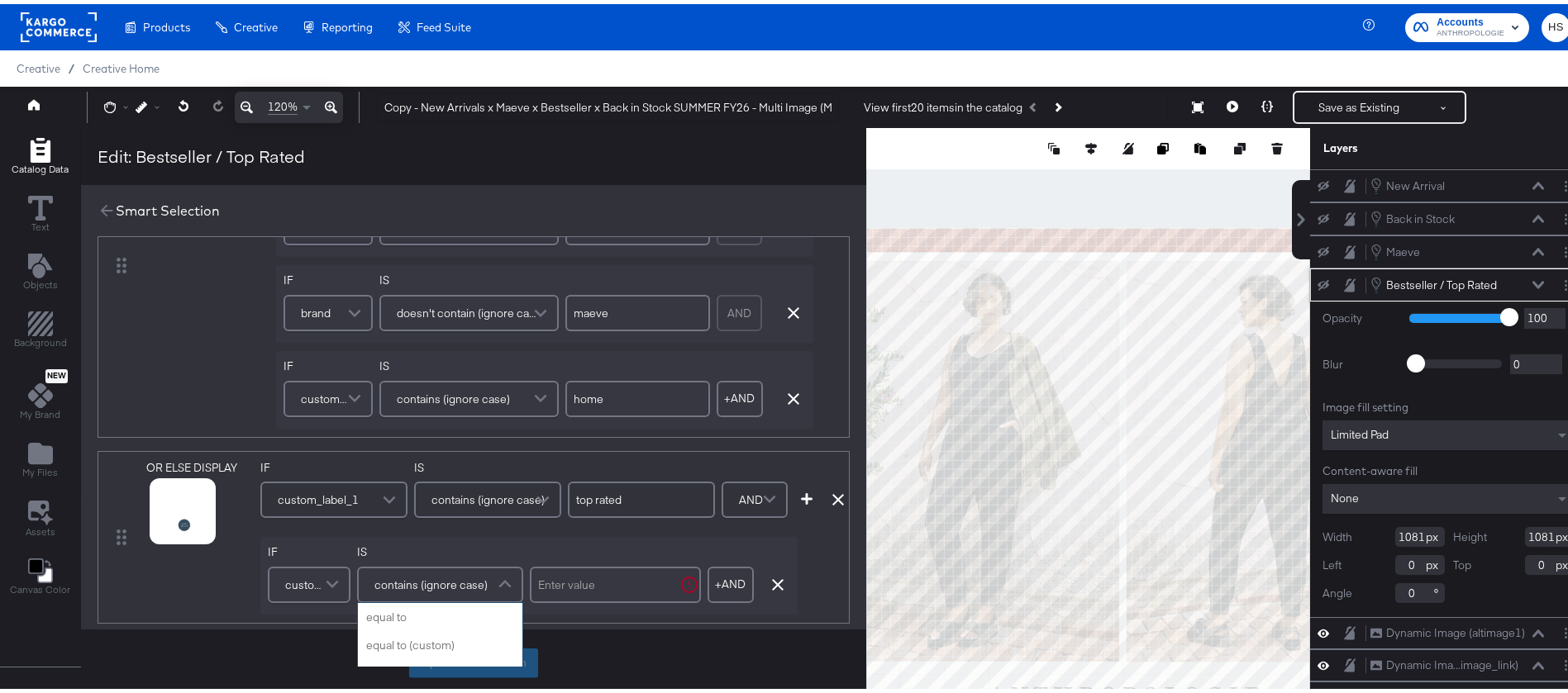 scroll, scrollTop: 42, scrollLeft: 0, axis: vertical 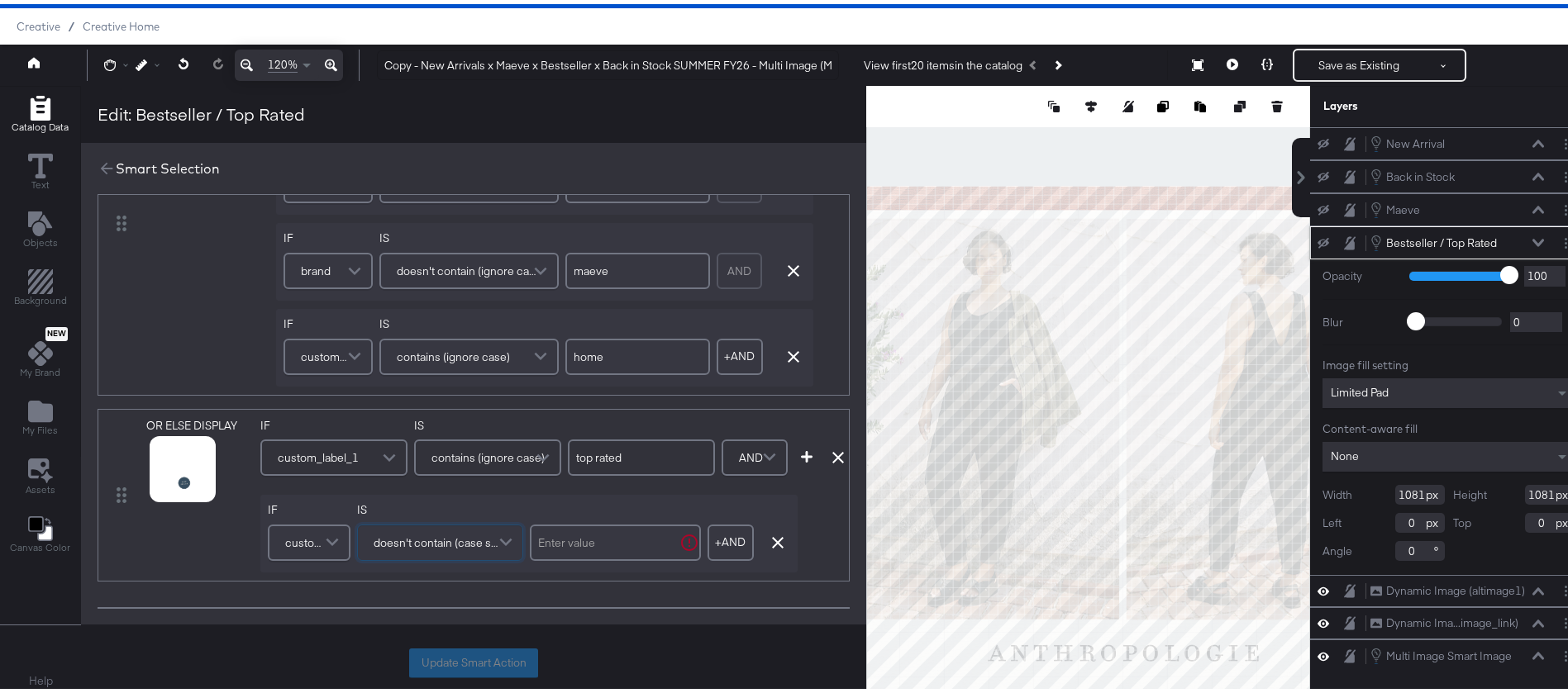drag, startPoint x: 408, startPoint y: 579, endPoint x: 424, endPoint y: 542, distance: 40.3113 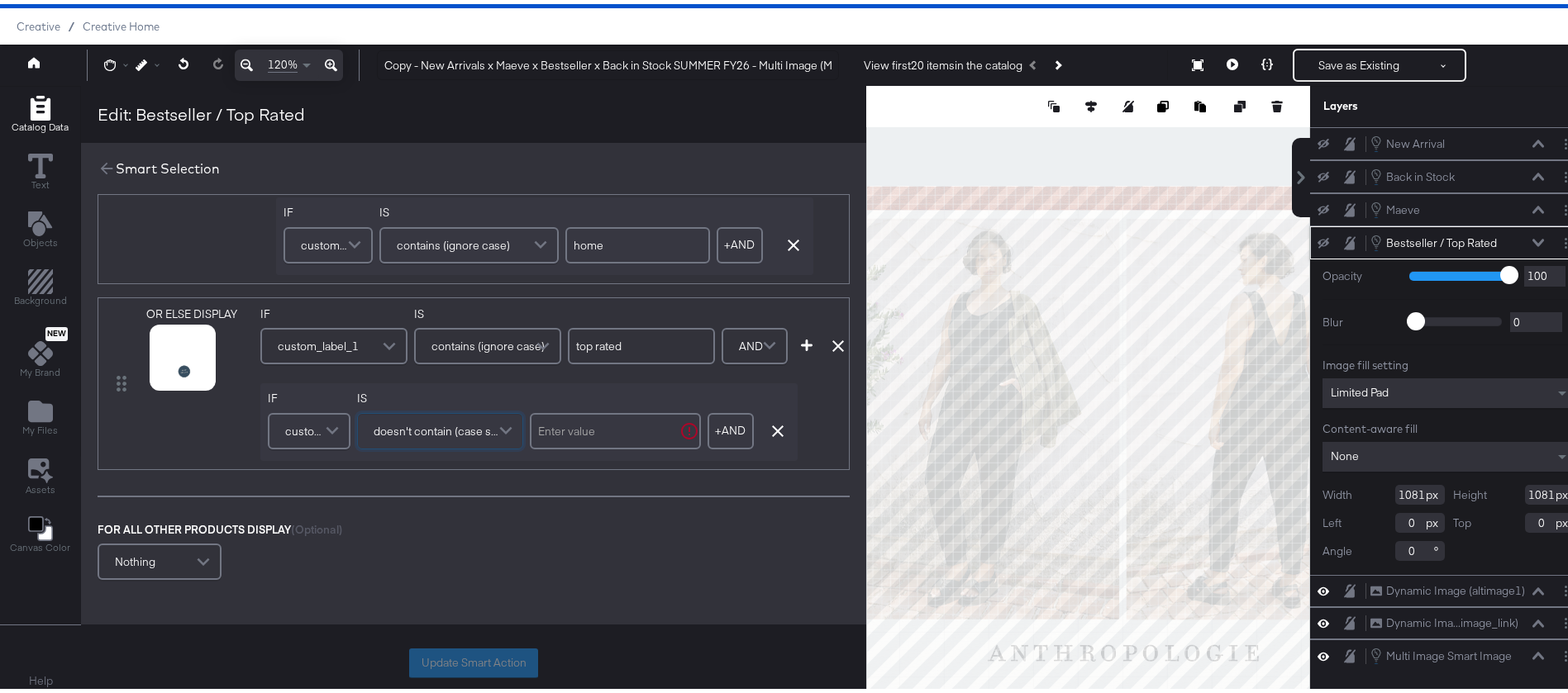 scroll, scrollTop: 916, scrollLeft: 0, axis: vertical 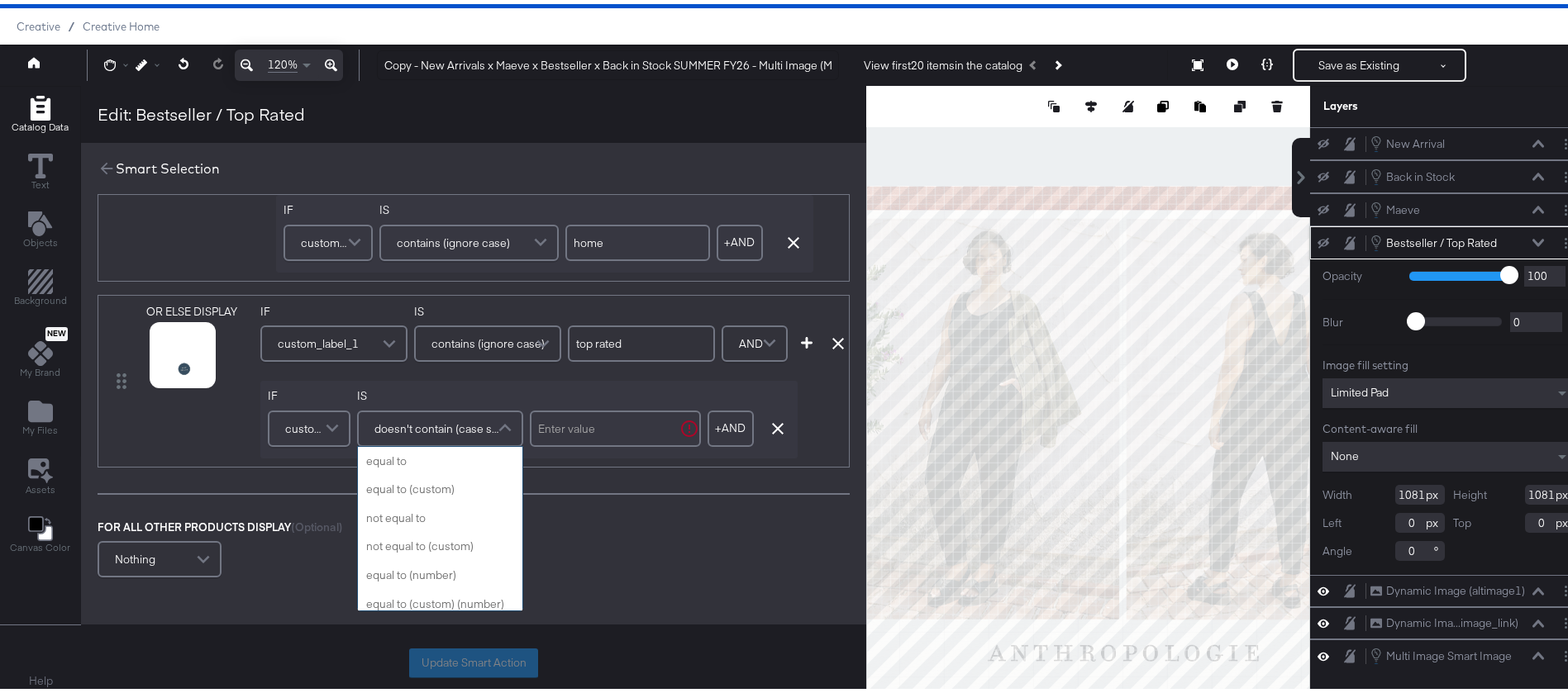 click at bounding box center [507, 425] 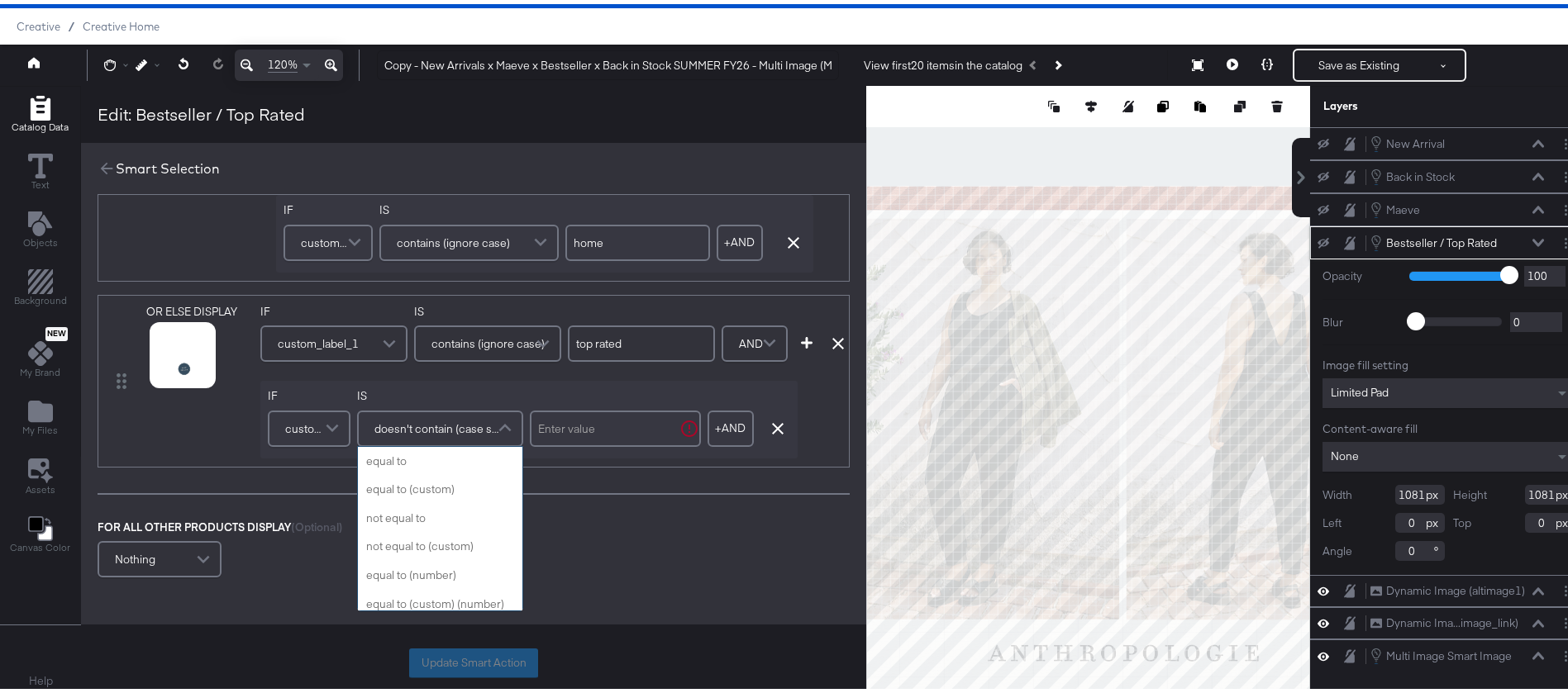 scroll, scrollTop: 650, scrollLeft: 0, axis: vertical 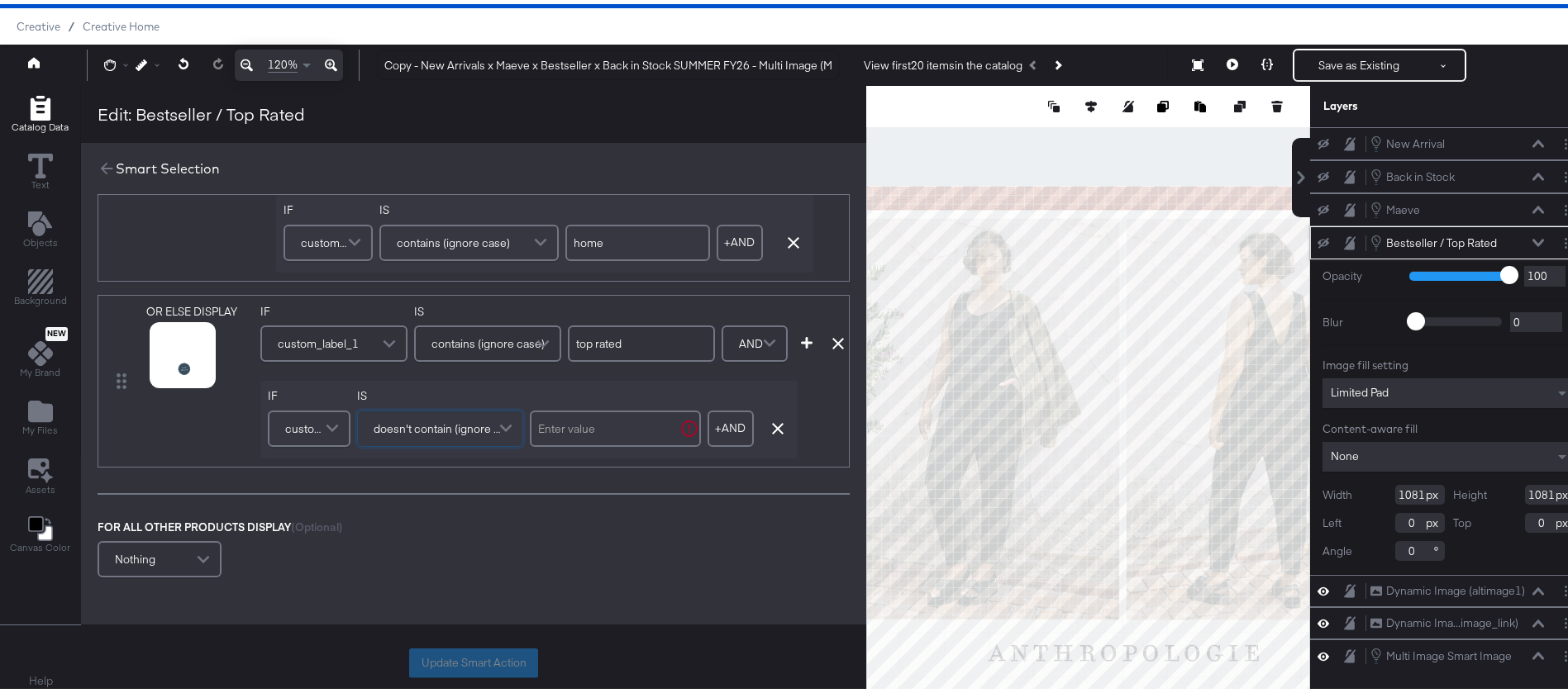 click at bounding box center (615, 425) 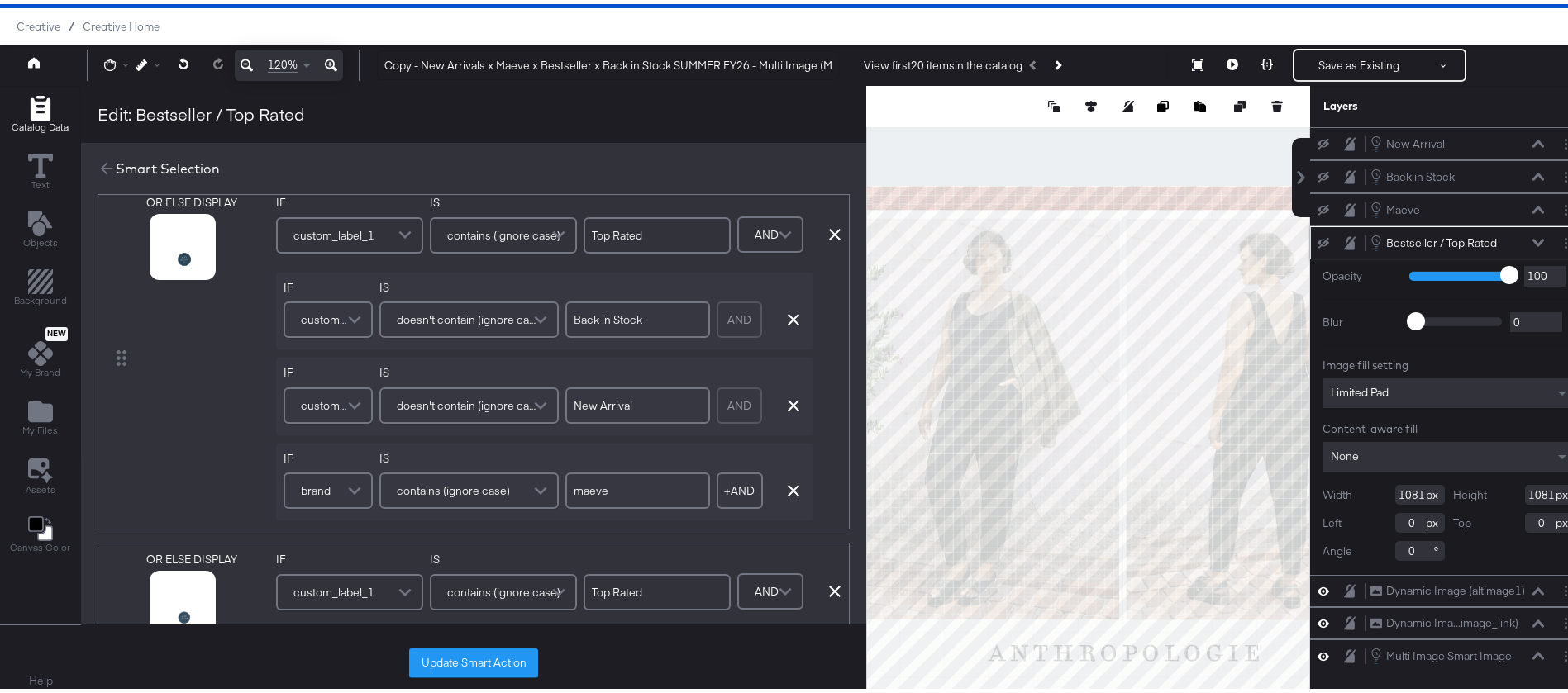 scroll, scrollTop: 313, scrollLeft: 0, axis: vertical 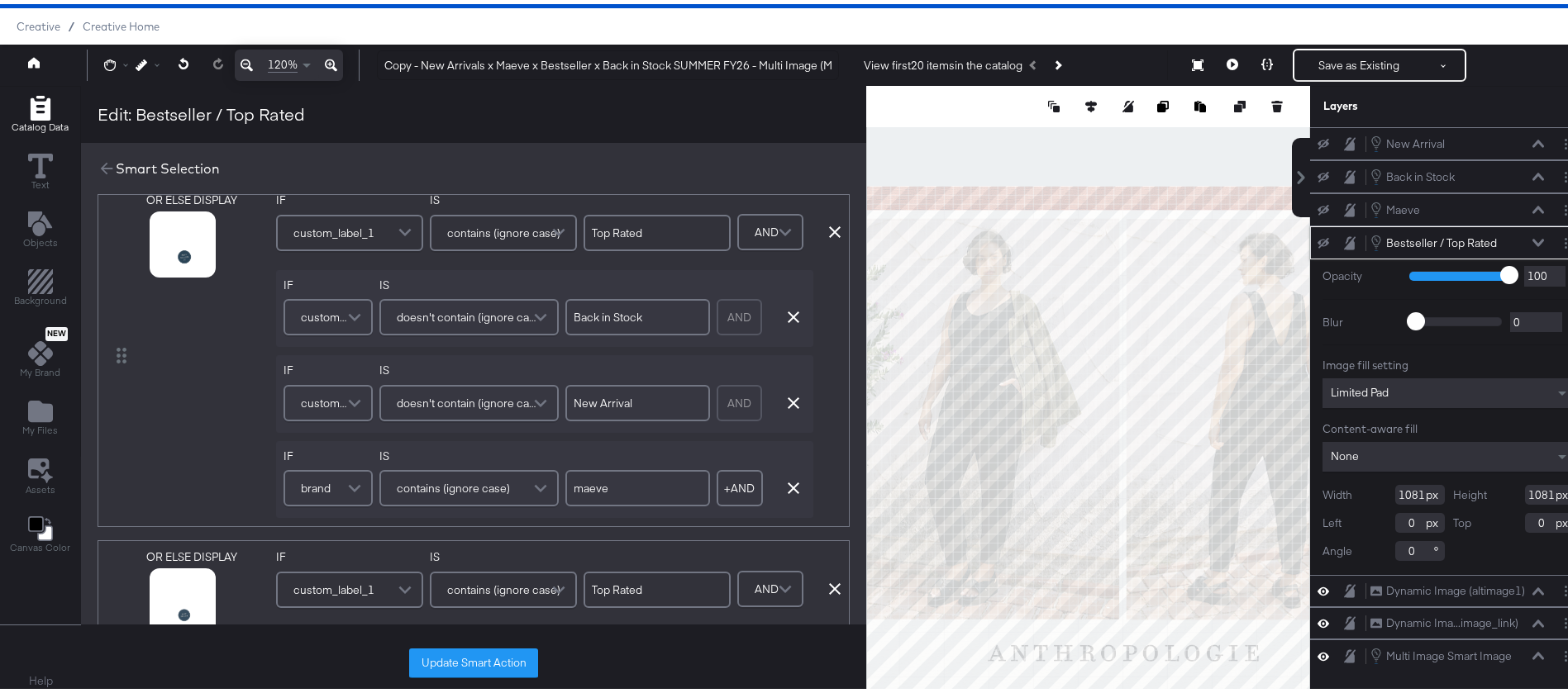 type on "back in stock" 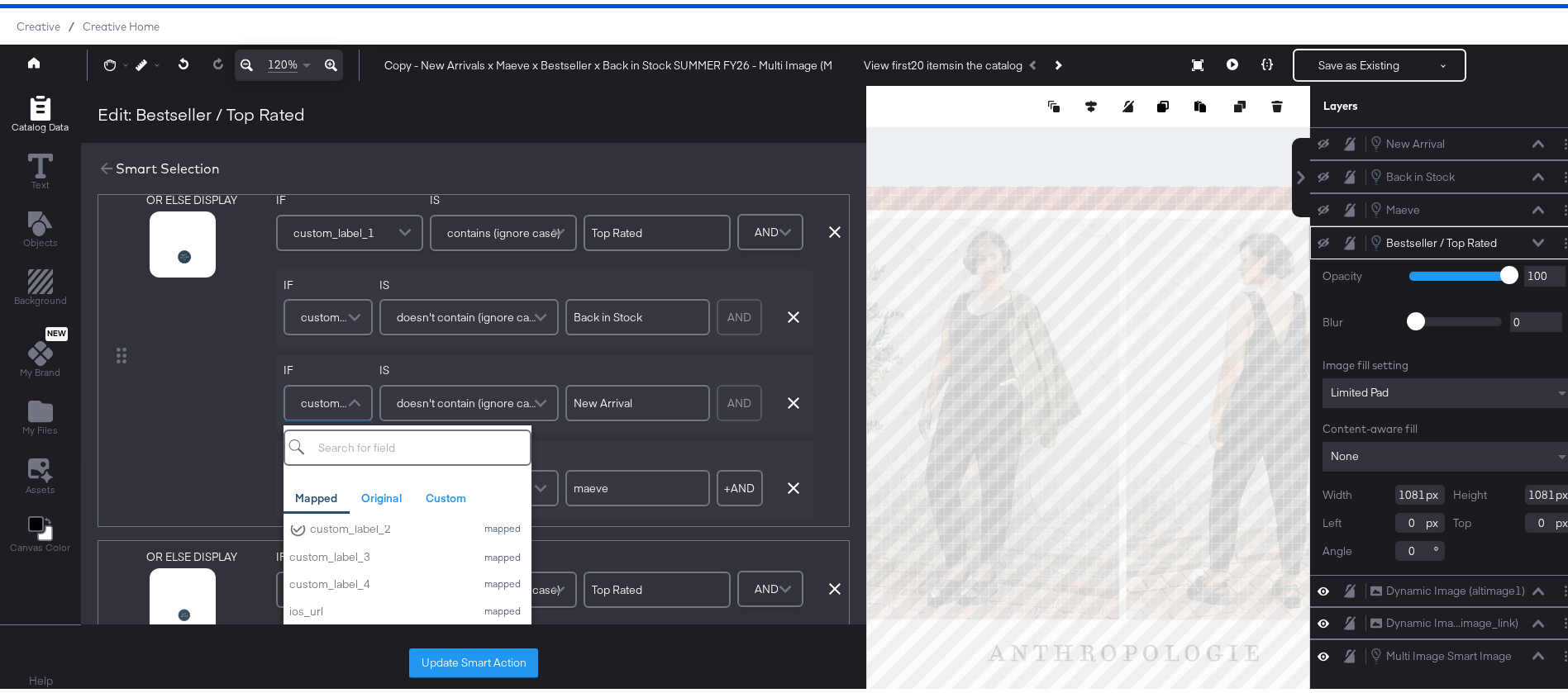 scroll, scrollTop: 715, scrollLeft: 0, axis: vertical 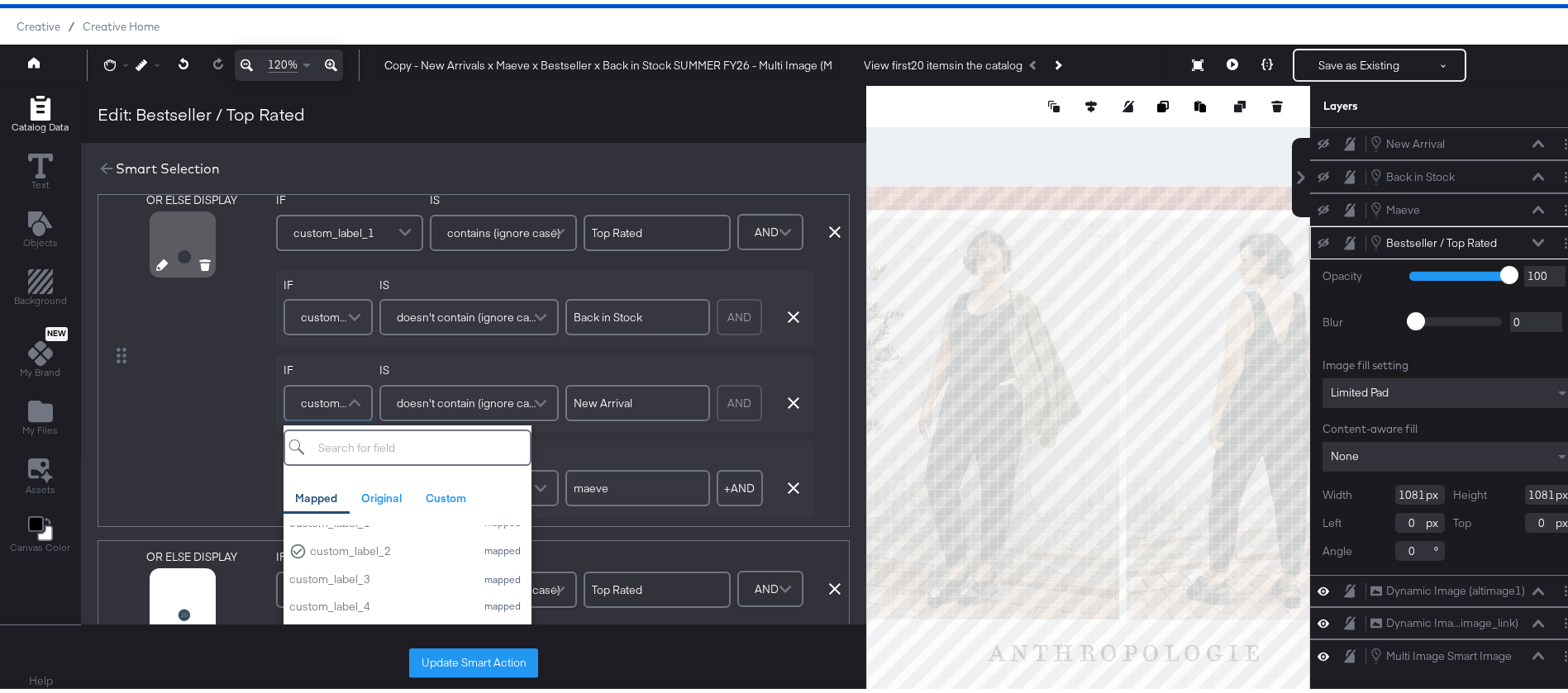 click on "OR ELSE DISPLAY" at bounding box center (207, 351) 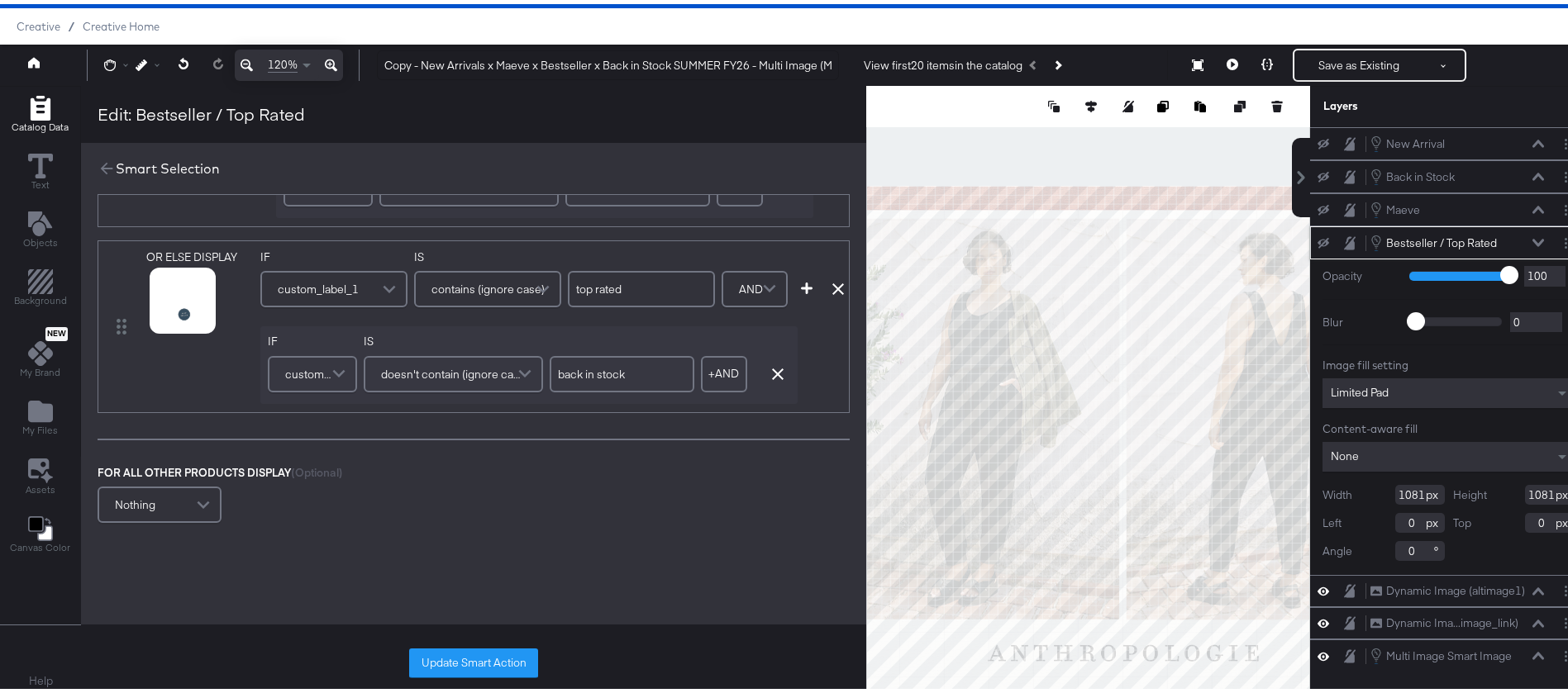 scroll, scrollTop: 992, scrollLeft: 0, axis: vertical 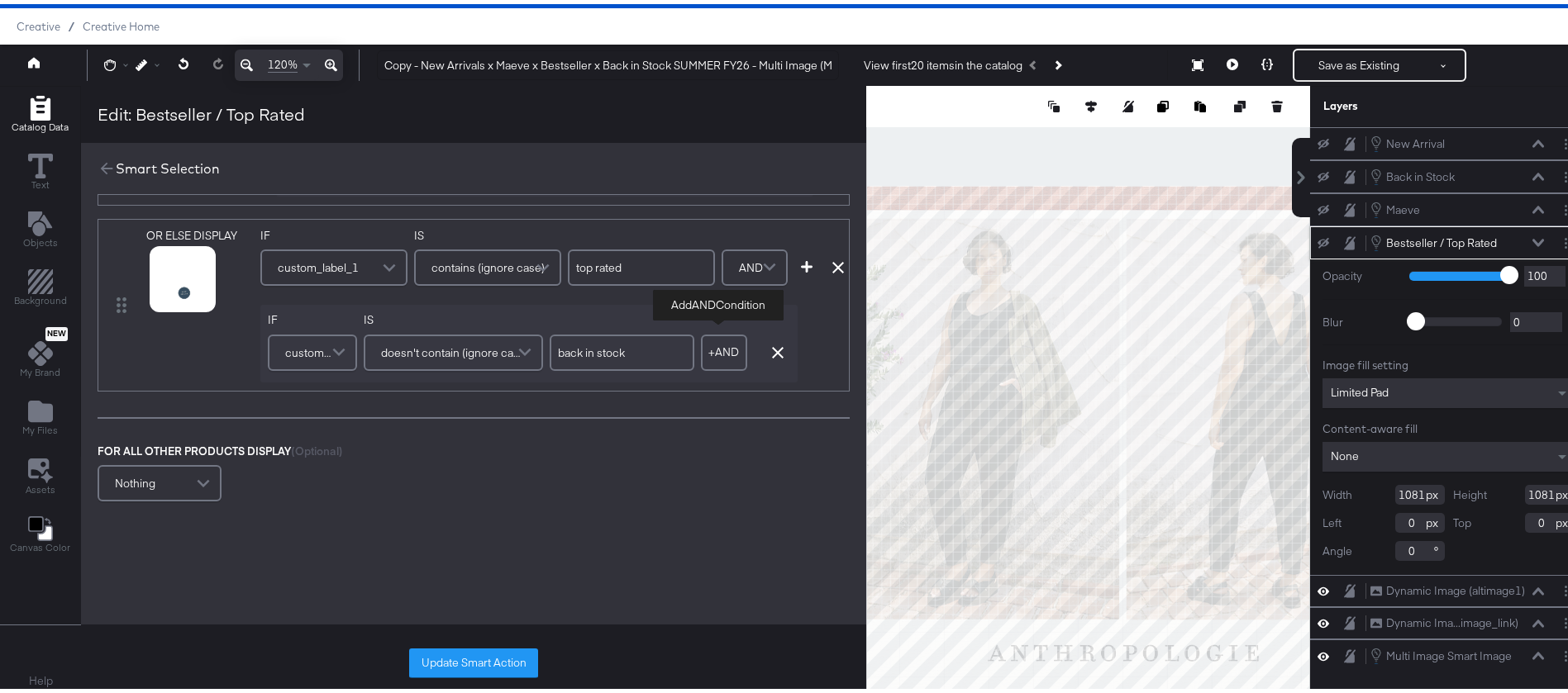 click on "+  AND" at bounding box center (724, 349) 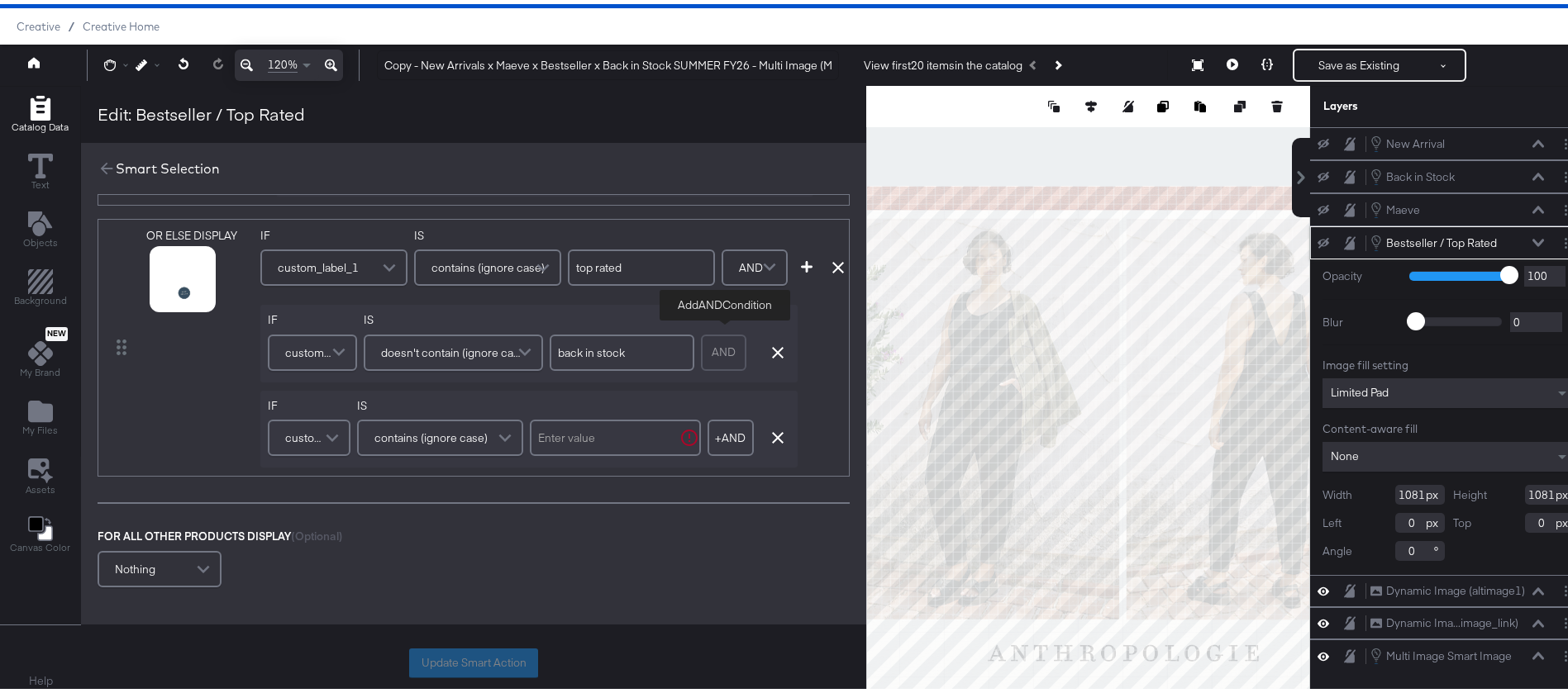 scroll, scrollTop: 1078, scrollLeft: 0, axis: vertical 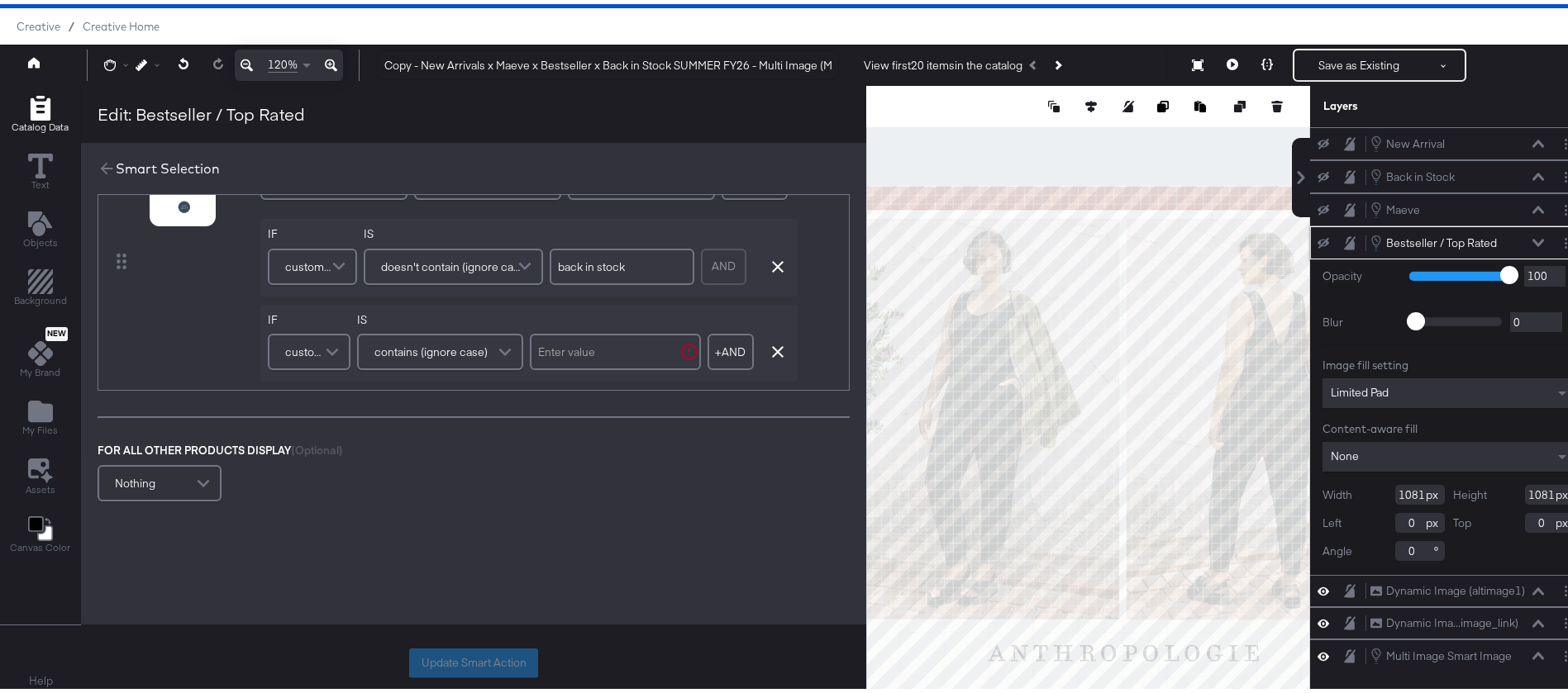 click on "custom_label_1" at bounding box center (307, 348) 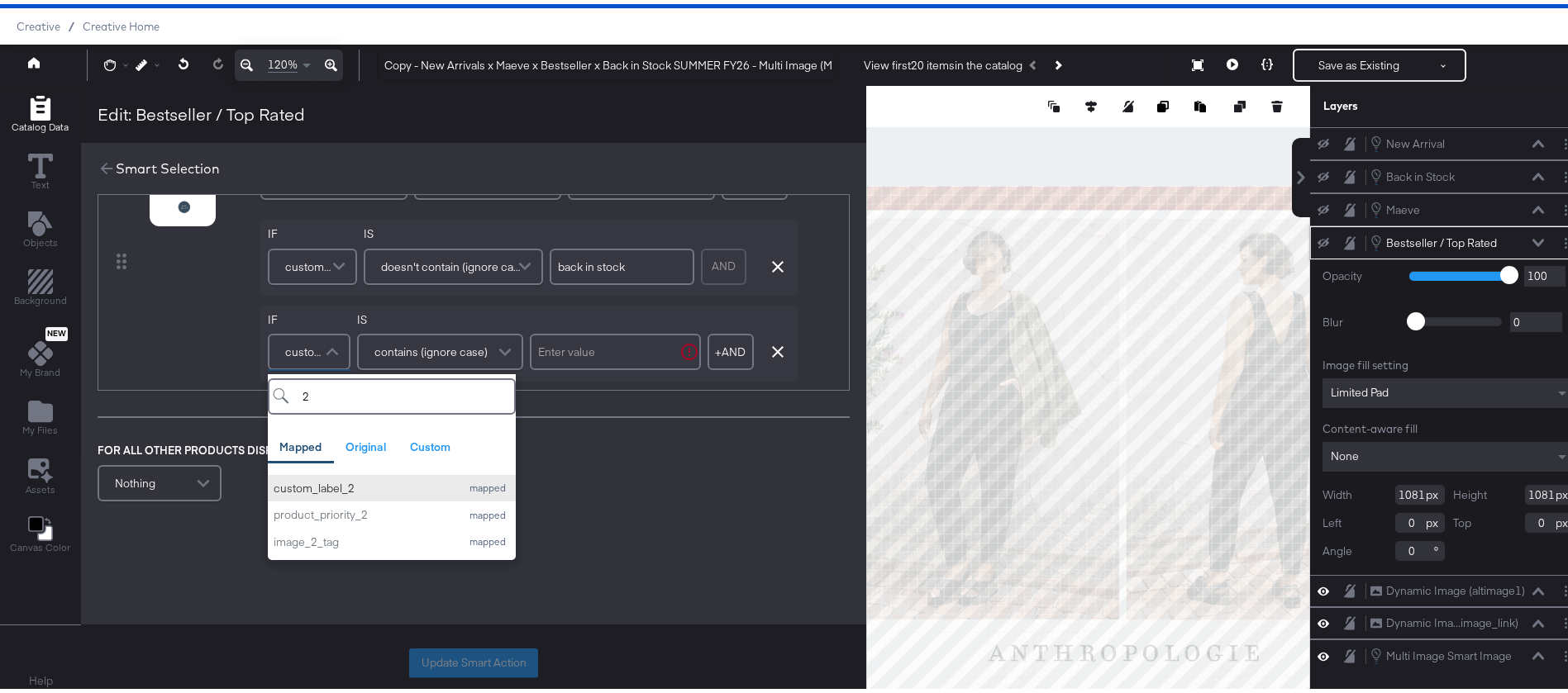type on "2" 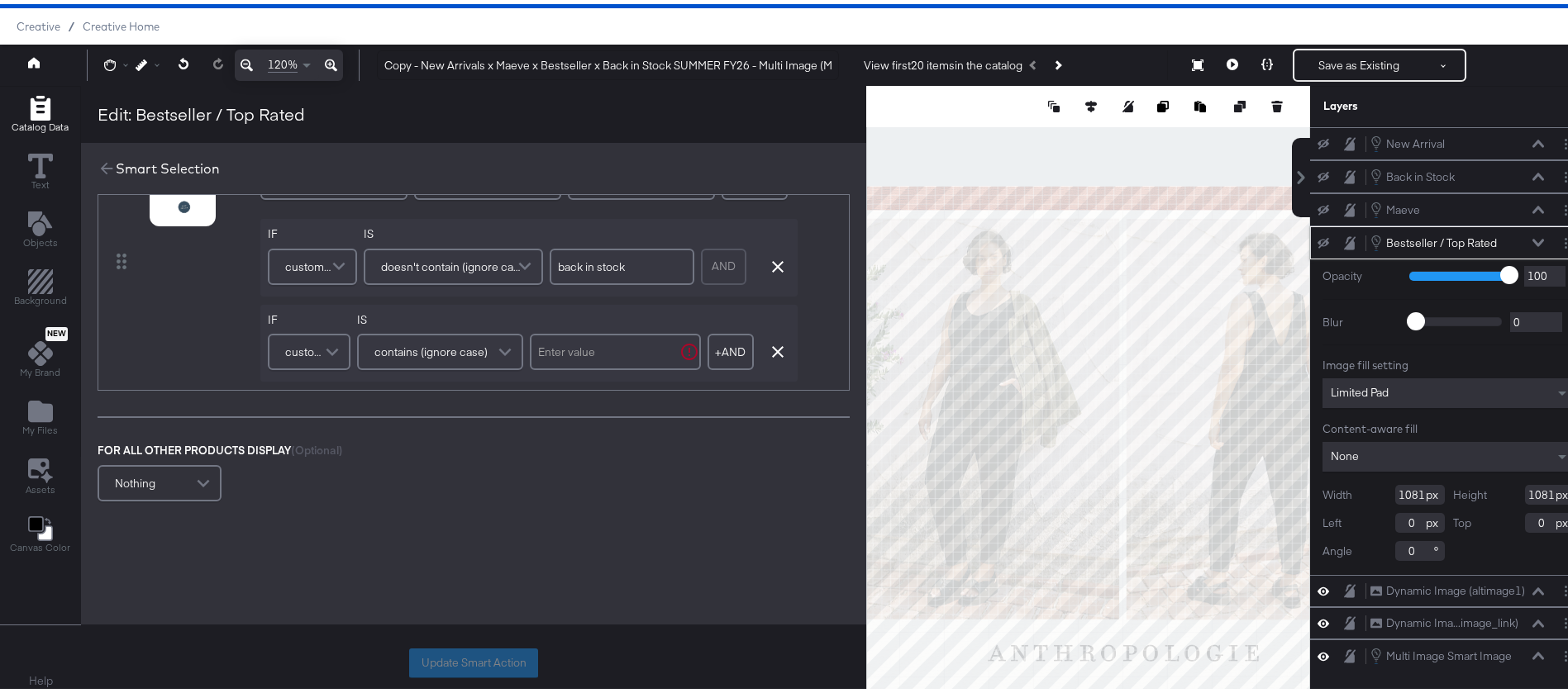 click on "contains (ignore case)" at bounding box center [431, 348] 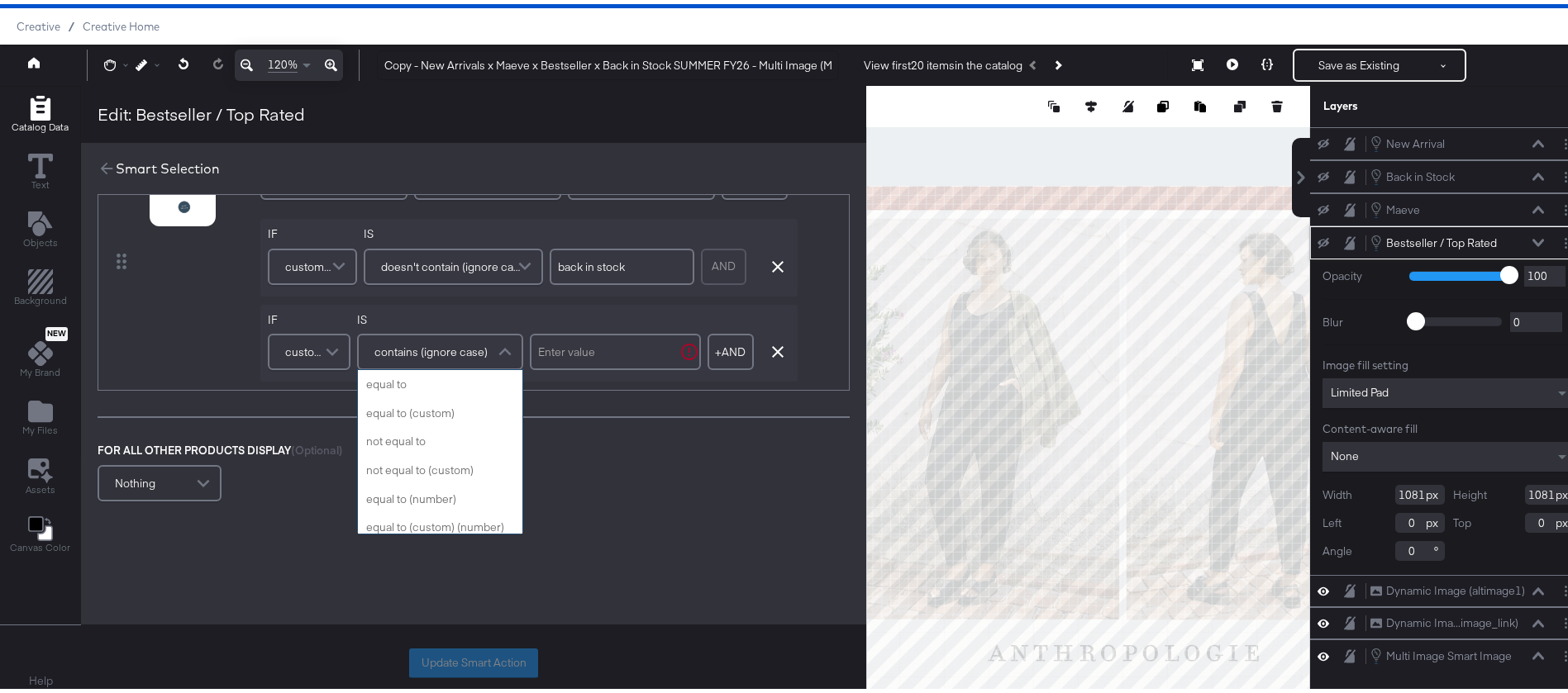 scroll, scrollTop: 660, scrollLeft: 0, axis: vertical 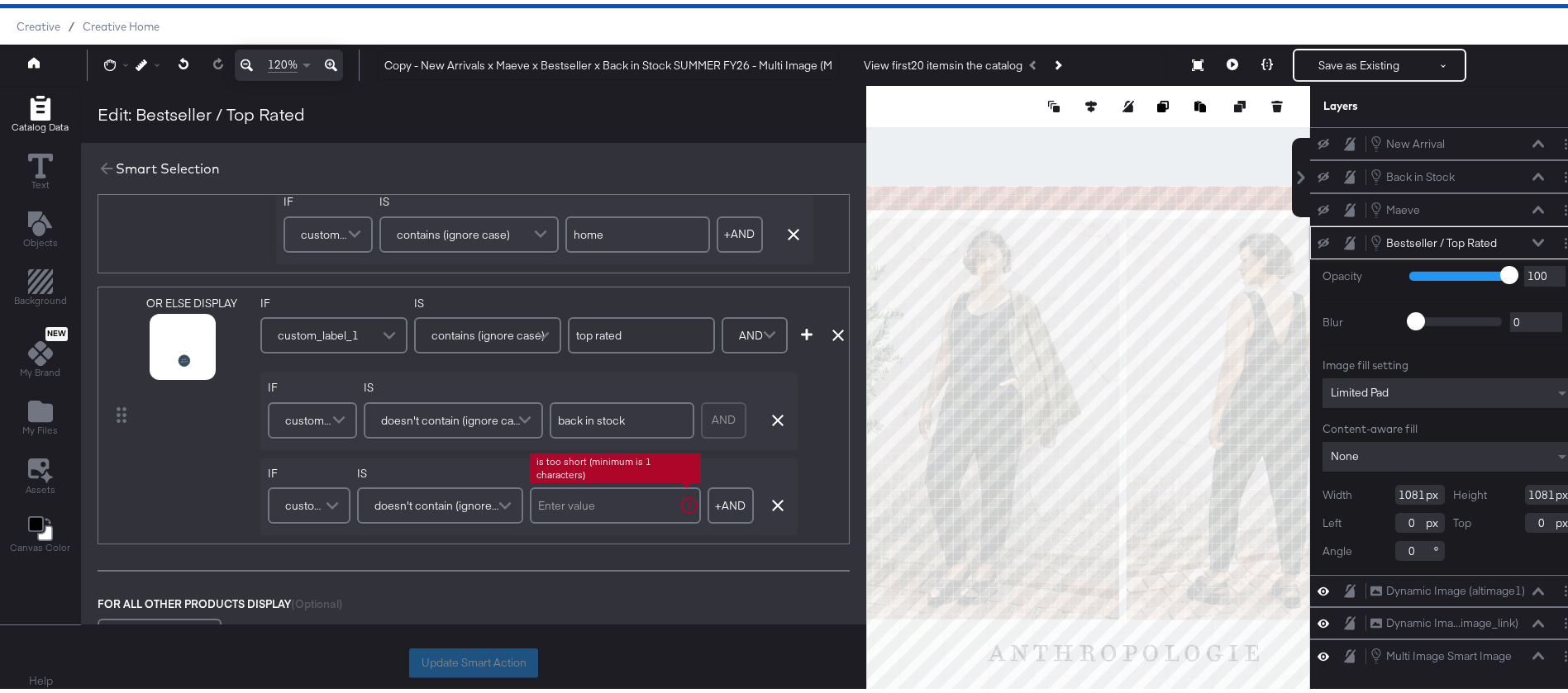 click at bounding box center [615, 501] 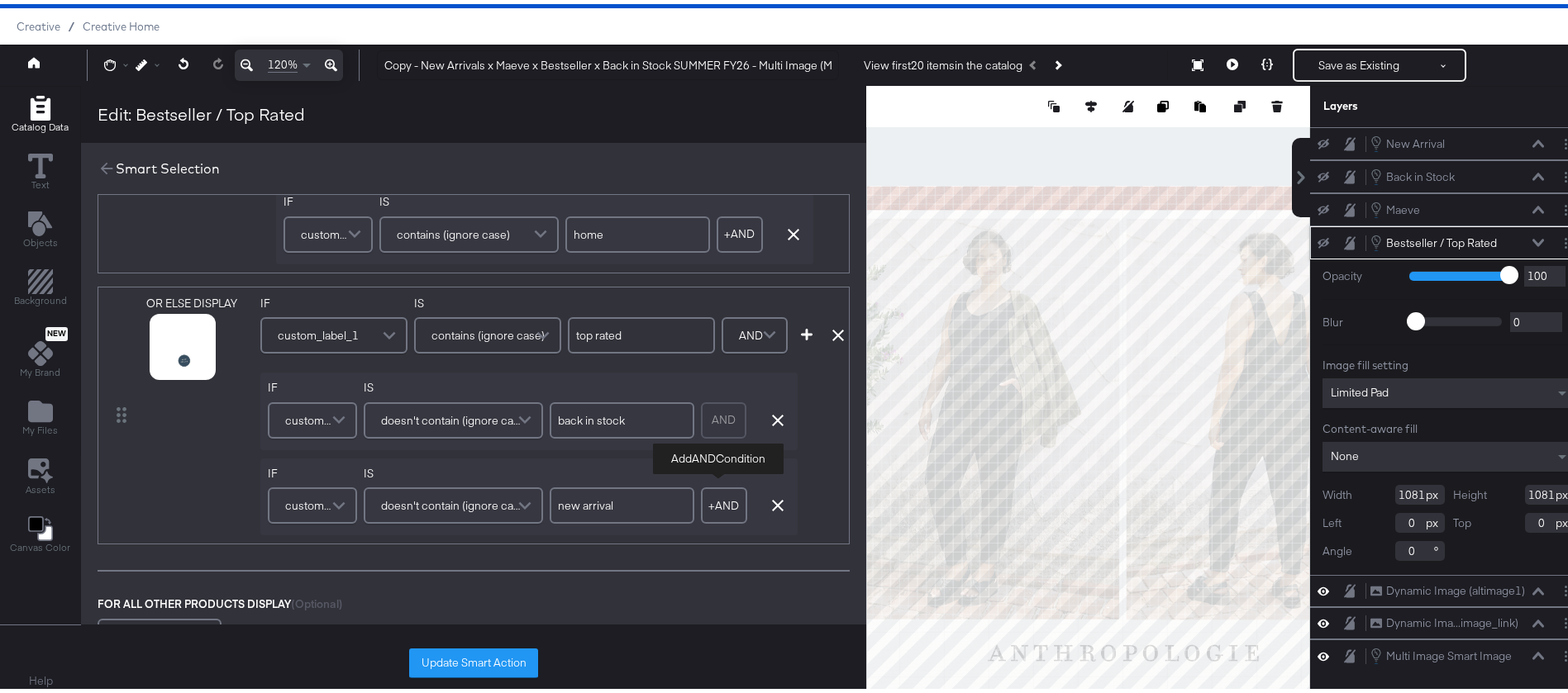 type on "new arrival" 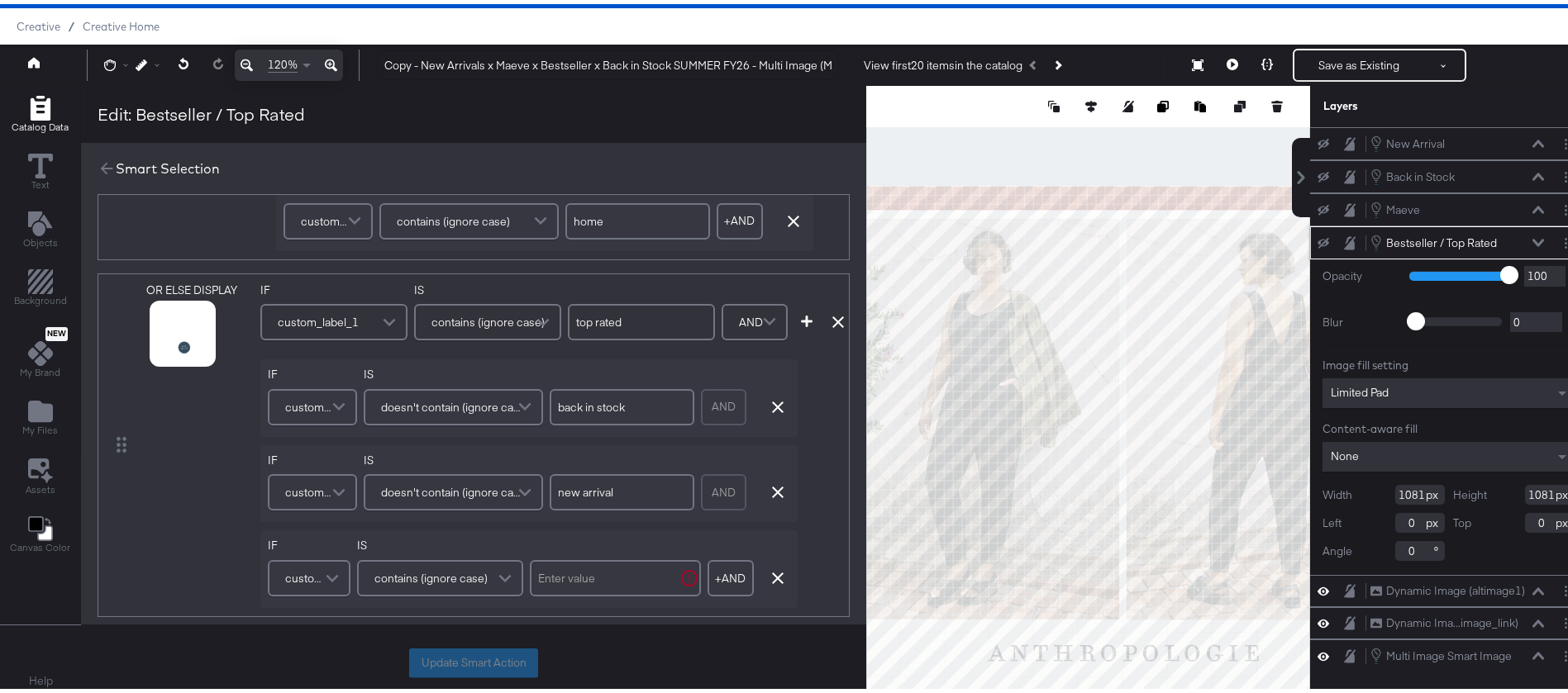 scroll, scrollTop: 971, scrollLeft: 0, axis: vertical 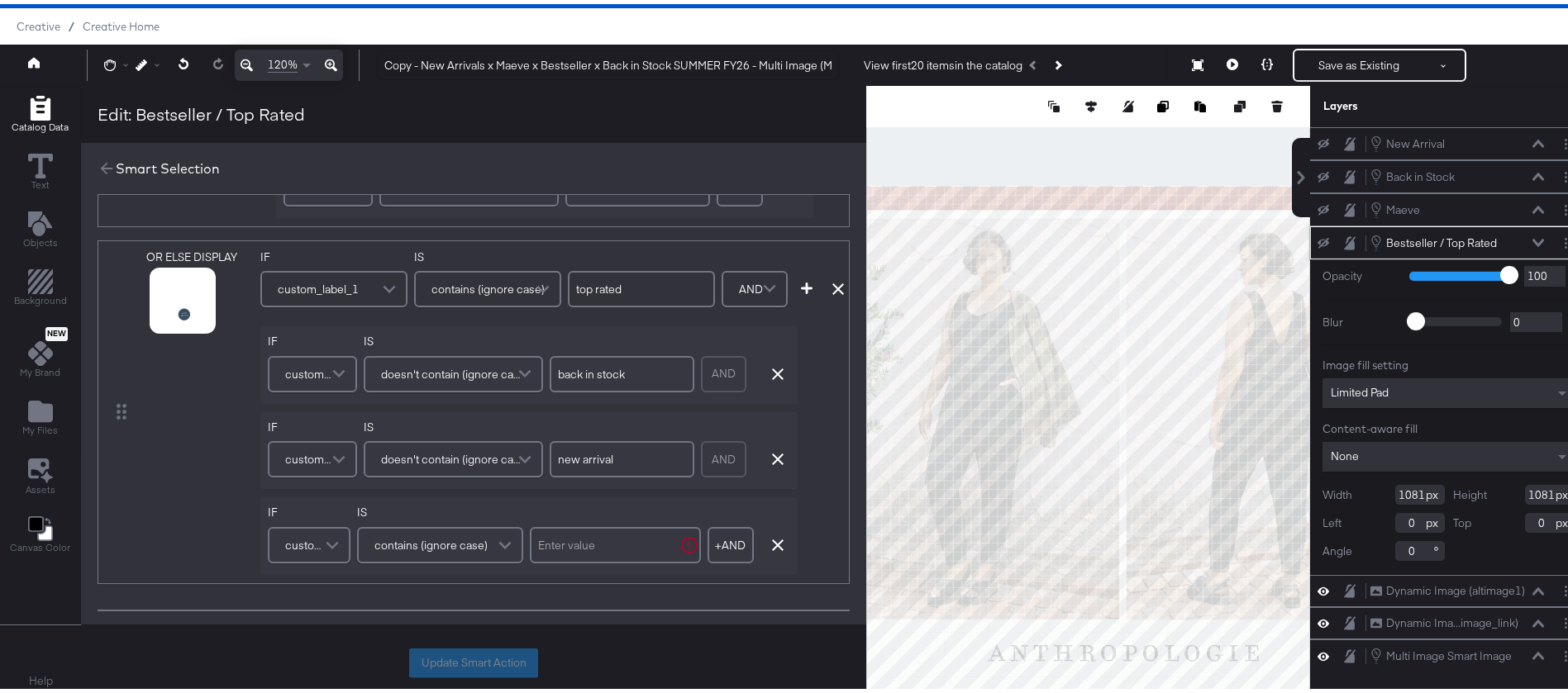click on "custom_label_1" at bounding box center [307, 541] 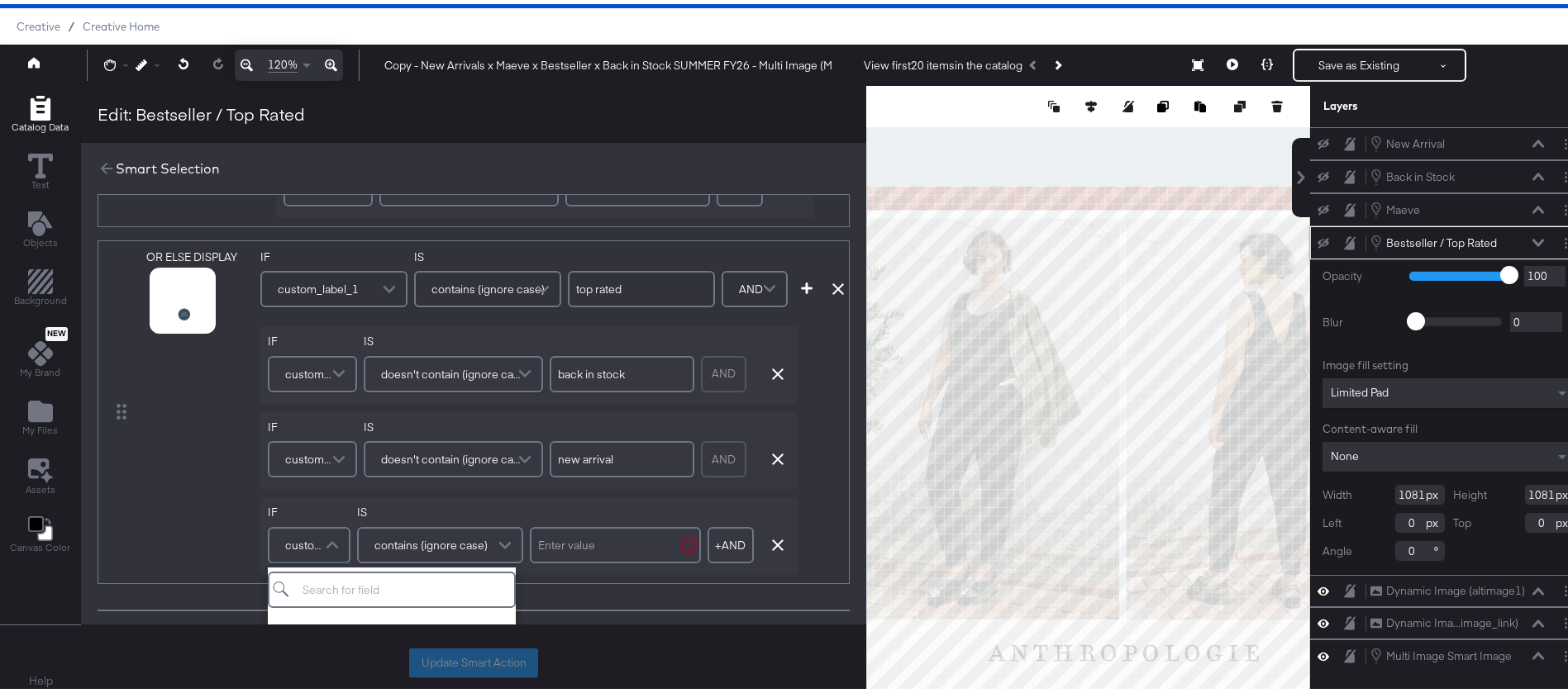 type on "r" 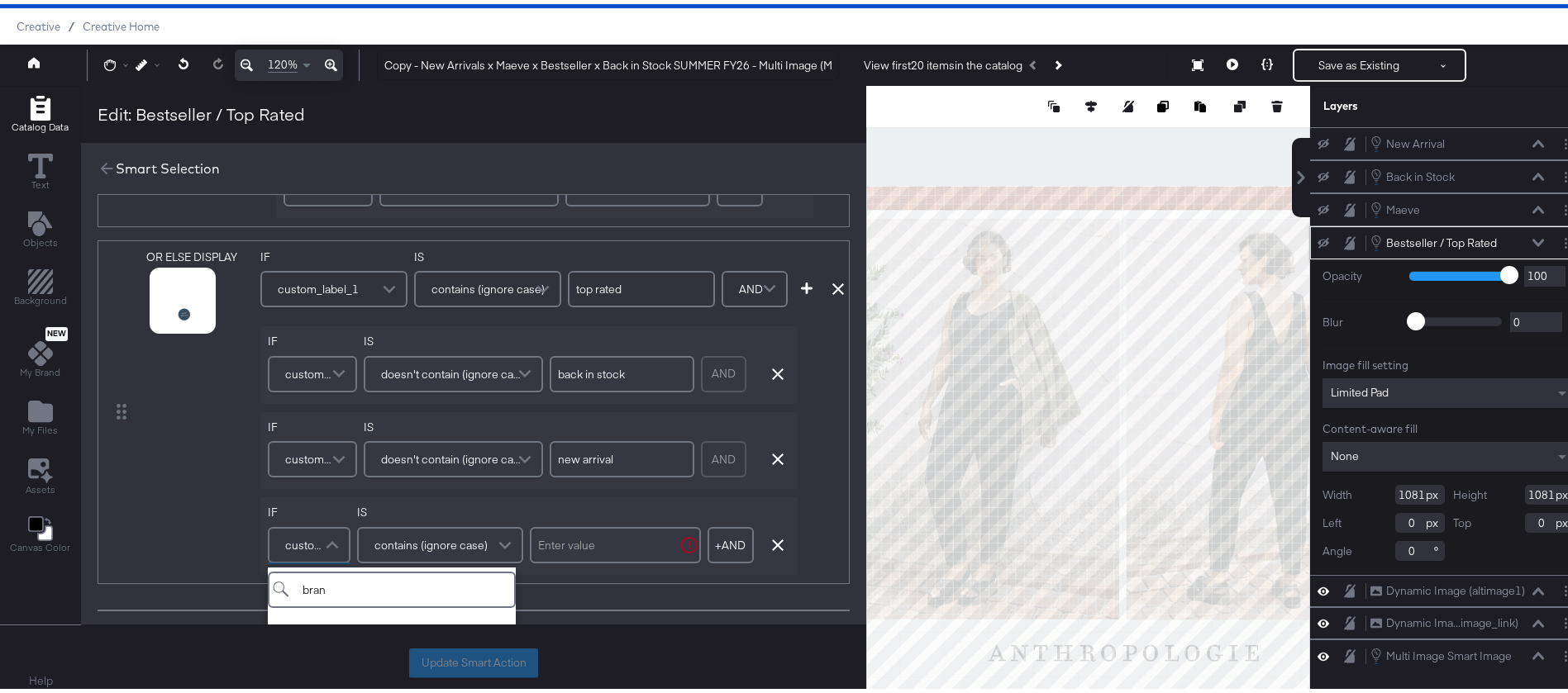 type on "brand" 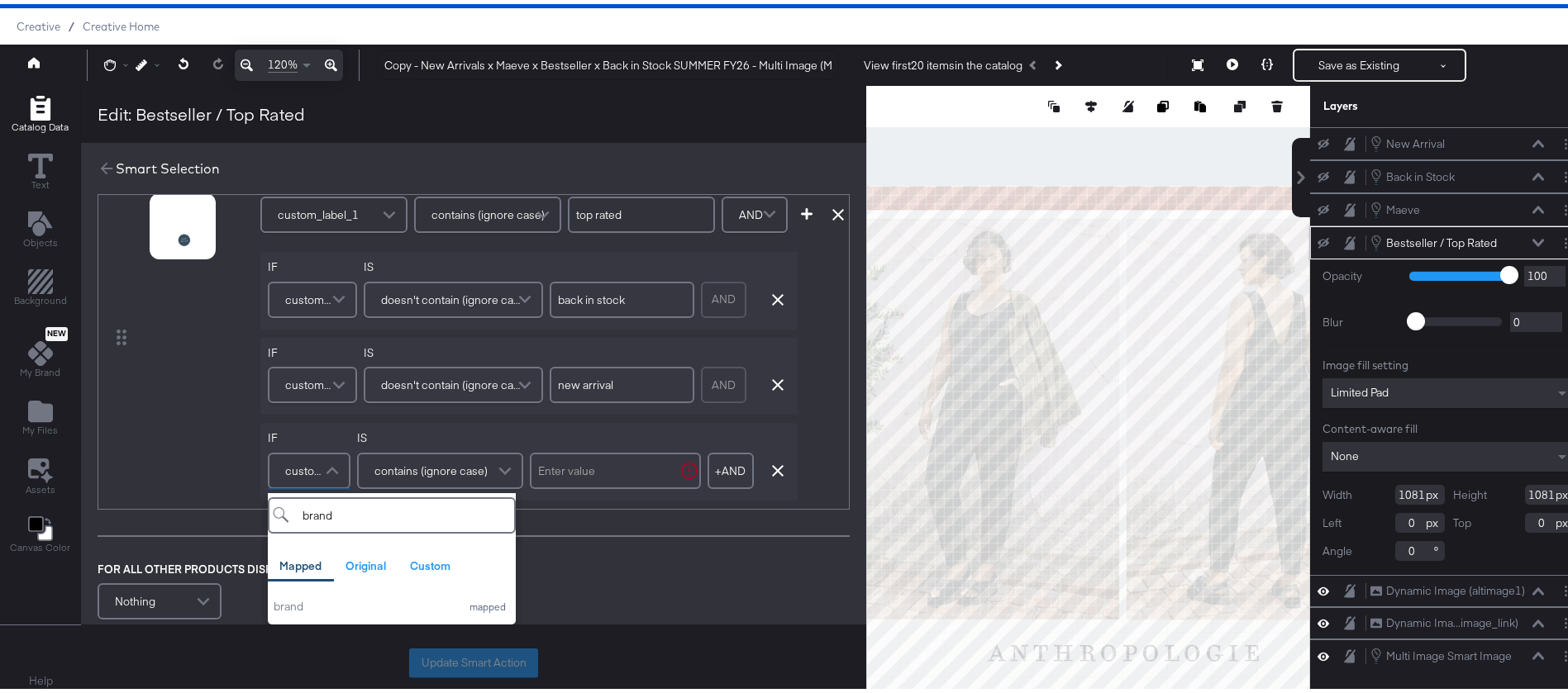 scroll, scrollTop: 1087, scrollLeft: 0, axis: vertical 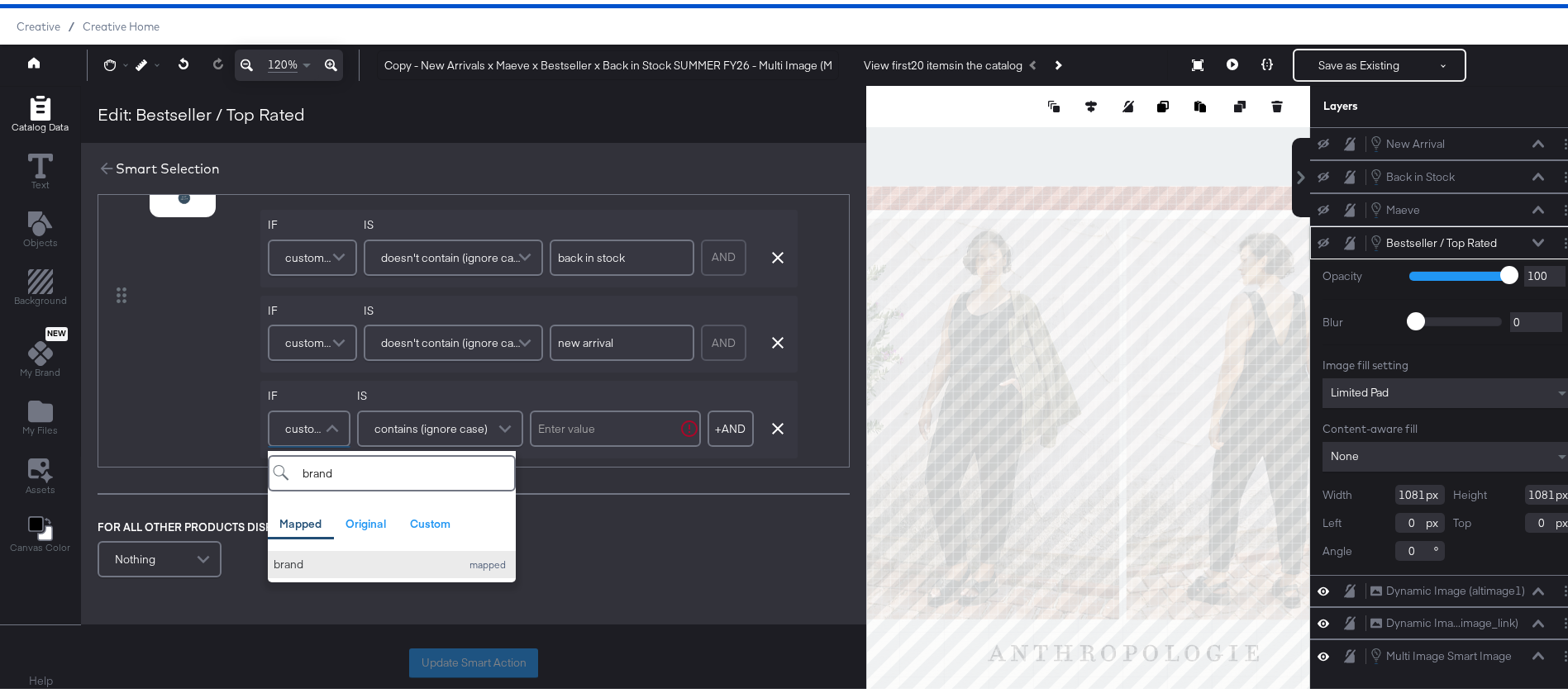 click on "brand" at bounding box center [363, 560] 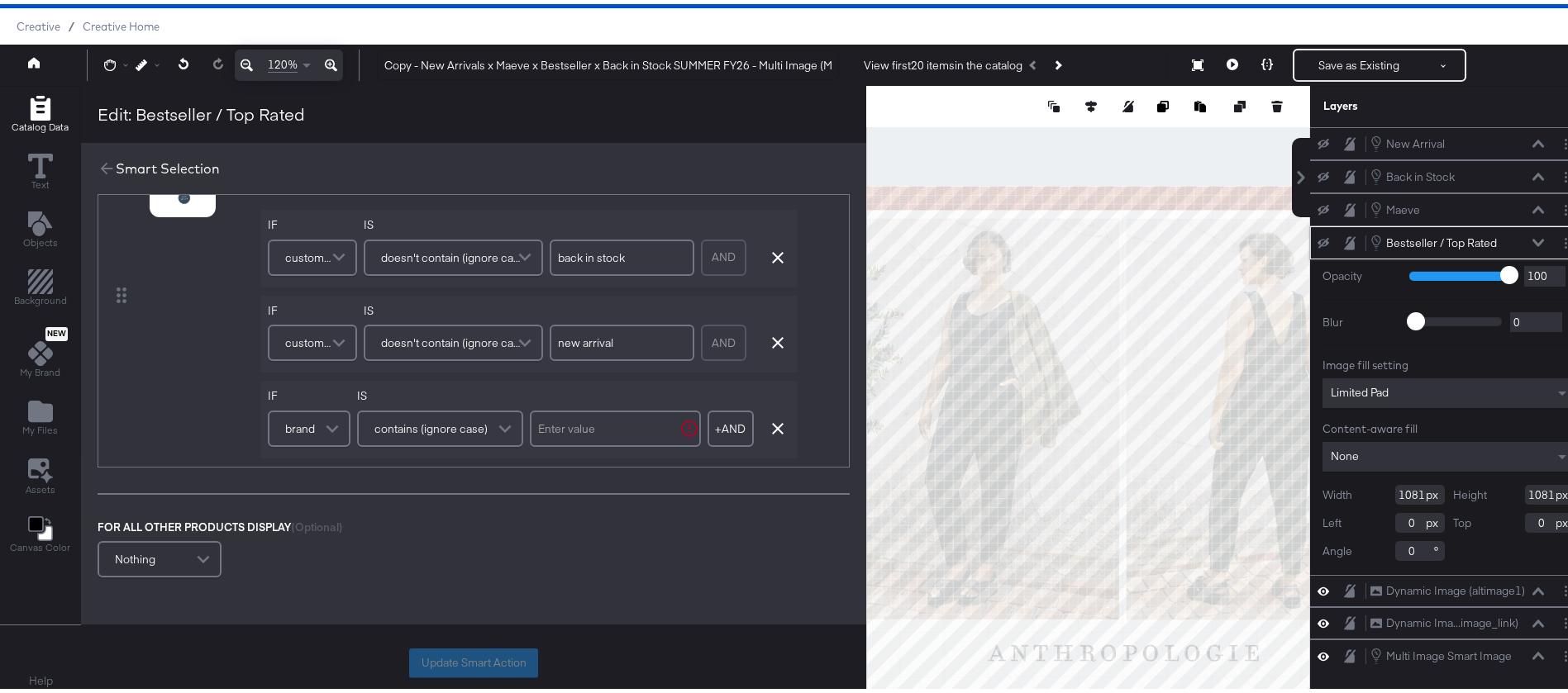 click on "contains (ignore case)" at bounding box center [431, 425] 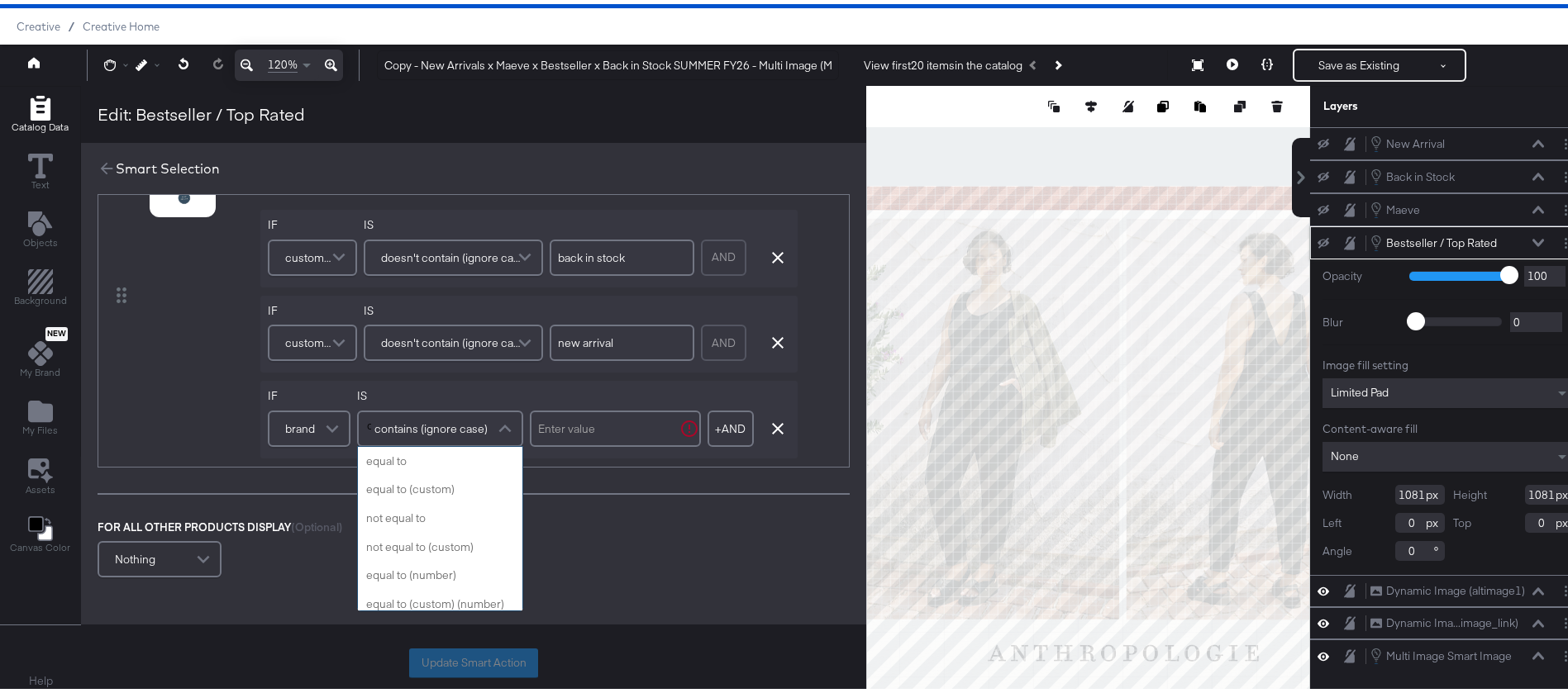 scroll, scrollTop: 0, scrollLeft: 0, axis: both 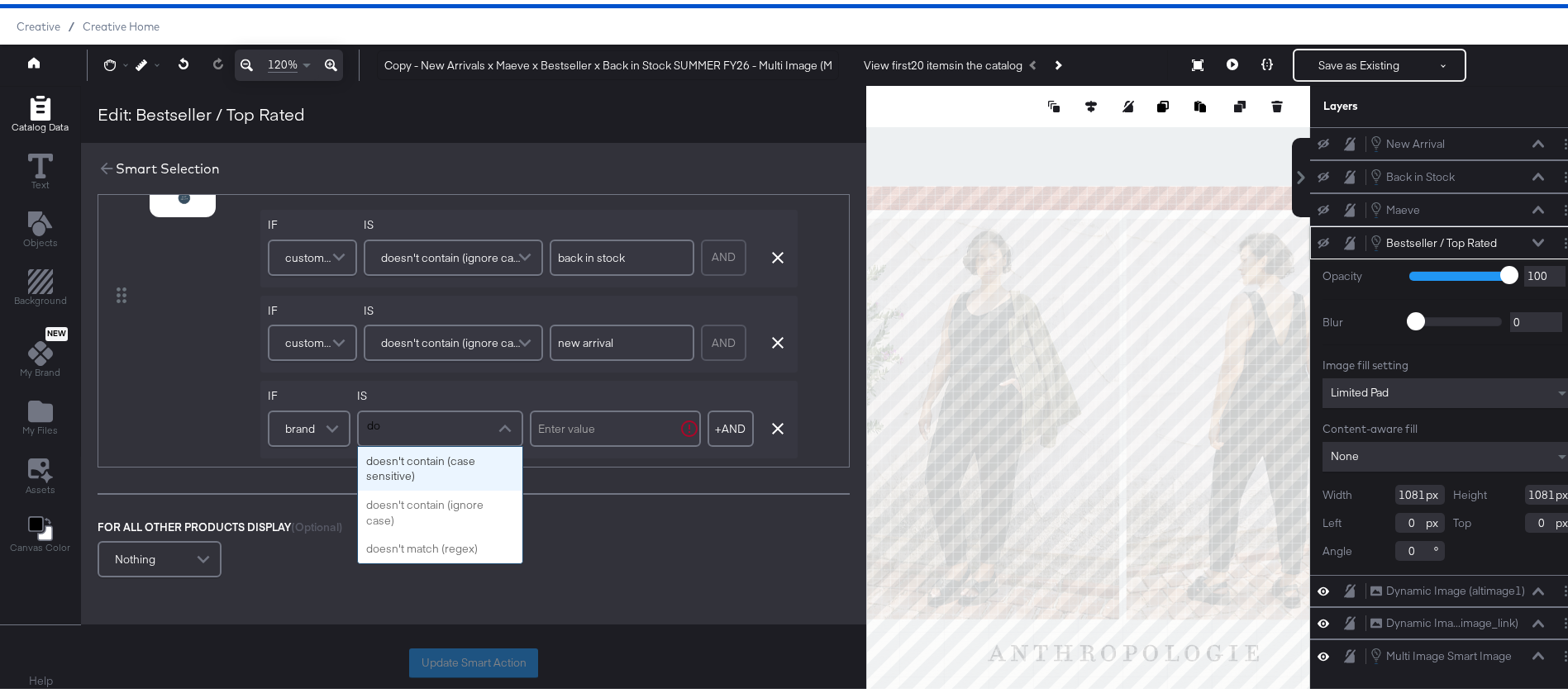 type on "doe" 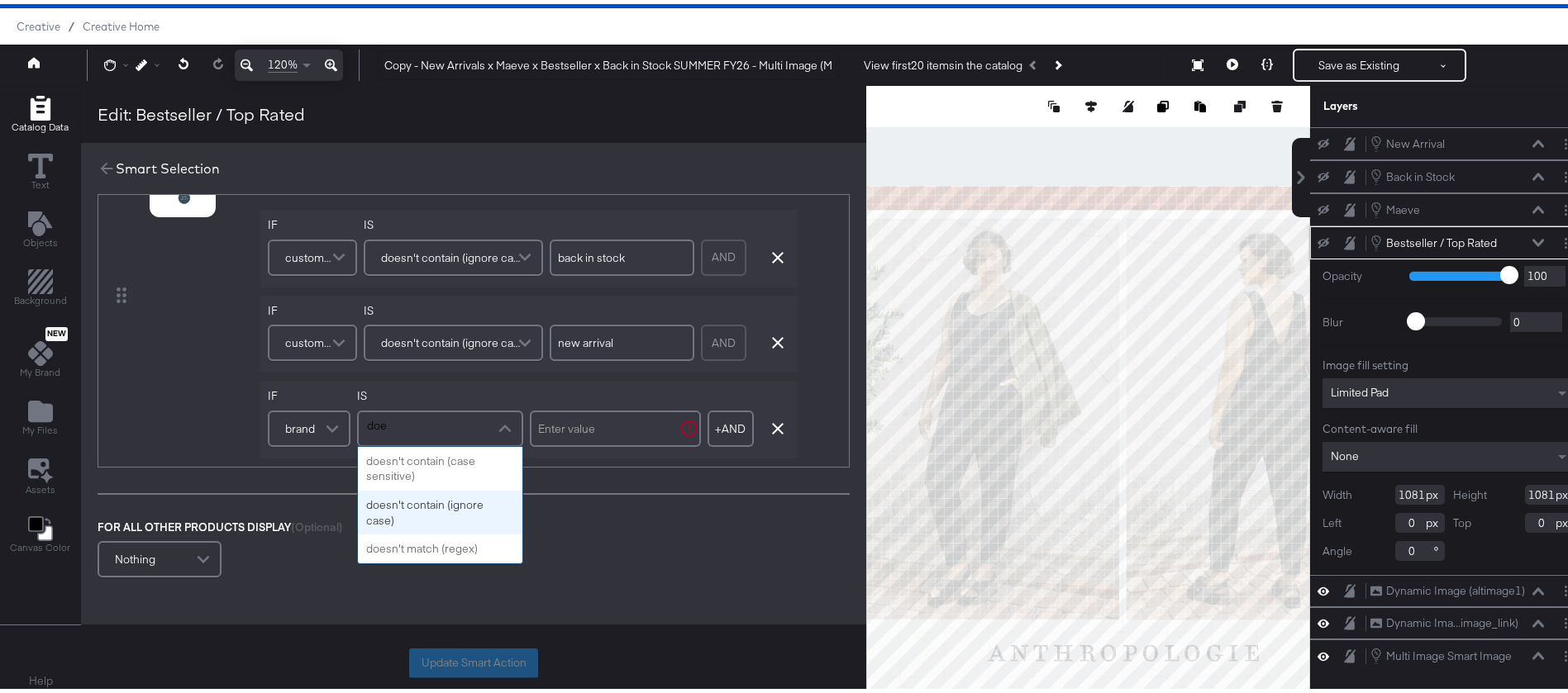 type 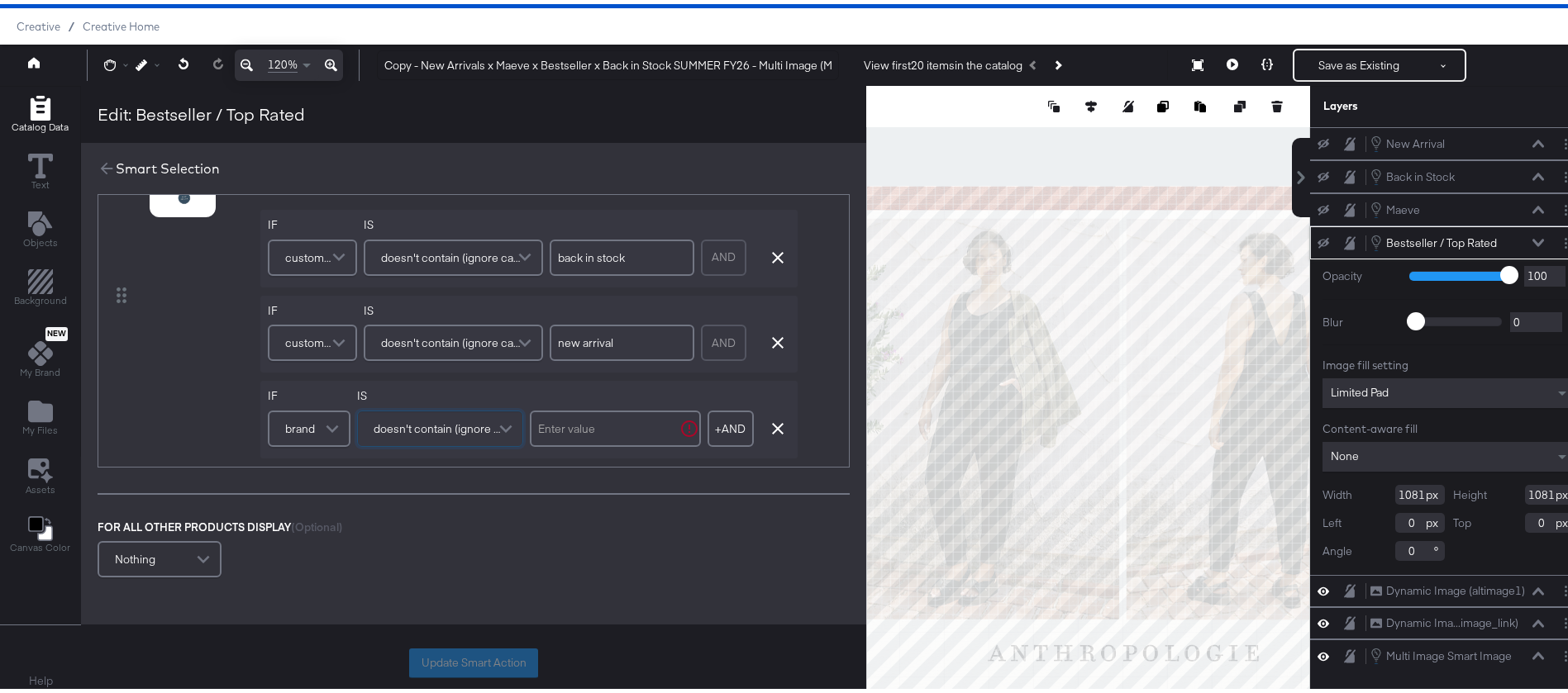 click at bounding box center [615, 425] 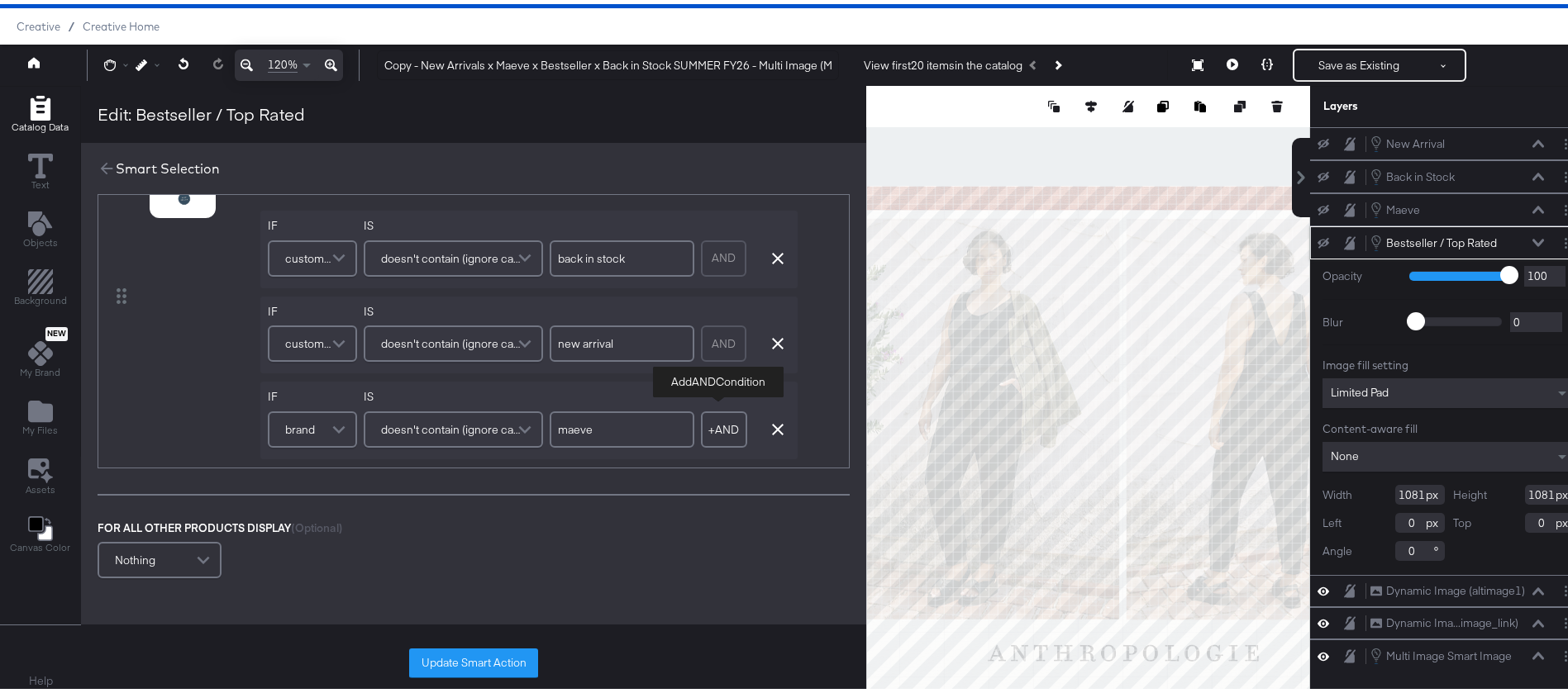 type on "maeve" 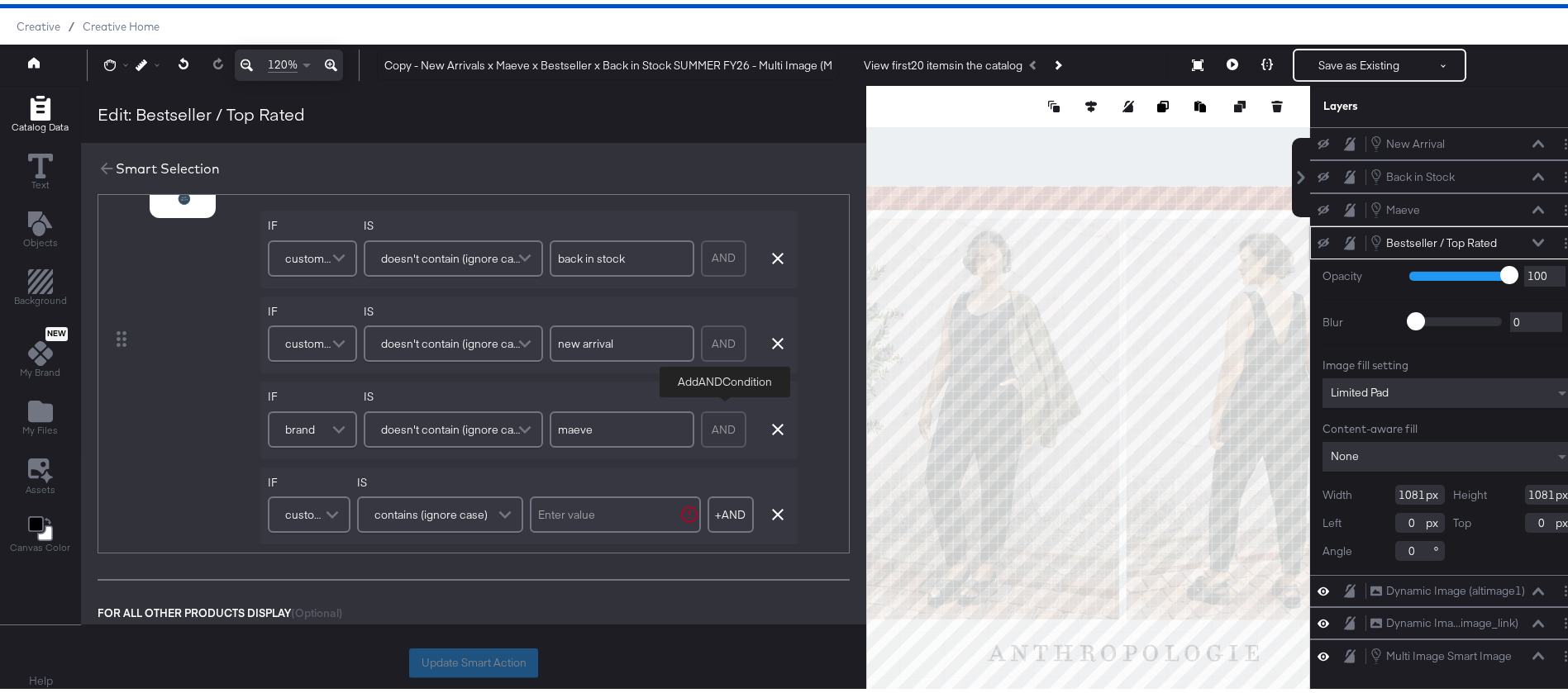 scroll, scrollTop: 1172, scrollLeft: 0, axis: vertical 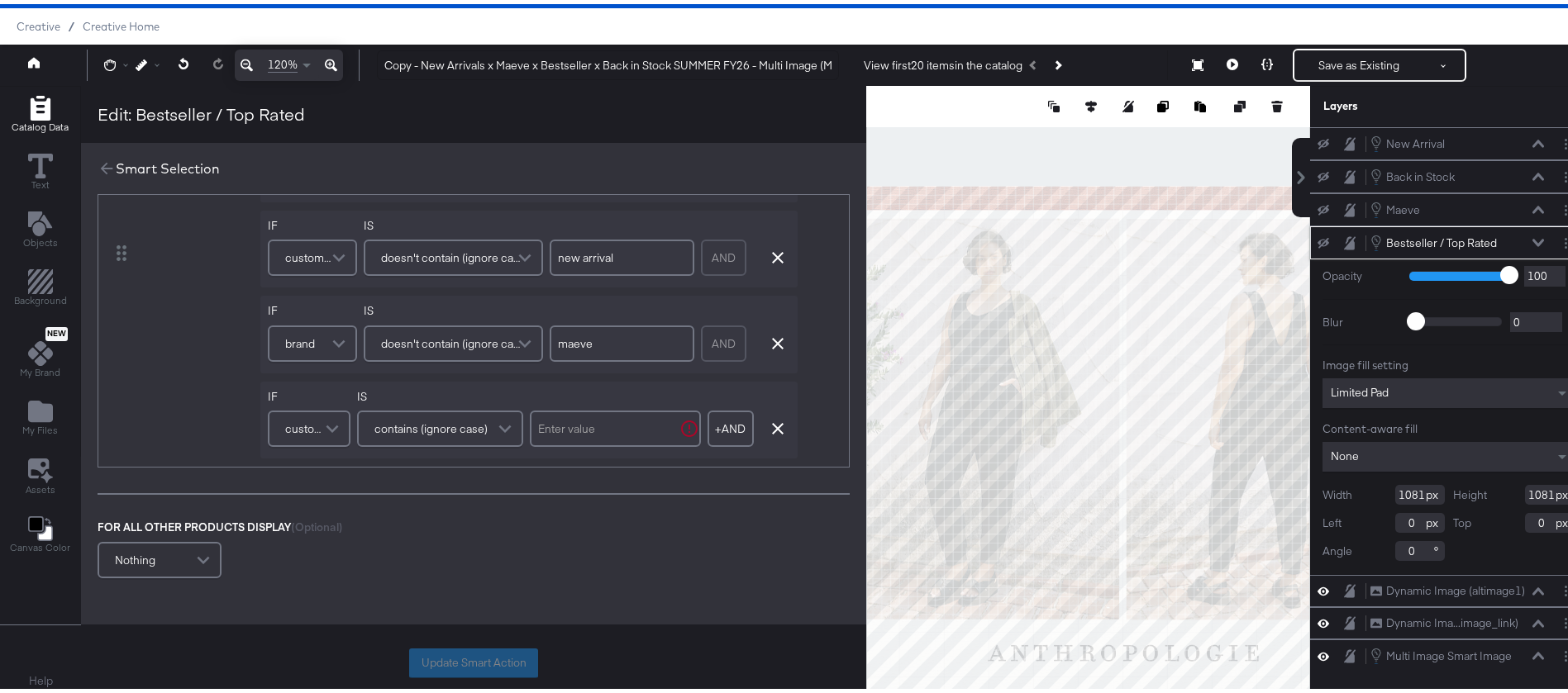 click at bounding box center [334, 425] 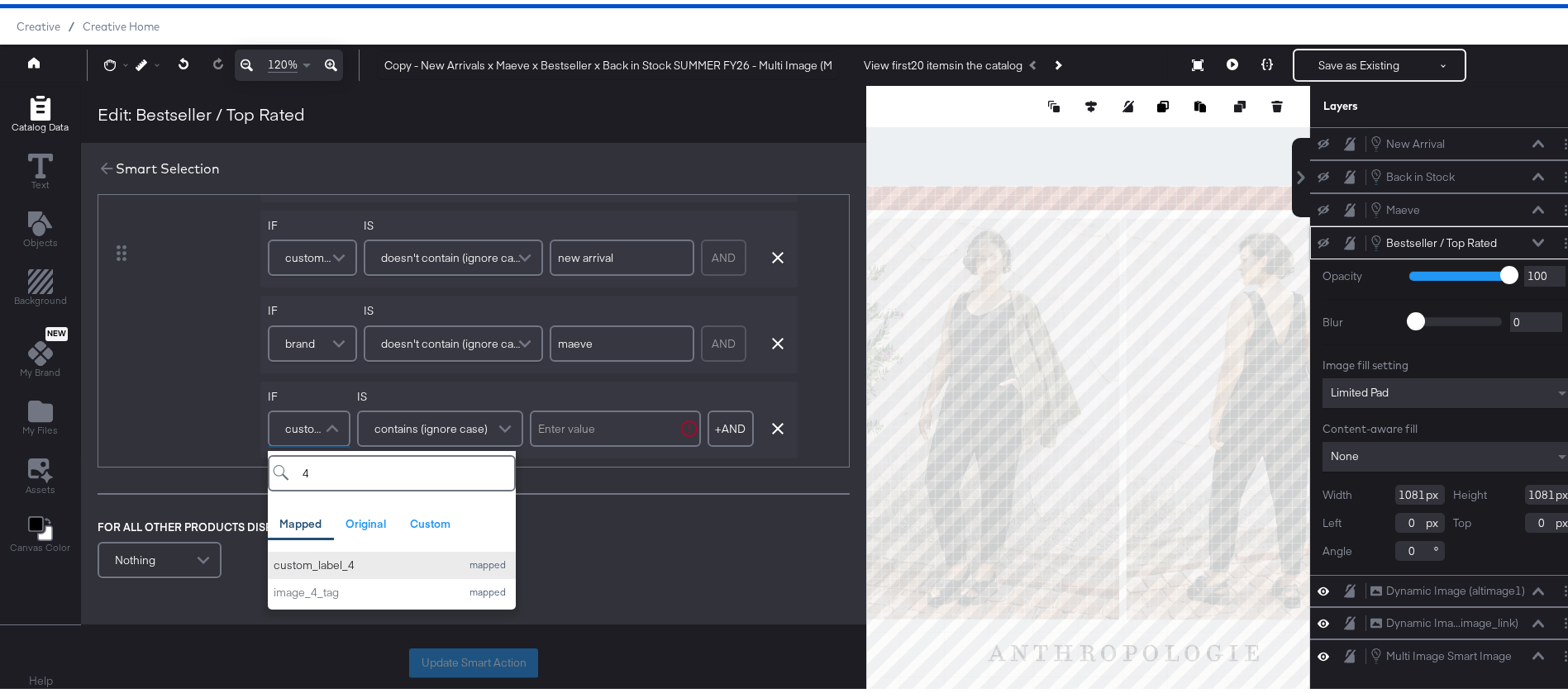 type on "4" 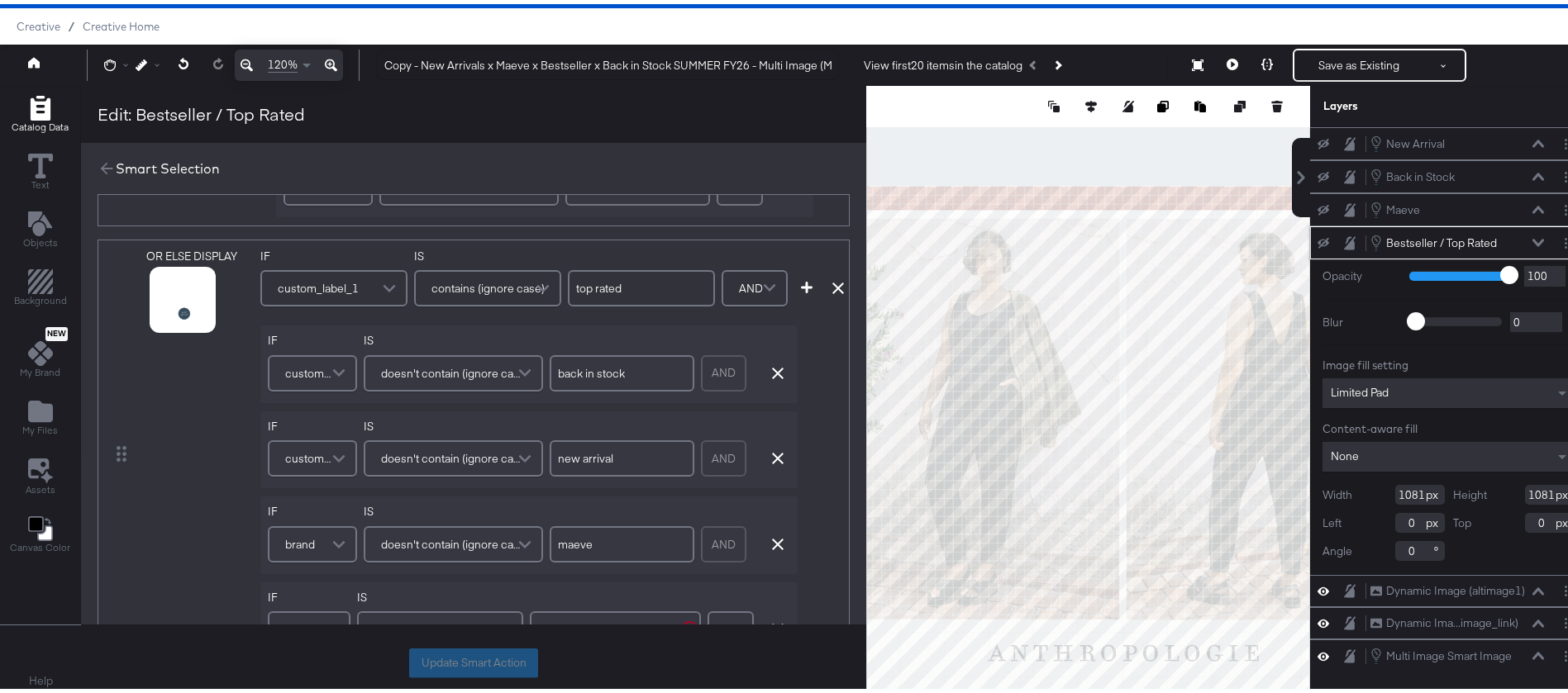 scroll, scrollTop: 1093, scrollLeft: 0, axis: vertical 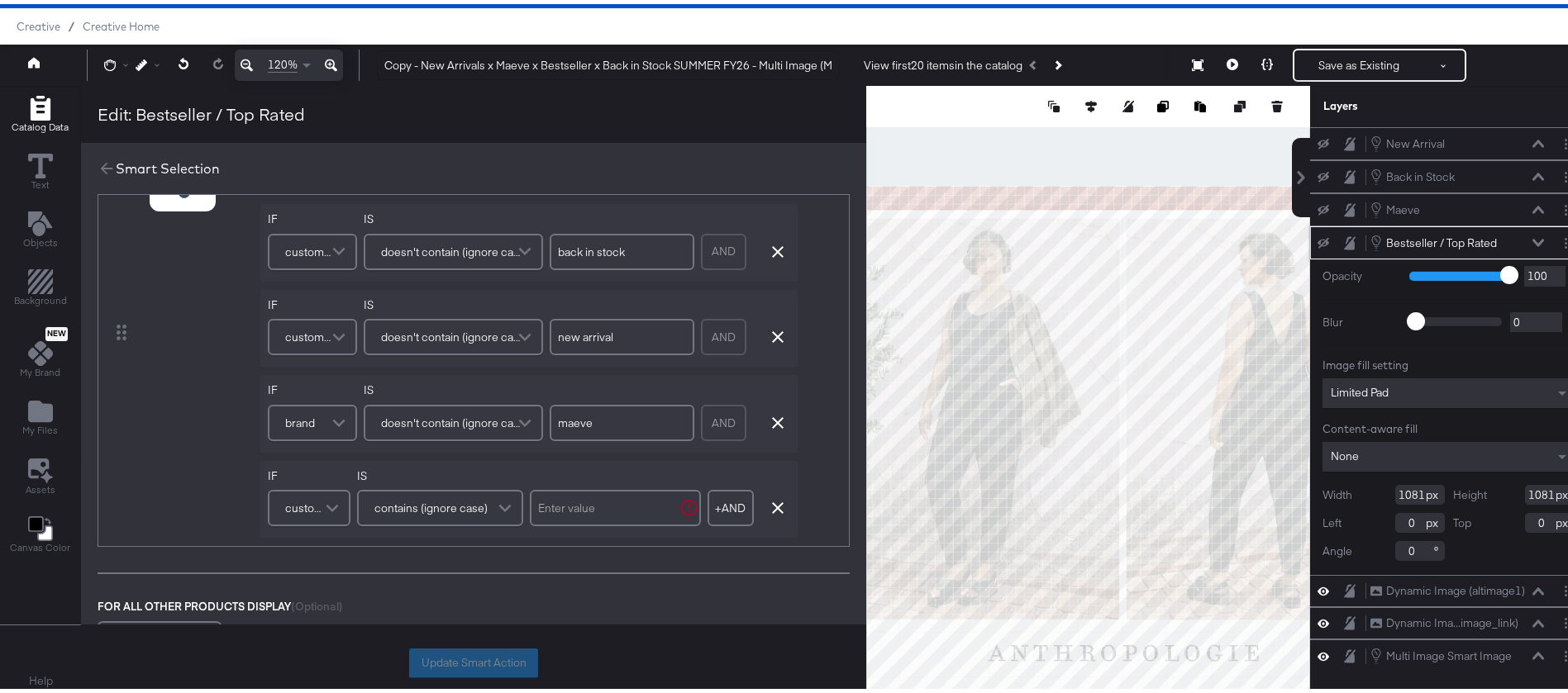click at bounding box center [615, 504] 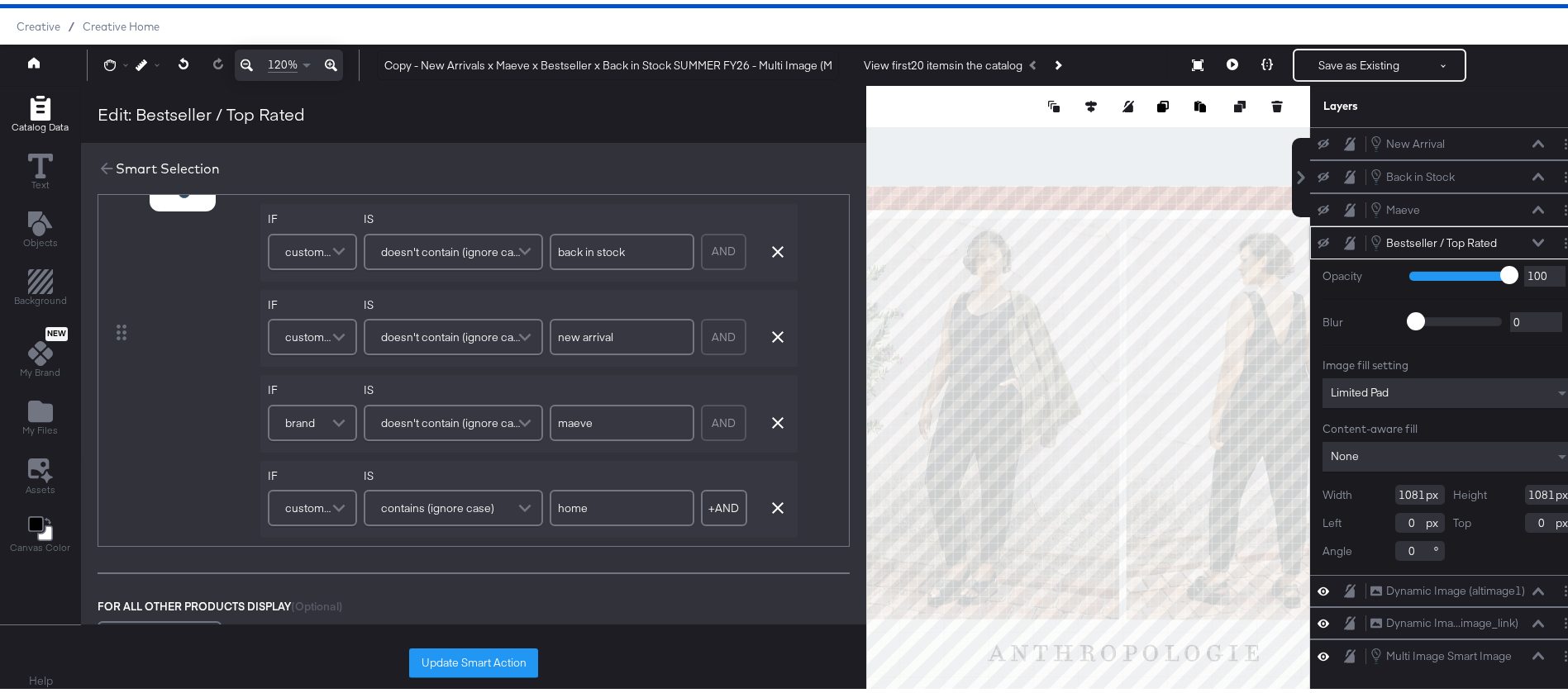 type on "home" 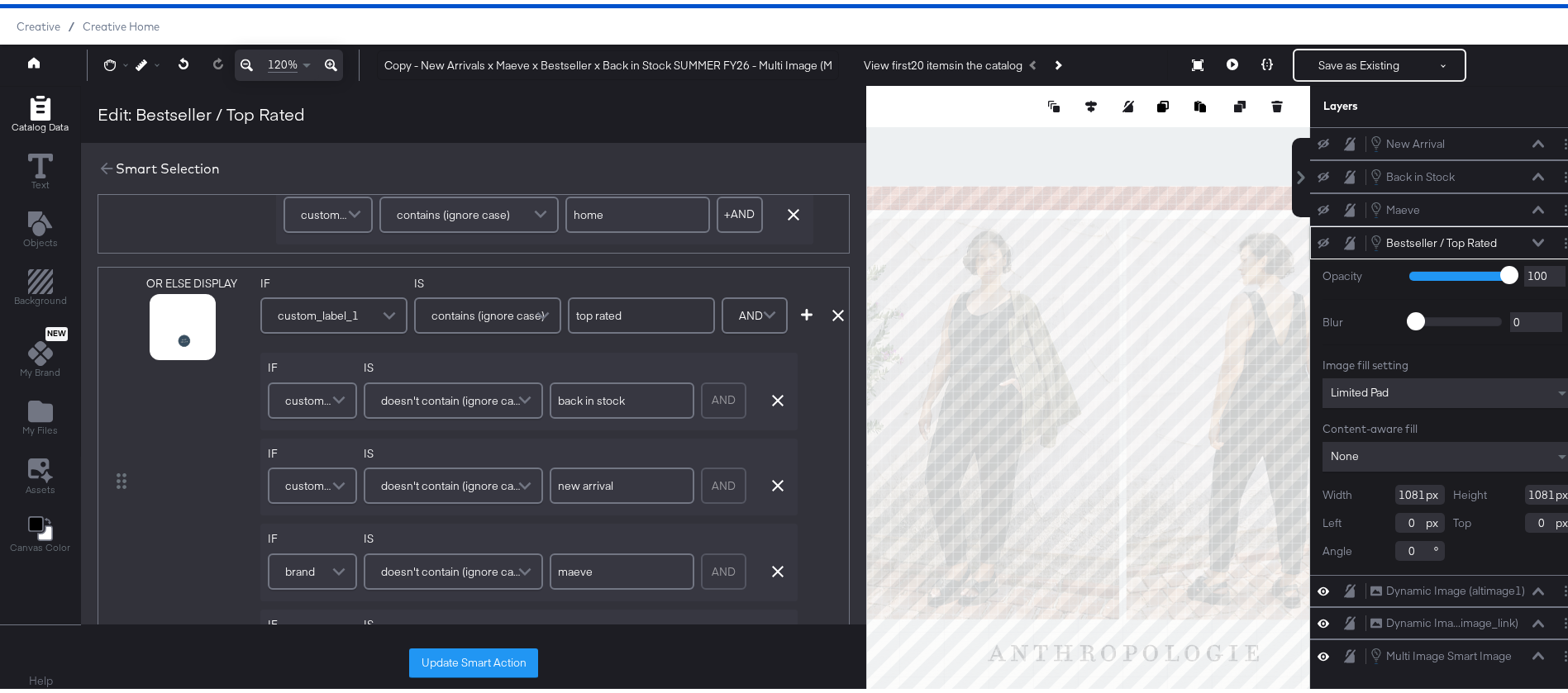 scroll, scrollTop: 942, scrollLeft: 0, axis: vertical 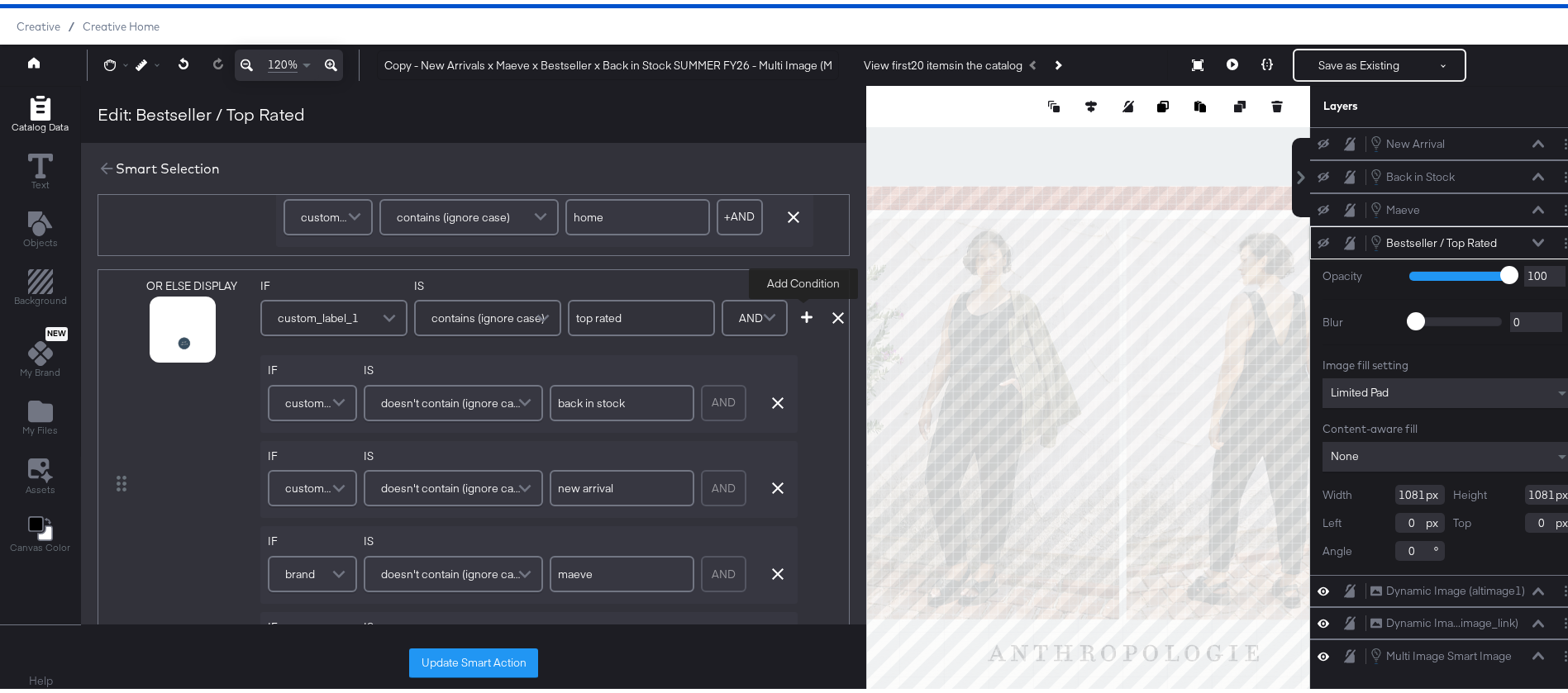click 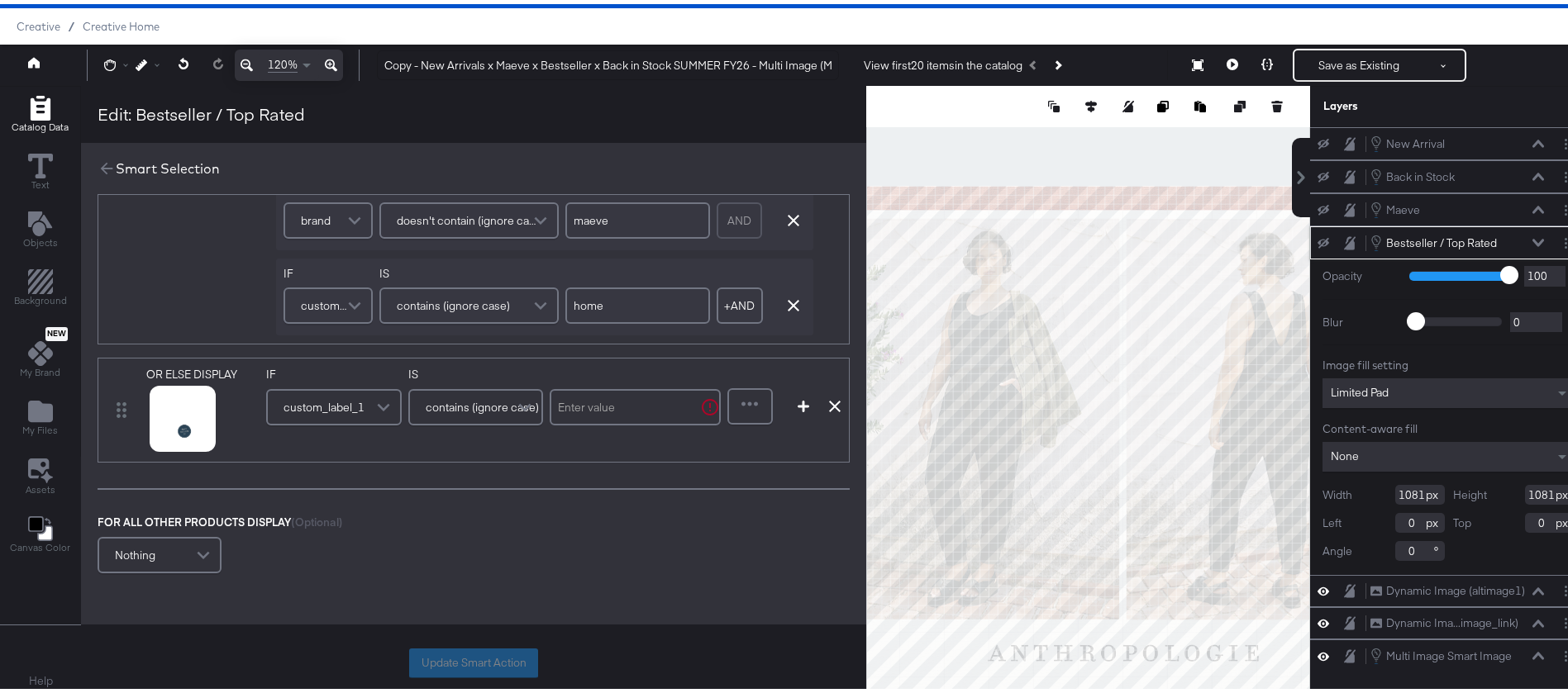scroll, scrollTop: 1298, scrollLeft: 0, axis: vertical 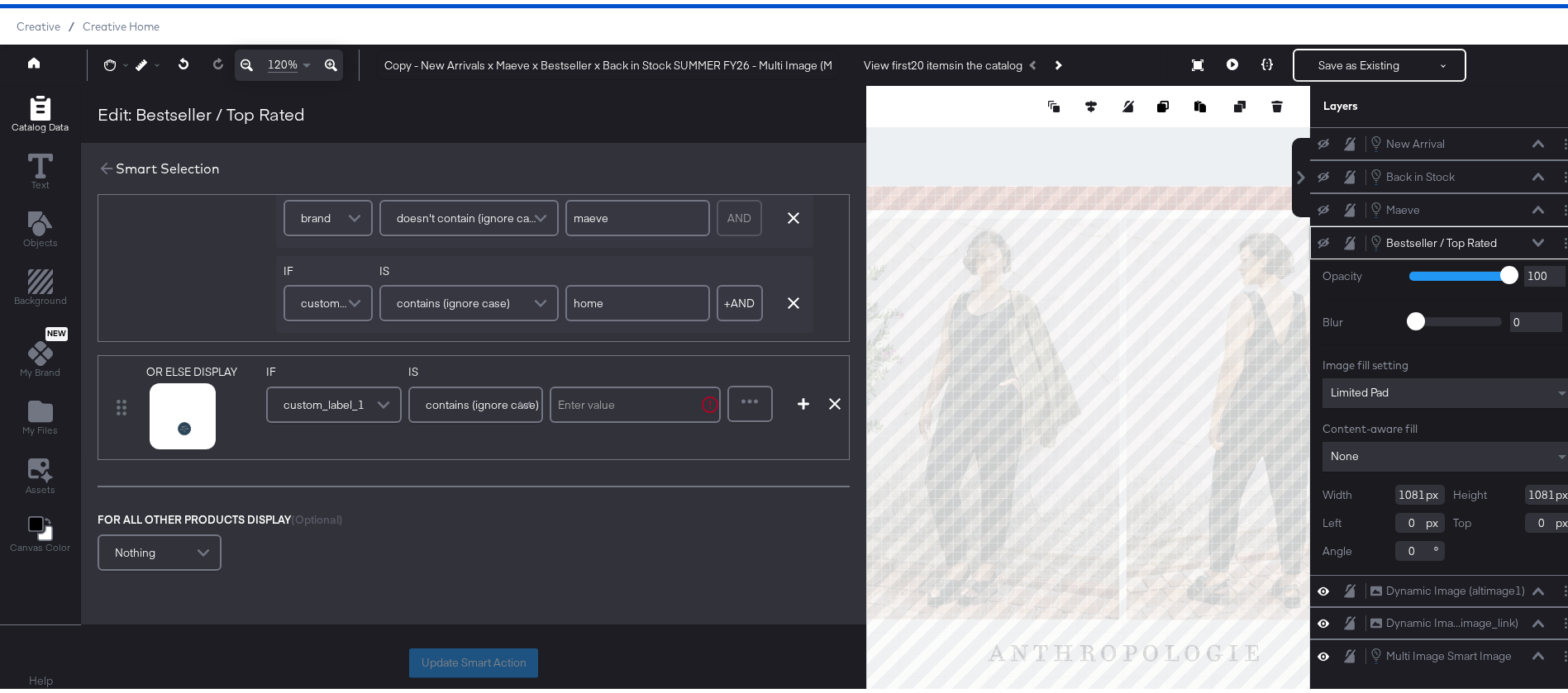 click on "custom_label_1" at bounding box center [324, 401] 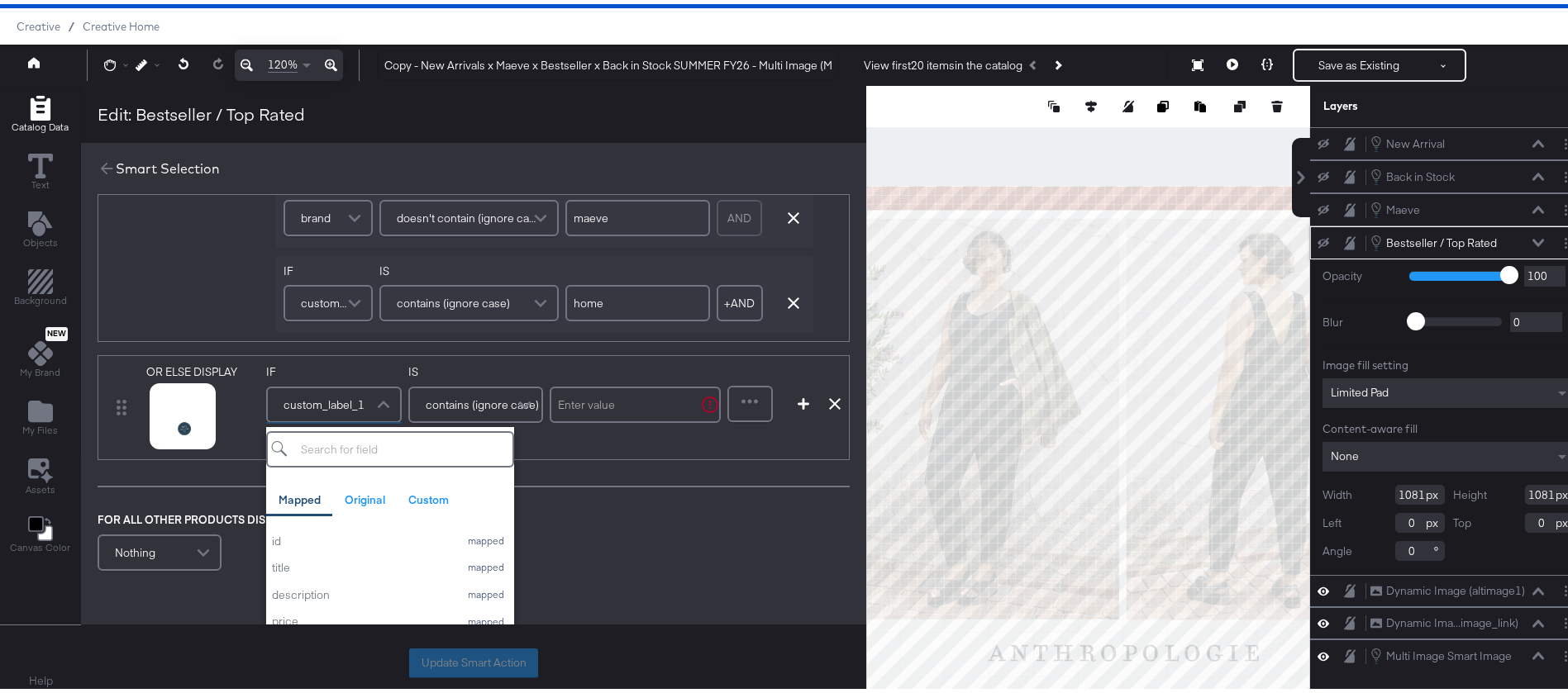 click at bounding box center [635, 401] 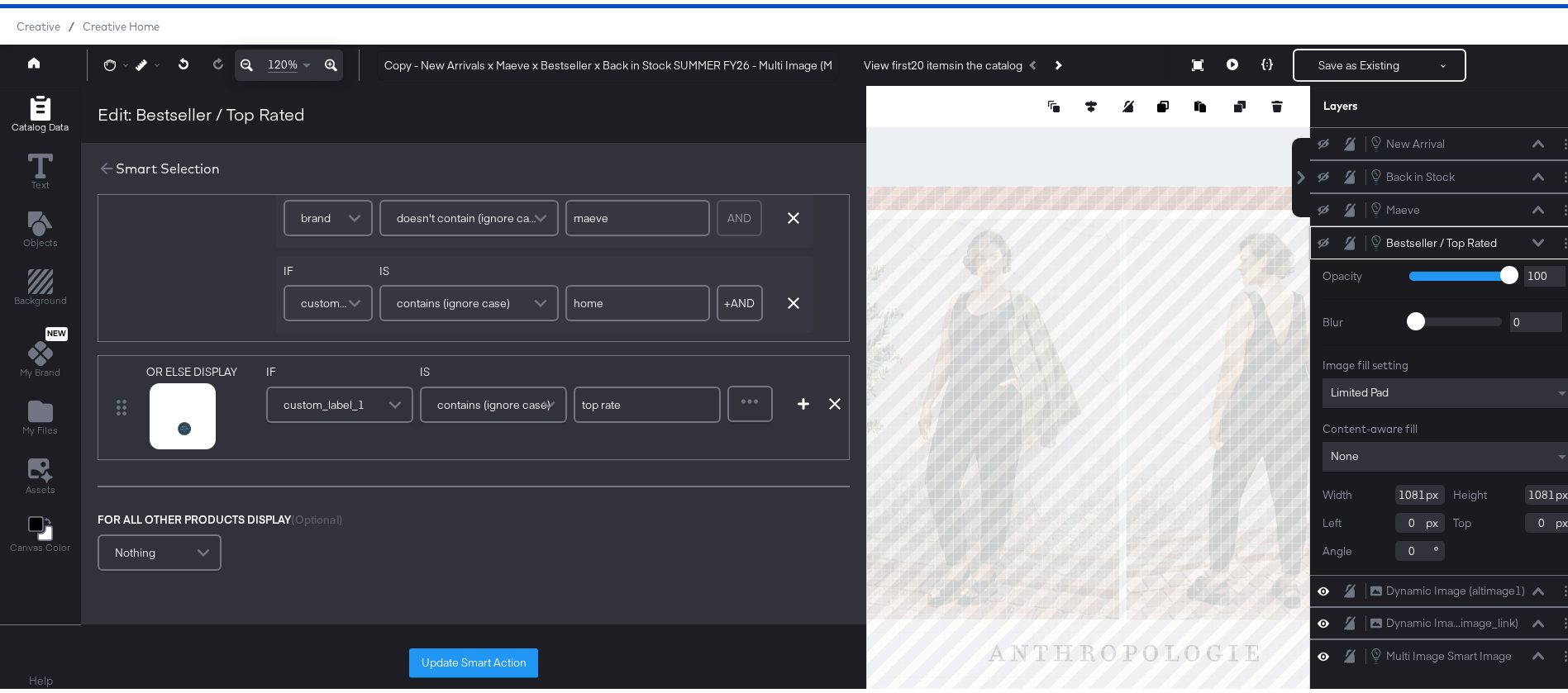 type on "top rated" 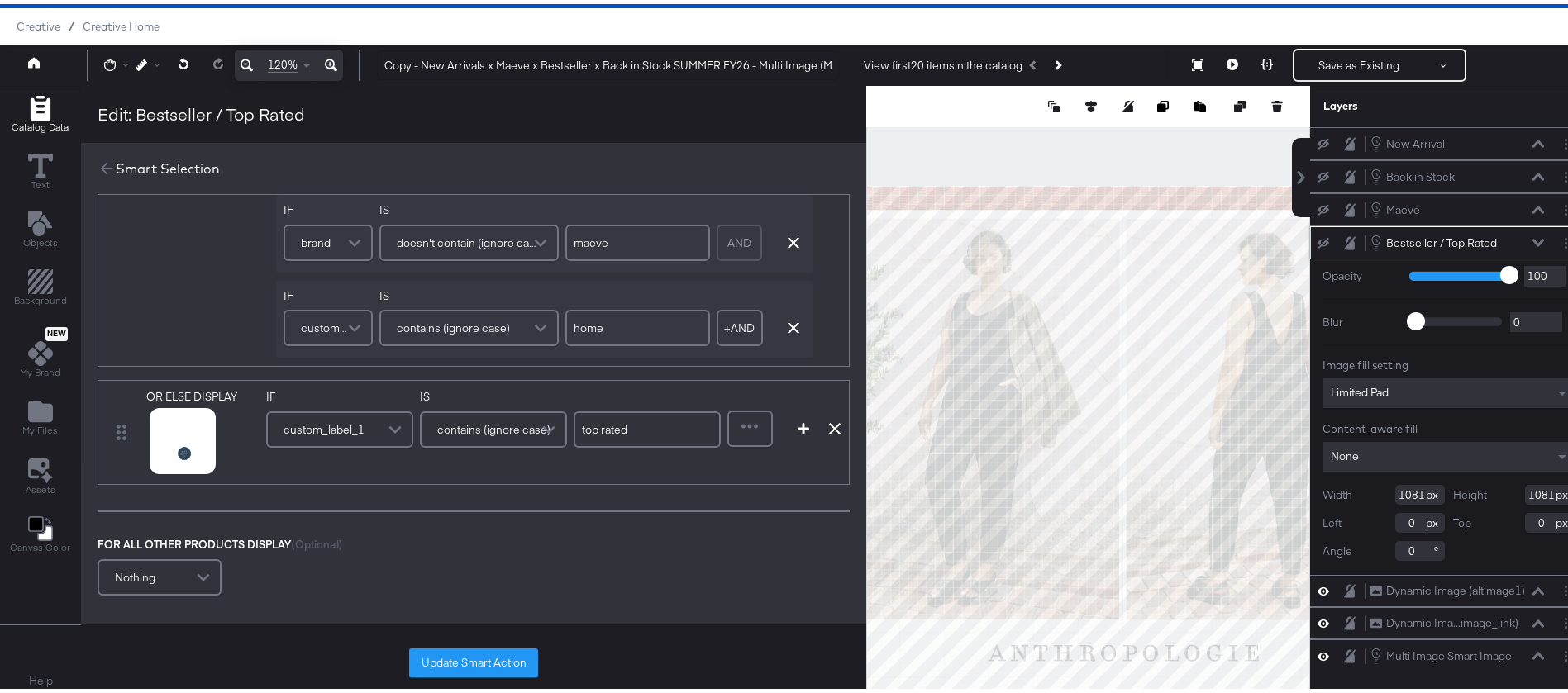 scroll, scrollTop: 1268, scrollLeft: 0, axis: vertical 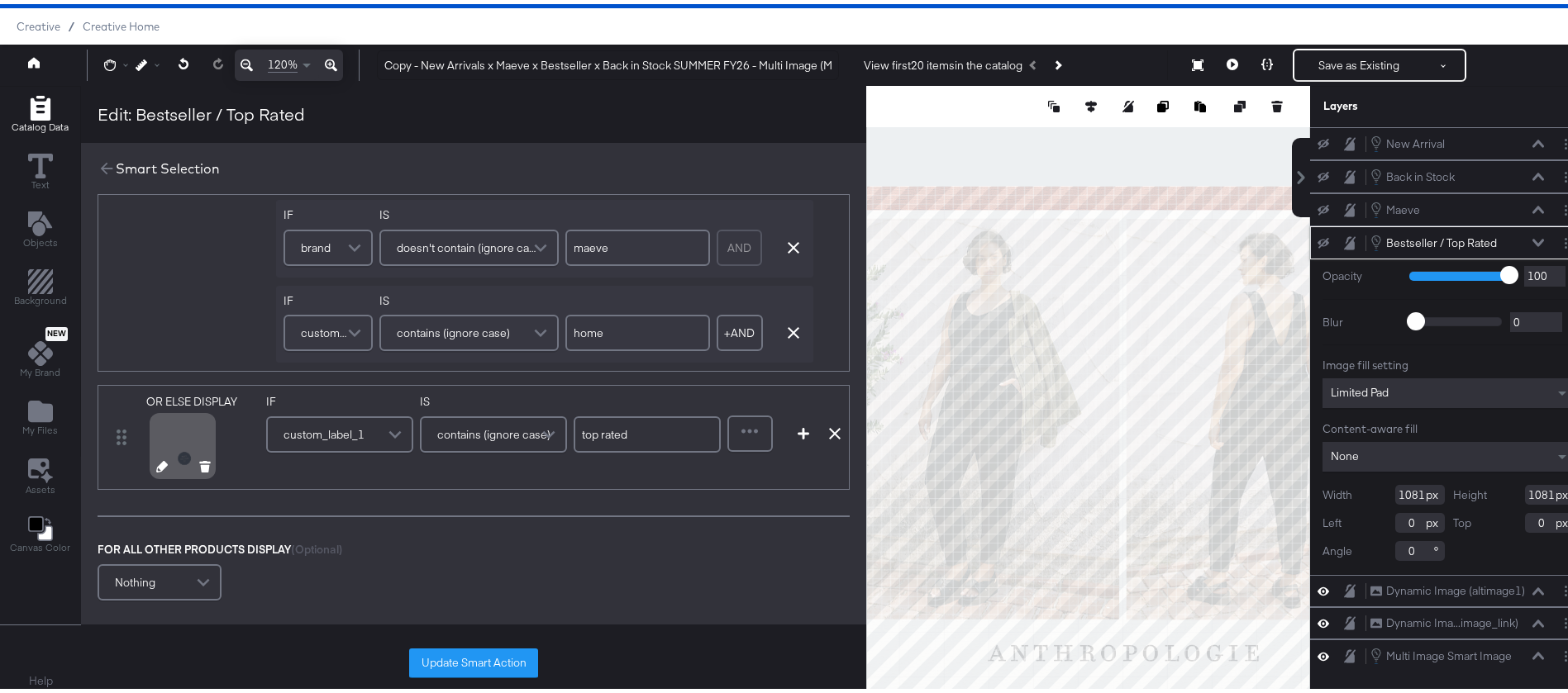 click 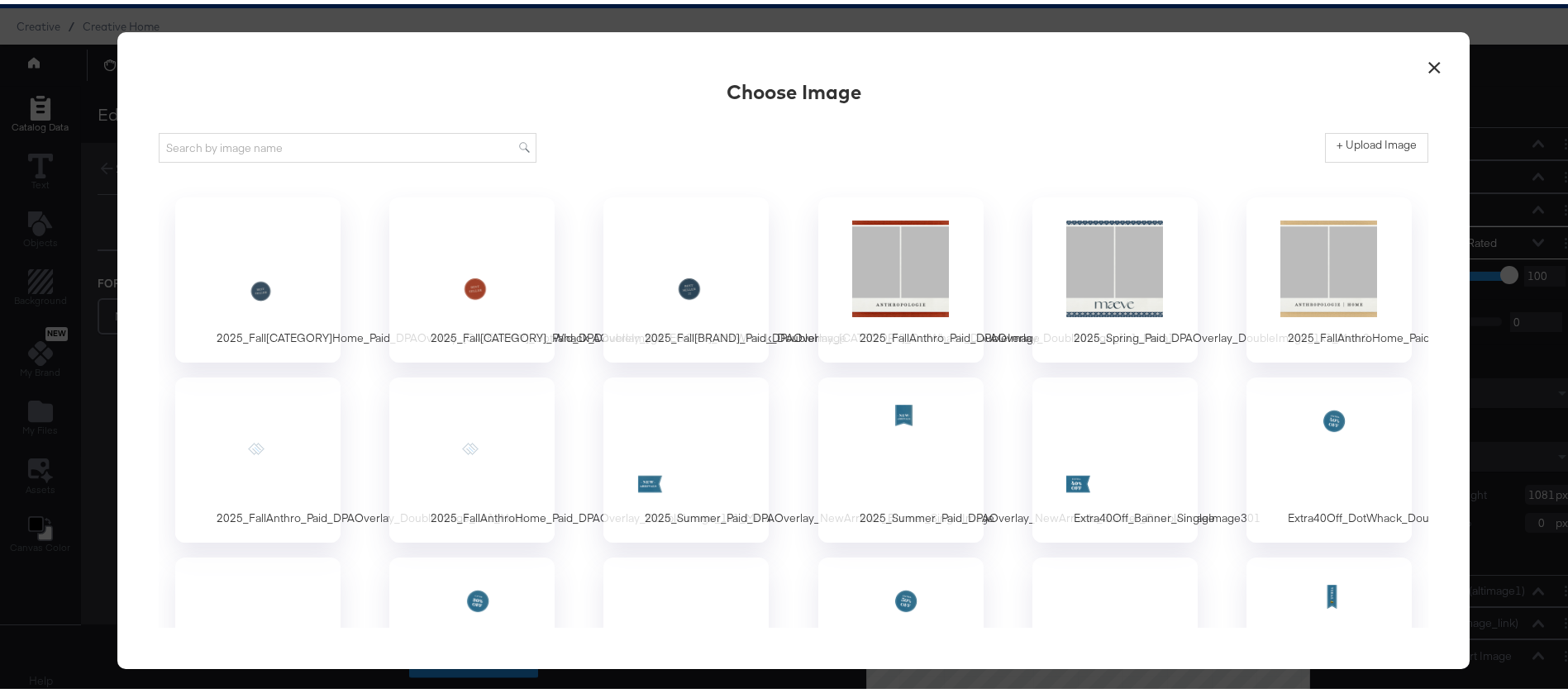 scroll, scrollTop: 0, scrollLeft: 0, axis: both 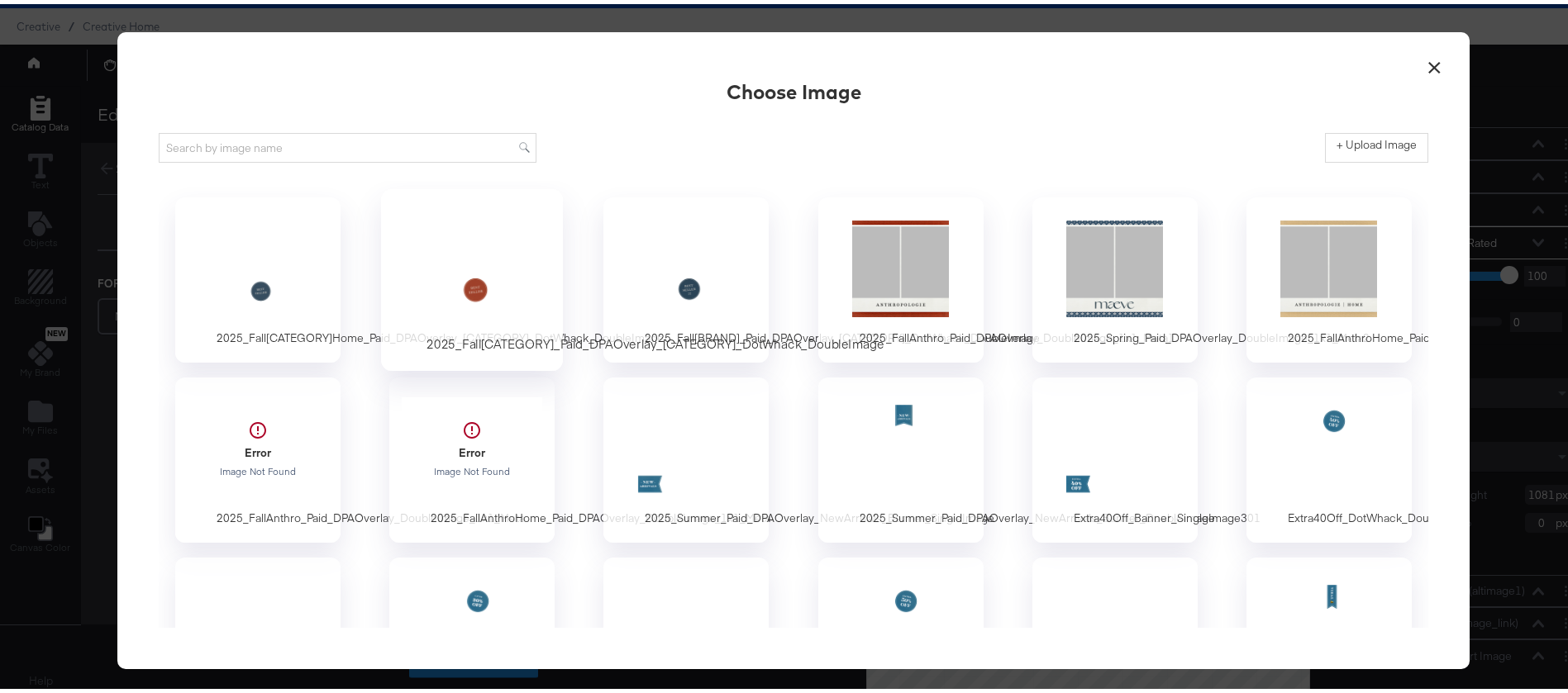 click at bounding box center (472, 264) 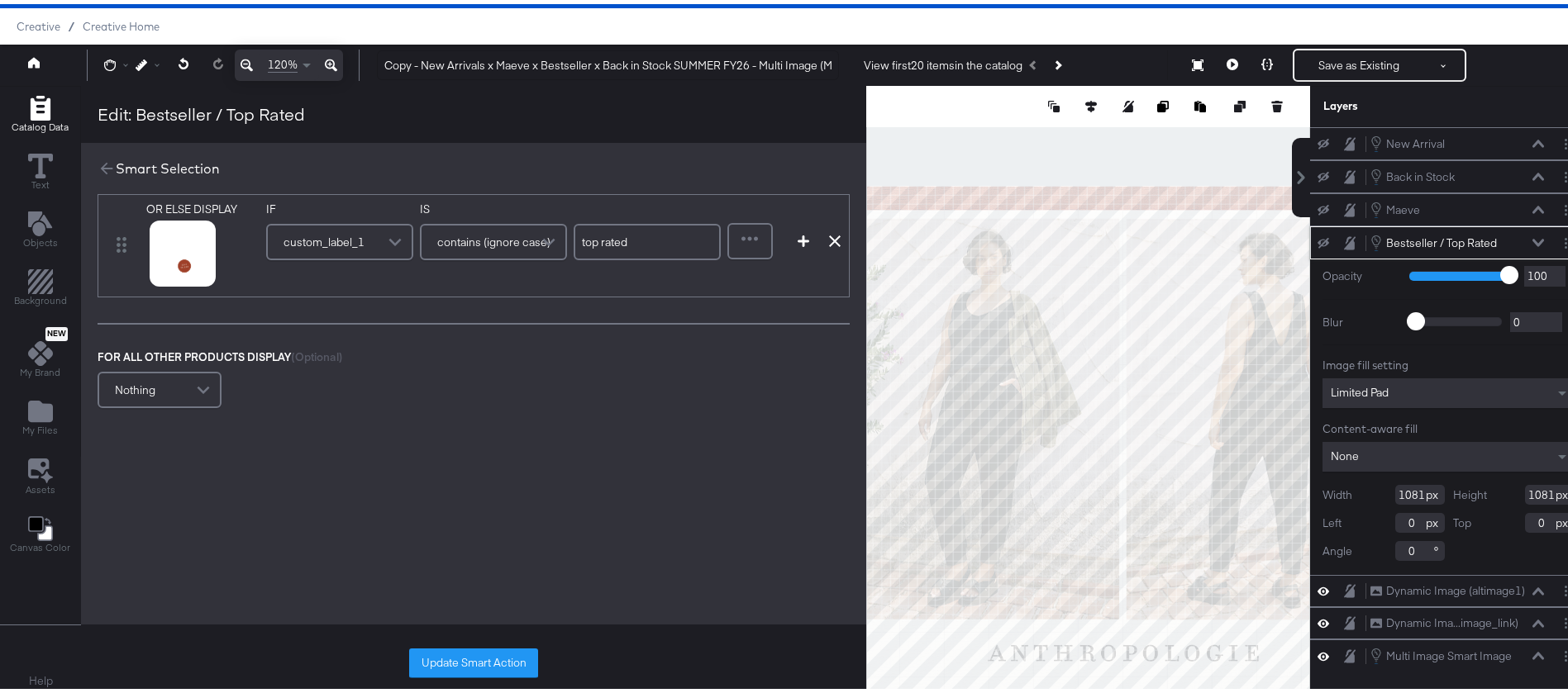 scroll, scrollTop: 1374, scrollLeft: 0, axis: vertical 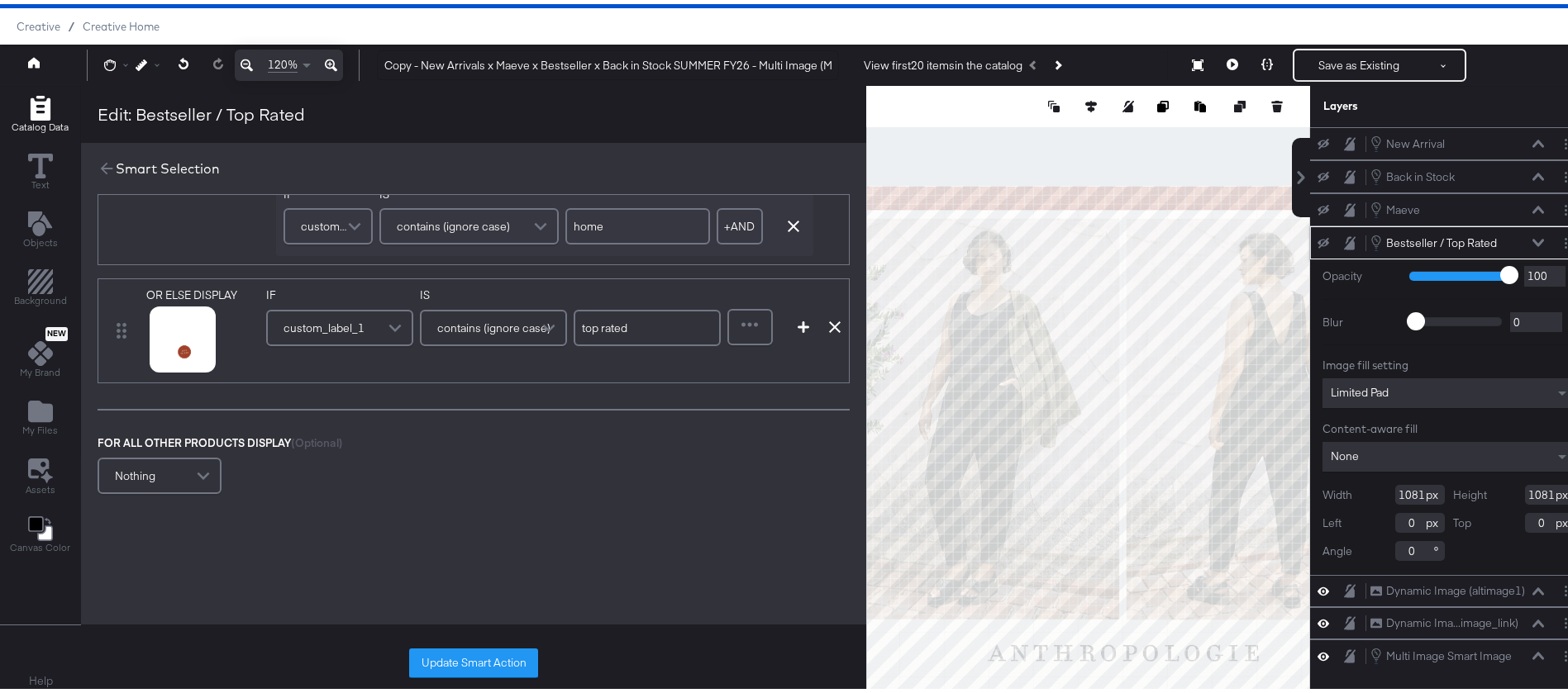 click at bounding box center [750, 323] 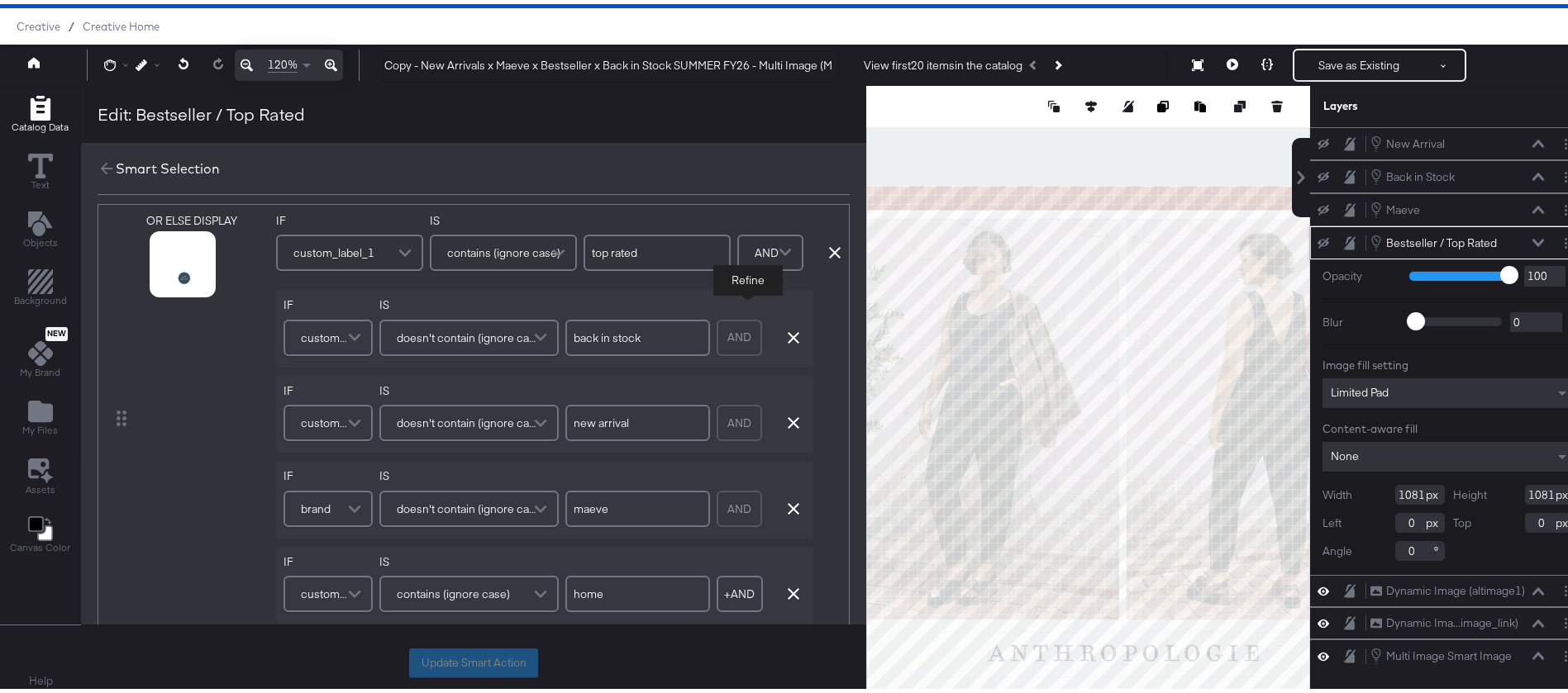 scroll, scrollTop: 1006, scrollLeft: 0, axis: vertical 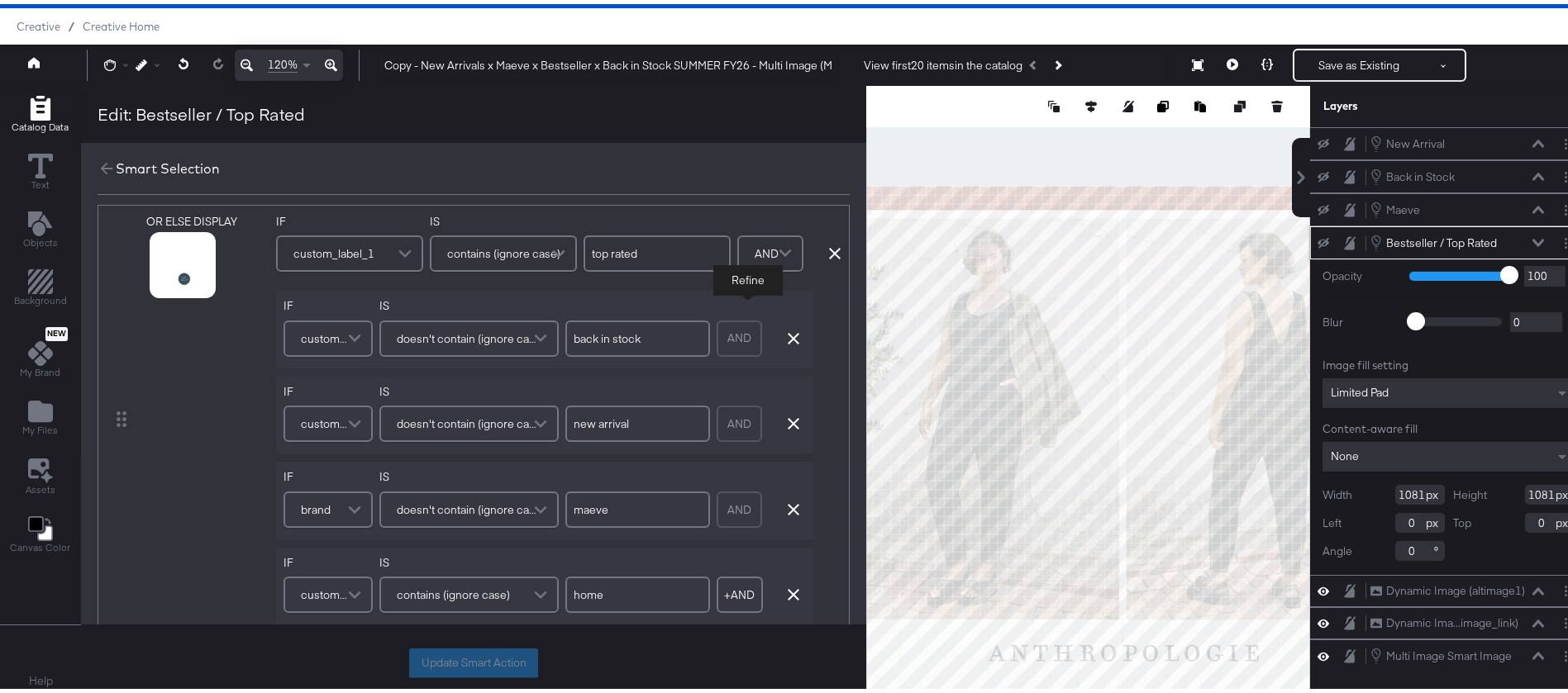click on "custom_label_1" at bounding box center (328, 335) 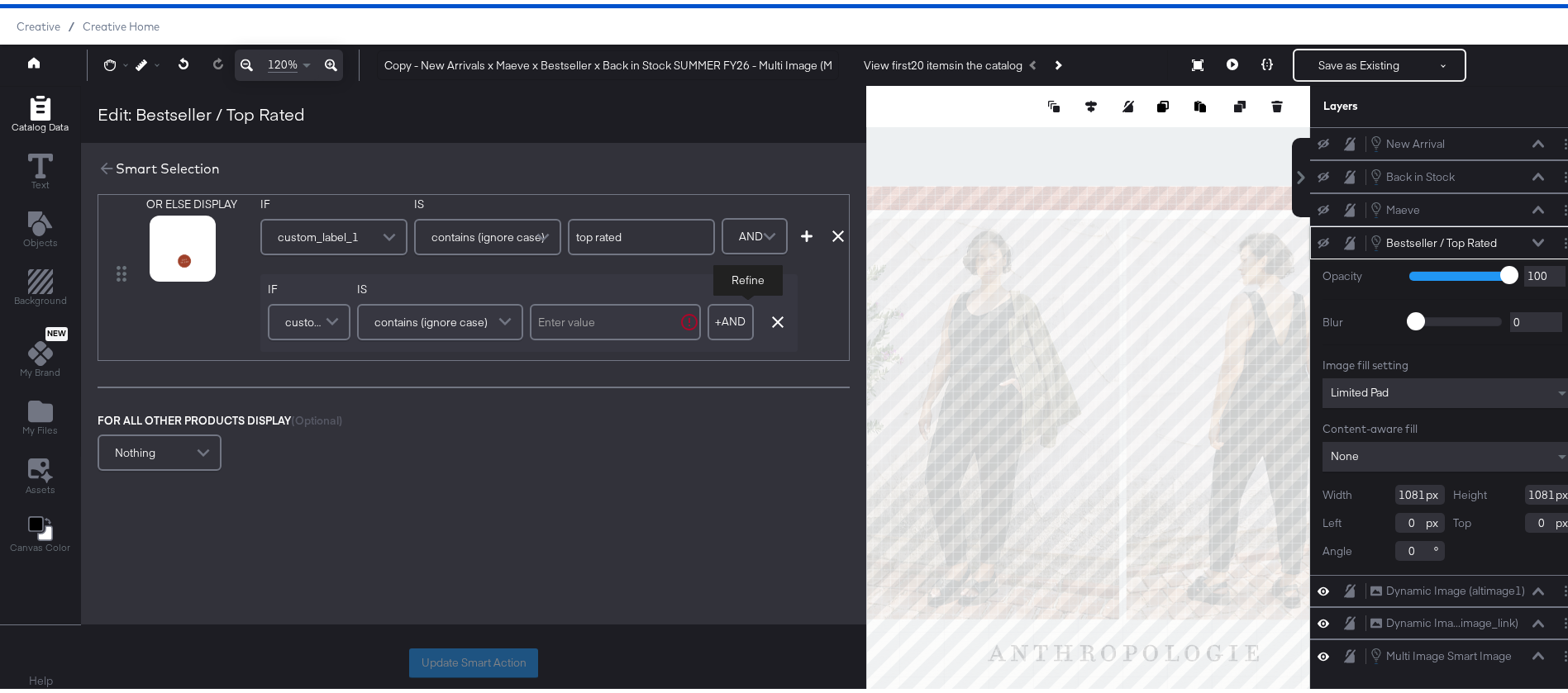 scroll, scrollTop: 1146, scrollLeft: 0, axis: vertical 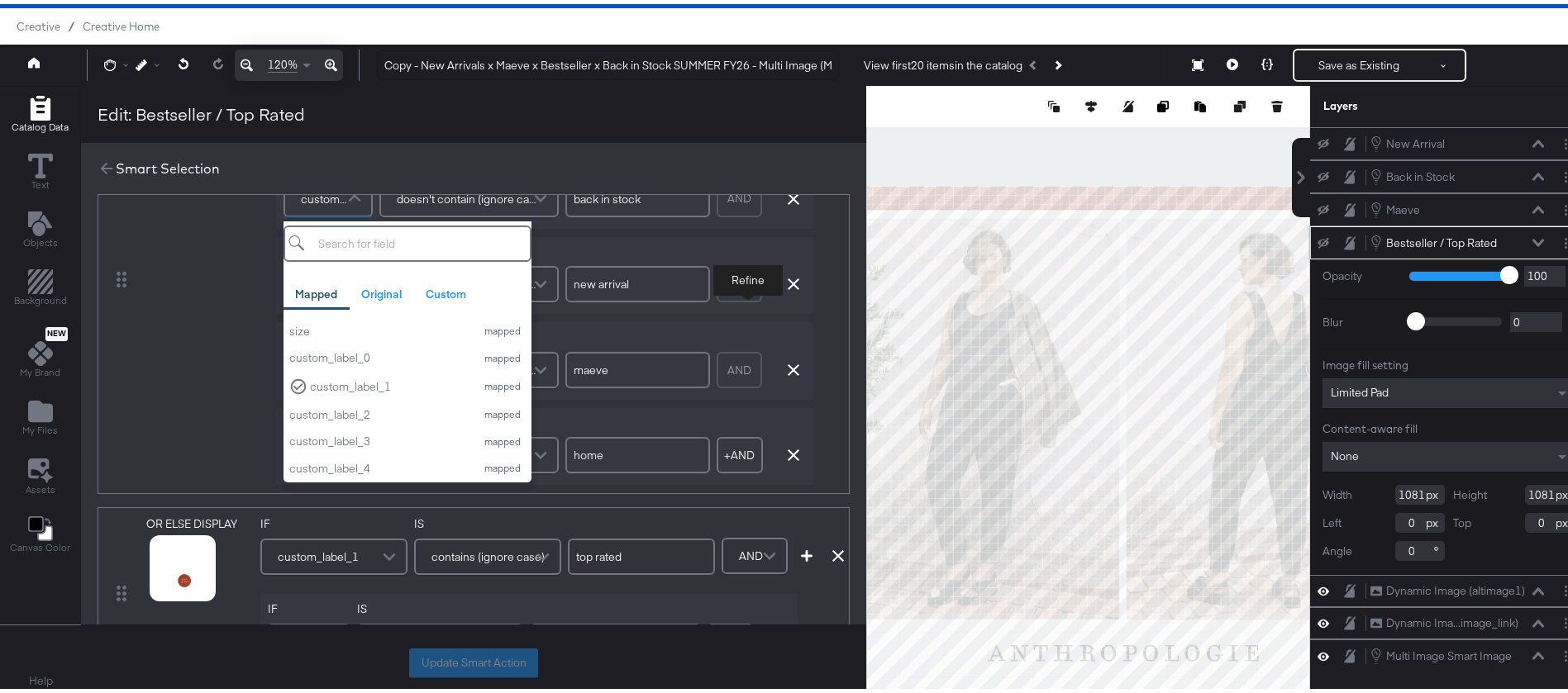 click on "OR ELSE DISPLAY" at bounding box center (207, 276) 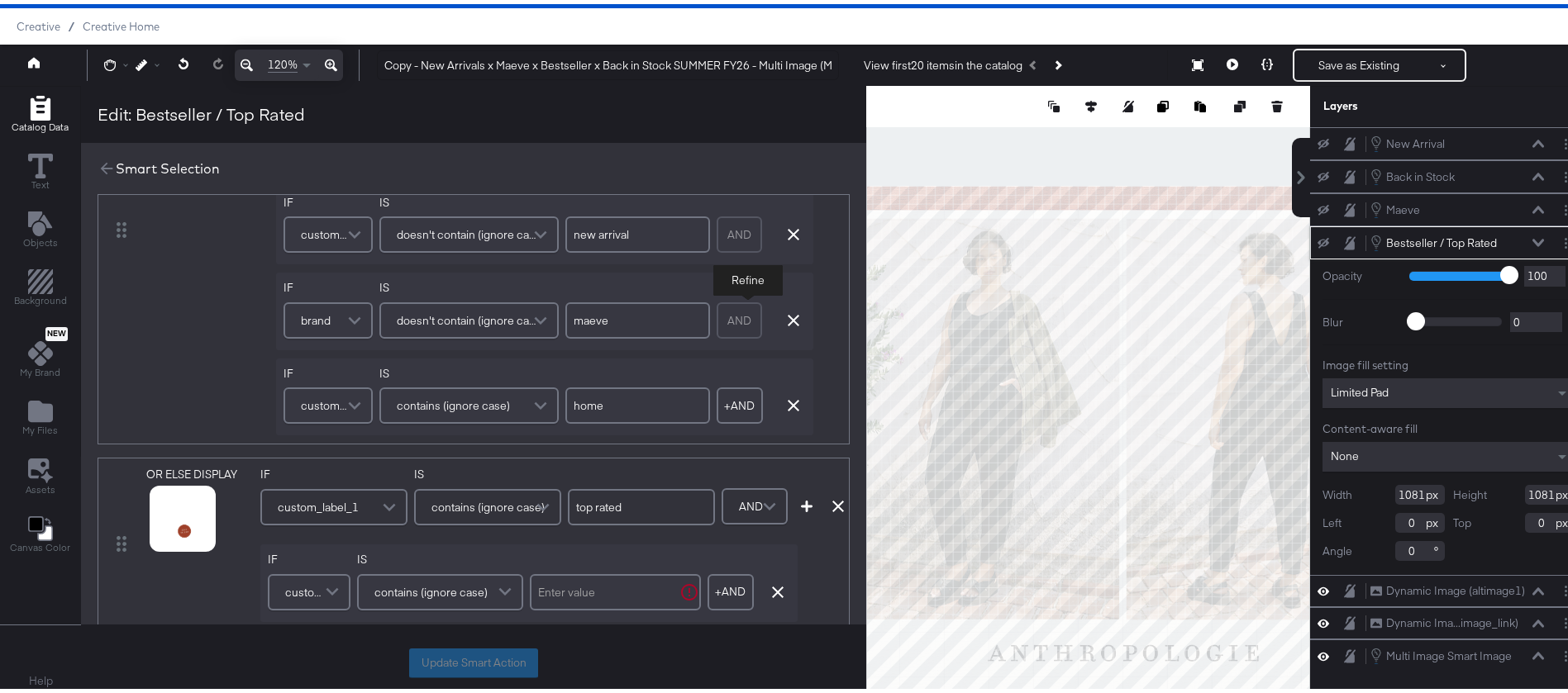 click on "custom_label_1" at bounding box center [309, 588] 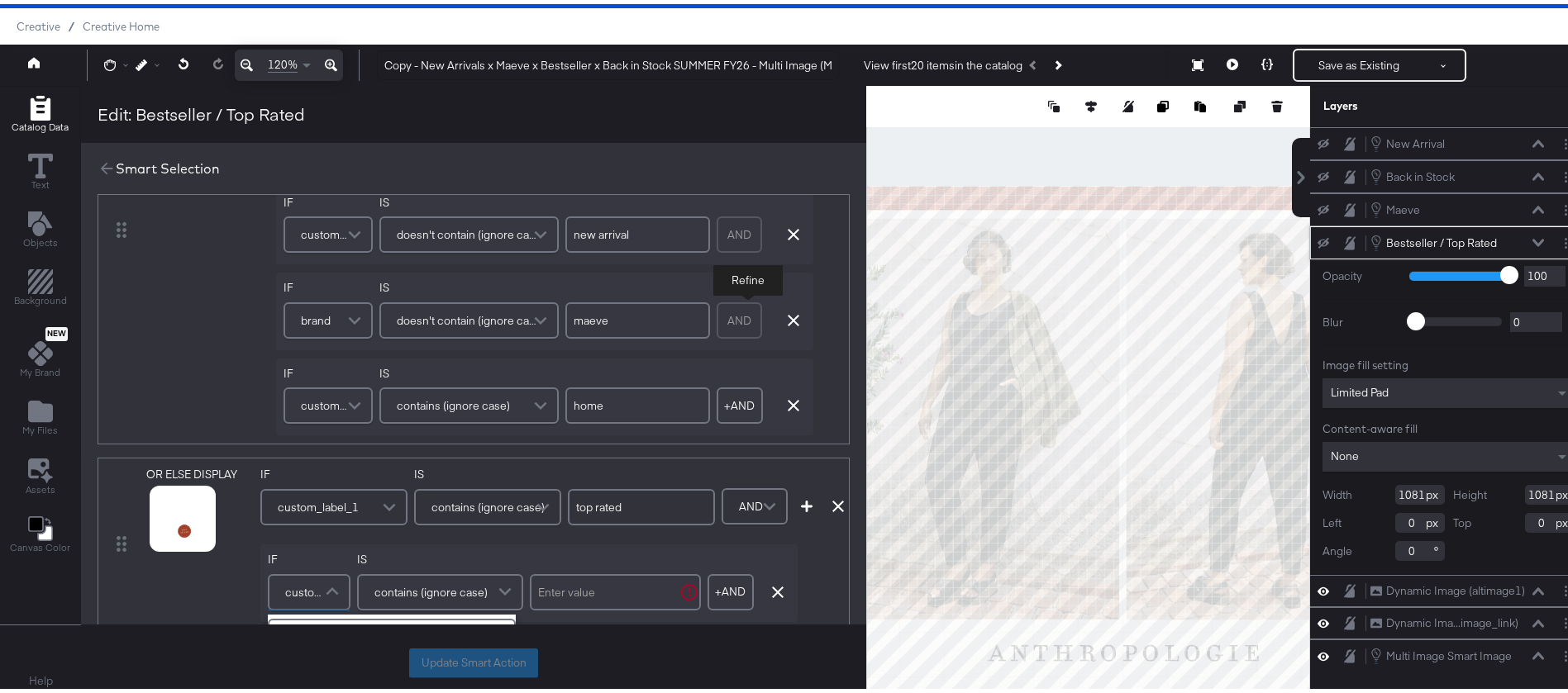 scroll, scrollTop: 1226, scrollLeft: 0, axis: vertical 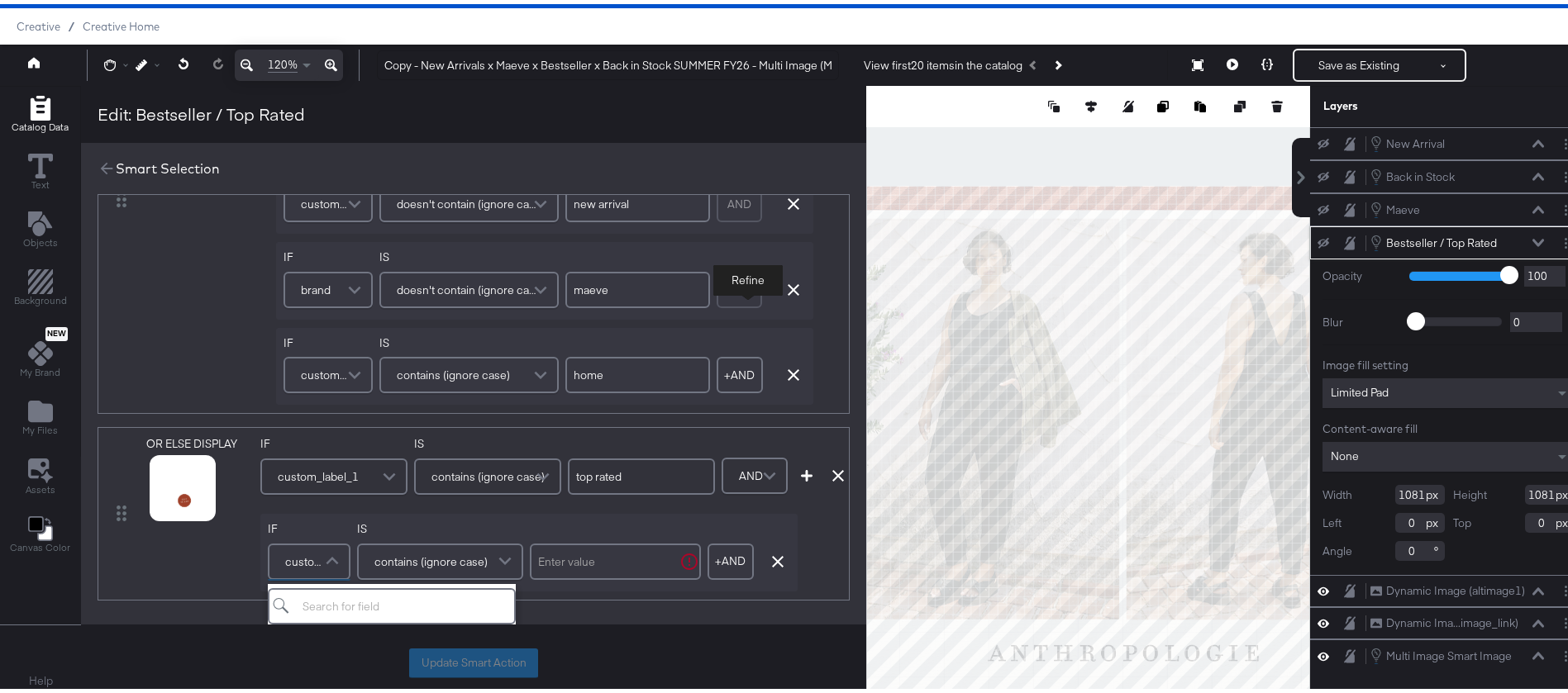 type on "1" 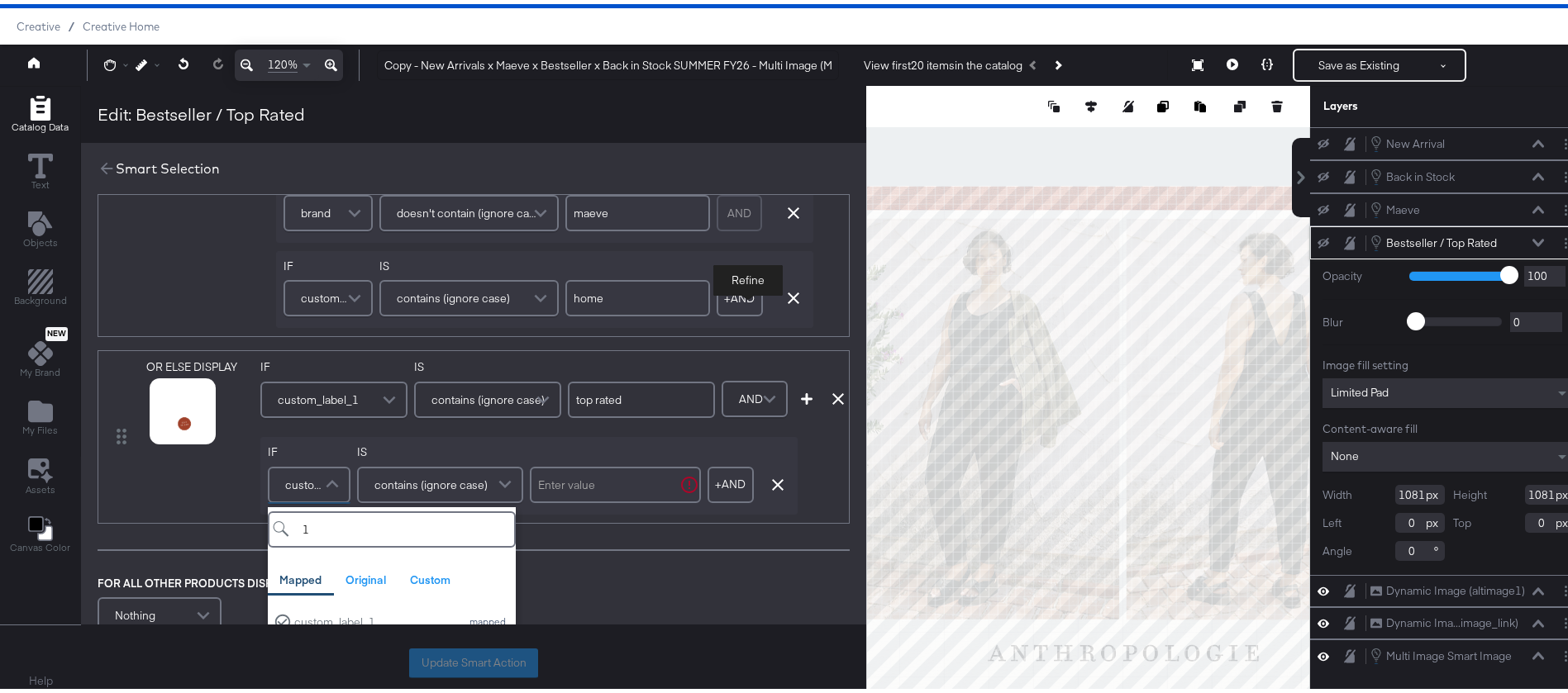 scroll, scrollTop: 1335, scrollLeft: 0, axis: vertical 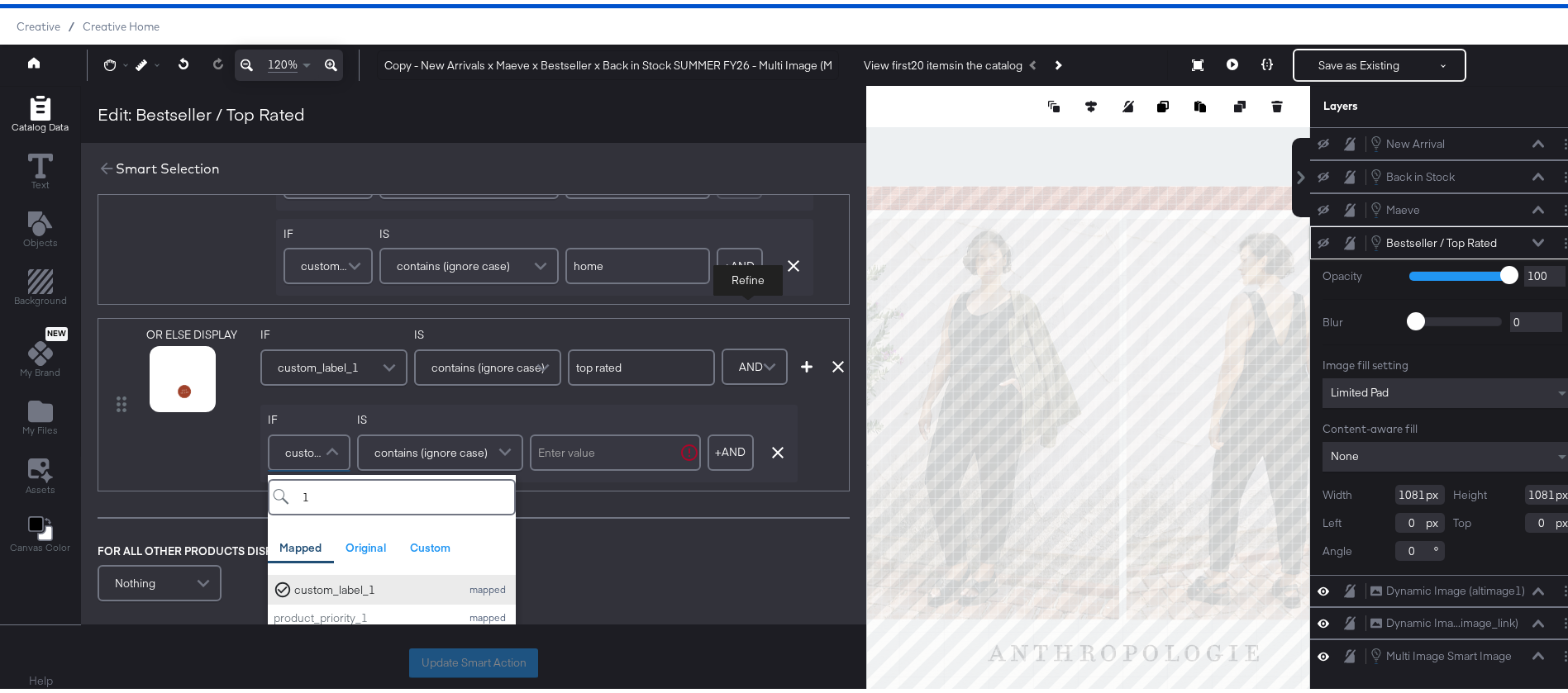 click on "custom_label_1" at bounding box center [373, 586] 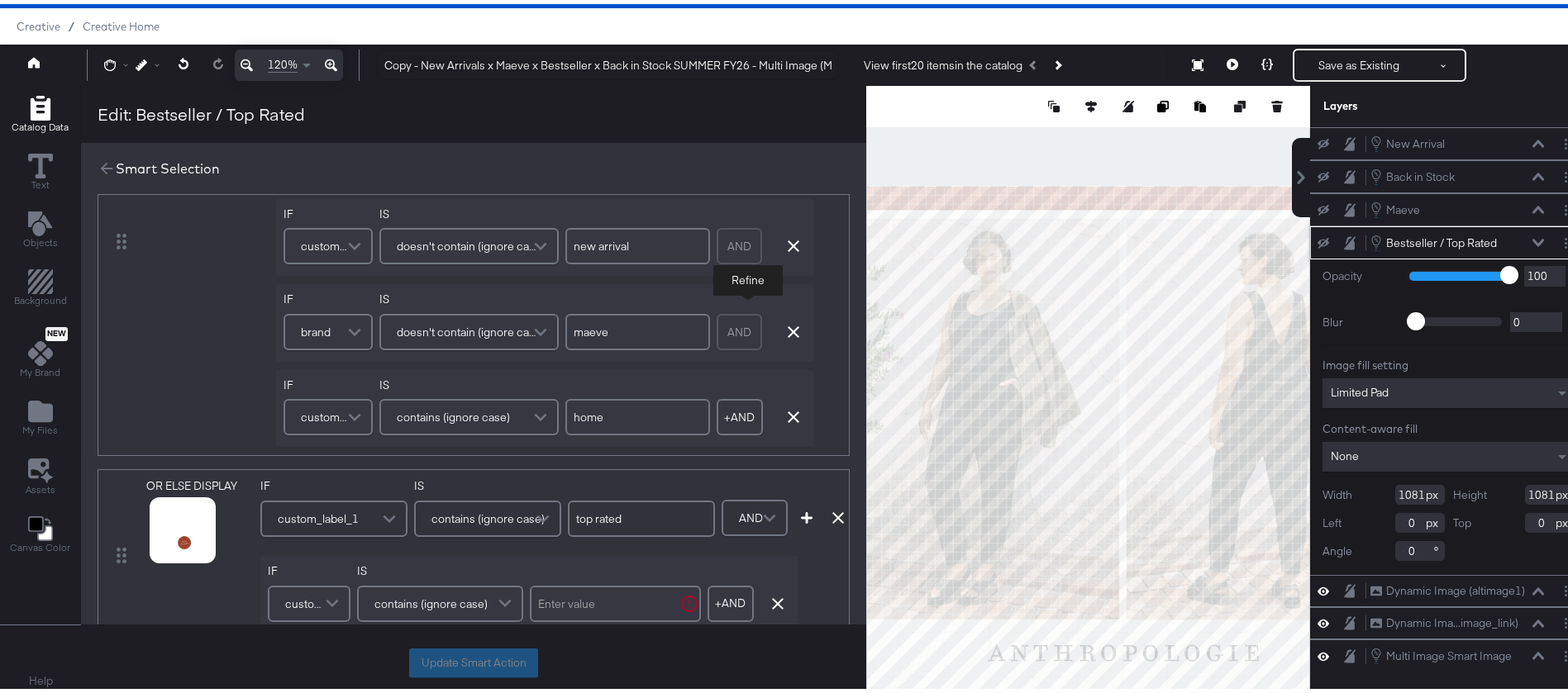 scroll, scrollTop: 1327, scrollLeft: 0, axis: vertical 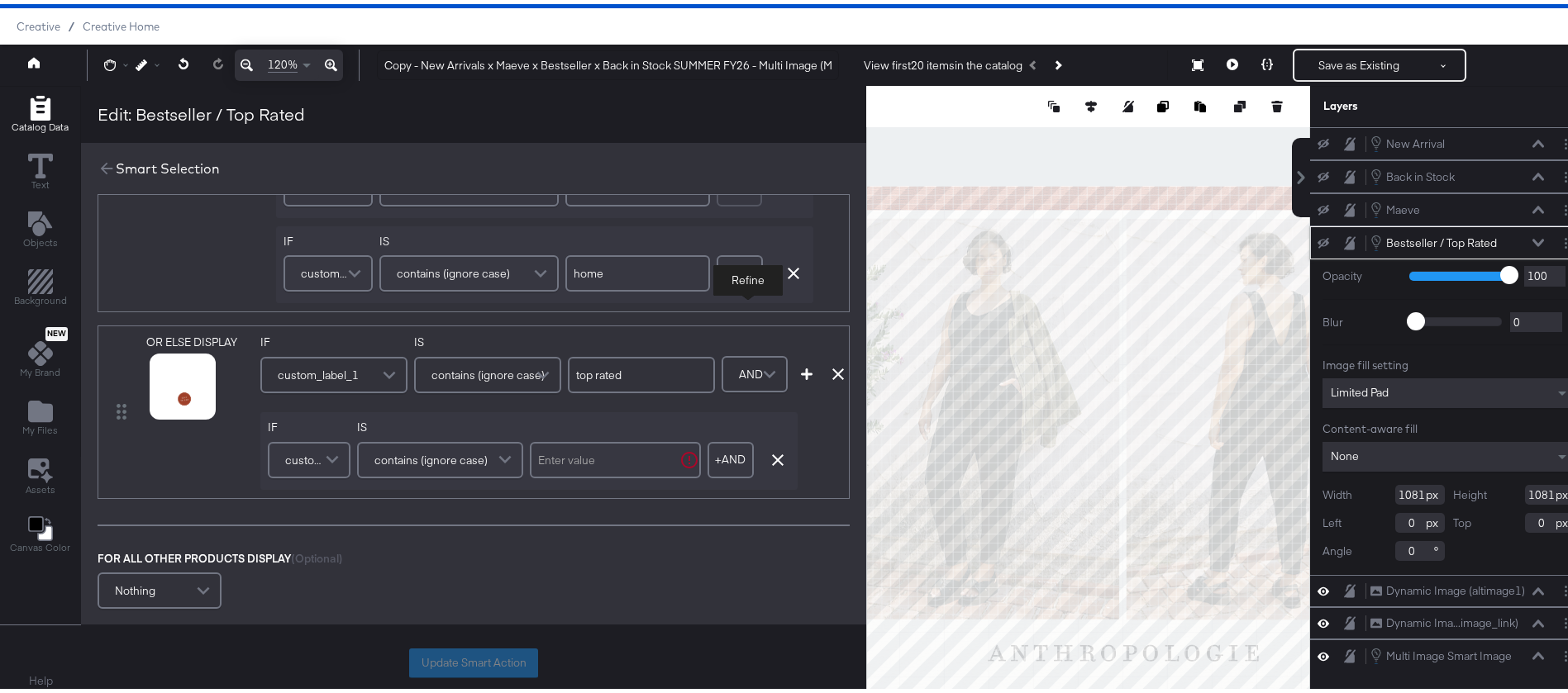 click on "contains (ignore case)" at bounding box center (431, 456) 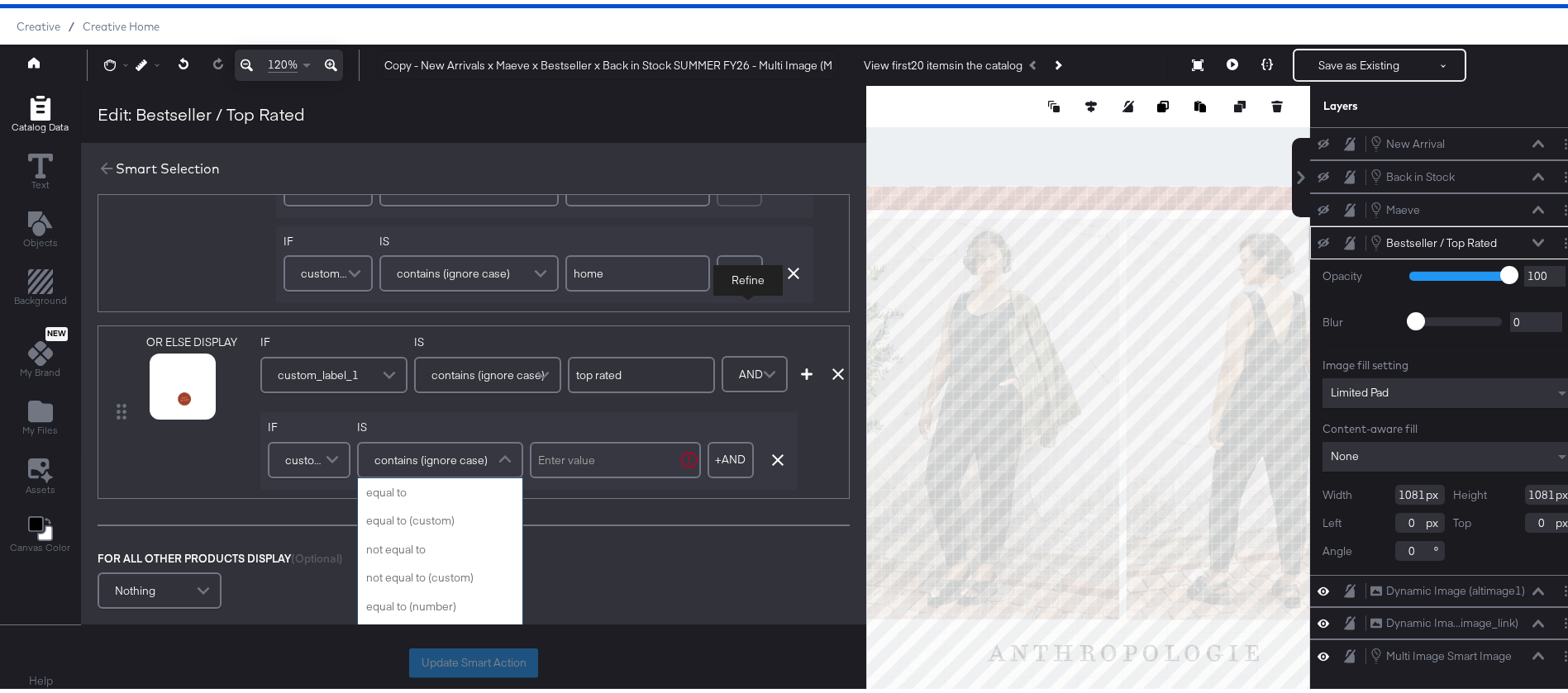 scroll, scrollTop: 660, scrollLeft: 0, axis: vertical 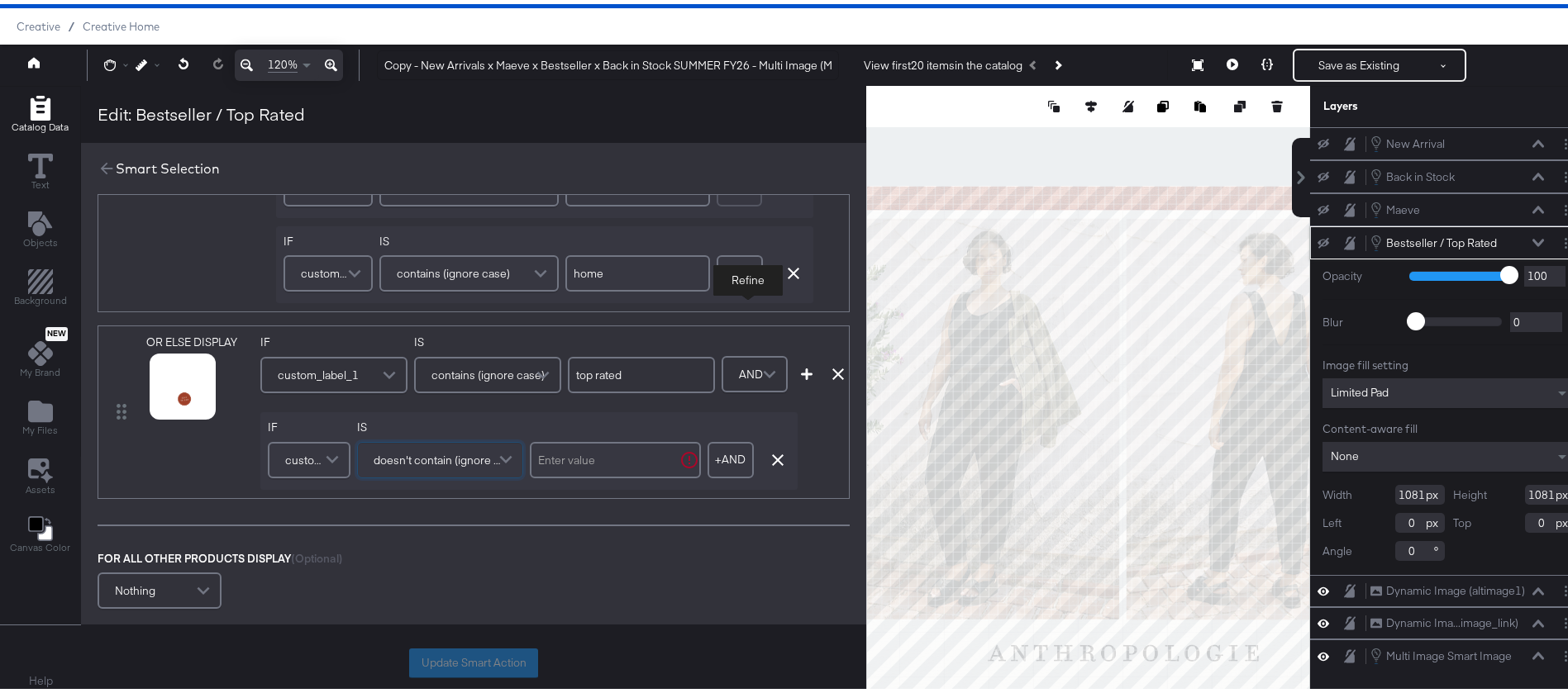 click at bounding box center [615, 456] 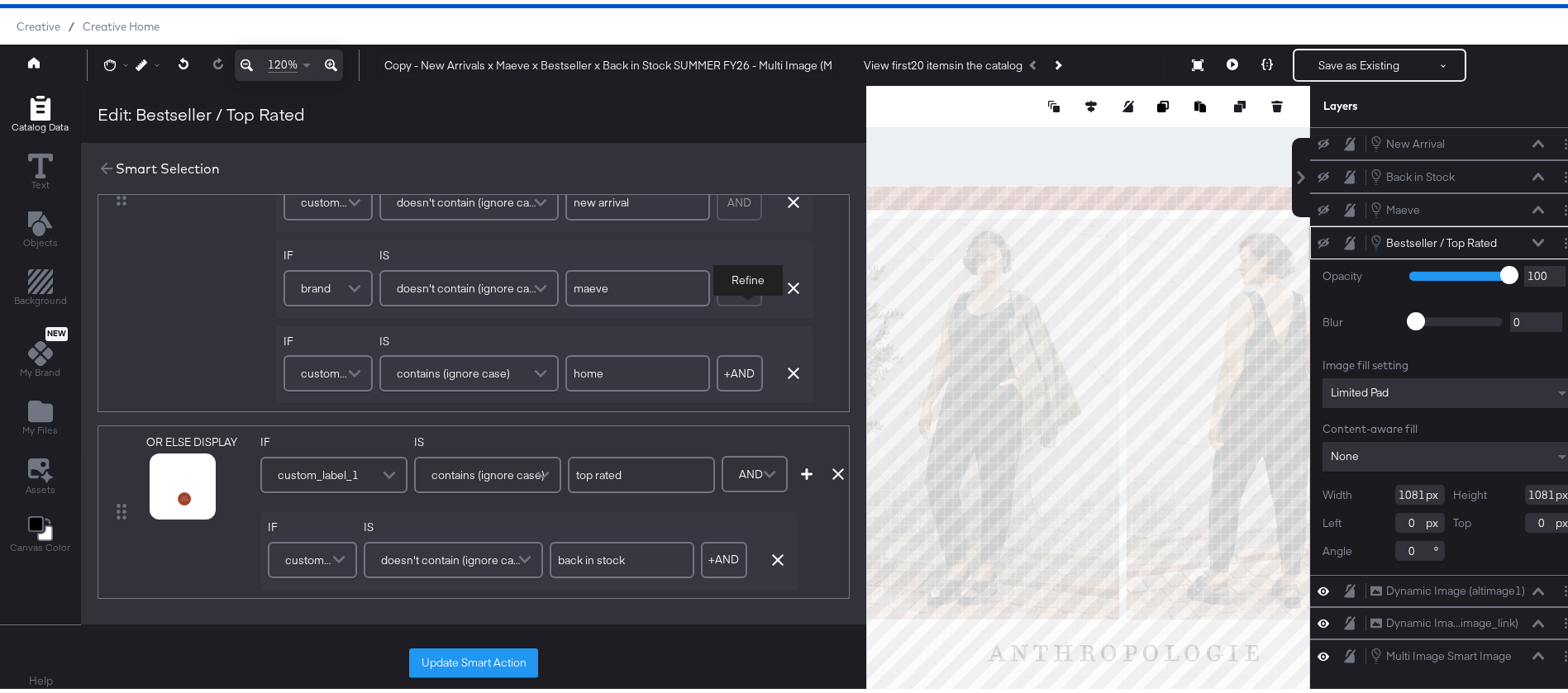scroll, scrollTop: 1250, scrollLeft: 0, axis: vertical 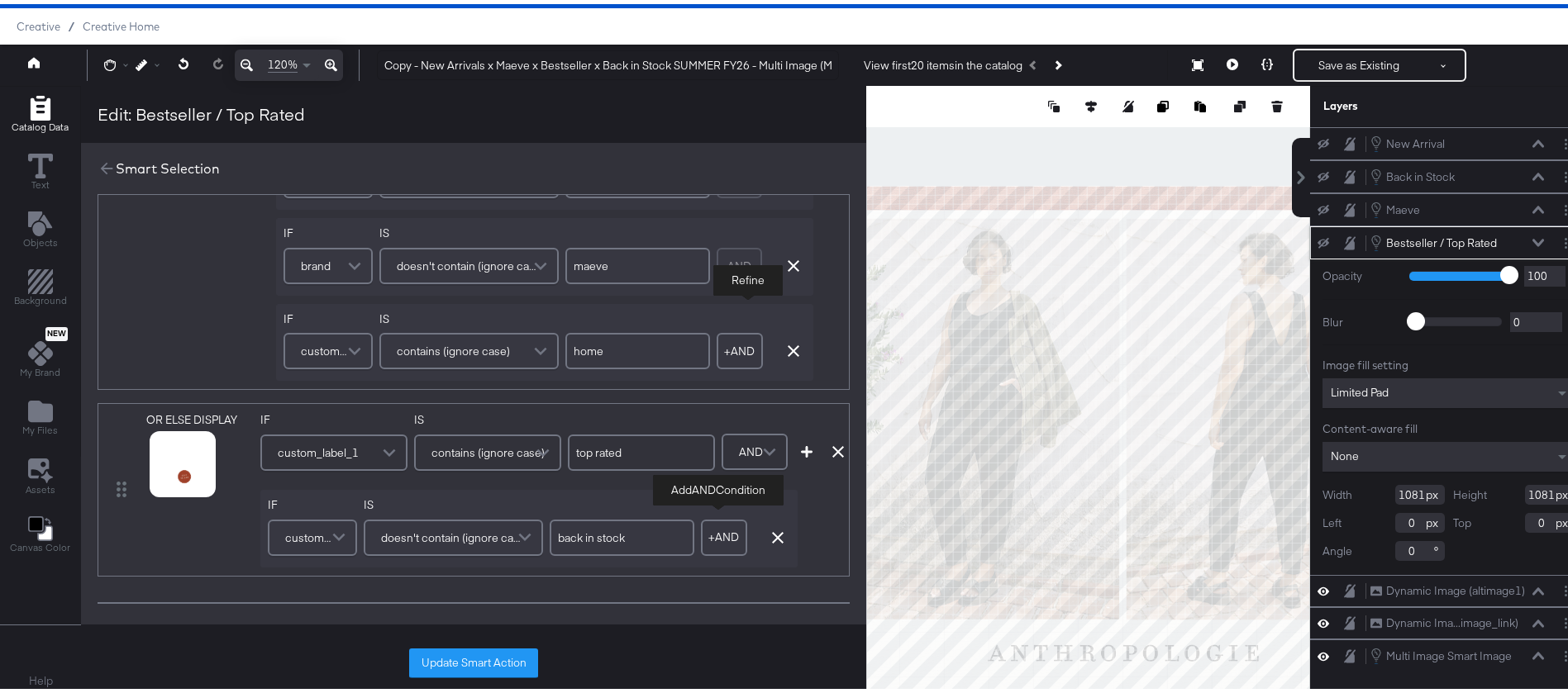 type on "back in stock" 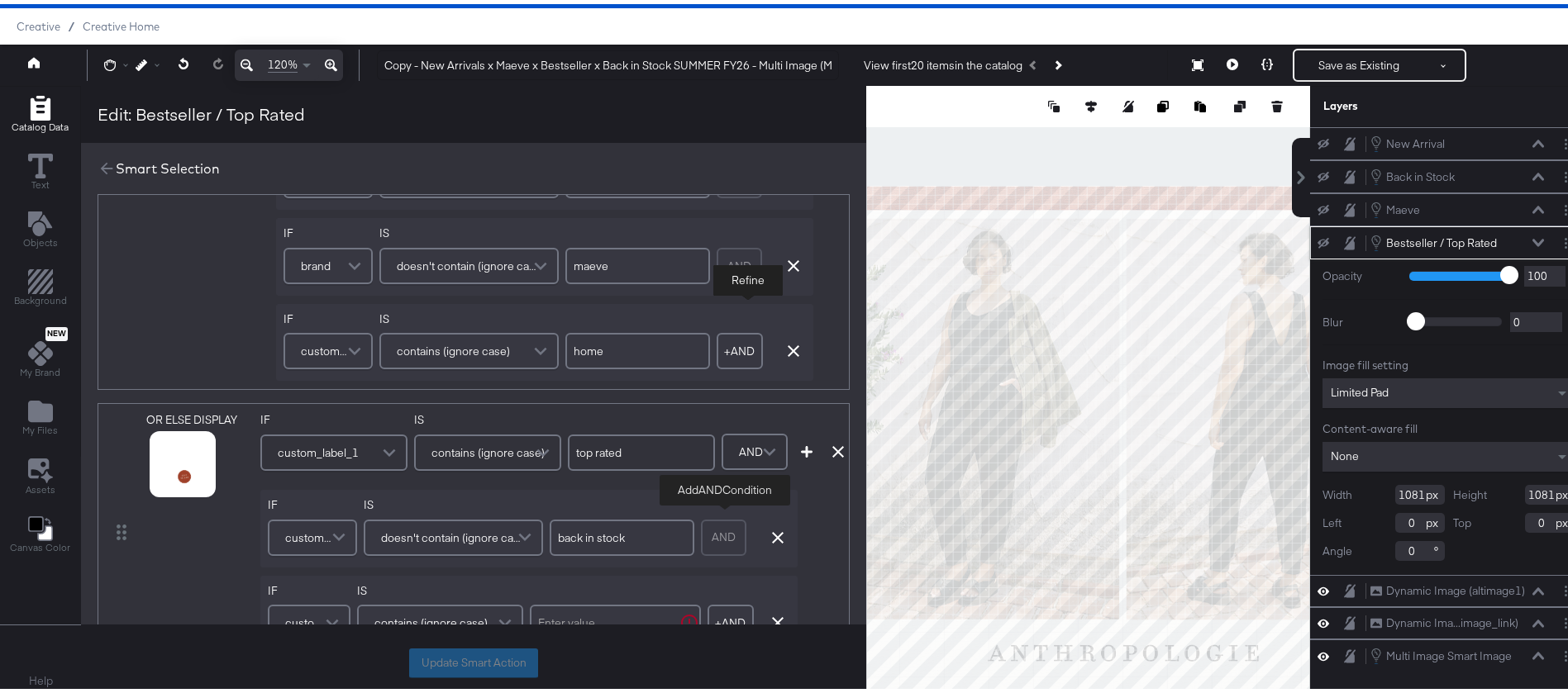 scroll, scrollTop: 1336, scrollLeft: 0, axis: vertical 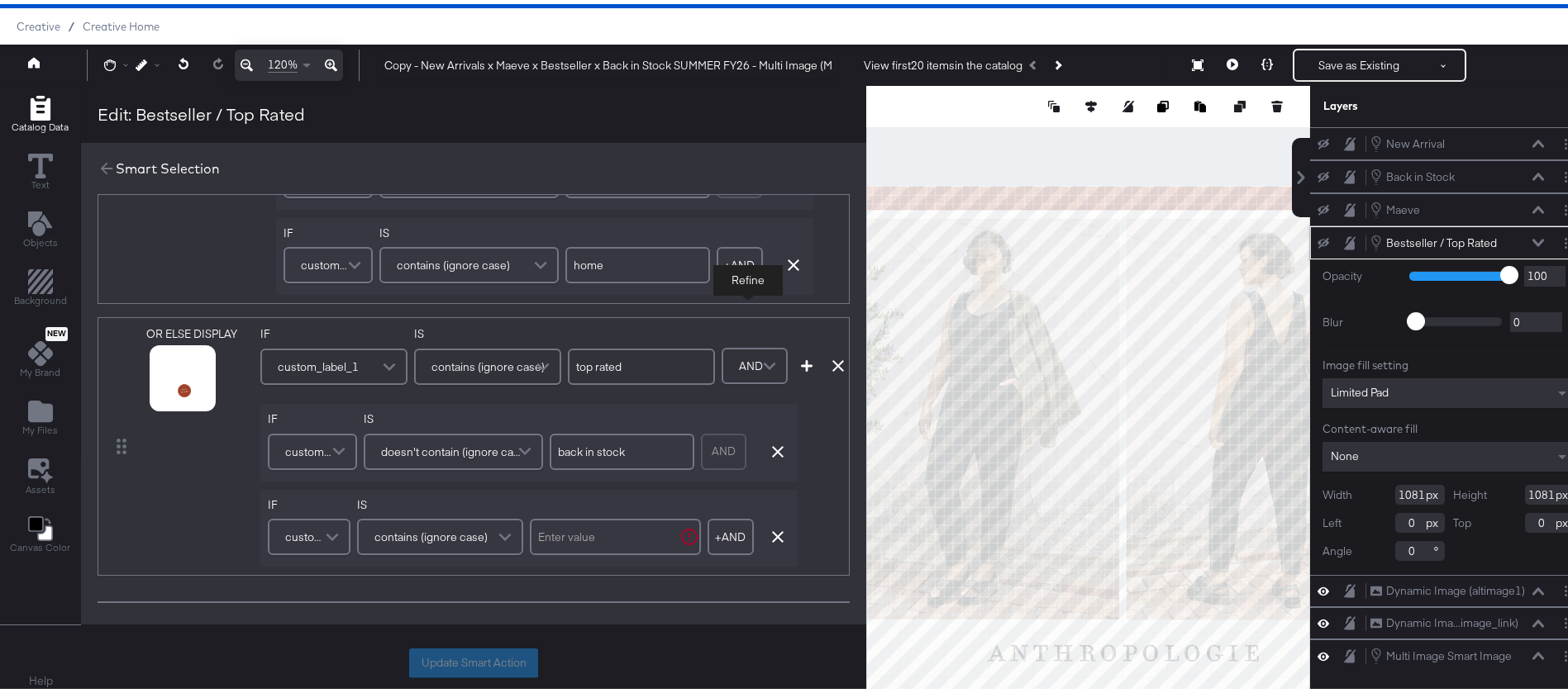 click at bounding box center (334, 533) 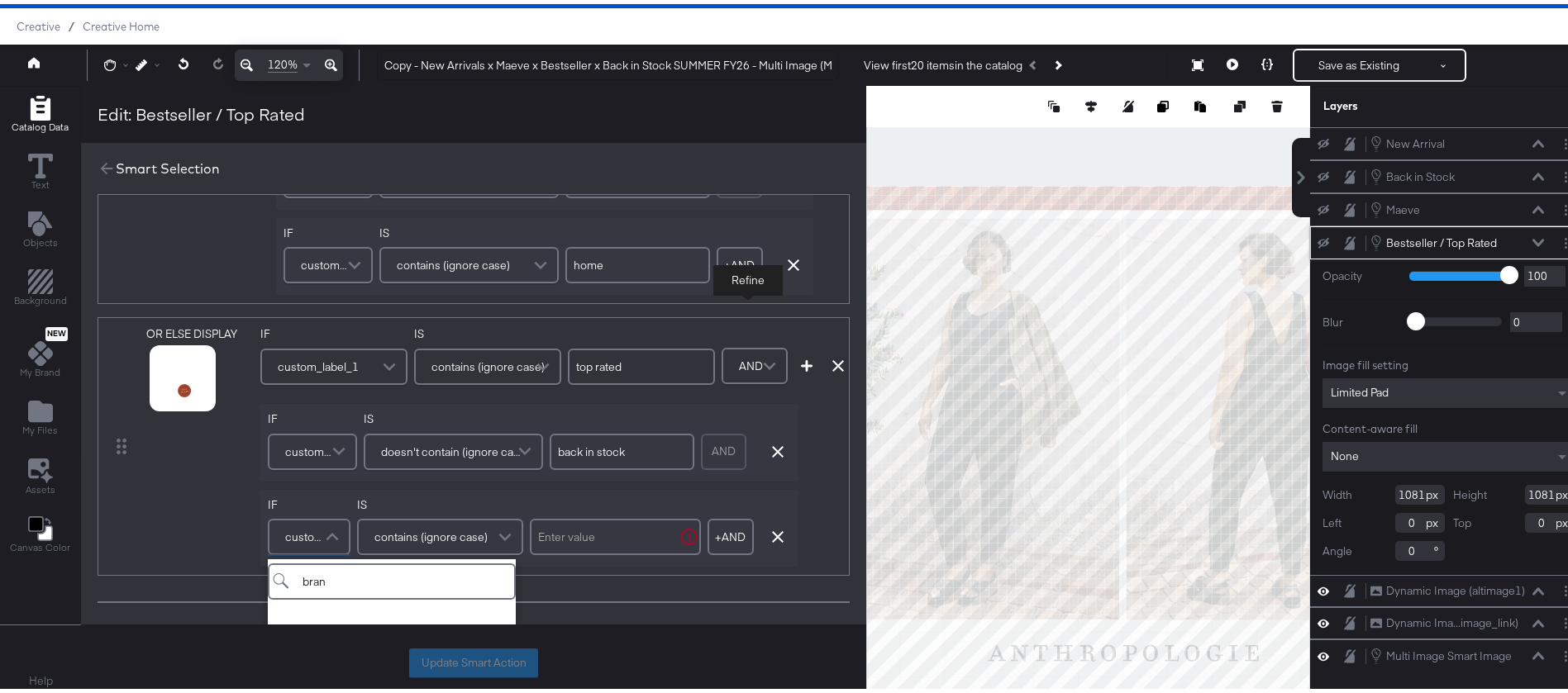 type on "brand" 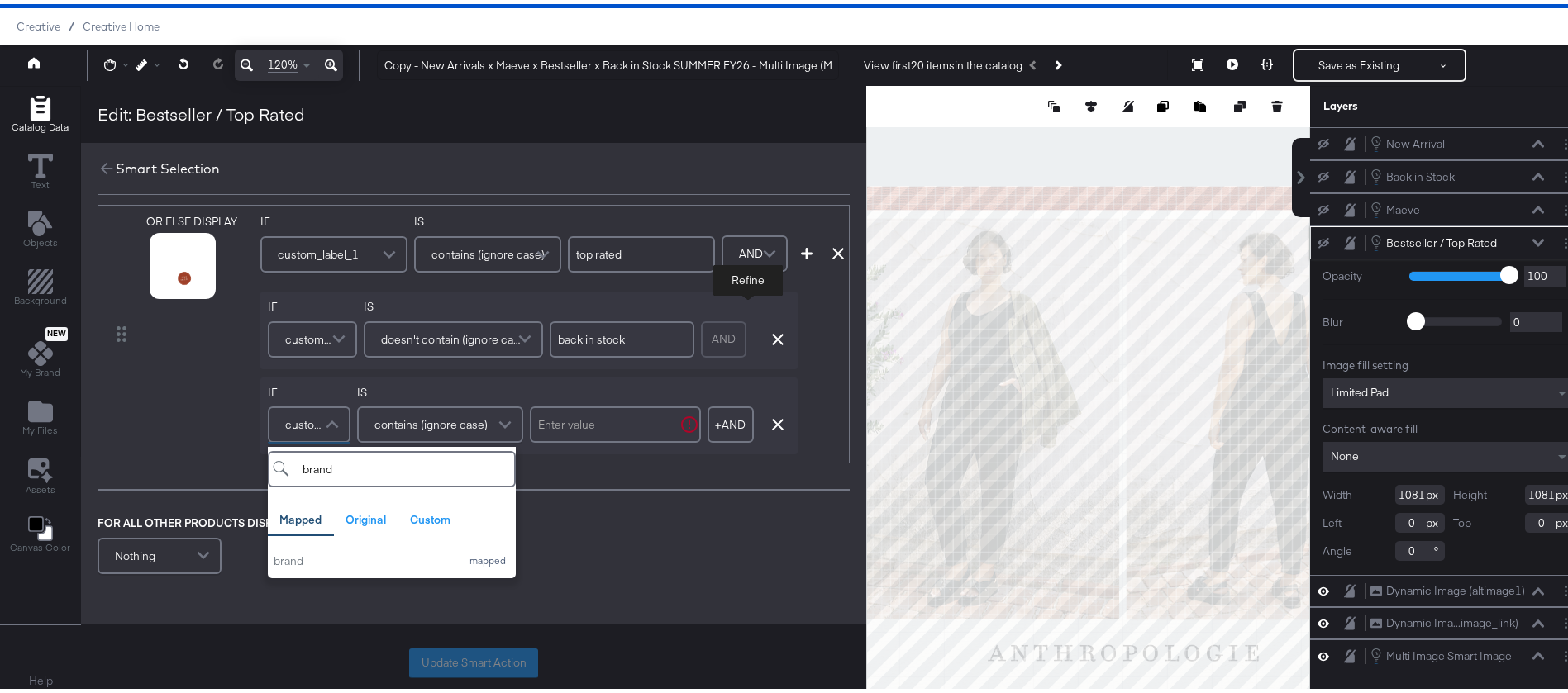 scroll, scrollTop: 1457, scrollLeft: 0, axis: vertical 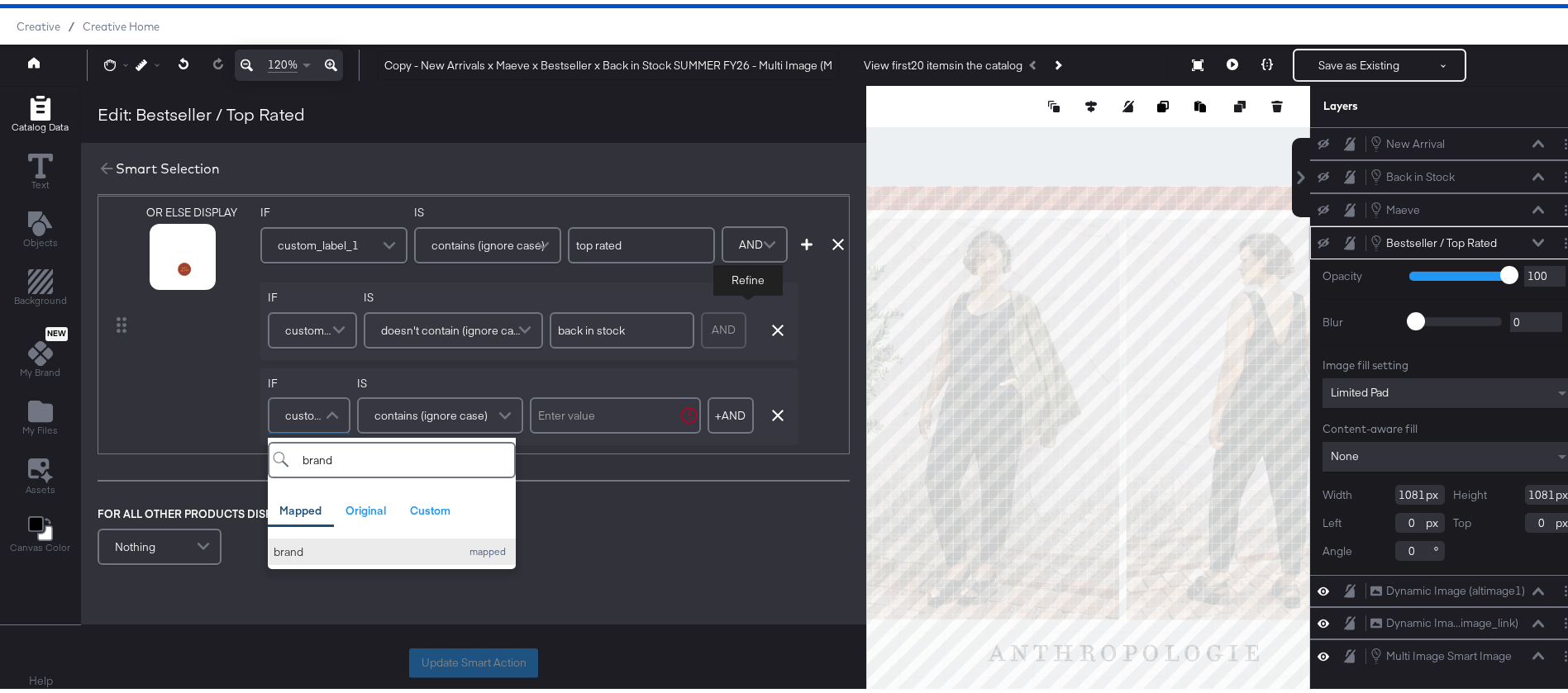 click on "brand mapped" at bounding box center (392, 548) 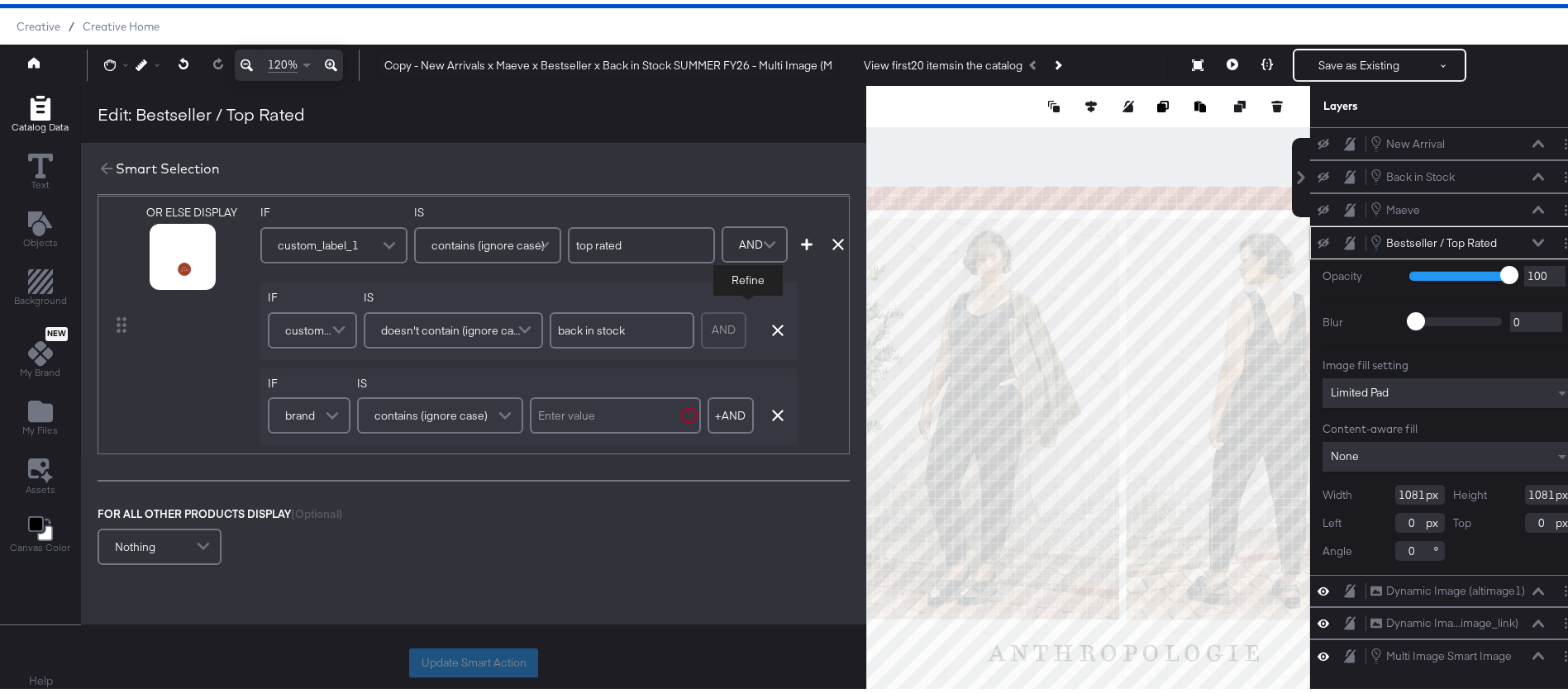click on "contains (ignore case)" at bounding box center (431, 411) 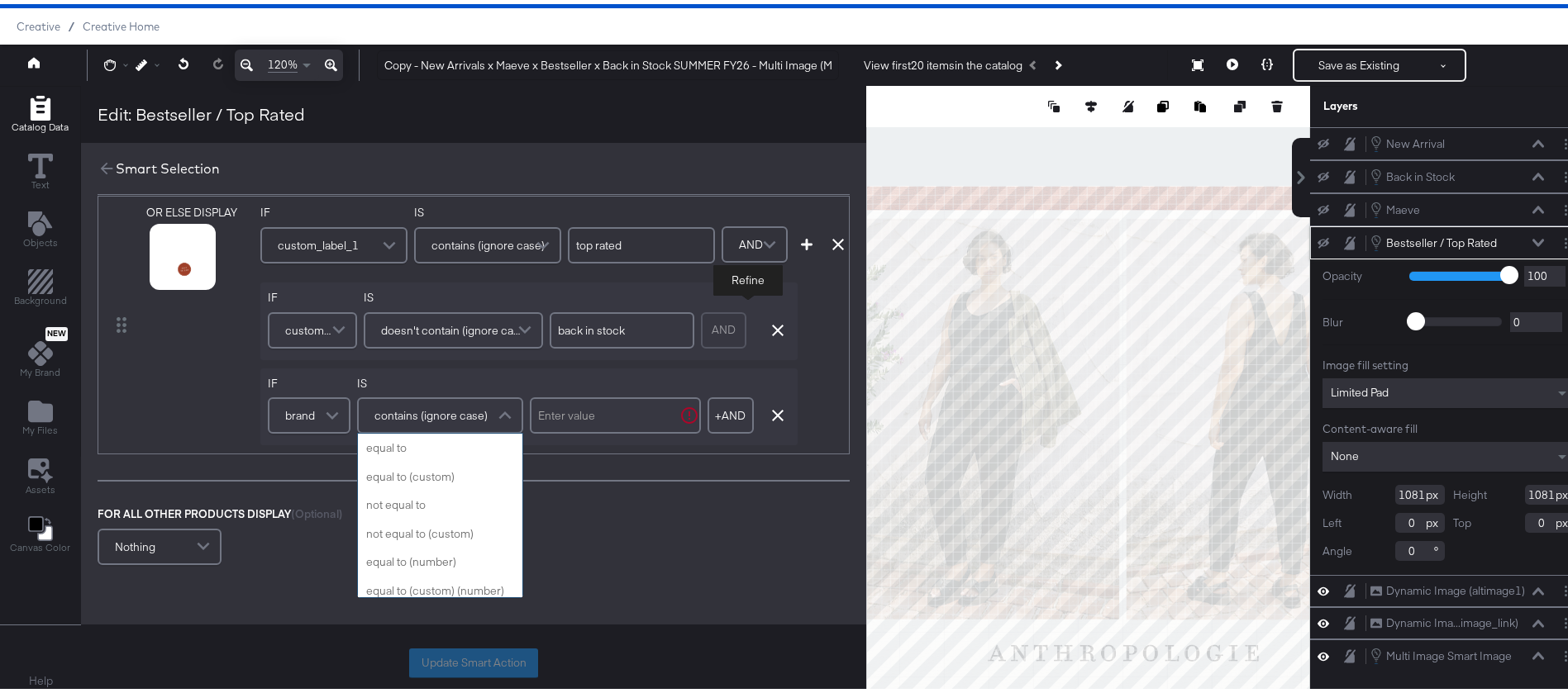 scroll, scrollTop: 660, scrollLeft: 0, axis: vertical 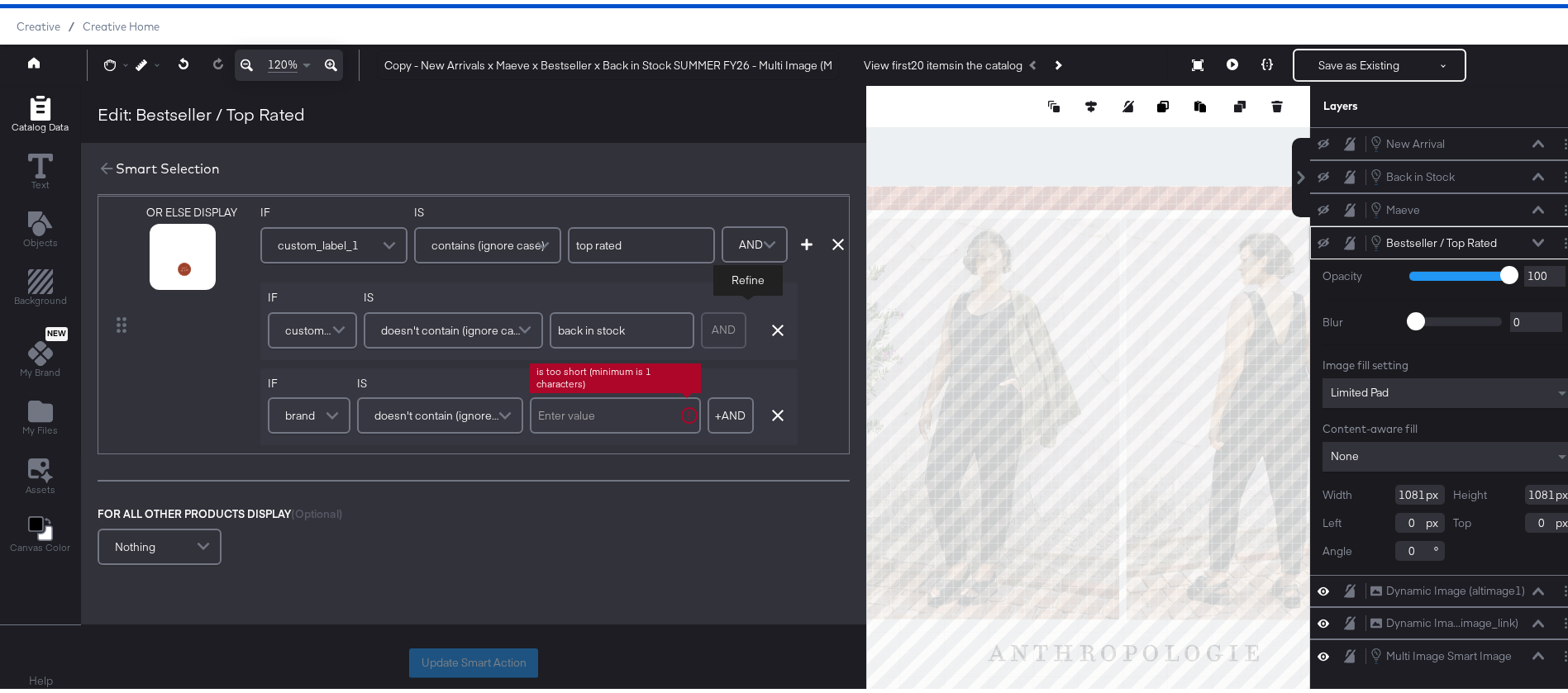 click at bounding box center [615, 411] 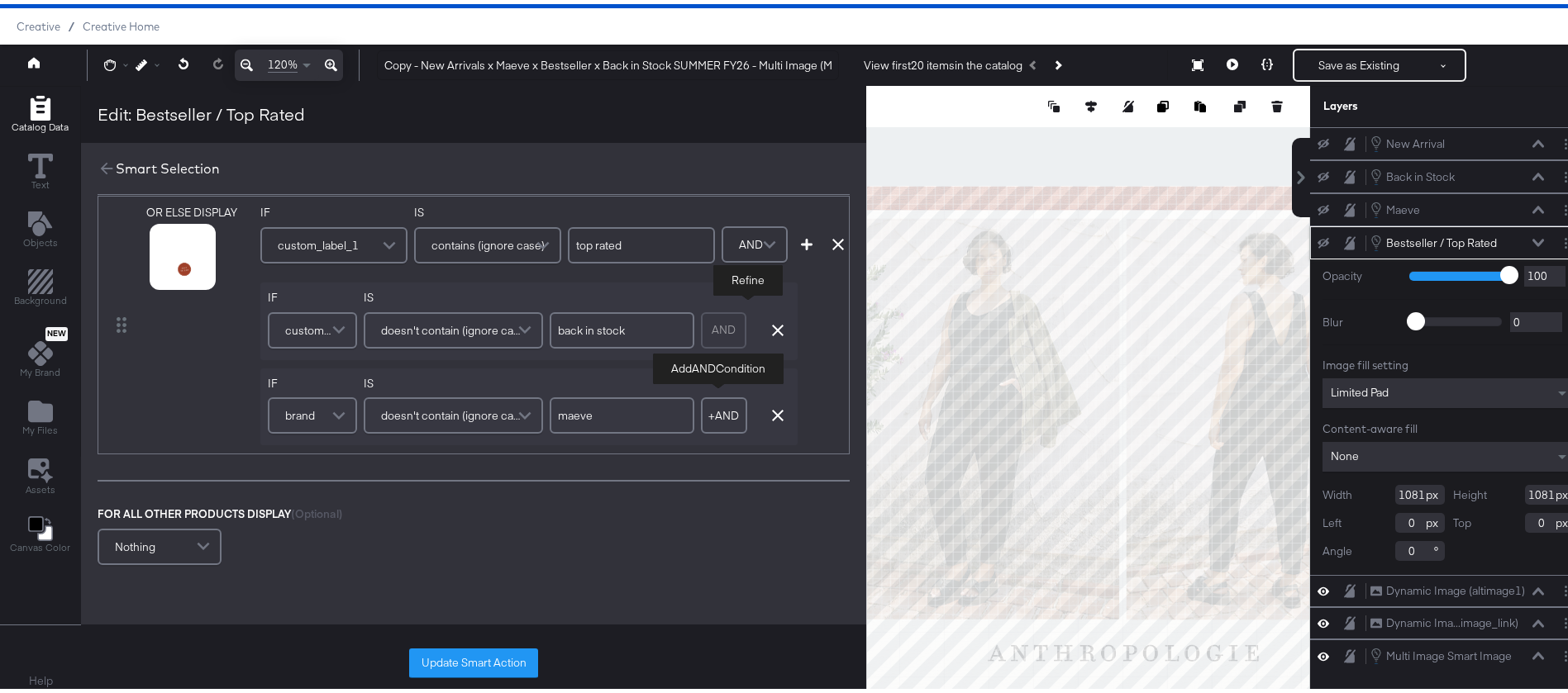 type on "maeve" 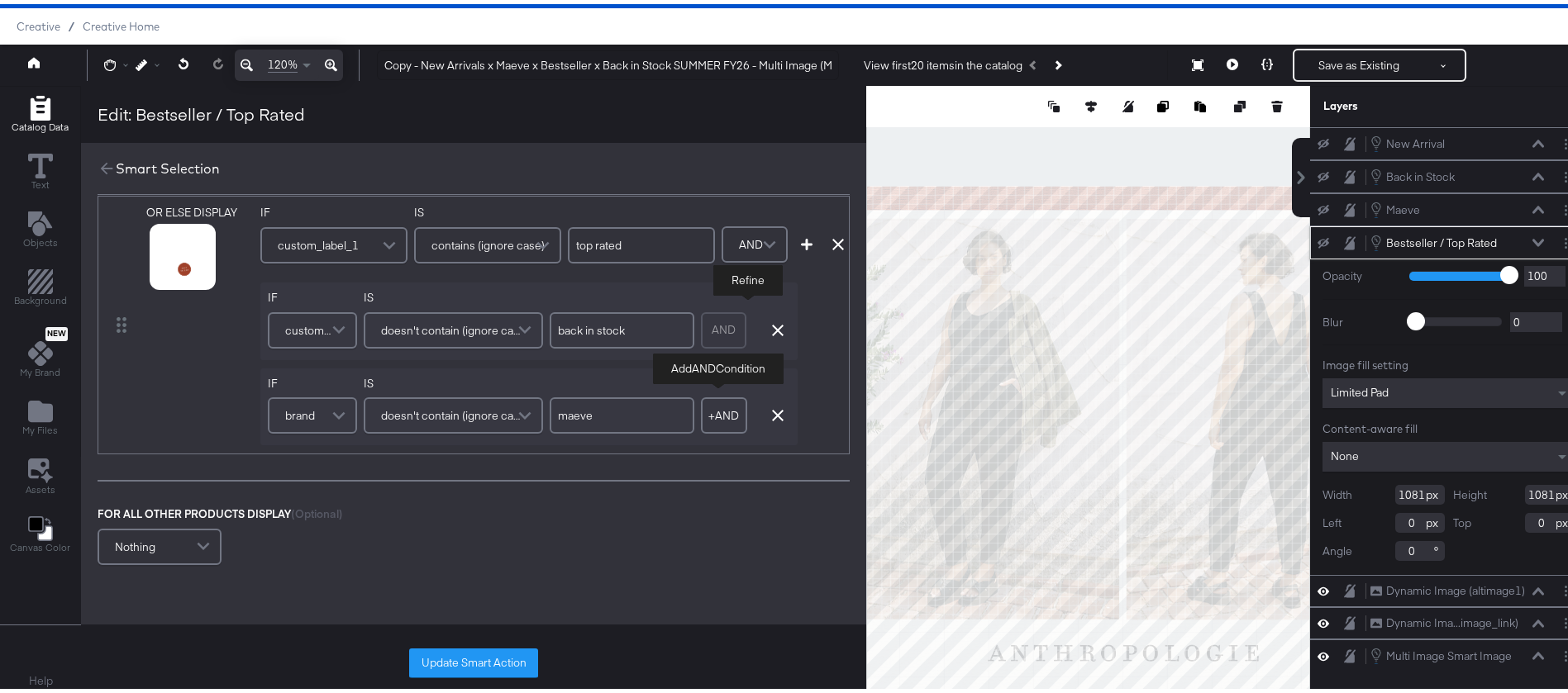 click on "+  AND" at bounding box center (724, 411) 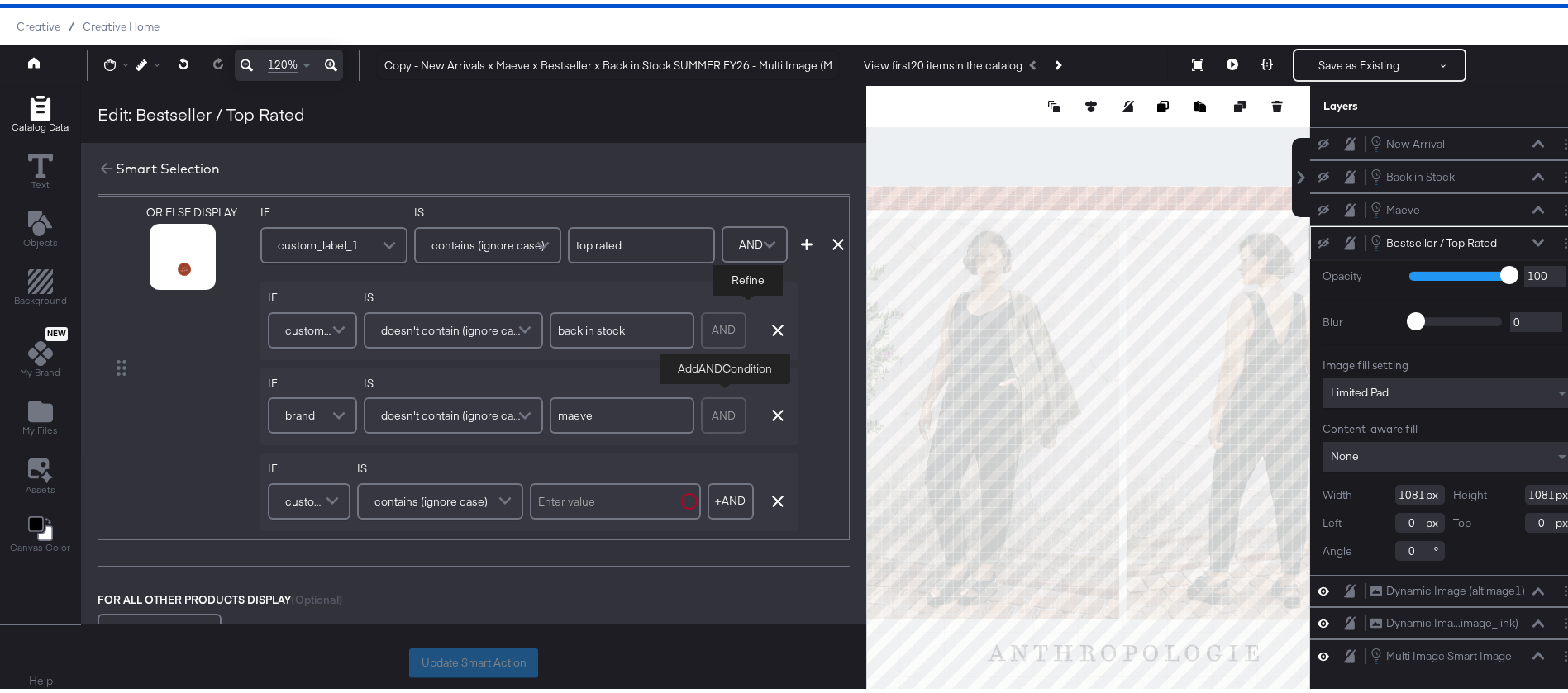 scroll, scrollTop: 1542, scrollLeft: 0, axis: vertical 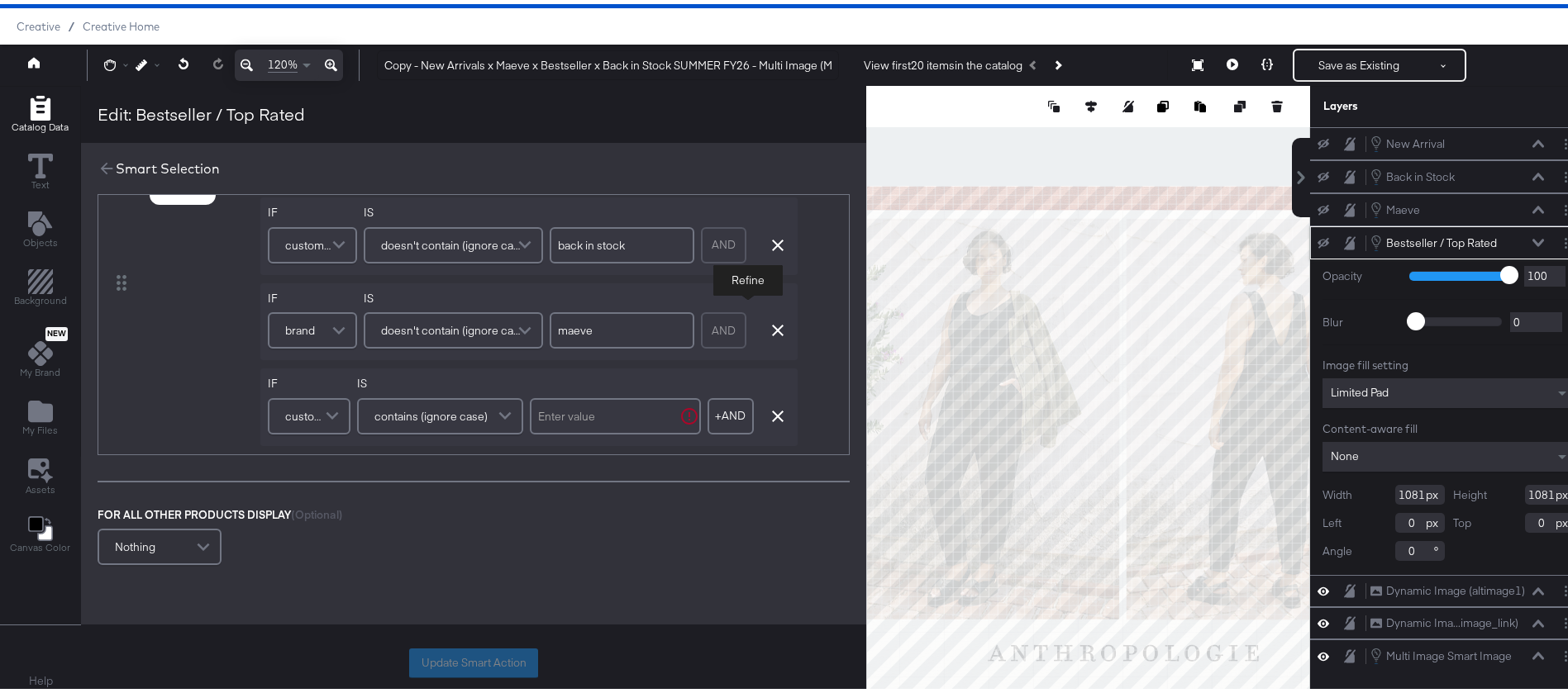 click on "custom_label_1" at bounding box center [307, 412] 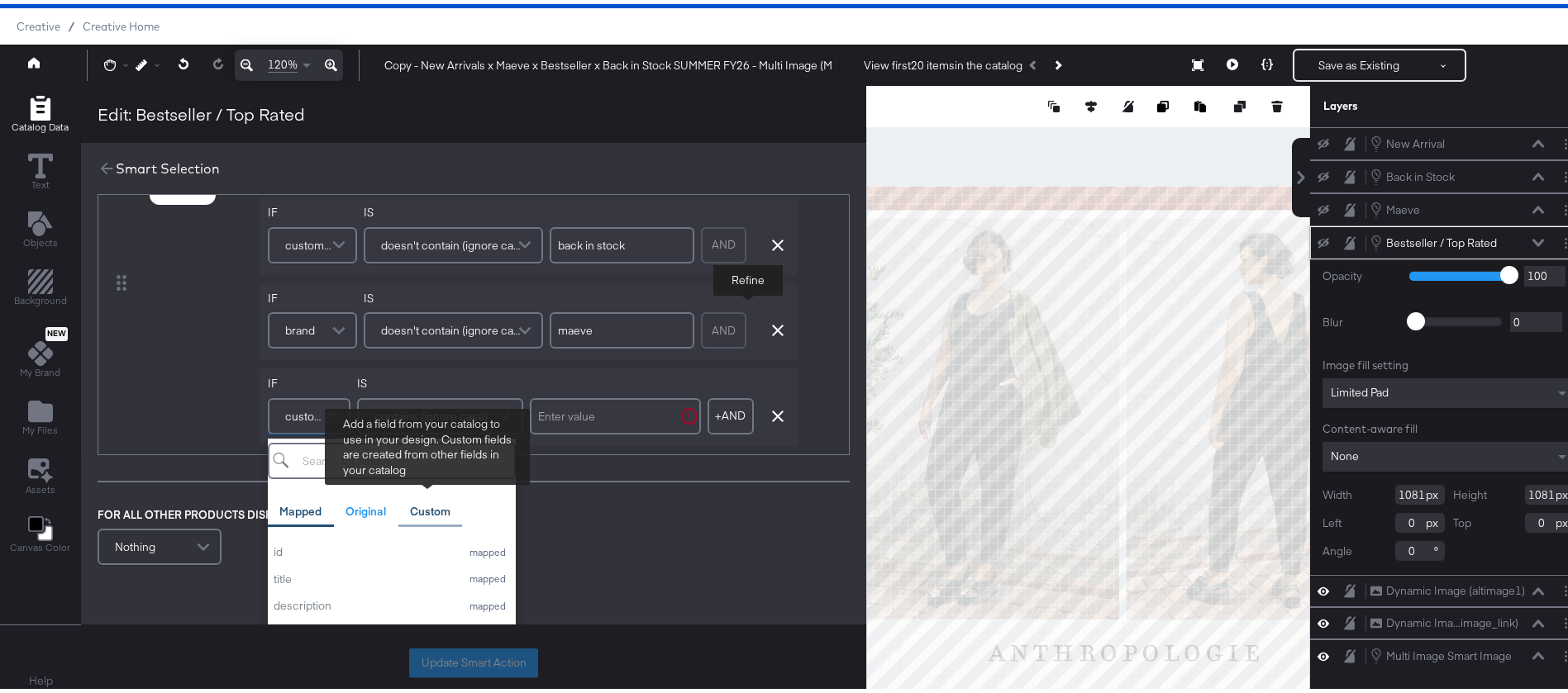 type on "4" 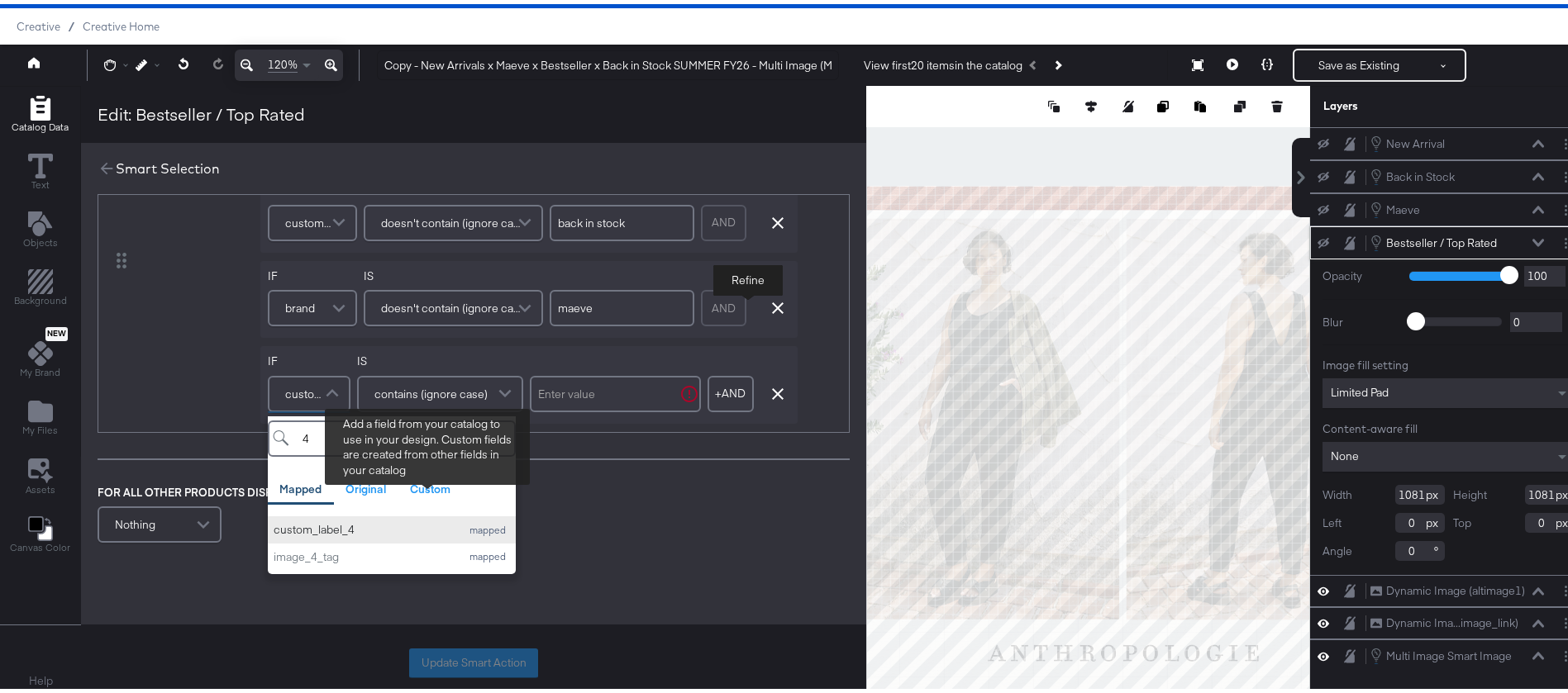 scroll, scrollTop: 1560, scrollLeft: 0, axis: vertical 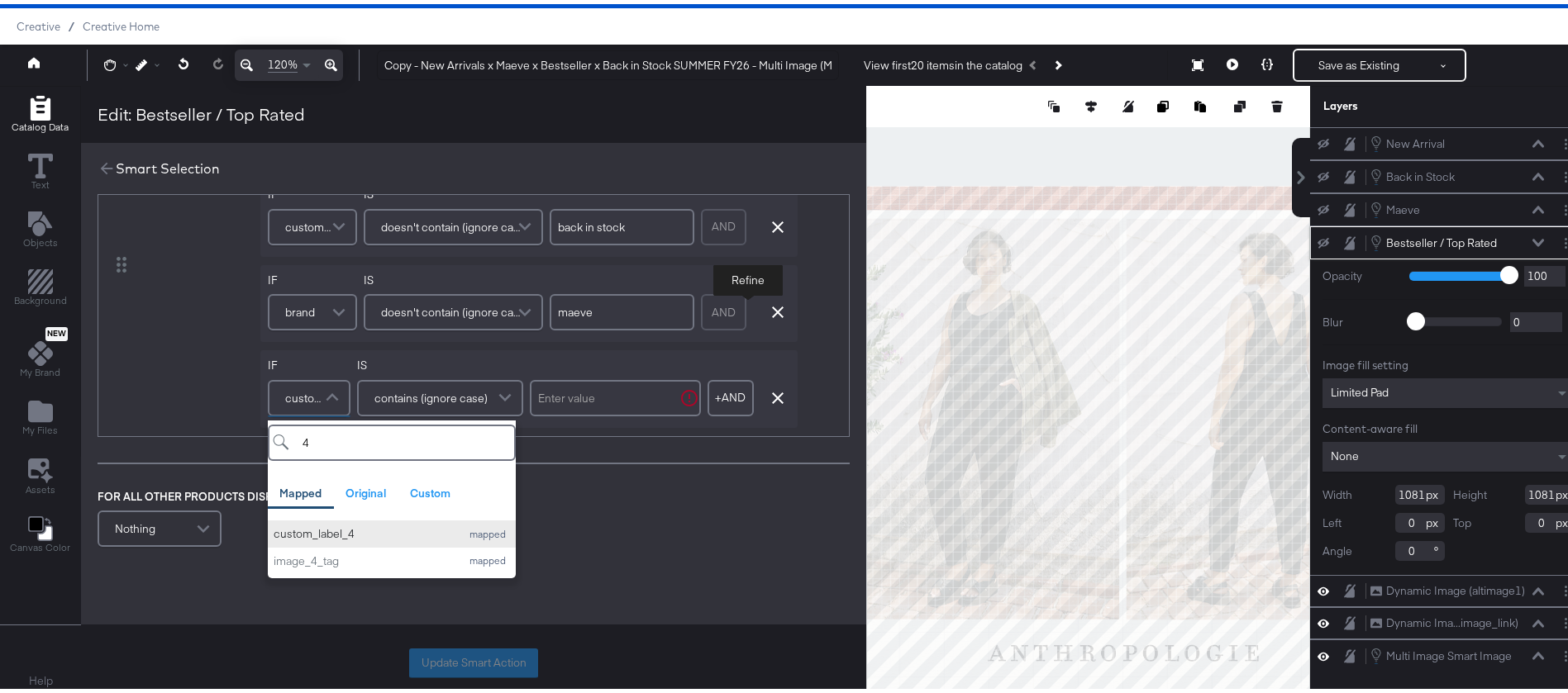 click on "custom_label_4" at bounding box center [363, 529] 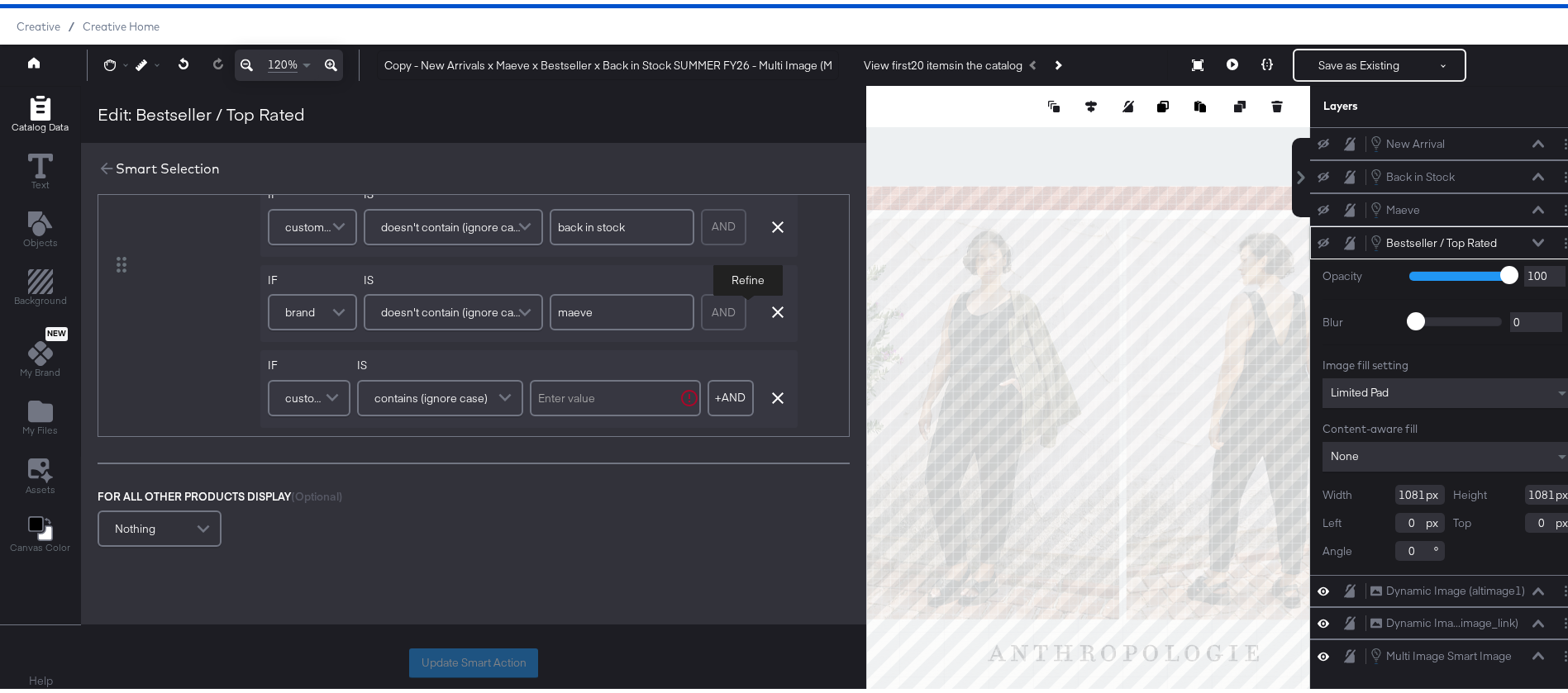 click on "contains (ignore case)" at bounding box center [431, 394] 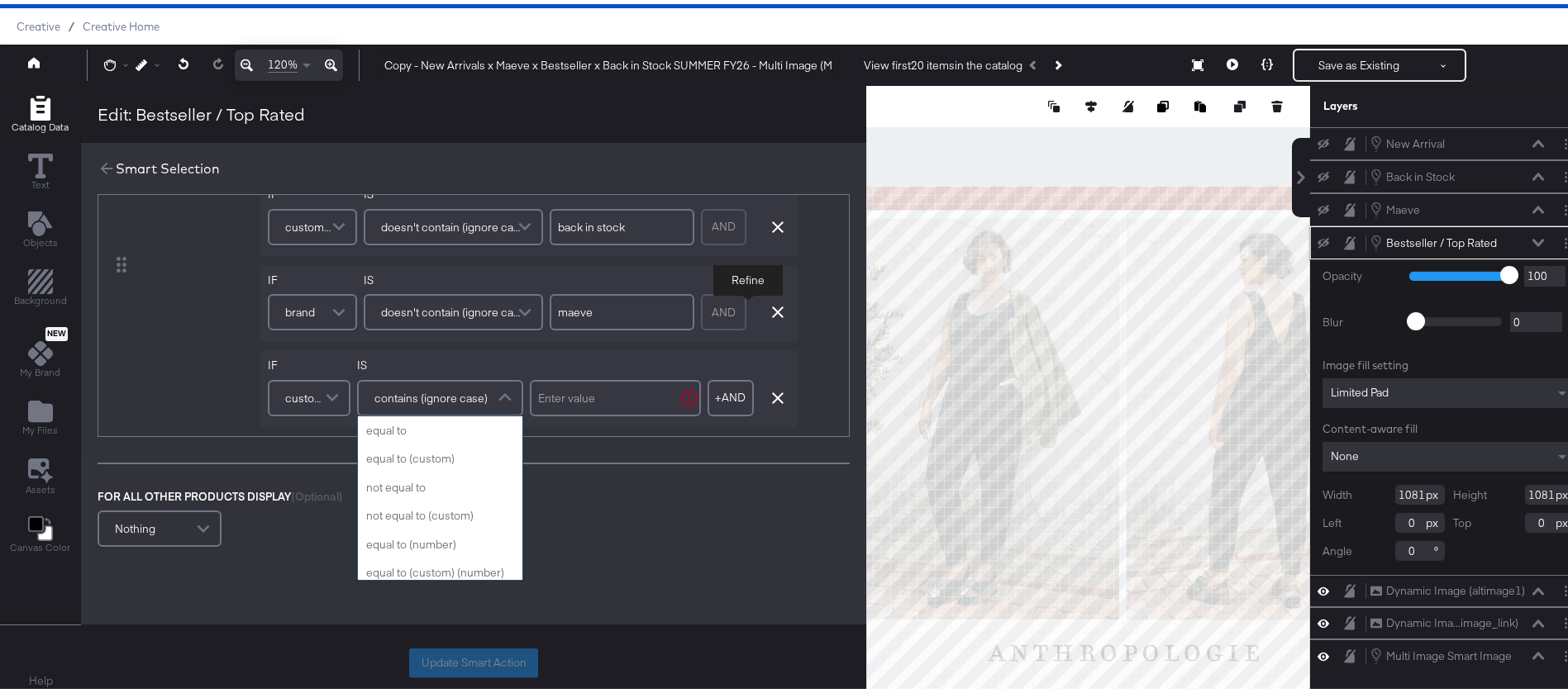 scroll, scrollTop: 660, scrollLeft: 0, axis: vertical 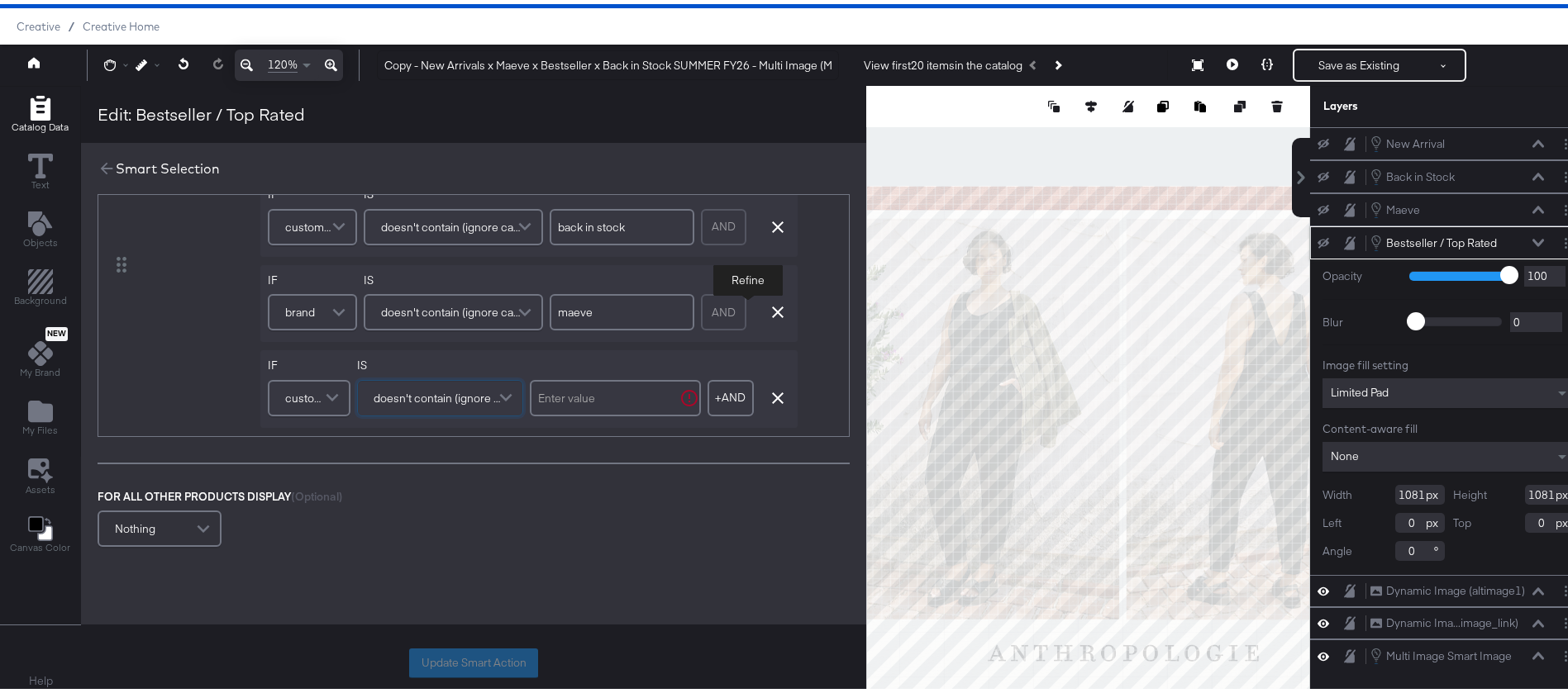 click at bounding box center [615, 394] 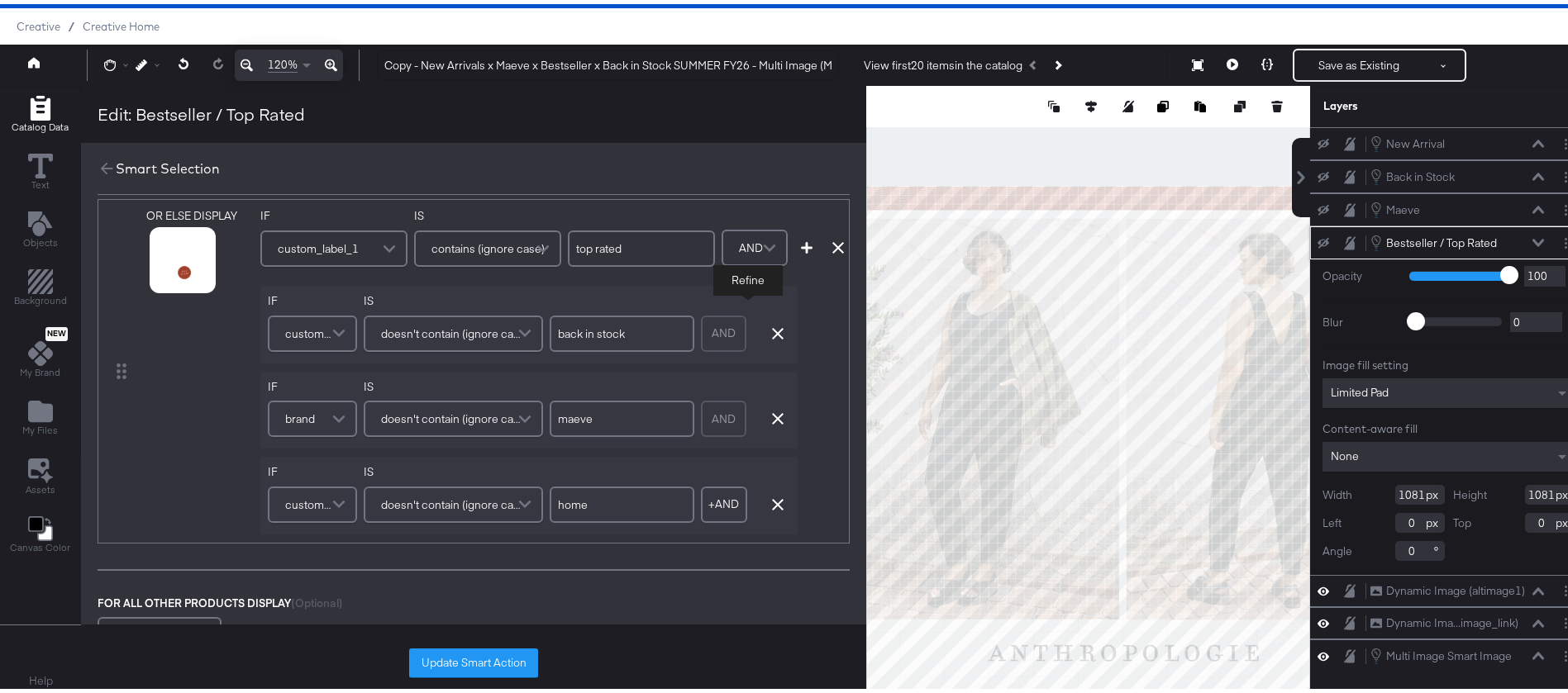 scroll, scrollTop: 1474, scrollLeft: 0, axis: vertical 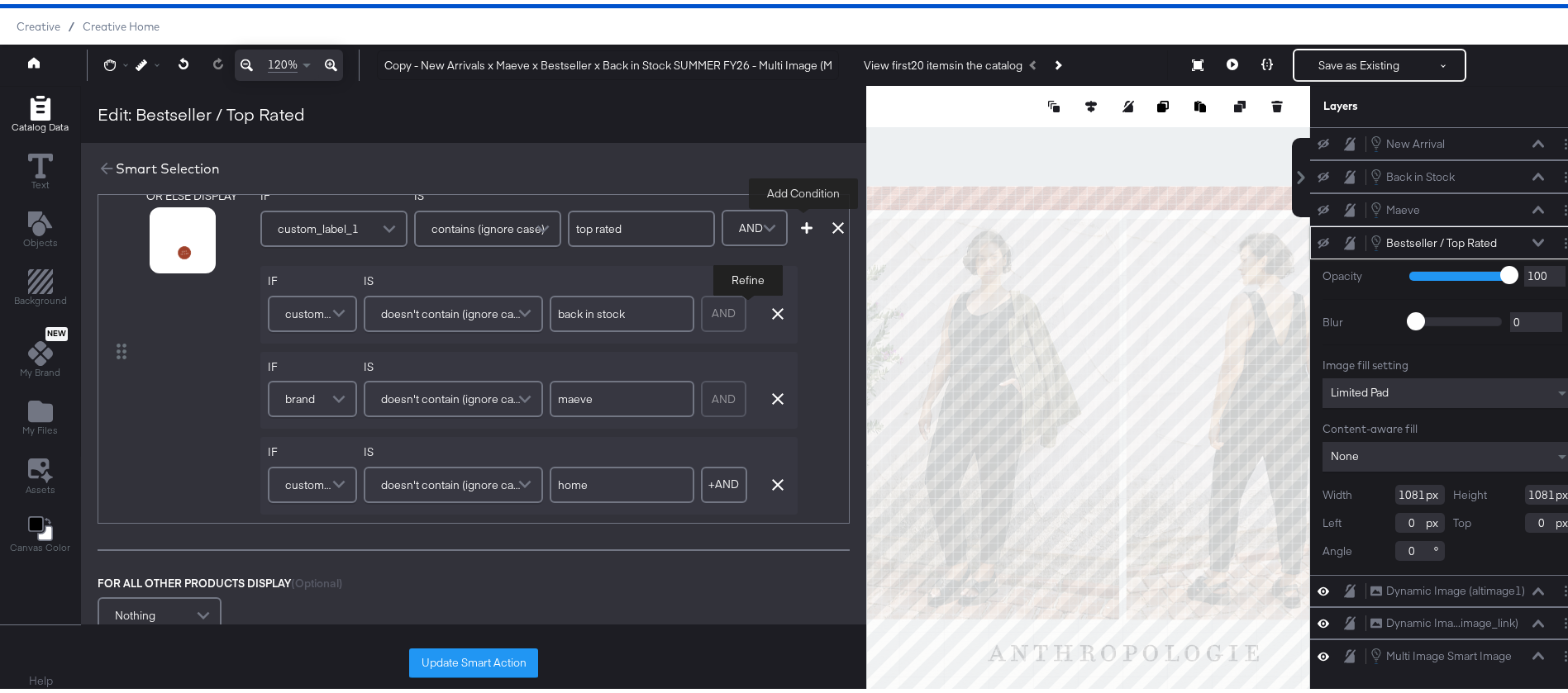type on "home" 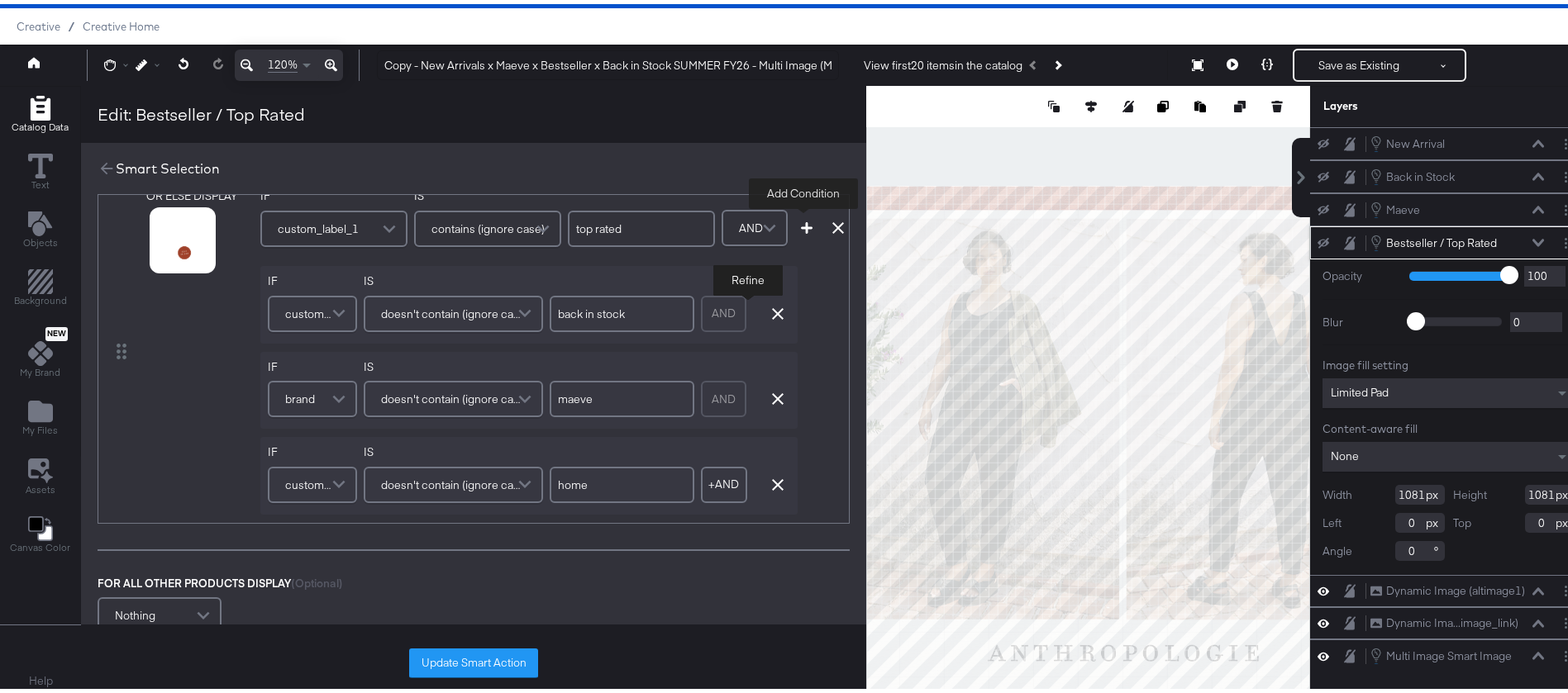 click 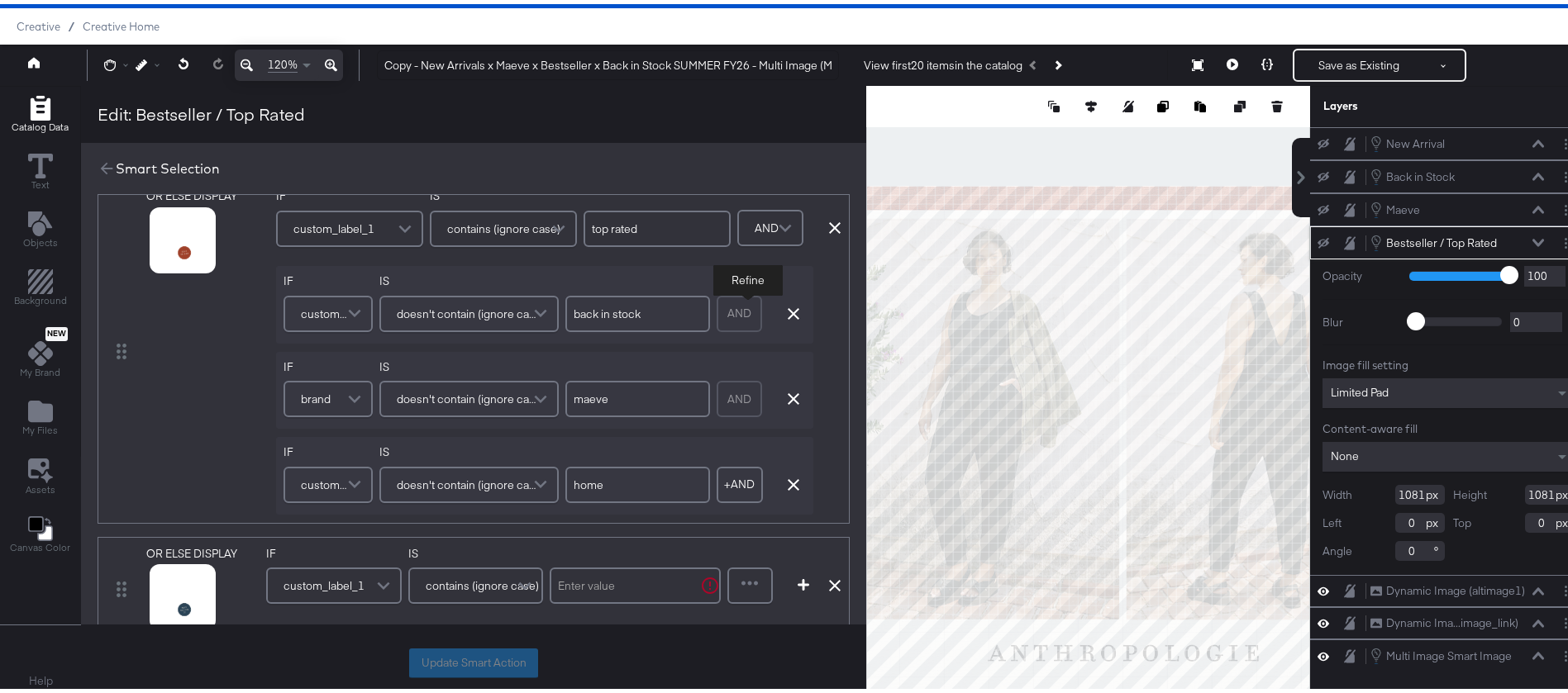 scroll, scrollTop: 1592, scrollLeft: 0, axis: vertical 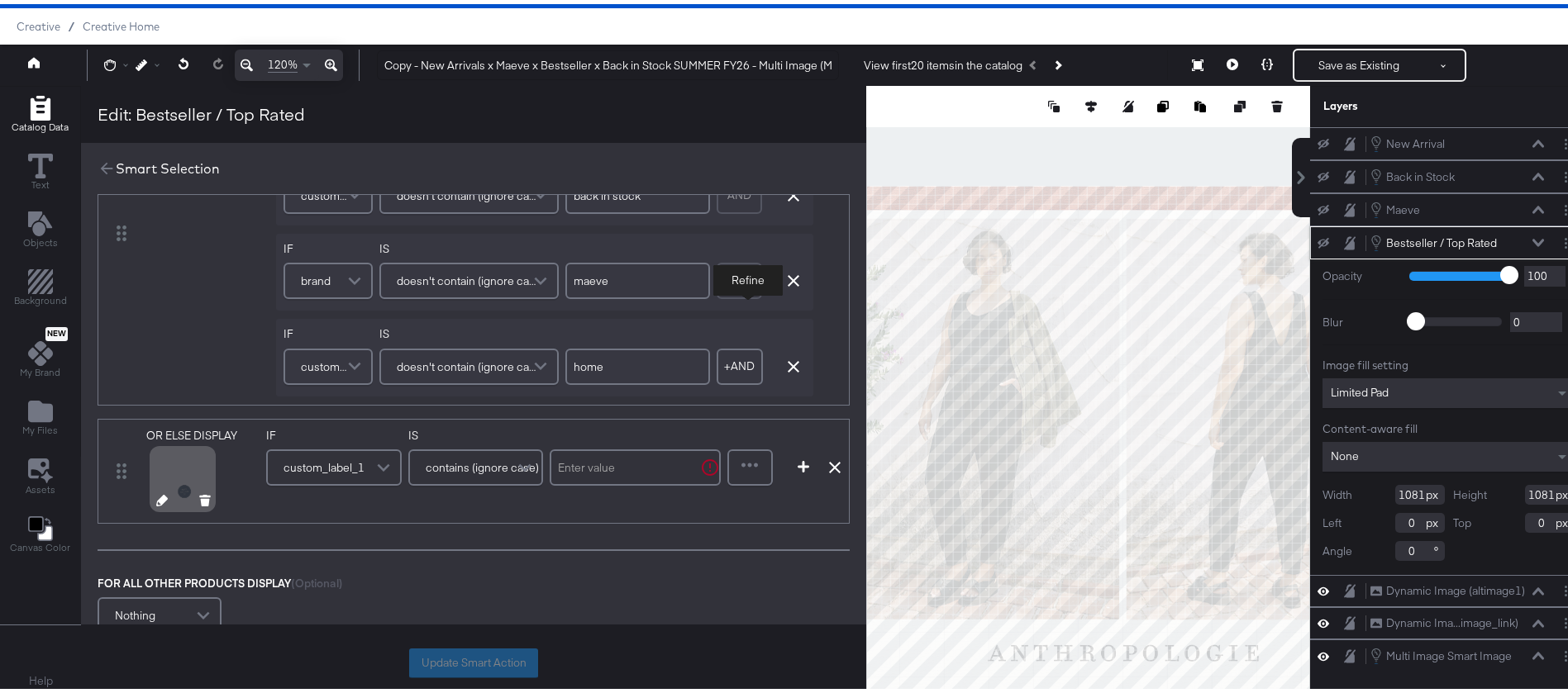 click 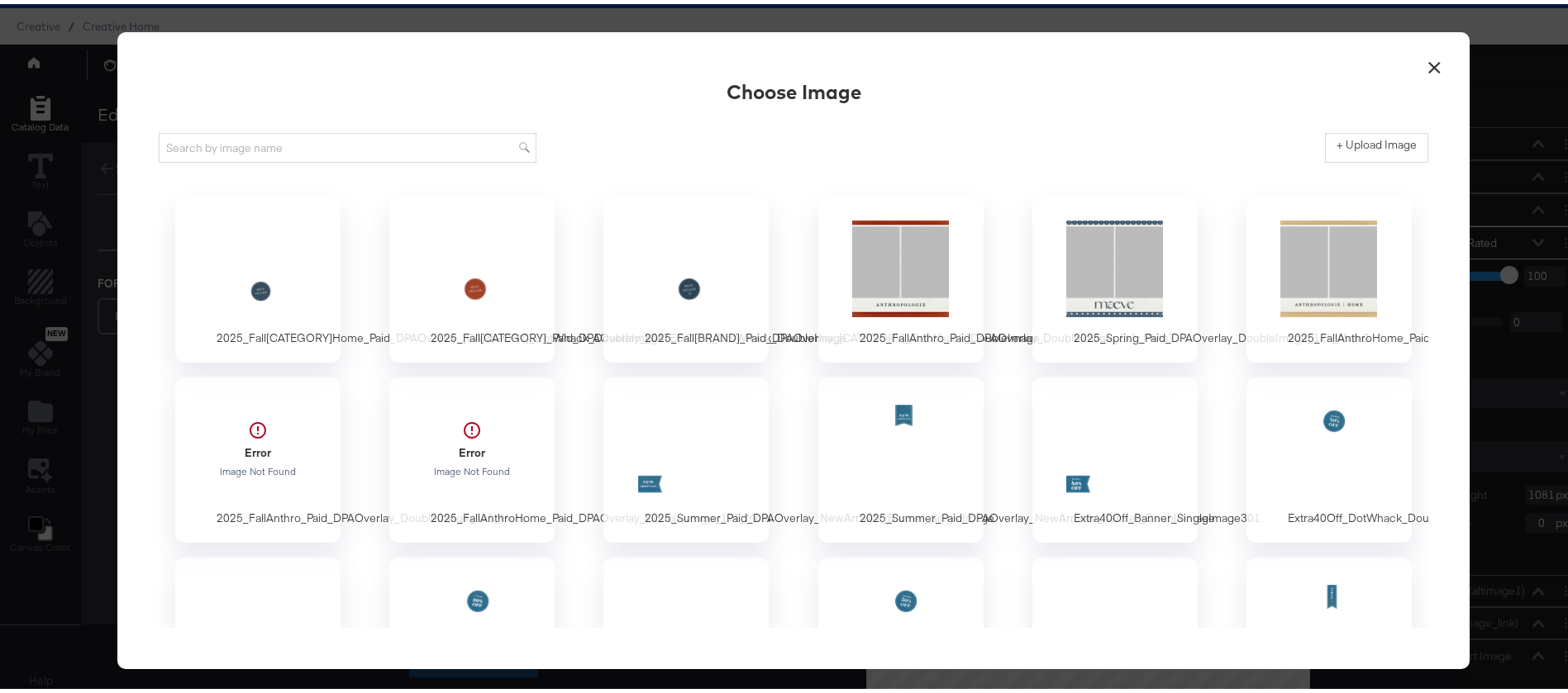 scroll, scrollTop: 0, scrollLeft: 0, axis: both 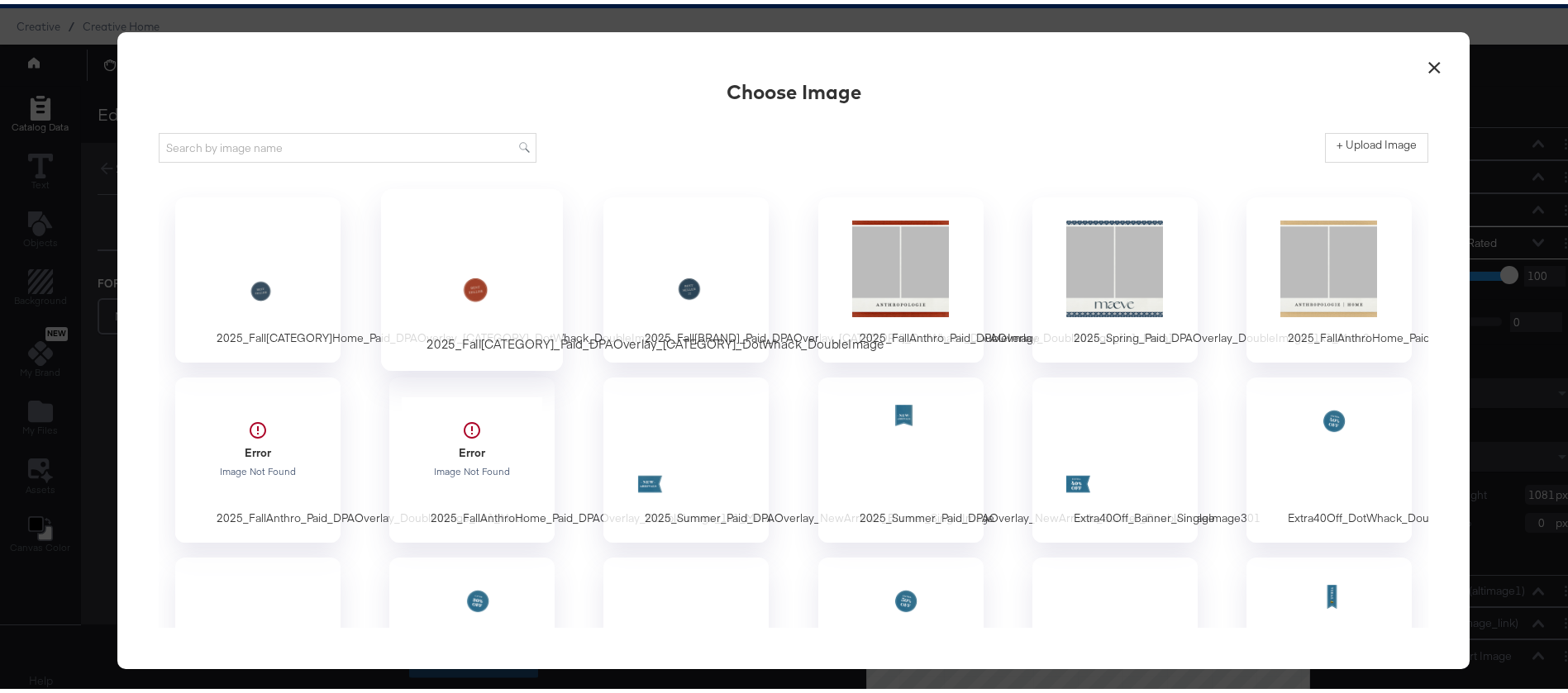click at bounding box center [472, 264] 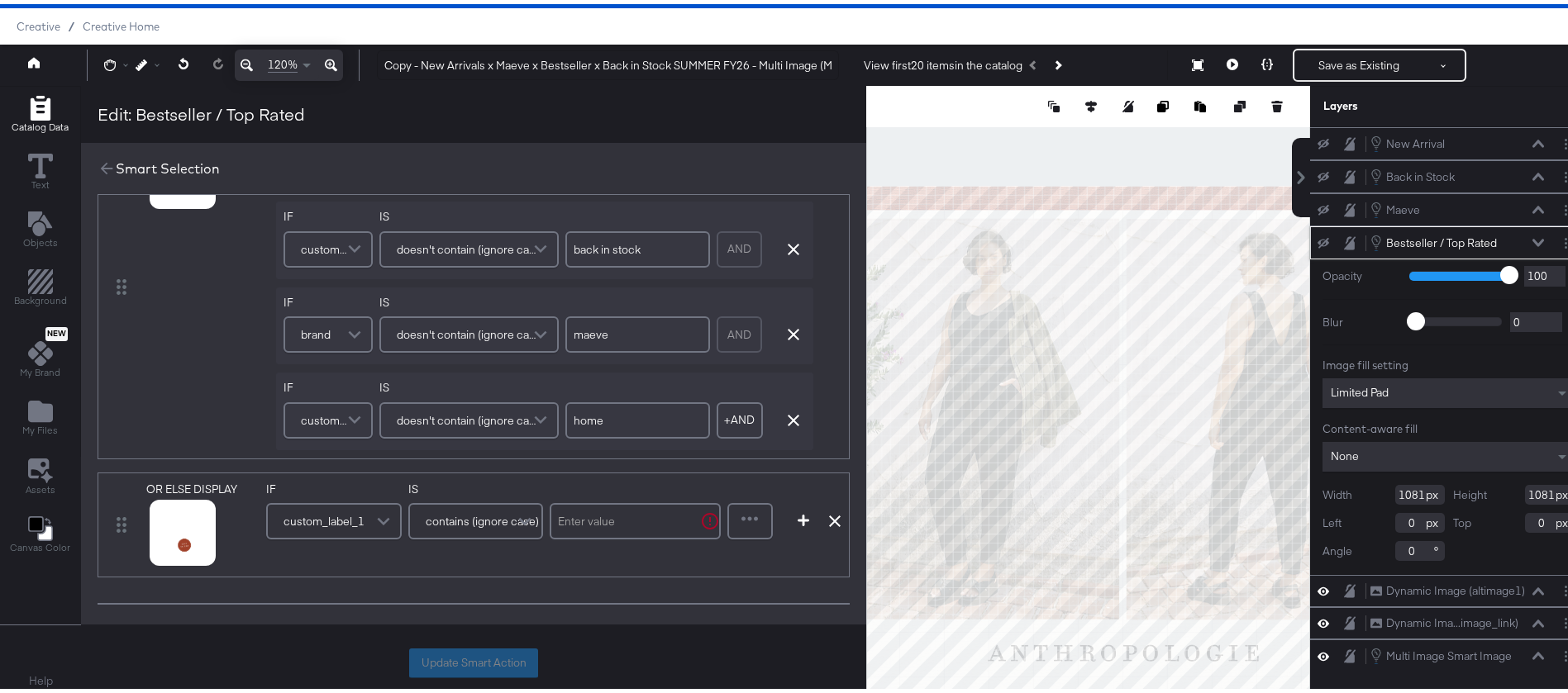 scroll, scrollTop: 1682, scrollLeft: 0, axis: vertical 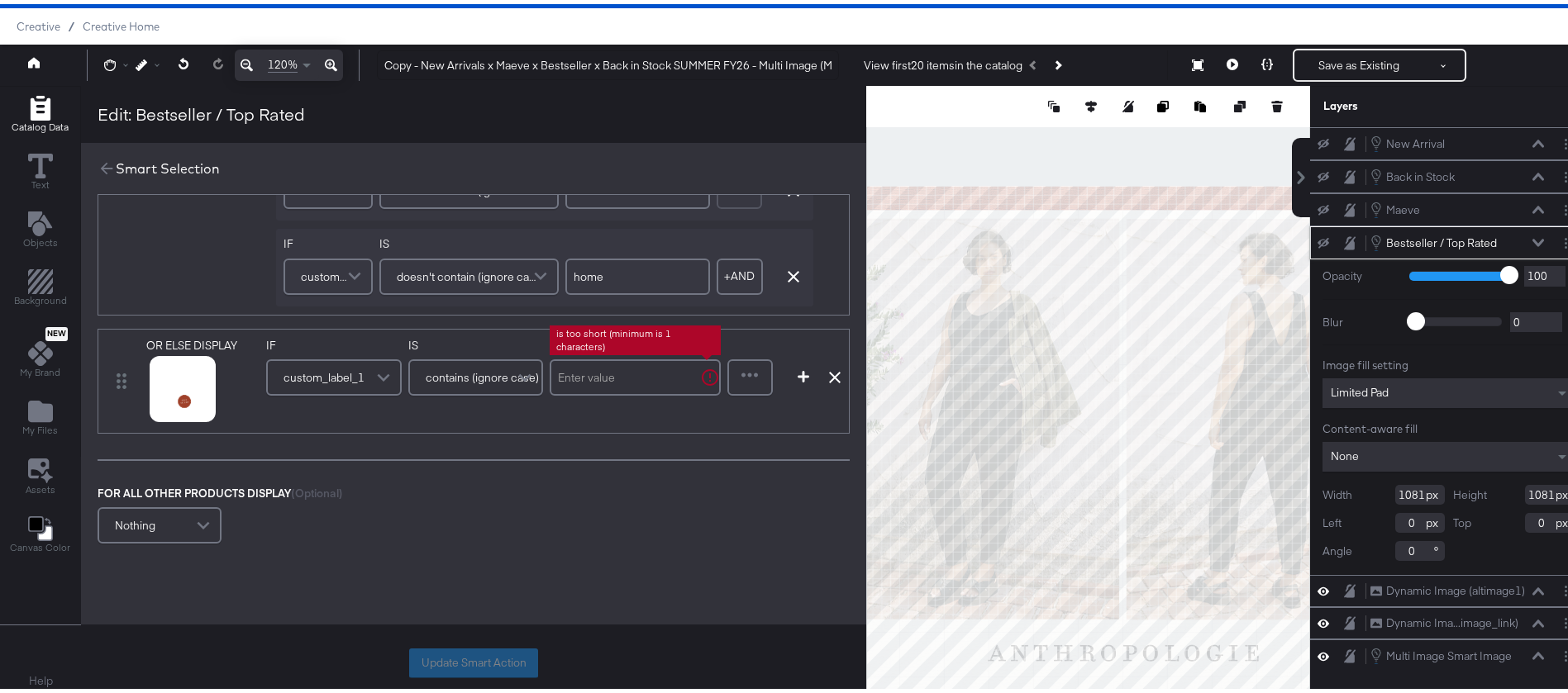 click at bounding box center (635, 373) 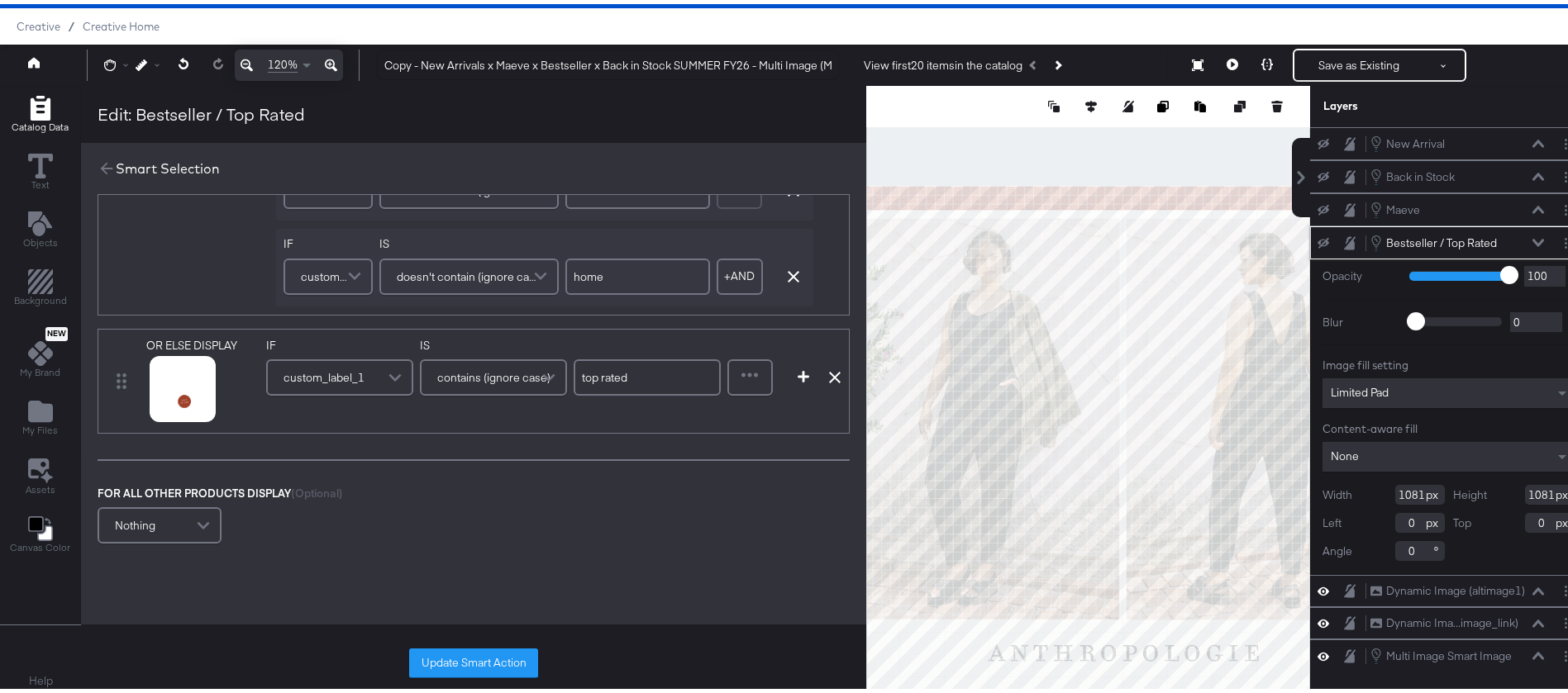 type on "top rated" 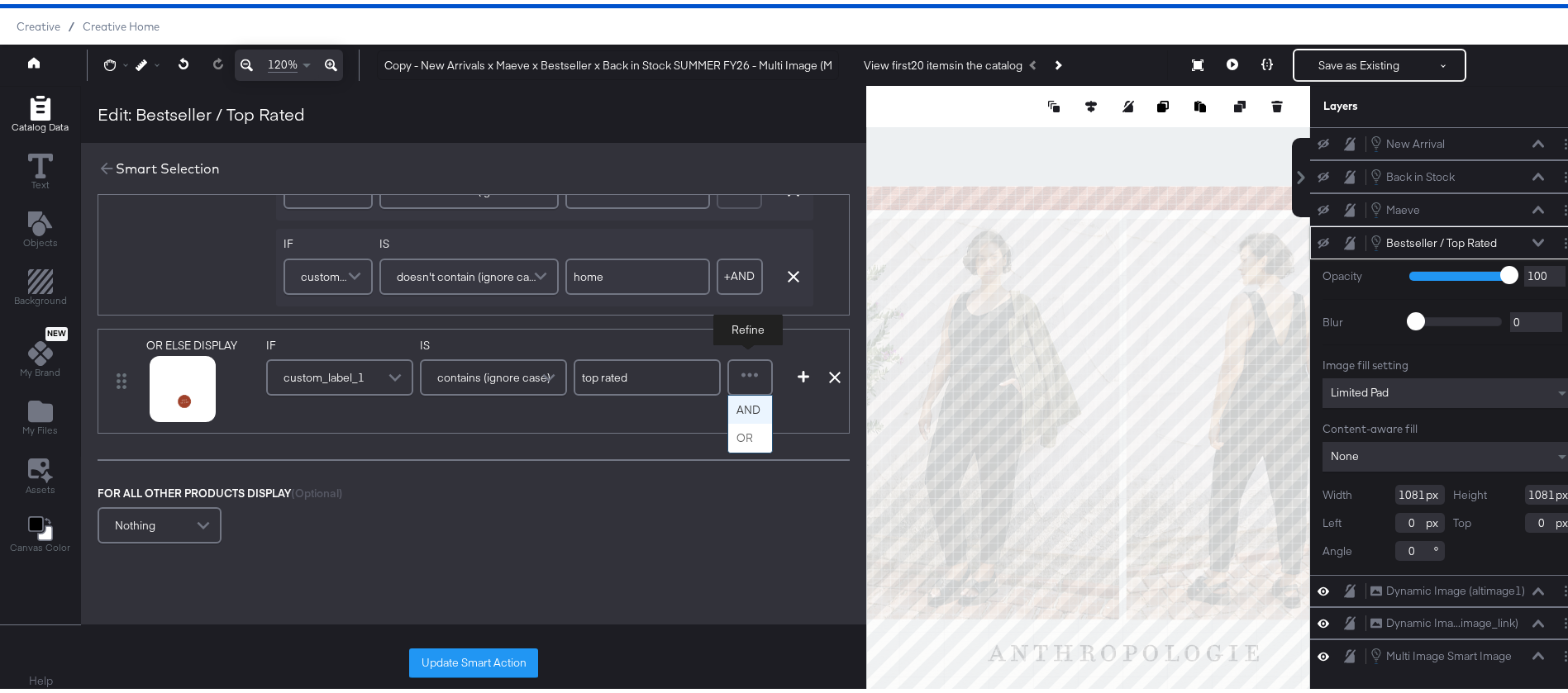 click at bounding box center [750, 373] 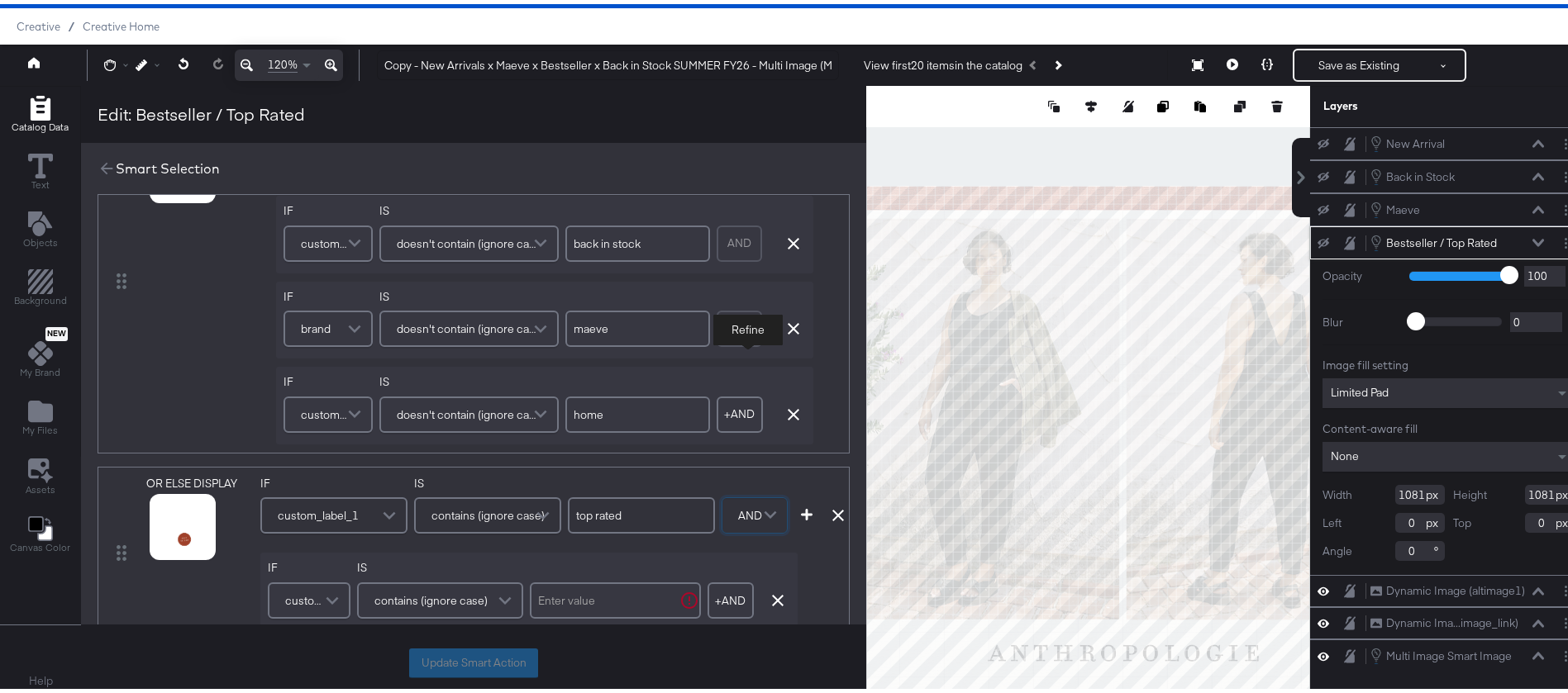 scroll, scrollTop: 1545, scrollLeft: 0, axis: vertical 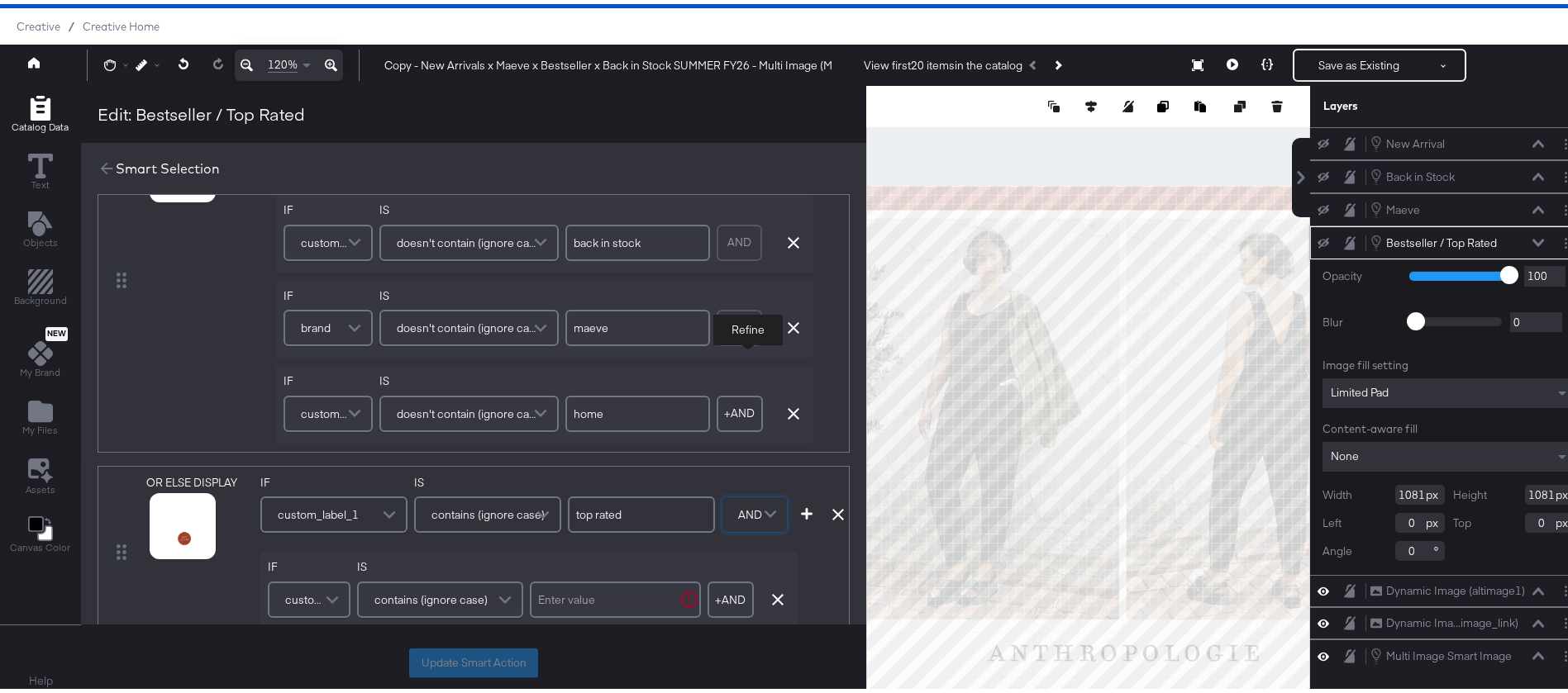 click at bounding box center (356, 239) 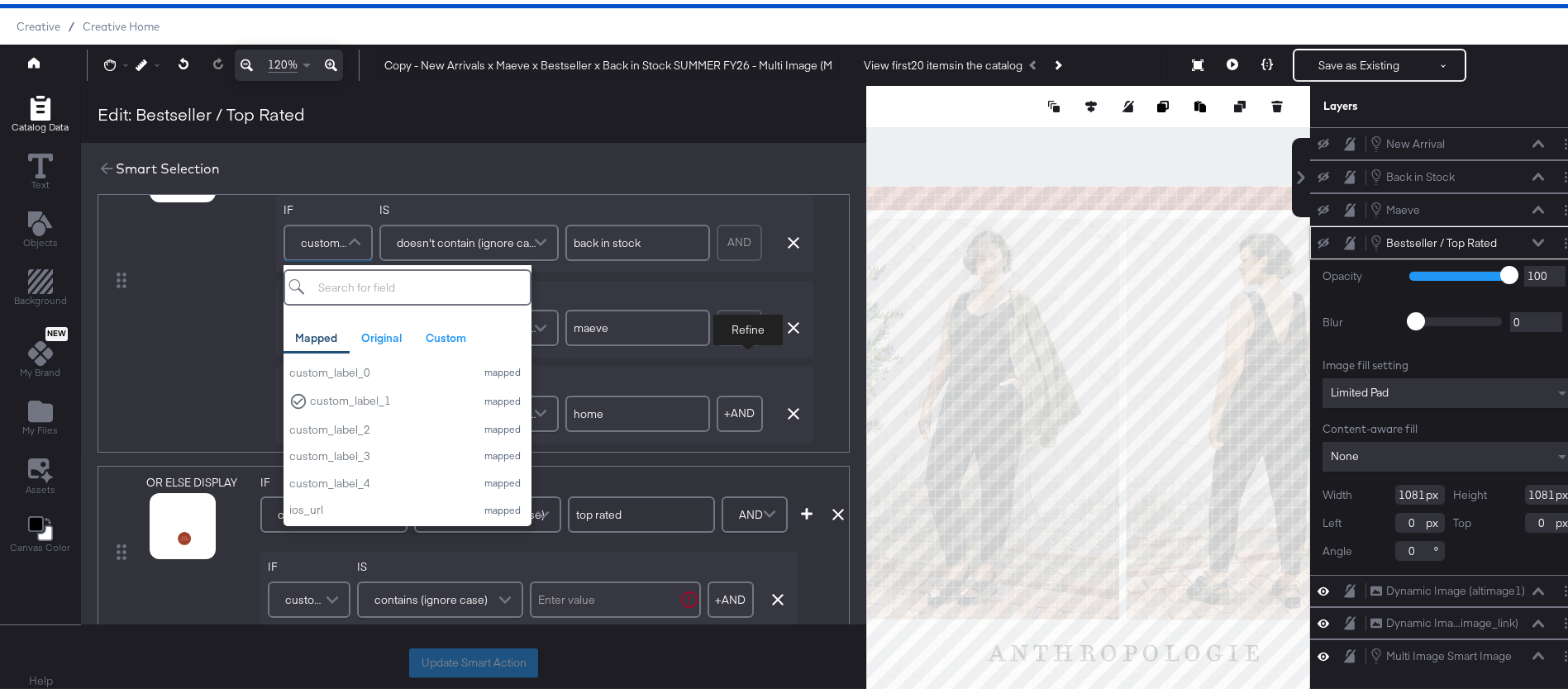 scroll, scrollTop: 683, scrollLeft: 0, axis: vertical 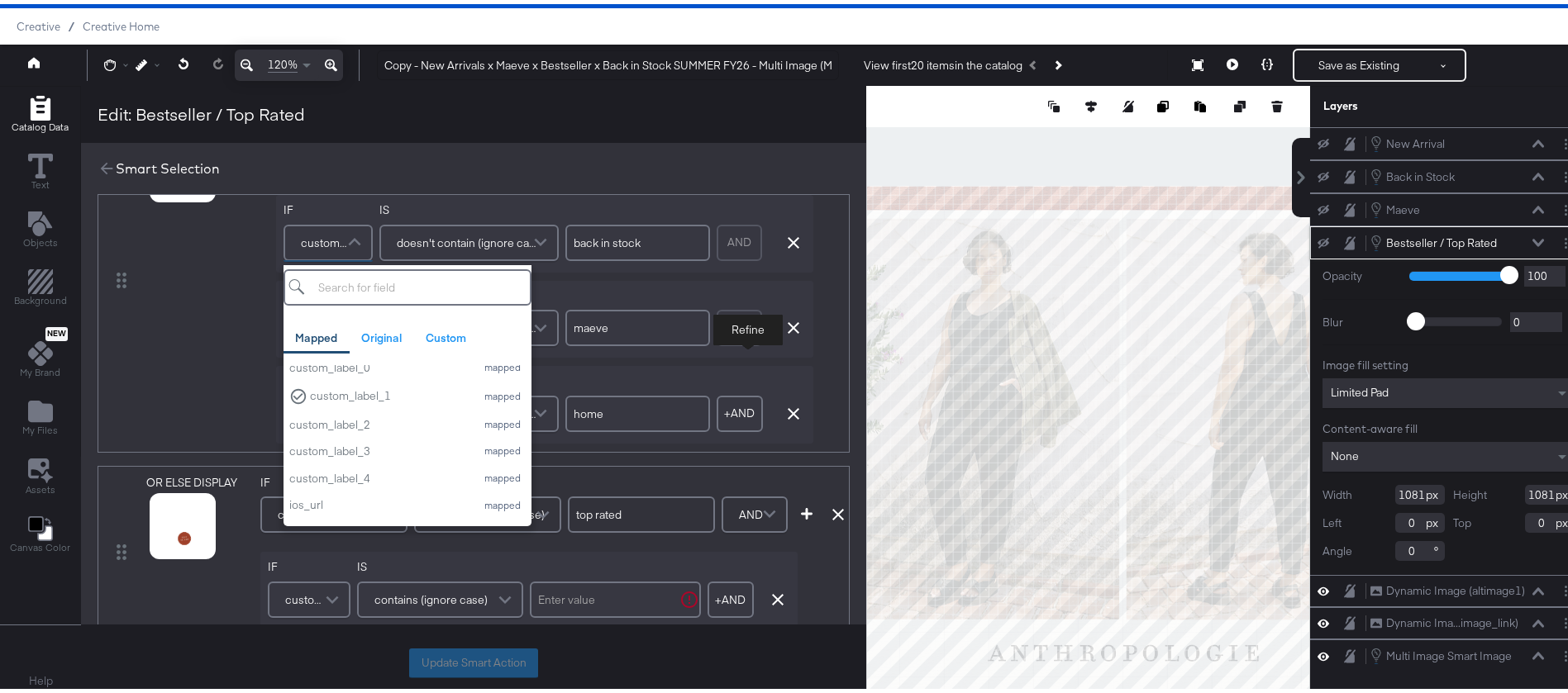click on "custom_label_1" at bounding box center (309, 596) 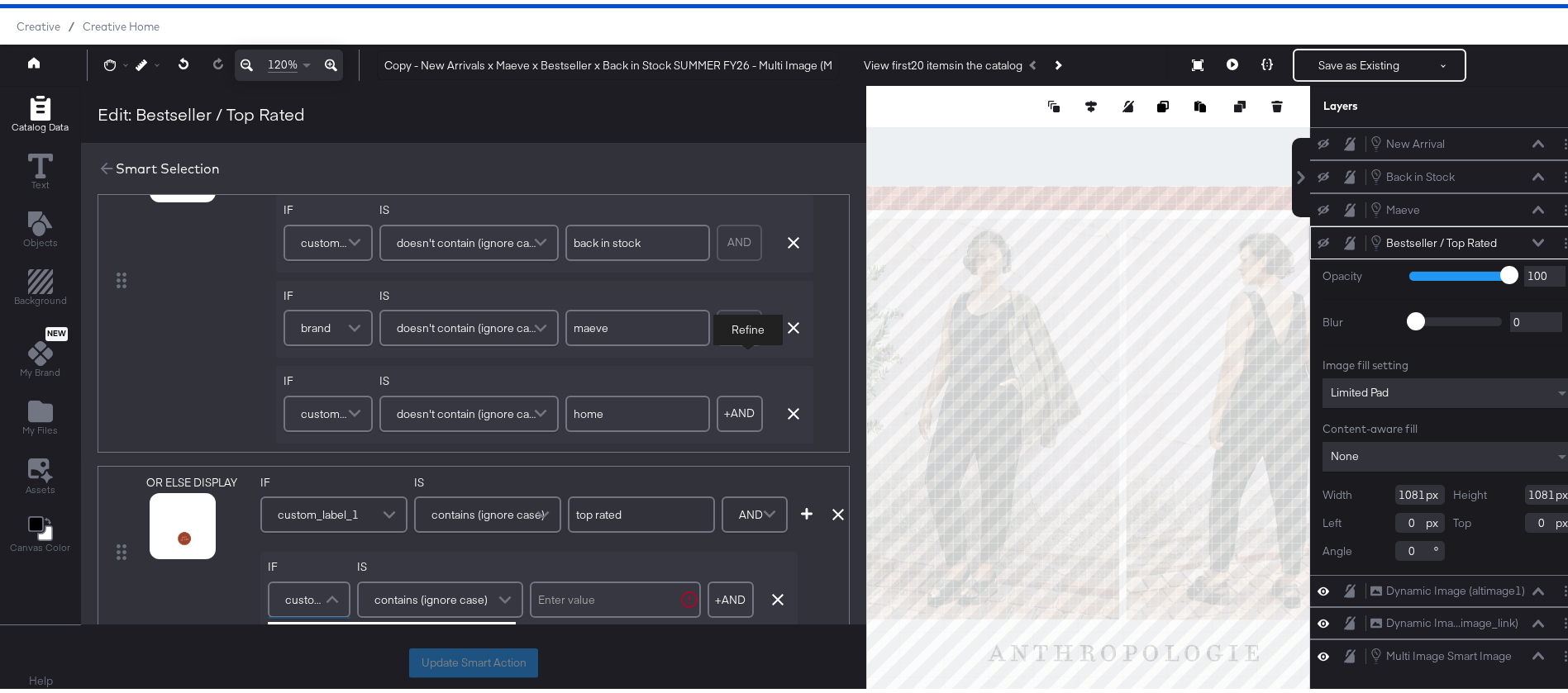 scroll, scrollTop: 1779, scrollLeft: 0, axis: vertical 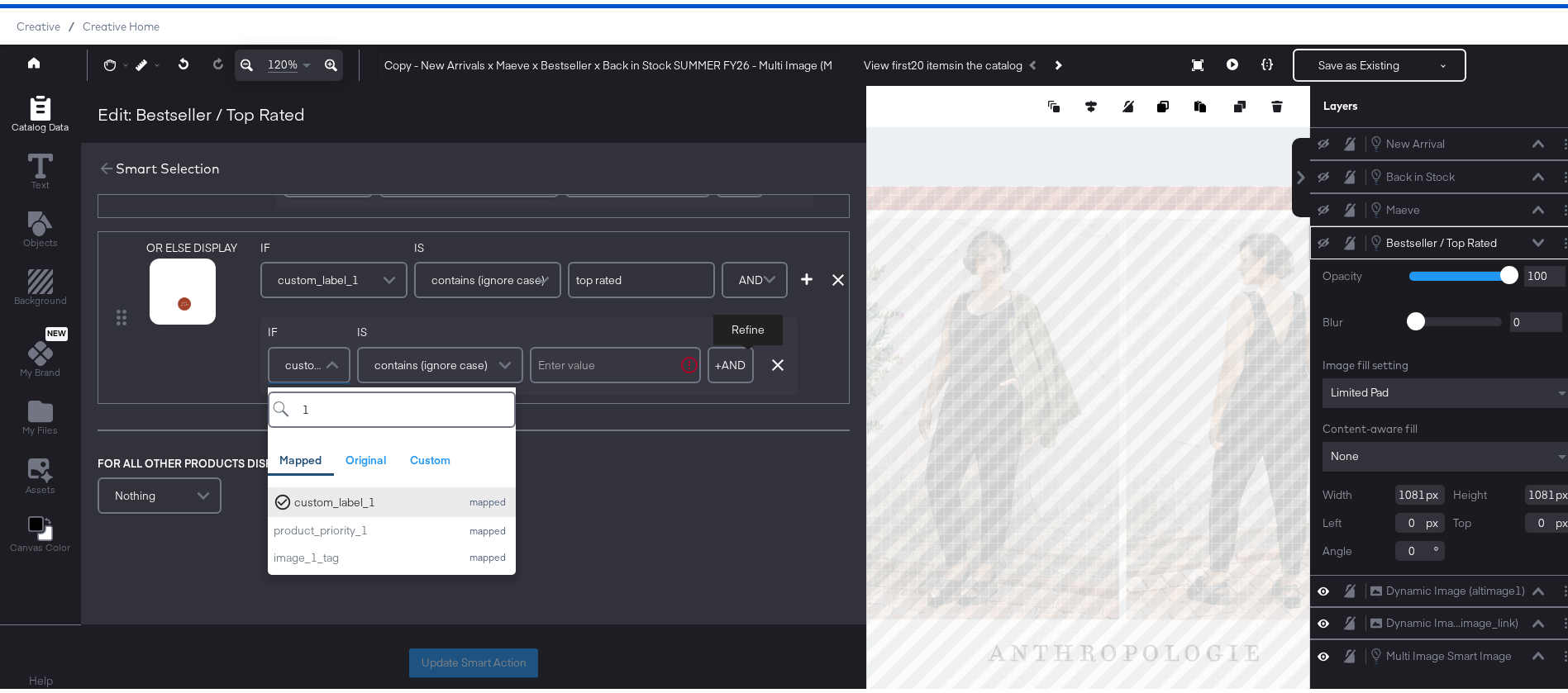 type on "1" 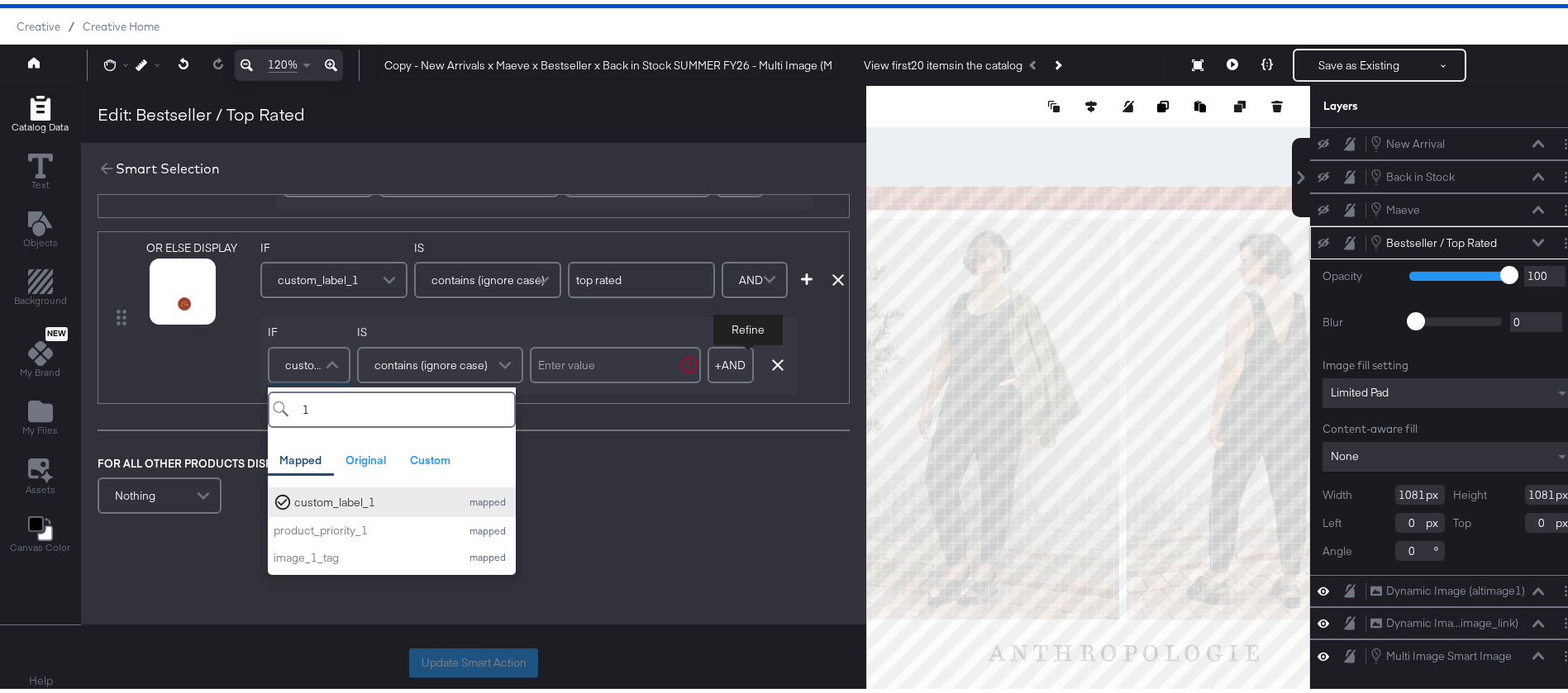 click on "custom_label_1" at bounding box center [373, 498] 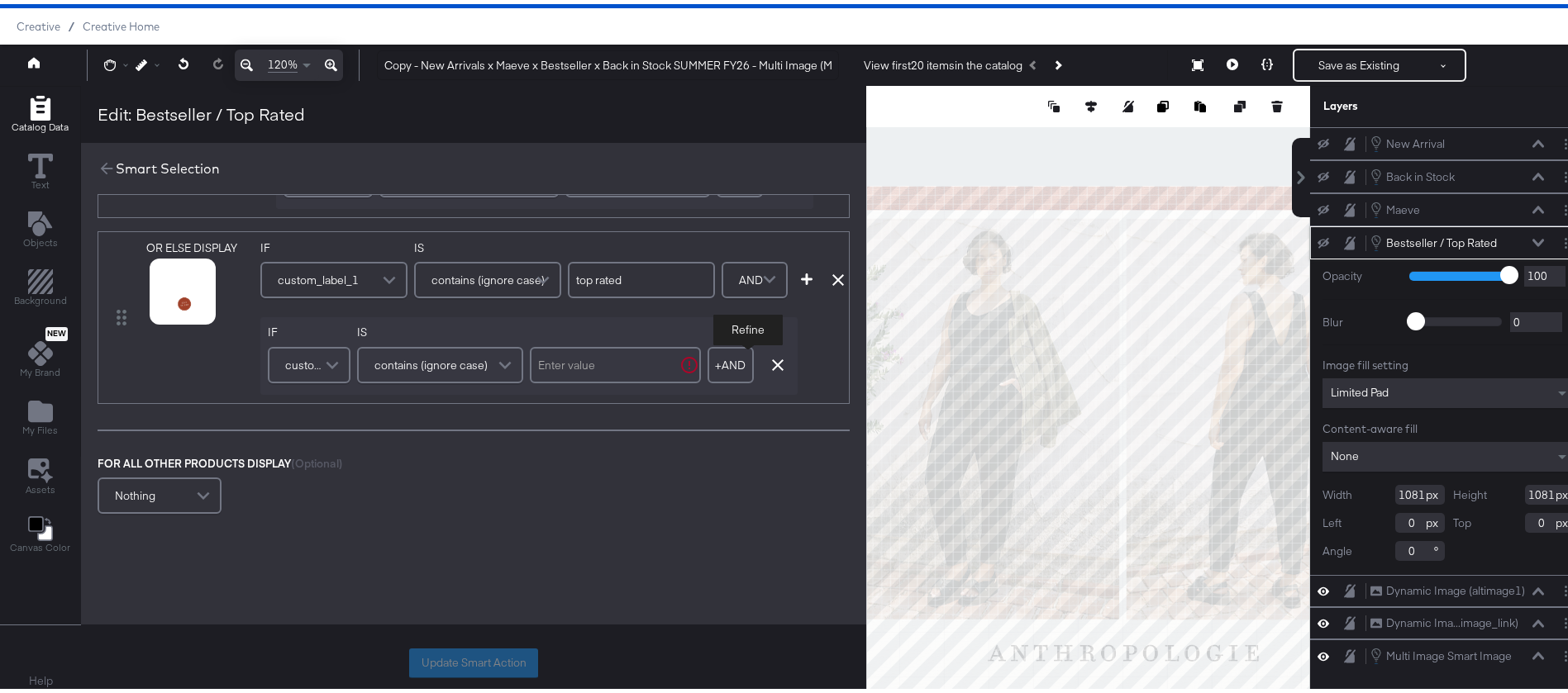 click on "contains (ignore case)" at bounding box center [431, 361] 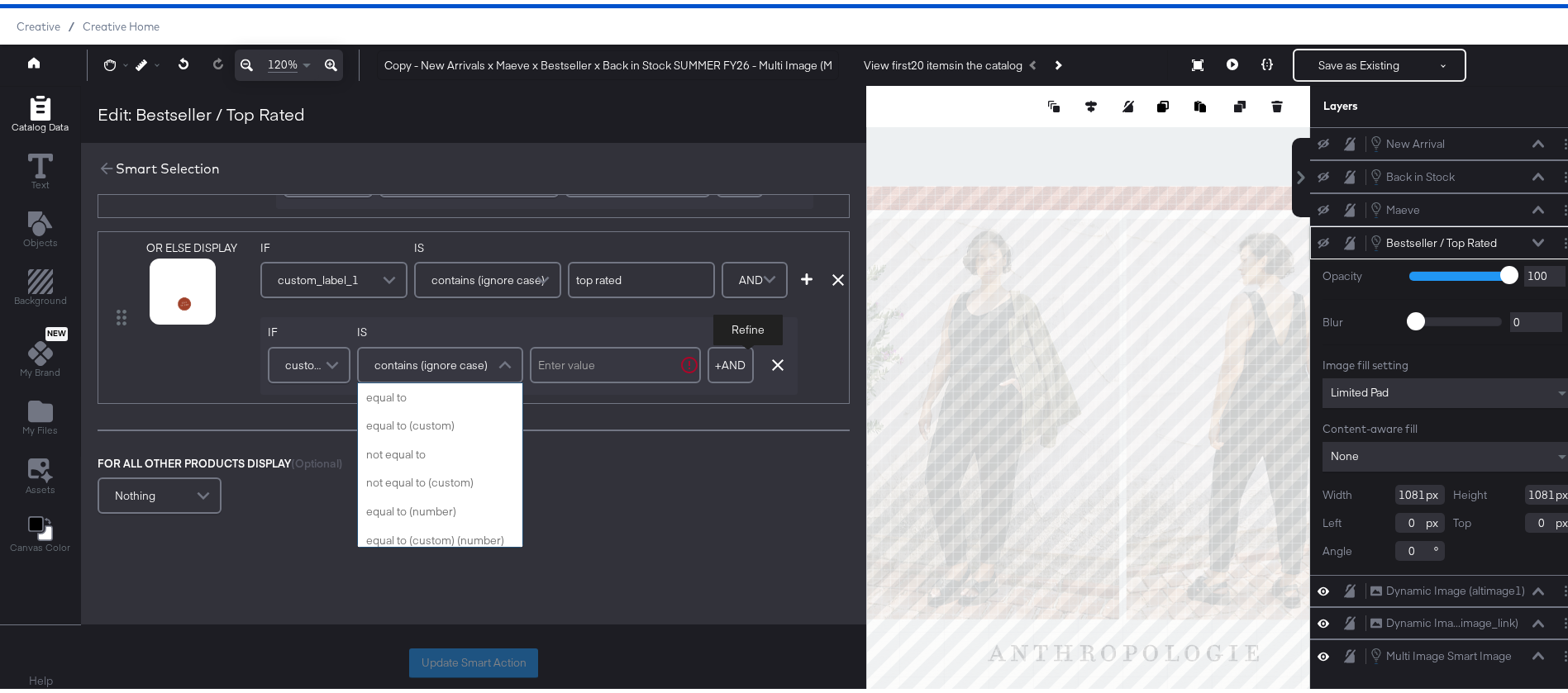 scroll, scrollTop: 660, scrollLeft: 0, axis: vertical 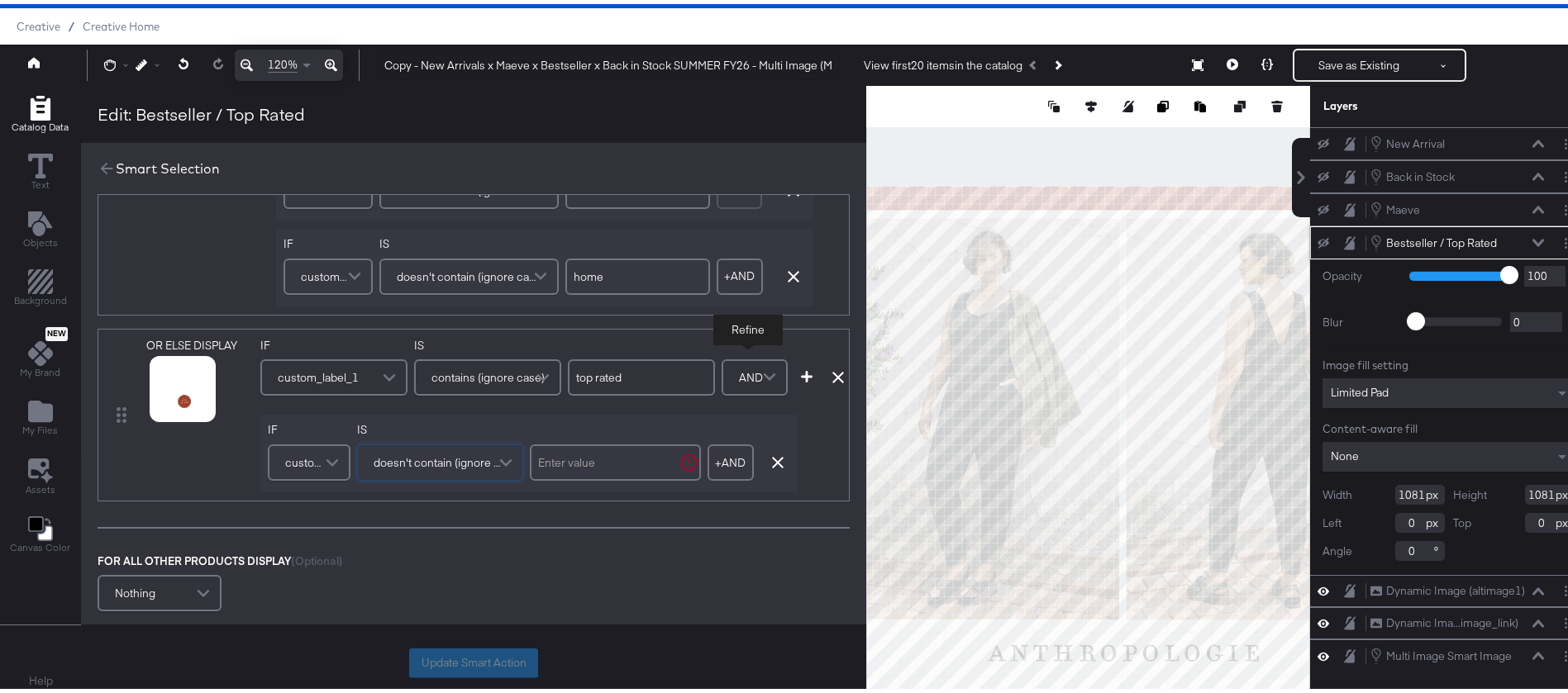click at bounding box center (615, 458) 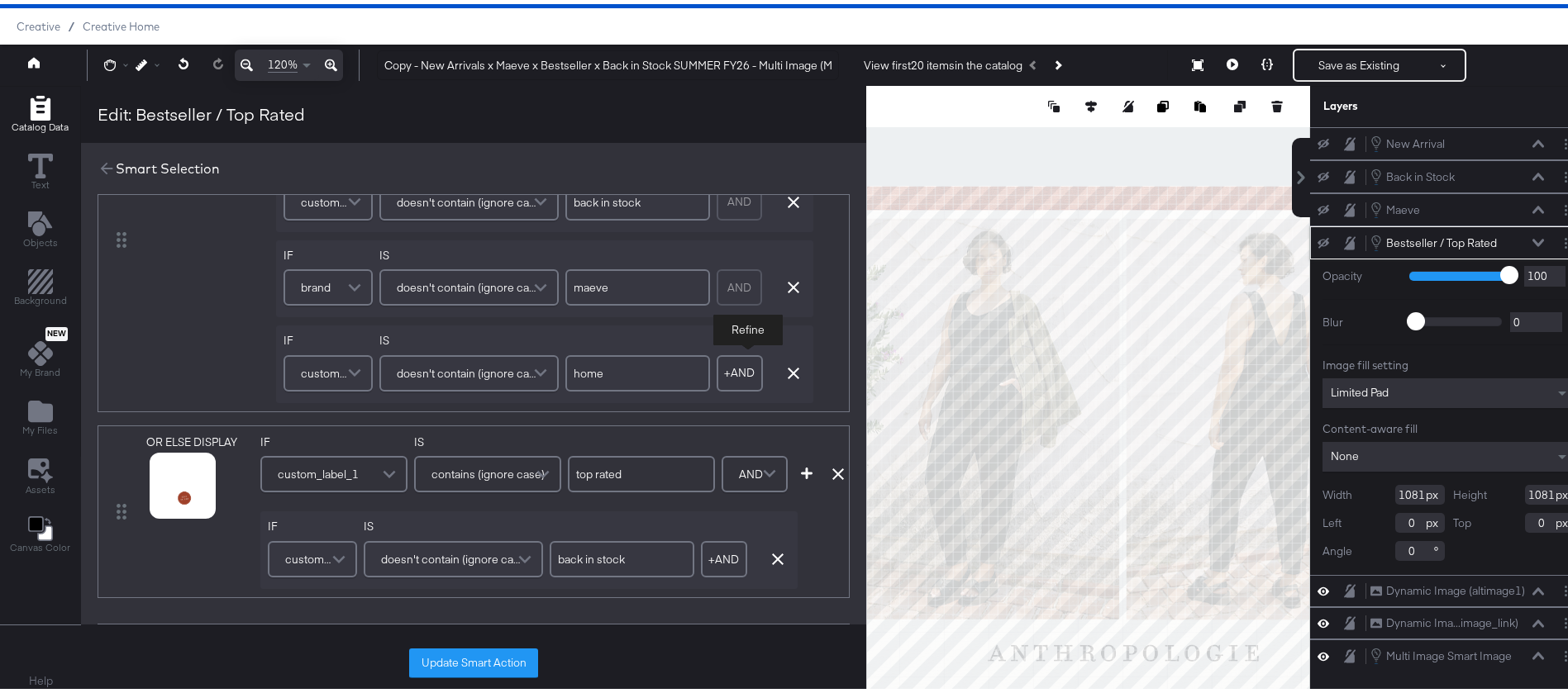 scroll, scrollTop: 1586, scrollLeft: 0, axis: vertical 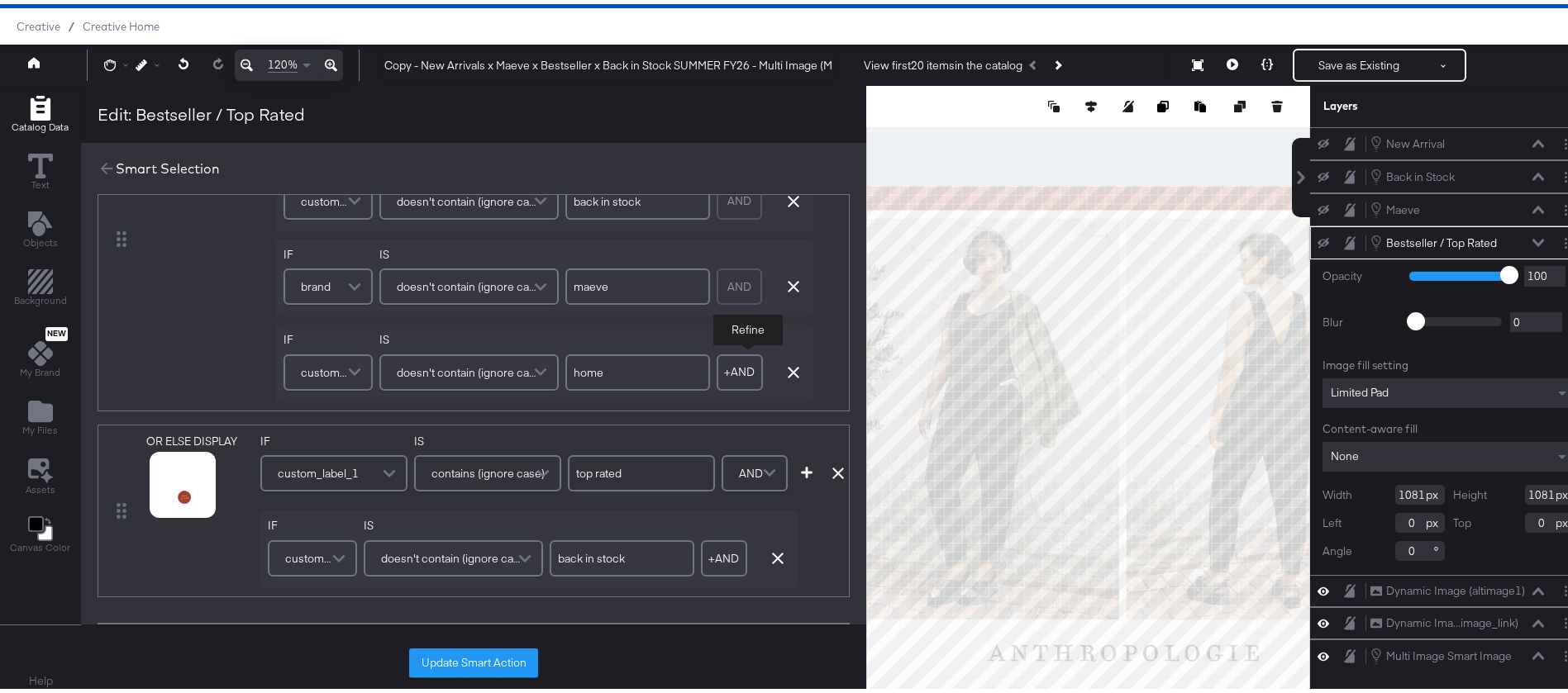 type on "back in stock" 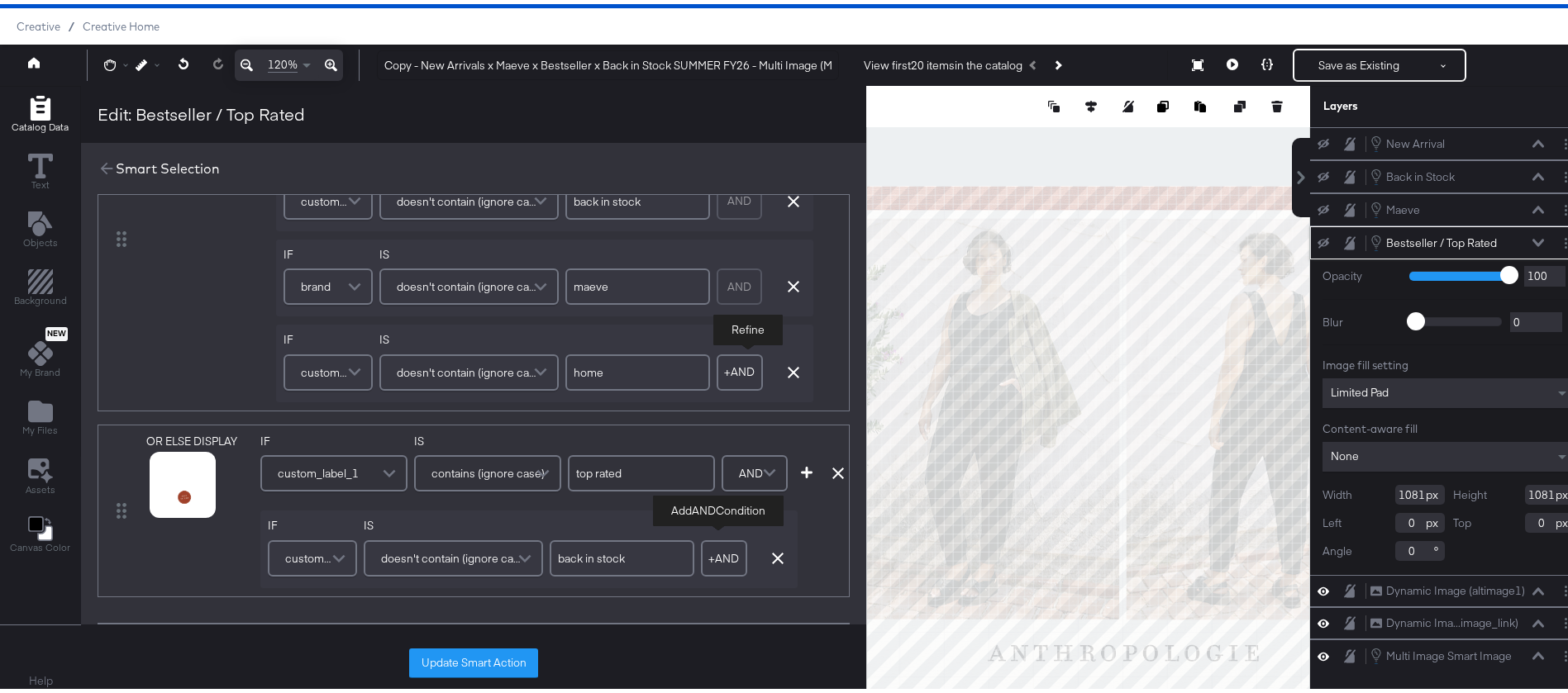 click on "+  AND" at bounding box center [724, 554] 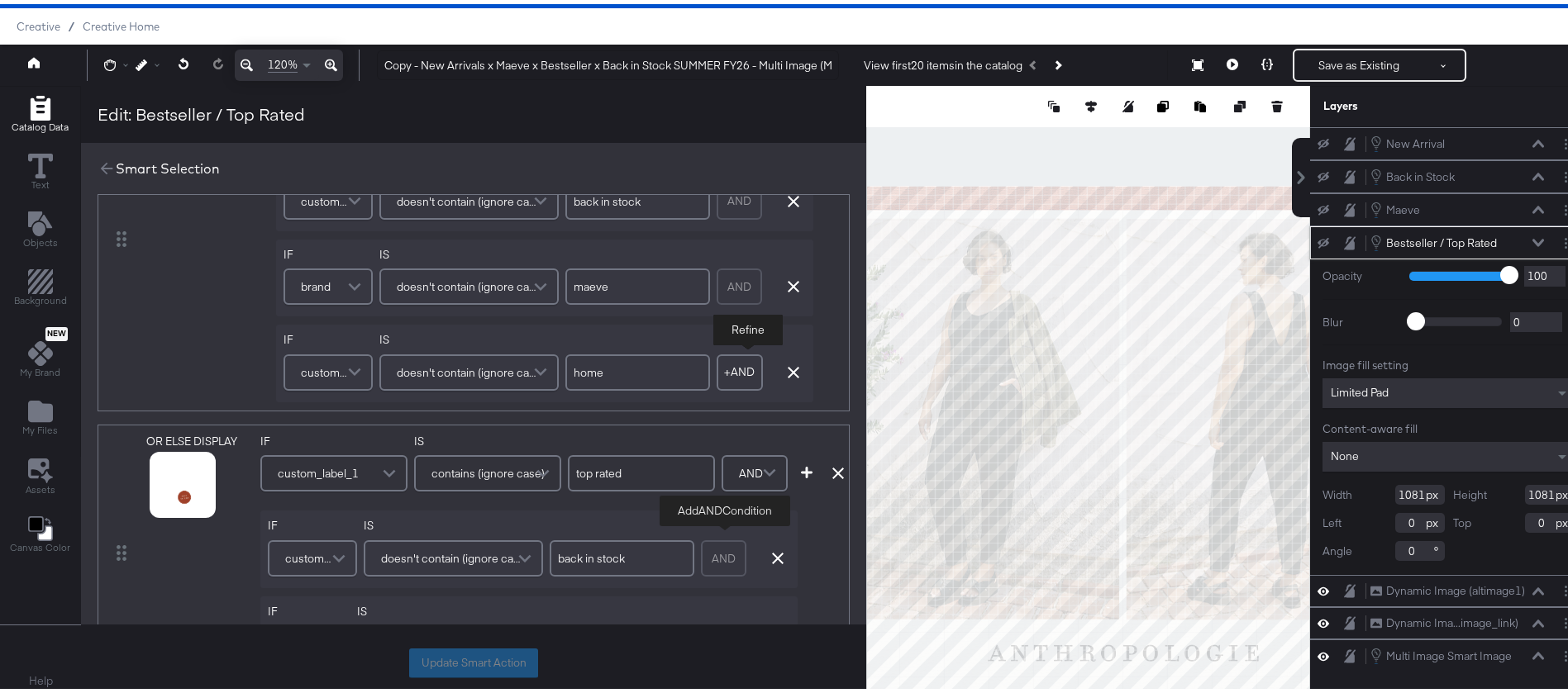 scroll, scrollTop: 1672, scrollLeft: 0, axis: vertical 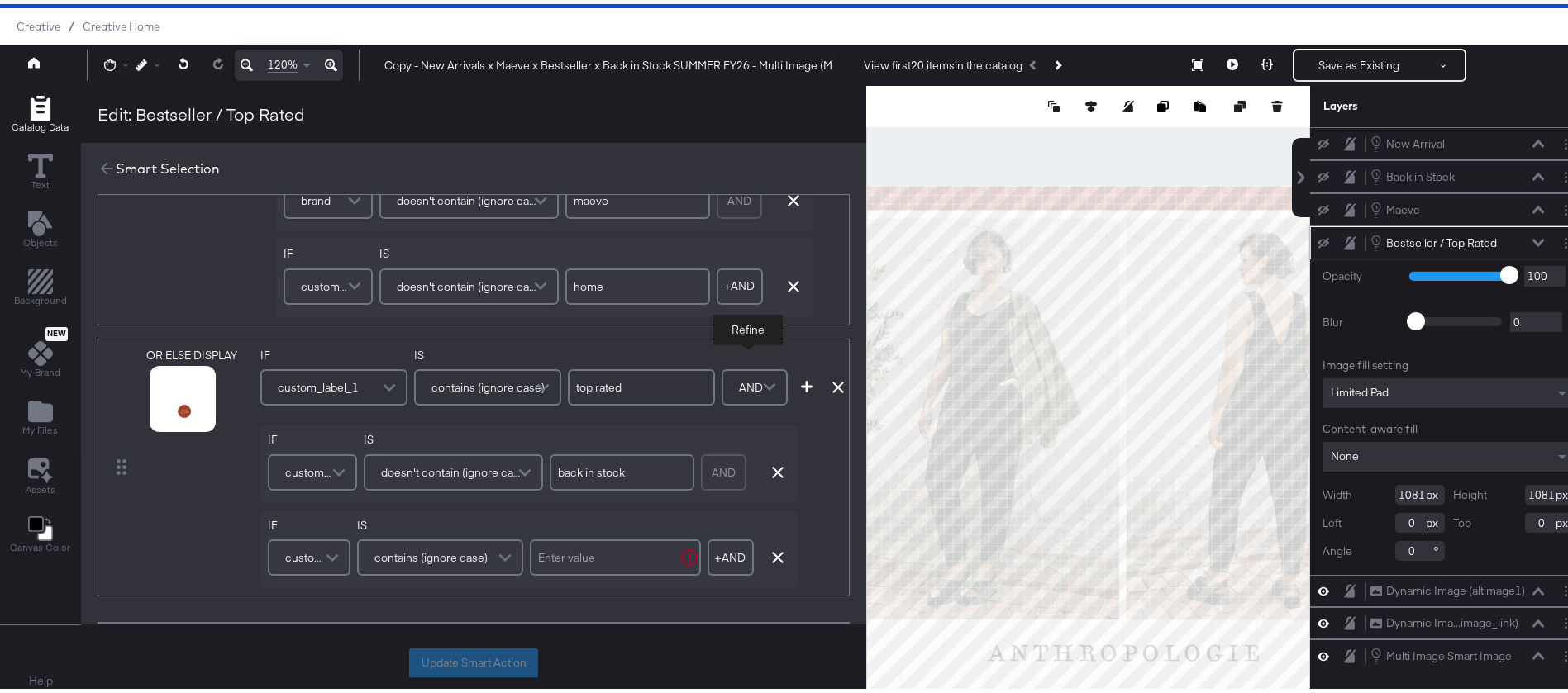 click at bounding box center [334, 553] 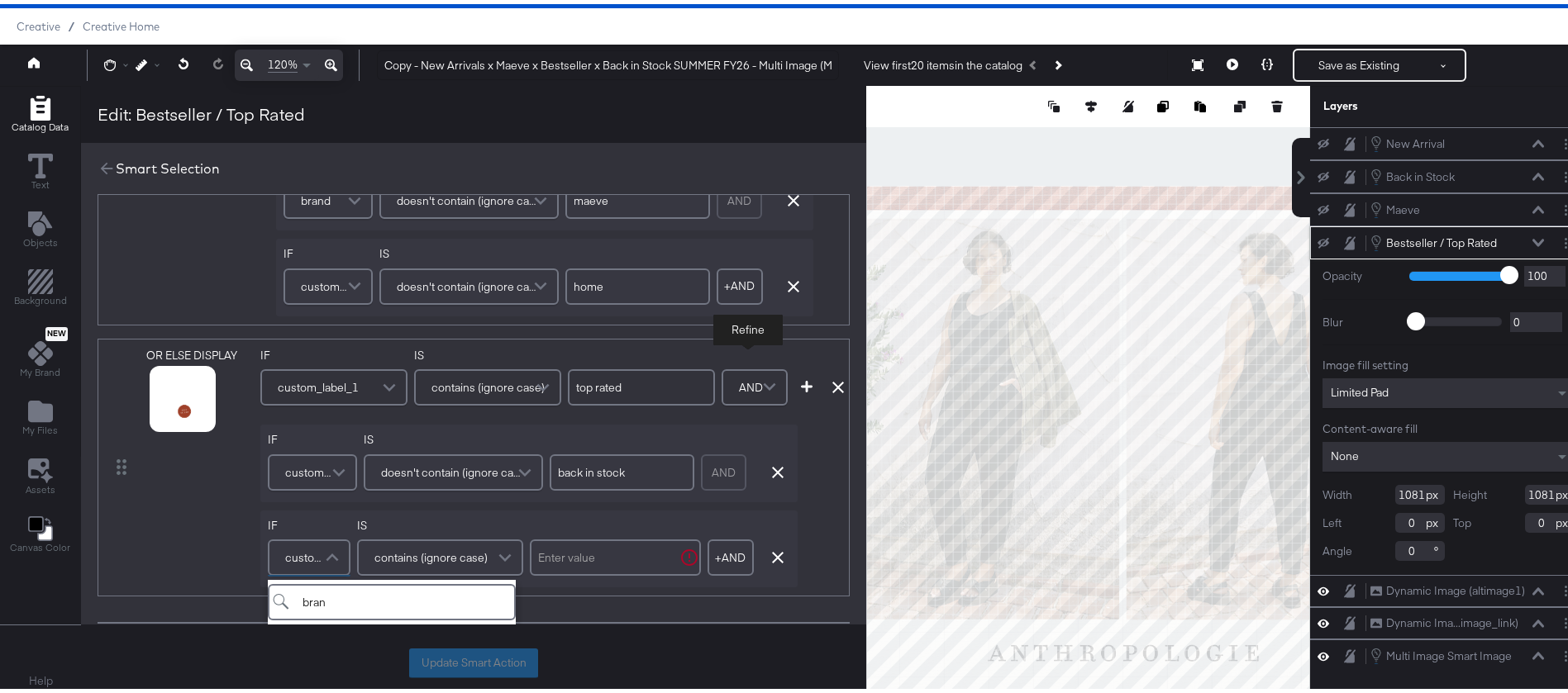 type on "brand" 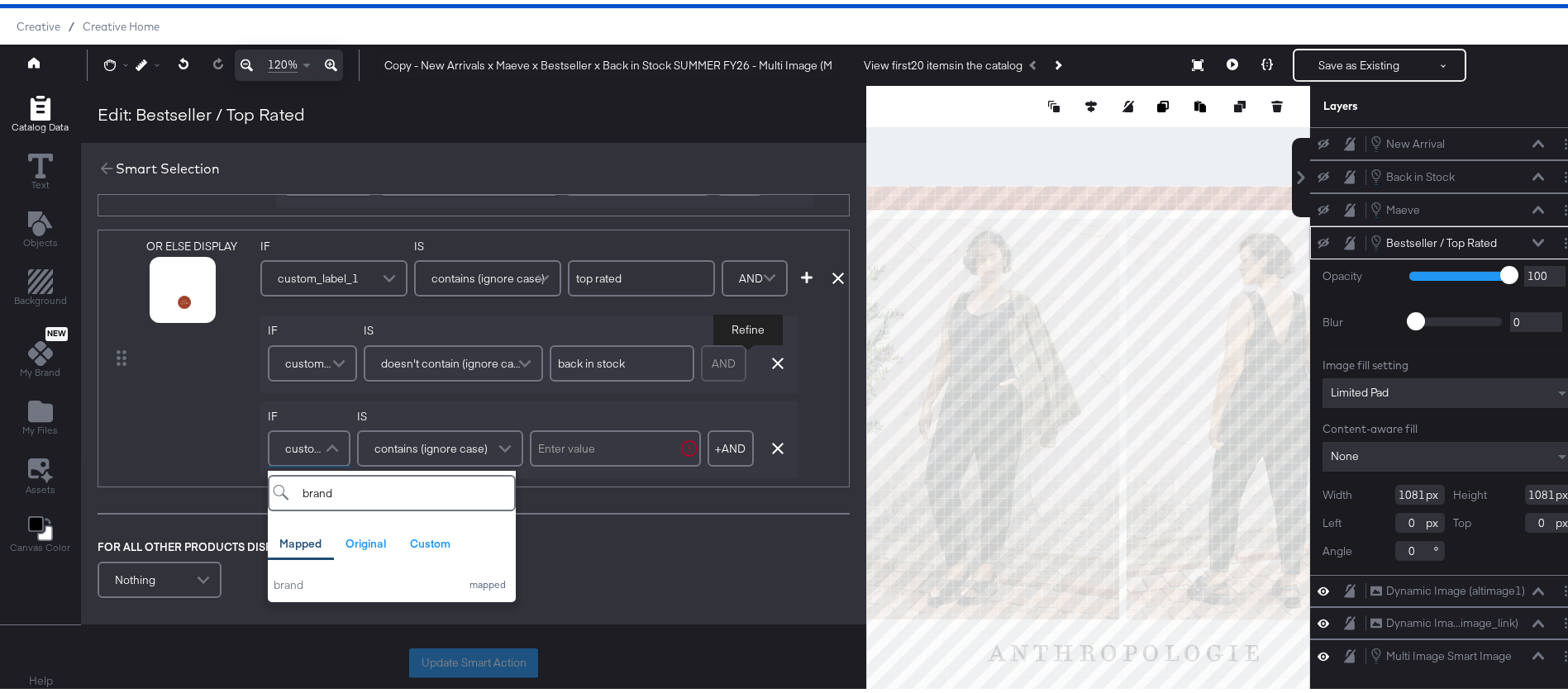 scroll, scrollTop: 1797, scrollLeft: 0, axis: vertical 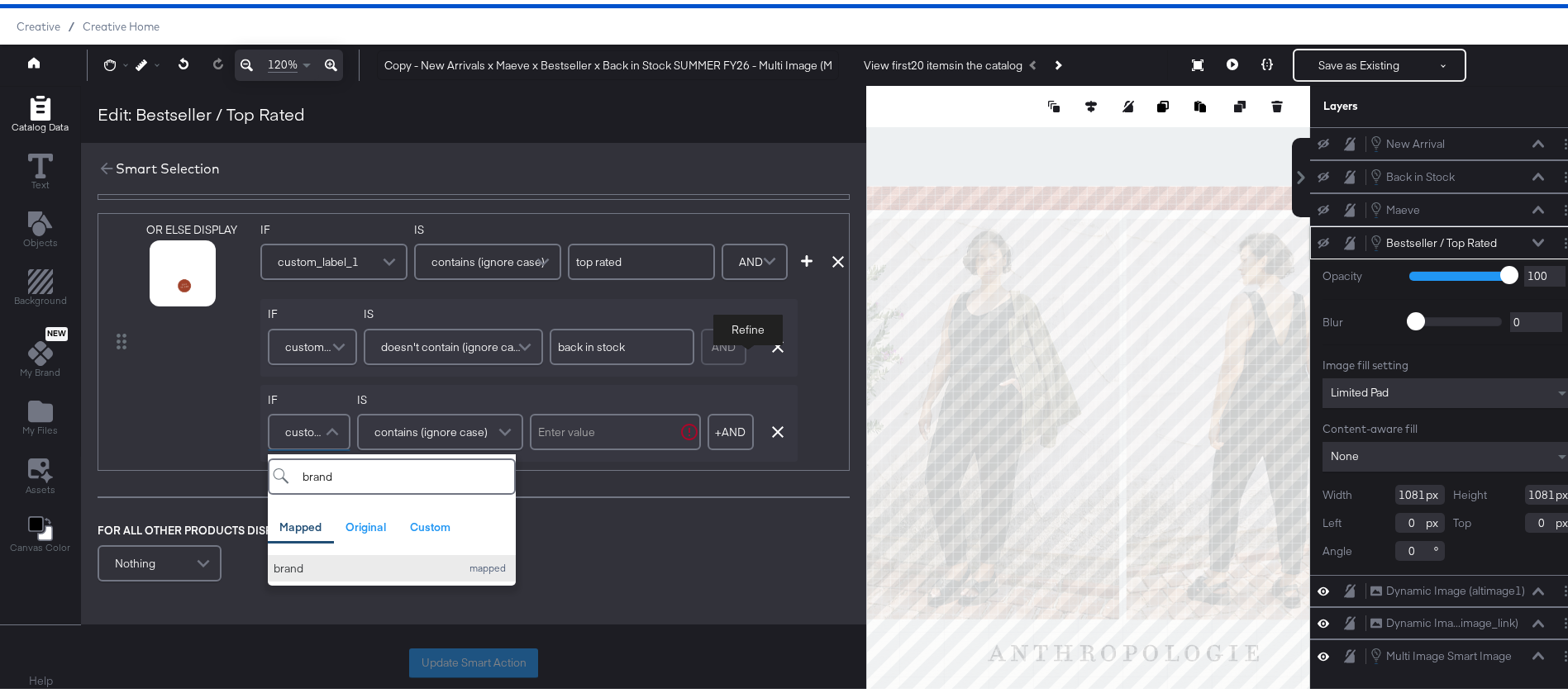 click on "brand" at bounding box center [363, 564] 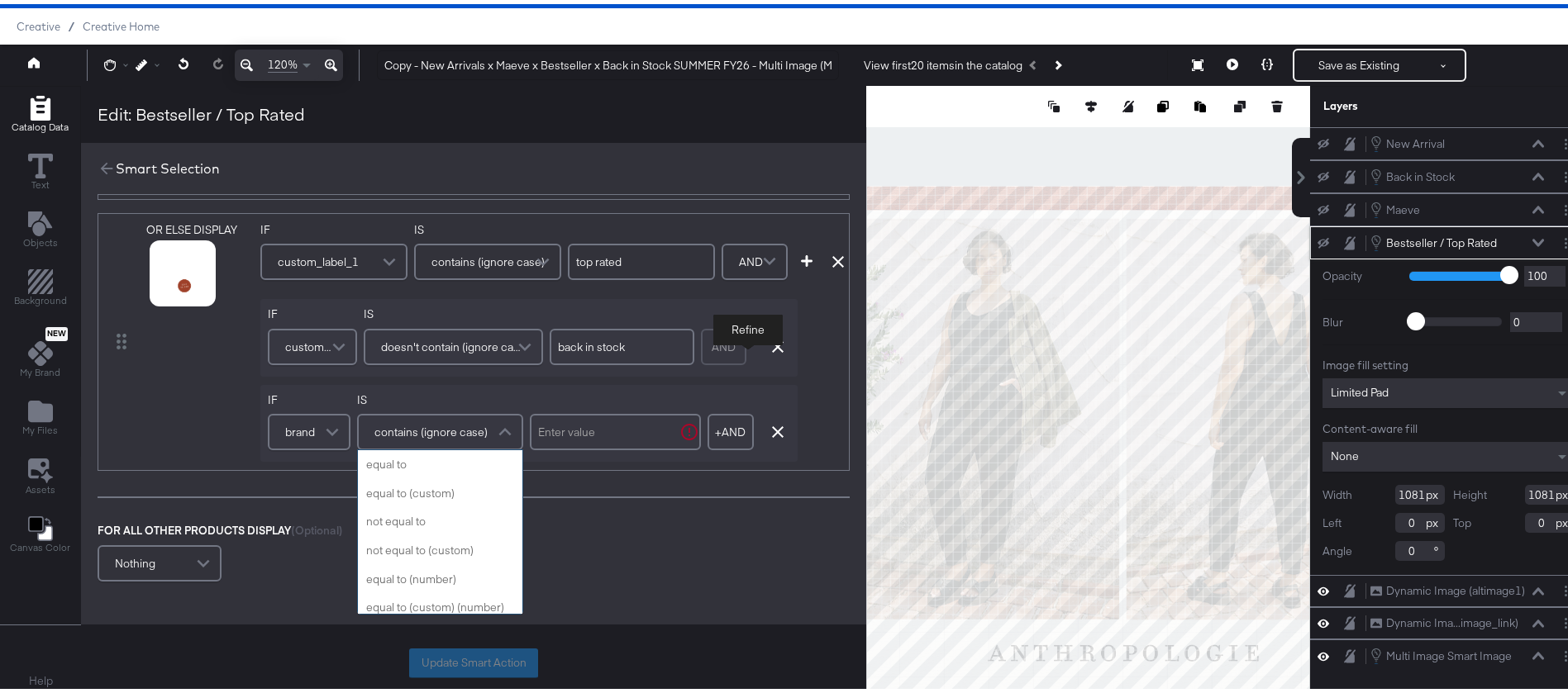 click on "contains (ignore case)" at bounding box center (431, 428) 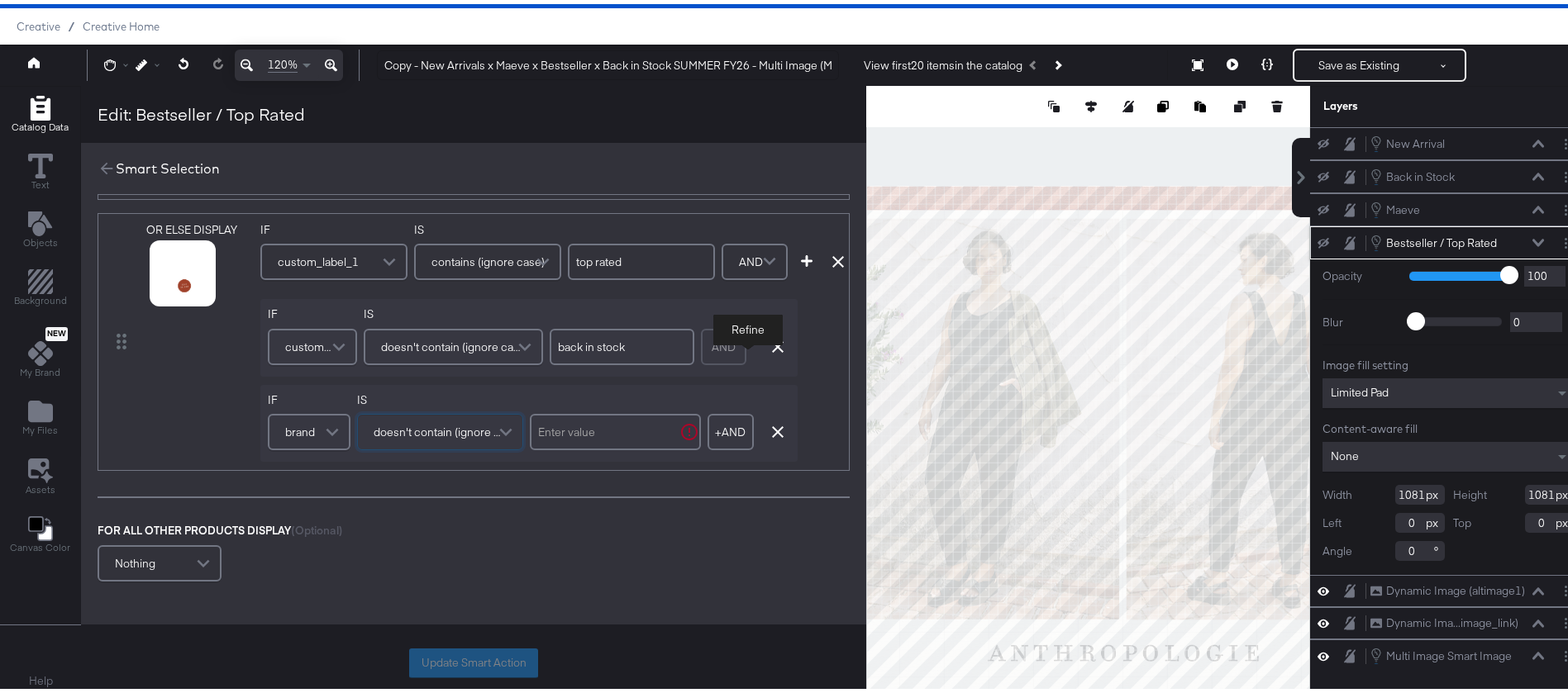 click at bounding box center (615, 428) 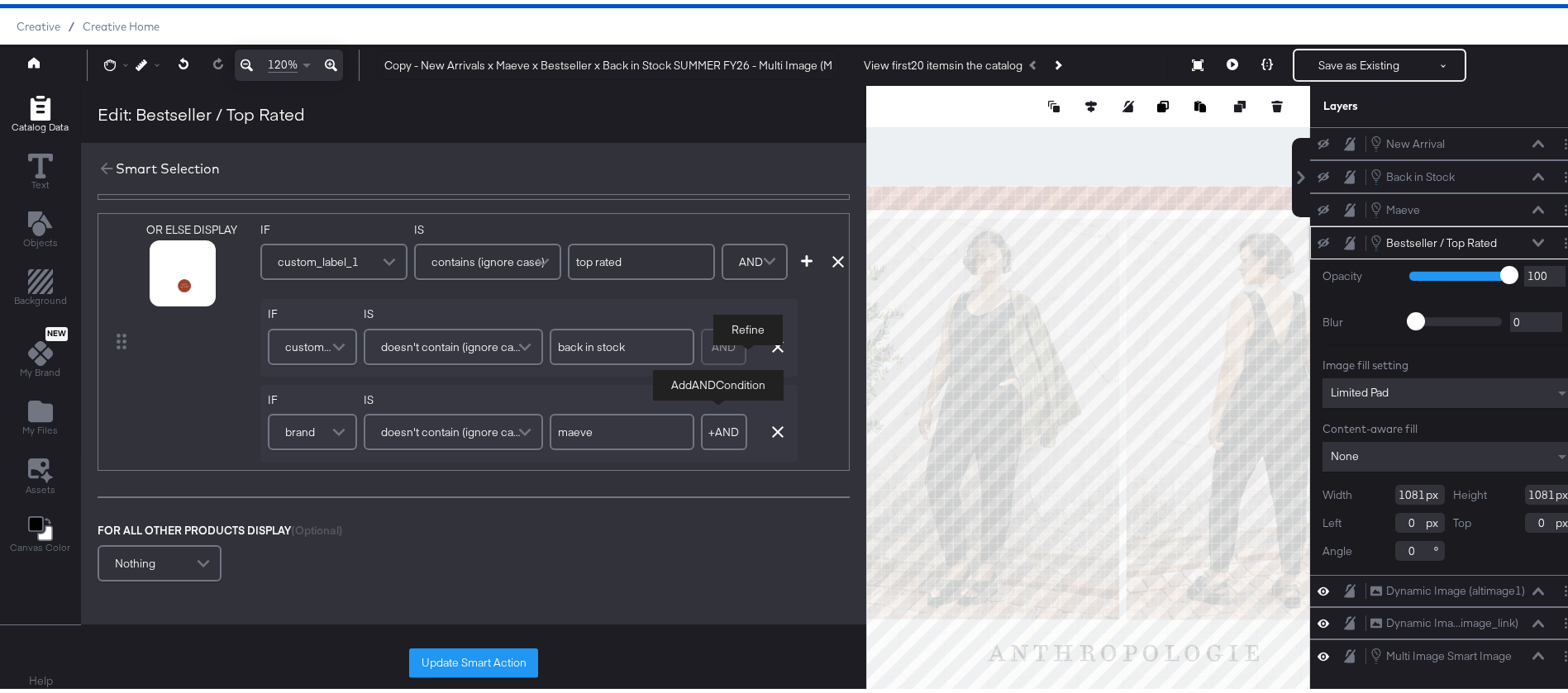 type on "maeve" 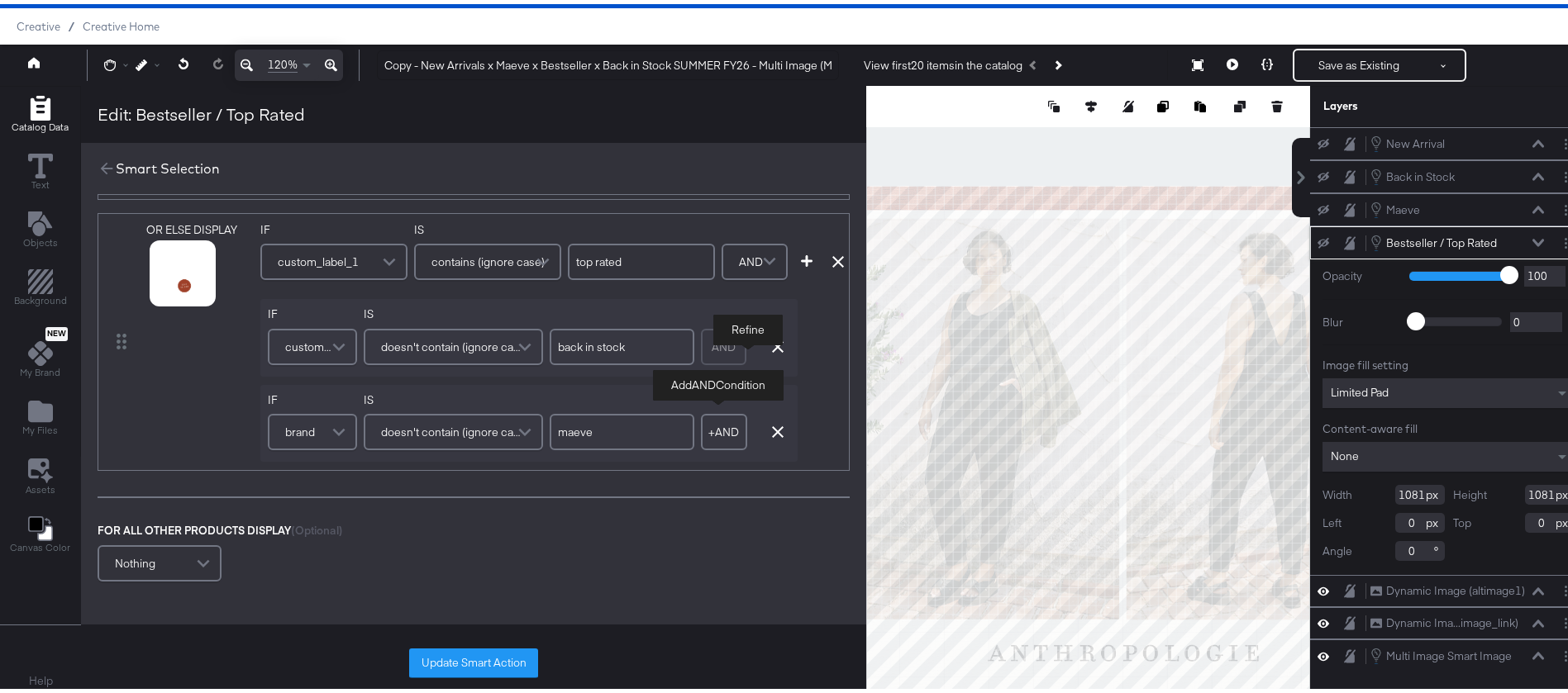 click on "+  AND" at bounding box center [724, 428] 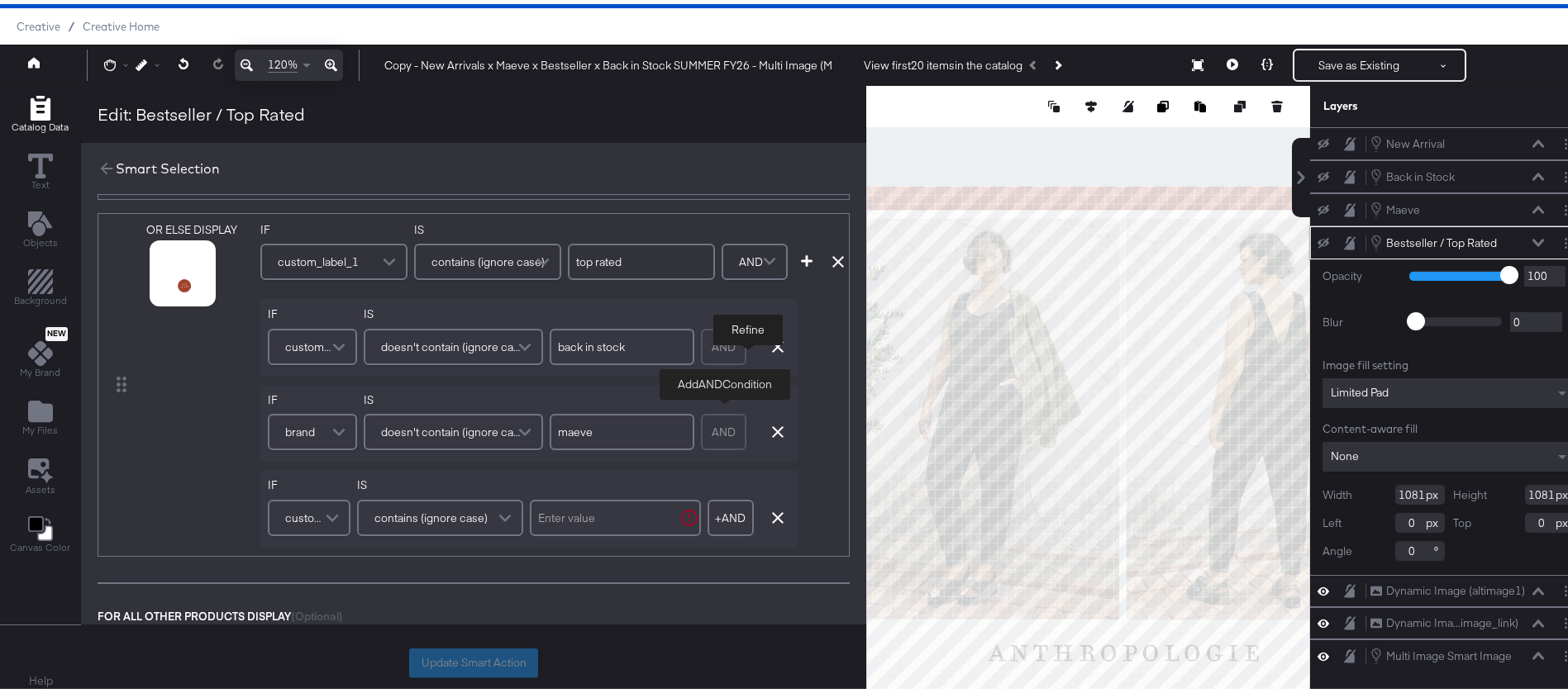 scroll, scrollTop: 1883, scrollLeft: 0, axis: vertical 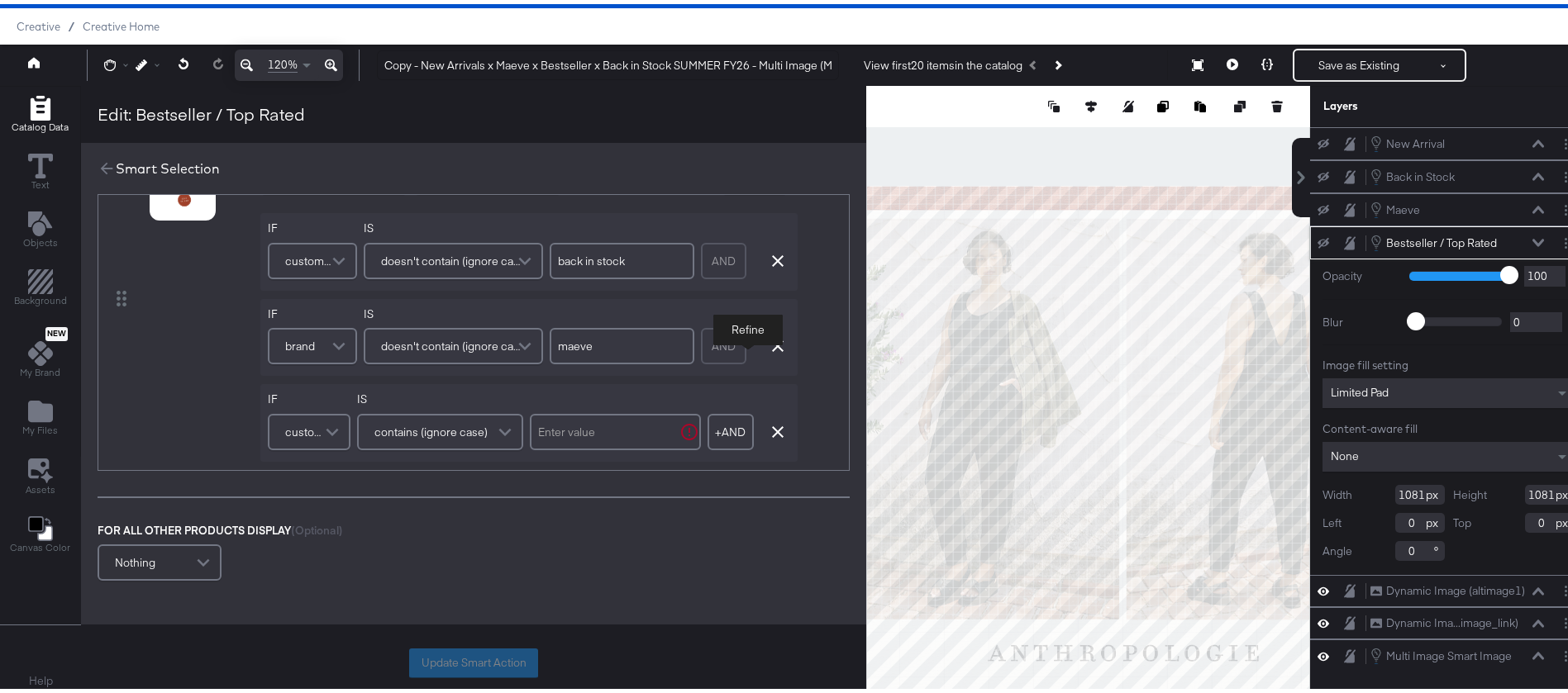 click at bounding box center (334, 428) 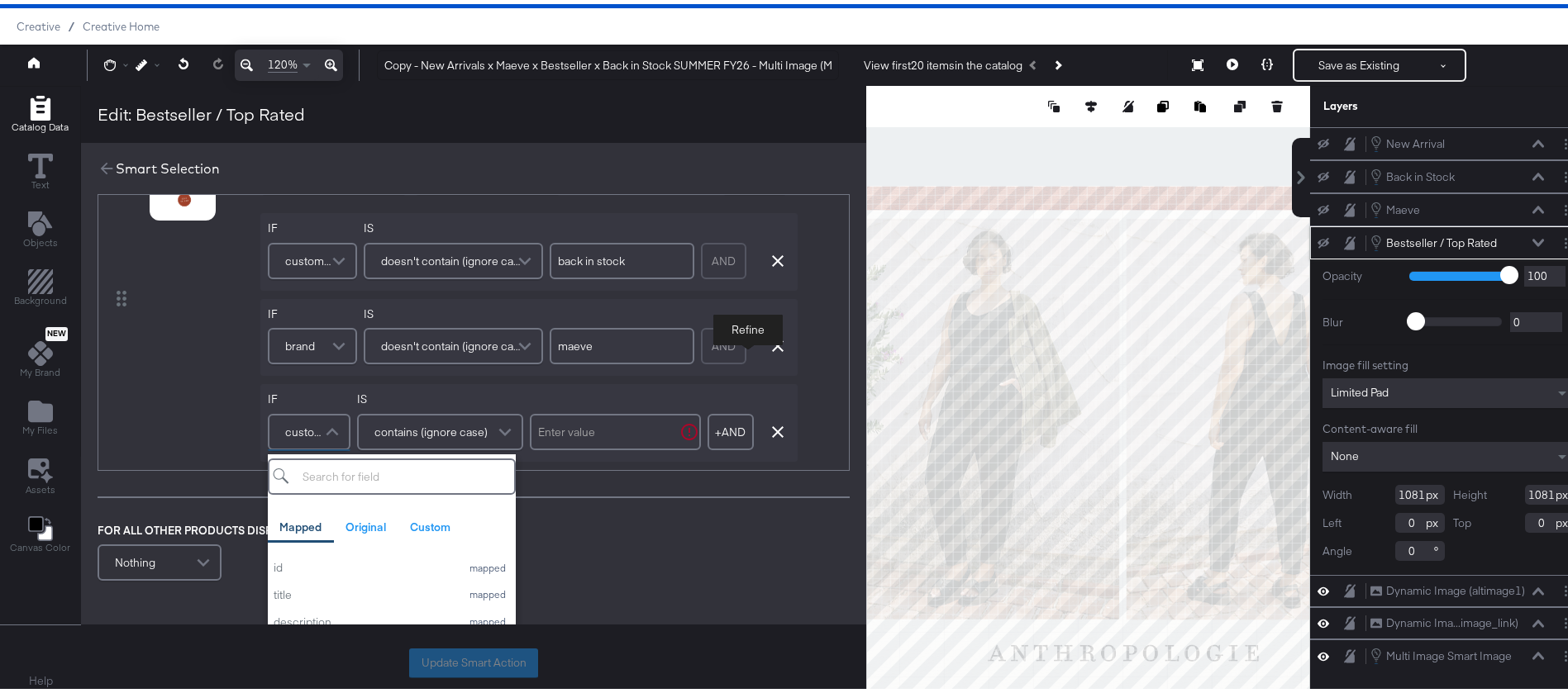 type on "4" 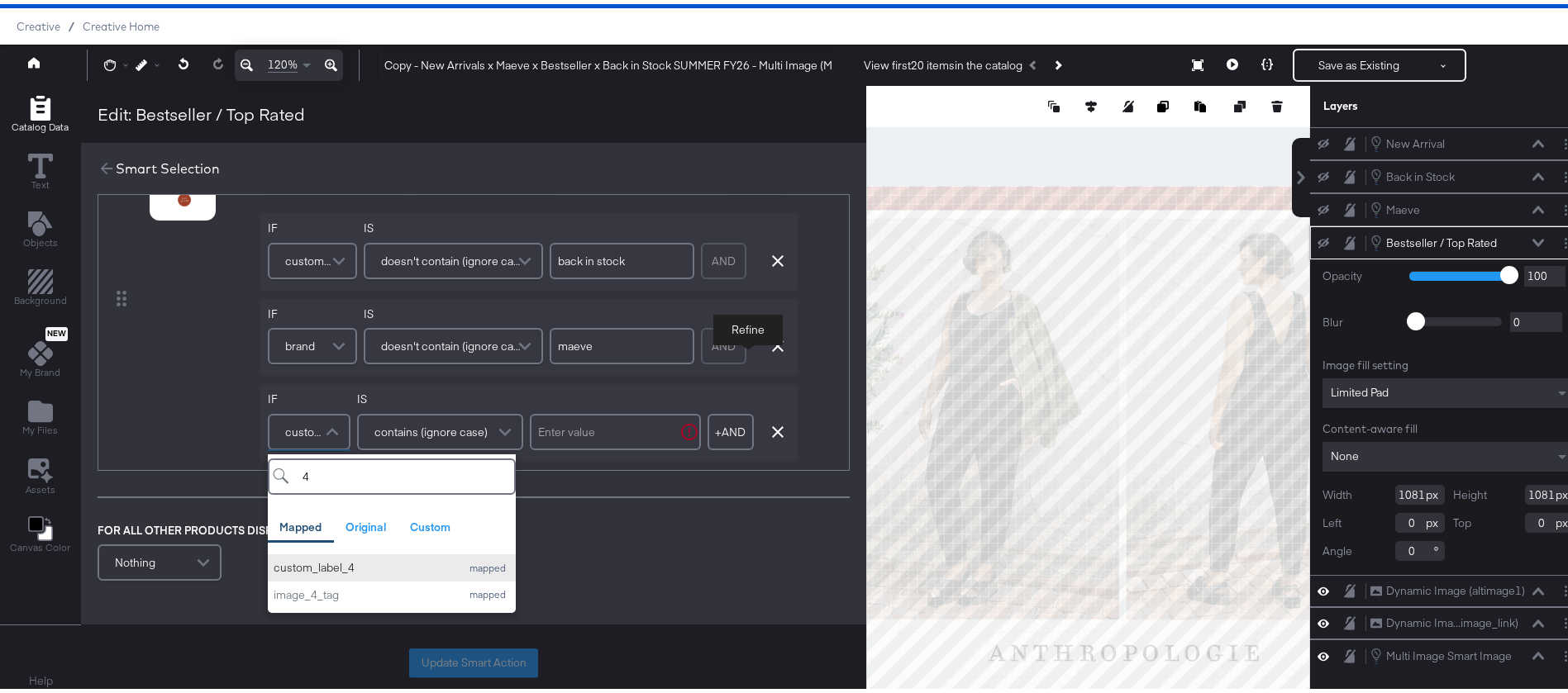 click on "custom_label_4" at bounding box center [363, 563] 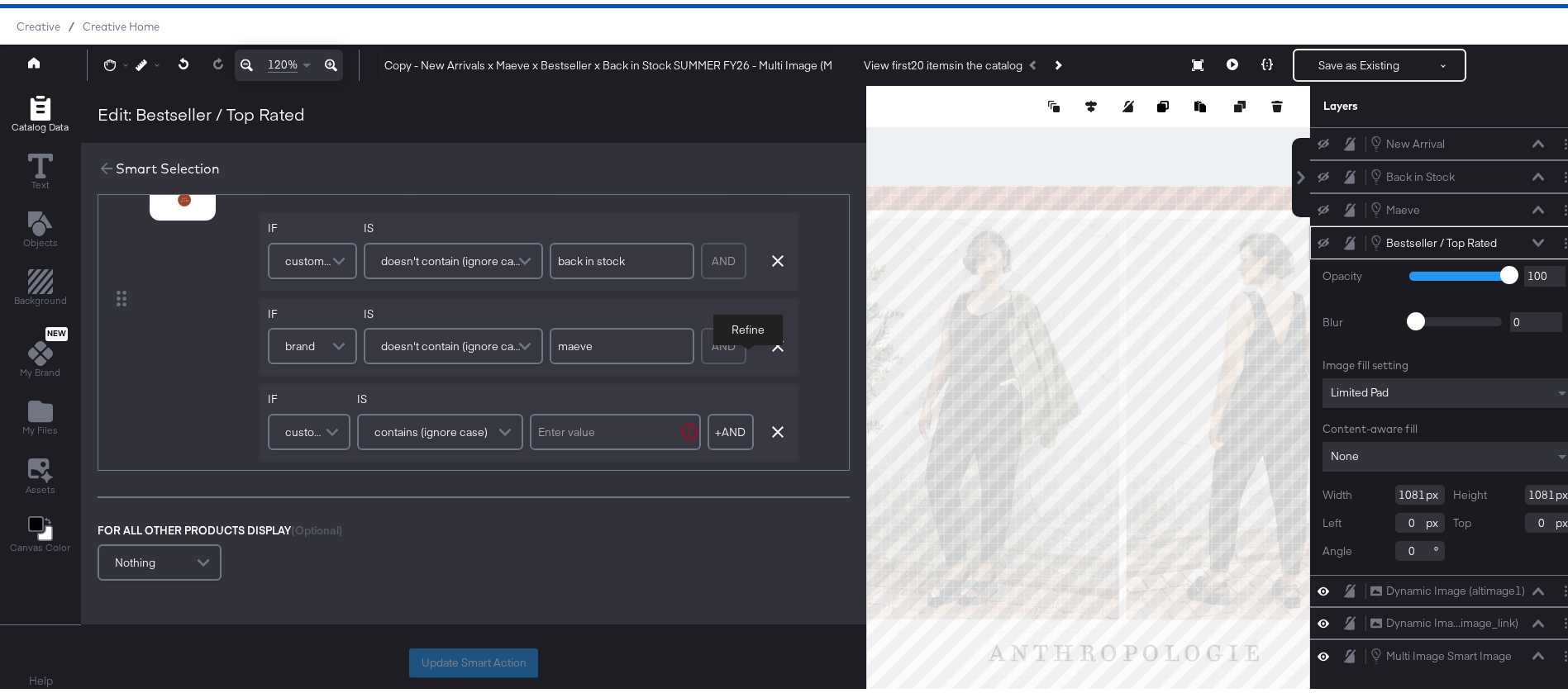 click on "contains (ignore case)" at bounding box center (431, 428) 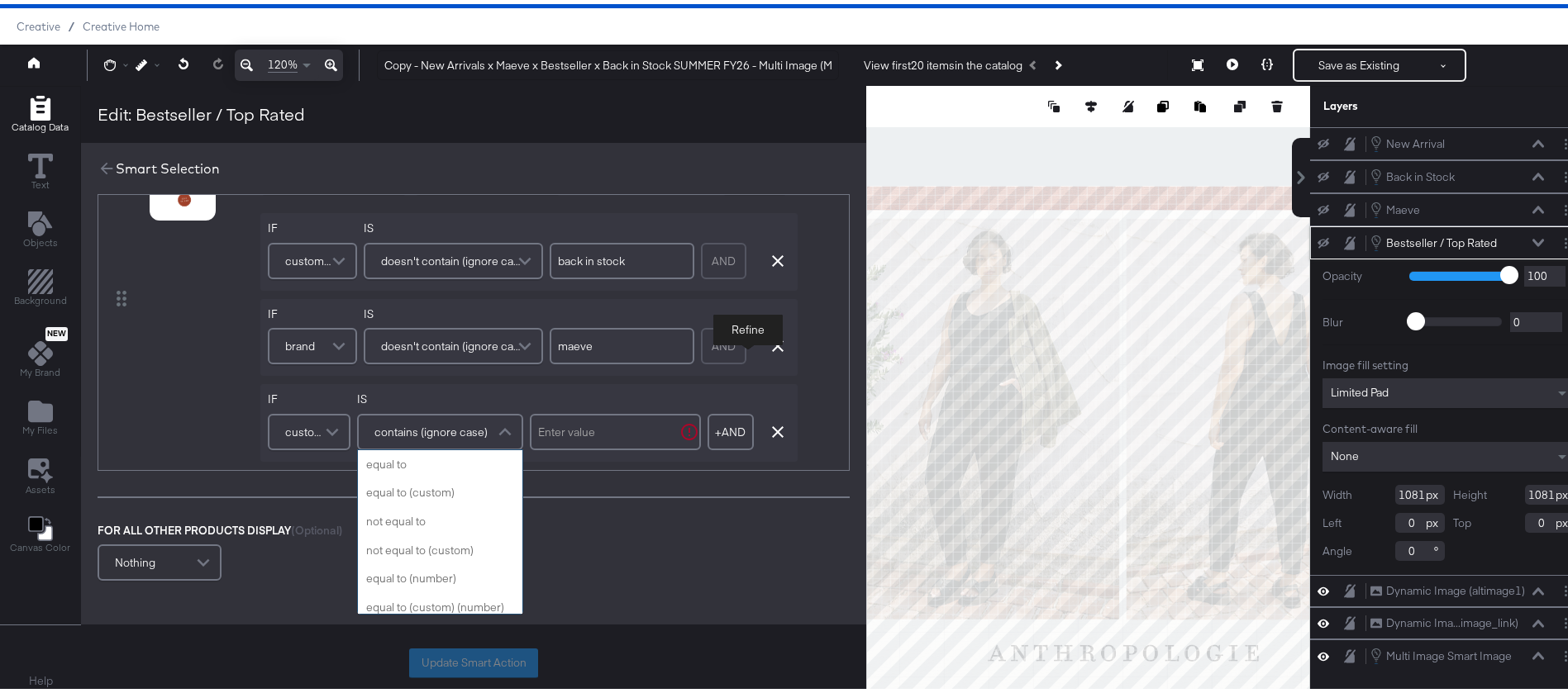 scroll, scrollTop: 660, scrollLeft: 0, axis: vertical 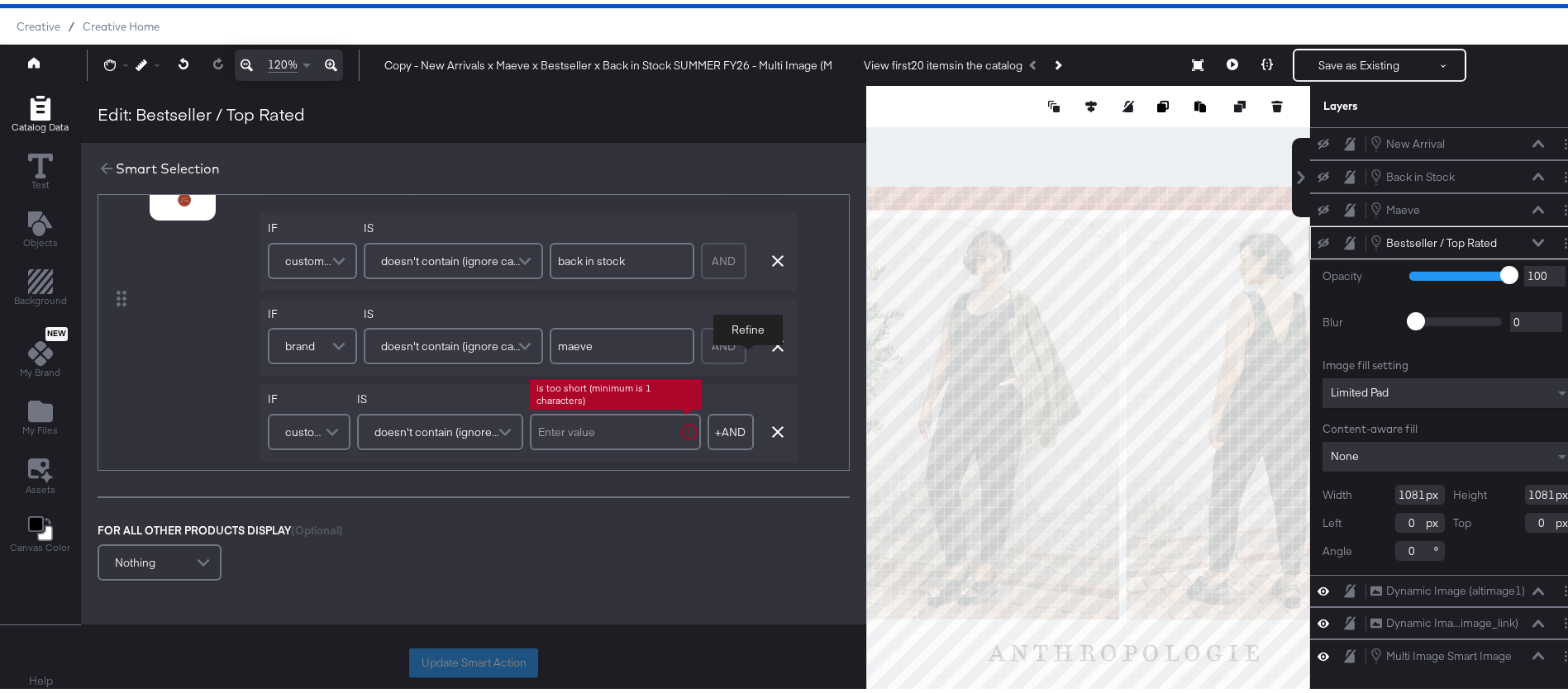 click at bounding box center (615, 428) 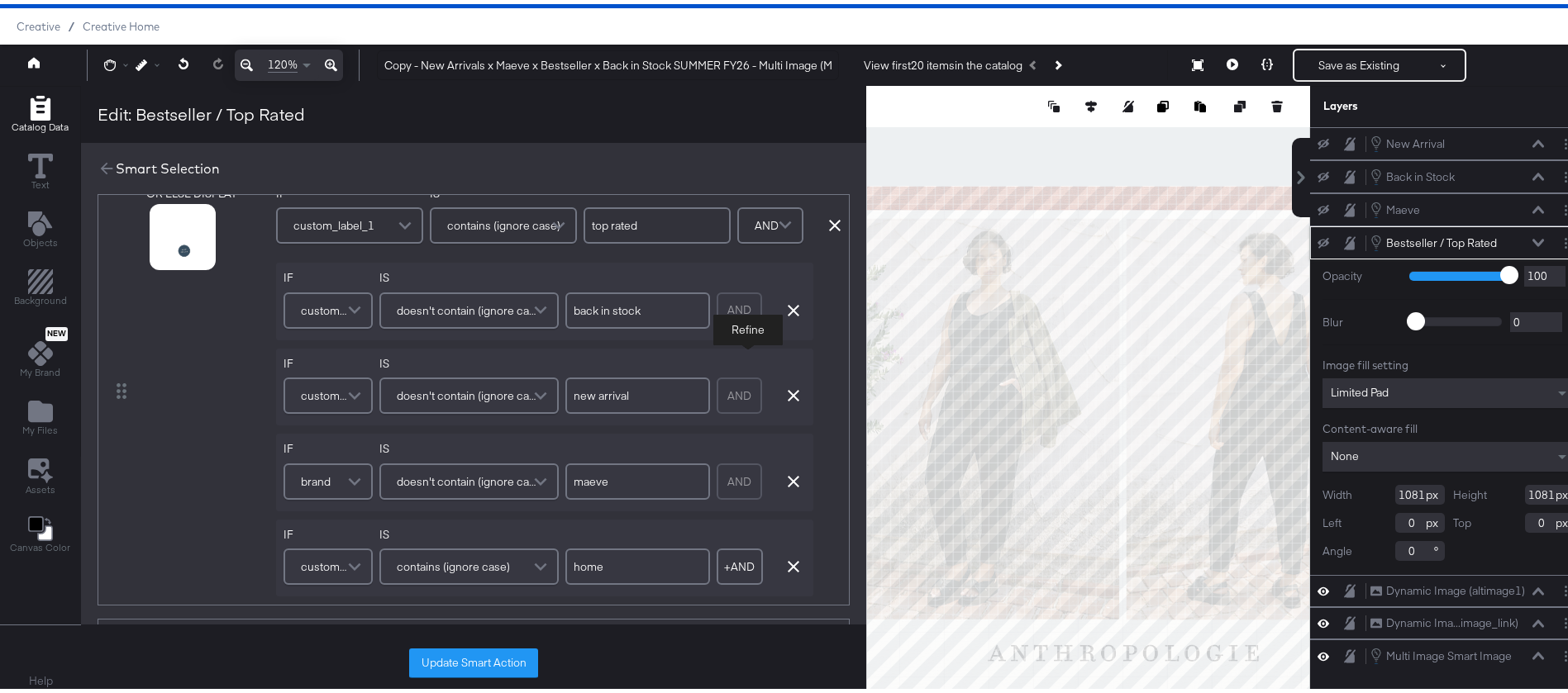 scroll, scrollTop: 1037, scrollLeft: 0, axis: vertical 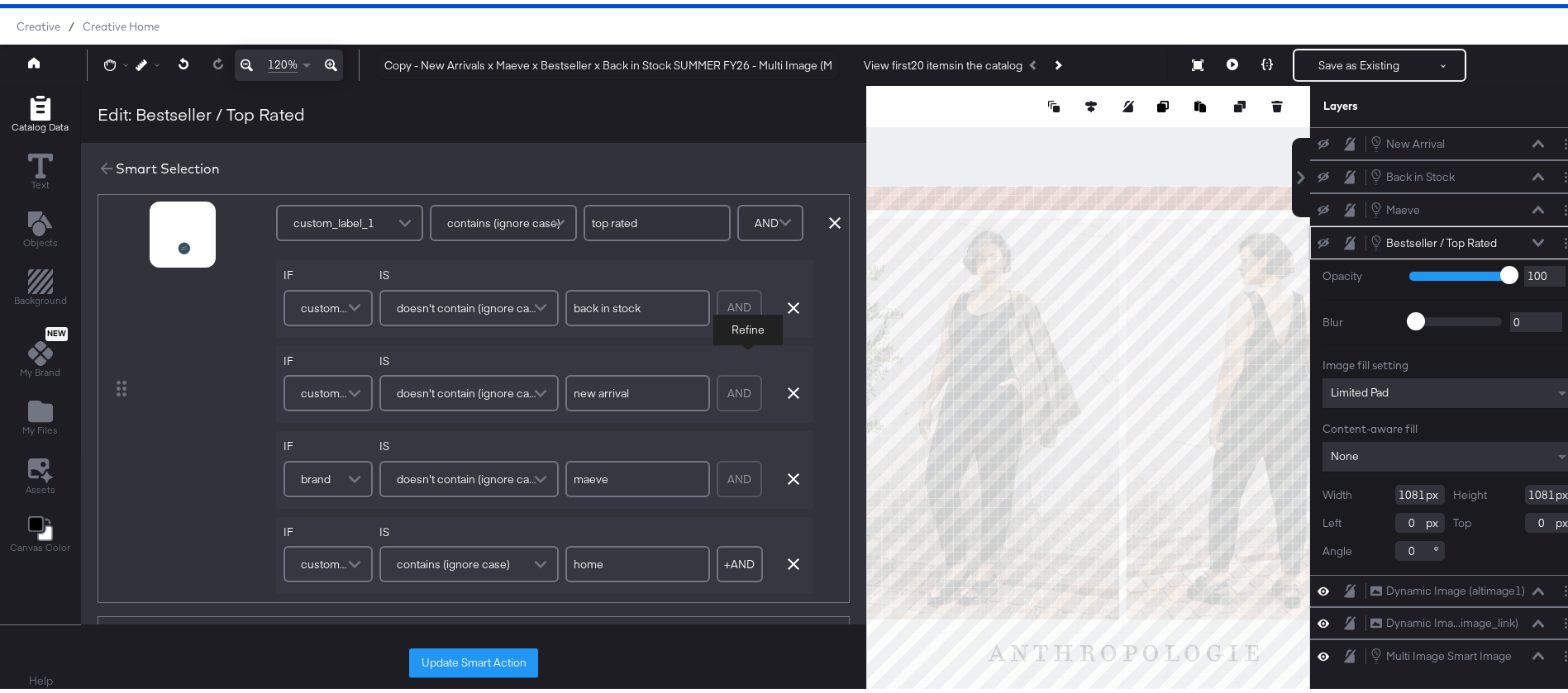 type on "home" 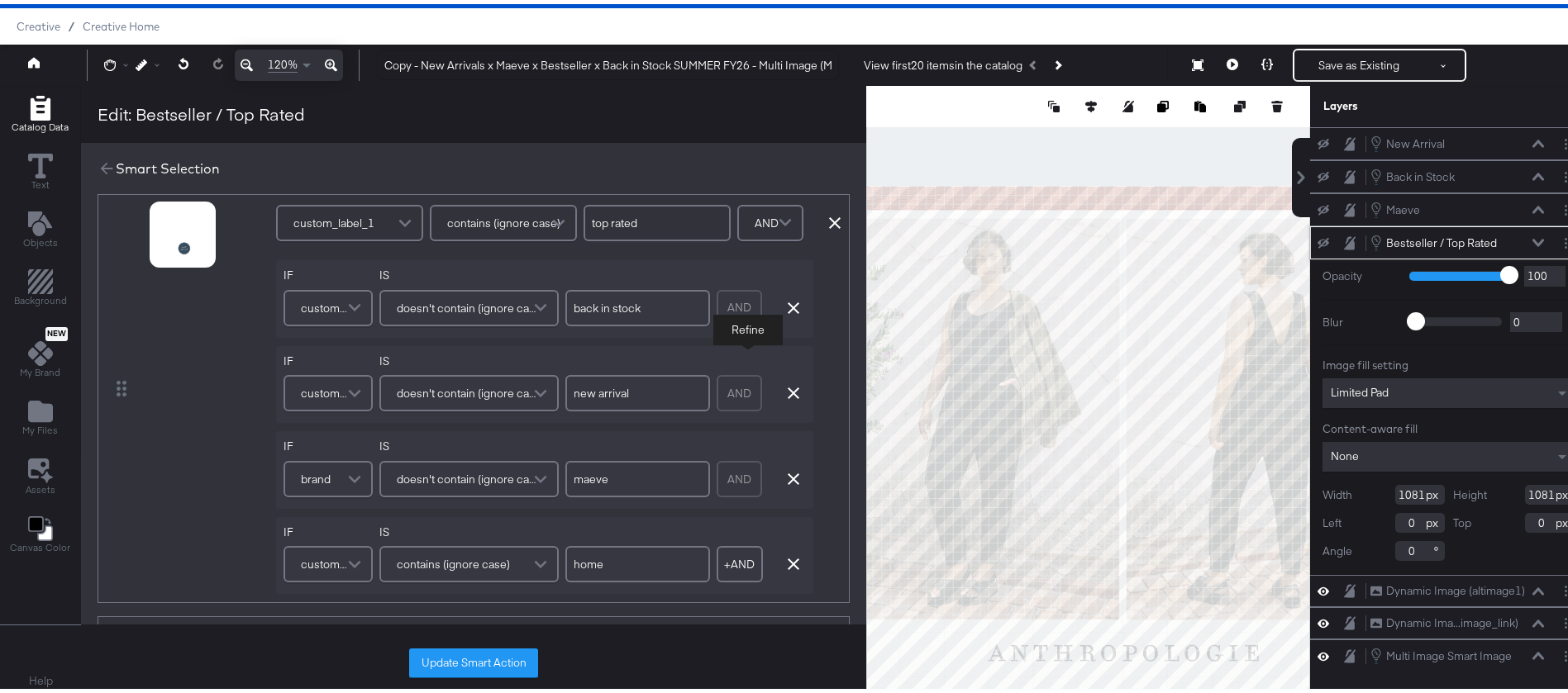click at bounding box center (356, 389) 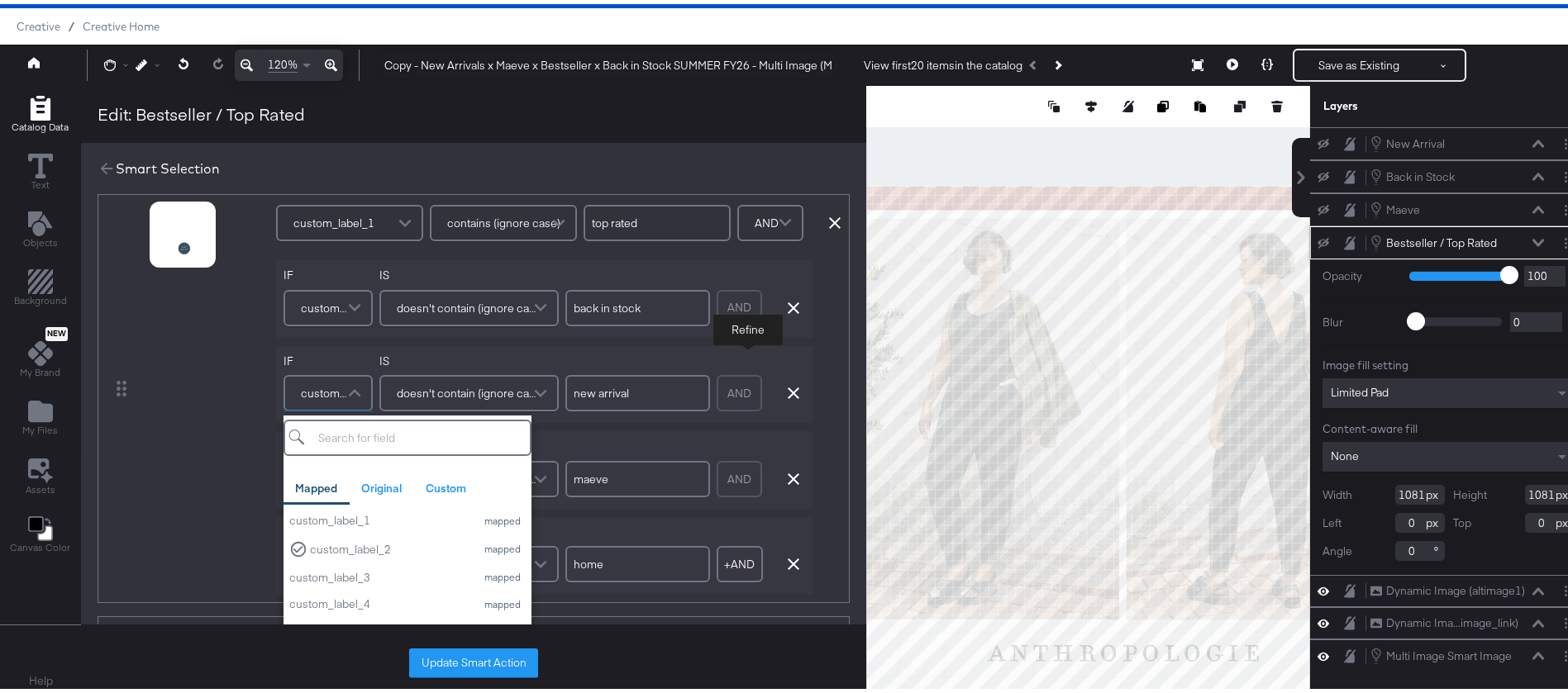 scroll, scrollTop: 719, scrollLeft: 0, axis: vertical 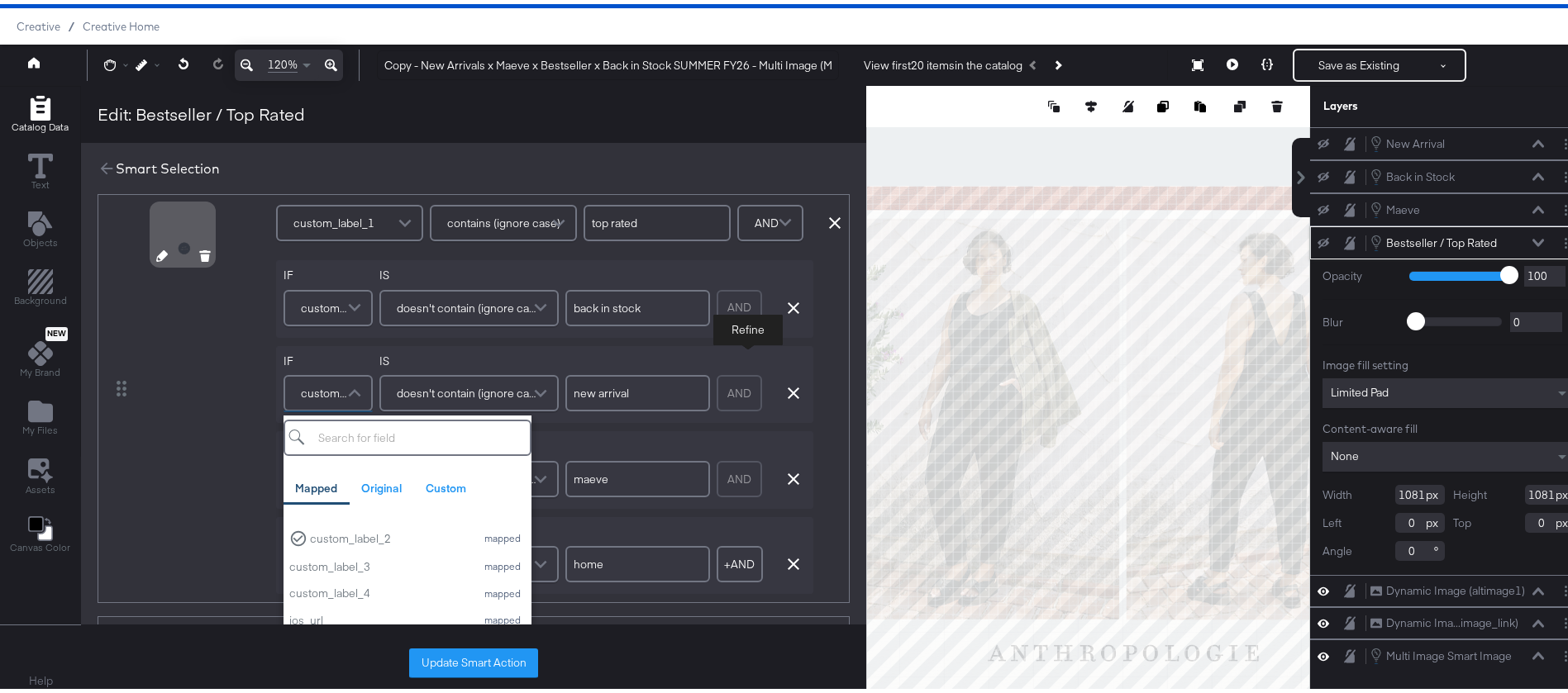 click on "OR ELSE DISPLAY" at bounding box center [207, 385] 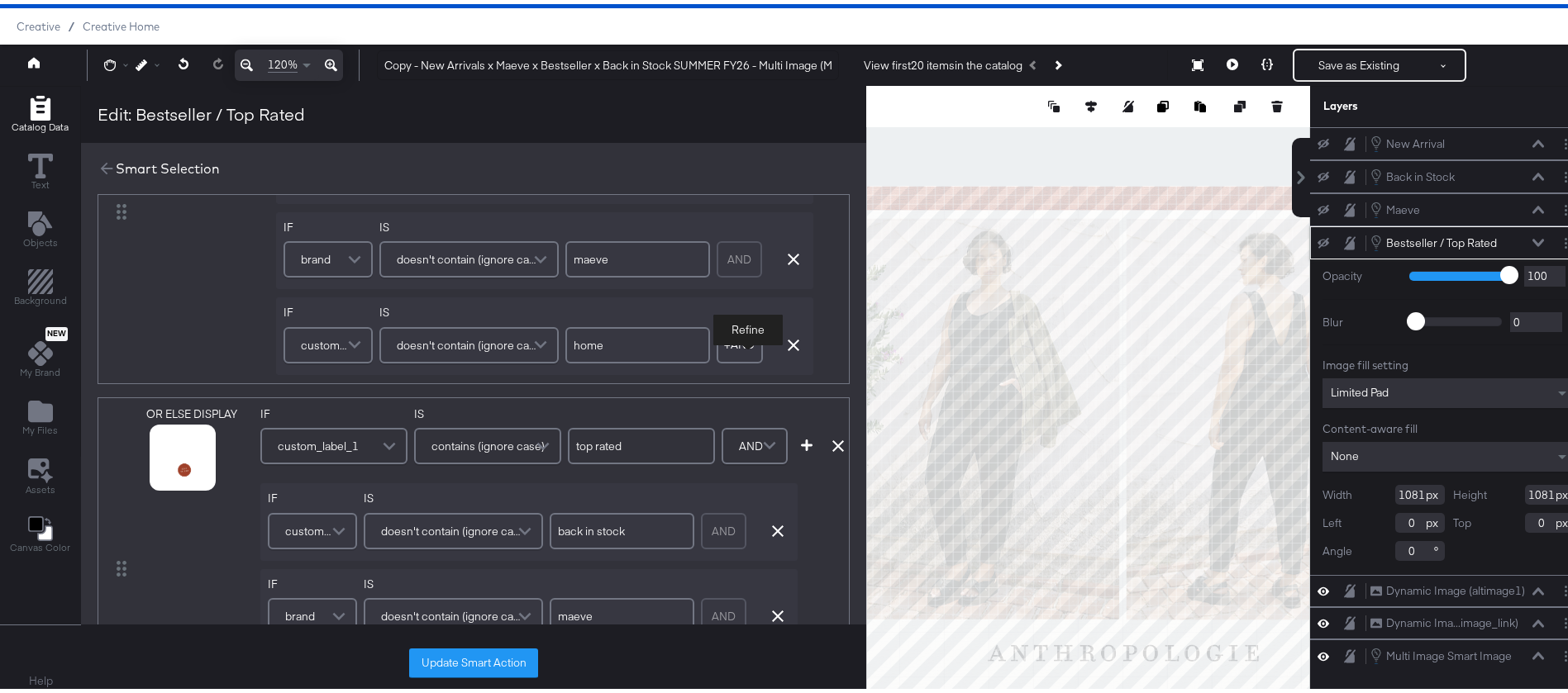 scroll, scrollTop: 1758, scrollLeft: 0, axis: vertical 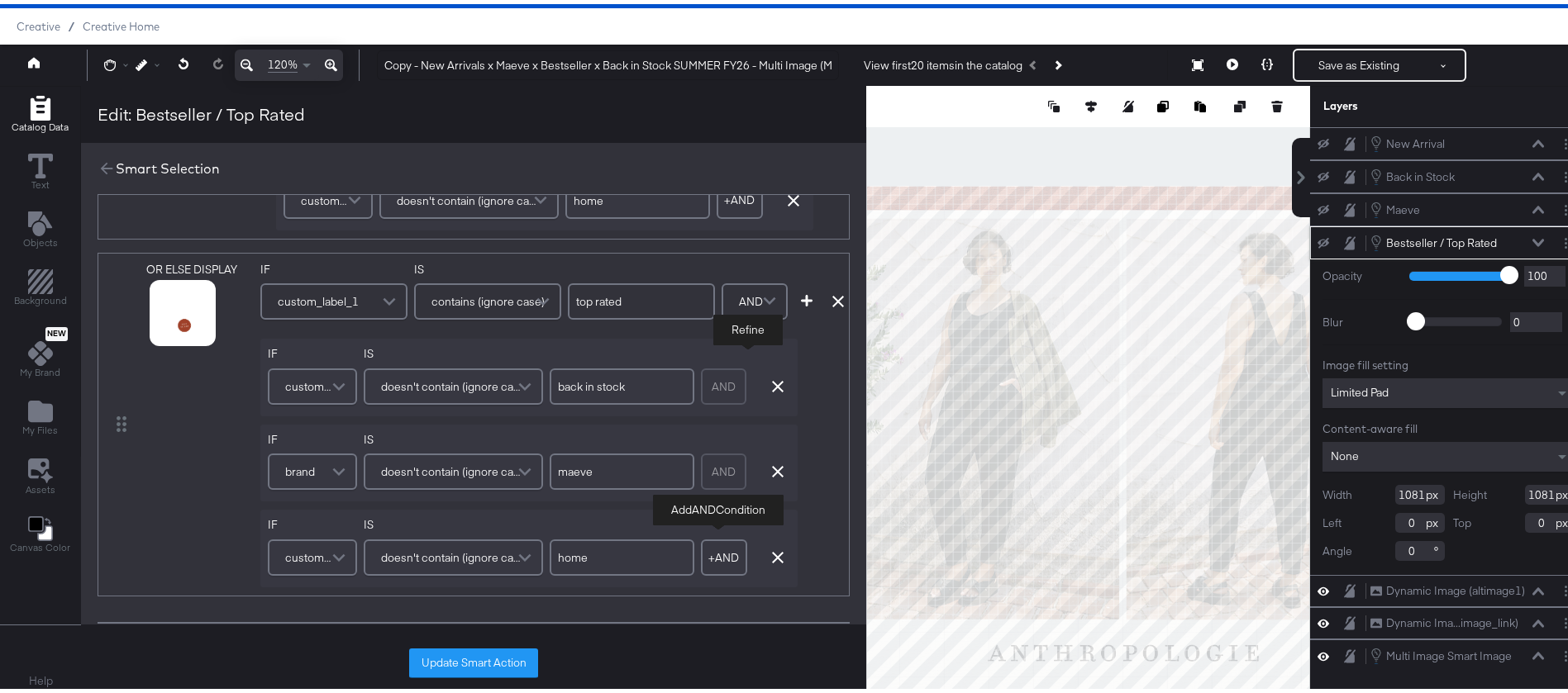 click on "+  AND" at bounding box center (724, 553) 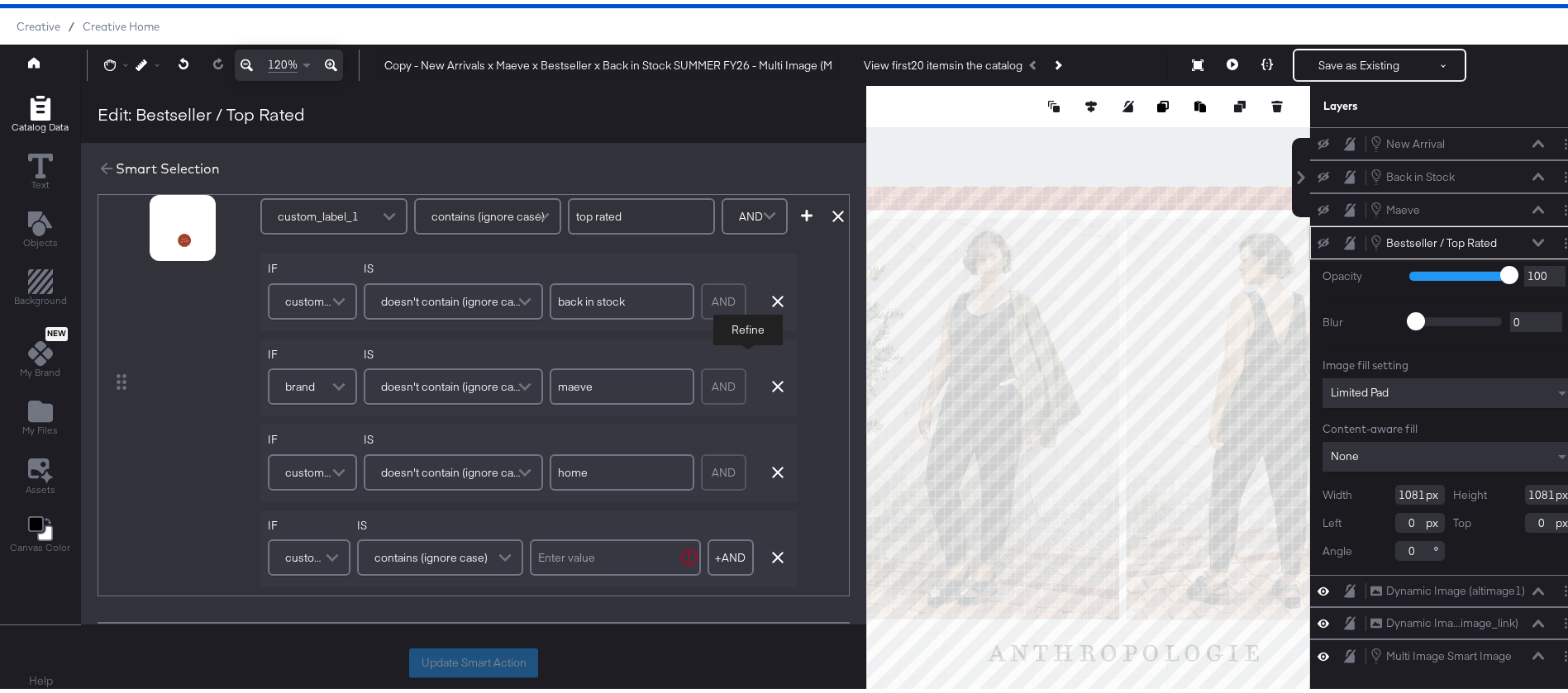 scroll, scrollTop: 1929, scrollLeft: 0, axis: vertical 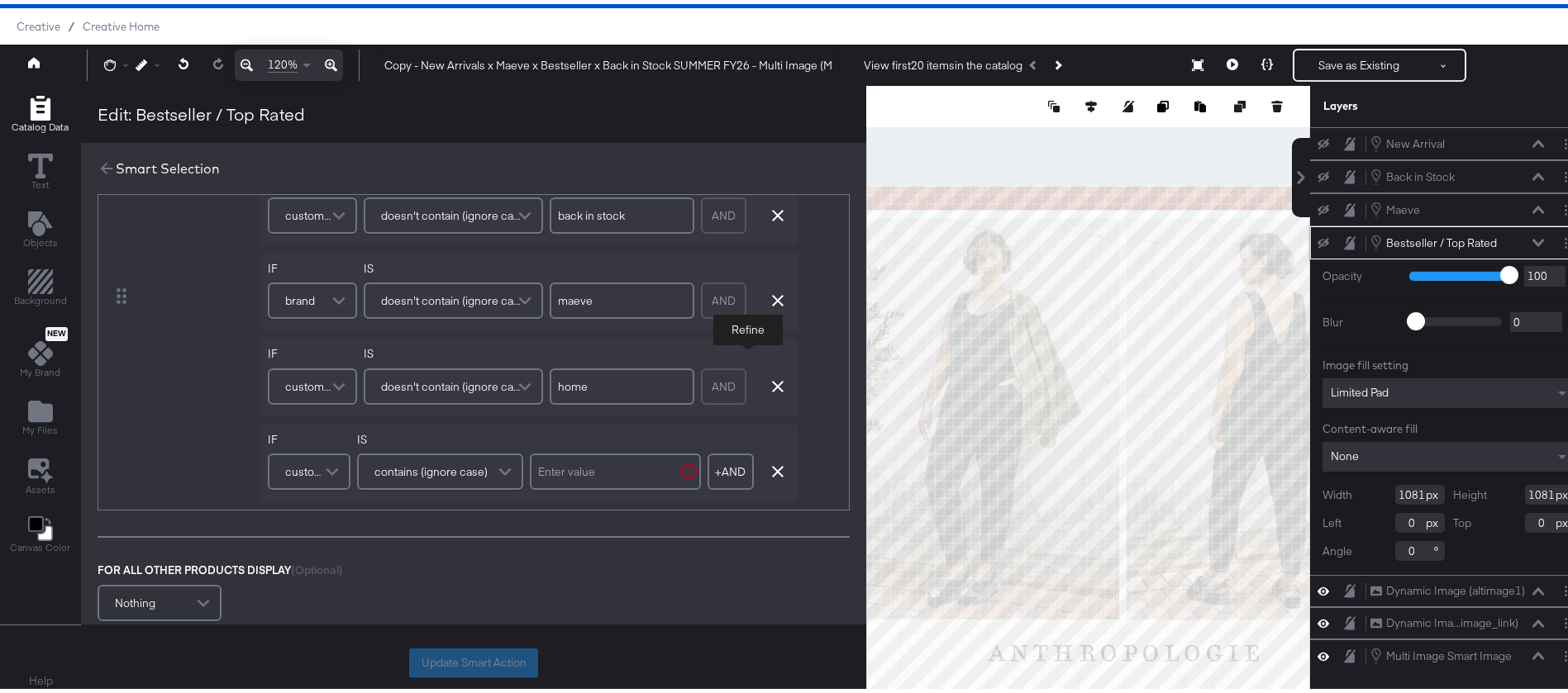 click on "custom_label_1" at bounding box center [307, 468] 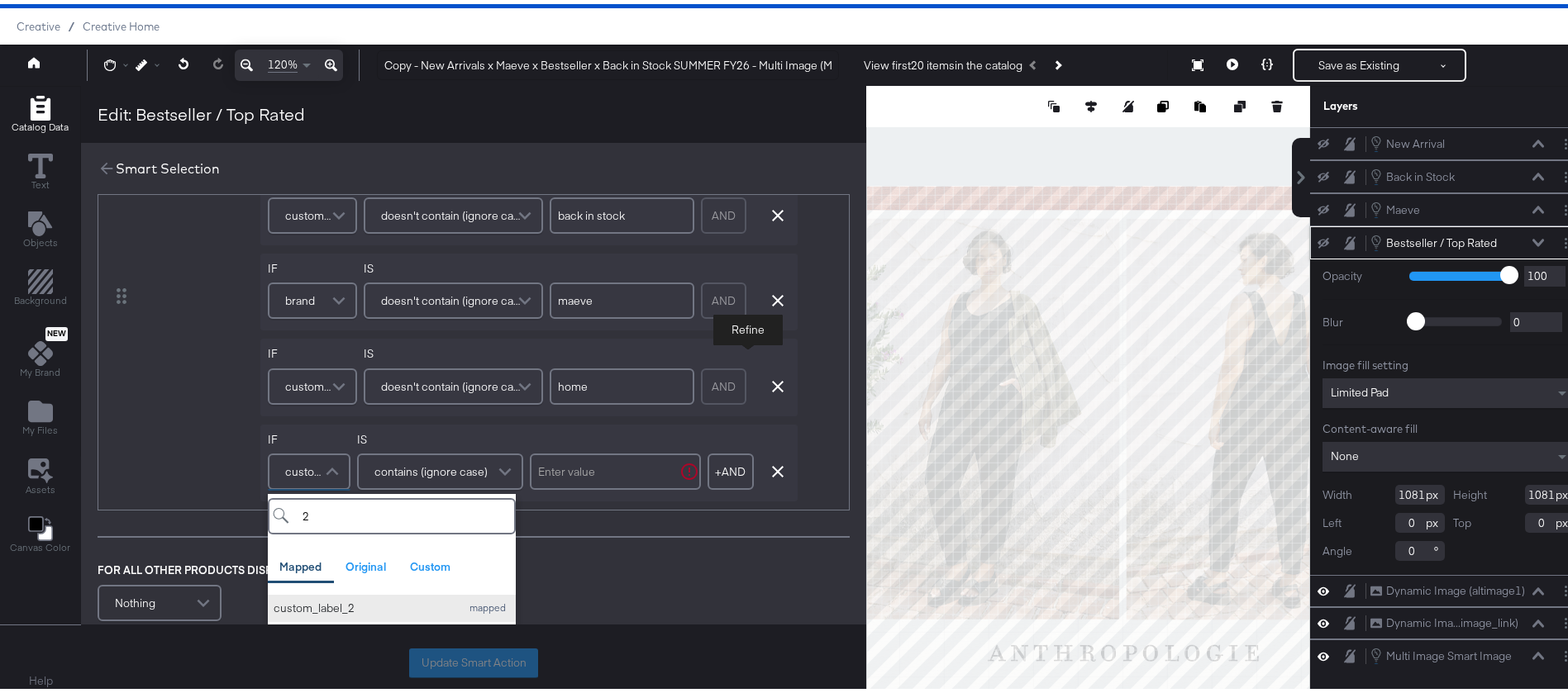 type on "2" 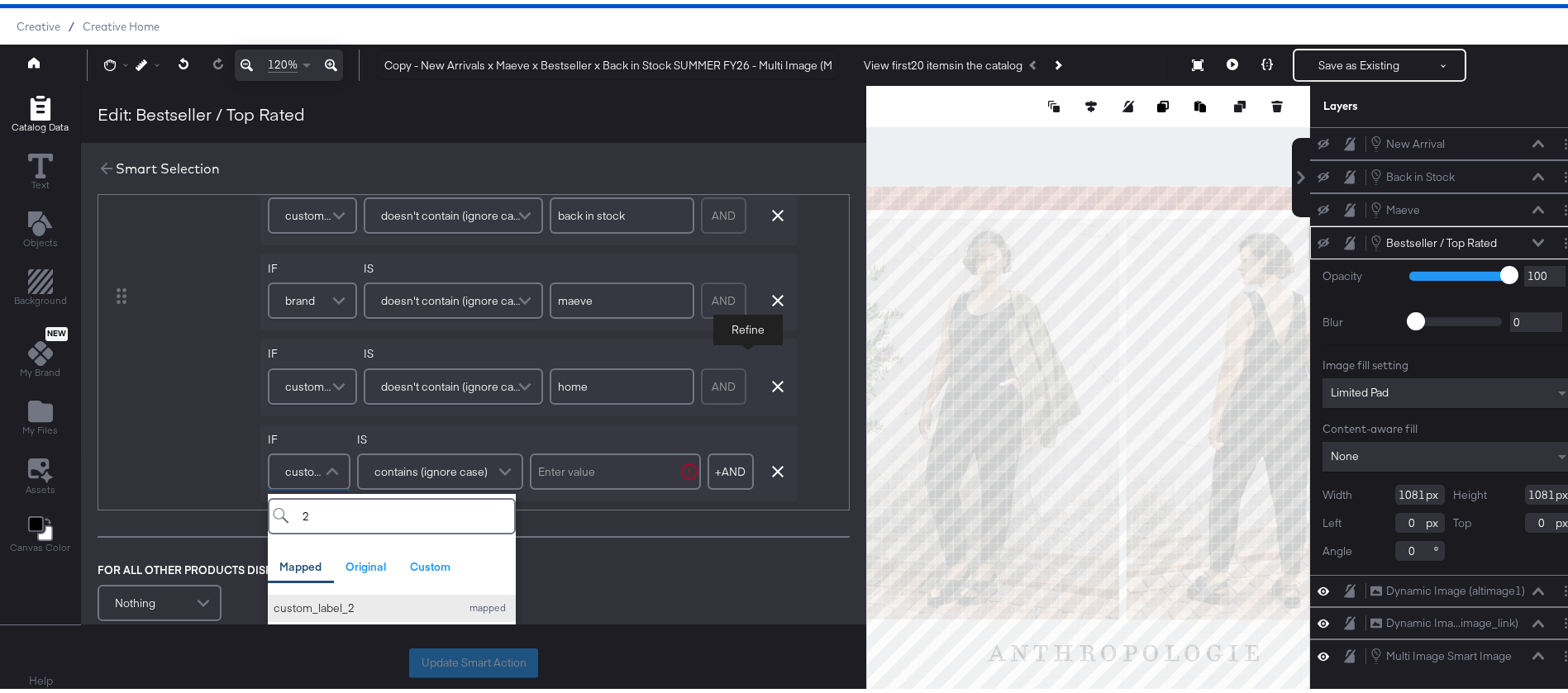 click on "custom_label_2 mapped" at bounding box center (392, 604) 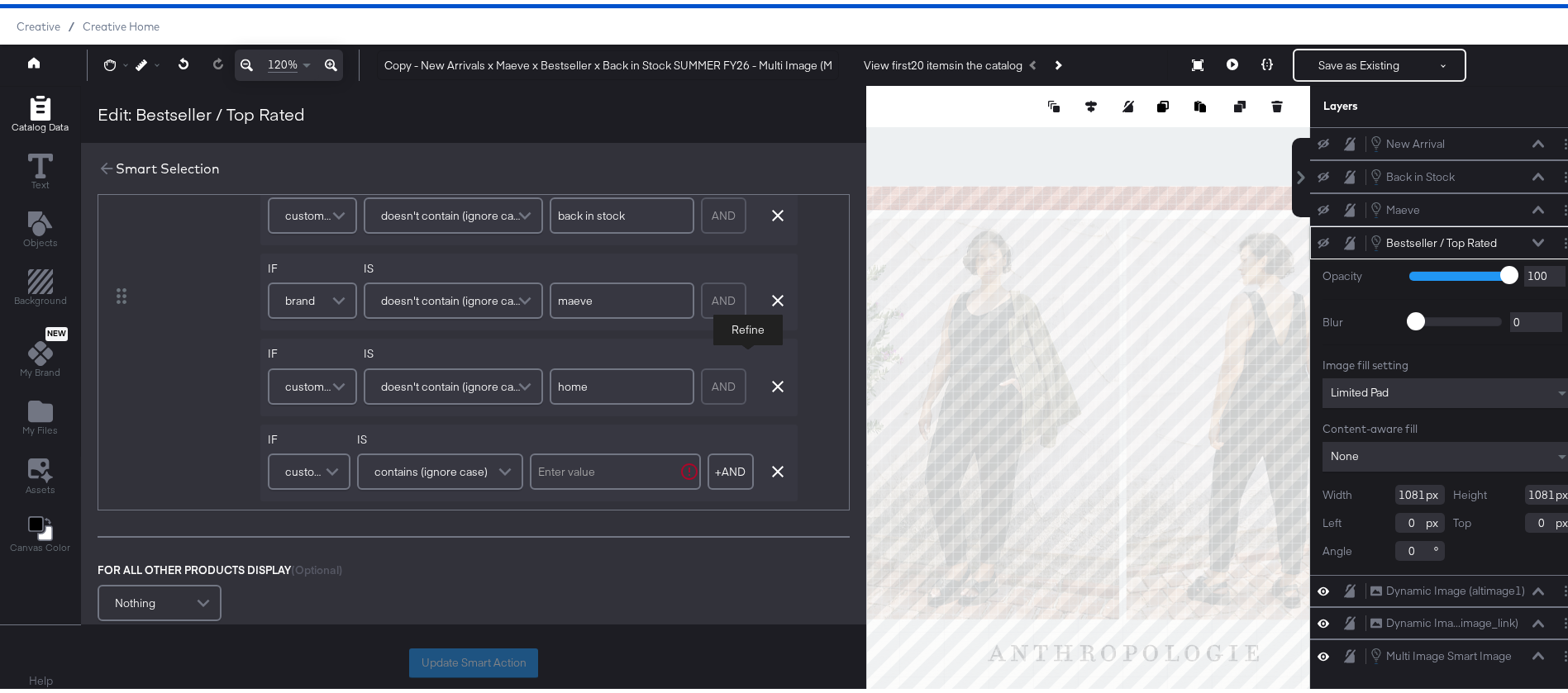click on "contains (ignore case)" at bounding box center (431, 468) 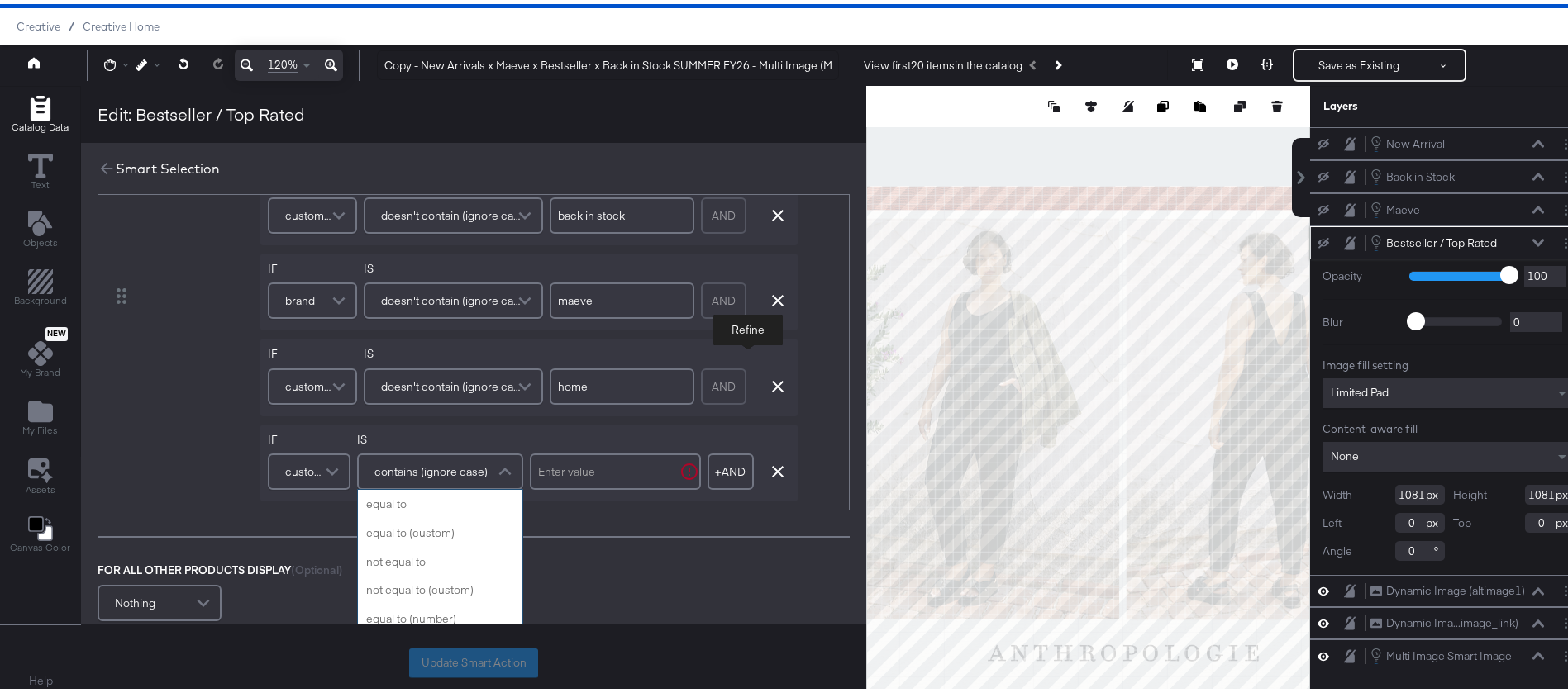 scroll, scrollTop: 660, scrollLeft: 0, axis: vertical 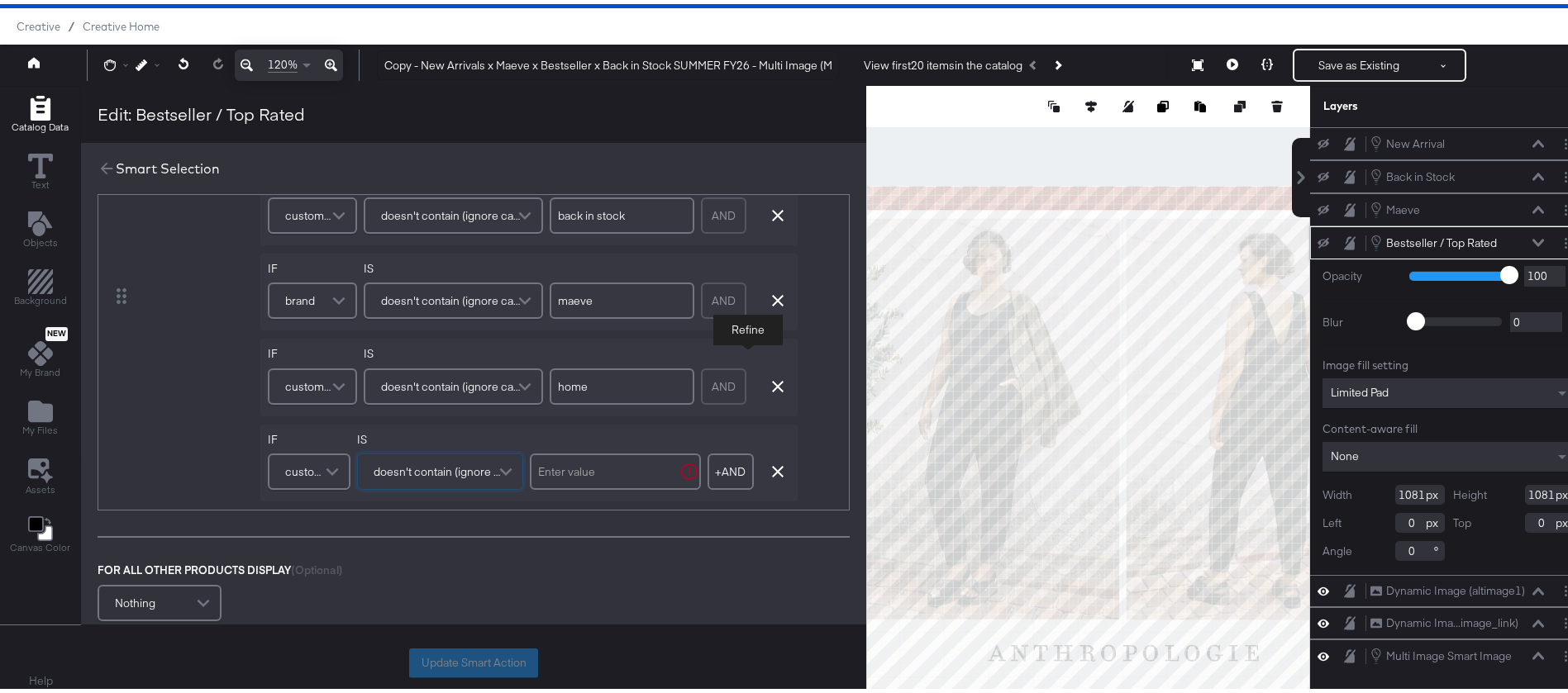 click at bounding box center (615, 468) 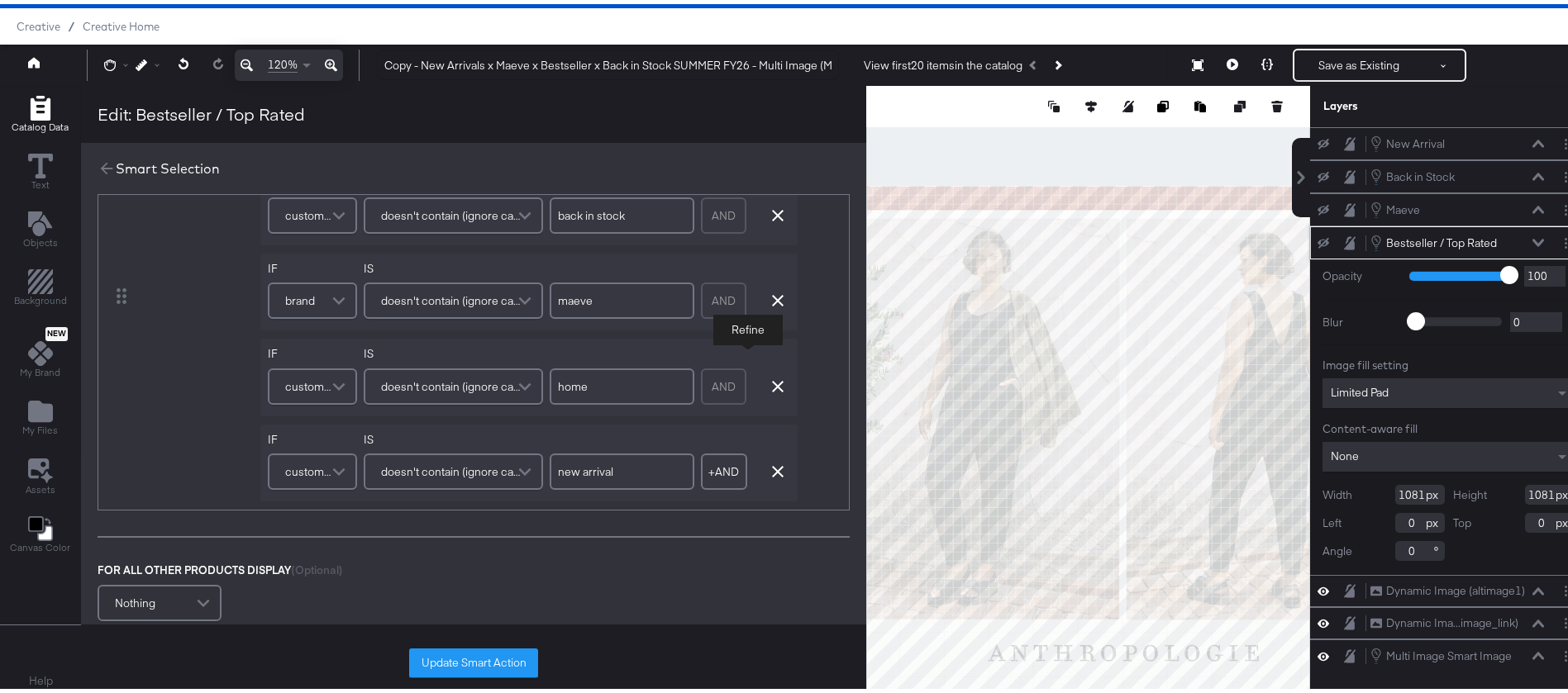 type on "new arrival" 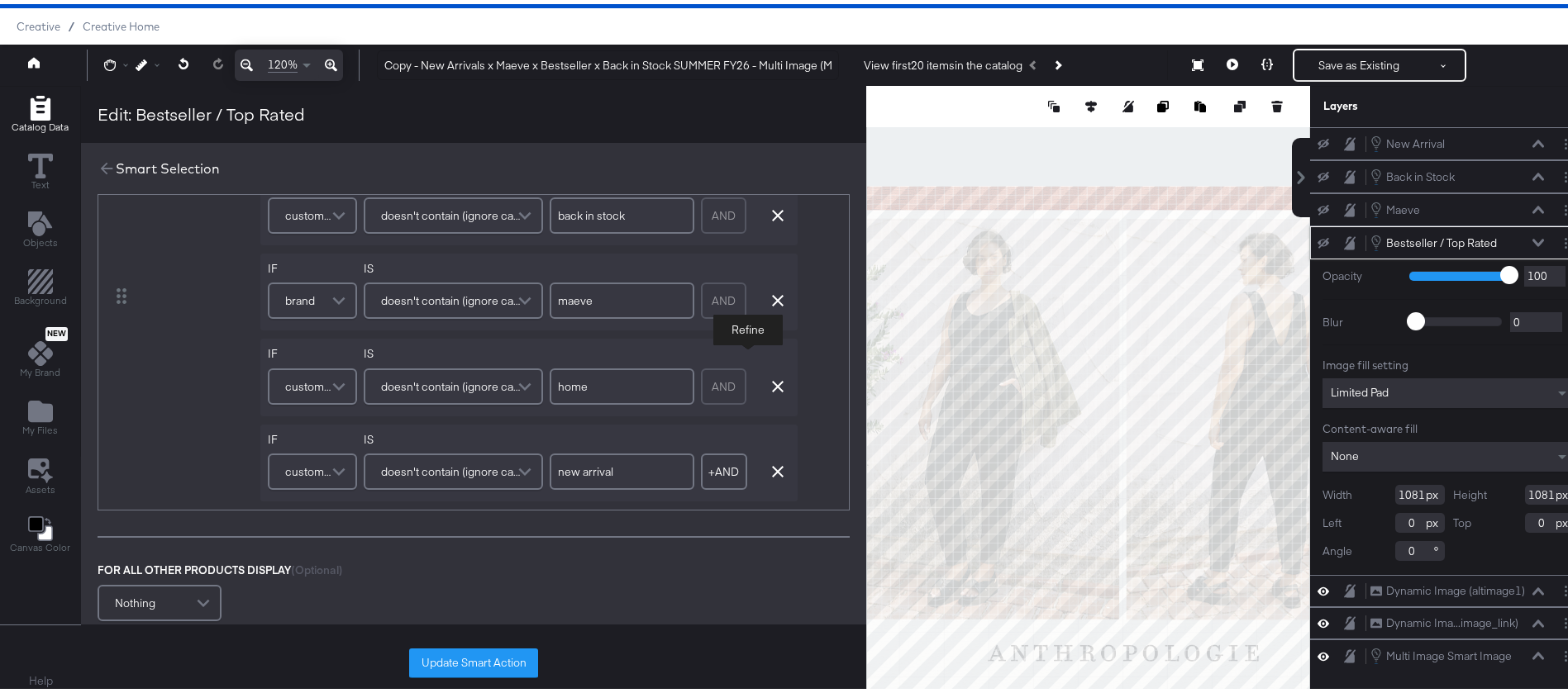 click on "OR ELSE DISPLAY" at bounding box center [200, 292] 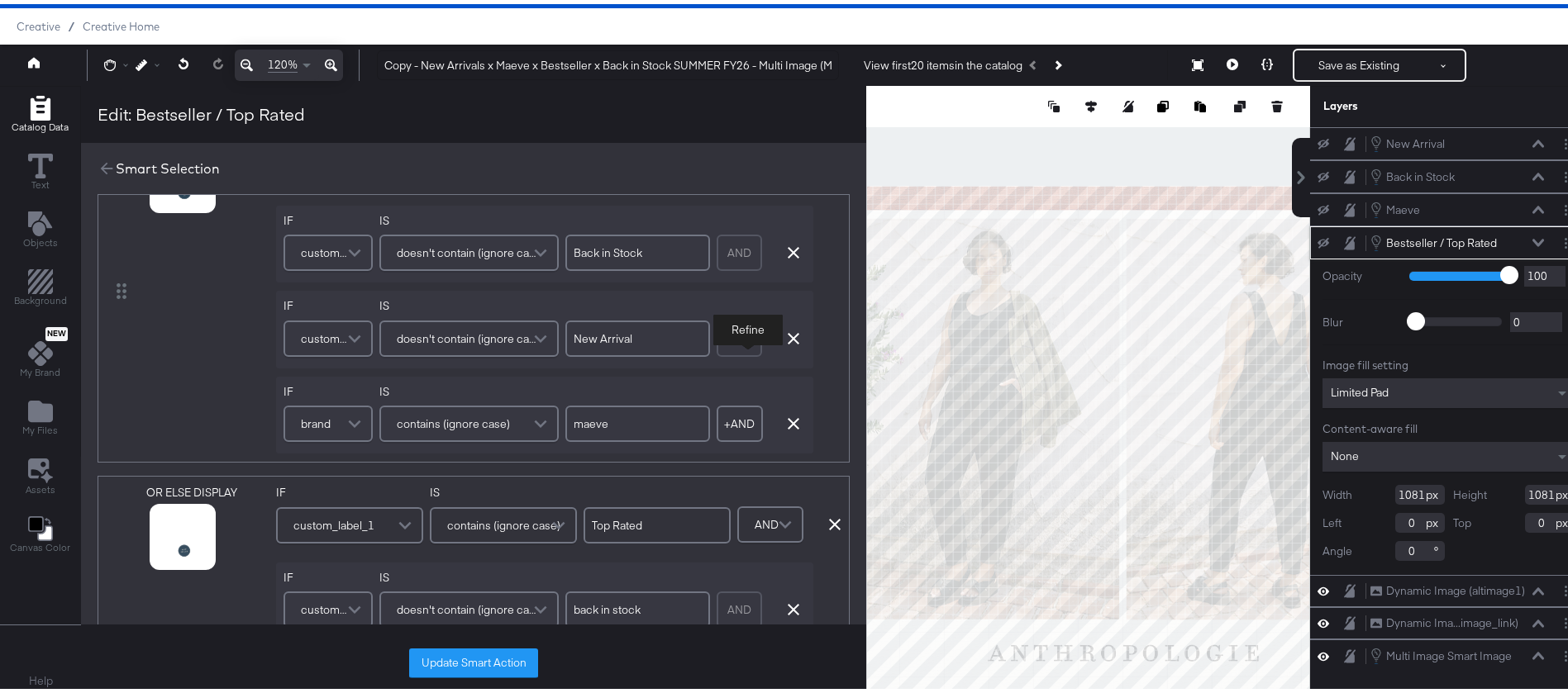 scroll, scrollTop: 0, scrollLeft: 0, axis: both 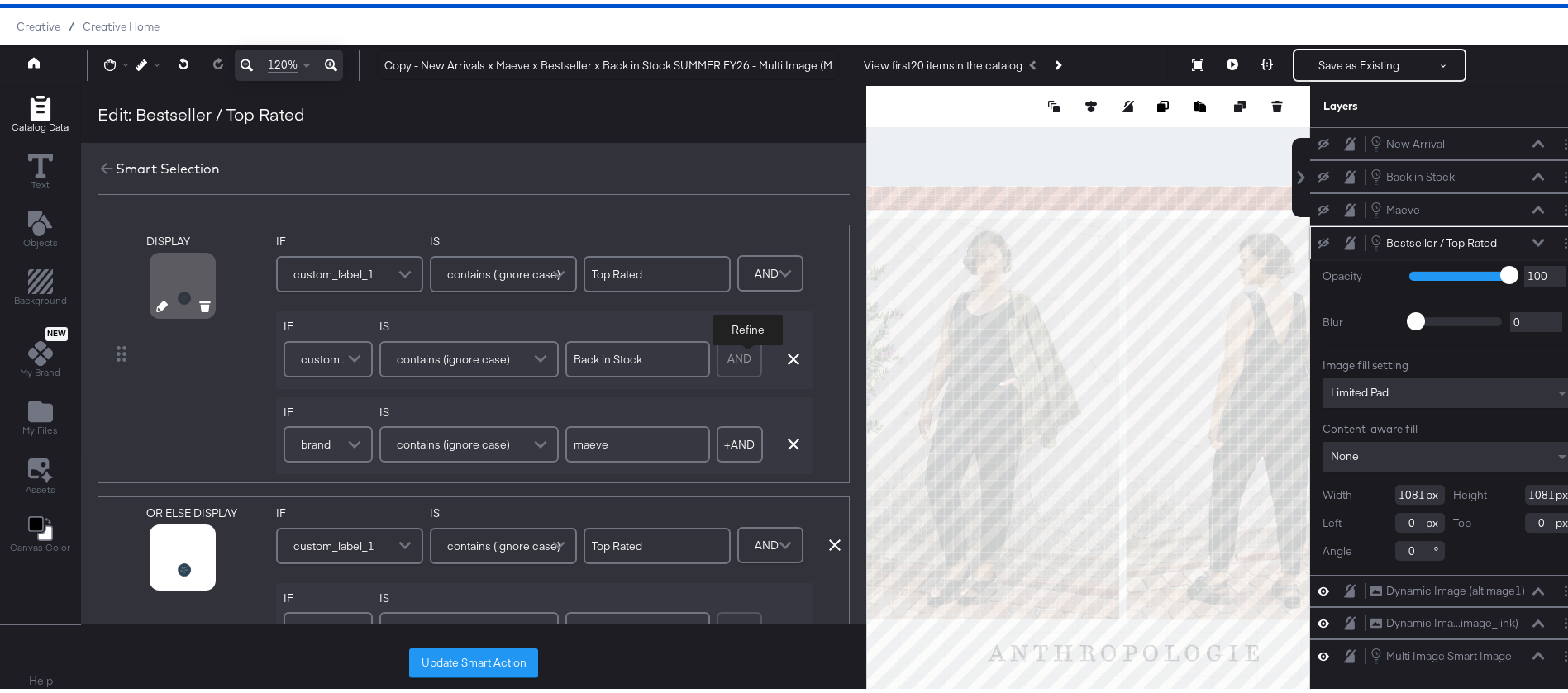 click 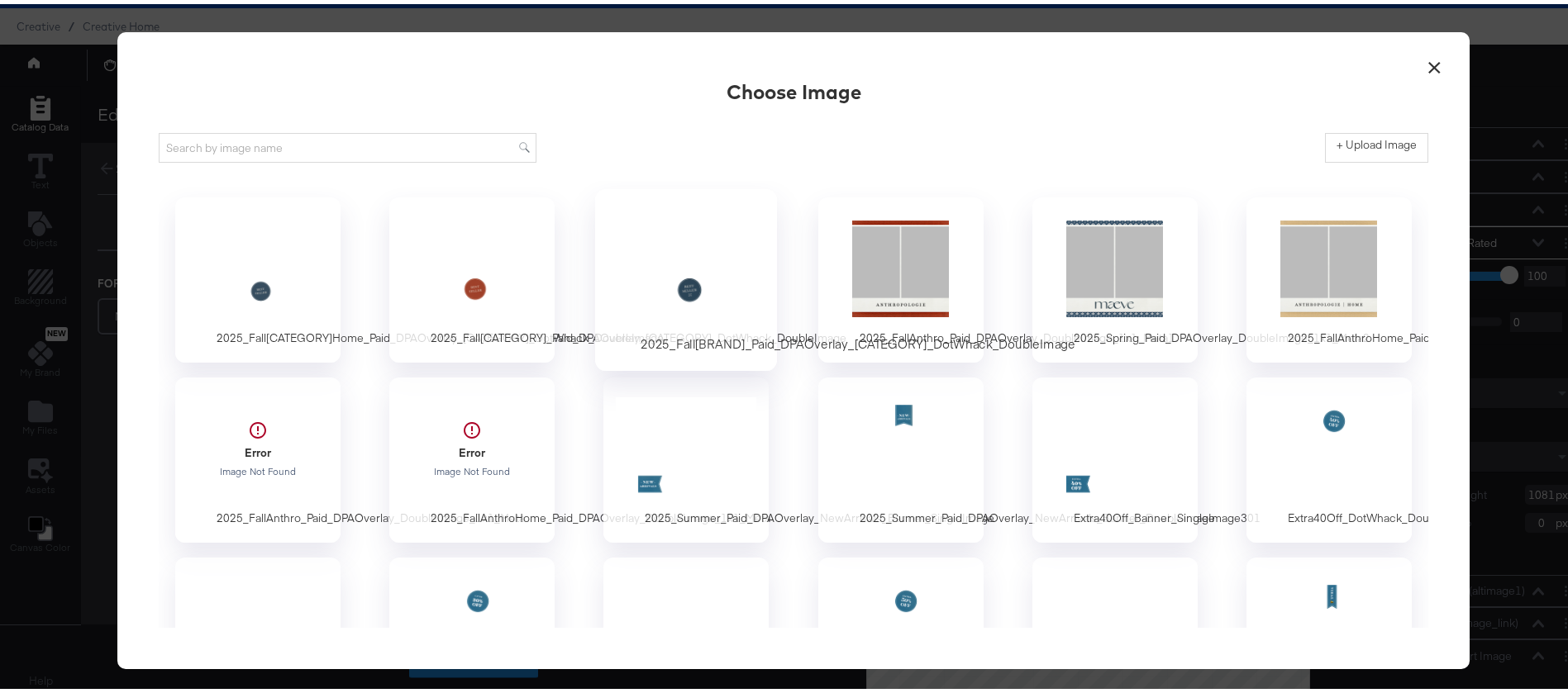 click at bounding box center [686, 264] 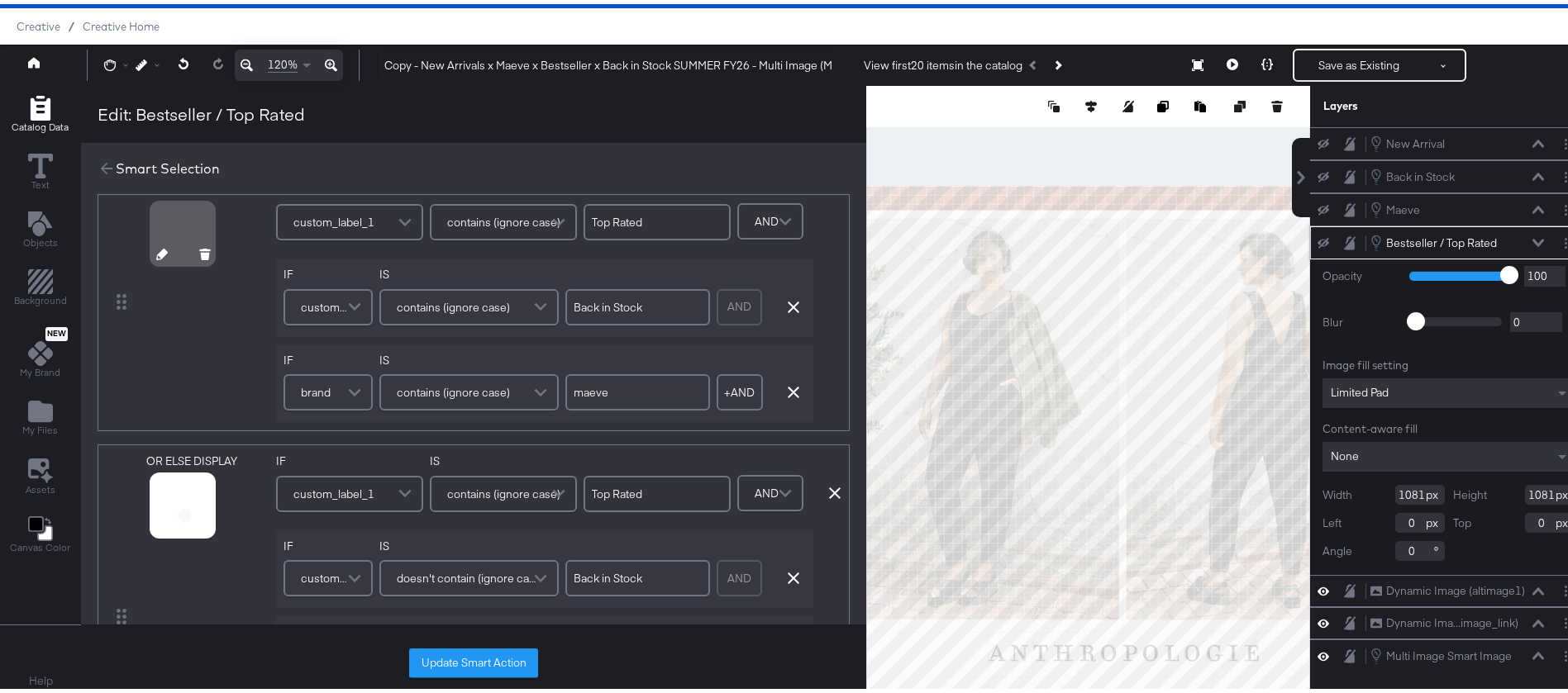 scroll, scrollTop: 221, scrollLeft: 0, axis: vertical 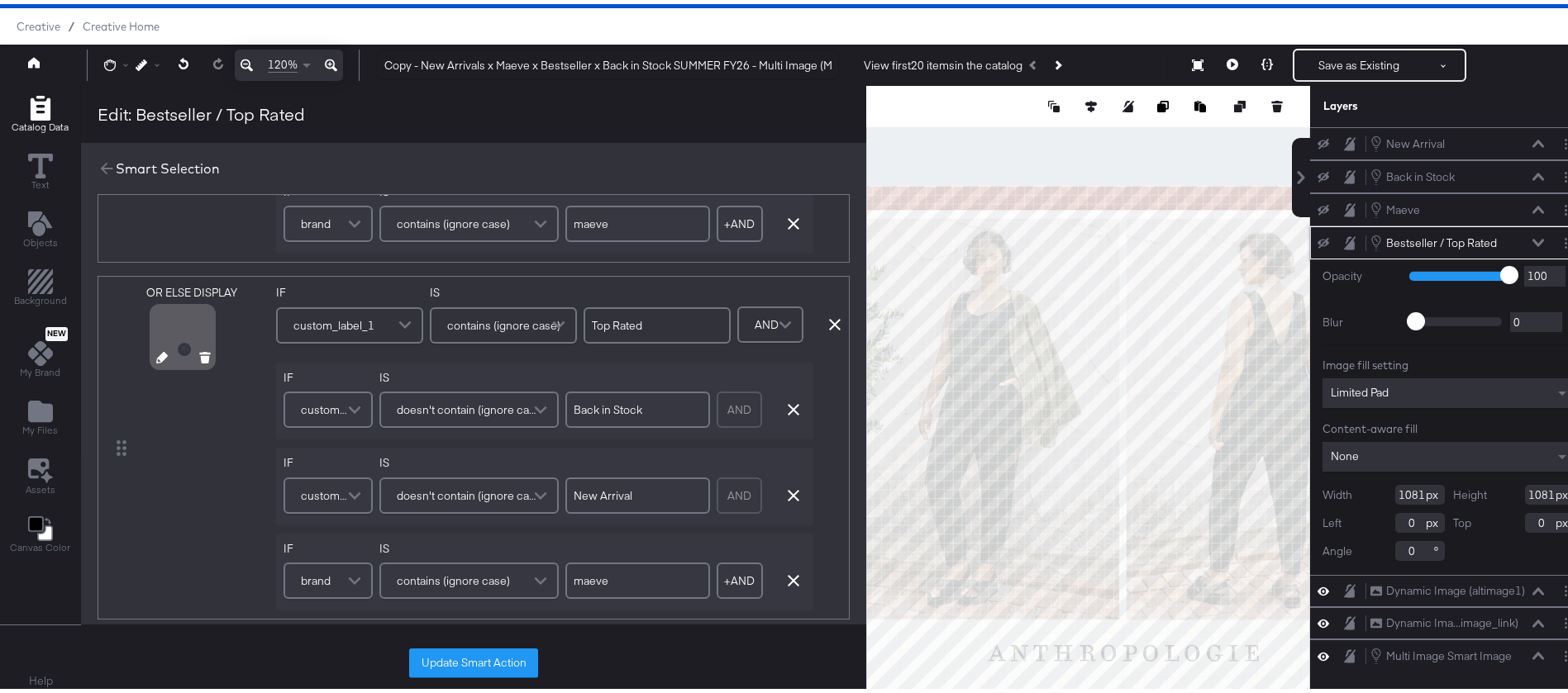 click 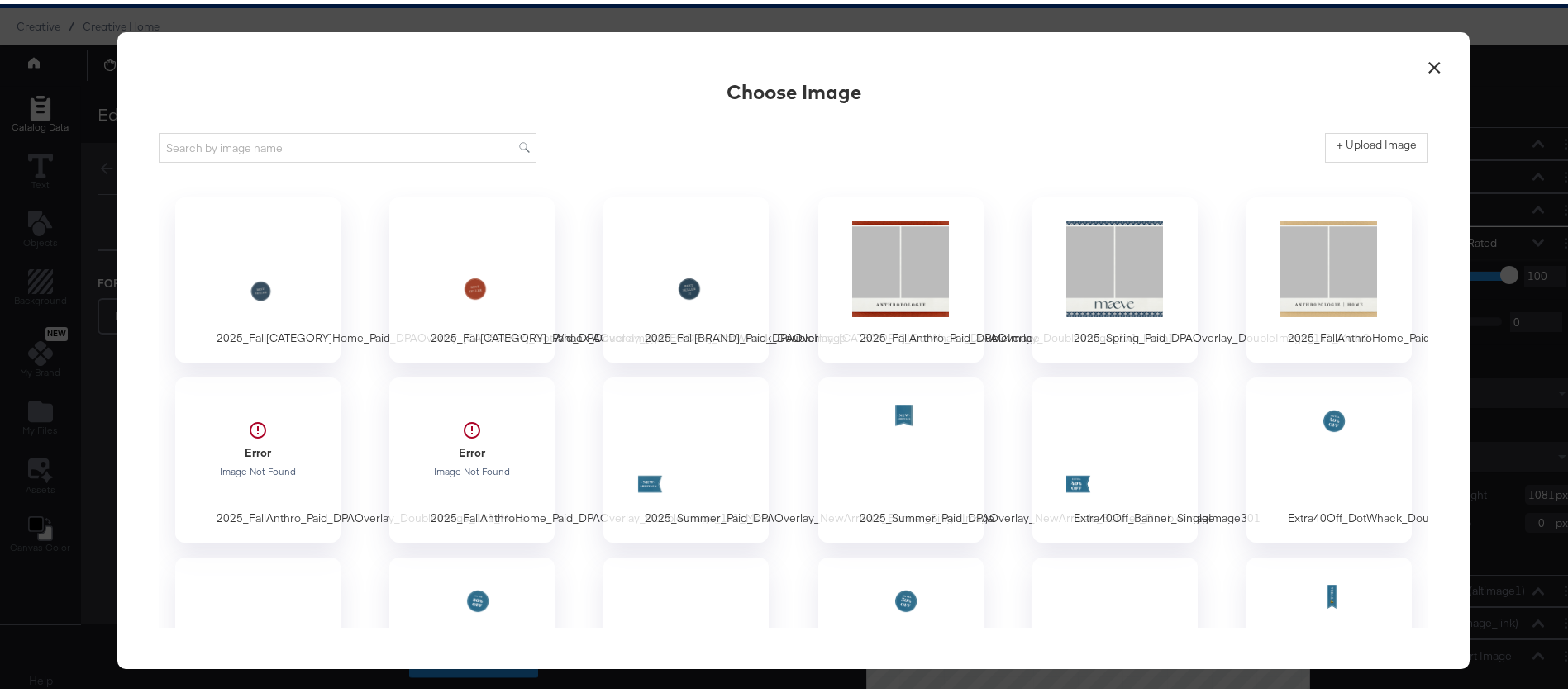 scroll, scrollTop: 0, scrollLeft: 0, axis: both 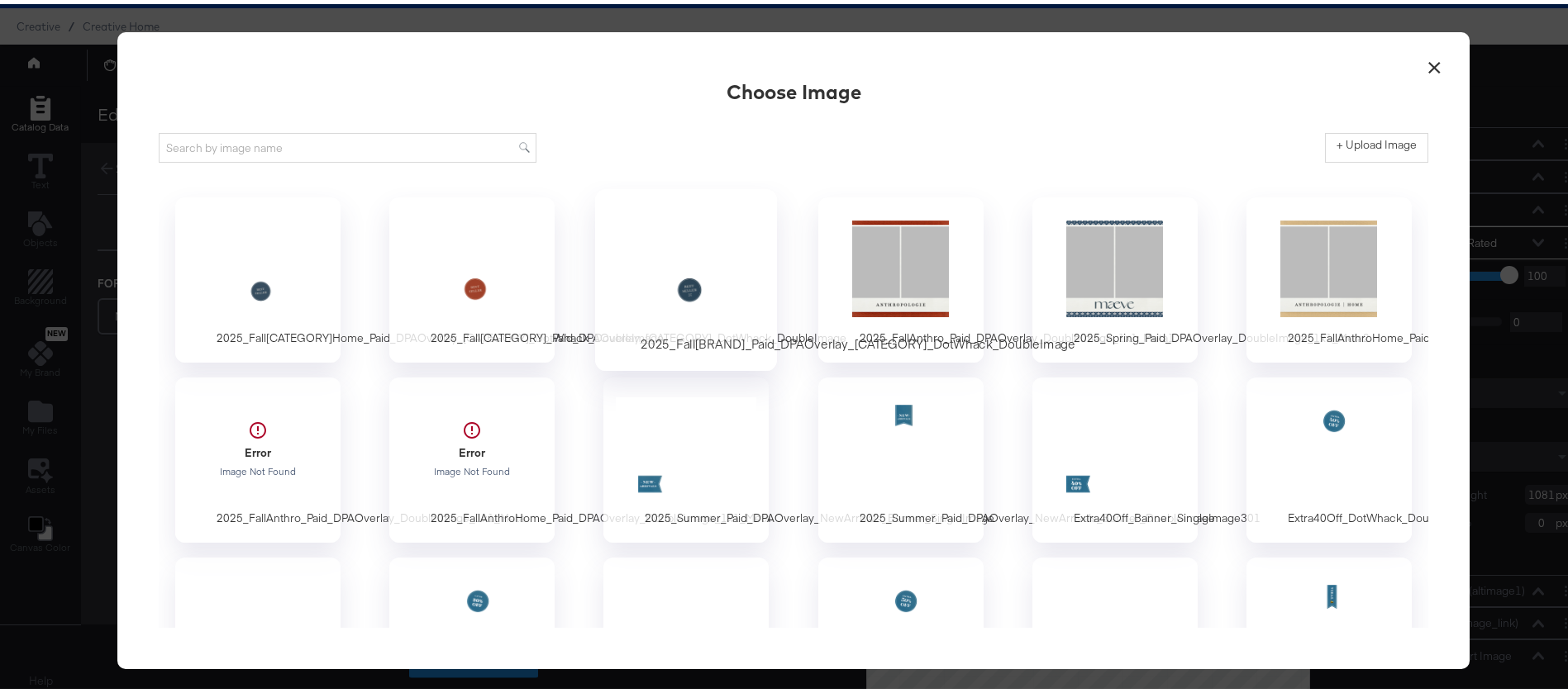 click at bounding box center [686, 264] 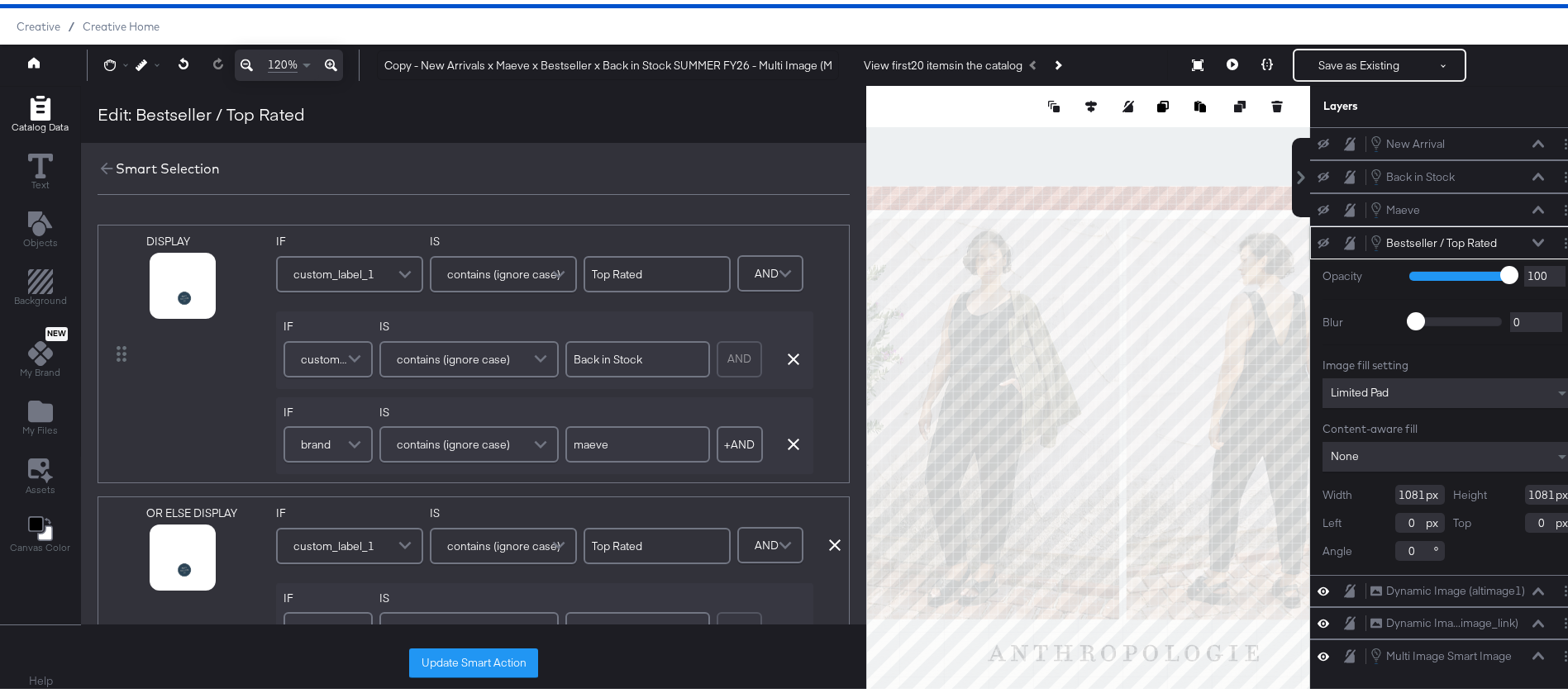 scroll, scrollTop: 0, scrollLeft: 0, axis: both 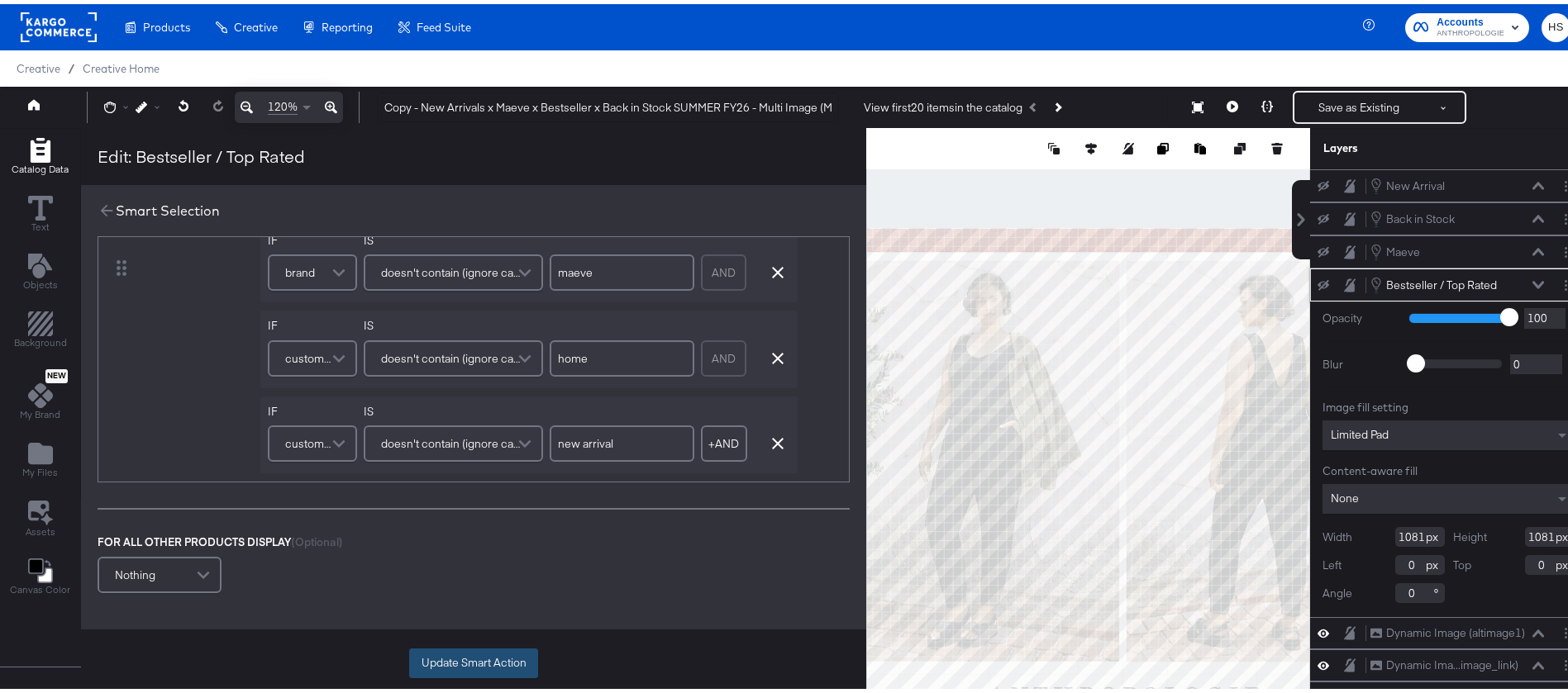 click on "Update Smart Action" at bounding box center [474, 659] 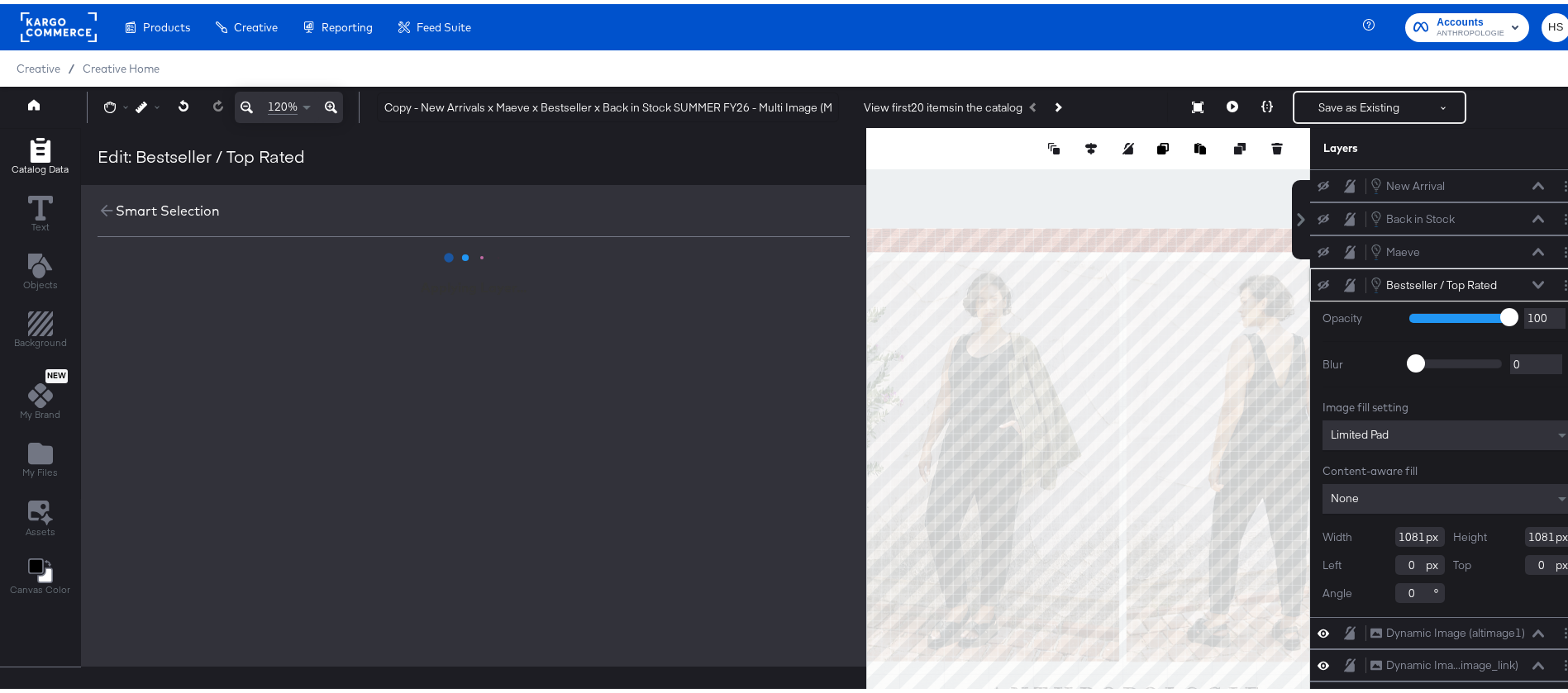 scroll, scrollTop: 0, scrollLeft: 0, axis: both 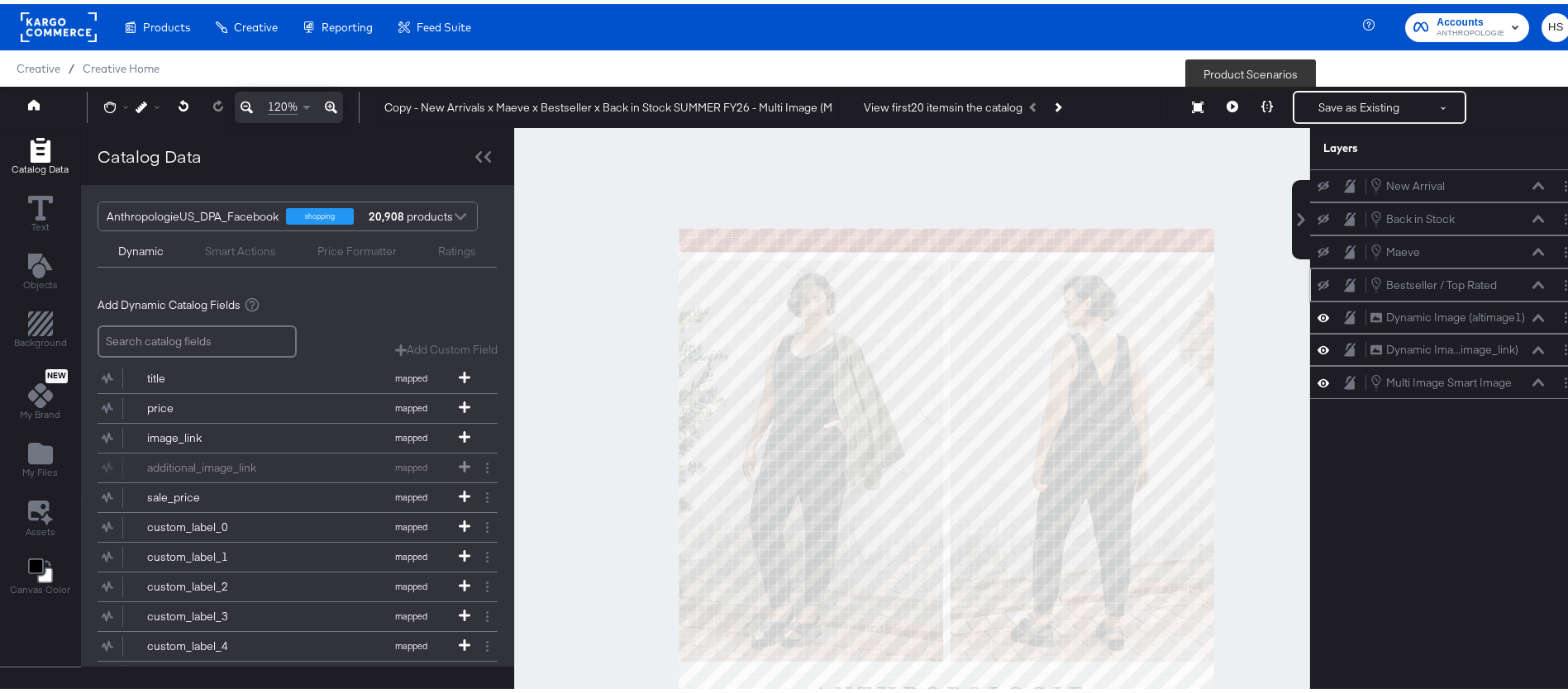 click 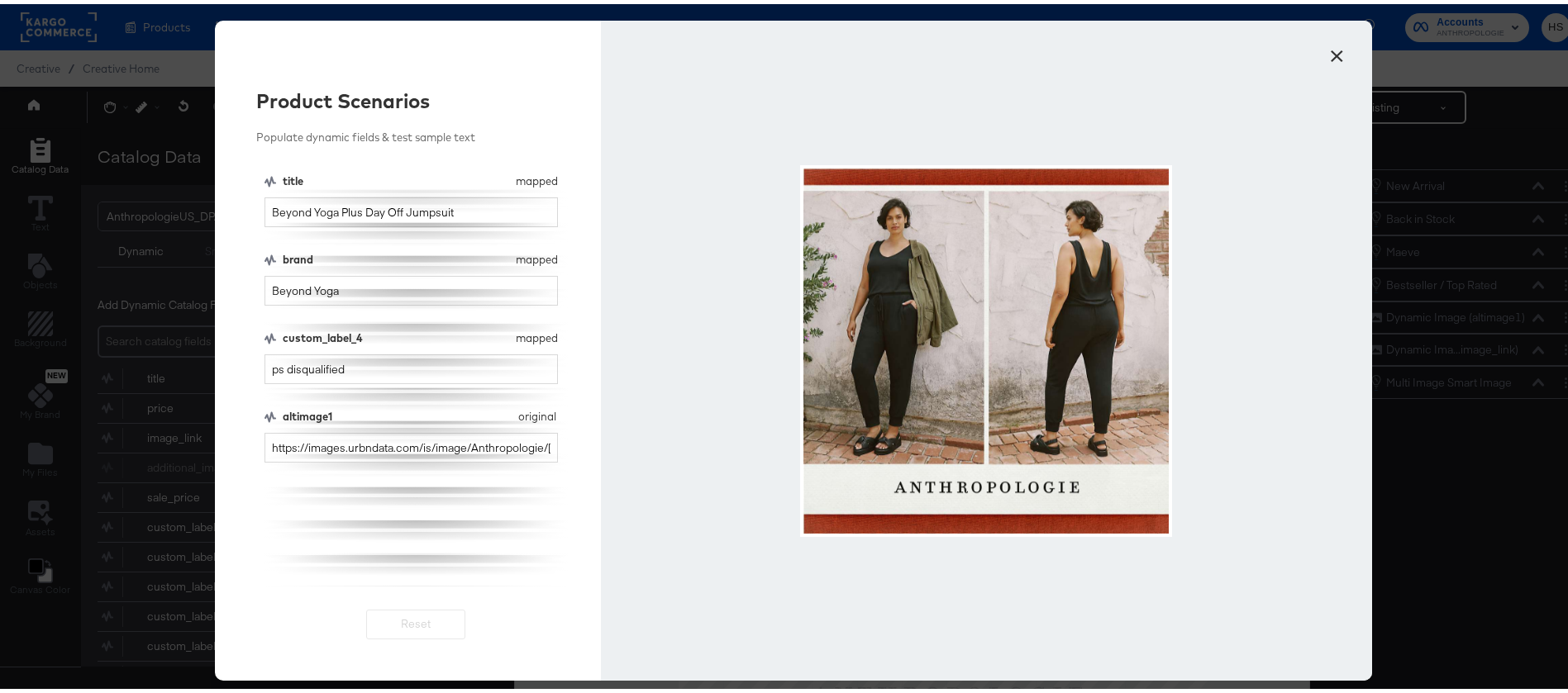 click on "×" at bounding box center [1337, 48] 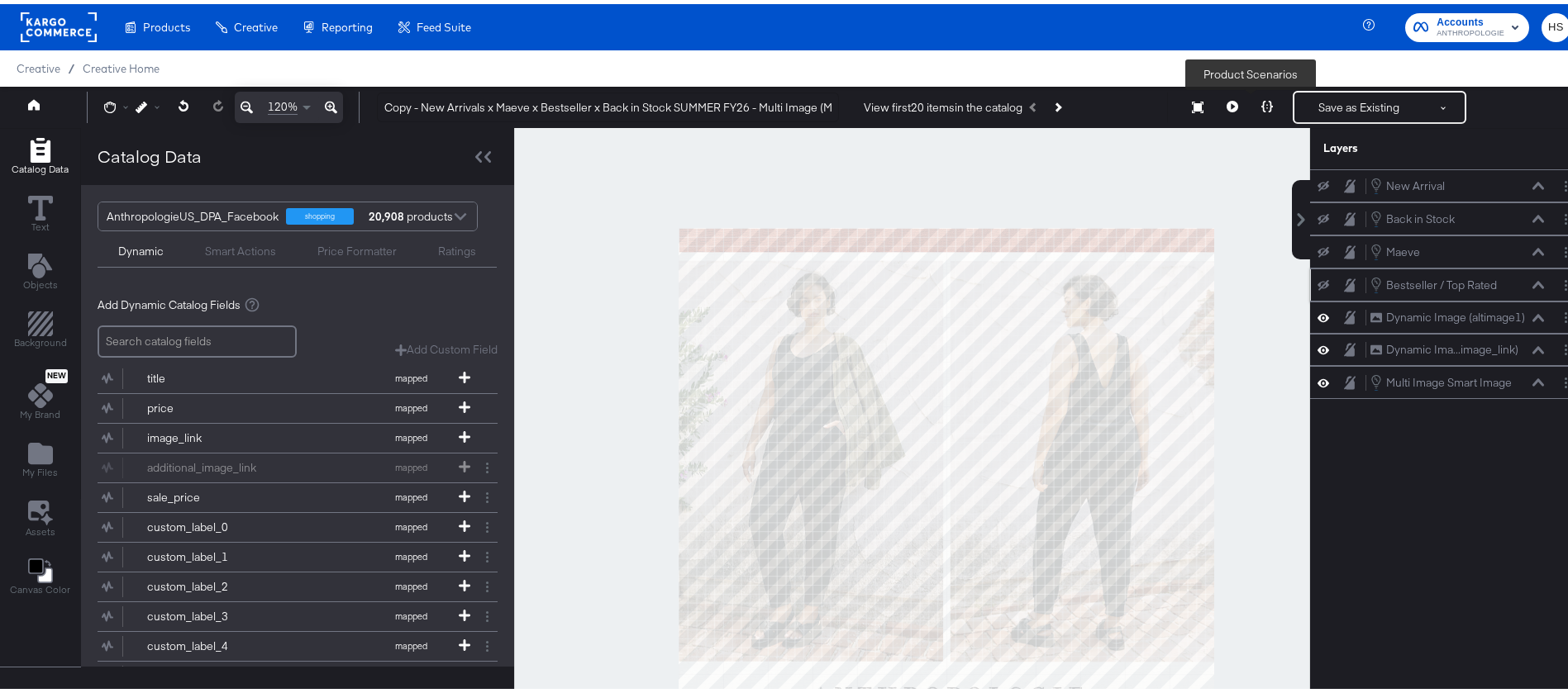 click 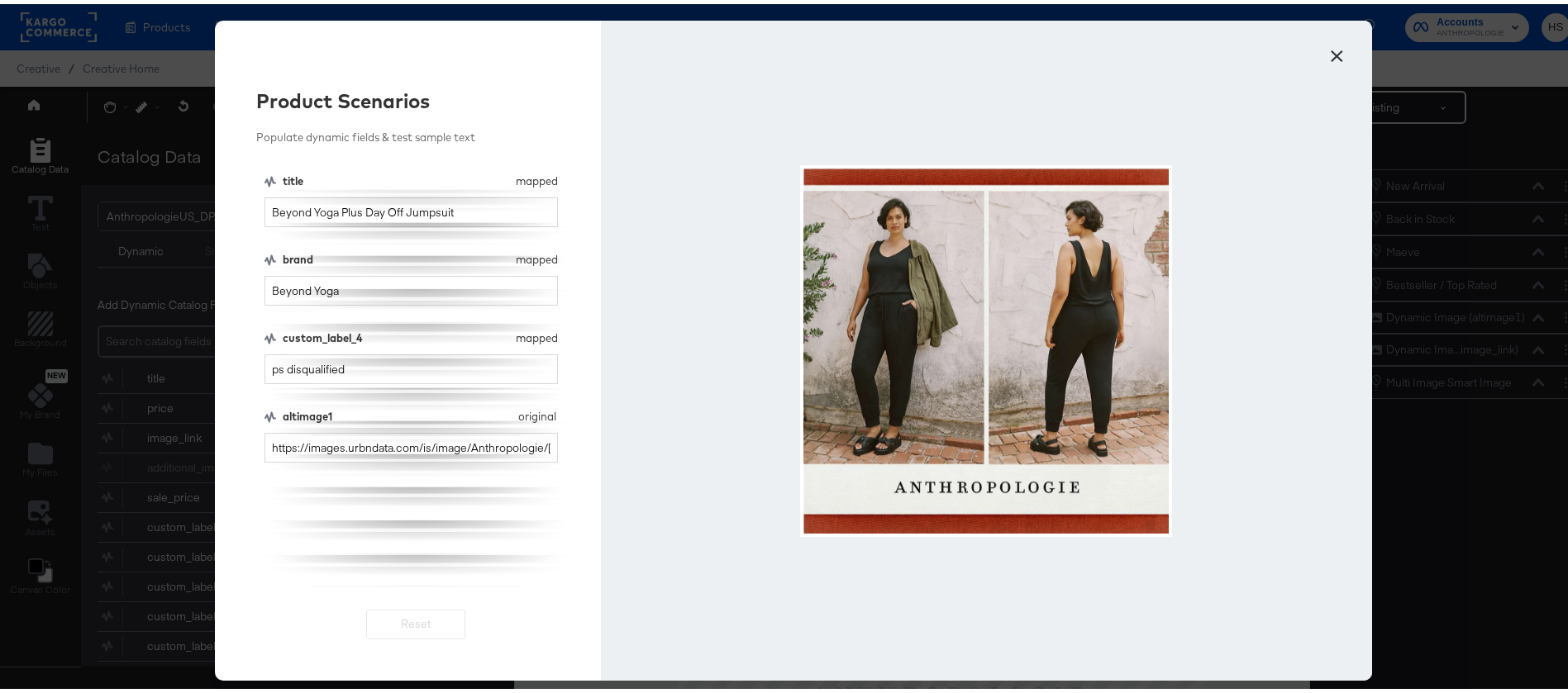 click on "×" at bounding box center [1337, 48] 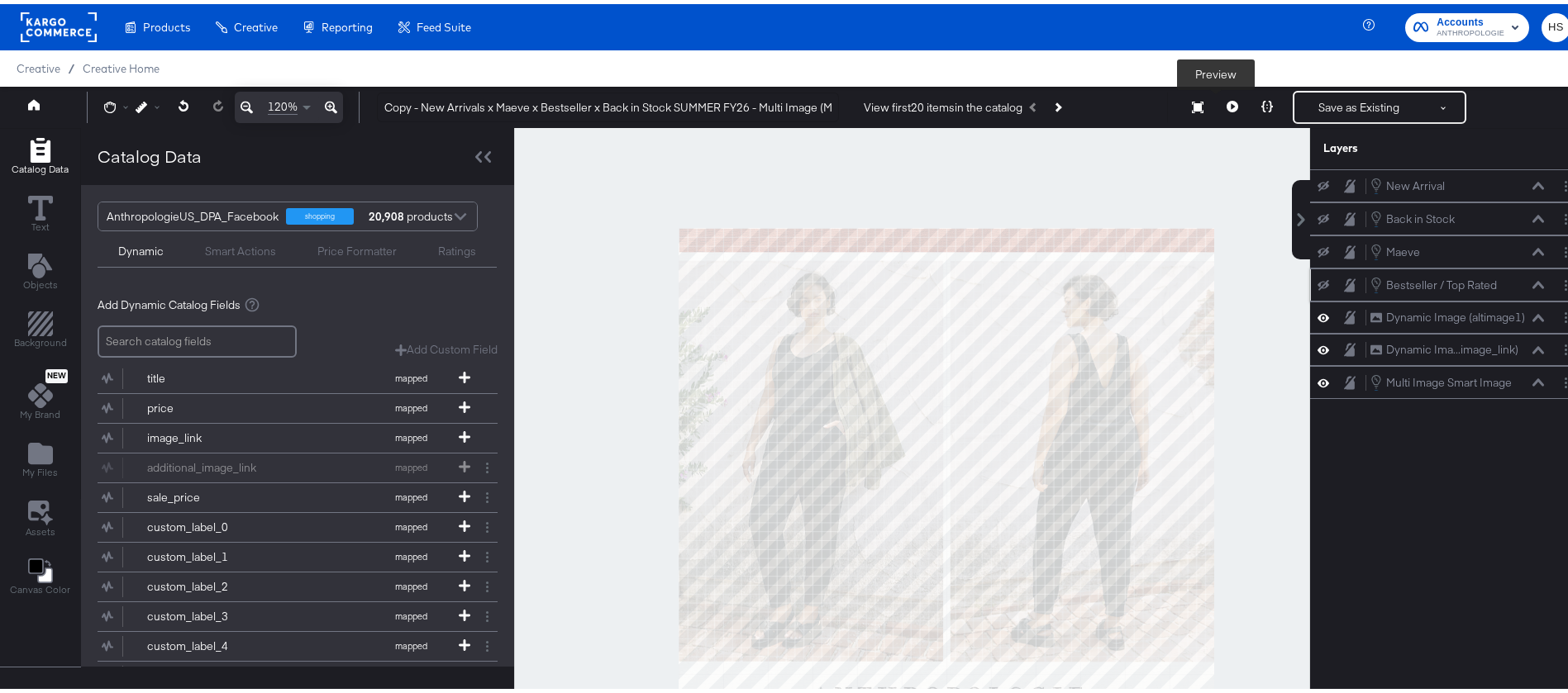 click at bounding box center [1232, 103] 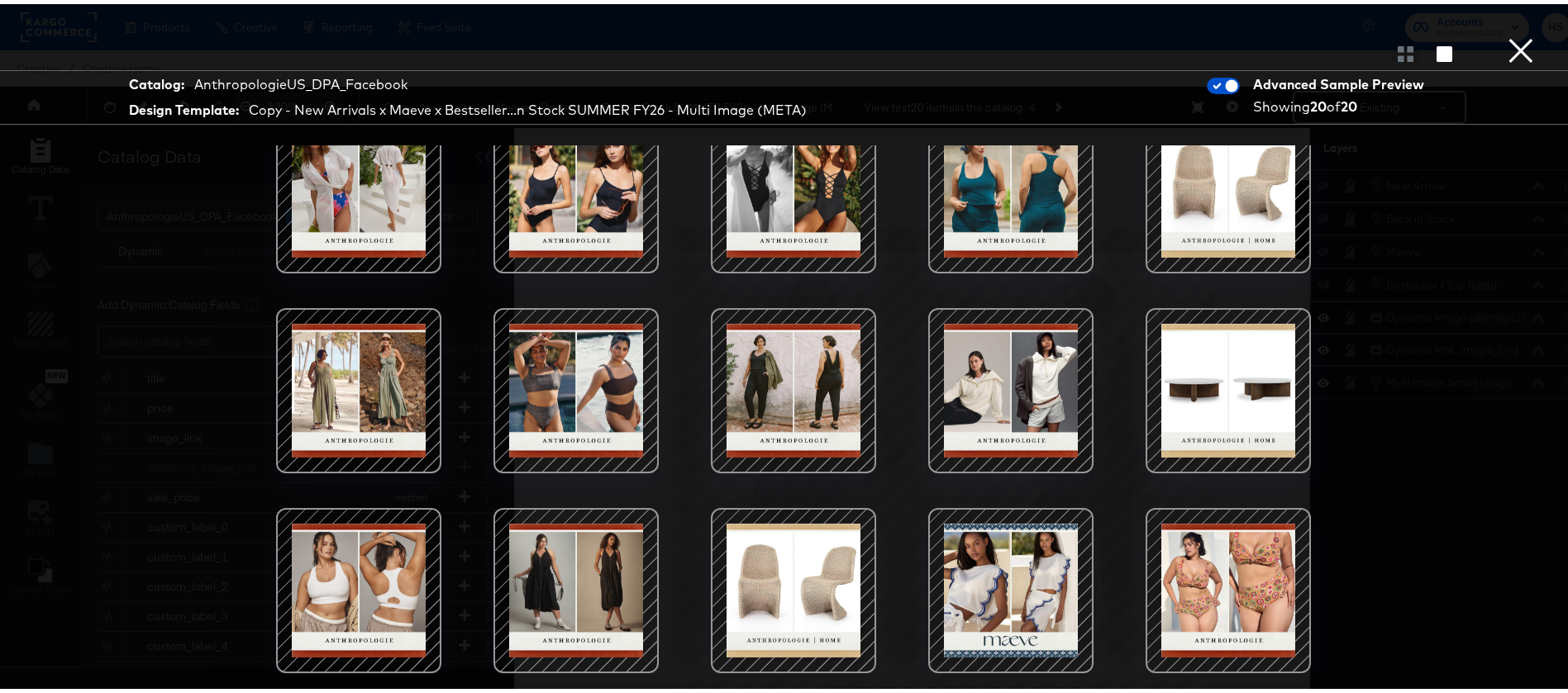 scroll, scrollTop: 256, scrollLeft: 0, axis: vertical 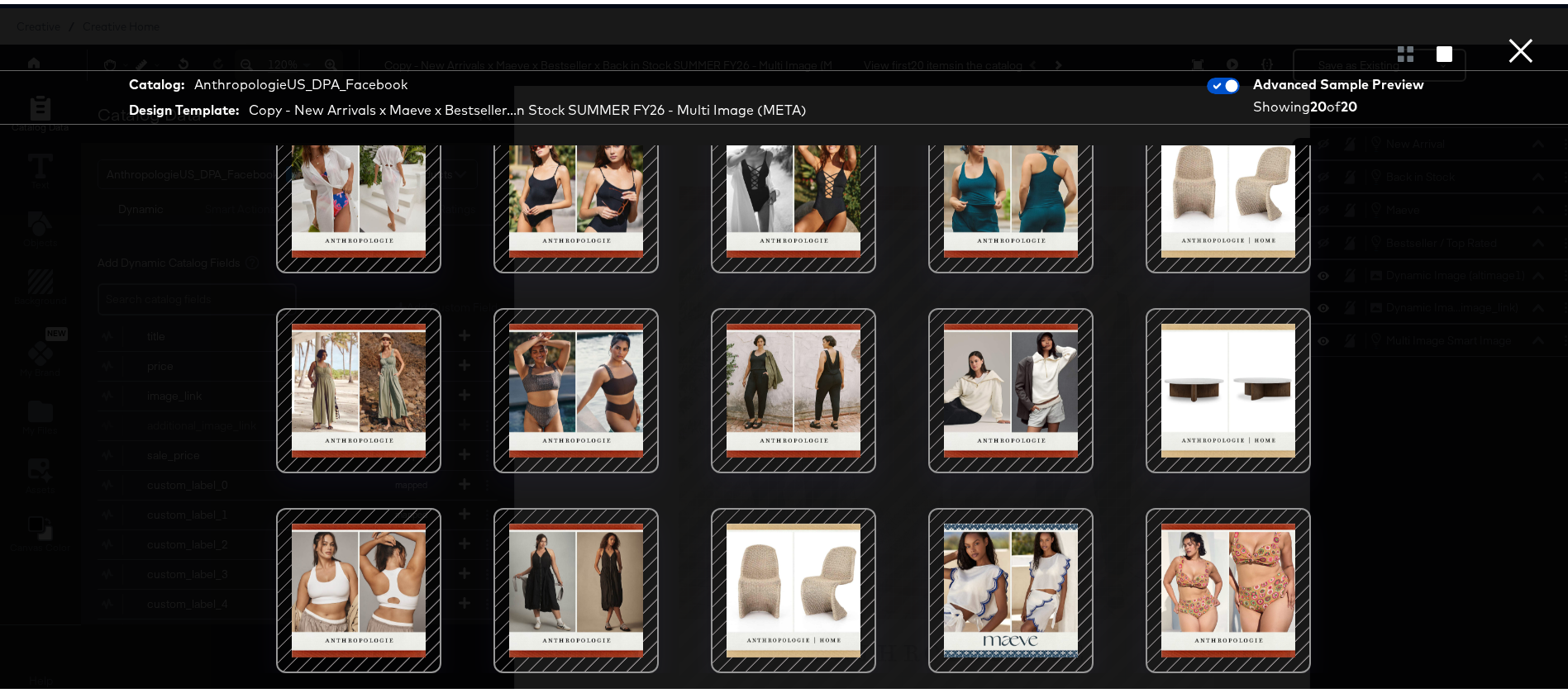 click at bounding box center [1011, 586] 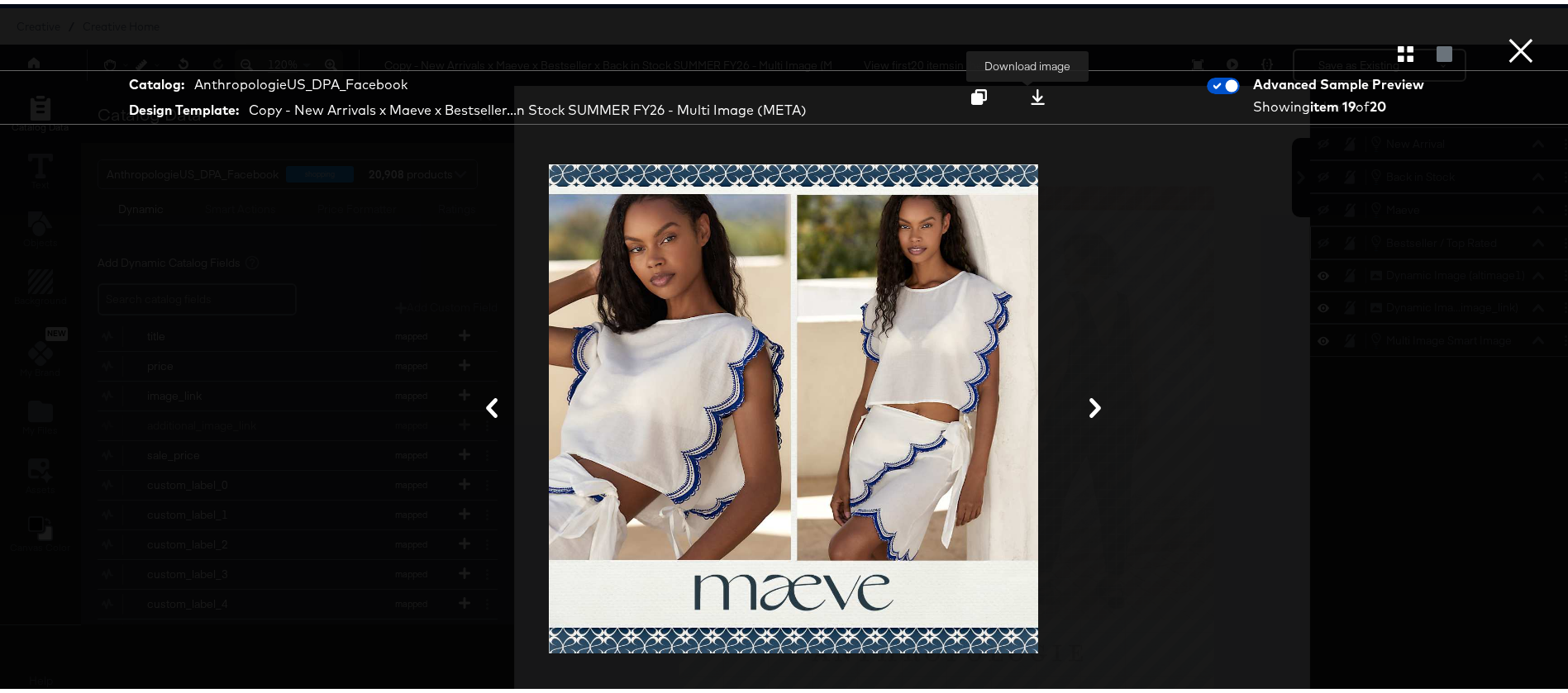 click at bounding box center [1037, 93] 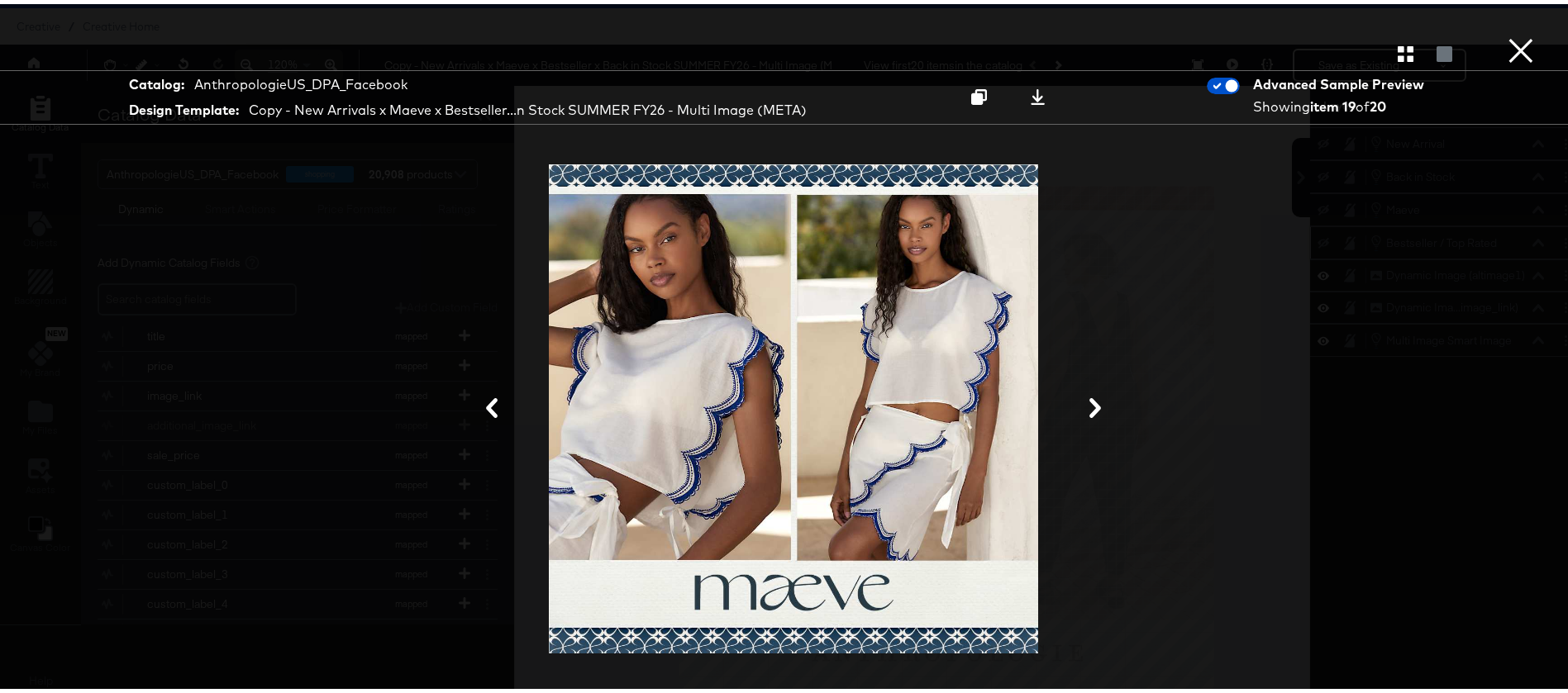 click at bounding box center [794, 405] 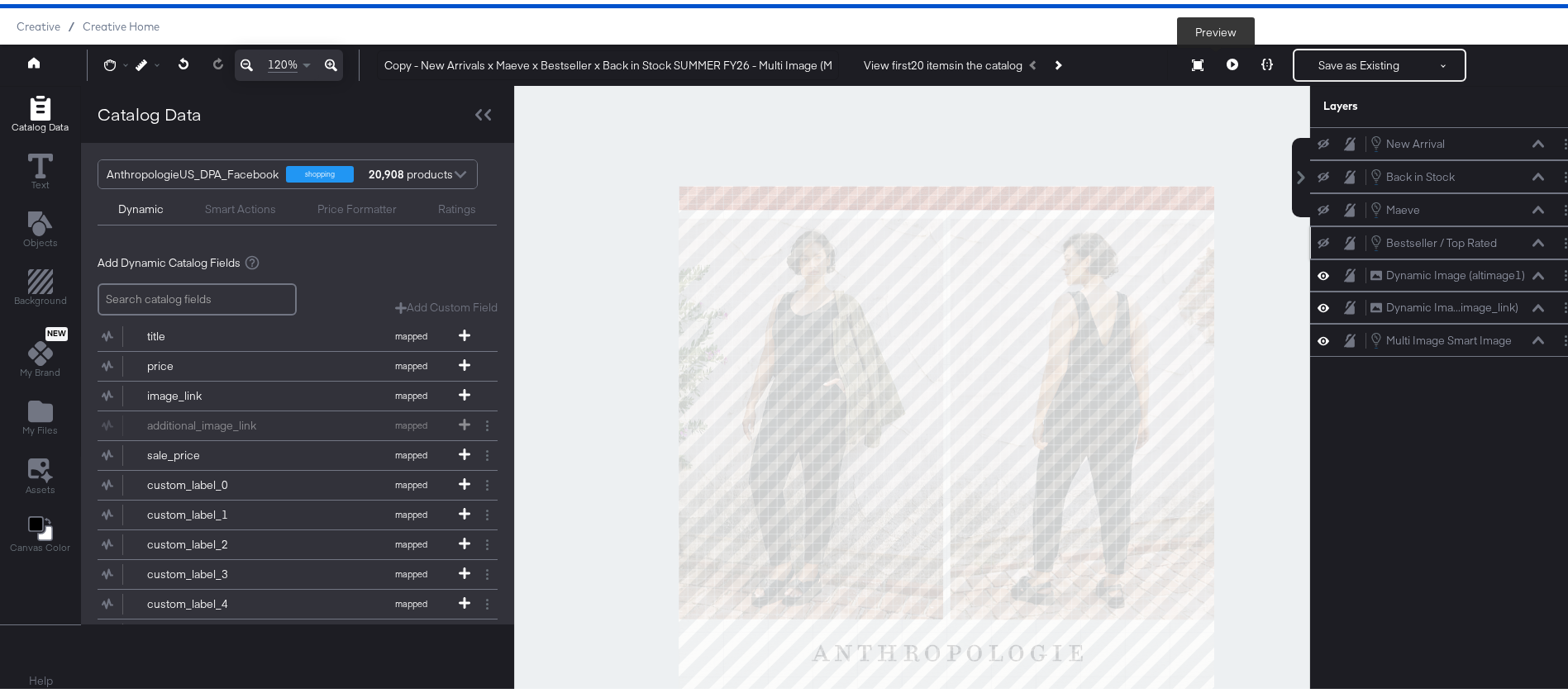 click at bounding box center (1232, 61) 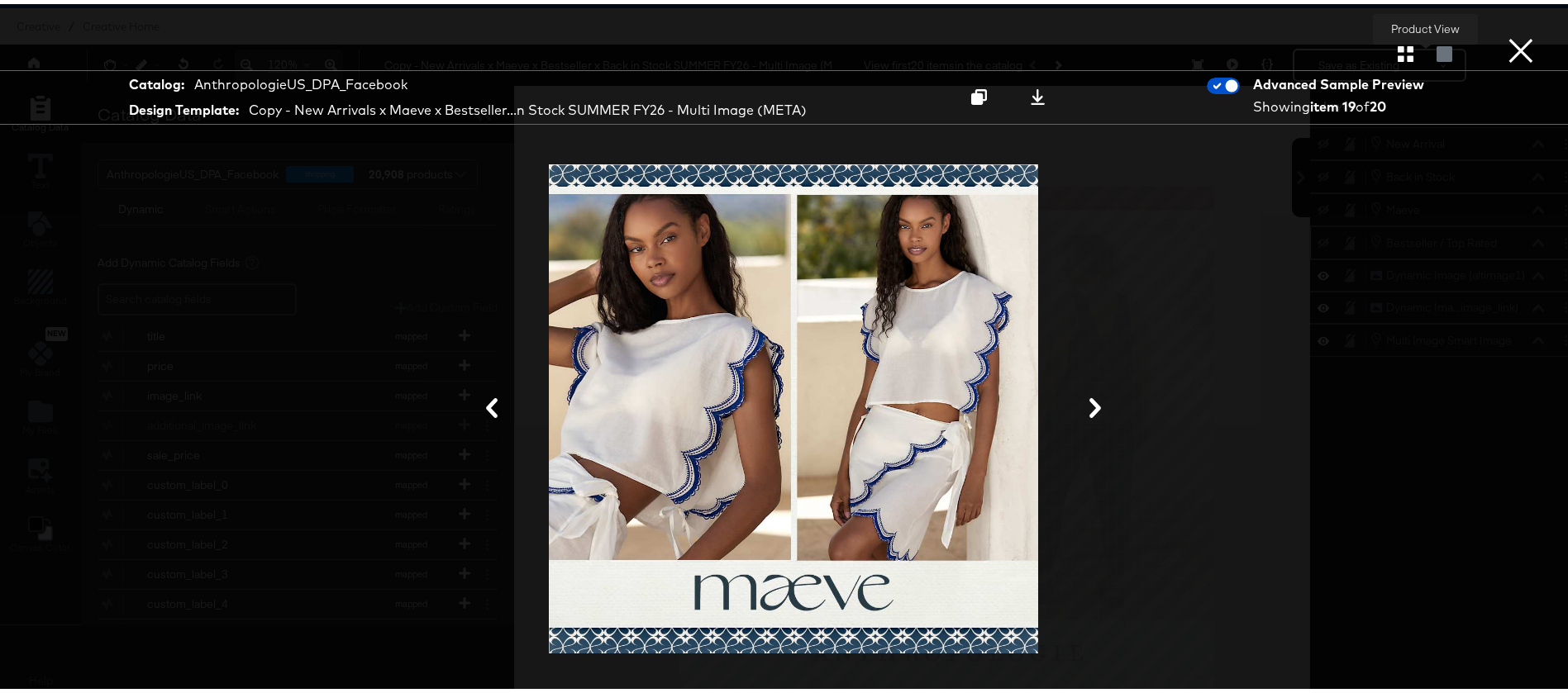 click at bounding box center [1444, 50] 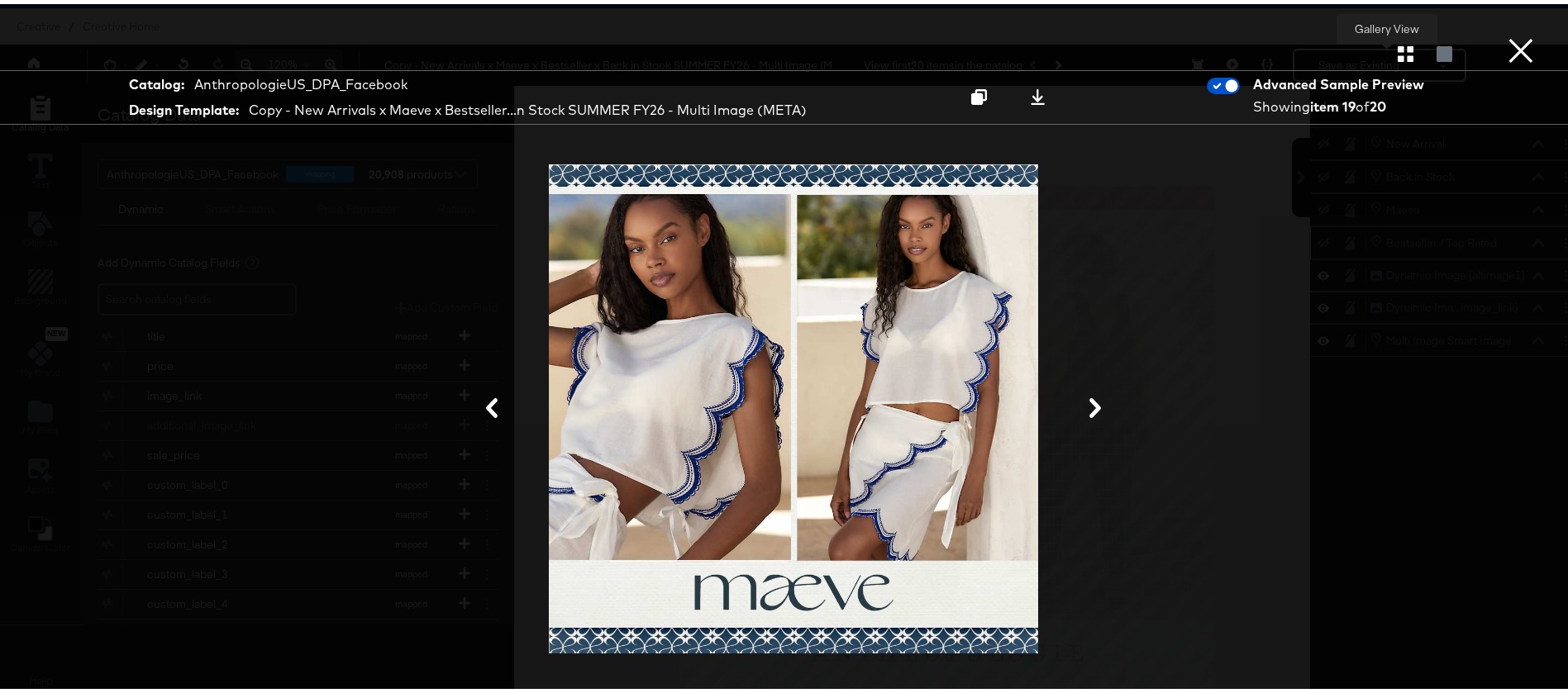 click 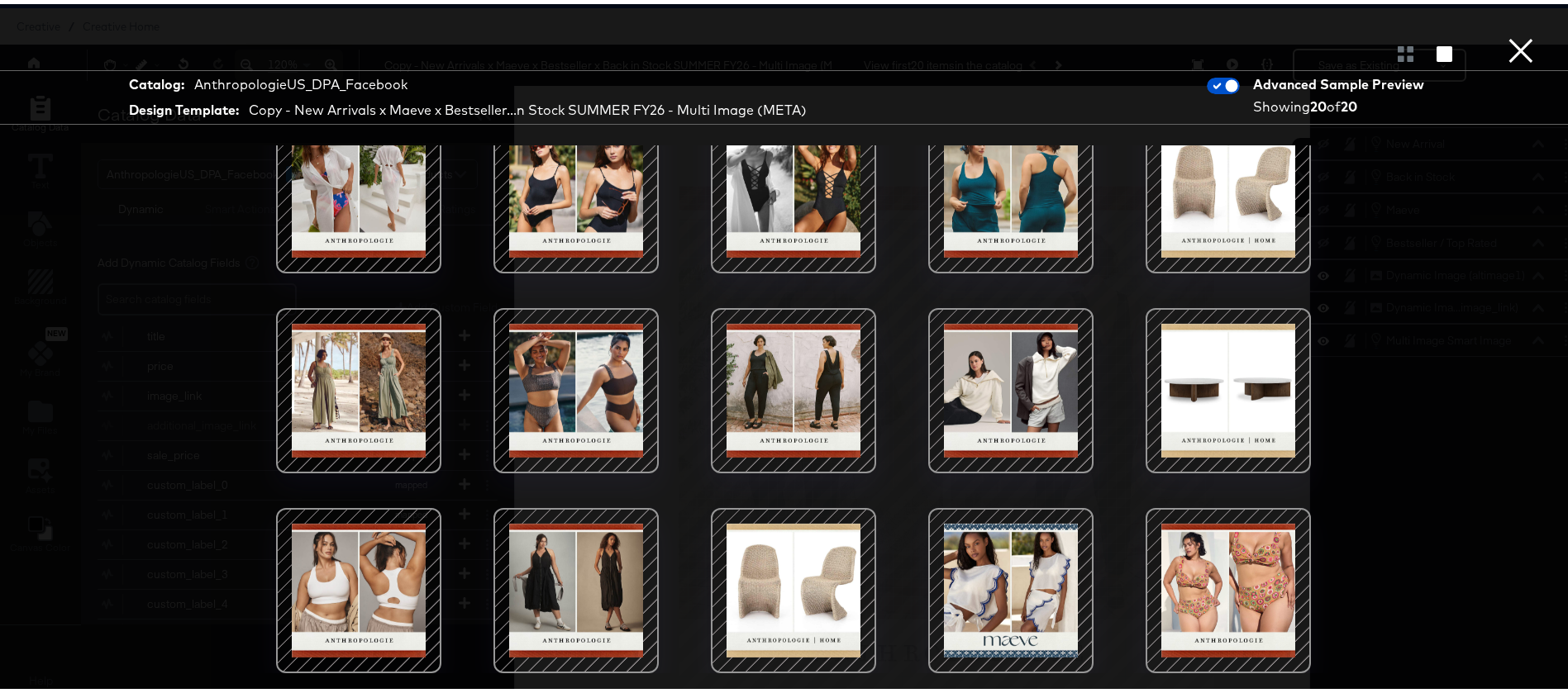 scroll, scrollTop: 0, scrollLeft: 0, axis: both 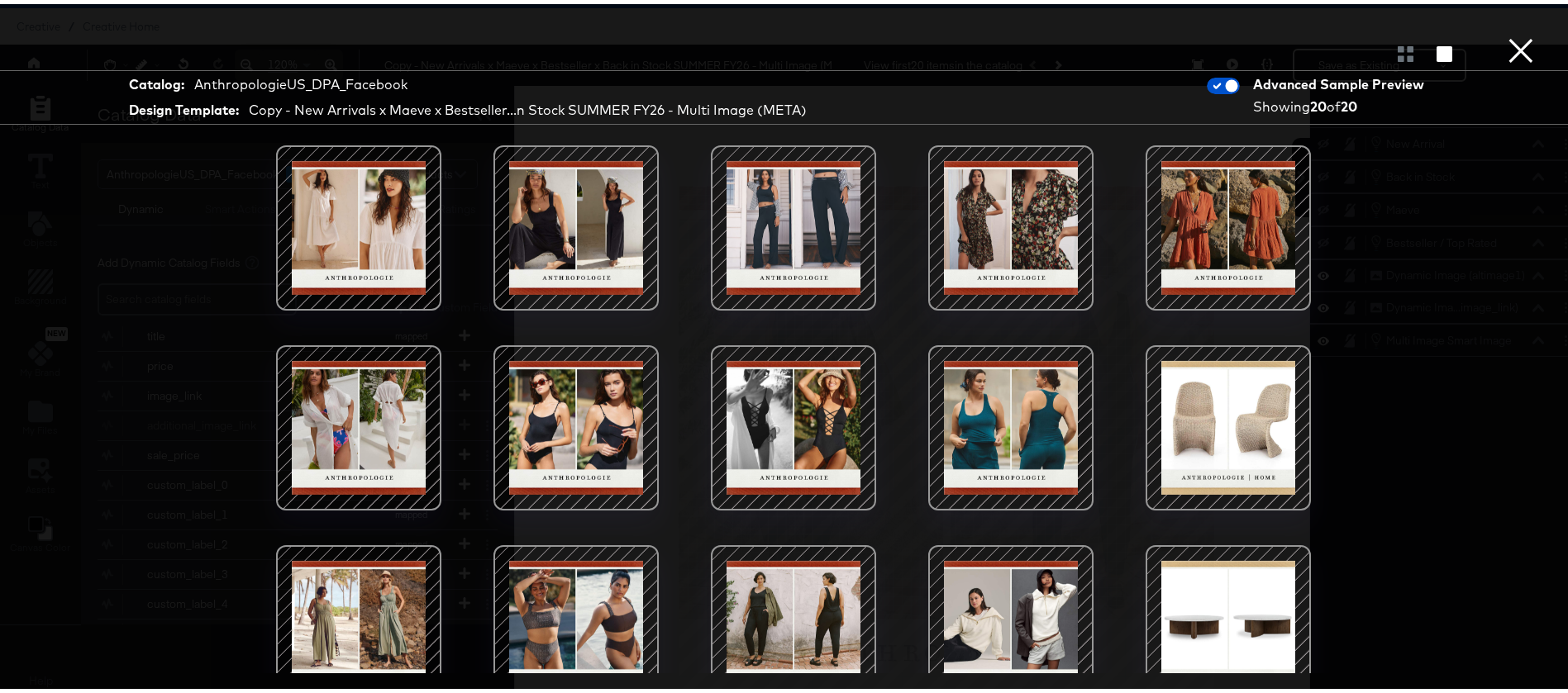 click at bounding box center [1011, 224] 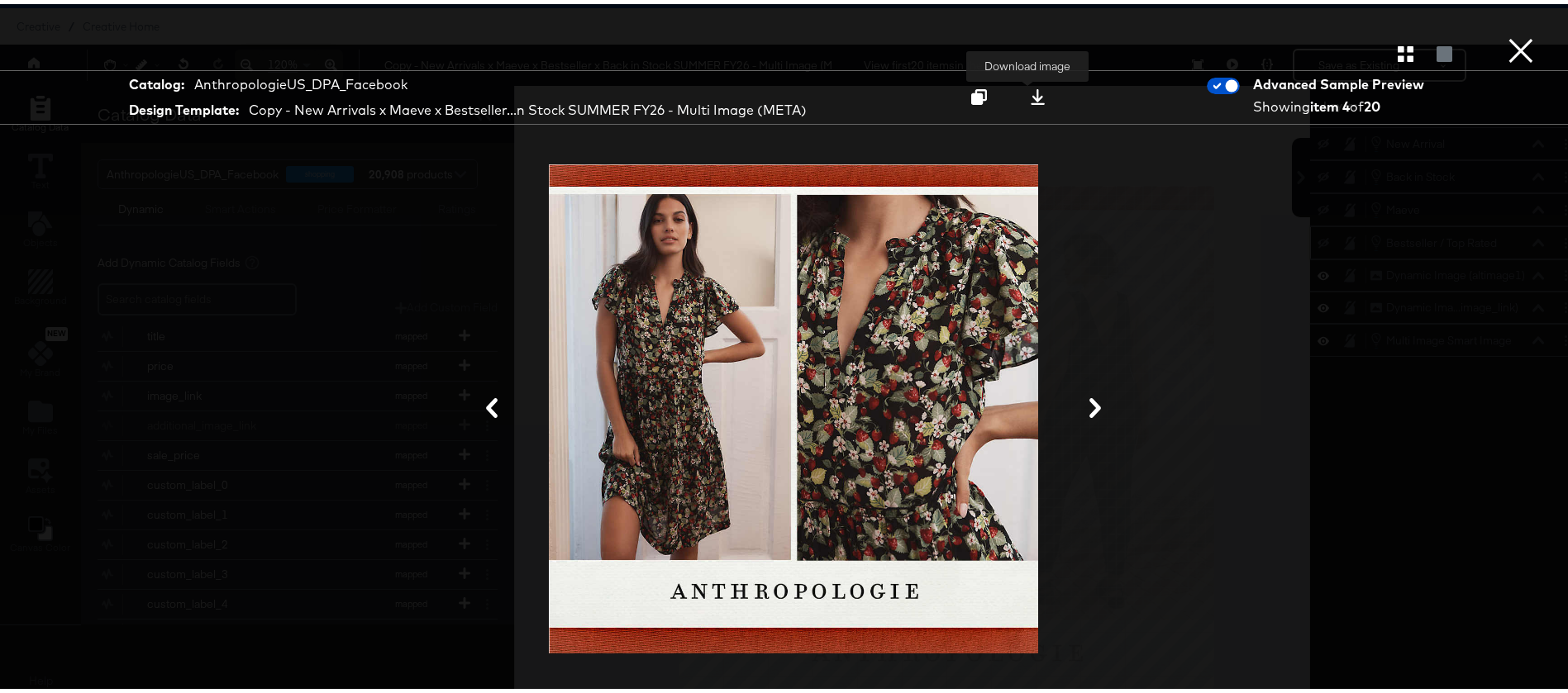 click 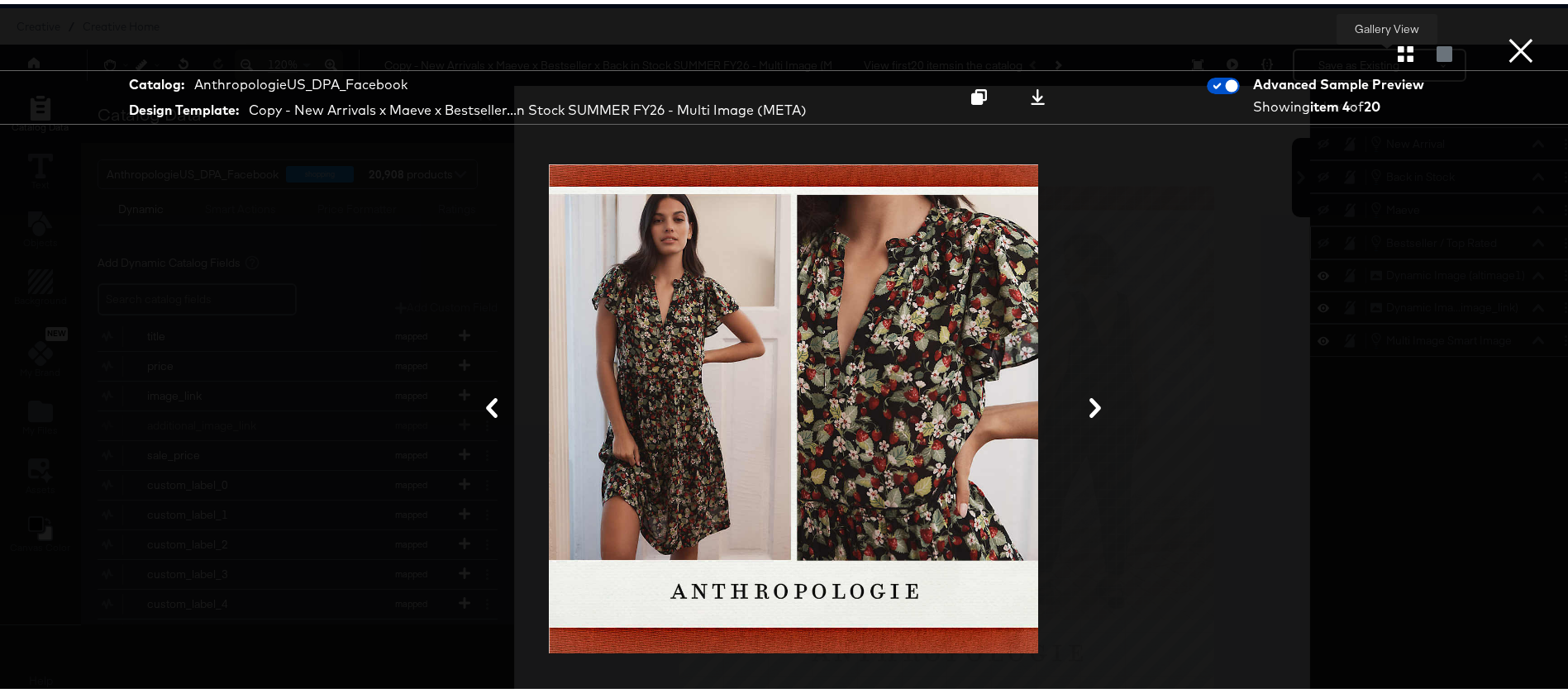 click 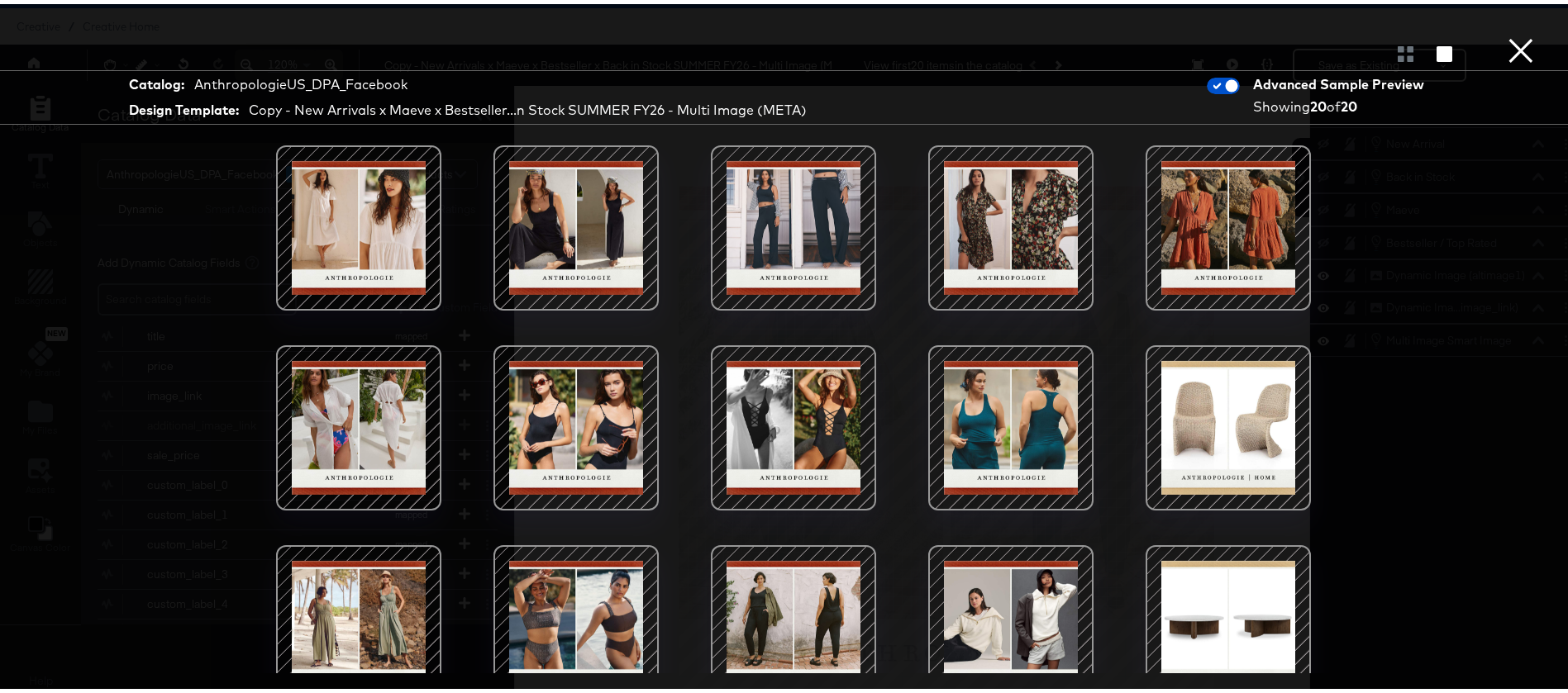 drag, startPoint x: 1205, startPoint y: 427, endPoint x: 1191, endPoint y: 430, distance: 14.317821 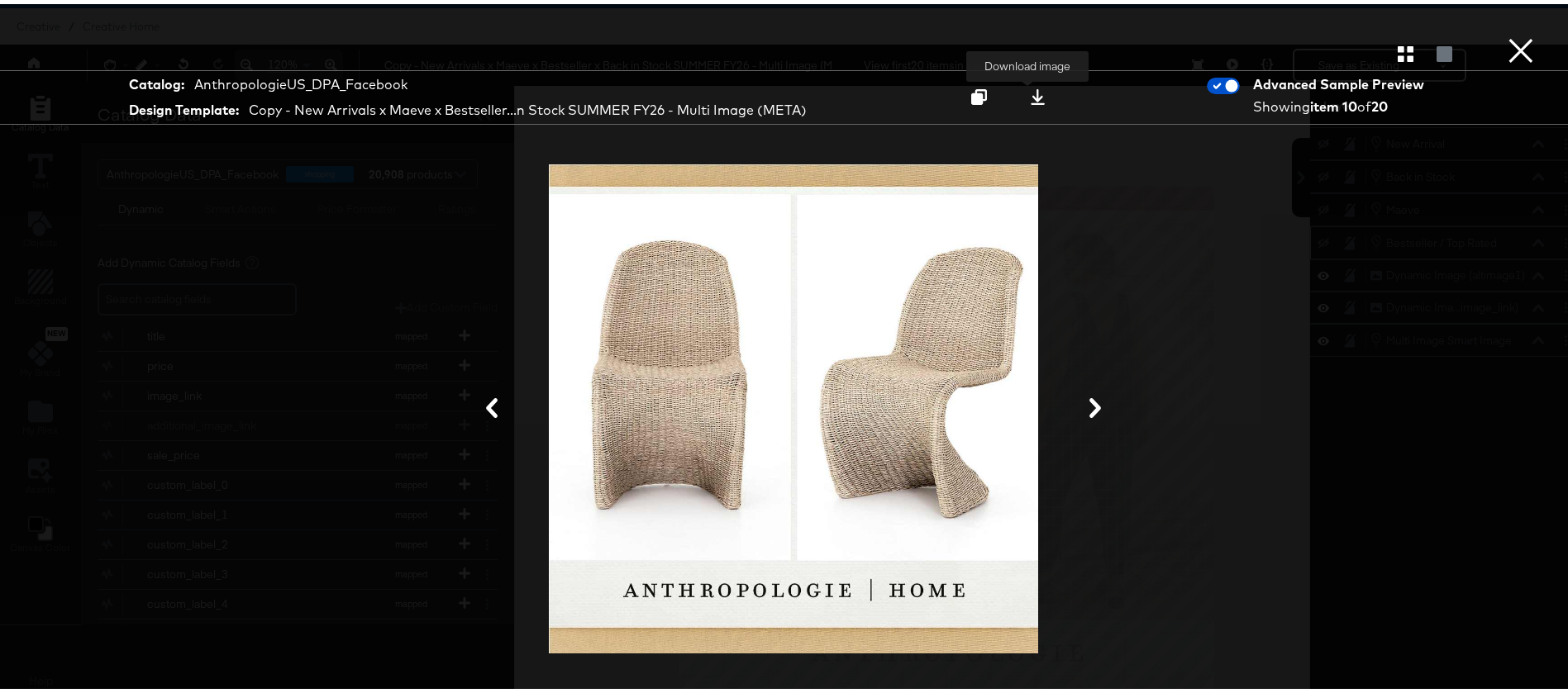 click 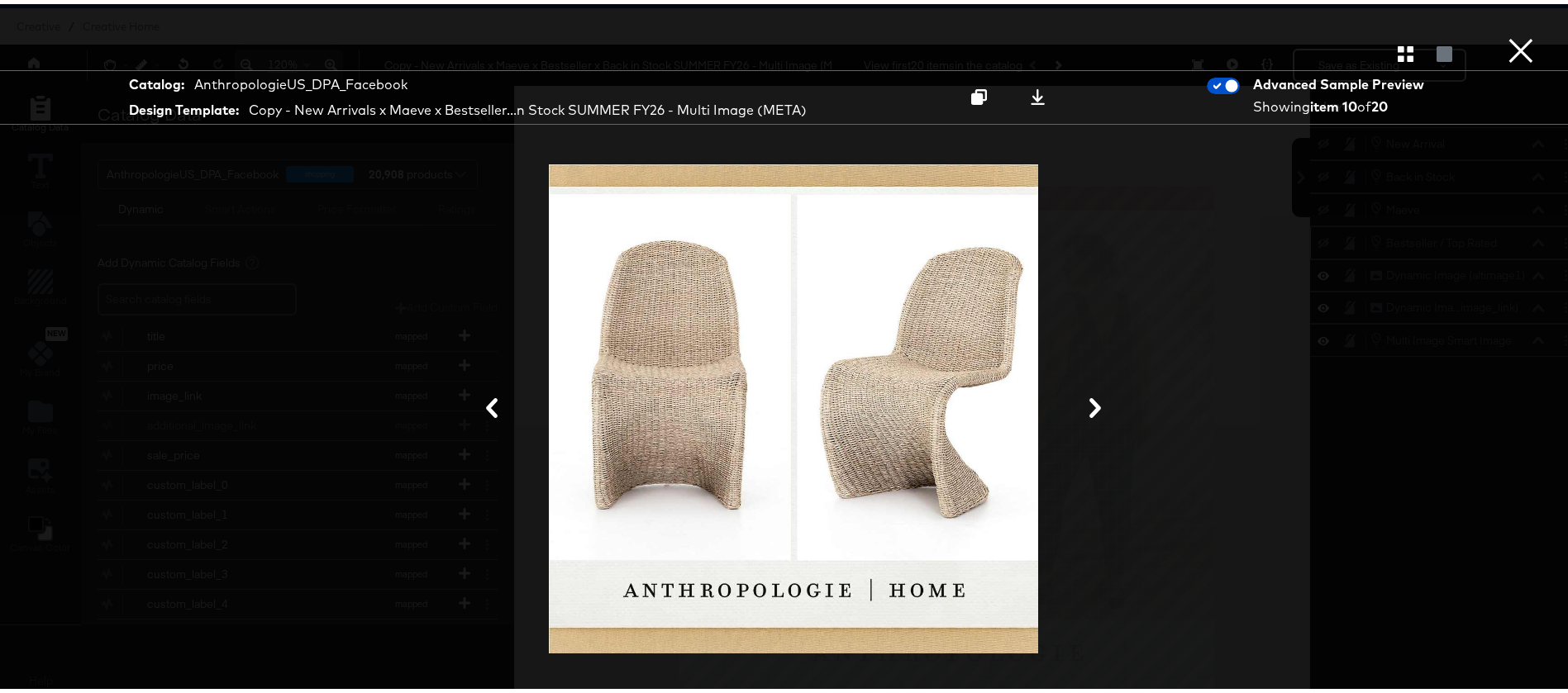 click on "×" at bounding box center (1521, 17) 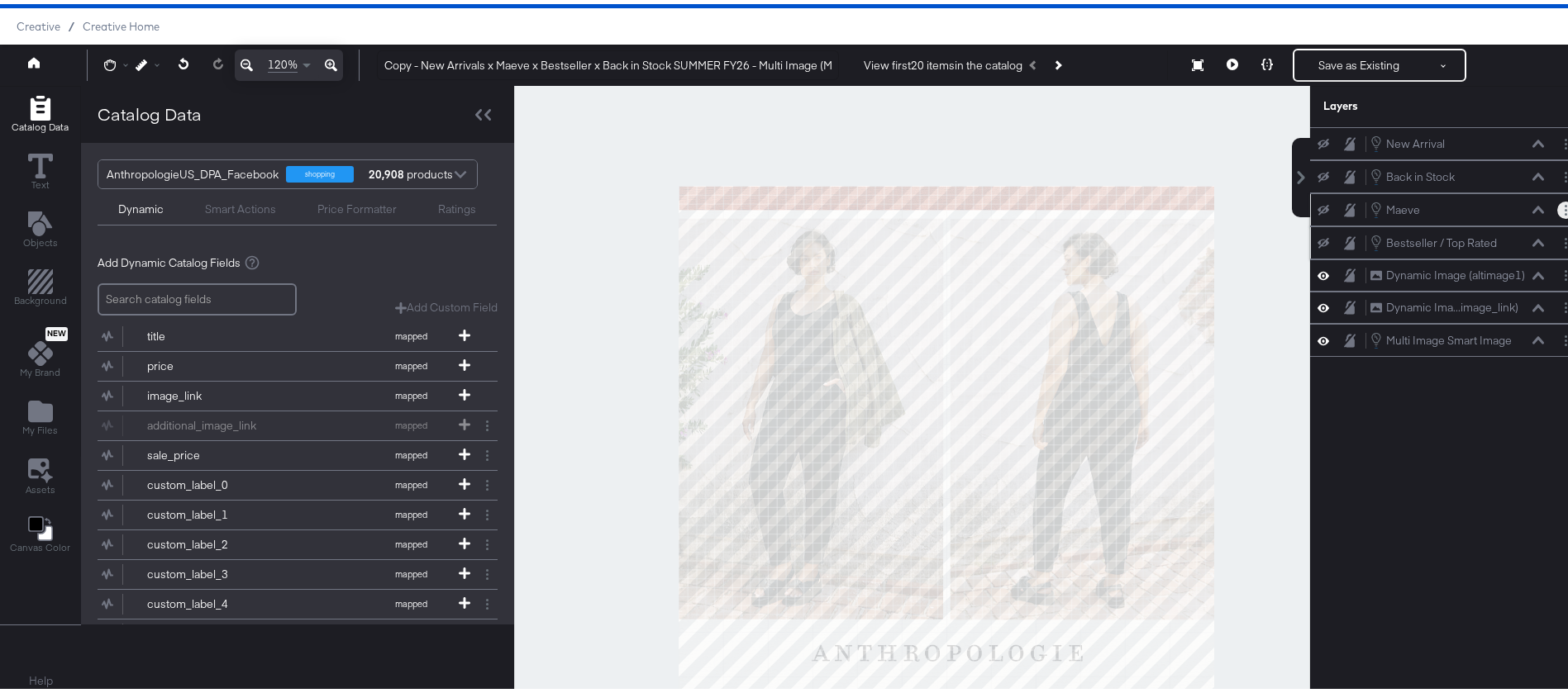 click at bounding box center (1566, 206) 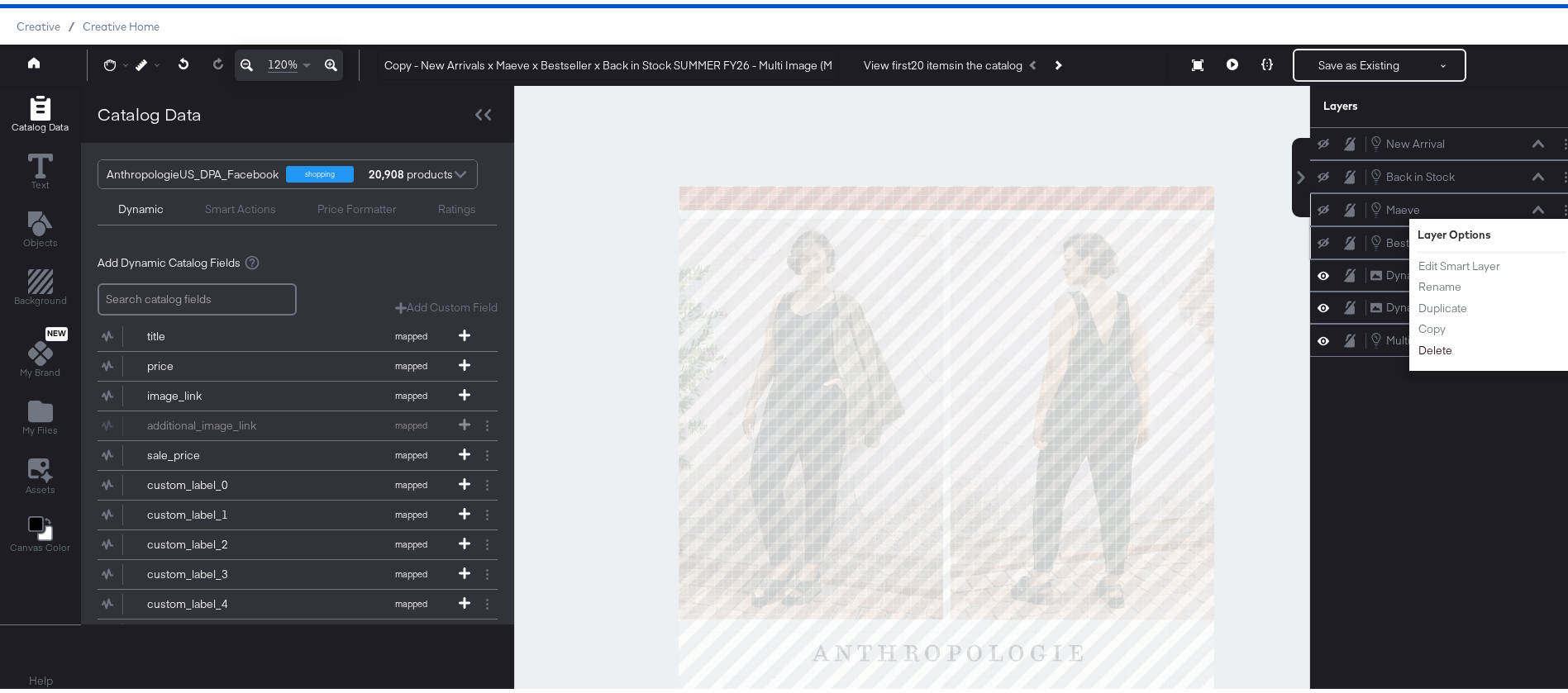 click on "Delete" at bounding box center (1435, 346) 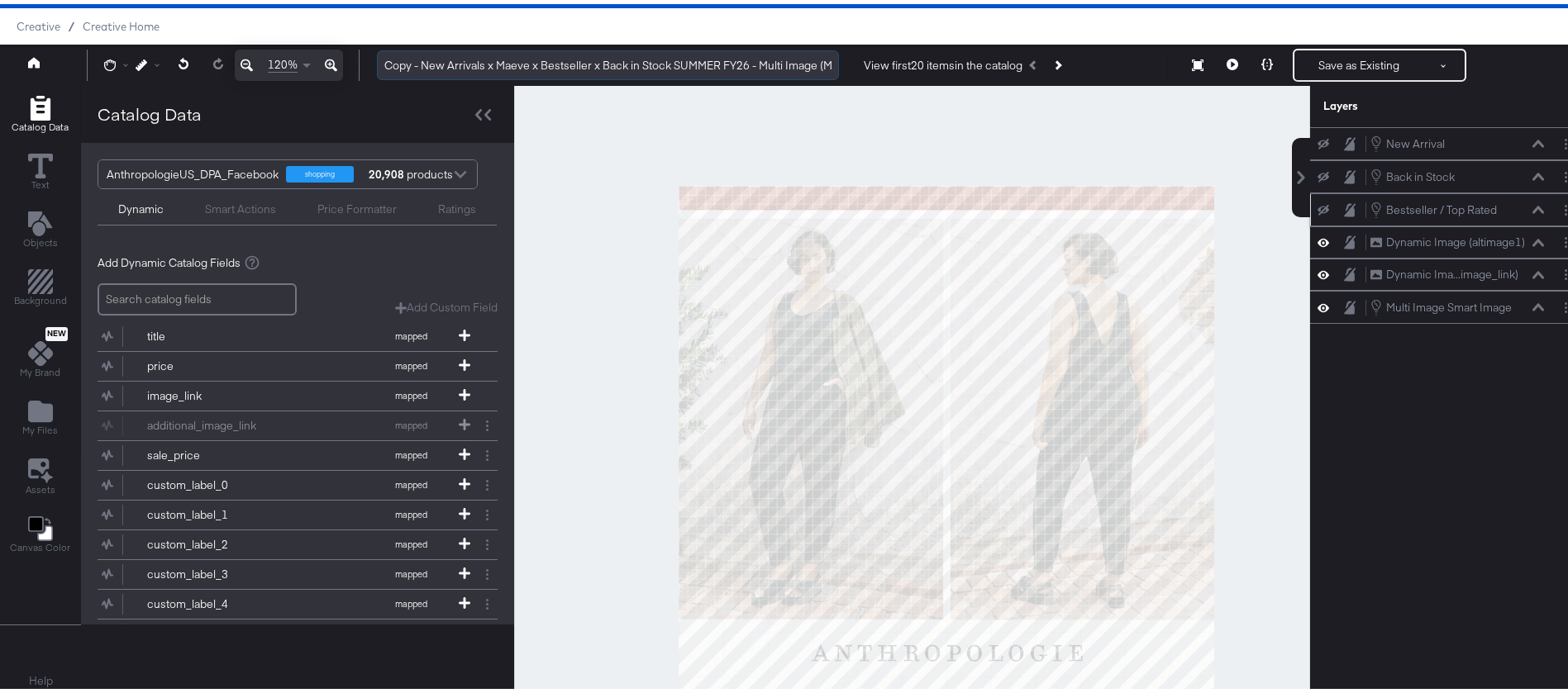 click on "Copy - New Arrivals x Maeve x Bestseller x Back in Stock SUMMER FY26 - Multi Image (META)" at bounding box center [608, 61] 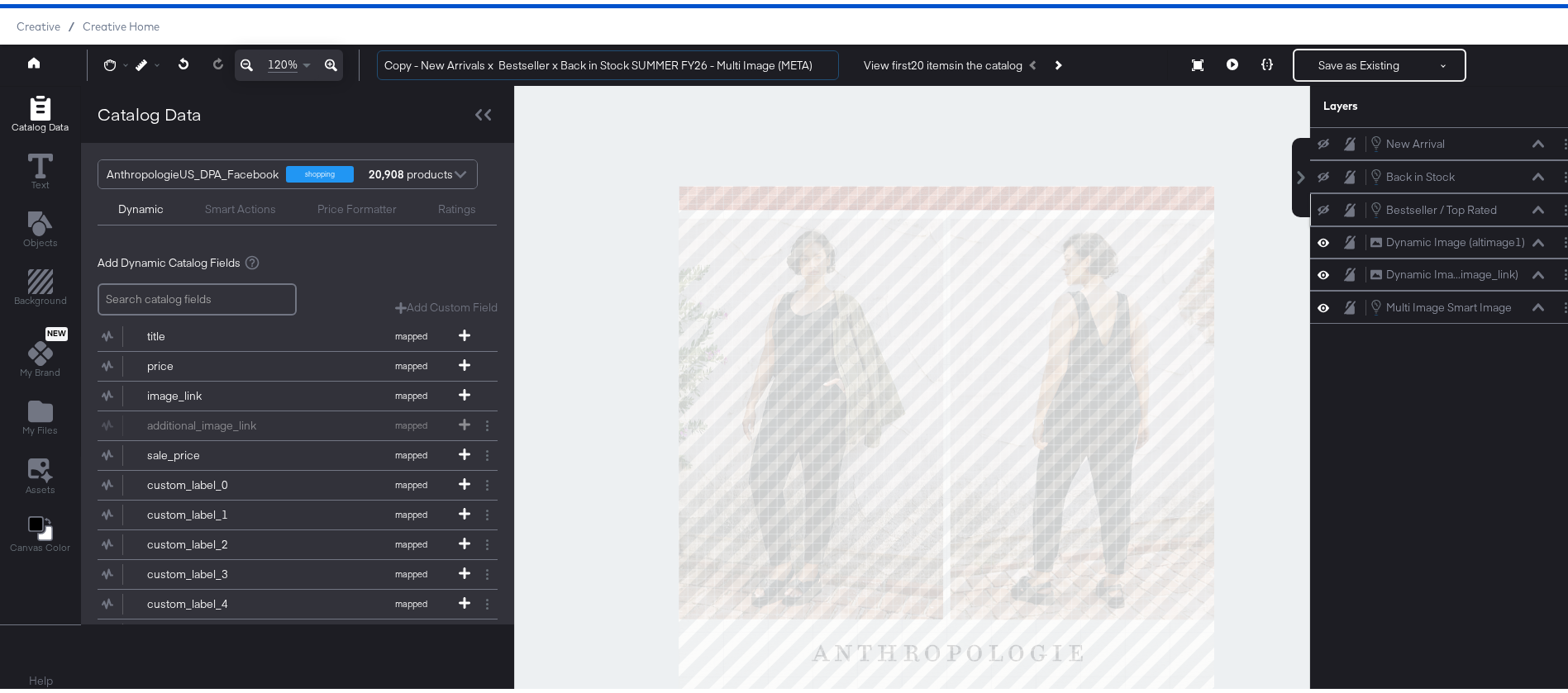 drag, startPoint x: 423, startPoint y: 59, endPoint x: 371, endPoint y: 59, distance: 52 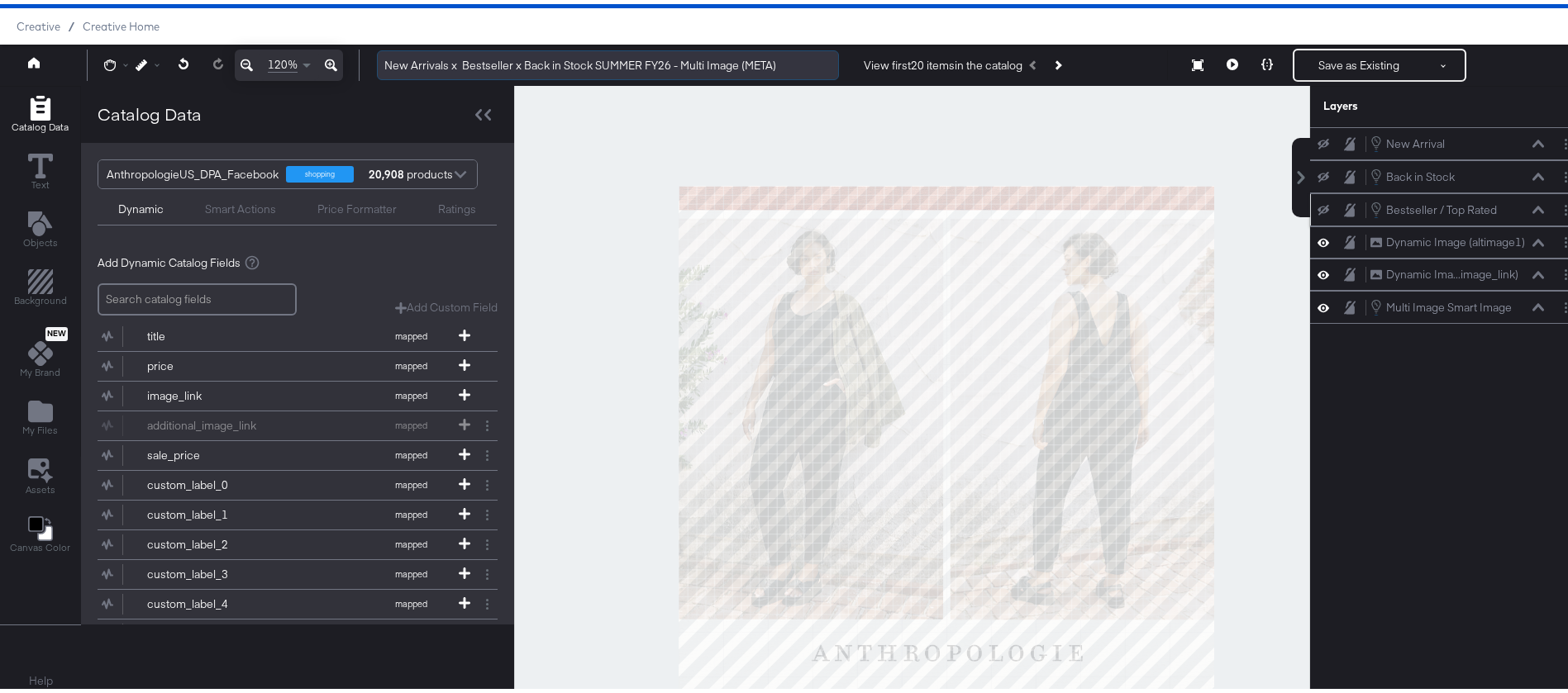 click on "New Arrivals x  Bestseller x Back in Stock SUMMER FY26 - Multi Image (META)" at bounding box center [608, 61] 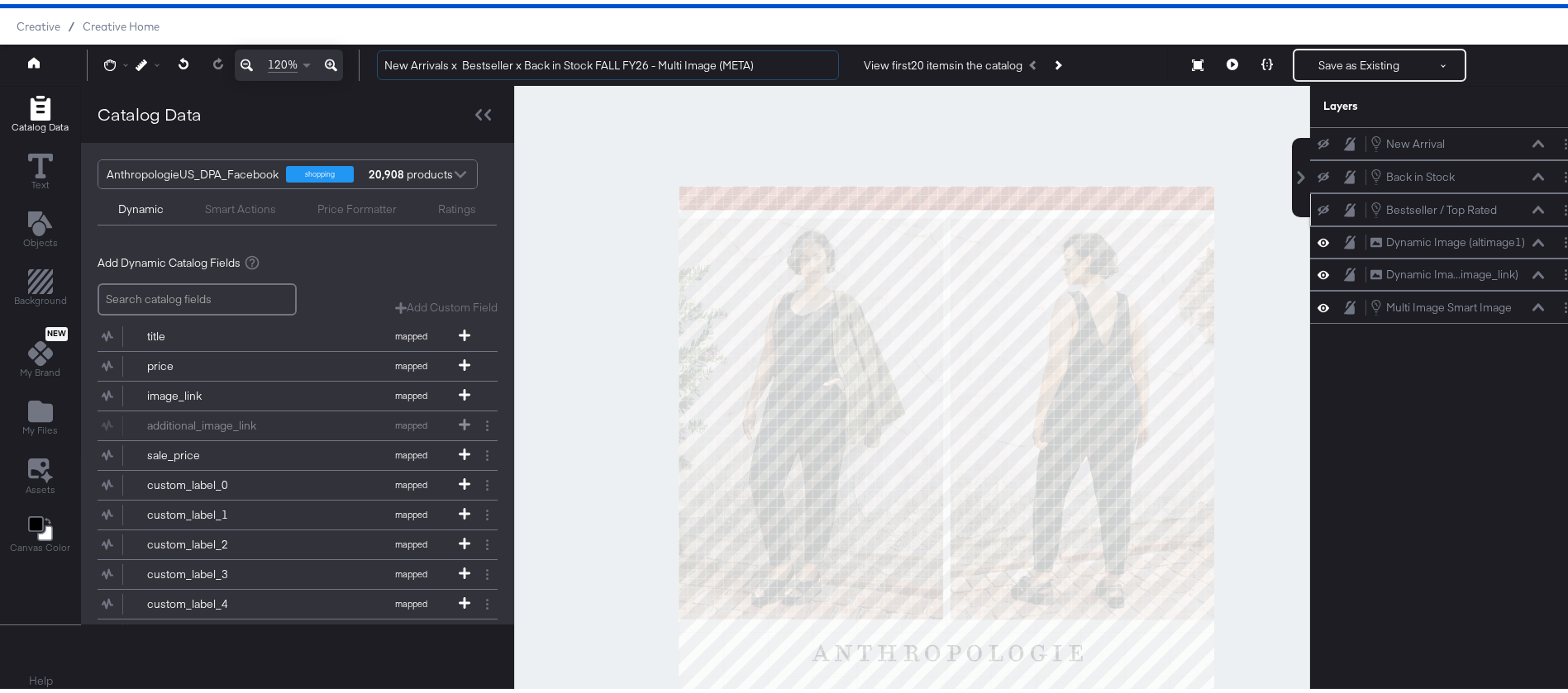 click at bounding box center (912, 387) 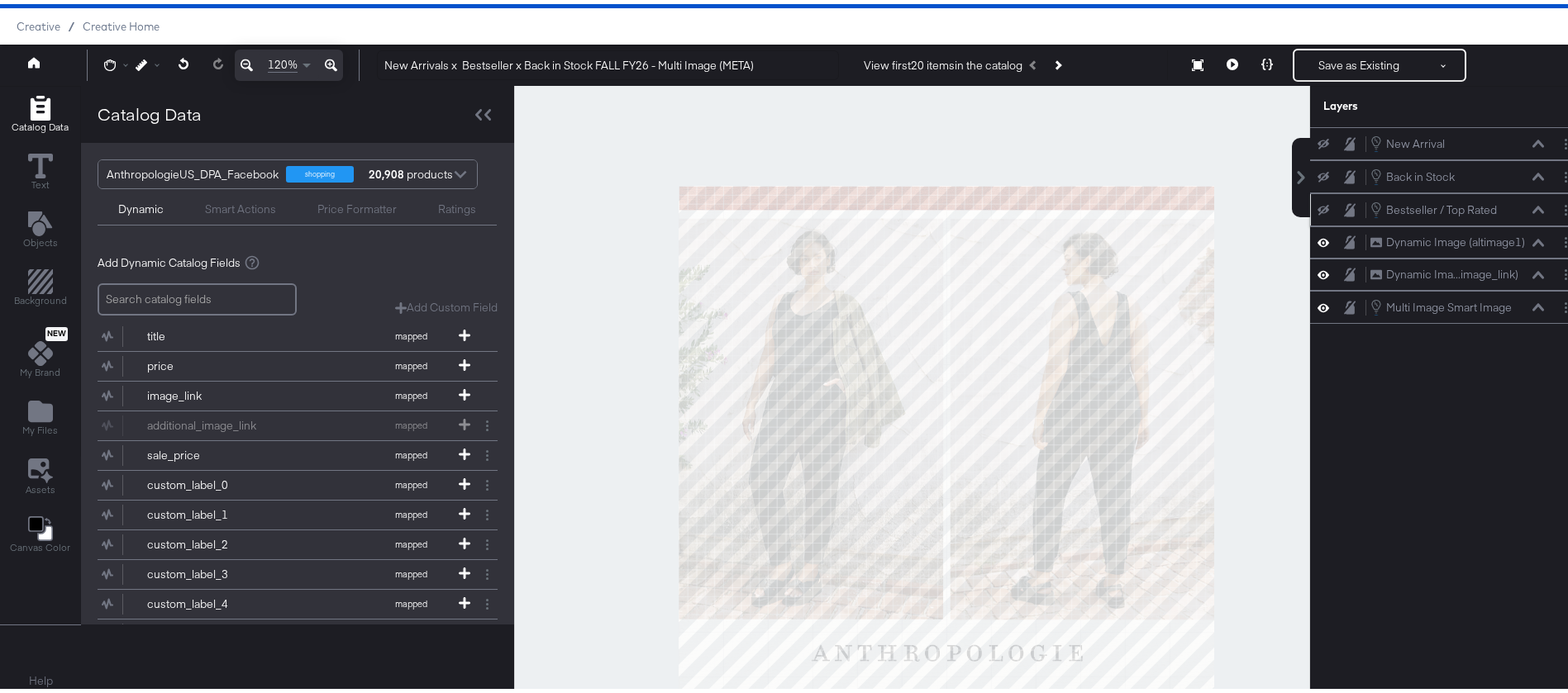 click on "View first  20   items  in the catalog" at bounding box center (1009, 61) 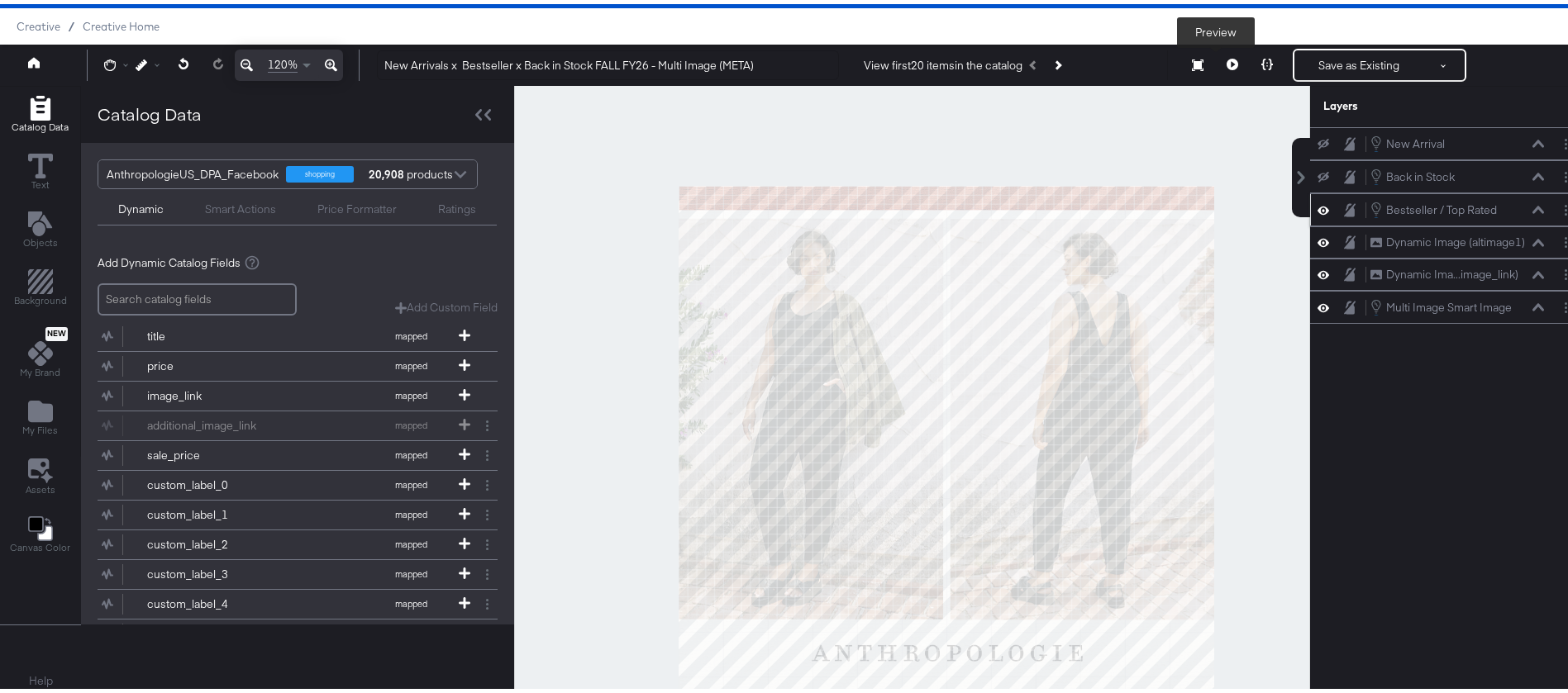 click 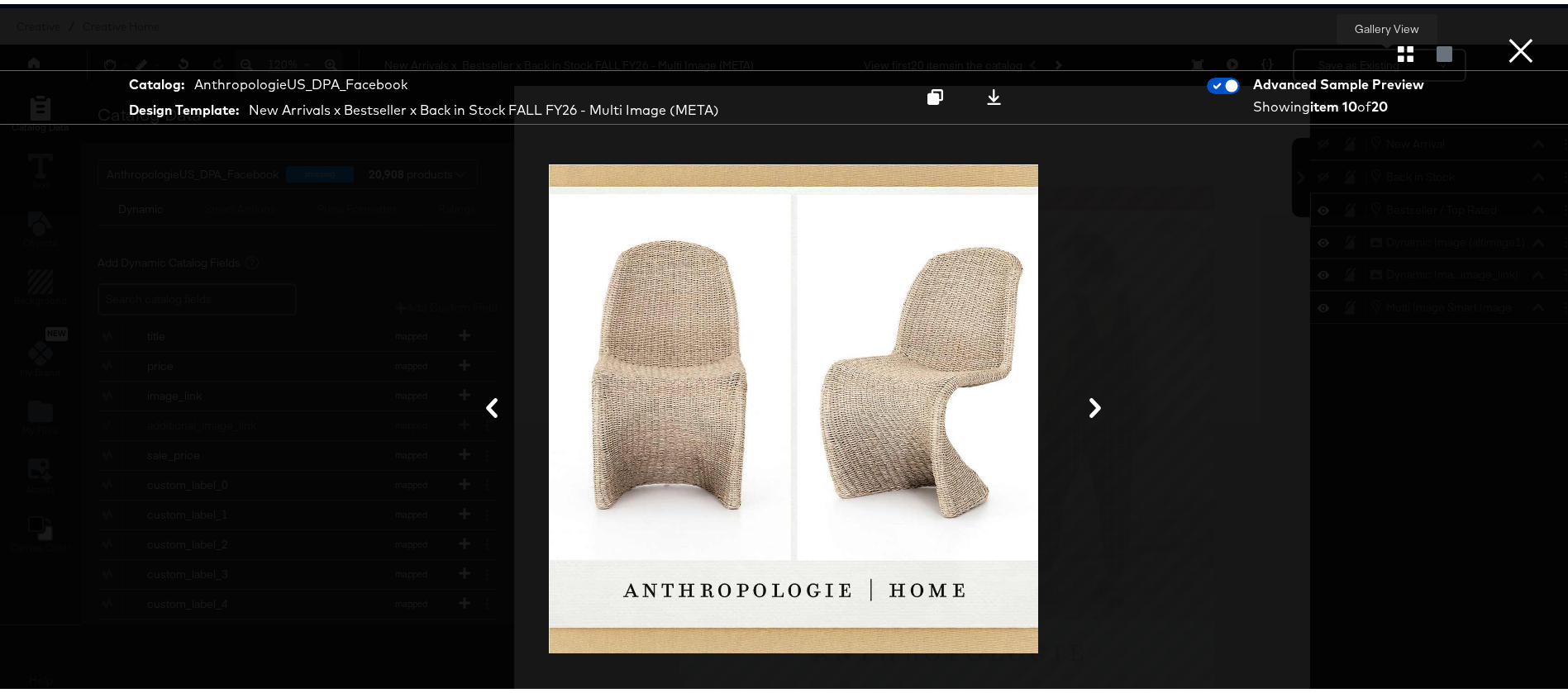 click 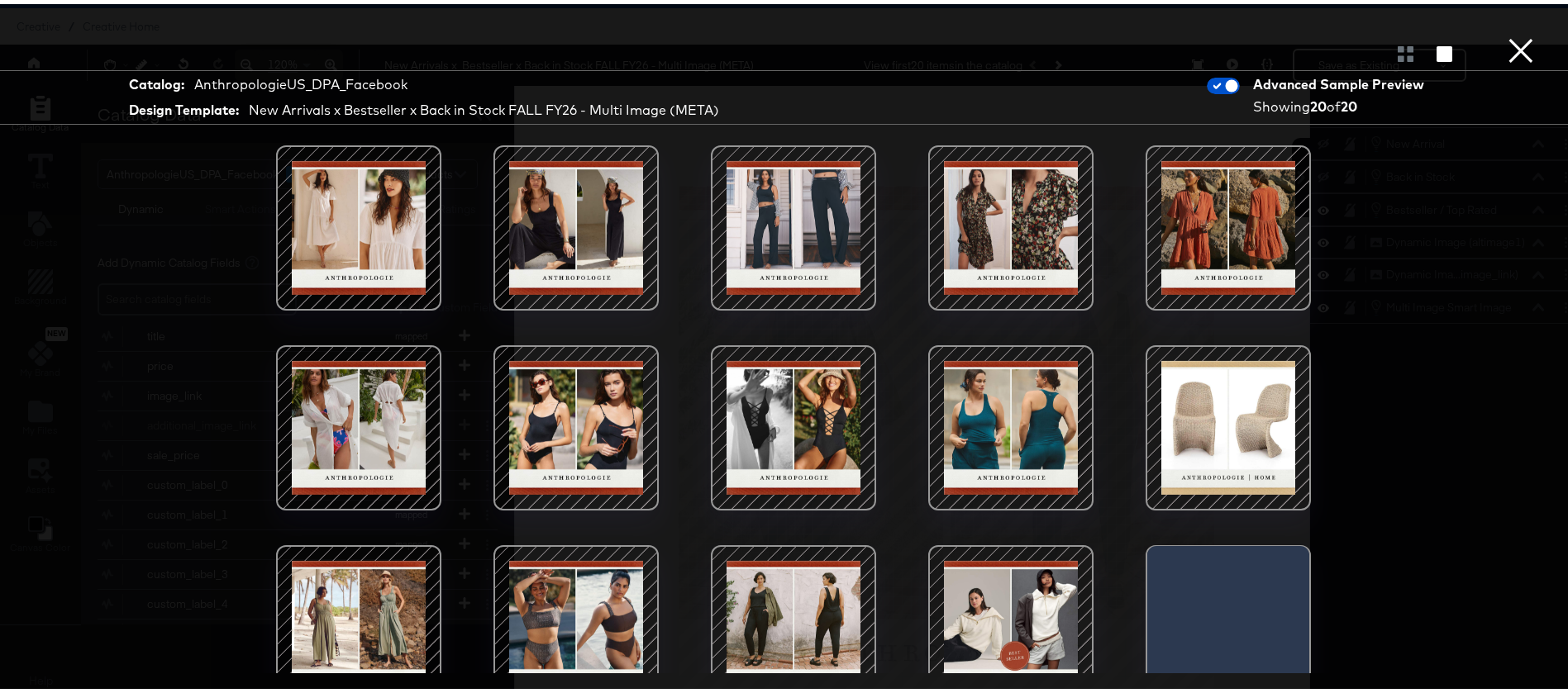 scroll, scrollTop: 256, scrollLeft: 0, axis: vertical 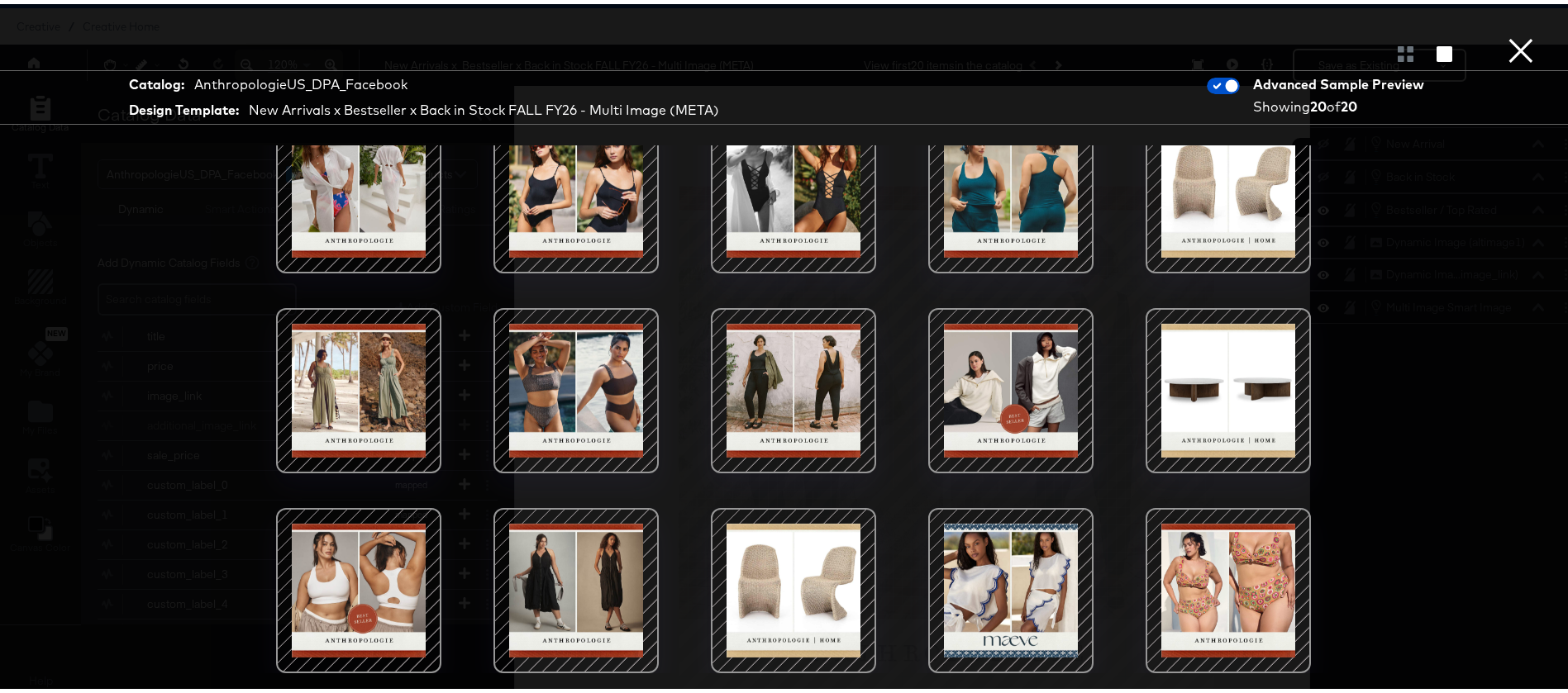 drag, startPoint x: 1022, startPoint y: 354, endPoint x: 988, endPoint y: 365, distance: 35.735137 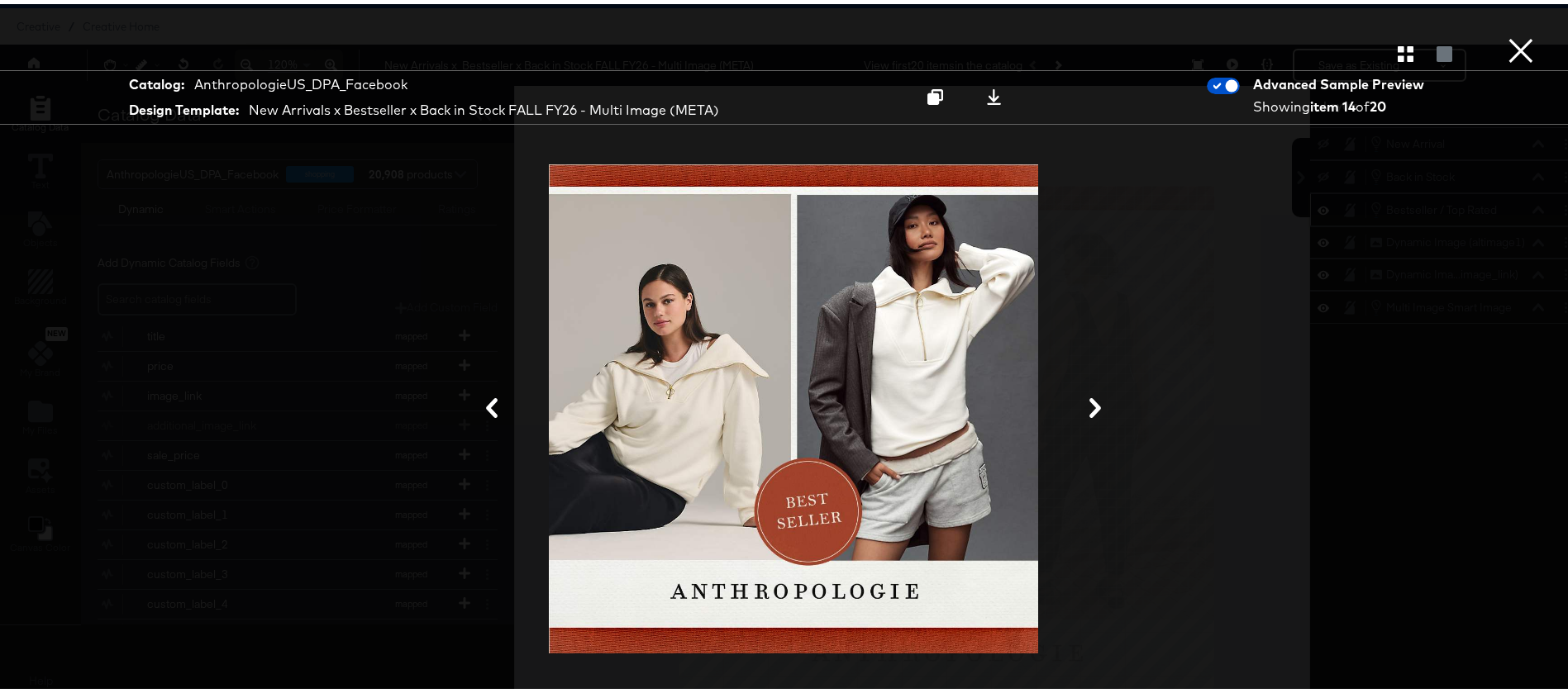 click on "×" at bounding box center [1521, 17] 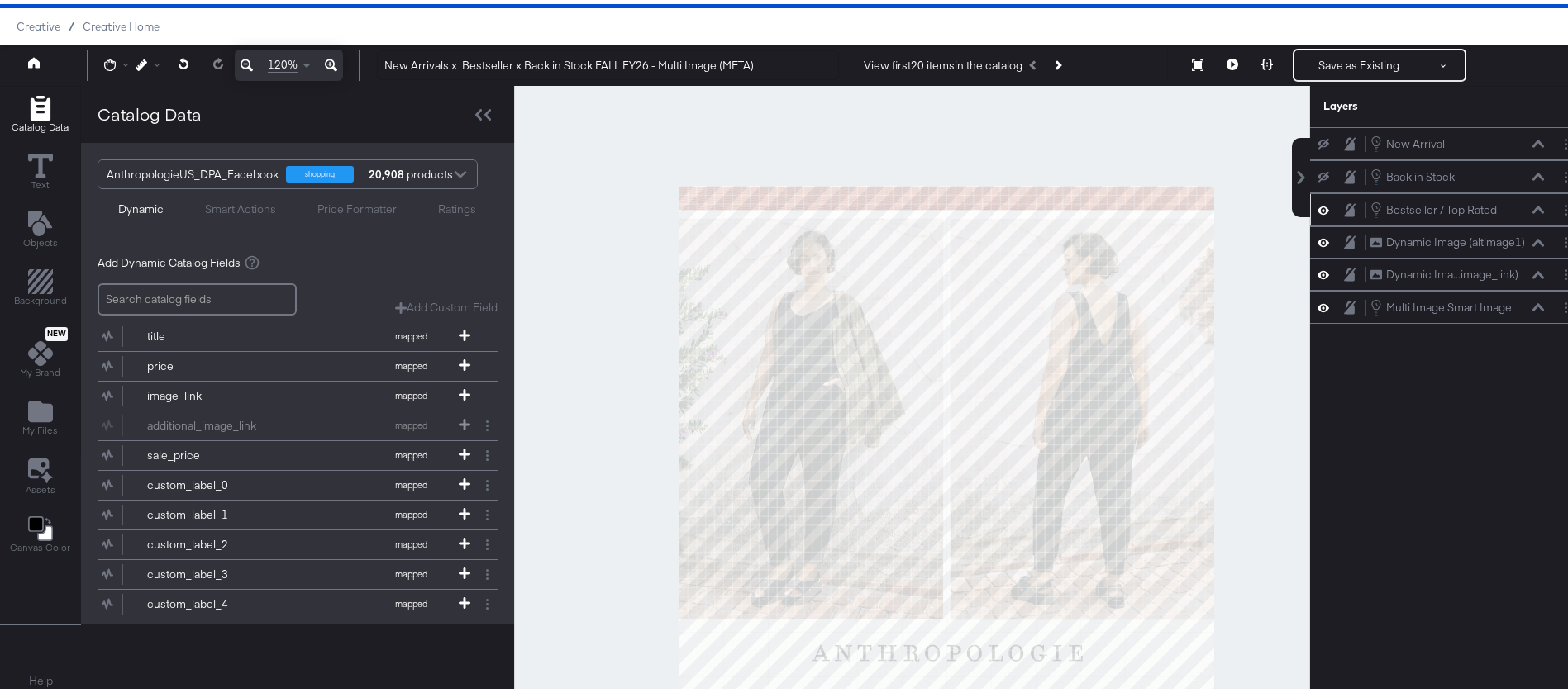 scroll, scrollTop: 42, scrollLeft: 0, axis: vertical 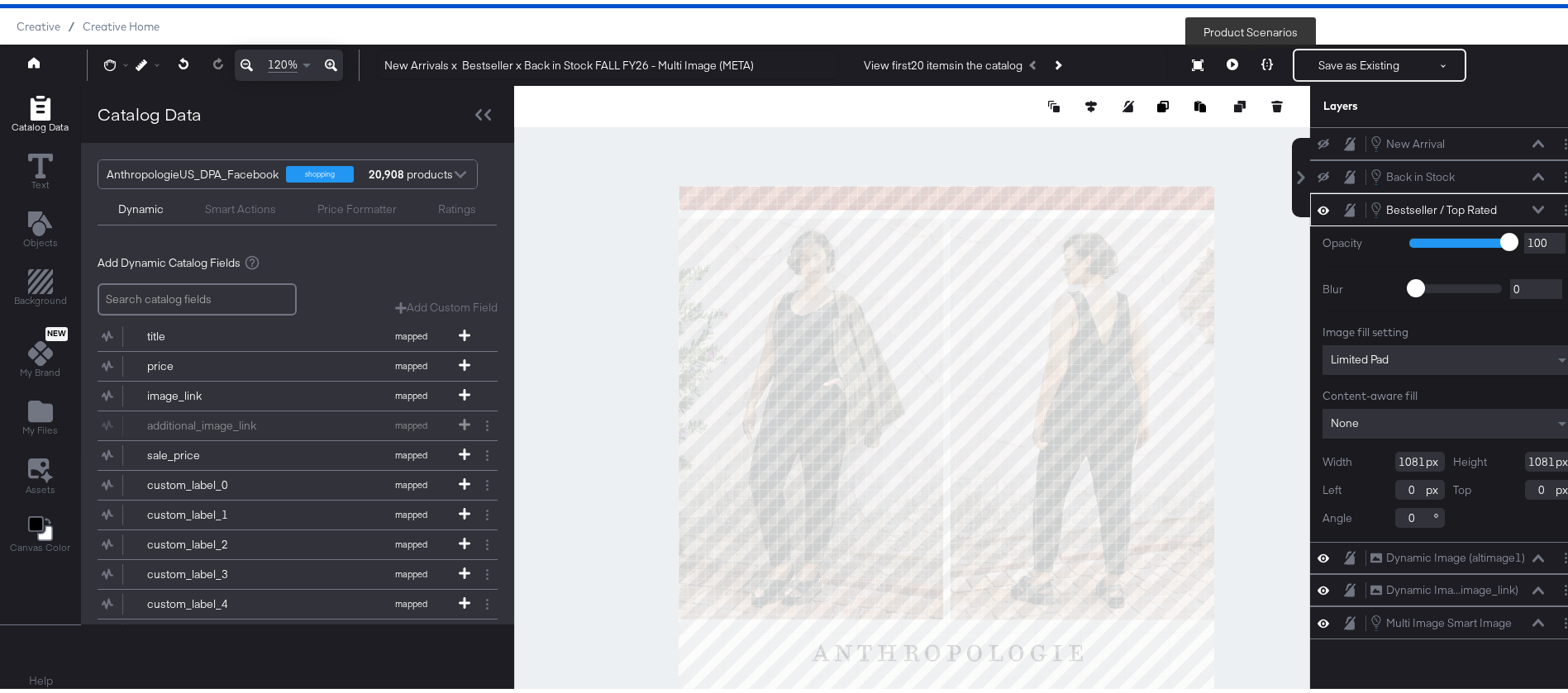 click at bounding box center (1267, 61) 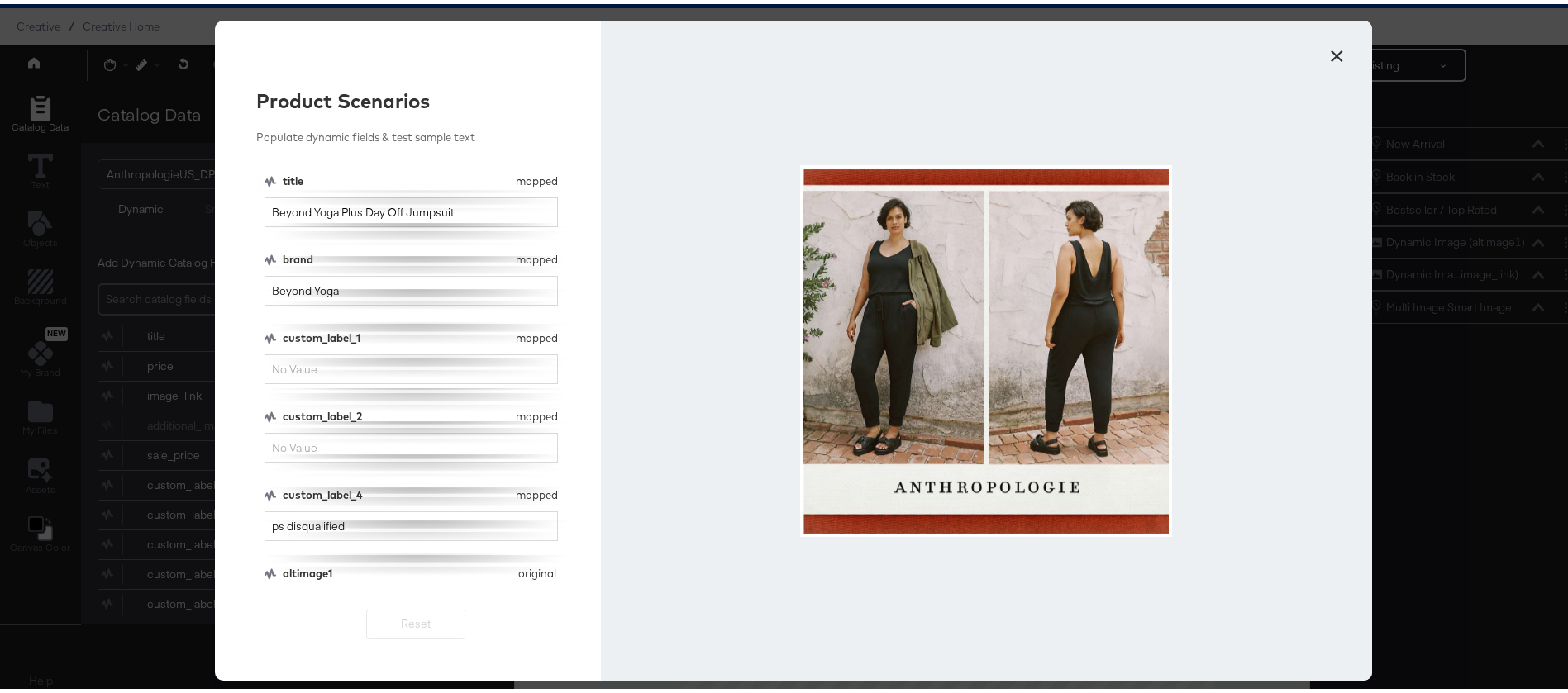 scroll, scrollTop: 33, scrollLeft: 0, axis: vertical 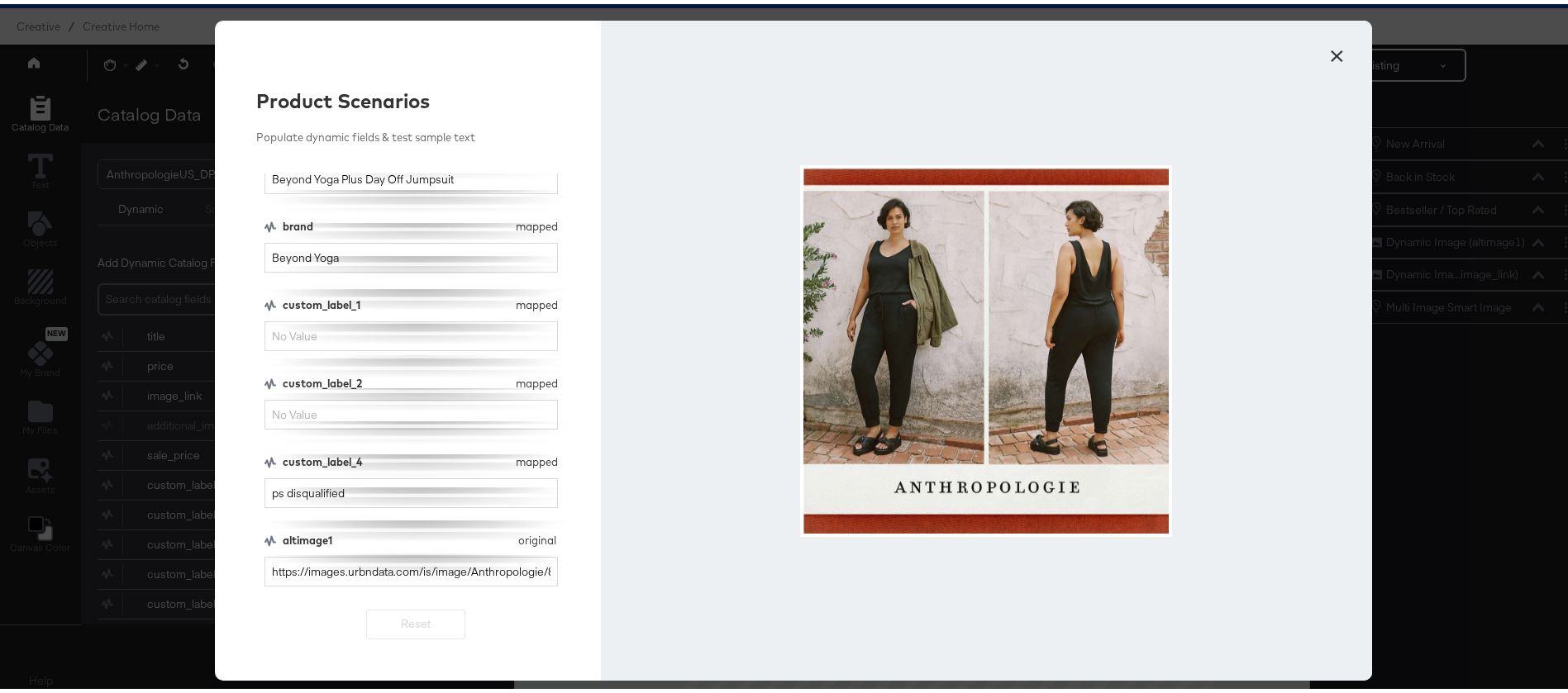 click on "×" at bounding box center [1337, 48] 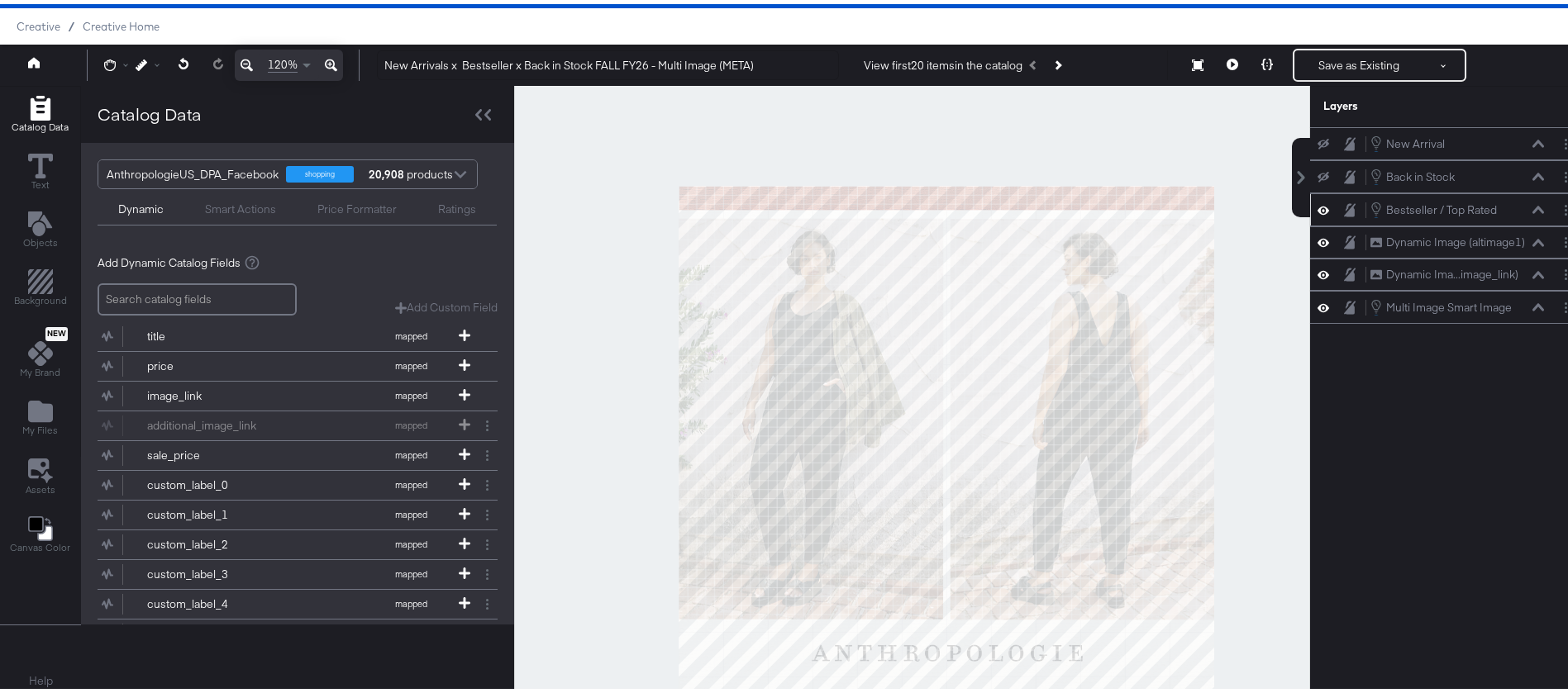 click 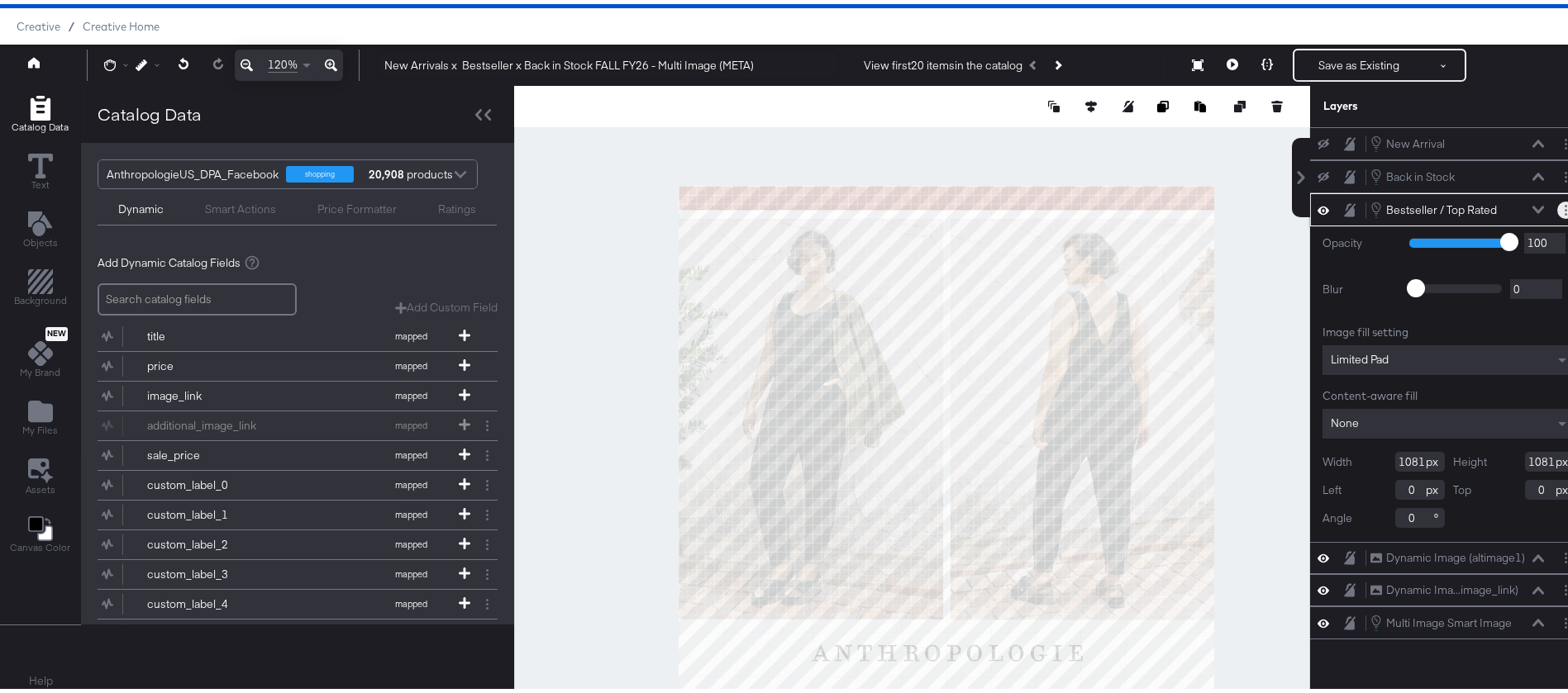 click 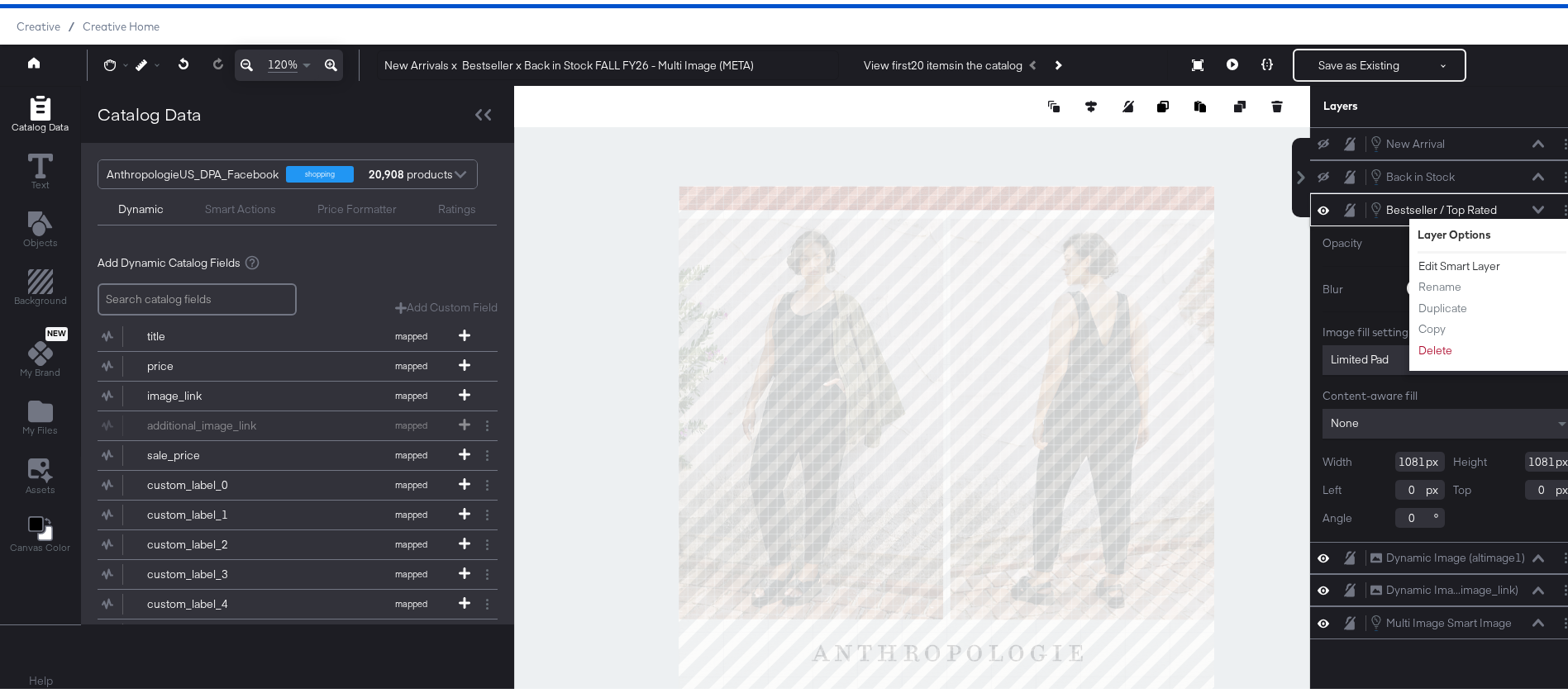 click on "Edit Smart Layer" at bounding box center [1459, 262] 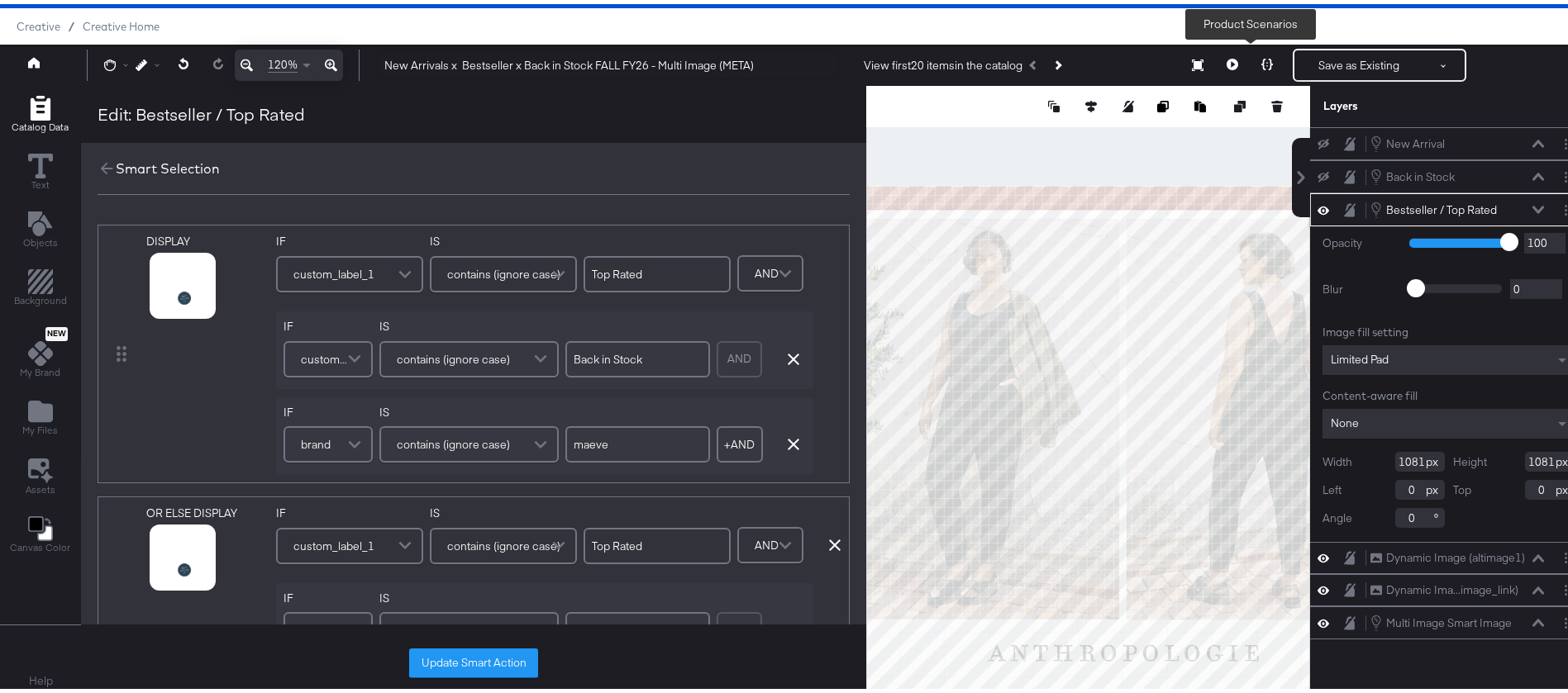 click at bounding box center (1267, 61) 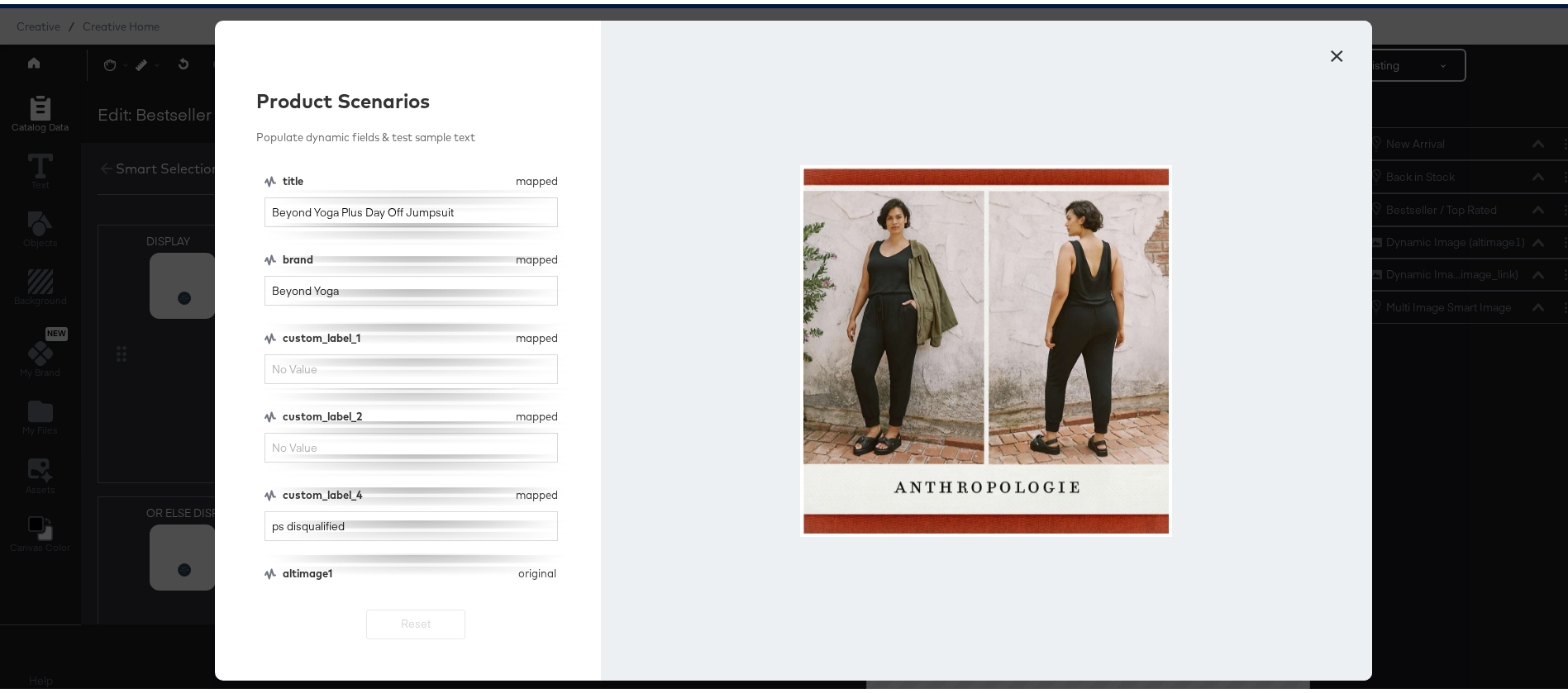 click on "×" at bounding box center [1337, 48] 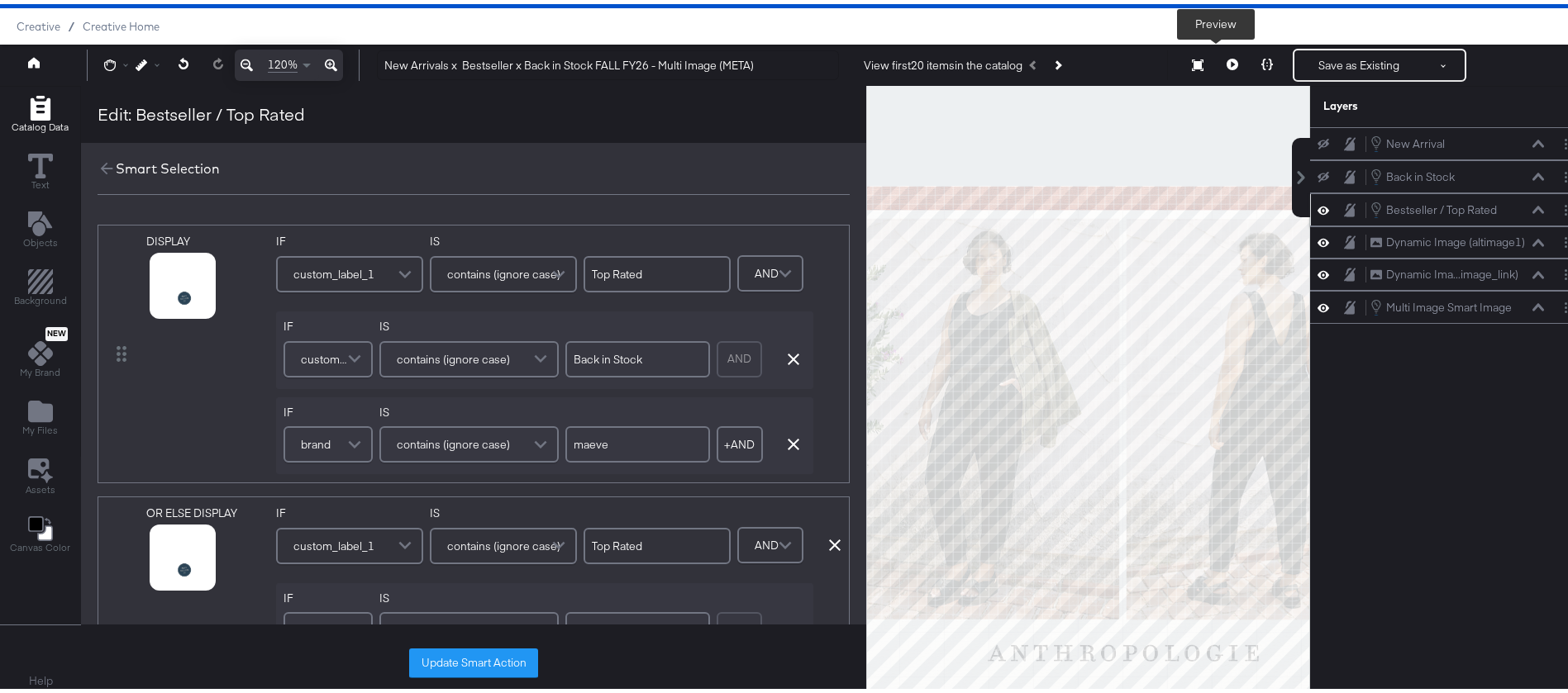click 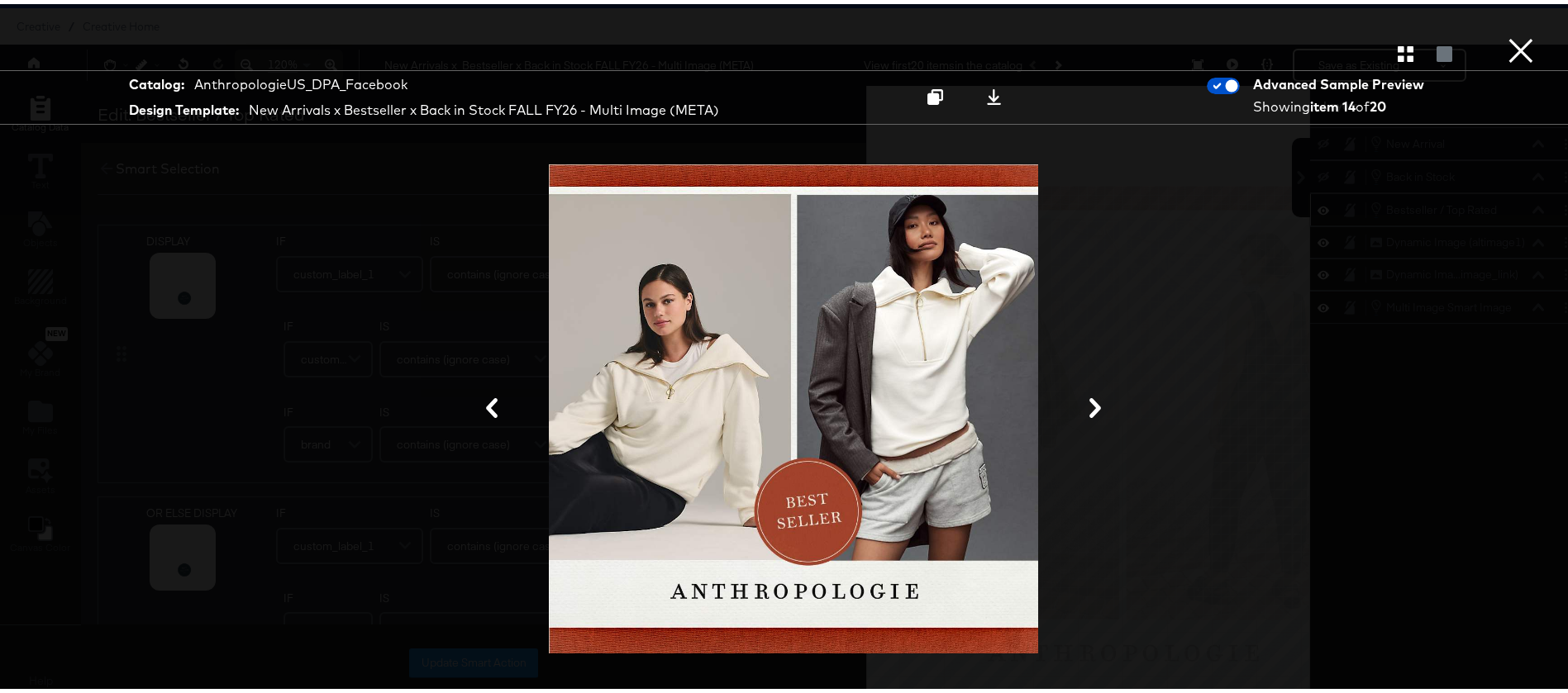 click on "×" at bounding box center (1521, 17) 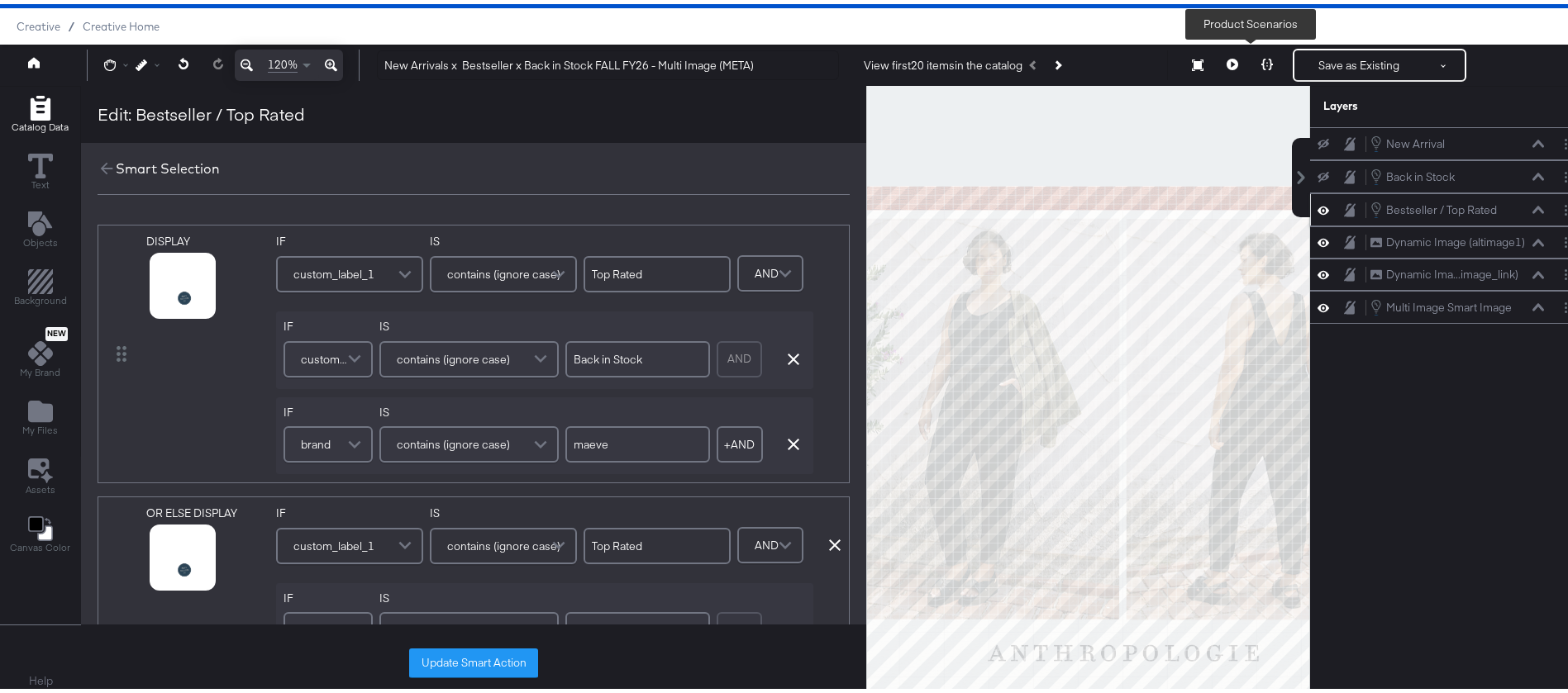 click at bounding box center (1267, 61) 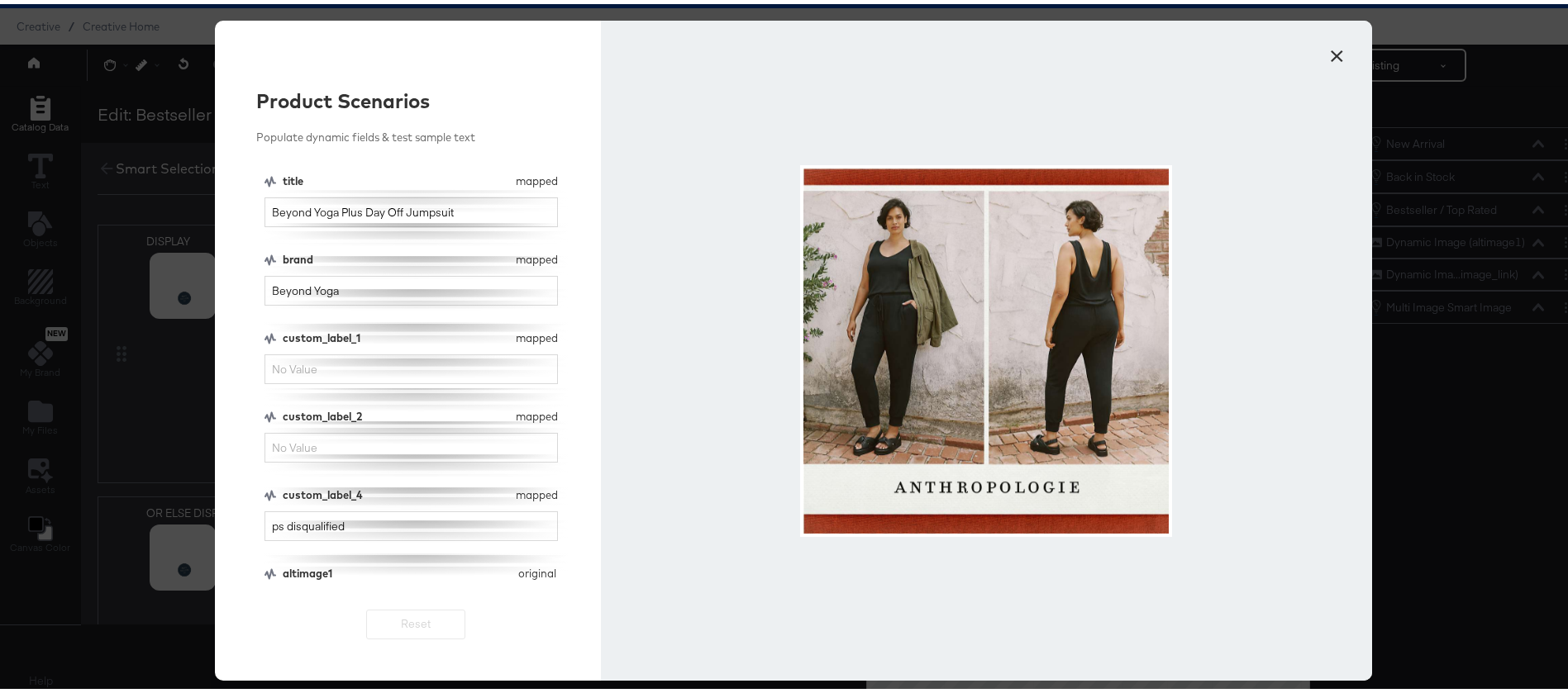 click on "×" at bounding box center (1337, 48) 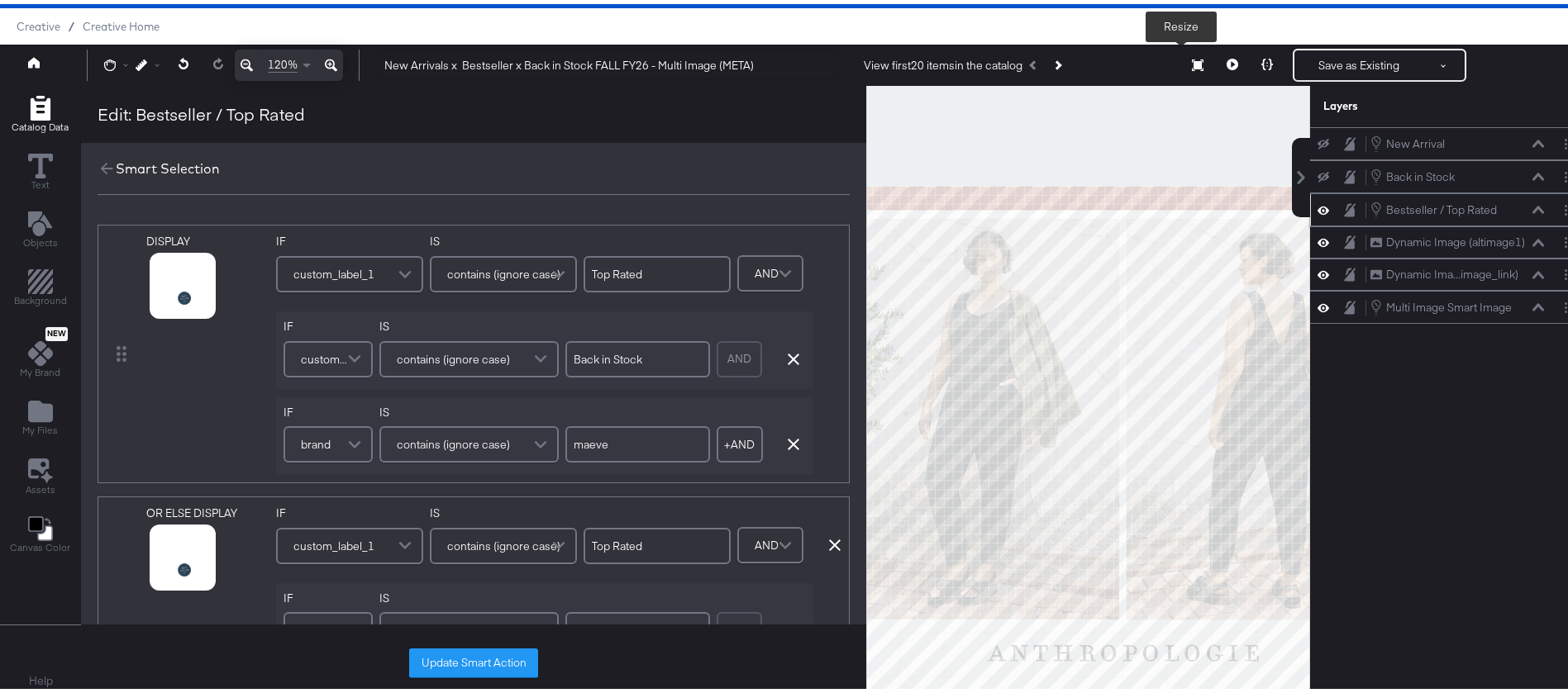 click on "Resize" at bounding box center [1198, 62] 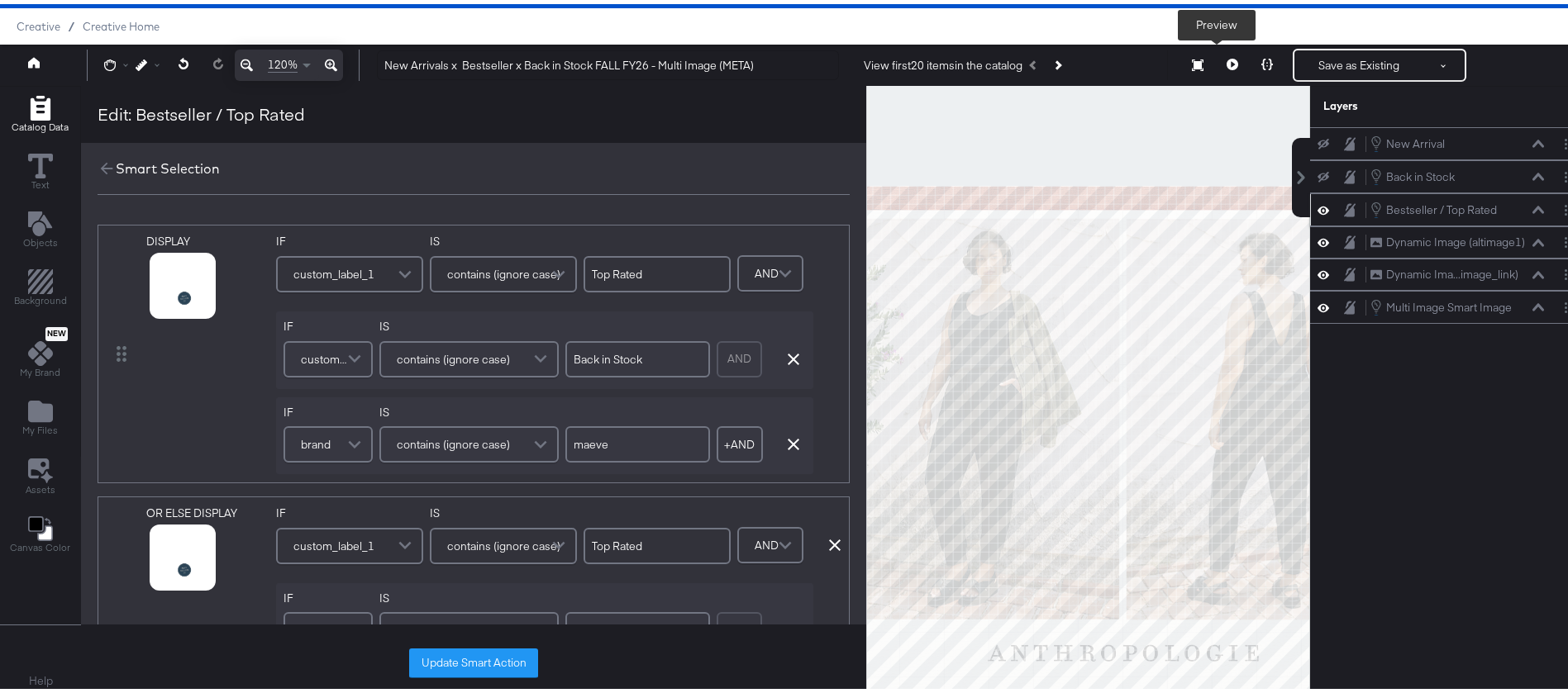 click at bounding box center [1232, 61] 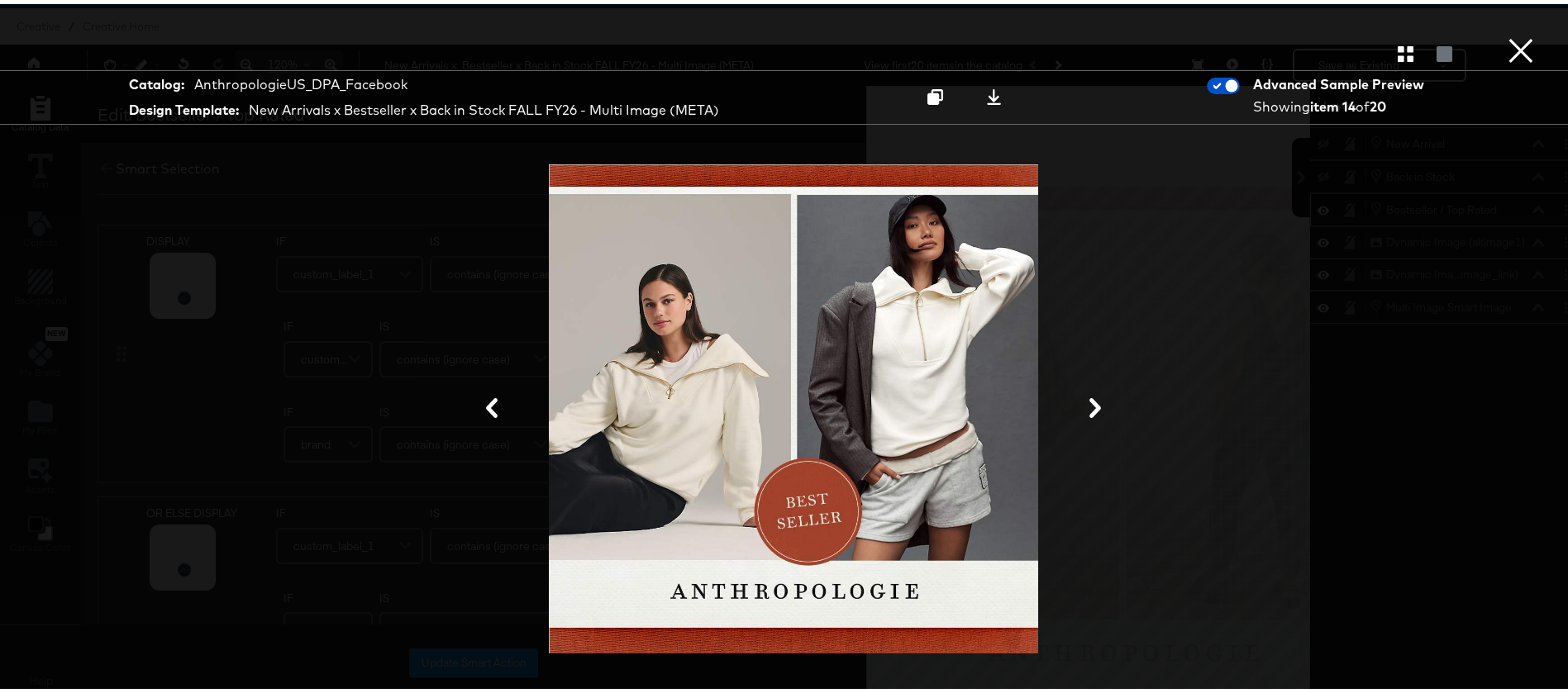 click 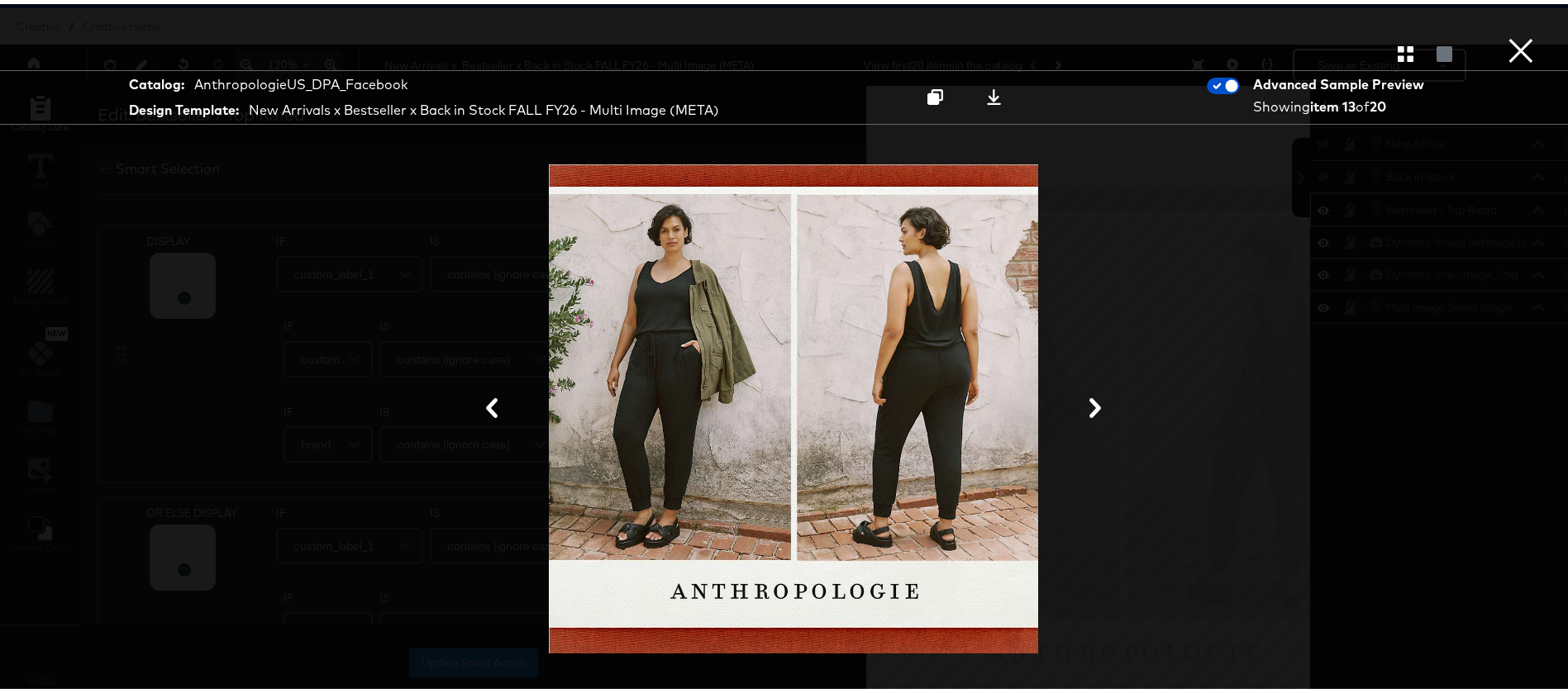 click 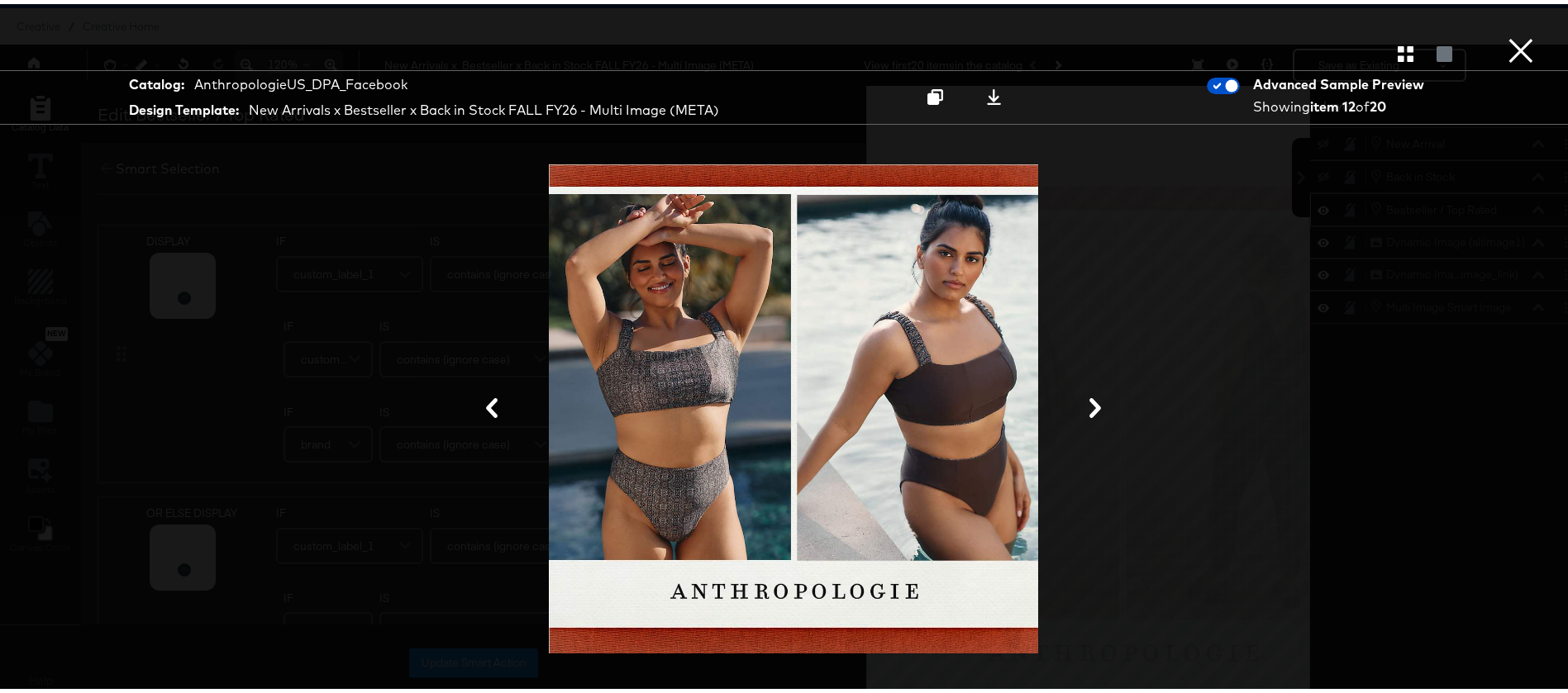 click 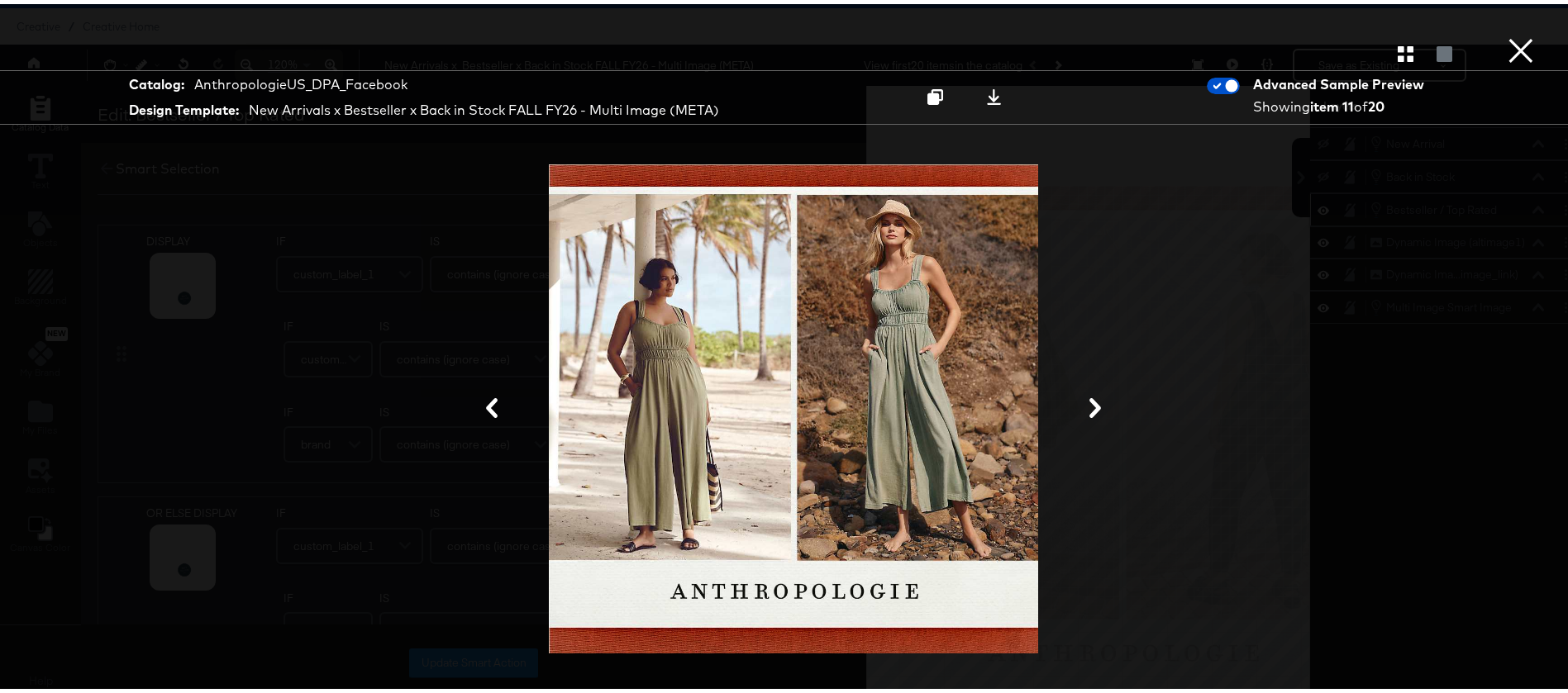 click 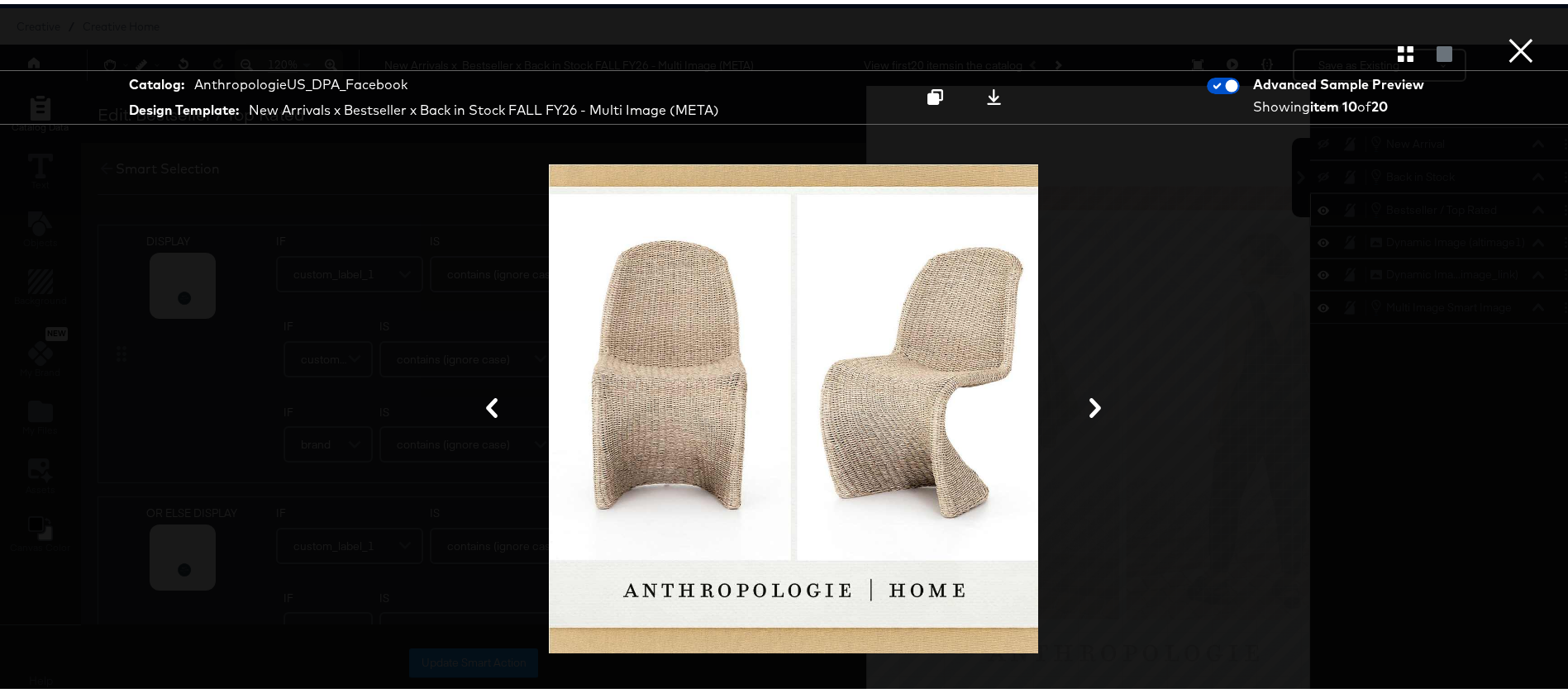 click 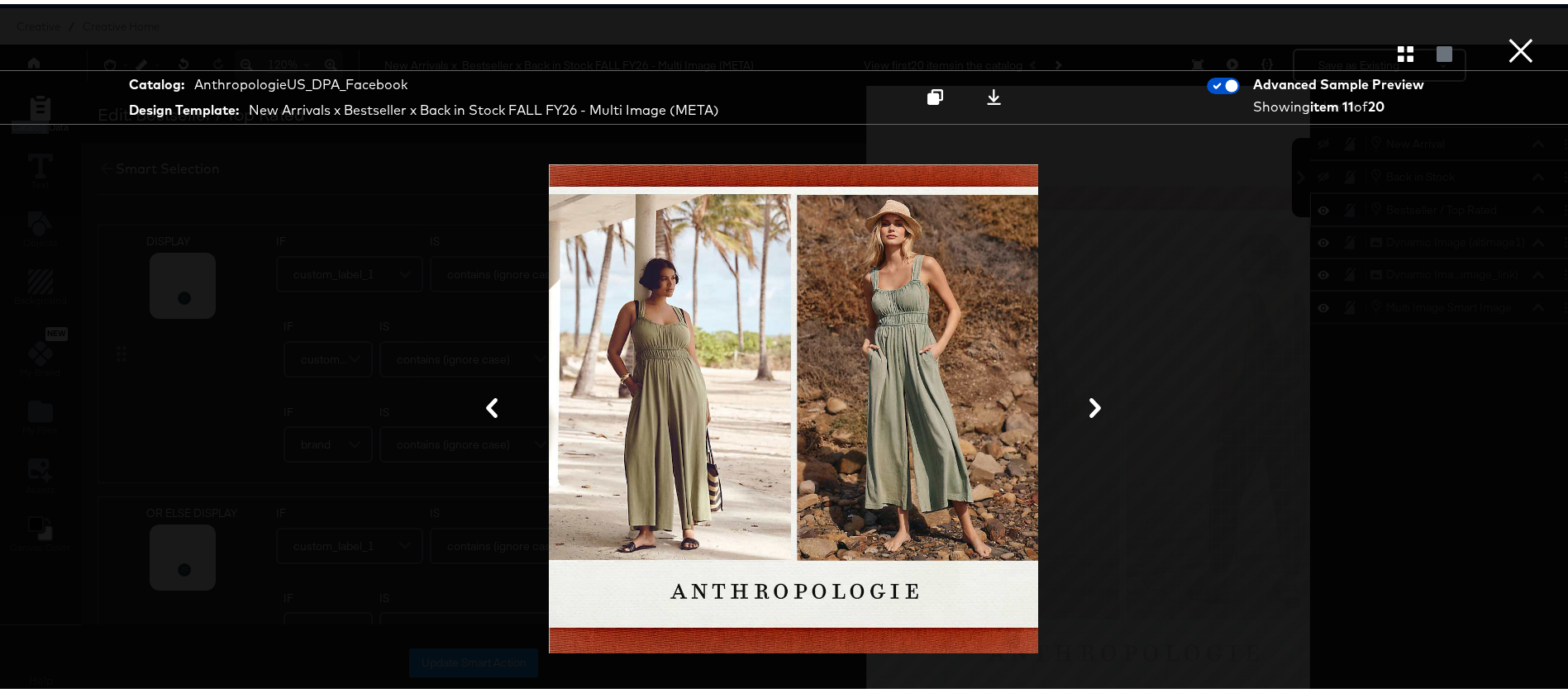click at bounding box center [794, 405] 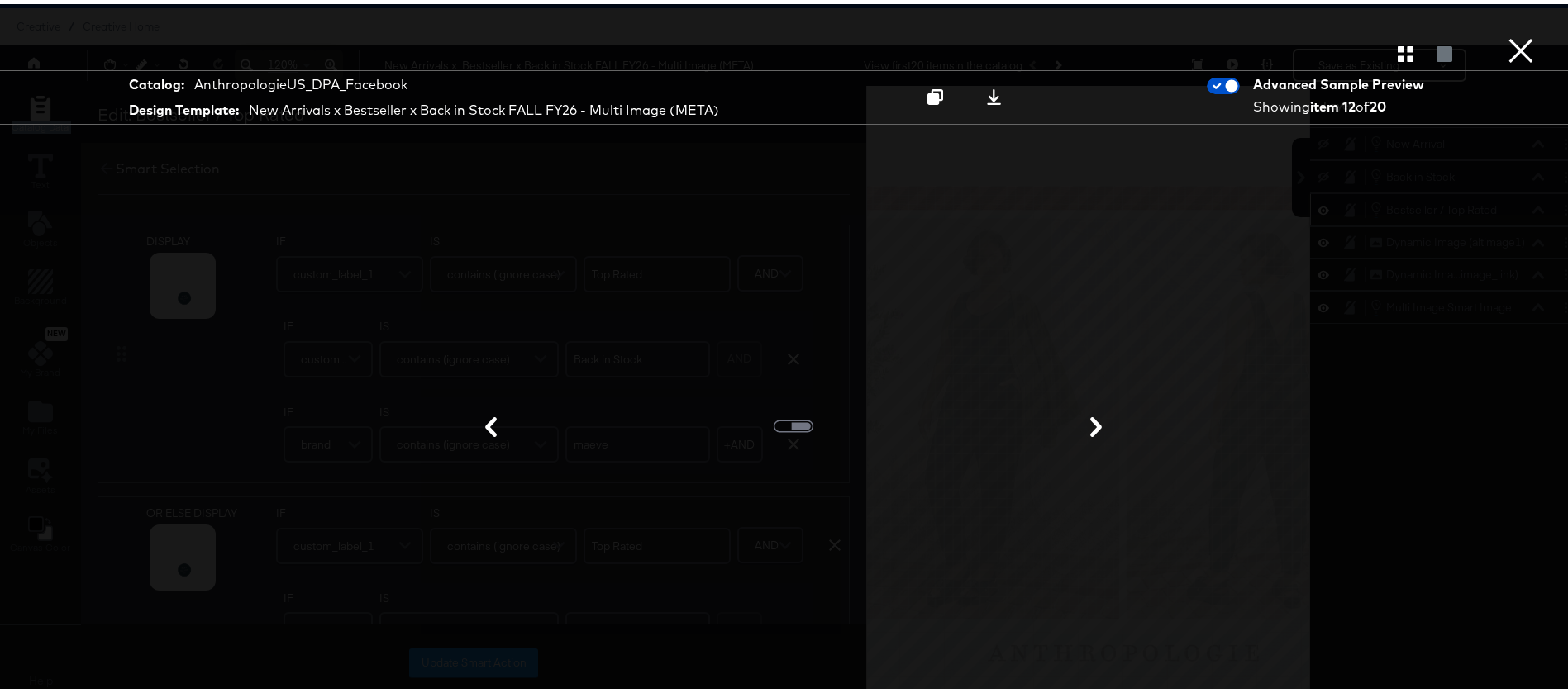 click at bounding box center [794, 405] 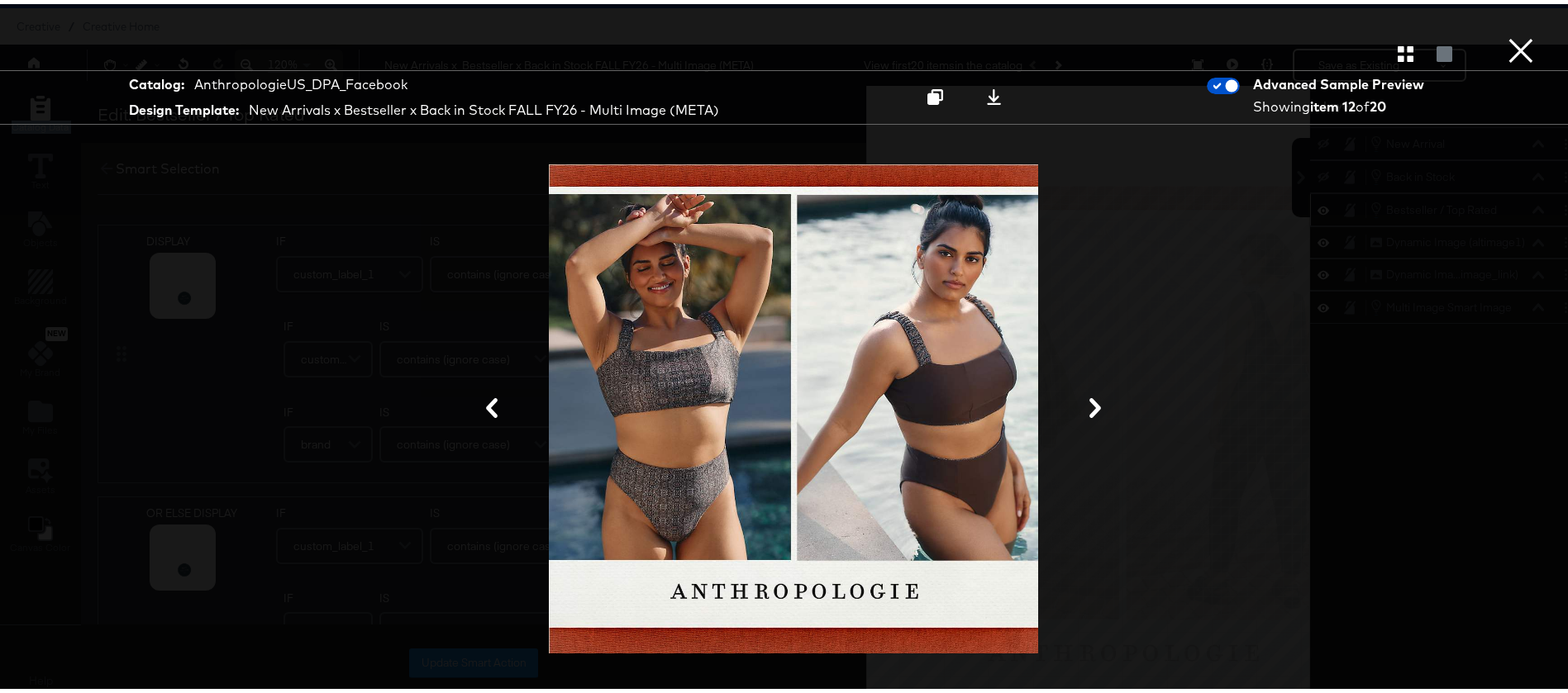 click 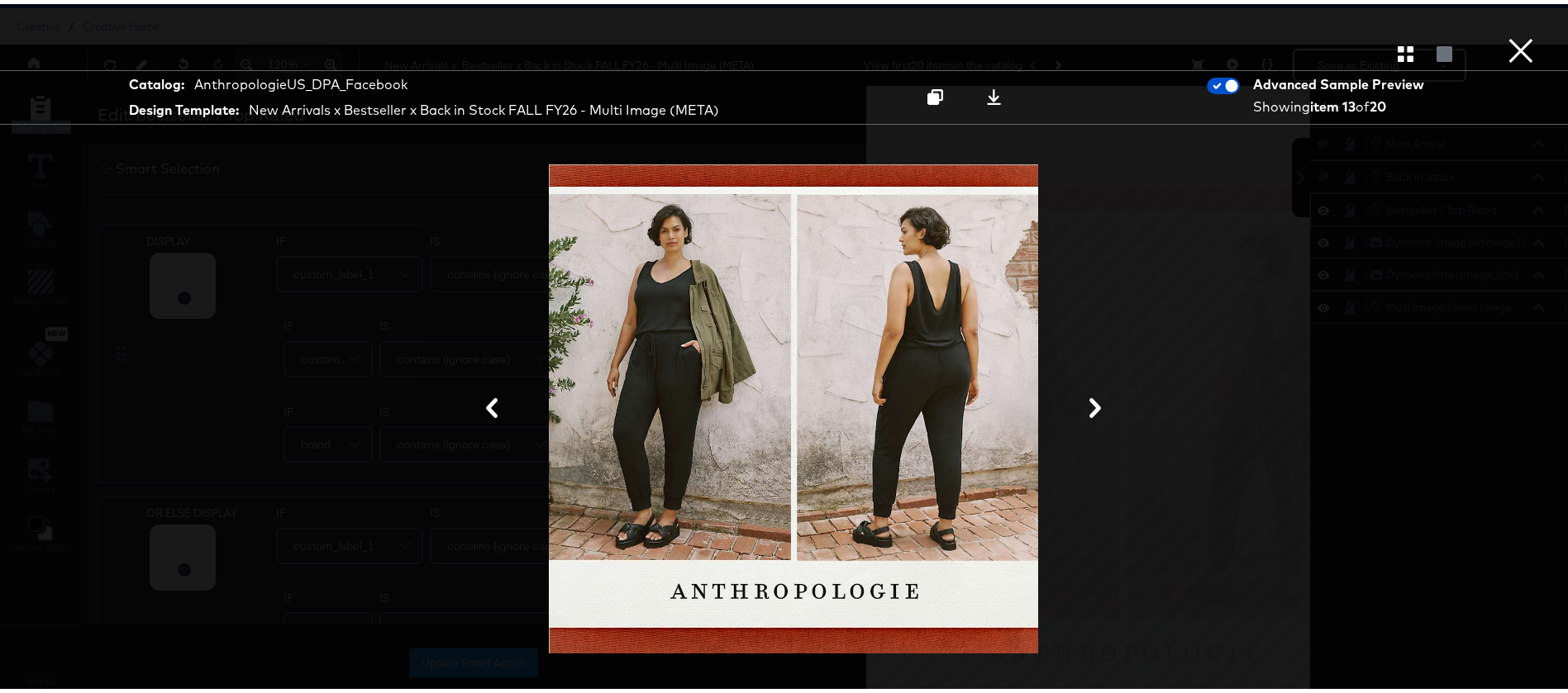 click 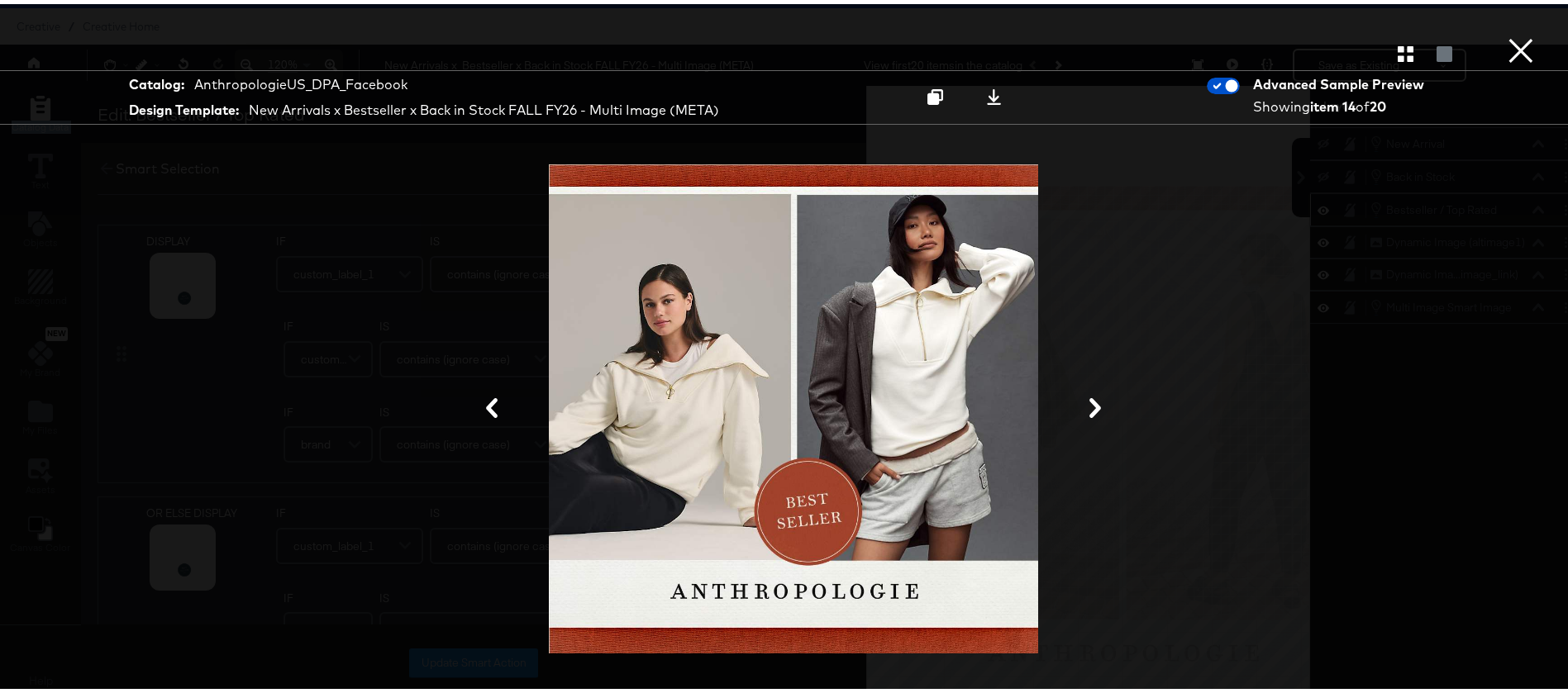 click at bounding box center (794, 405) 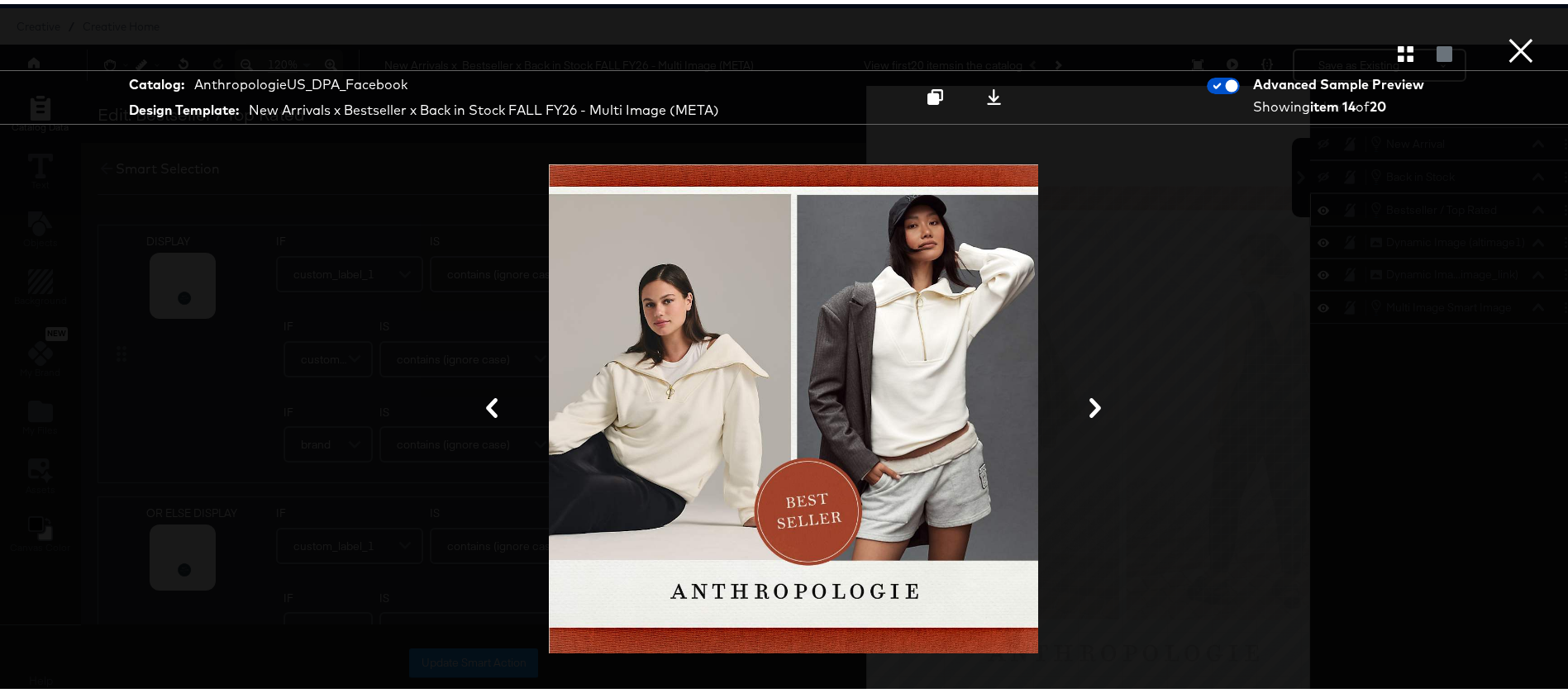 click at bounding box center (794, 405) 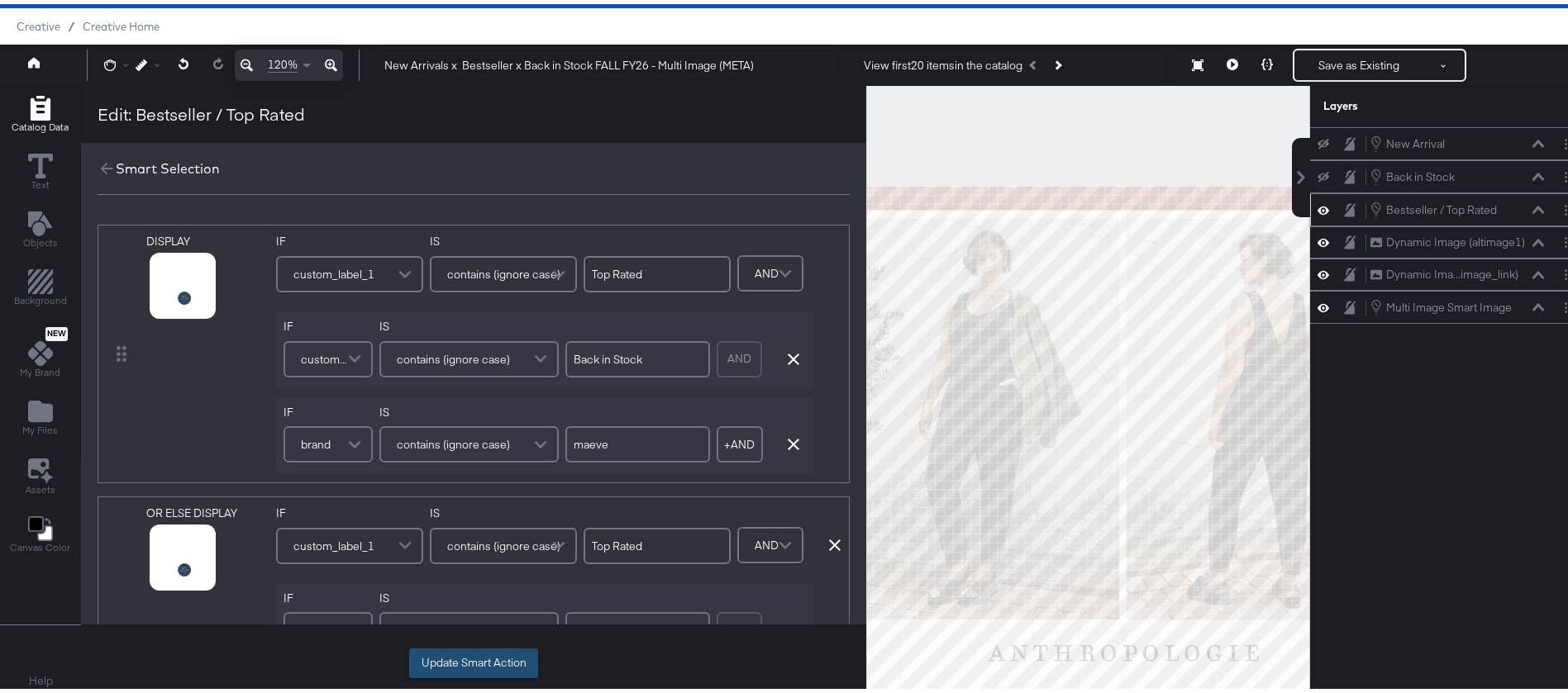 click on "Update Smart Action" at bounding box center (474, 659) 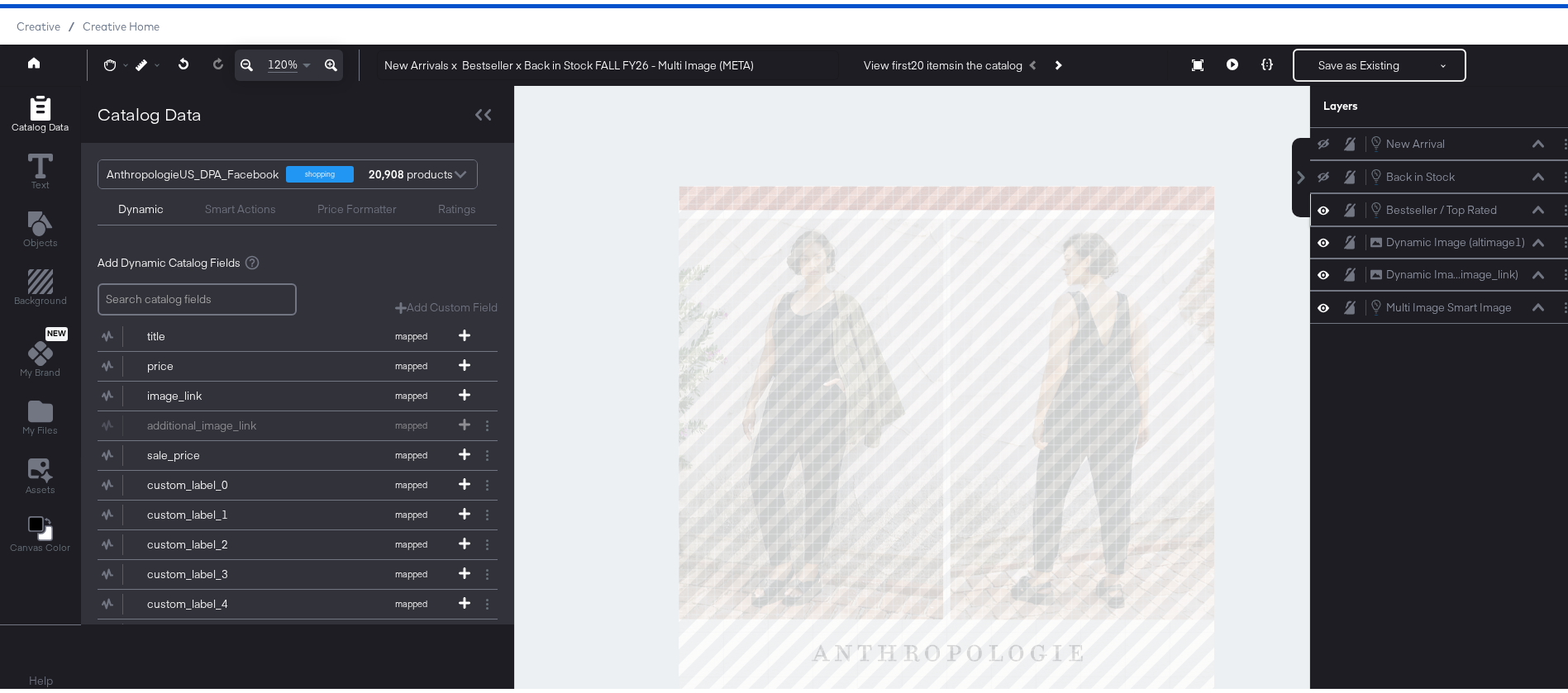 click 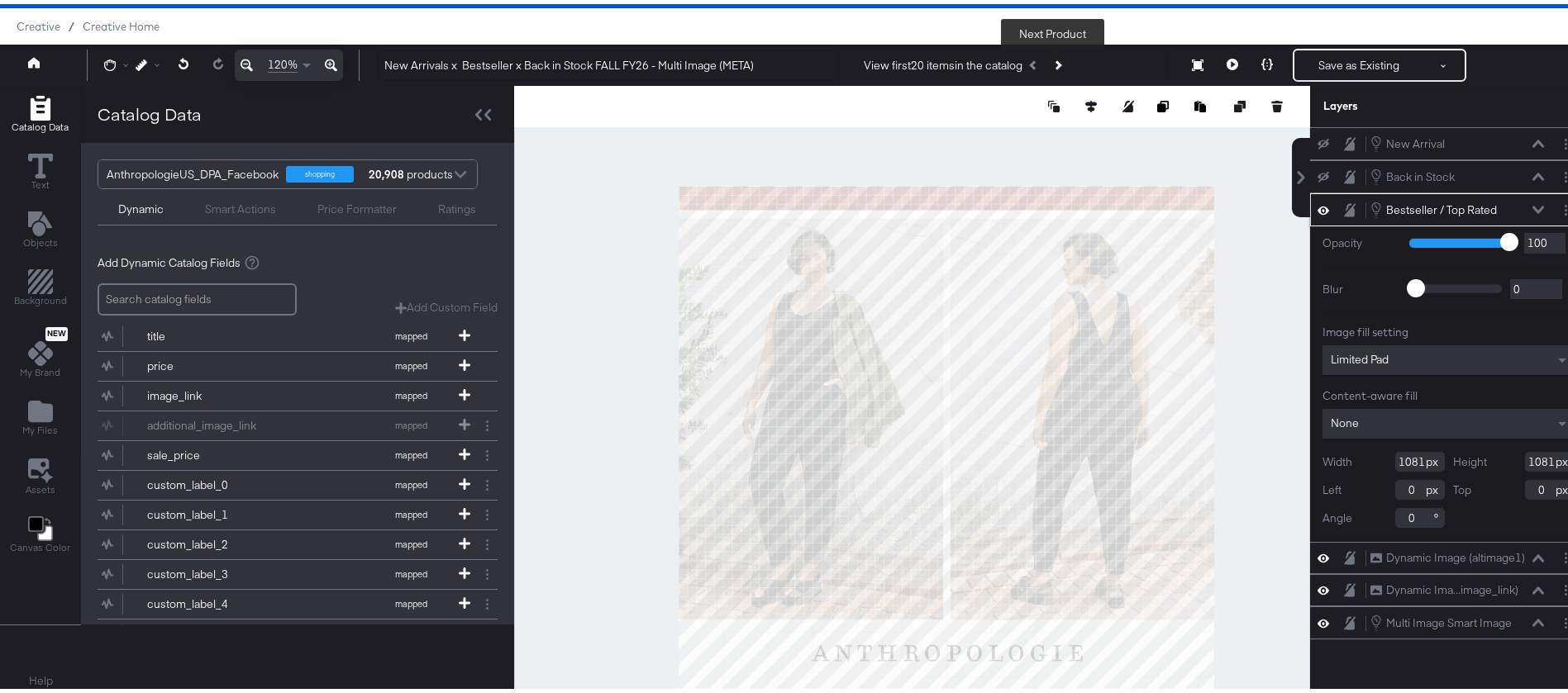 click at bounding box center (1057, 61) 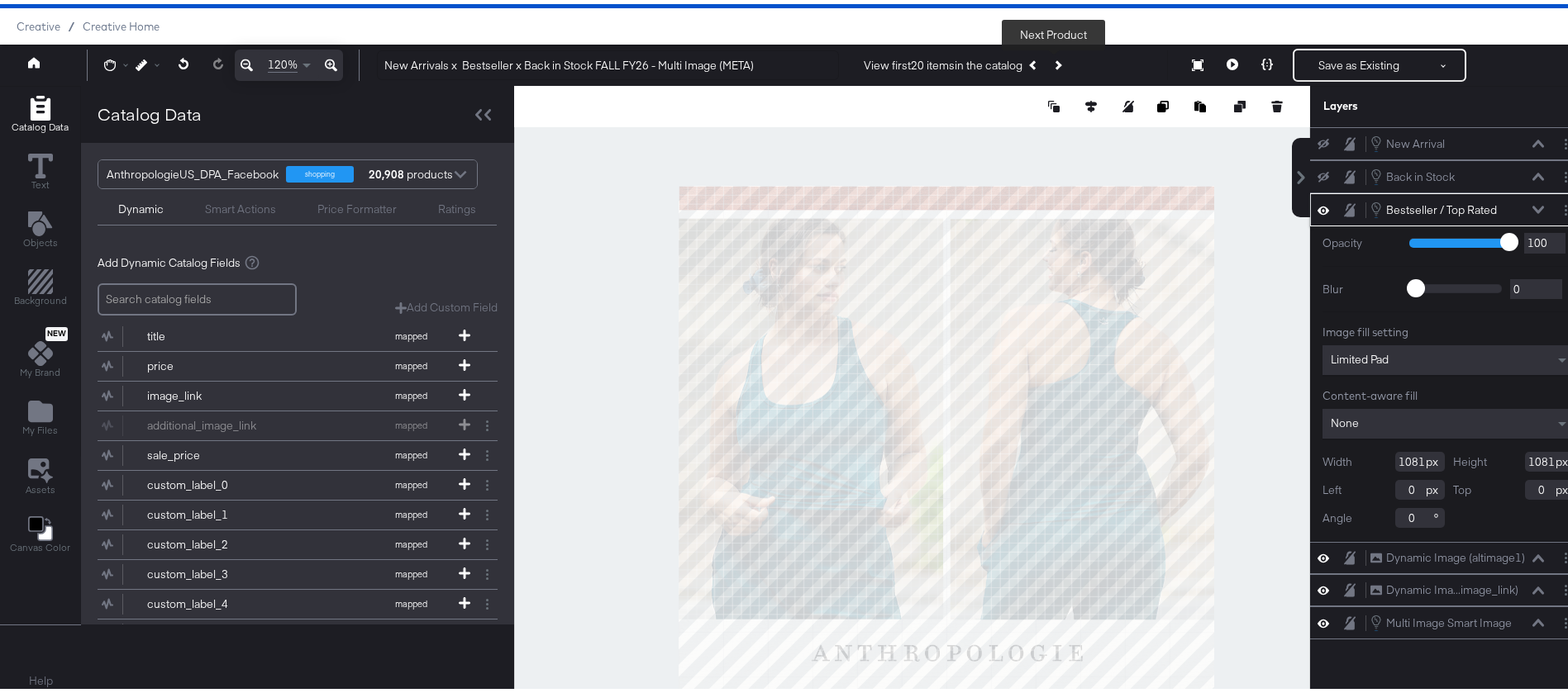 click at bounding box center (1057, 61) 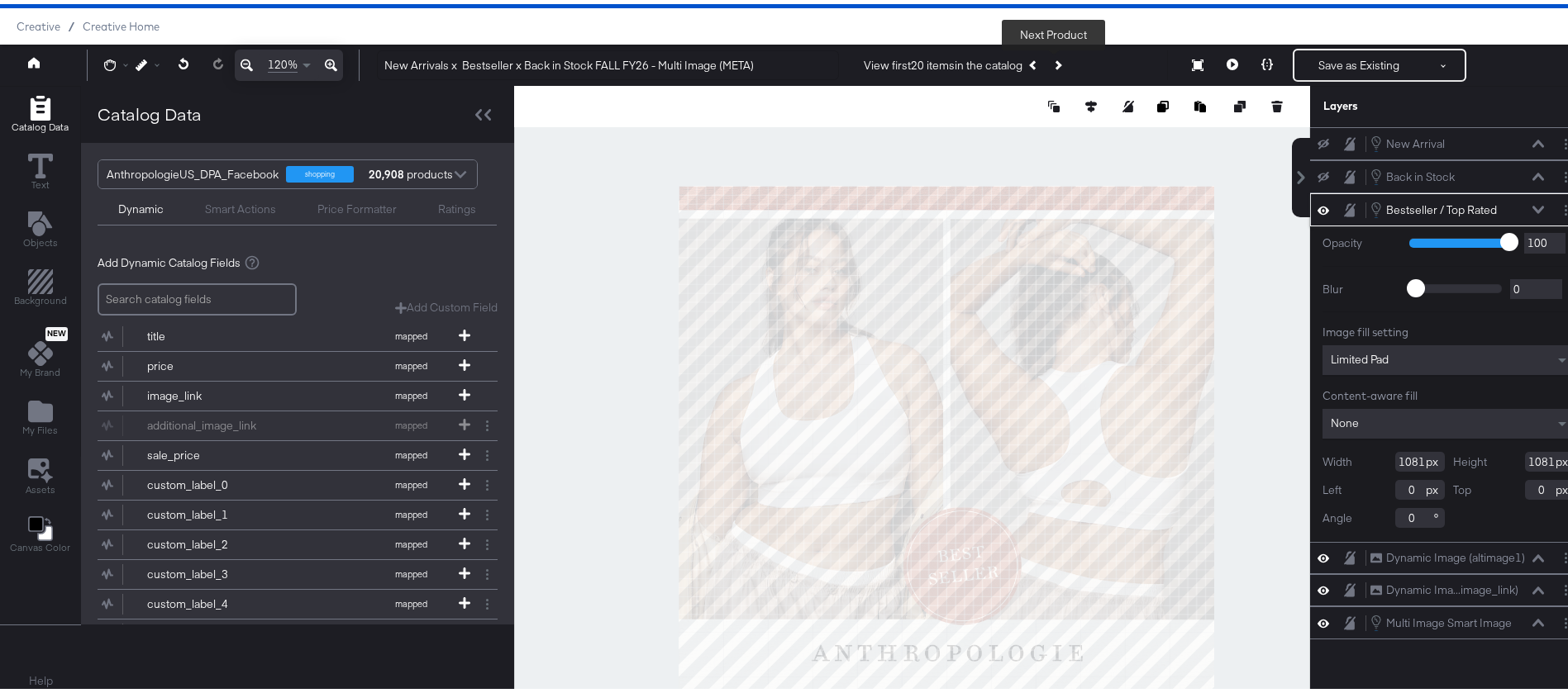 click at bounding box center (1057, 61) 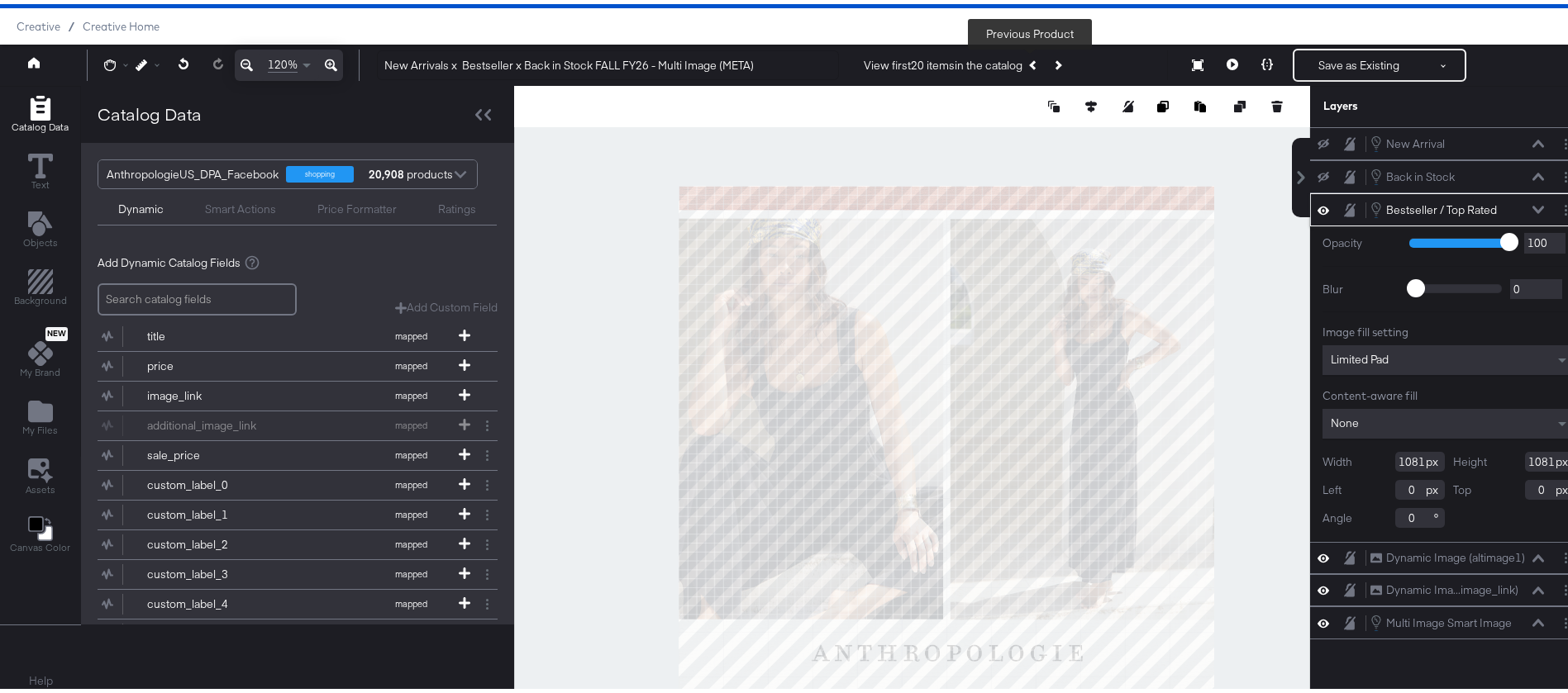 click at bounding box center [1033, 60] 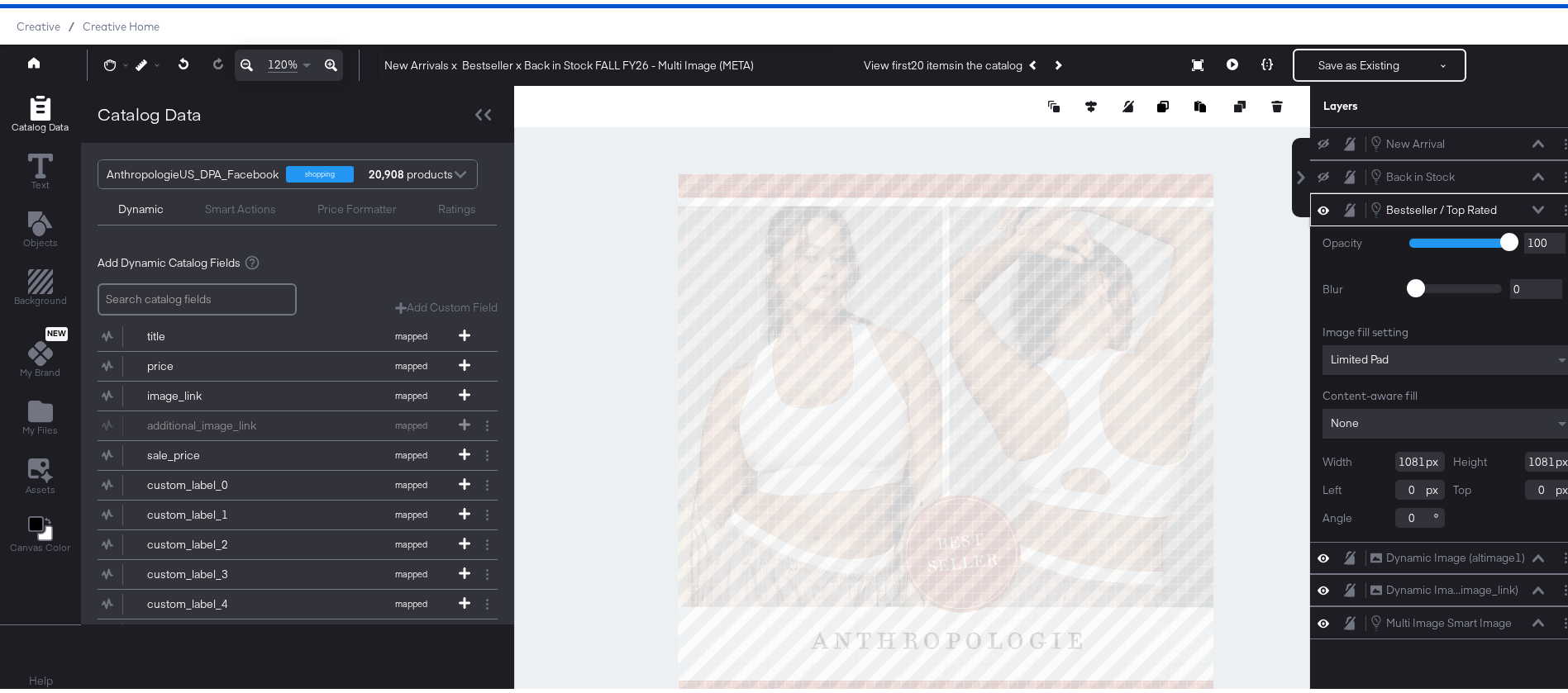 drag, startPoint x: 974, startPoint y: 400, endPoint x: 972, endPoint y: 382, distance: 18.11077 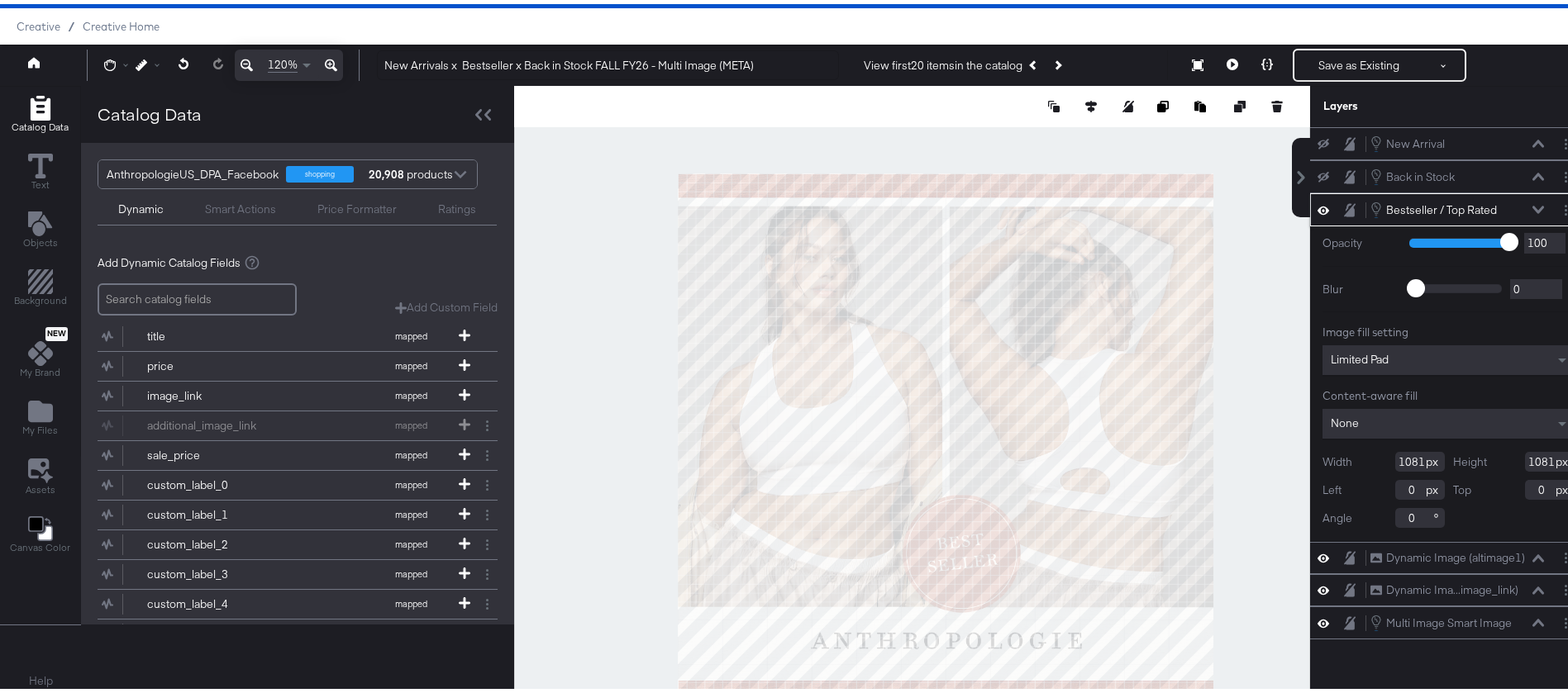 click at bounding box center [912, 387] 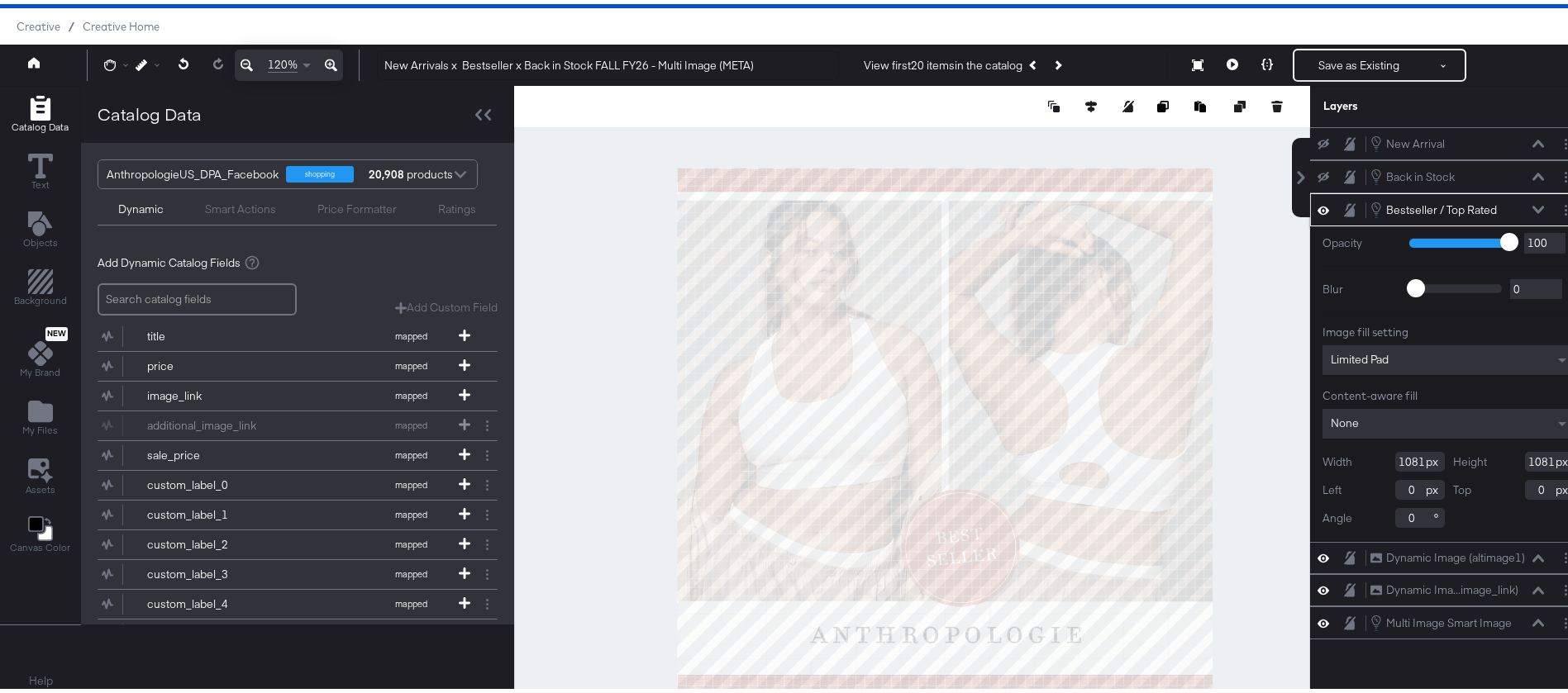 click 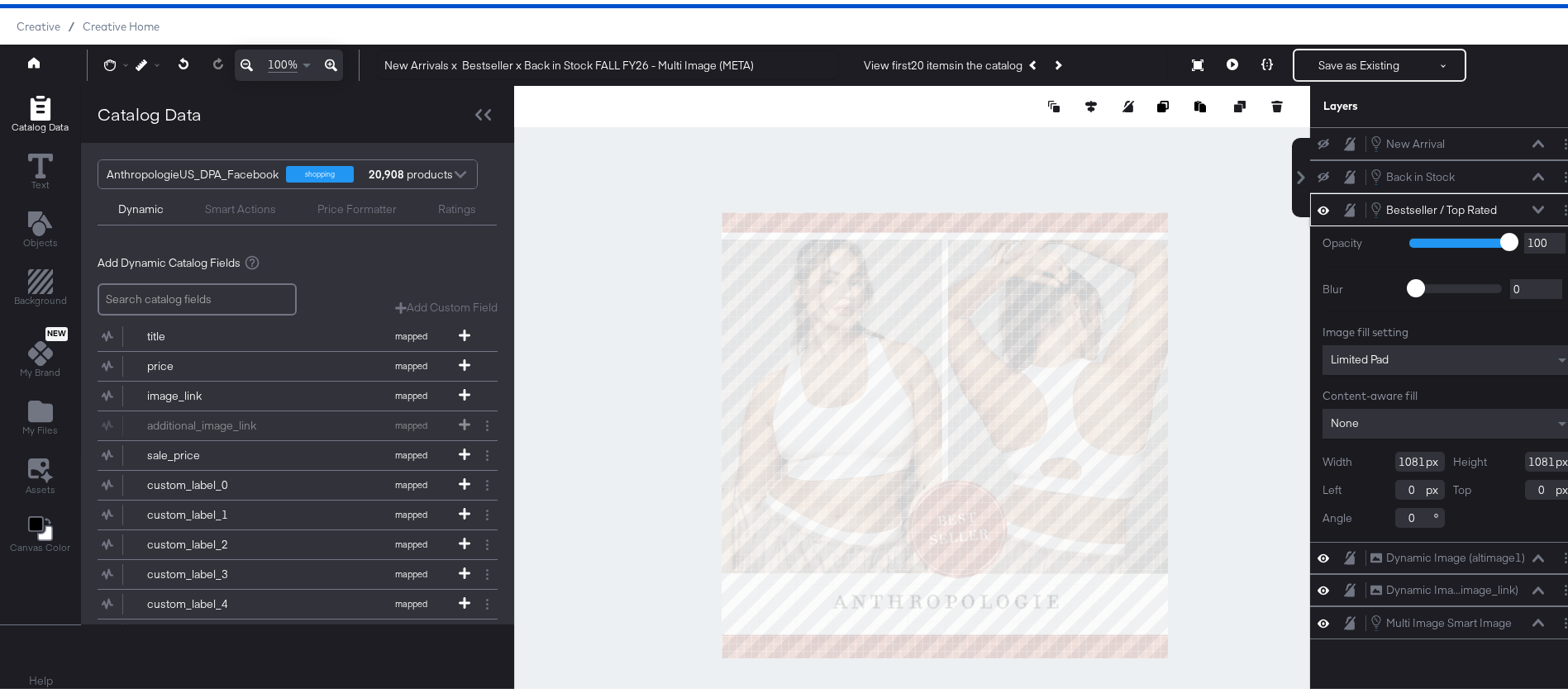 click at bounding box center [912, 387] 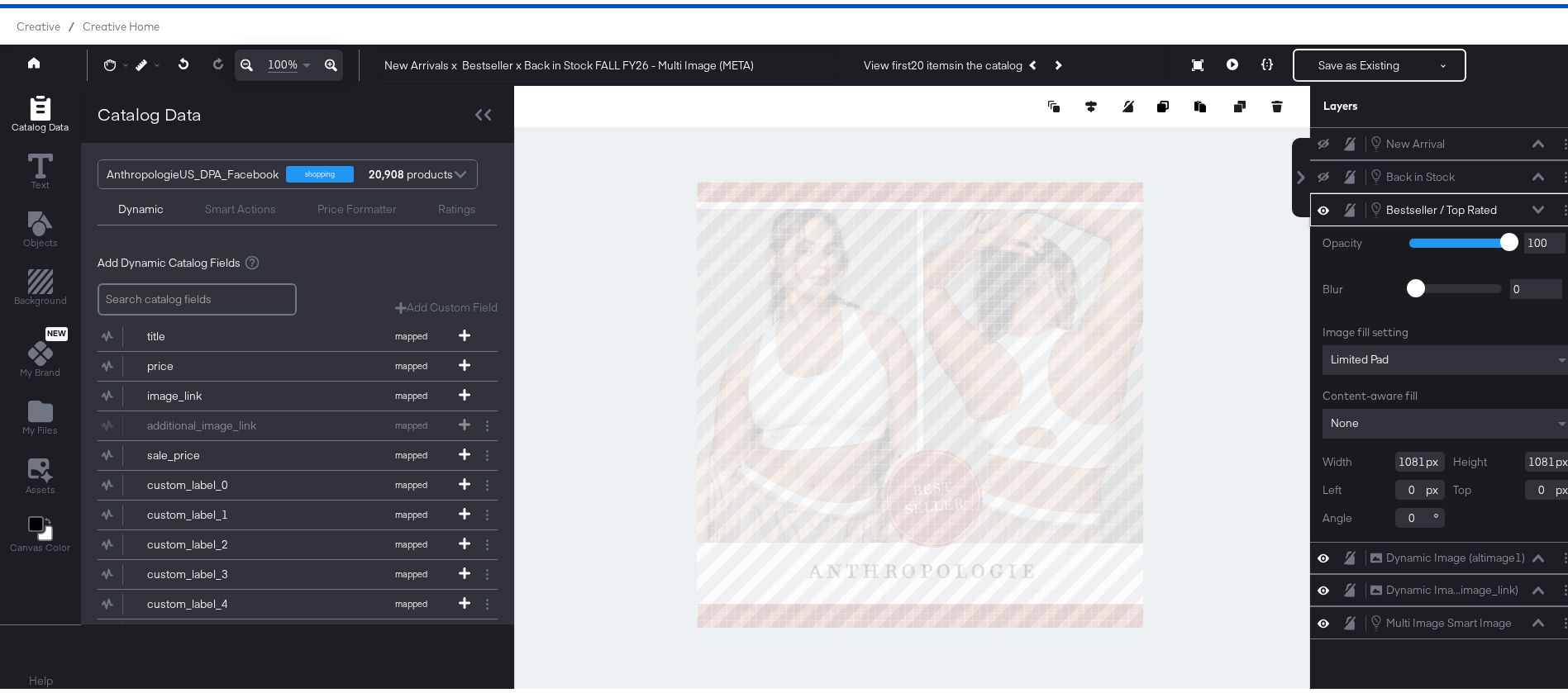 drag, startPoint x: 955, startPoint y: 525, endPoint x: 918, endPoint y: 479, distance: 59.03389 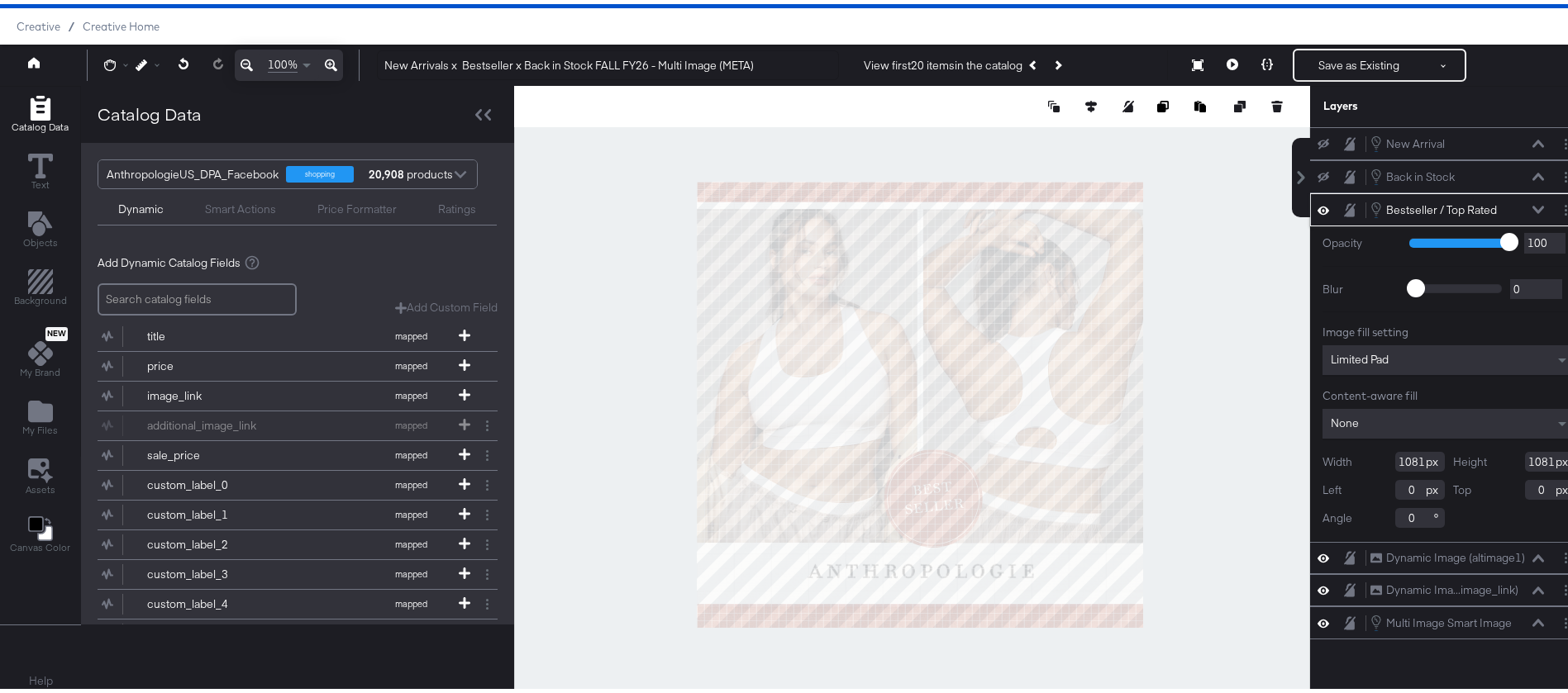 click at bounding box center (912, 387) 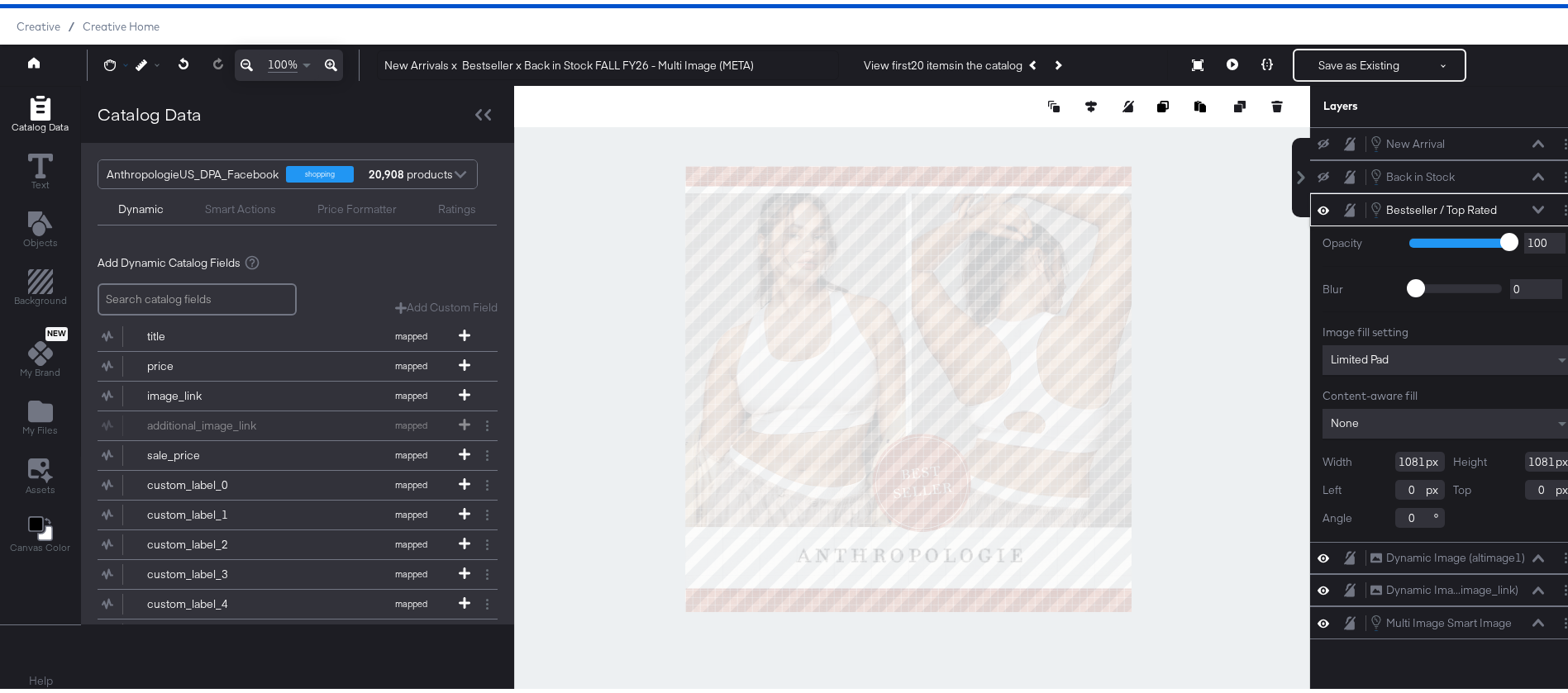 click 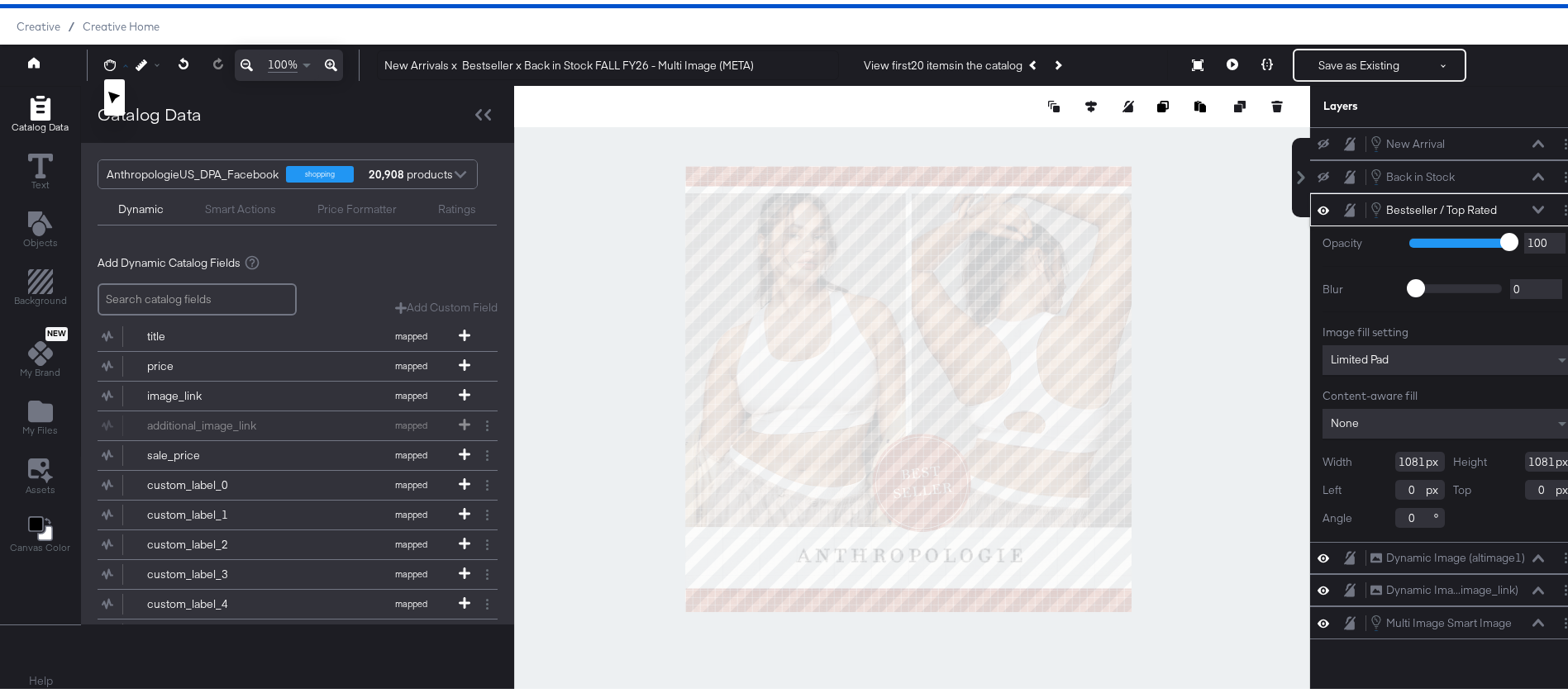 click on "Pointer" at bounding box center [114, 93] 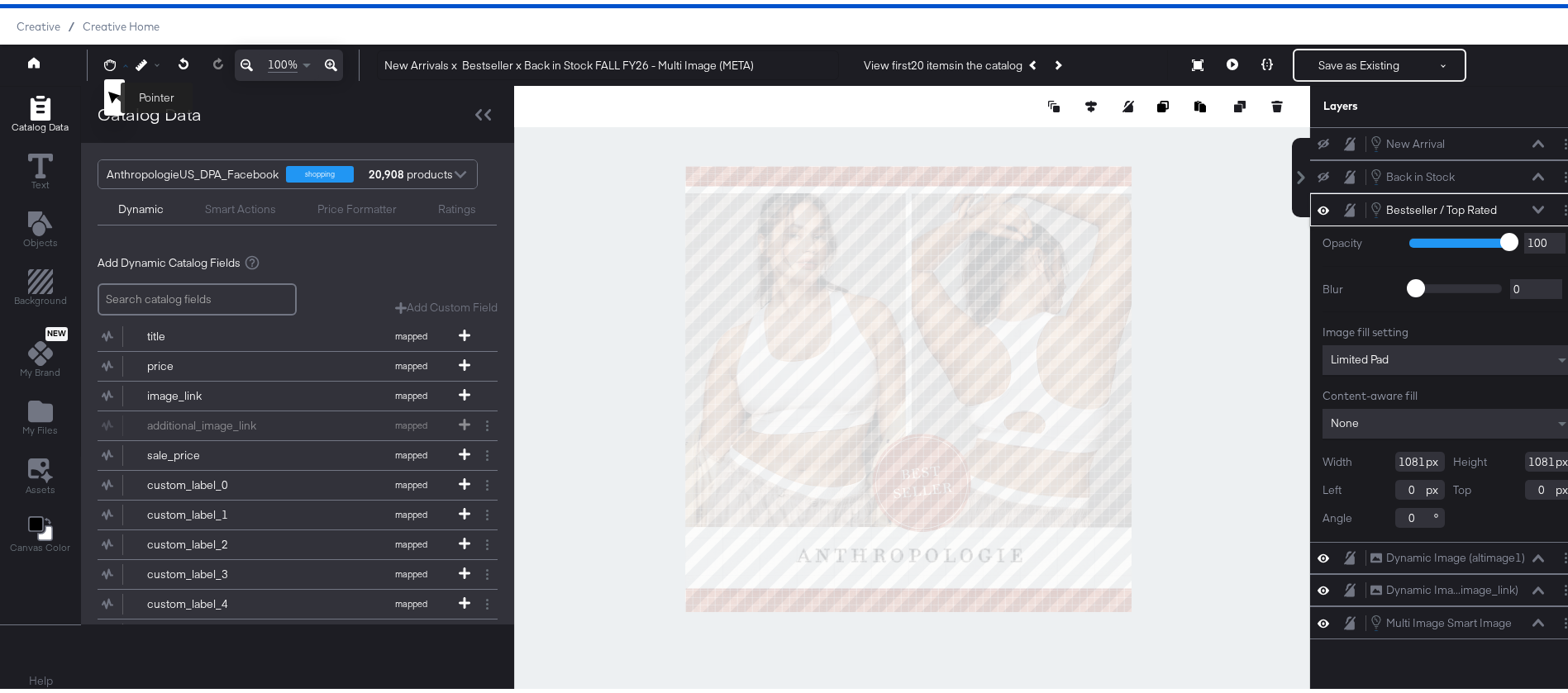 click 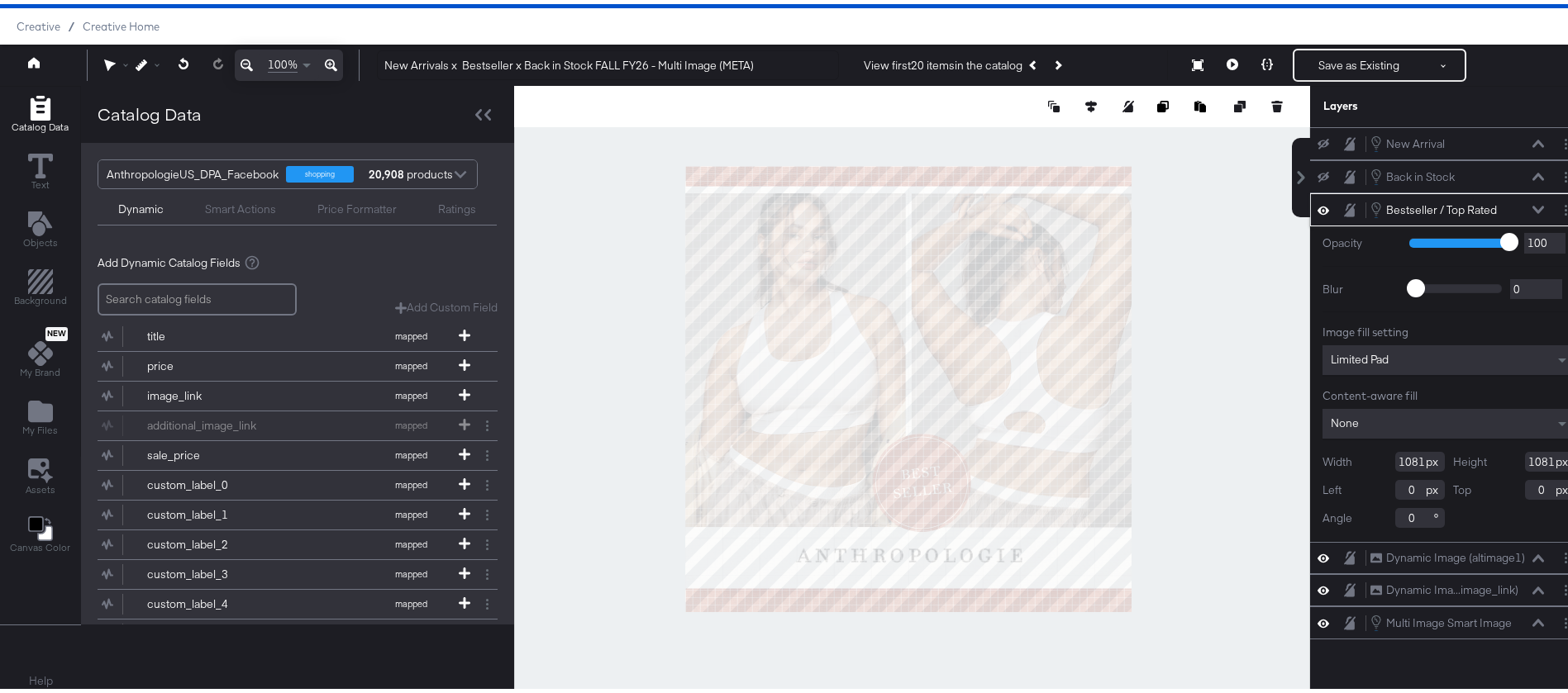 type on "-1" 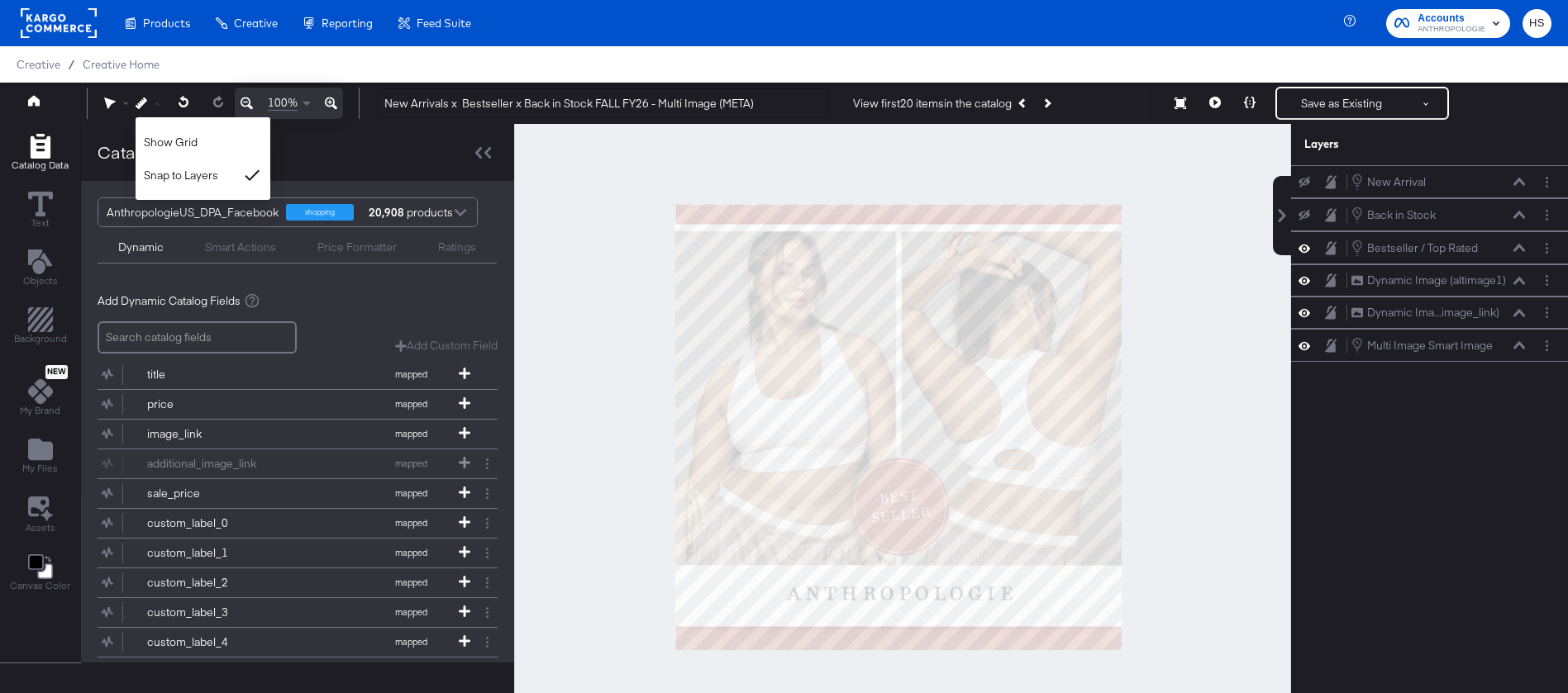 scroll, scrollTop: 42, scrollLeft: 0, axis: vertical 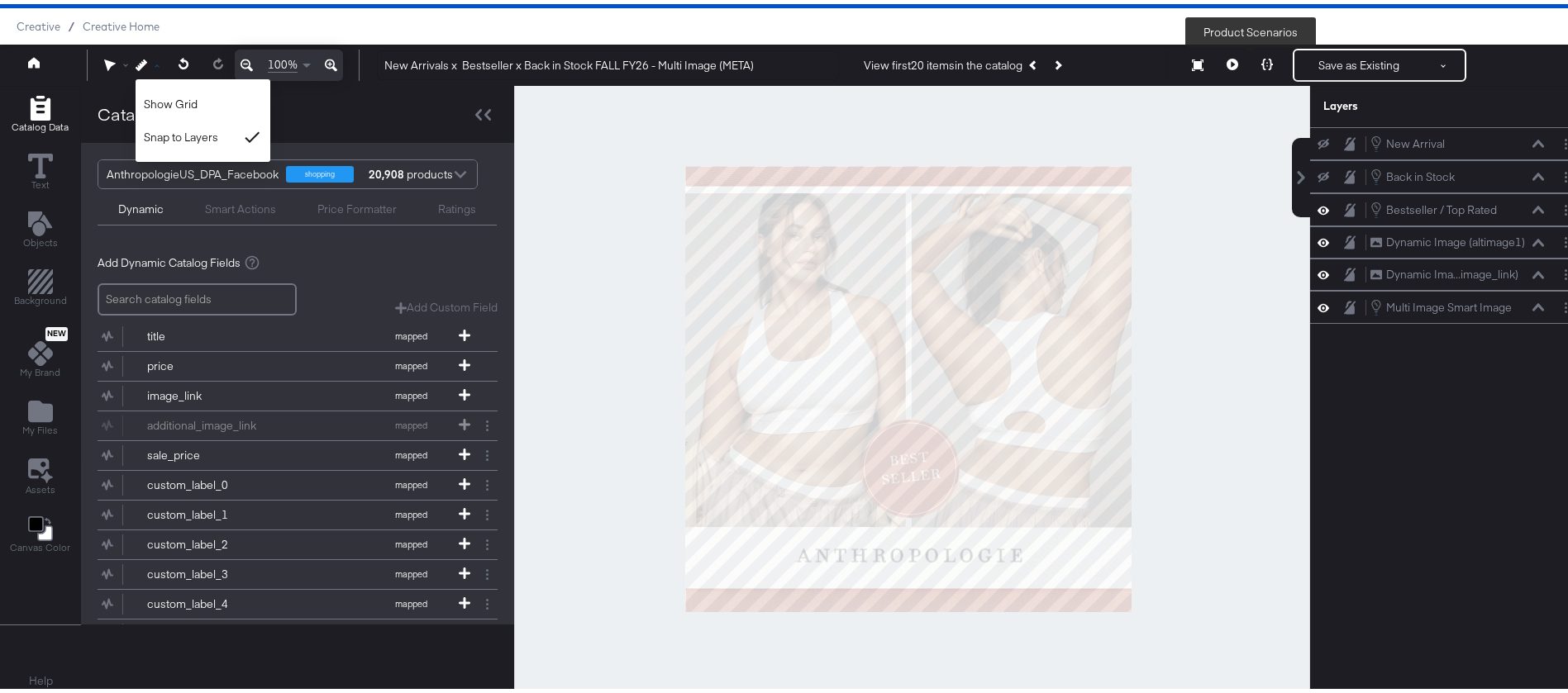 click at bounding box center [1267, 61] 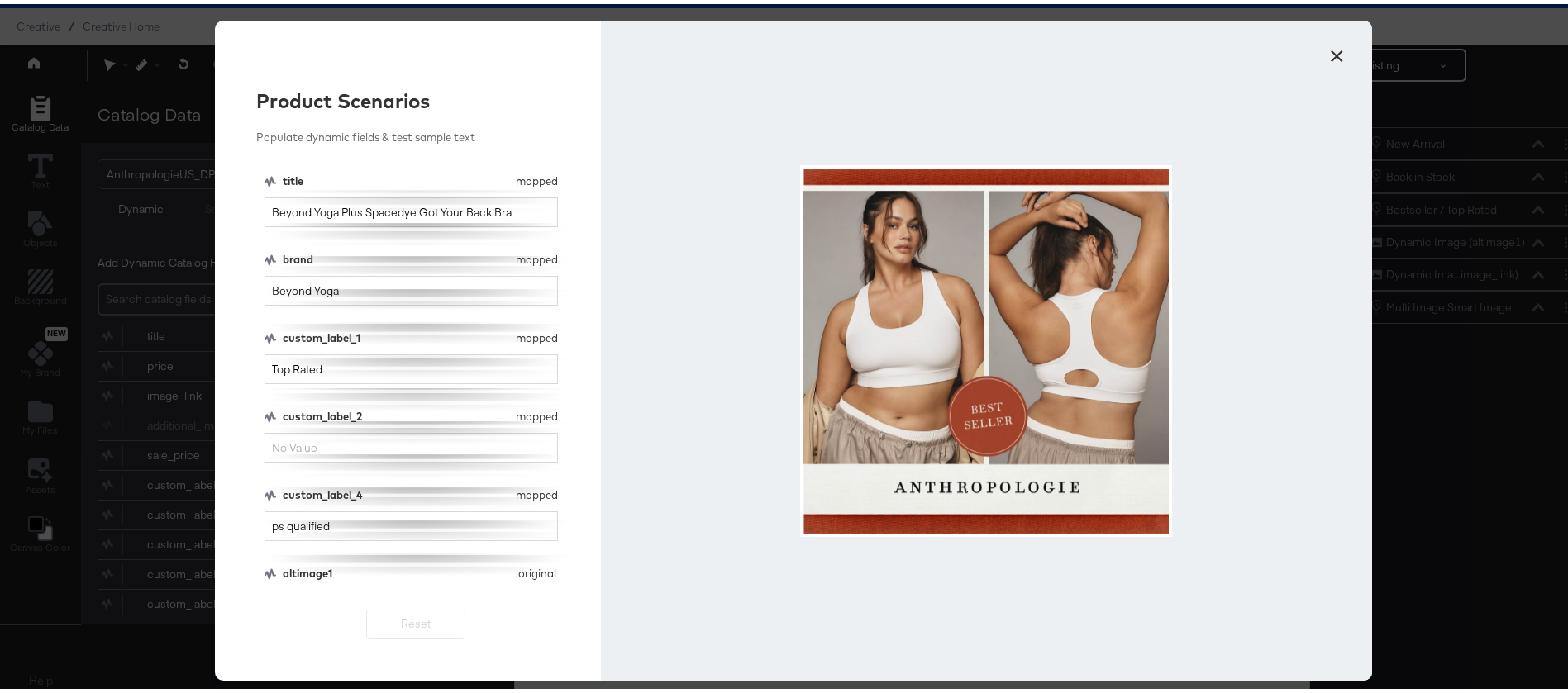scroll, scrollTop: 33, scrollLeft: 0, axis: vertical 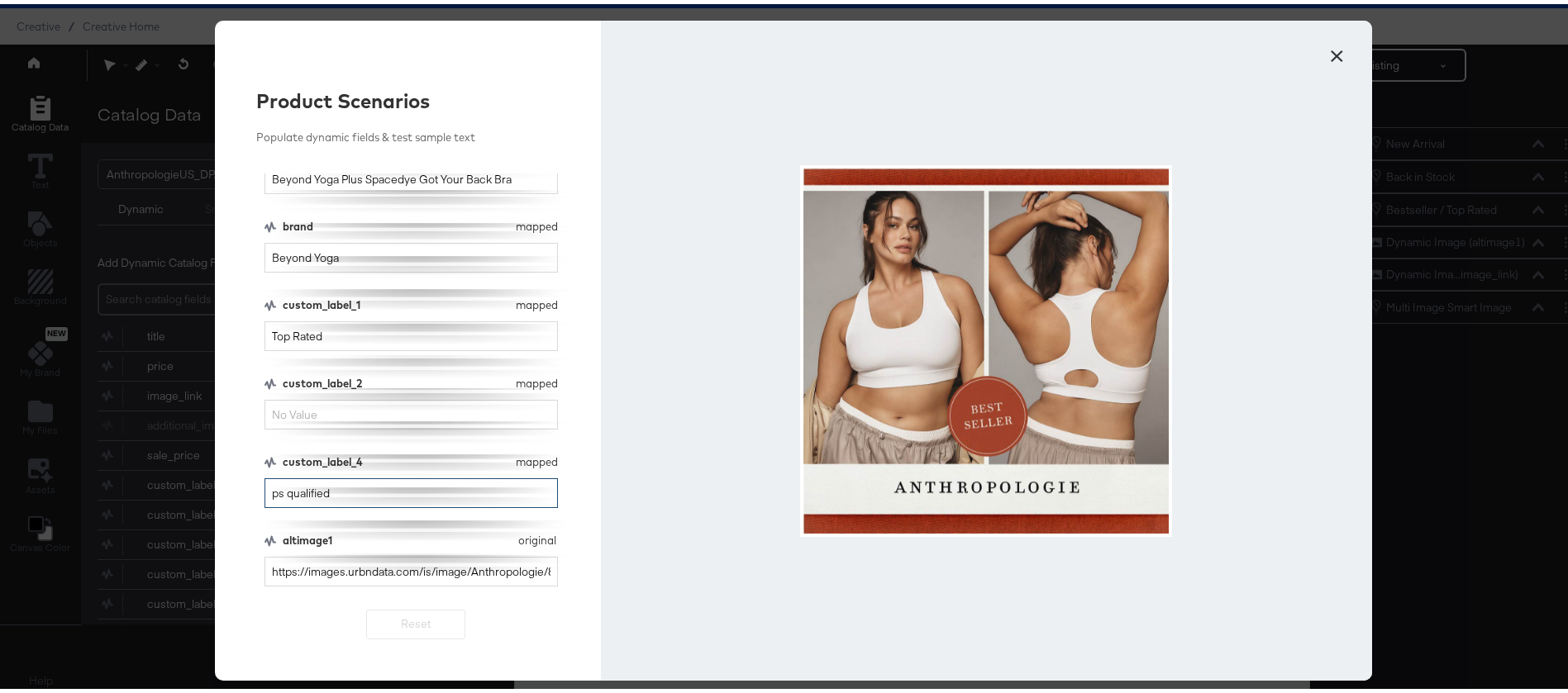 click on "ps qualified" at bounding box center [411, 489] 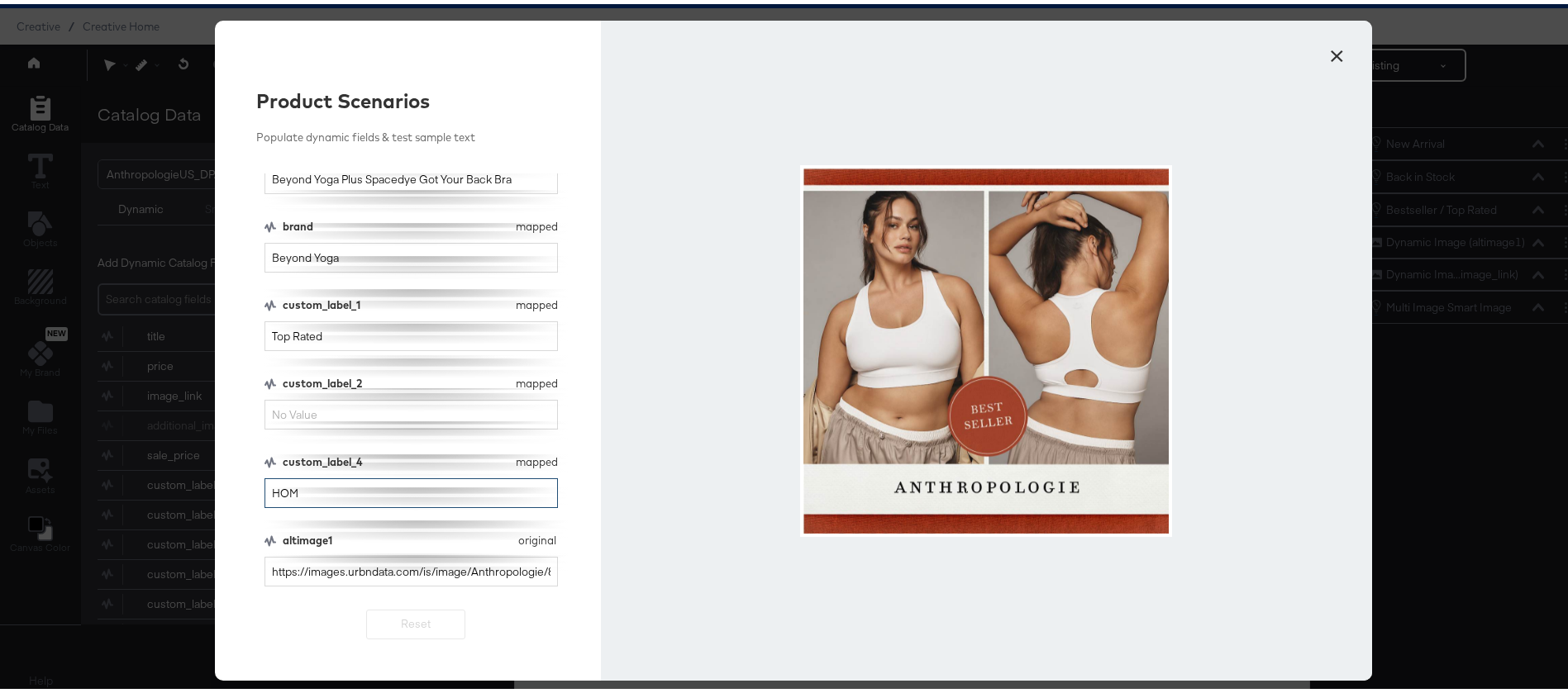 type on "HOME" 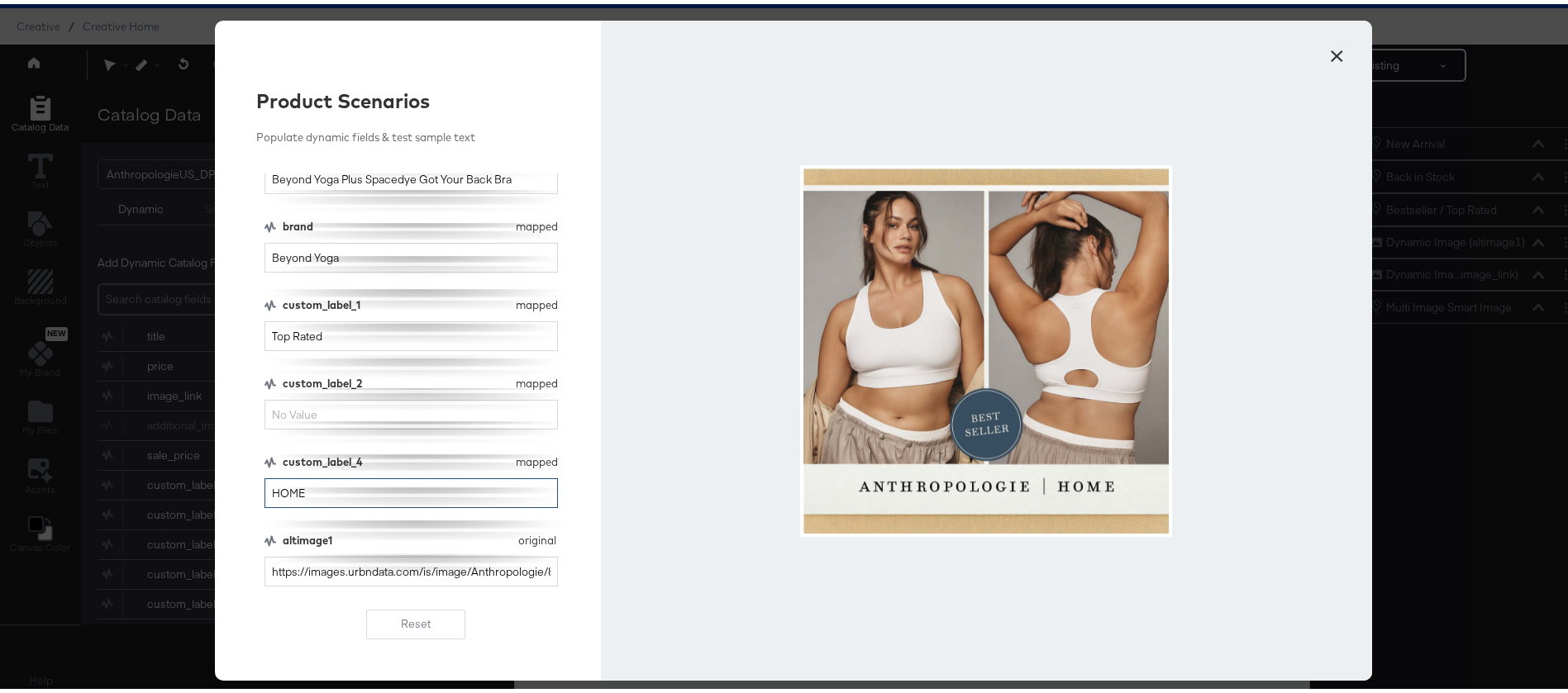 click on "HOME" at bounding box center (411, 489) 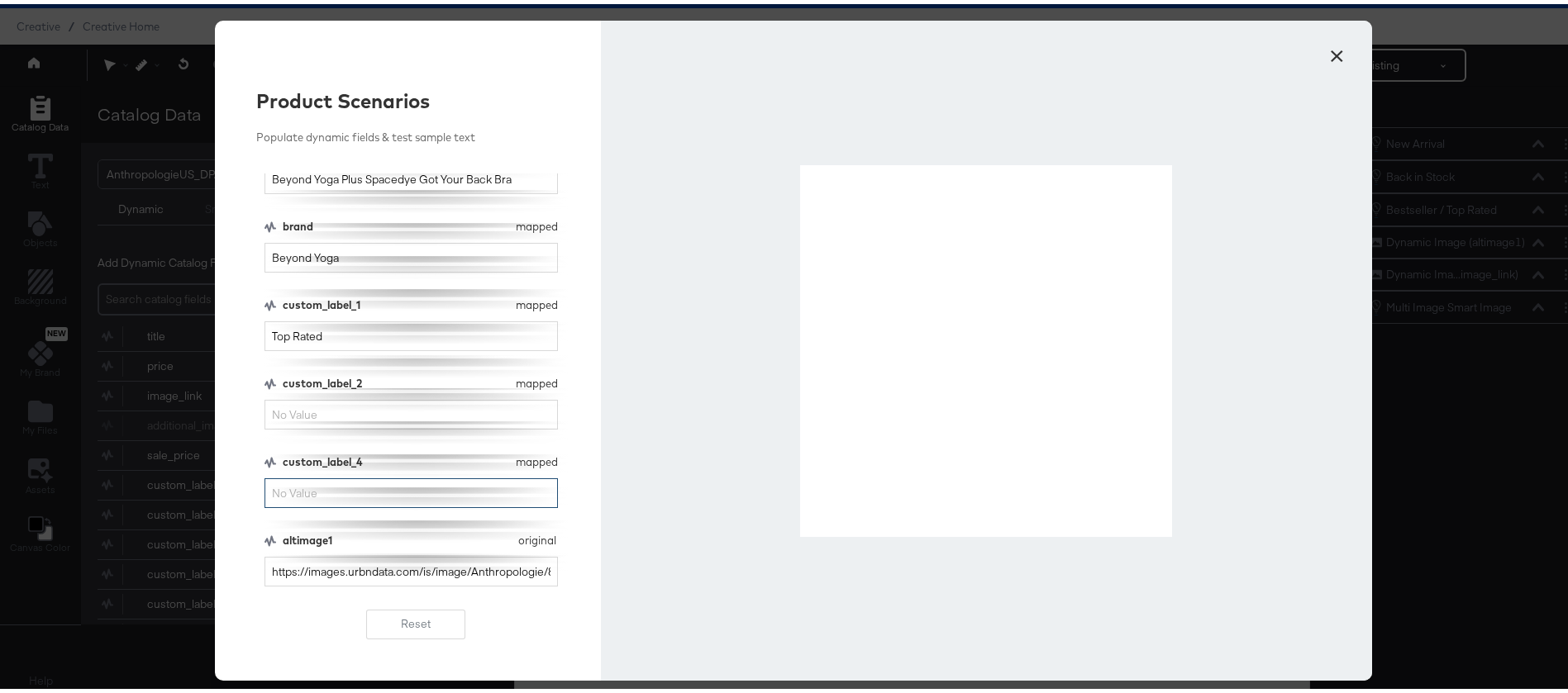 type 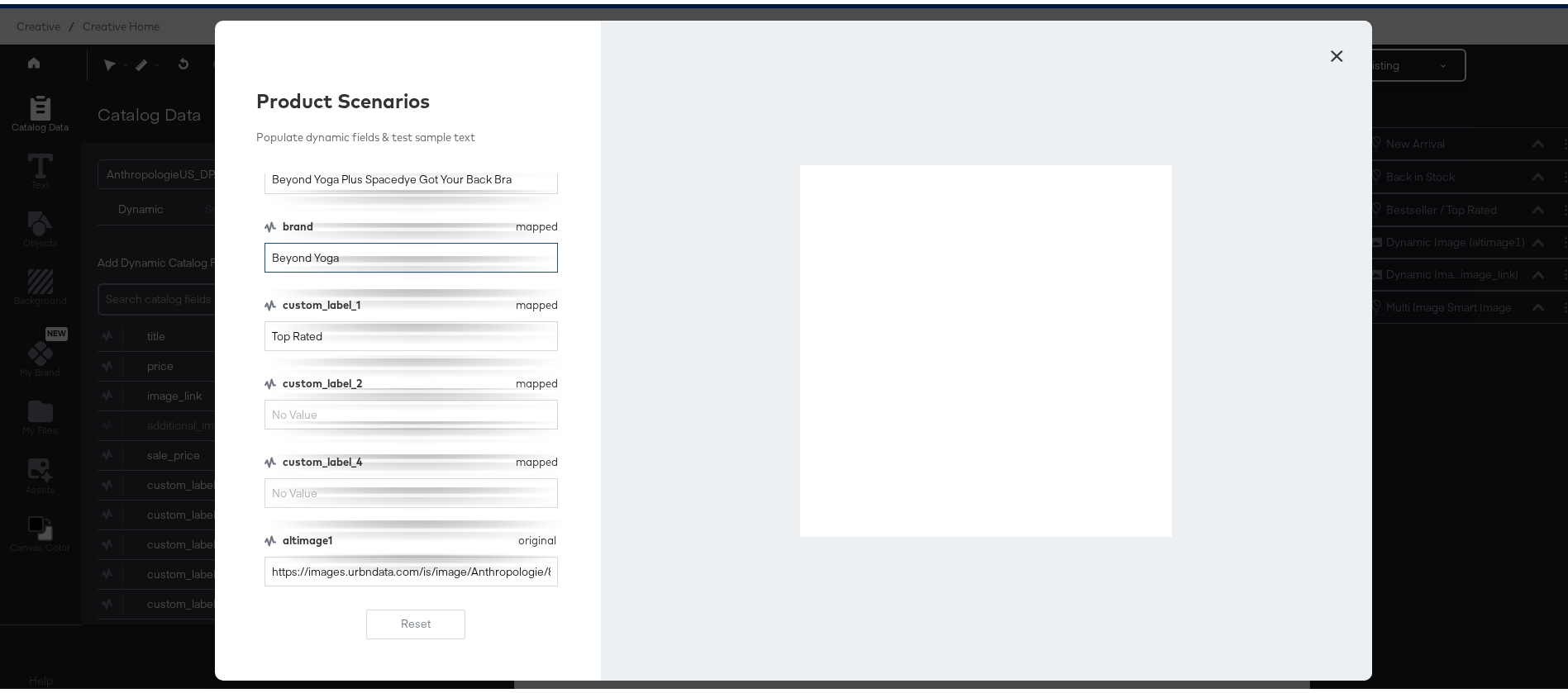 click on "Beyond Yoga" at bounding box center (411, 254) 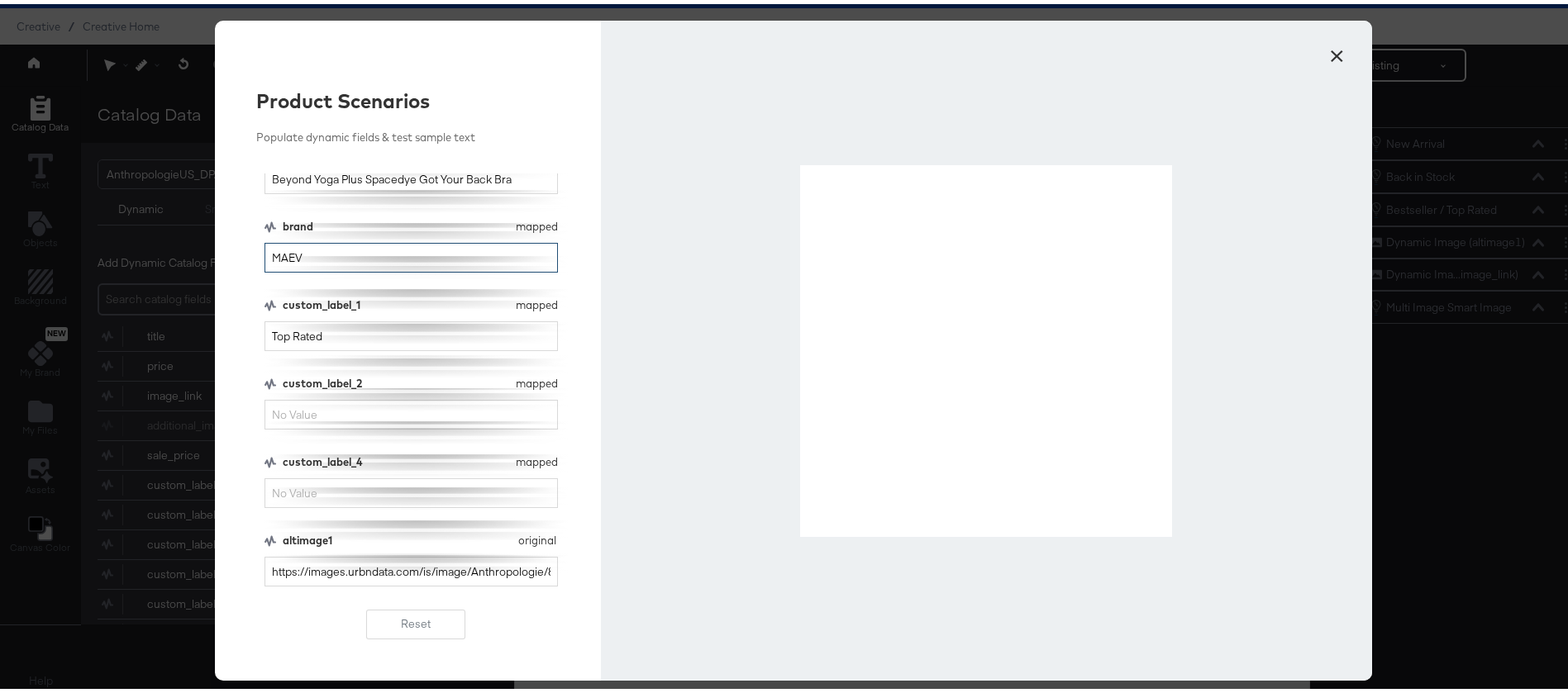 type on "MAEVE" 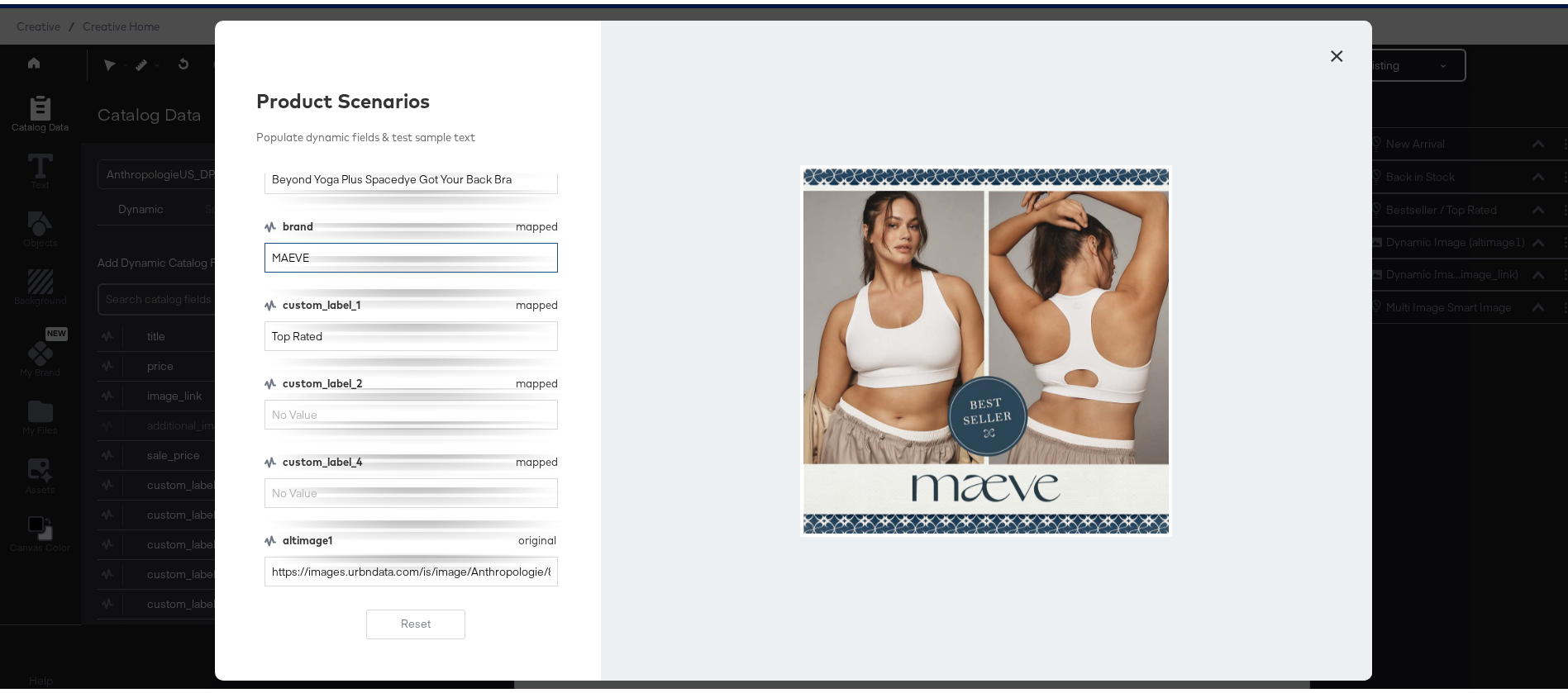 click on "MAEVE" at bounding box center (411, 254) 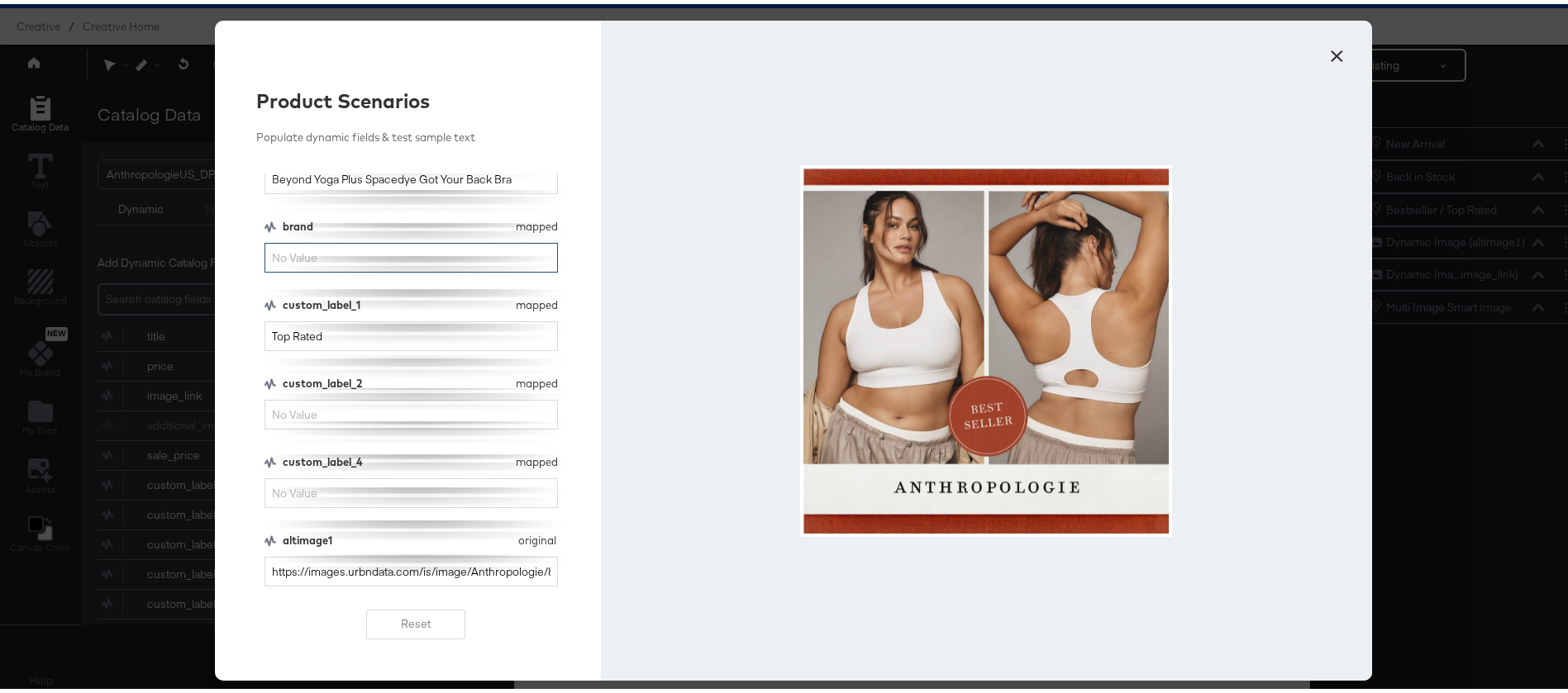 type 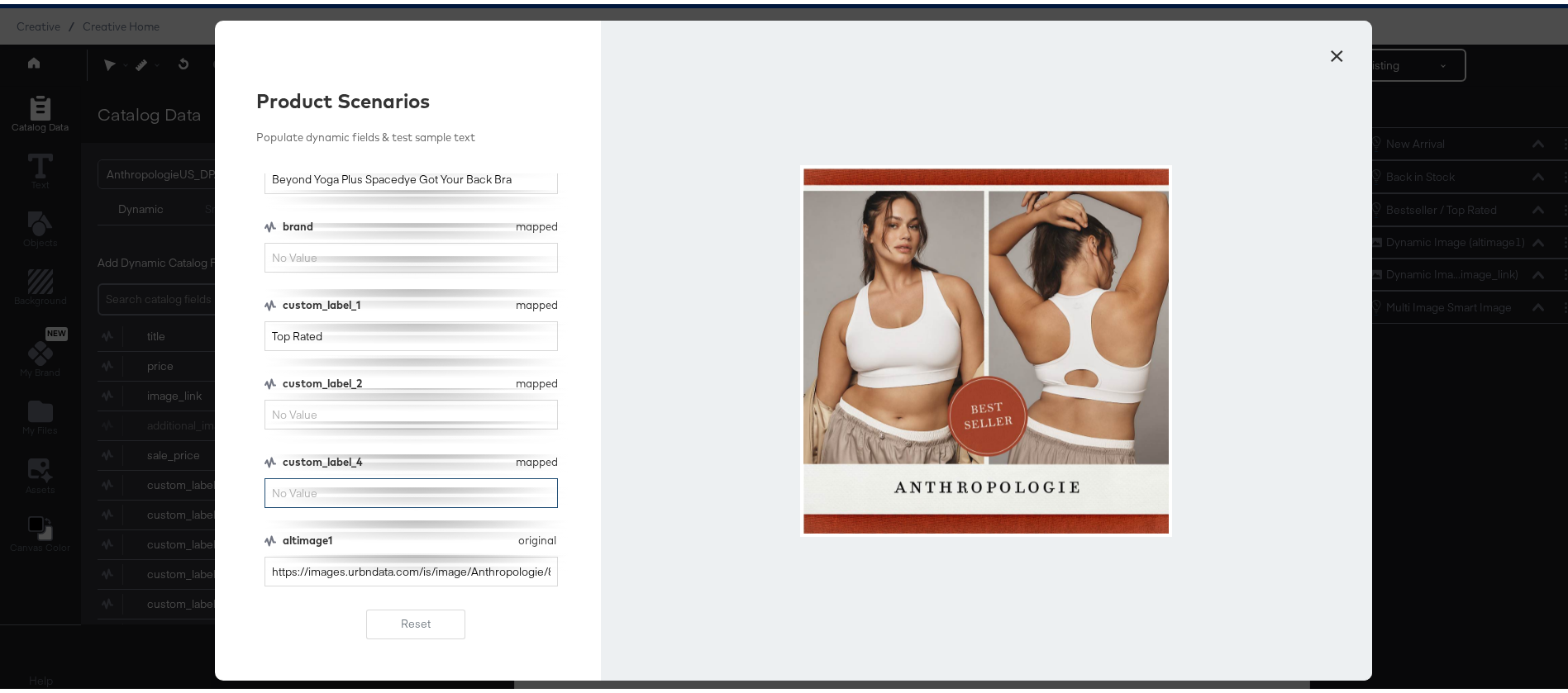 click on "custom_label_4" at bounding box center [411, 489] 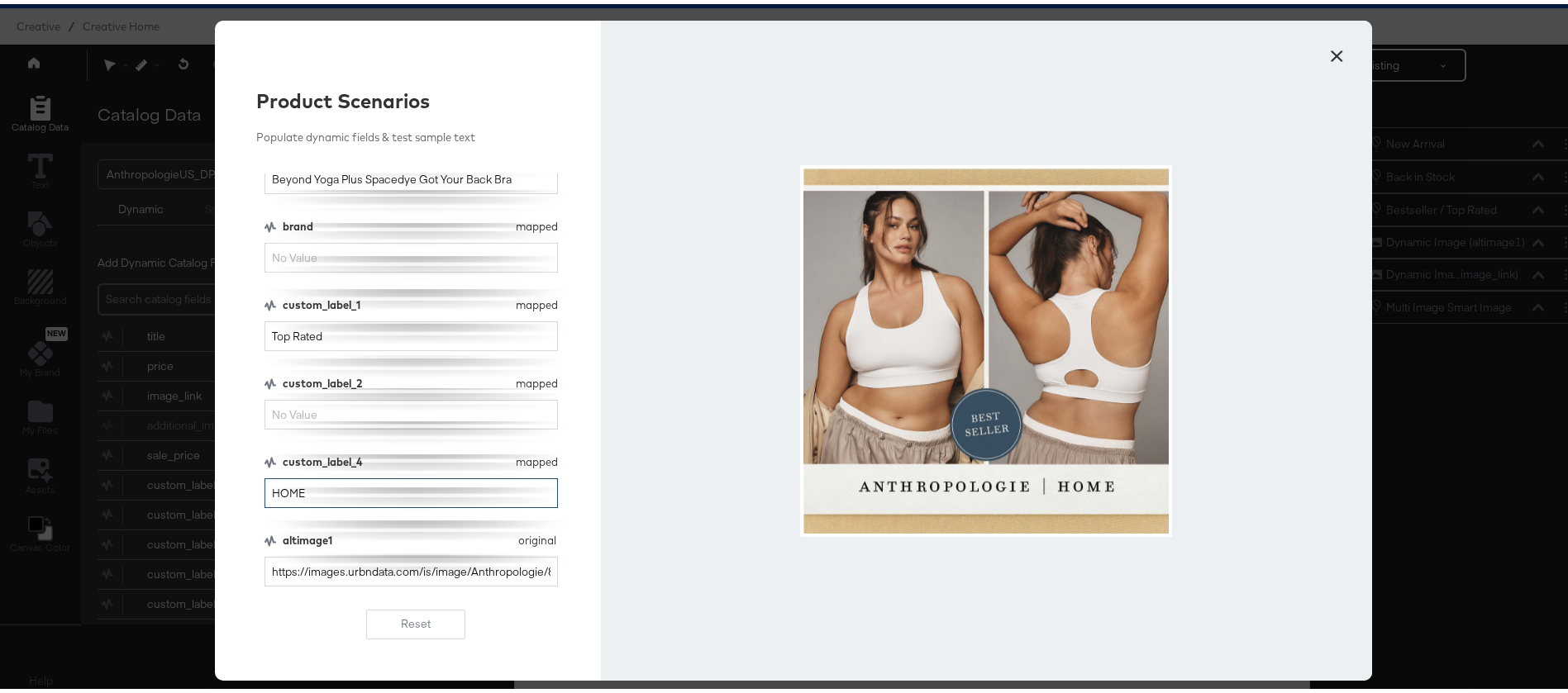 type on "HOME" 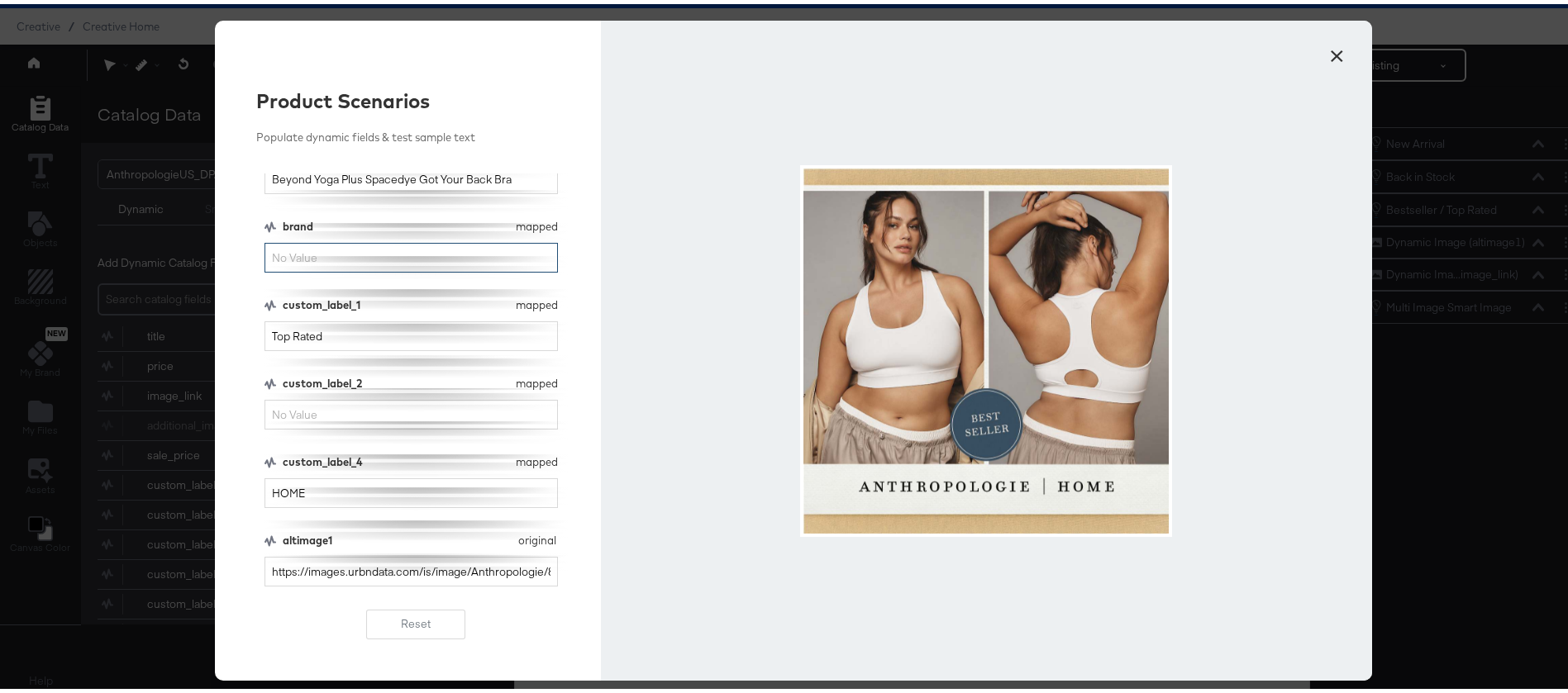 click on "brand" at bounding box center [411, 254] 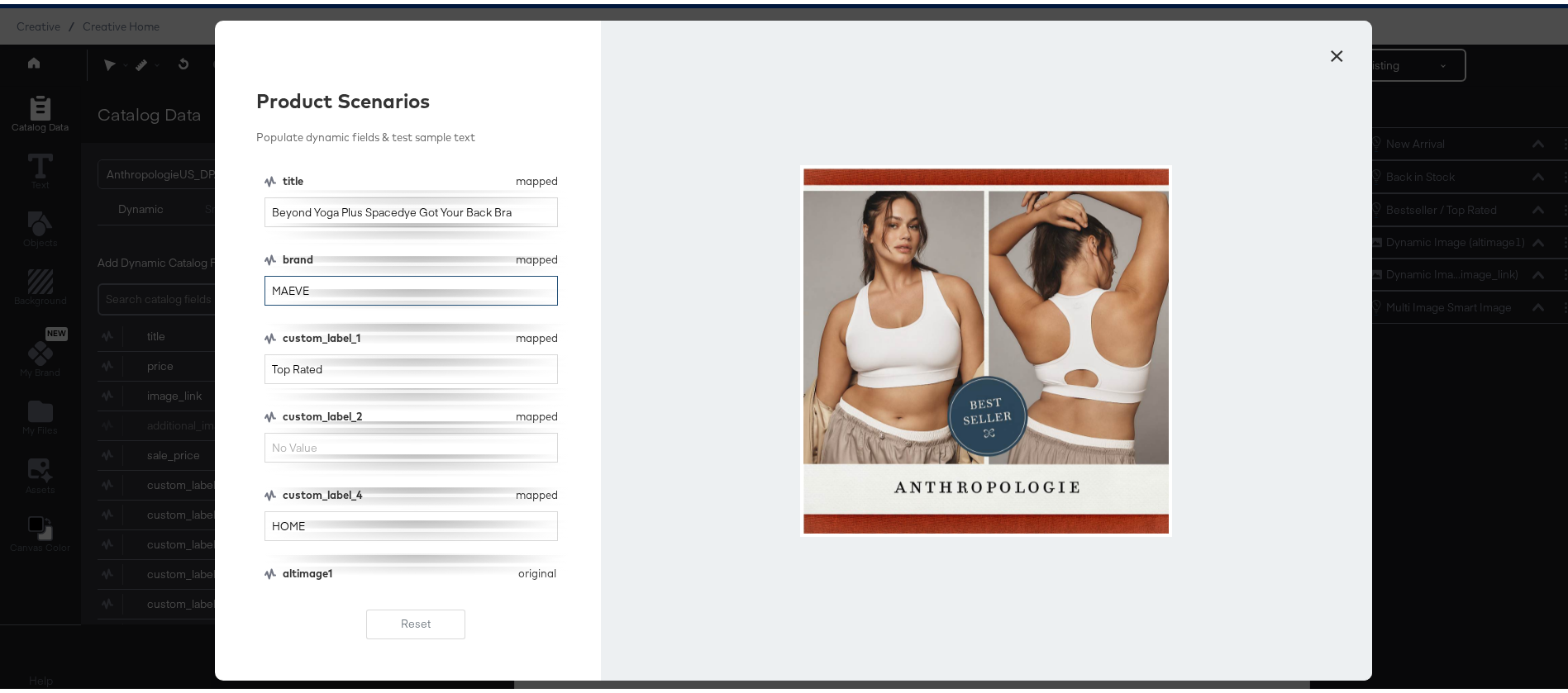 scroll, scrollTop: 2, scrollLeft: 0, axis: vertical 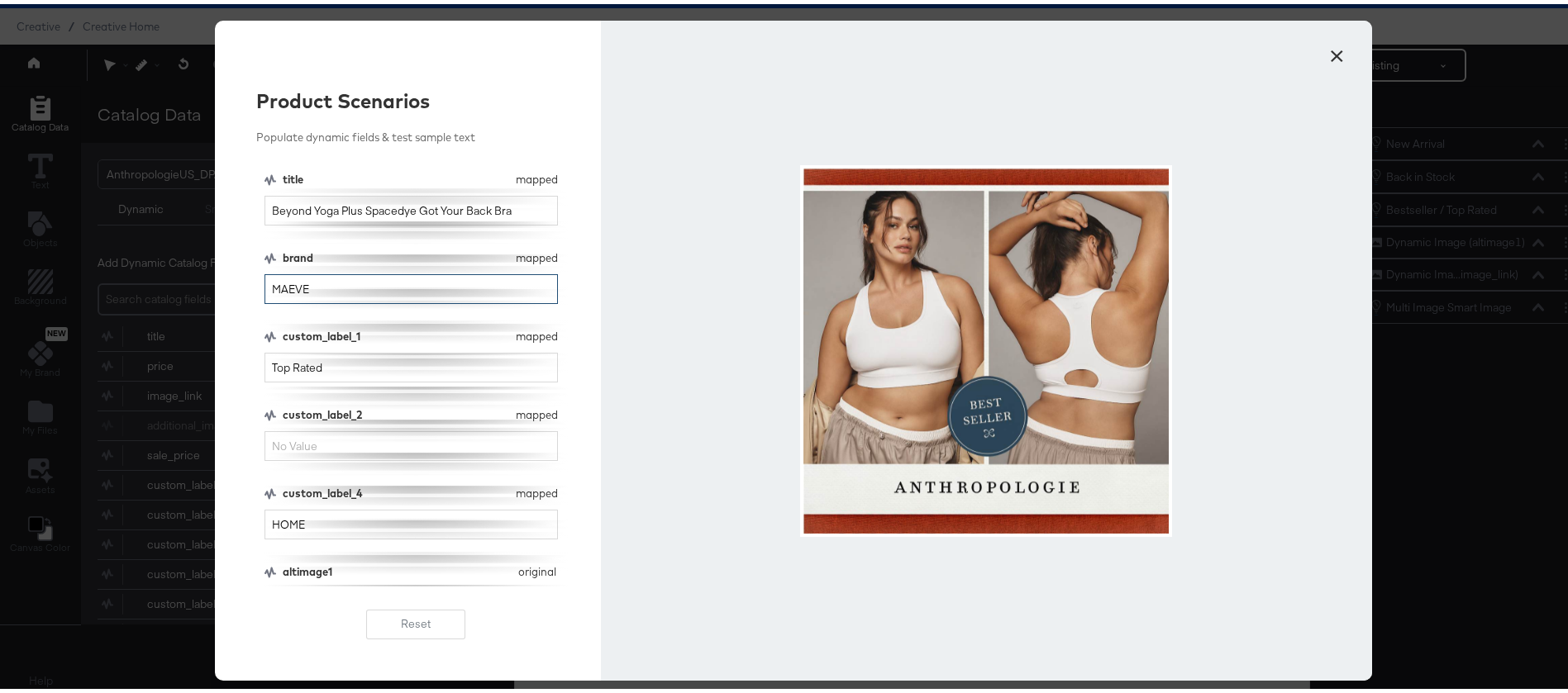 type on "MAEVE" 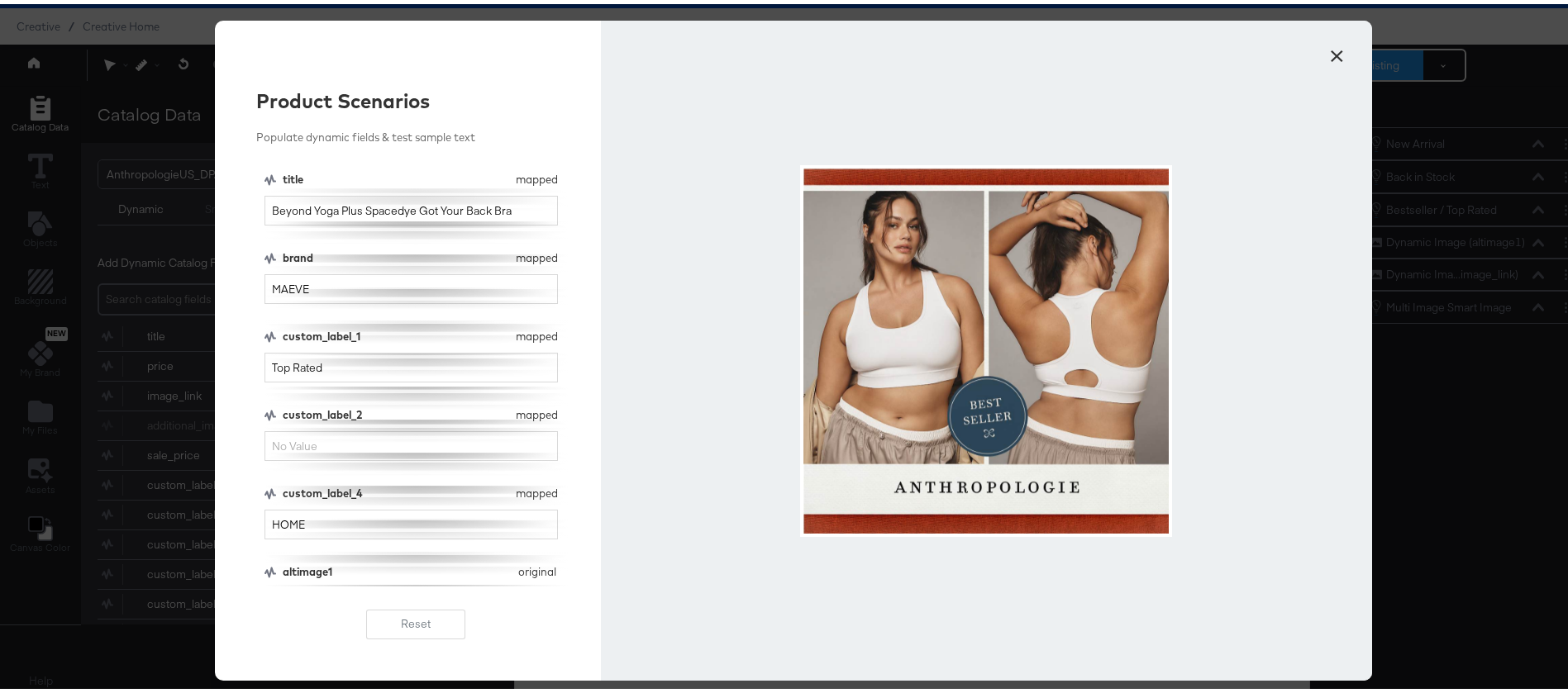 click on "×" at bounding box center (1337, 48) 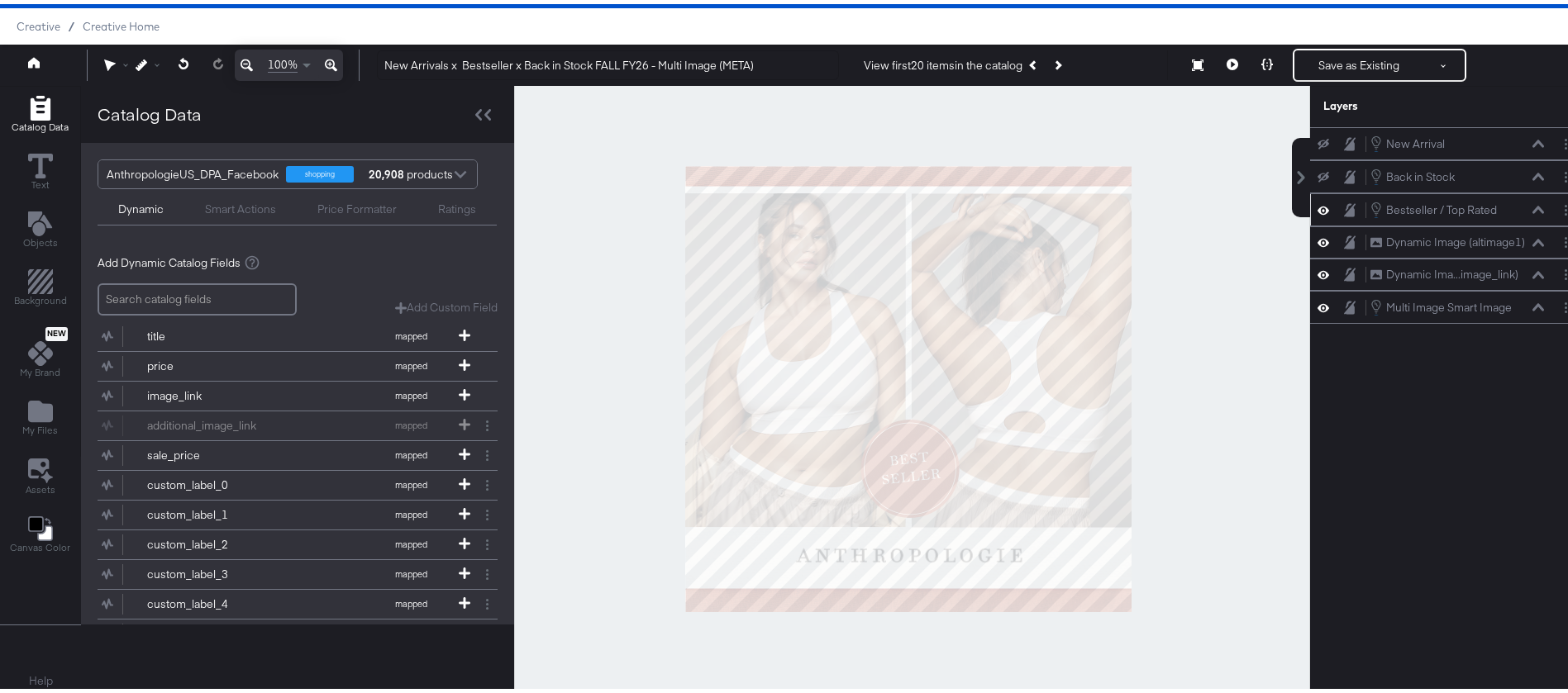 click 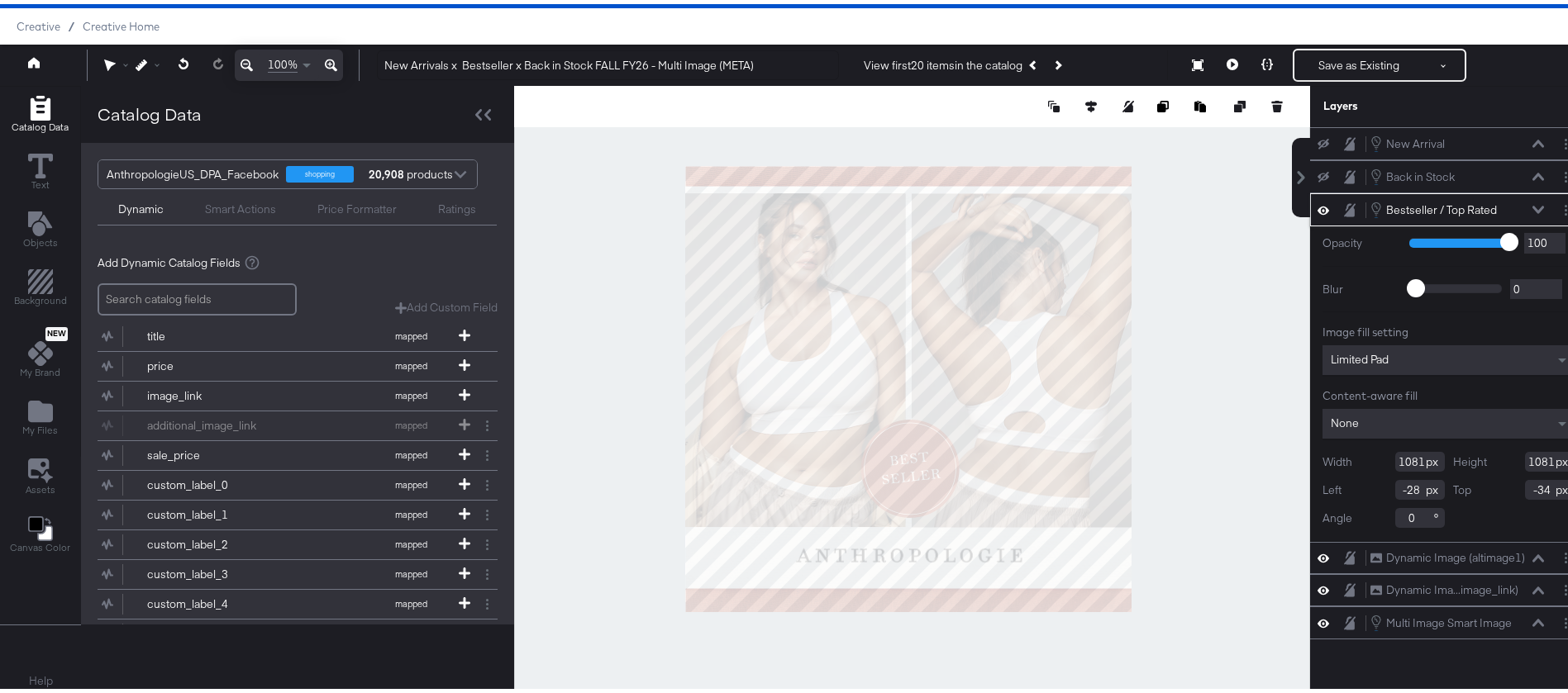 click 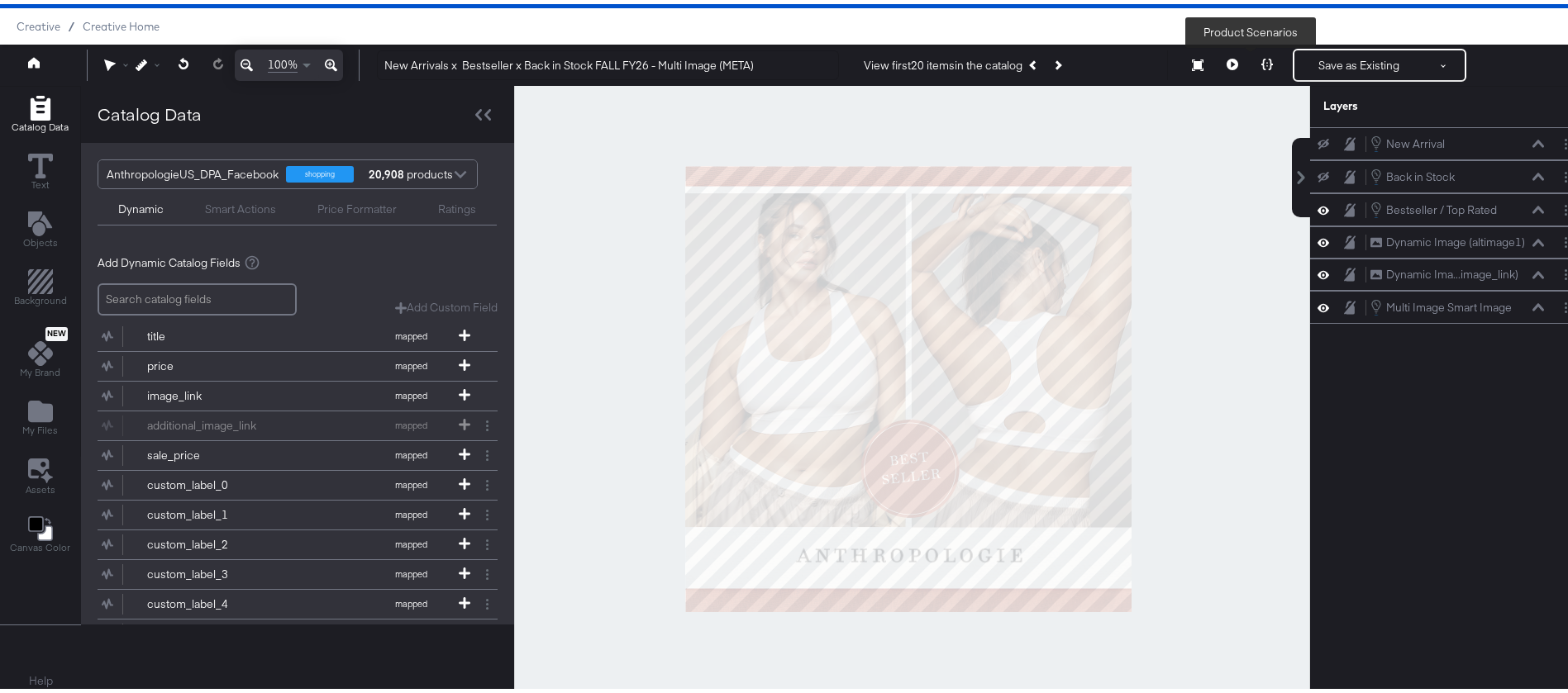 click at bounding box center [1267, 61] 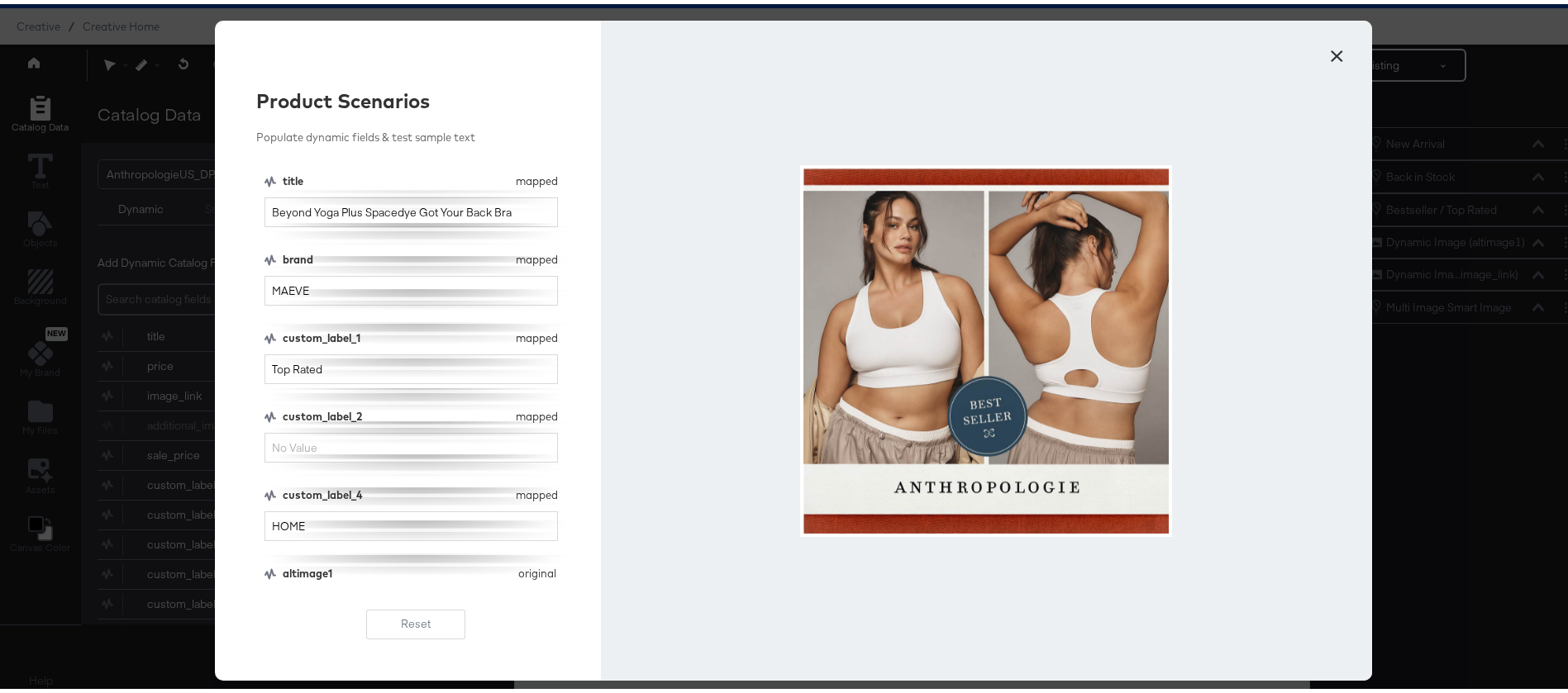 scroll, scrollTop: 33, scrollLeft: 0, axis: vertical 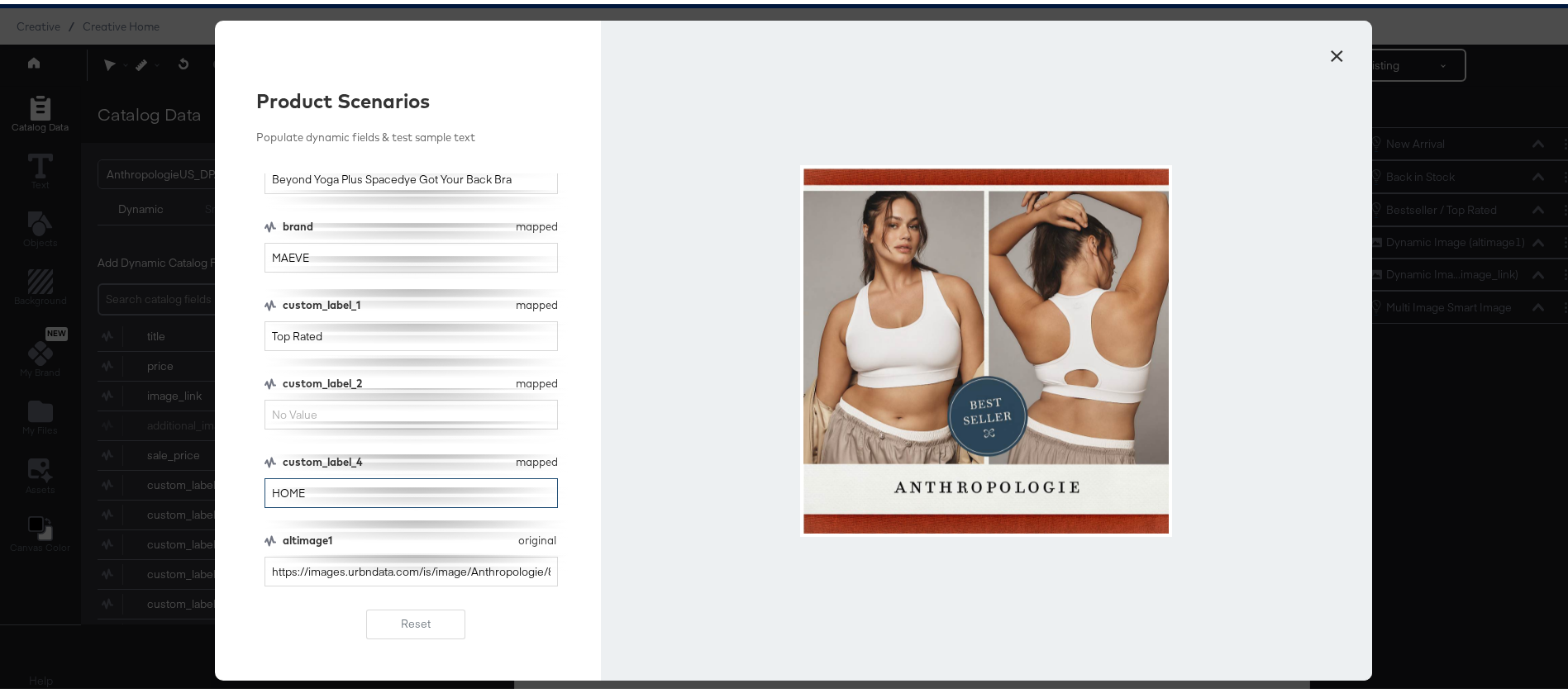 click on "HOME" at bounding box center (411, 489) 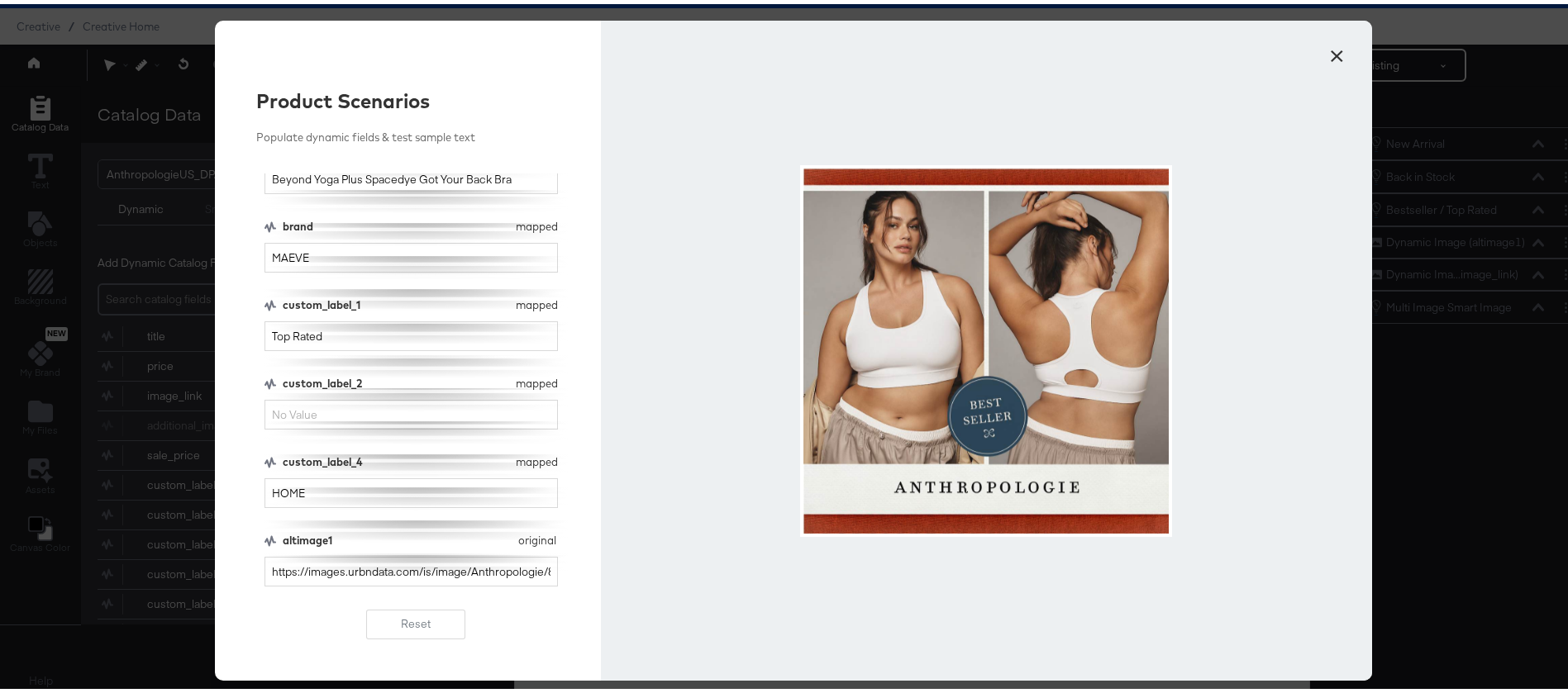 click on "×" at bounding box center (1337, 48) 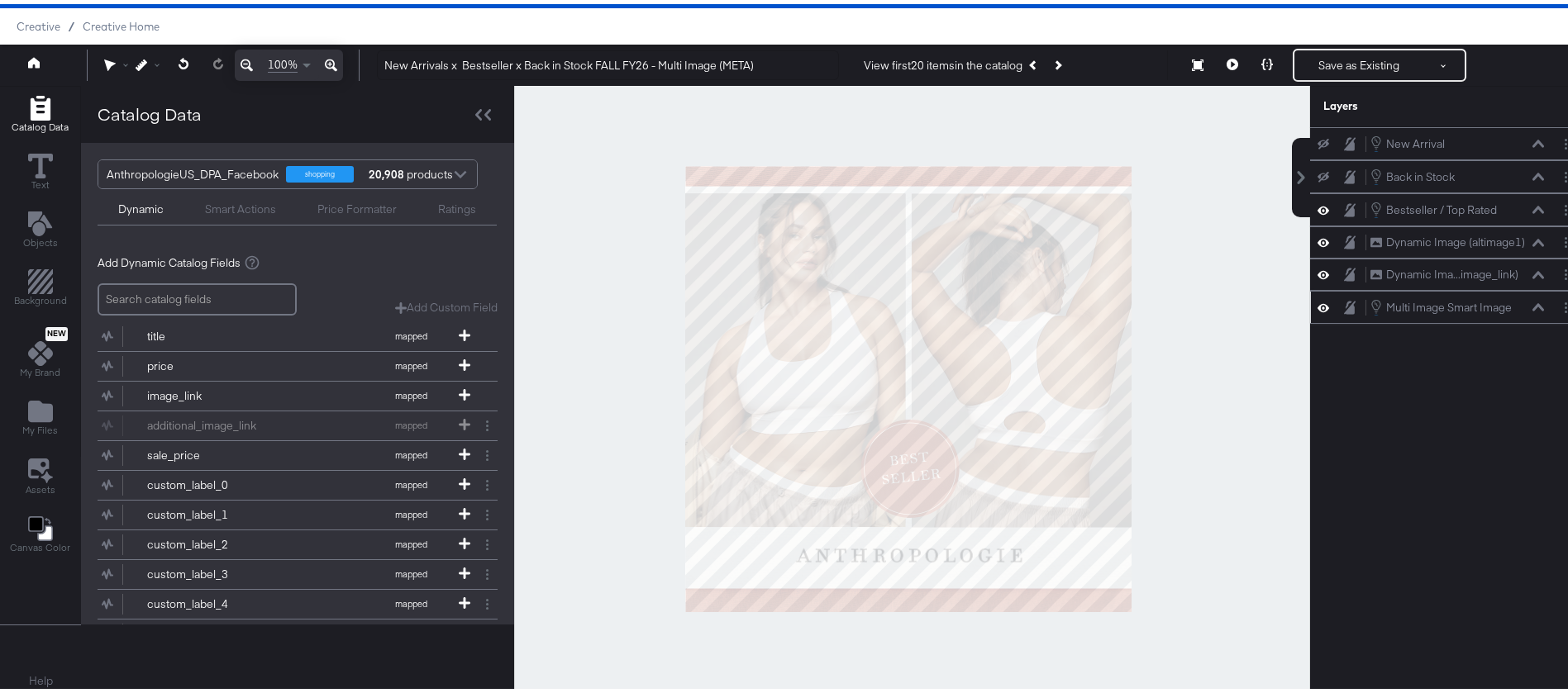 click 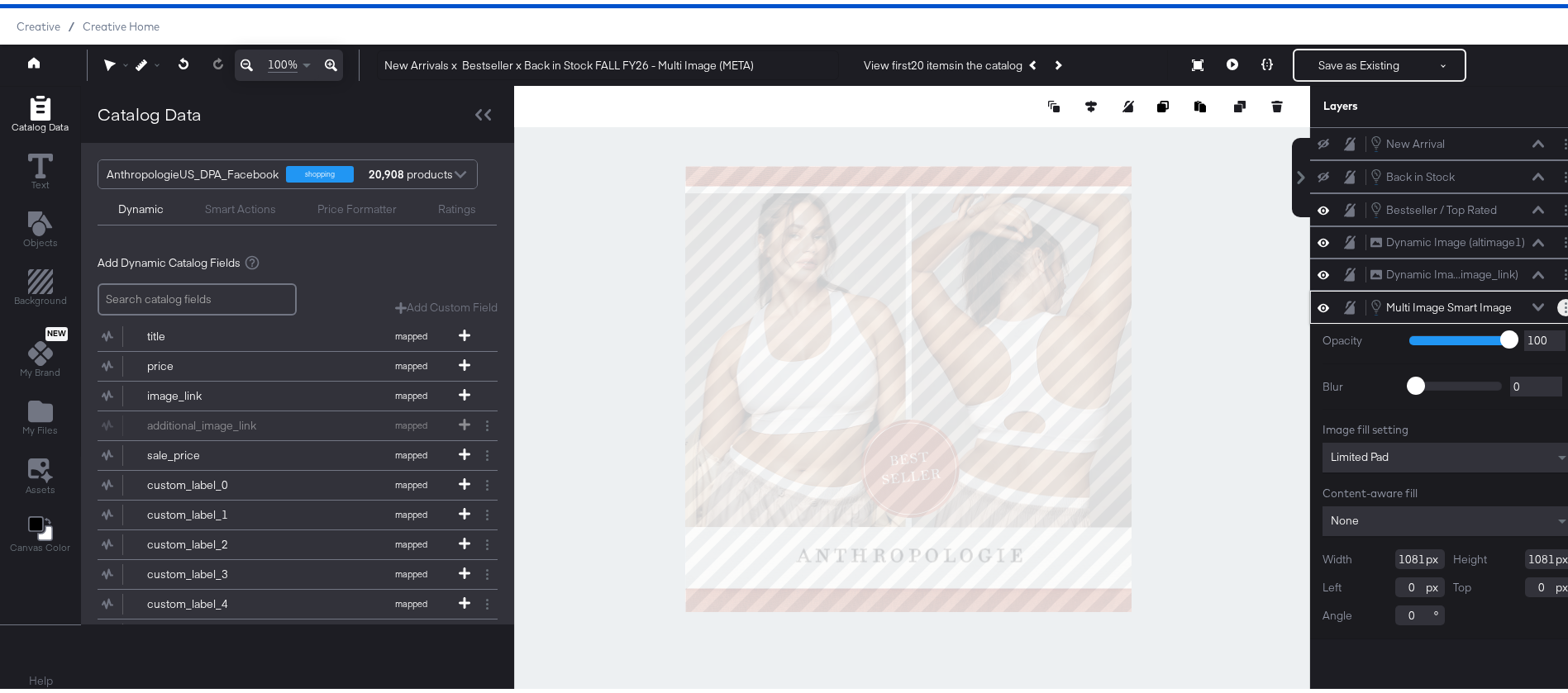 click at bounding box center [1566, 303] 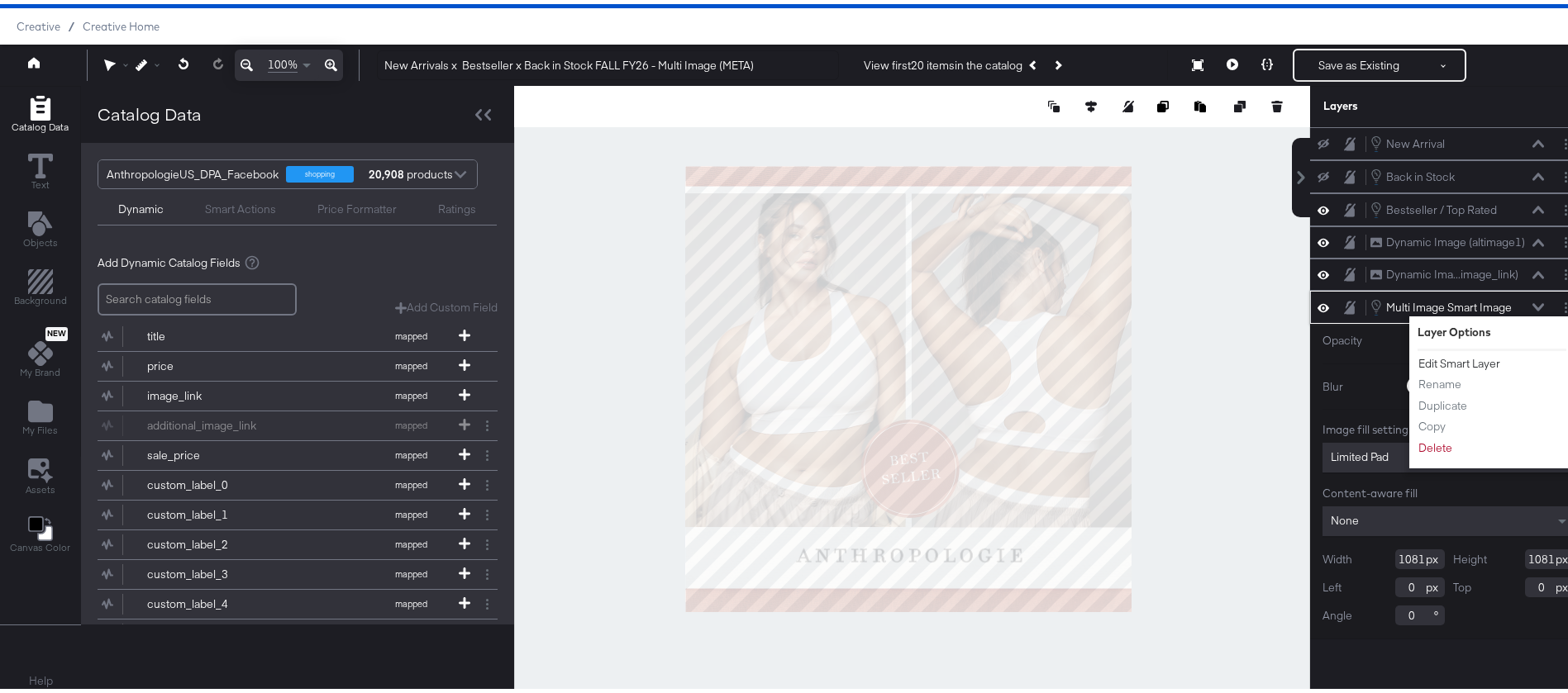click on "Edit Smart Layer" at bounding box center (1459, 359) 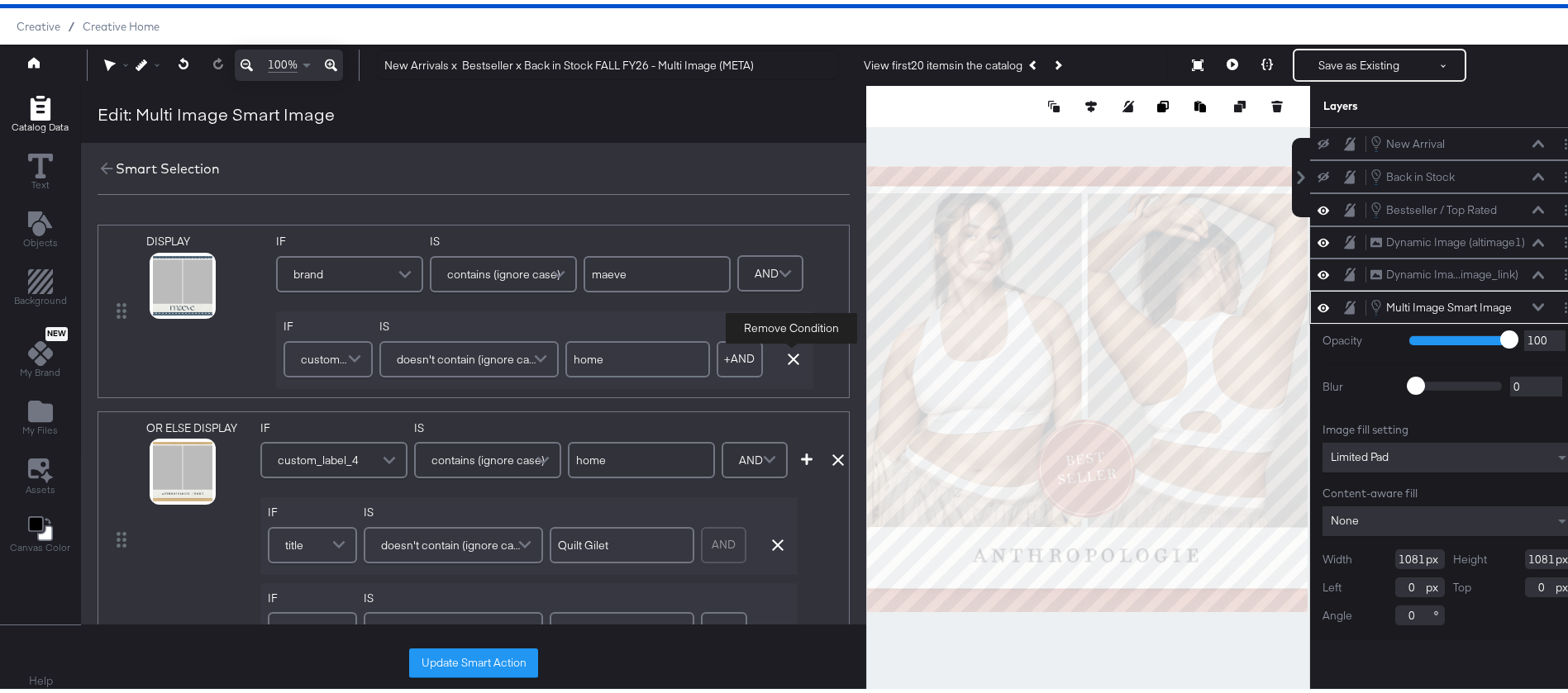 click 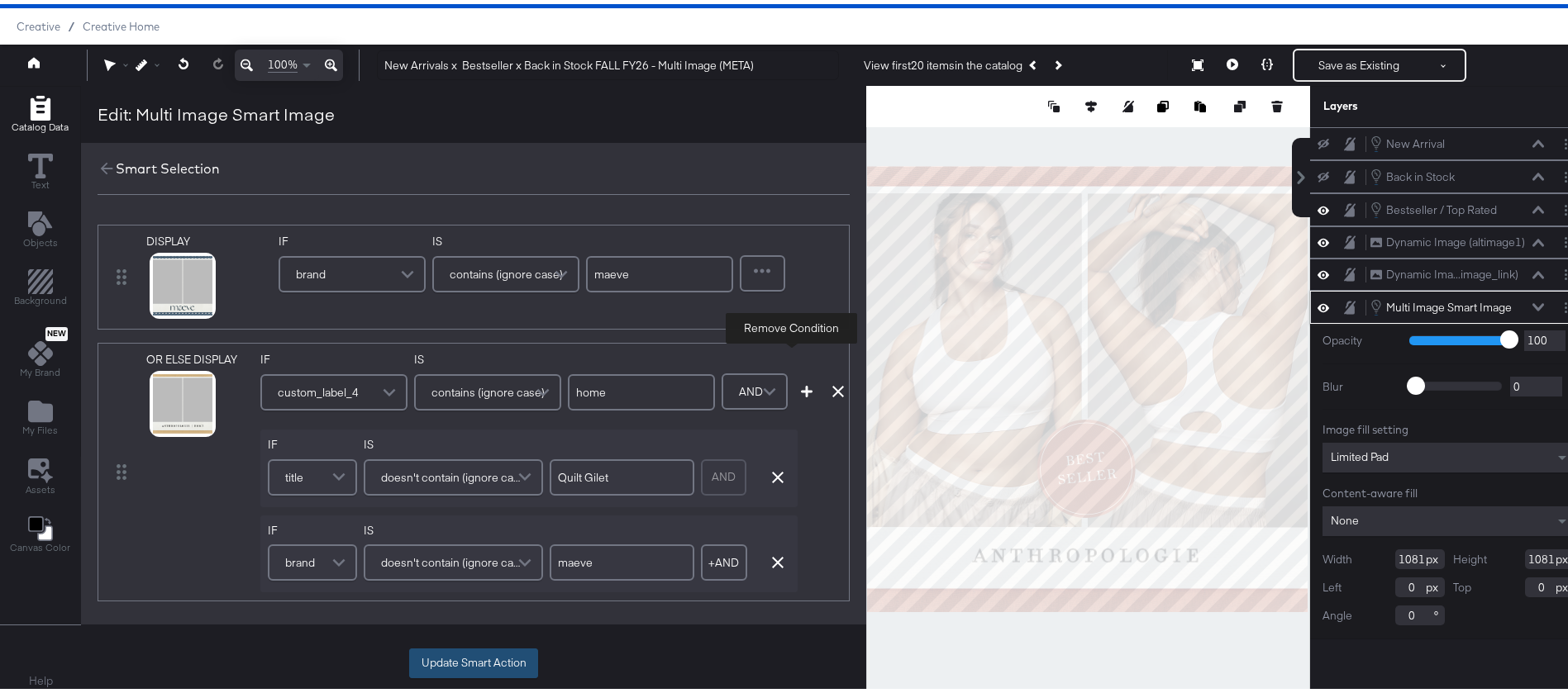 click on "Update Smart Action" at bounding box center [474, 659] 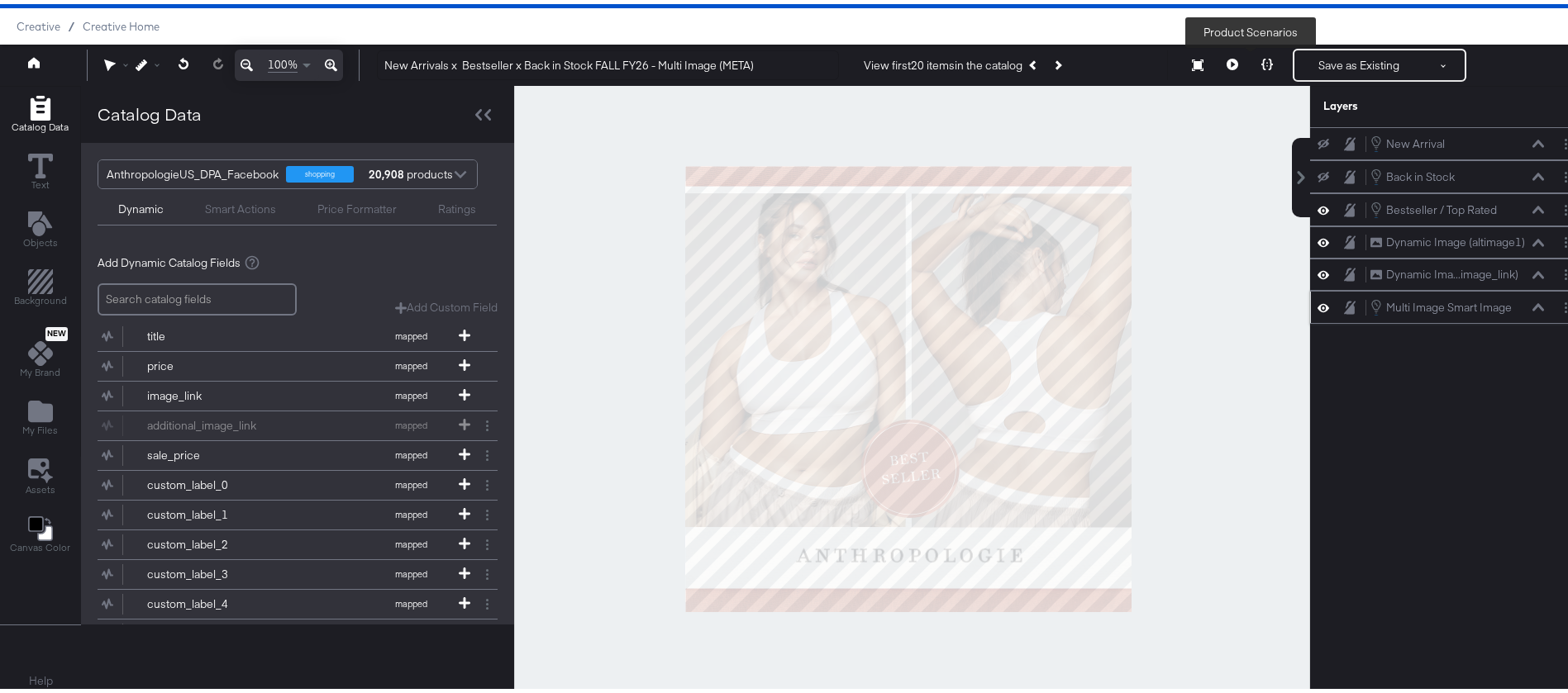 click 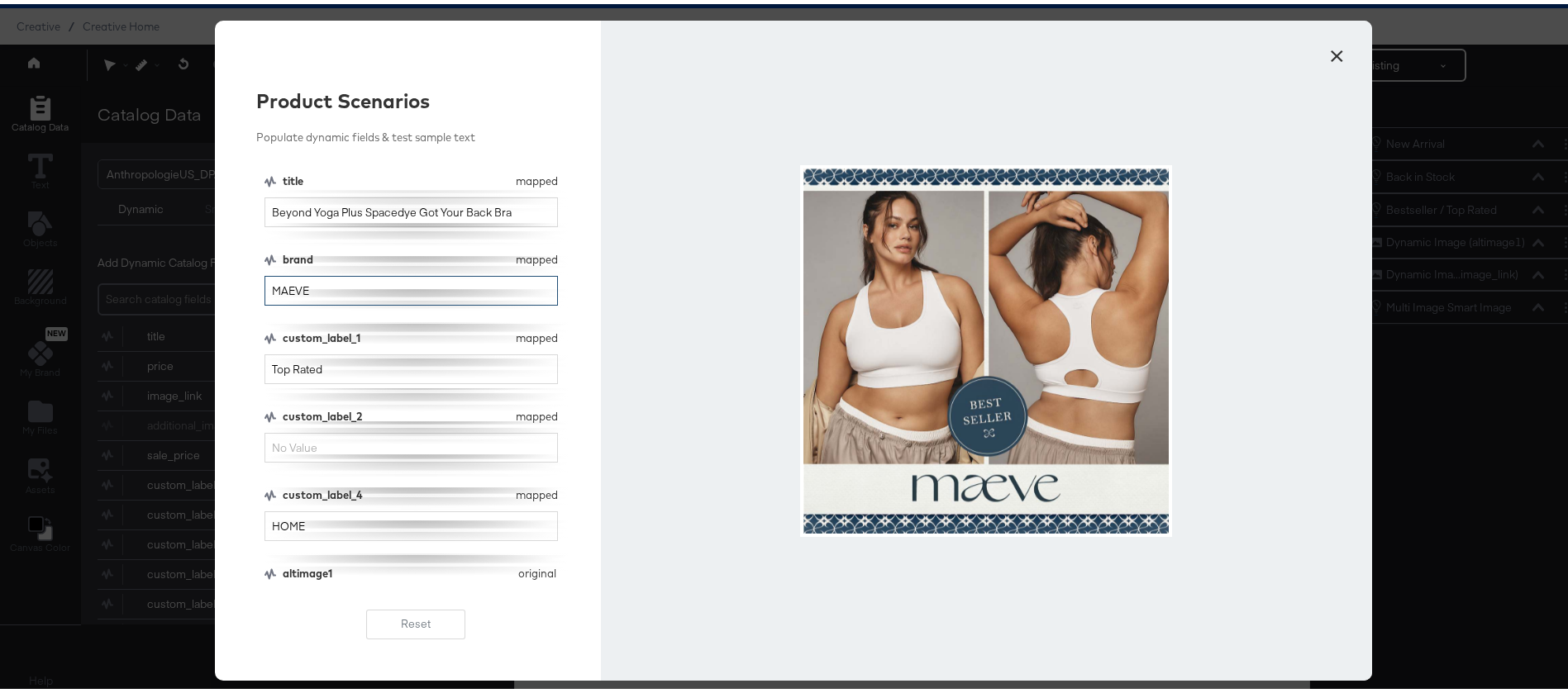 click on "MAEVE" at bounding box center (411, 287) 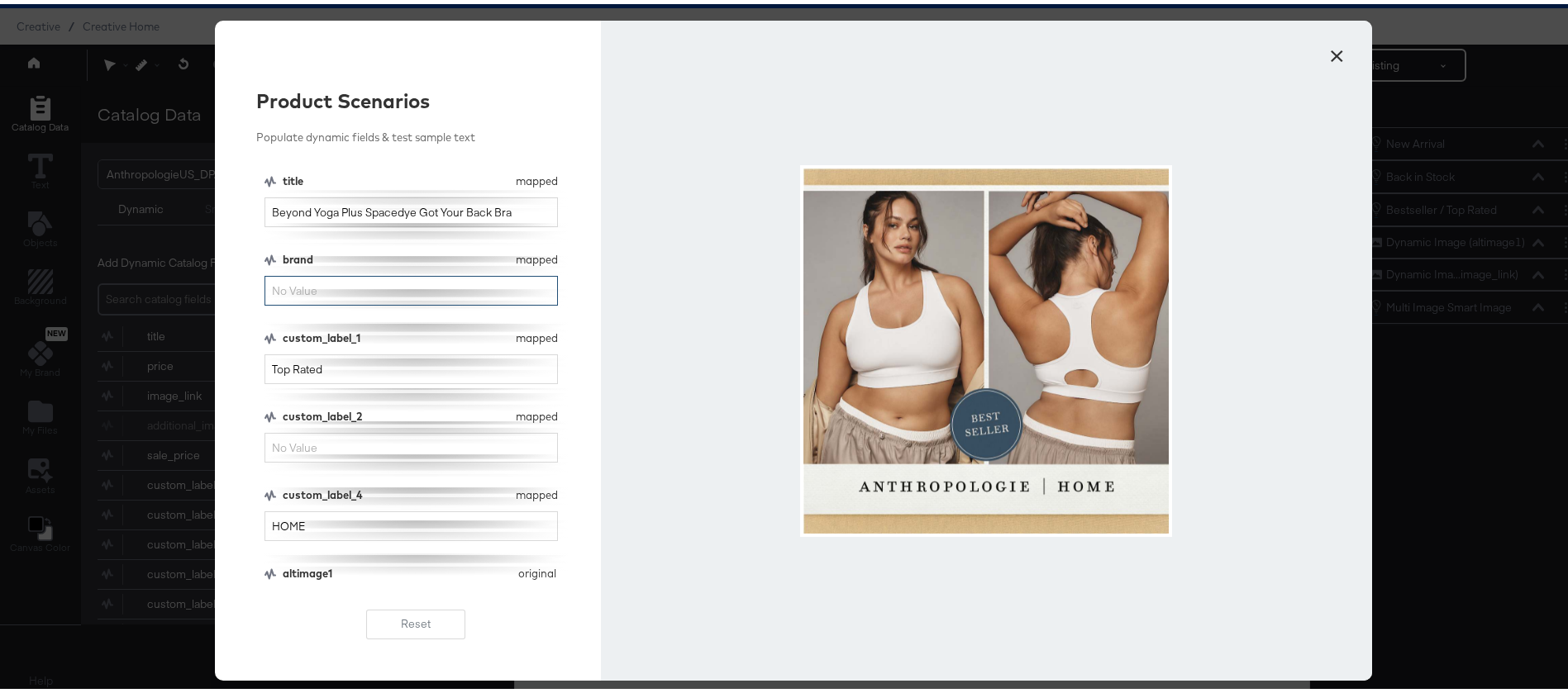 type 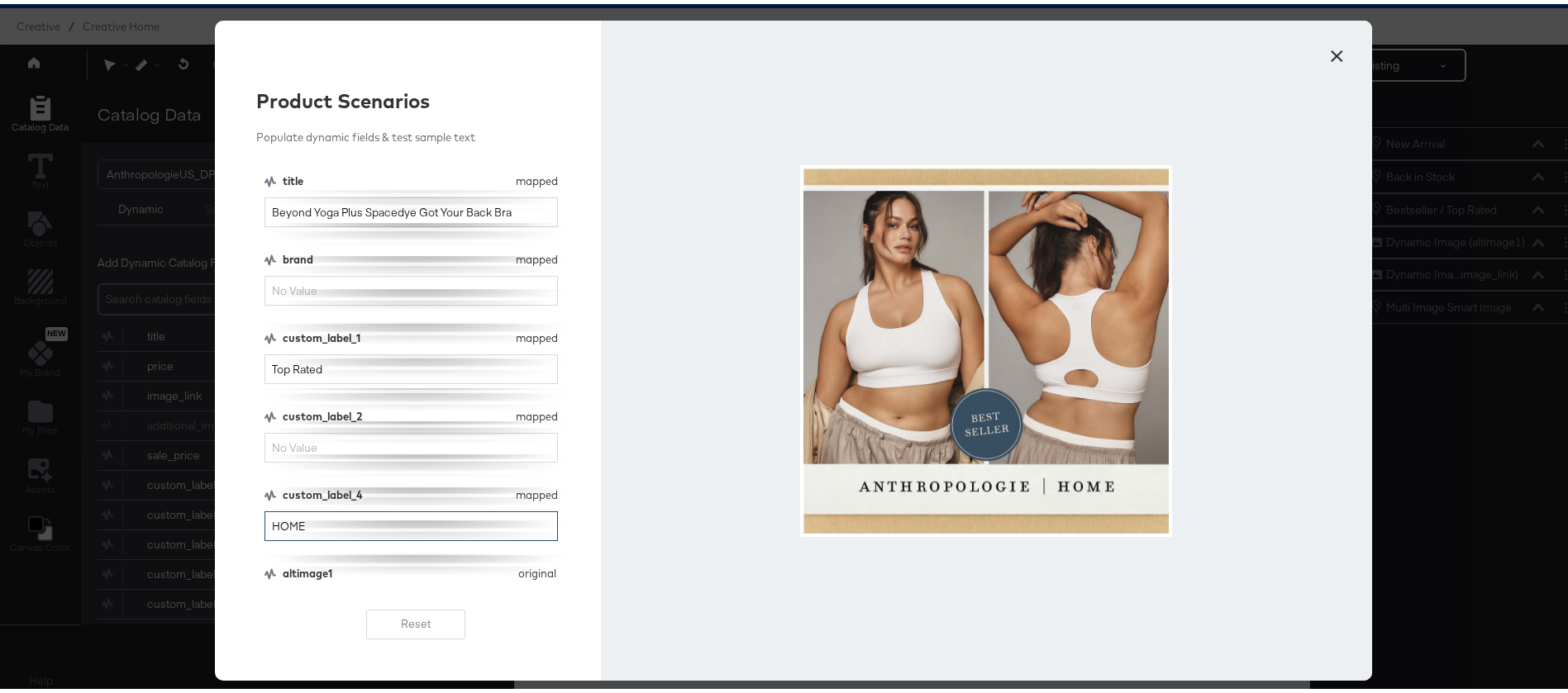 click on "HOME" at bounding box center (411, 522) 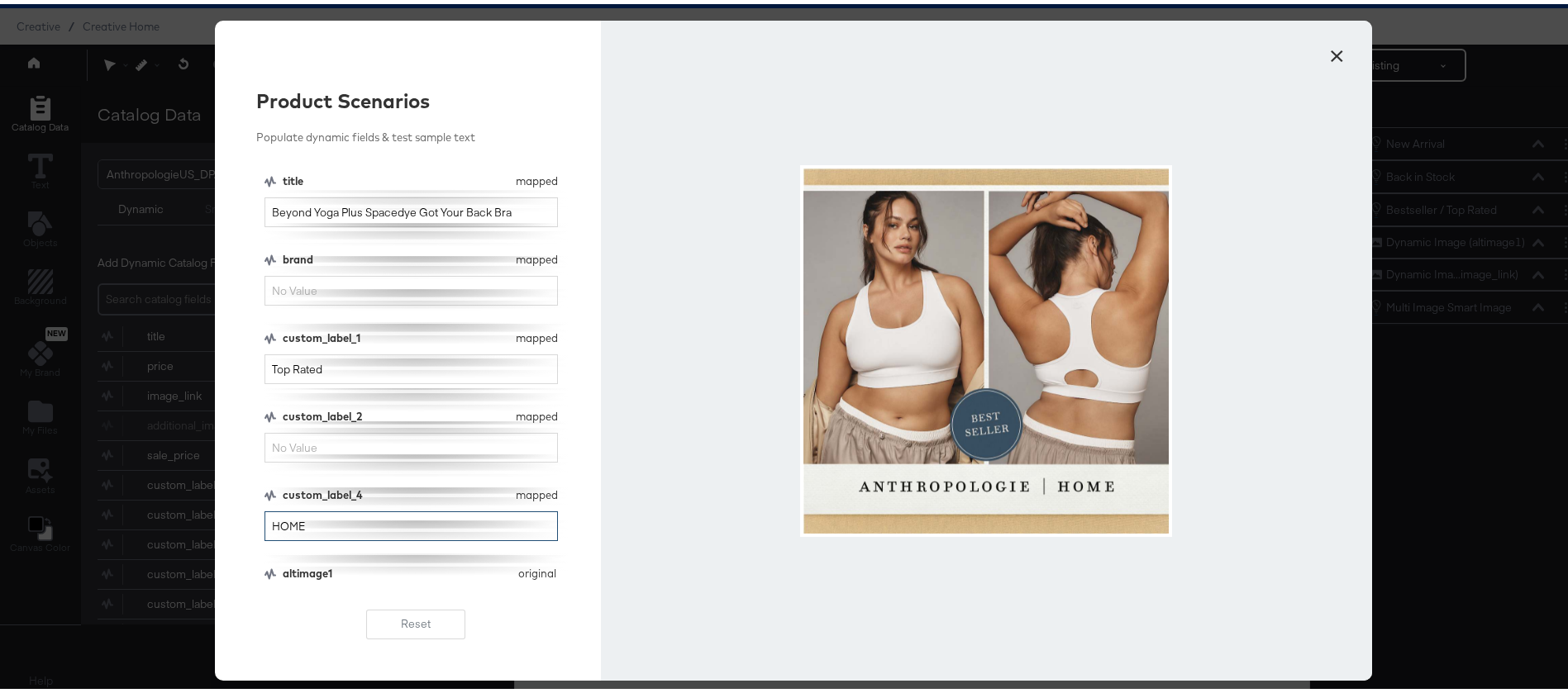 click on "HOME" at bounding box center (411, 522) 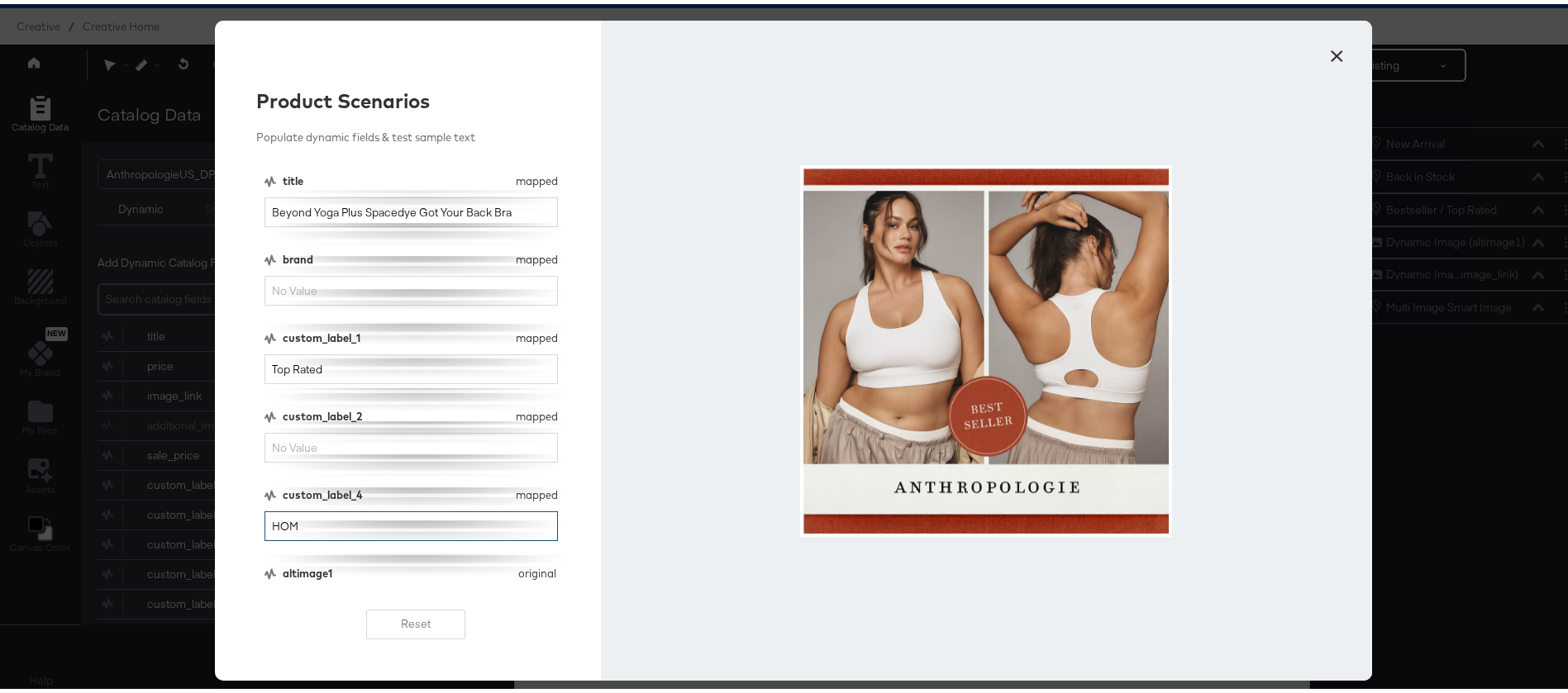type on "HOME" 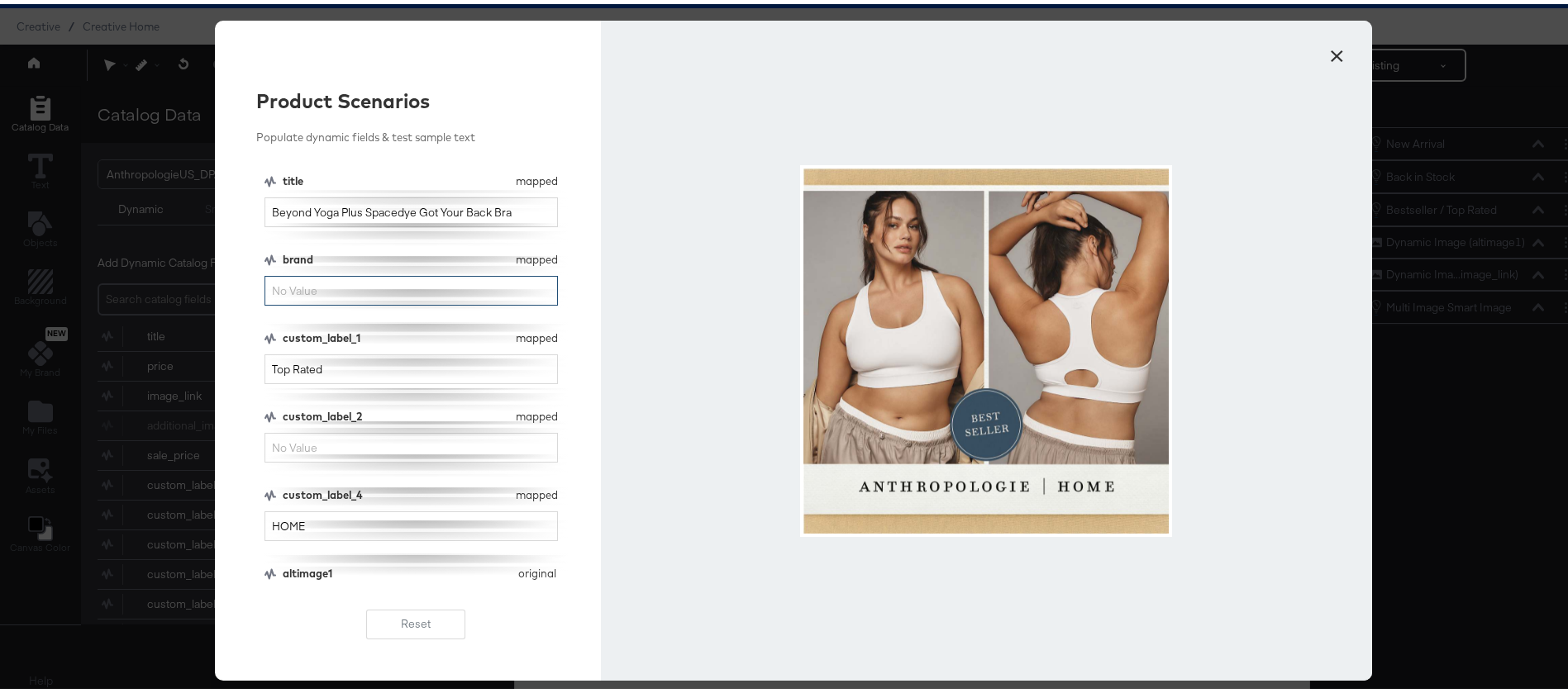 click on "brand" at bounding box center [411, 287] 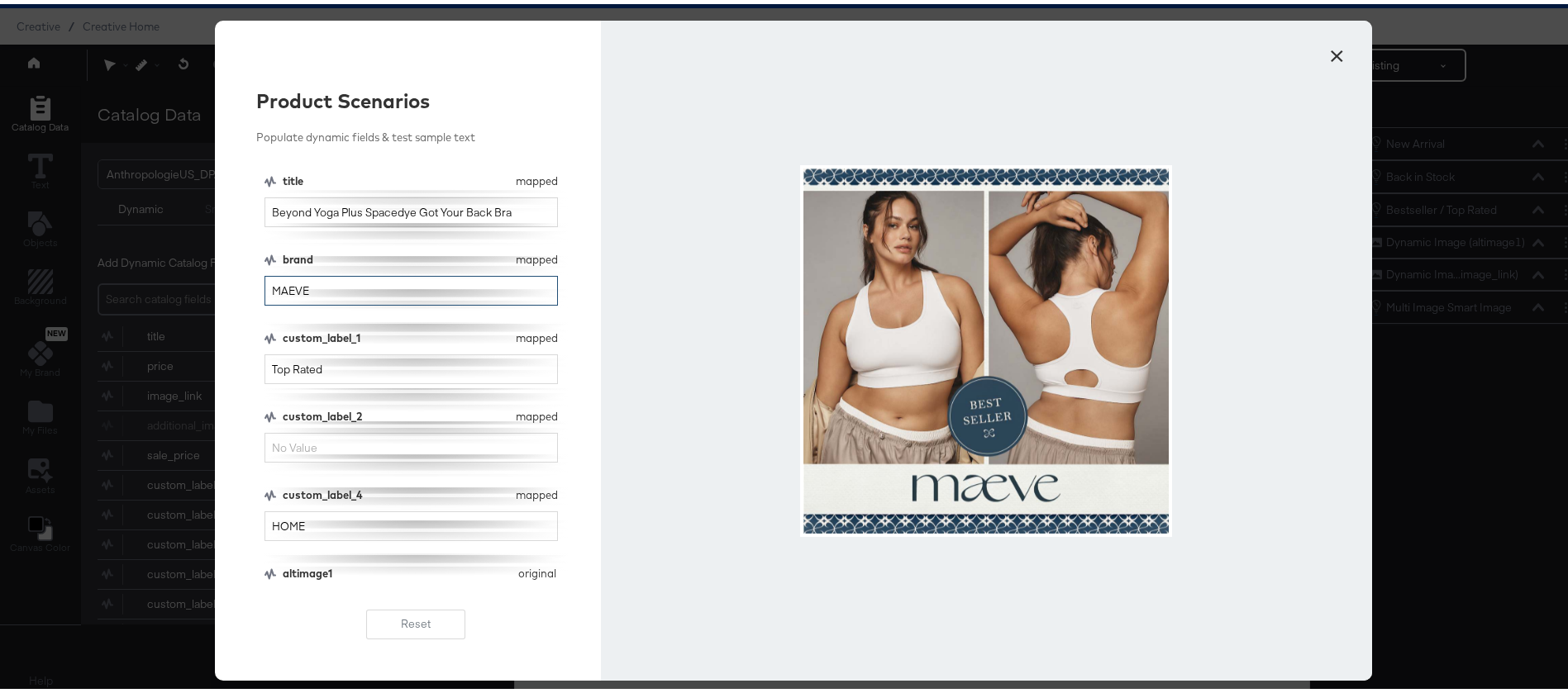 type on "MAEVE" 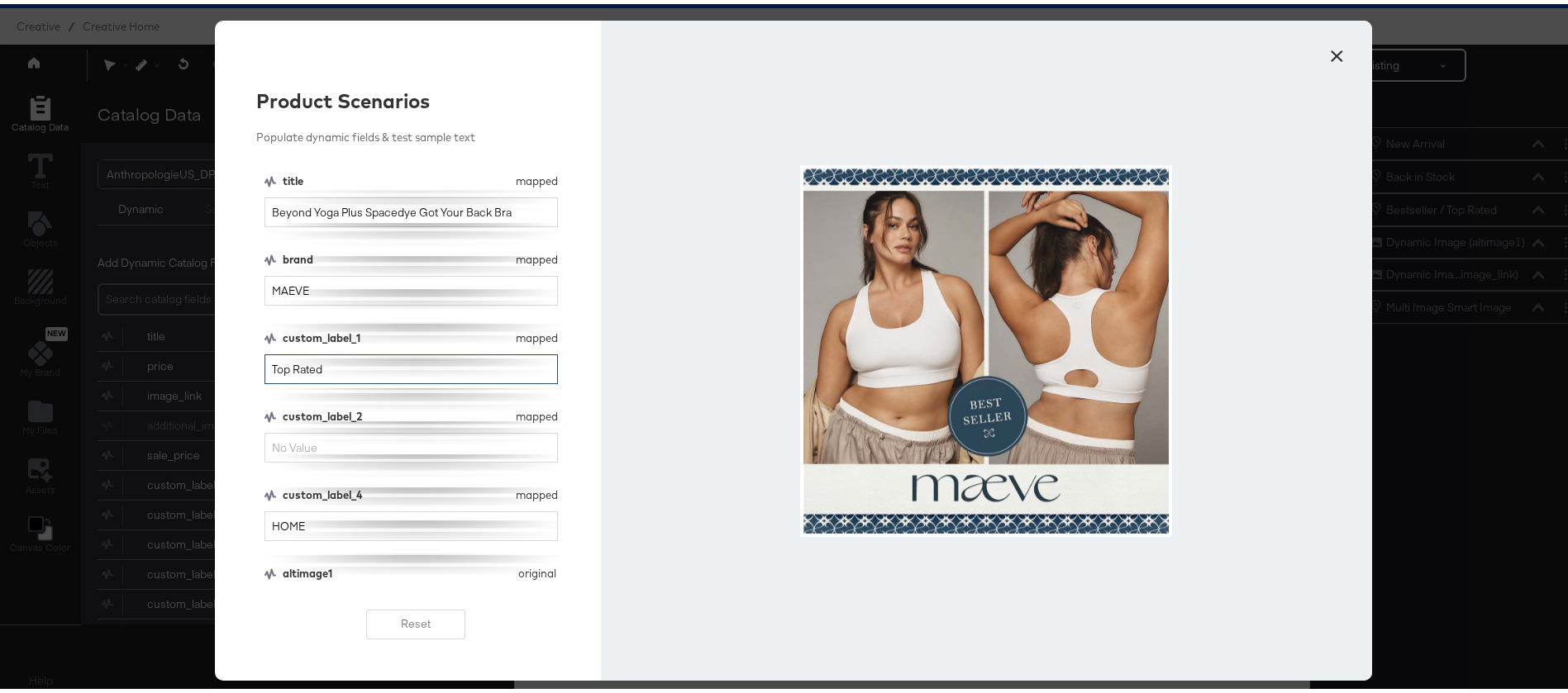 click on "Top Rated" at bounding box center (411, 365) 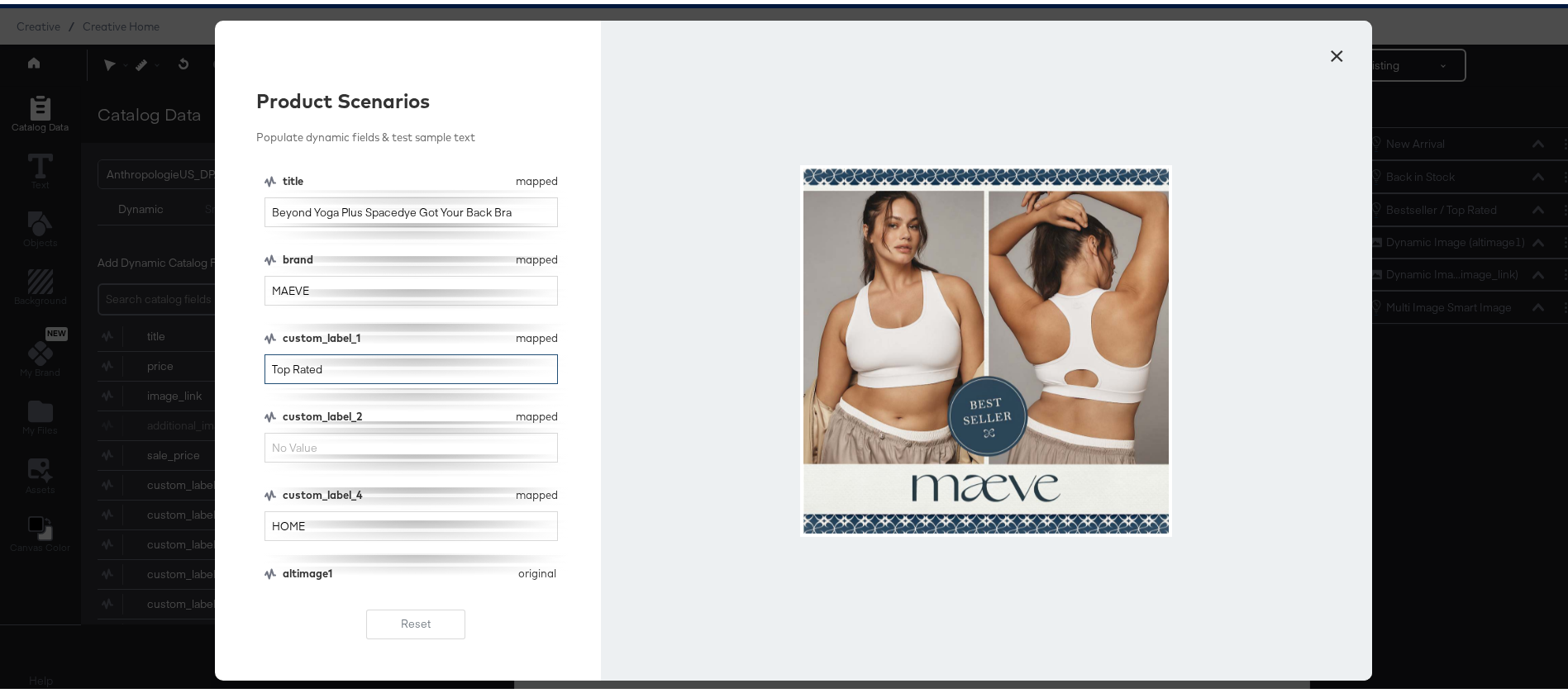 click on "Top Rated" at bounding box center (411, 365) 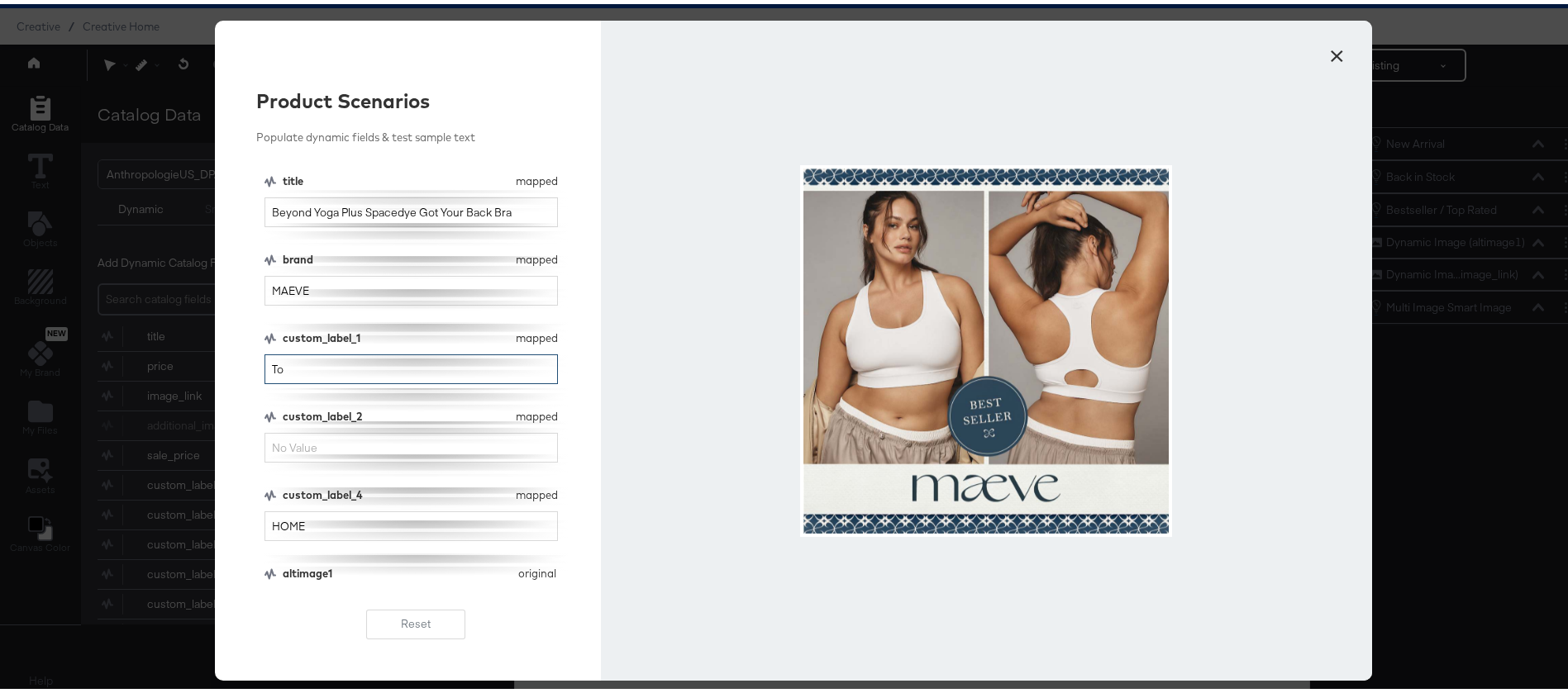 type on "T" 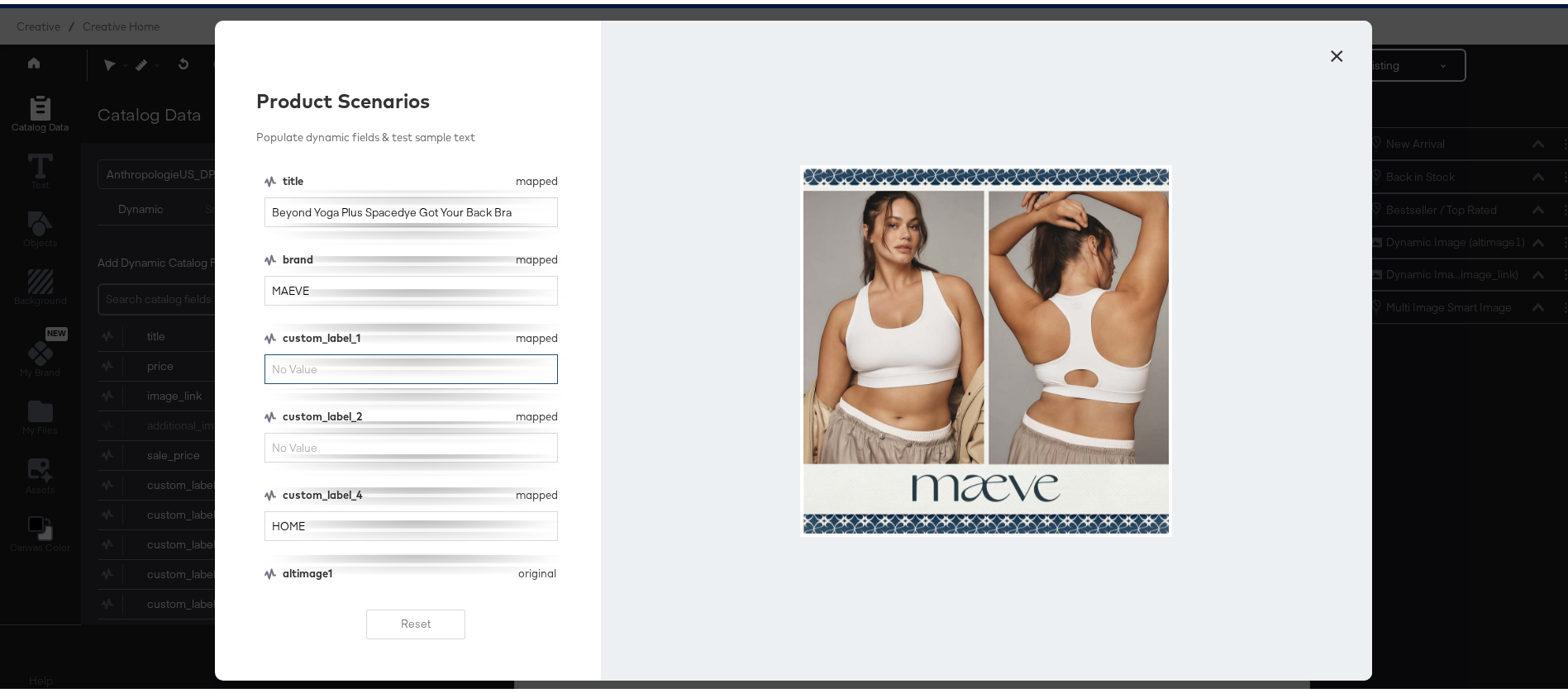 type 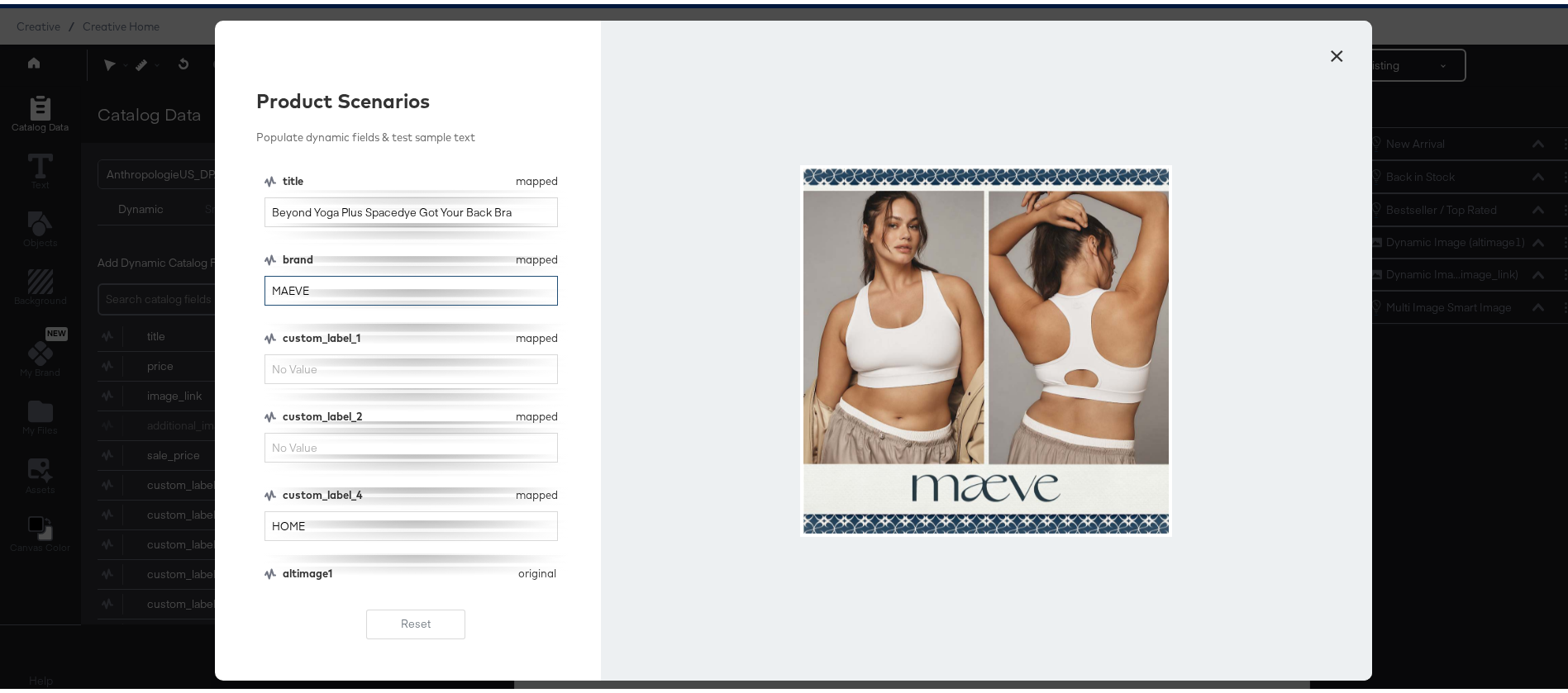click on "MAEVE" at bounding box center [411, 287] 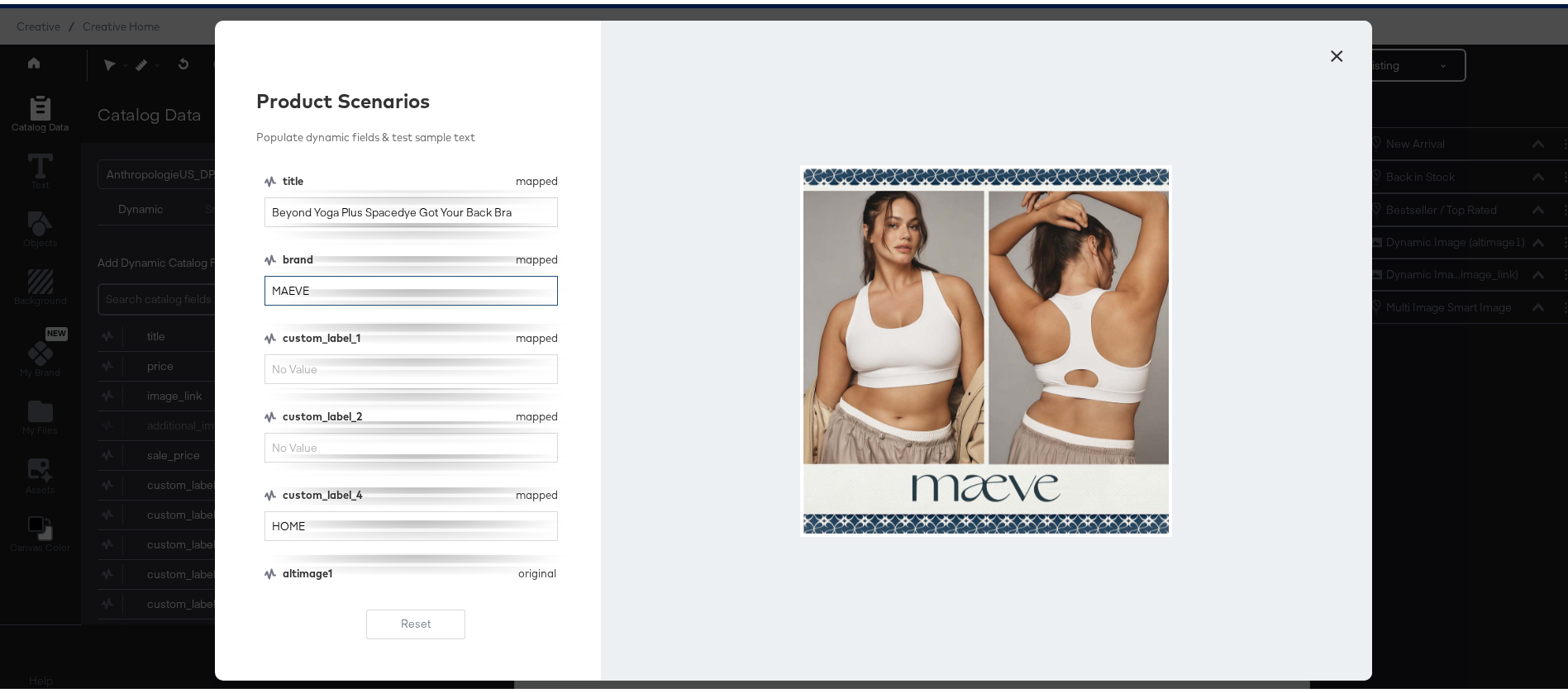 click on "MAEVE" at bounding box center (411, 287) 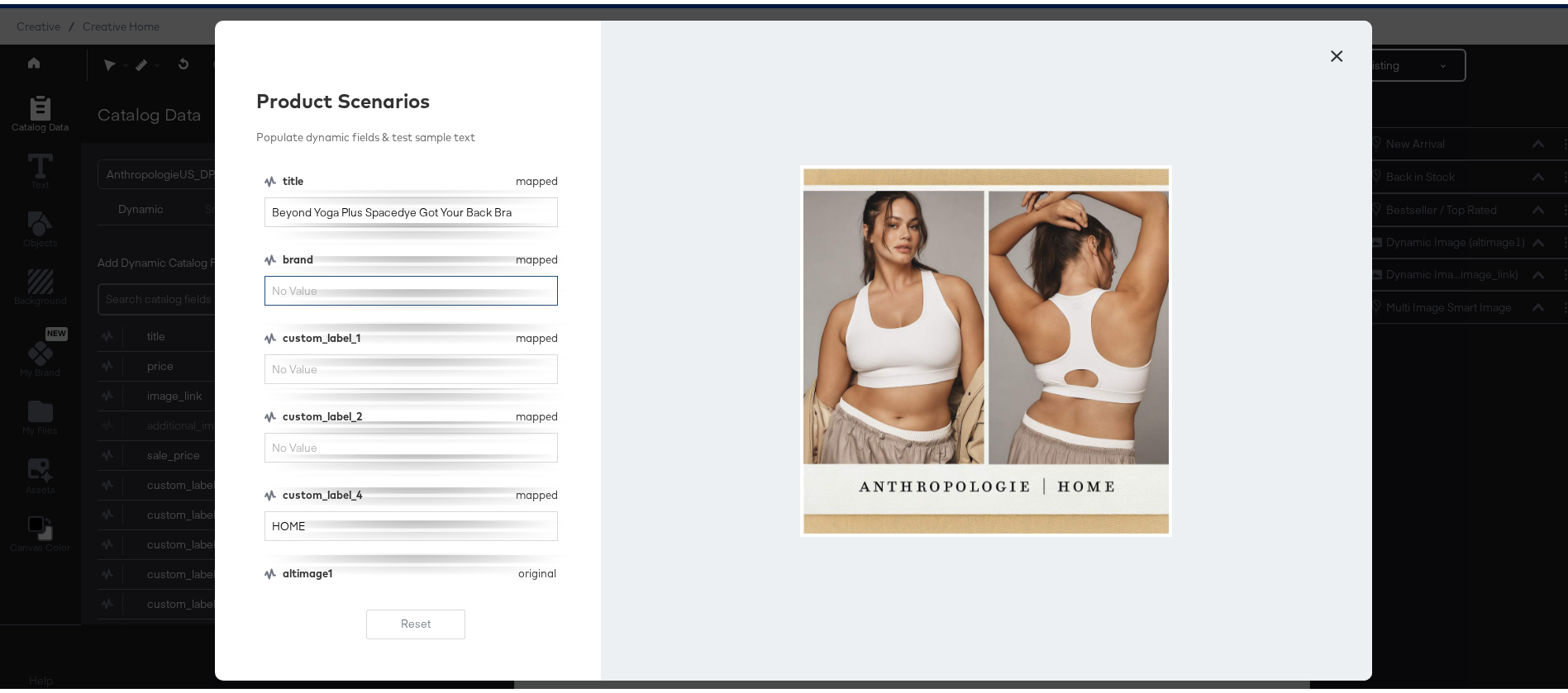 type 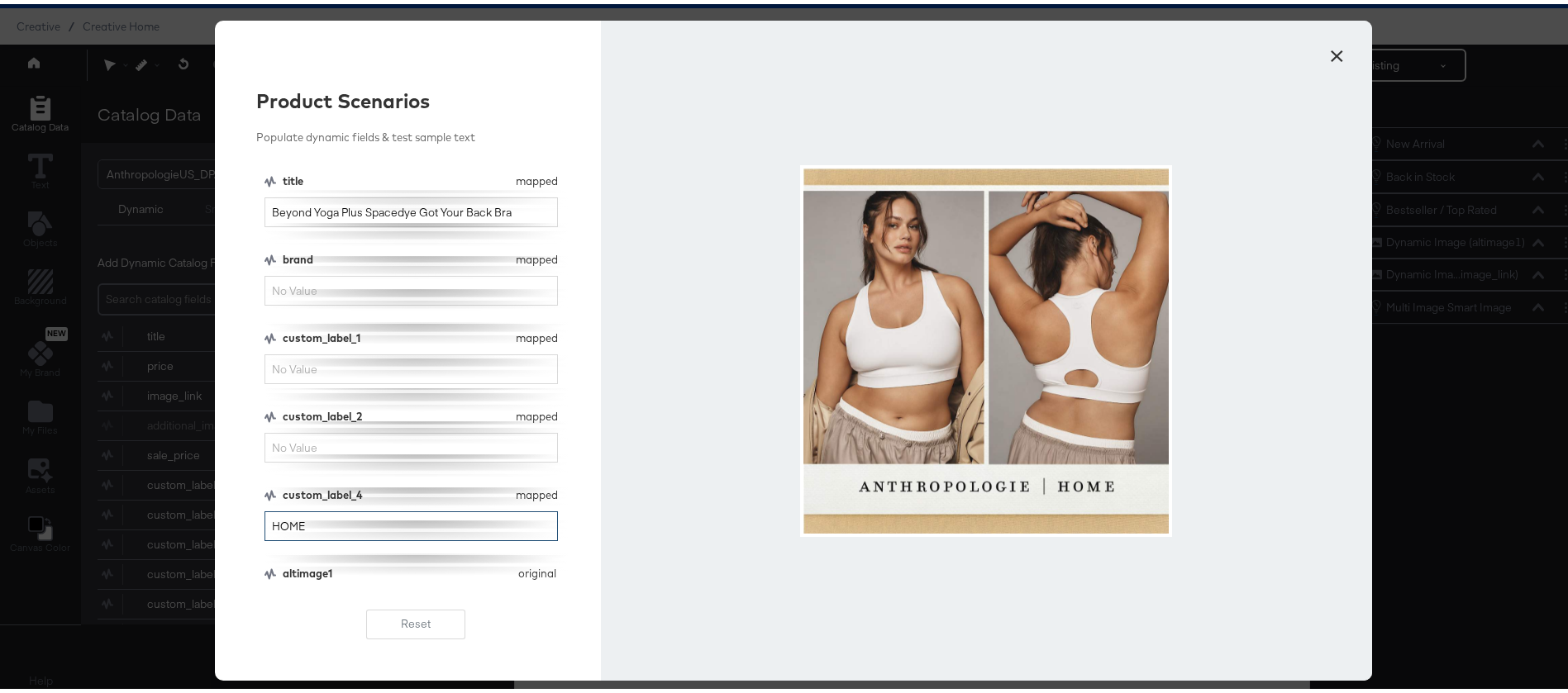 click on "HOME" at bounding box center (411, 522) 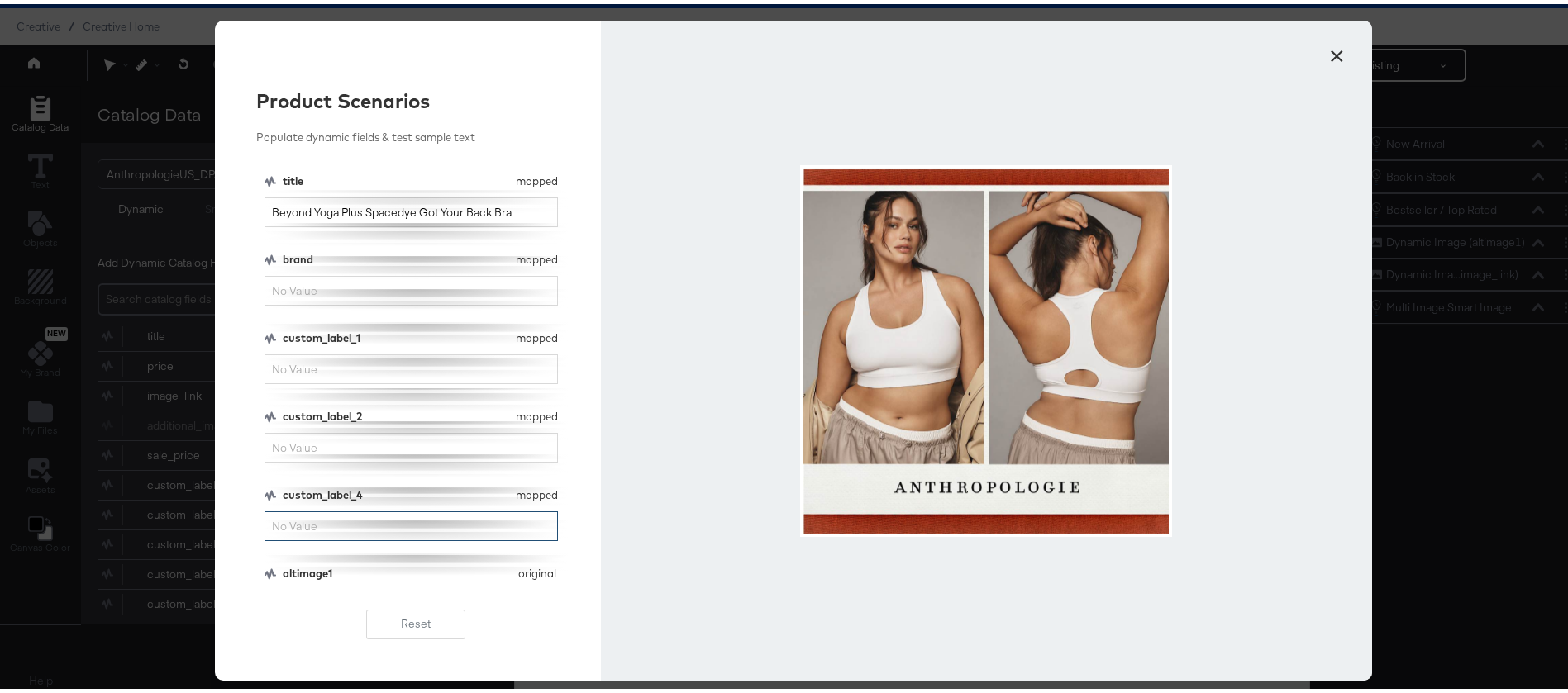type 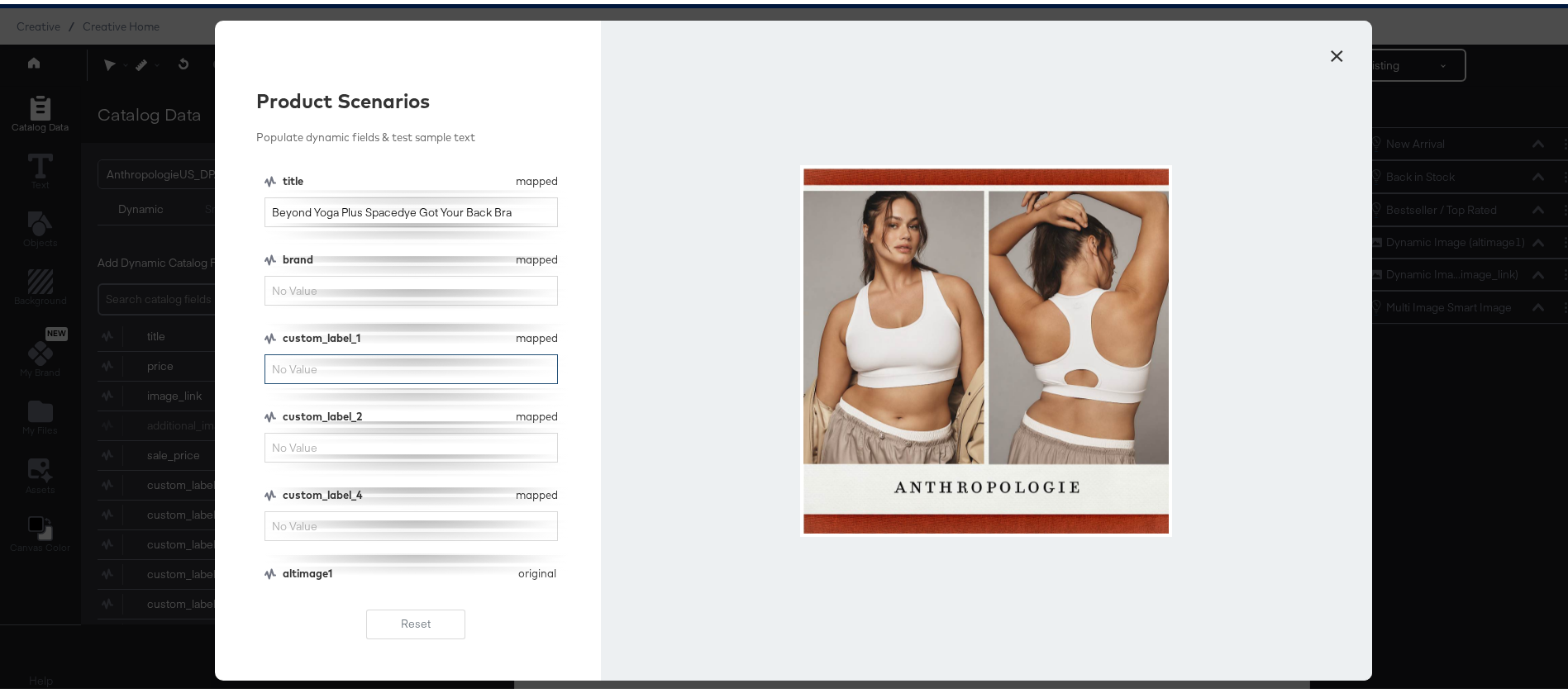 click on "custom_label_1" at bounding box center (411, 365) 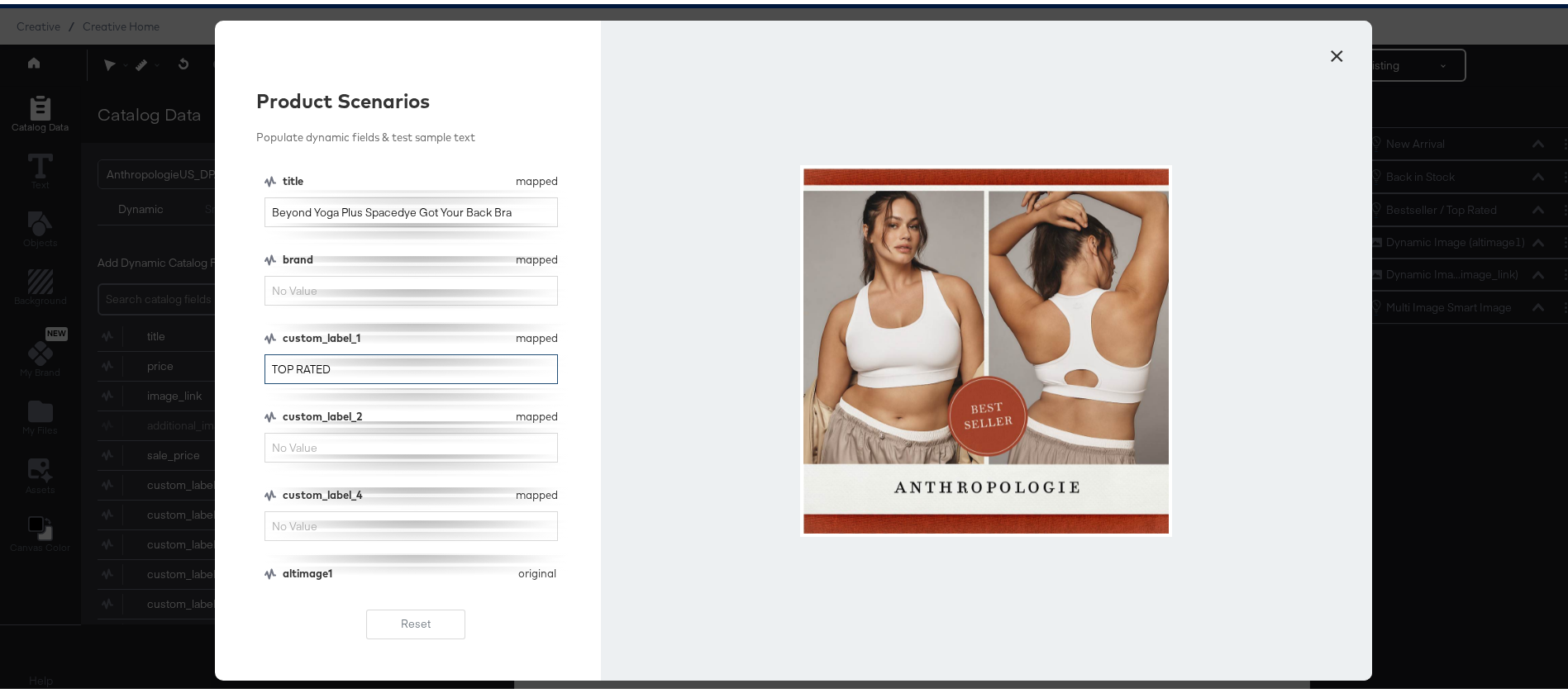 type on "TOP RATED" 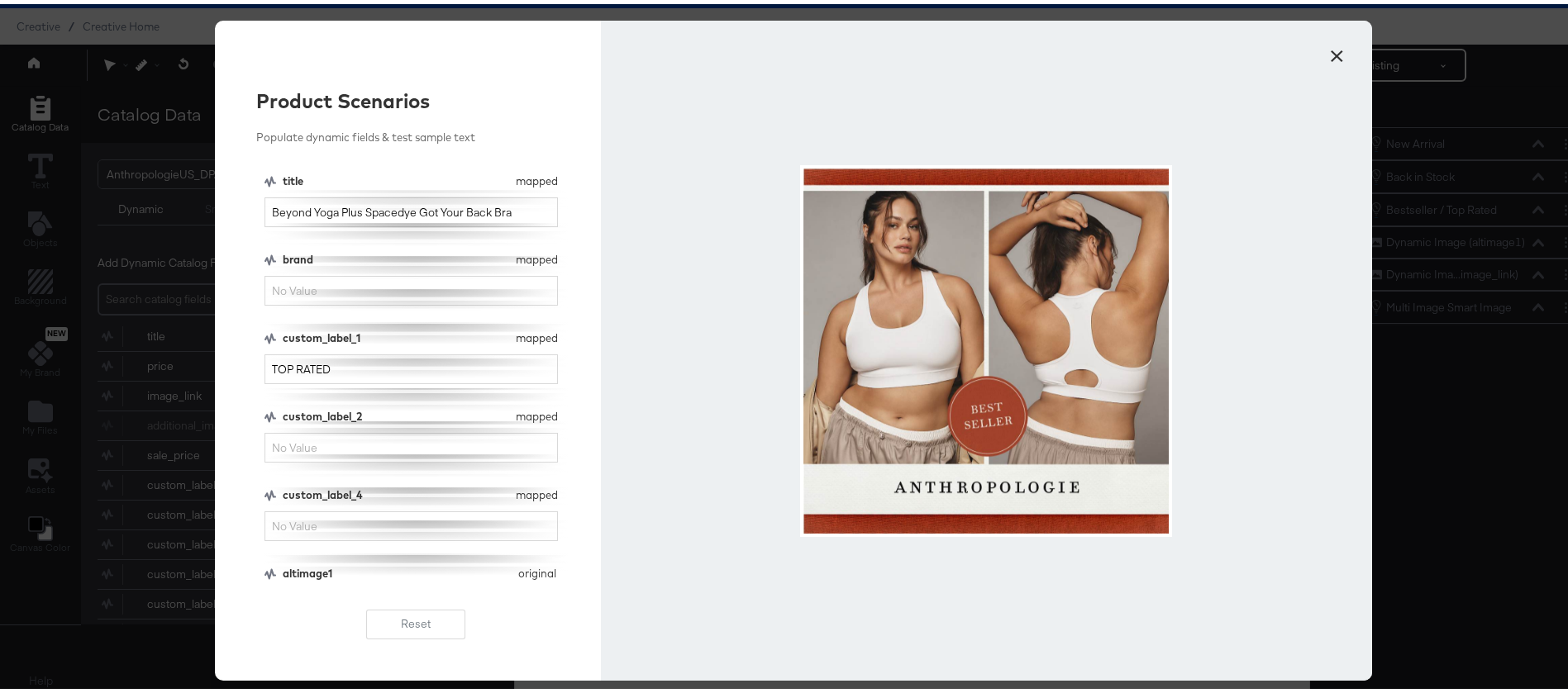 click on "×" at bounding box center [1337, 48] 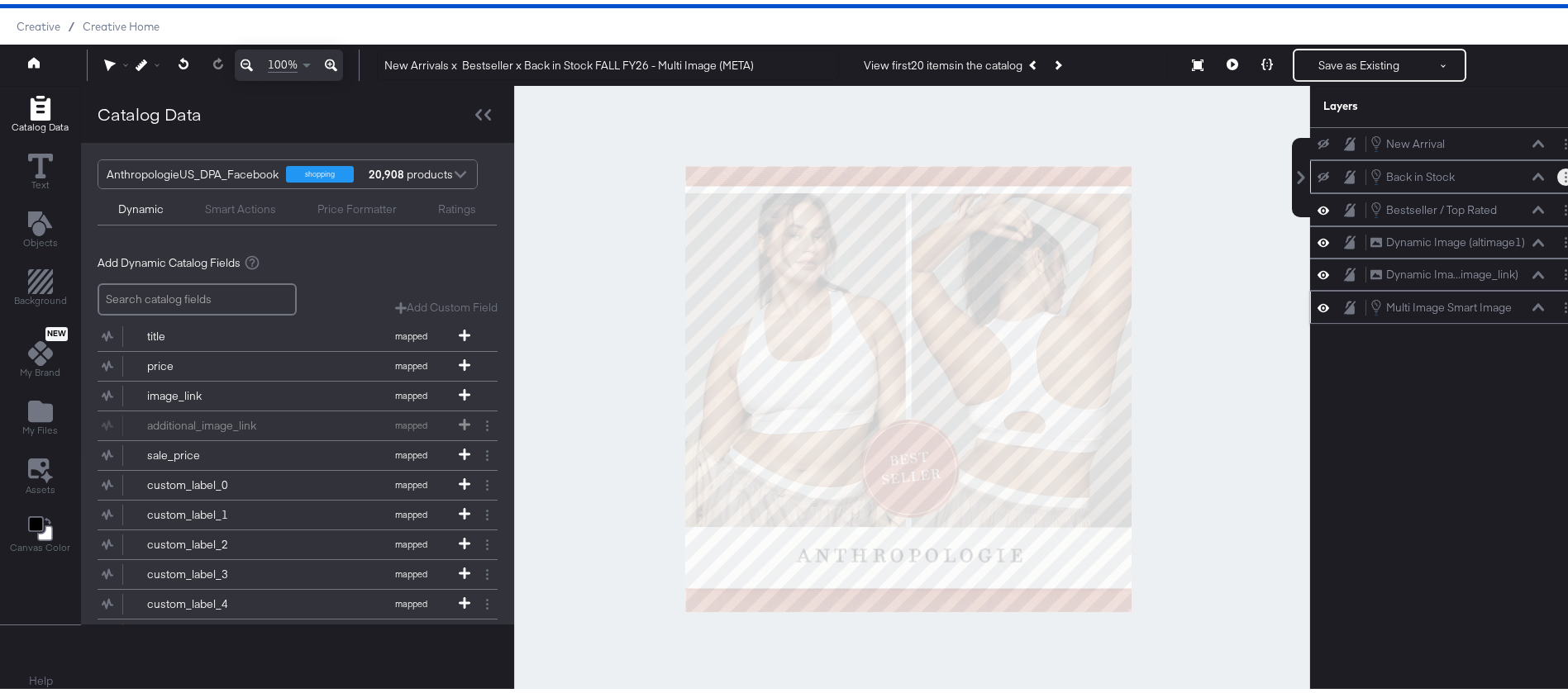 click 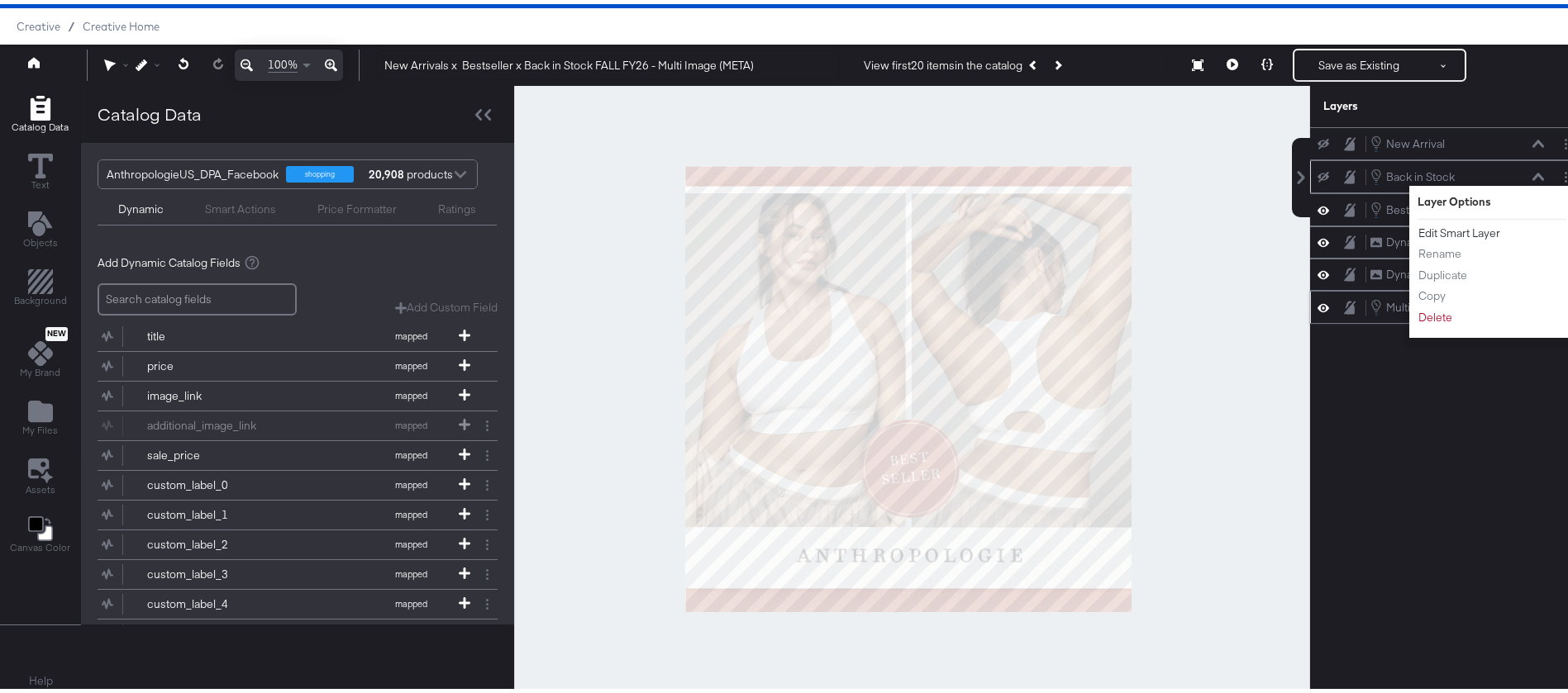 click on "Edit Smart Layer" at bounding box center (1459, 229) 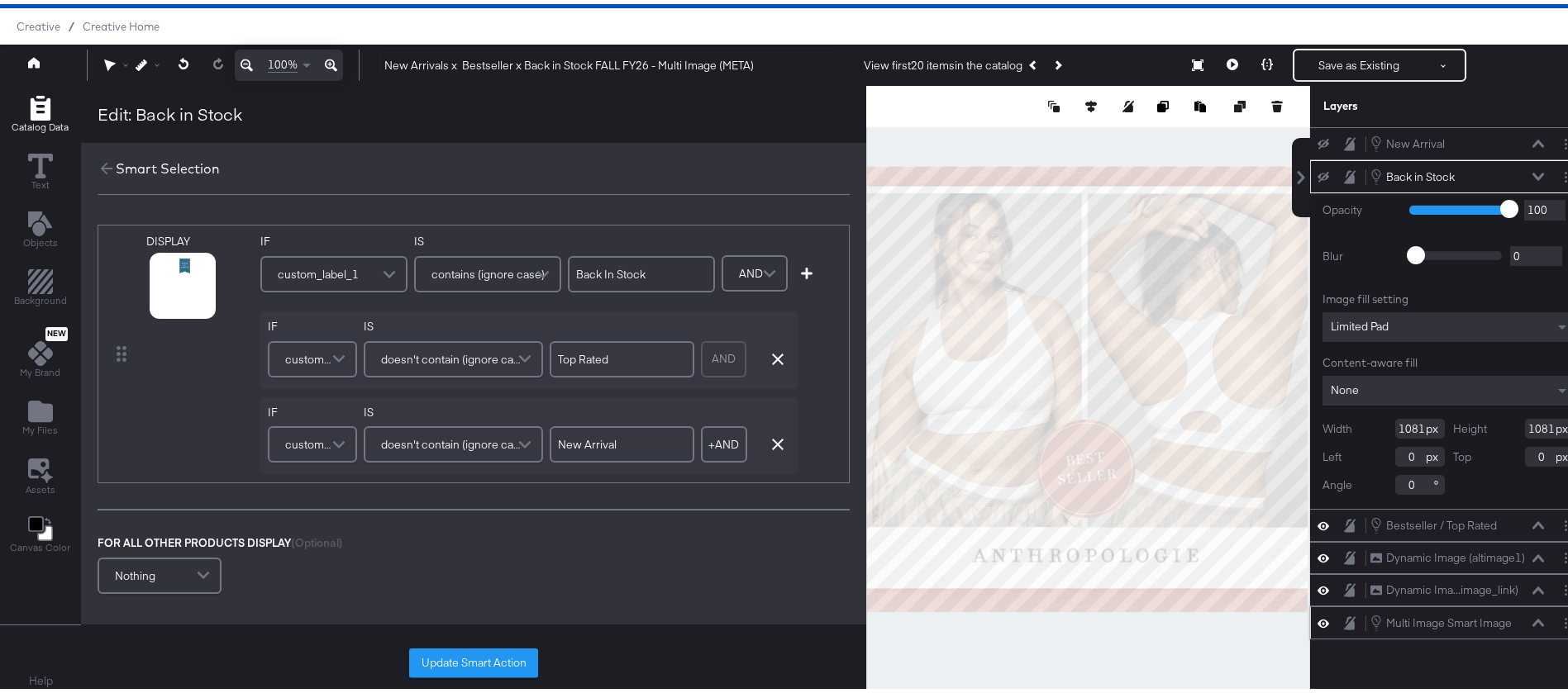 scroll, scrollTop: 41, scrollLeft: 0, axis: vertical 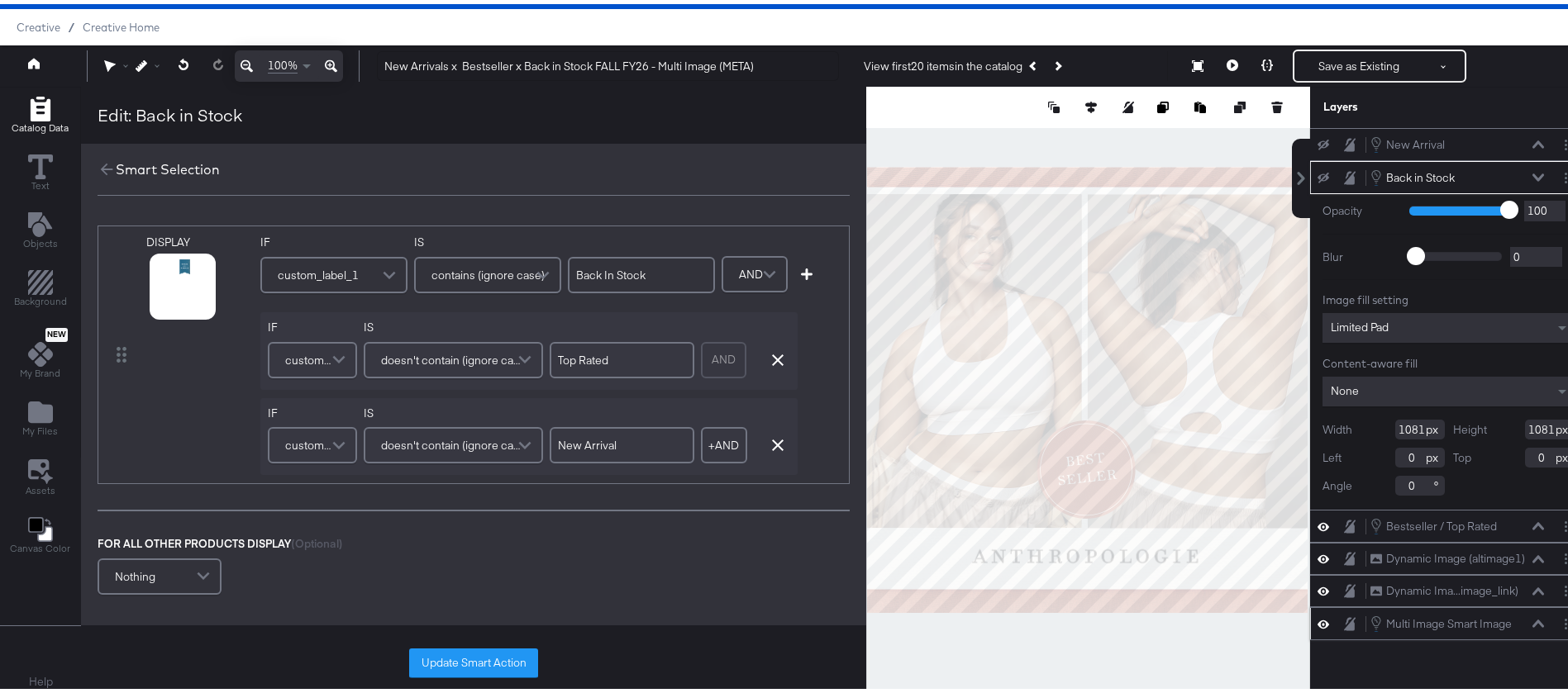 click 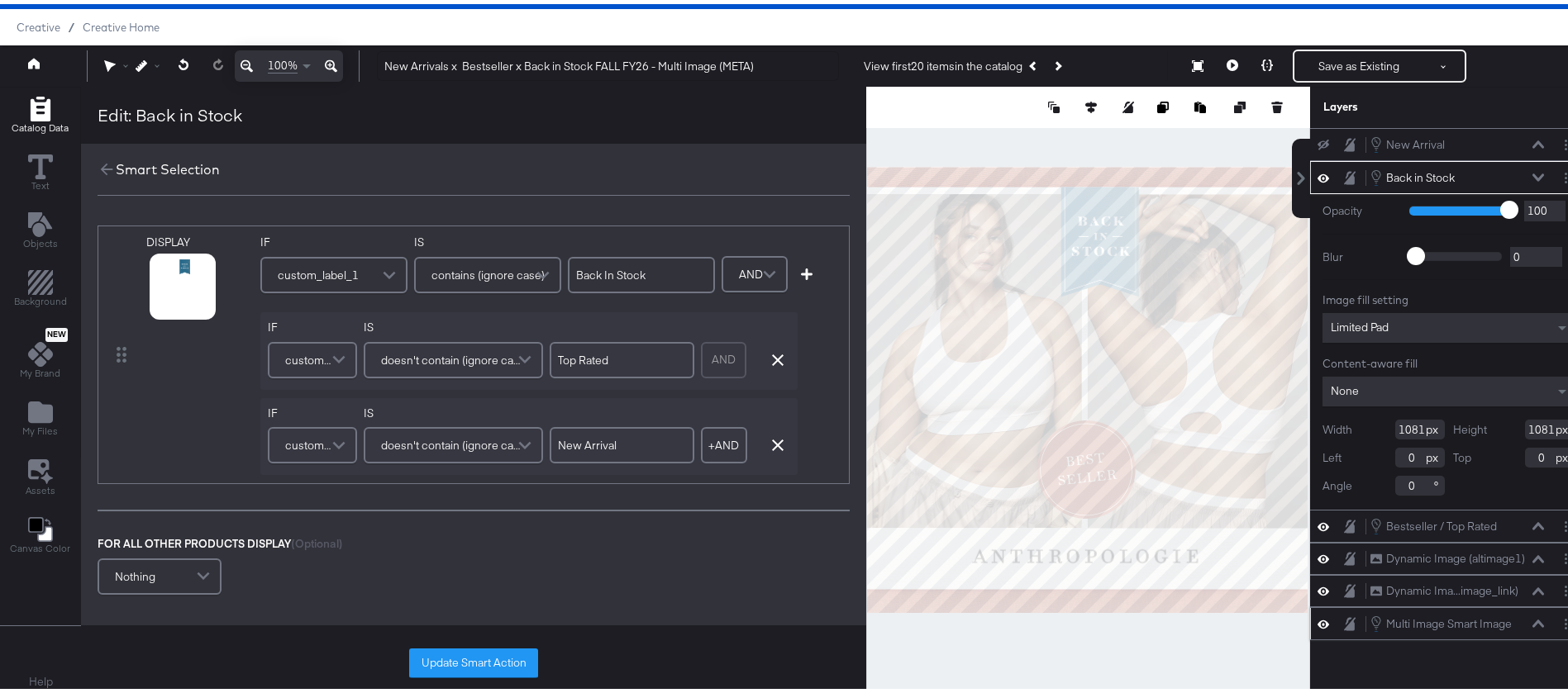 type 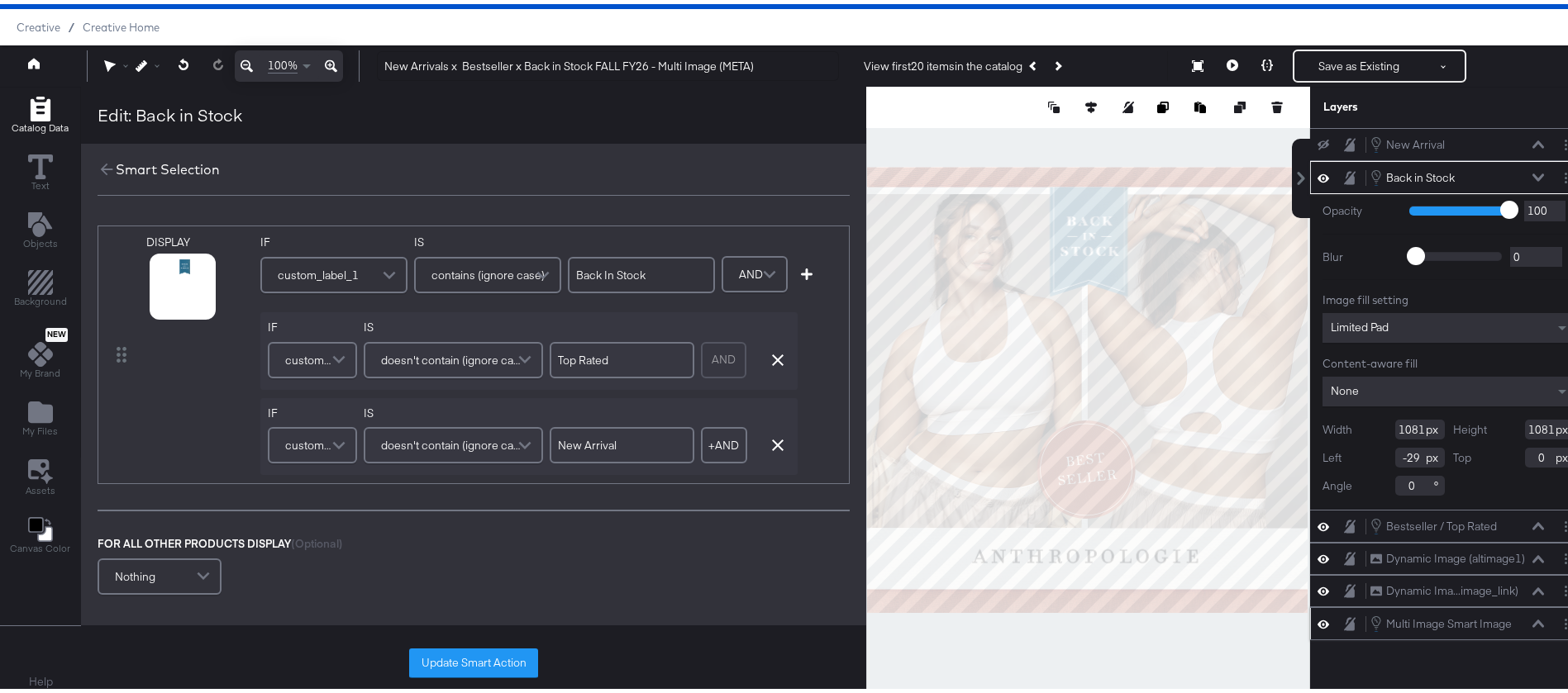 type on "-30" 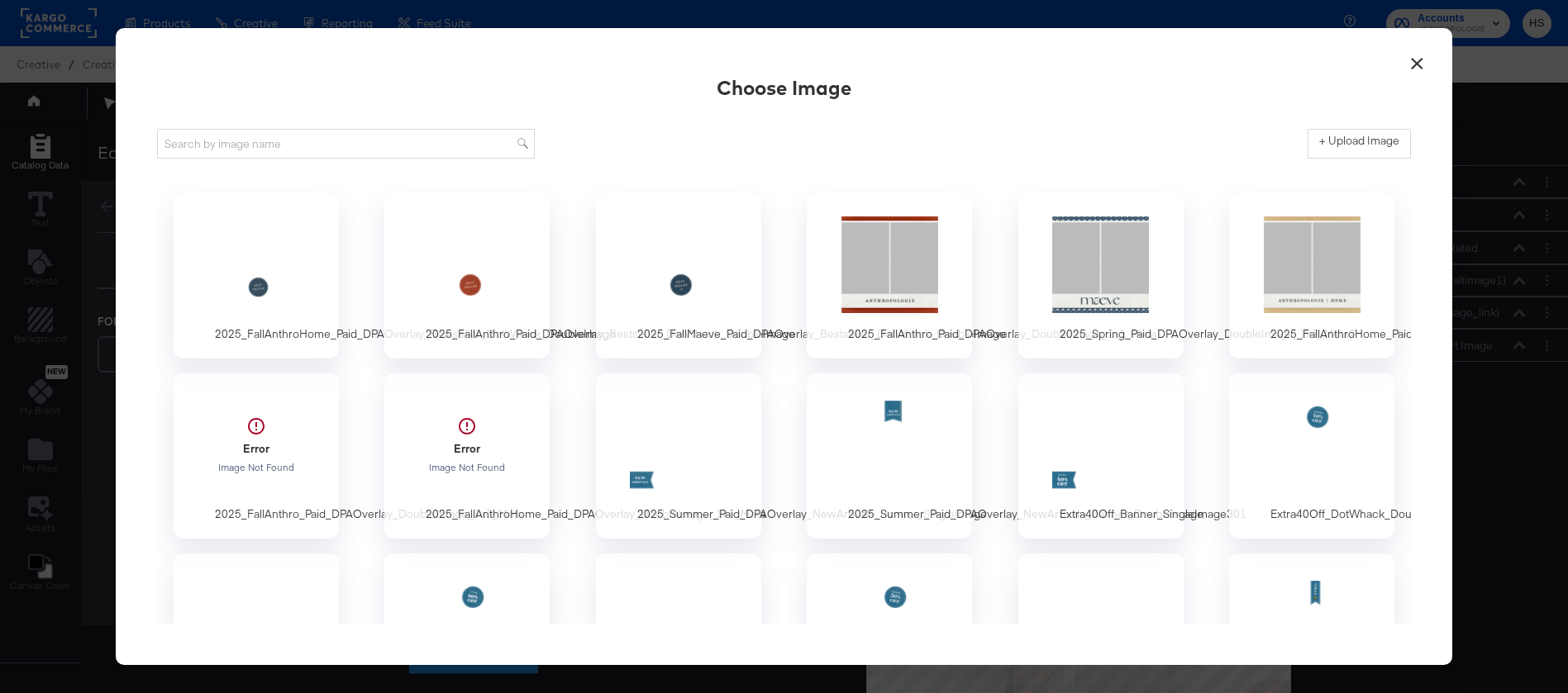 scroll, scrollTop: 0, scrollLeft: 0, axis: both 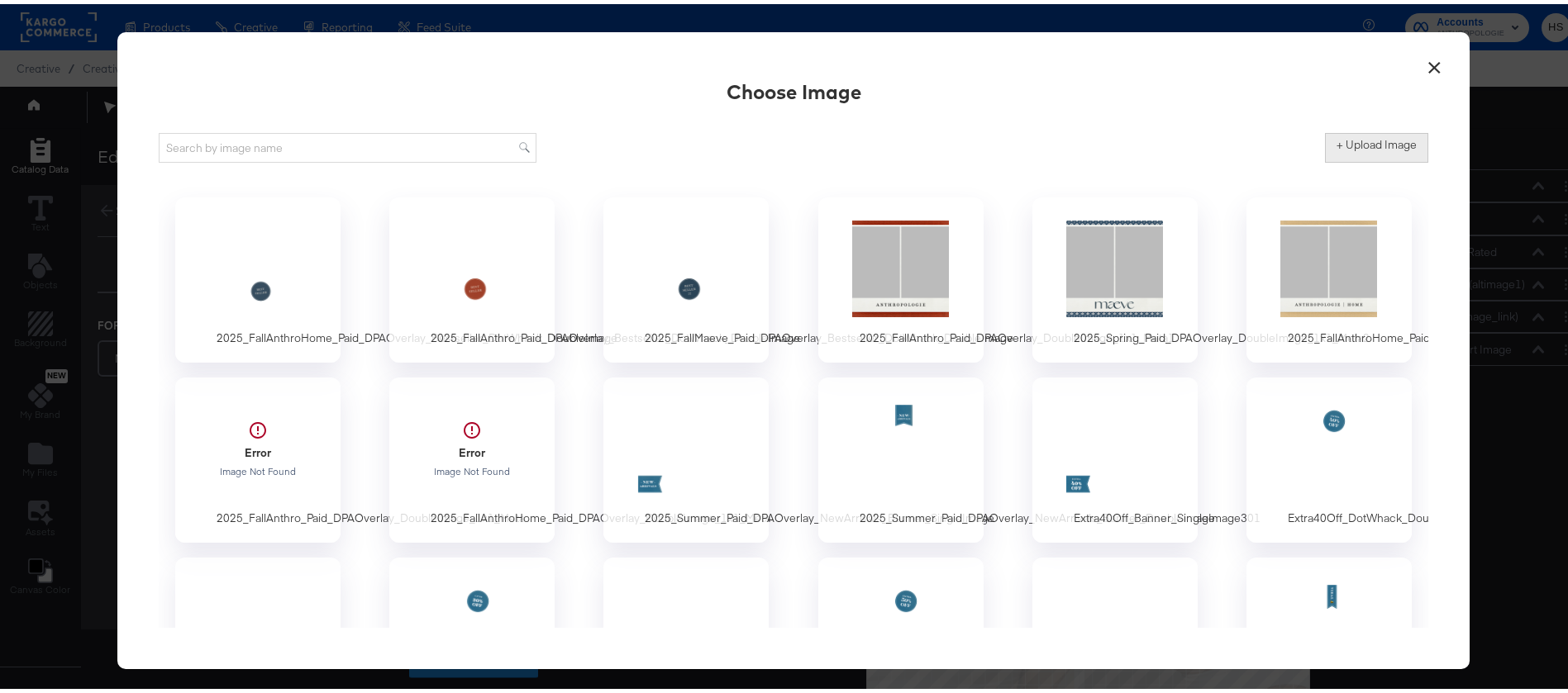 click on "+ Upload Image" at bounding box center [1376, 140] 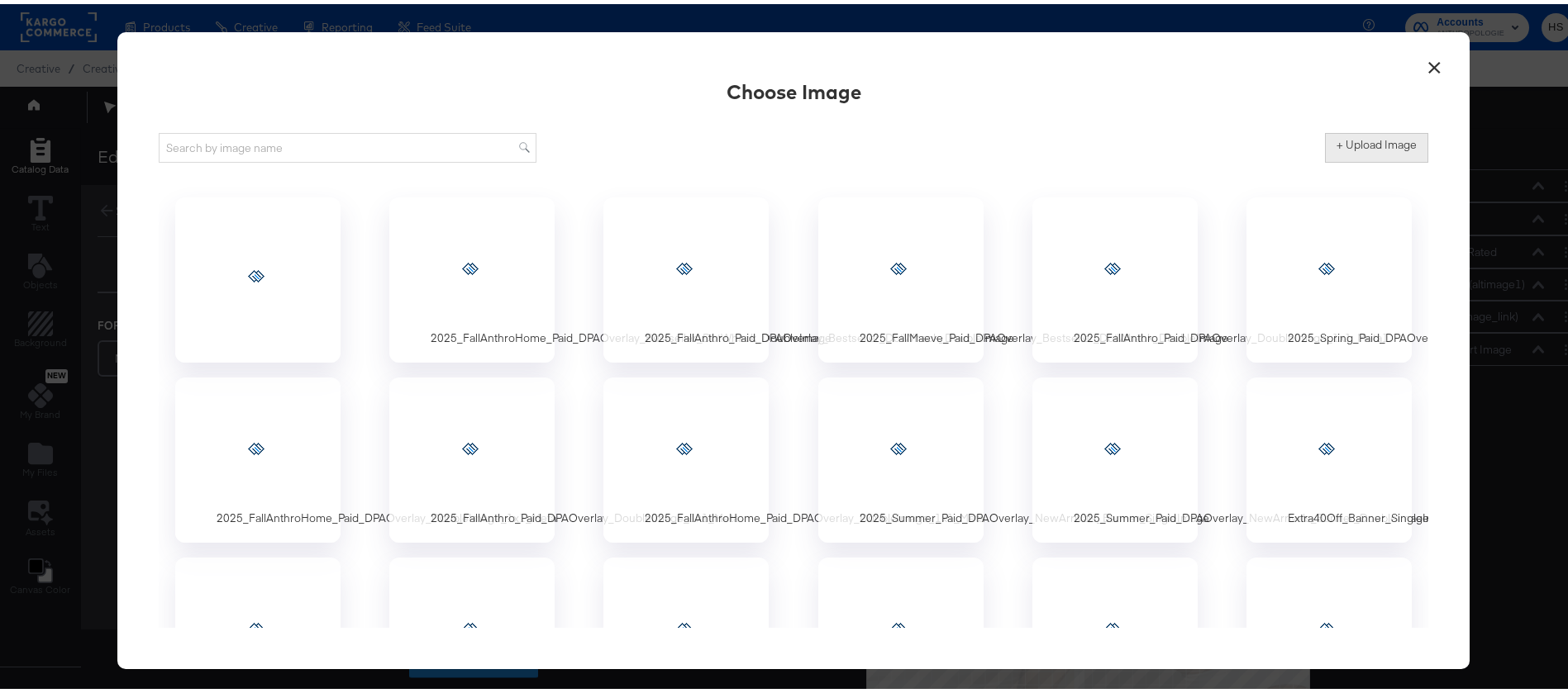 type 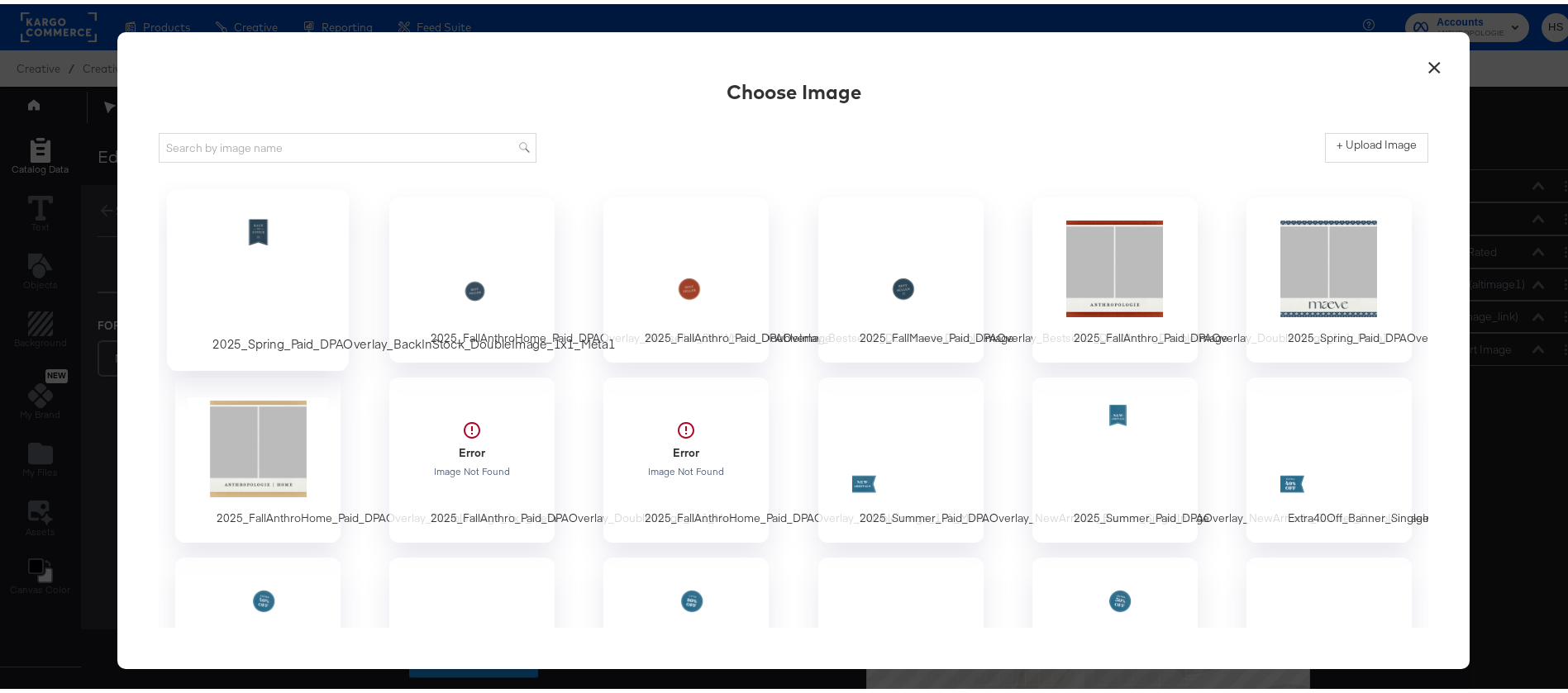 click at bounding box center (258, 264) 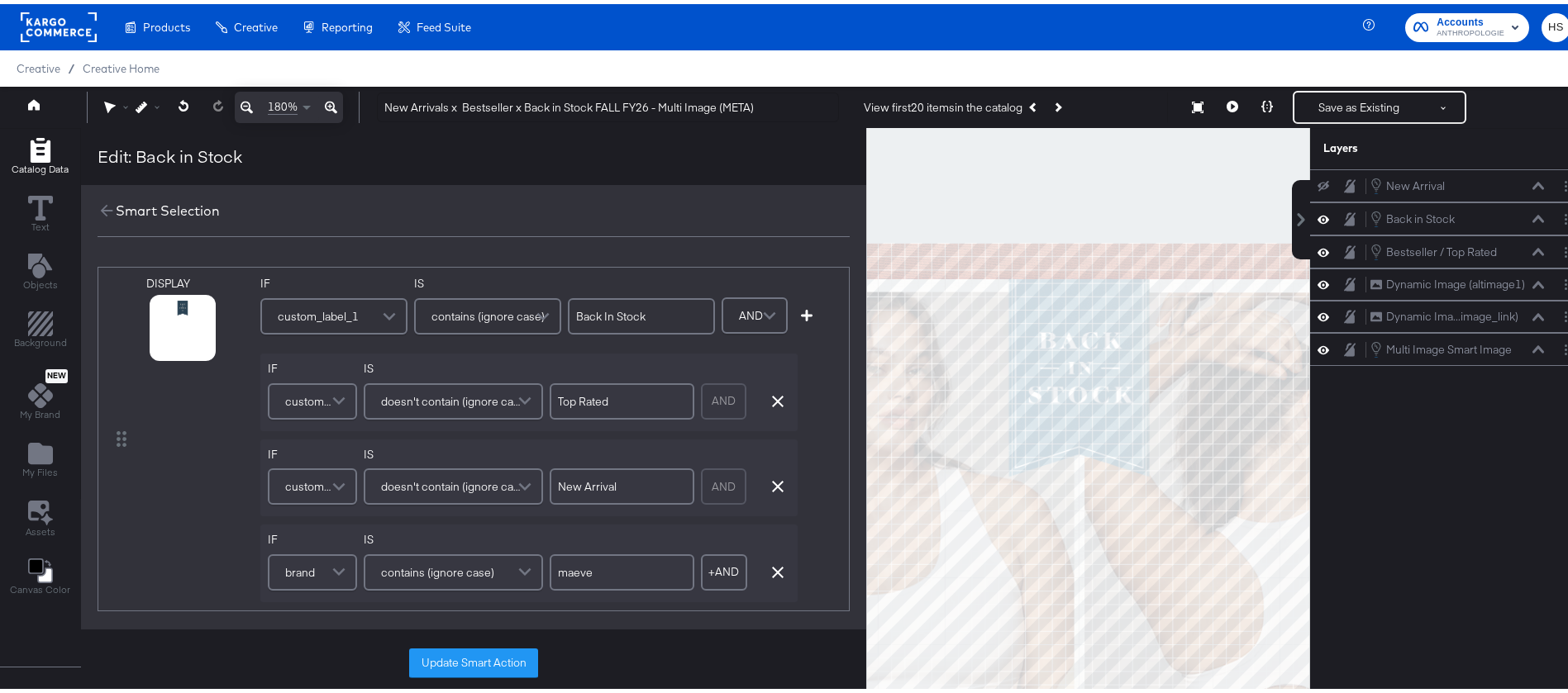 scroll, scrollTop: 41, scrollLeft: 0, axis: vertical 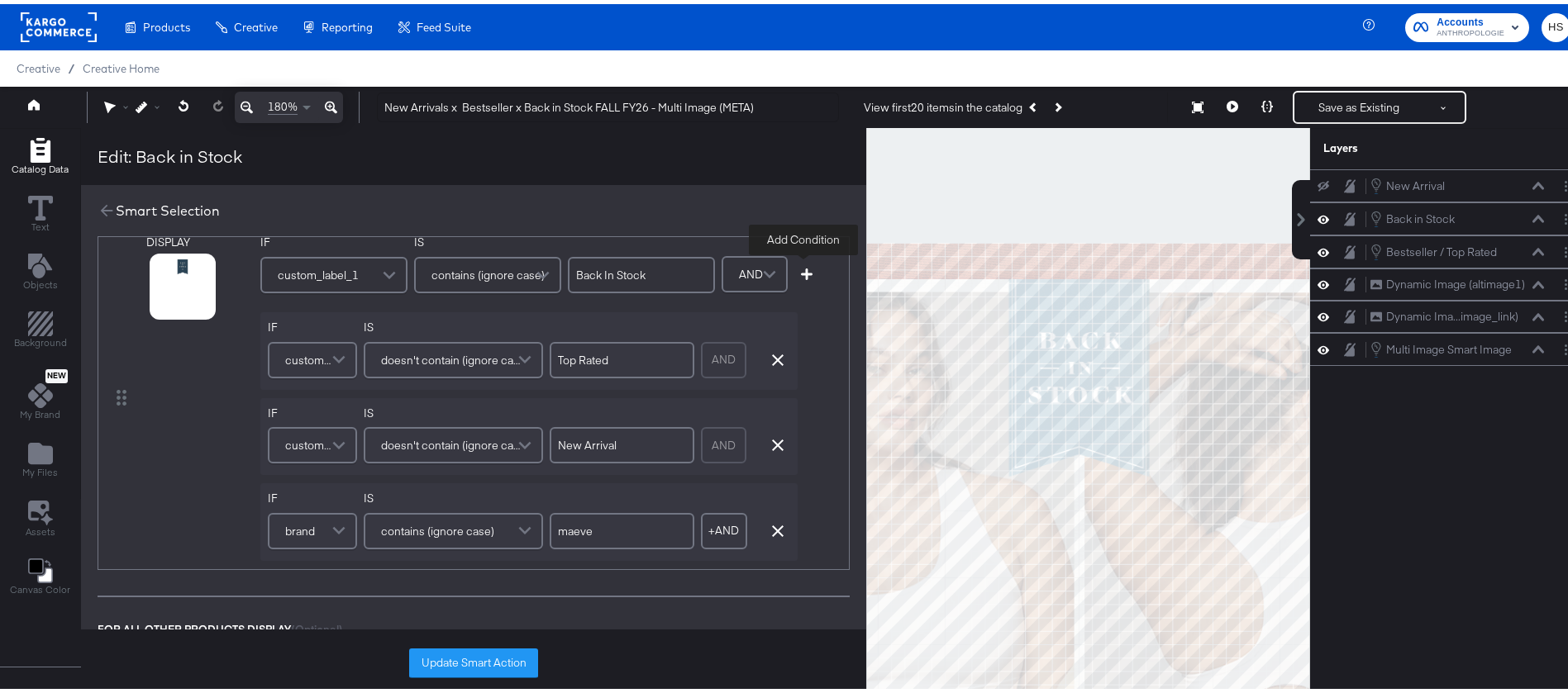 click on "Add Condition" at bounding box center [807, 268] 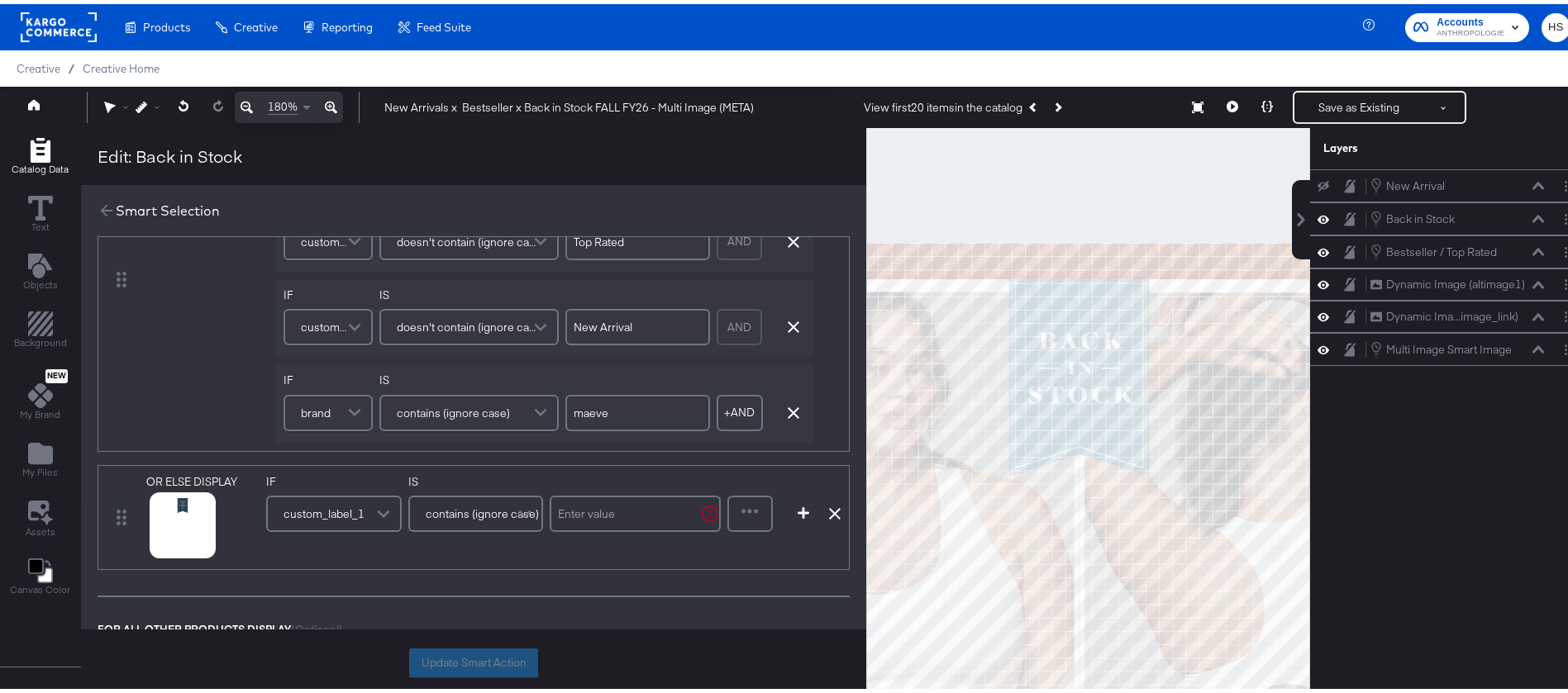 scroll, scrollTop: 311, scrollLeft: 0, axis: vertical 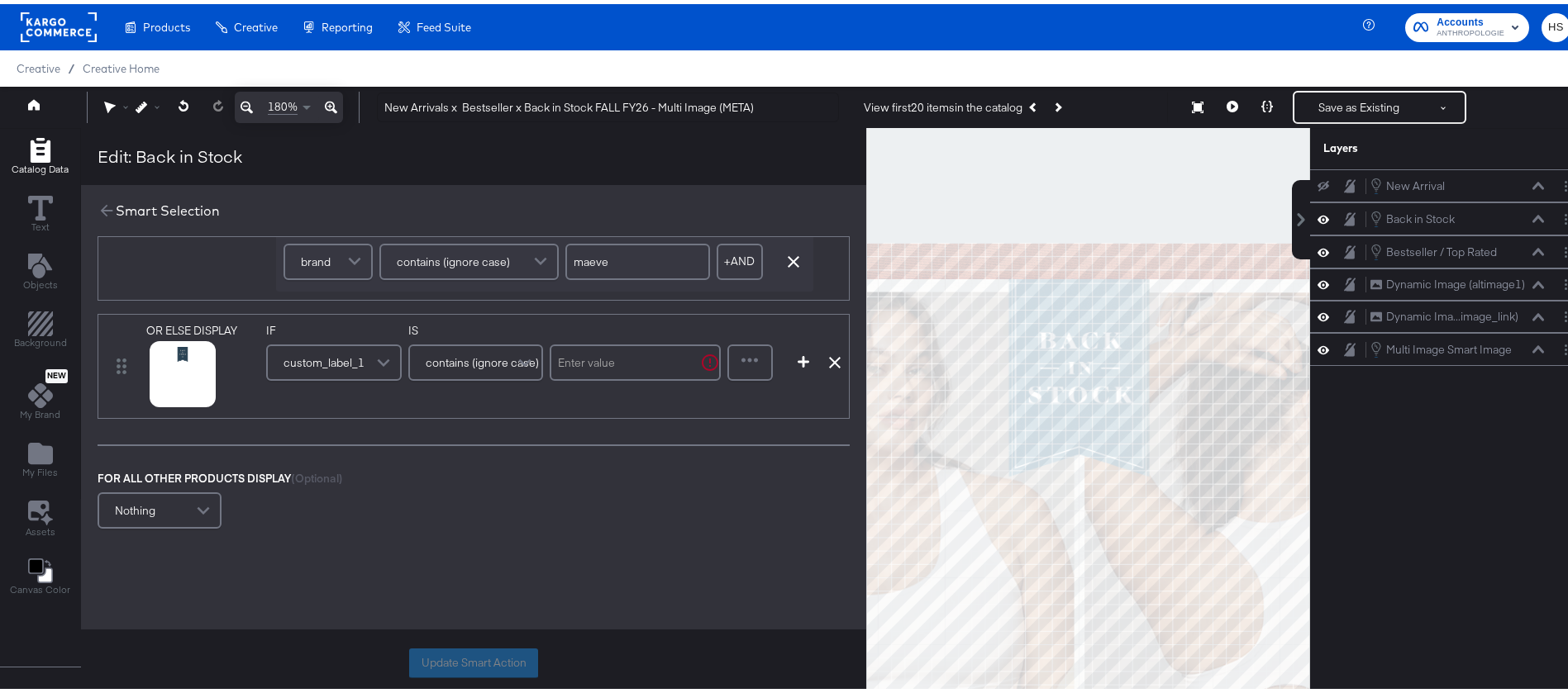 click at bounding box center (635, 358) 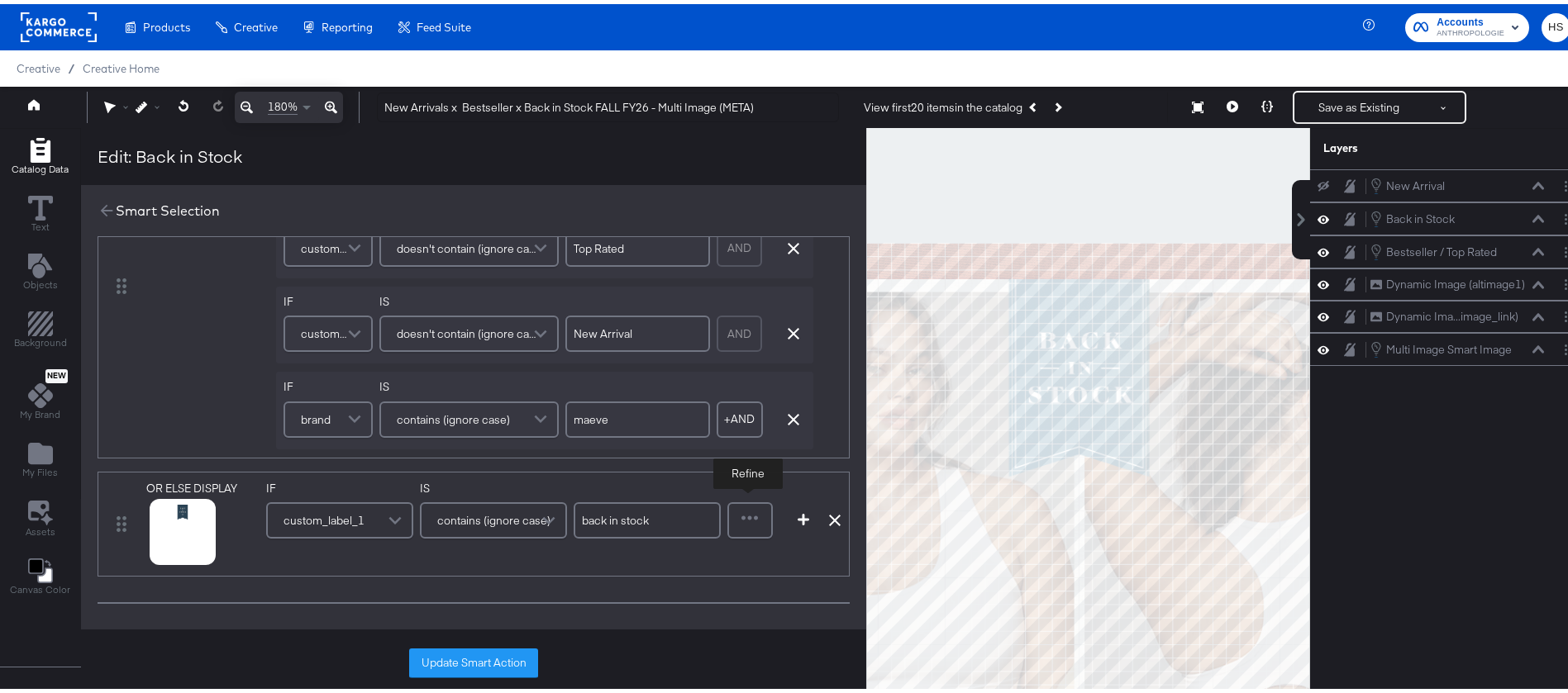 type on "back in stock" 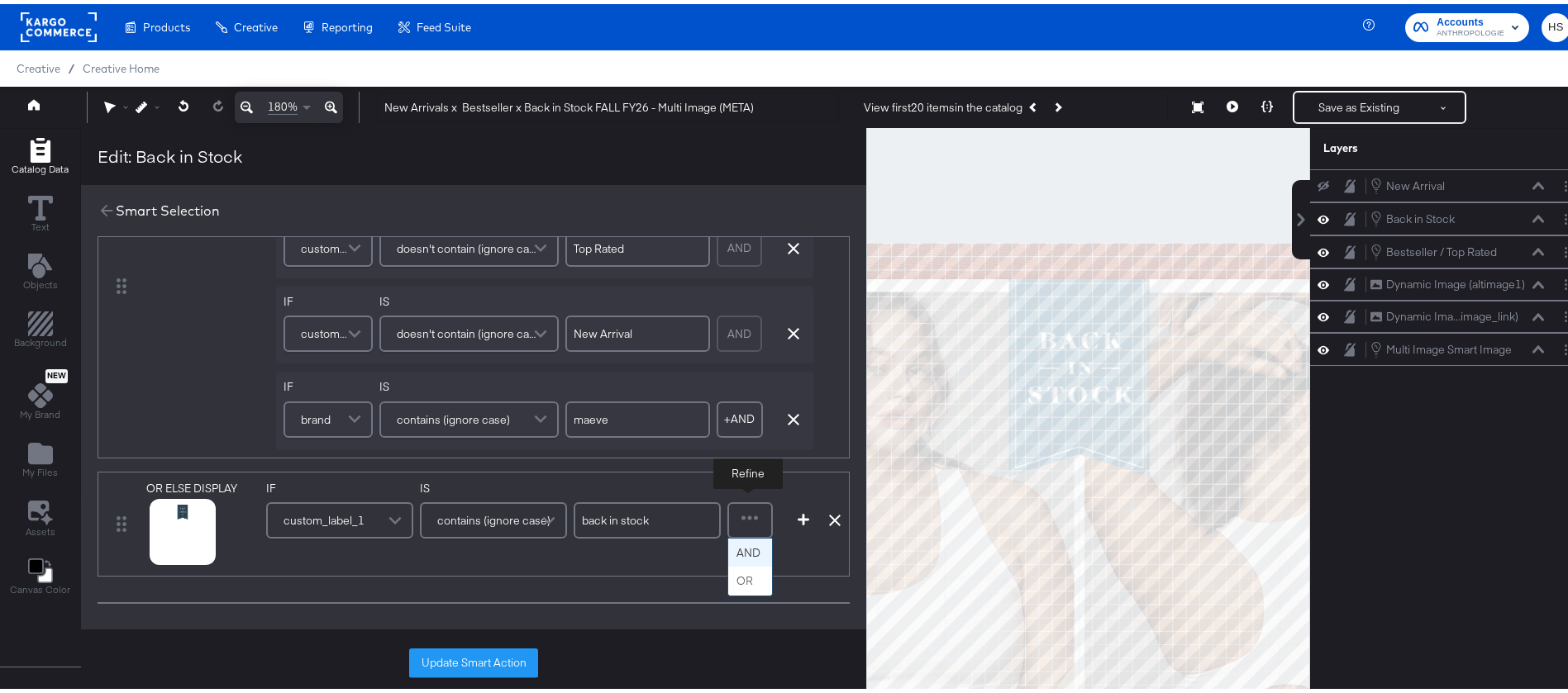 scroll, scrollTop: 152, scrollLeft: 0, axis: vertical 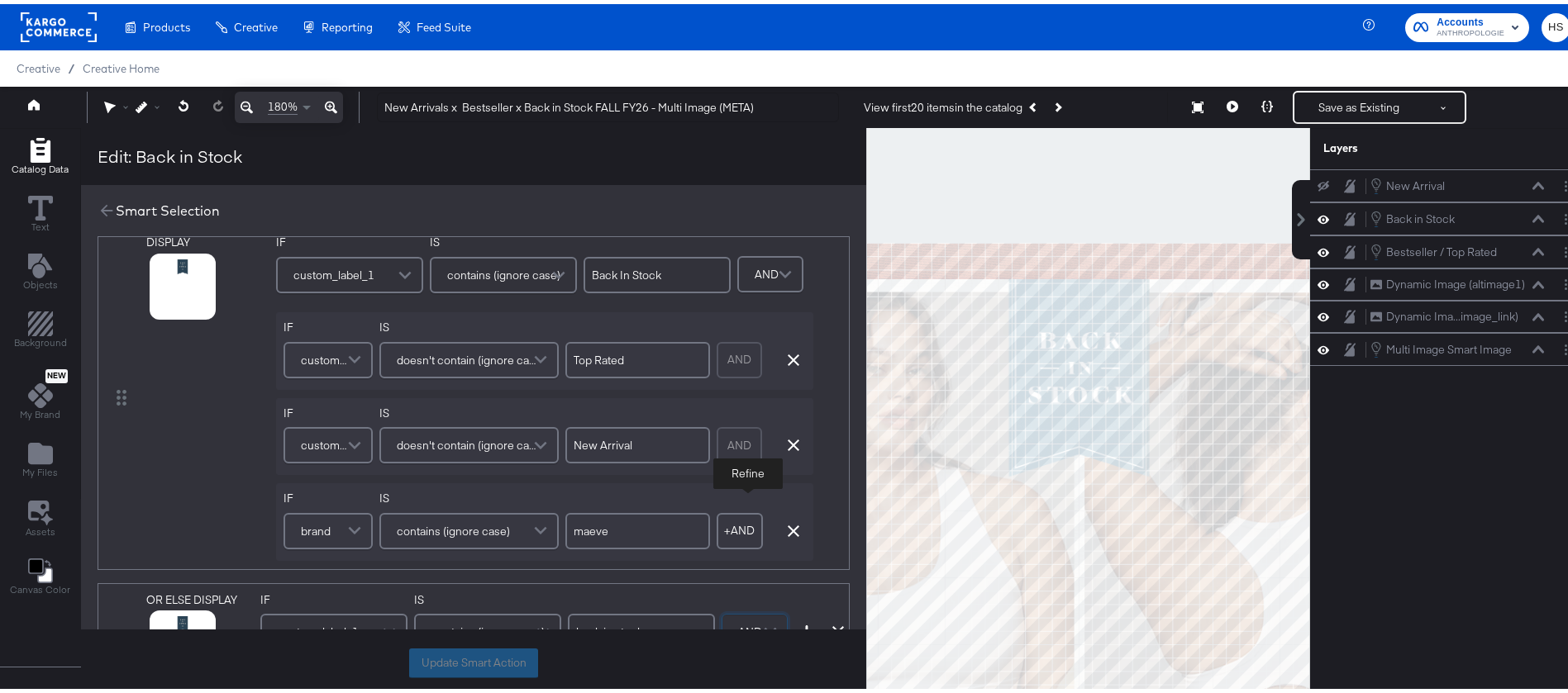 click at bounding box center (356, 356) 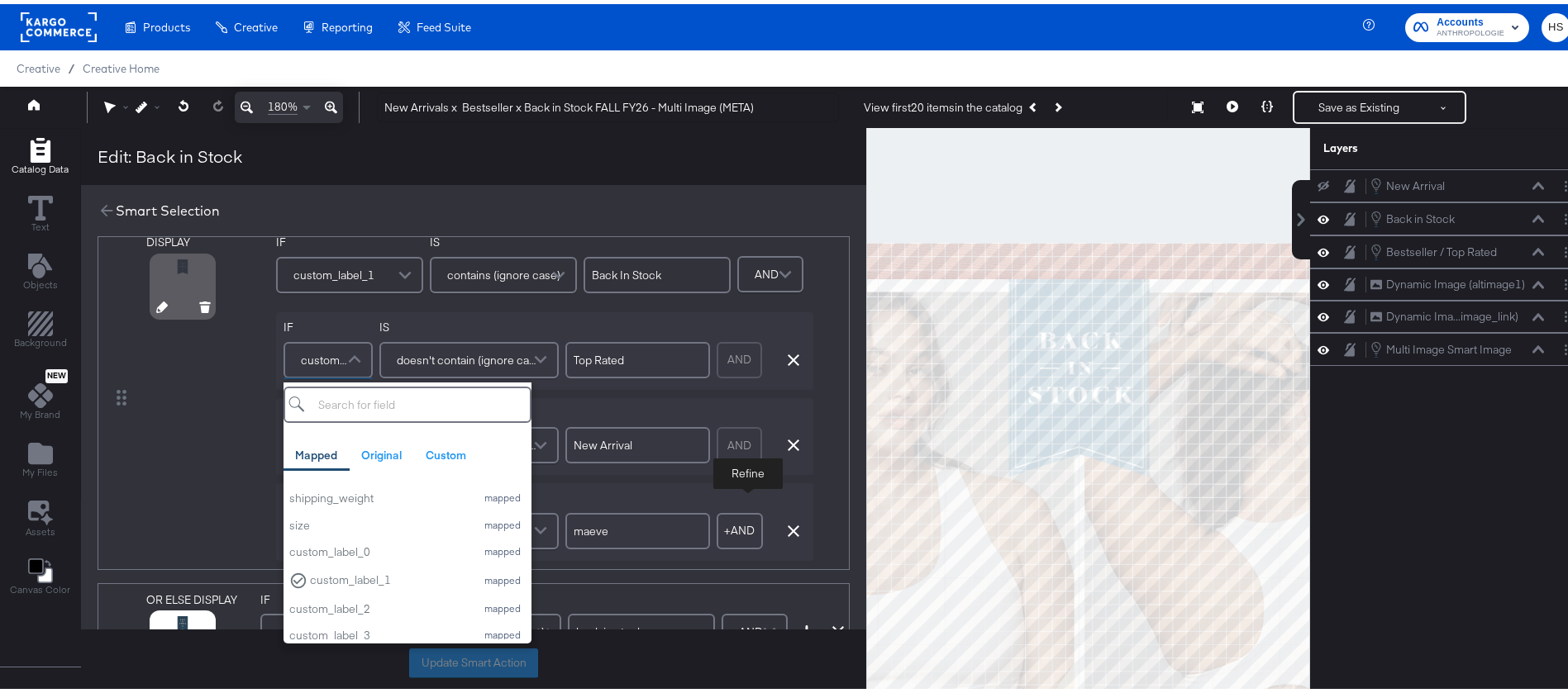 scroll, scrollTop: 657, scrollLeft: 0, axis: vertical 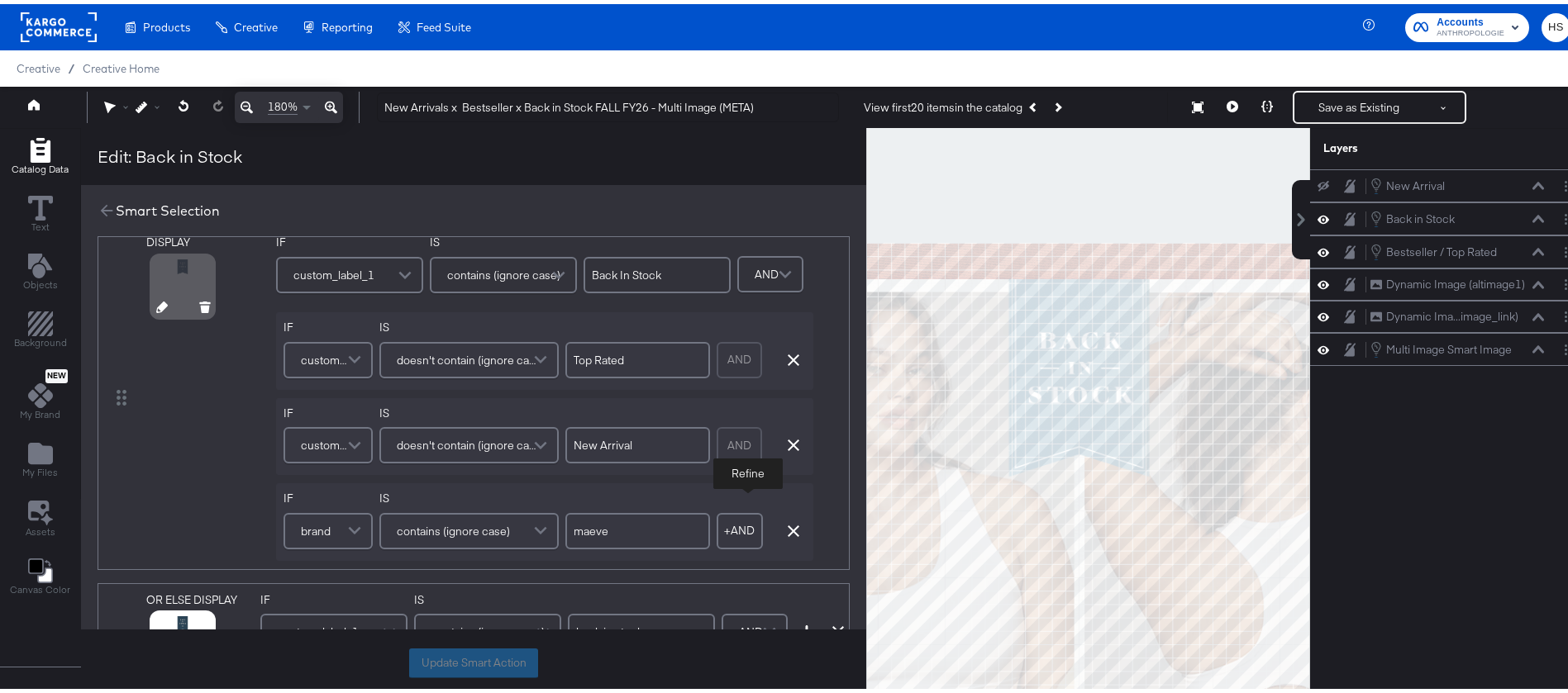 click on "DISPLAY" at bounding box center (207, 393) 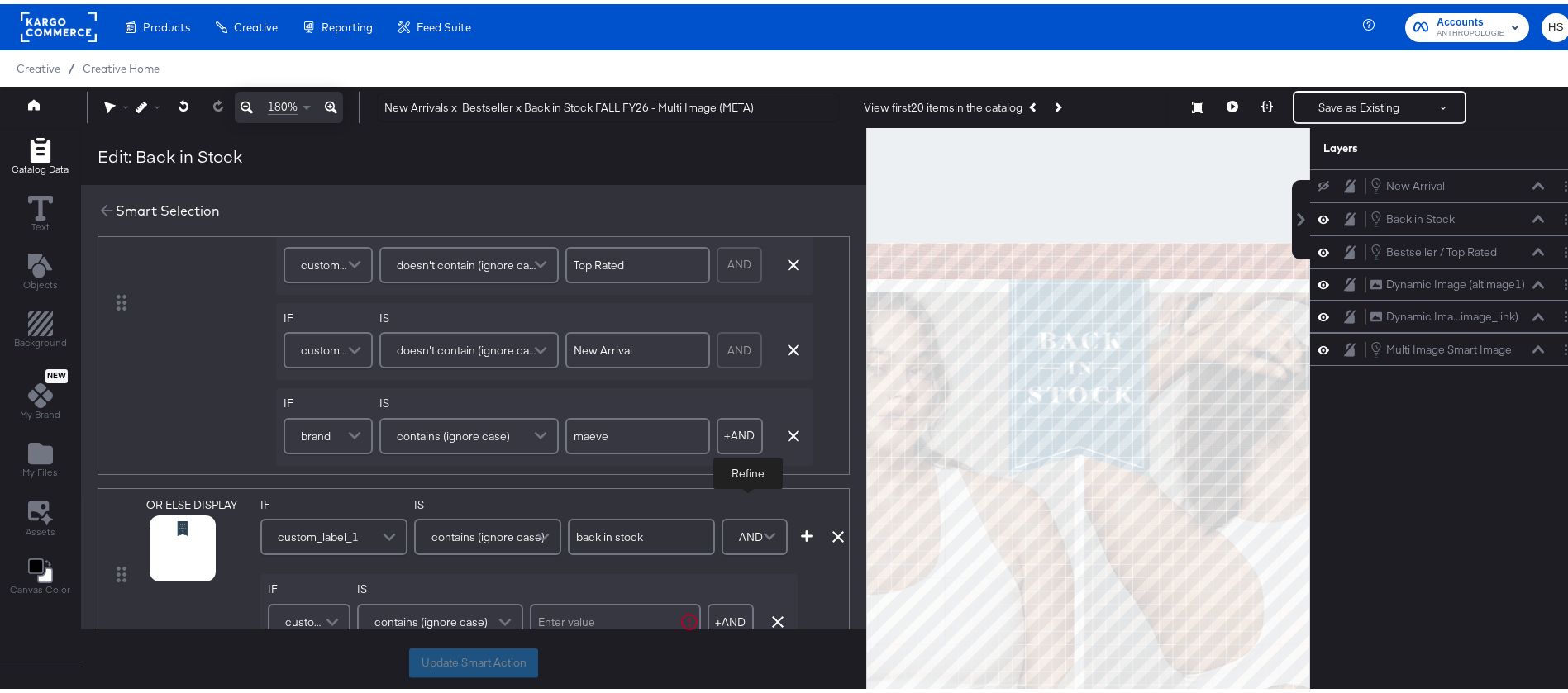 click at bounding box center (334, 618) 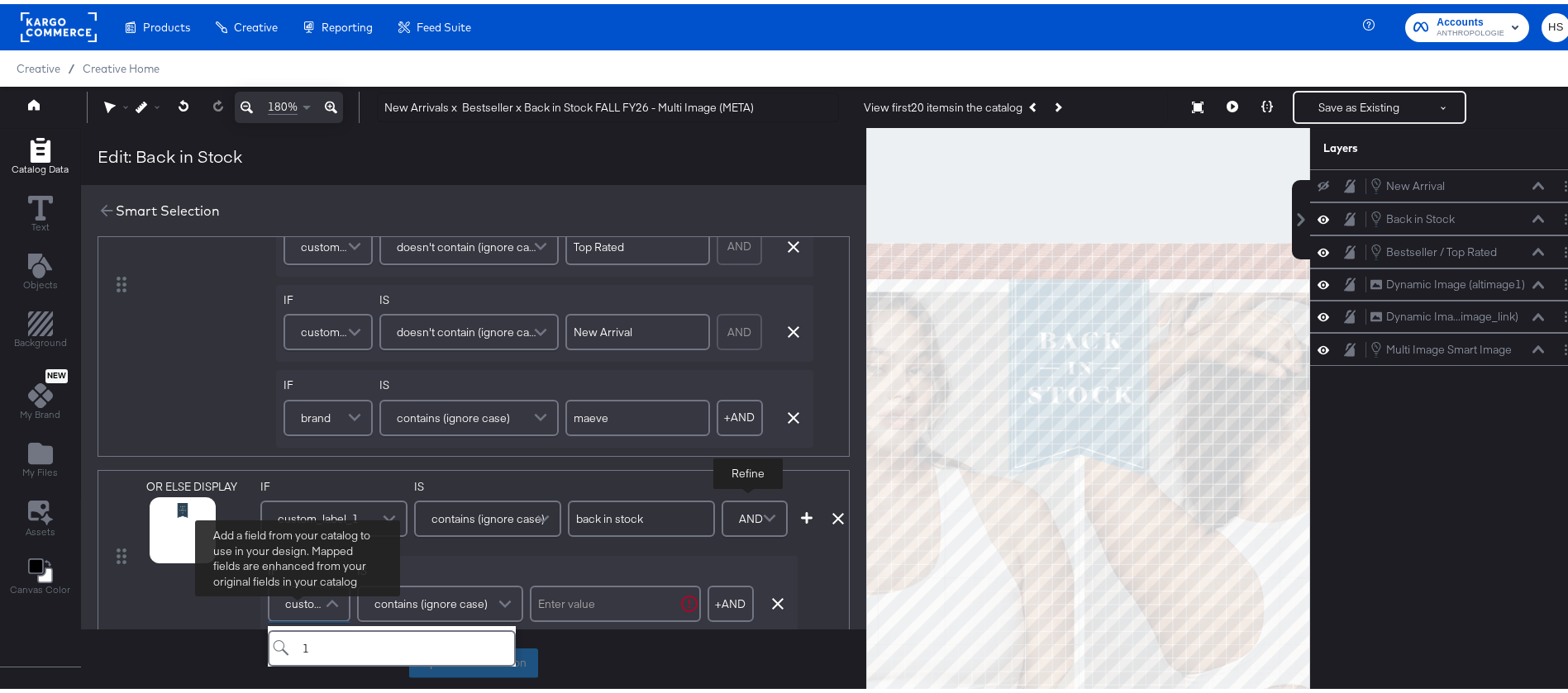 scroll, scrollTop: 230, scrollLeft: 0, axis: vertical 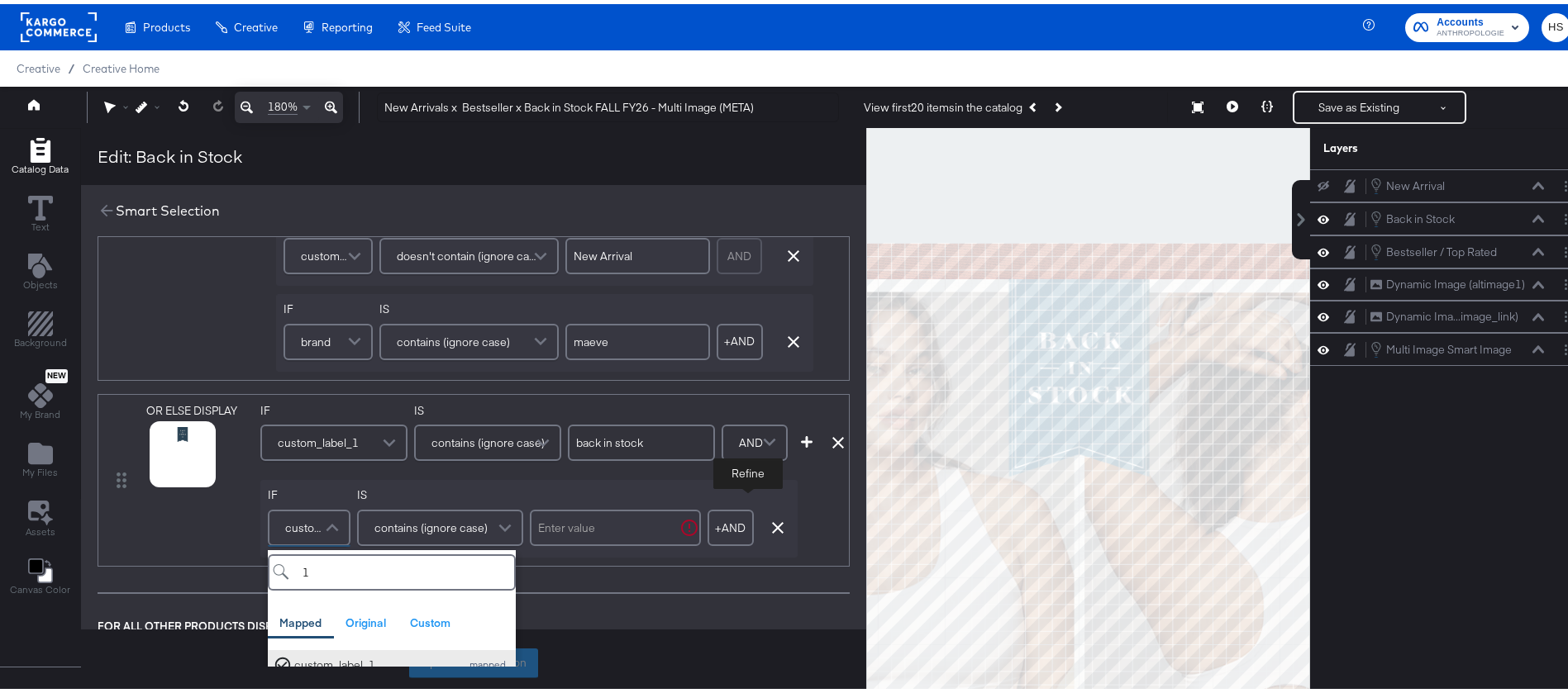type on "1" 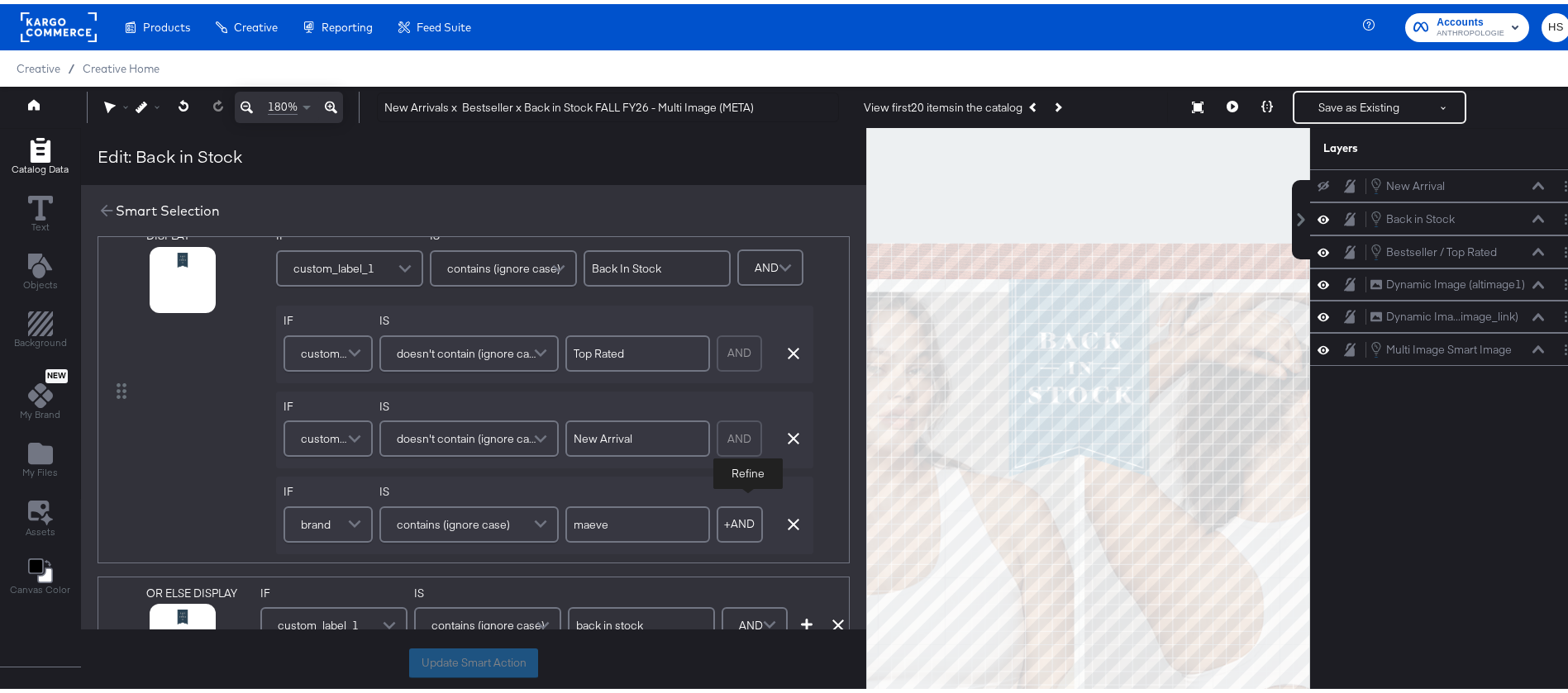 scroll, scrollTop: 204, scrollLeft: 0, axis: vertical 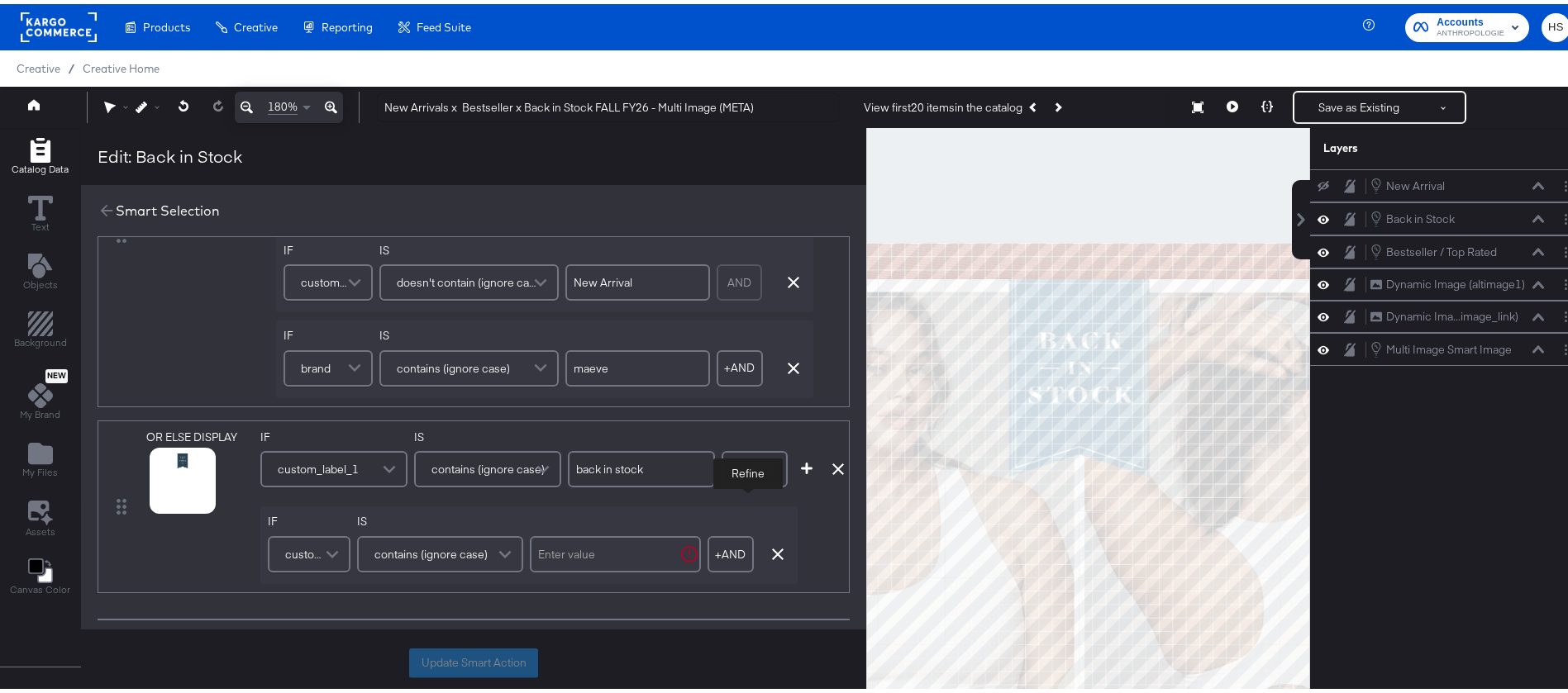 click on "contains (ignore case)" at bounding box center [440, 550] 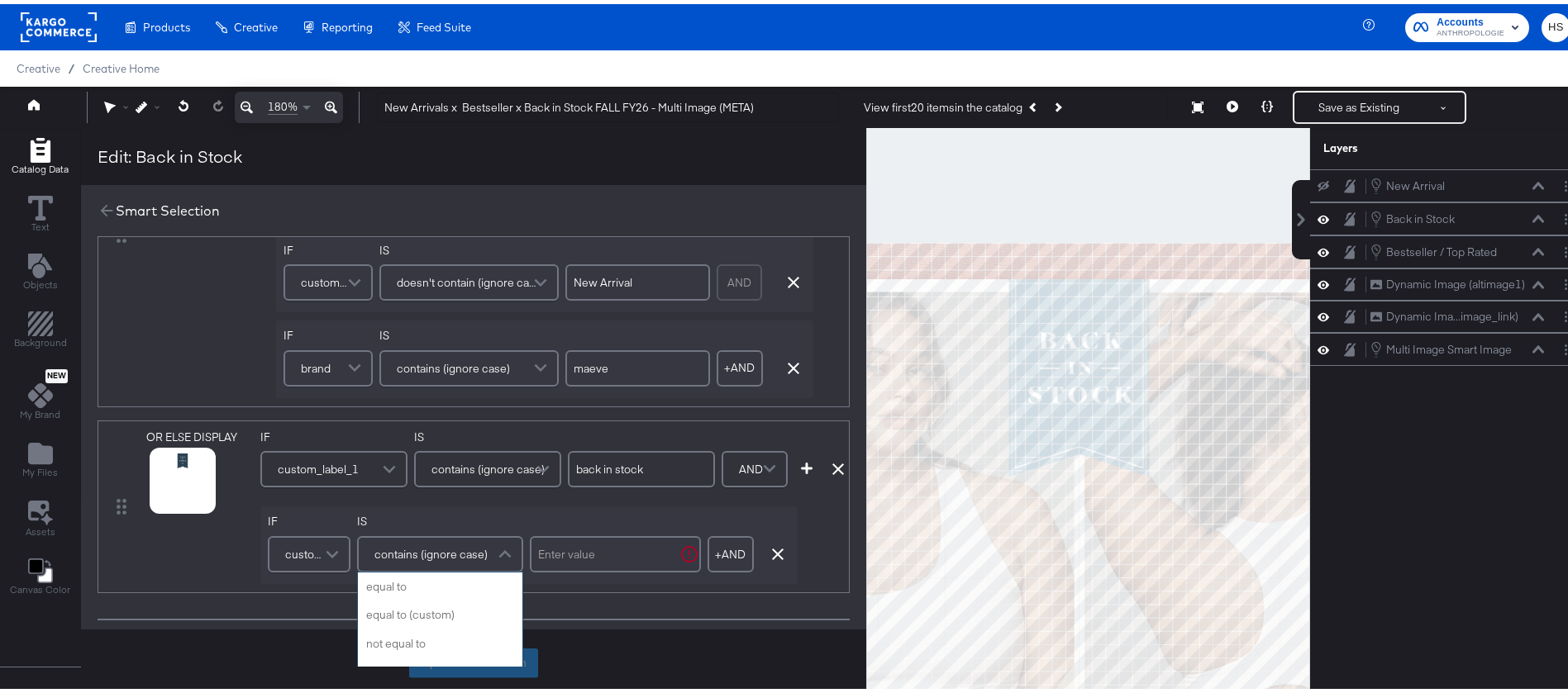 scroll, scrollTop: 40, scrollLeft: 0, axis: vertical 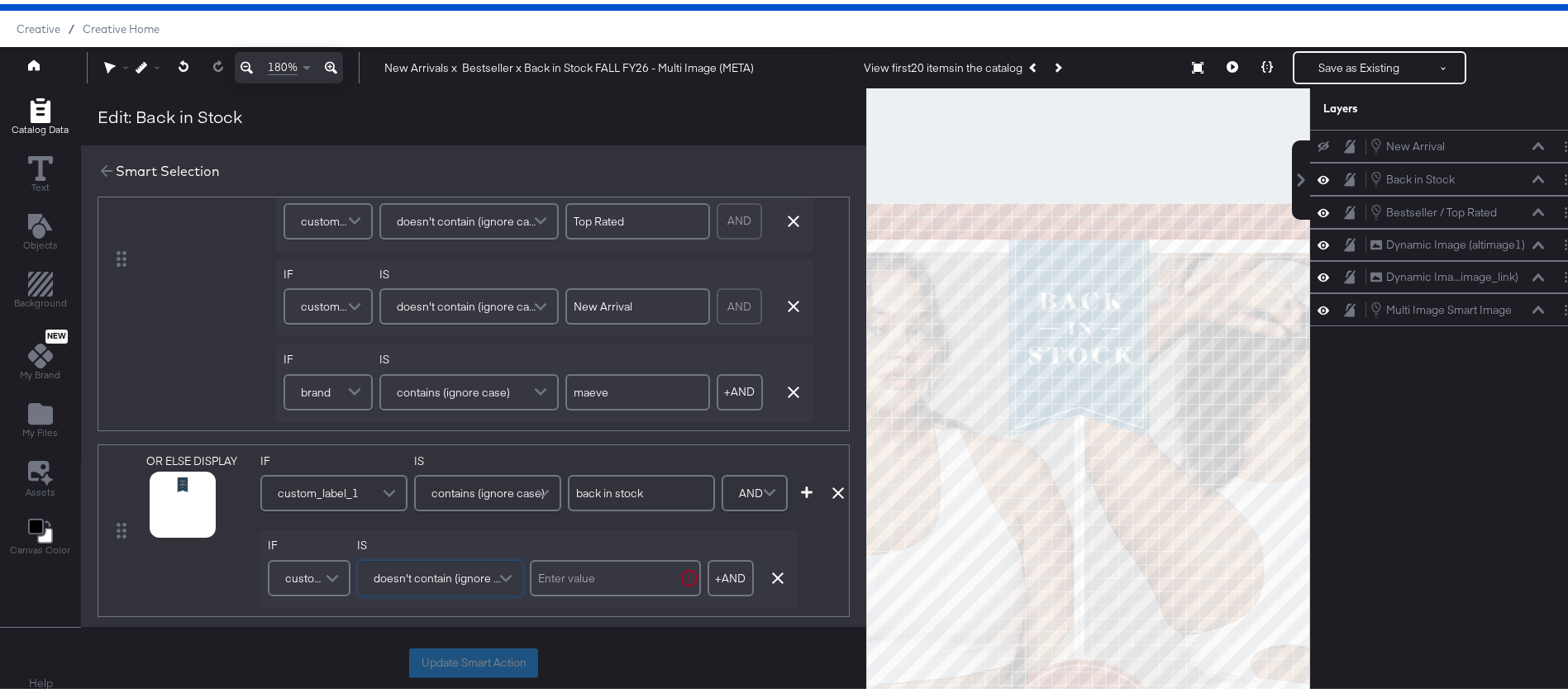 click at bounding box center [615, 574] 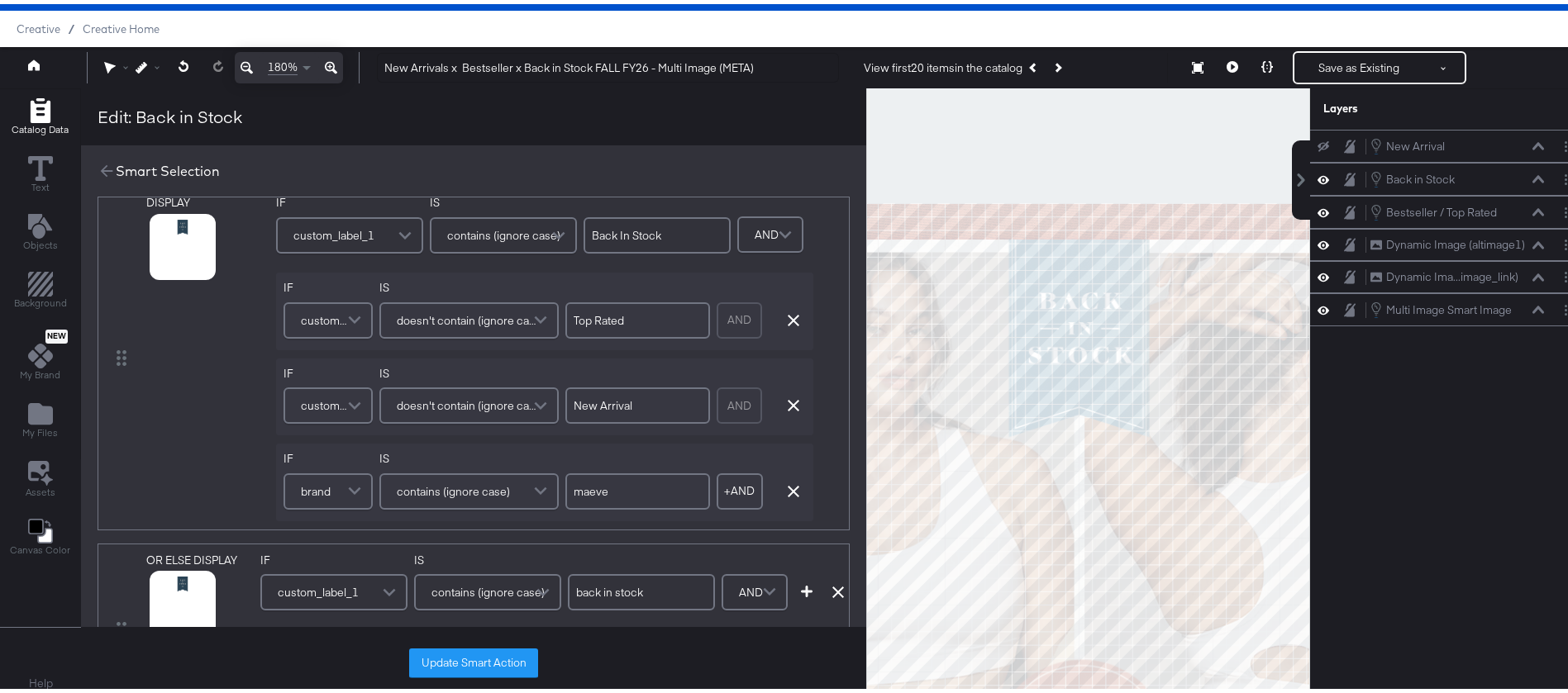 scroll, scrollTop: 64, scrollLeft: 0, axis: vertical 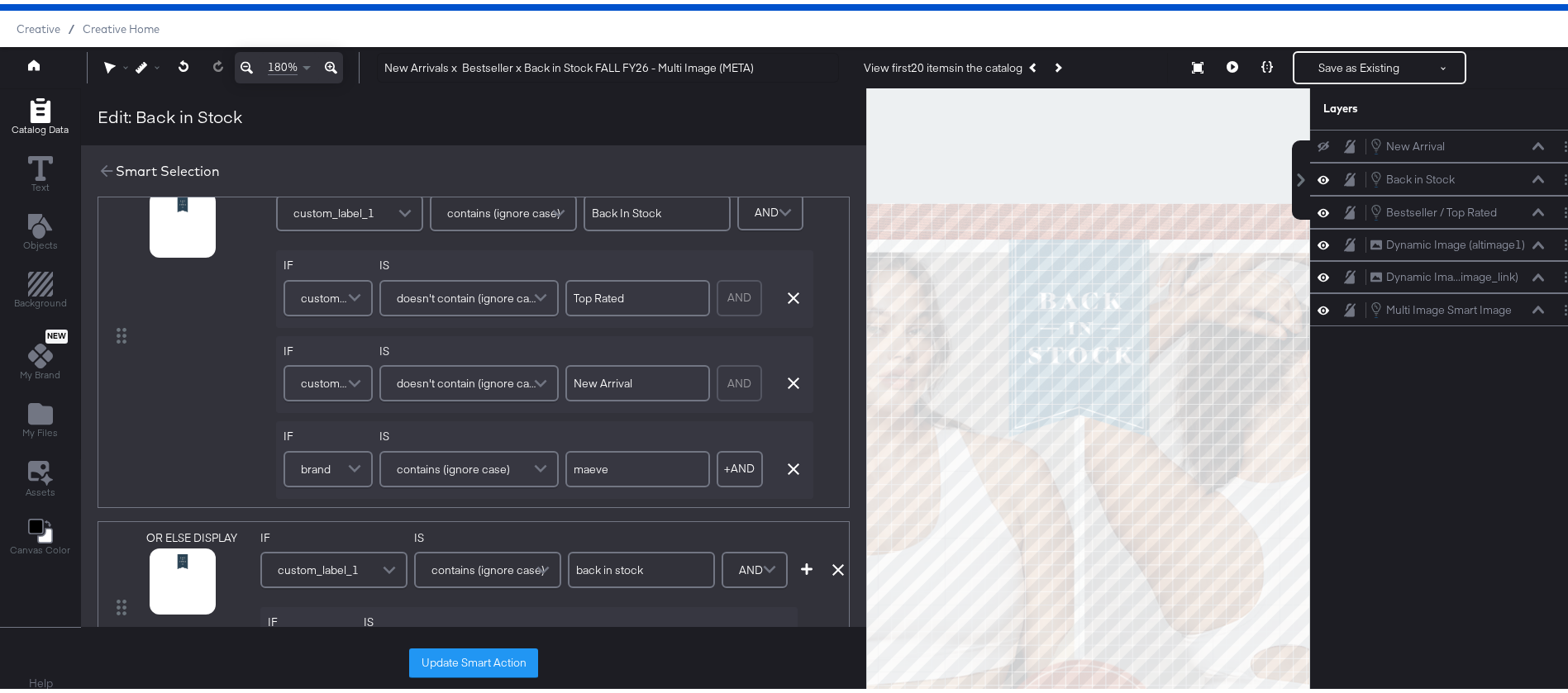 type on "top rated" 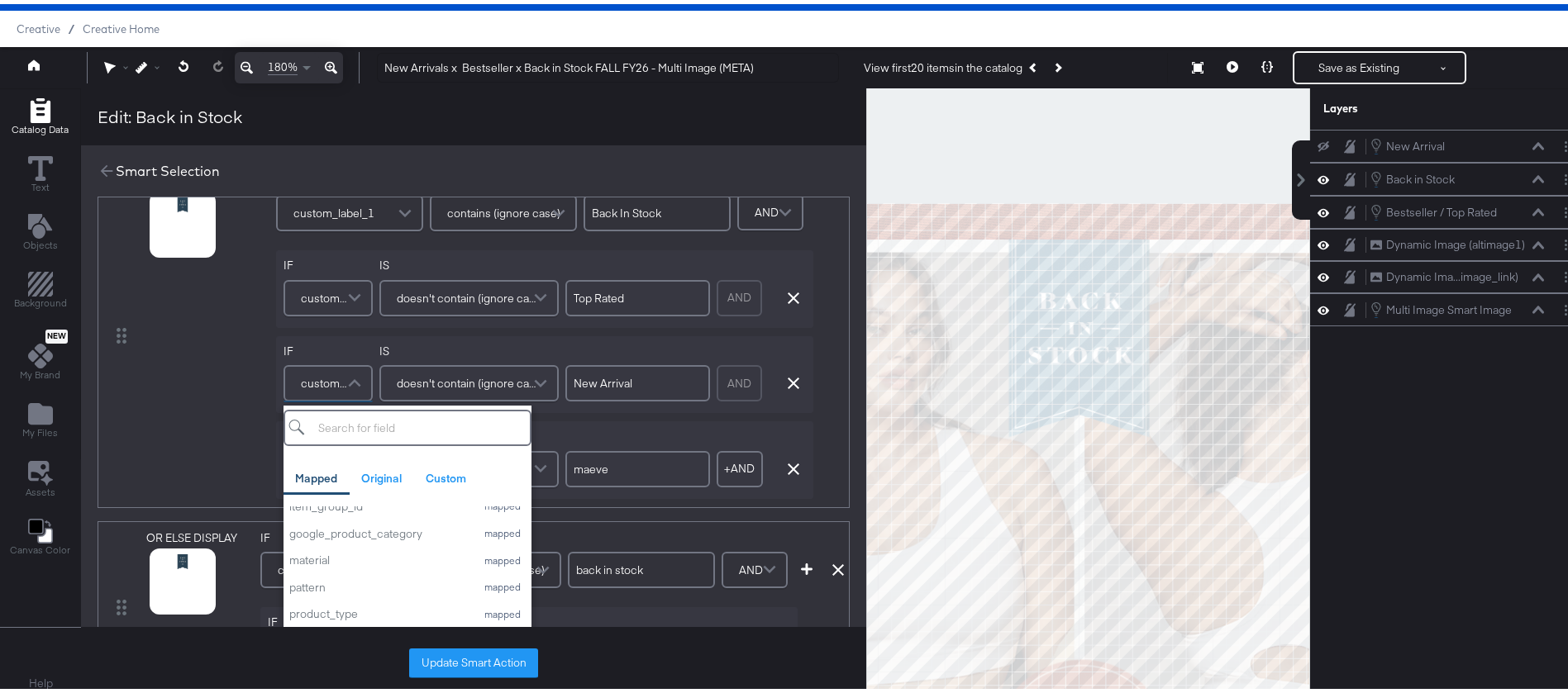 scroll, scrollTop: 703, scrollLeft: 0, axis: vertical 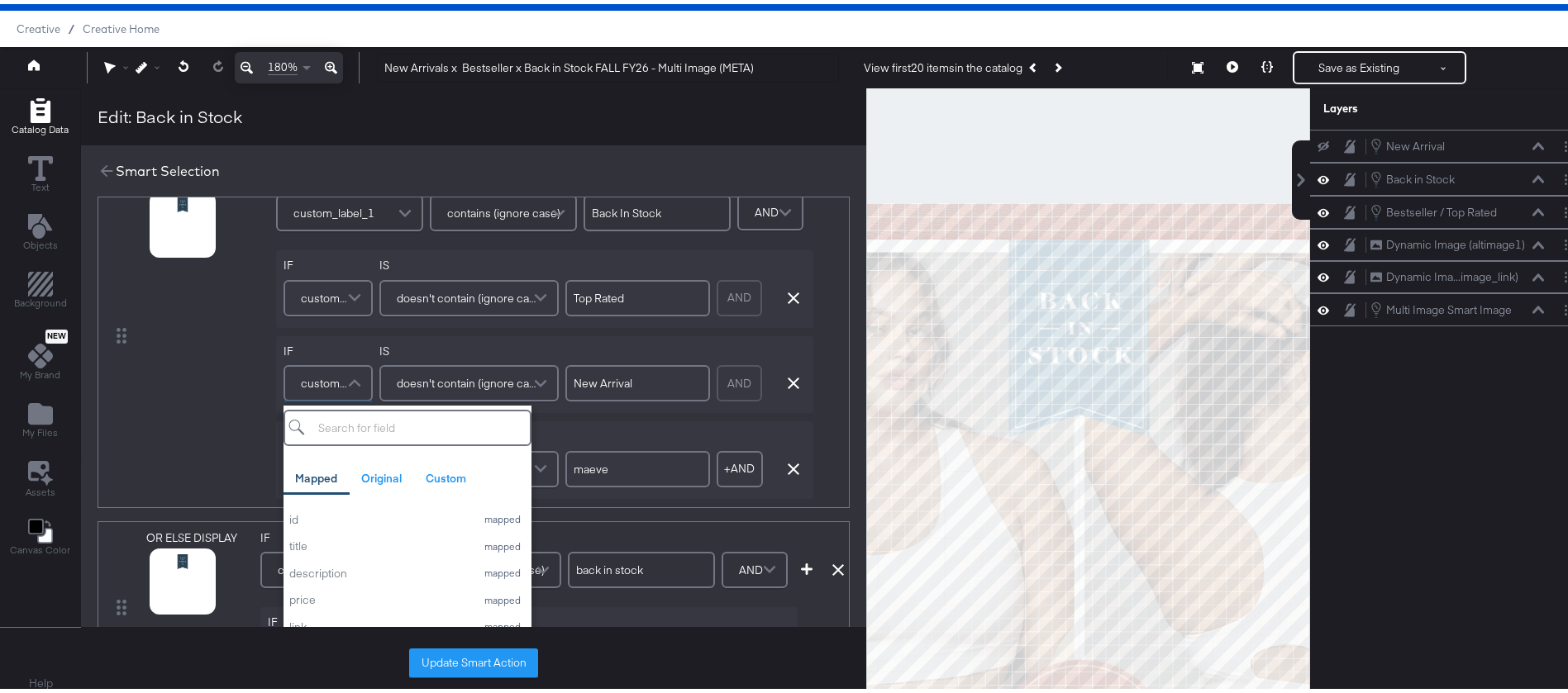 click on "DISPLAY link mapped image_link mapped additional_image_link mapped anthro_us_dpa_addtional_image_1 custom anthro_us_dpa_fb_ps_image custom altimage1 original altimage2 original altimage3 original ps_image original IF custom_label_1 IS contains (ignore case) Back In Stock IF custom_label_1 IS doesn't contain (ignore case) Top Rated AND Remove Condition IF custom_label_2 Mapped Original Custom id mapped title mapped description mapped price mapped link mapped image_link mapped availability mapped condition mapped brand mapped gtin mapped mpn mapped age_group mapped color mapped expiration_date mapped gender mapped item_group_id mapped google_product_category mapped material mapped pattern mapped product_type mapped sale_price mapped sale_price_effective_date mapped shipping mapped shipping_weight mapped size mapped custom_label_0 mapped custom_label_1 mapped custom_label_2 mapped custom_label_3 mapped custom_label_4 mapped ios_url mapped ios_app_store_id mapped ios_app_name mapped size_type mapped visibility IS" at bounding box center [474, 331] 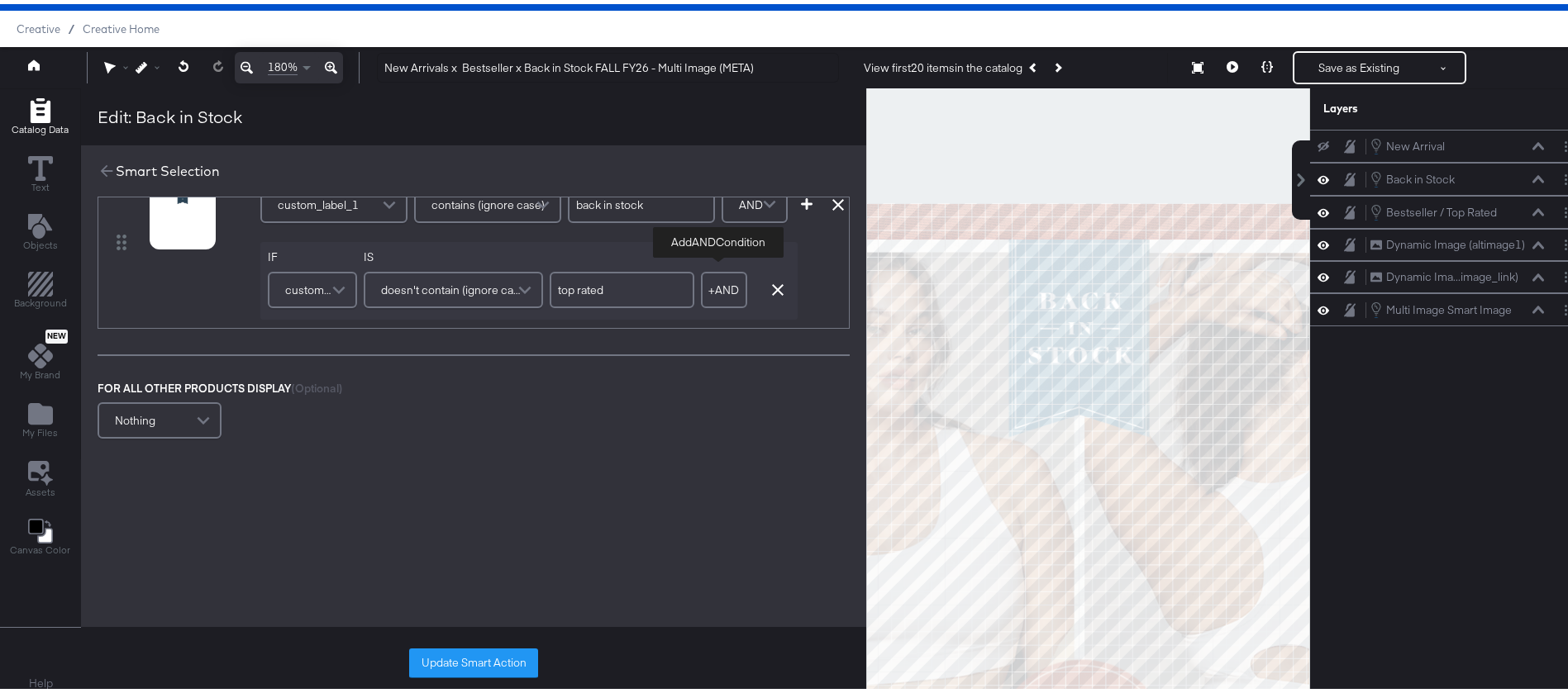 click on "+  AND" at bounding box center [724, 286] 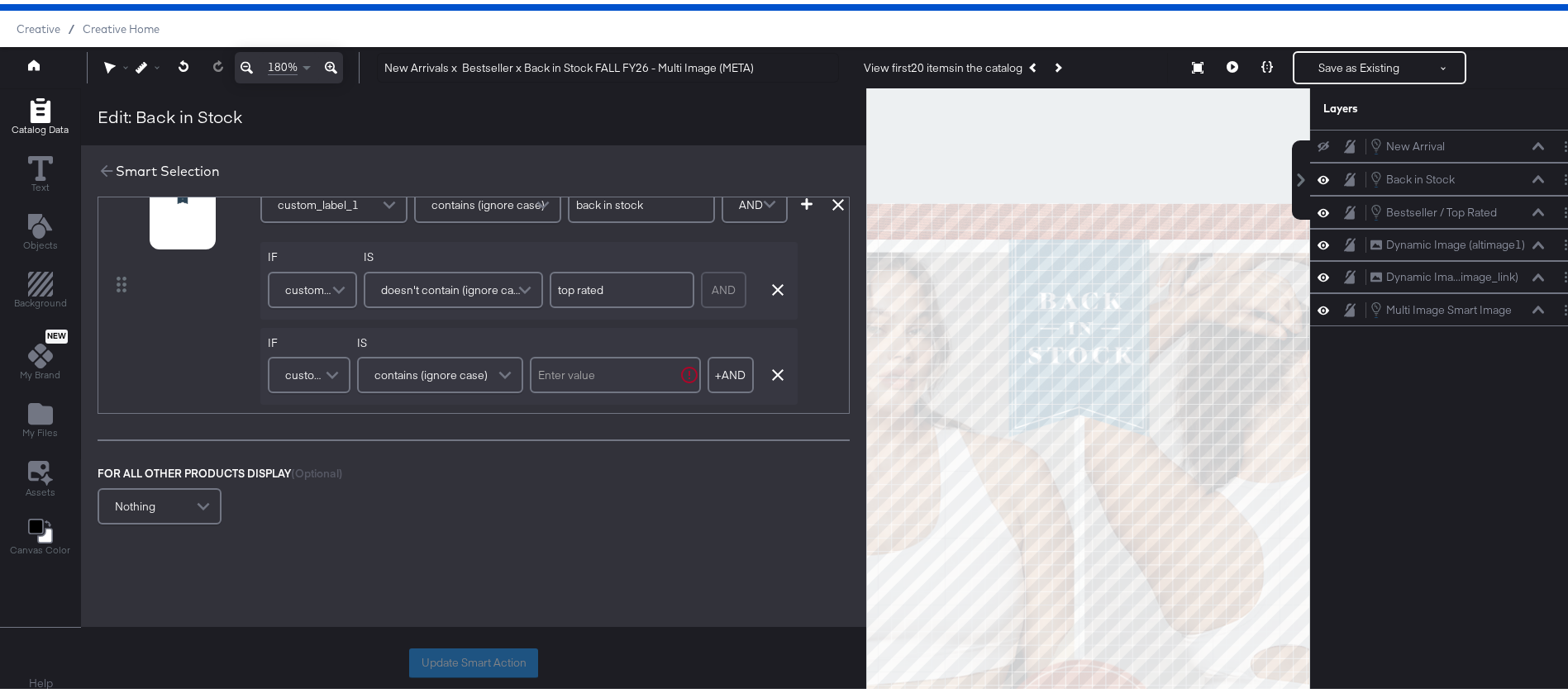 scroll, scrollTop: 515, scrollLeft: 0, axis: vertical 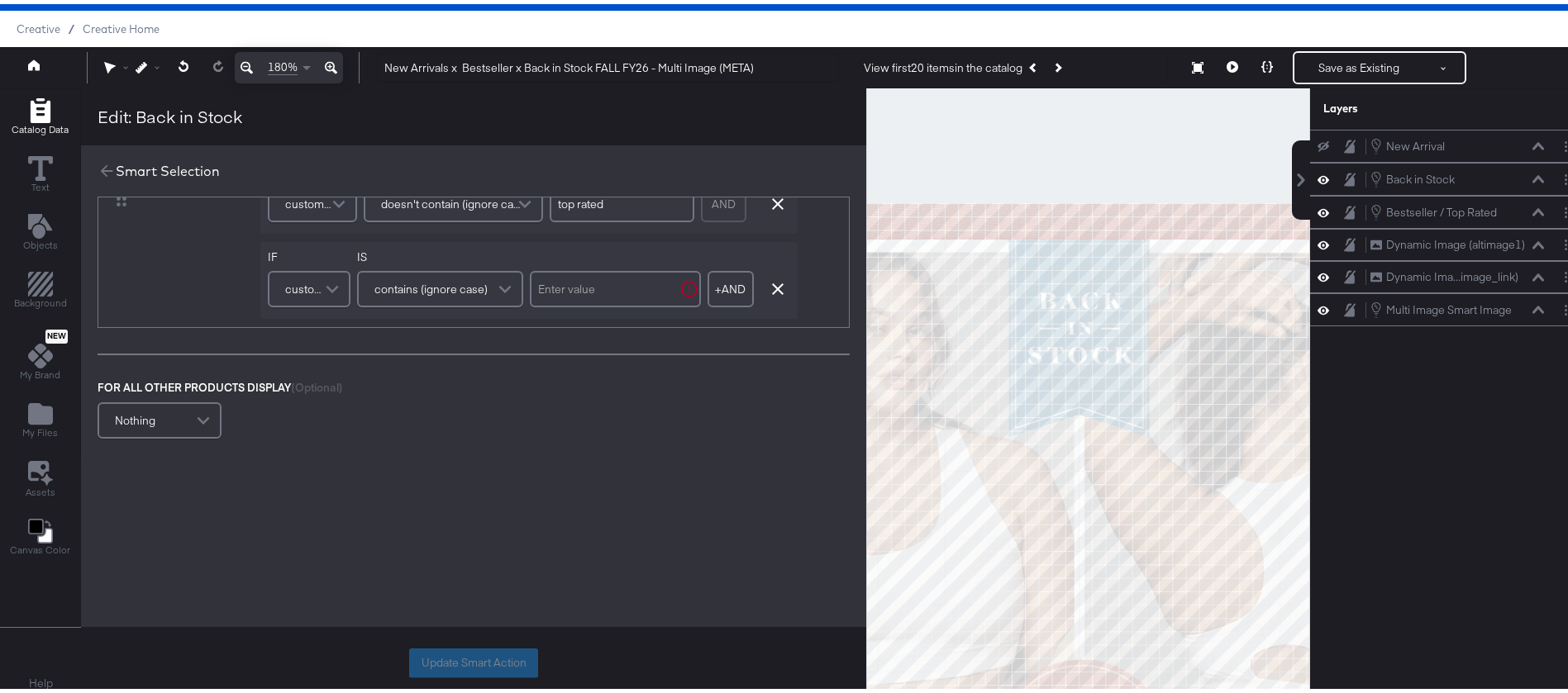 click at bounding box center (334, 285) 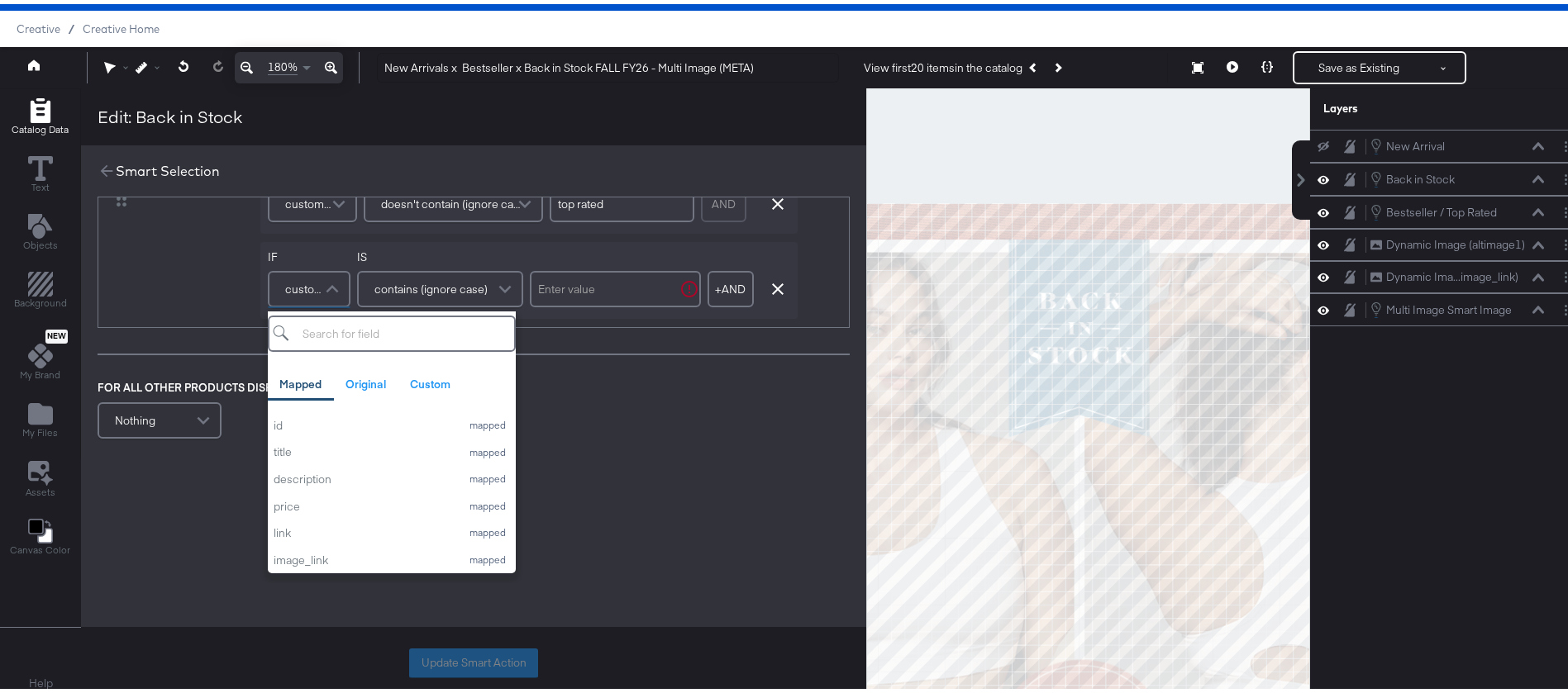 type on "2" 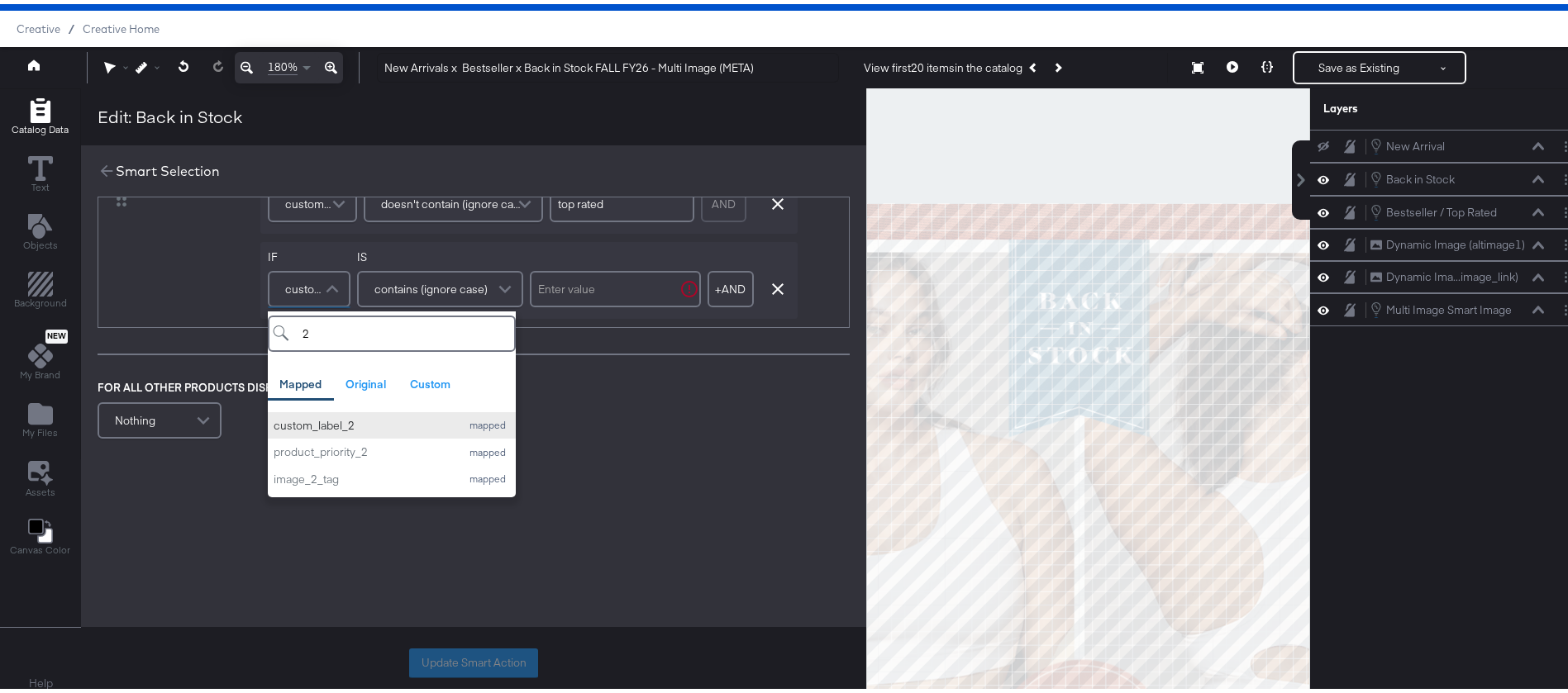 click on "custom_label_2 mapped" at bounding box center (392, 421) 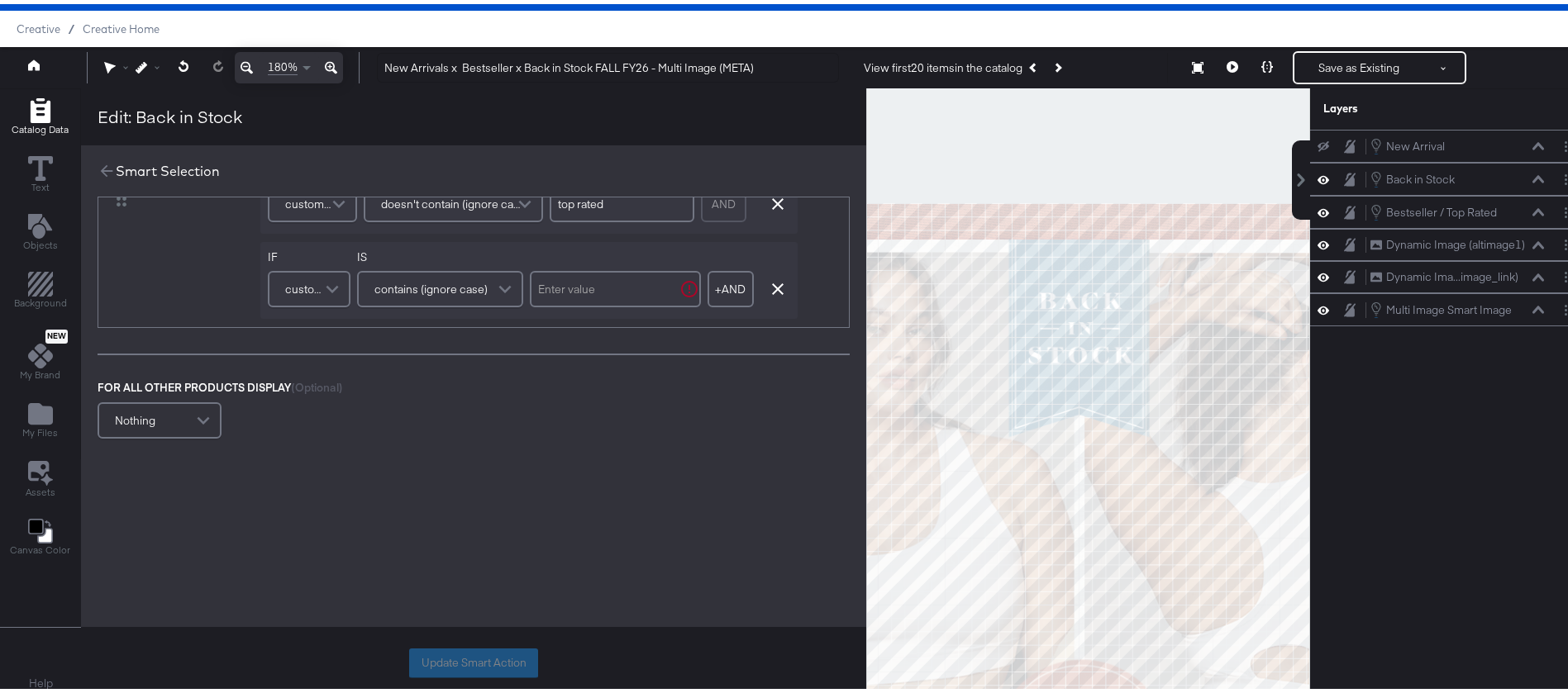 scroll, scrollTop: 192, scrollLeft: 0, axis: vertical 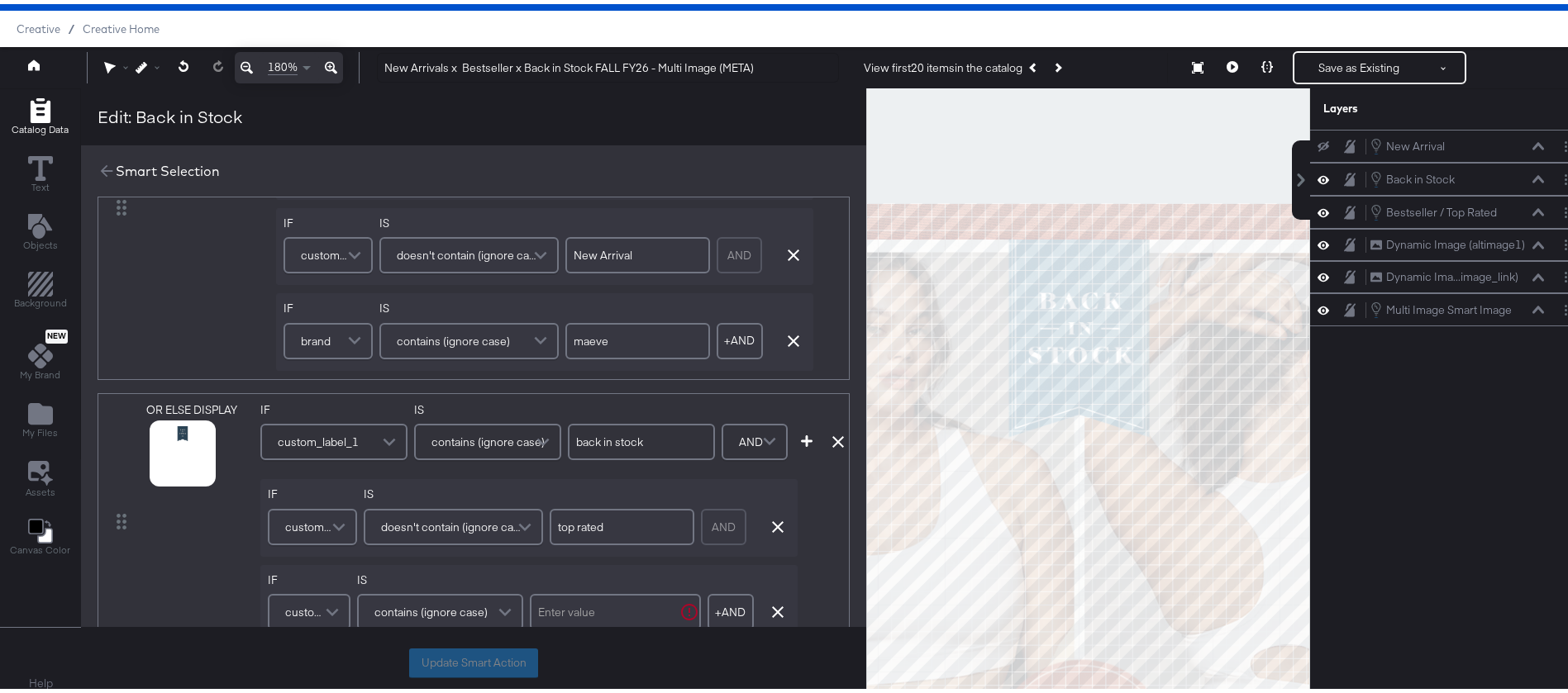 click on "contains (ignore case)" at bounding box center [431, 608] 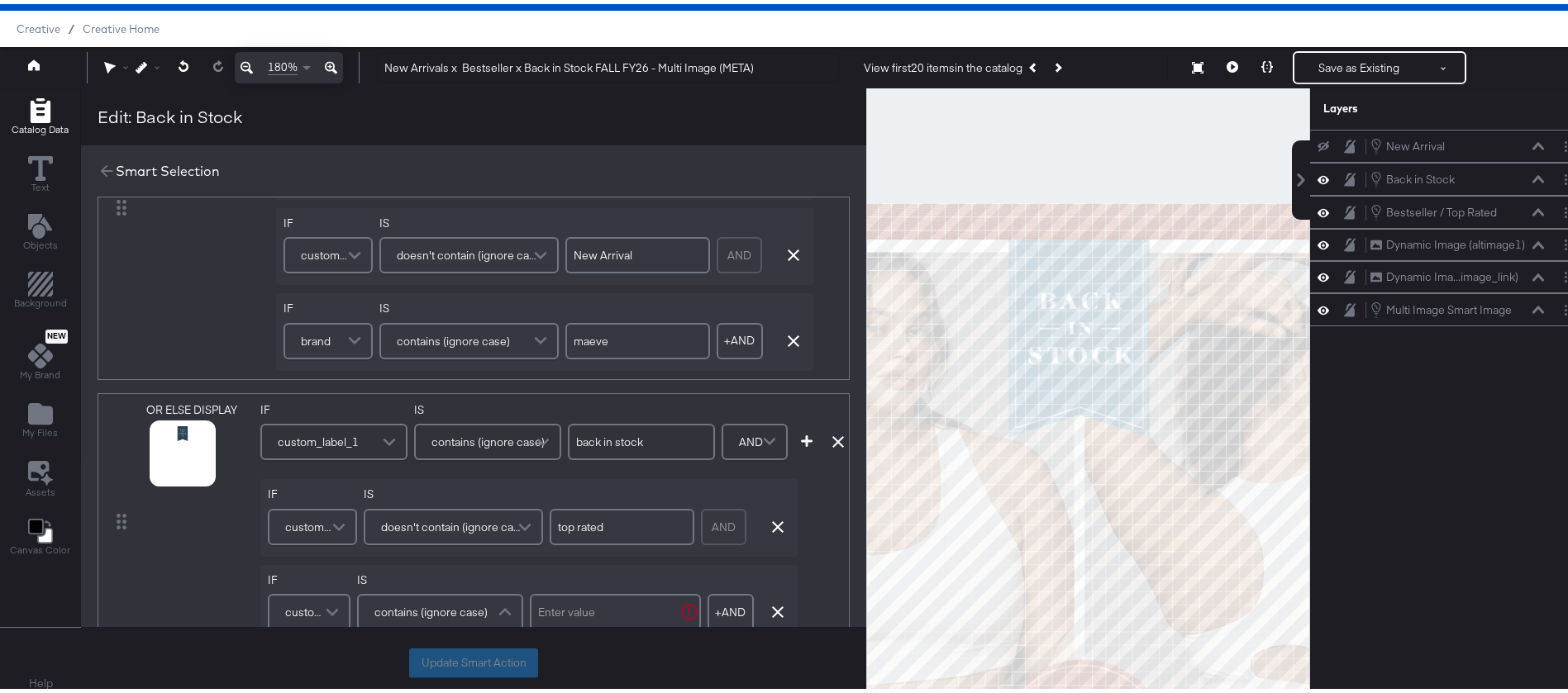 scroll, scrollTop: 338, scrollLeft: 0, axis: vertical 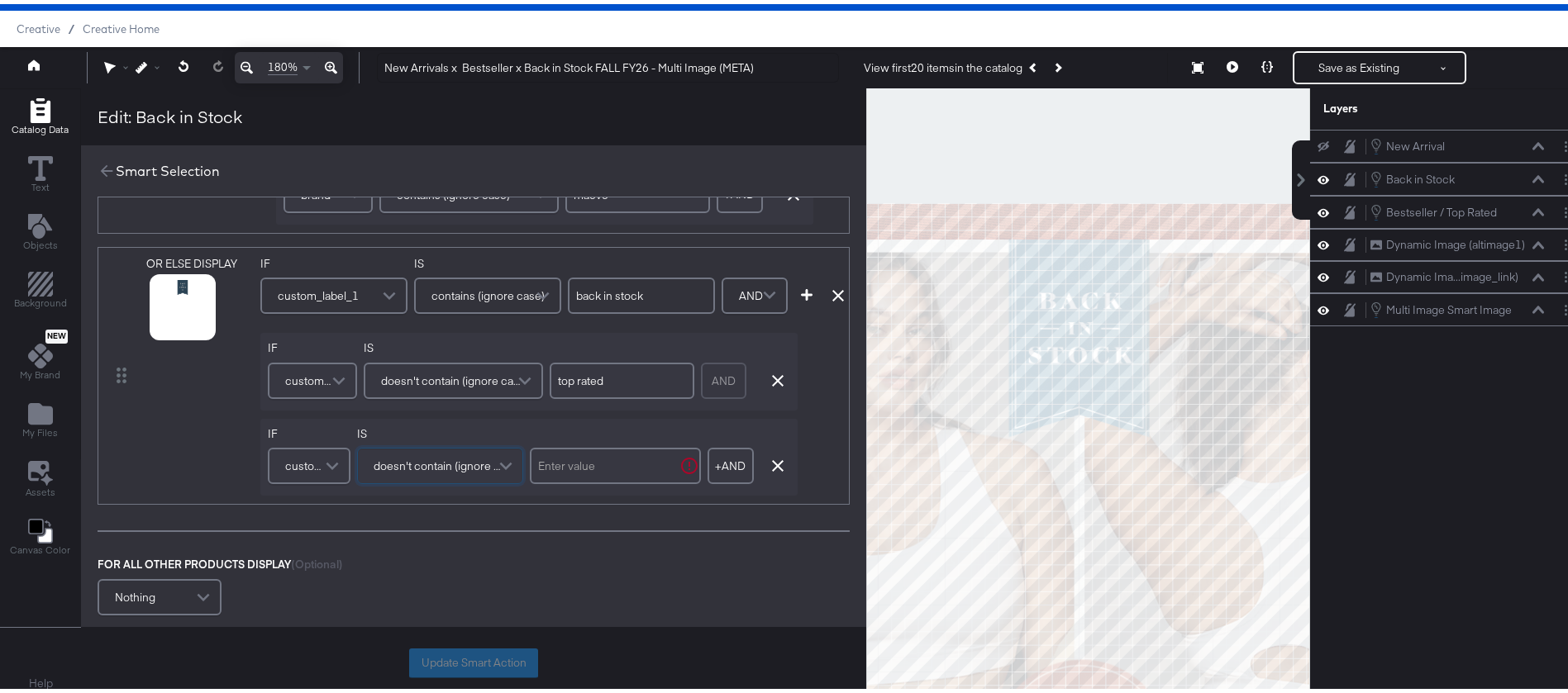 click at bounding box center [615, 462] 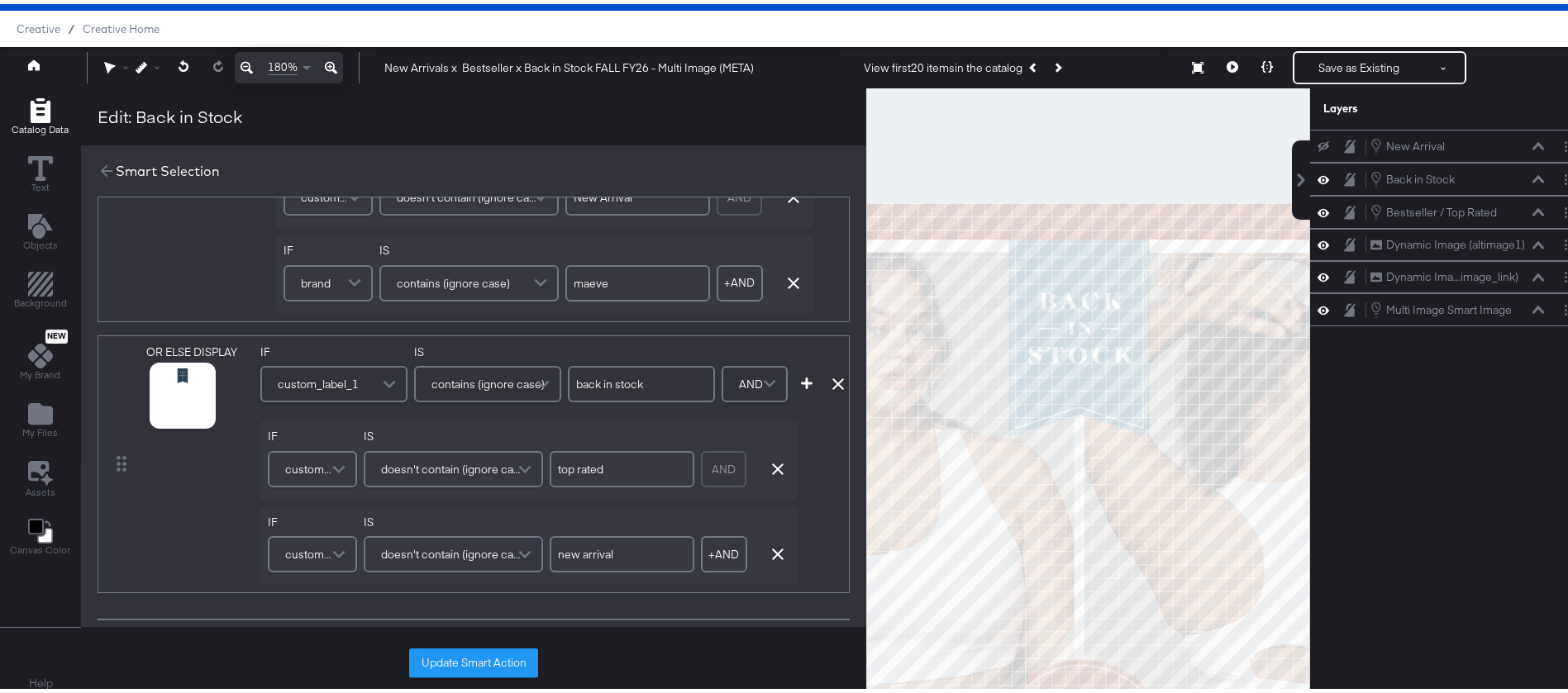 scroll, scrollTop: 254, scrollLeft: 0, axis: vertical 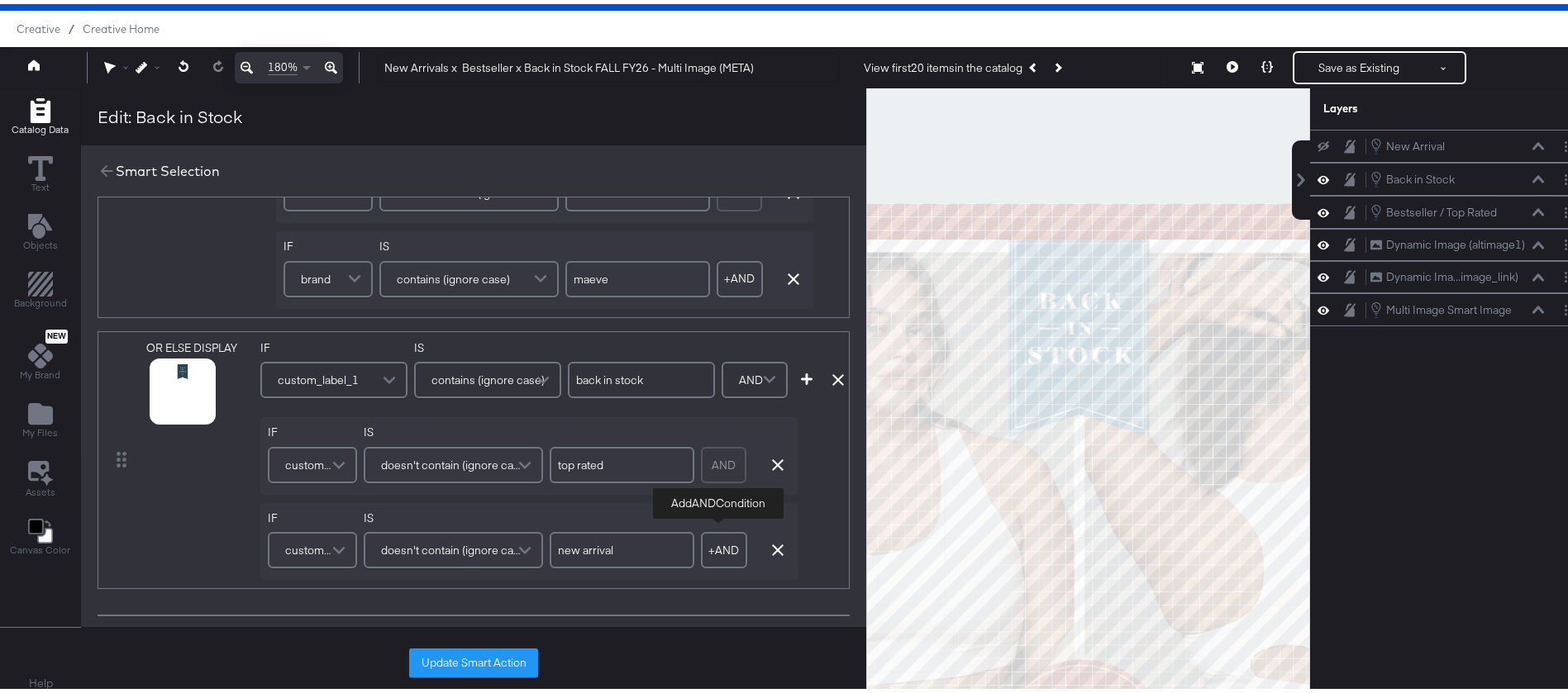 type on "new arrival" 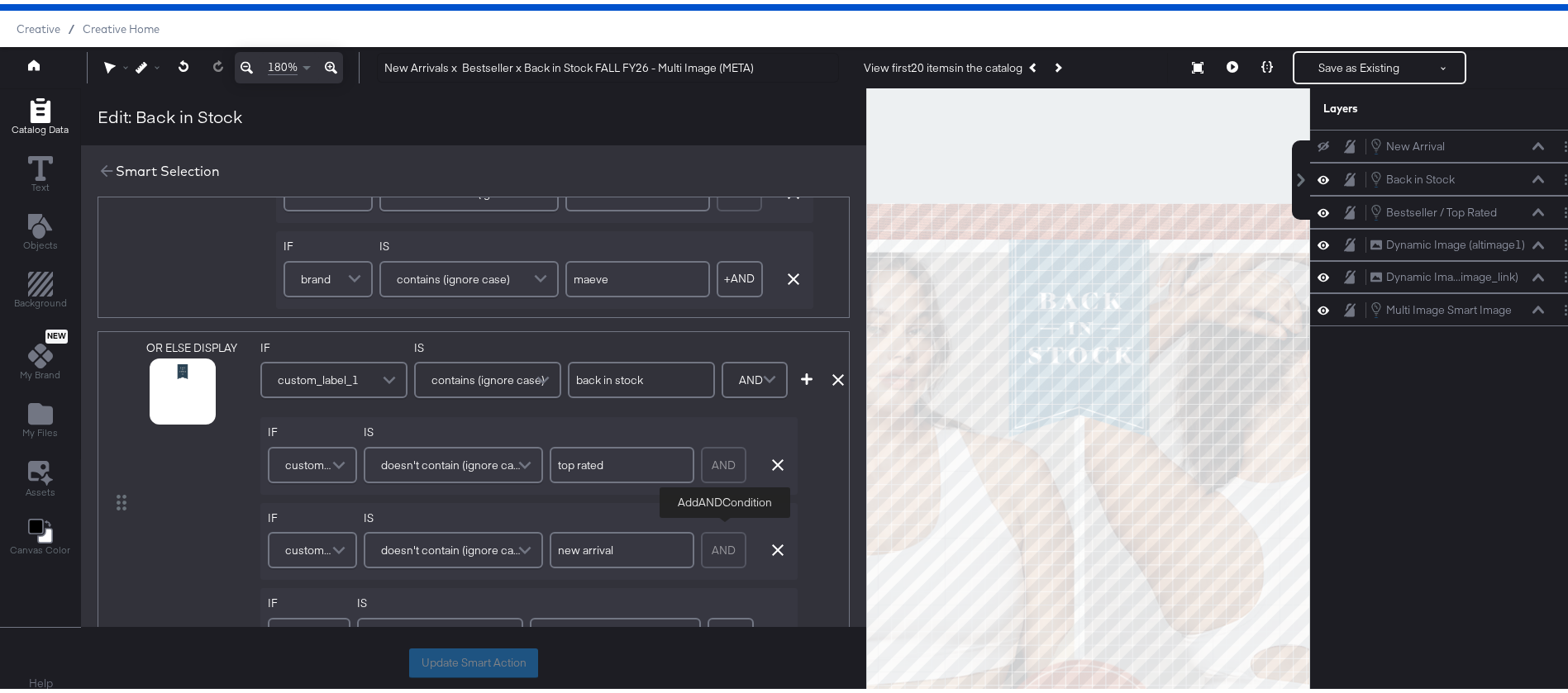 scroll, scrollTop: 339, scrollLeft: 0, axis: vertical 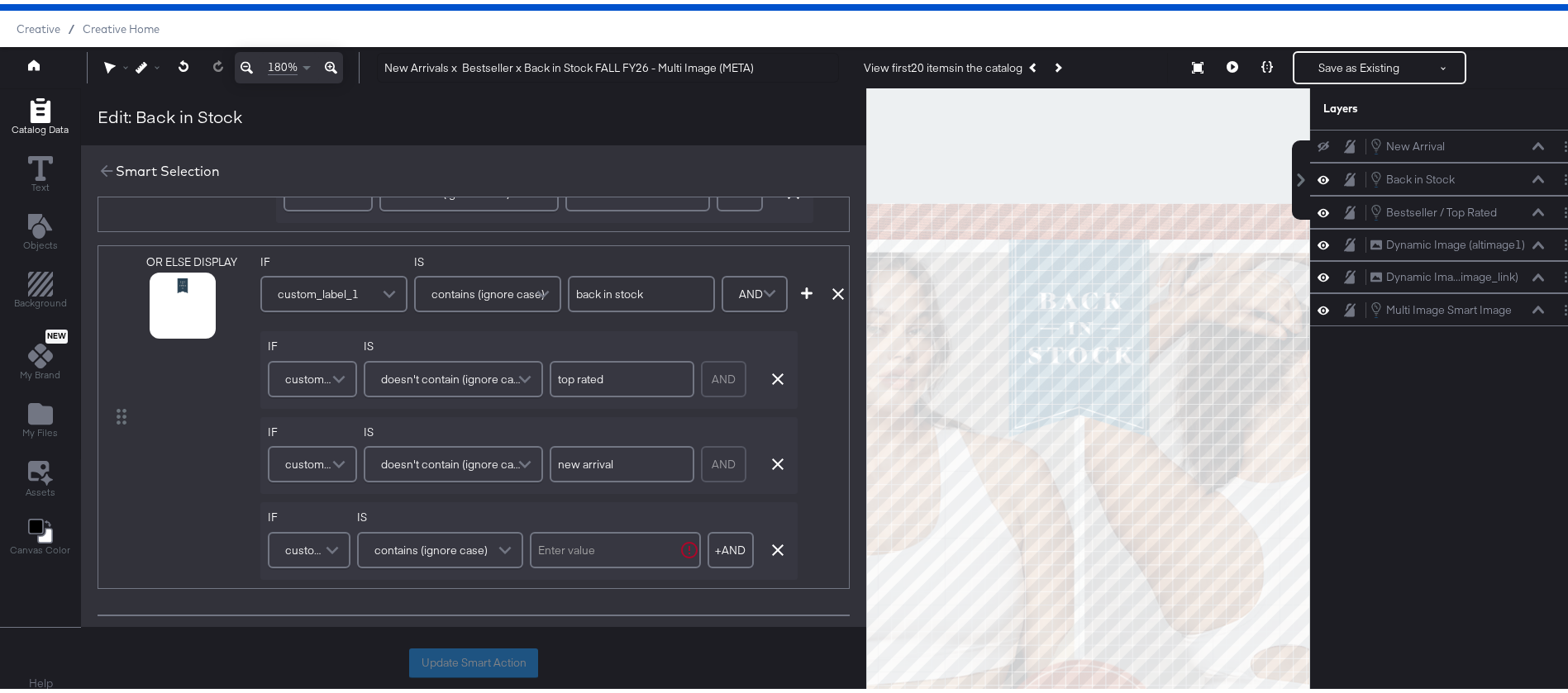click on "custom_label_1" at bounding box center [307, 546] 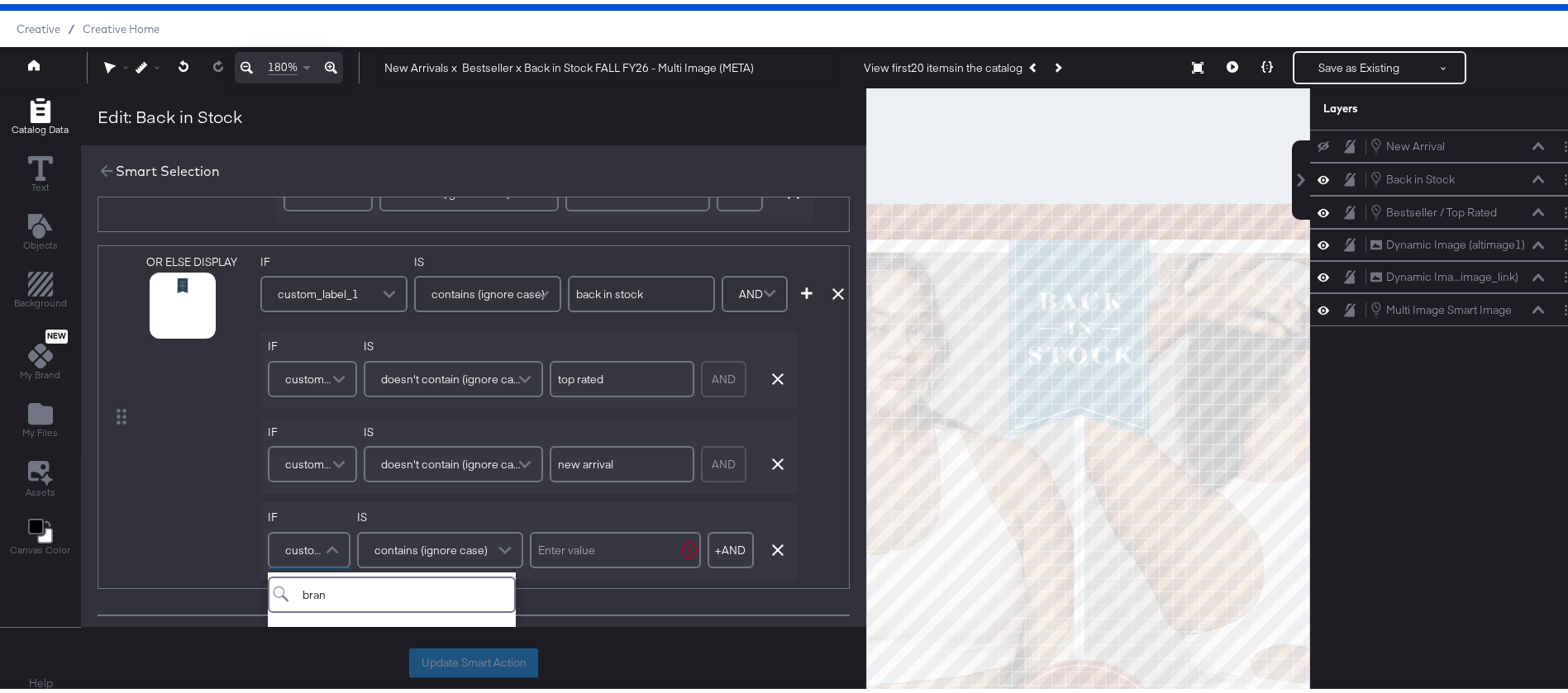 scroll, scrollTop: 481, scrollLeft: 0, axis: vertical 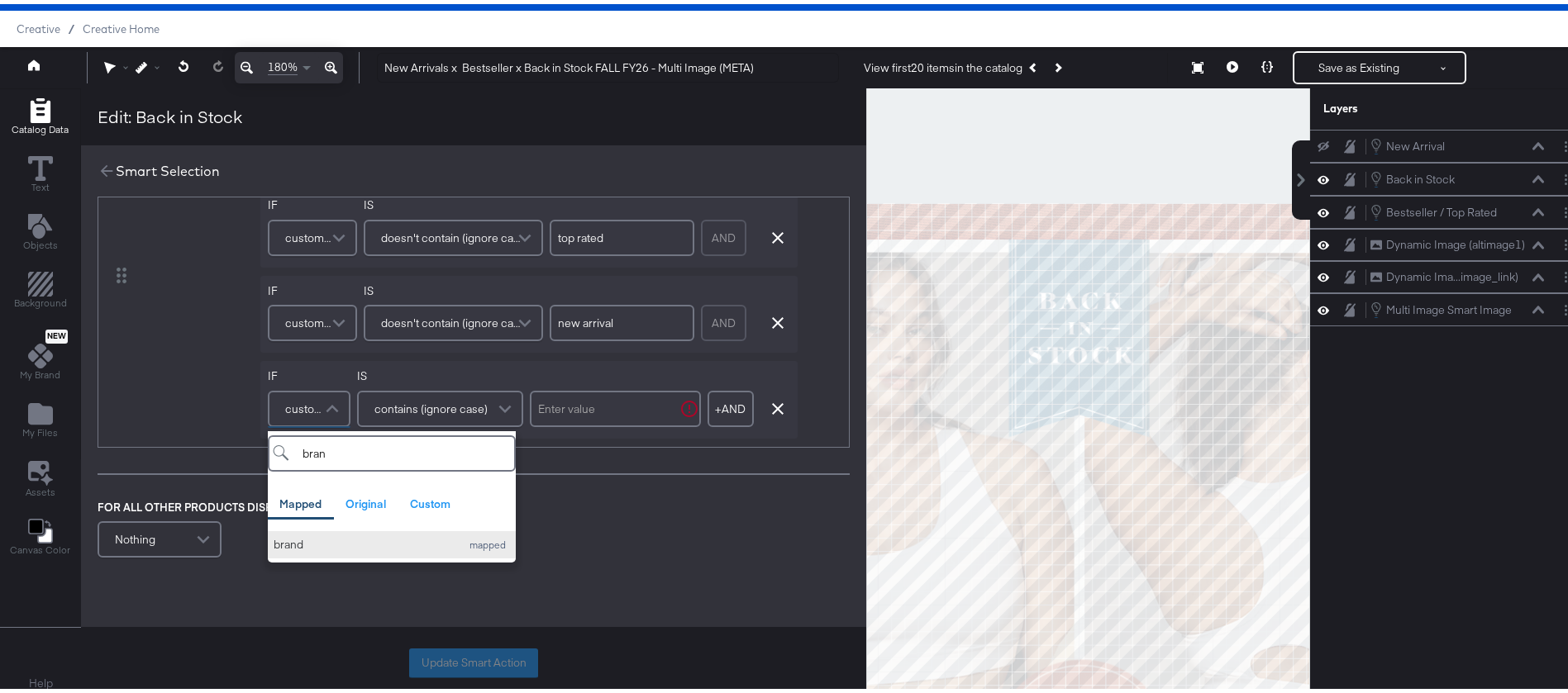 type on "bran" 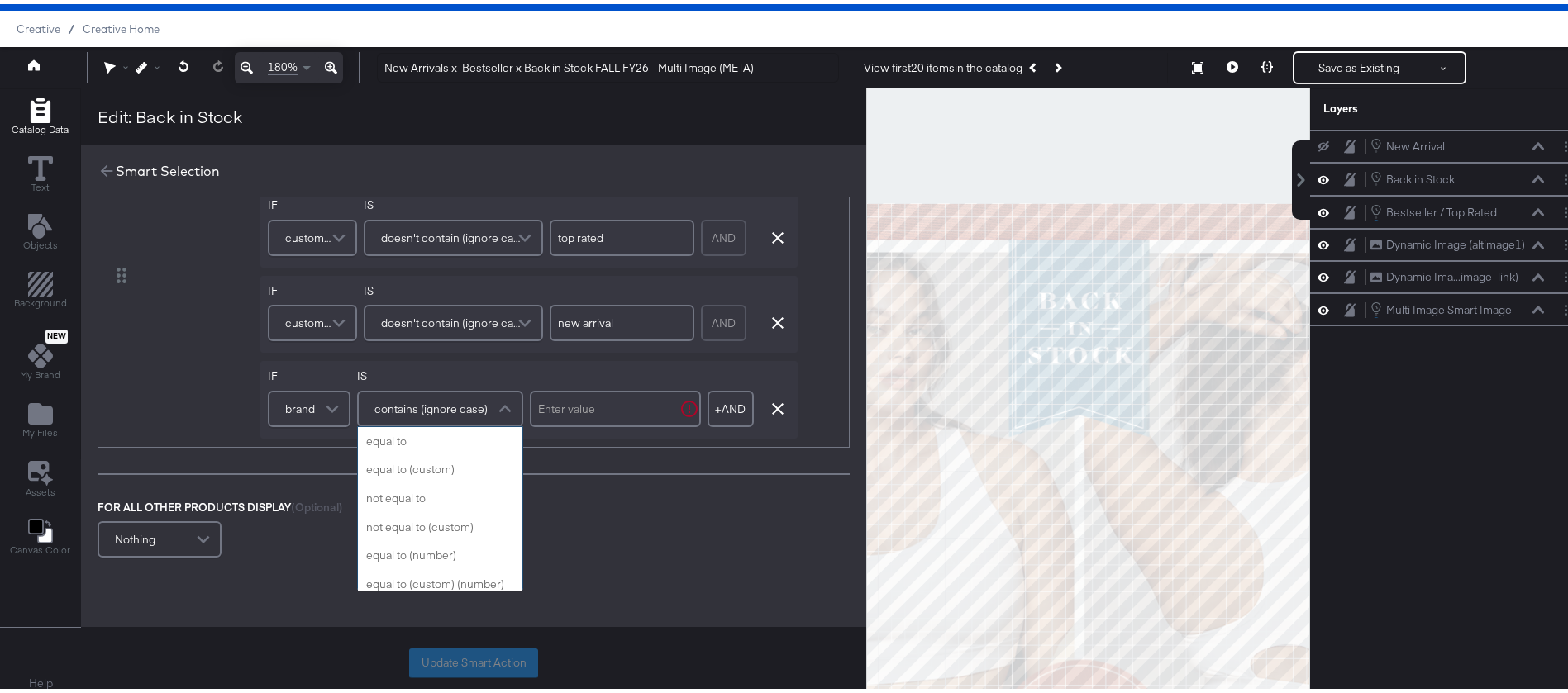 click on "contains (ignore case)" at bounding box center [431, 405] 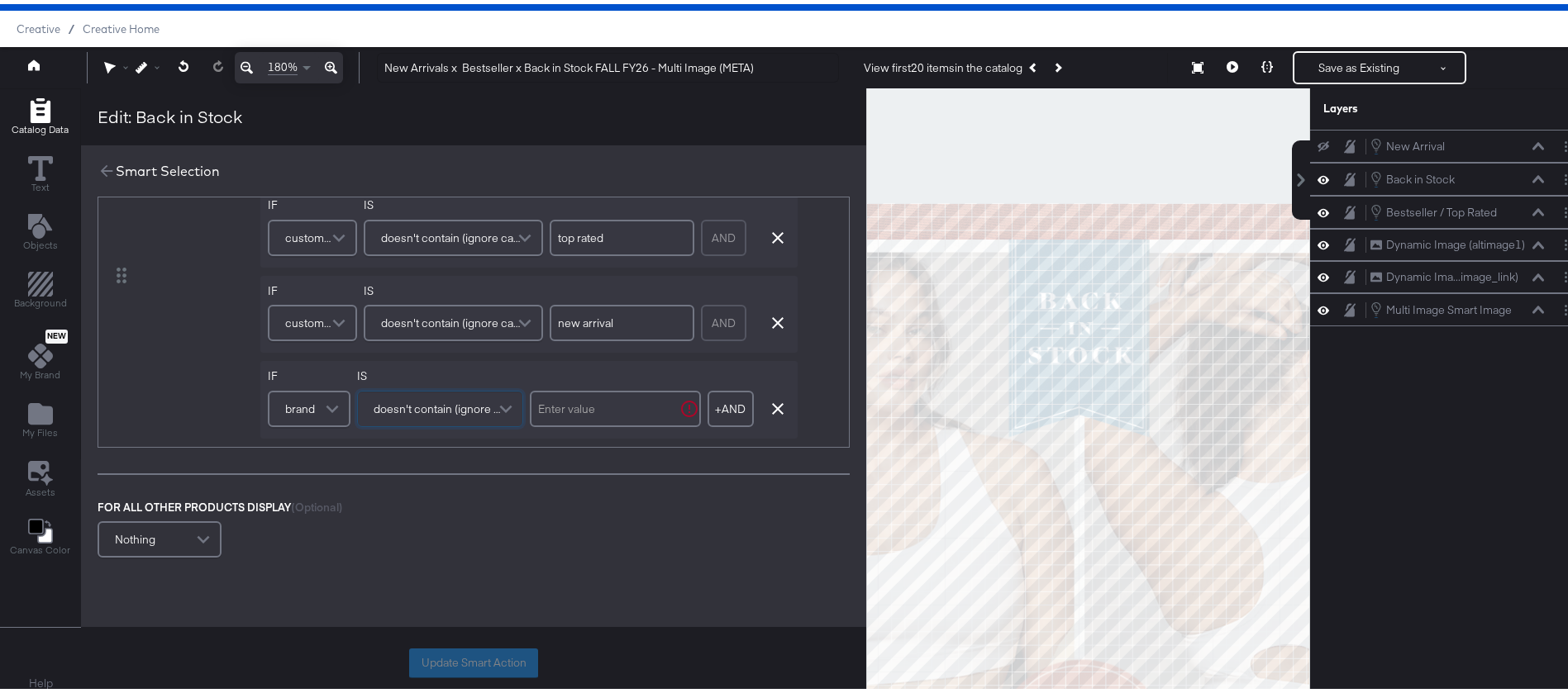 click at bounding box center [615, 405] 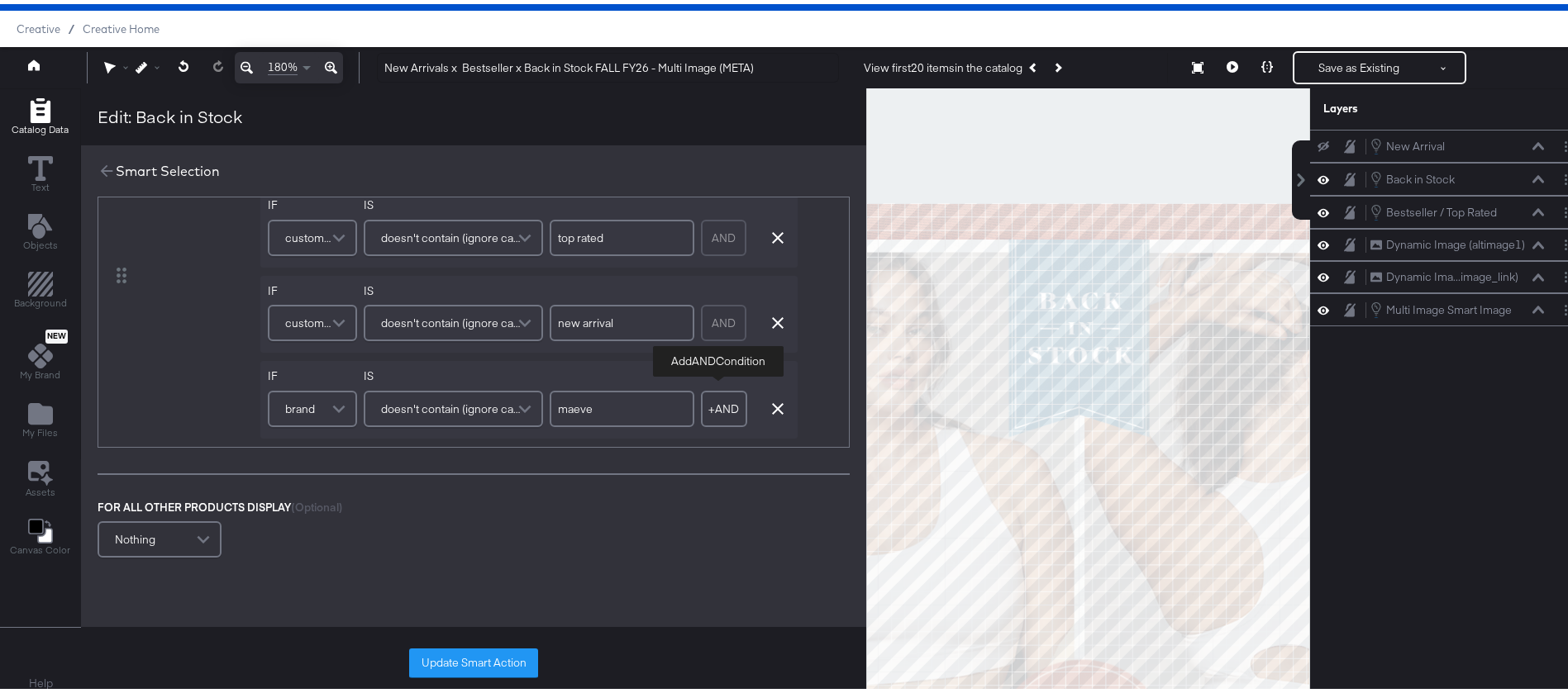 type on "maeve" 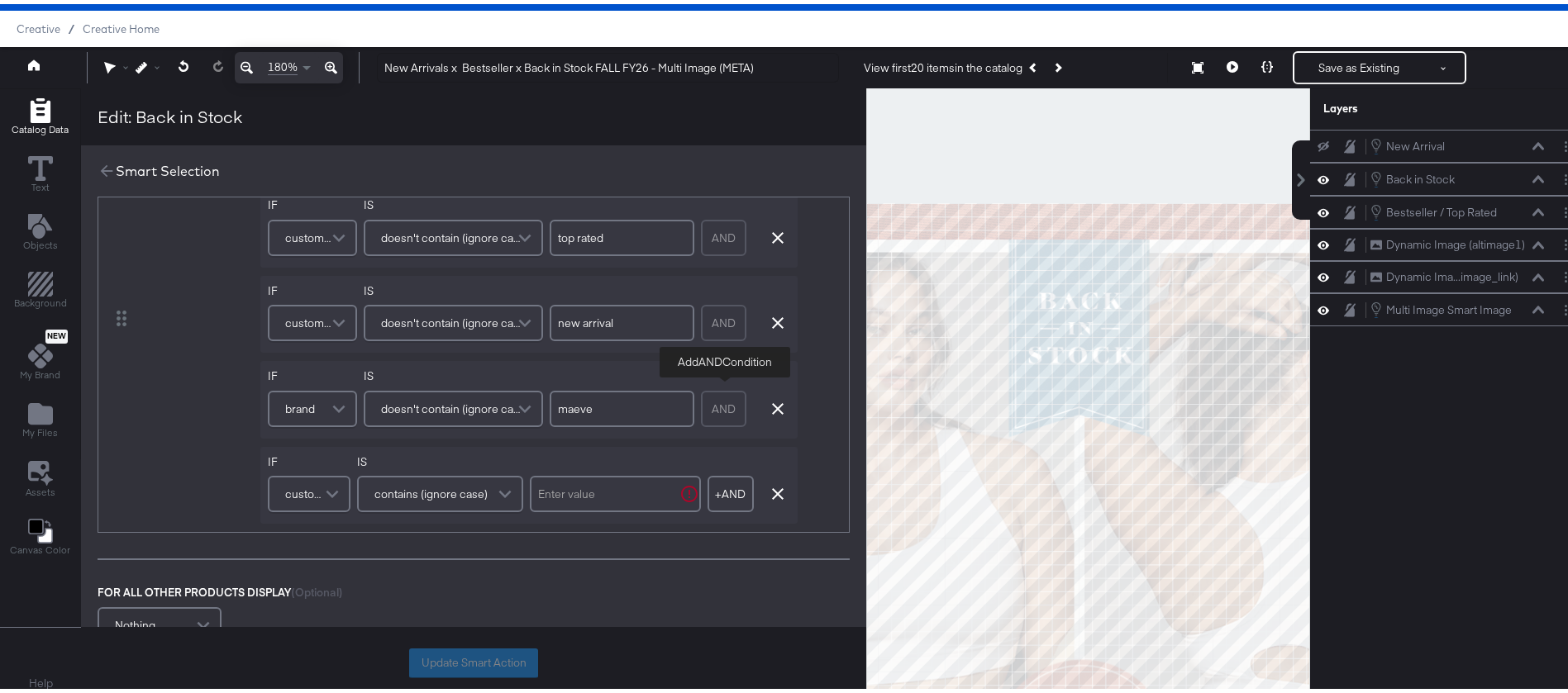 scroll, scrollTop: 566, scrollLeft: 0, axis: vertical 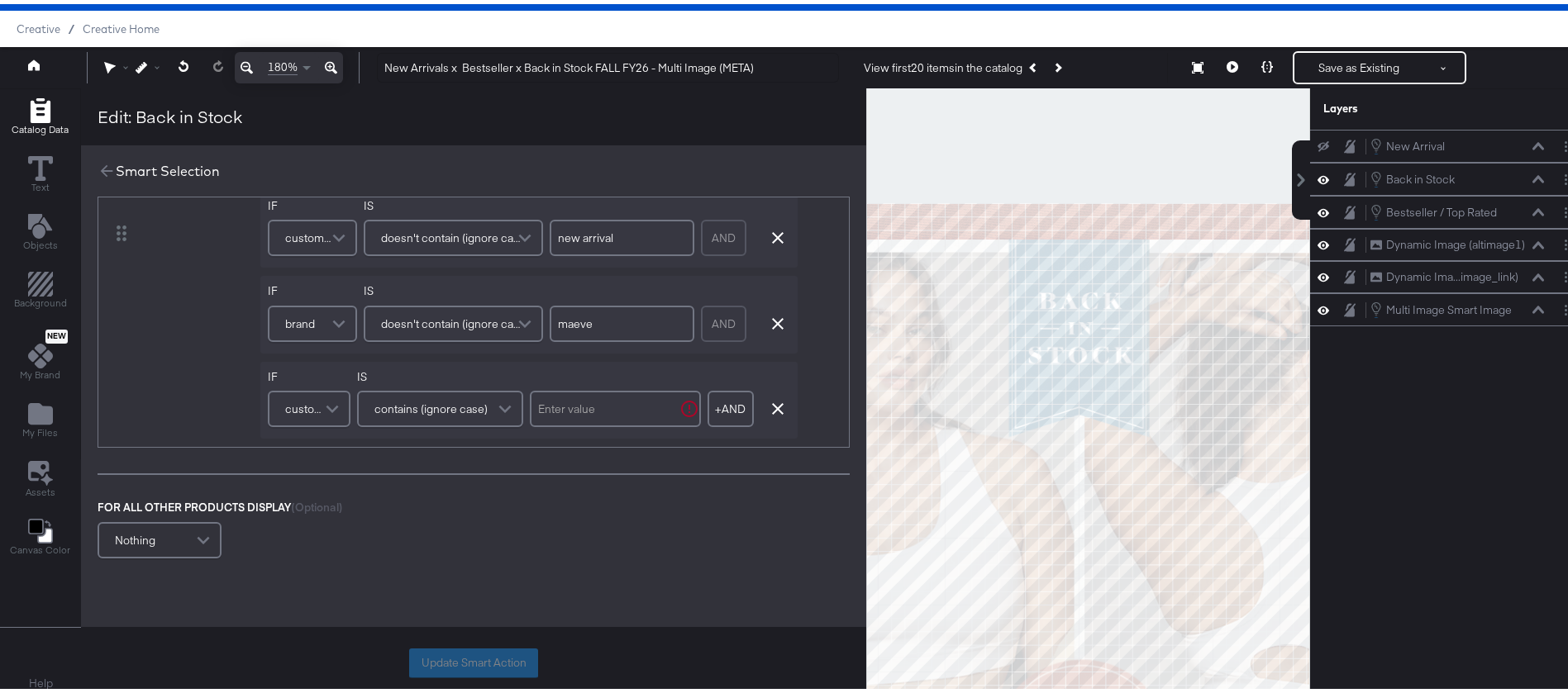 click on "custom_label_1" at bounding box center [307, 405] 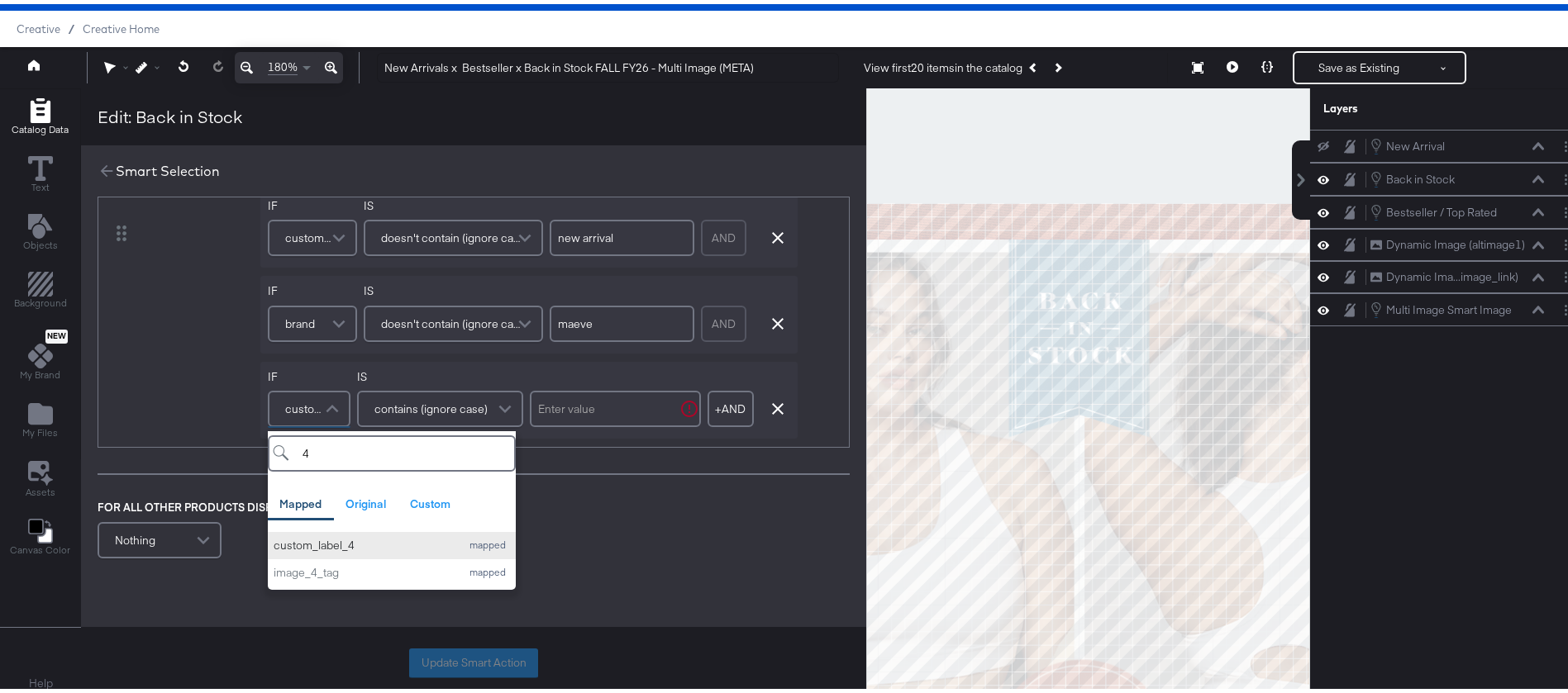 type on "4" 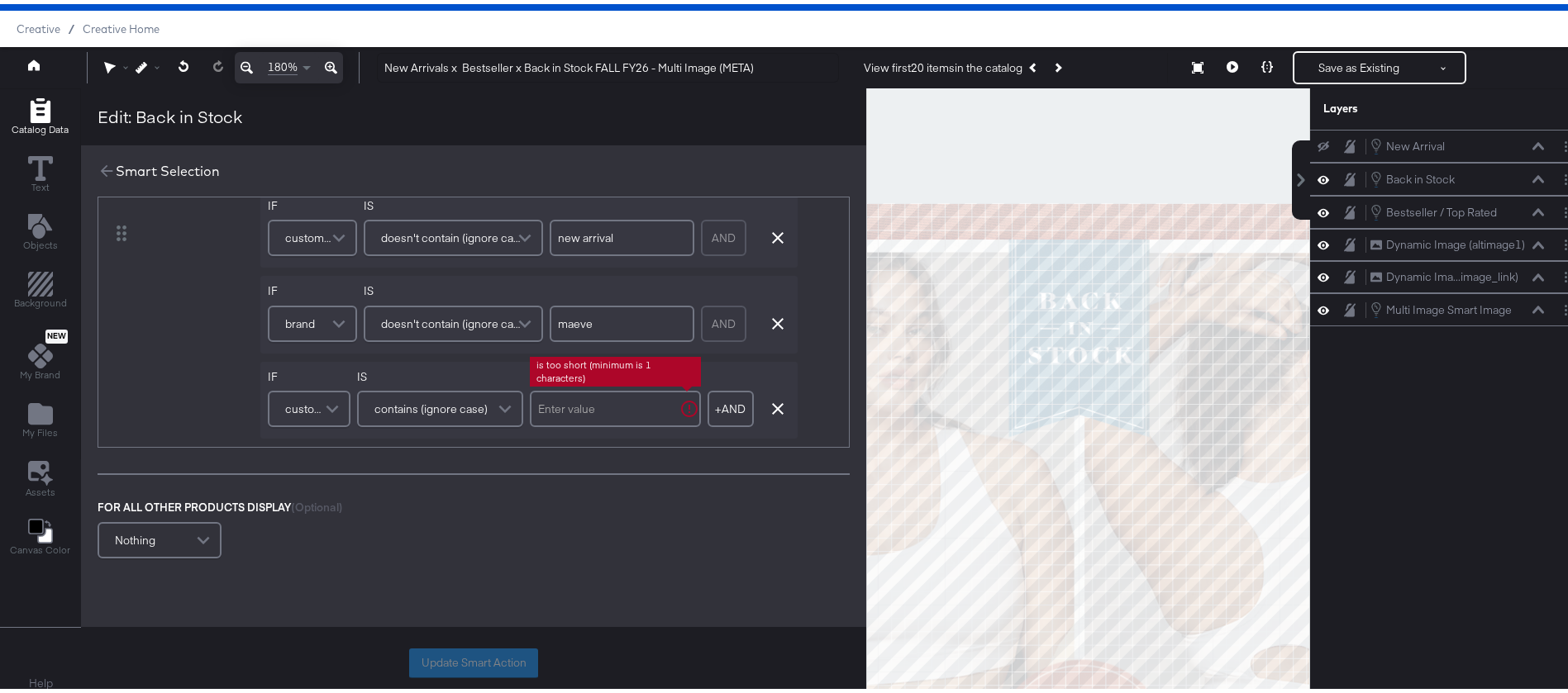 click at bounding box center [615, 405] 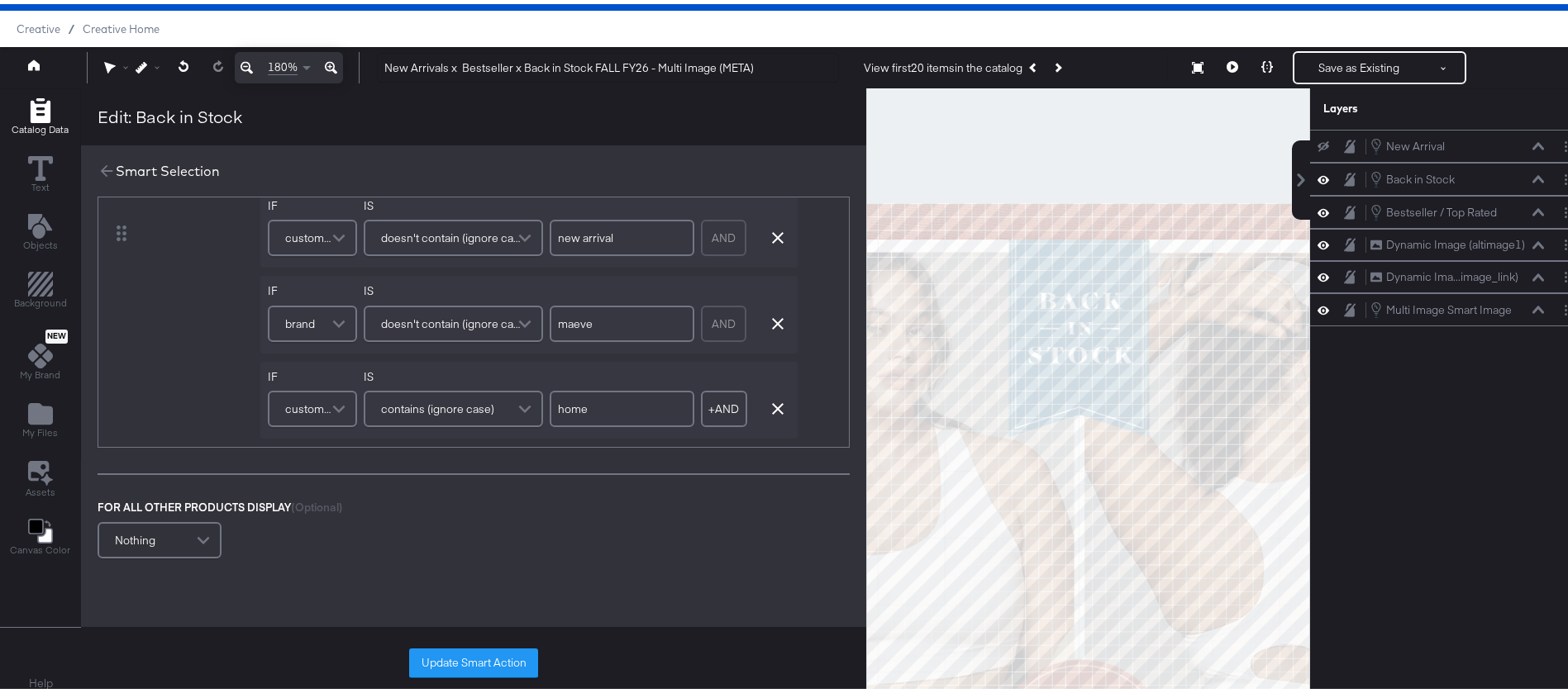 type on "home" 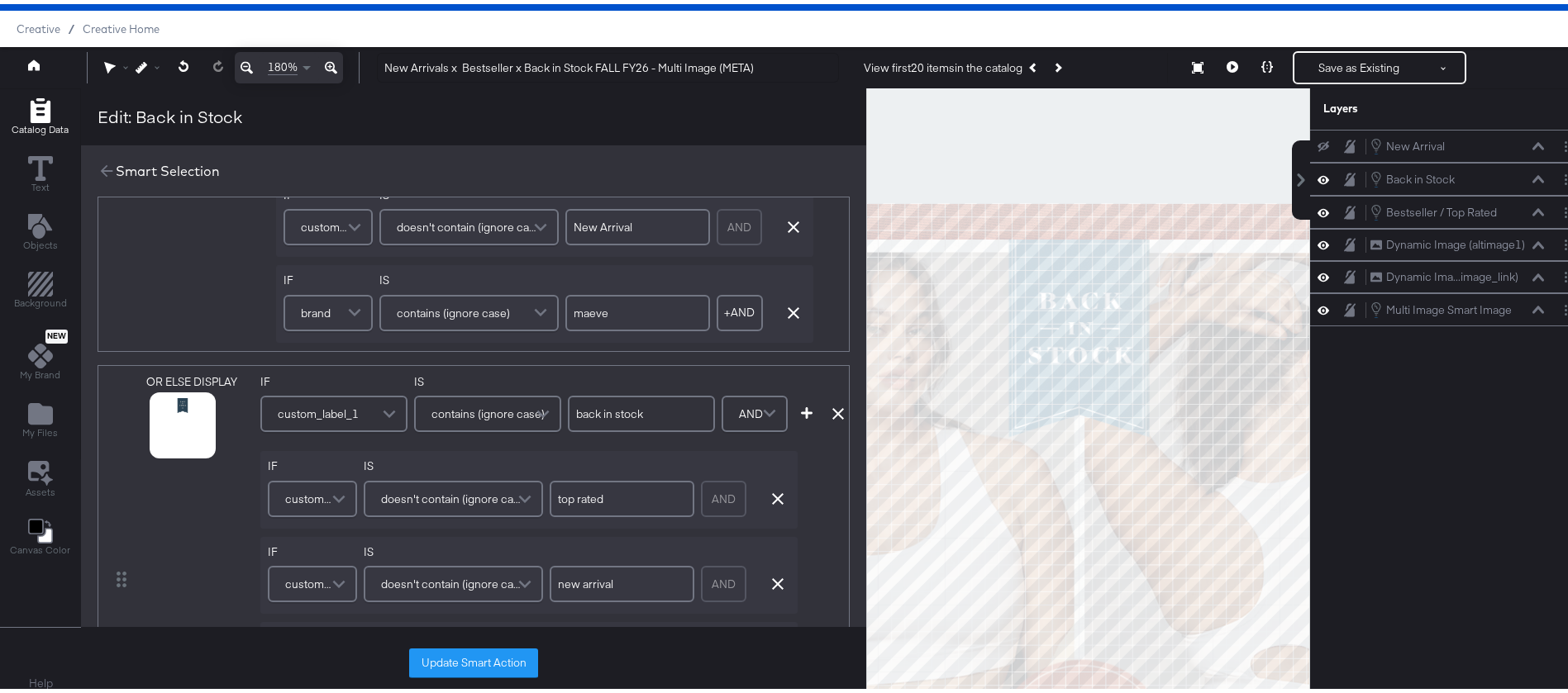 scroll, scrollTop: 240, scrollLeft: 0, axis: vertical 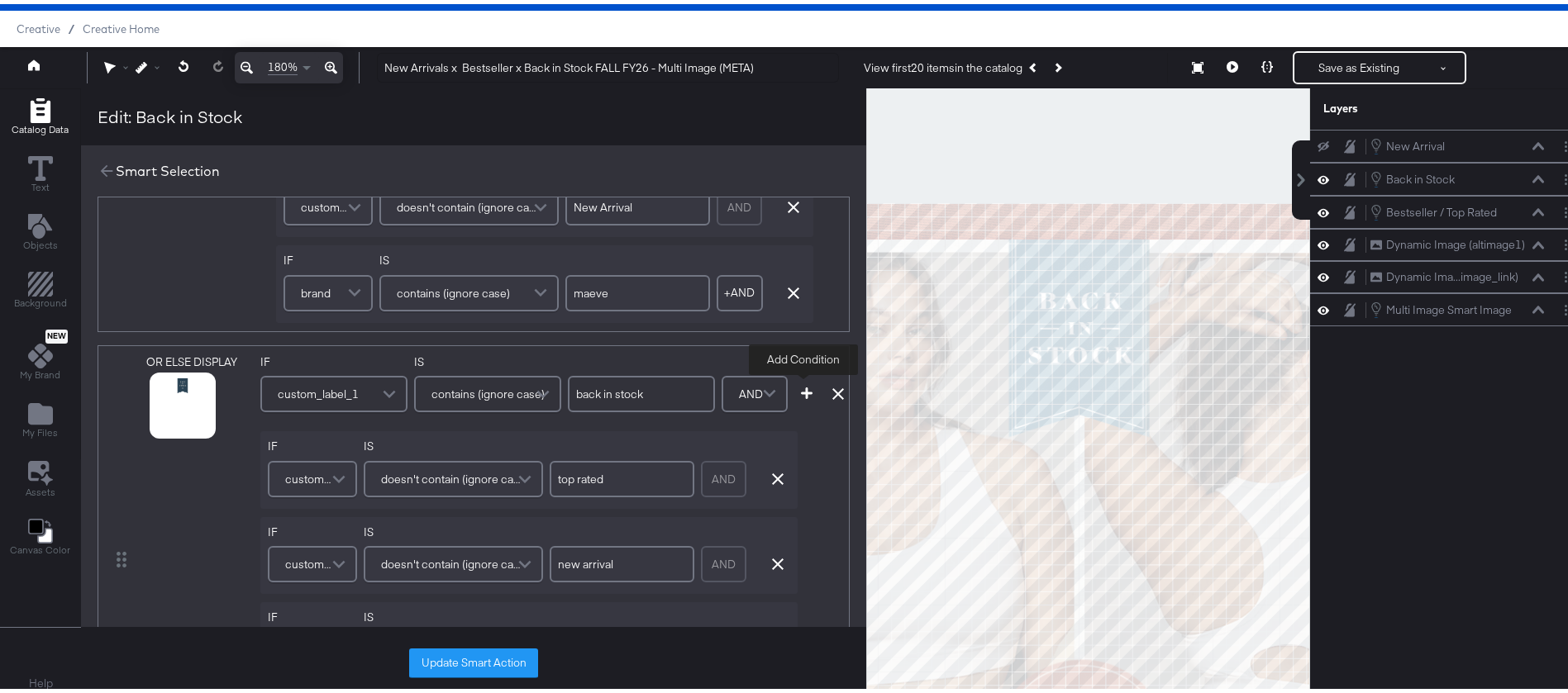 click 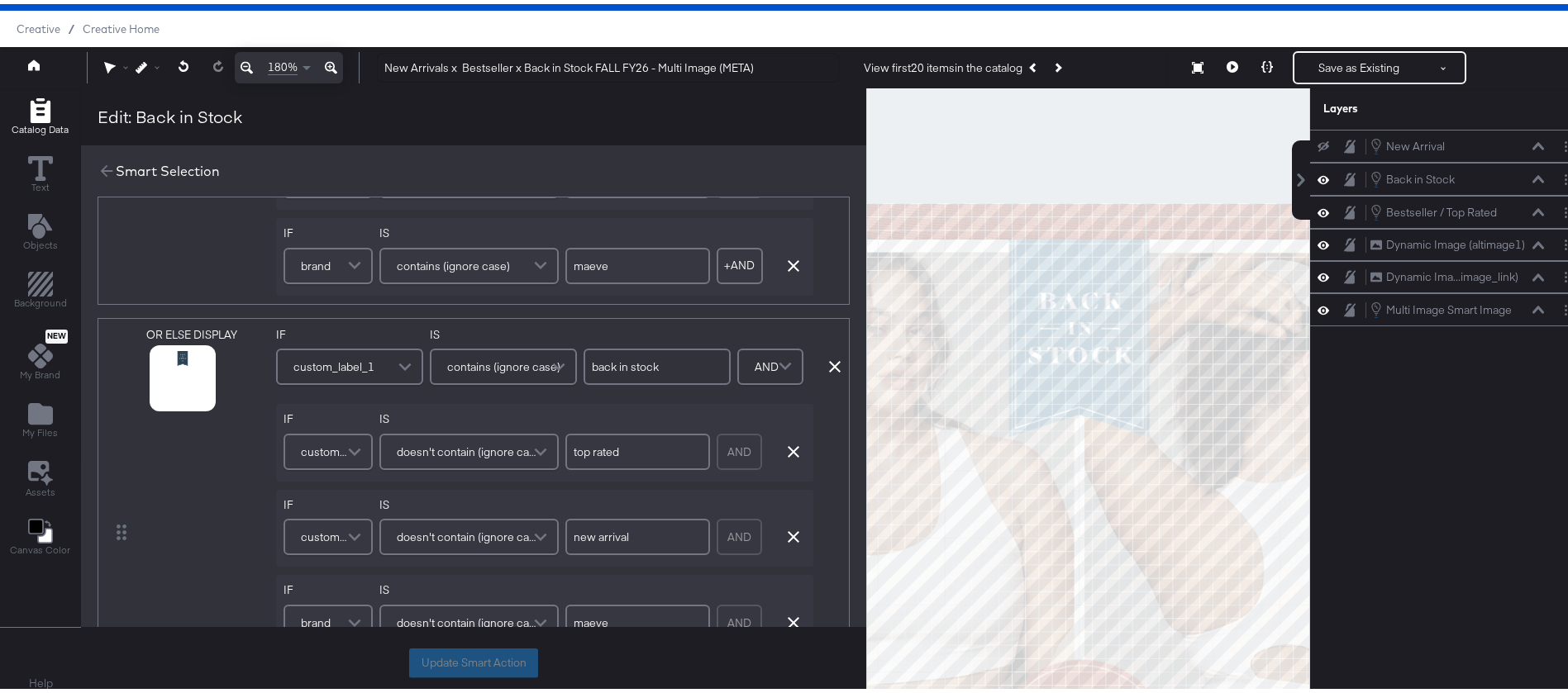 scroll, scrollTop: 661, scrollLeft: 0, axis: vertical 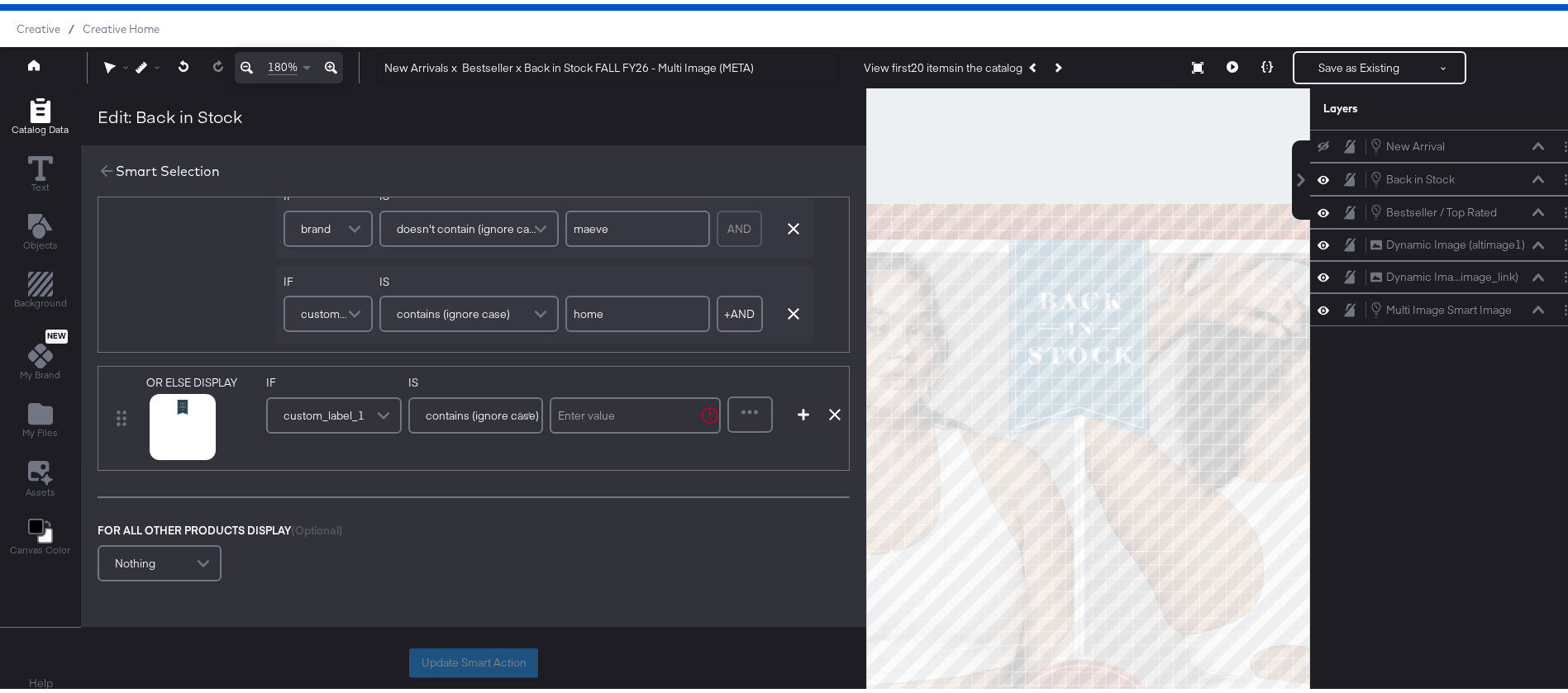 click at bounding box center (635, 411) 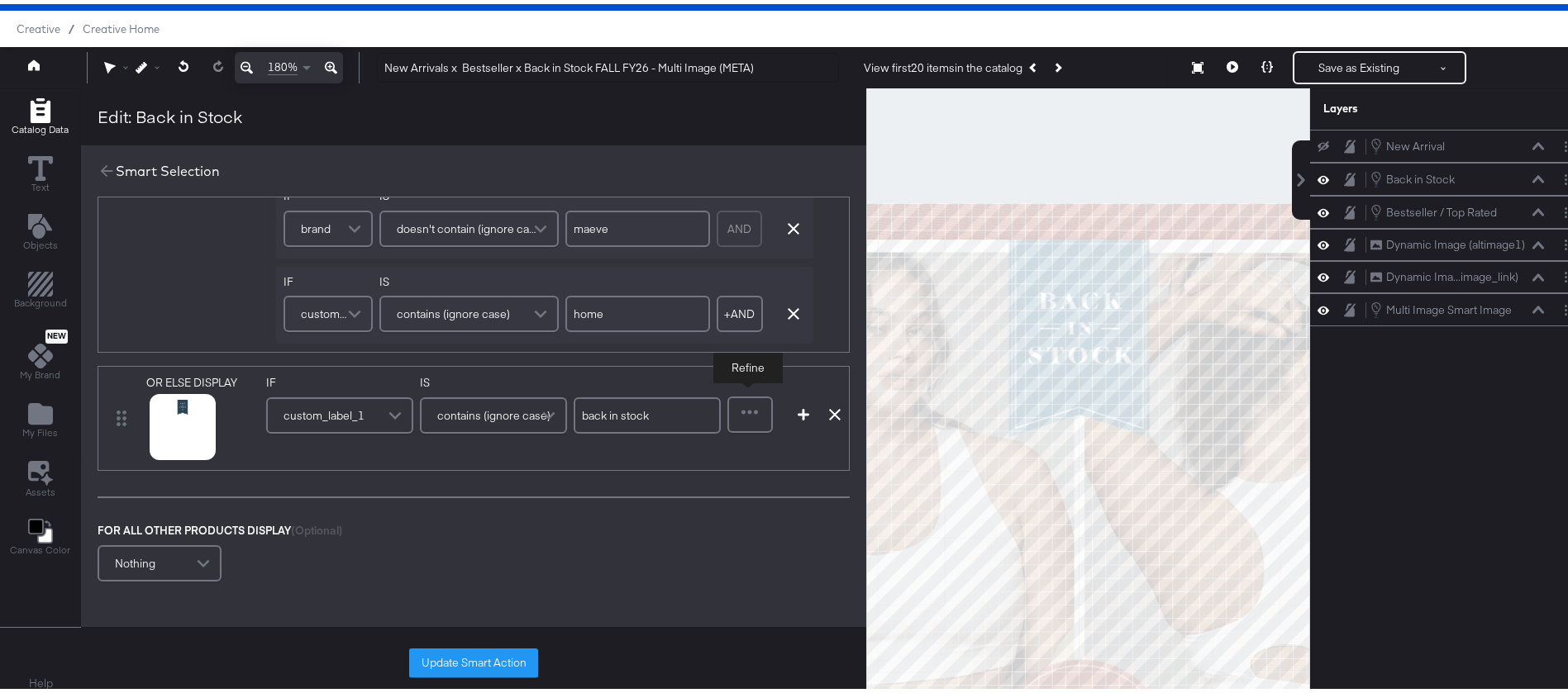 type on "back in stock" 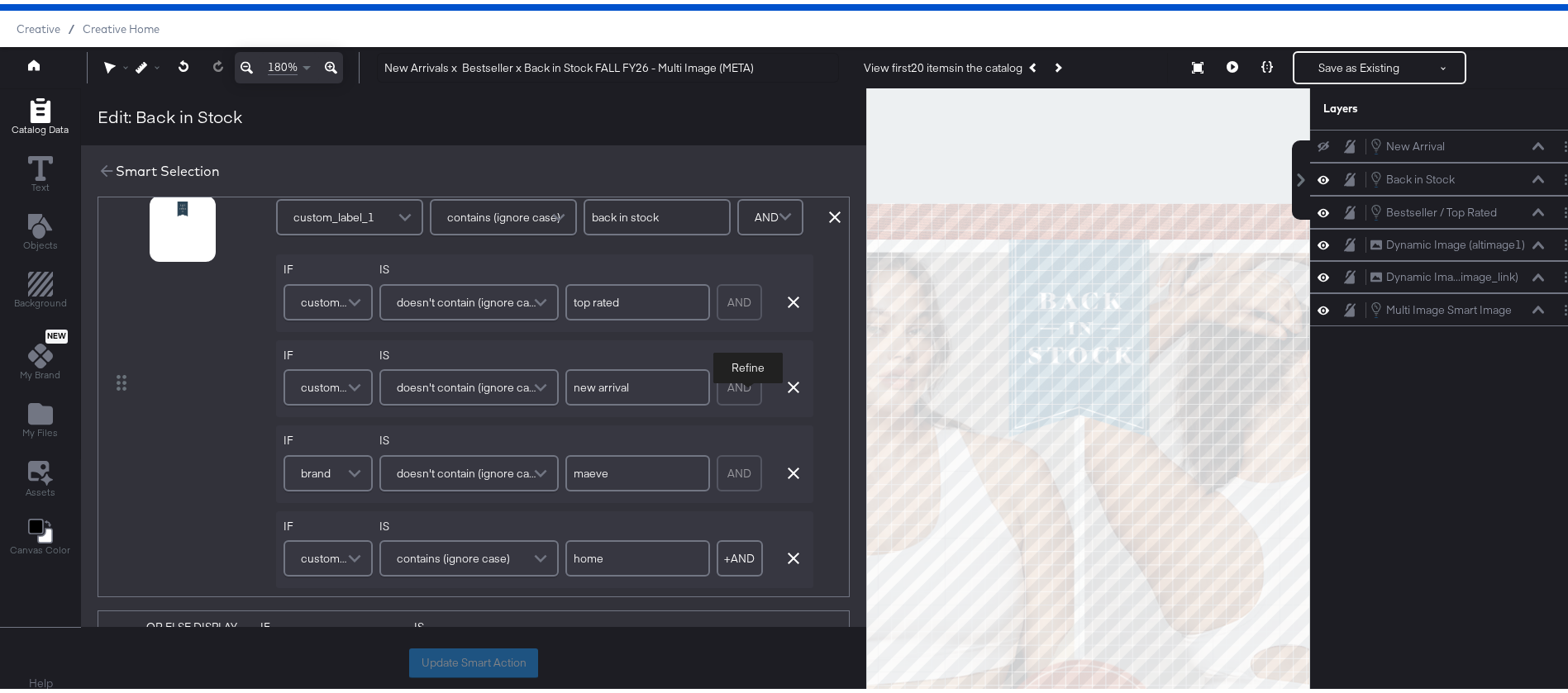 scroll, scrollTop: 371, scrollLeft: 0, axis: vertical 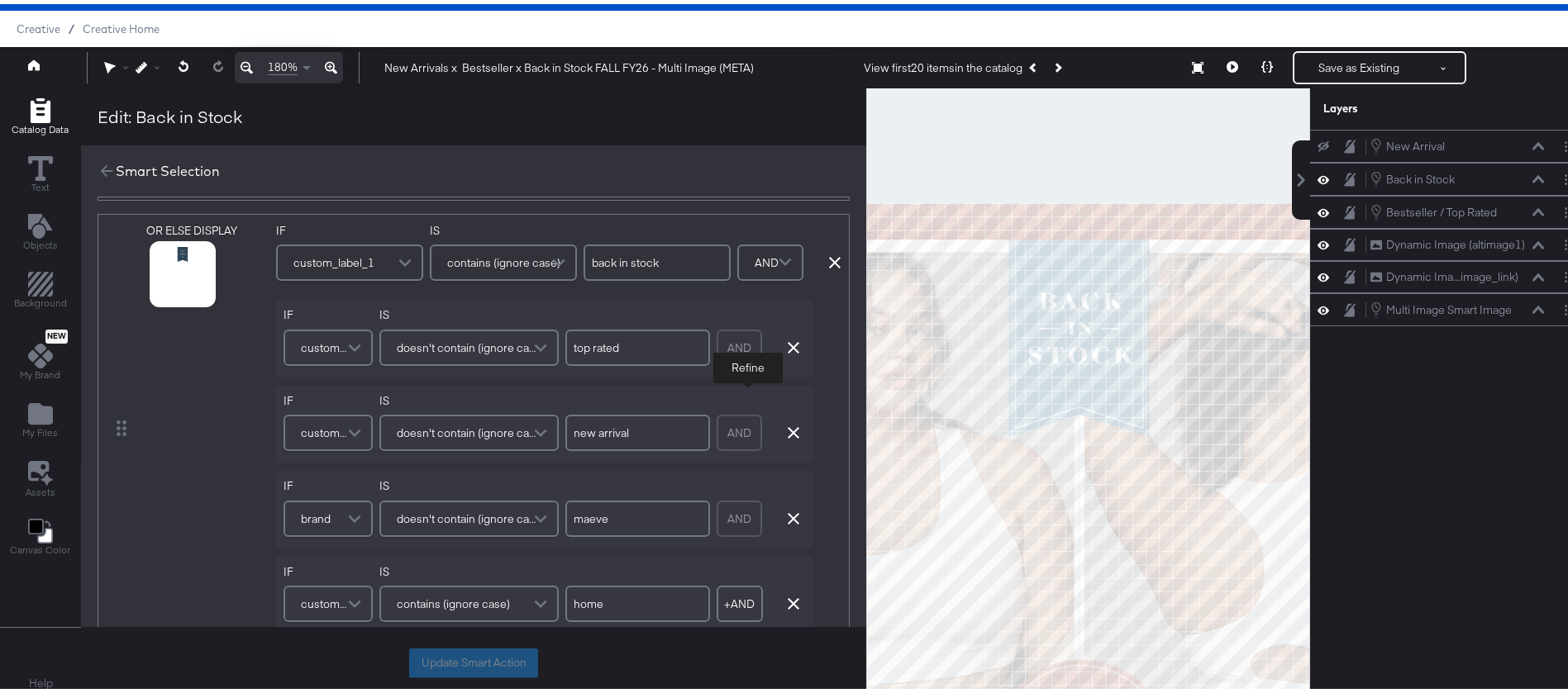 drag, startPoint x: 324, startPoint y: 340, endPoint x: 298, endPoint y: 338, distance: 26.07681 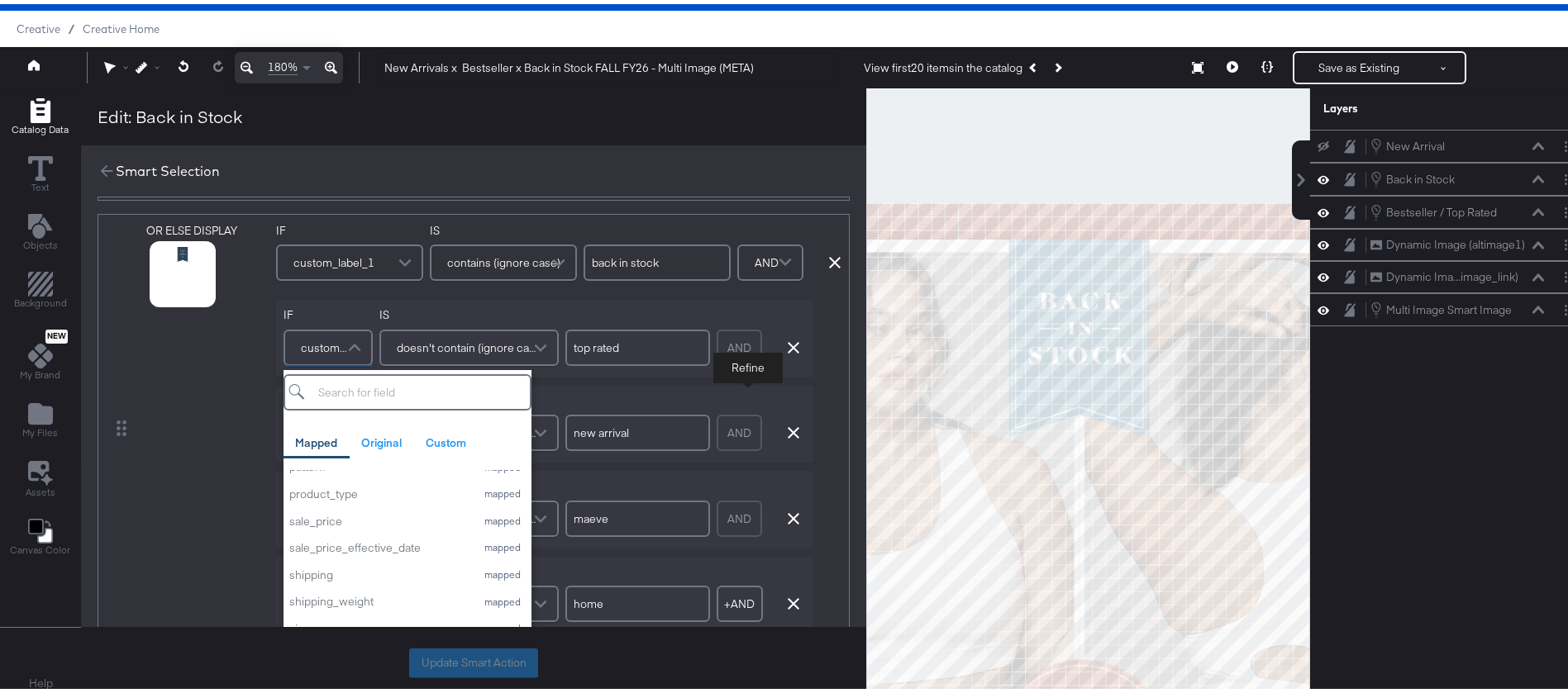 scroll, scrollTop: 706, scrollLeft: 0, axis: vertical 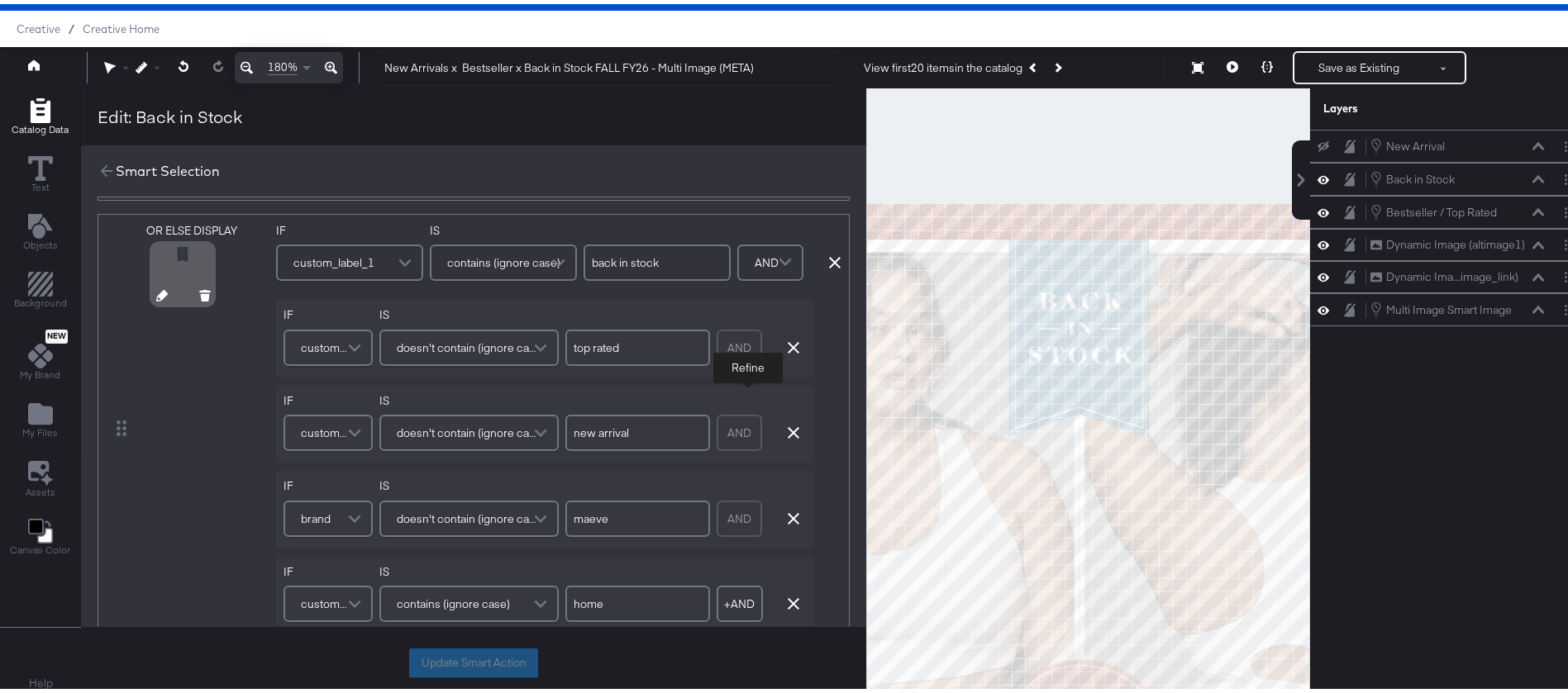 click on "OR ELSE DISPLAY" at bounding box center [207, 425] 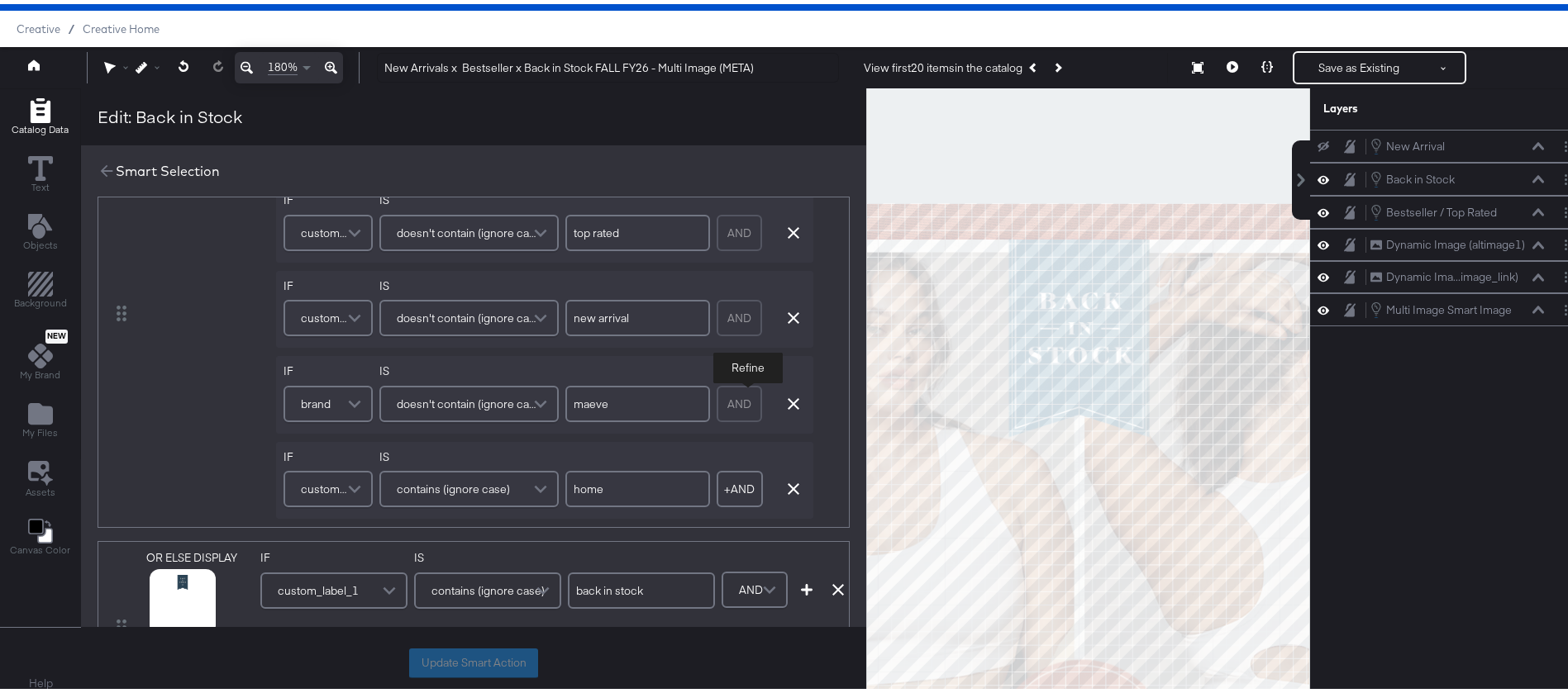 scroll, scrollTop: 671, scrollLeft: 0, axis: vertical 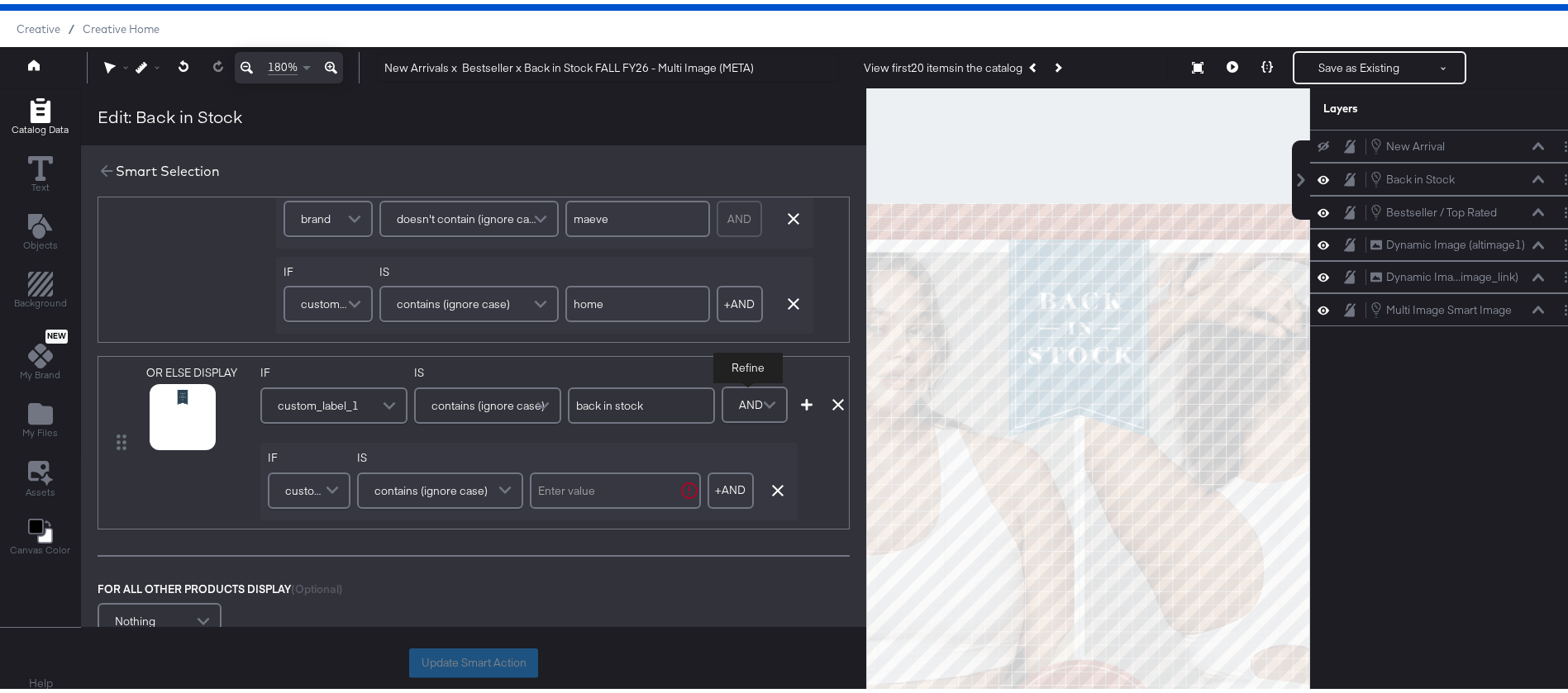 click on "custom_label_1" at bounding box center [307, 487] 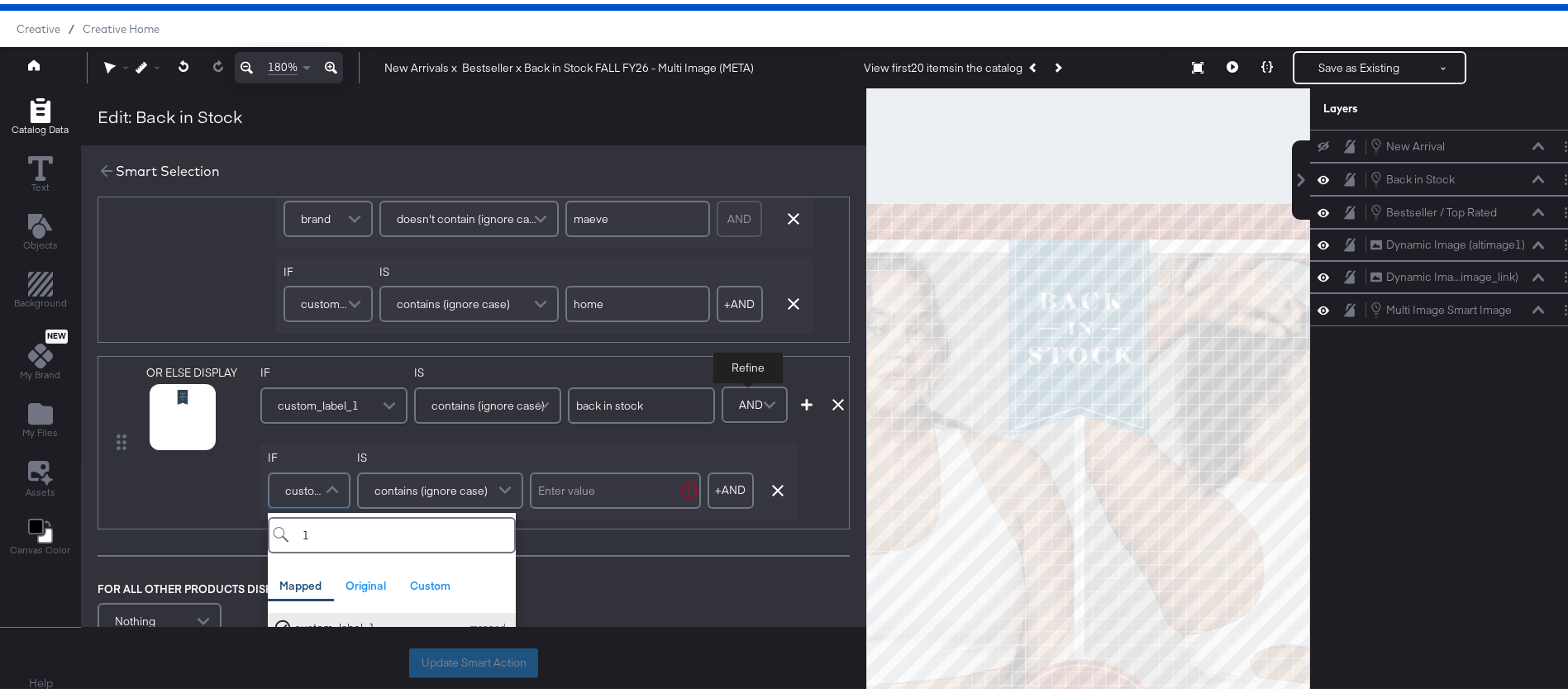 type on "1" 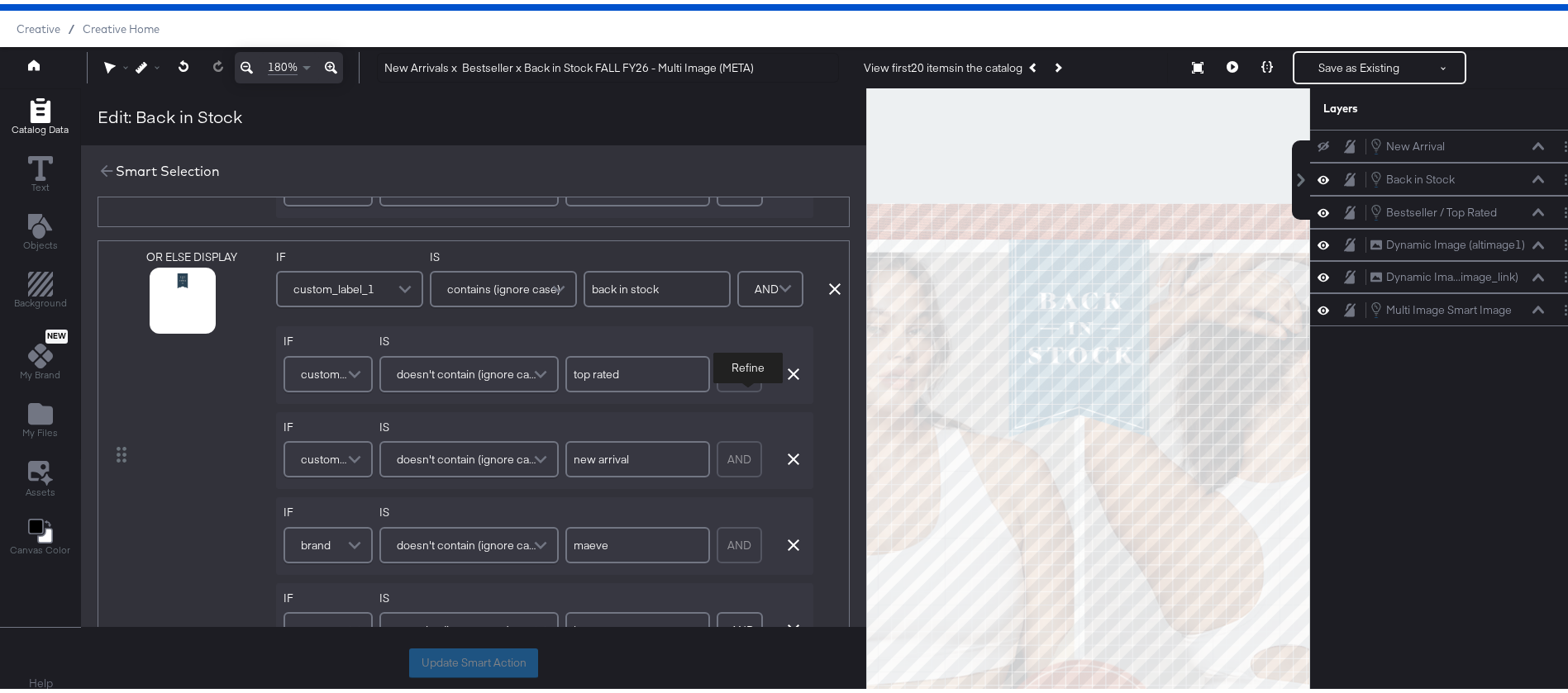 scroll, scrollTop: 495, scrollLeft: 0, axis: vertical 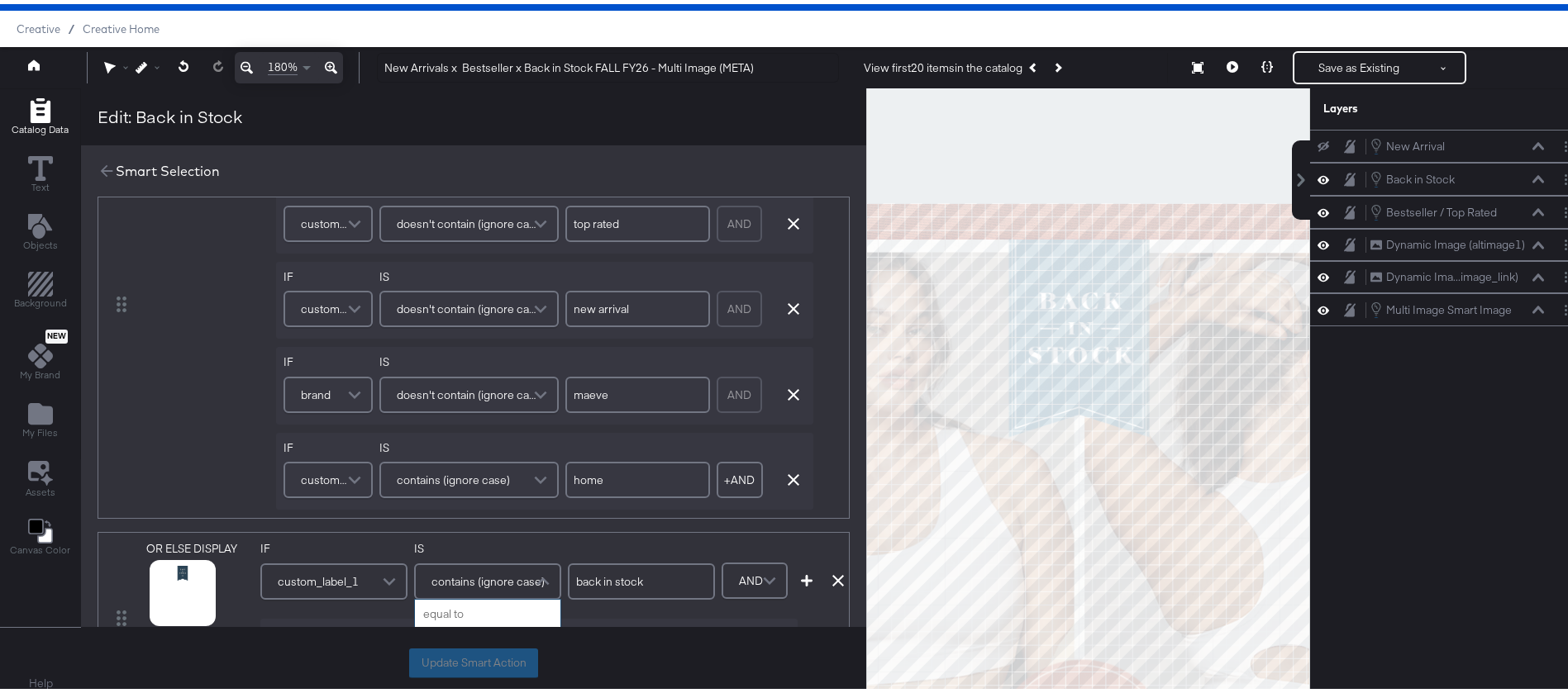 click on "contains (ignore case)" at bounding box center (488, 577) 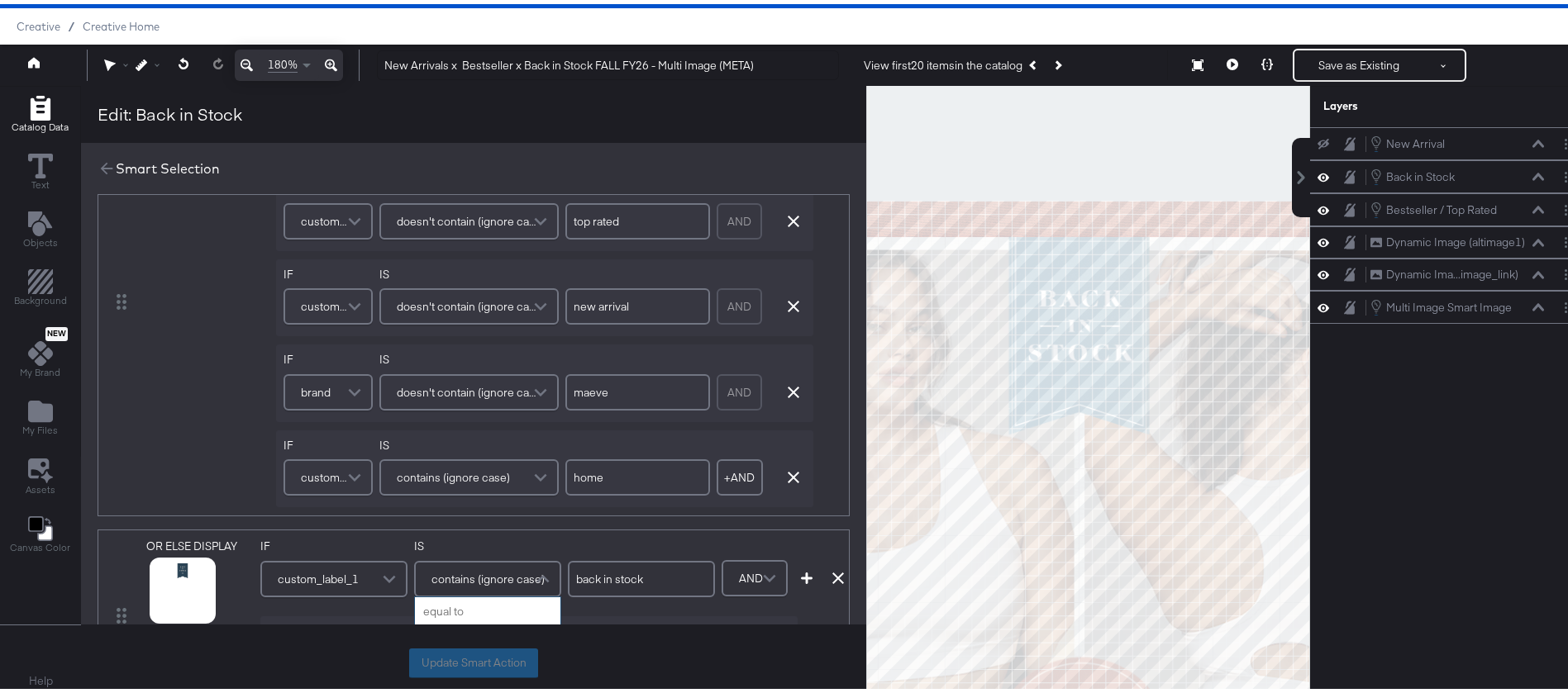 scroll, scrollTop: 721, scrollLeft: 0, axis: vertical 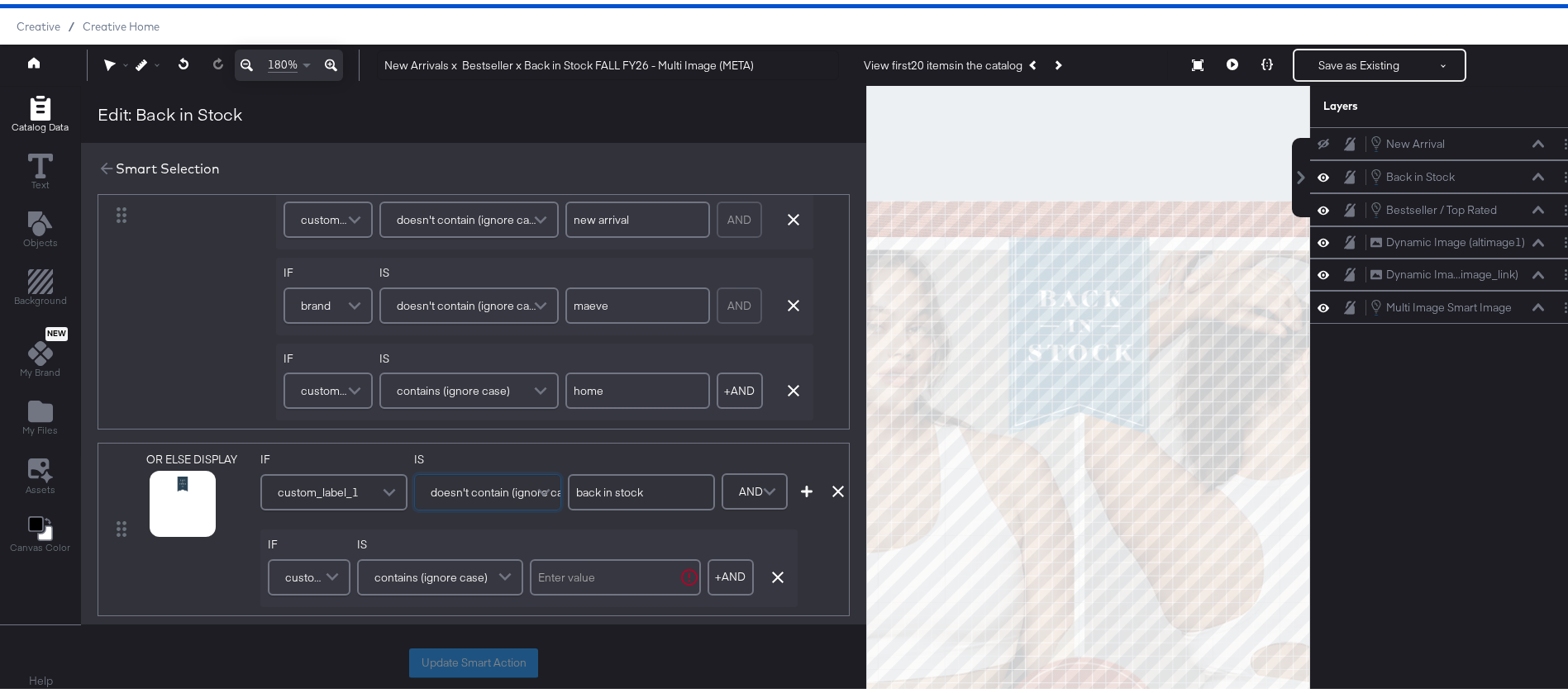 click on "doesn't contain (ignore case)" at bounding box center [504, 488] 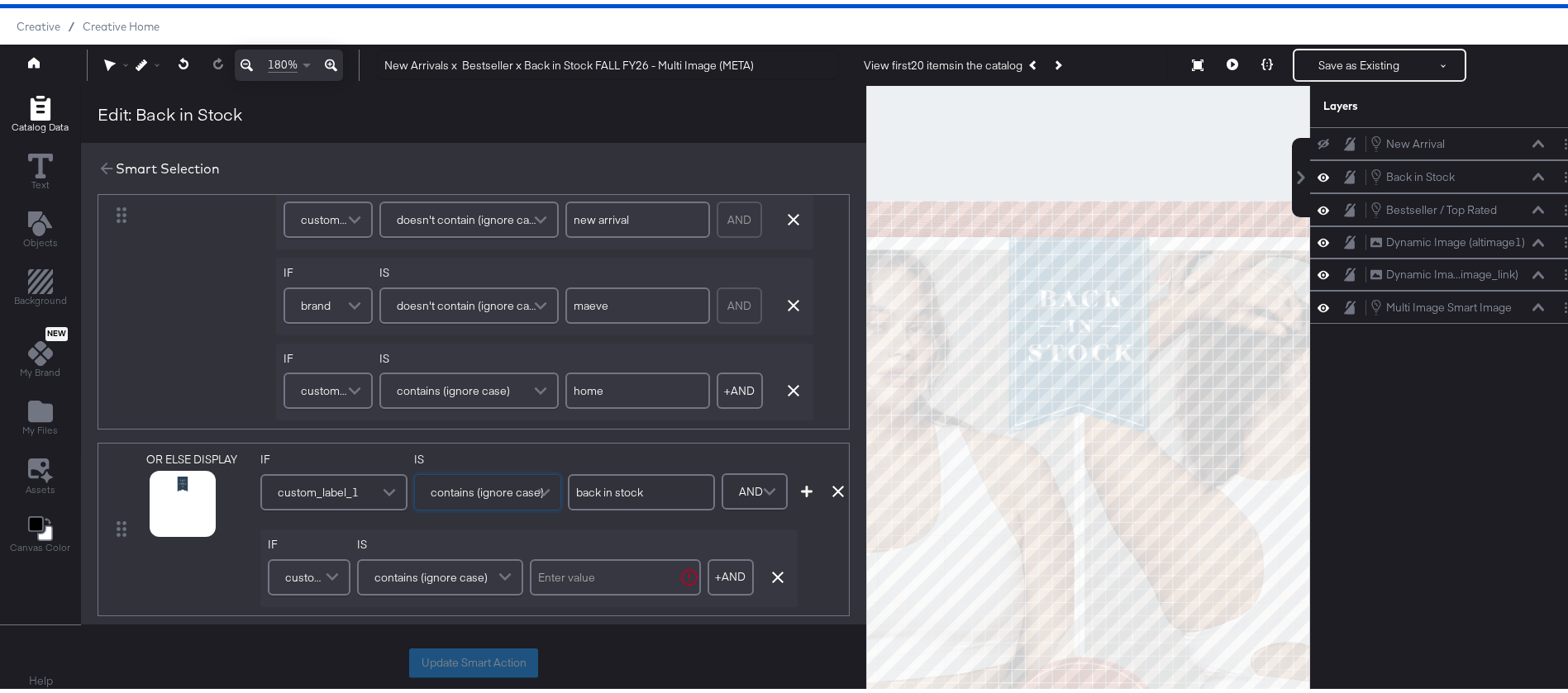 click on "contains (ignore case)" at bounding box center (431, 573) 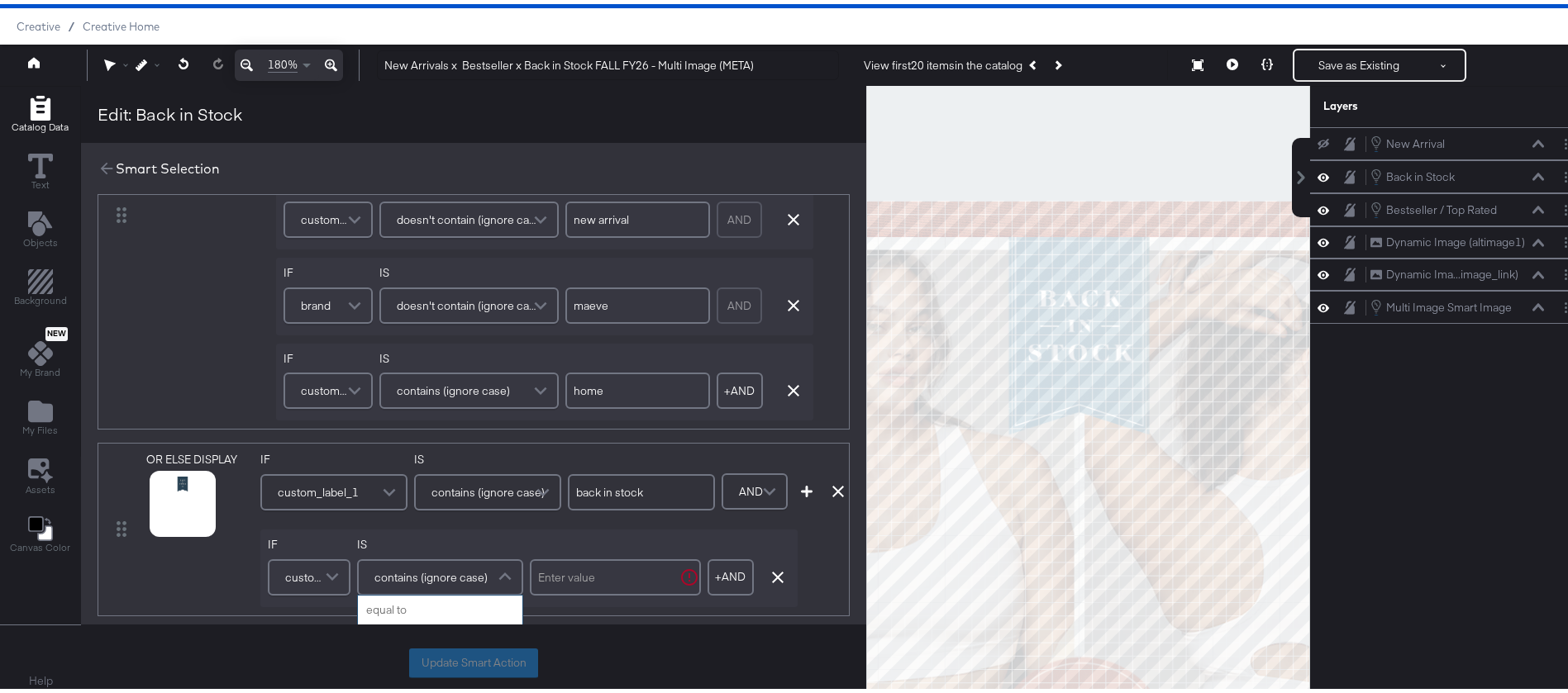 scroll, scrollTop: 659, scrollLeft: 0, axis: vertical 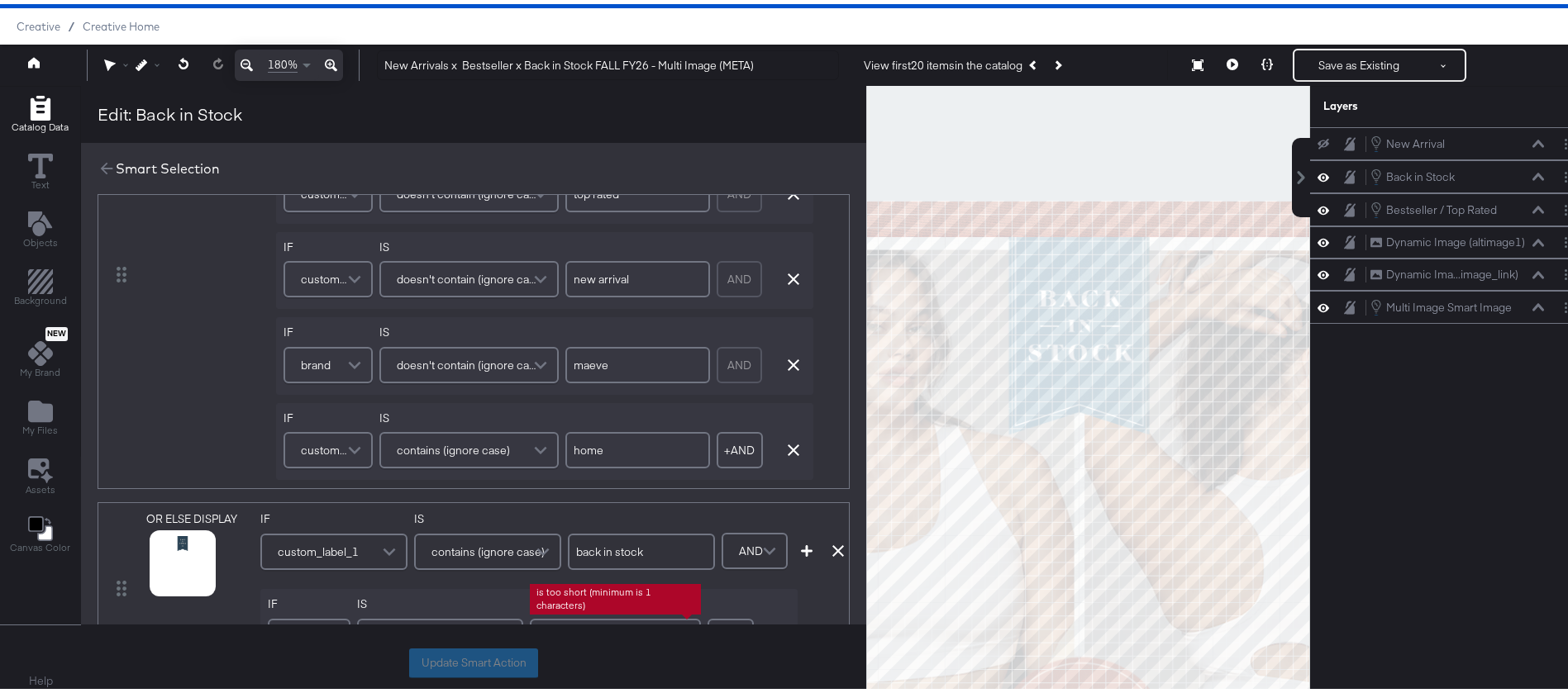 click at bounding box center (615, 633) 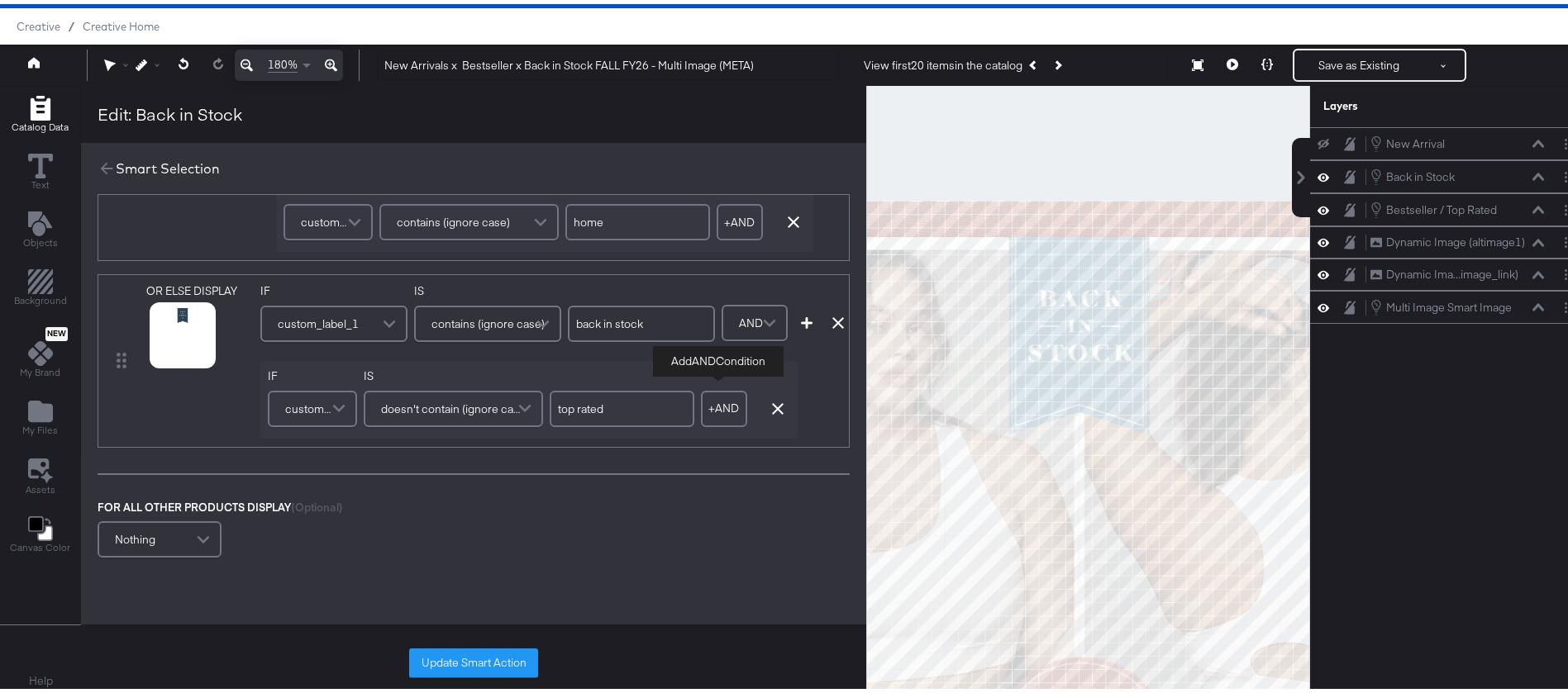 type on "top rated" 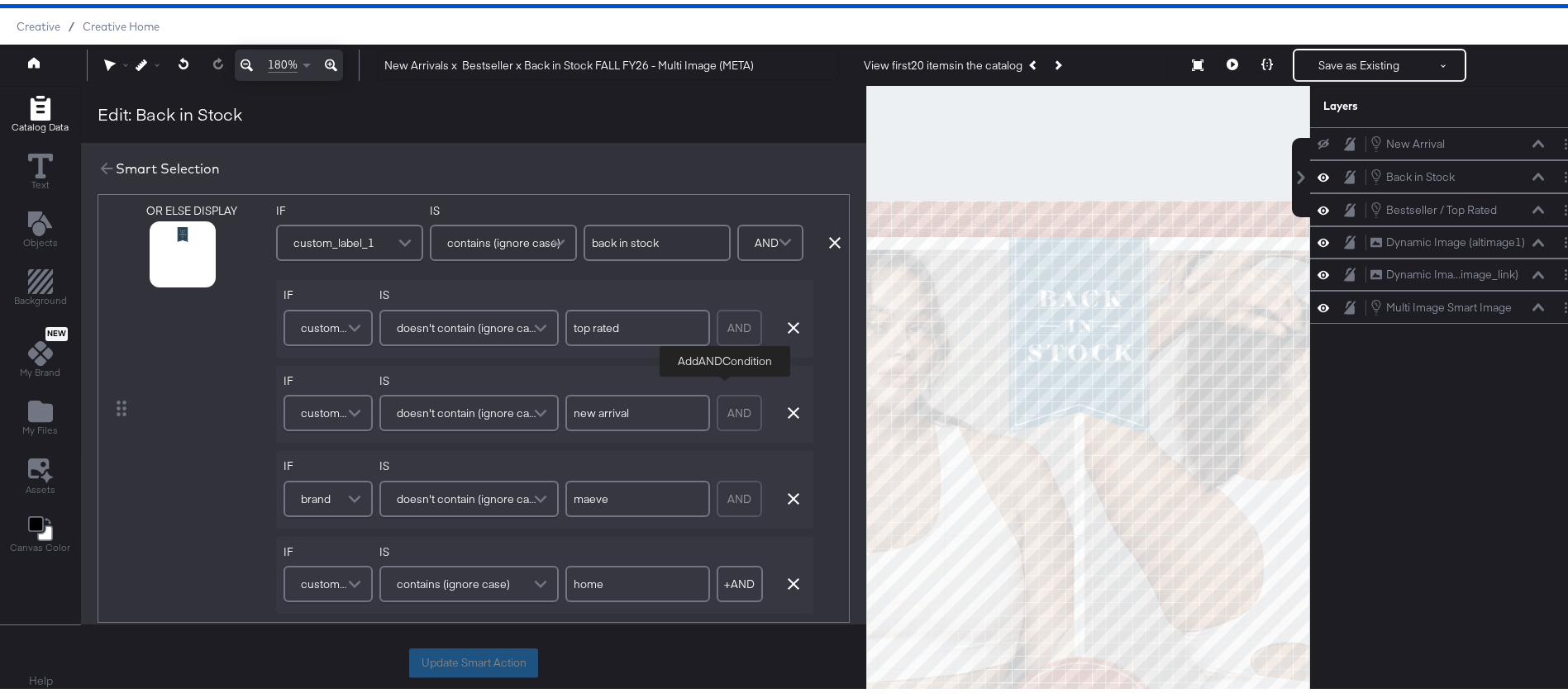 scroll, scrollTop: 449, scrollLeft: 0, axis: vertical 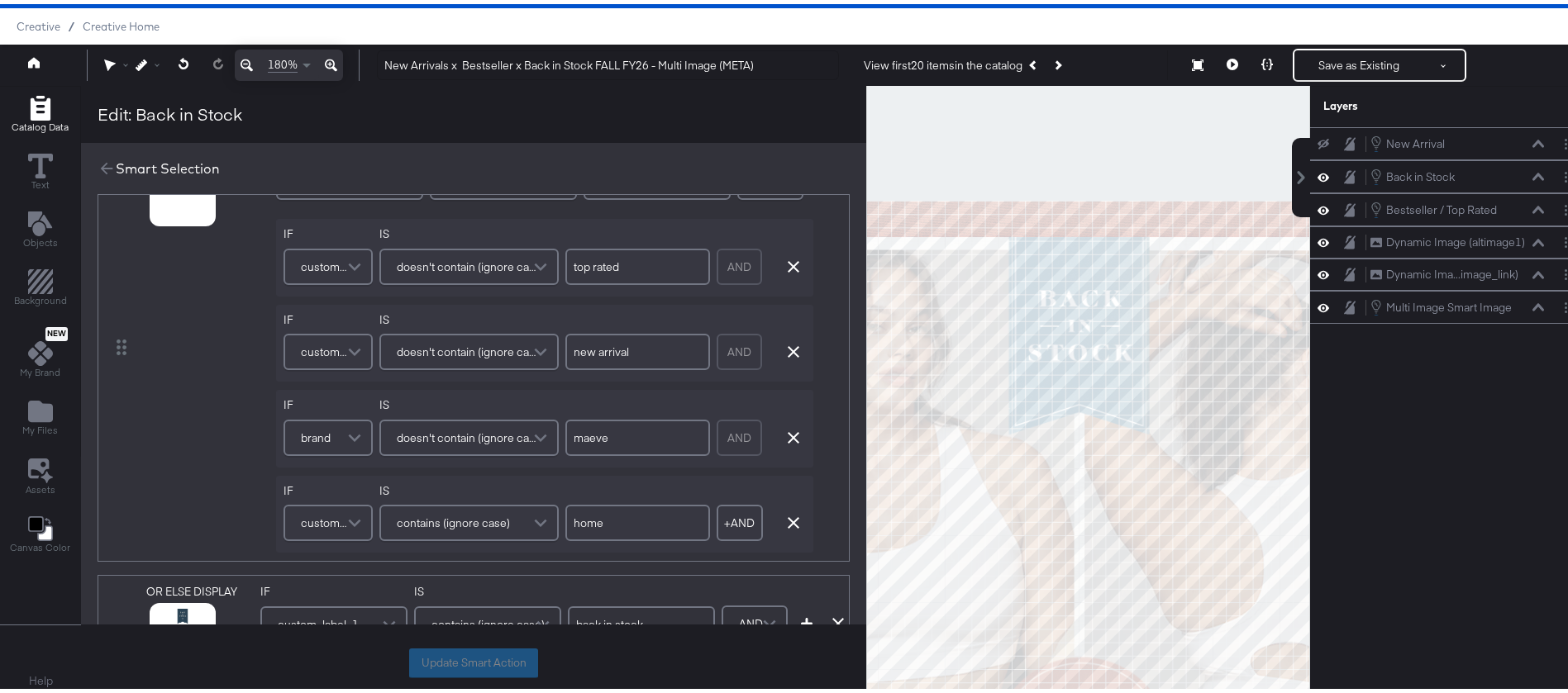 click on "custom_label_2" at bounding box center [326, 348] 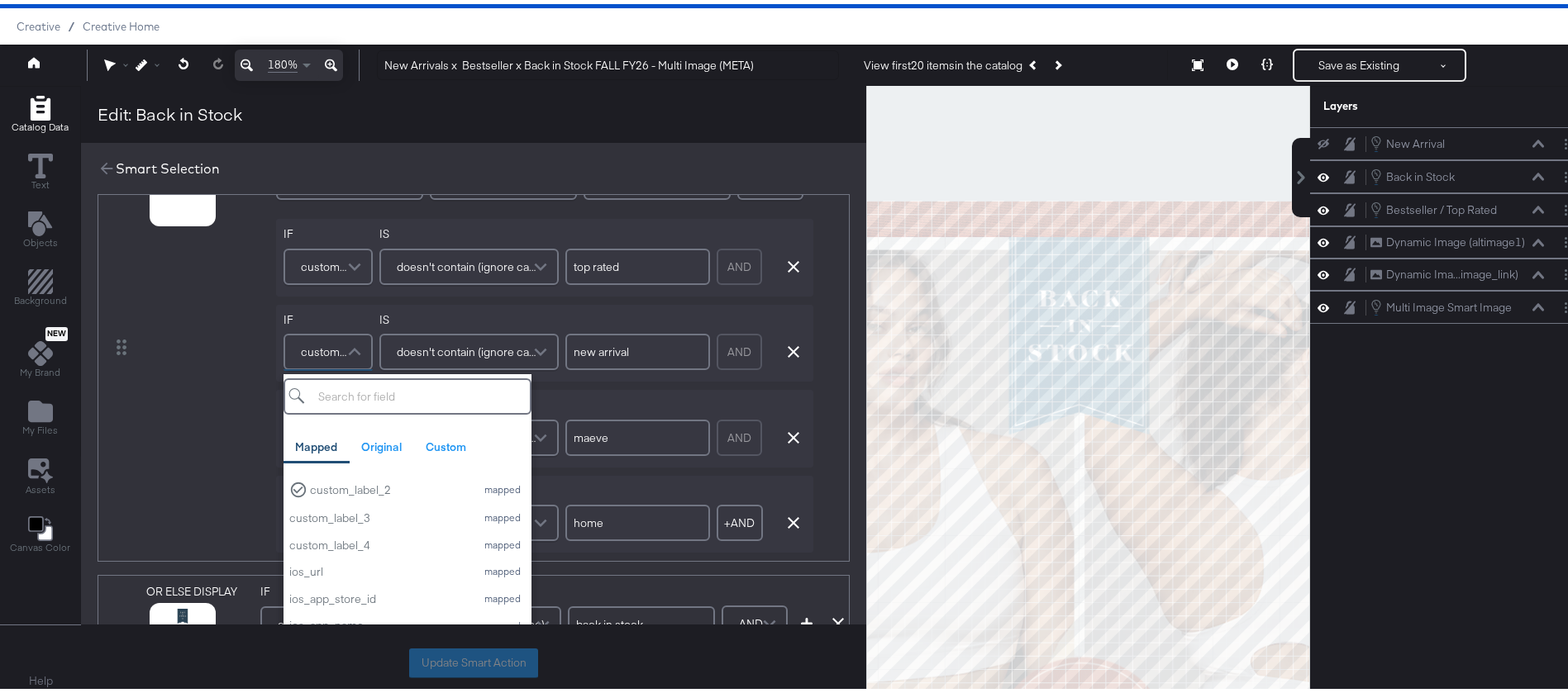 scroll, scrollTop: 746, scrollLeft: 0, axis: vertical 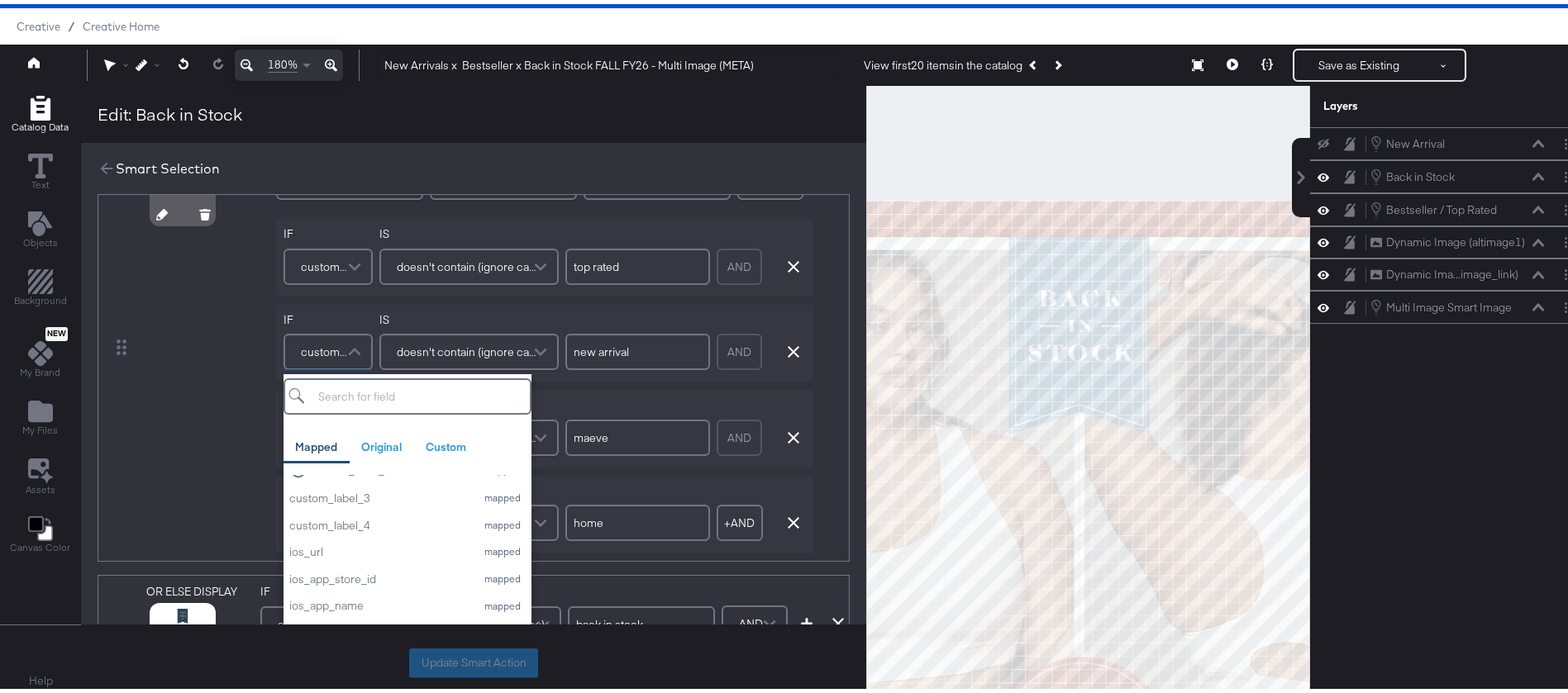 click on "OR ELSE DISPLAY" at bounding box center (207, 344) 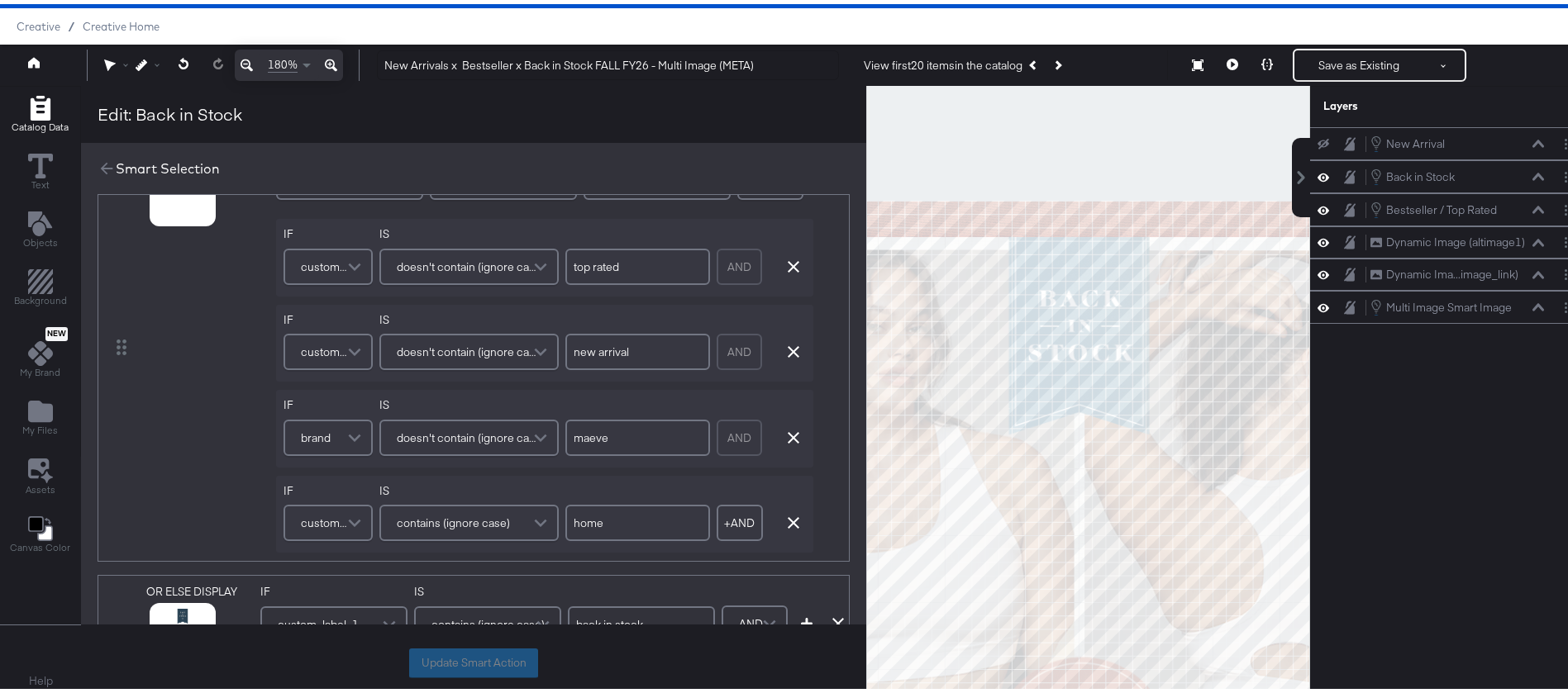 scroll, scrollTop: 739, scrollLeft: 0, axis: vertical 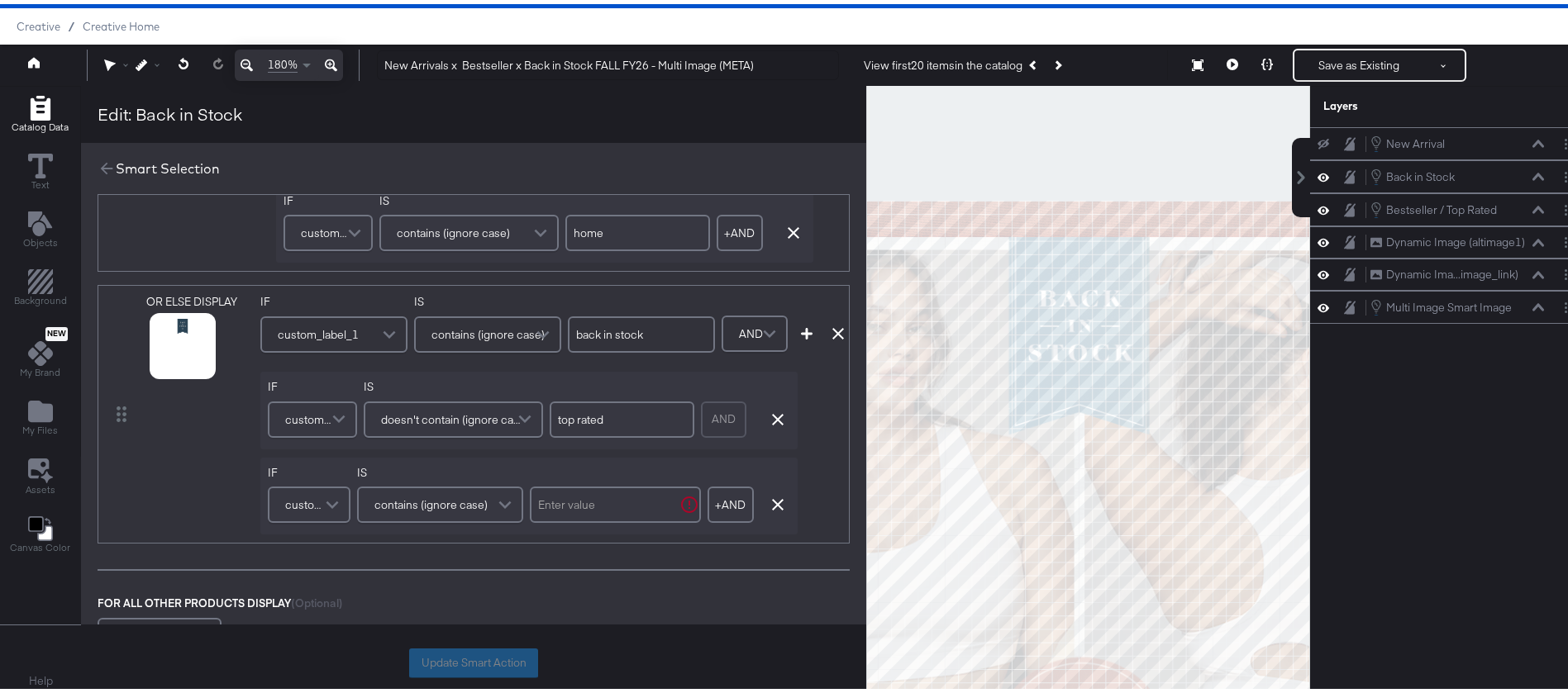 click on "custom_label_1" at bounding box center [307, 501] 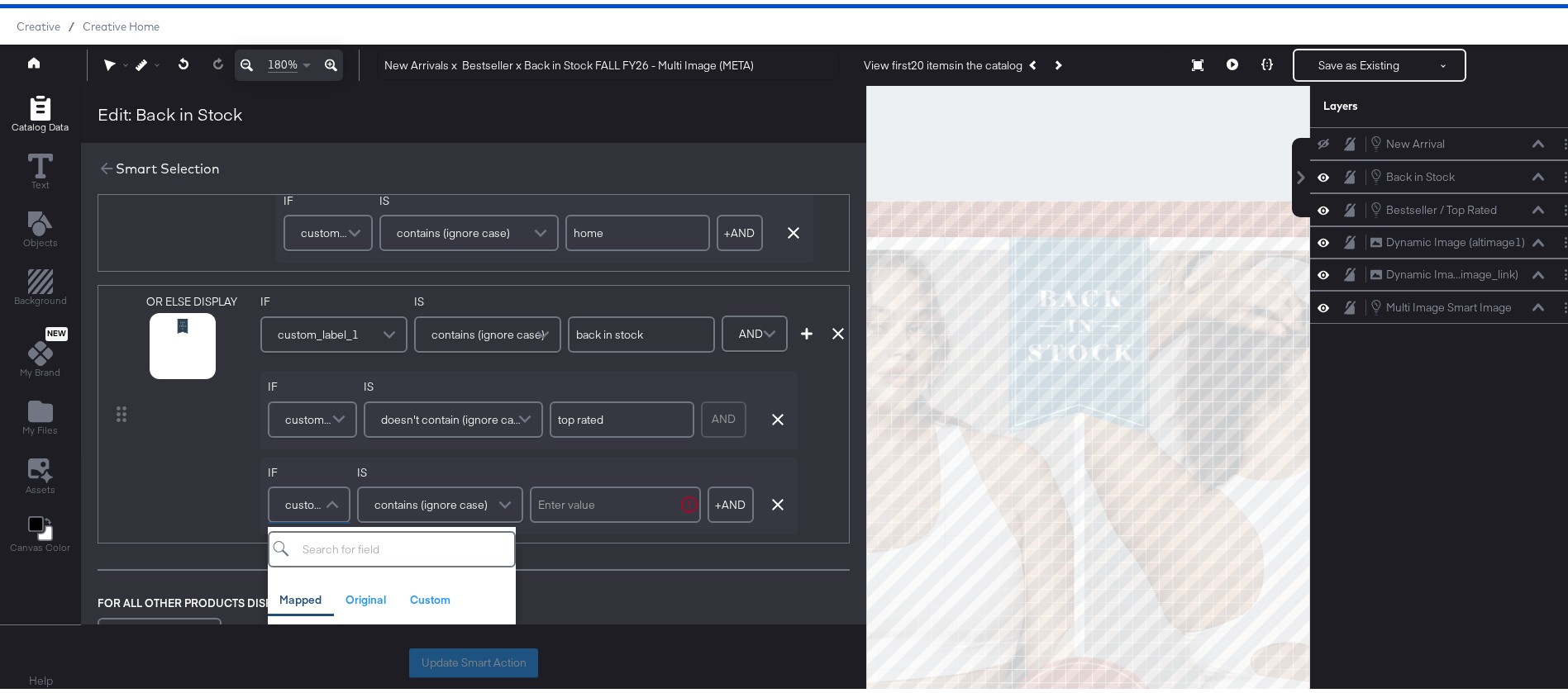 type on "2" 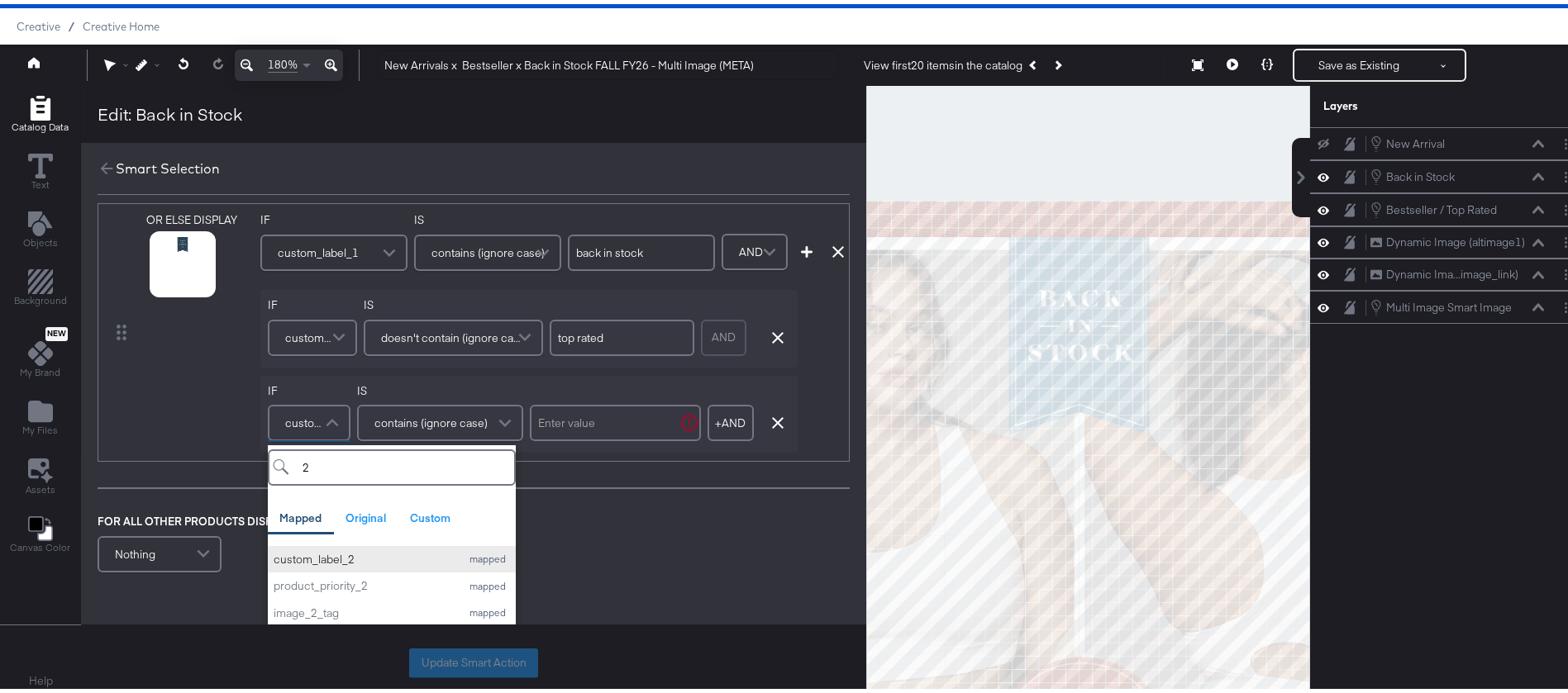 click on "custom_label_2" at bounding box center (363, 555) 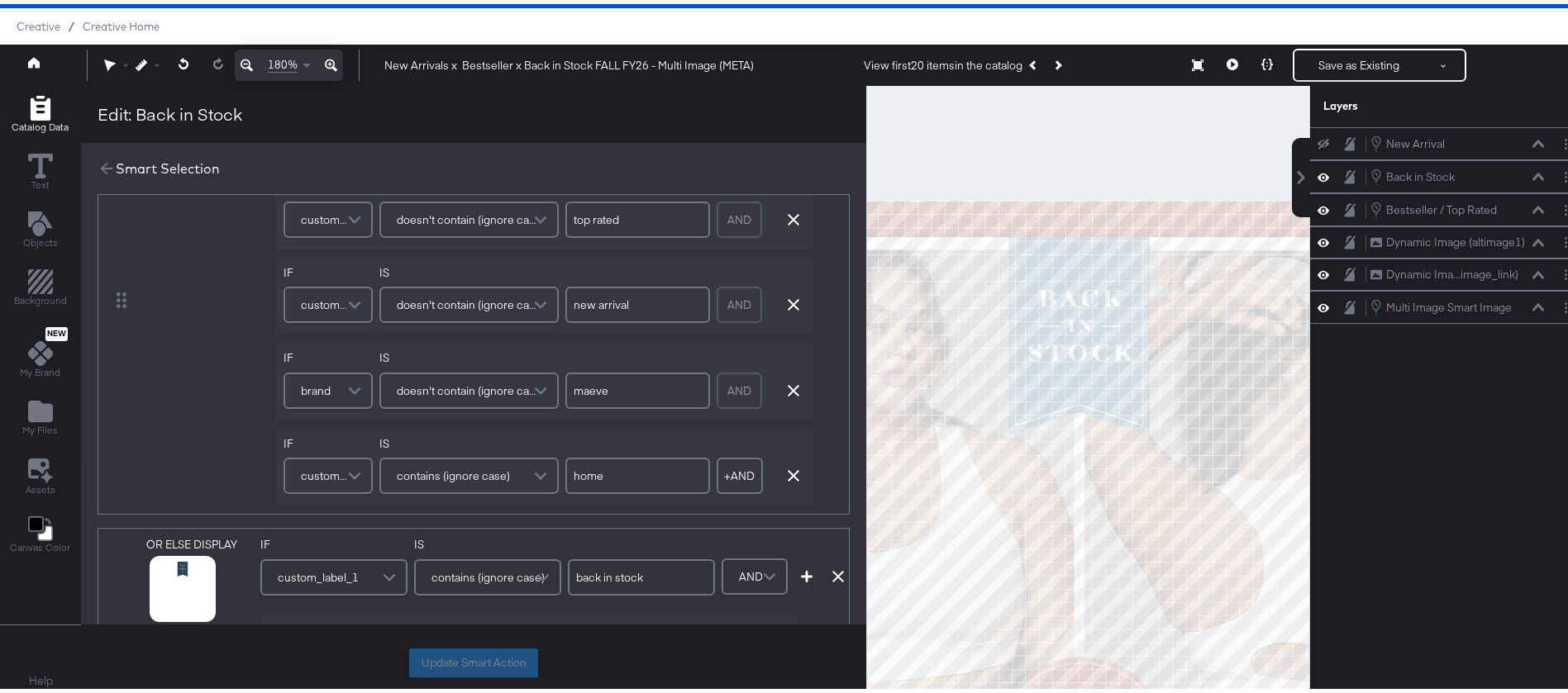 scroll, scrollTop: 737, scrollLeft: 0, axis: vertical 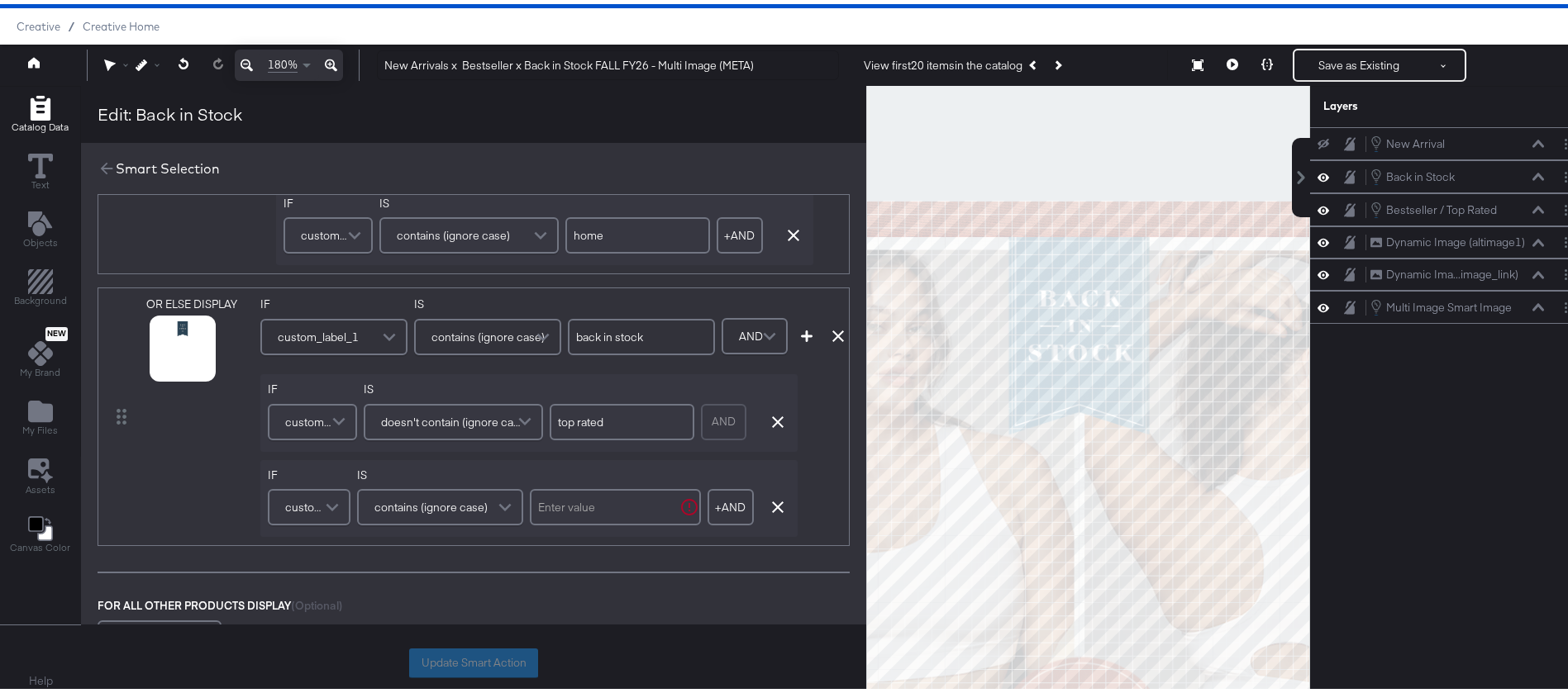 click on "contains (ignore case)" at bounding box center (440, 503) 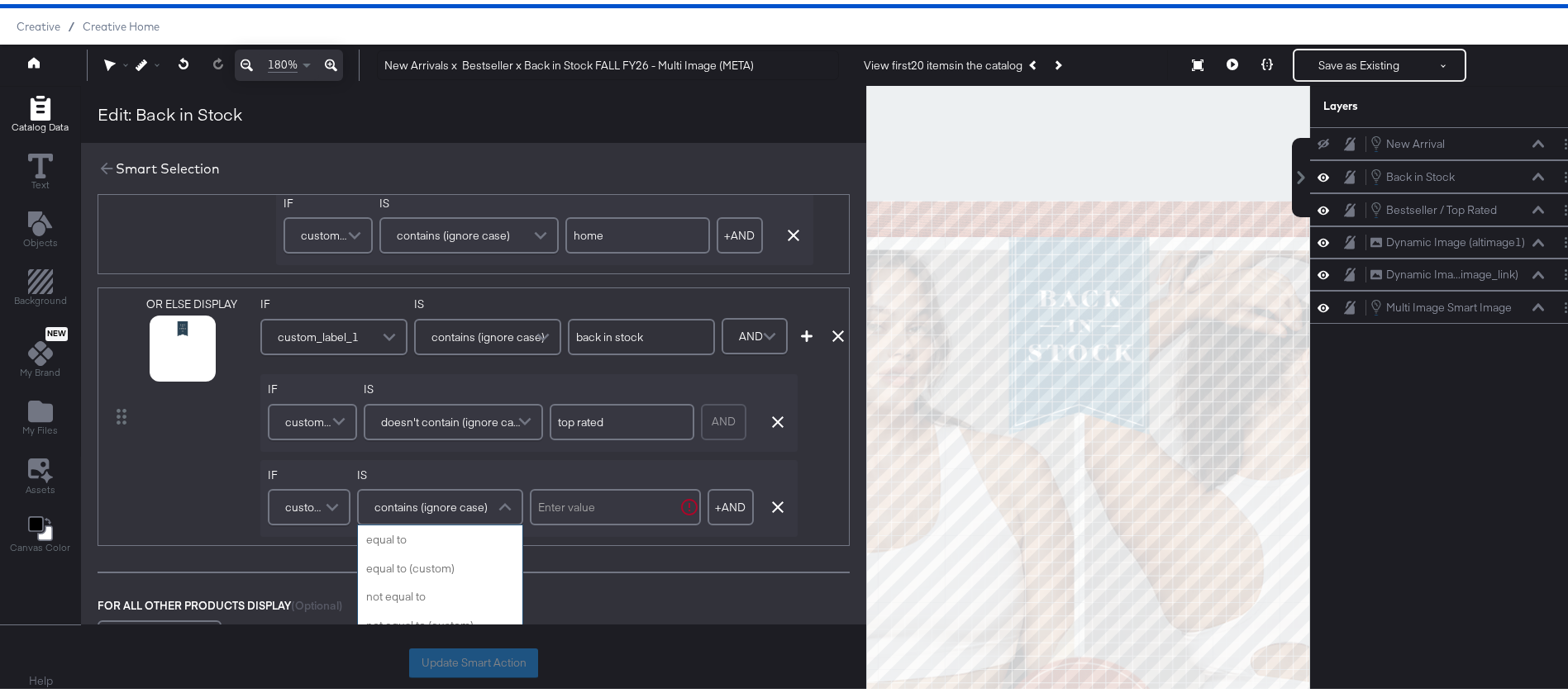 scroll, scrollTop: 660, scrollLeft: 0, axis: vertical 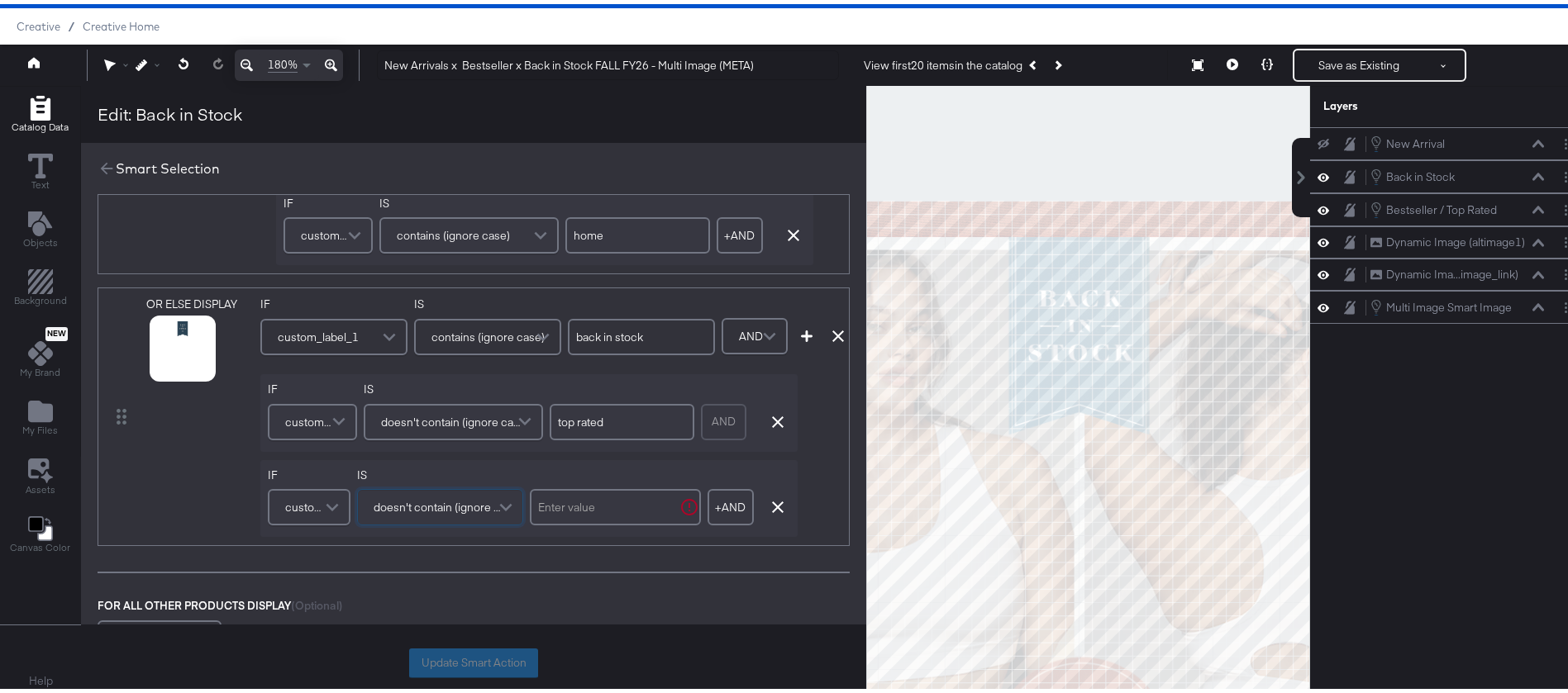 click at bounding box center (615, 503) 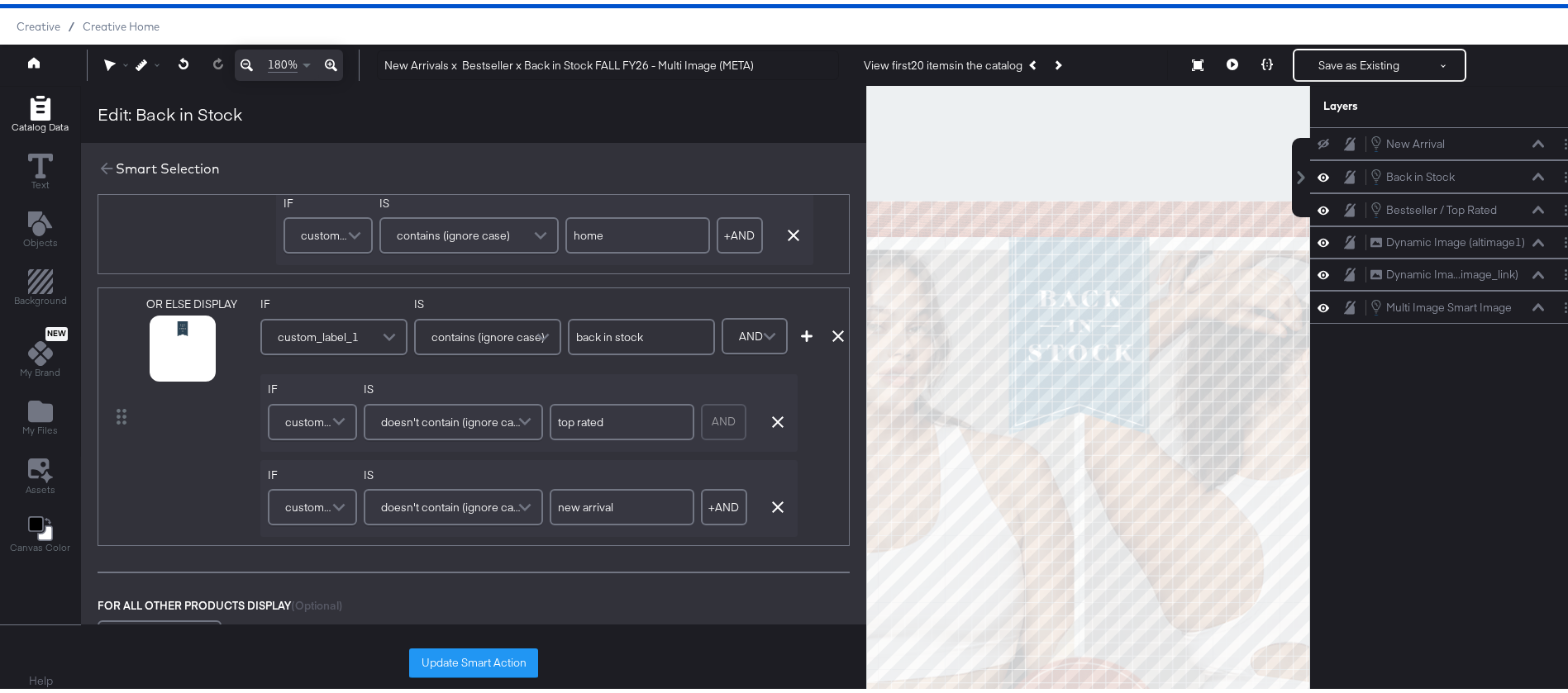 scroll, scrollTop: 511, scrollLeft: 0, axis: vertical 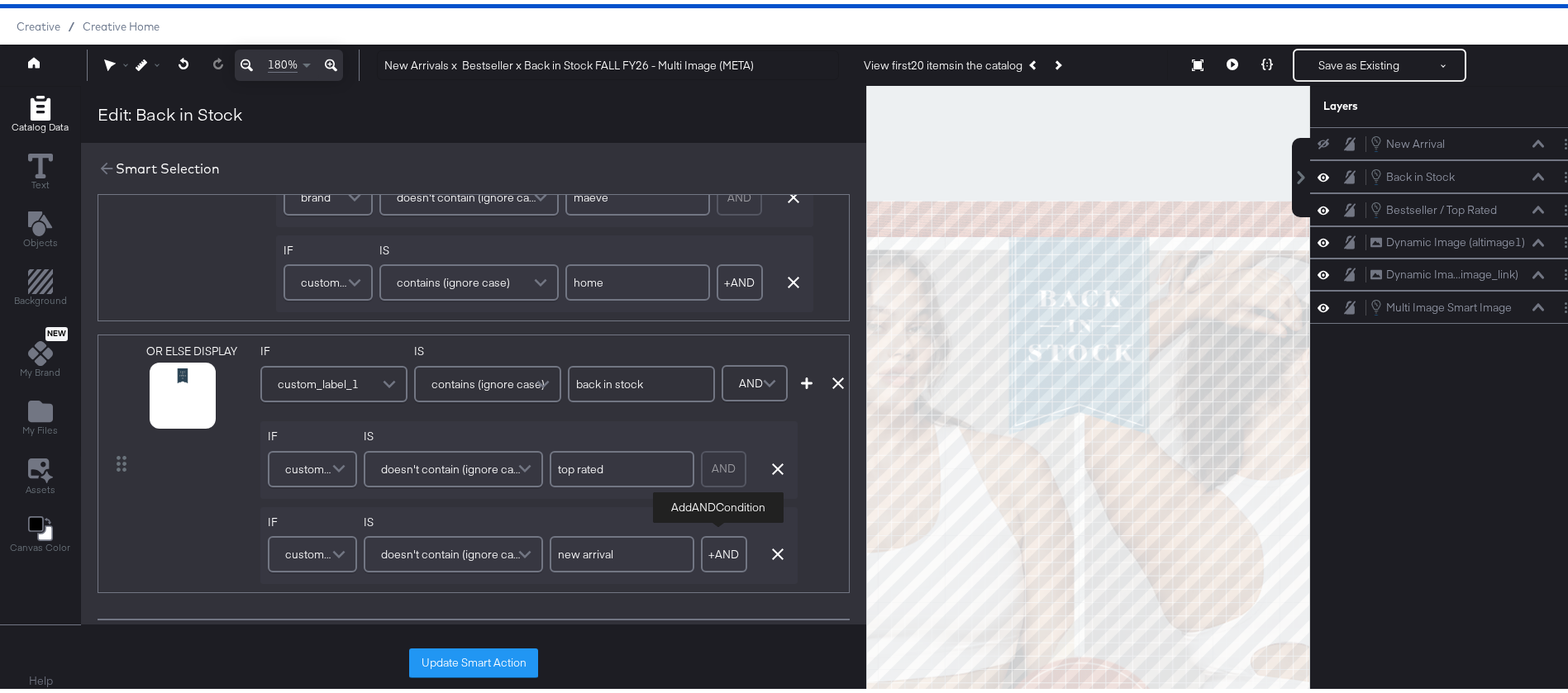 type on "new arrival" 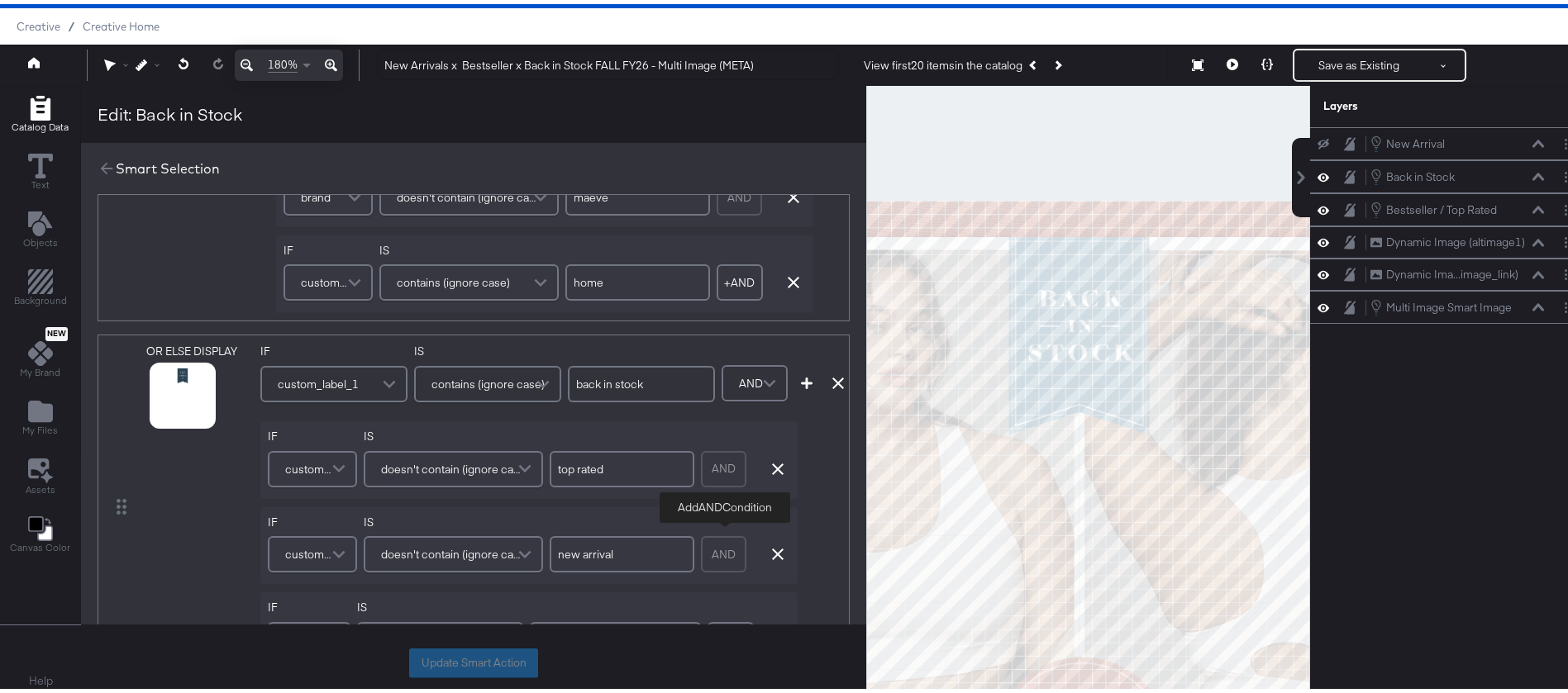 scroll, scrollTop: 775, scrollLeft: 0, axis: vertical 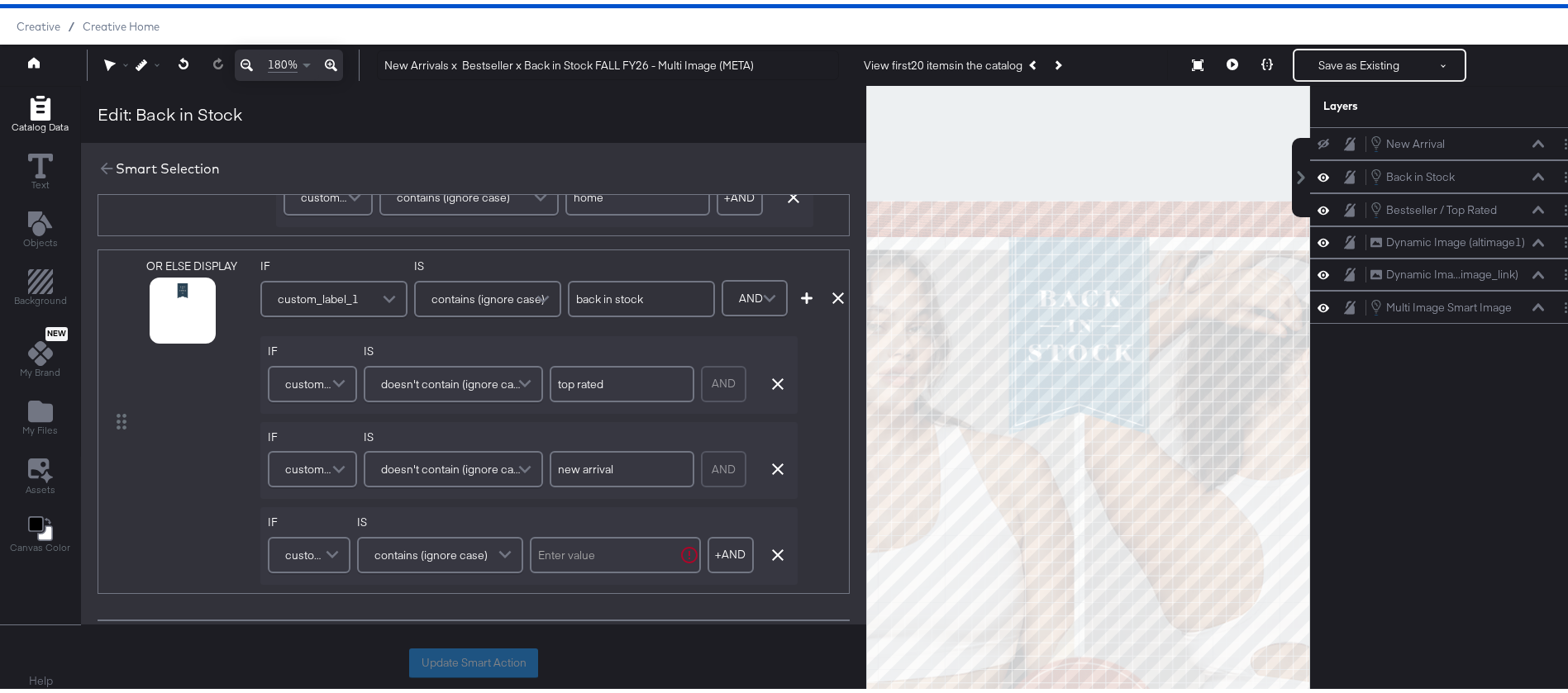 click at bounding box center (334, 551) 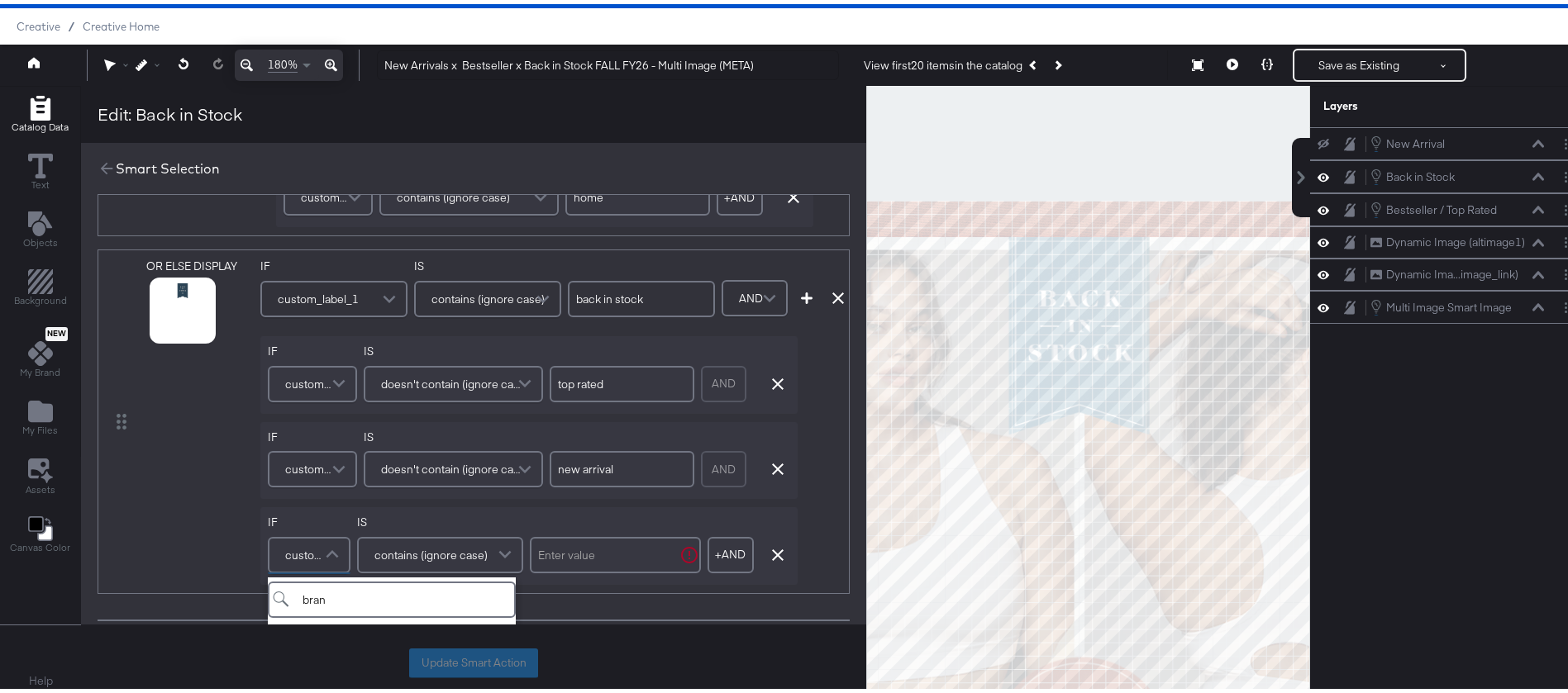 scroll, scrollTop: 914, scrollLeft: 0, axis: vertical 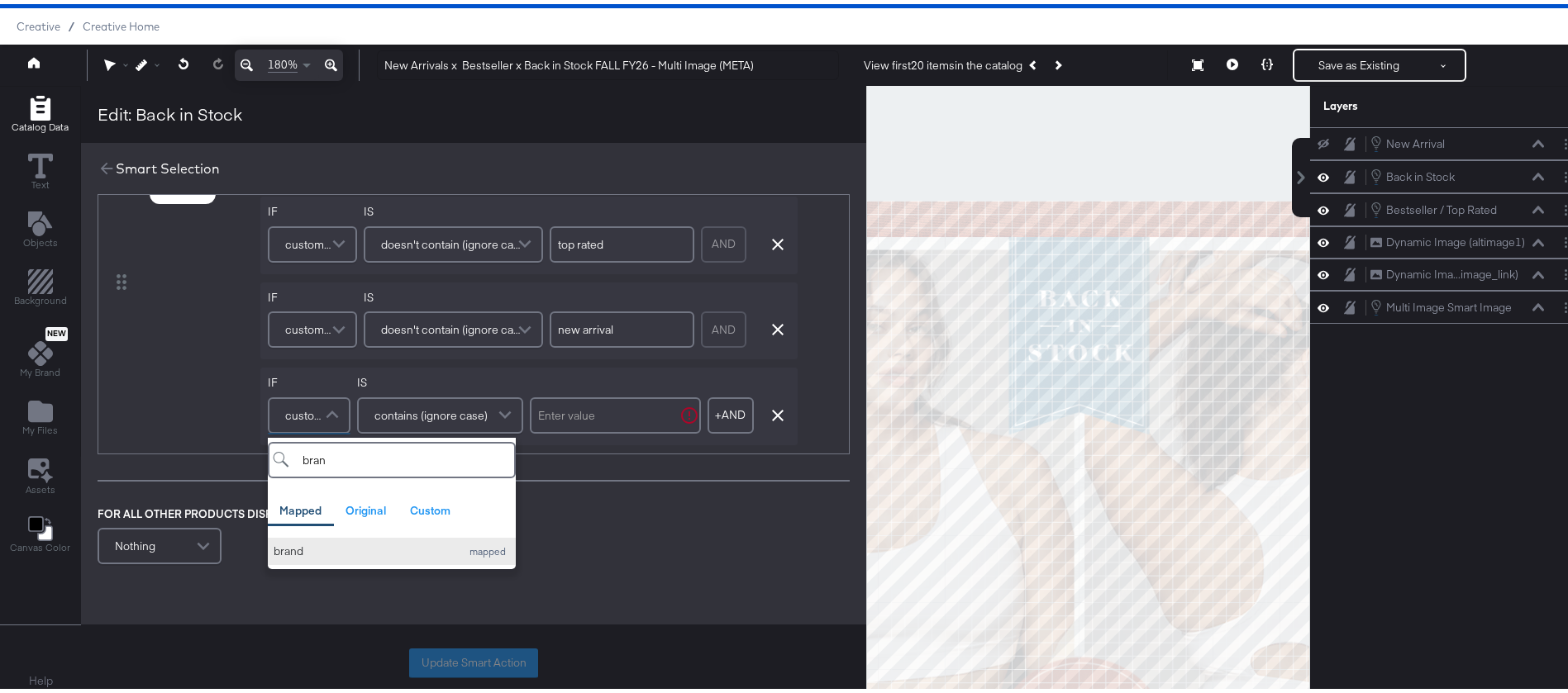 type on "bran" 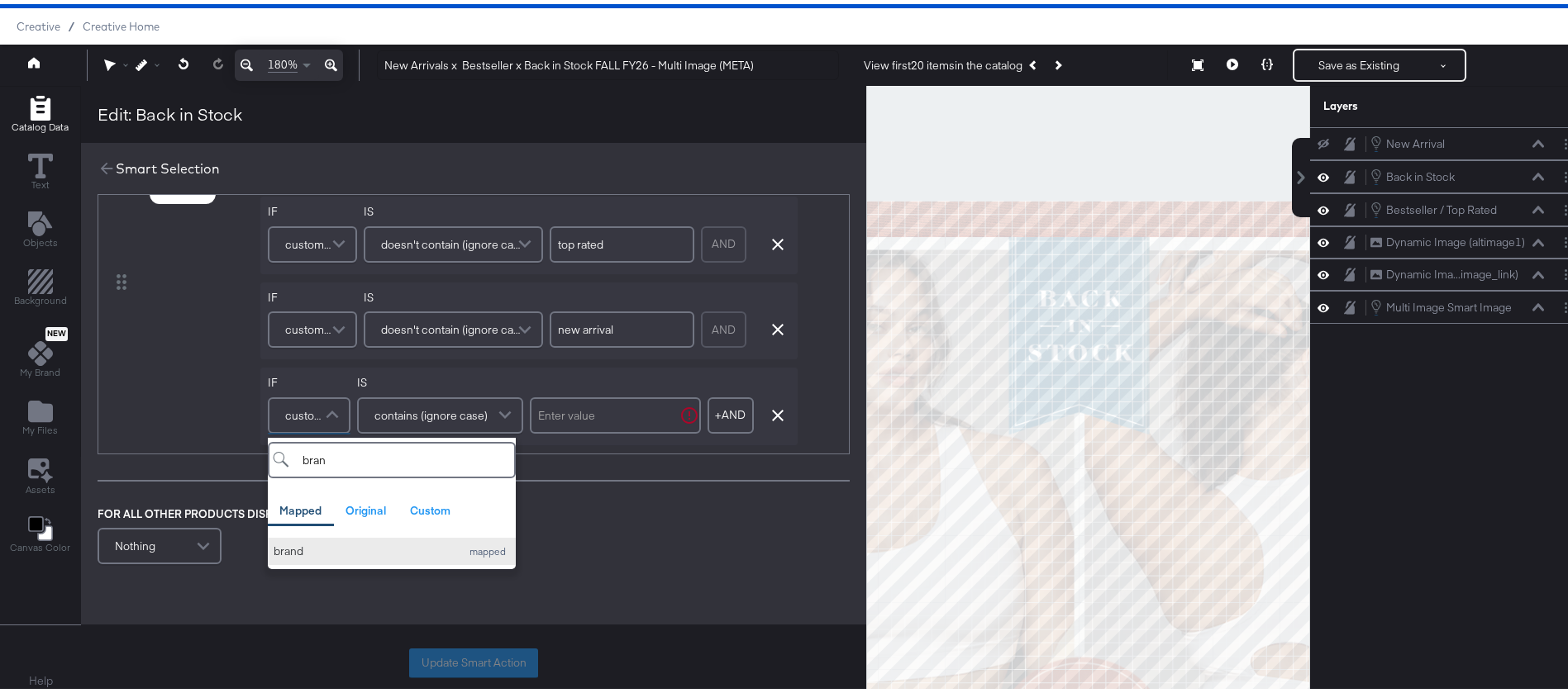 drag, startPoint x: 330, startPoint y: 550, endPoint x: 293, endPoint y: 543, distance: 37.656341 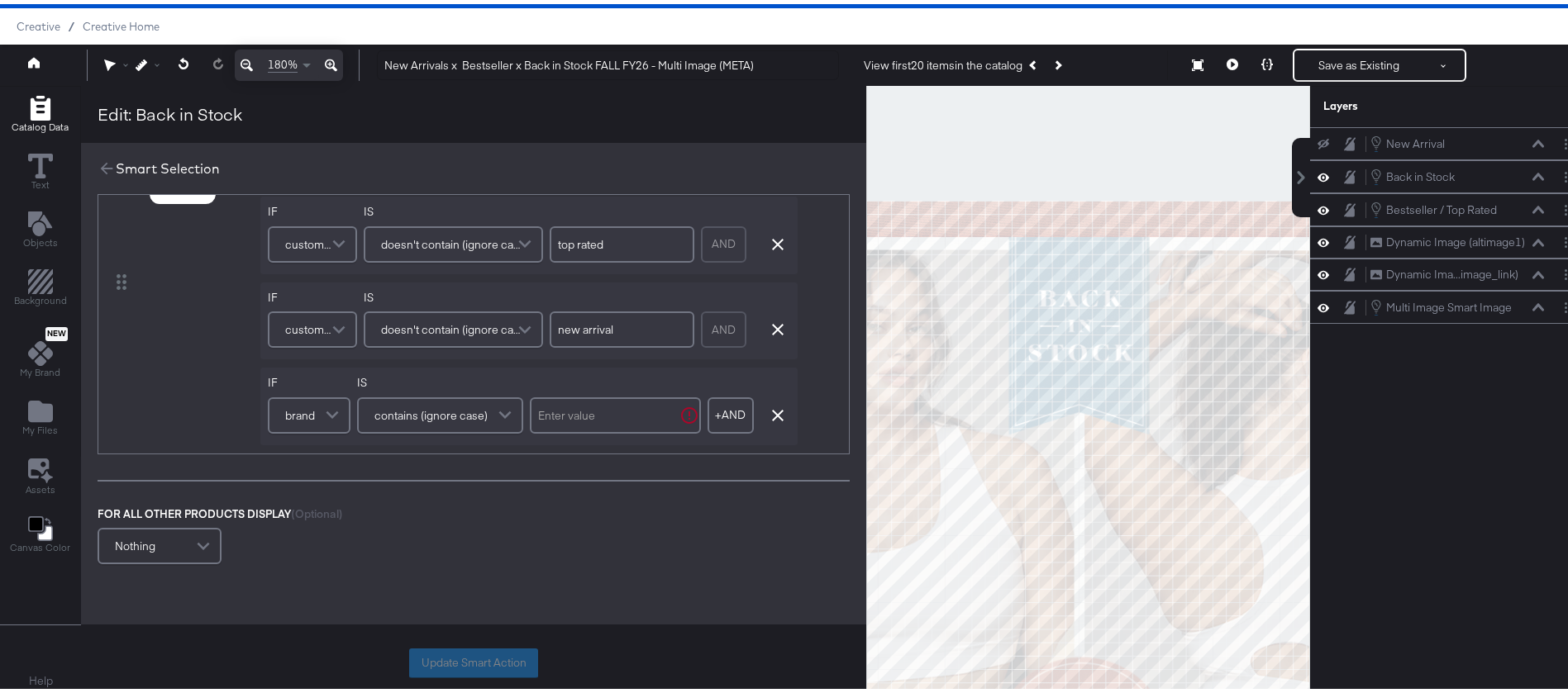 click on "contains (ignore case)" at bounding box center [431, 411] 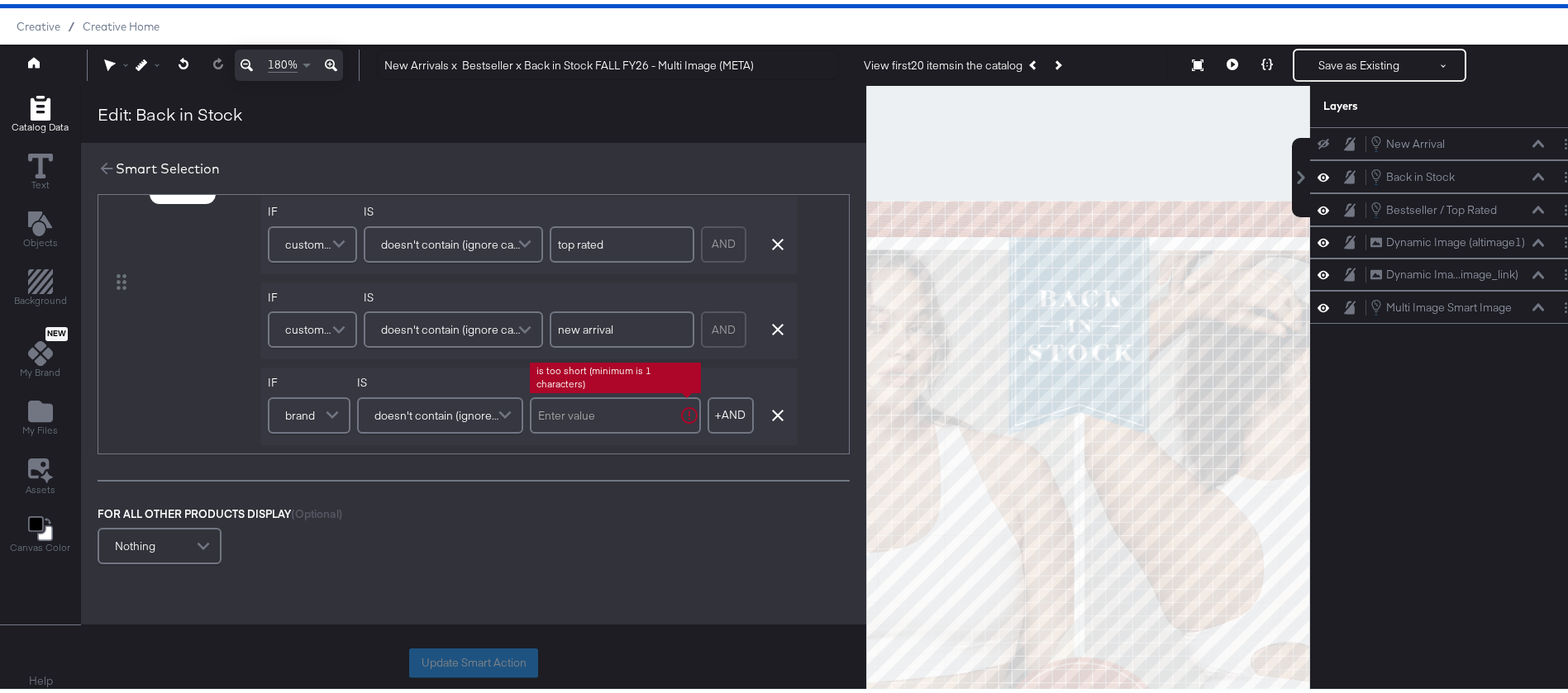 click at bounding box center (615, 411) 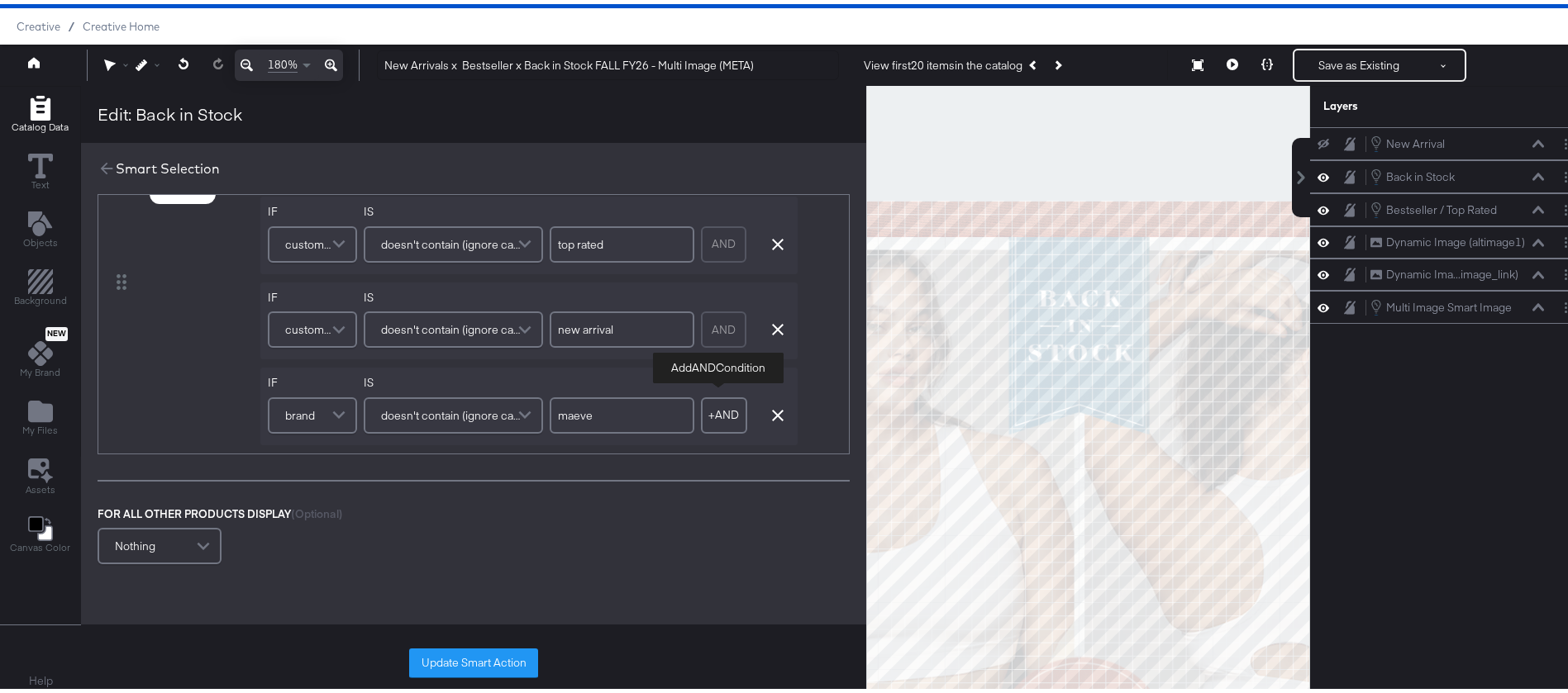 type on "maeve" 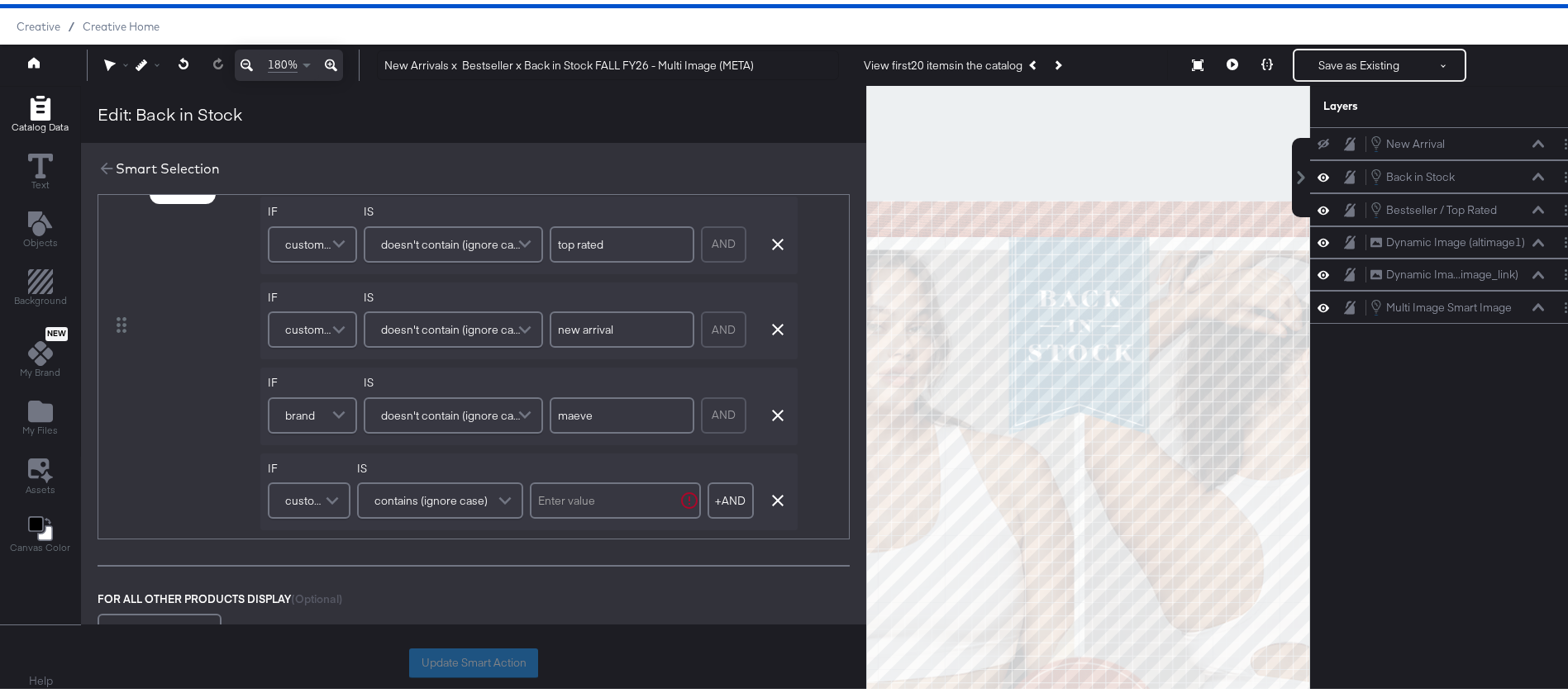 click on "custom_label_1" at bounding box center (307, 496) 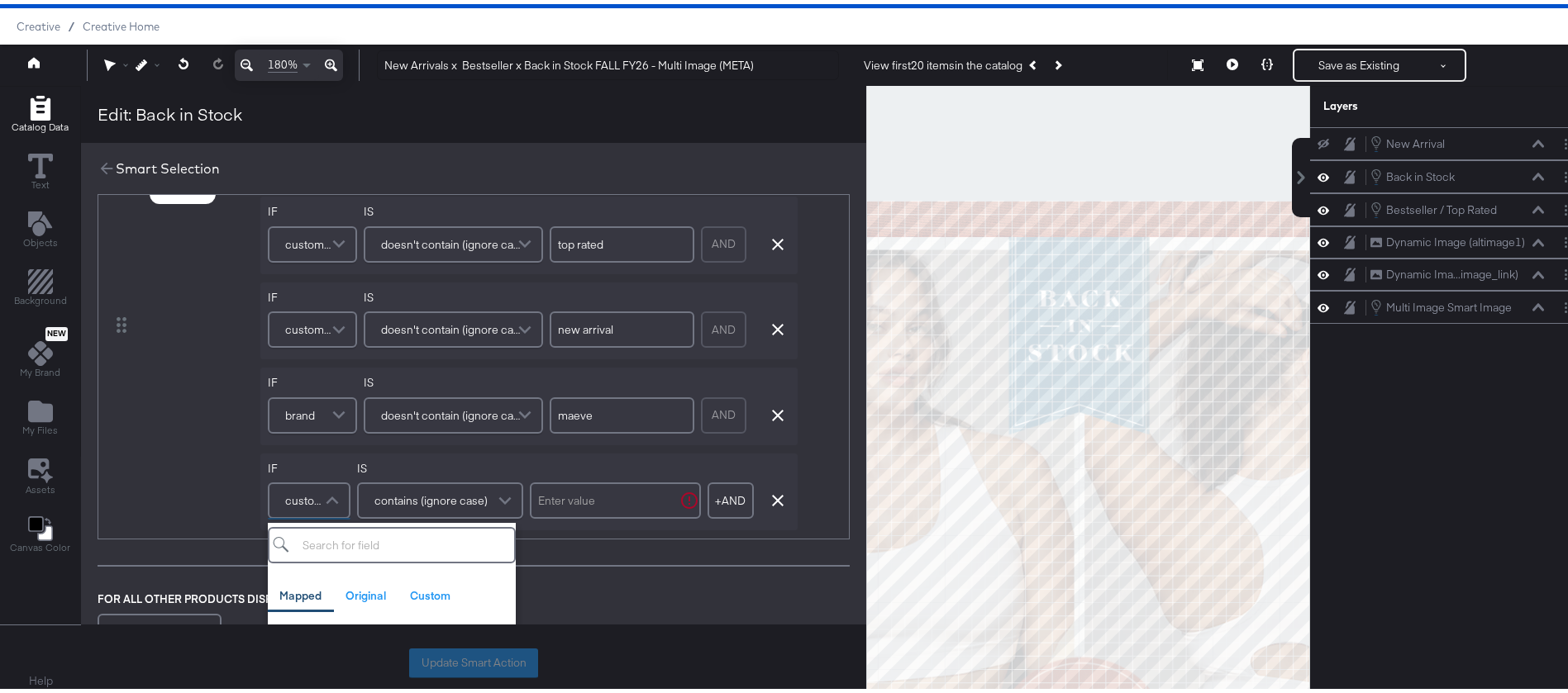 scroll, scrollTop: 1000, scrollLeft: 0, axis: vertical 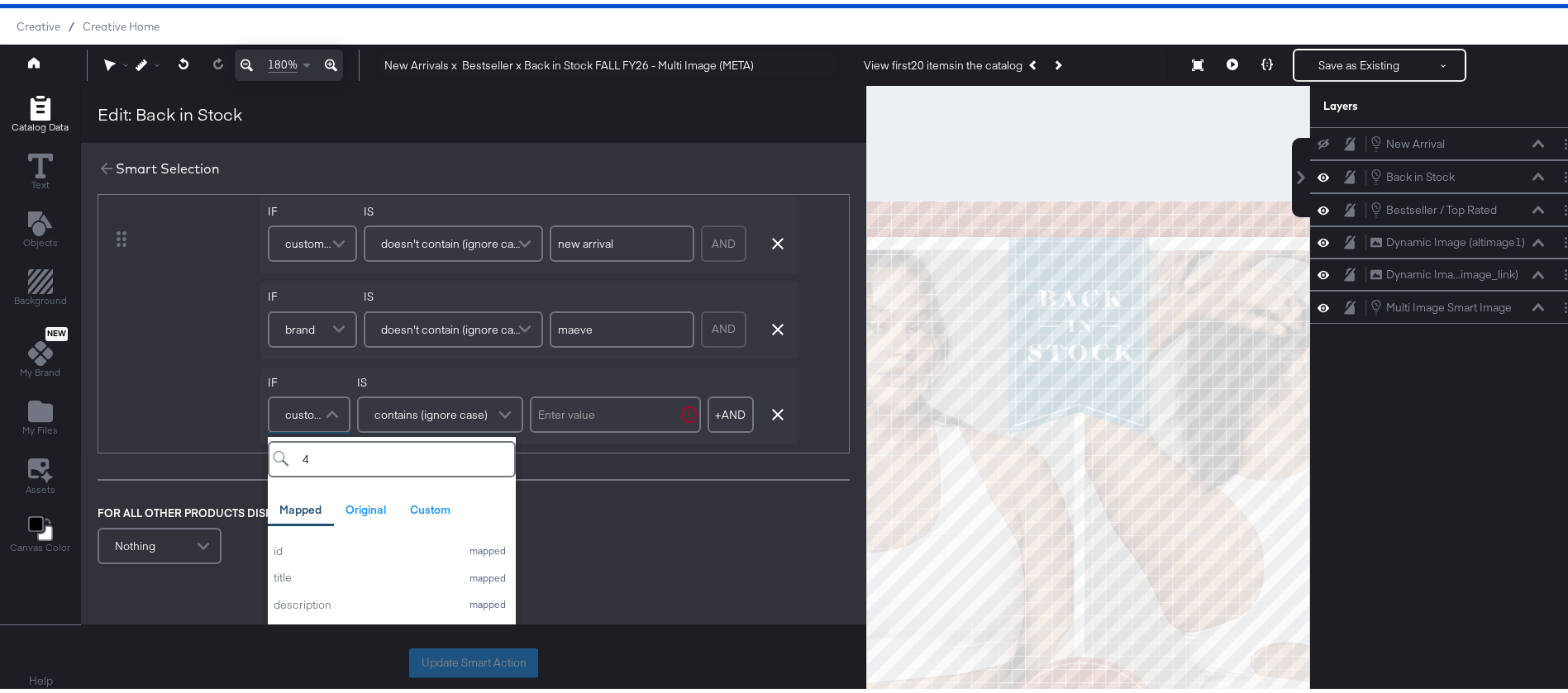 type on "4" 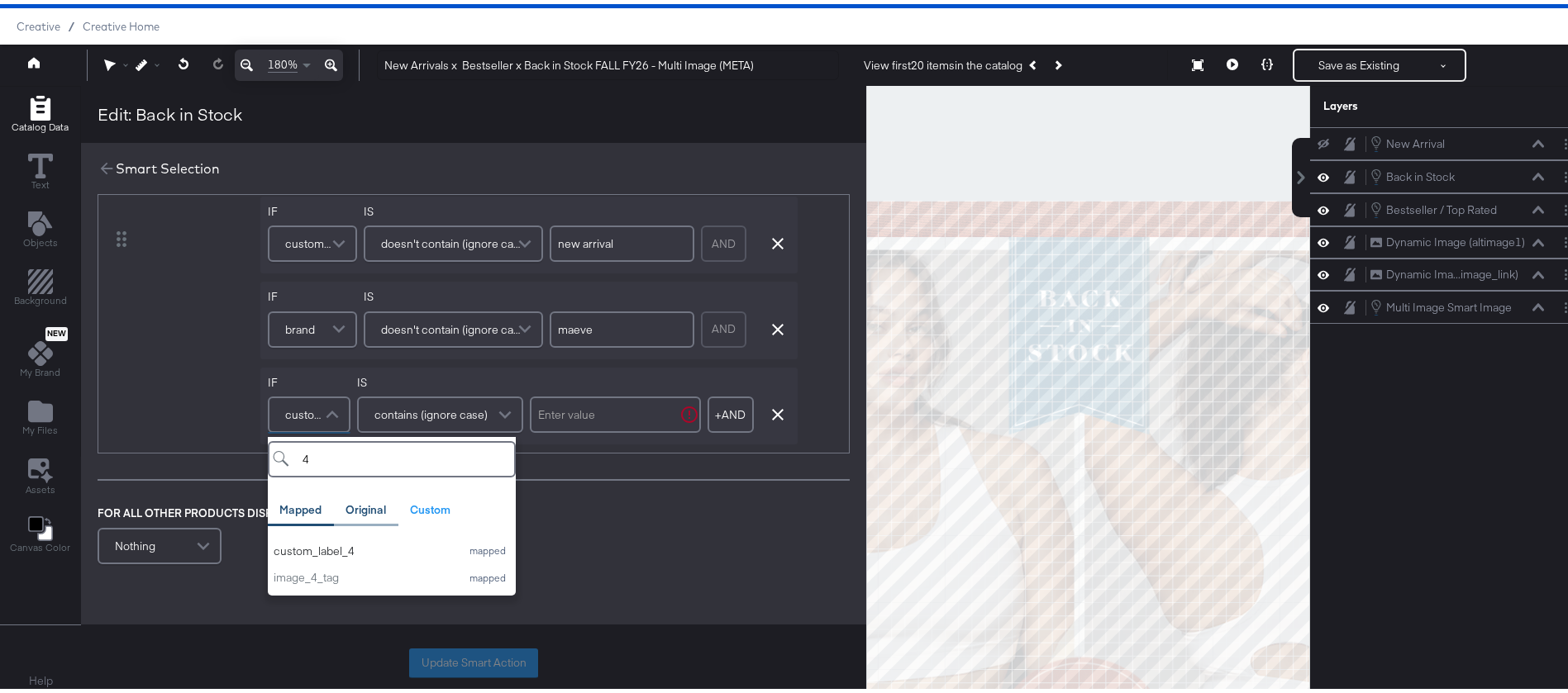 click on "custom_label_4" at bounding box center (363, 547) 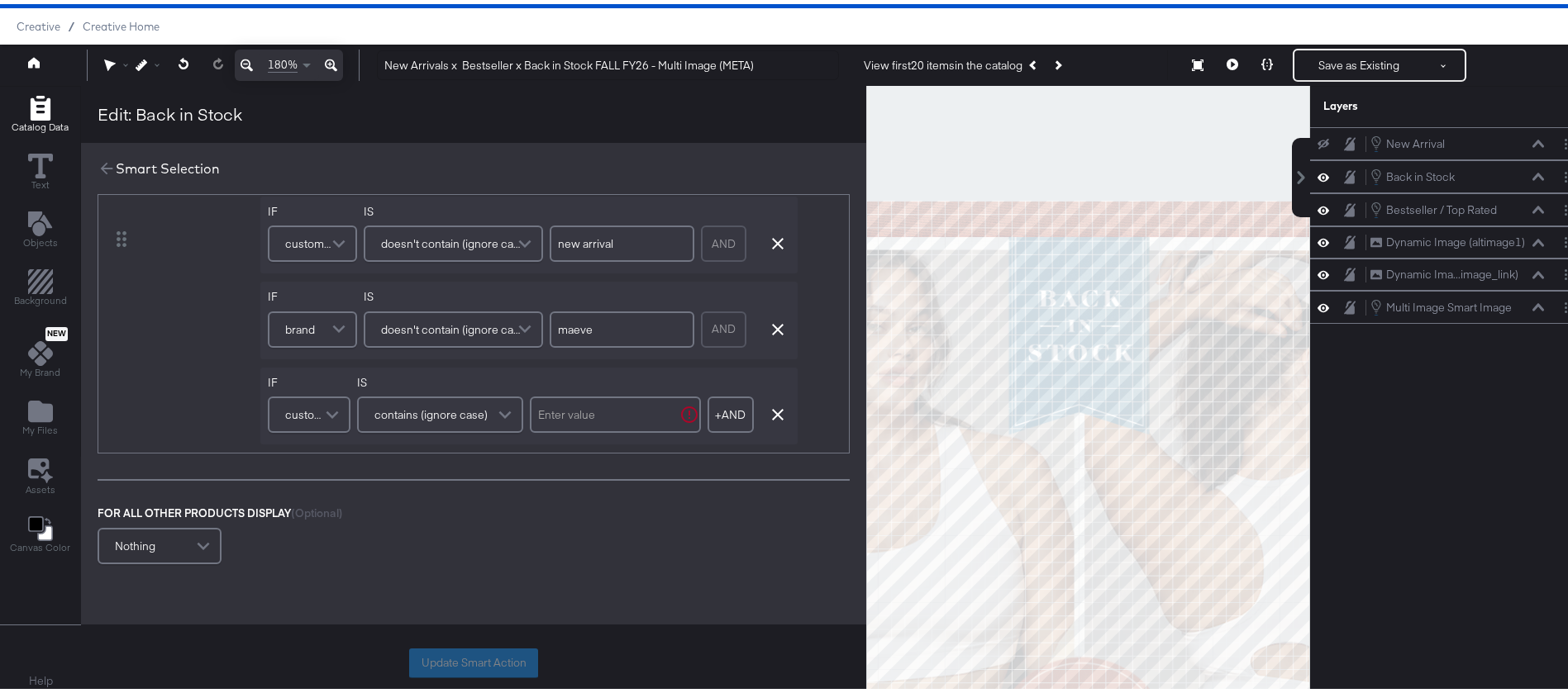 click on "contains (ignore case)" at bounding box center [431, 411] 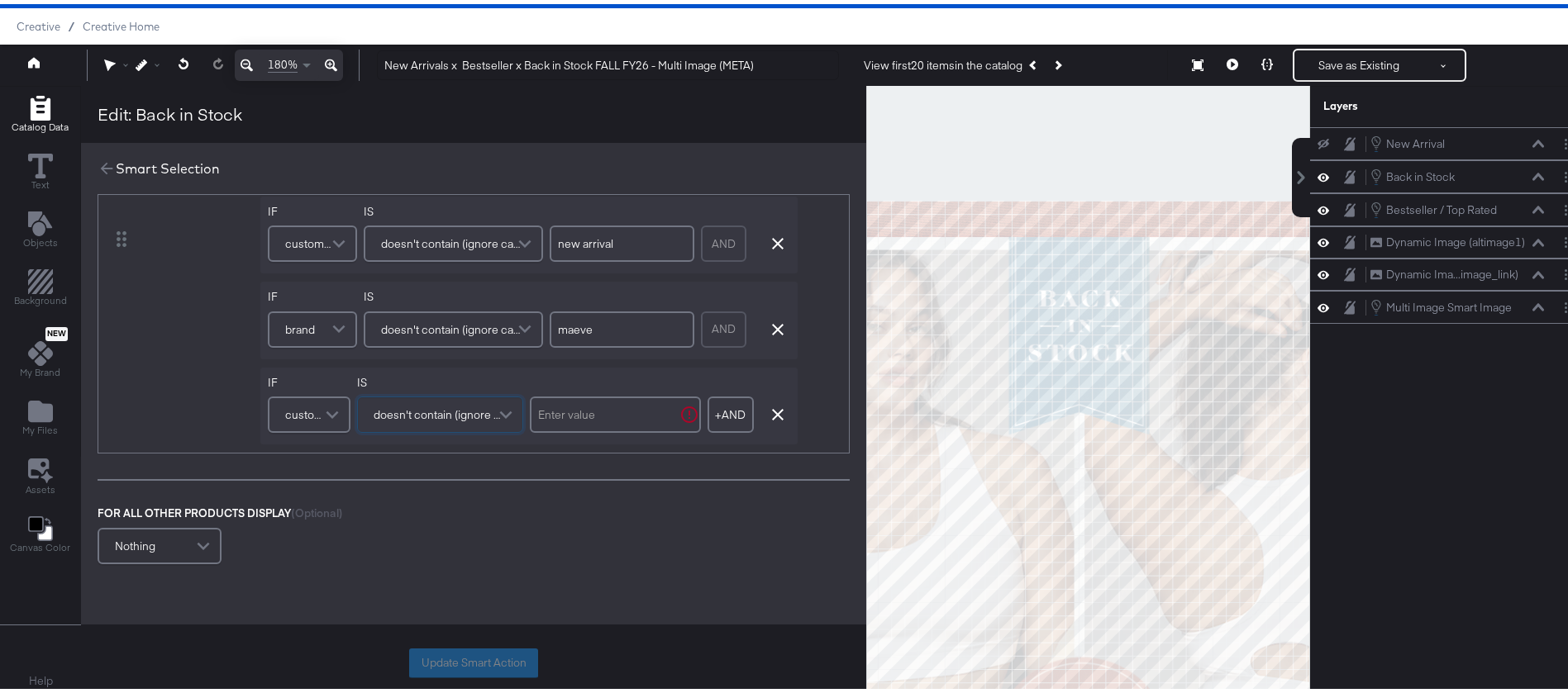 click at bounding box center (615, 411) 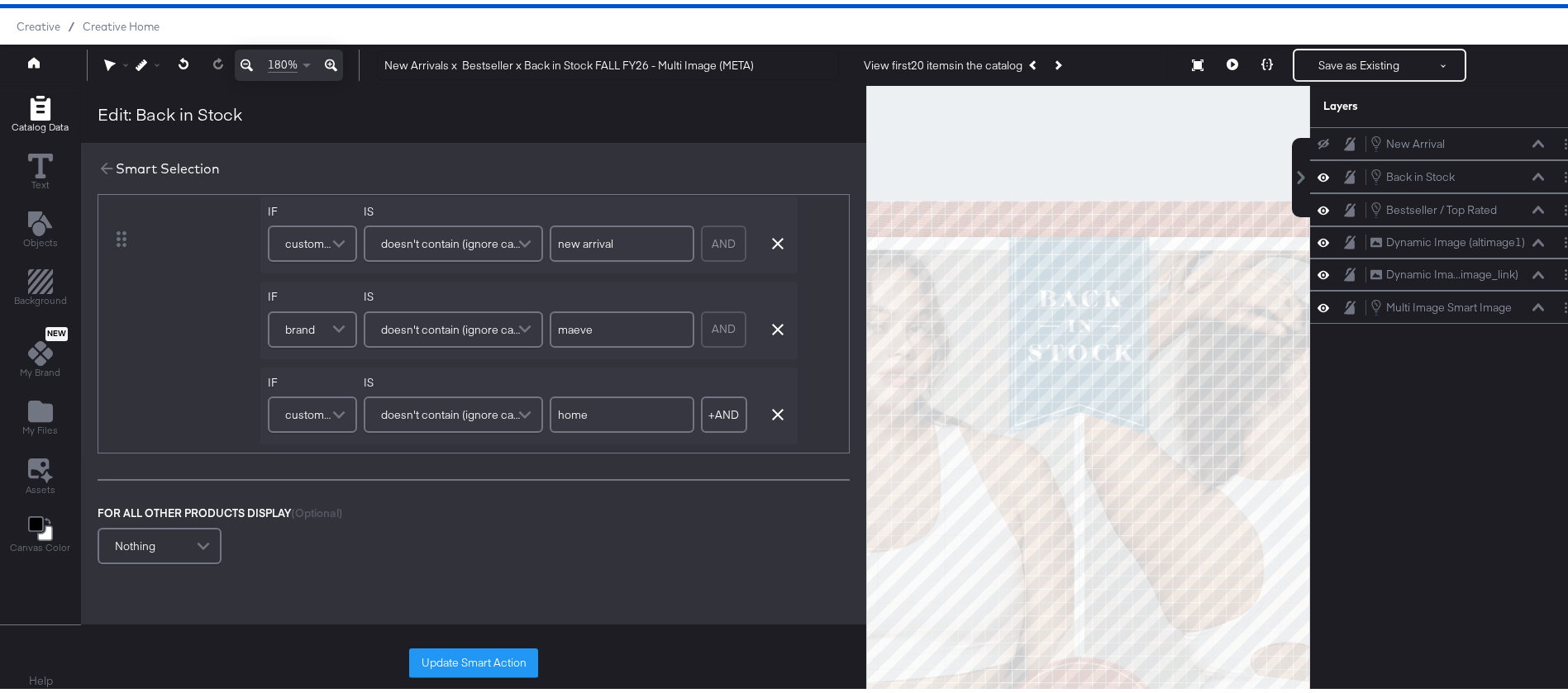 type on "home" 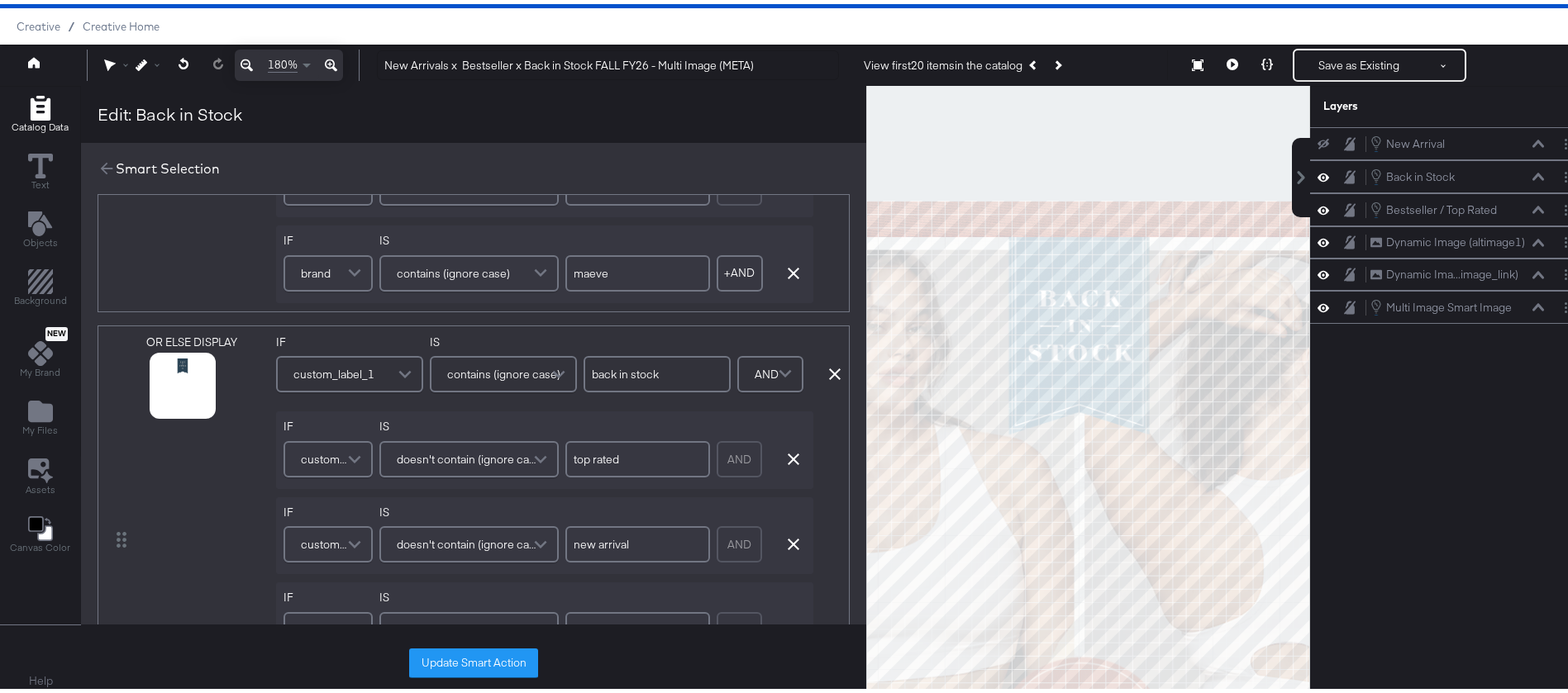scroll, scrollTop: 0, scrollLeft: 0, axis: both 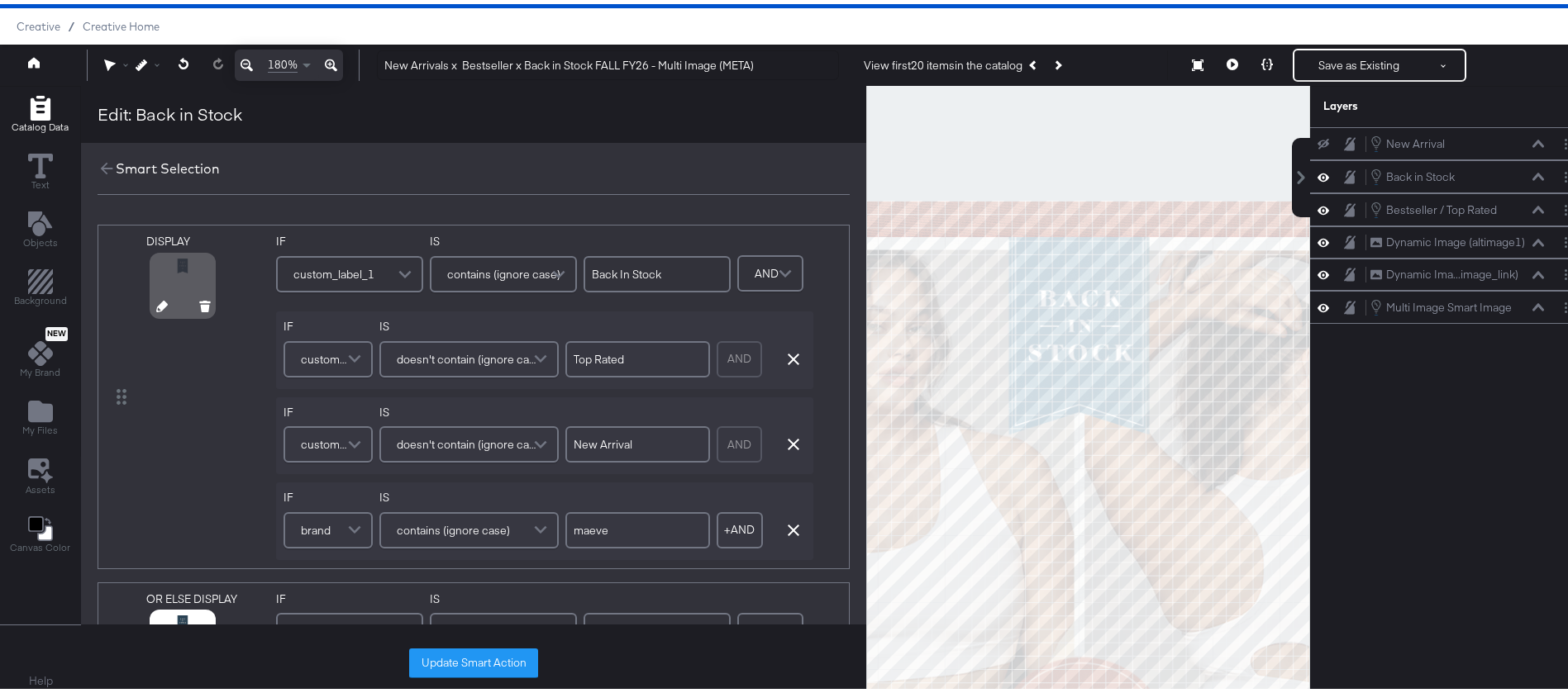 click at bounding box center [183, 282] 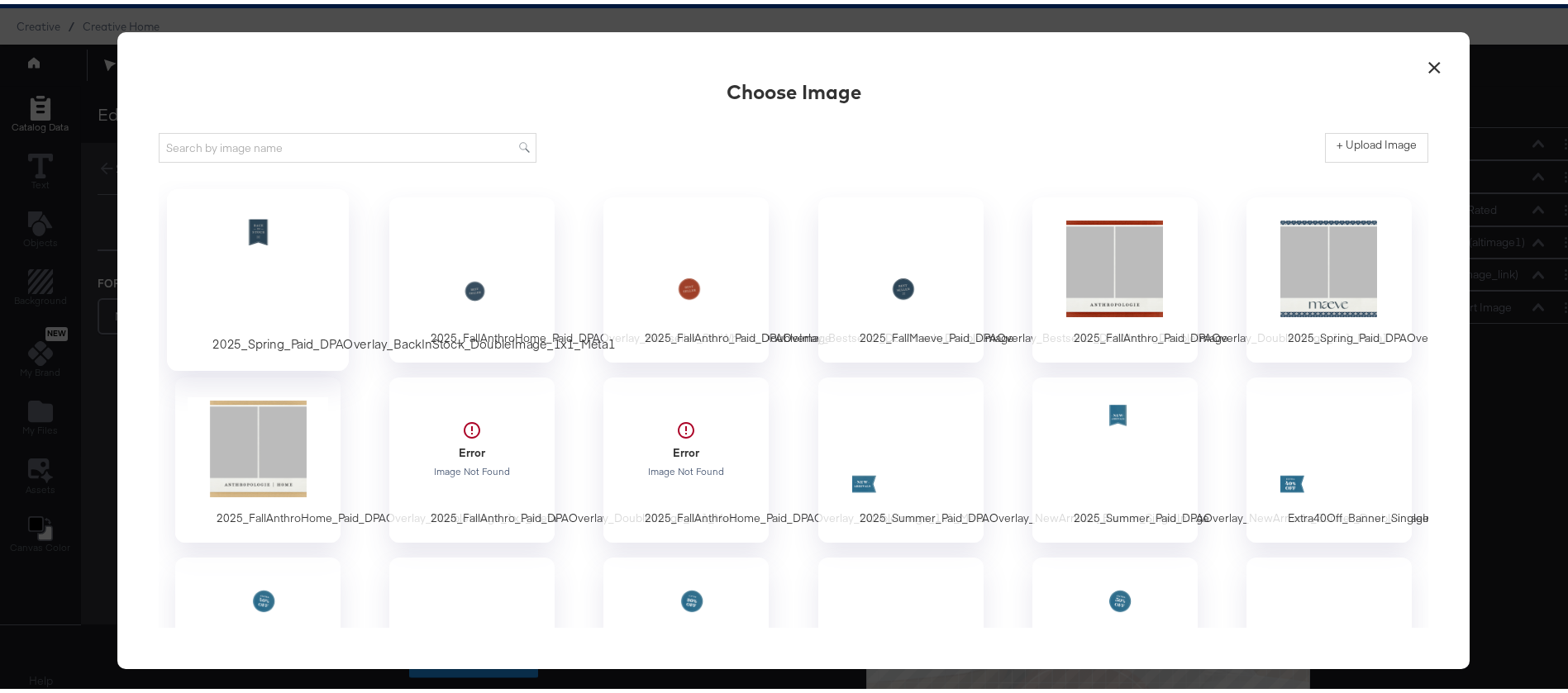 click at bounding box center (258, 264) 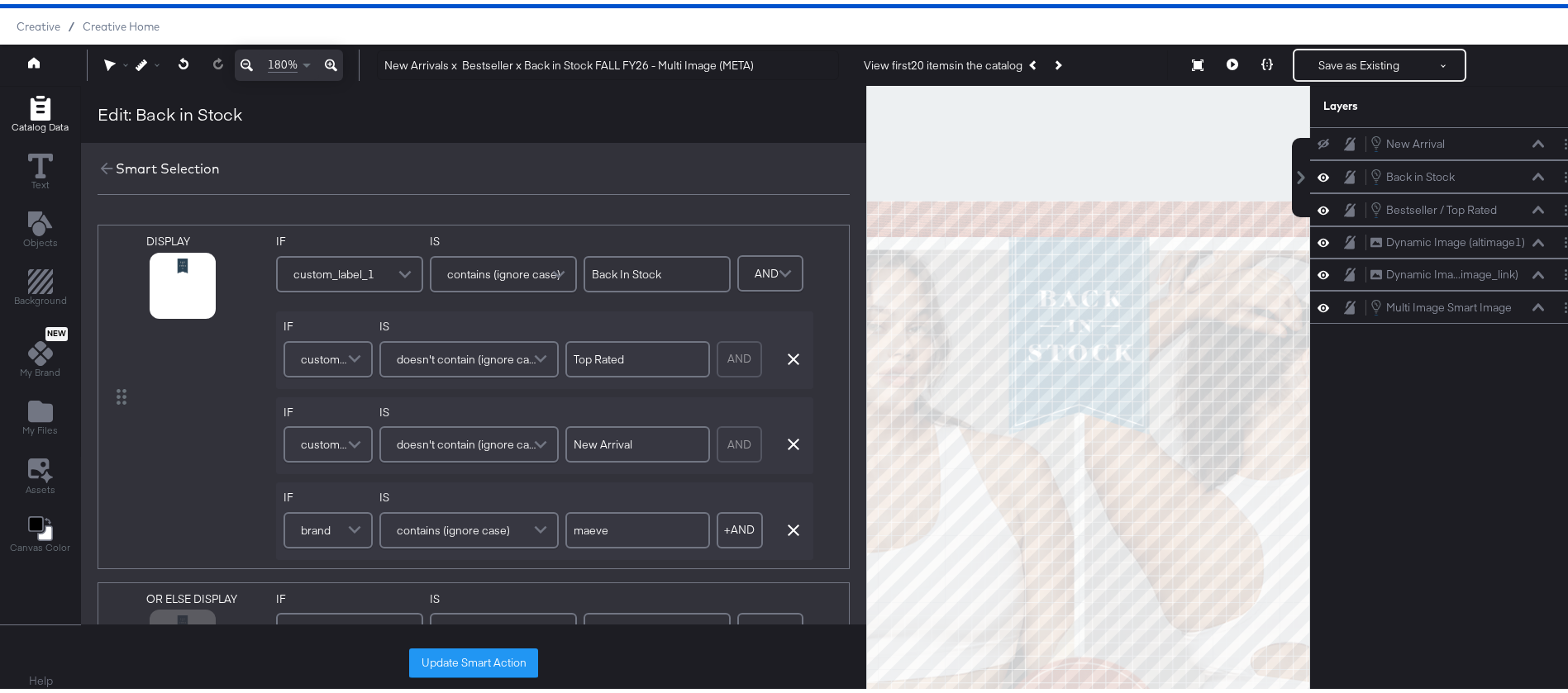 scroll, scrollTop: 244, scrollLeft: 0, axis: vertical 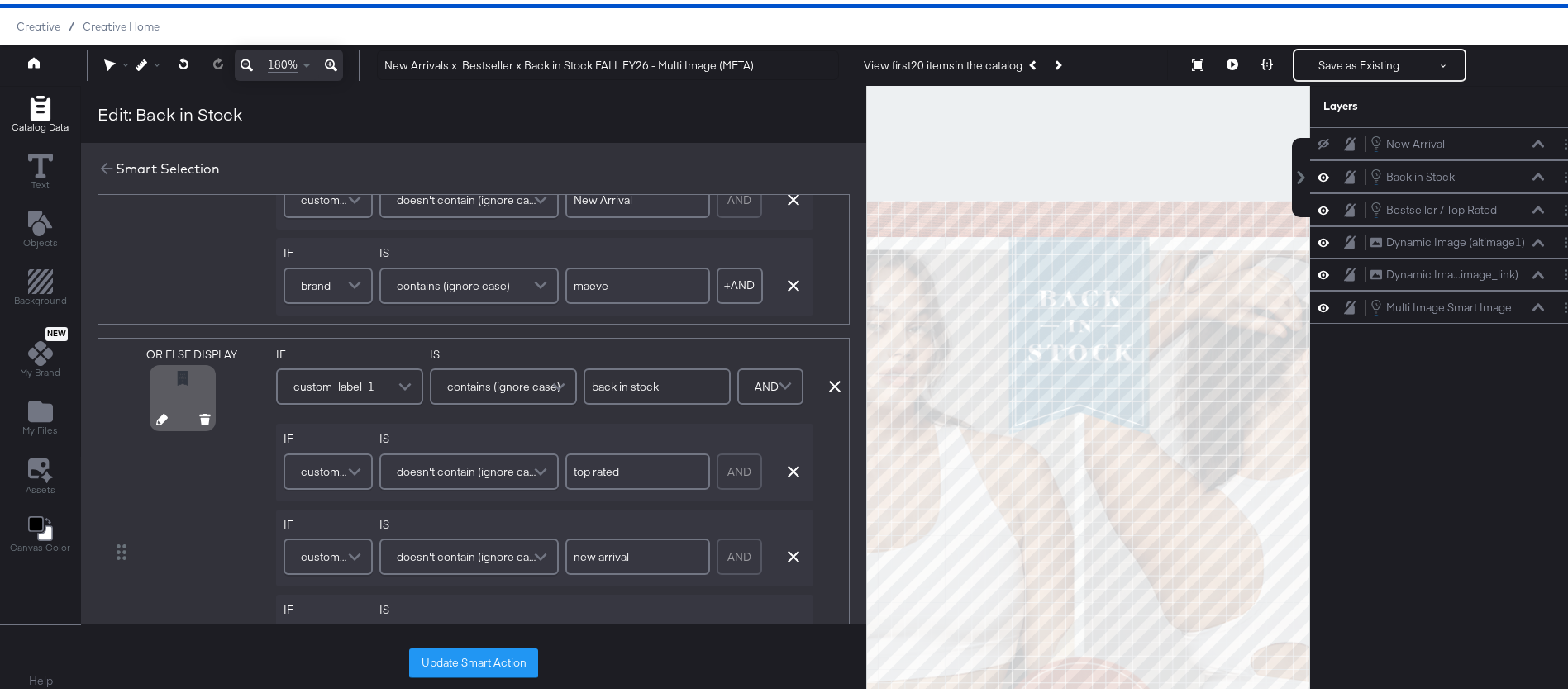 click 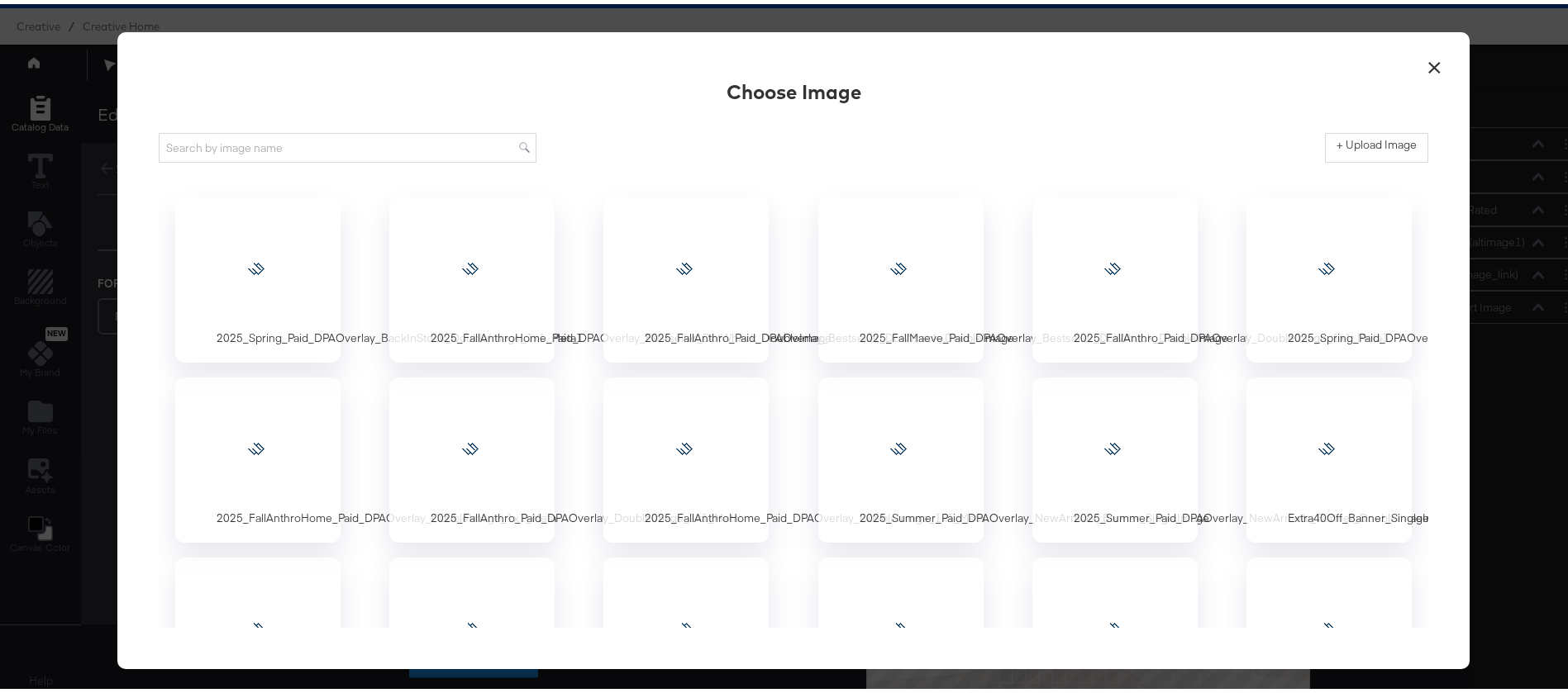 scroll, scrollTop: 0, scrollLeft: 0, axis: both 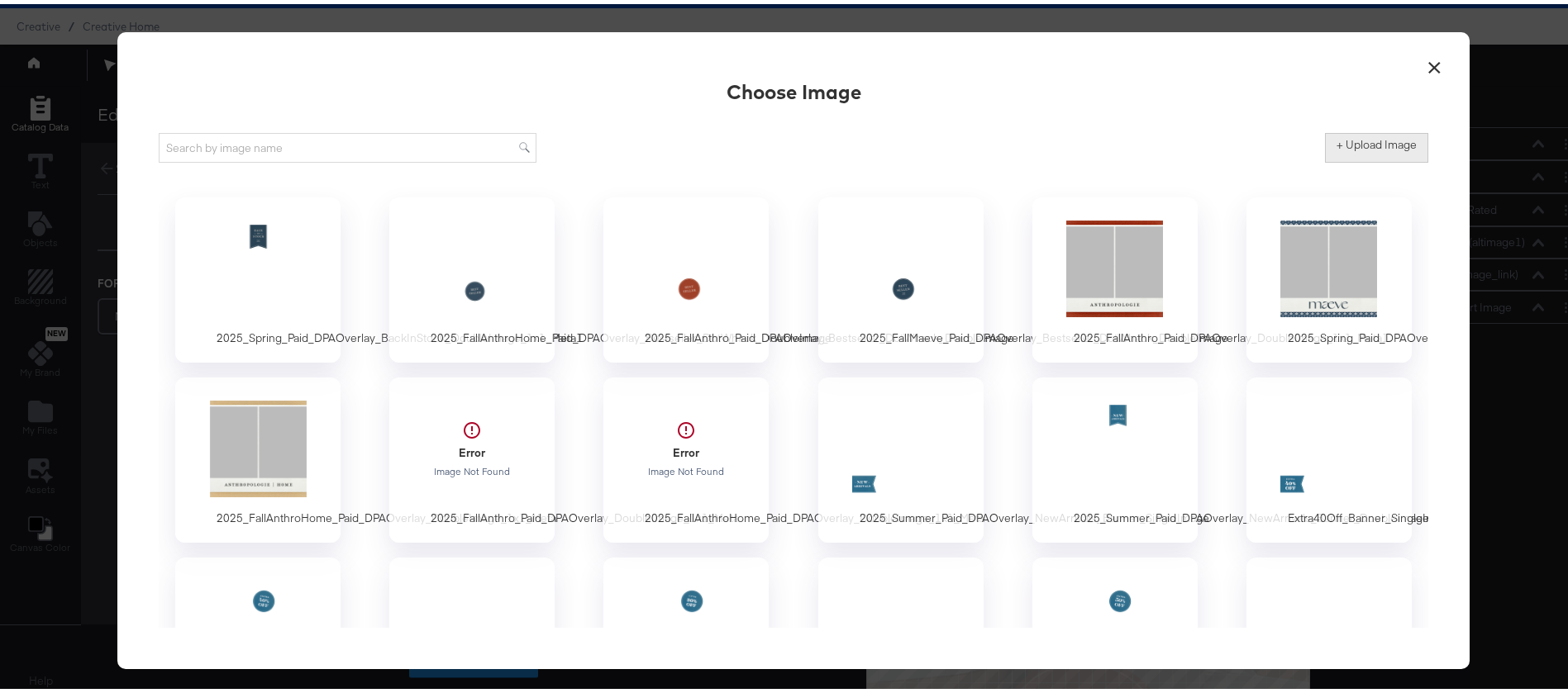 click on "+ Upload Image" at bounding box center [1376, 140] 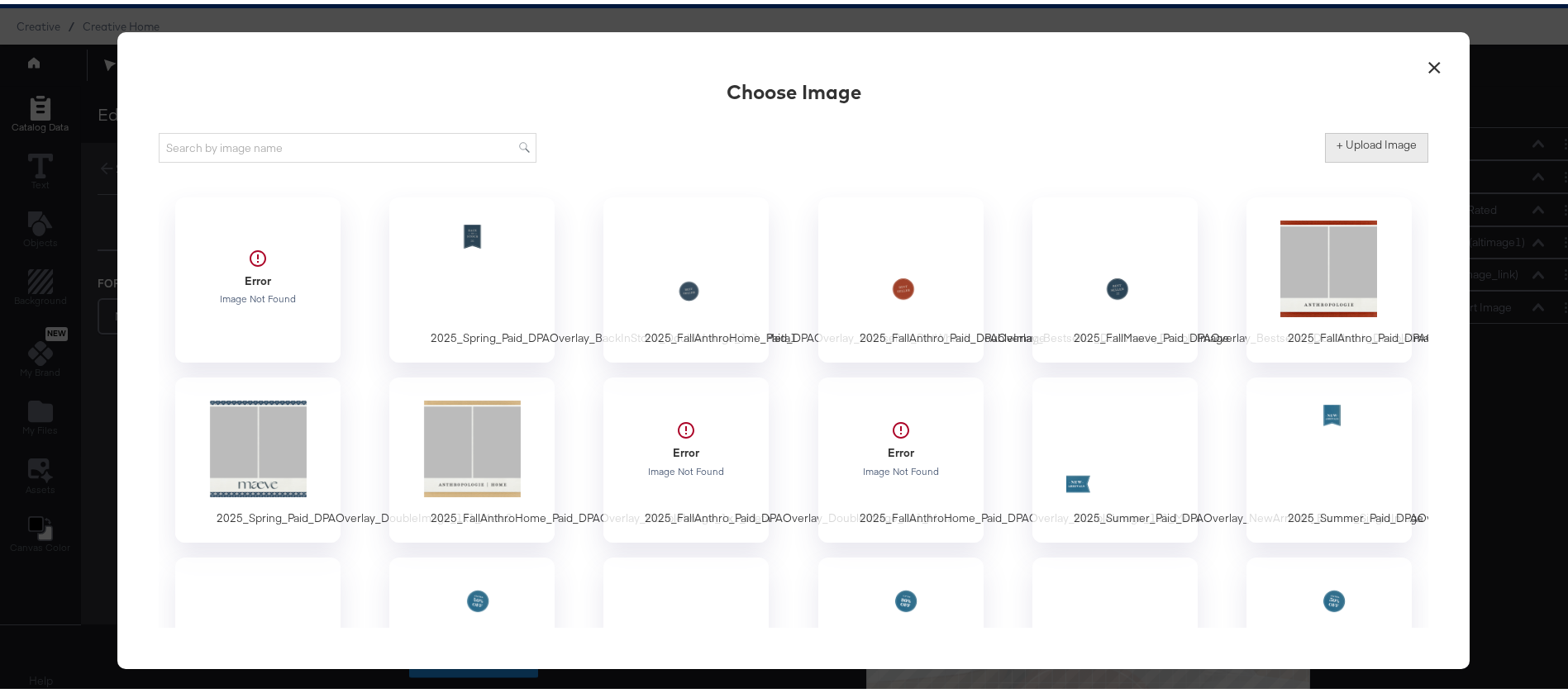 click on "+ Upload Image" at bounding box center (1376, 140) 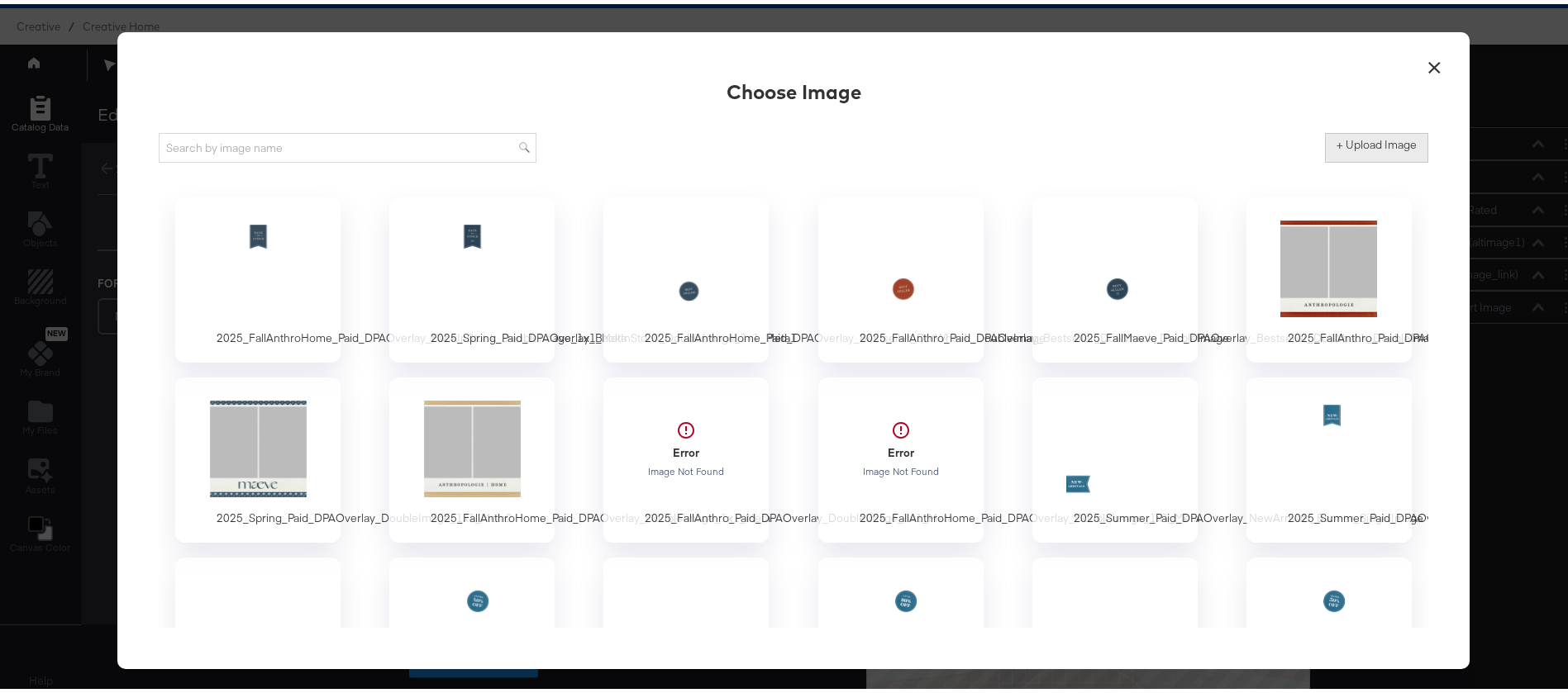 type on "C:\fakepath\2025_FallAnthro_Paid_DPAOverlay_BackInStock_DoubleImage_1x1_Meta.png" 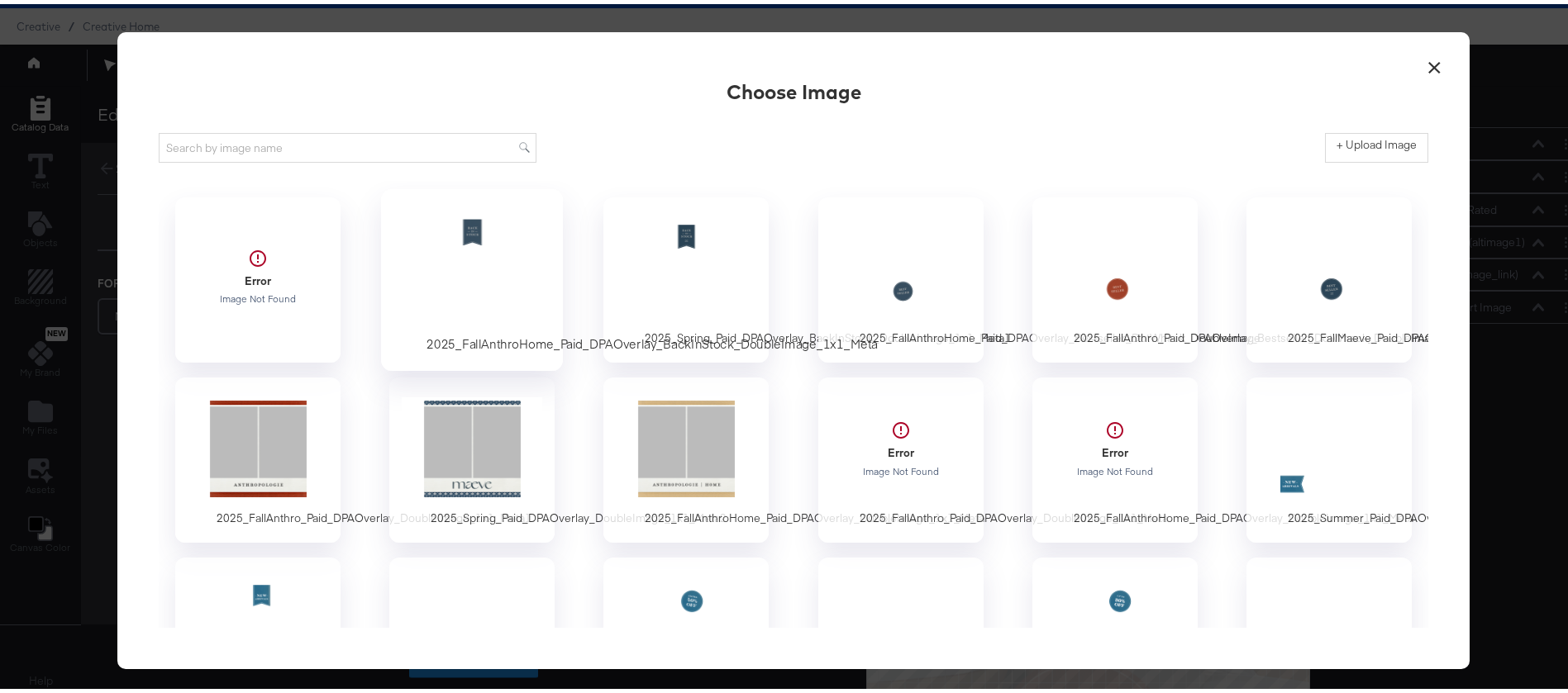click at bounding box center [472, 264] 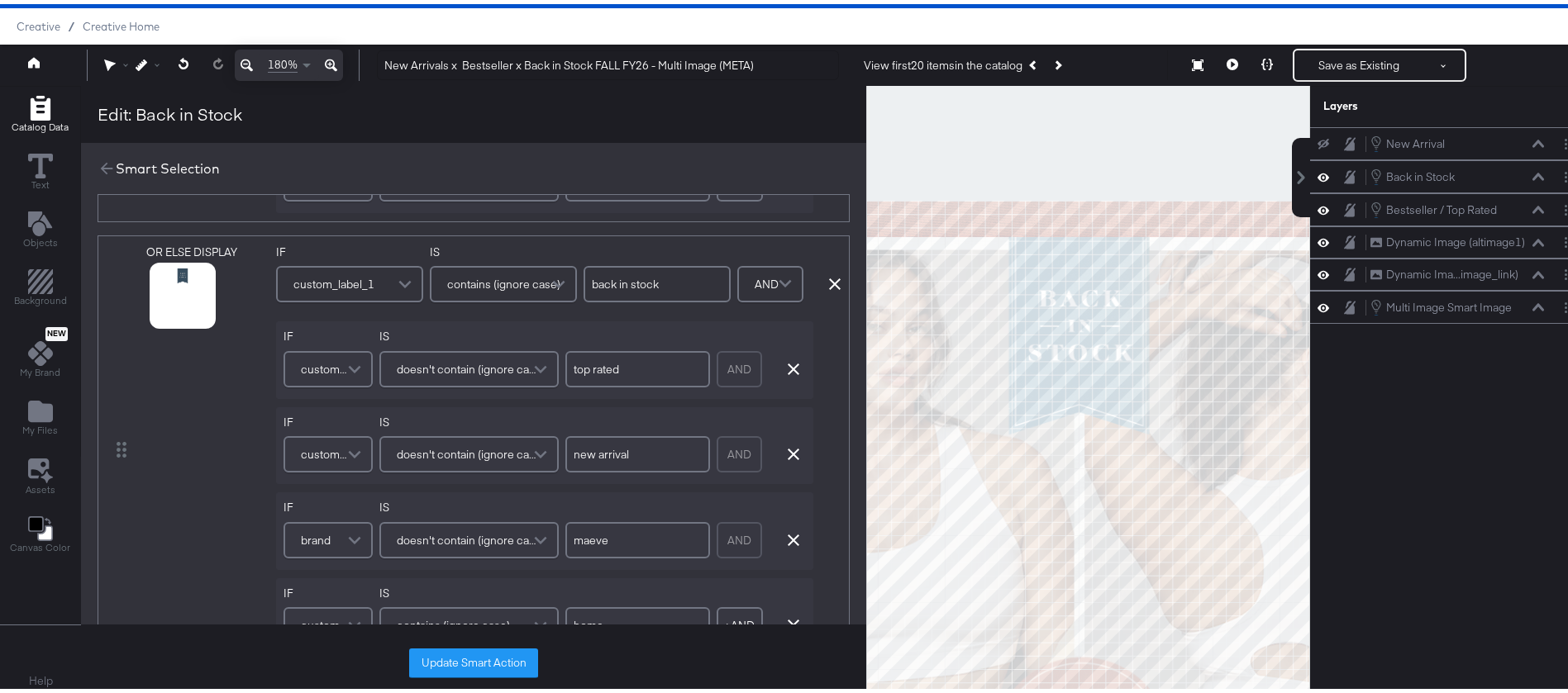 scroll, scrollTop: 793, scrollLeft: 0, axis: vertical 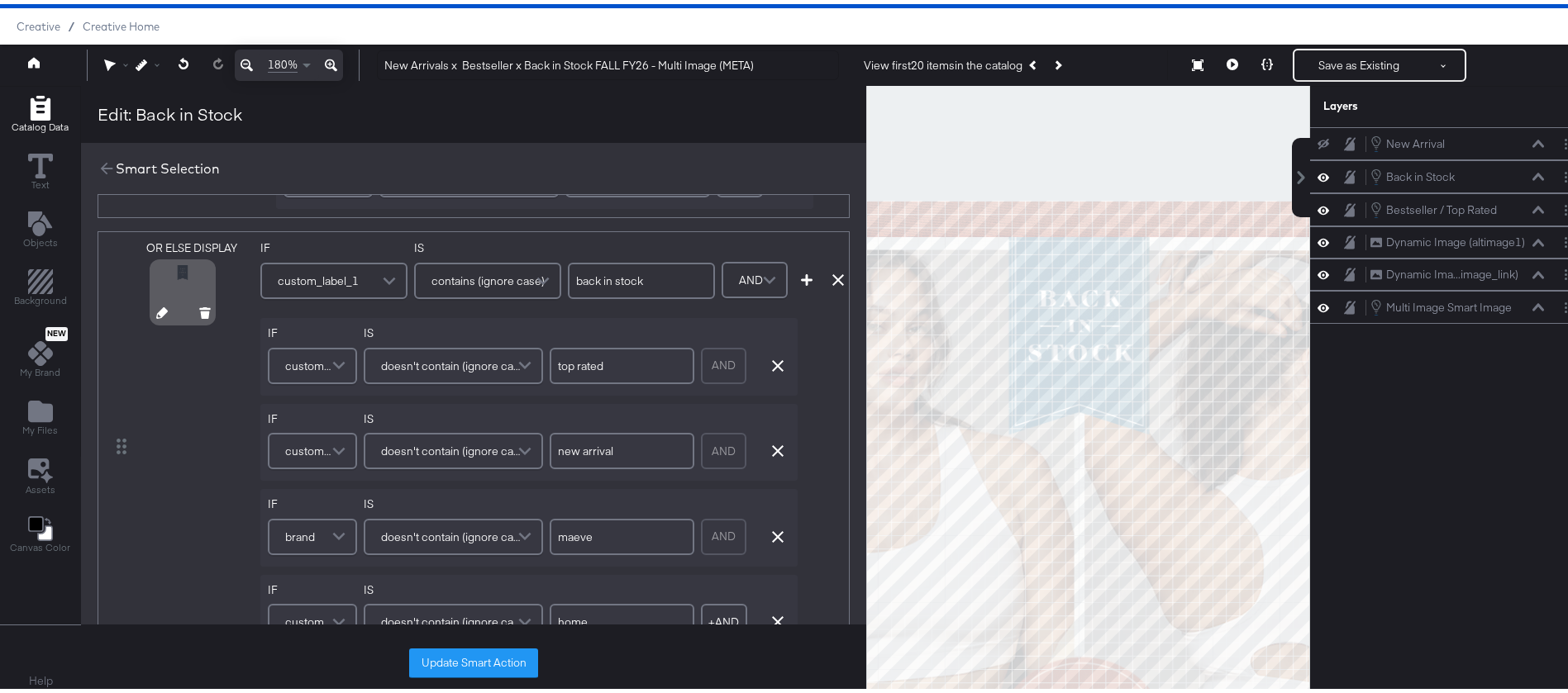 click at bounding box center [162, 311] 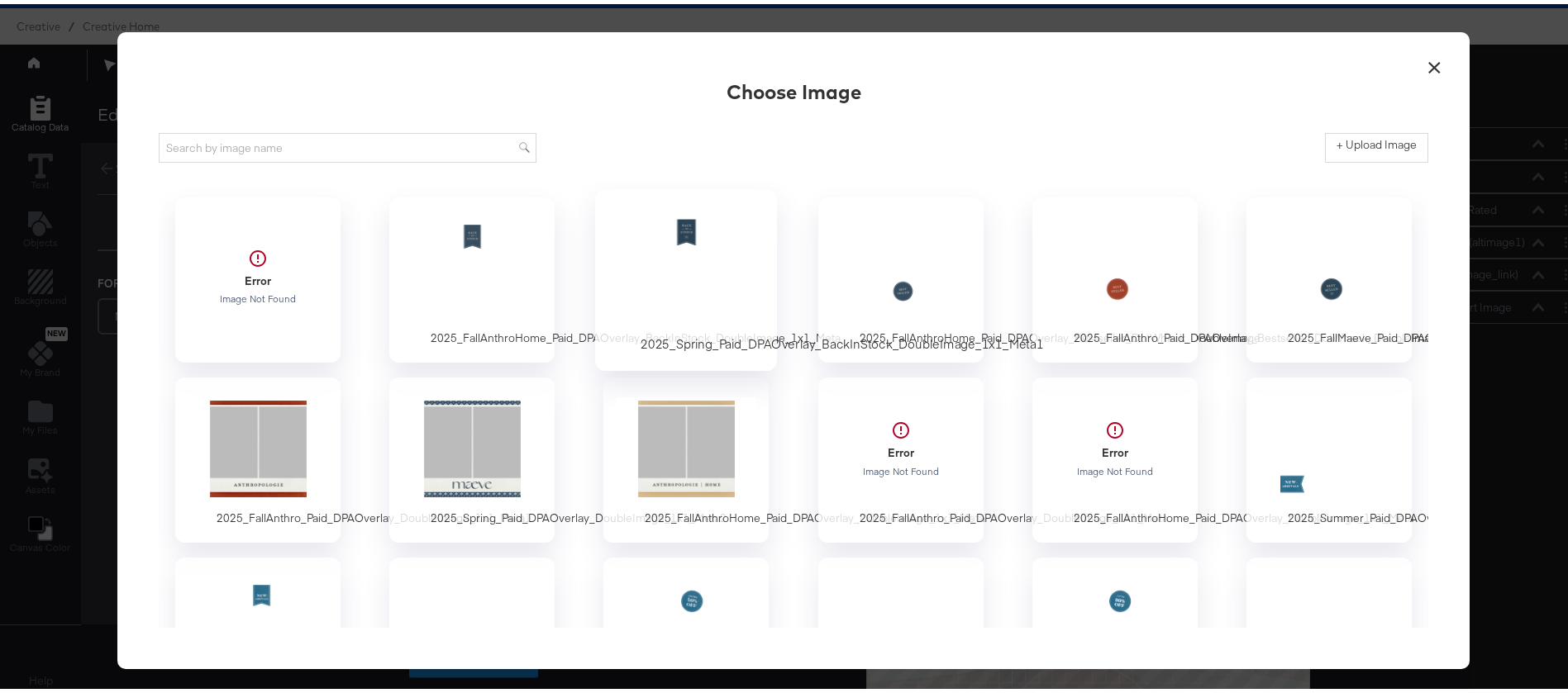 scroll, scrollTop: 0, scrollLeft: 0, axis: both 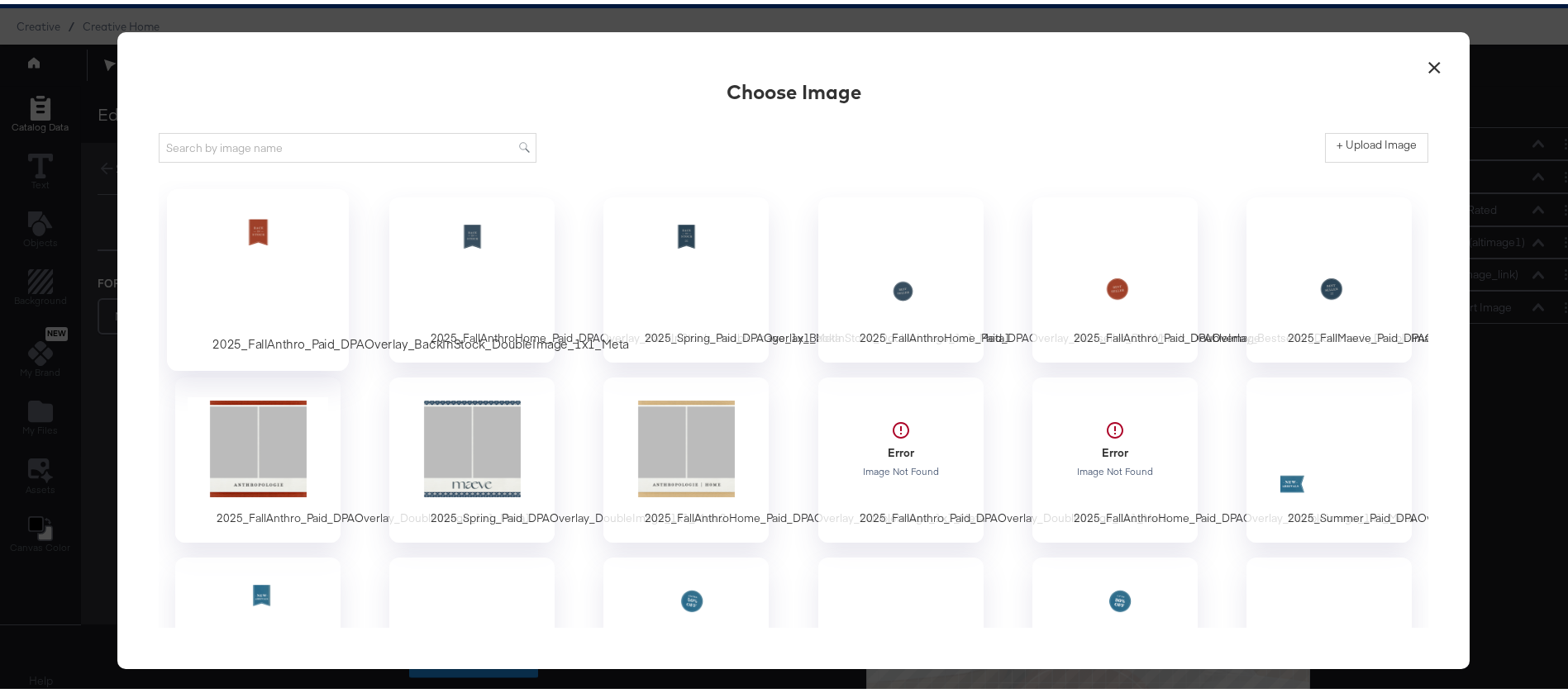drag, startPoint x: 294, startPoint y: 320, endPoint x: 266, endPoint y: 301, distance: 33.83785 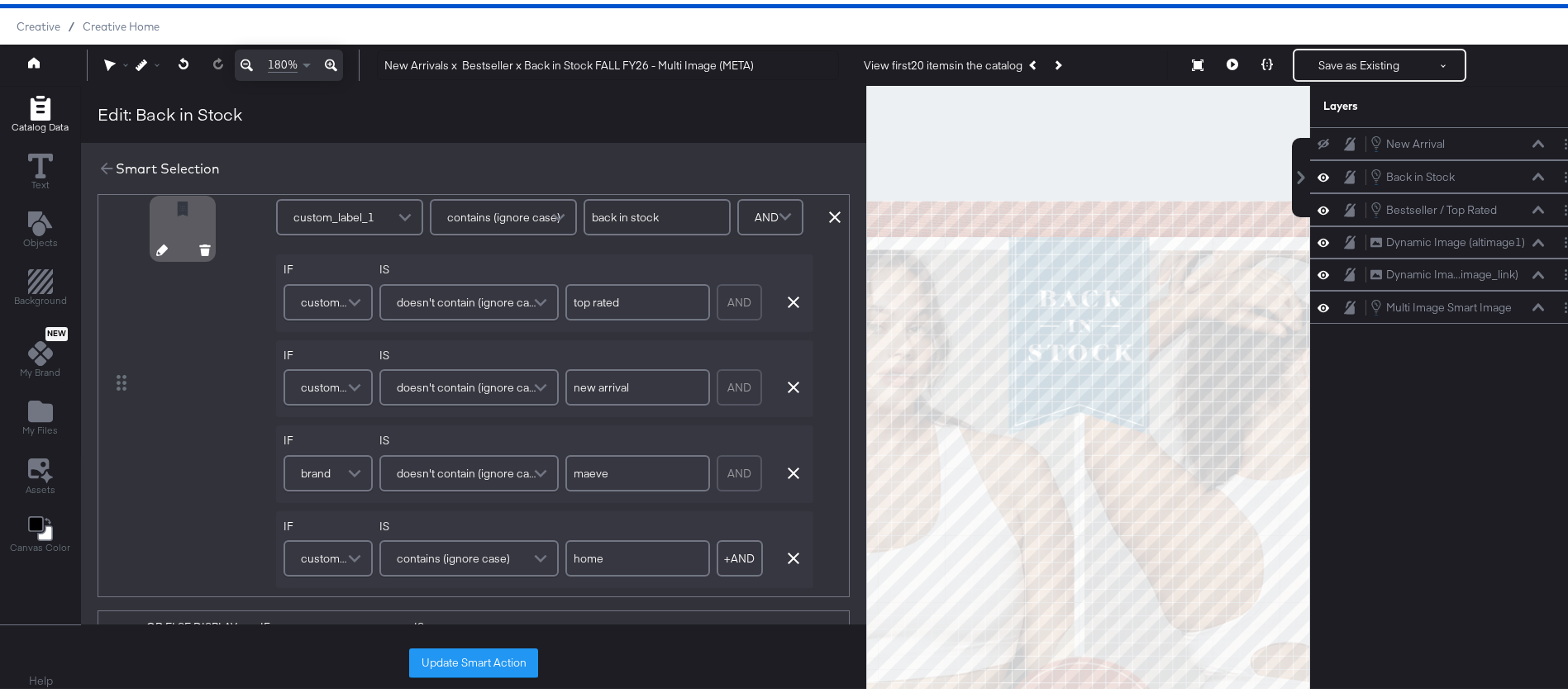 scroll, scrollTop: 304, scrollLeft: 0, axis: vertical 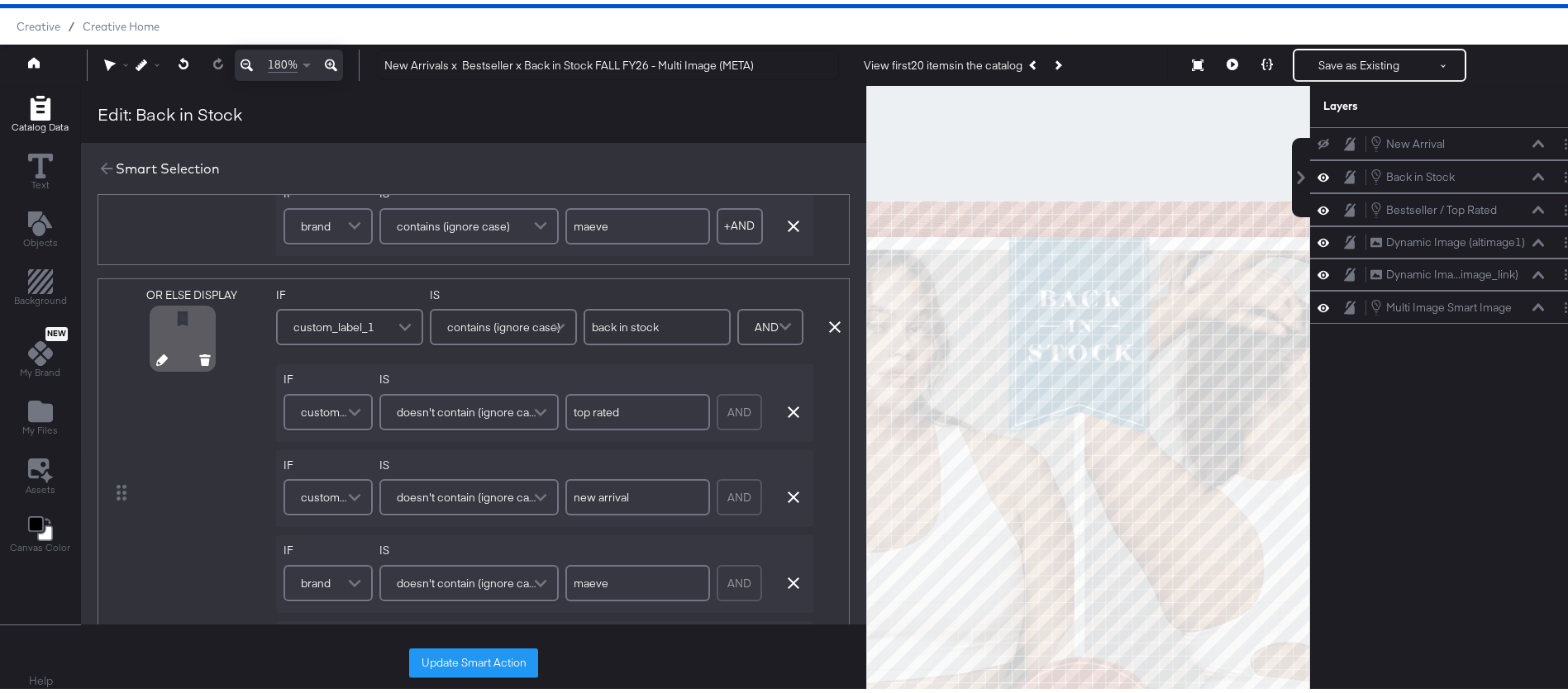 click 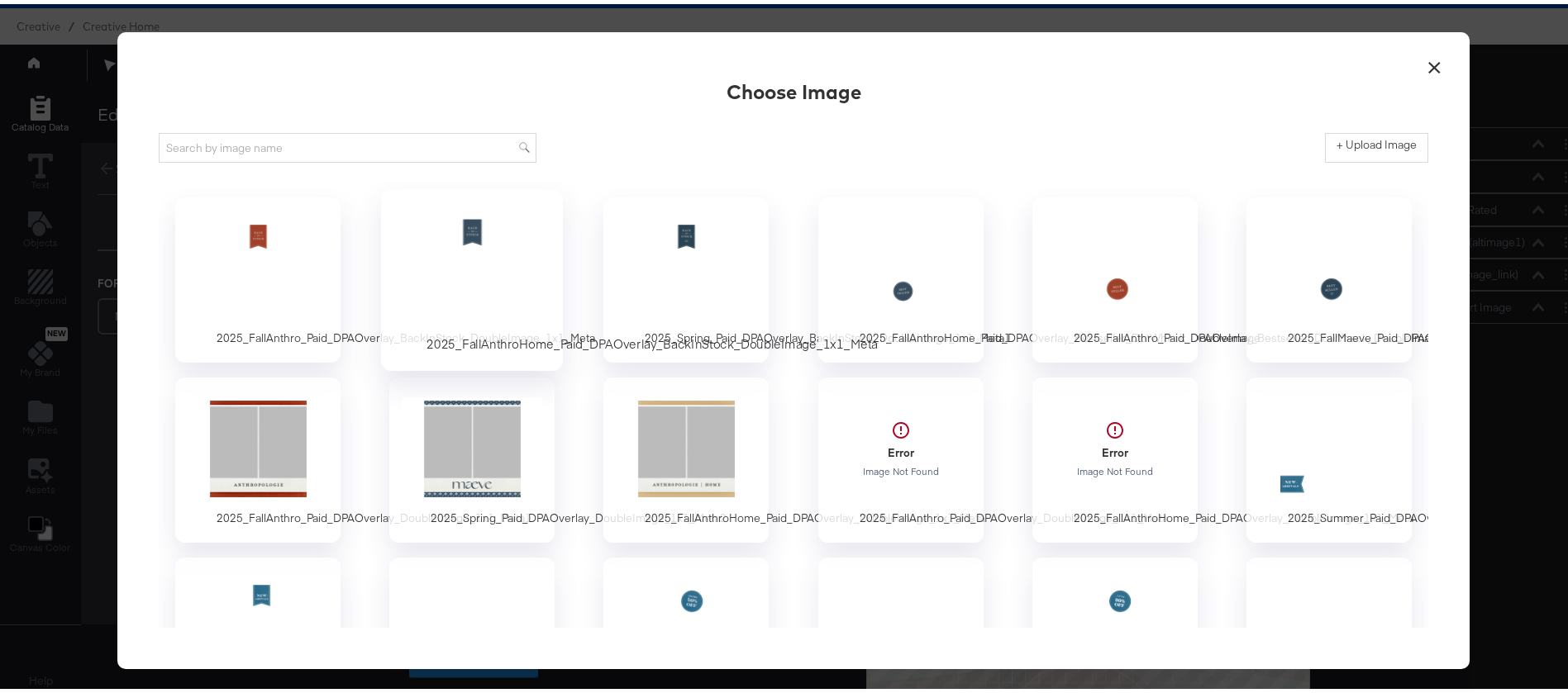 scroll, scrollTop: 0, scrollLeft: 0, axis: both 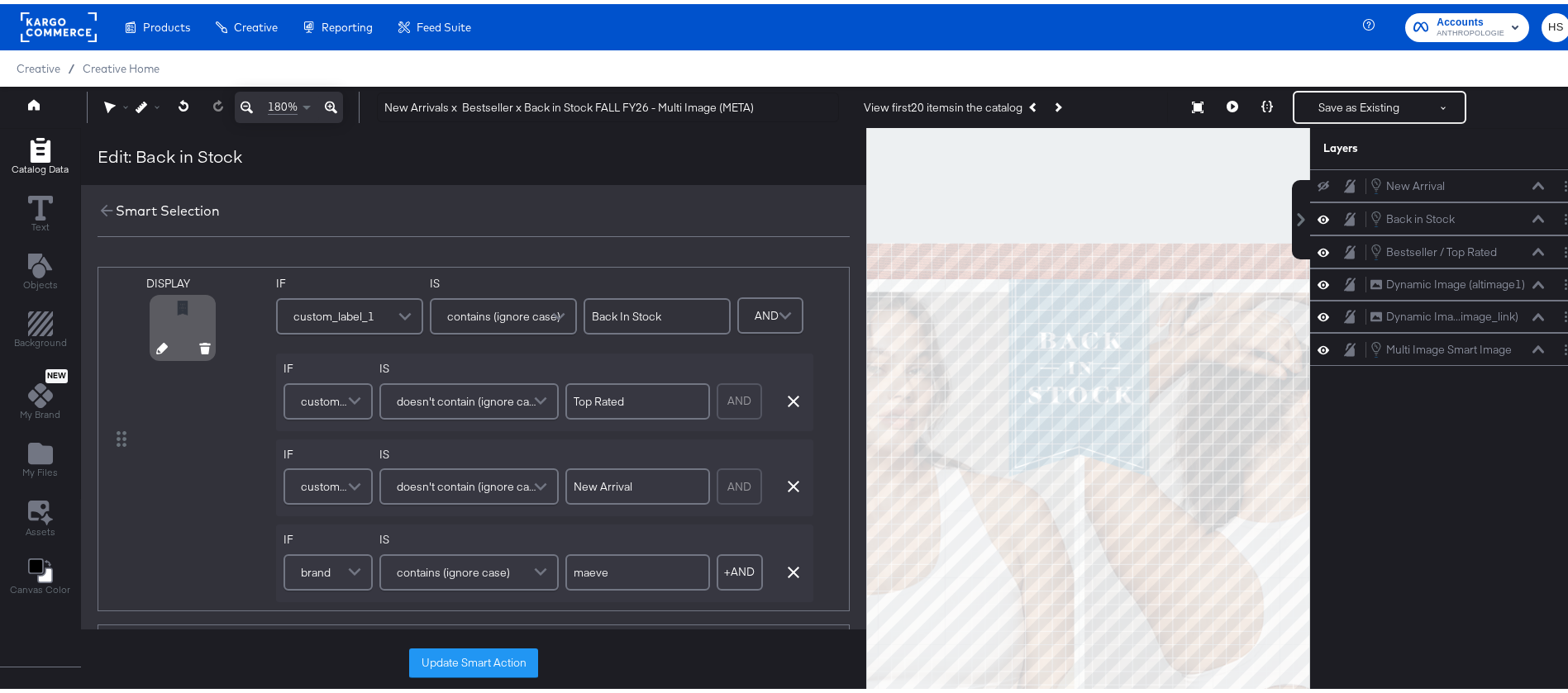 click 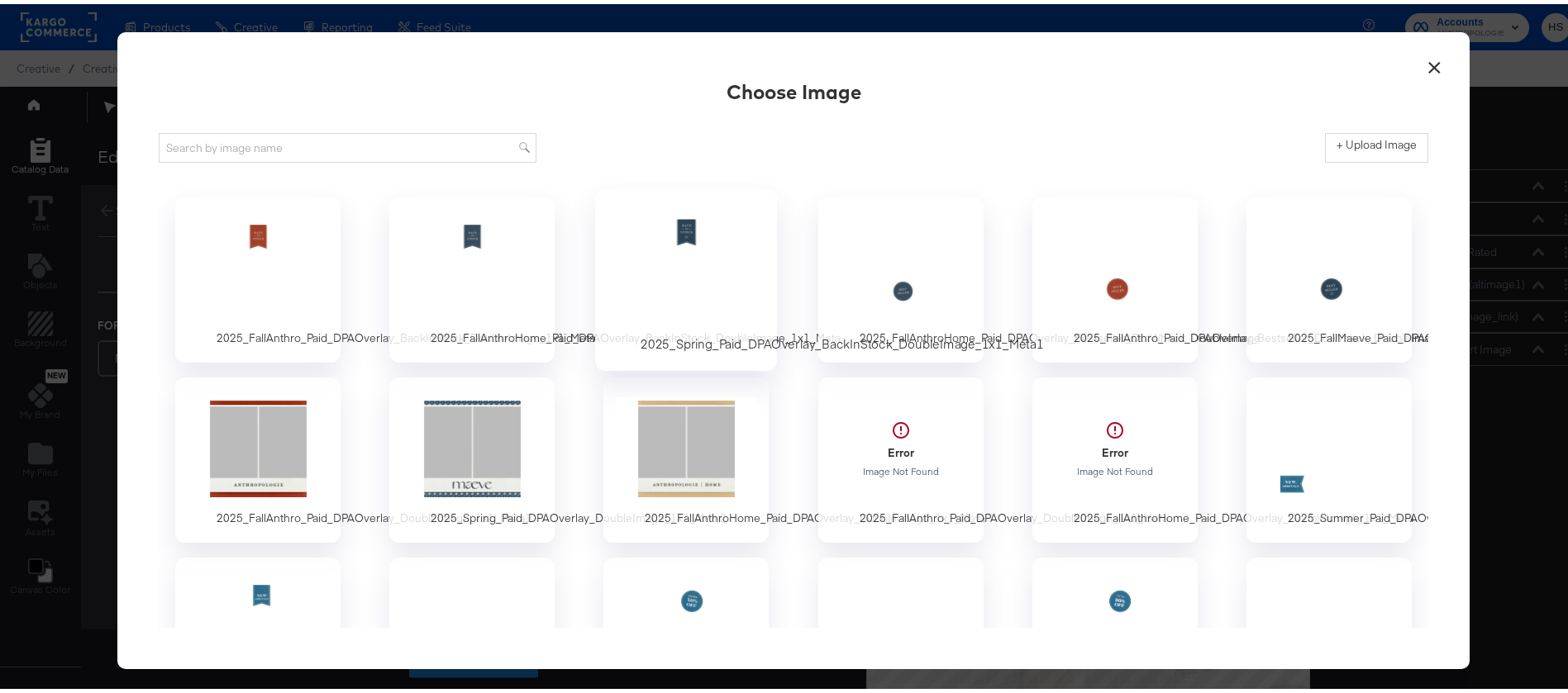 click at bounding box center (686, 264) 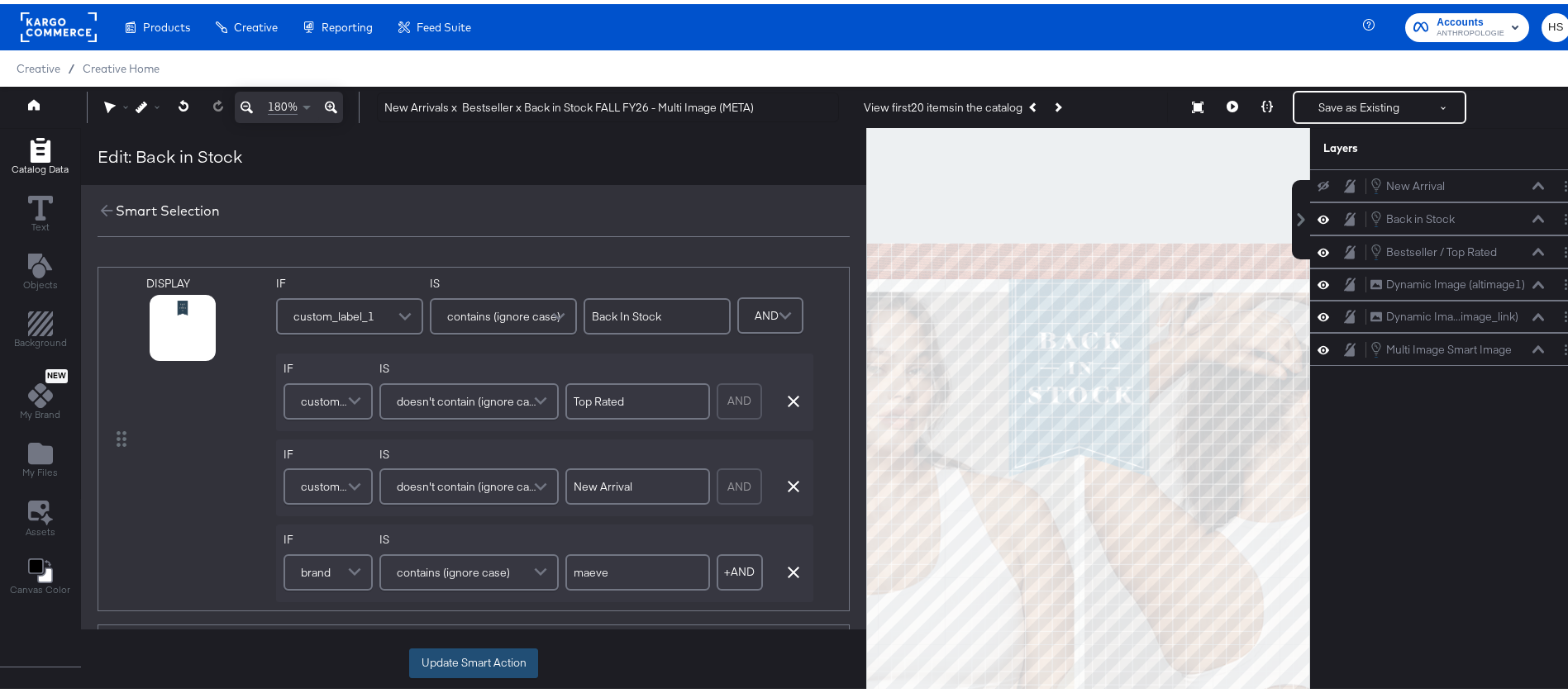 click on "Update Smart Action" at bounding box center (474, 659) 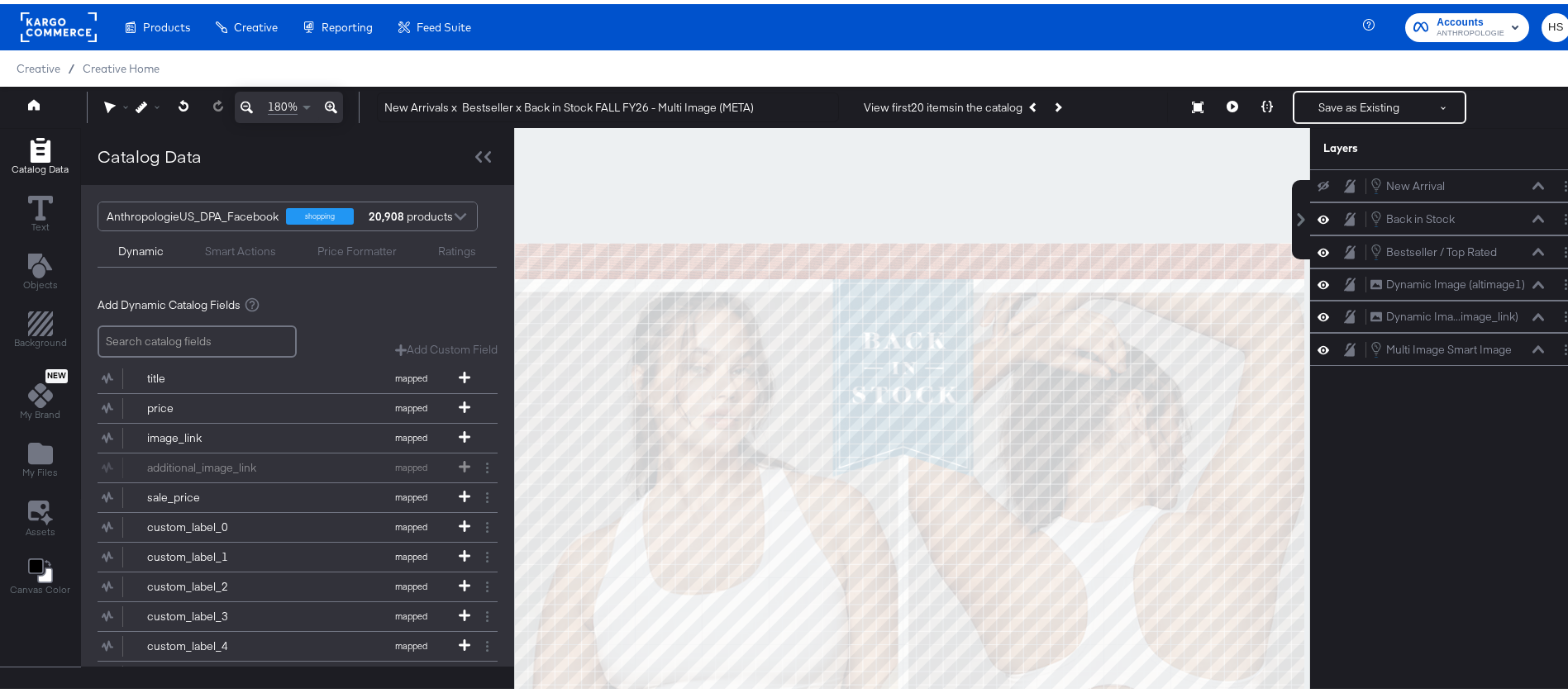 click 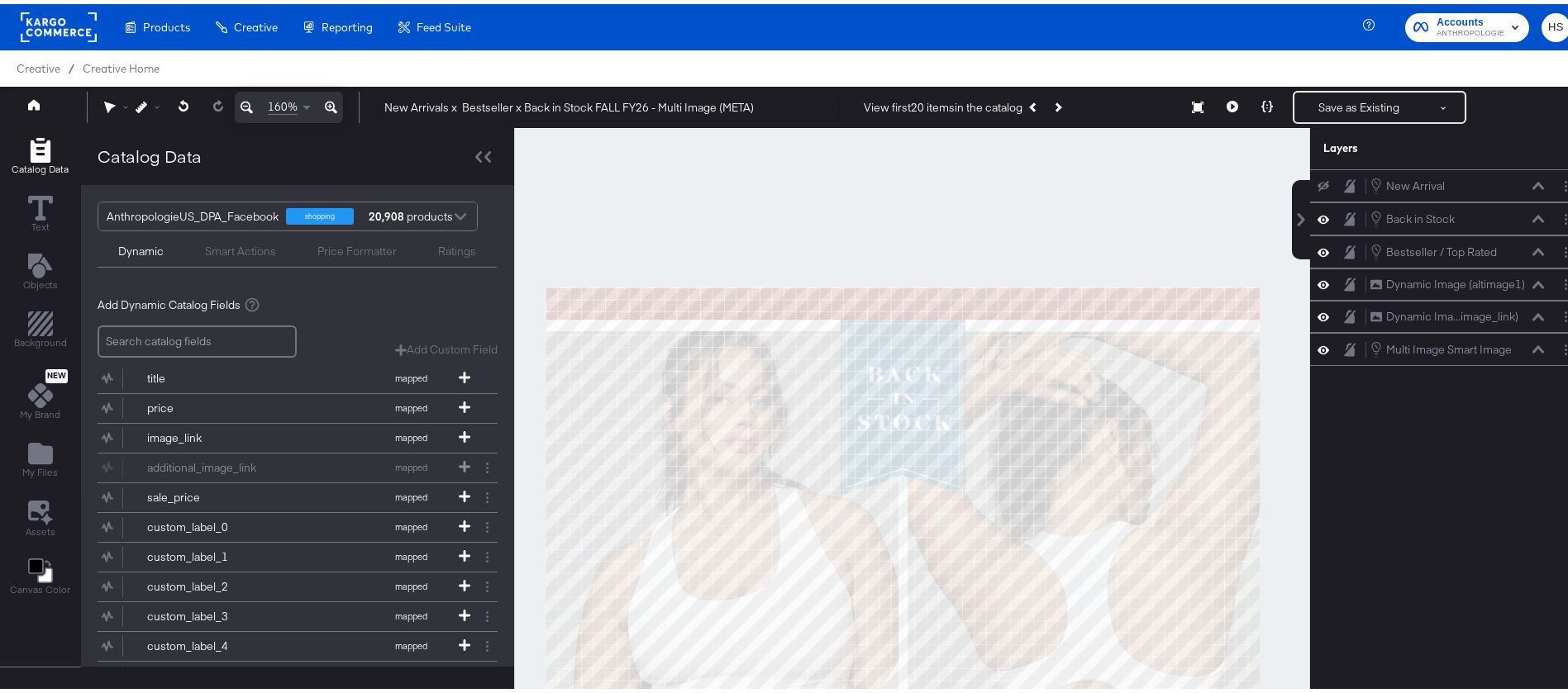 click 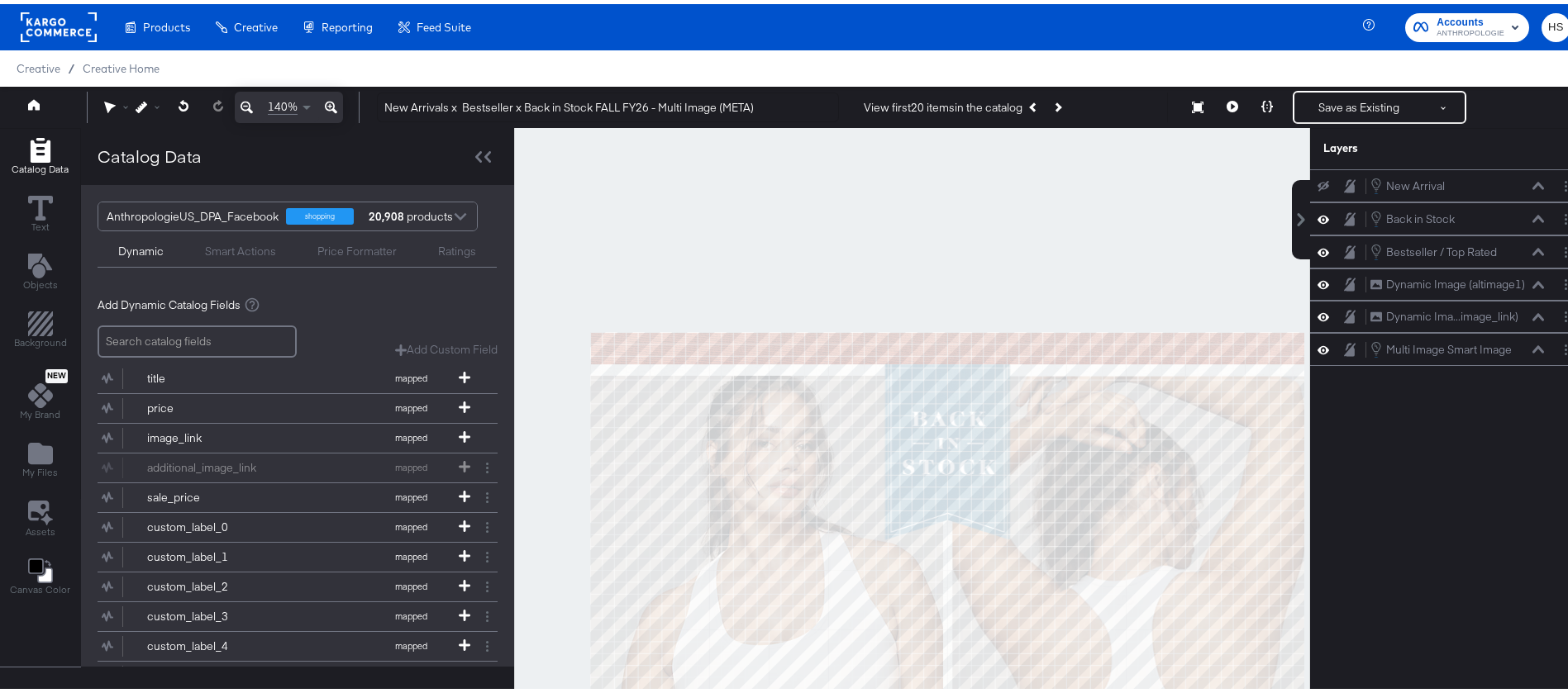 click 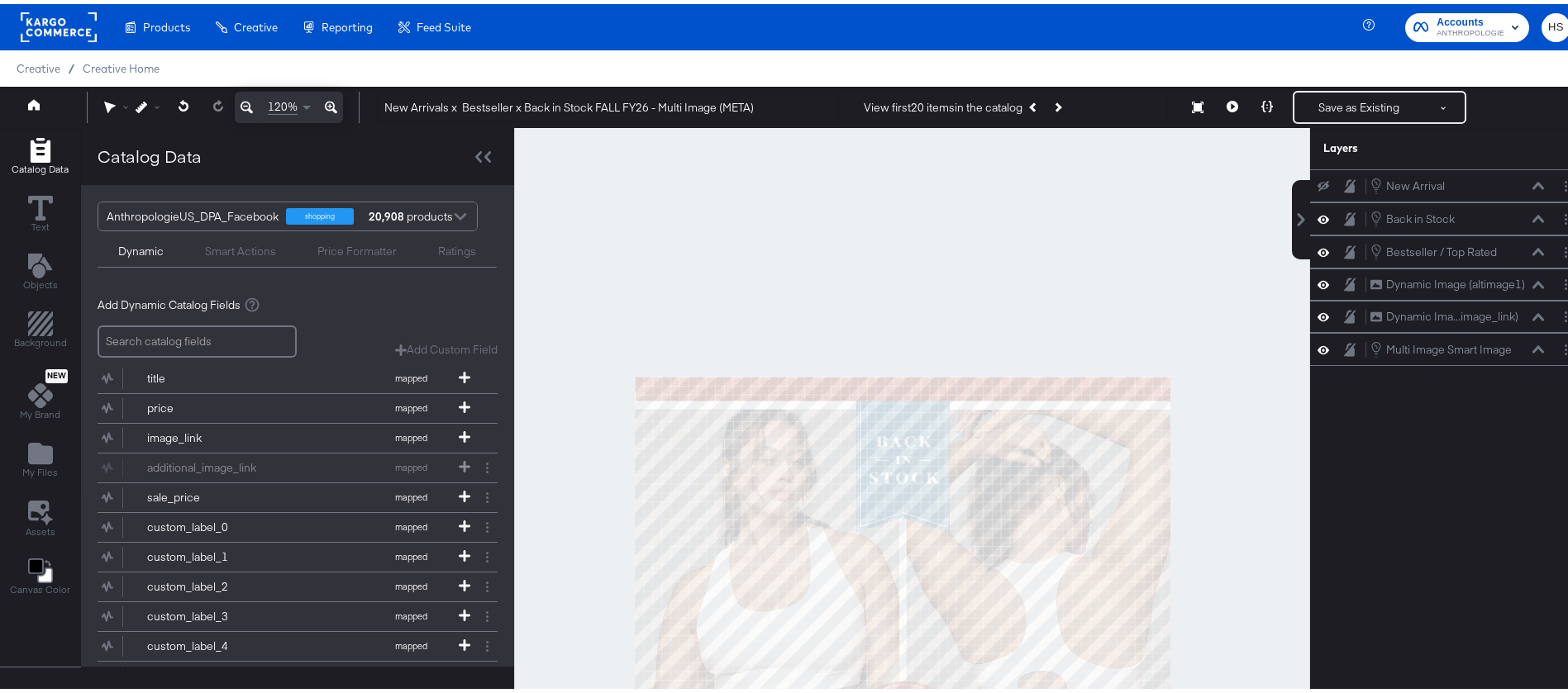 click 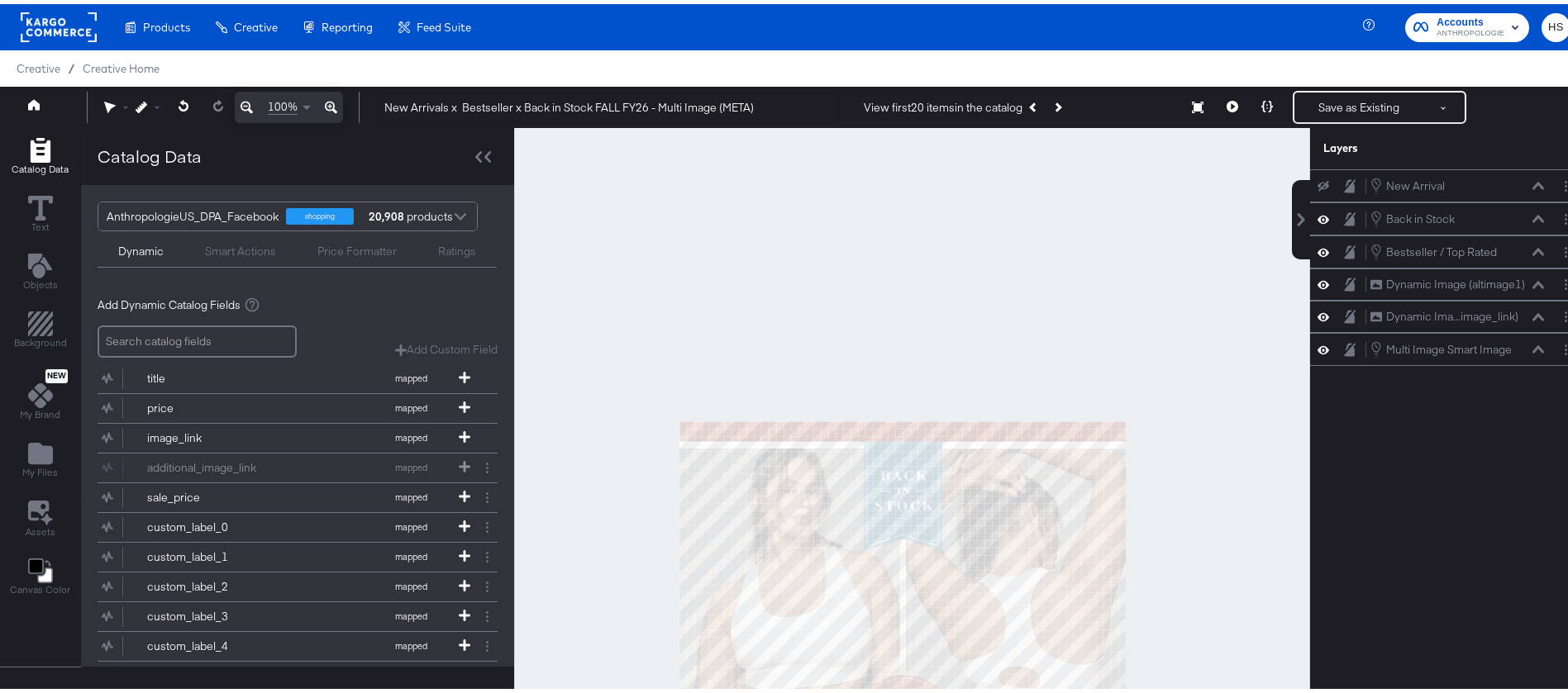 scroll, scrollTop: 42, scrollLeft: 0, axis: vertical 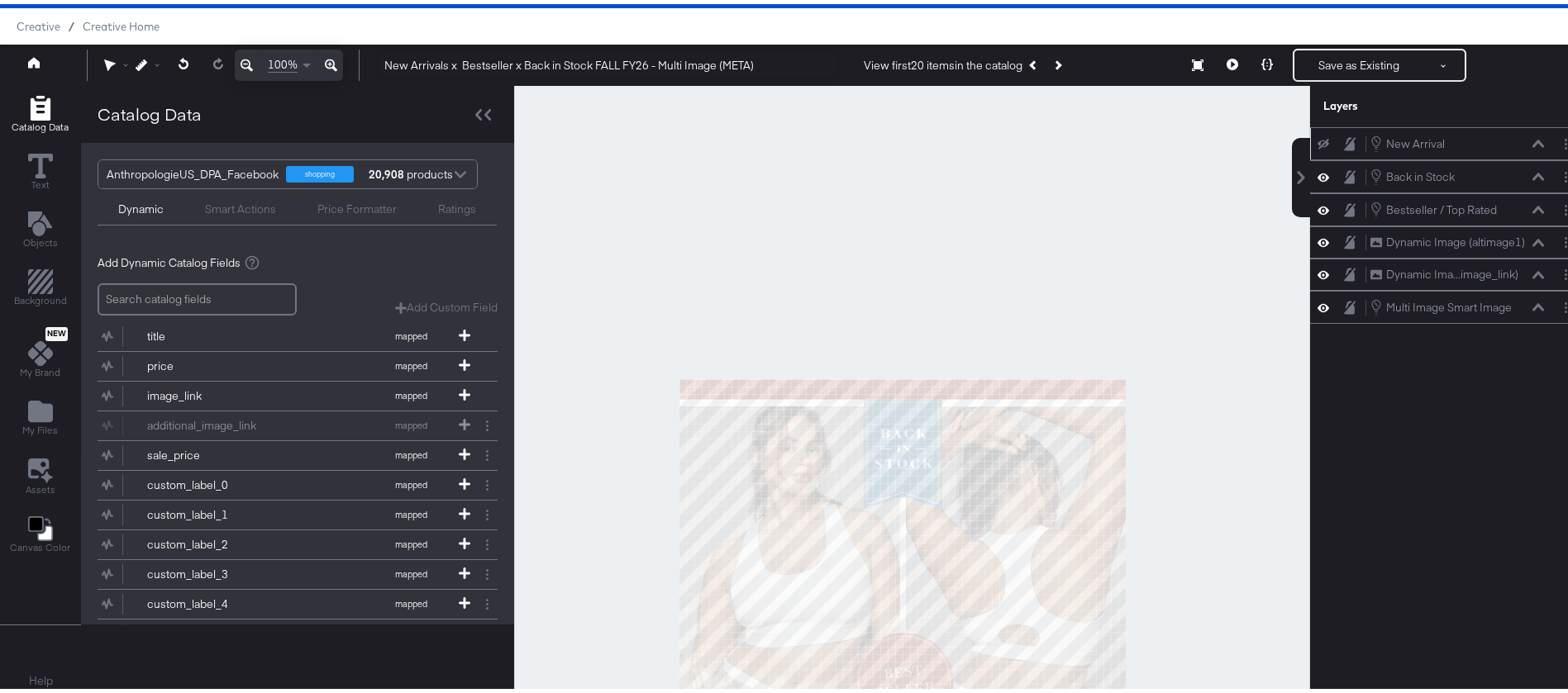 click 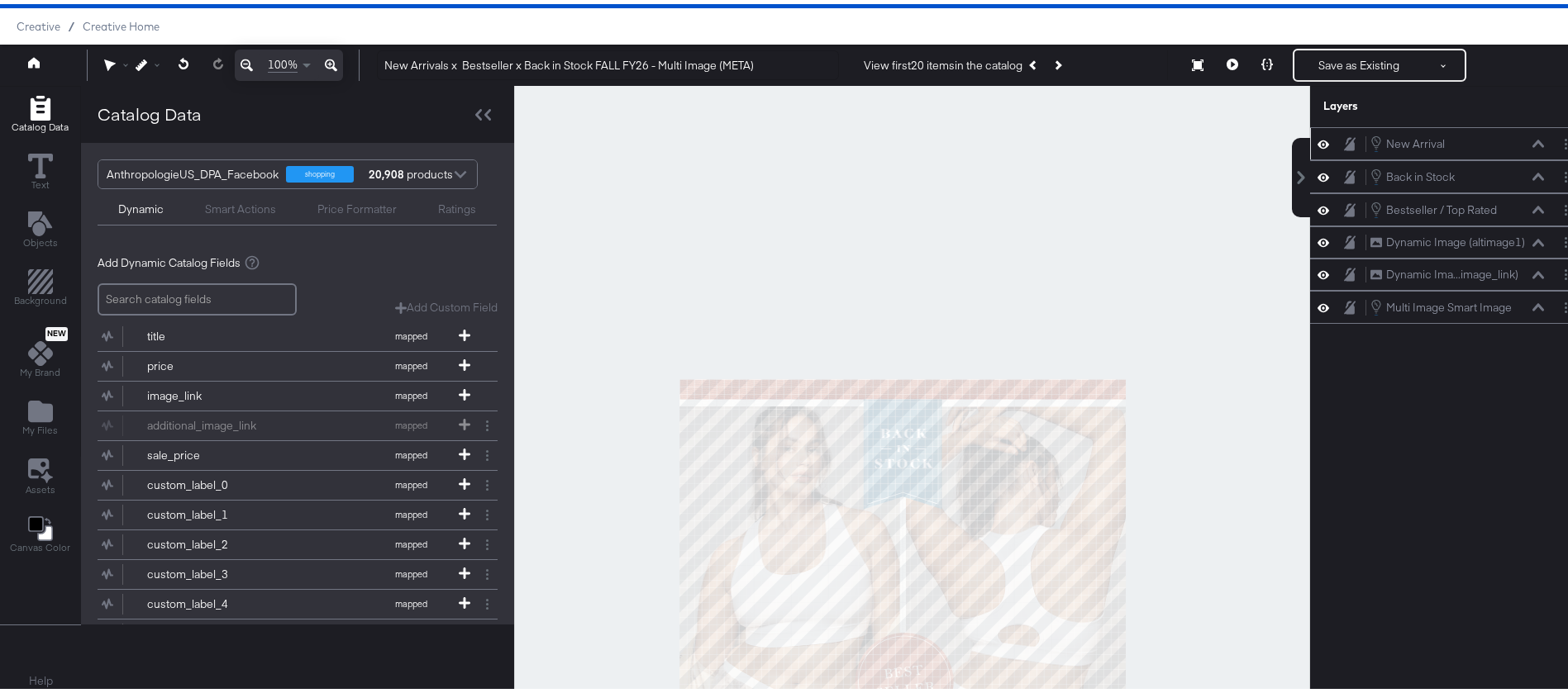 click 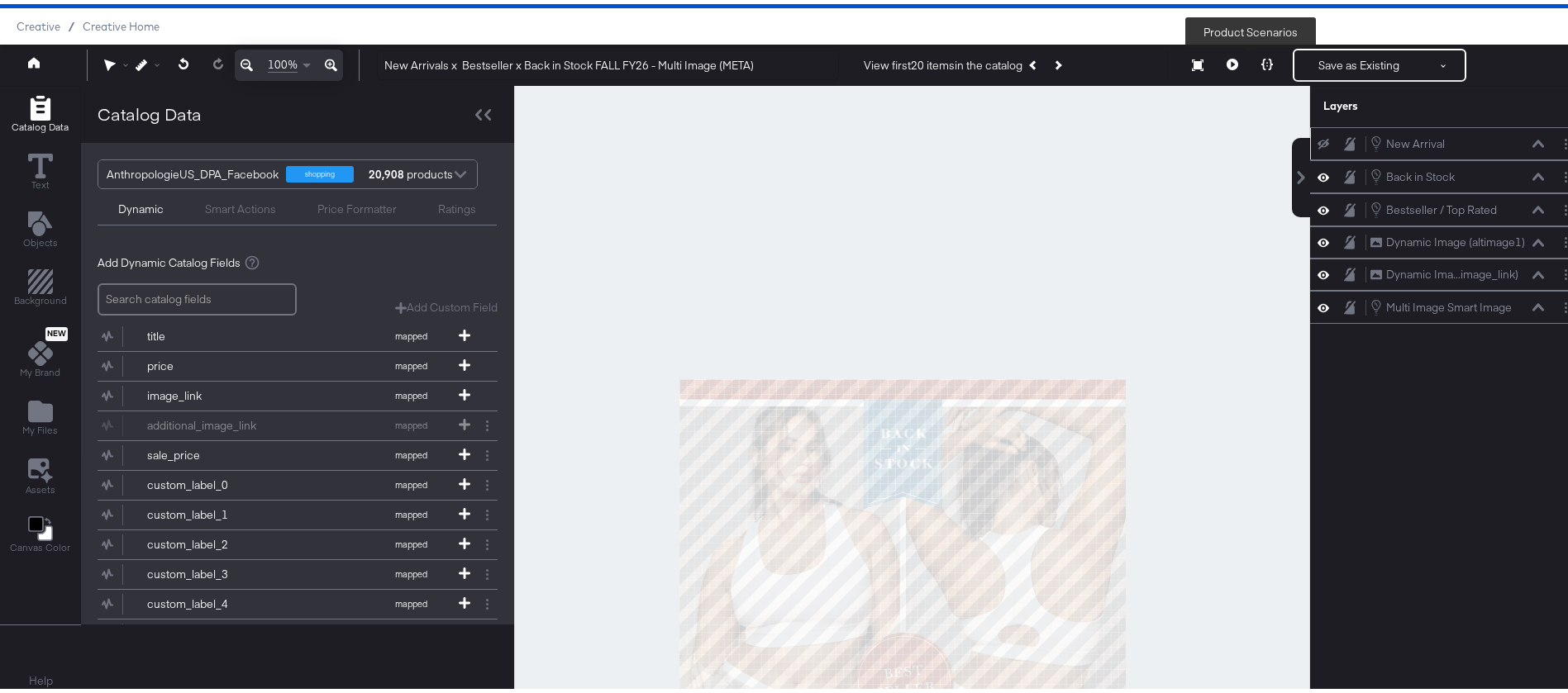 click 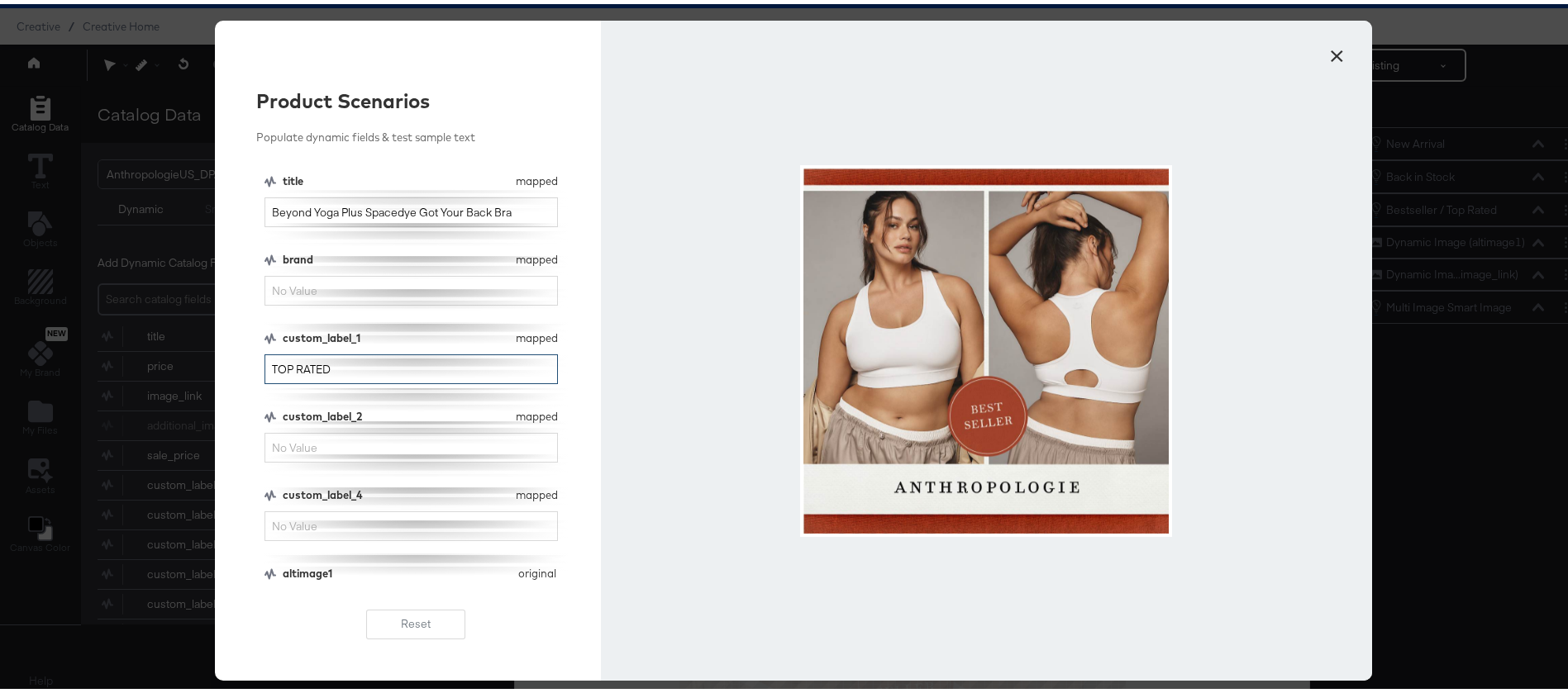 click on "TOP RATED" at bounding box center (411, 365) 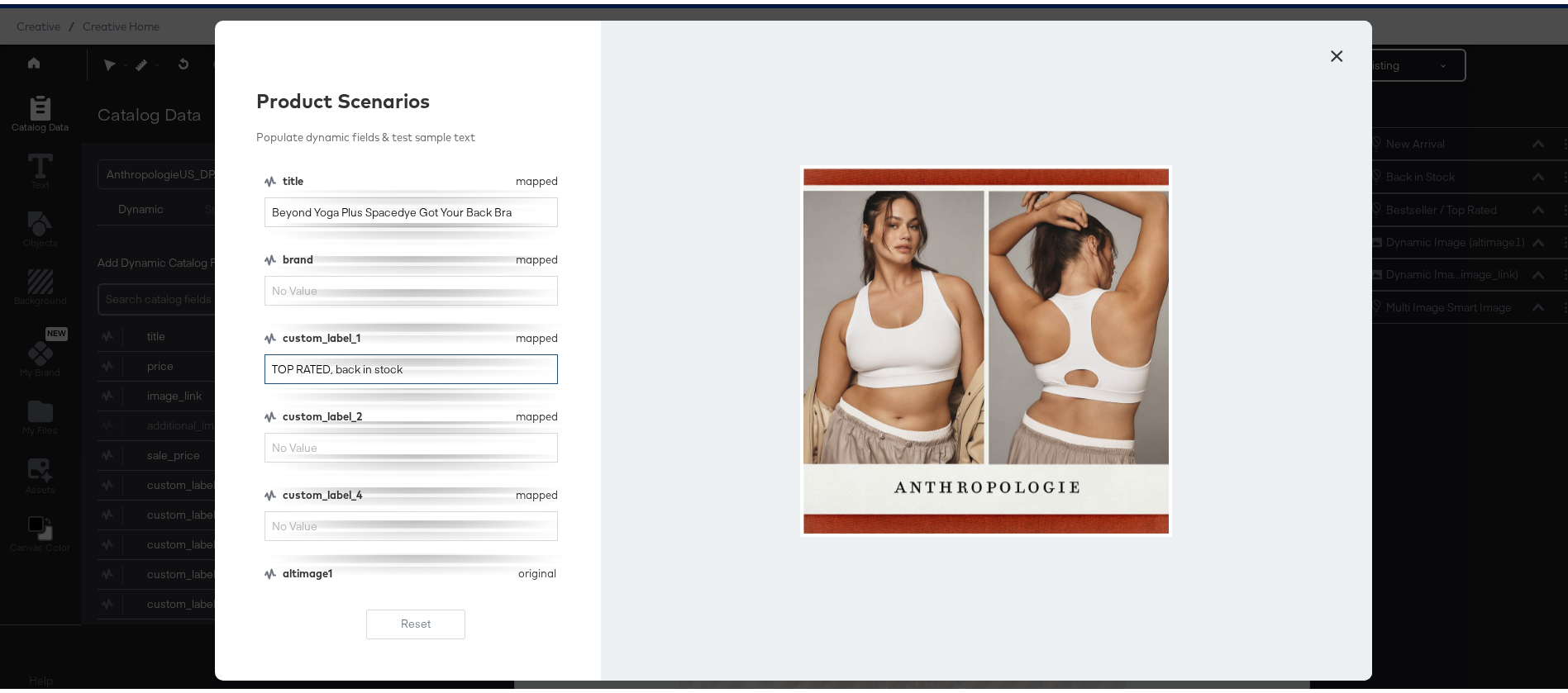 type on "TOP RATED, back in stock" 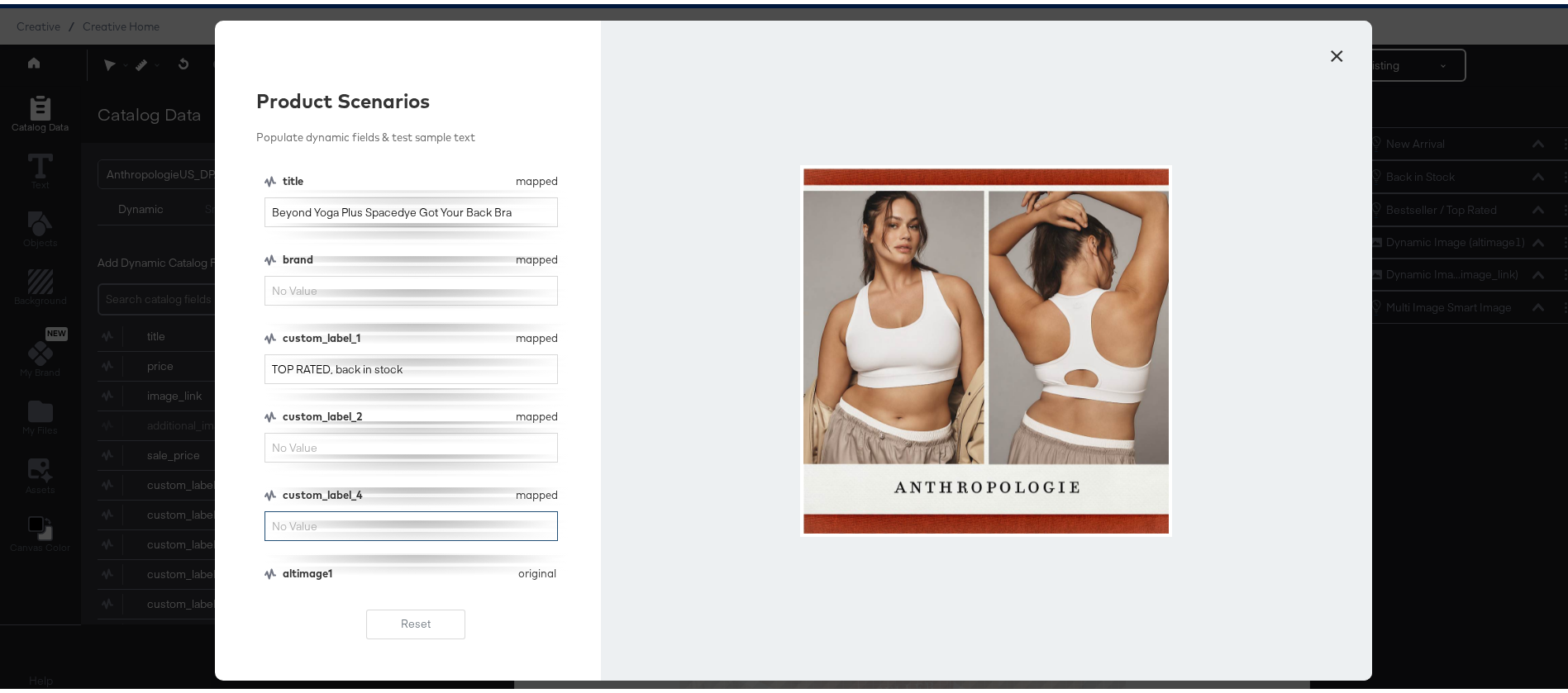 click on "custom_label_4" at bounding box center (411, 522) 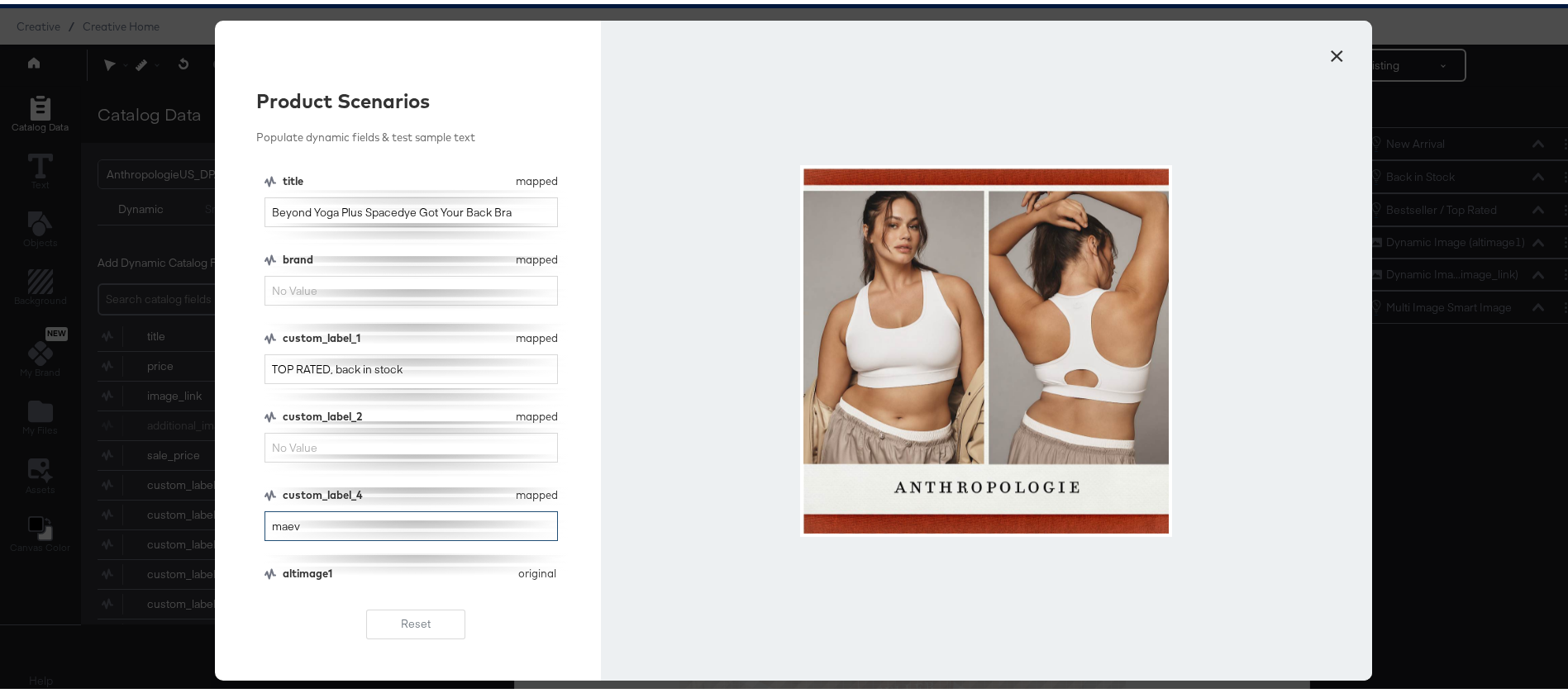 type on "maeve" 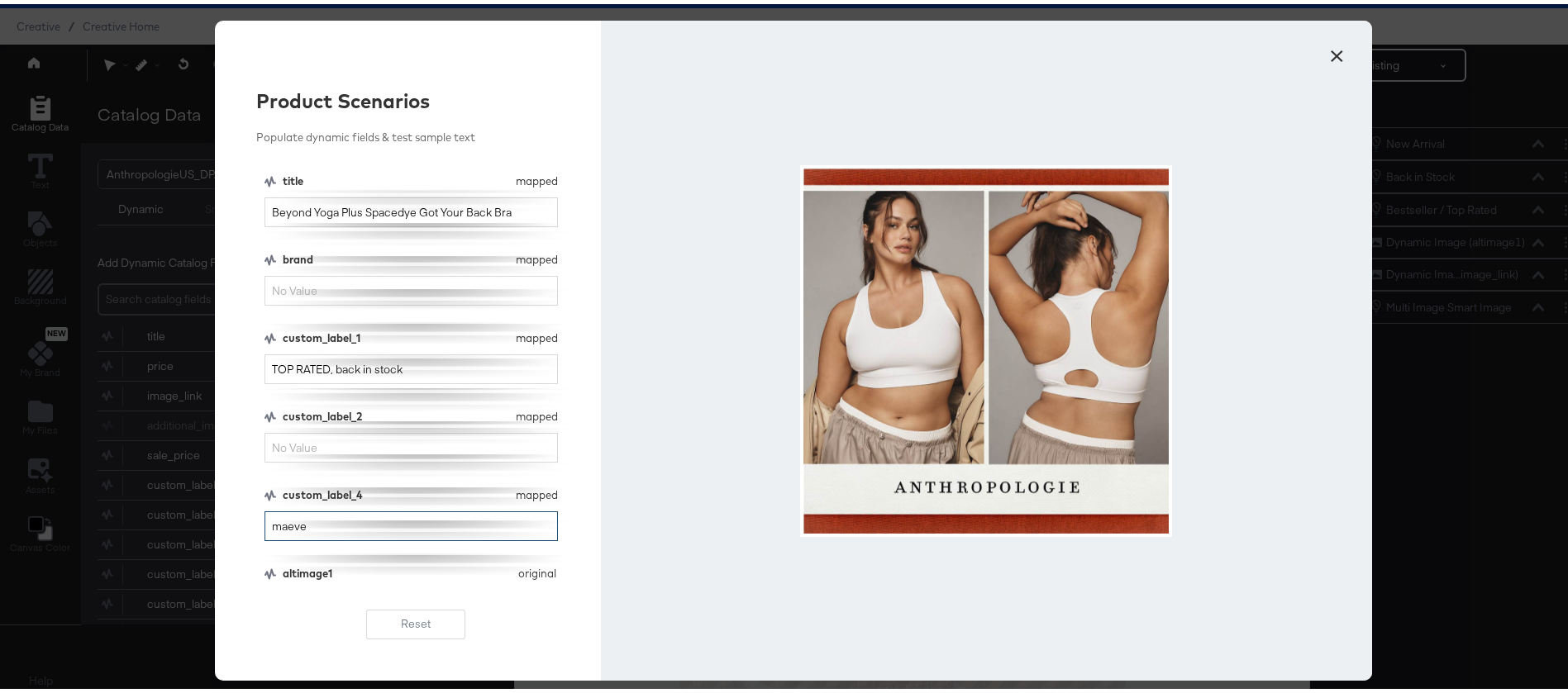 drag, startPoint x: 403, startPoint y: 522, endPoint x: 346, endPoint y: 516, distance: 57.31492 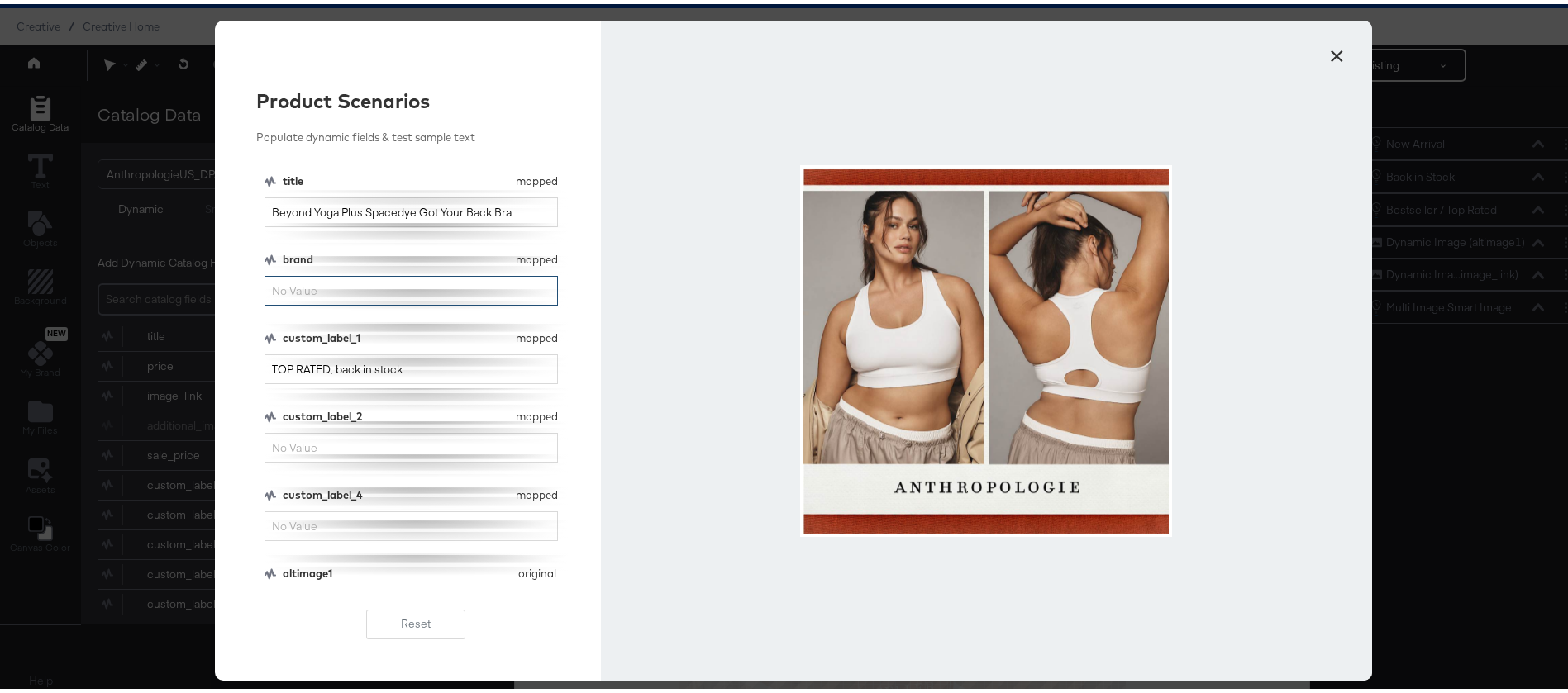 click on "brand" at bounding box center (411, 287) 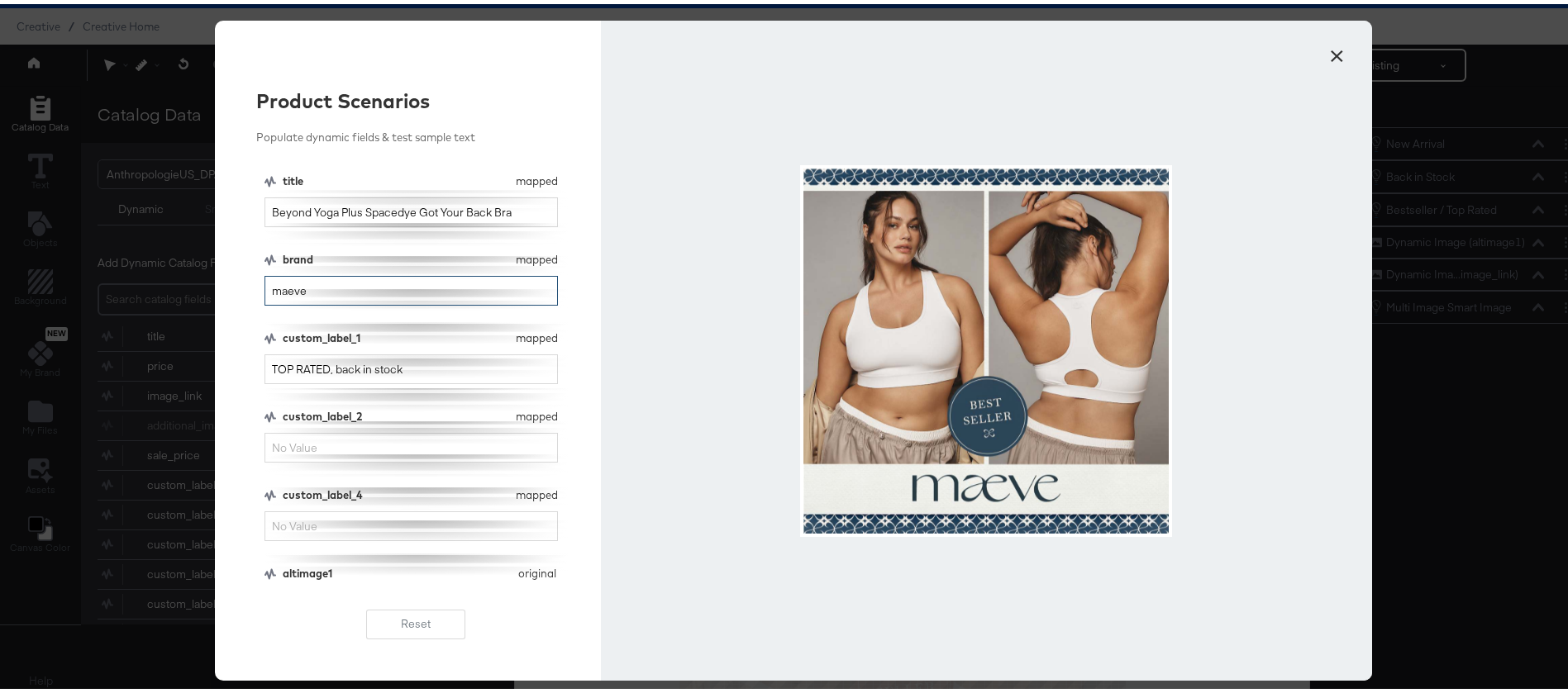 type on "maeve" 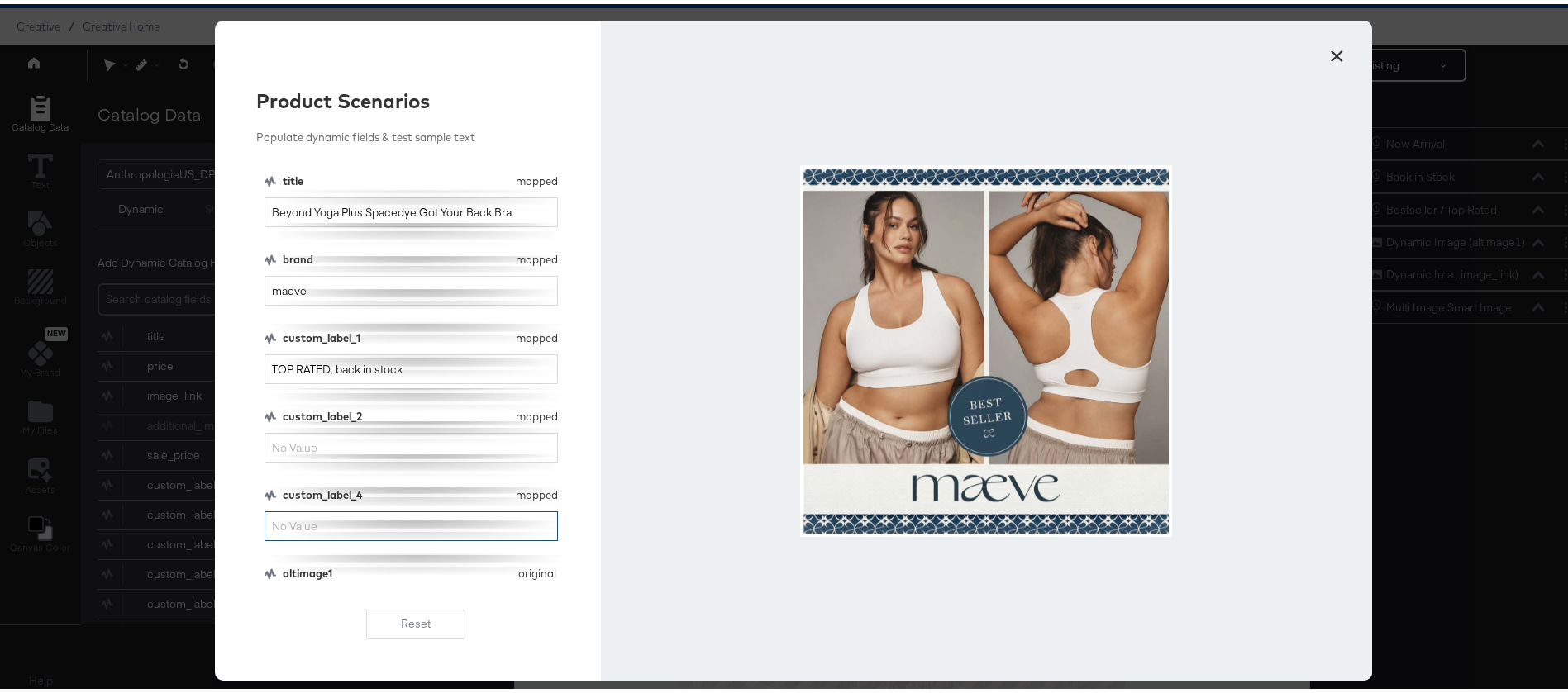click on "custom_label_4" at bounding box center [411, 522] 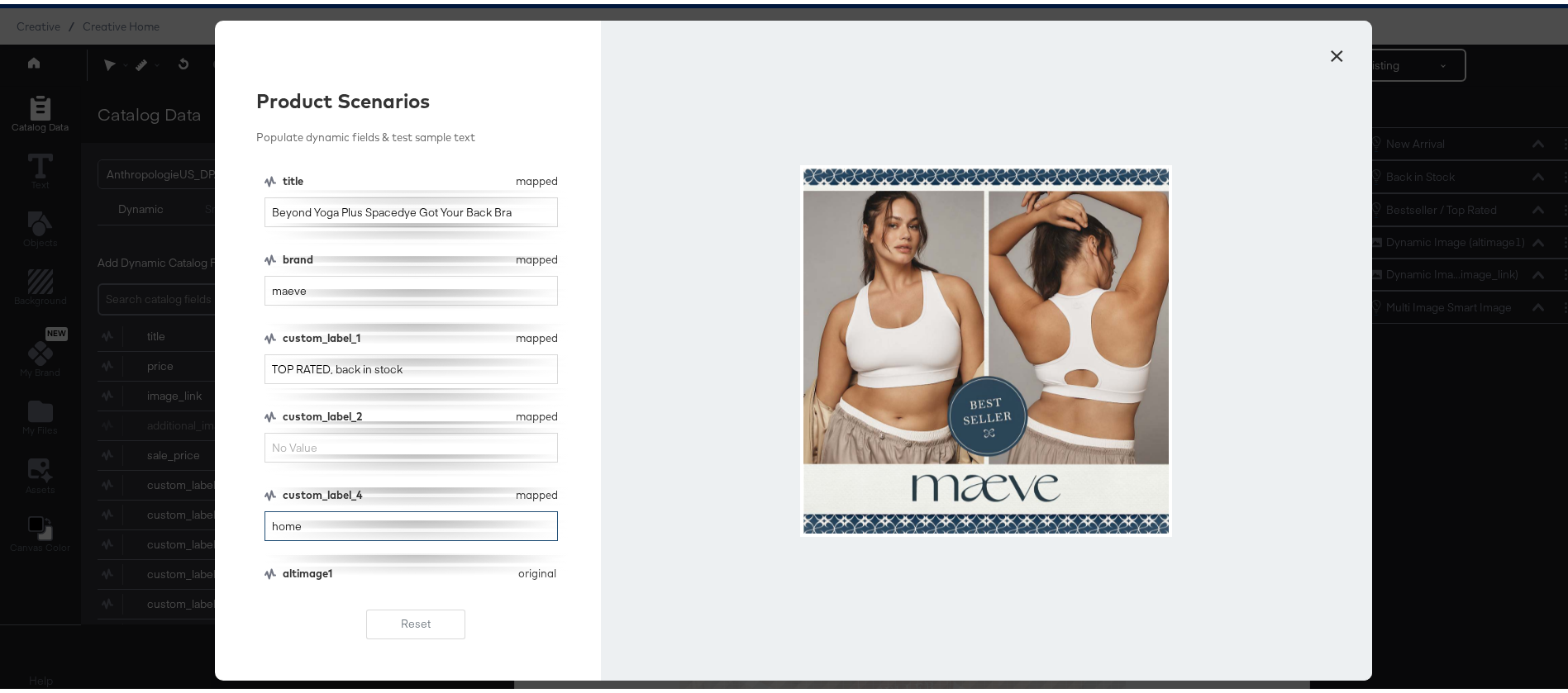 type on "home" 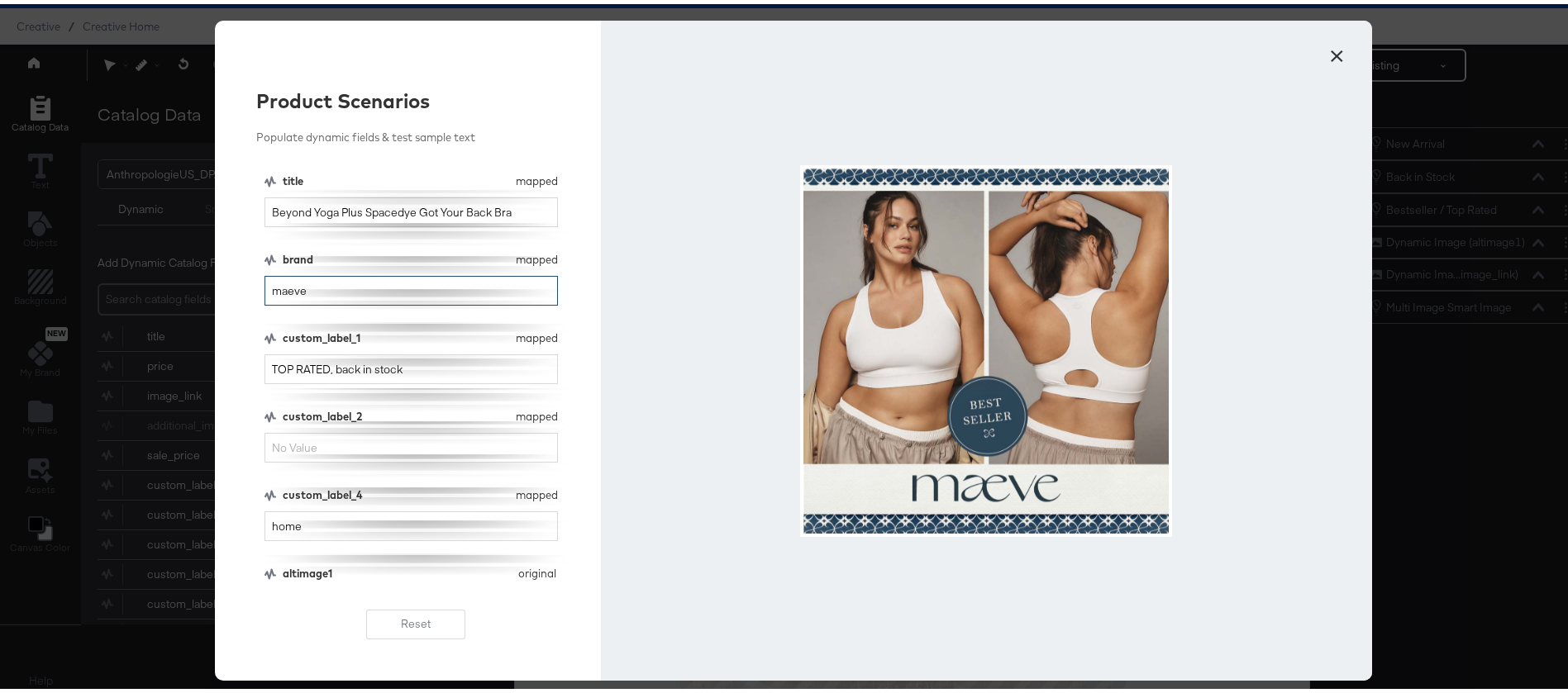 click on "maeve" at bounding box center (411, 287) 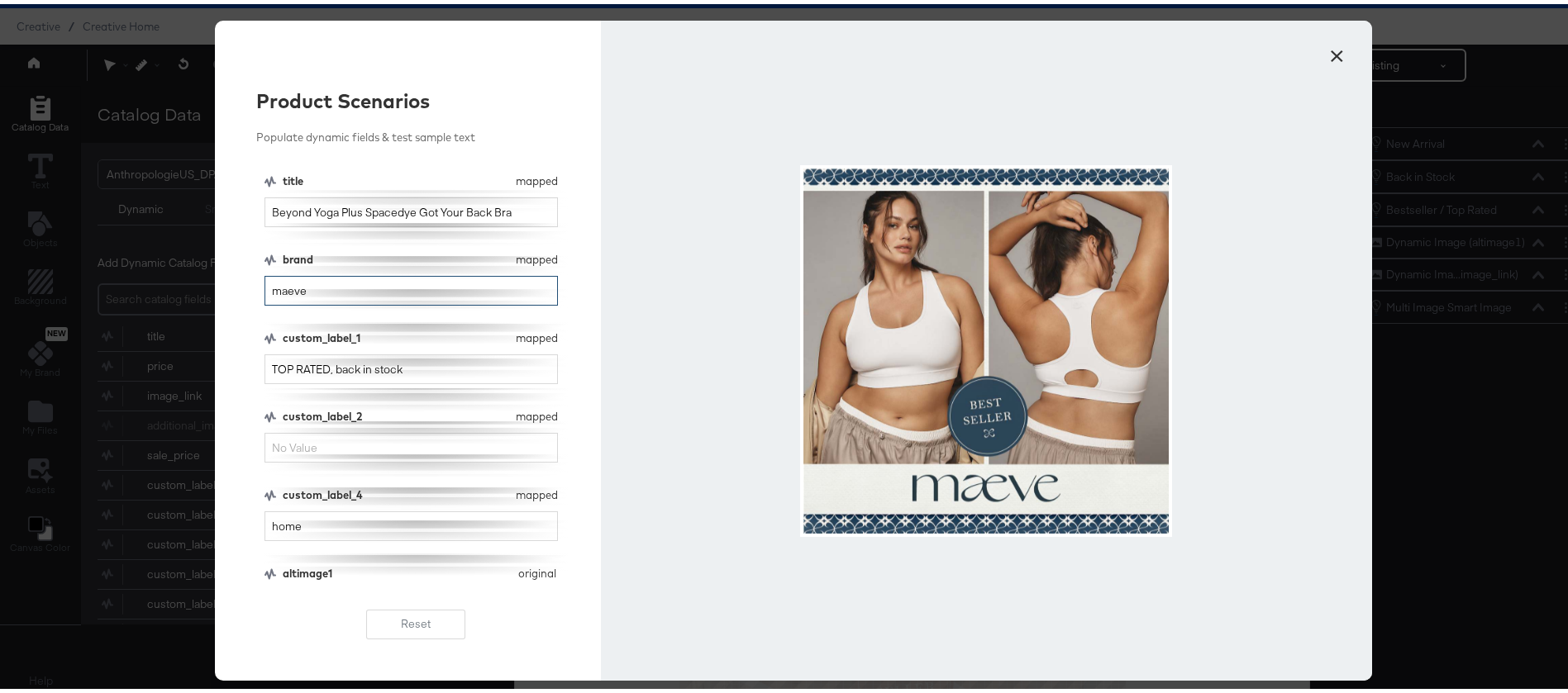 click on "maeve" at bounding box center [411, 287] 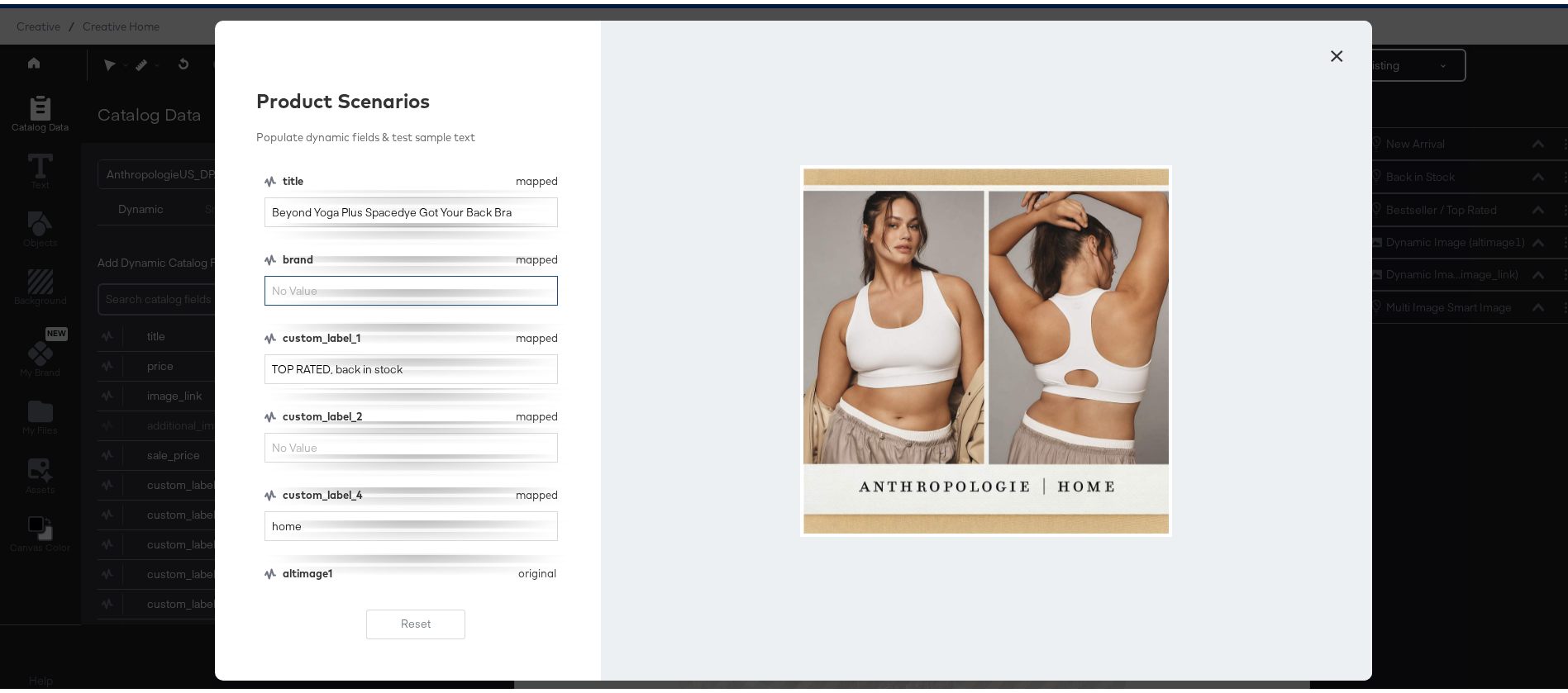 type 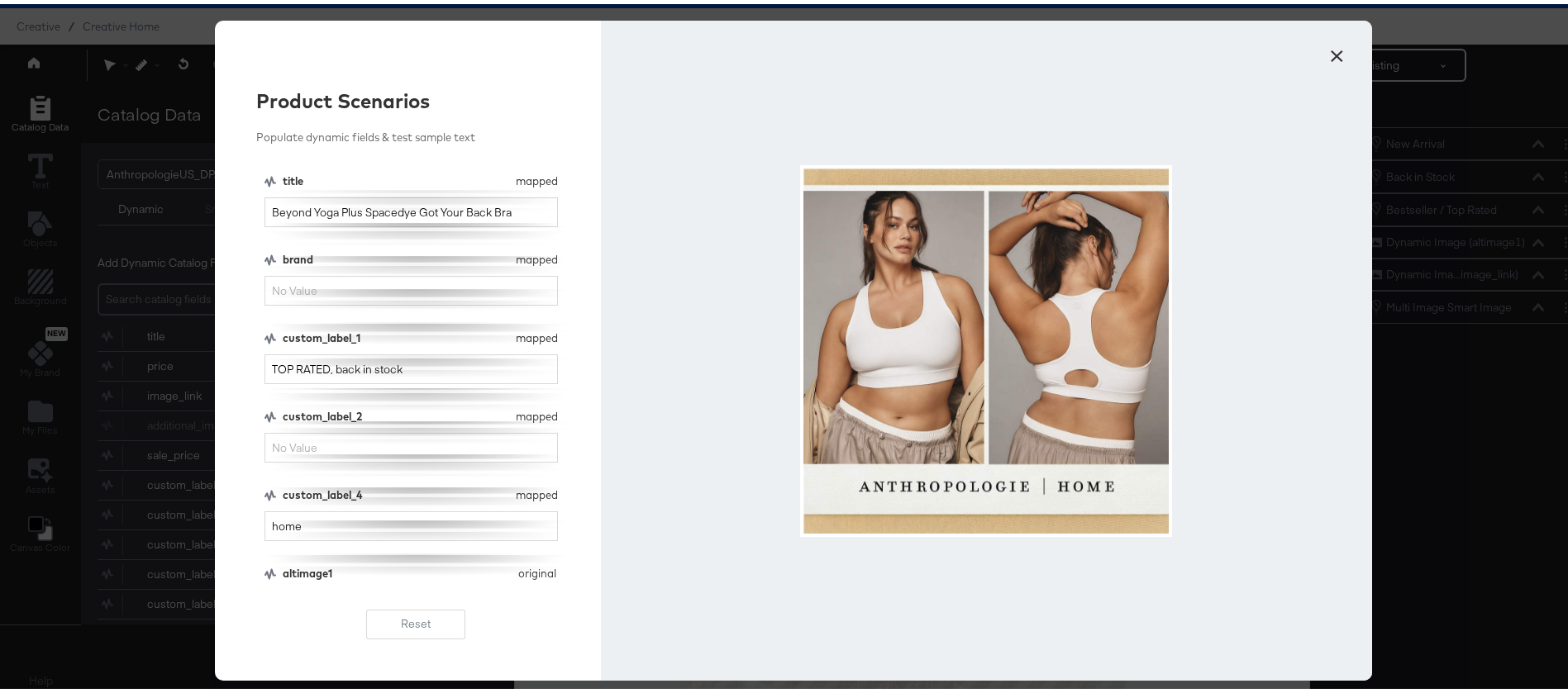 click on "×" at bounding box center (1337, 48) 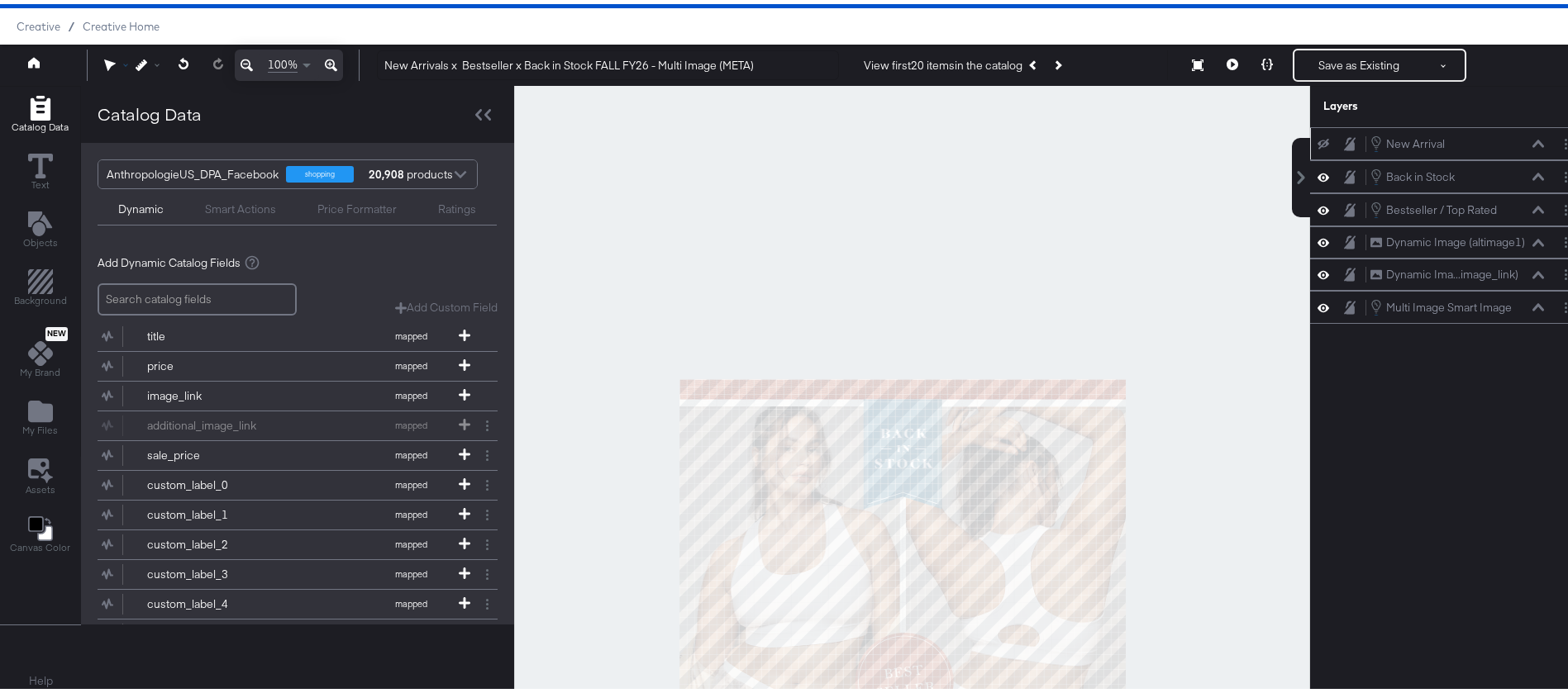 click 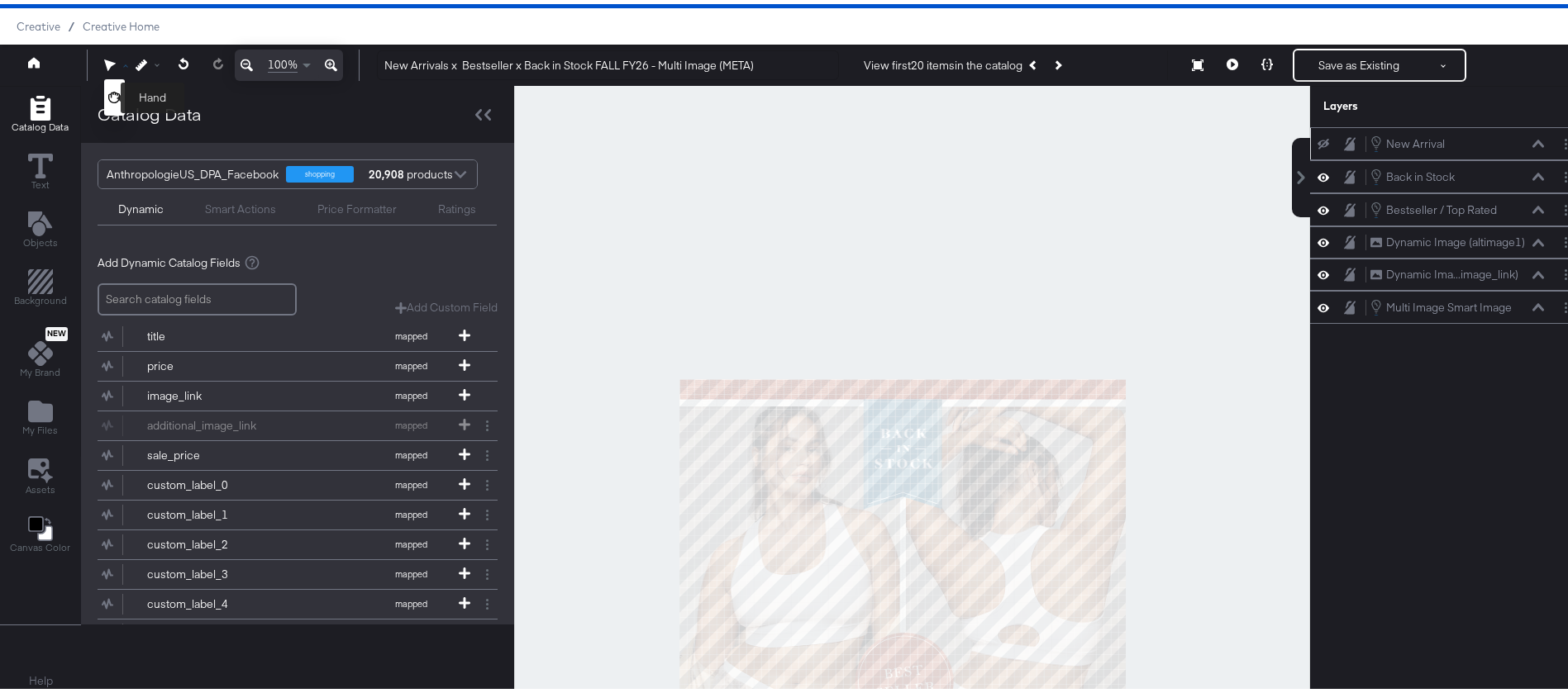 click 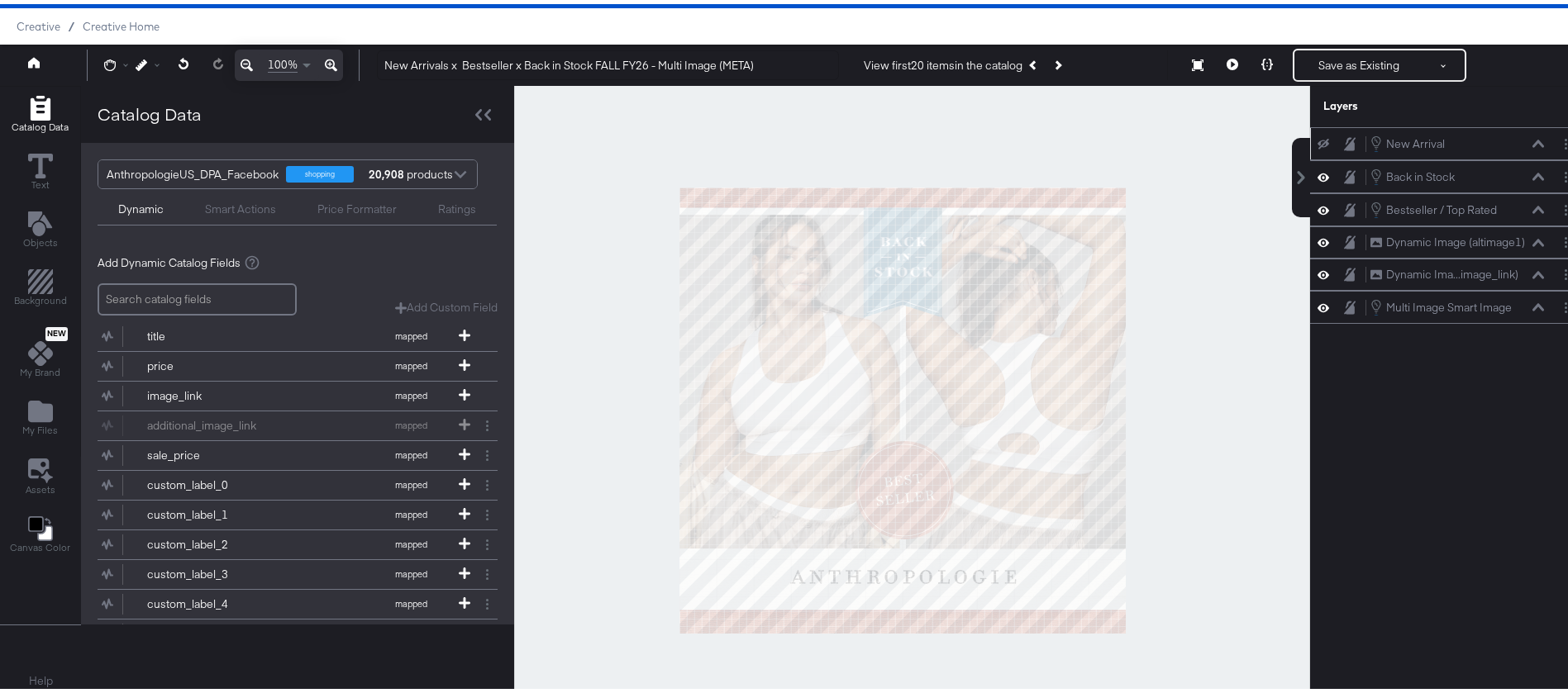 drag, startPoint x: 650, startPoint y: 479, endPoint x: 651, endPoint y: 192, distance: 287.00174 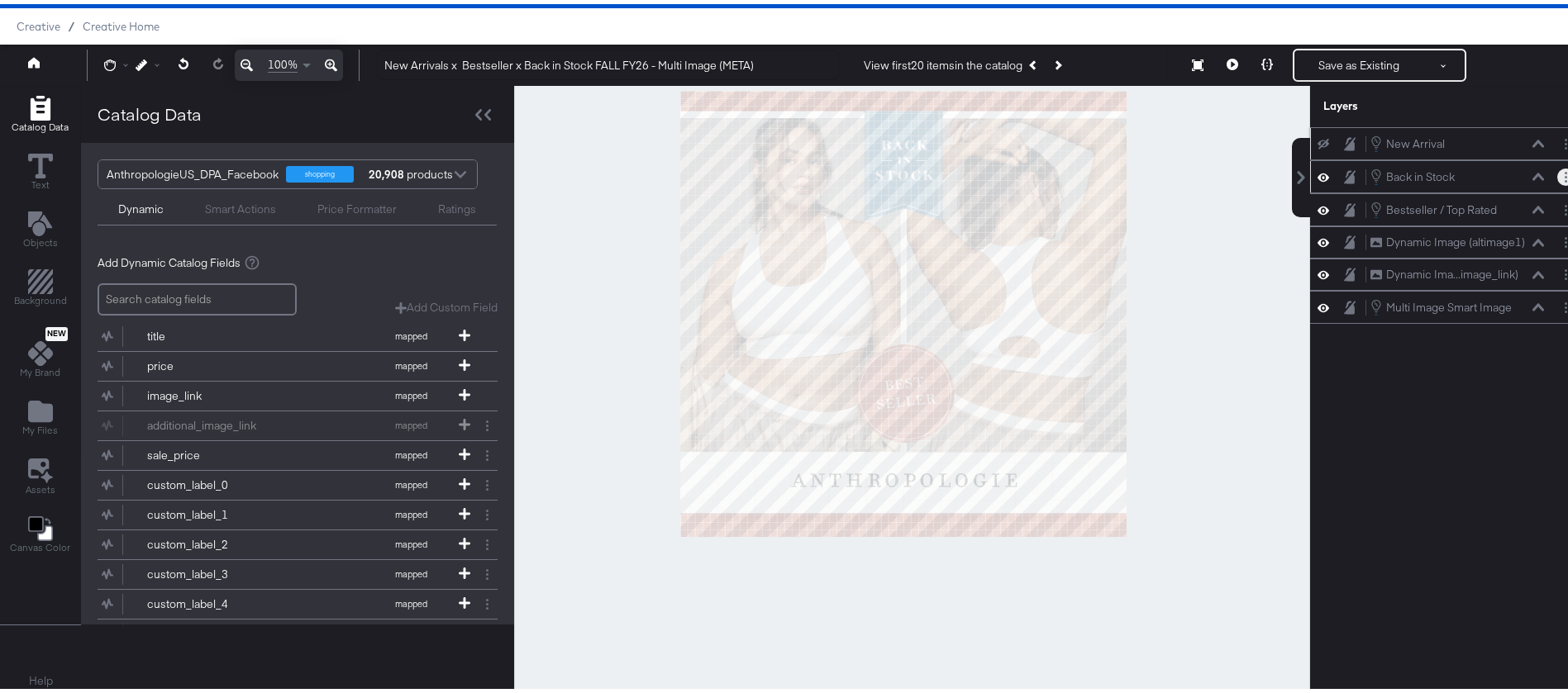 click at bounding box center [1566, 173] 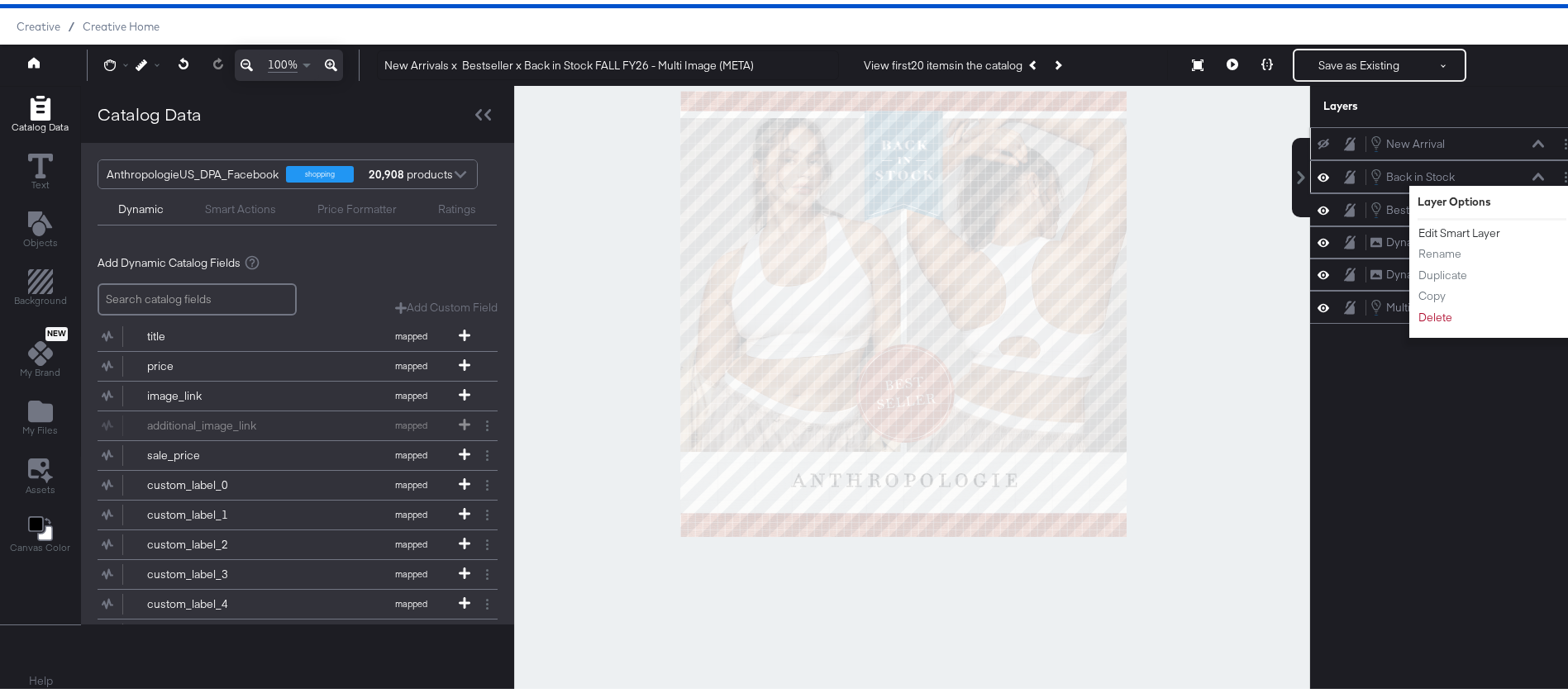 click on "Edit Smart Layer" at bounding box center [1459, 229] 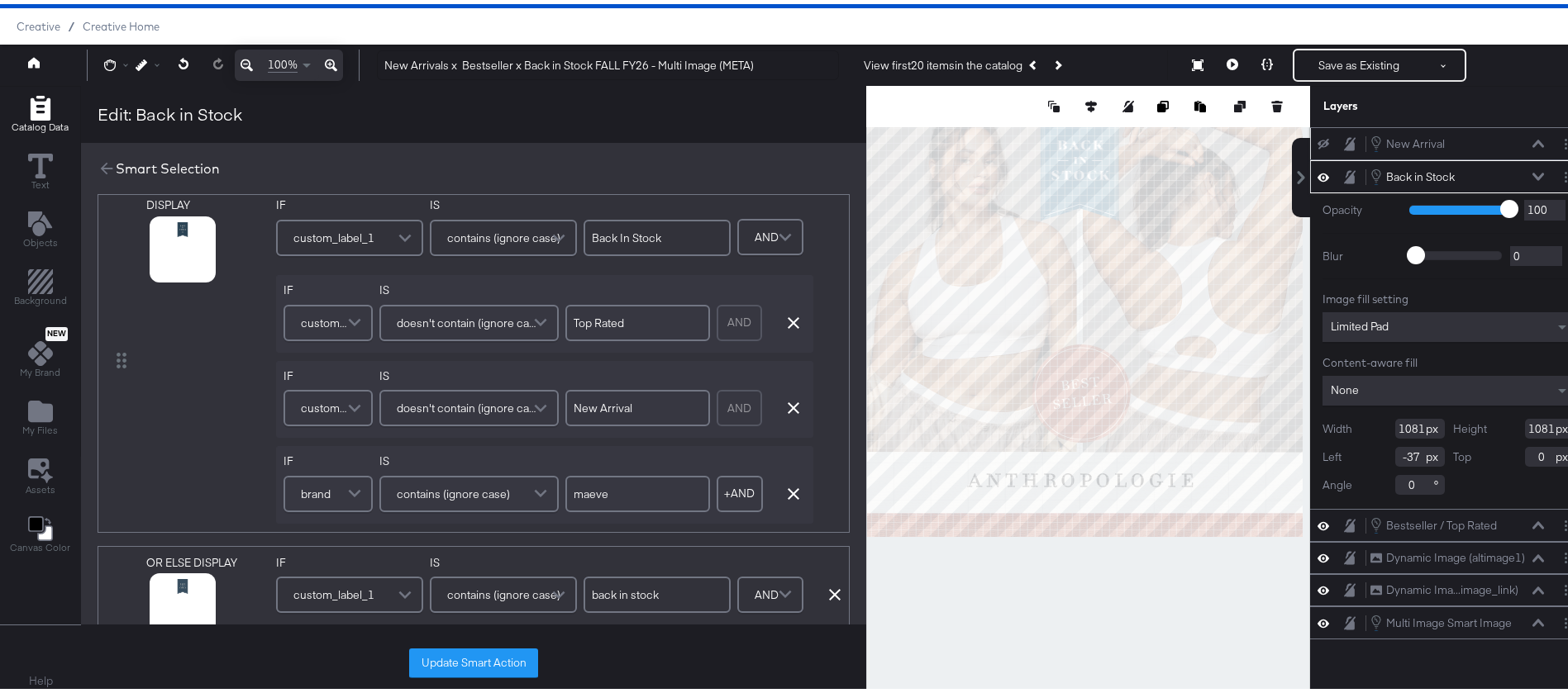 scroll, scrollTop: 26, scrollLeft: 0, axis: vertical 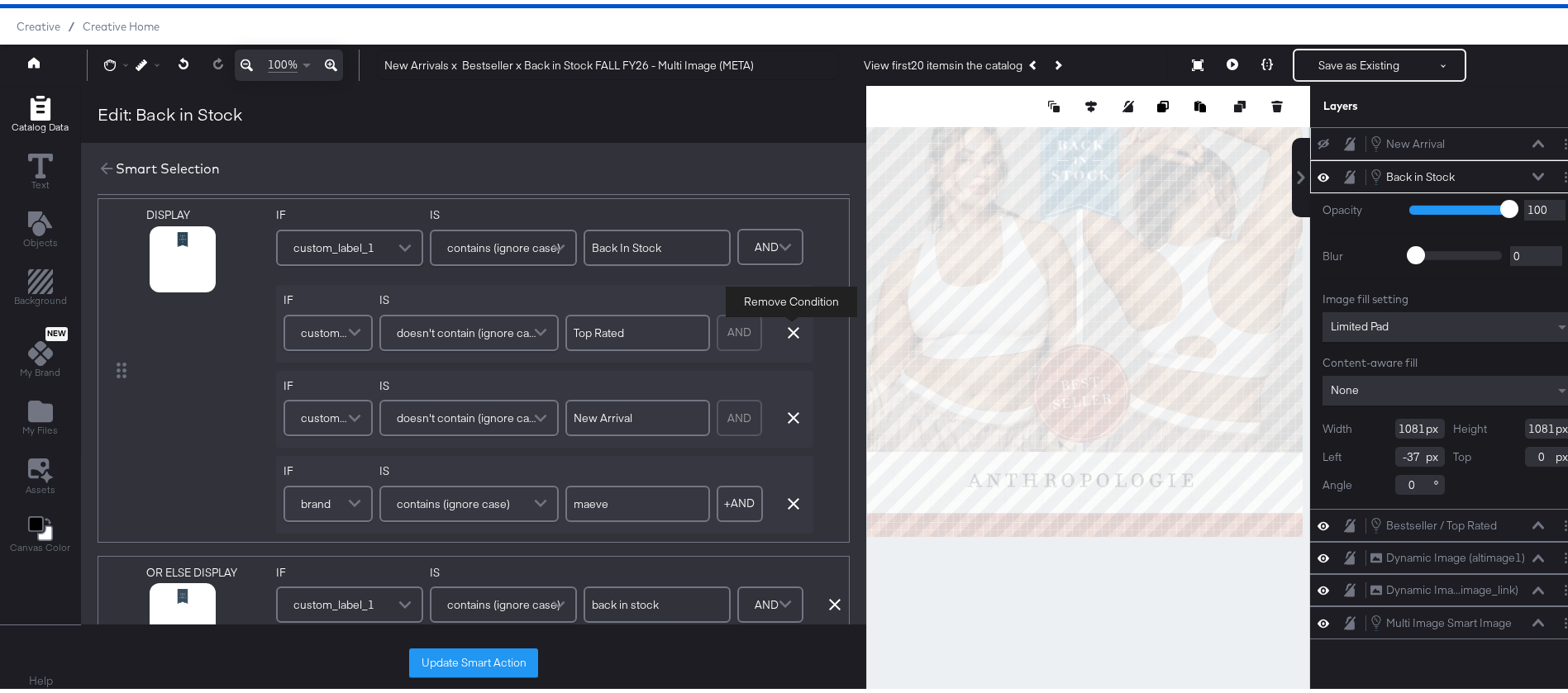 click 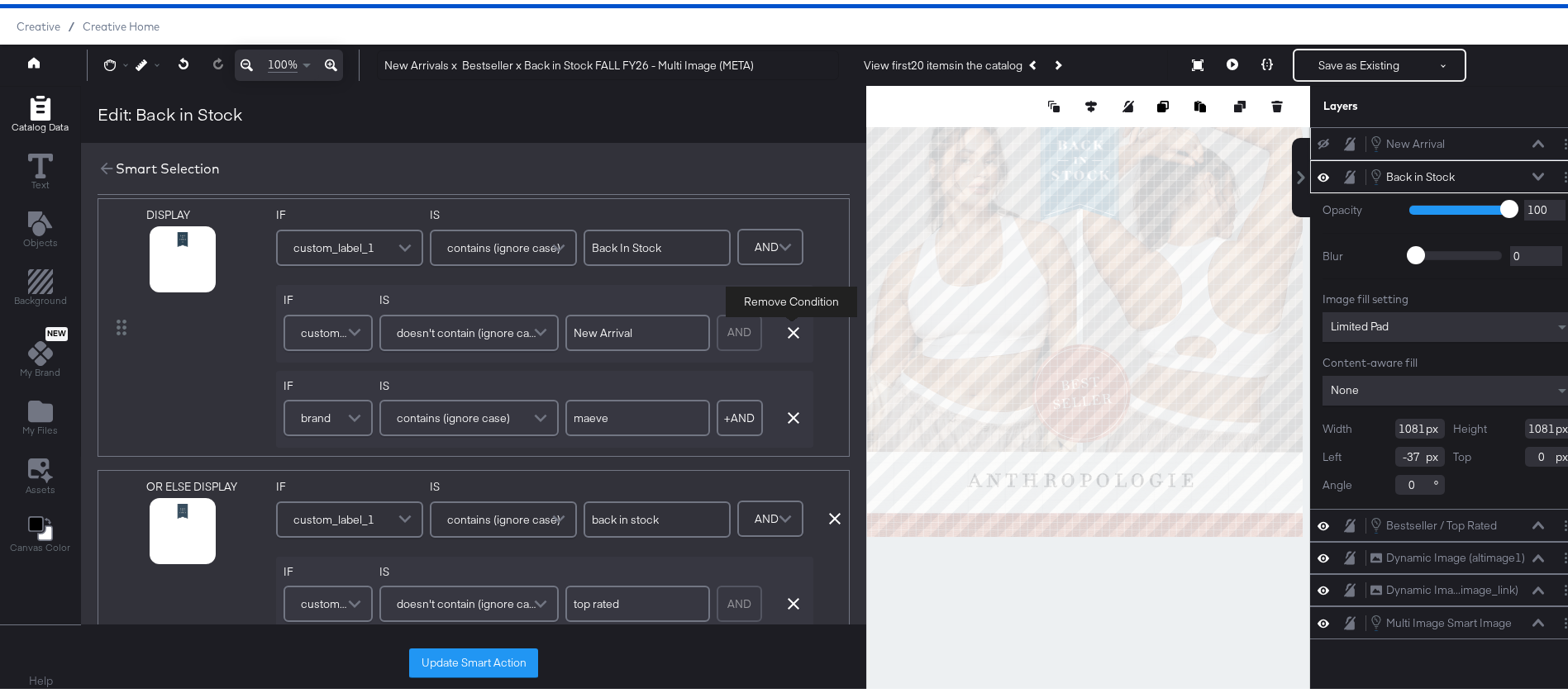 type on "New Arrival" 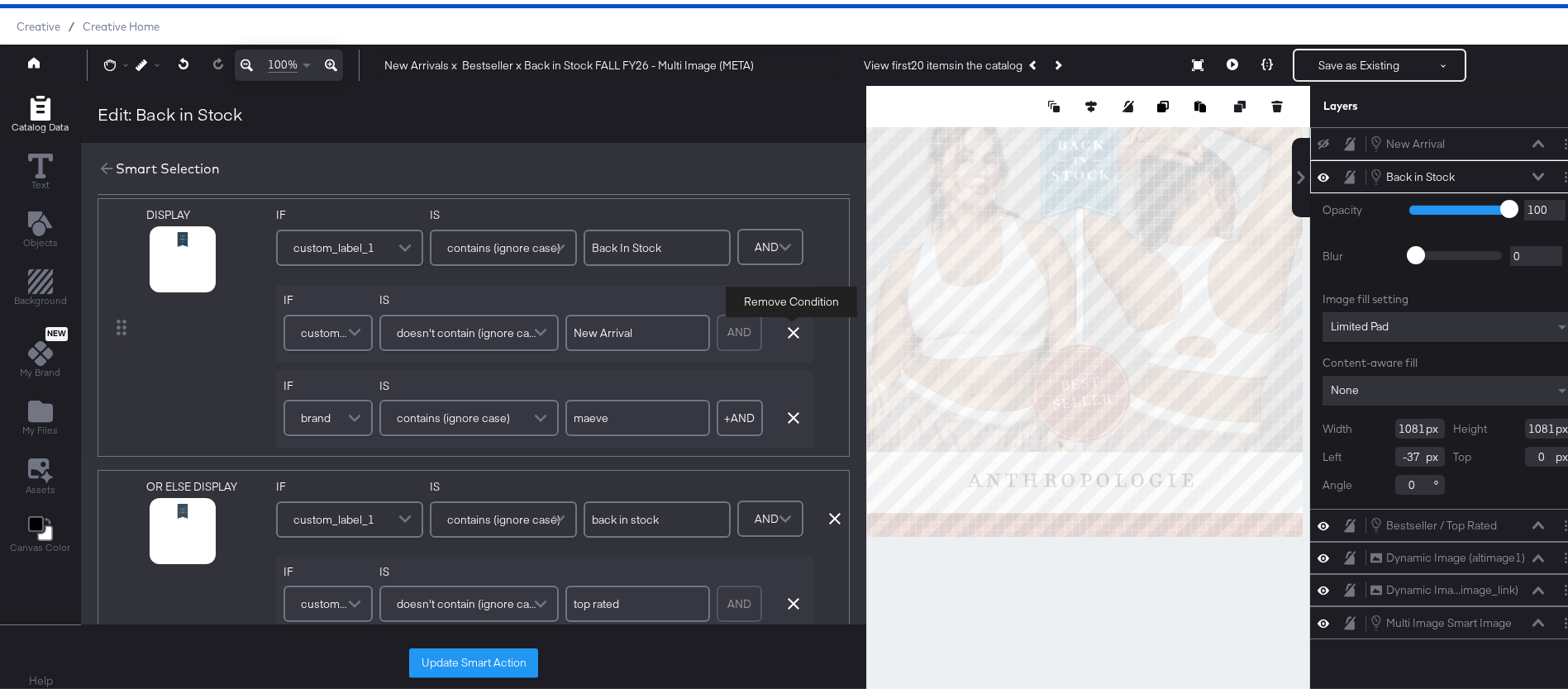 type on "maeve" 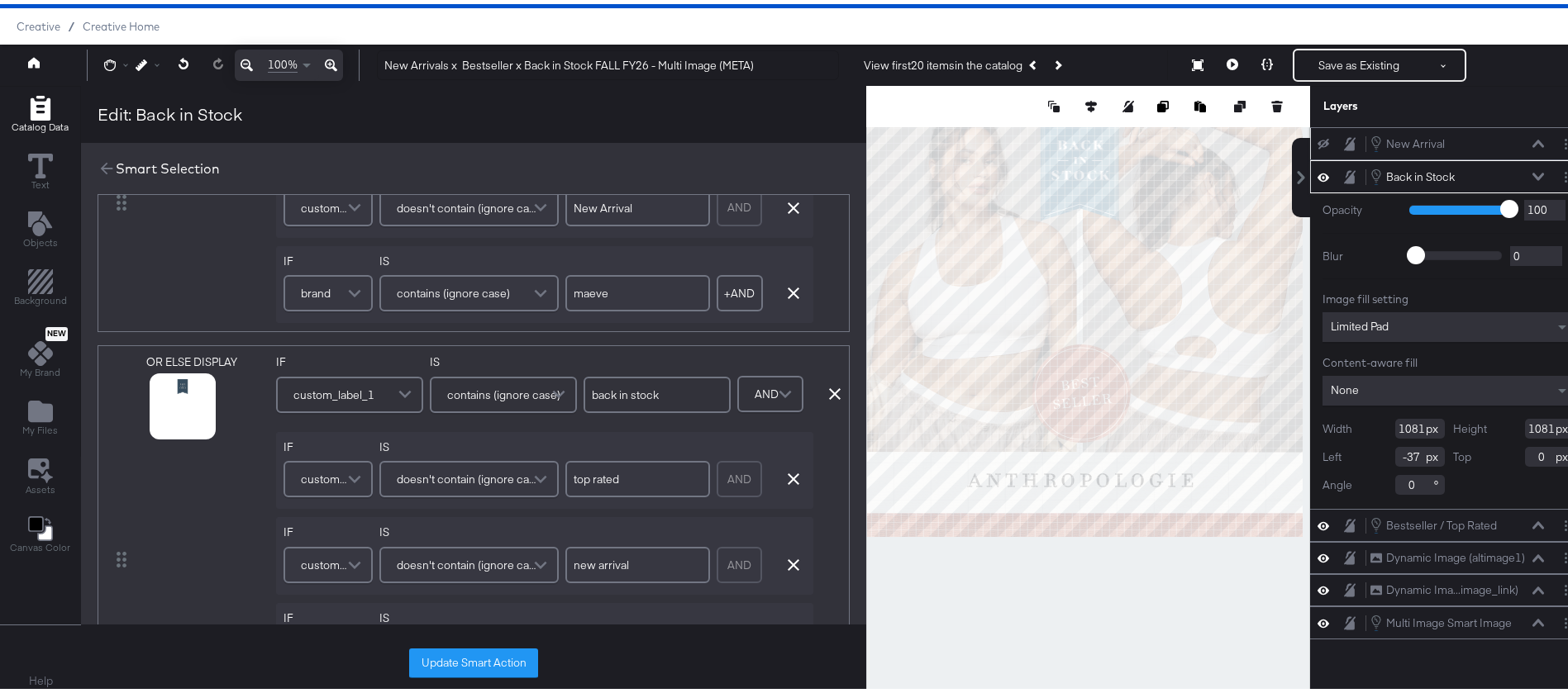 scroll, scrollTop: 153, scrollLeft: 0, axis: vertical 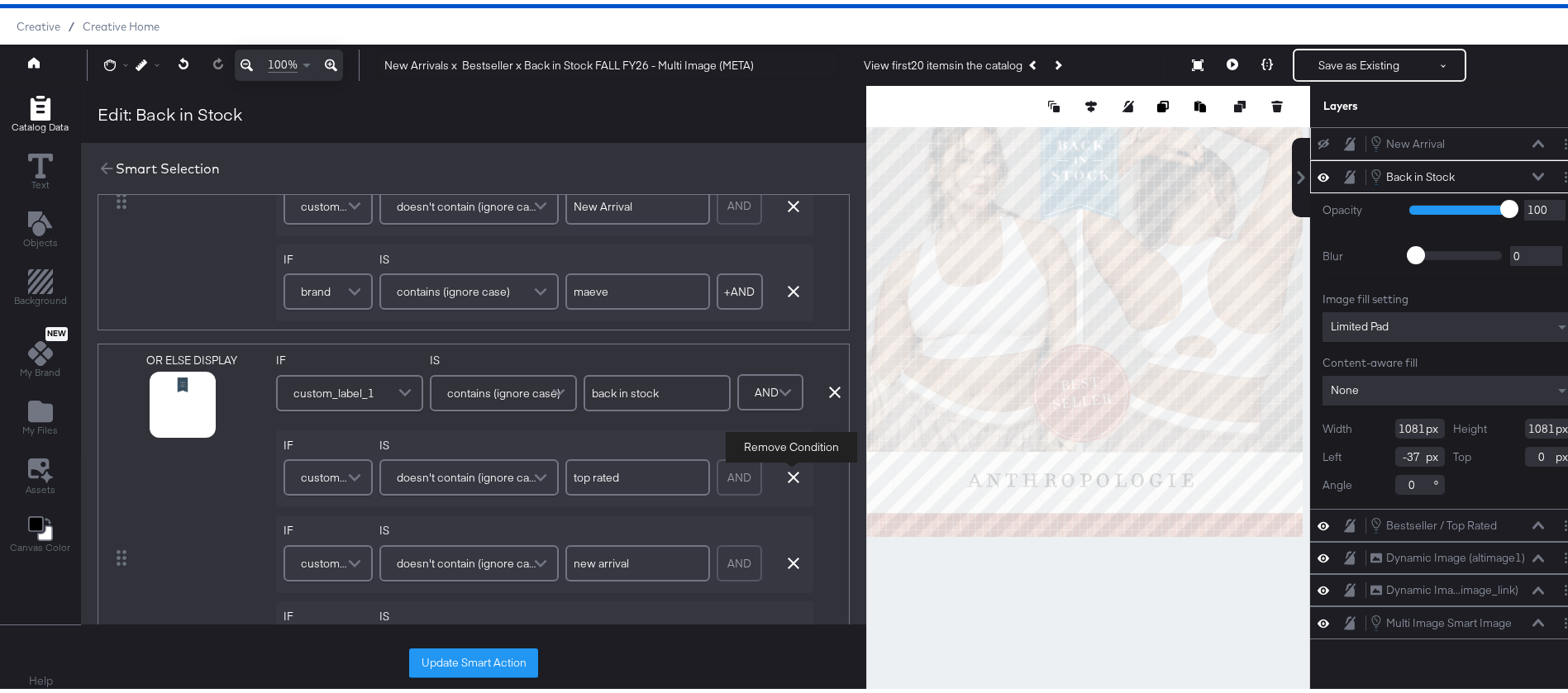 click 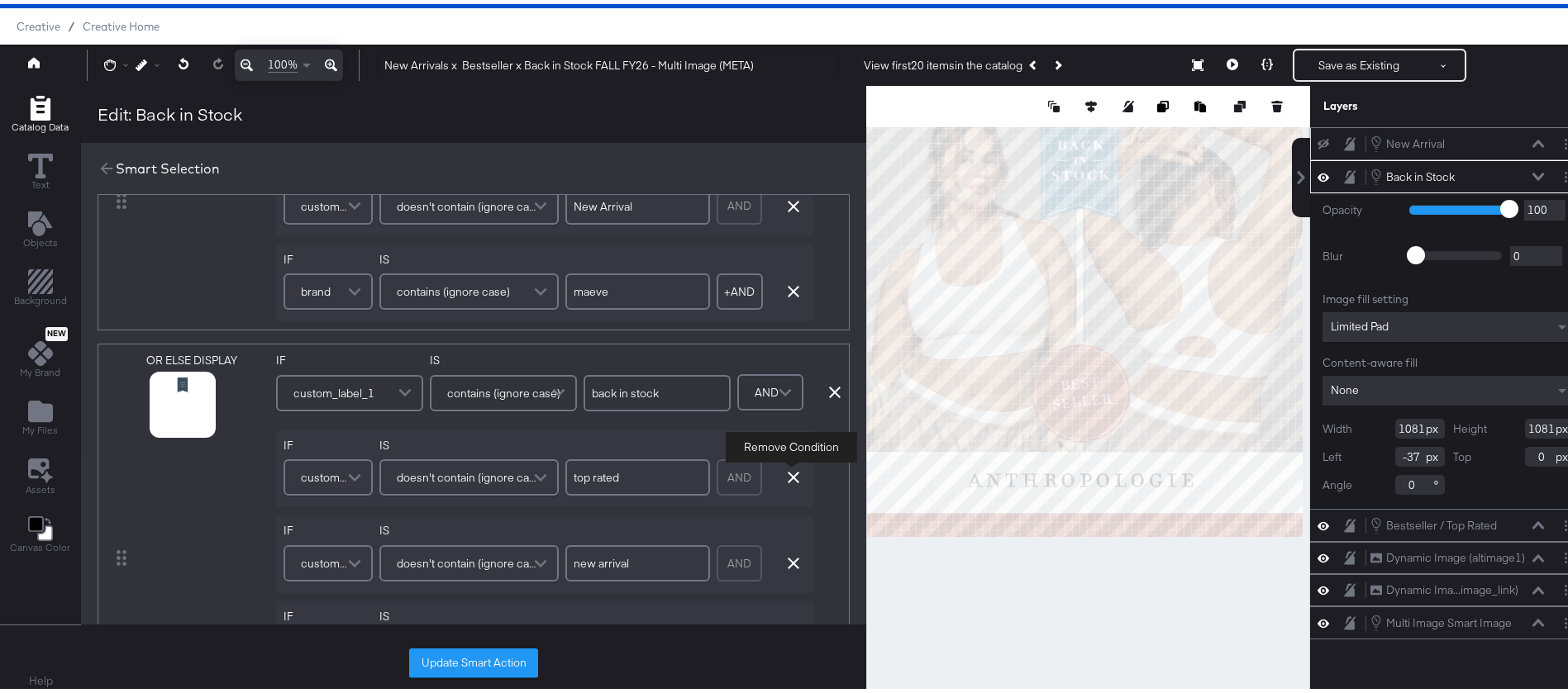 type on "maeve" 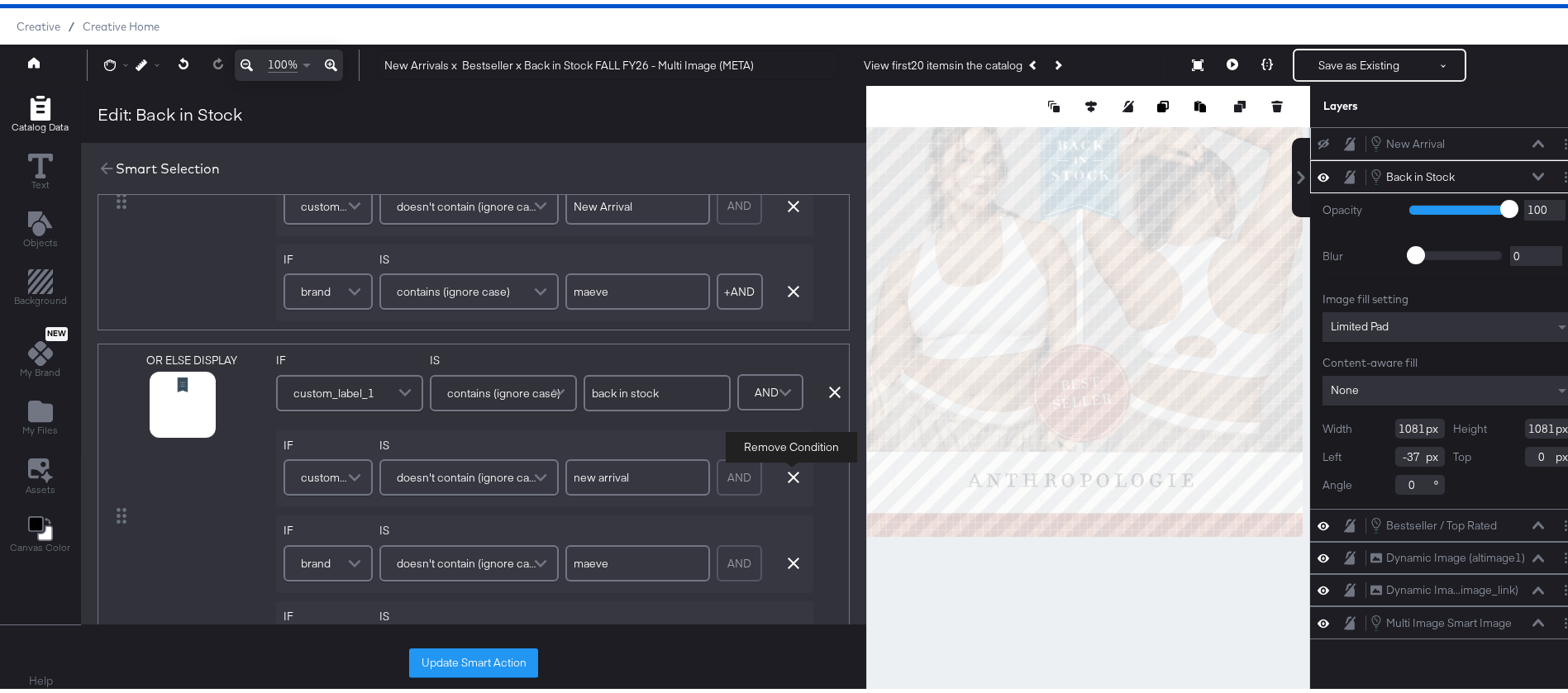 scroll, scrollTop: 480, scrollLeft: 0, axis: vertical 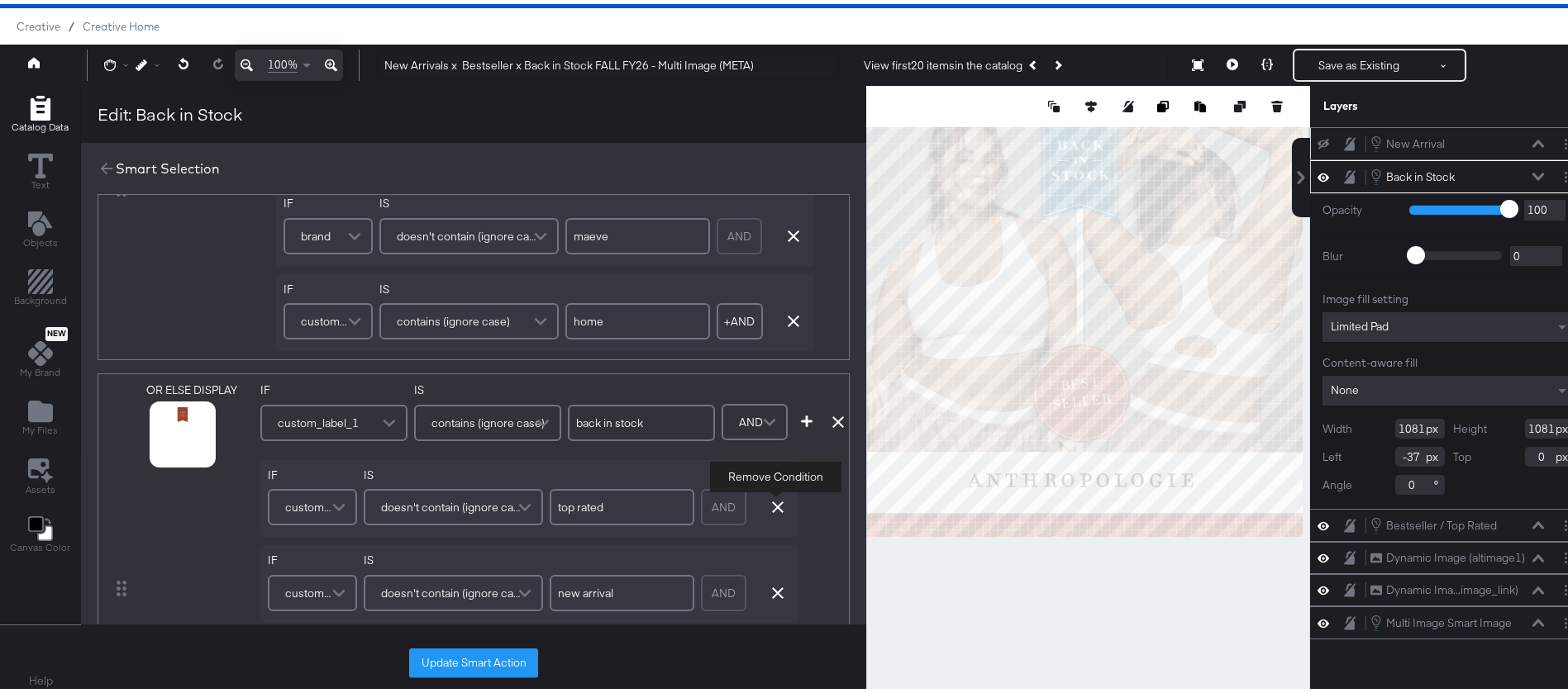 click 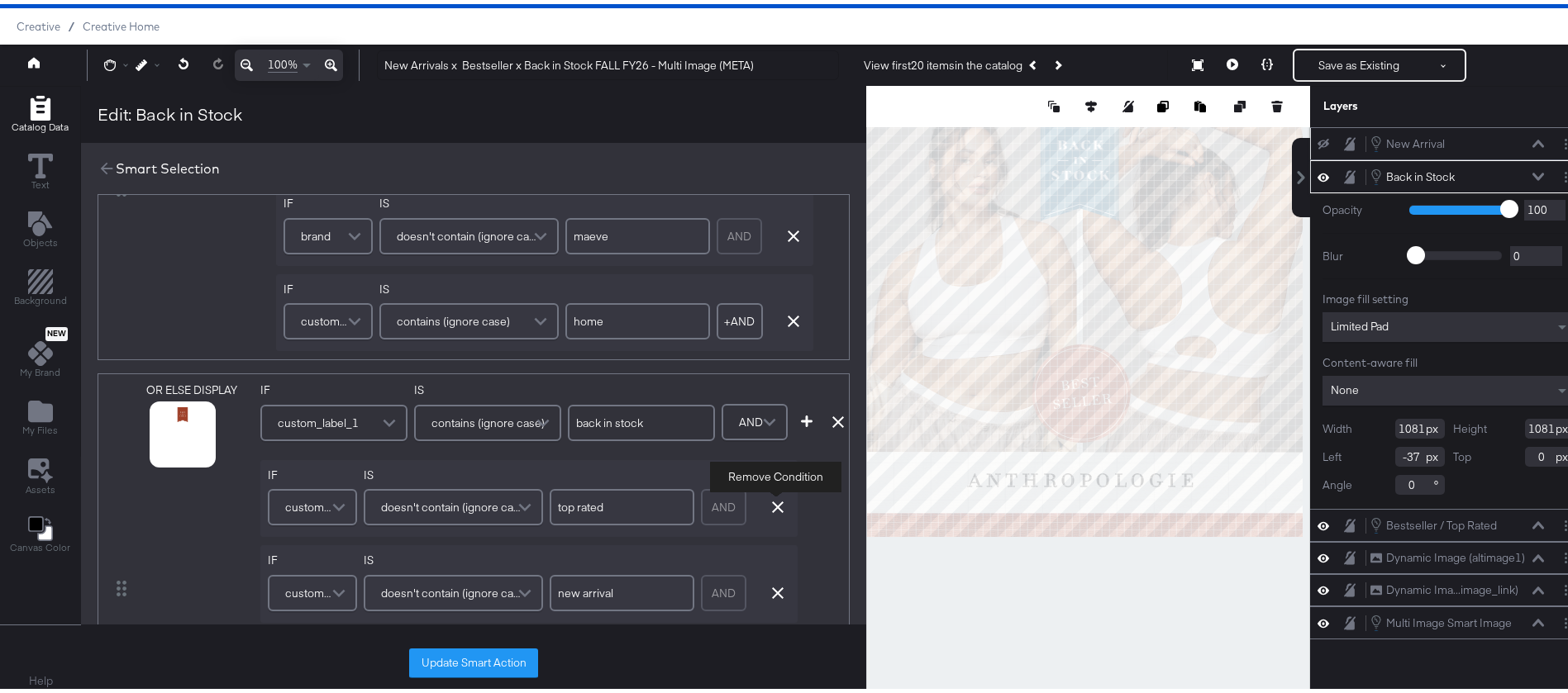 type on "new arrival" 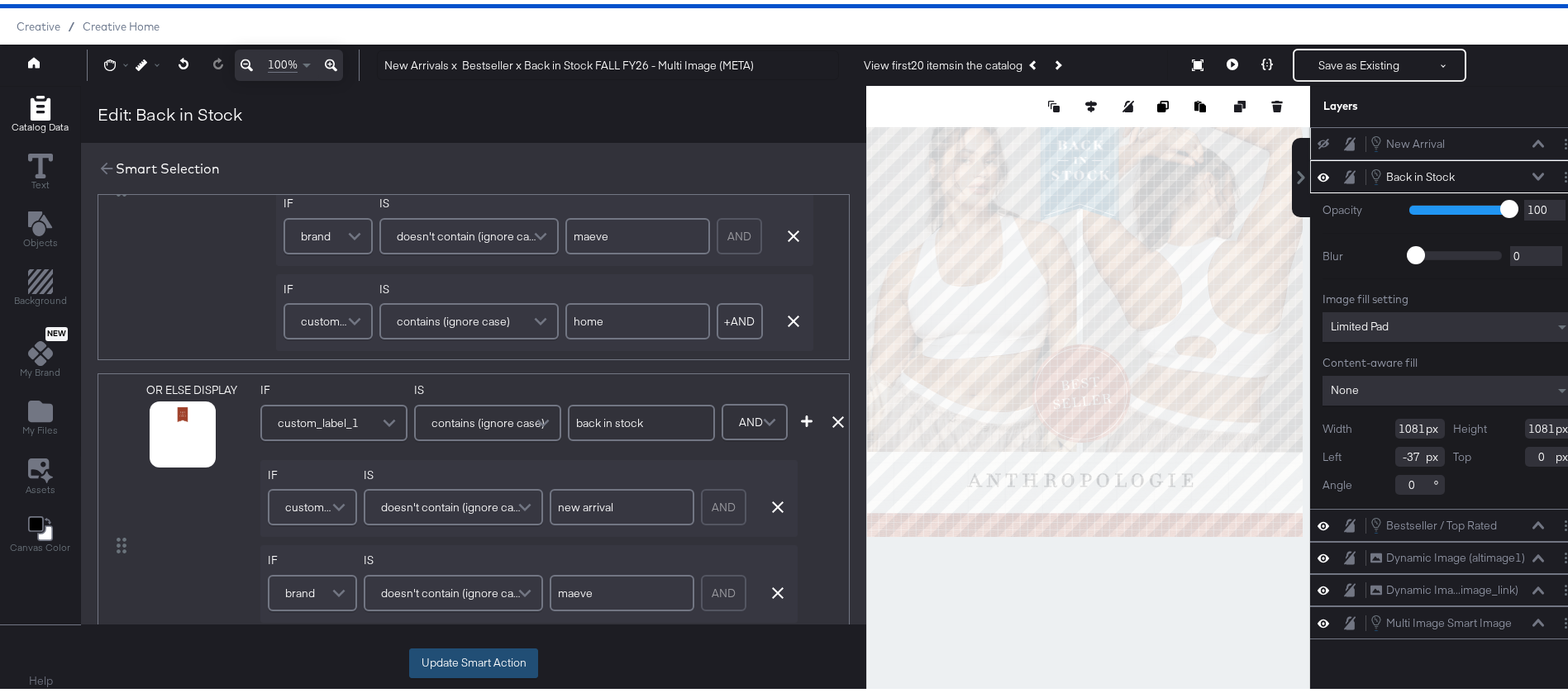 click on "Update Smart Action" at bounding box center (474, 659) 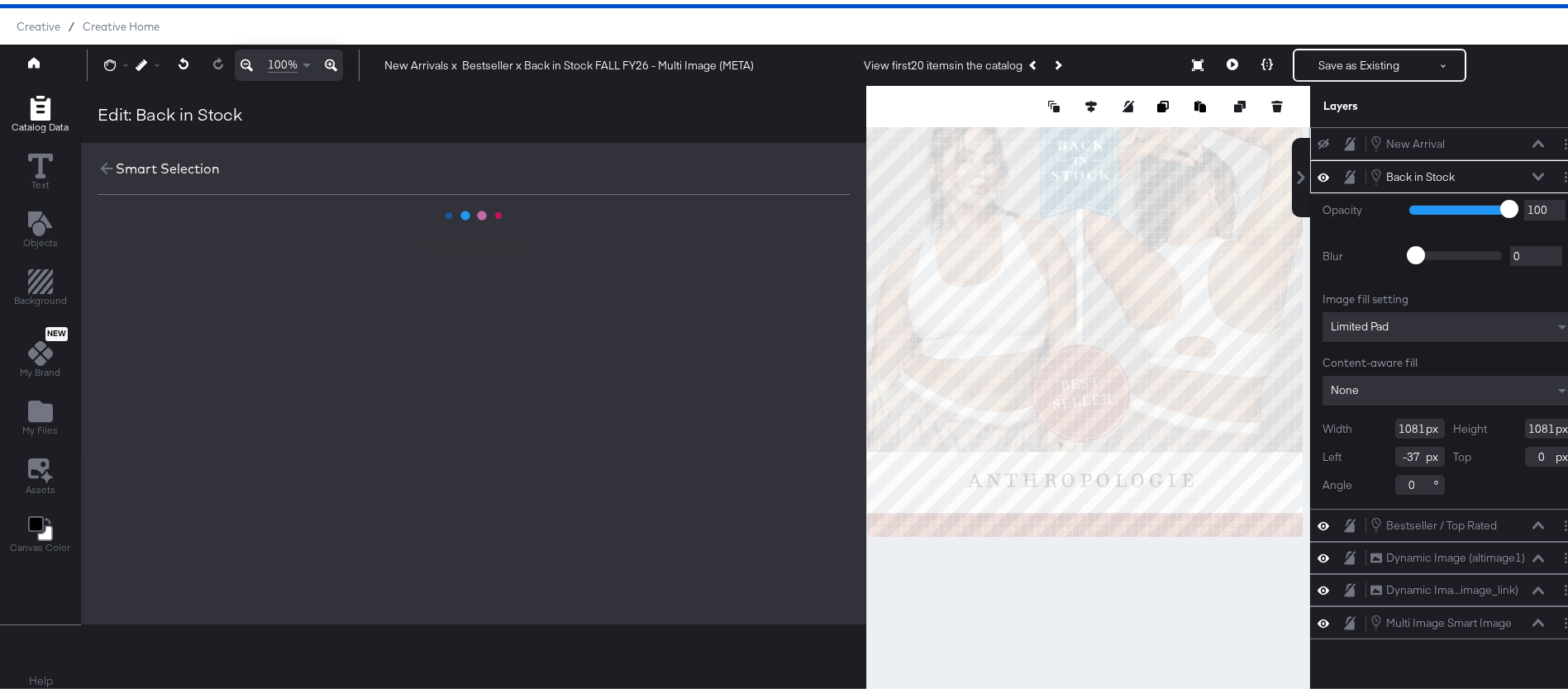 scroll, scrollTop: 0, scrollLeft: 0, axis: both 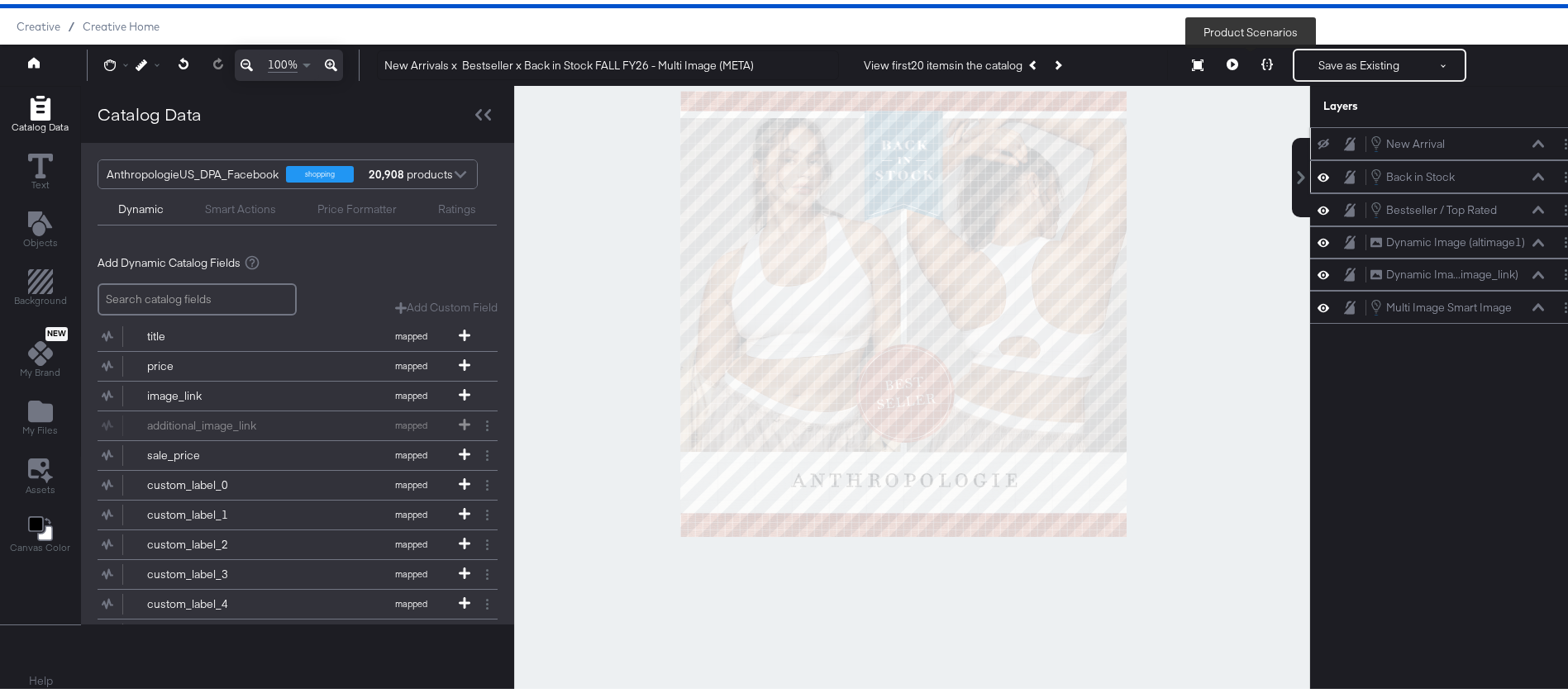 click 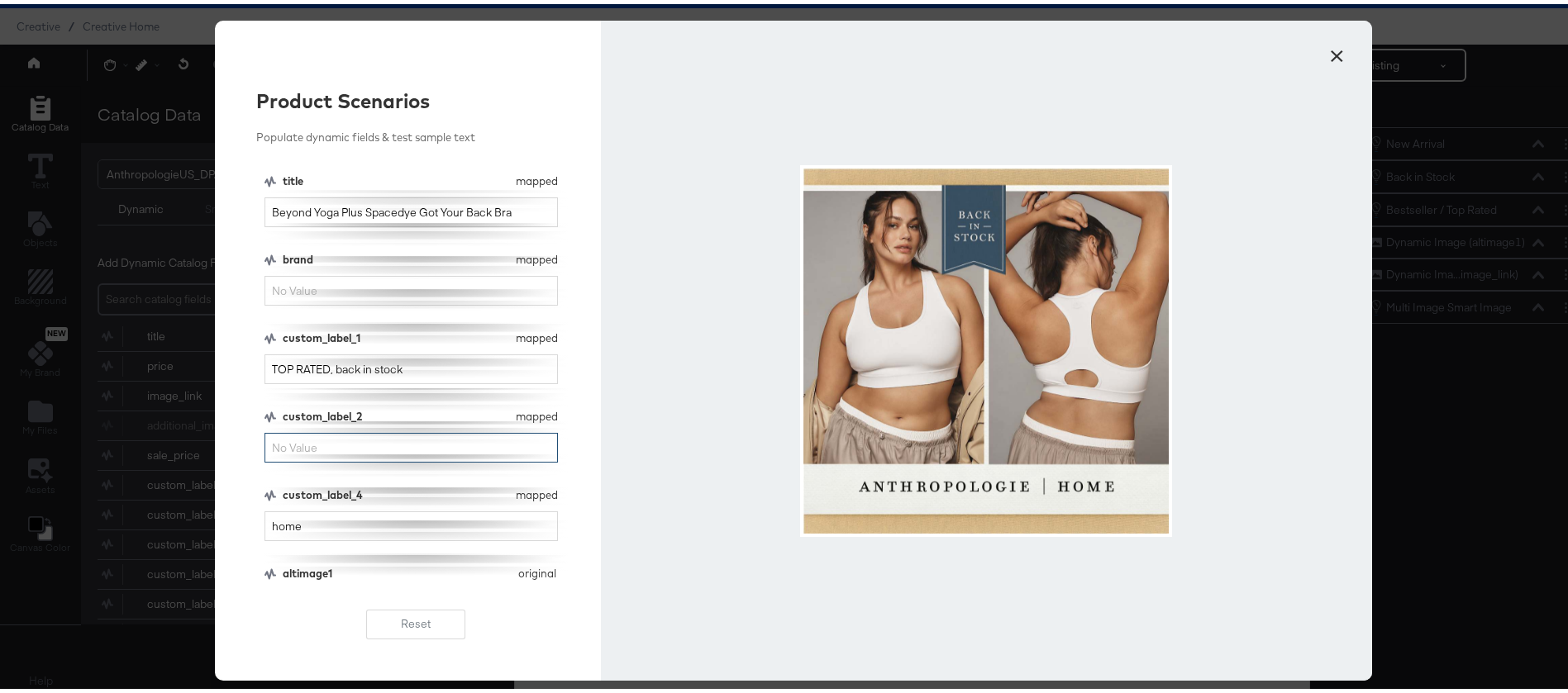 click on "custom_label_2" at bounding box center [411, 444] 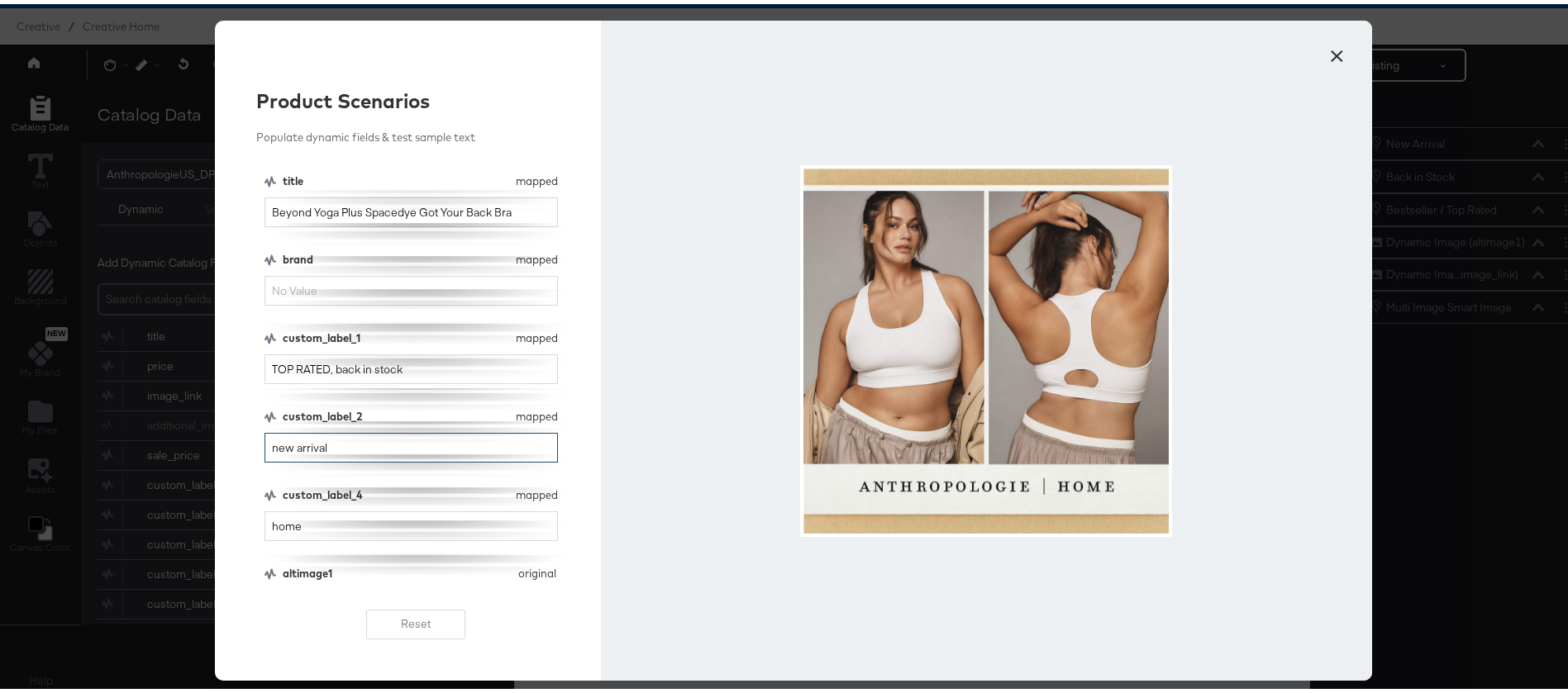 type on "new arrival" 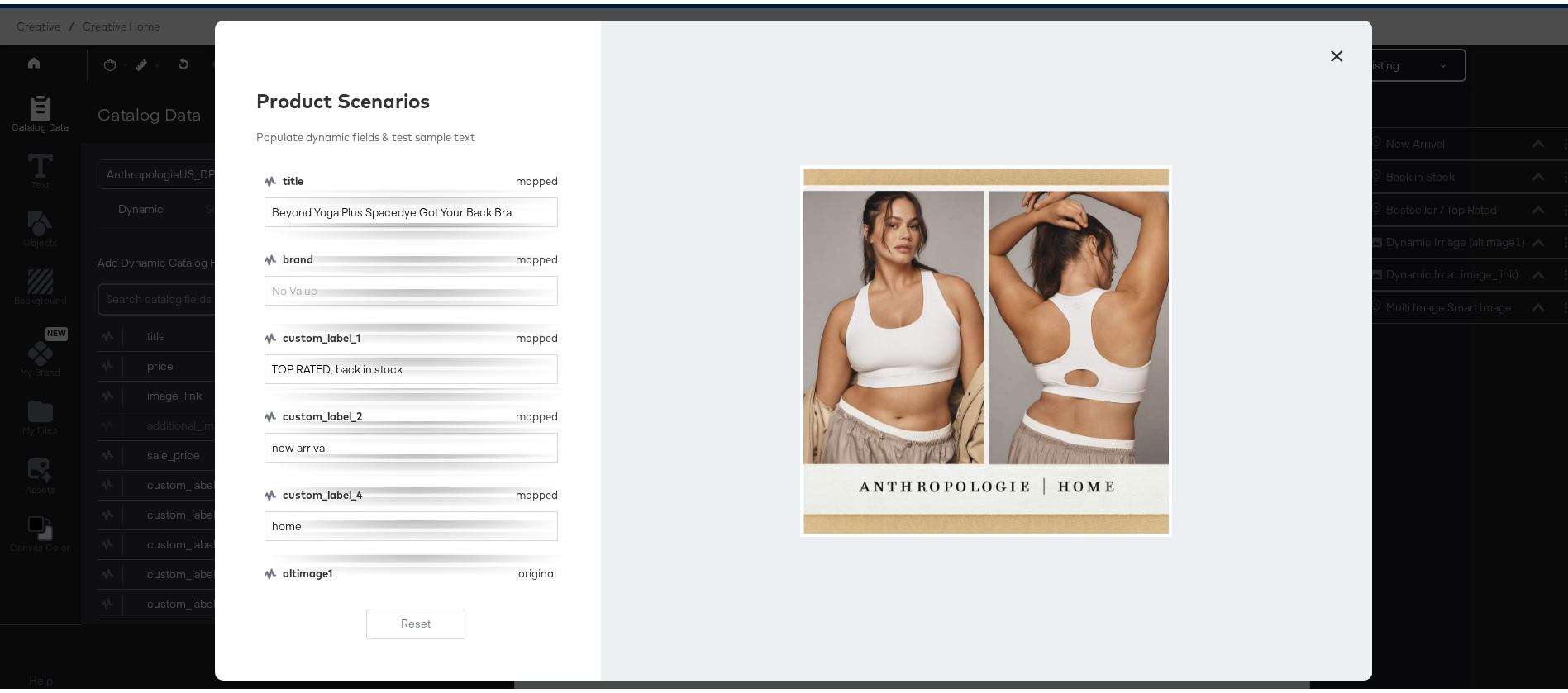 click on "×" at bounding box center (1337, 48) 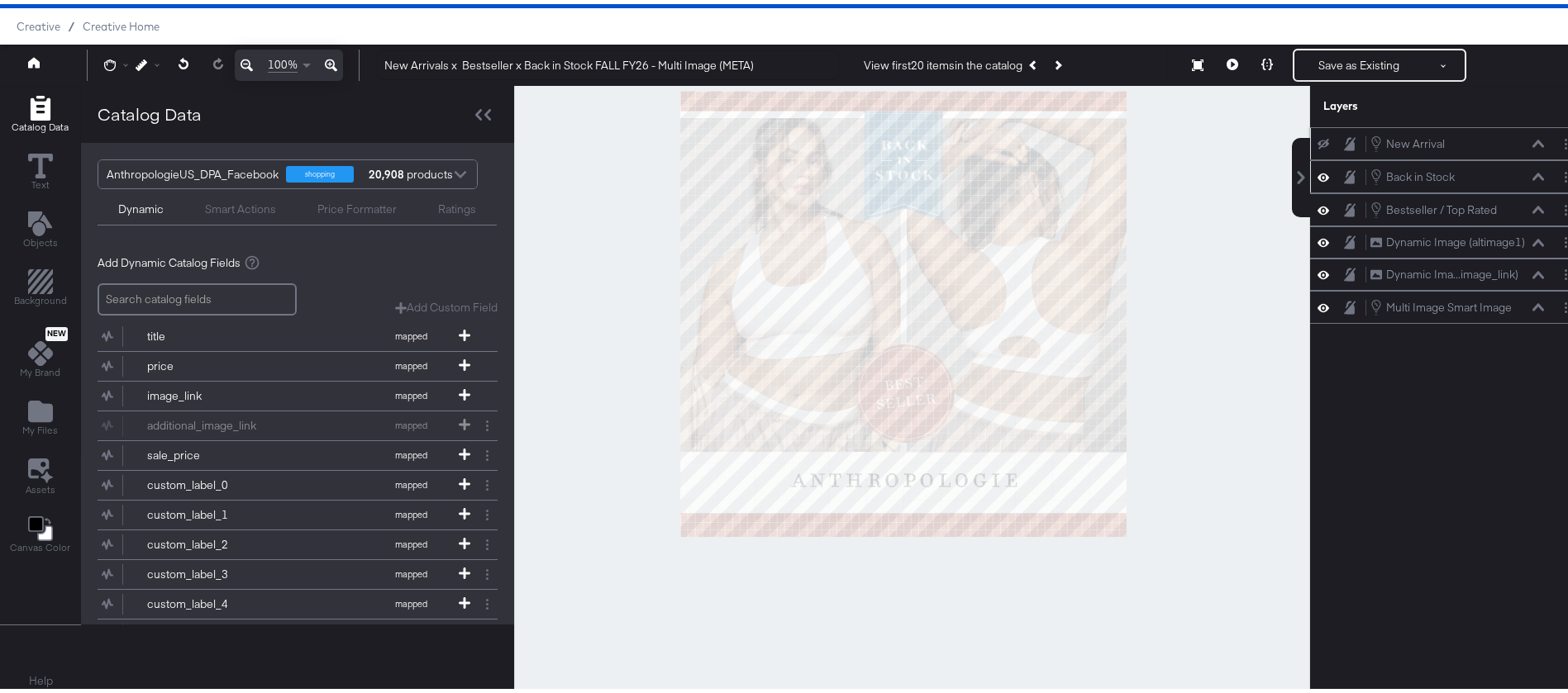 click 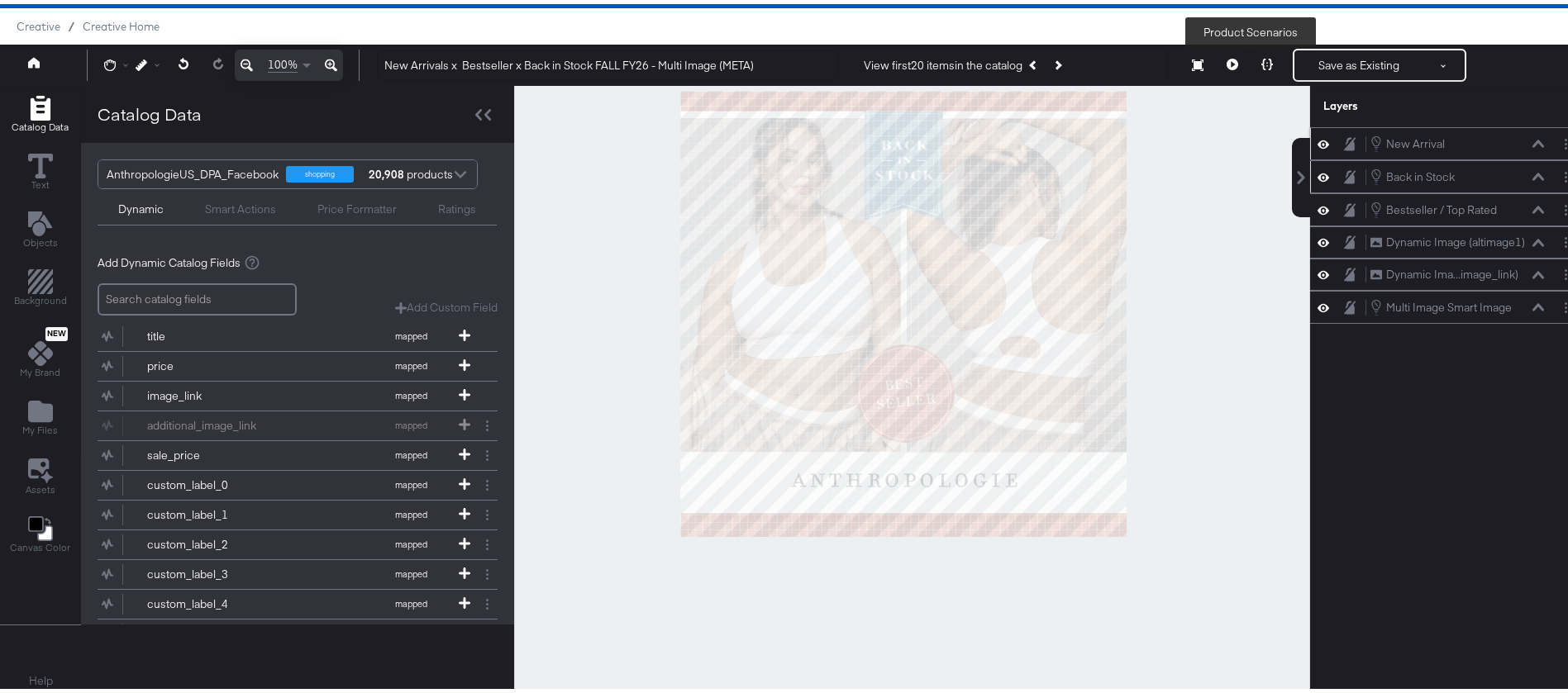 click 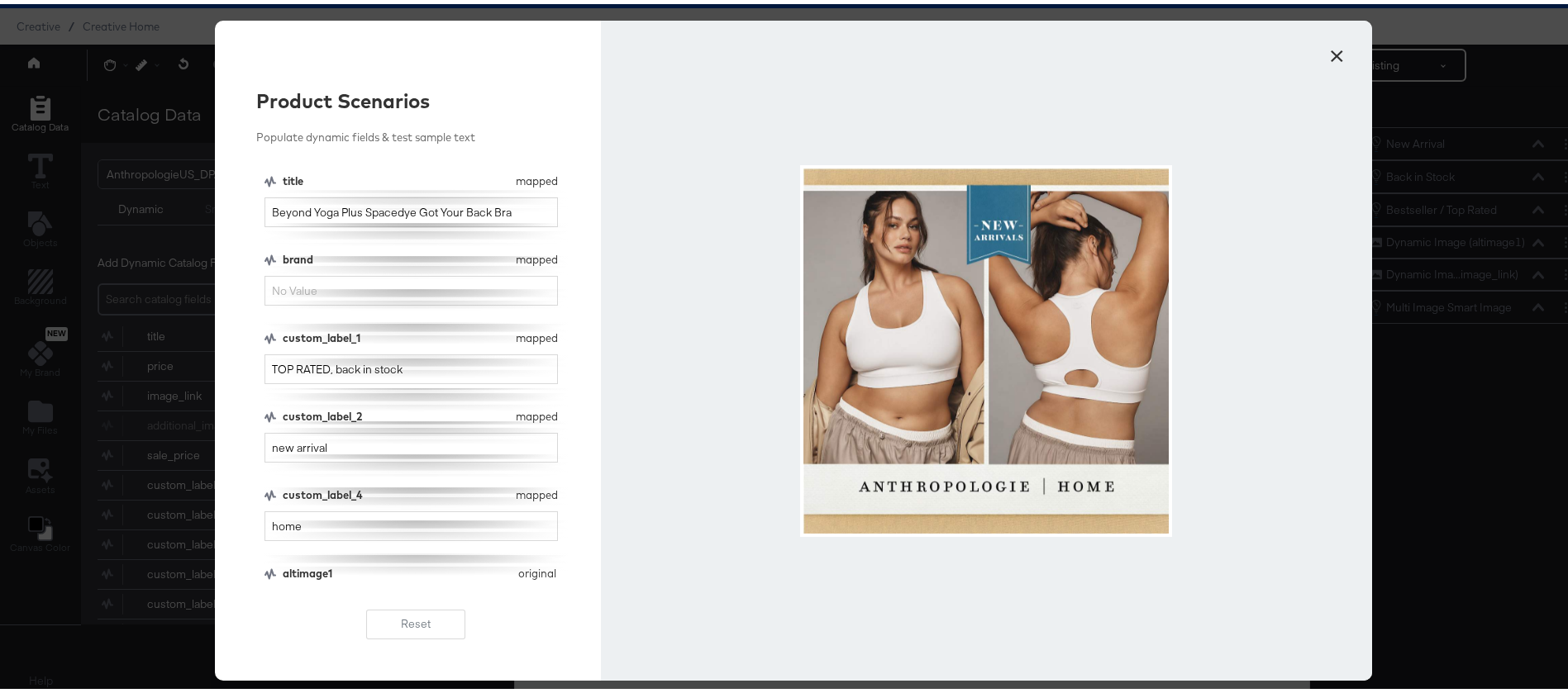 click on "×" at bounding box center (1337, 48) 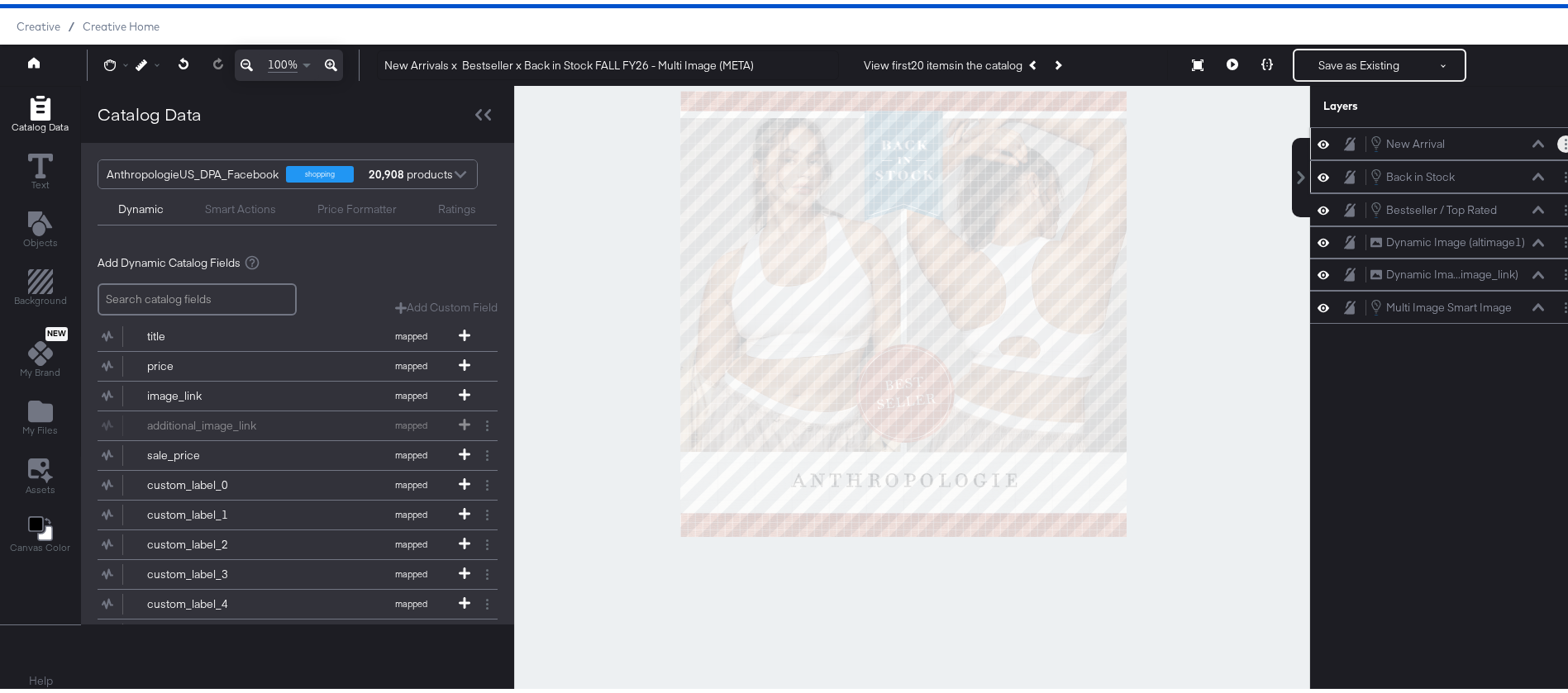 click at bounding box center [1566, 140] 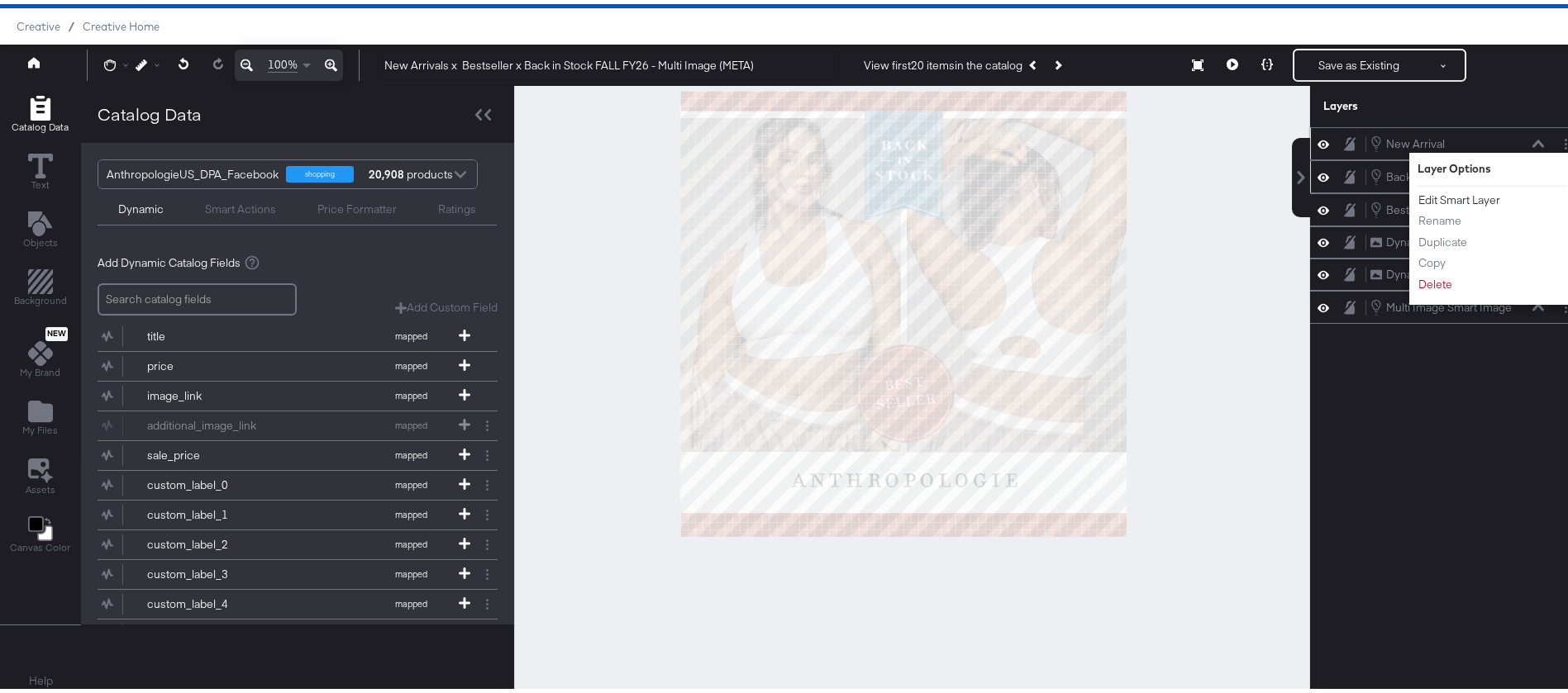 click on "Edit Smart Layer" at bounding box center (1459, 196) 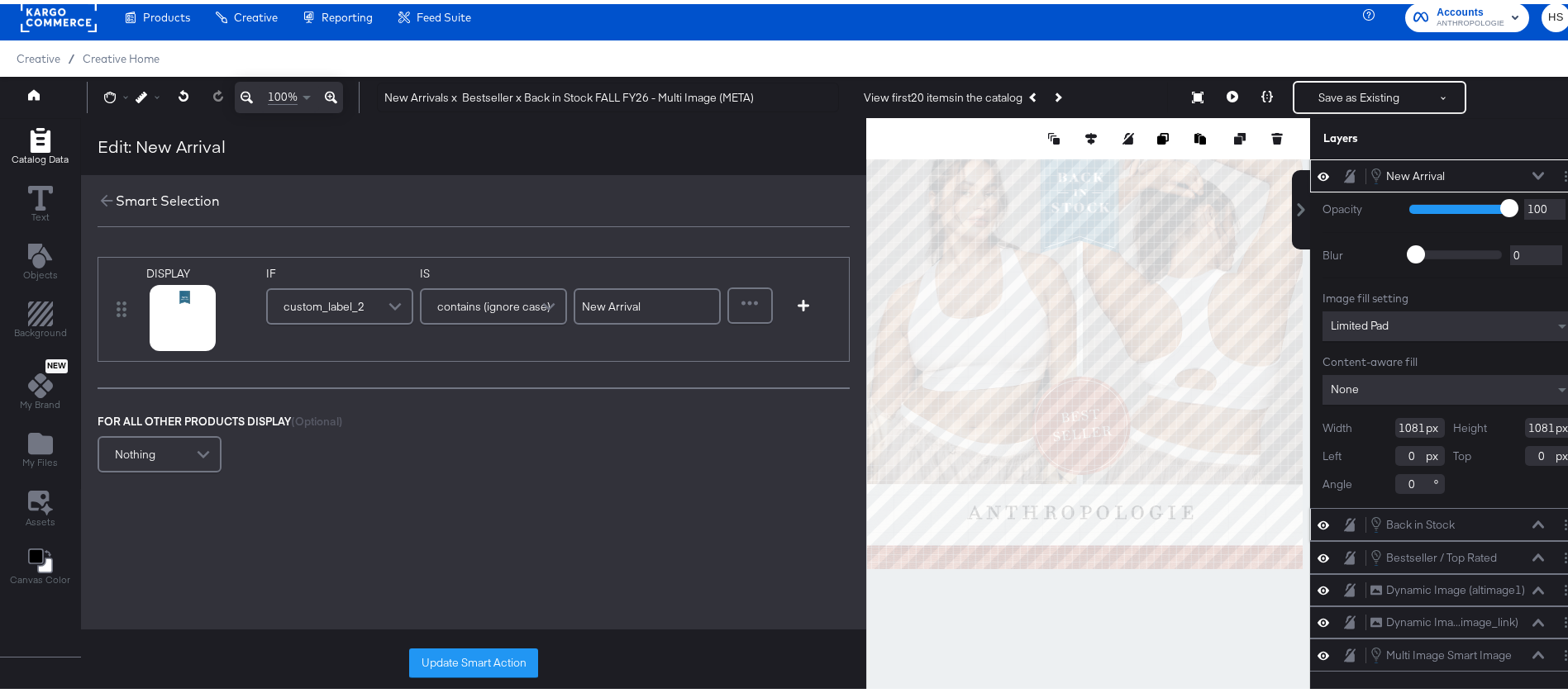scroll, scrollTop: 42, scrollLeft: 0, axis: vertical 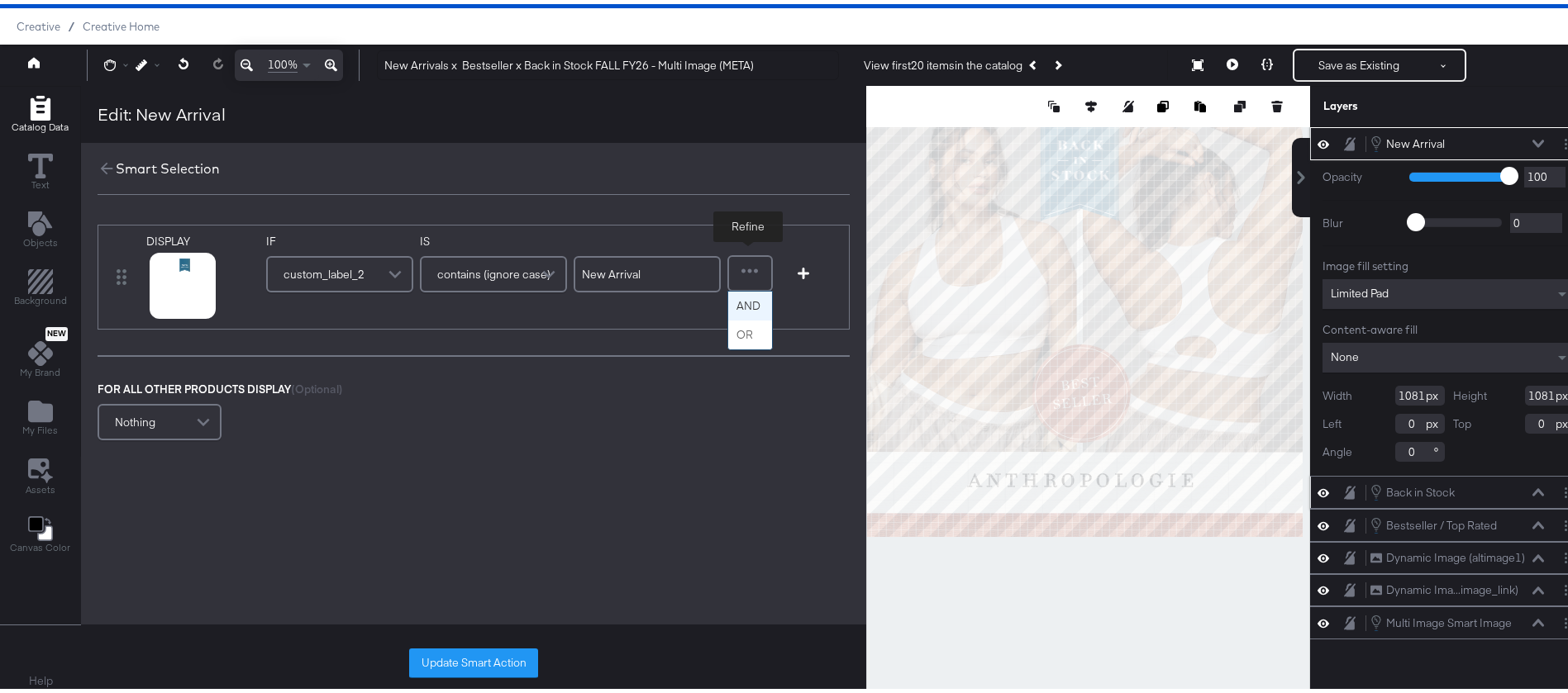 click at bounding box center (750, 269) 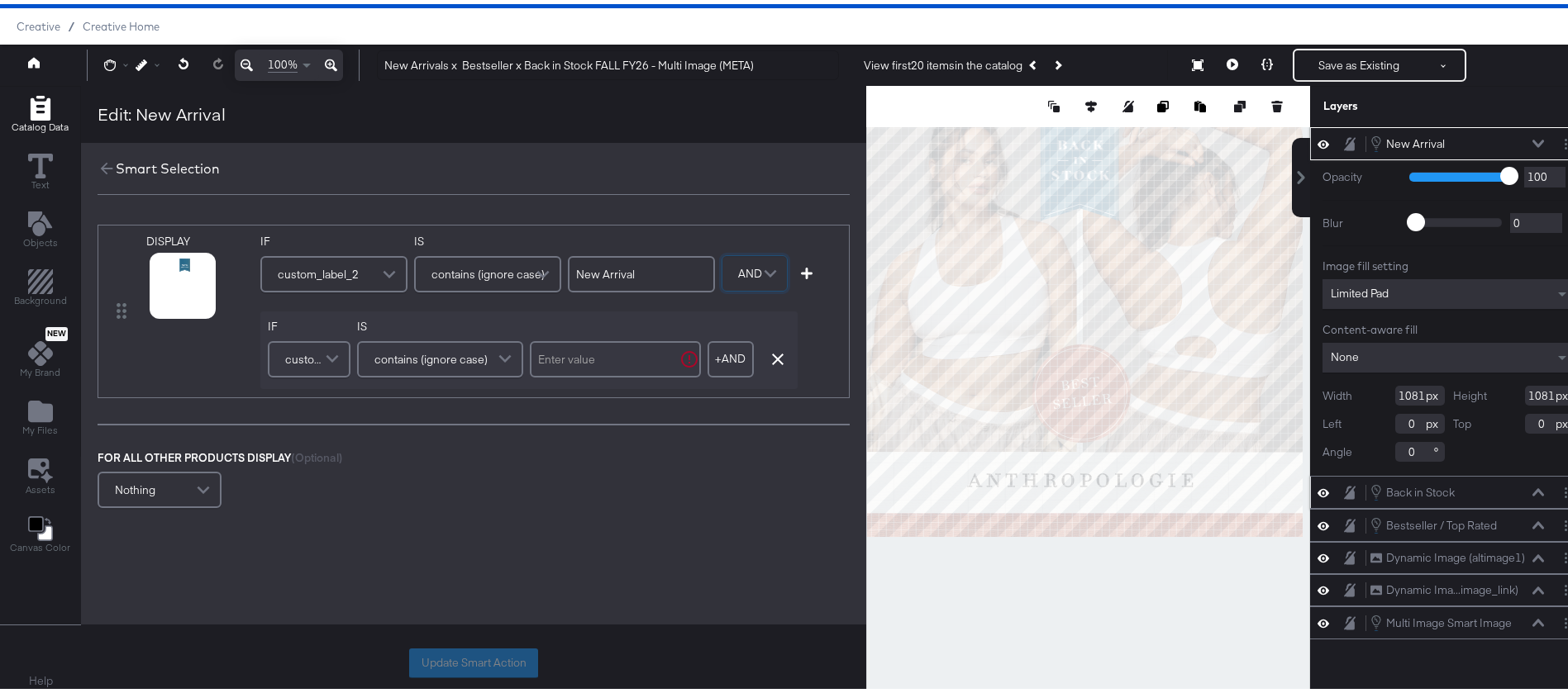 click at bounding box center [334, 355] 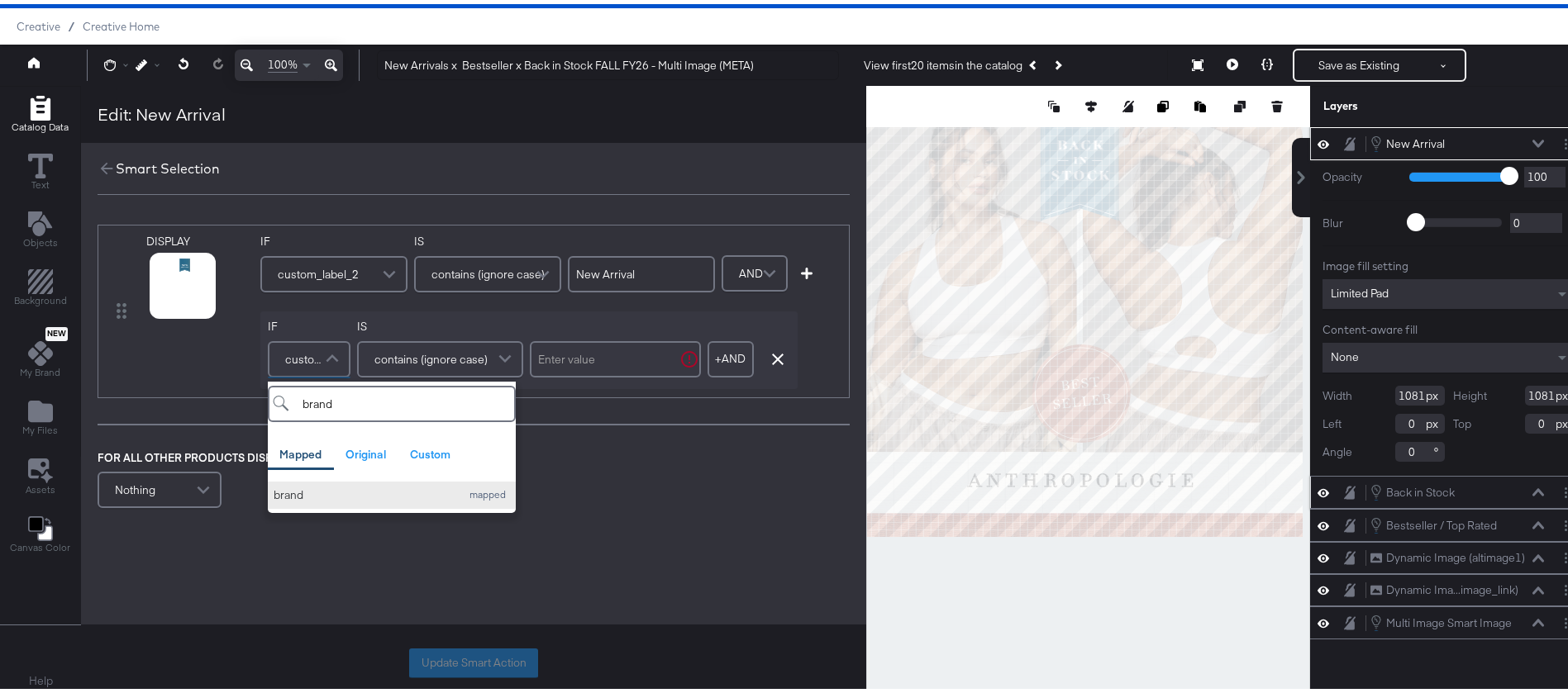 type on "brand" 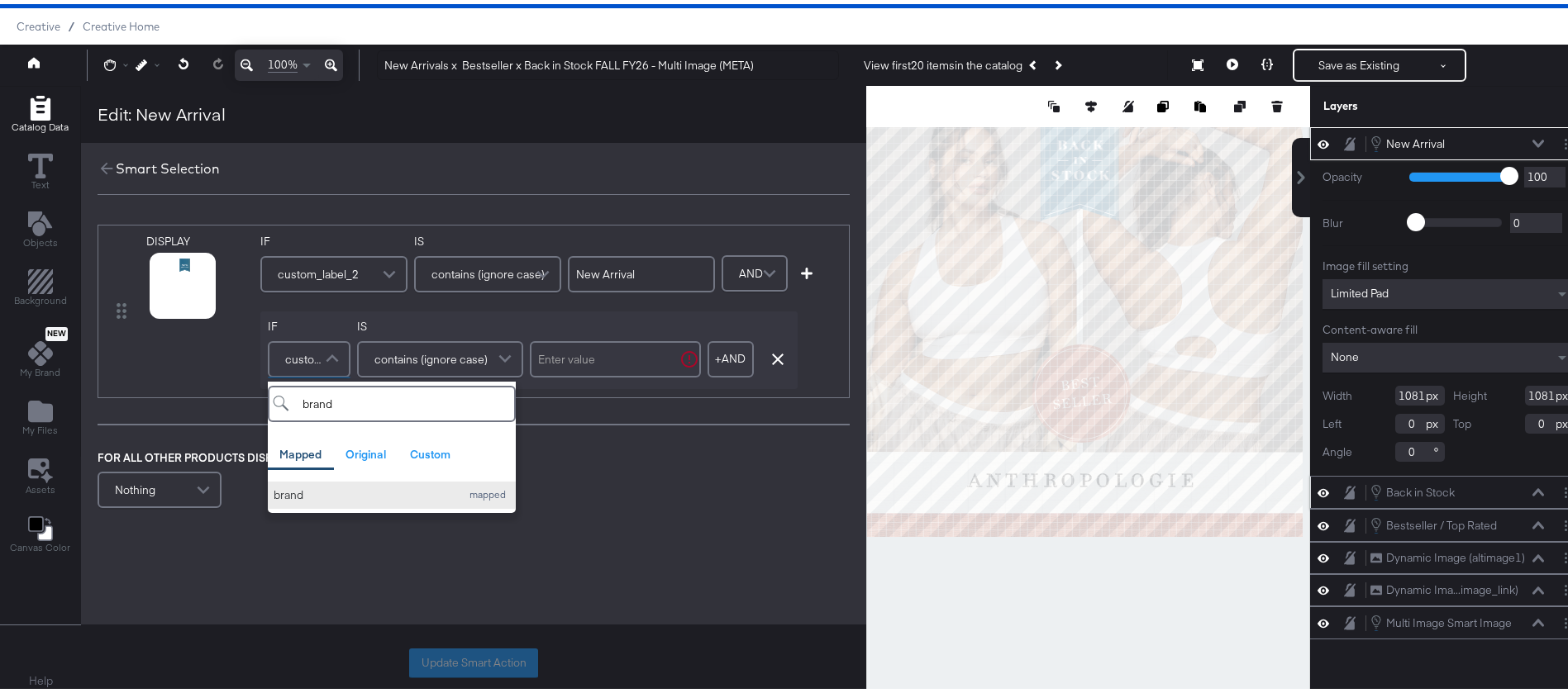 click on "brand" at bounding box center (363, 491) 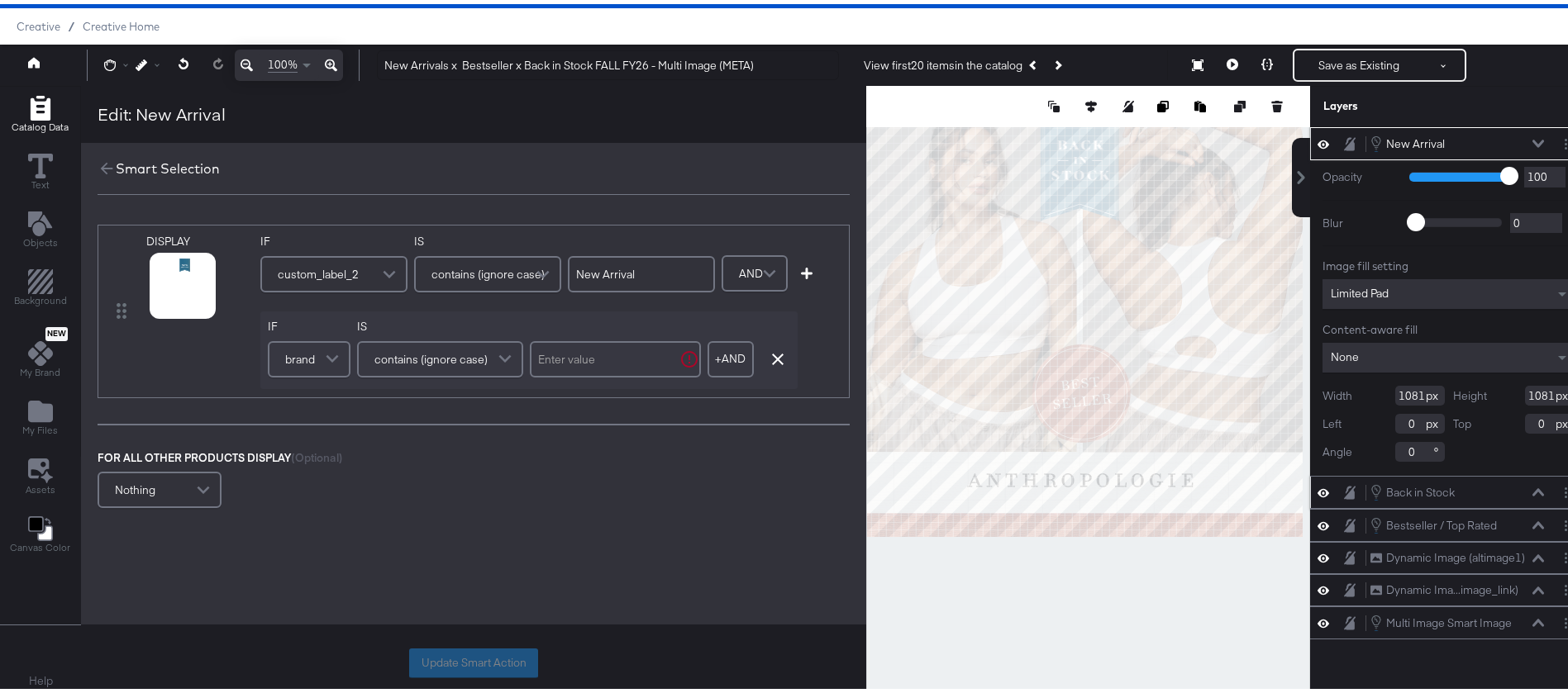 click at bounding box center (615, 355) 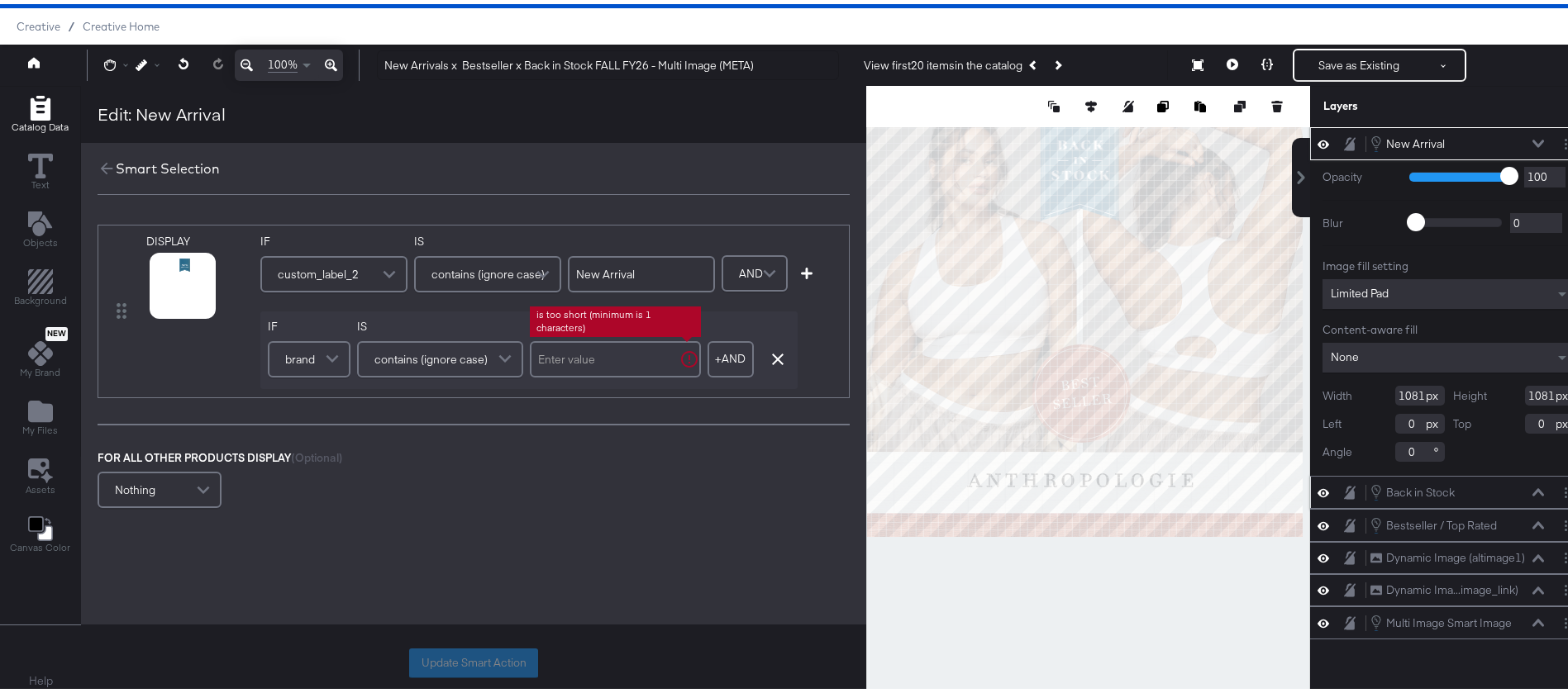 type on "a" 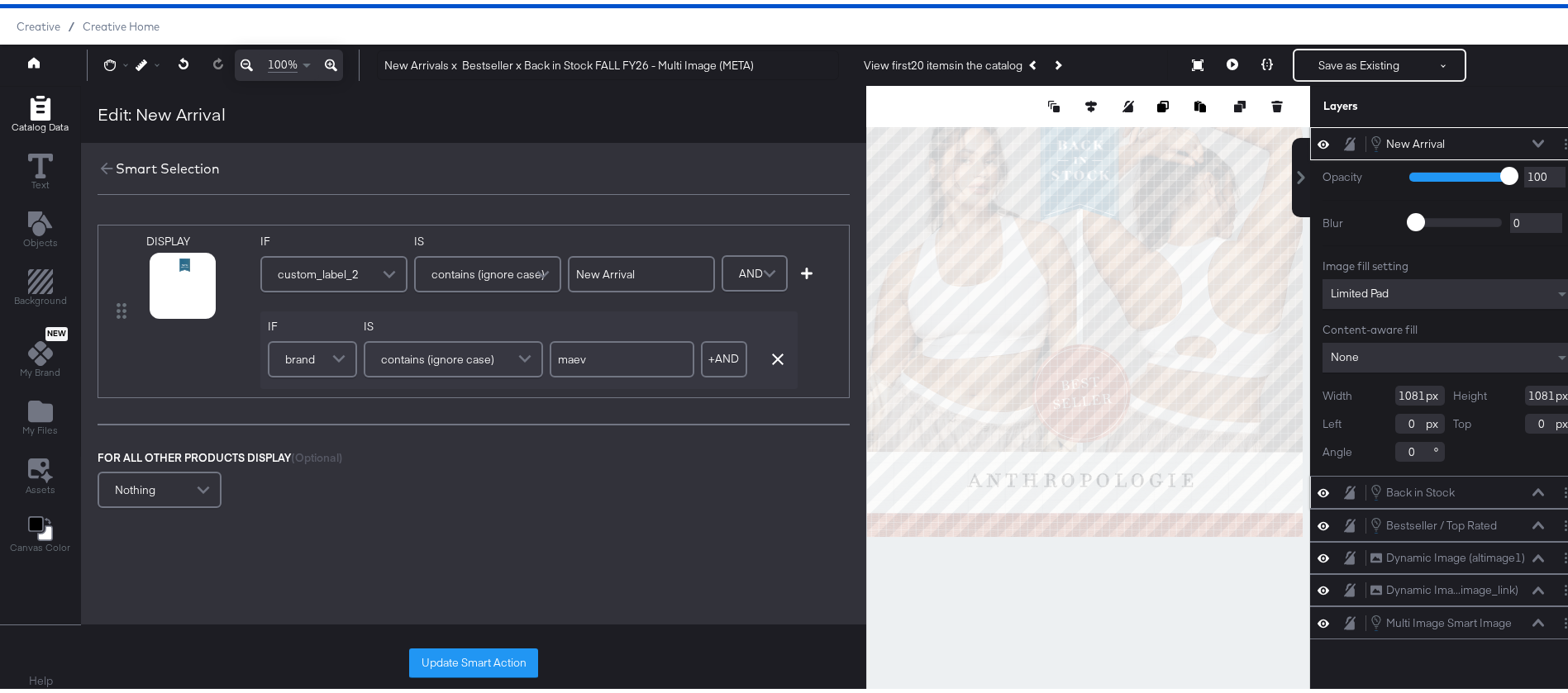 type on "maeve" 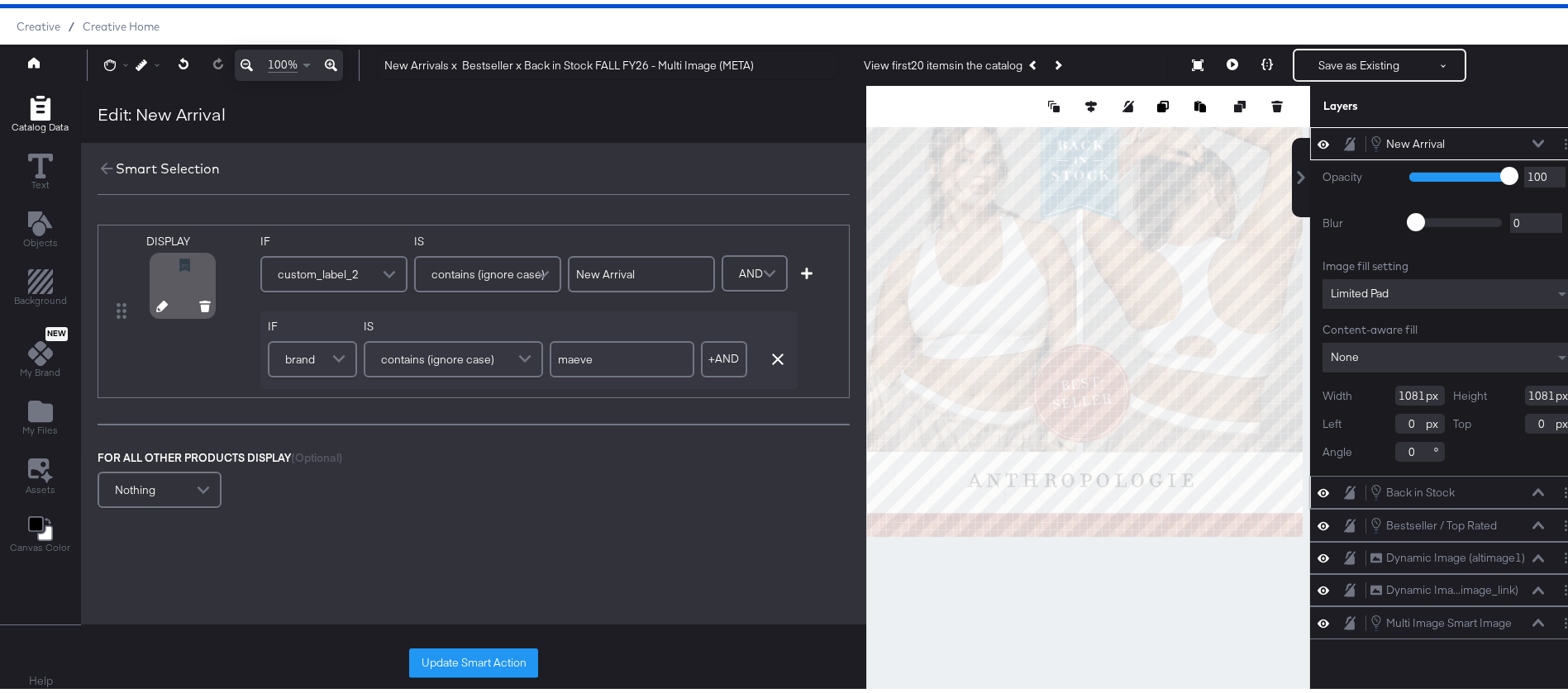 click 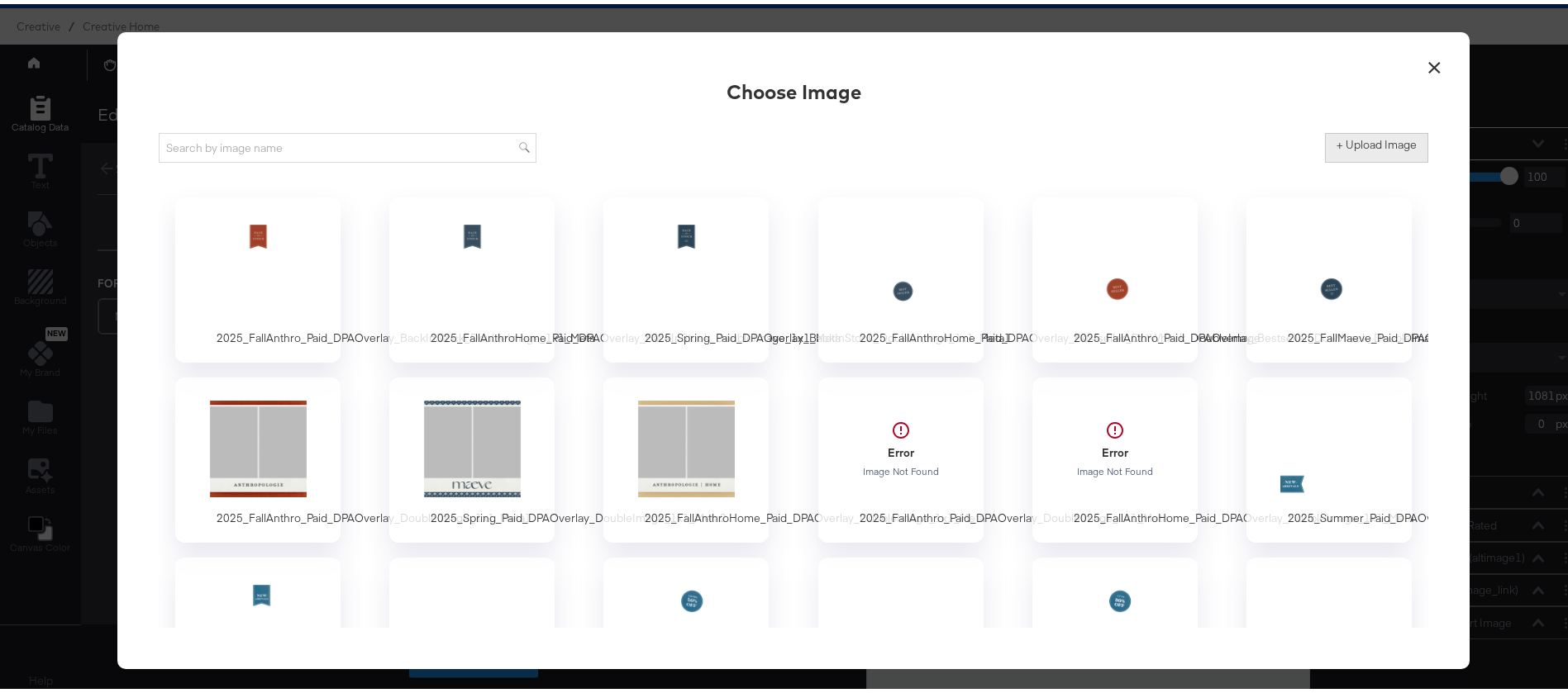 click on "+ Upload Image" at bounding box center [1376, 140] 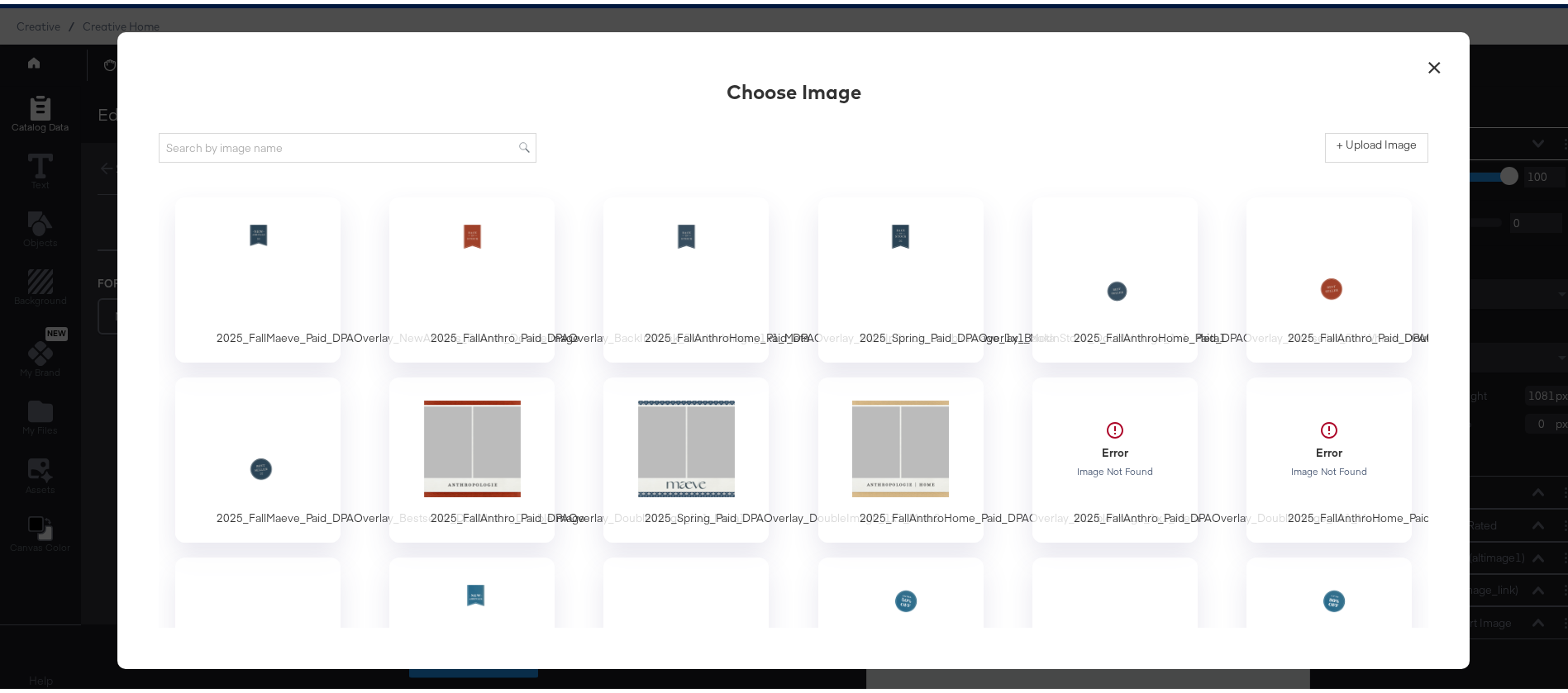 click at bounding box center (258, 264) 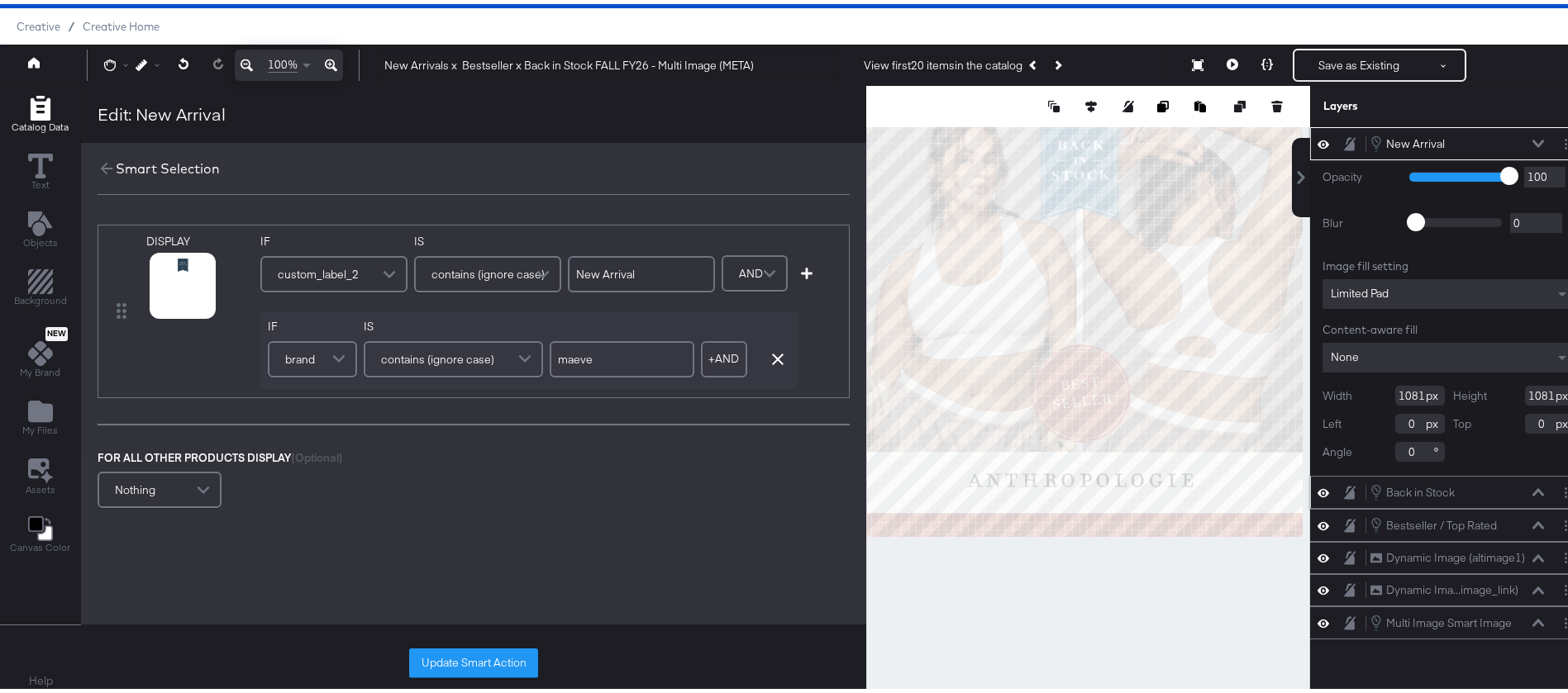 click on "DISPLAY link mapped image_link mapped additional_image_link mapped anthro_us_dpa_addtional_image_1 custom anthro_us_dpa_fb_ps_image custom altimage1 original altimage2 original altimage3 original ps_image original IF custom_label_2 IS contains (ignore case) New Arrival IF brand IS contains (ignore case) maeve +  AND Add  AND  Condition Remove Condition AND Refine Add Condition" at bounding box center [474, 306] 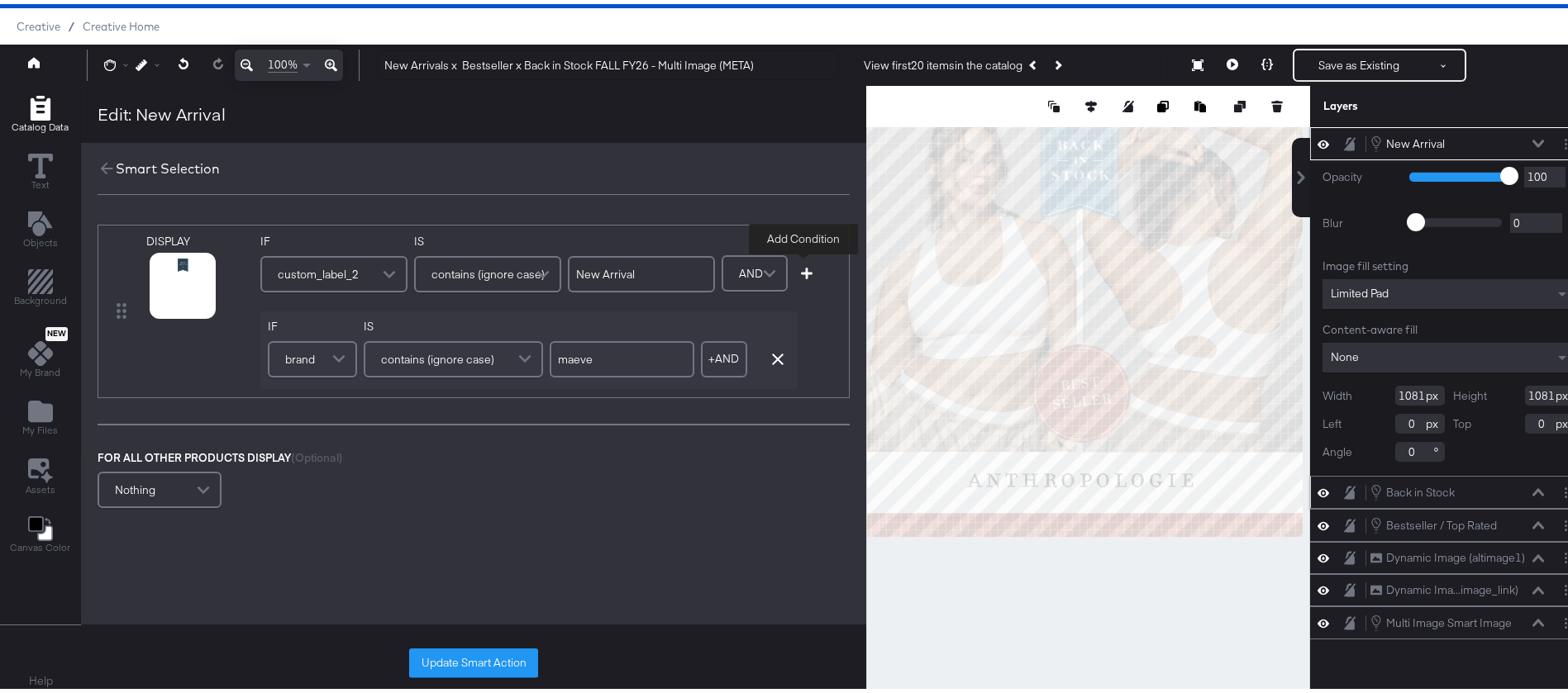 click at bounding box center (807, 269) 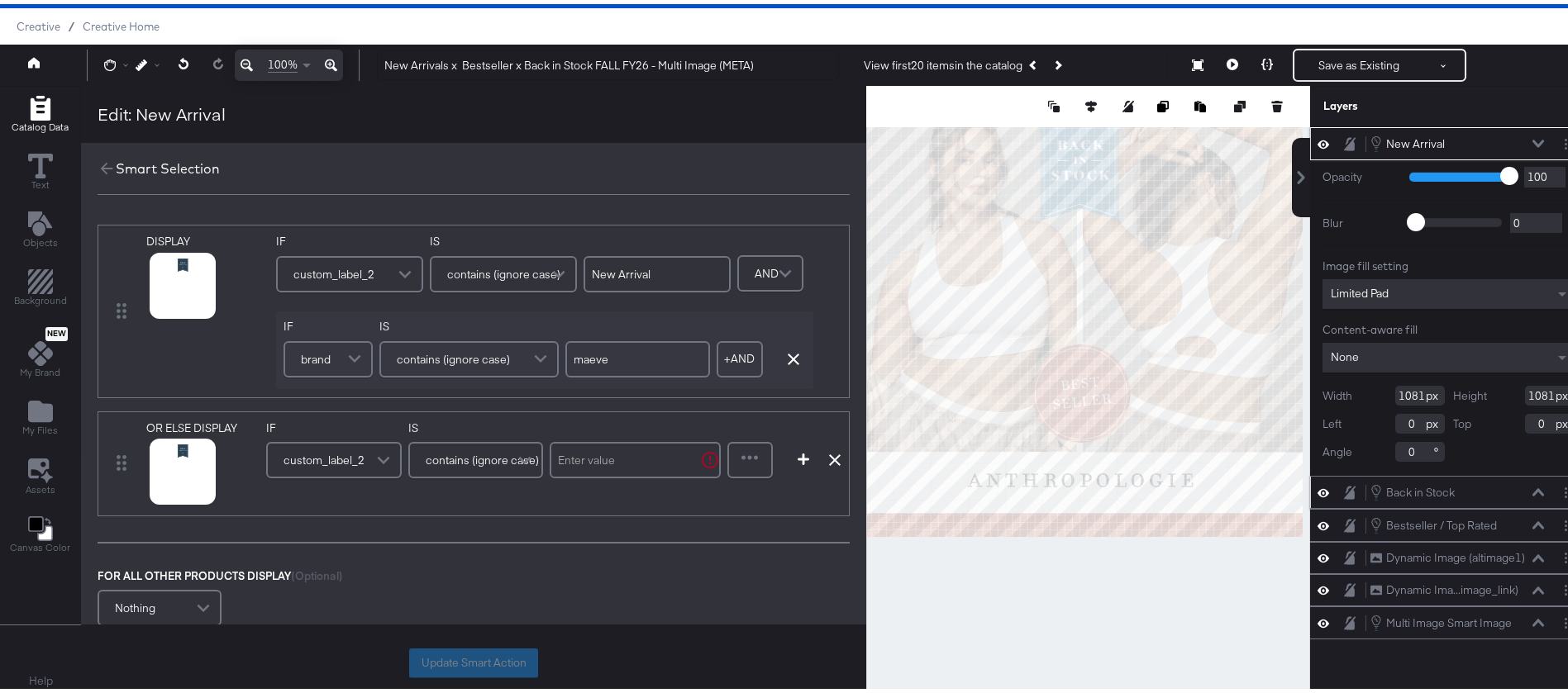 click at bounding box center (635, 456) 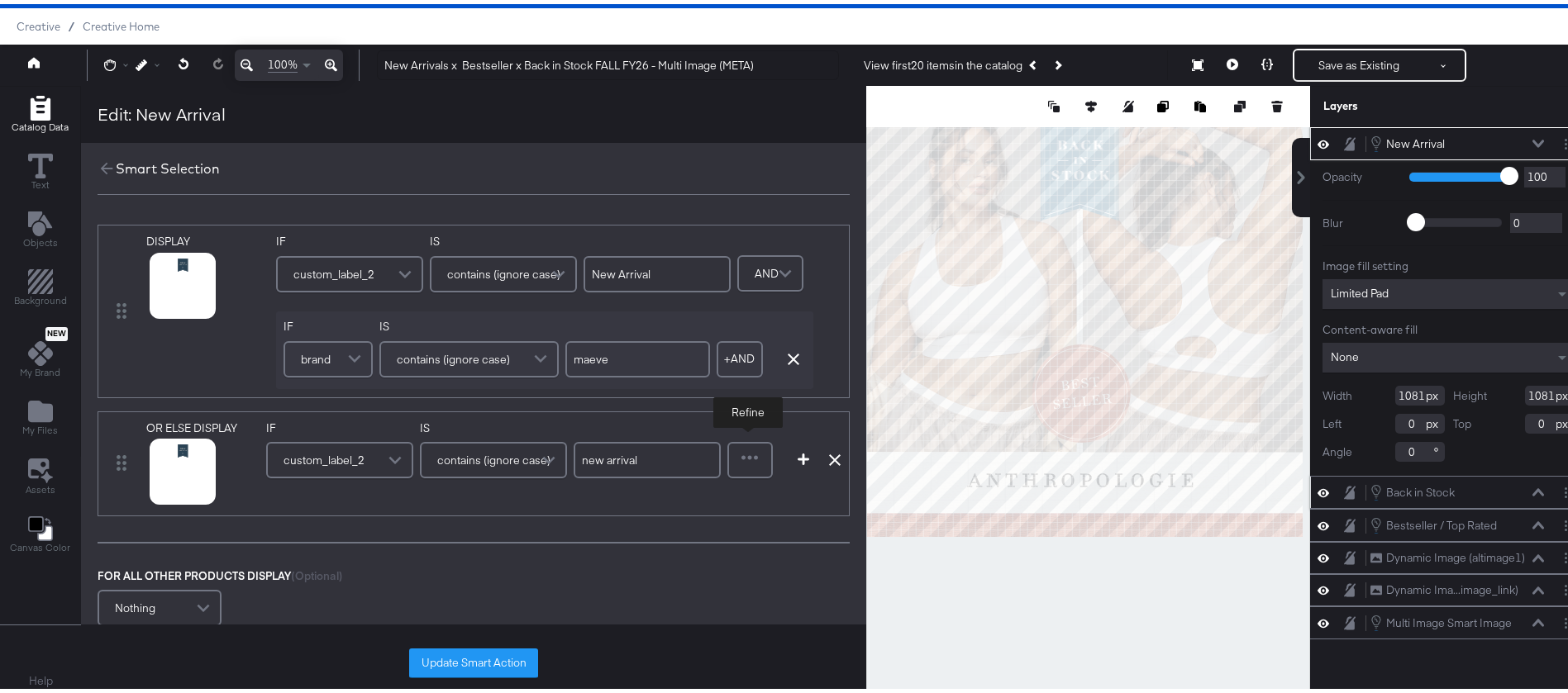 type on "new arrival" 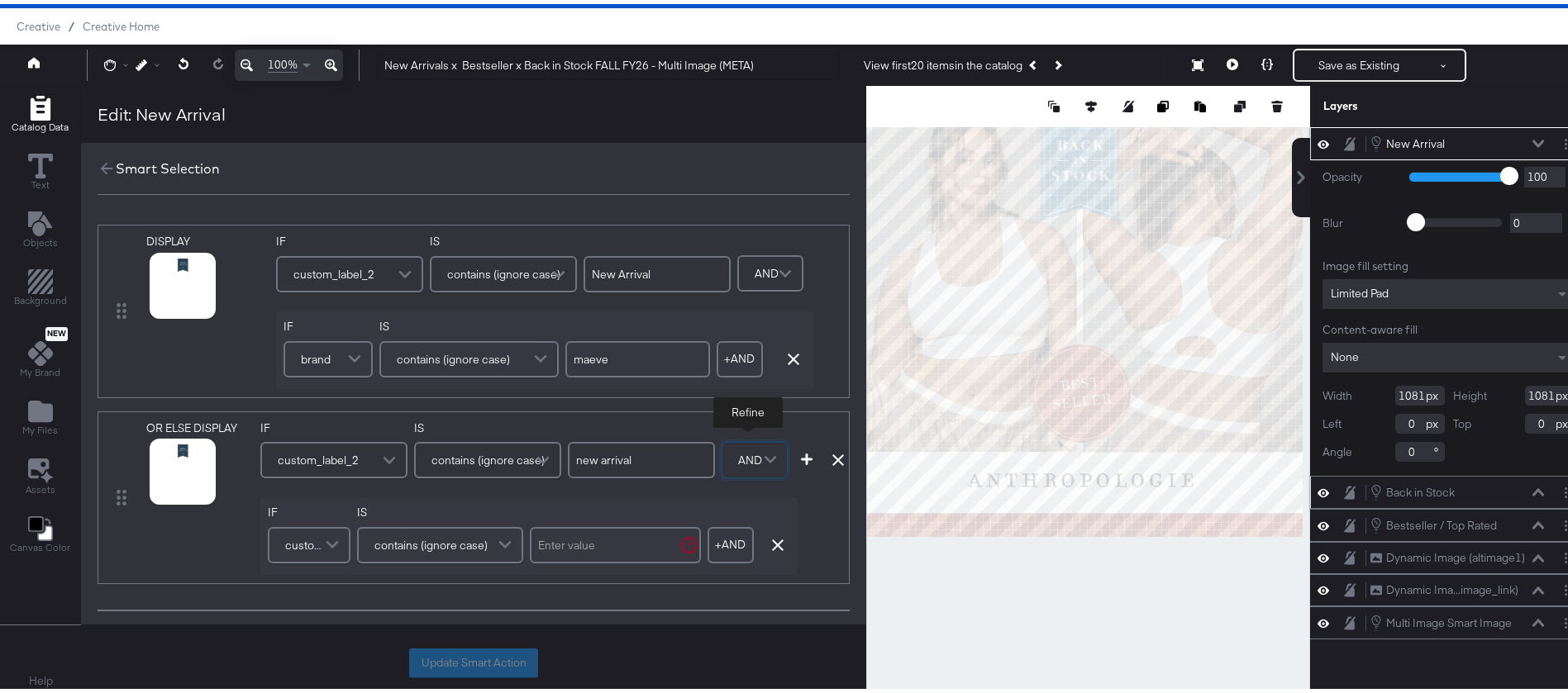 click on "custom_label_2" at bounding box center [307, 541] 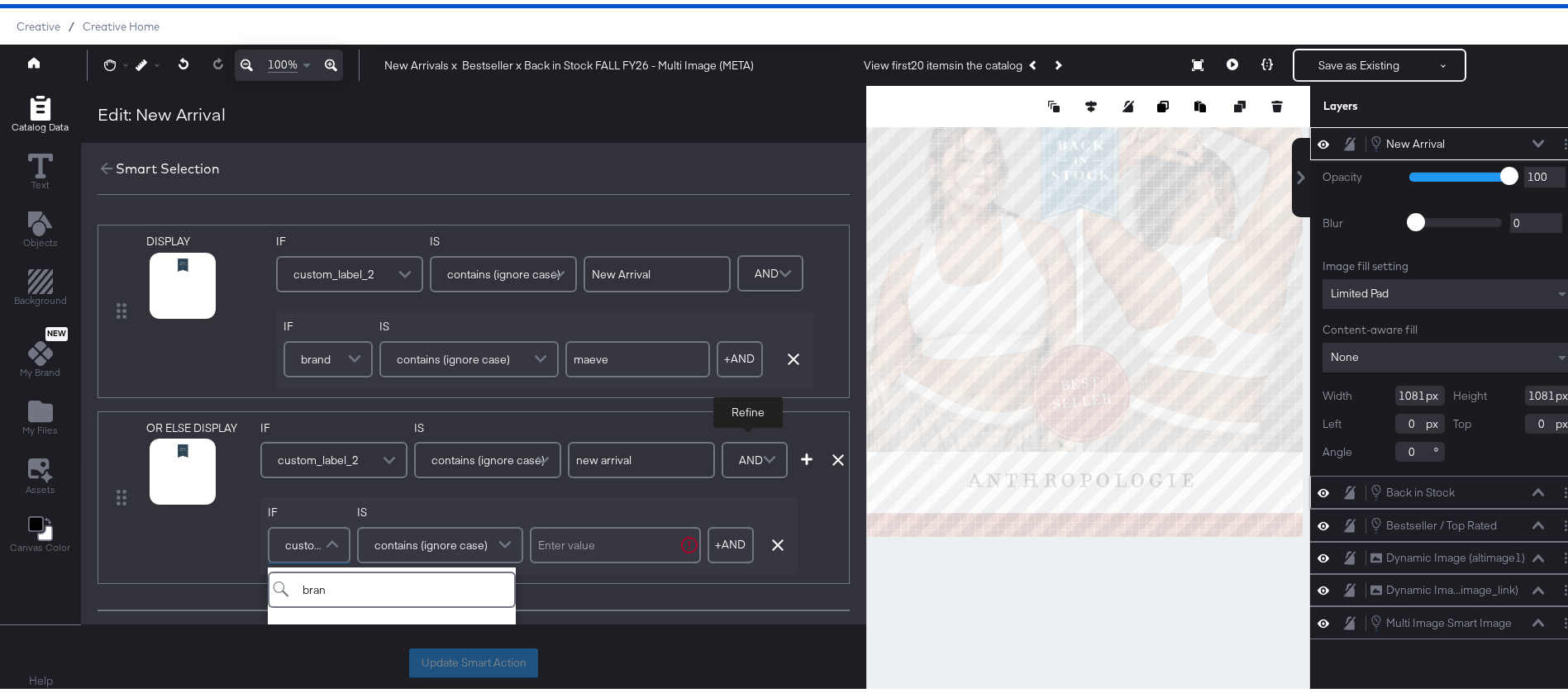type on "brand" 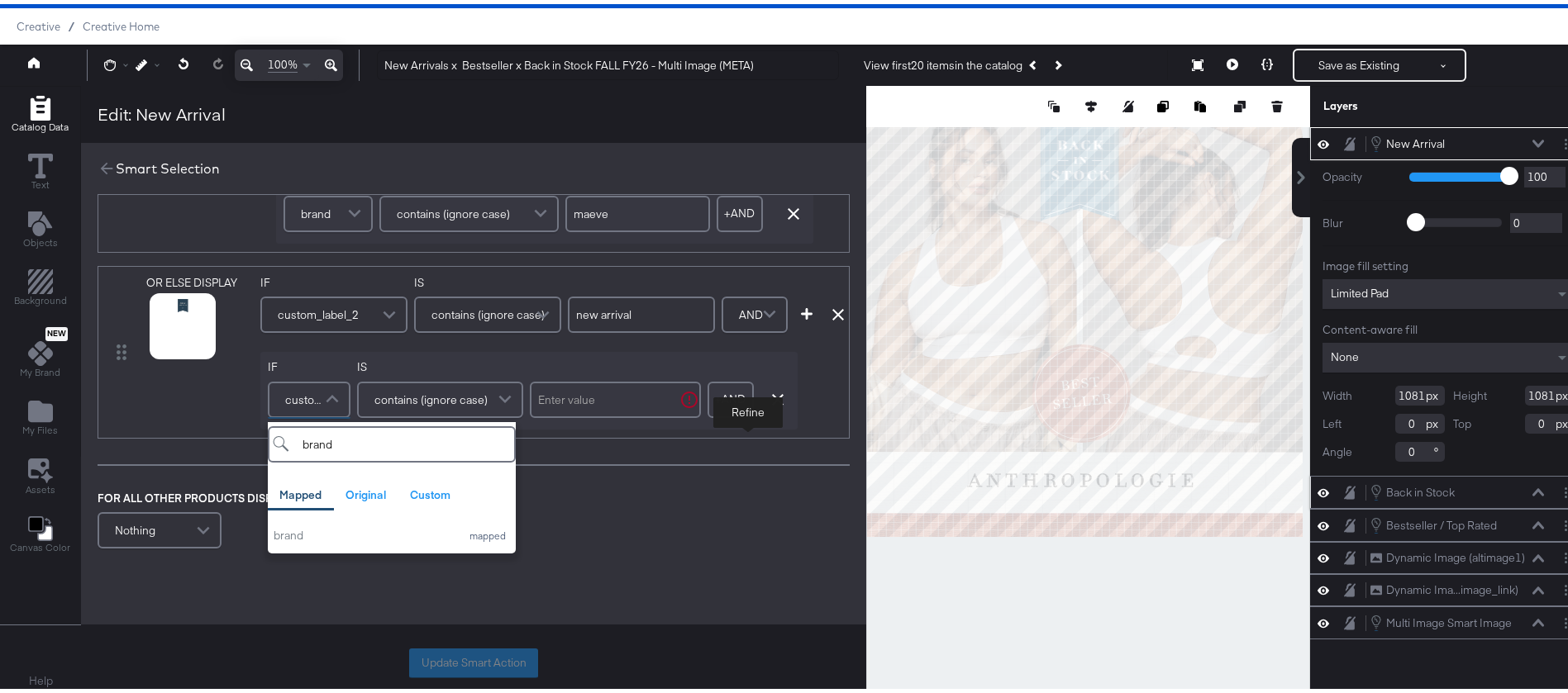 scroll, scrollTop: 158, scrollLeft: 0, axis: vertical 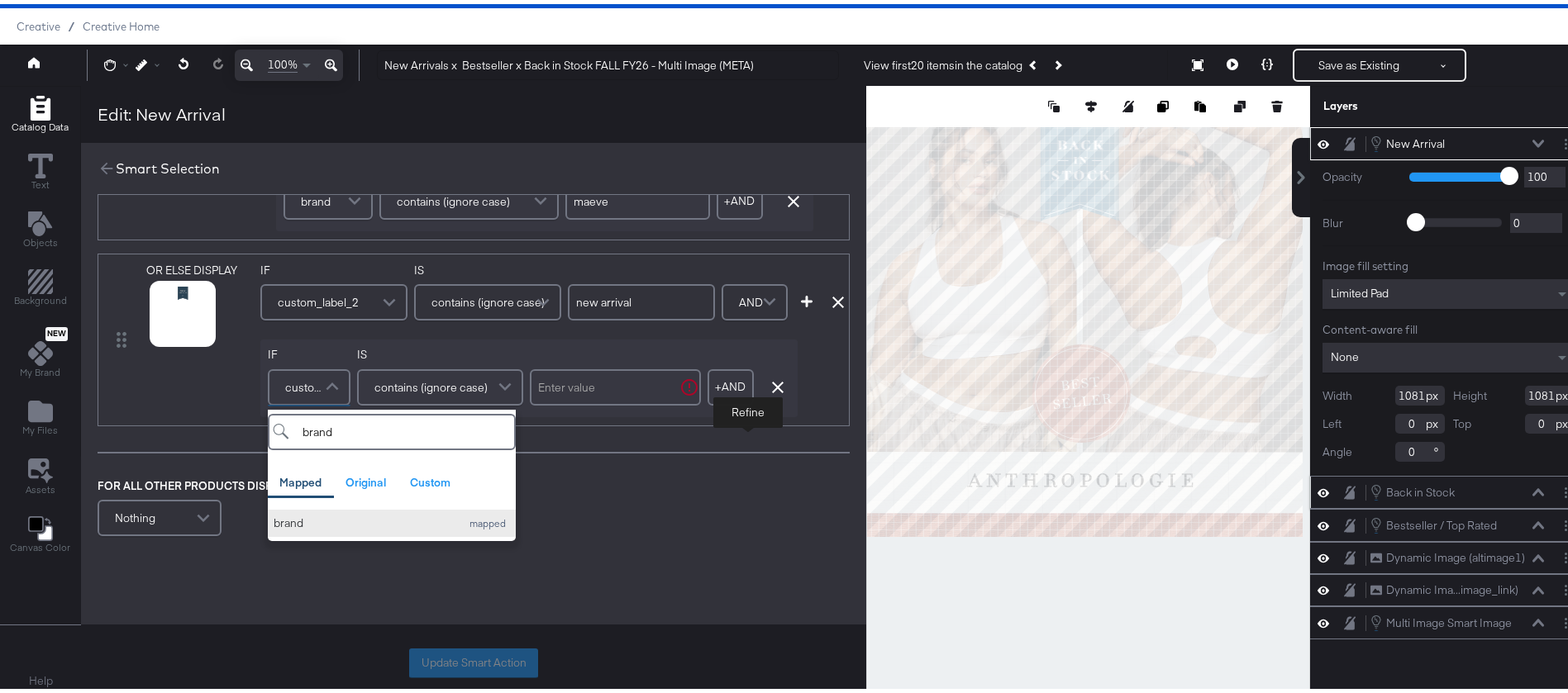 click on "brand" at bounding box center [363, 519] 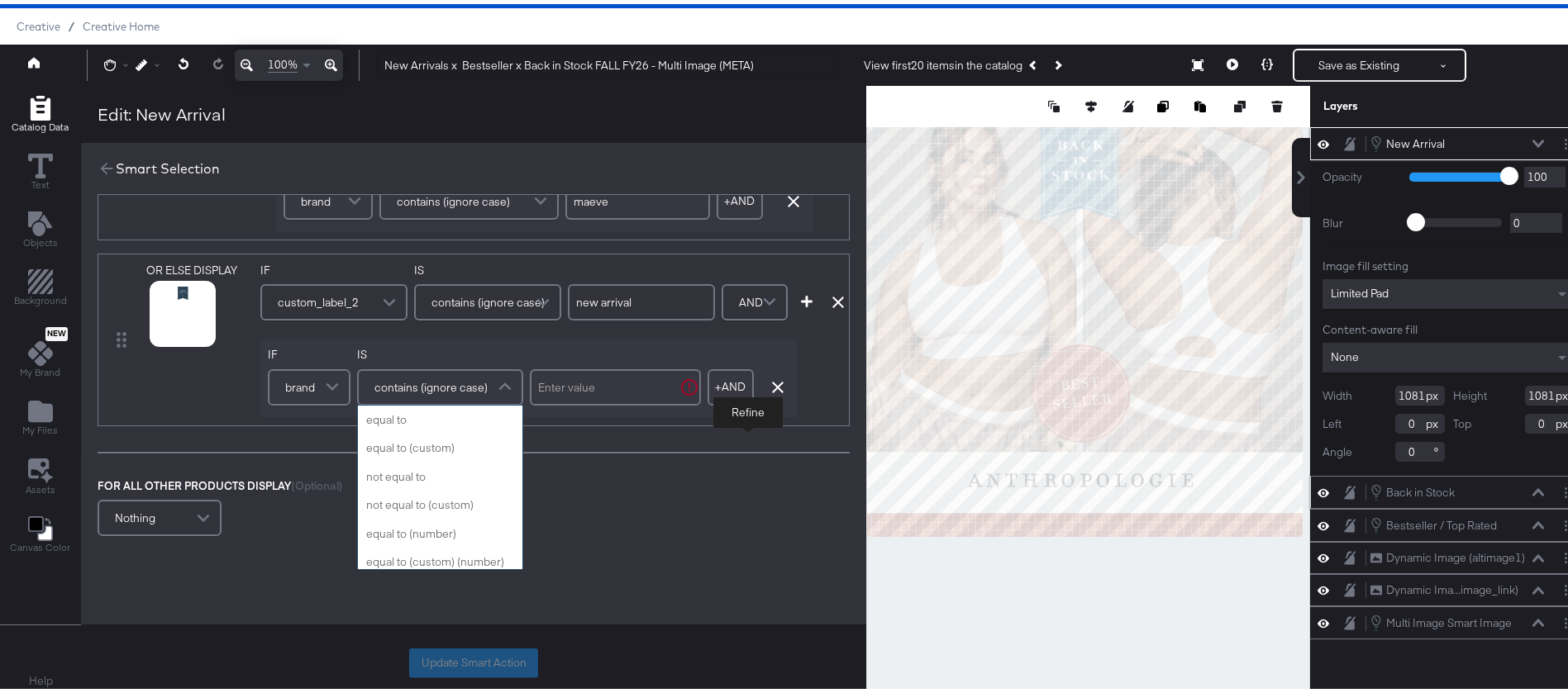 click on "contains (ignore case)" at bounding box center (431, 383) 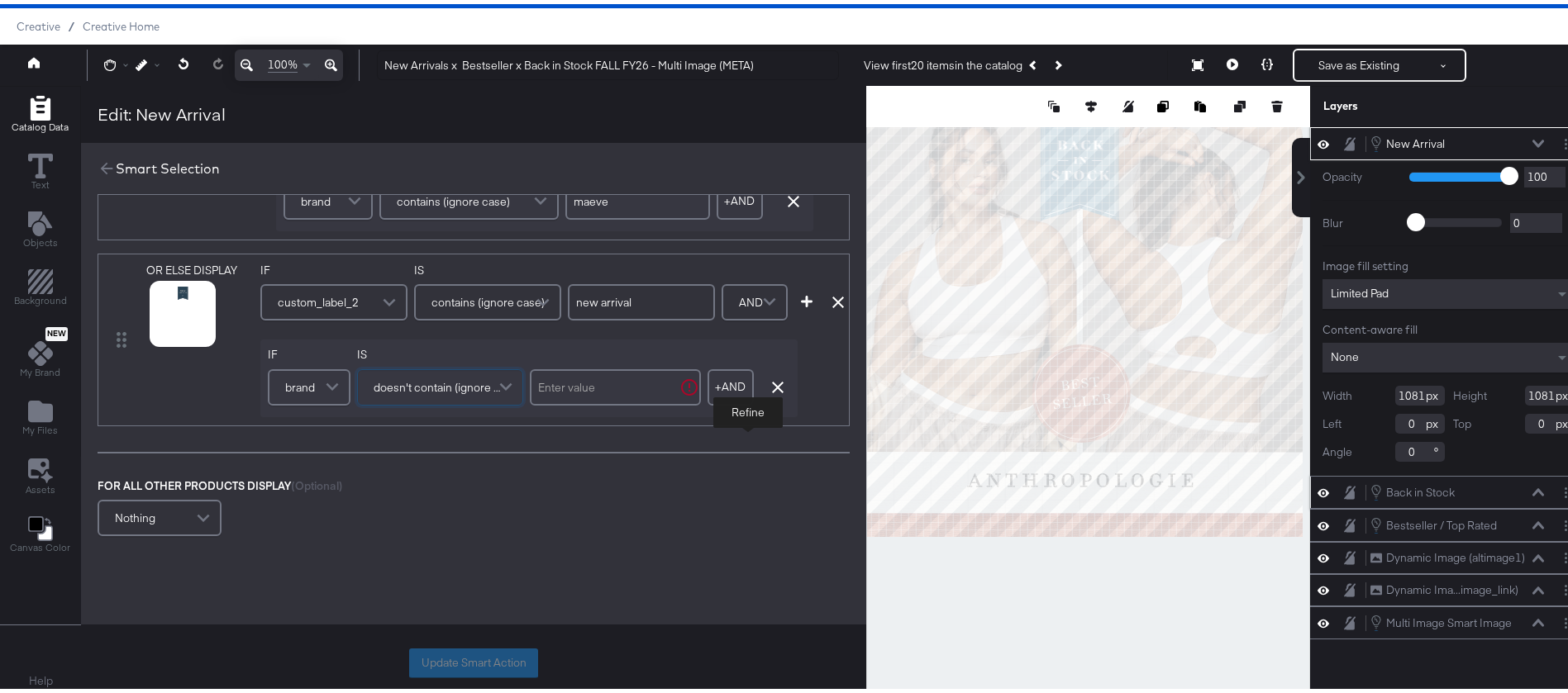 click at bounding box center [615, 383] 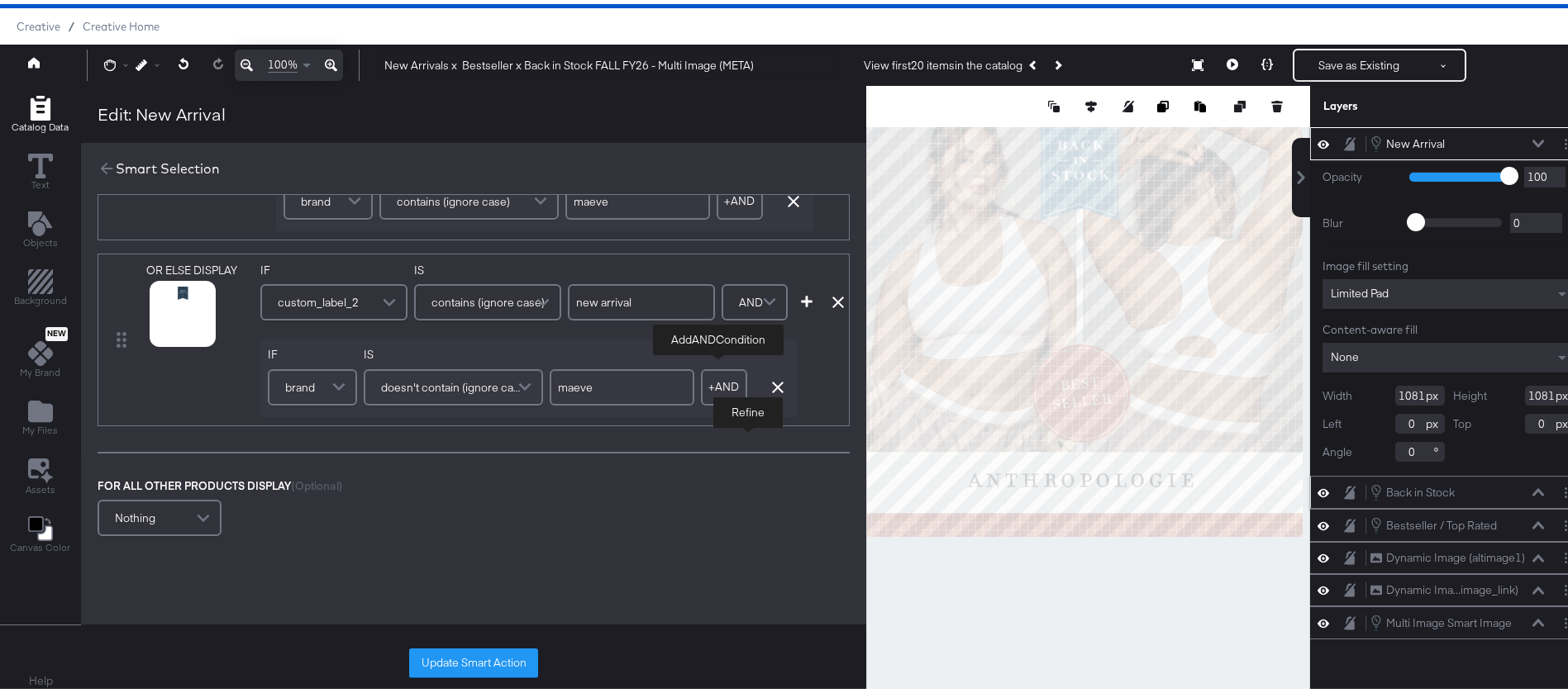 type on "maeve" 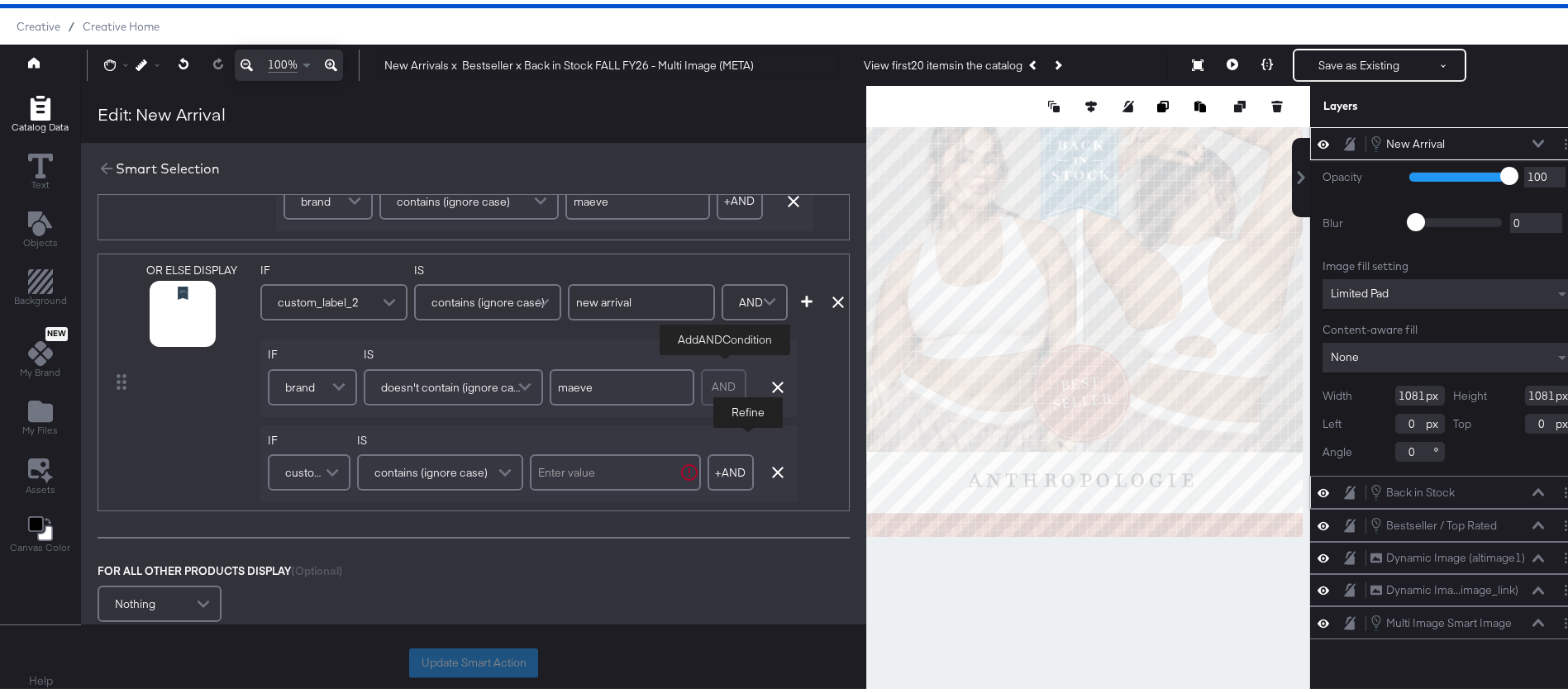 scroll, scrollTop: 244, scrollLeft: 0, axis: vertical 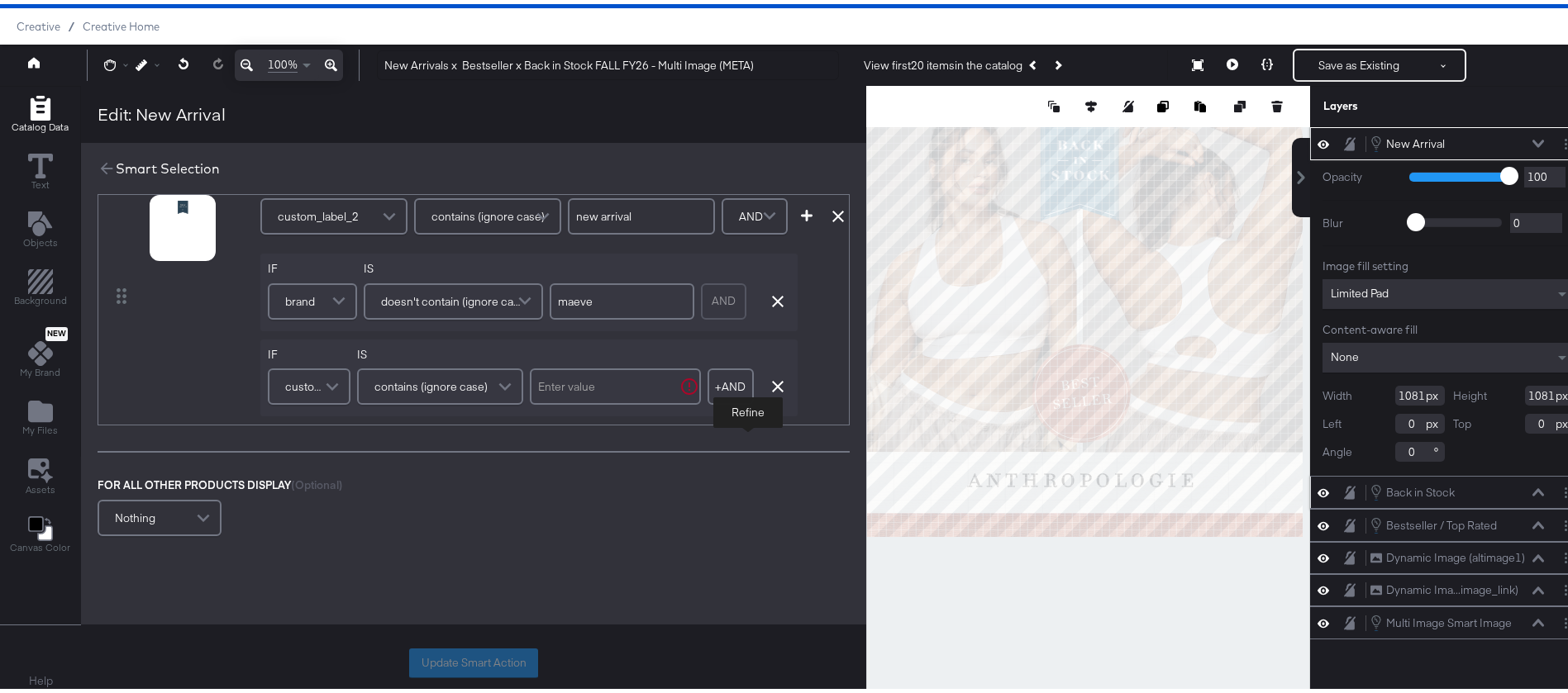 click on "custom_label_2" at bounding box center (307, 382) 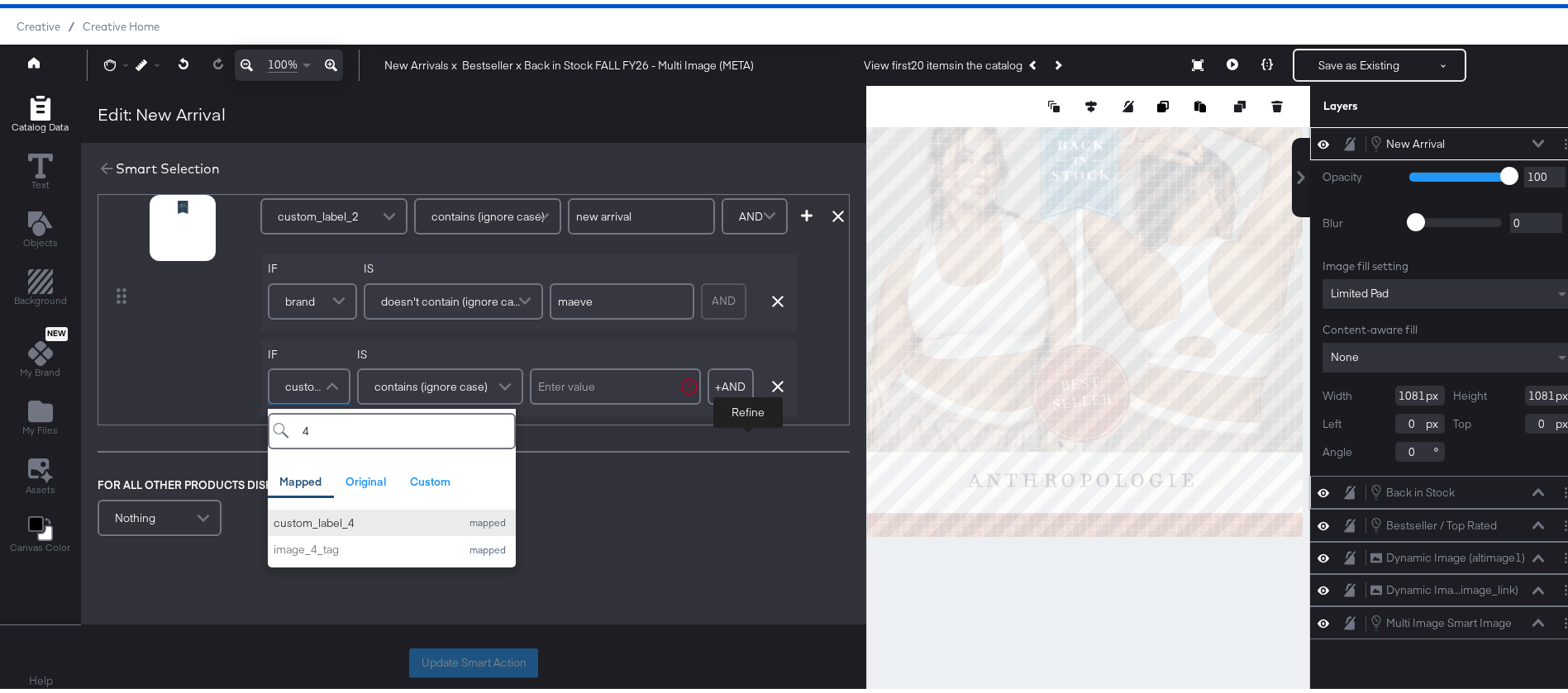 type on "4" 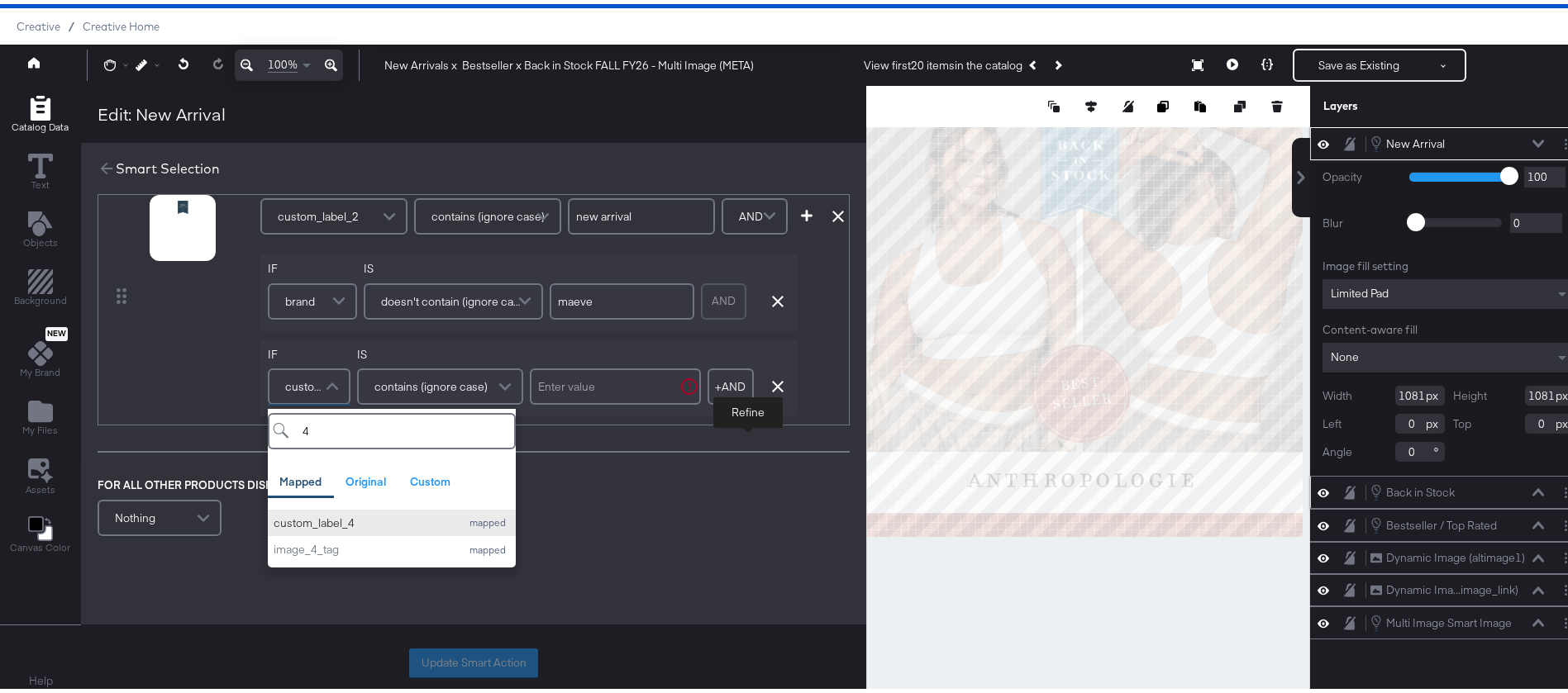 click on "custom_label_4" at bounding box center [363, 519] 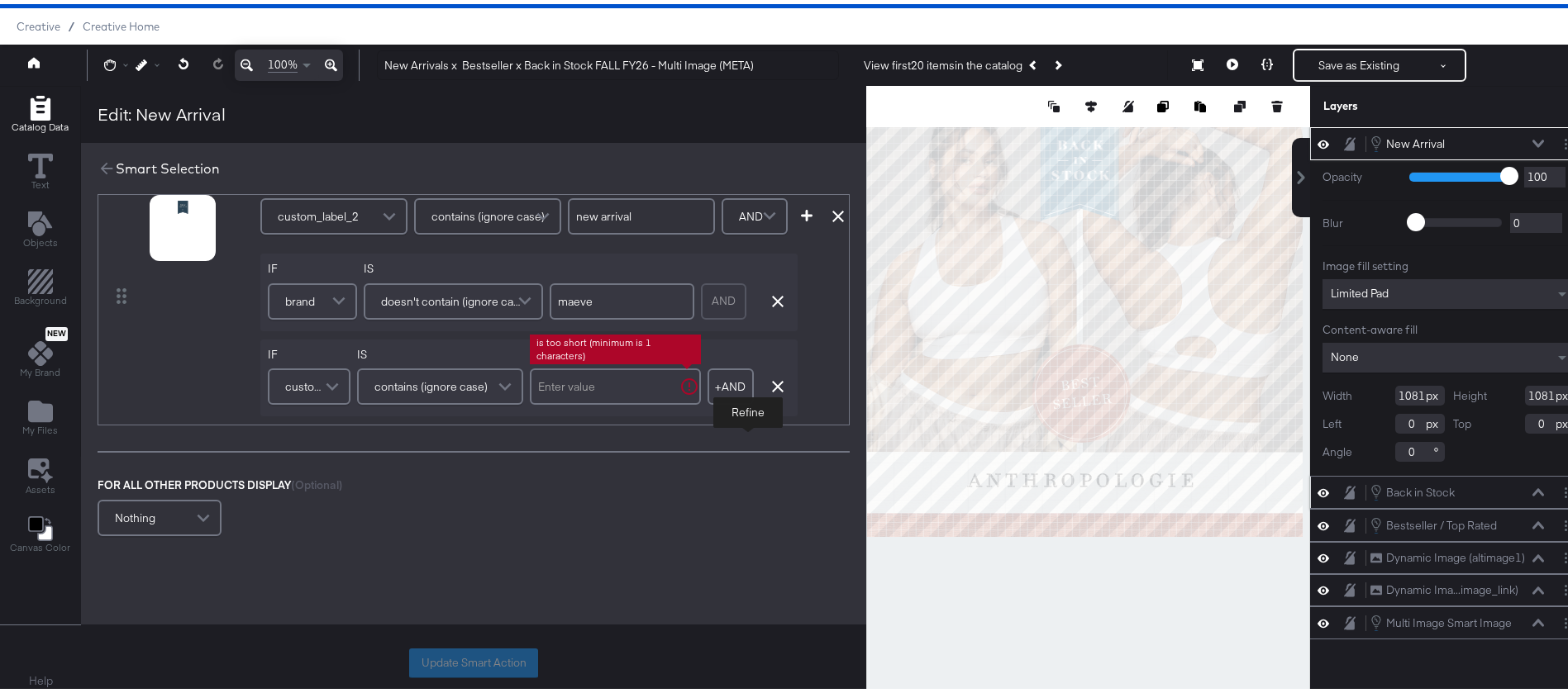 click at bounding box center [615, 382] 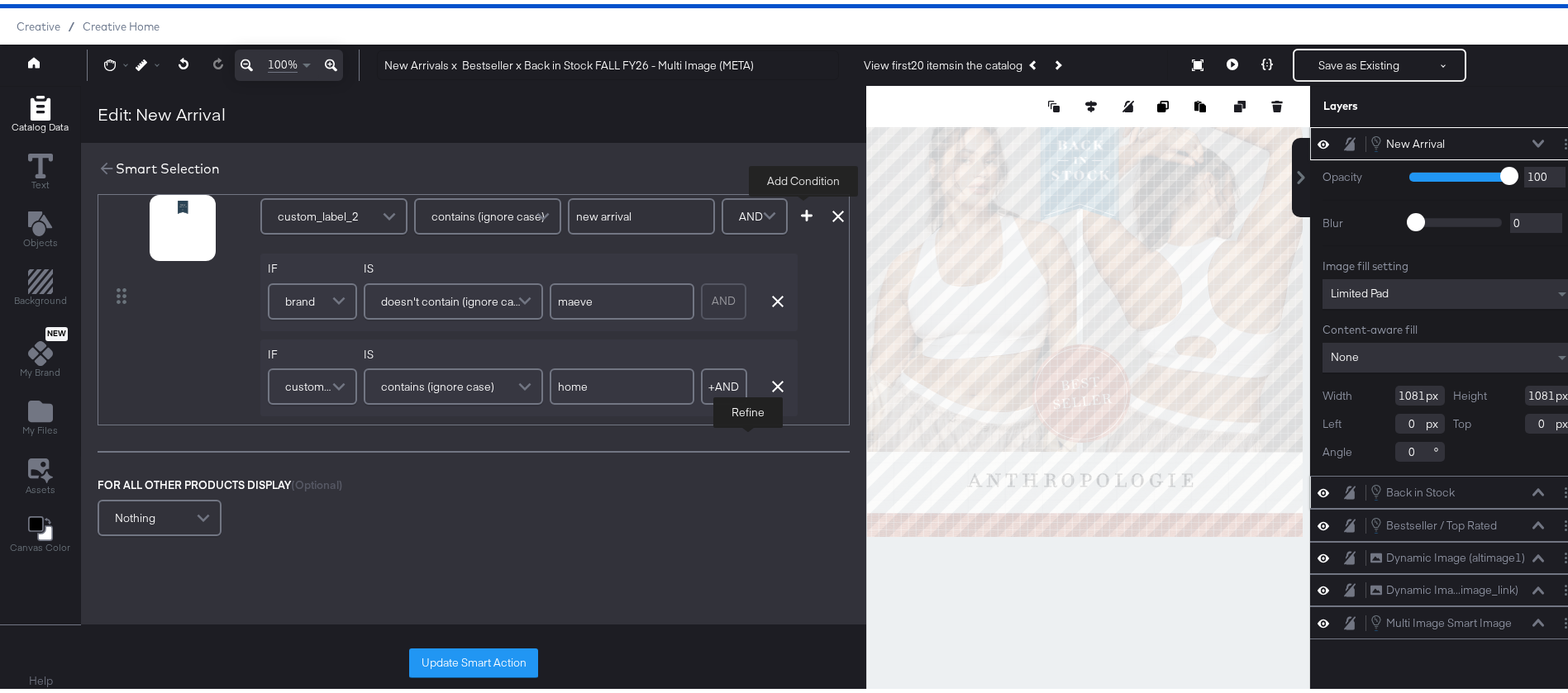 type on "home" 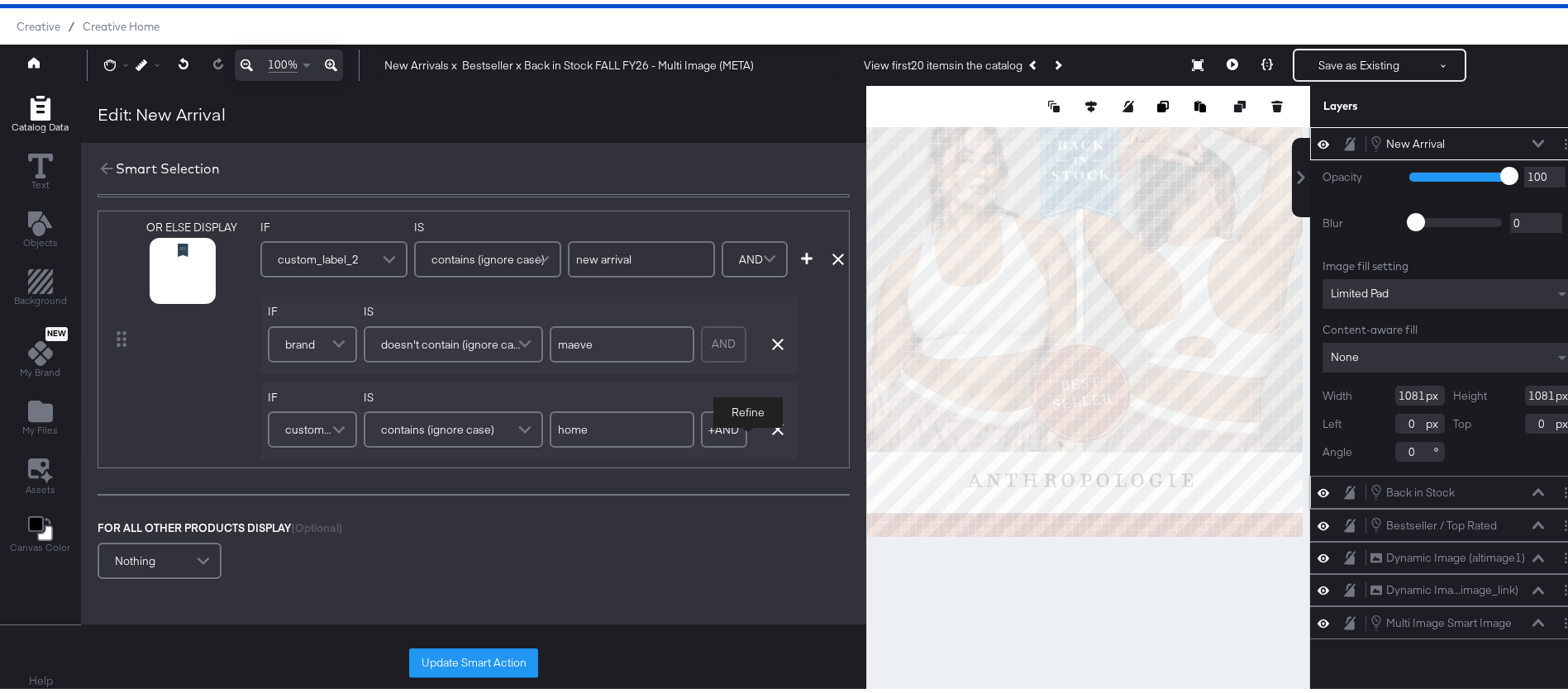 scroll, scrollTop: 190, scrollLeft: 0, axis: vertical 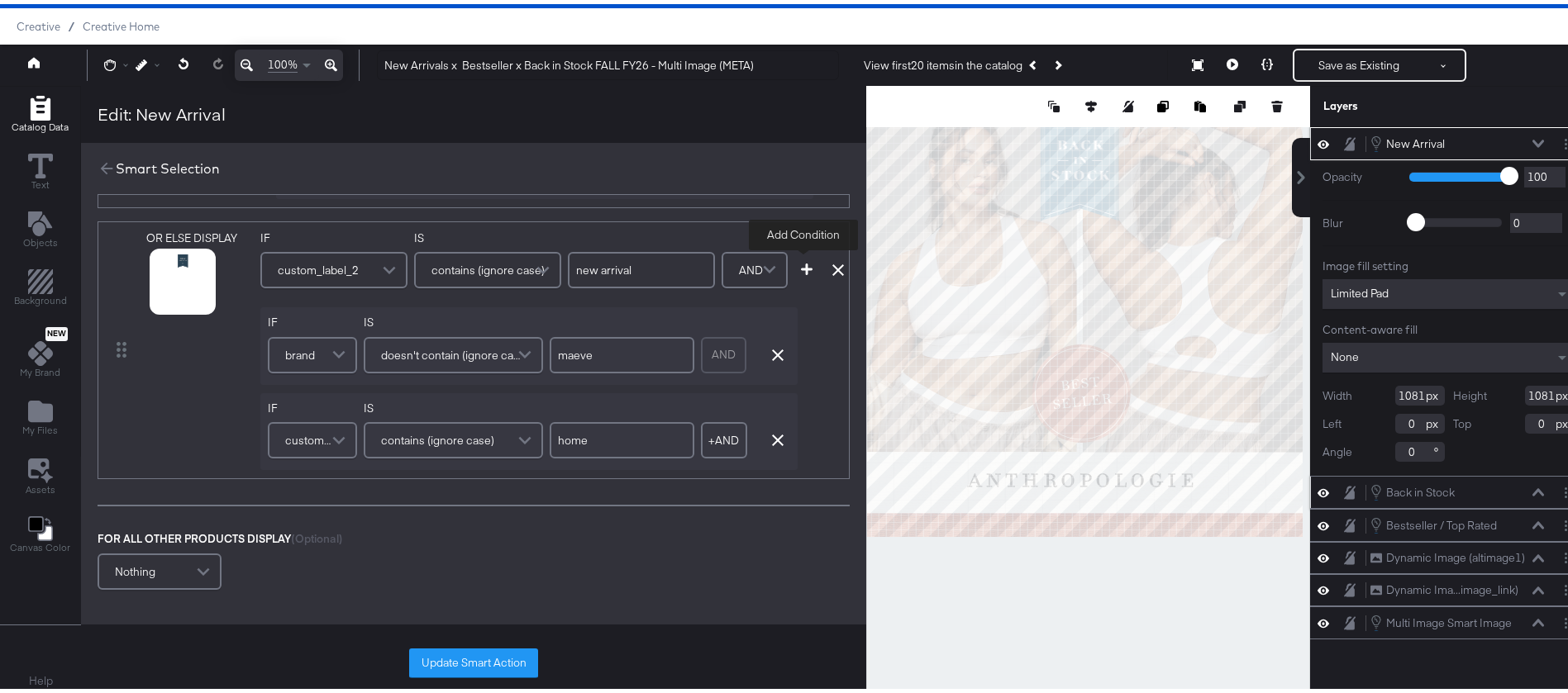 click at bounding box center [807, 265] 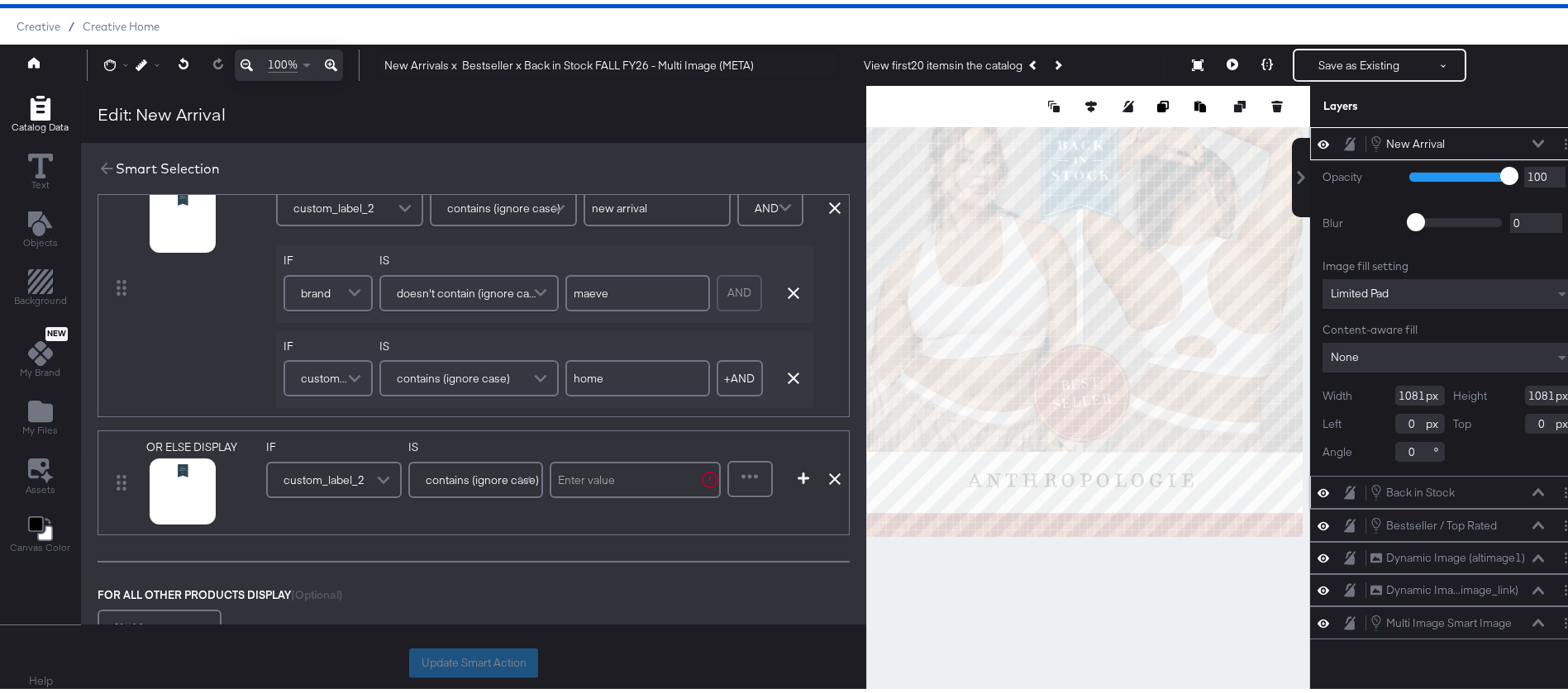 scroll, scrollTop: 249, scrollLeft: 0, axis: vertical 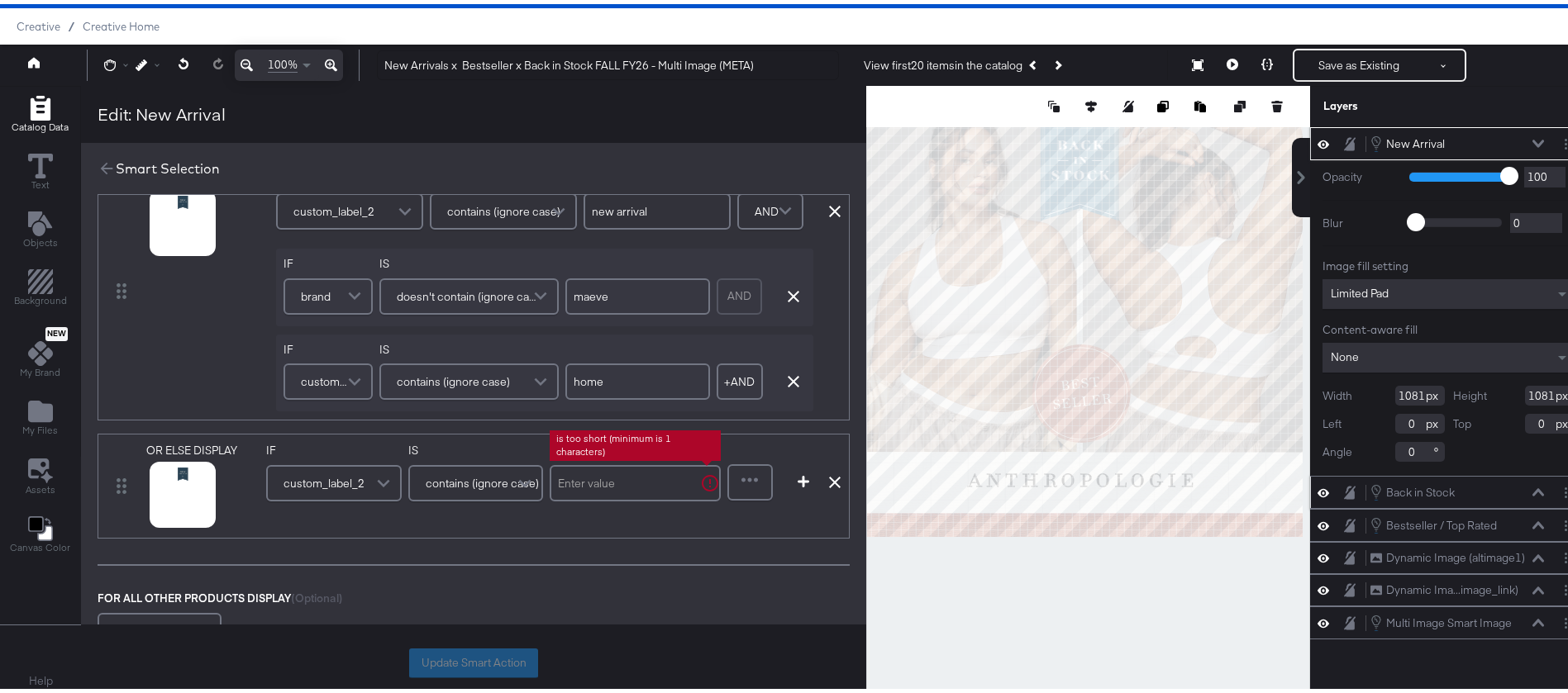 click at bounding box center (635, 479) 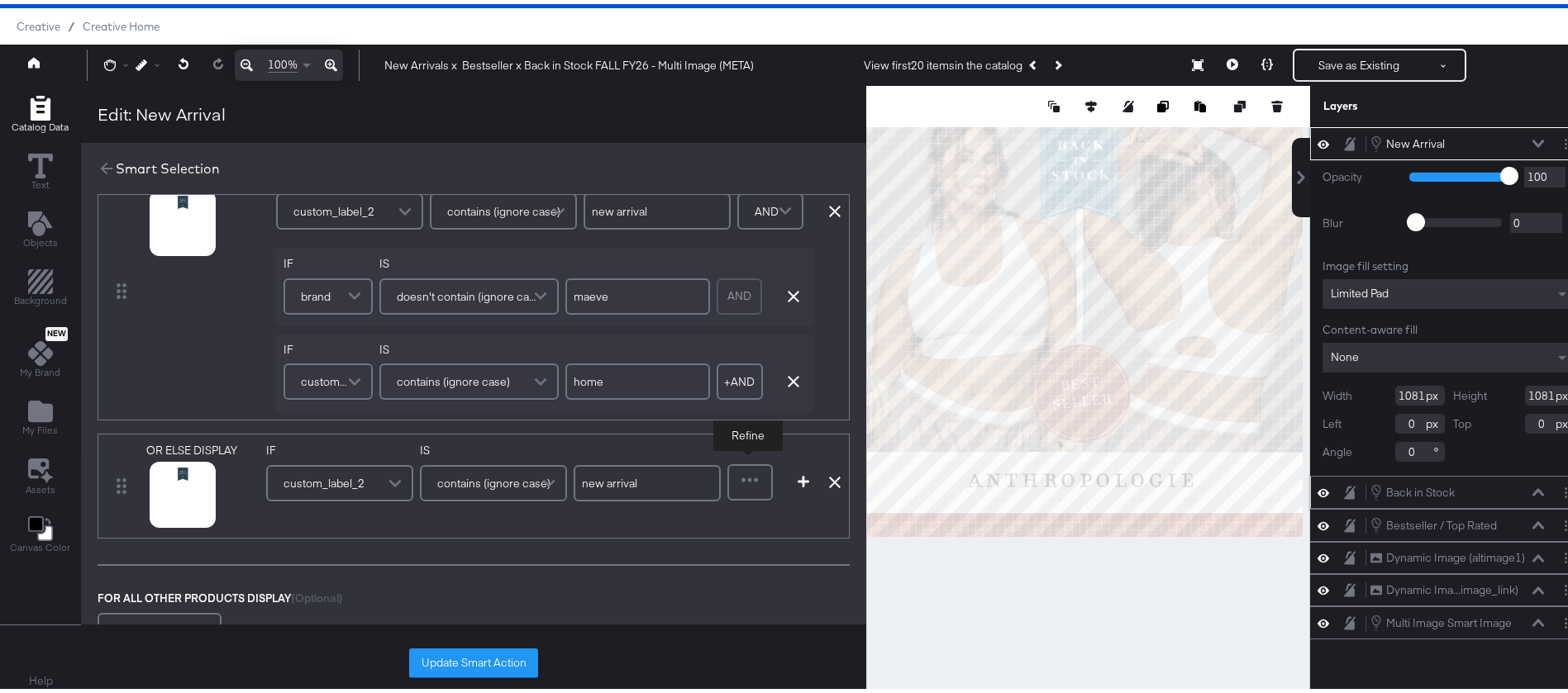 type on "new arrival" 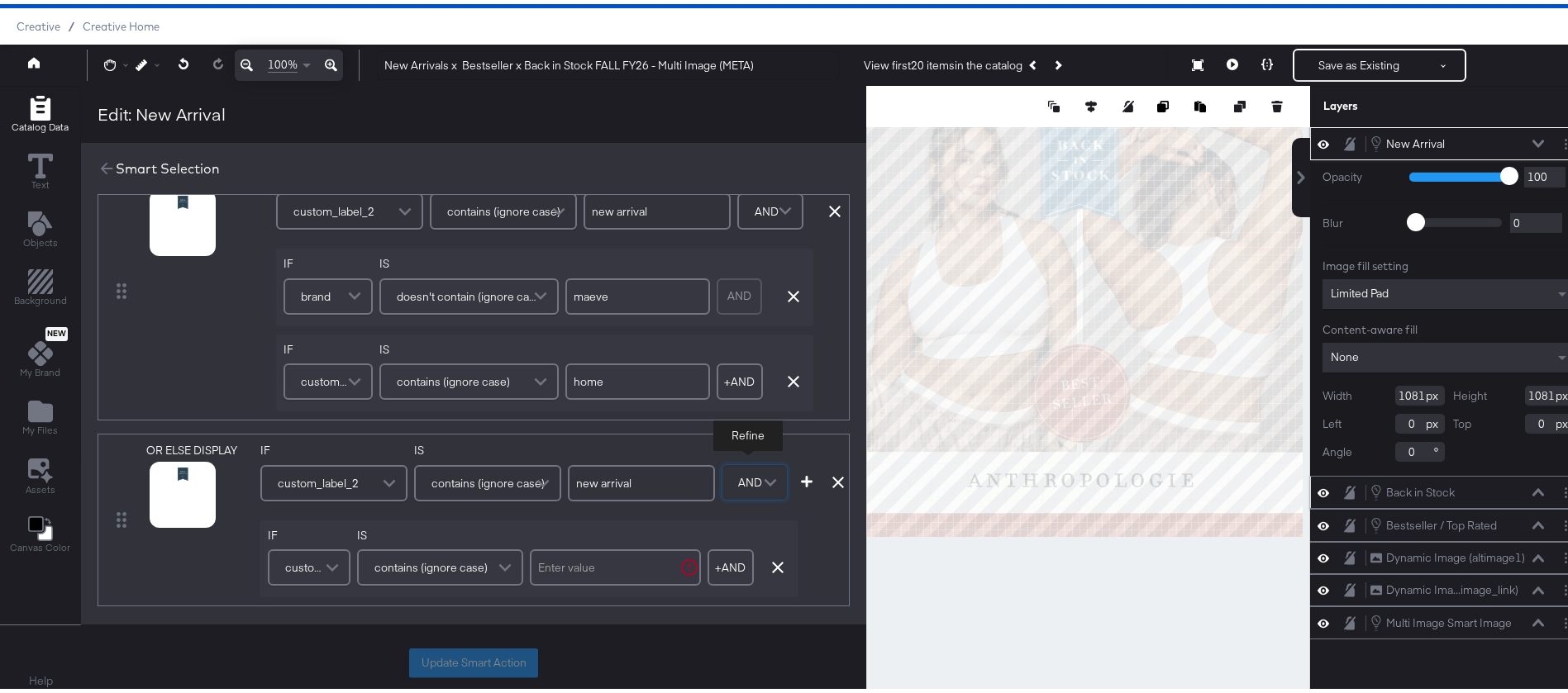 scroll, scrollTop: 316, scrollLeft: 0, axis: vertical 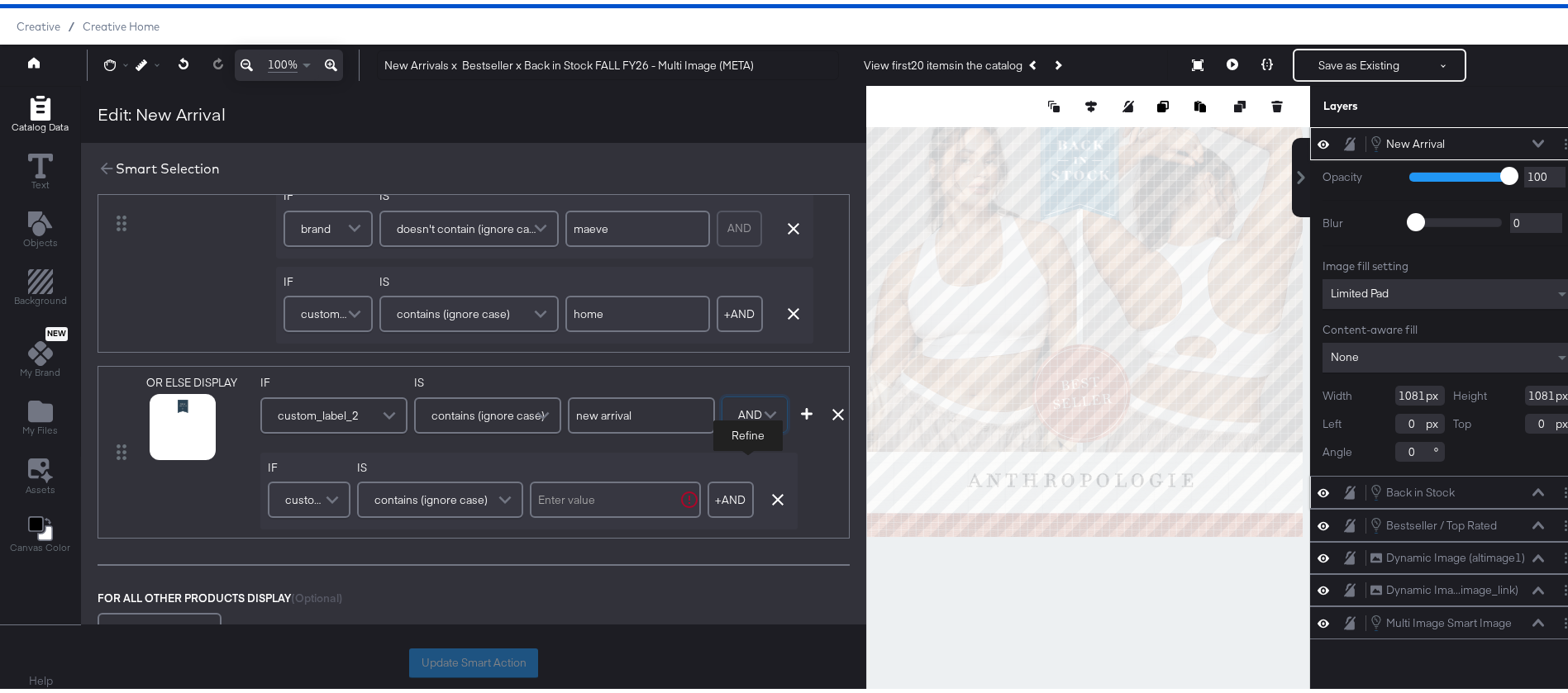 click on "IF custom_label_2 IS contains (ignore case) +  AND Add  AND  Condition Remove Condition" at bounding box center (529, 487) 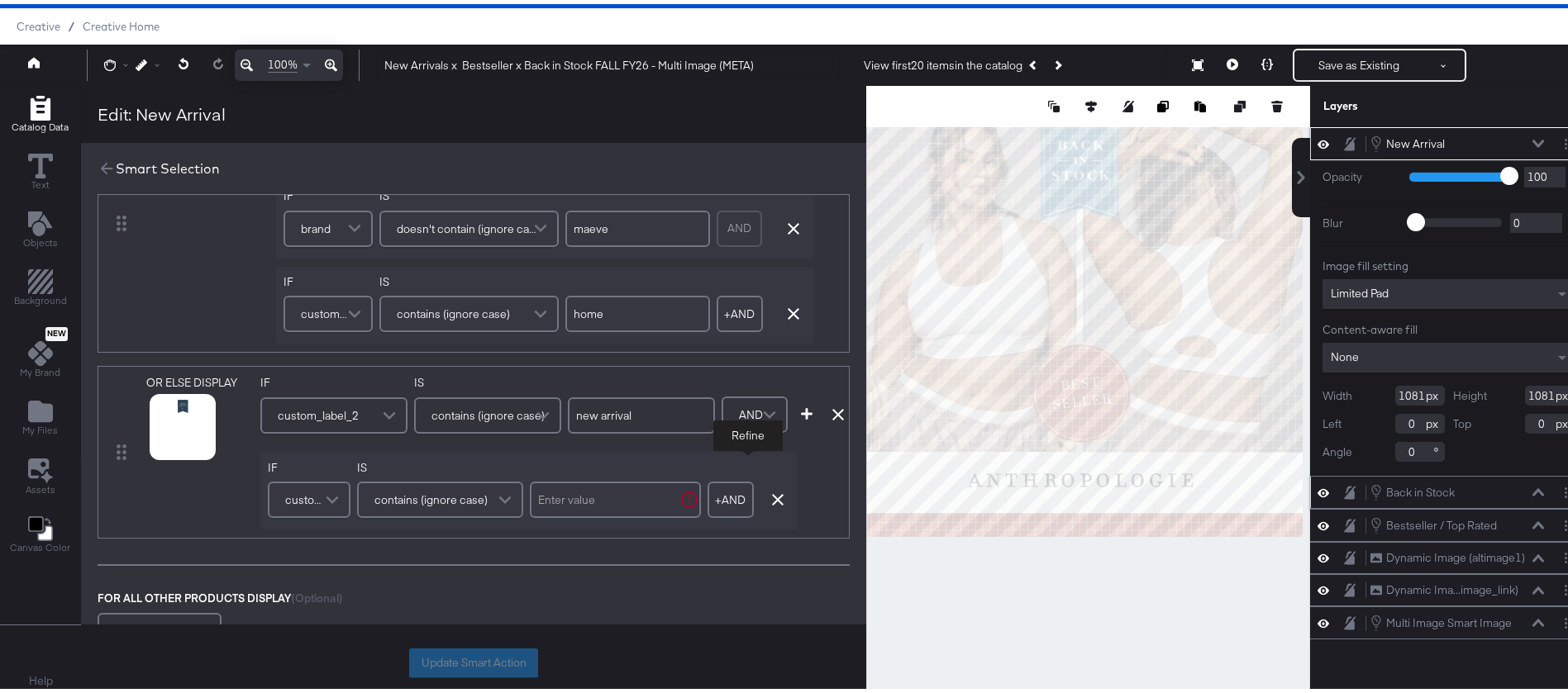 click at bounding box center (334, 496) 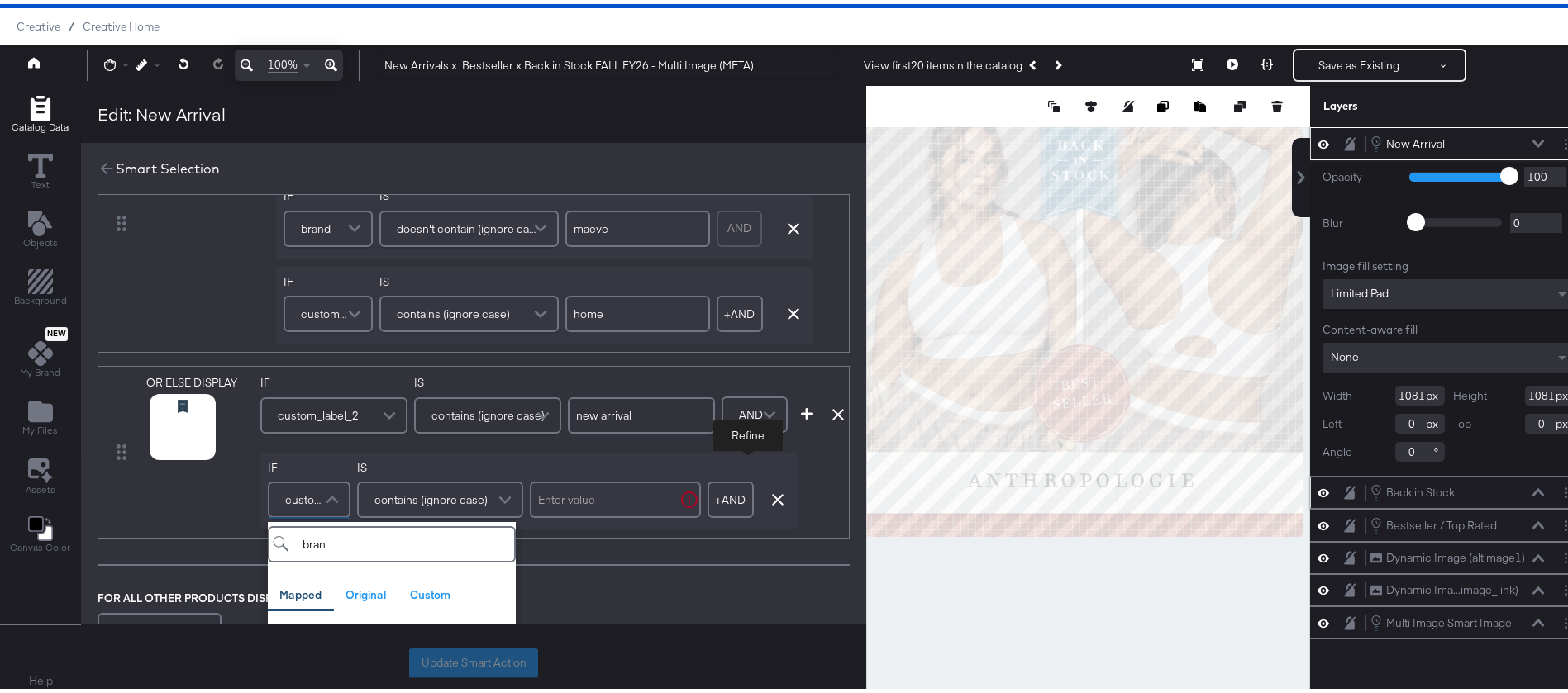 type on "brand" 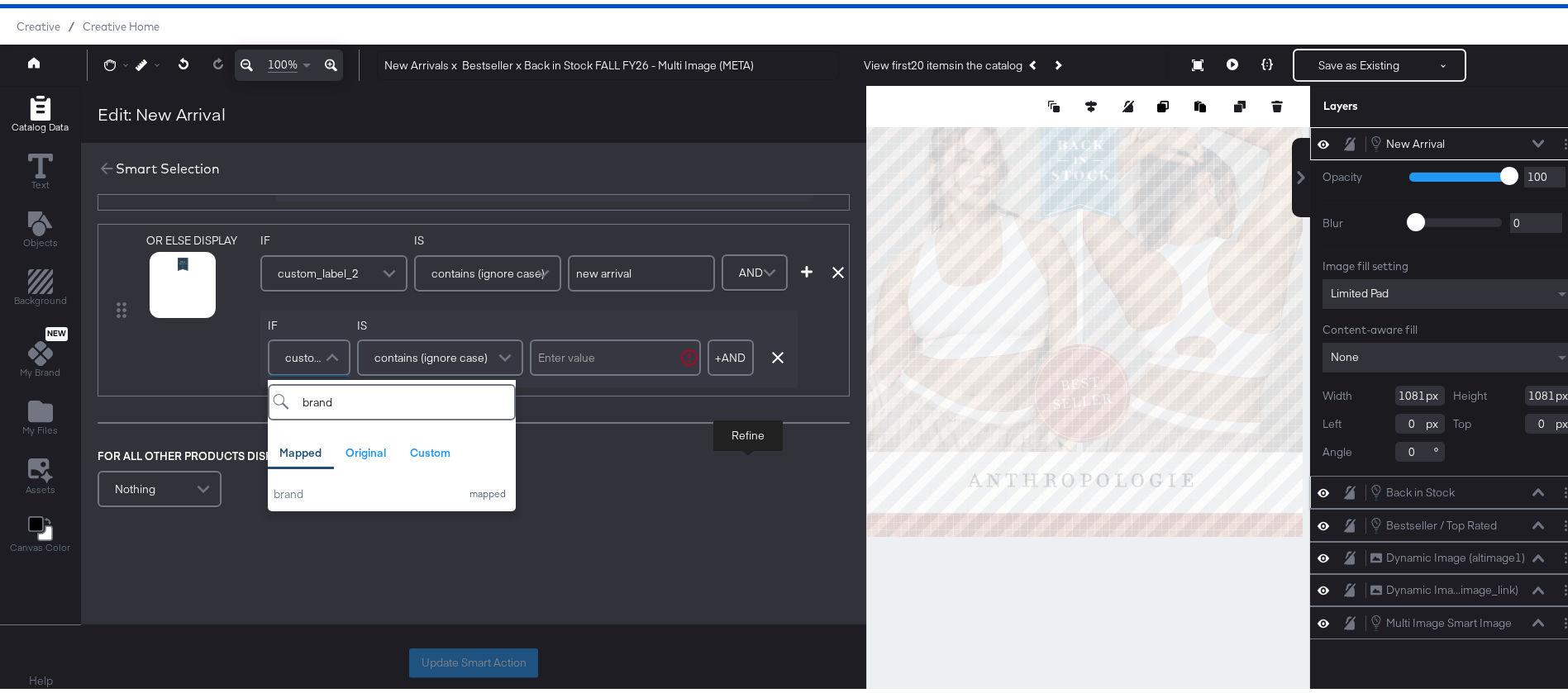 scroll, scrollTop: 460, scrollLeft: 0, axis: vertical 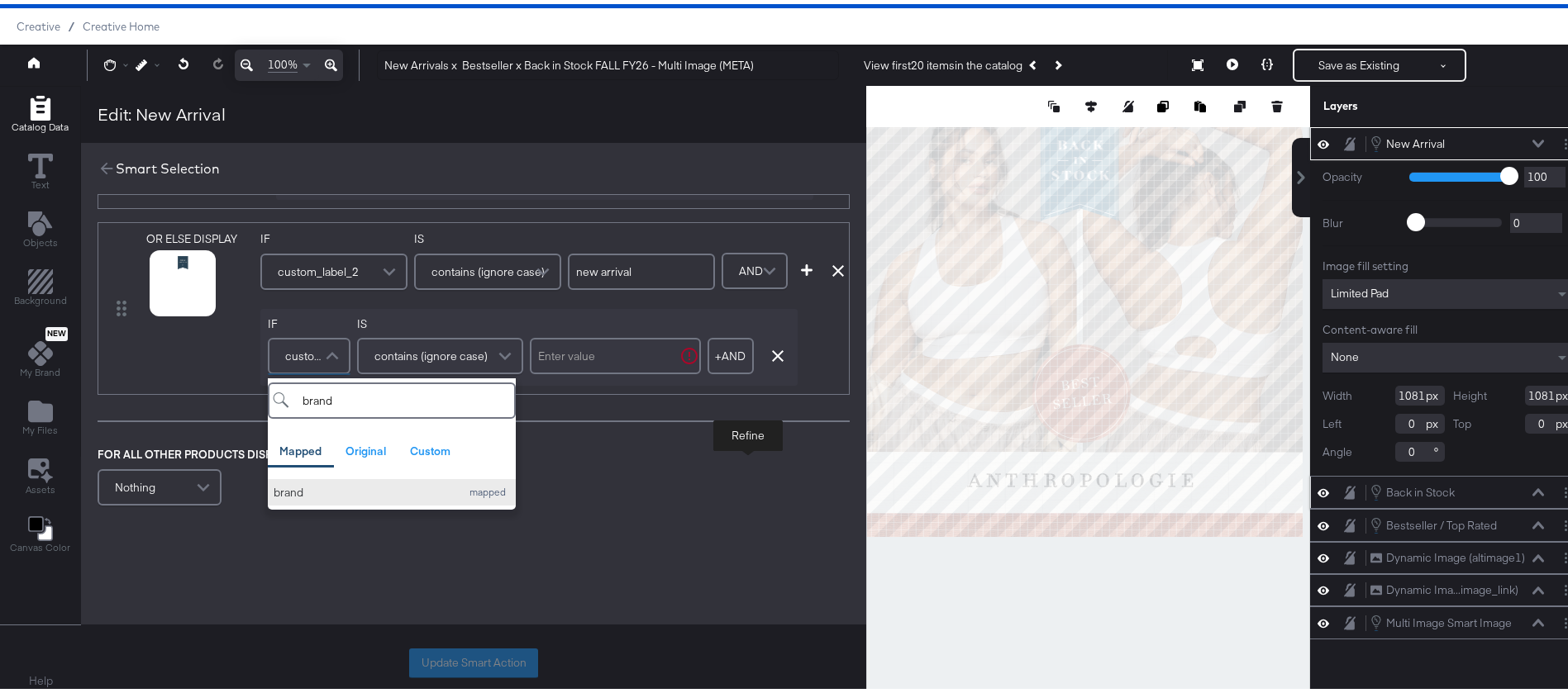 click on "brand" at bounding box center [363, 488] 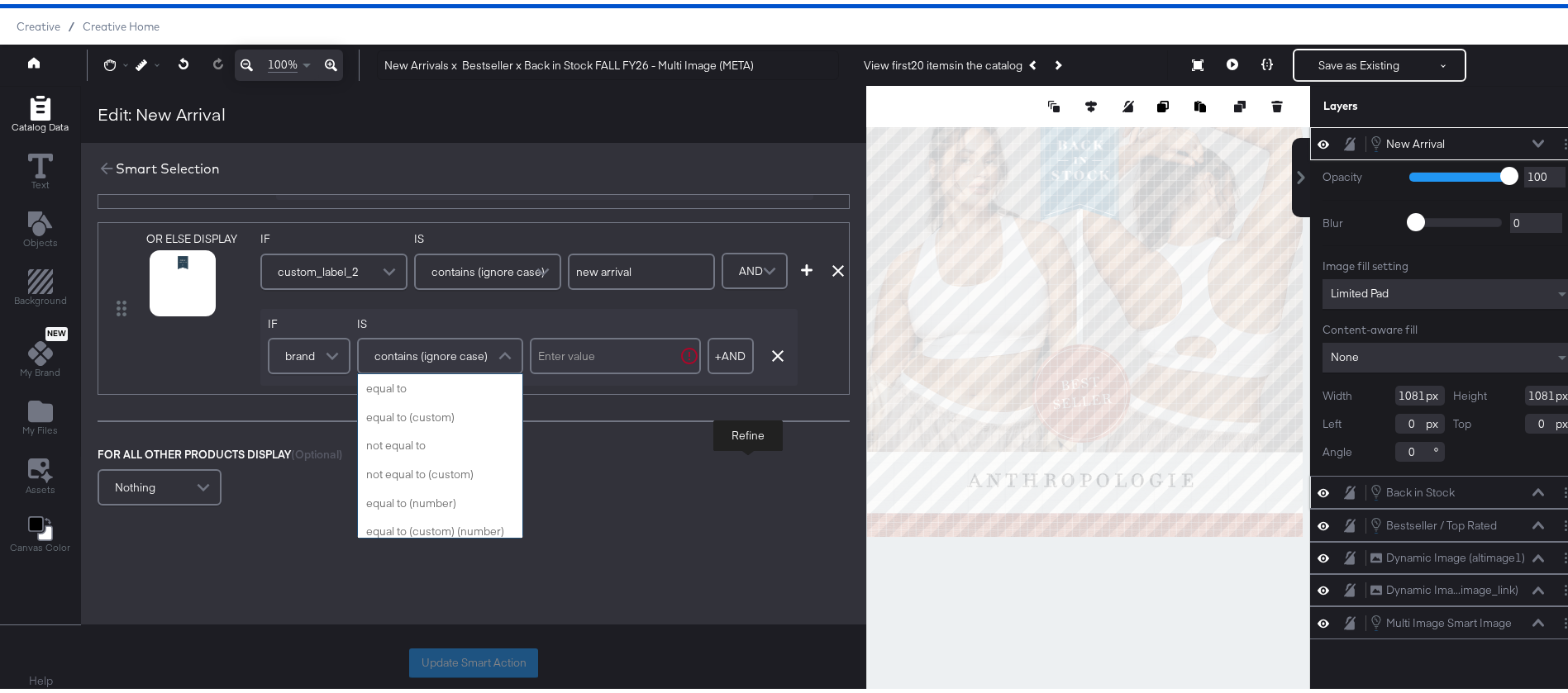 click on "contains (ignore case)" at bounding box center [431, 352] 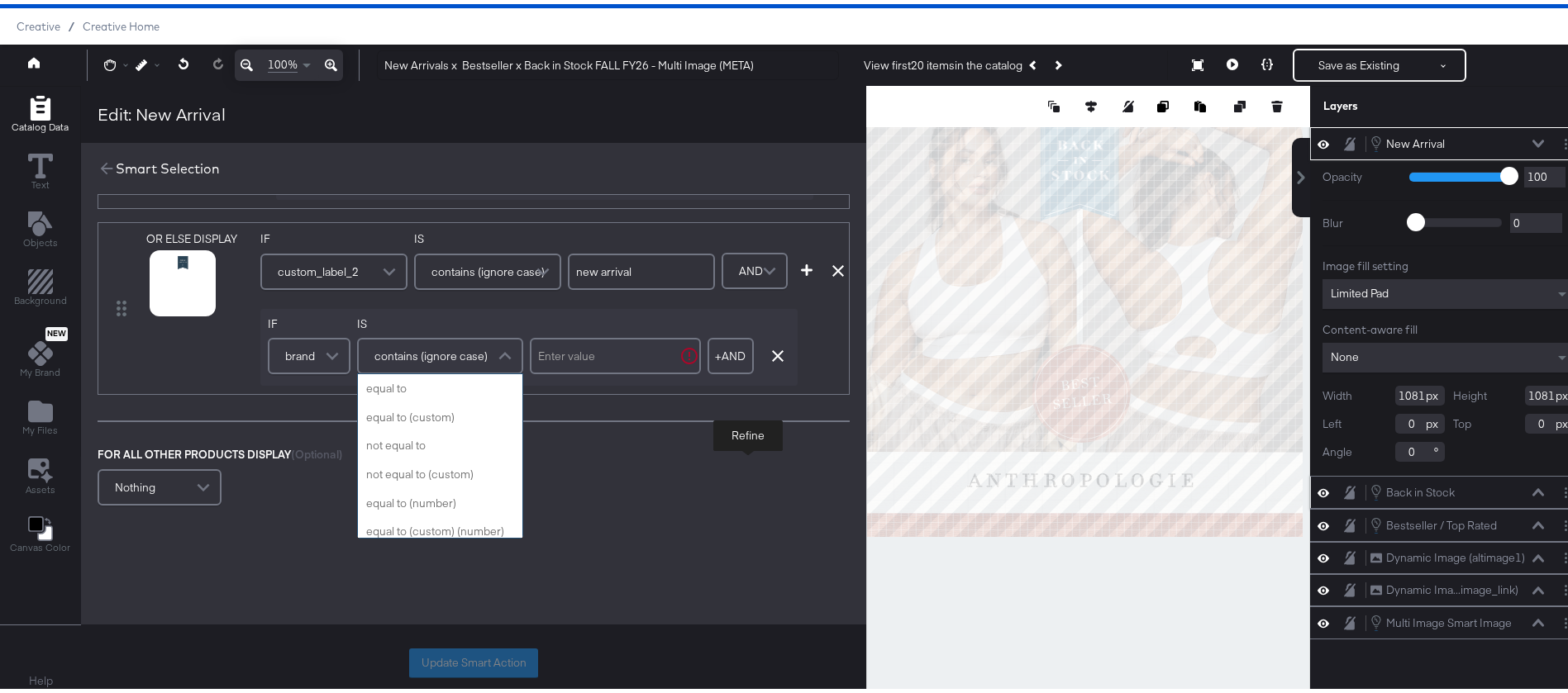 scroll, scrollTop: 660, scrollLeft: 0, axis: vertical 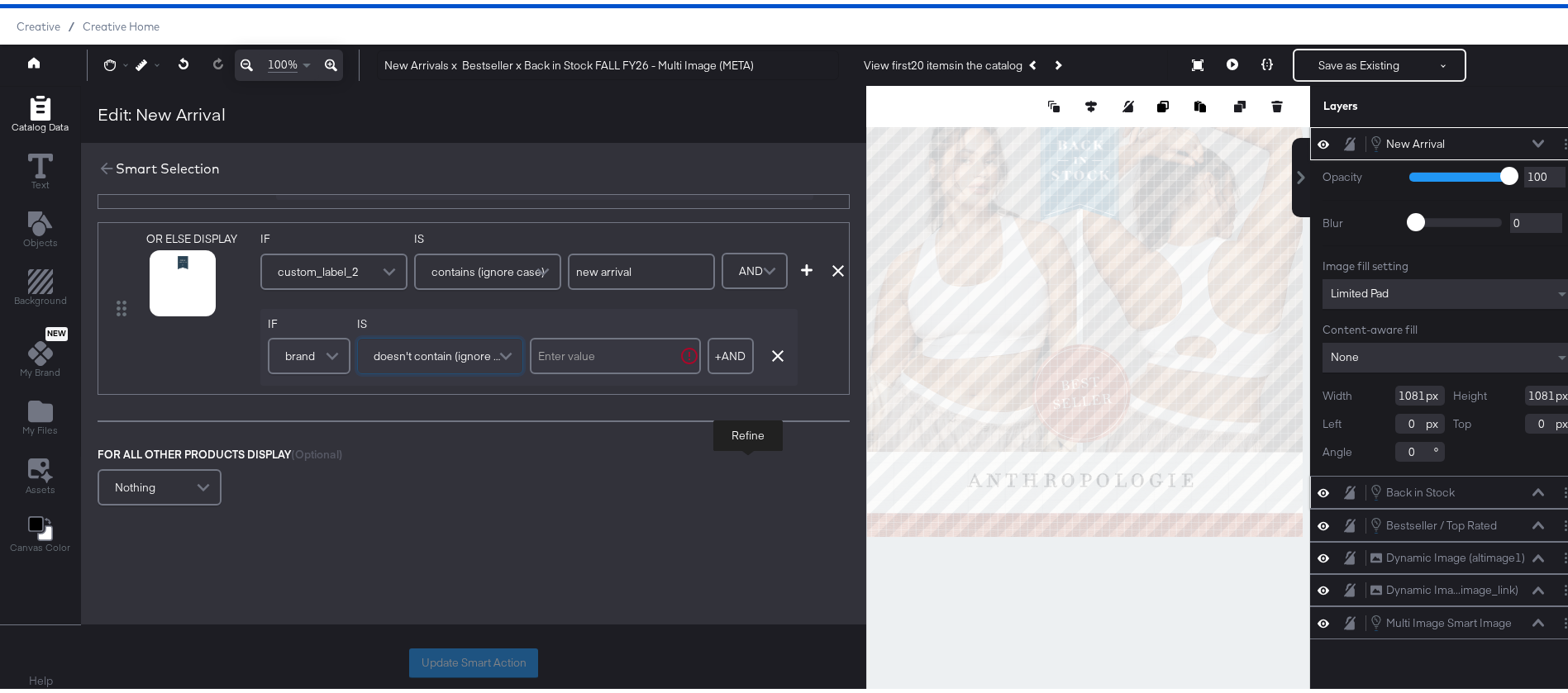 click at bounding box center (615, 352) 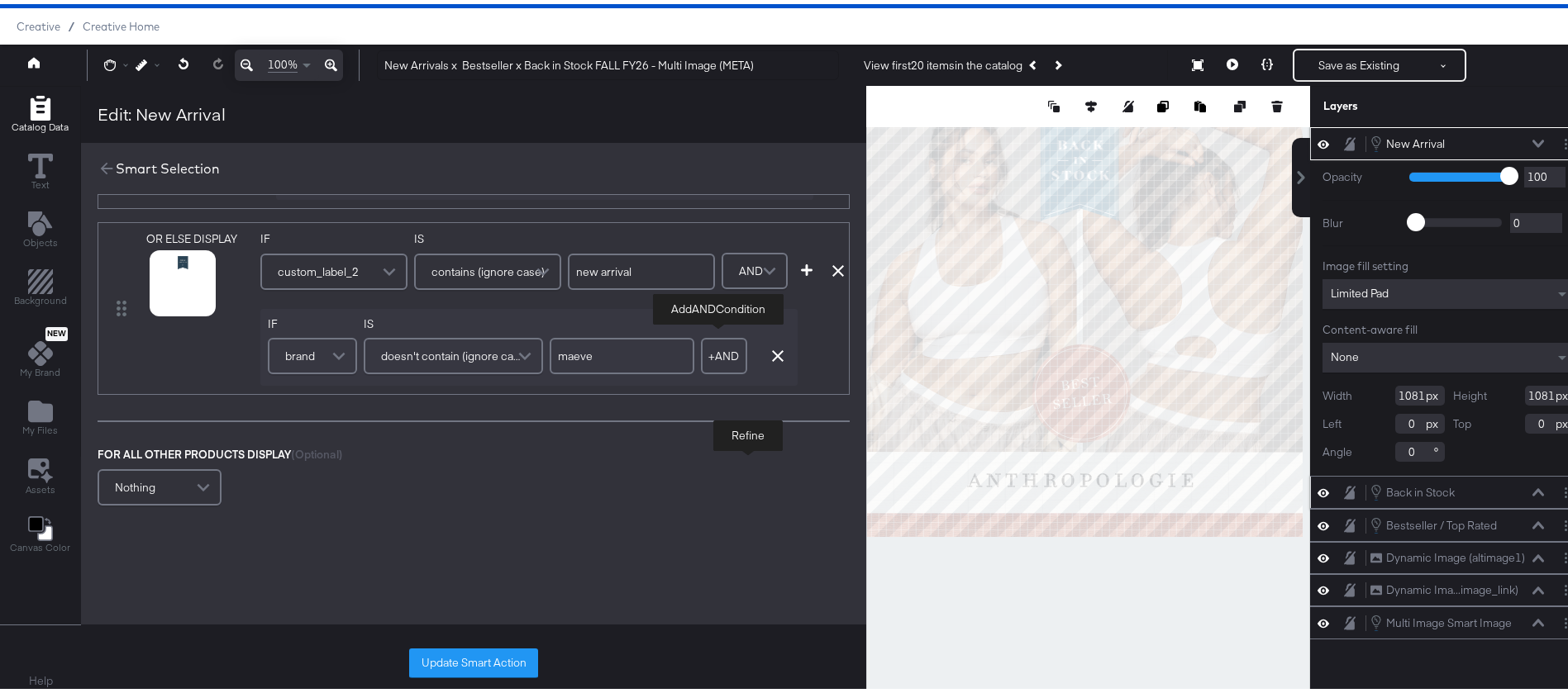 type on "maeve" 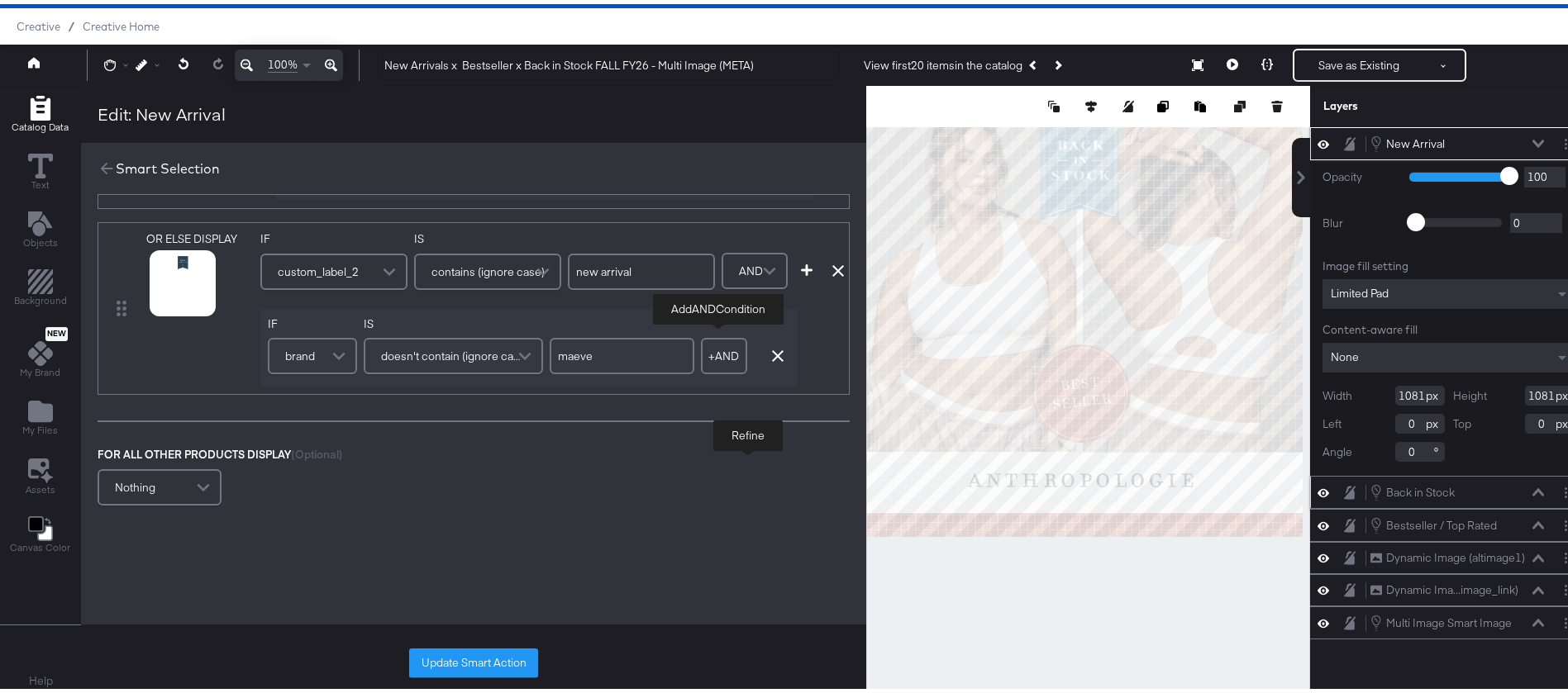 scroll, scrollTop: 546, scrollLeft: 0, axis: vertical 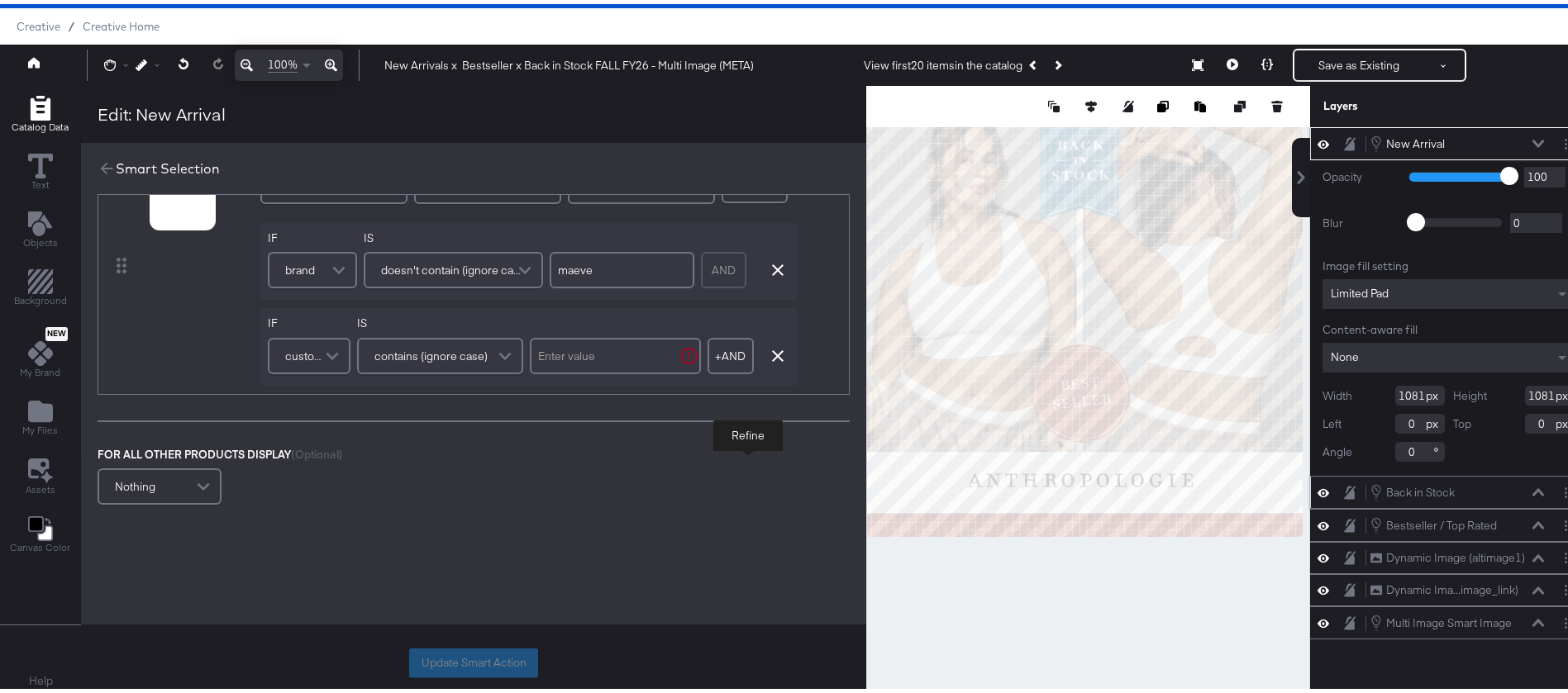 click on "custom_label_2" at bounding box center (307, 352) 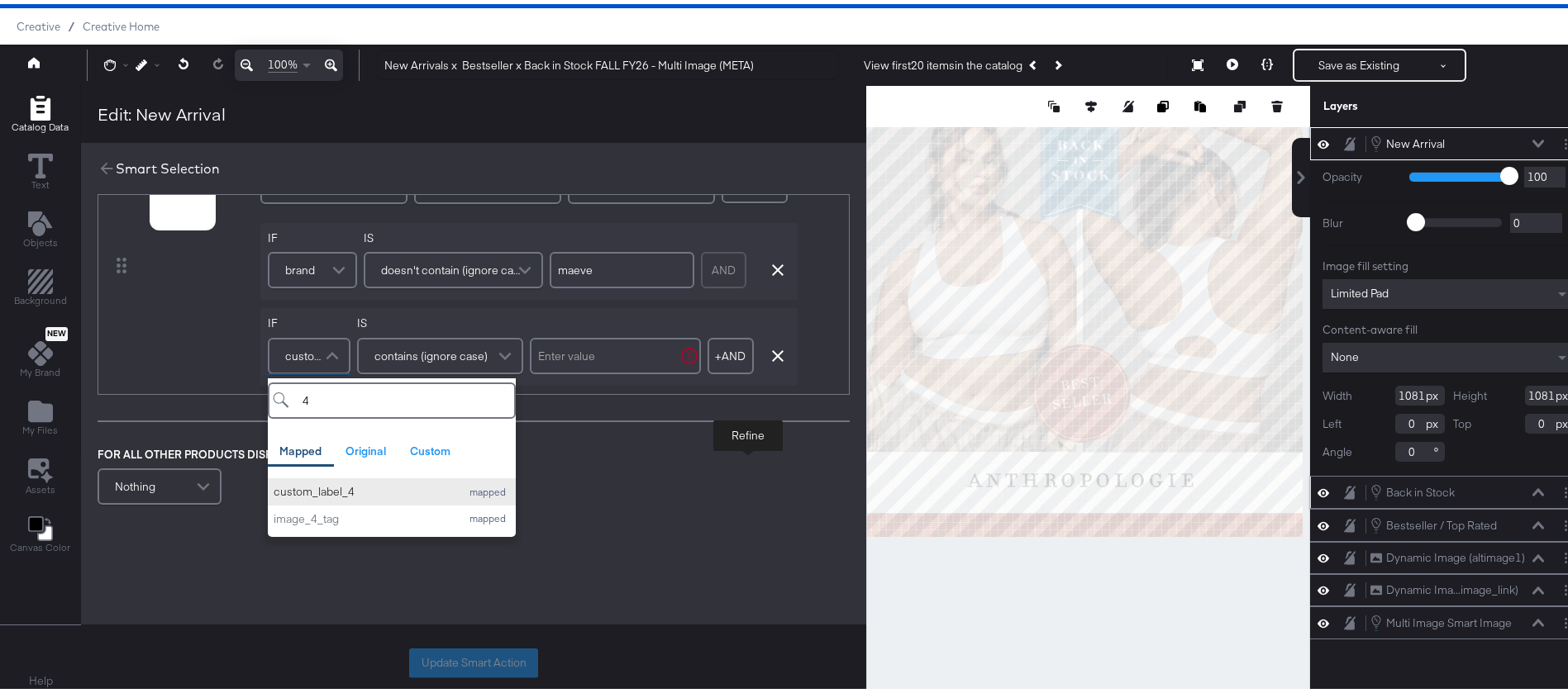 type on "4" 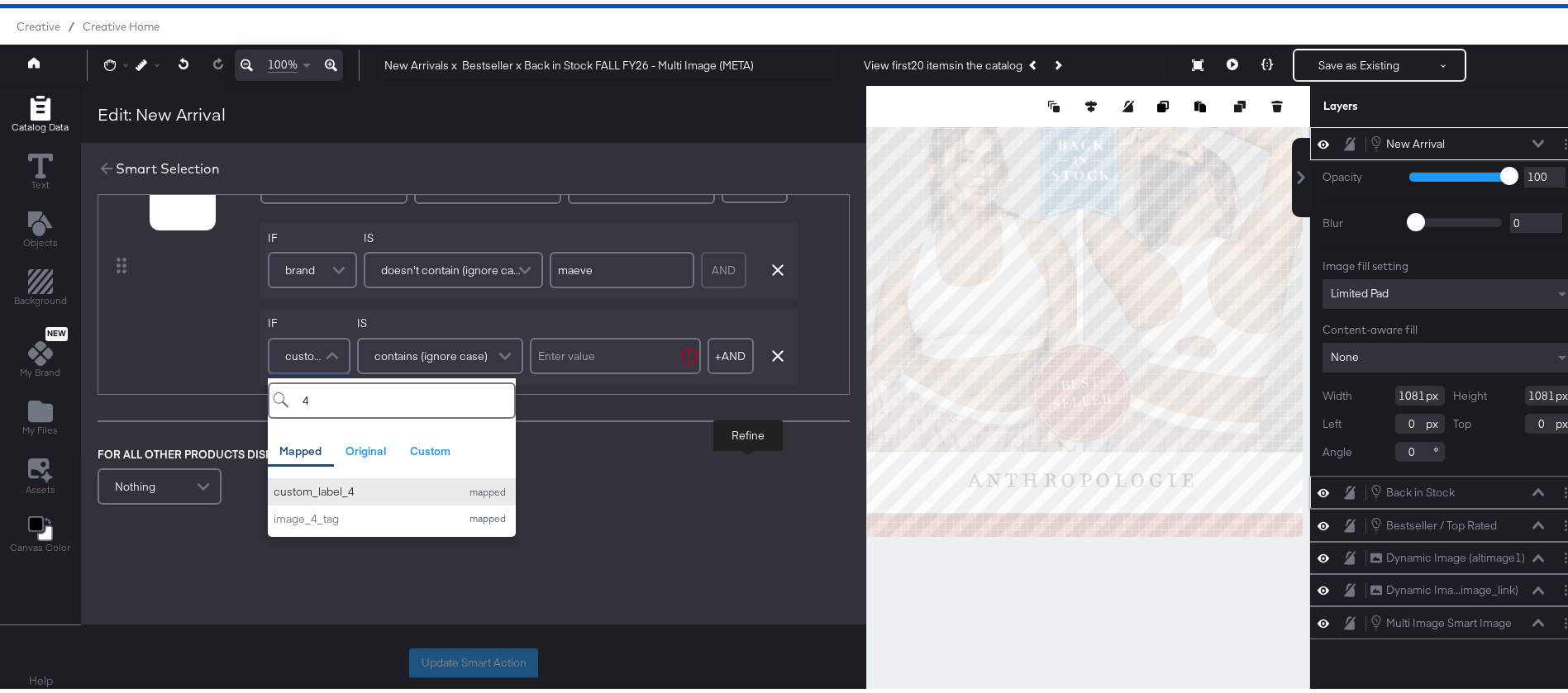 click on "custom_label_4" at bounding box center [363, 487] 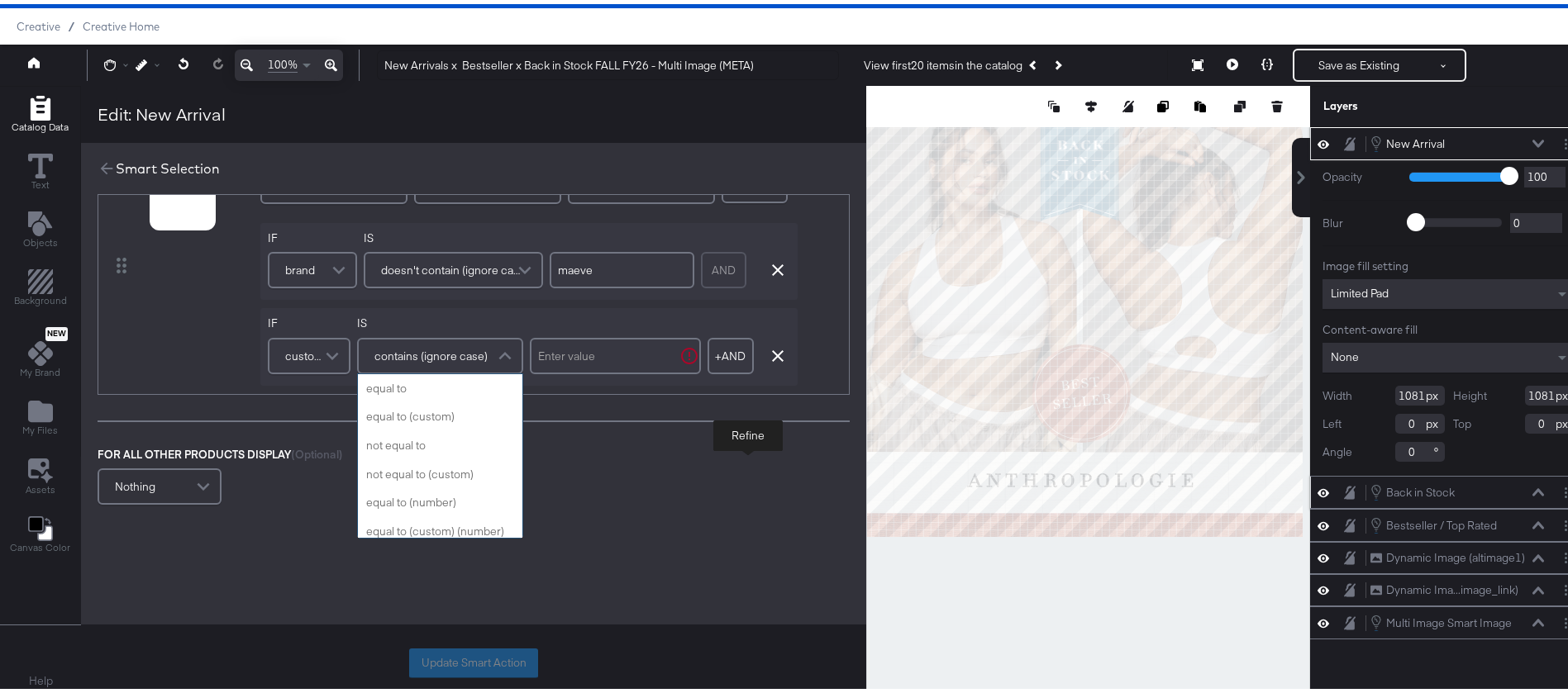 click on "contains (ignore case)" at bounding box center [431, 352] 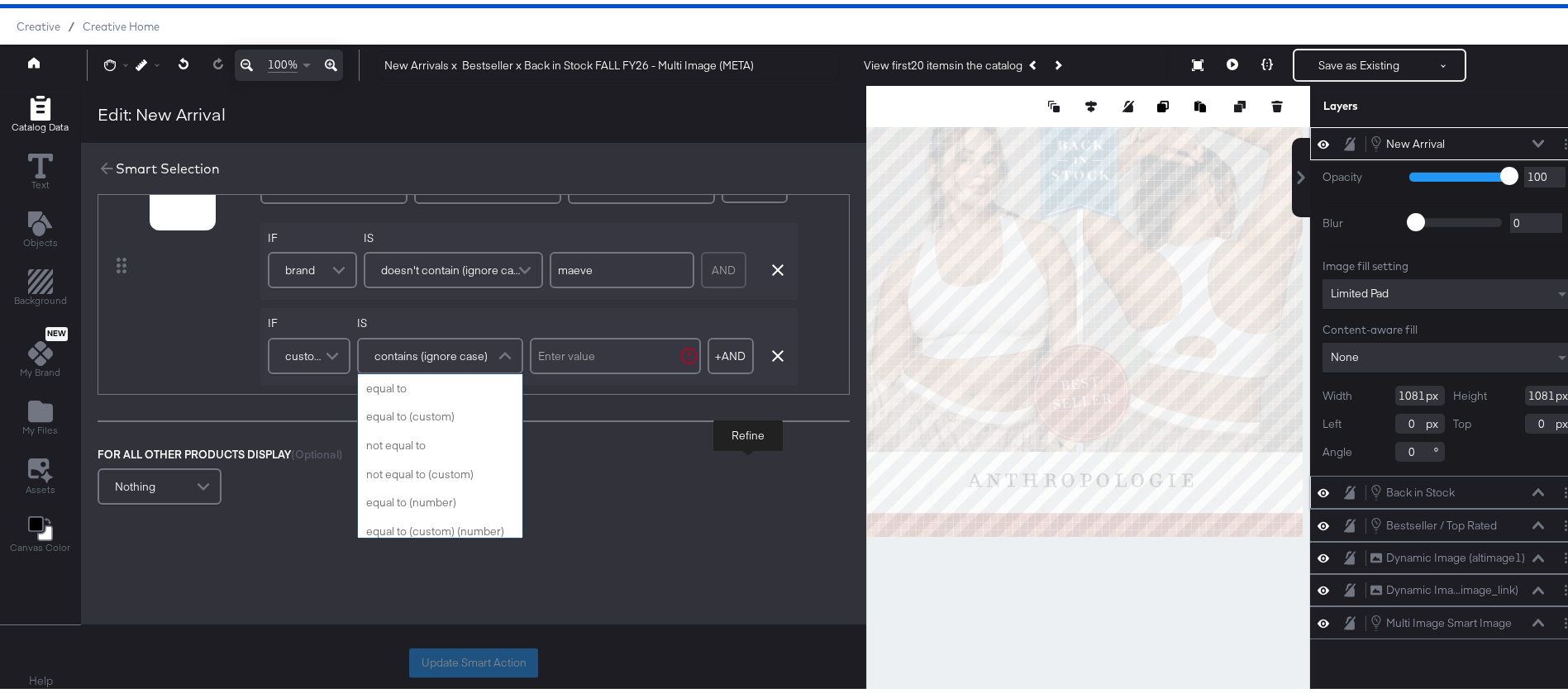 scroll, scrollTop: 660, scrollLeft: 0, axis: vertical 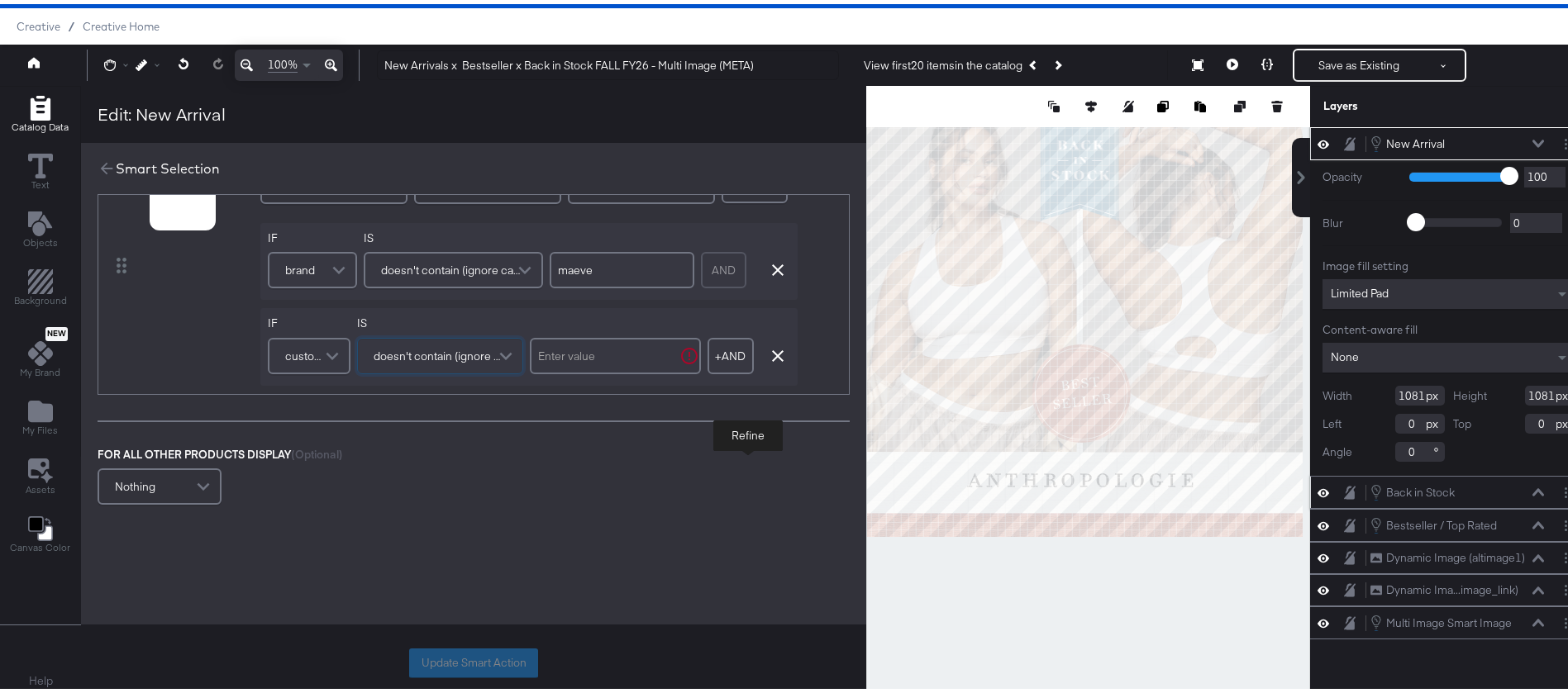 click at bounding box center (615, 352) 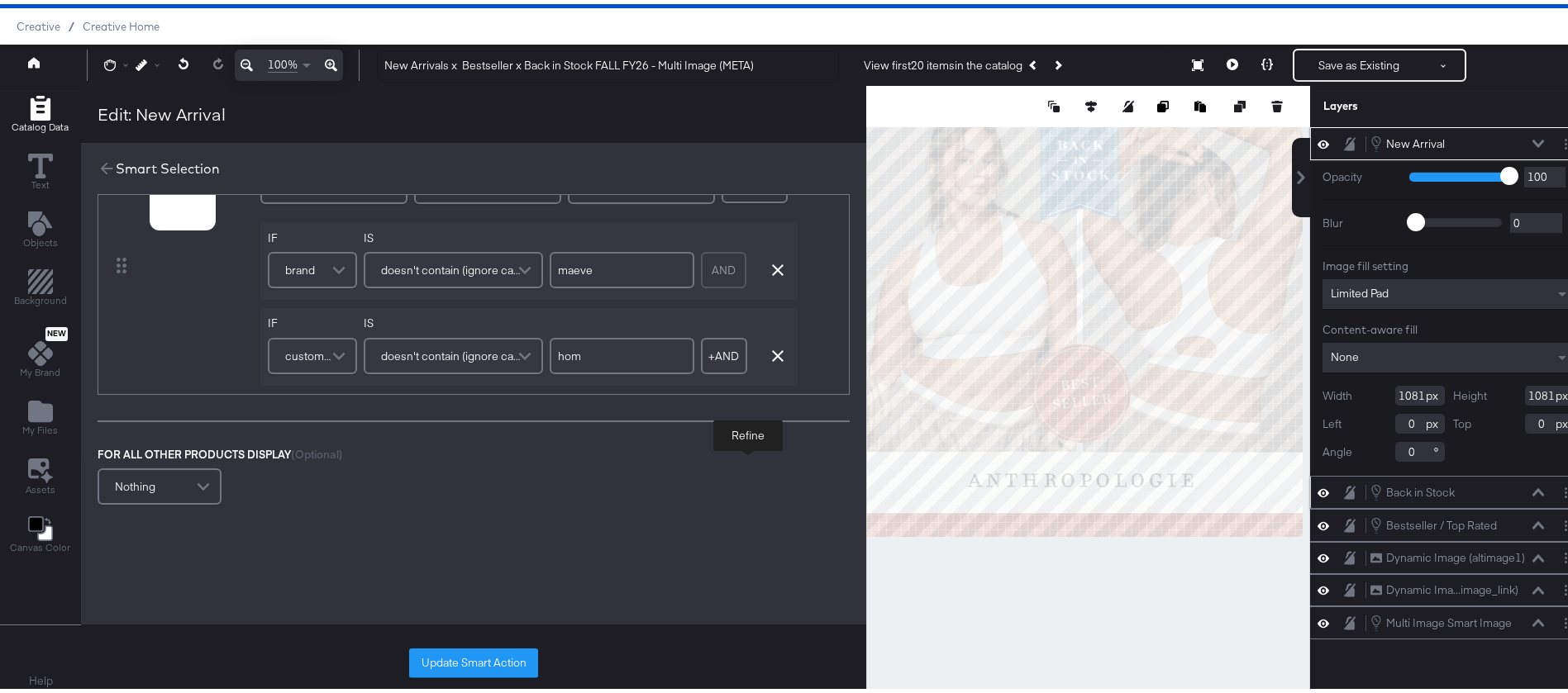 type on "home" 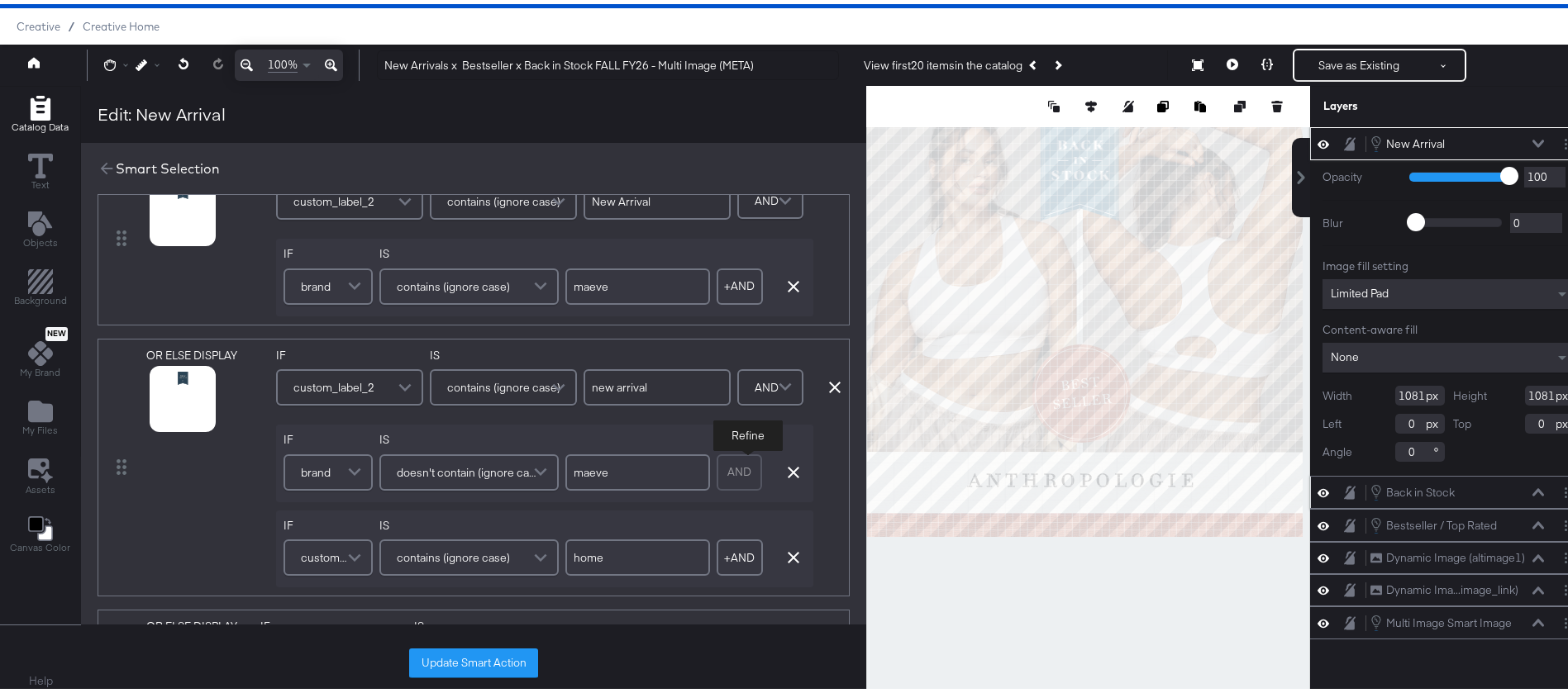 scroll, scrollTop: 0, scrollLeft: 0, axis: both 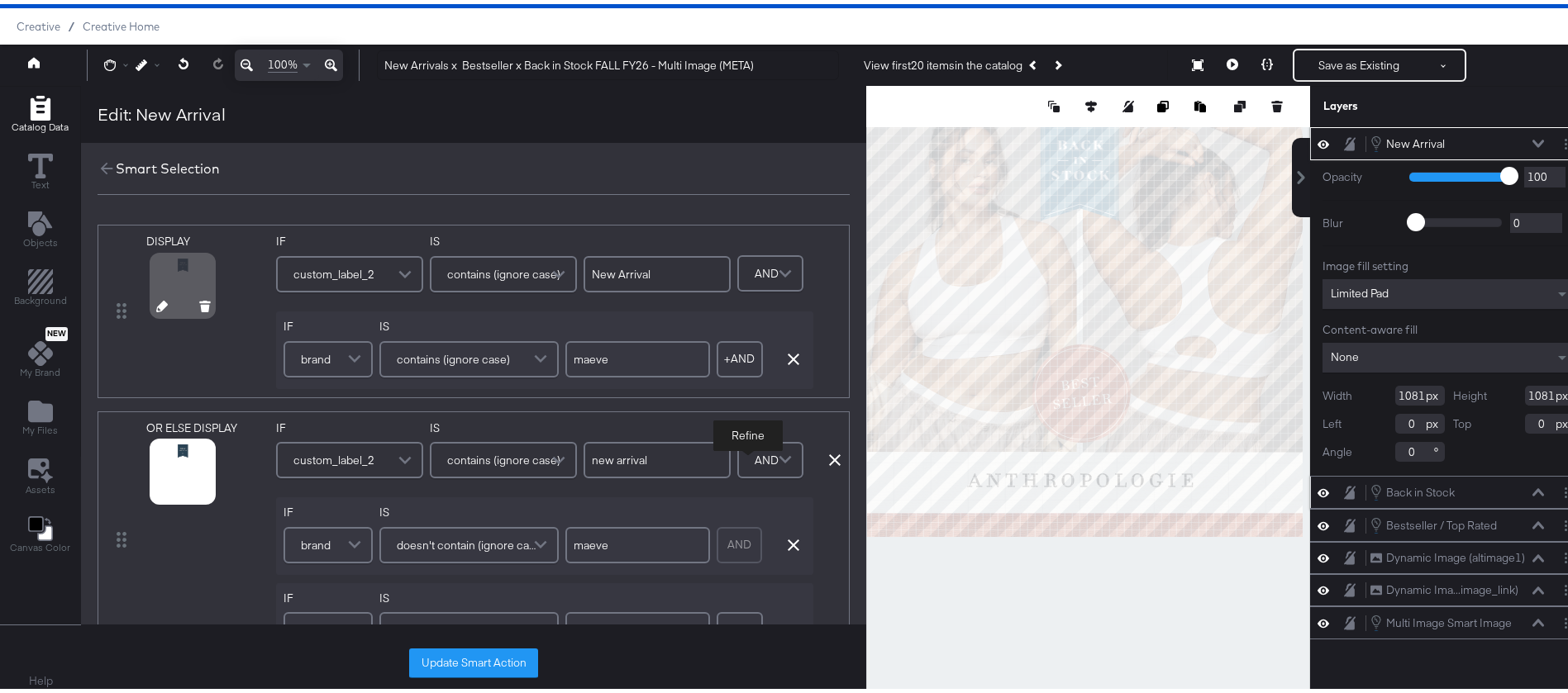 click 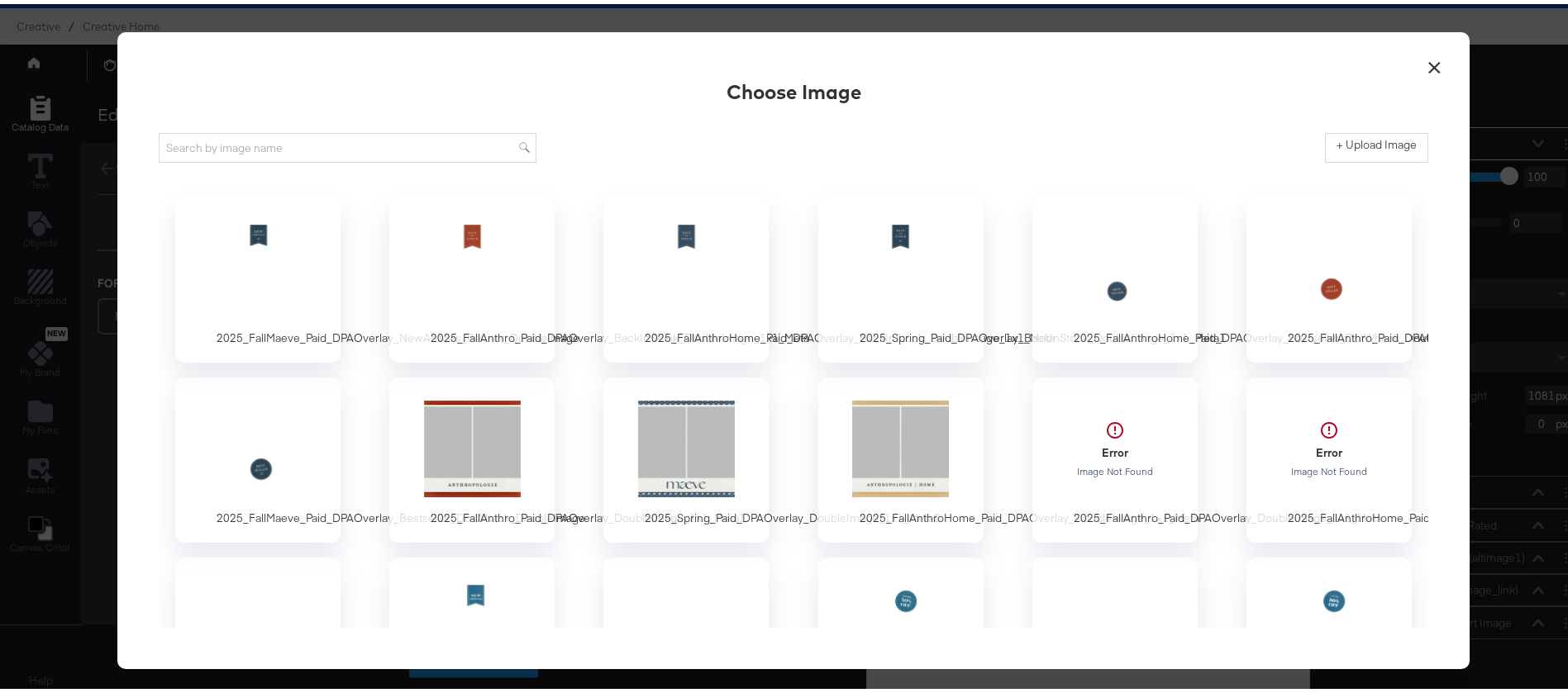 click on "×" at bounding box center [1434, 59] 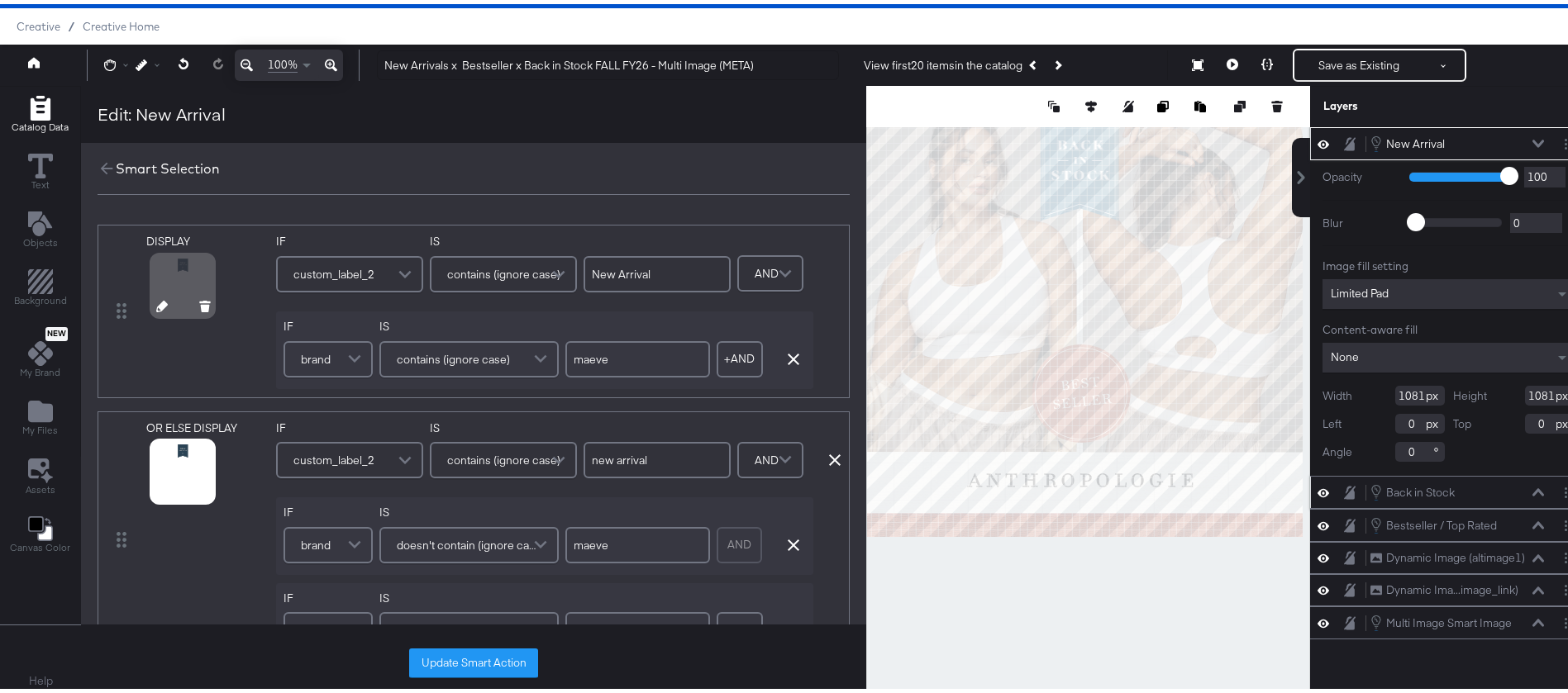 click 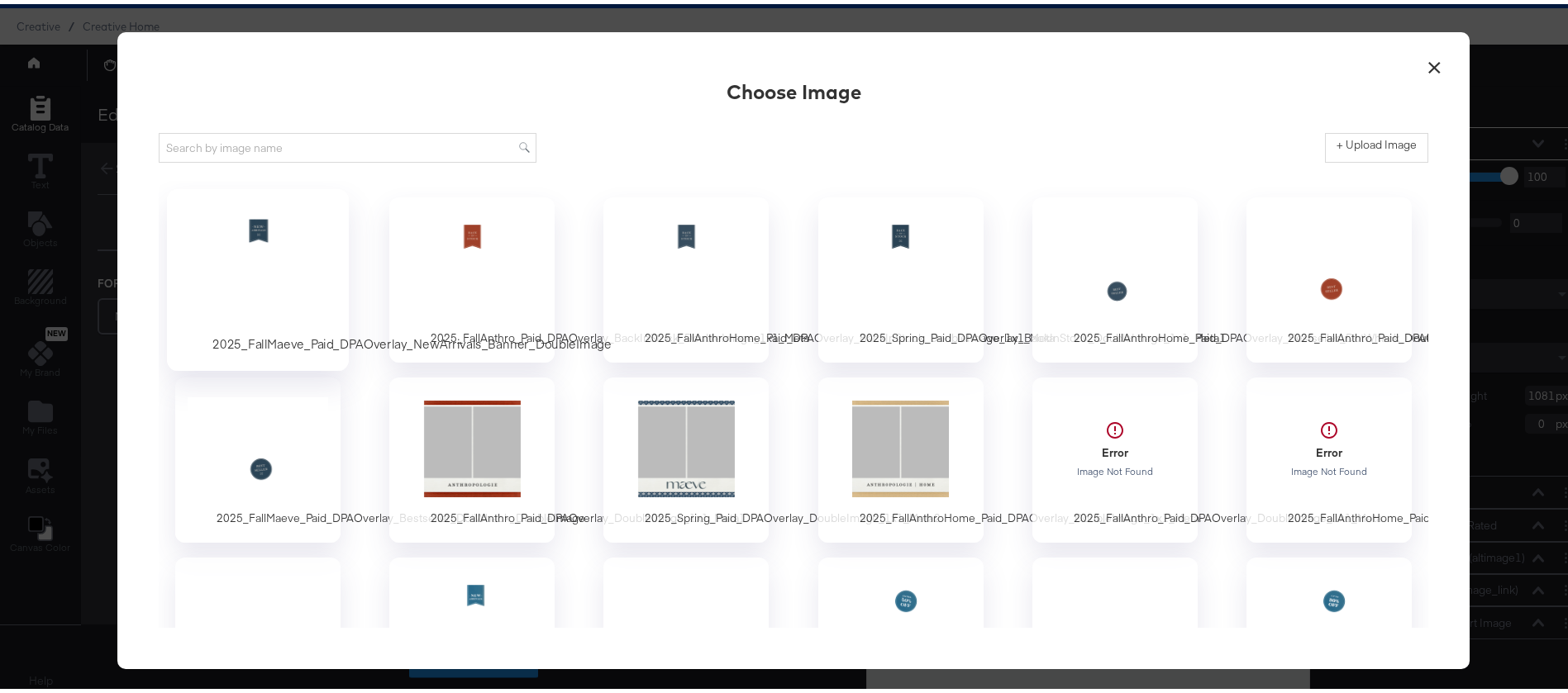click at bounding box center (258, 264) 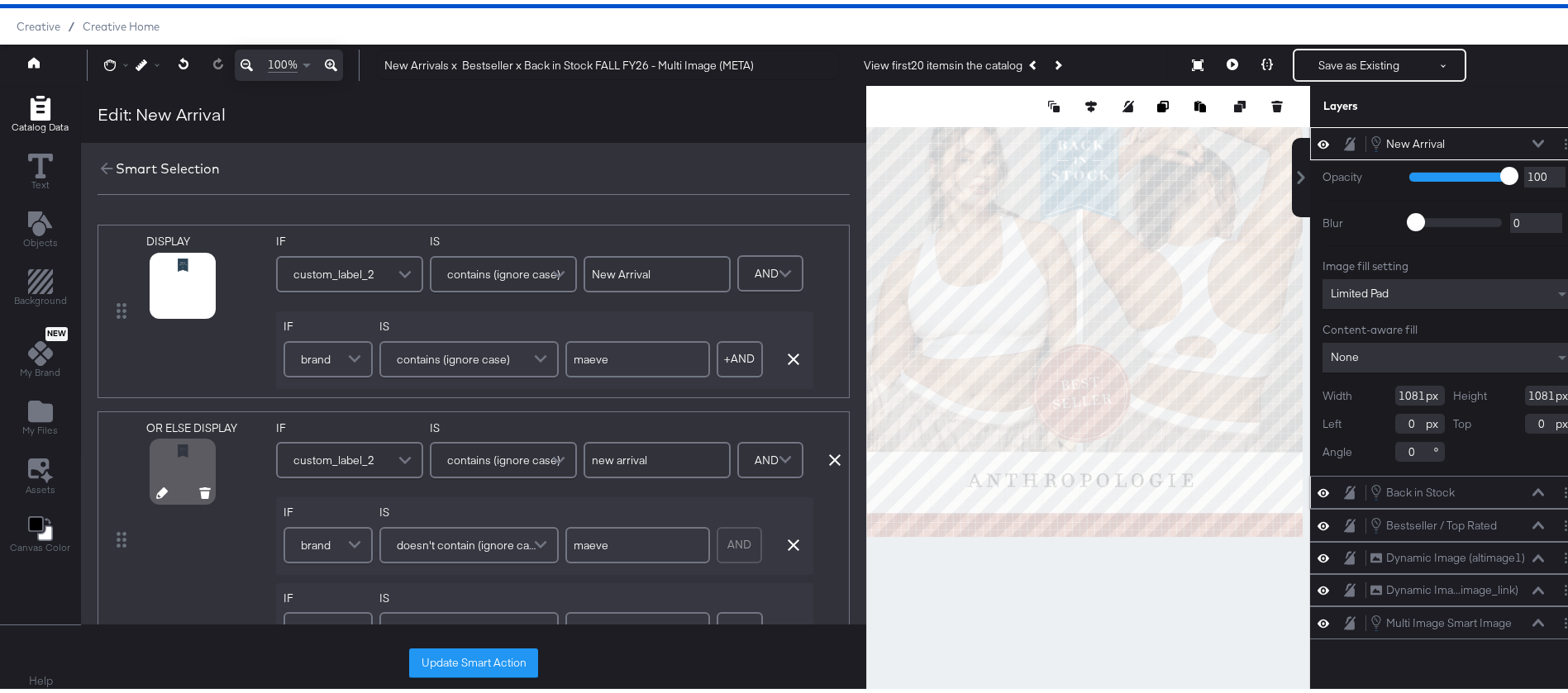 click 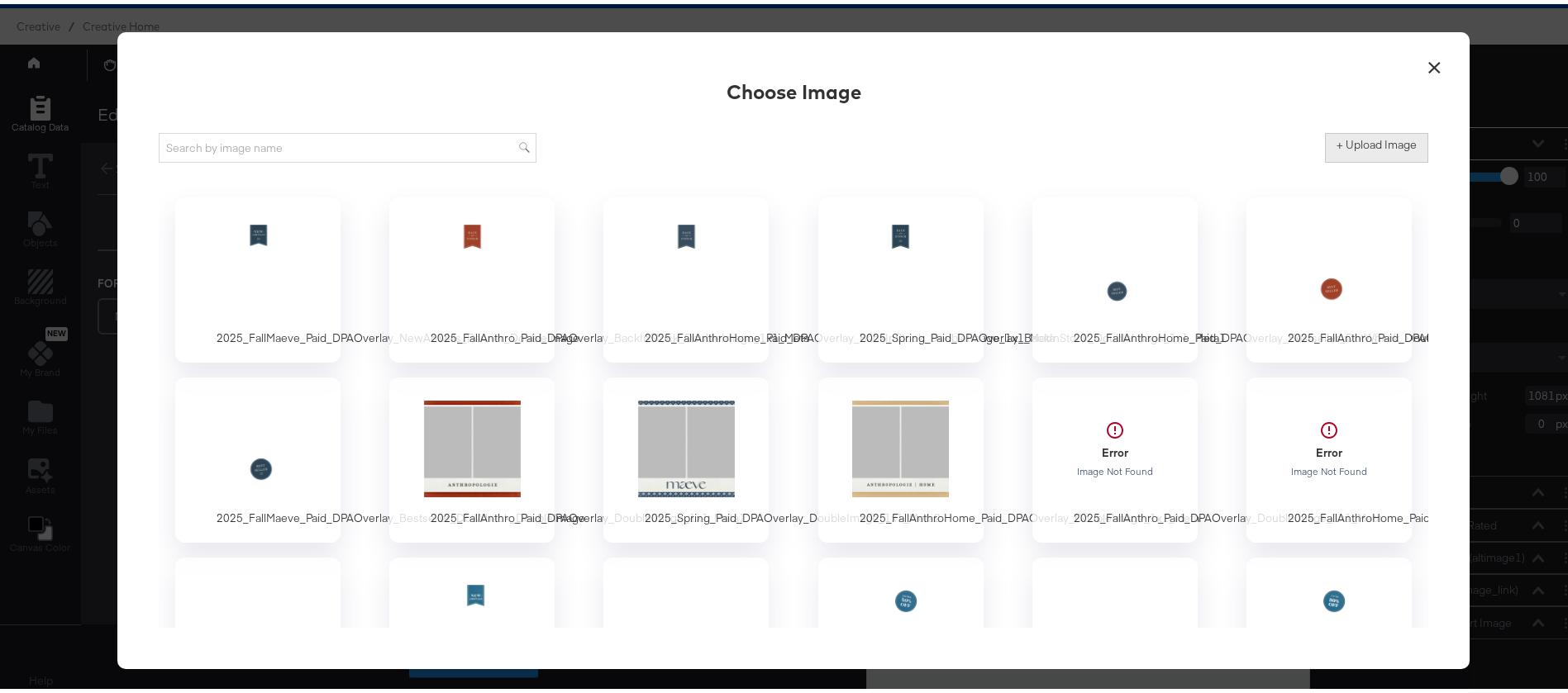 click on "+ Upload Image" at bounding box center (1376, 140) 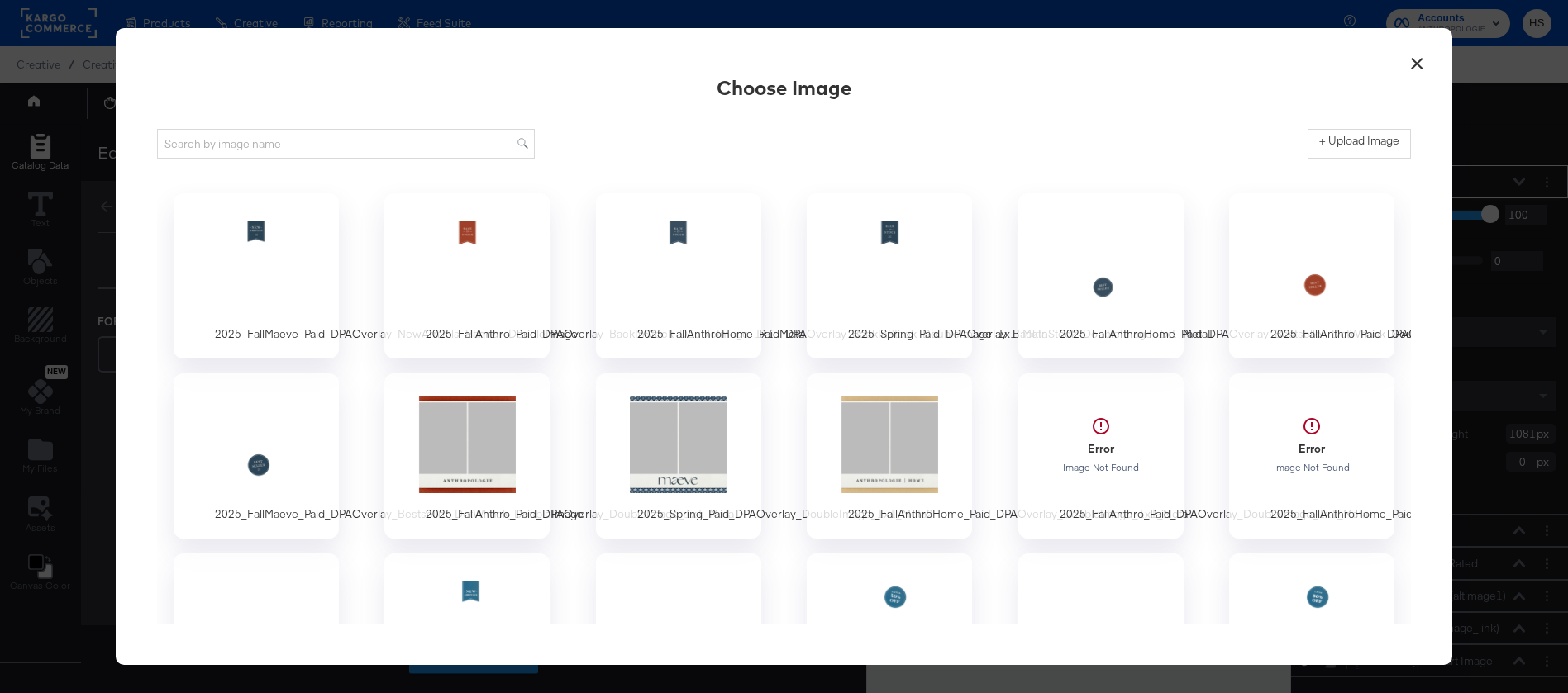 scroll, scrollTop: 42, scrollLeft: 0, axis: vertical 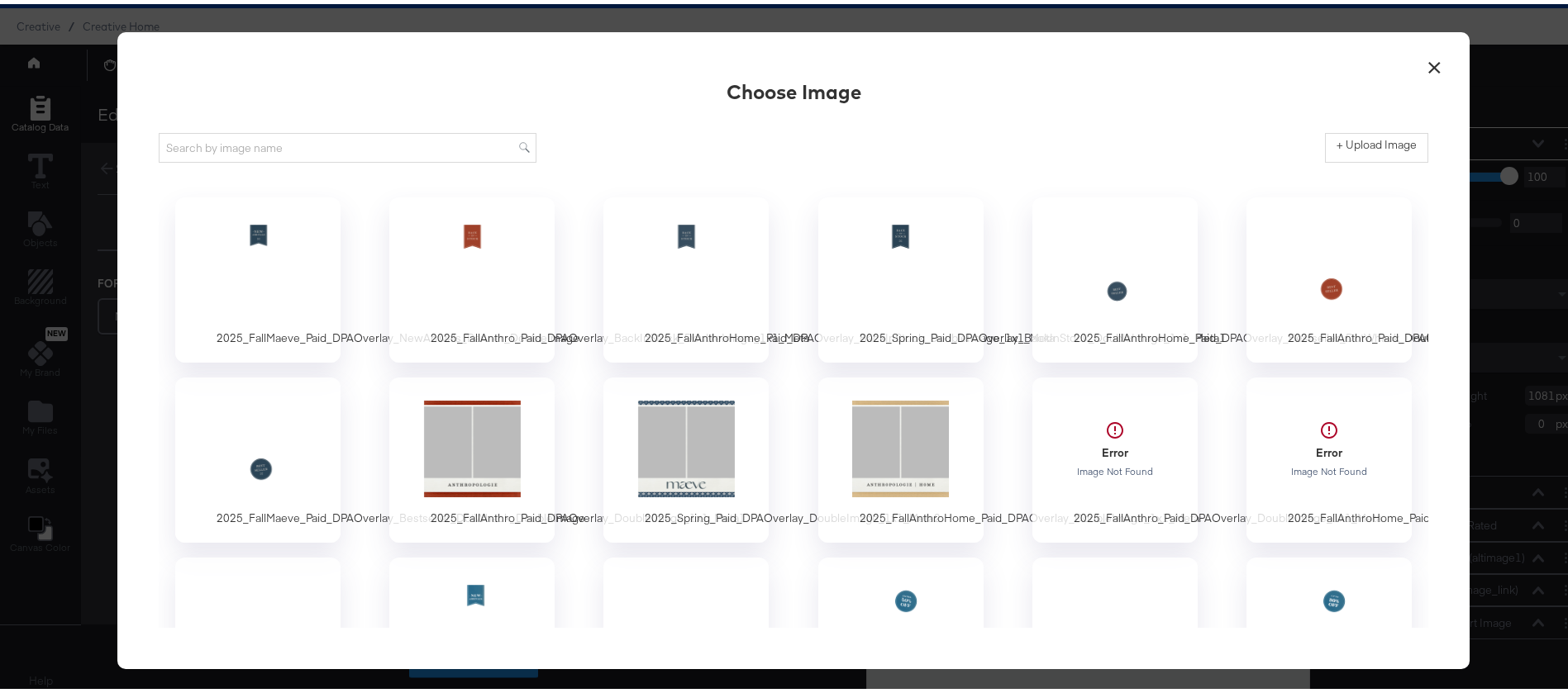 type on "C:\fakepath\[YEAR]_FallAnthroFall_Paid_DPAOverlay_NewArrivals_Banner_DoubleImage.png" 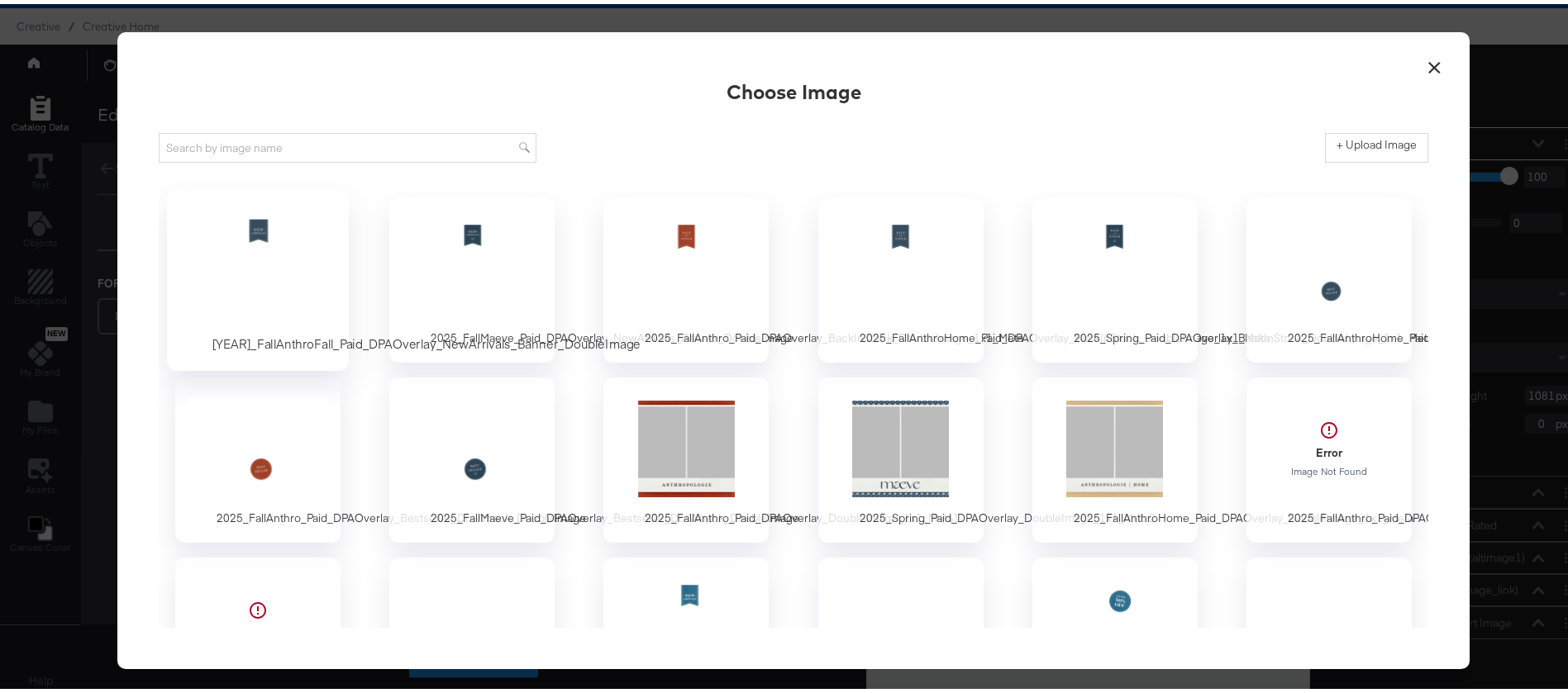 click at bounding box center [258, 264] 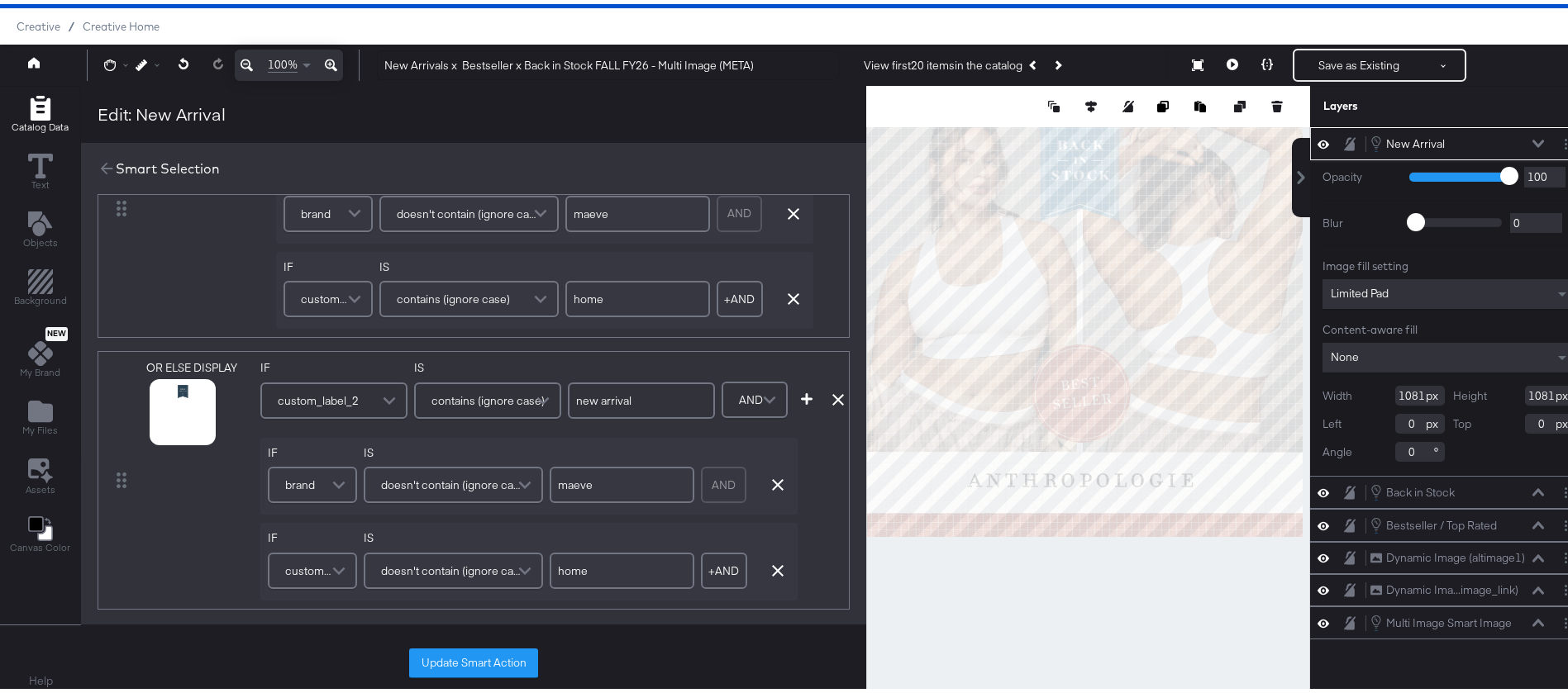 scroll, scrollTop: 330, scrollLeft: 0, axis: vertical 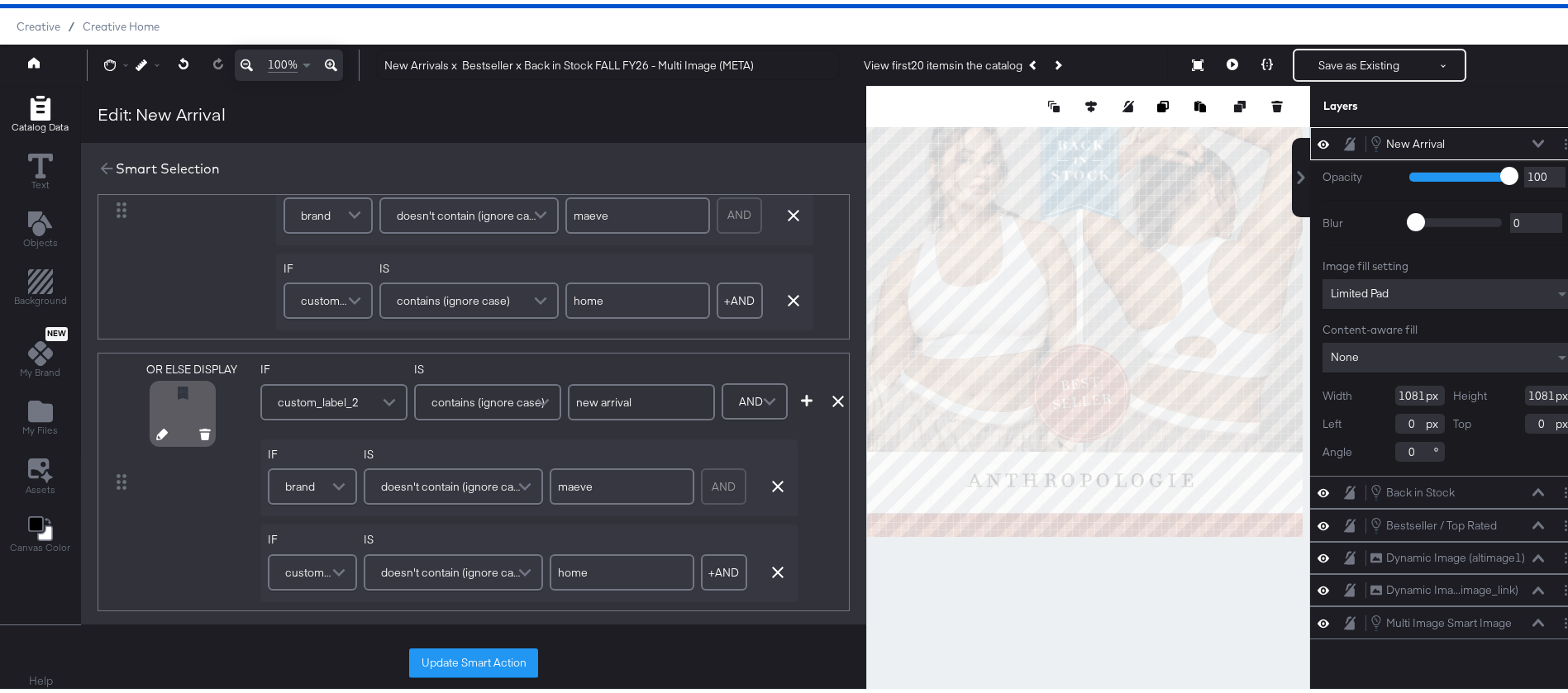 click 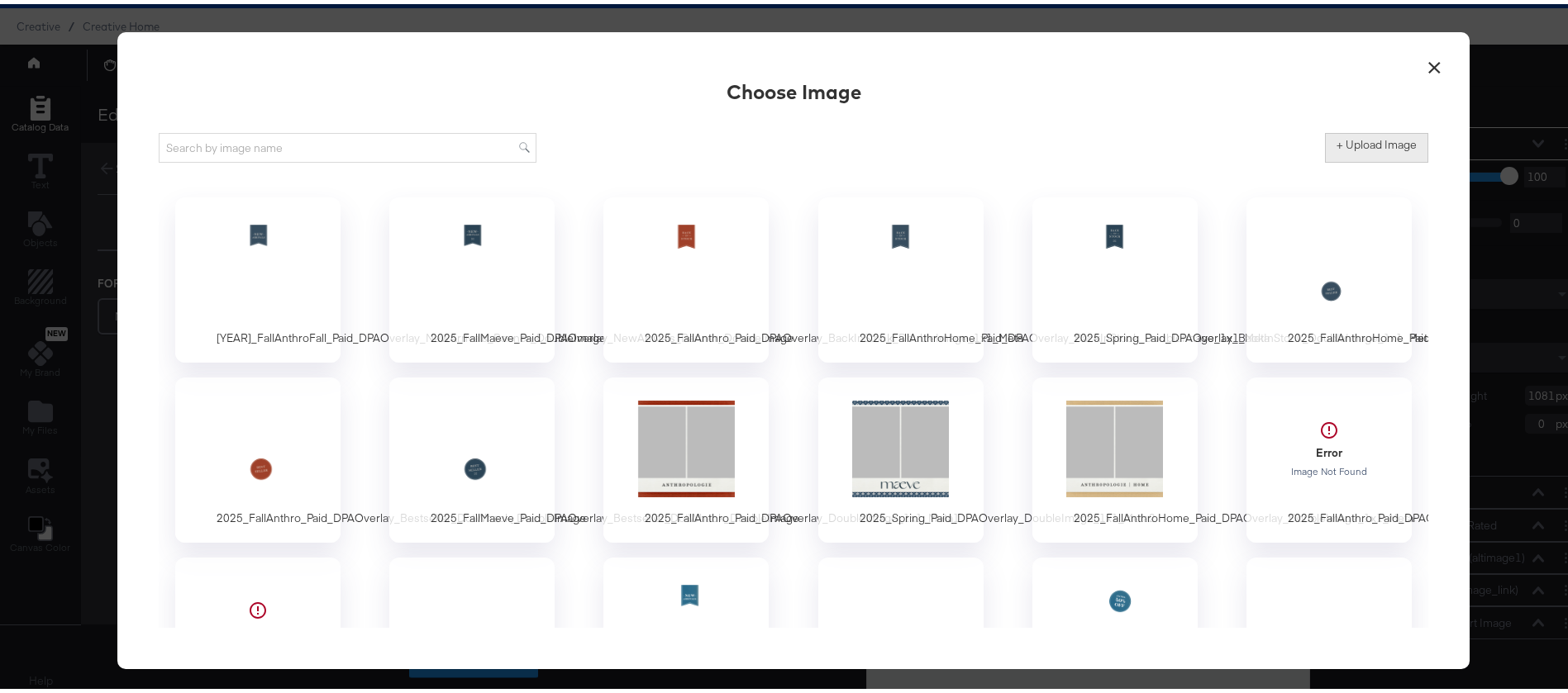 click on "+ Upload Image" at bounding box center (1376, 140) 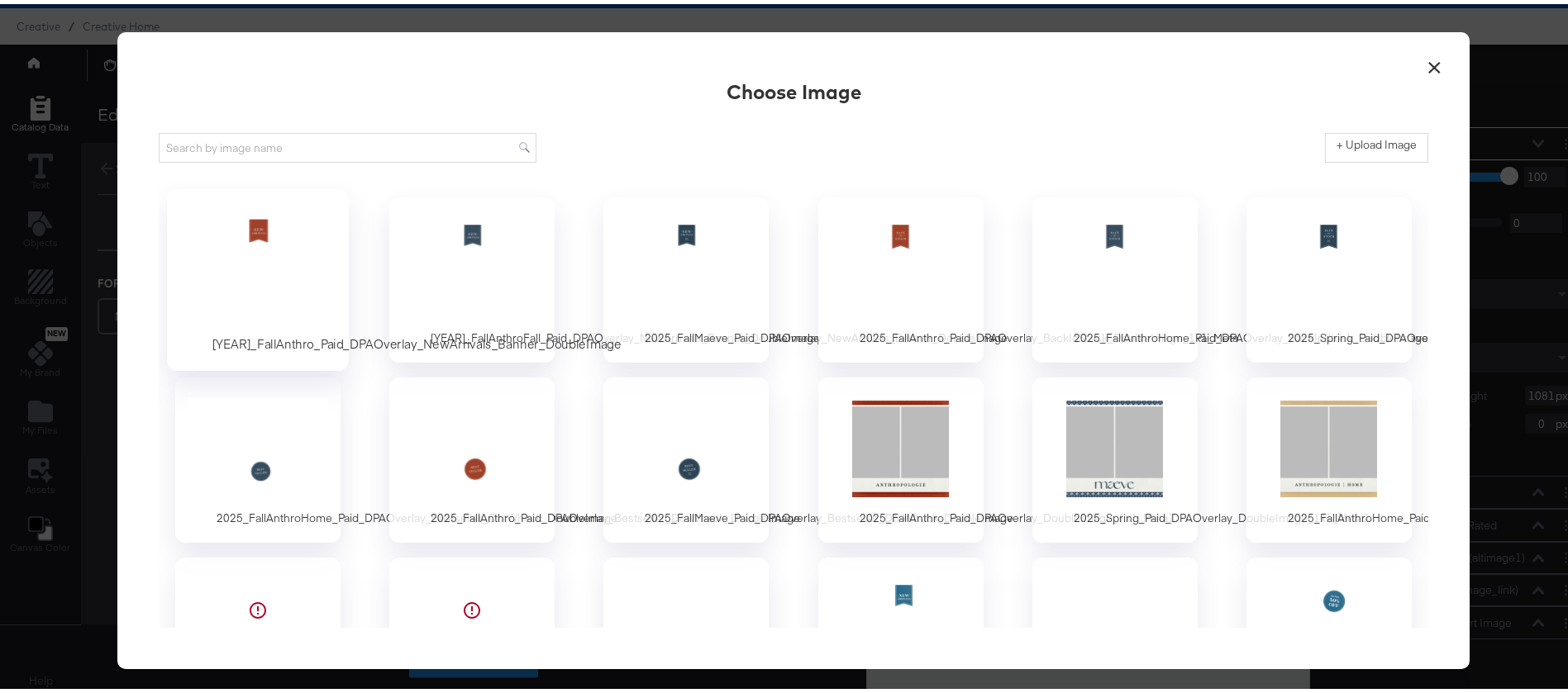click at bounding box center [258, 264] 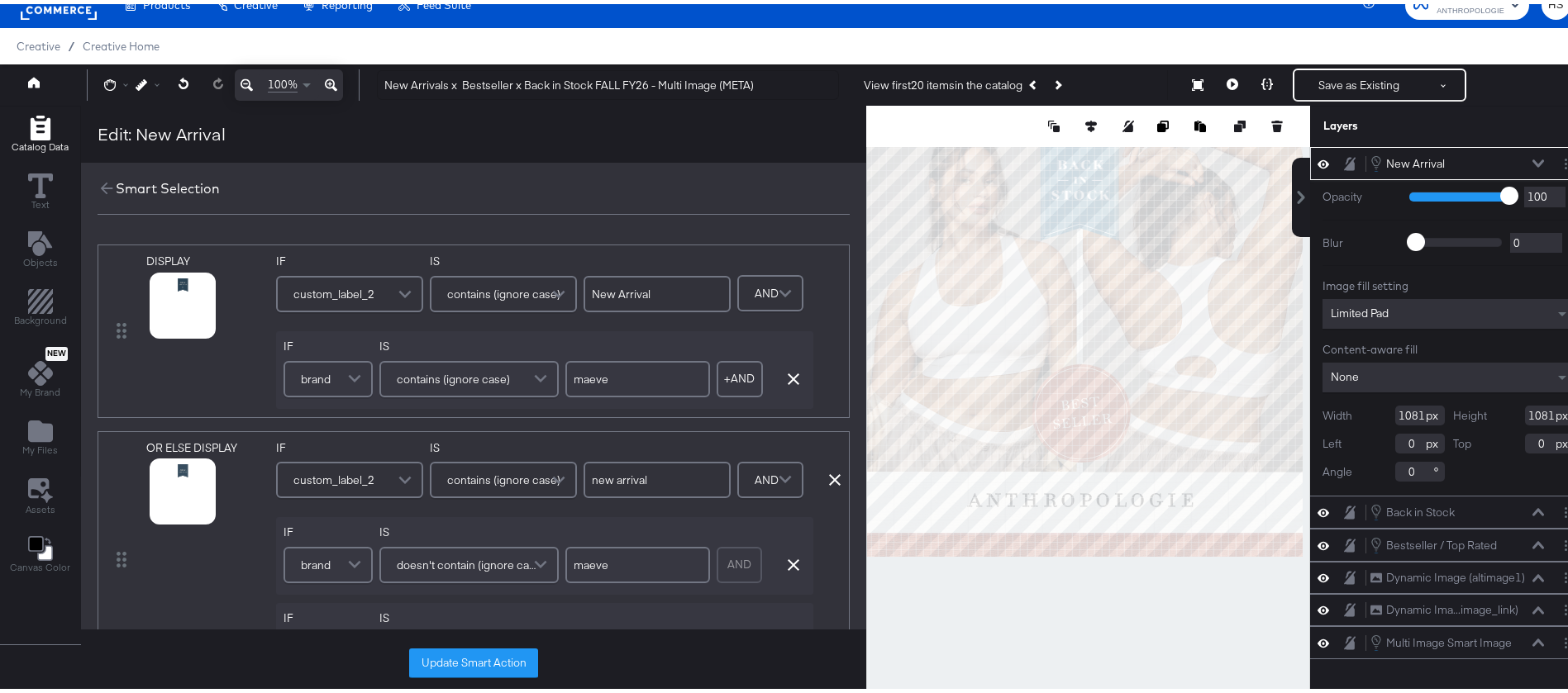 scroll, scrollTop: 42, scrollLeft: 0, axis: vertical 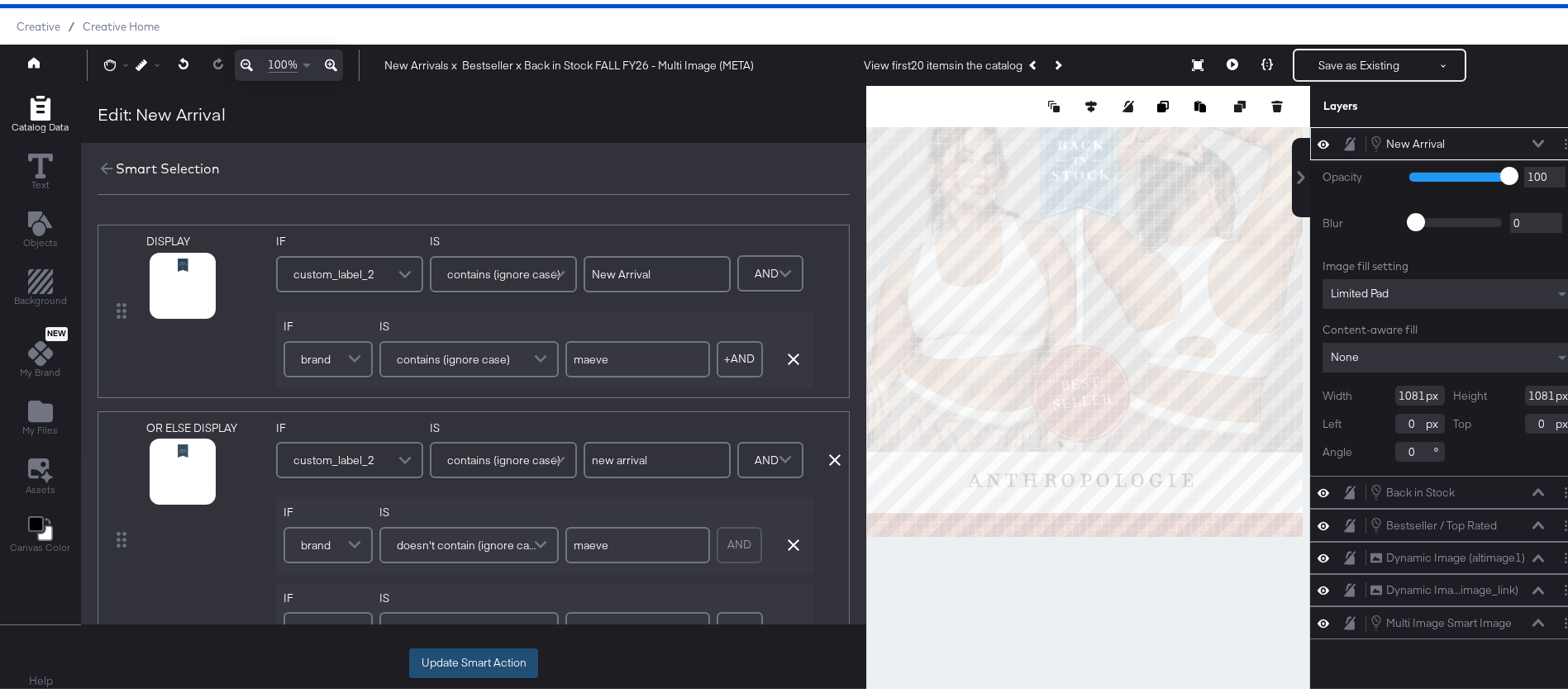 click on "Update Smart Action" at bounding box center (474, 659) 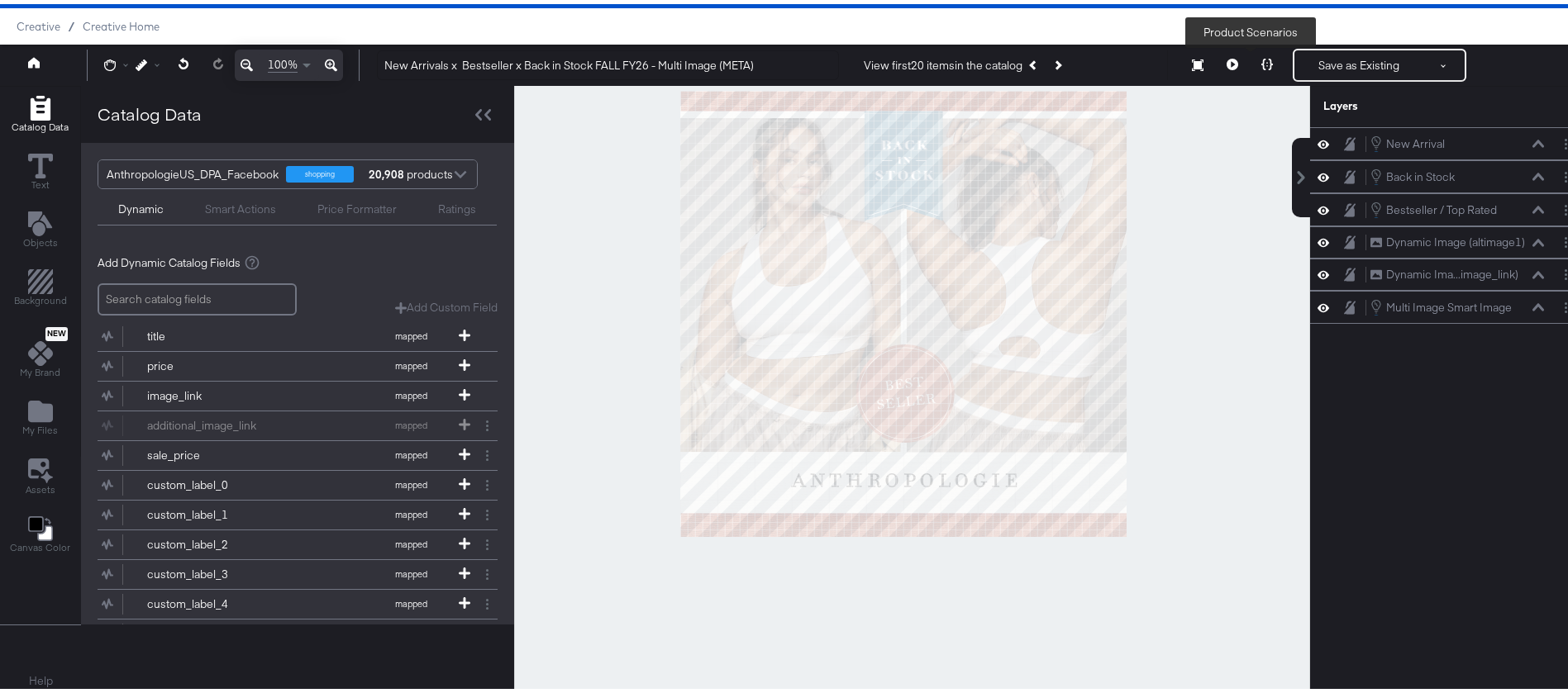 click at bounding box center (1267, 61) 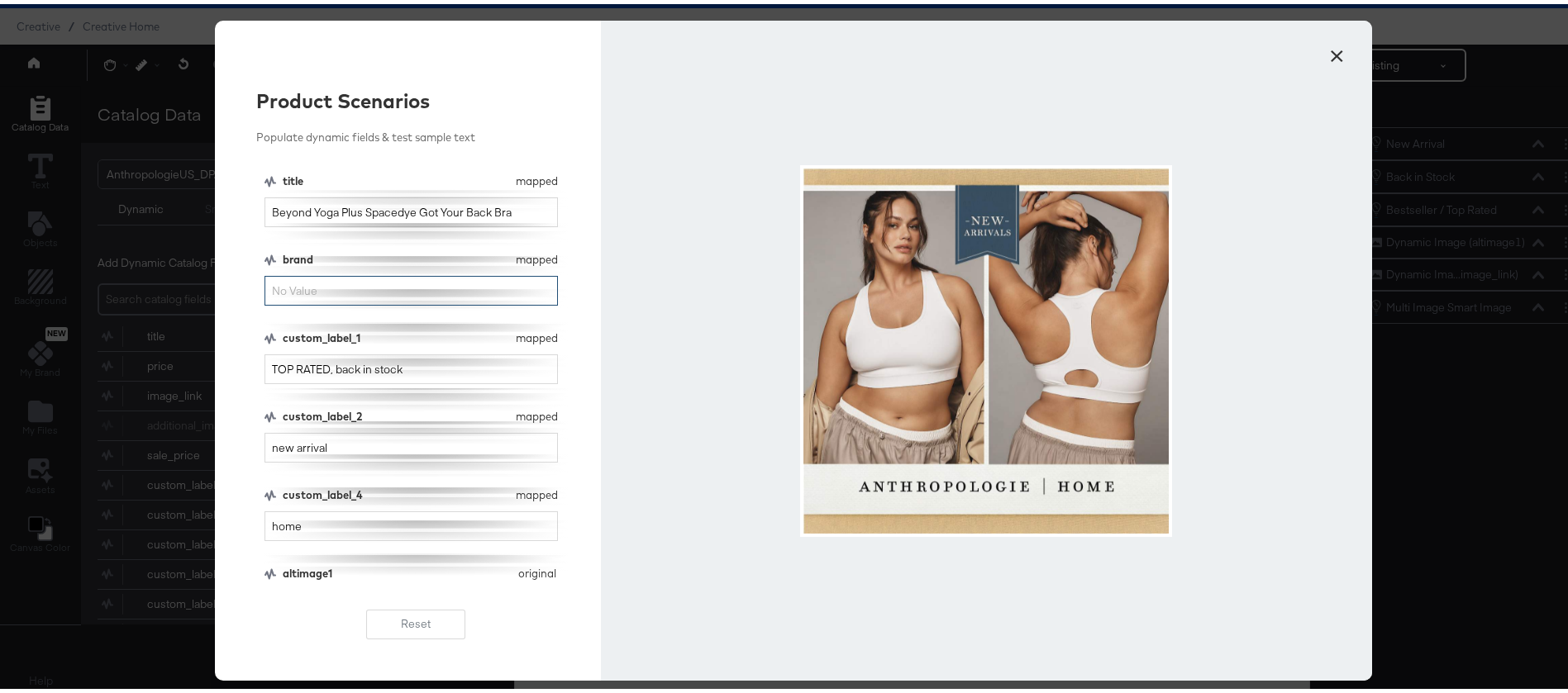 click on "brand" at bounding box center (411, 287) 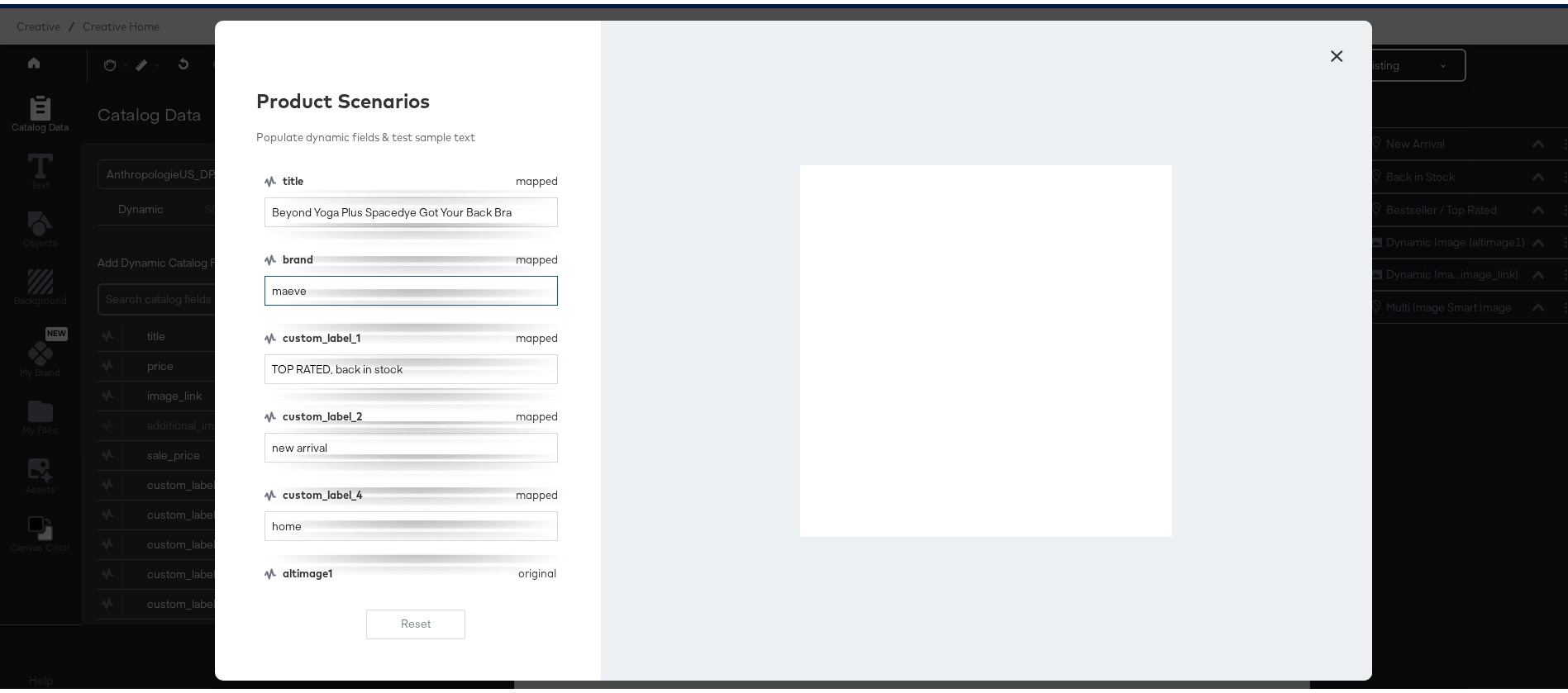 type on "maeve" 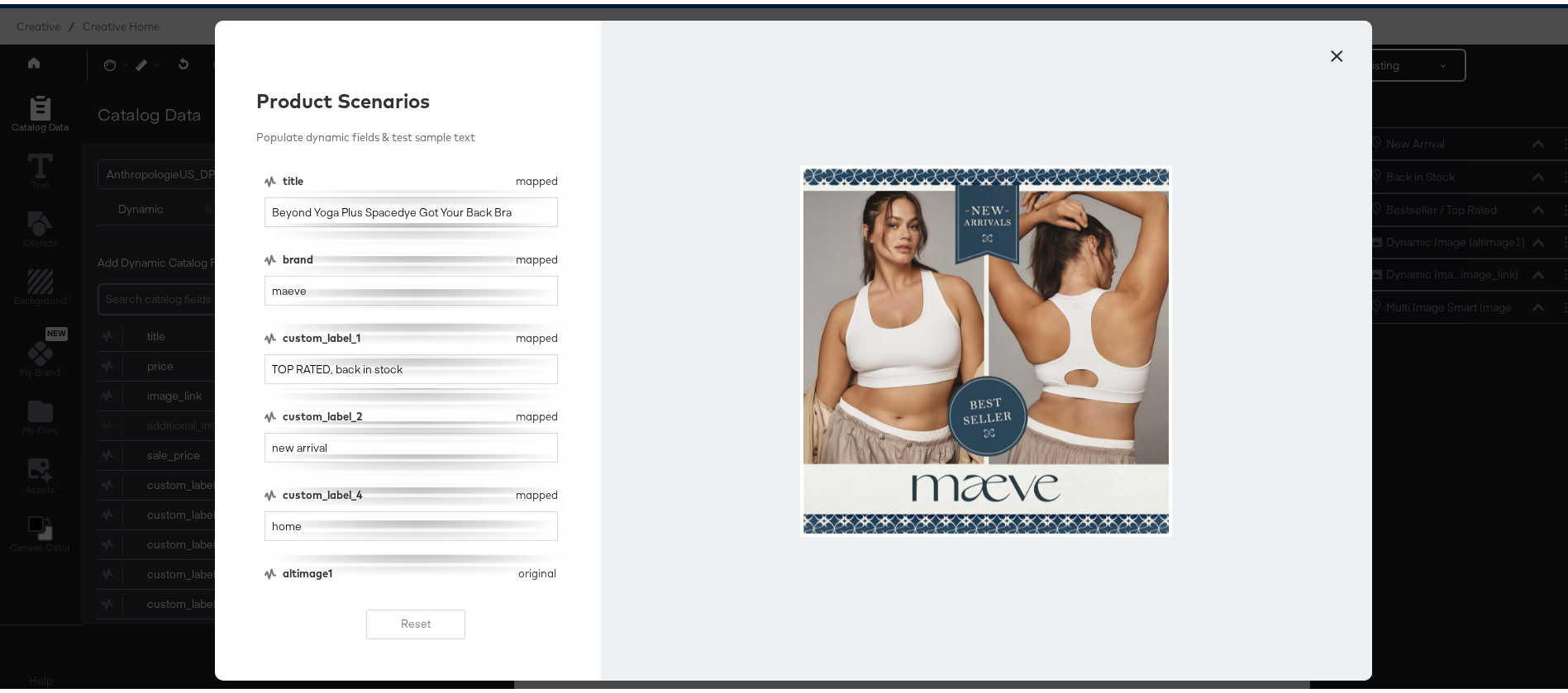 click on "×" at bounding box center [1337, 48] 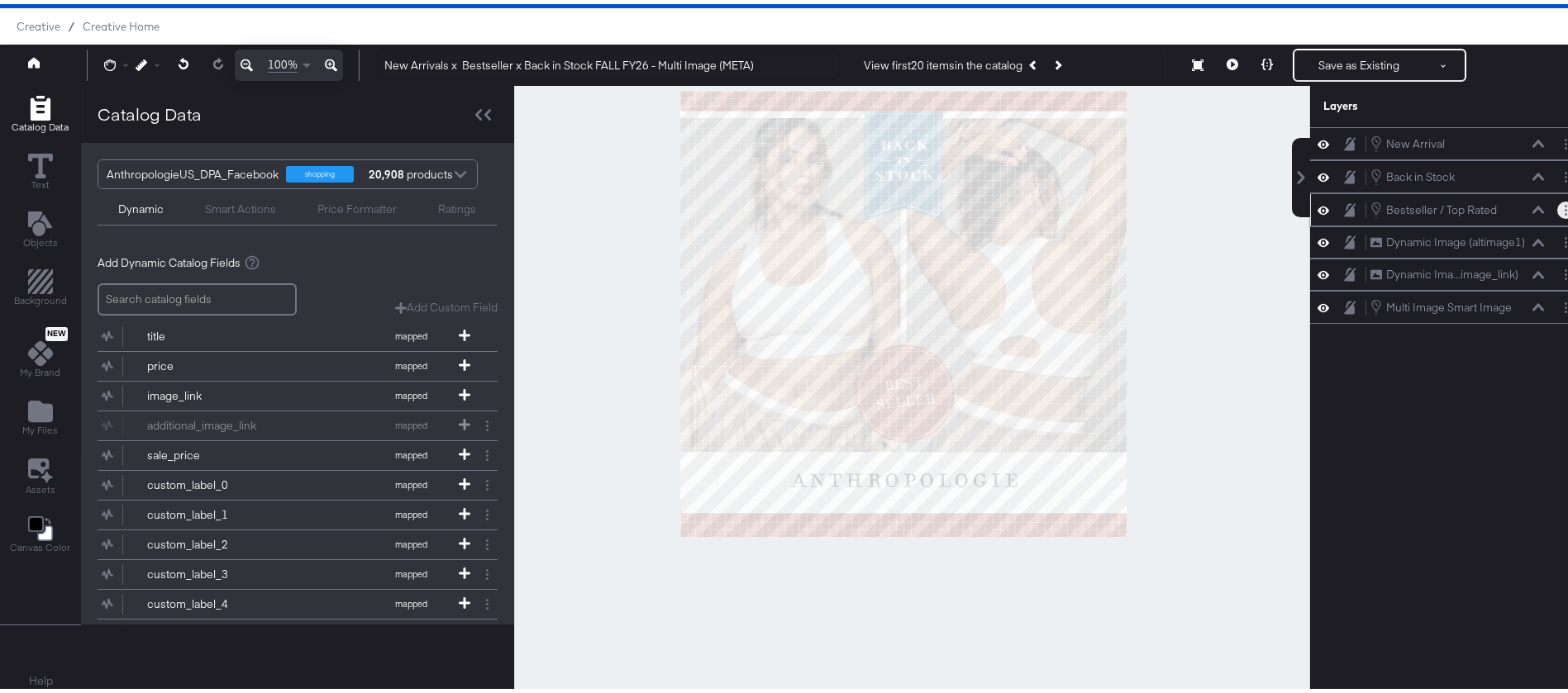 click at bounding box center (1566, 206) 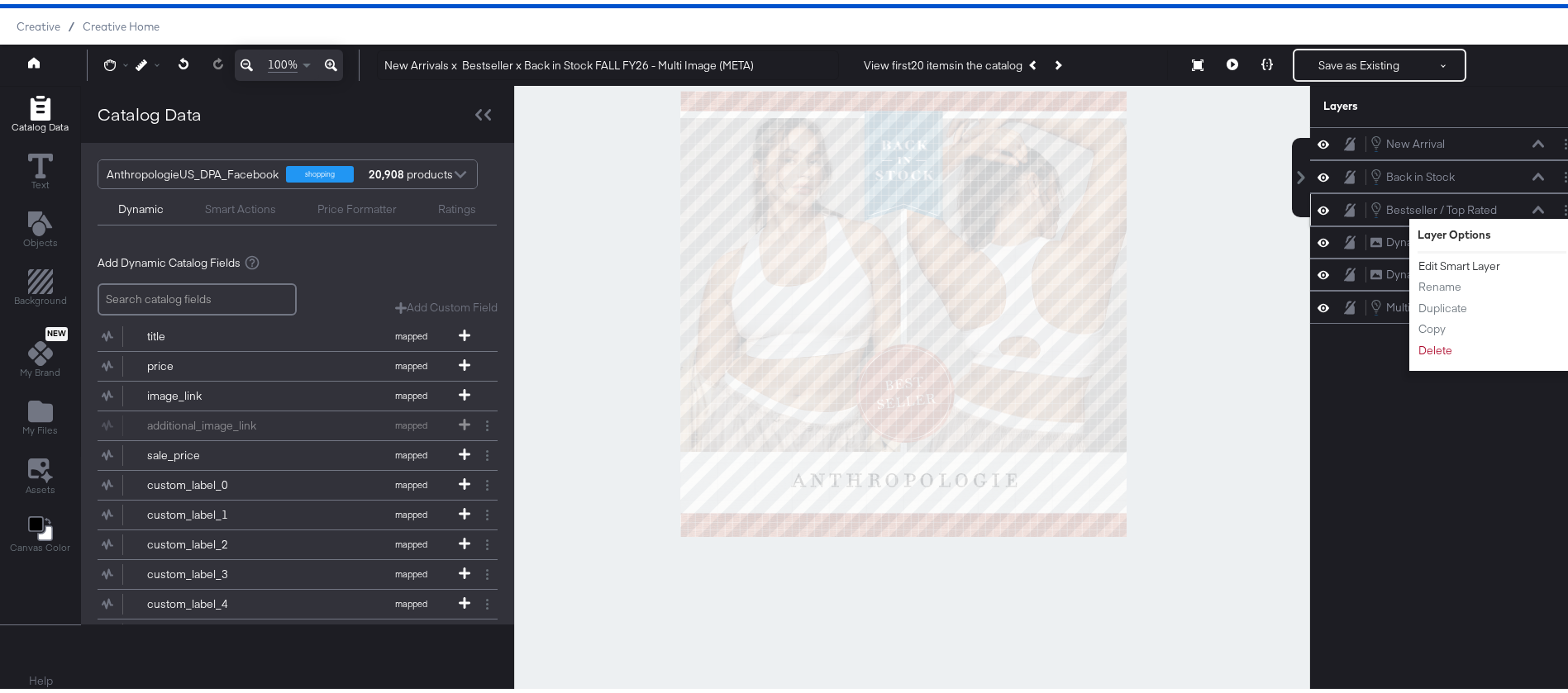 click on "Edit Smart Layer" at bounding box center [1459, 262] 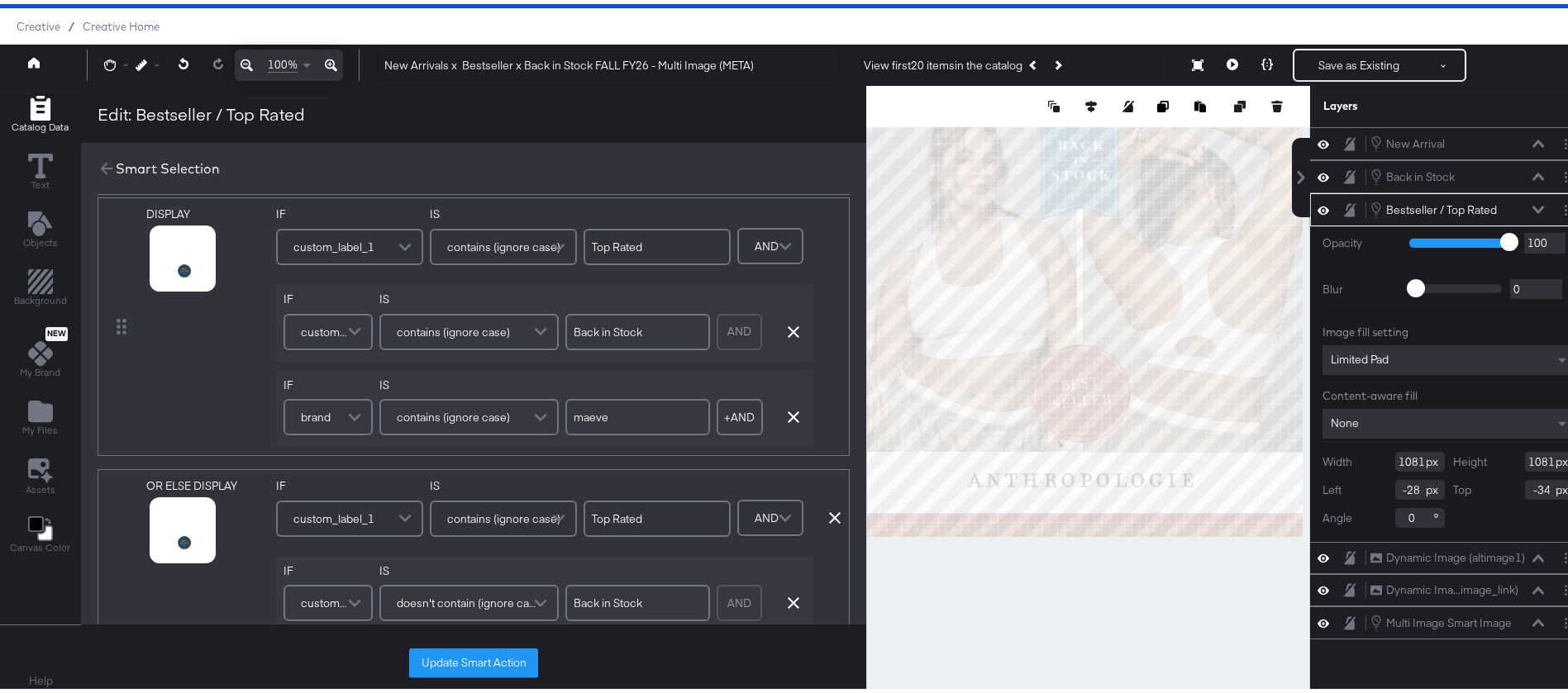 scroll, scrollTop: 29, scrollLeft: 0, axis: vertical 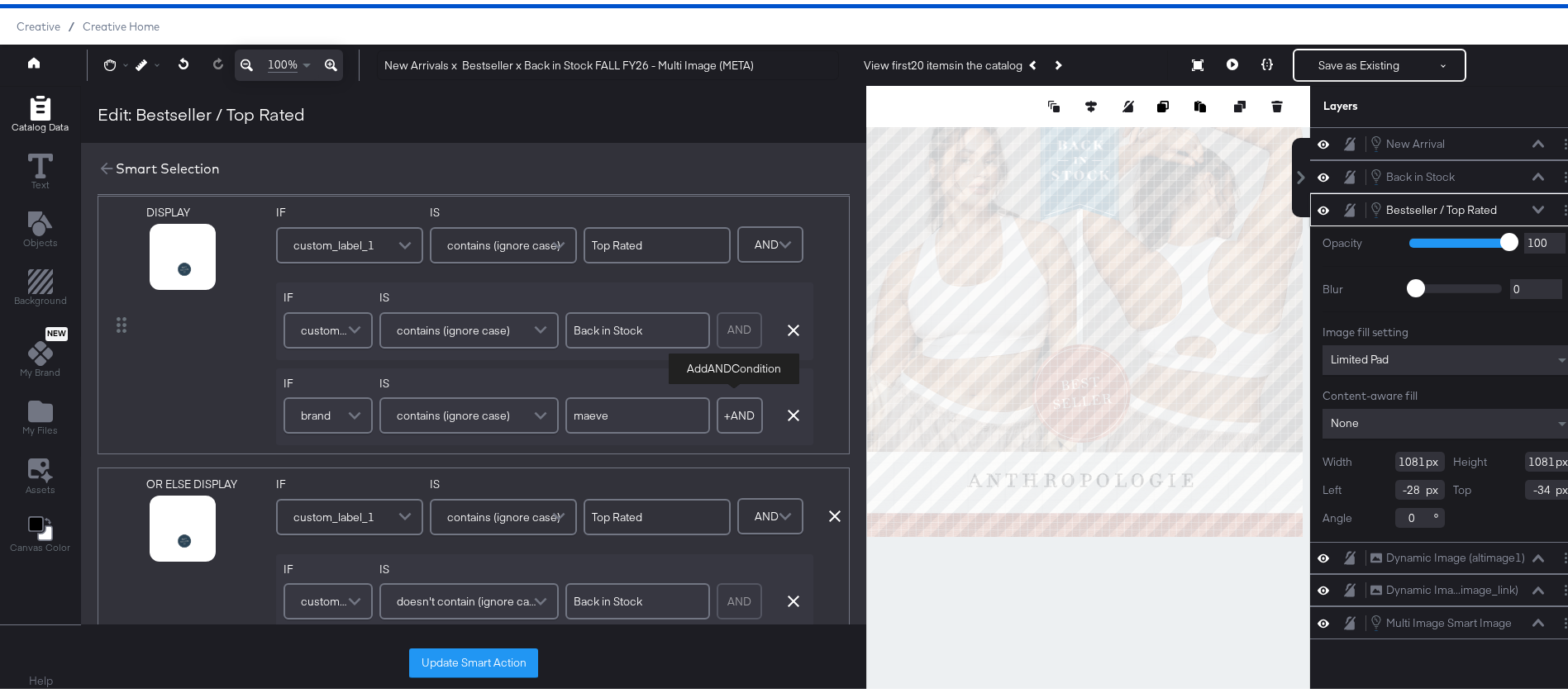 click on "+  AND" at bounding box center (740, 411) 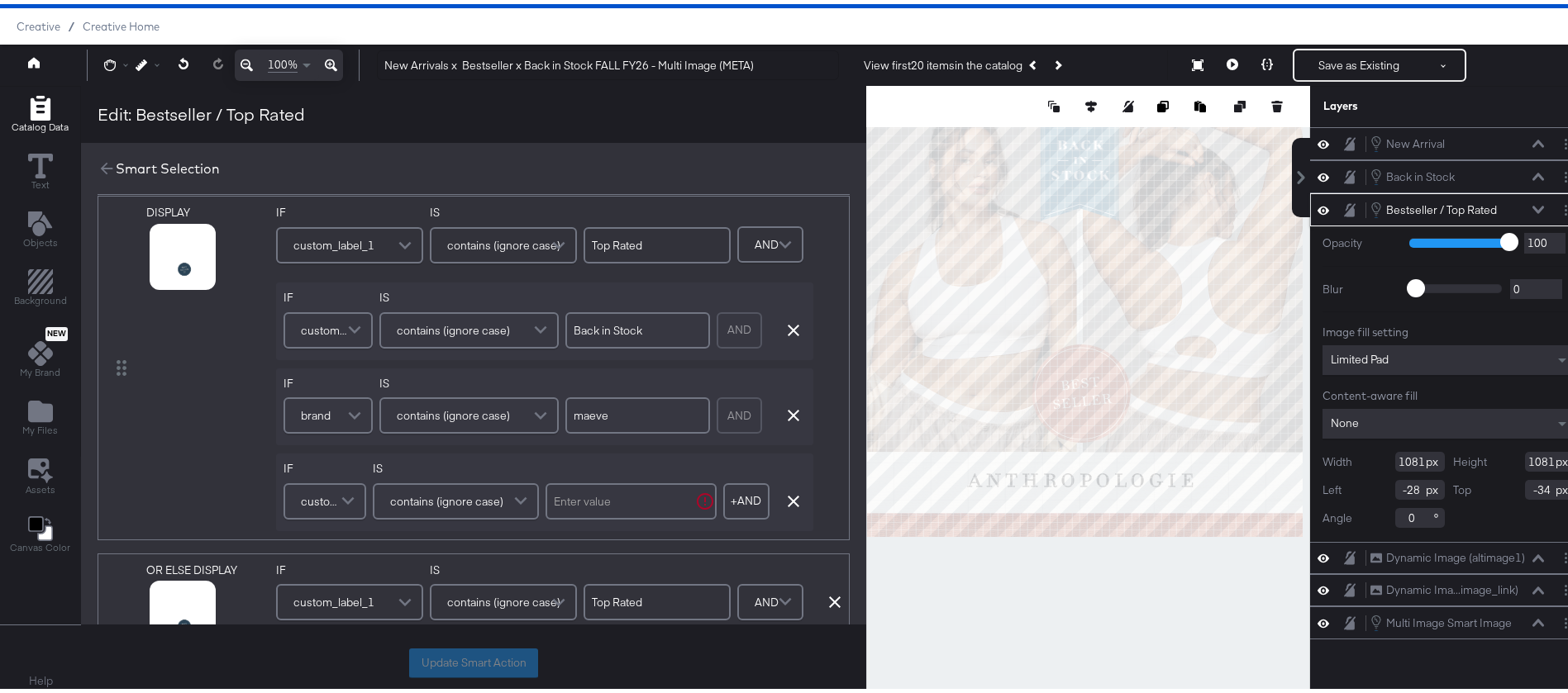 click at bounding box center (350, 497) 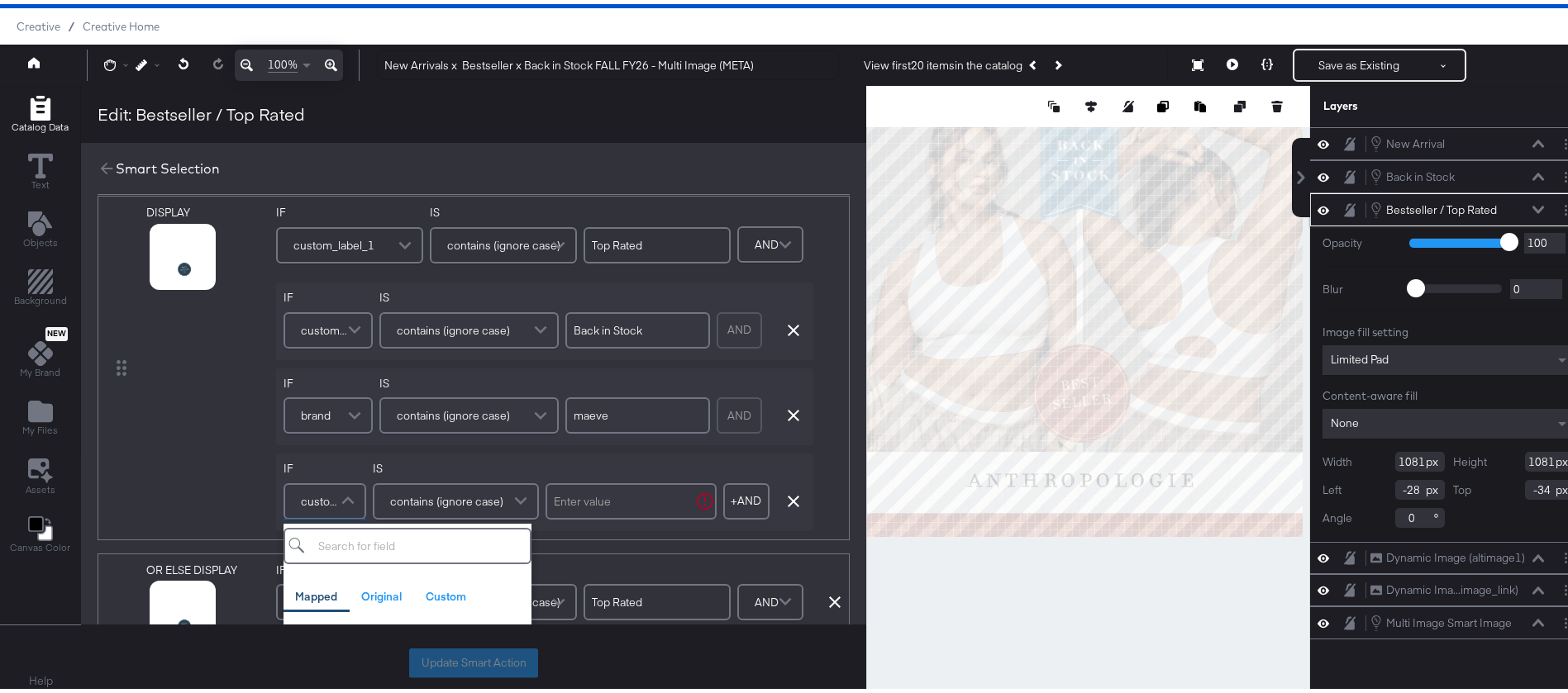 type on "2" 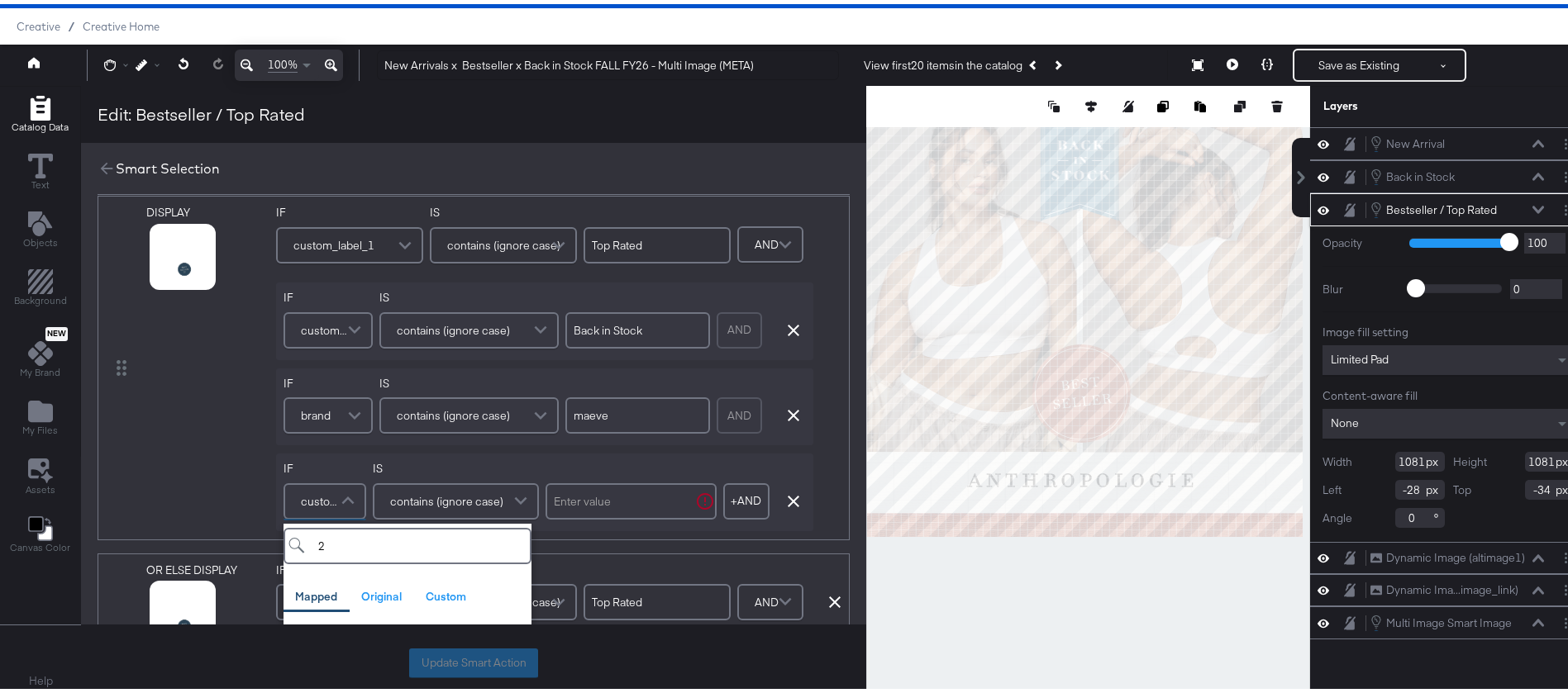 scroll, scrollTop: 98, scrollLeft: 0, axis: vertical 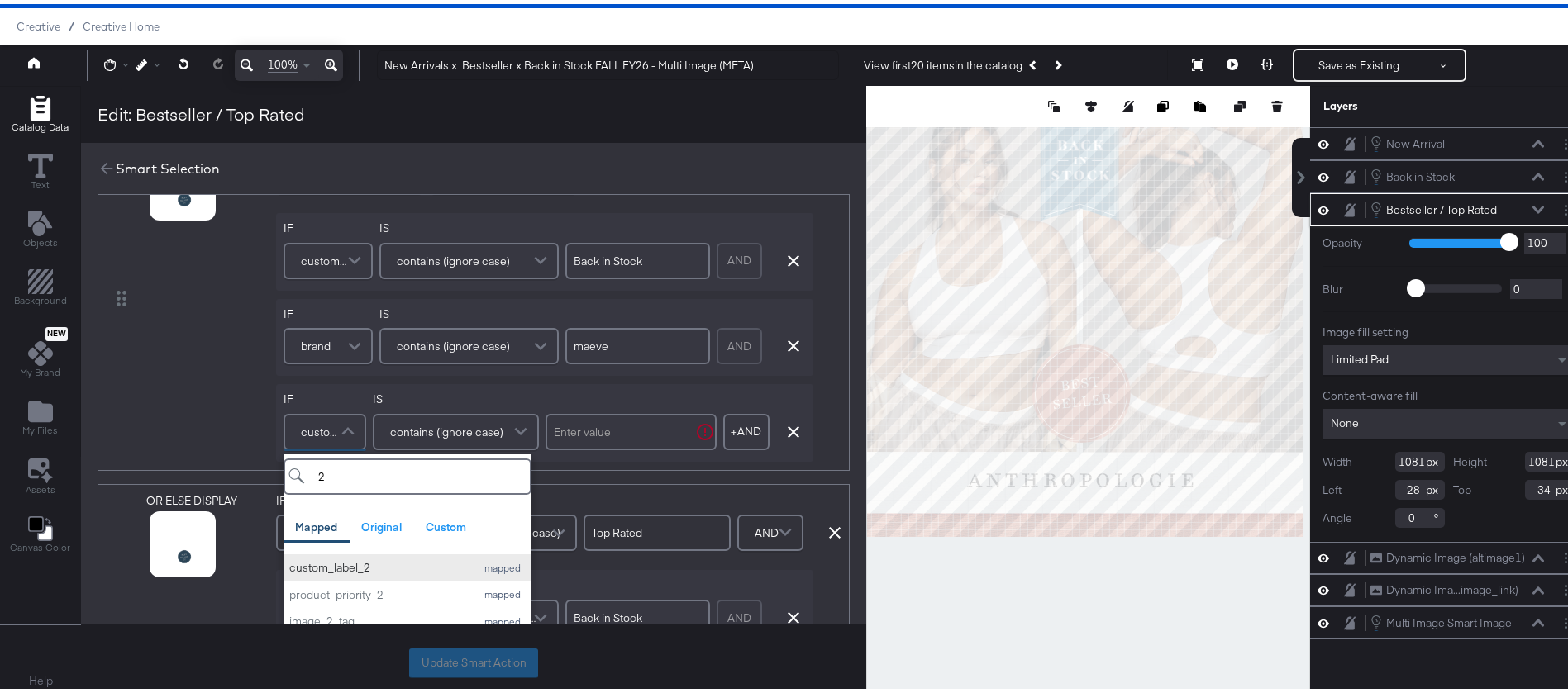 click on "custom_label_2" at bounding box center [379, 563] 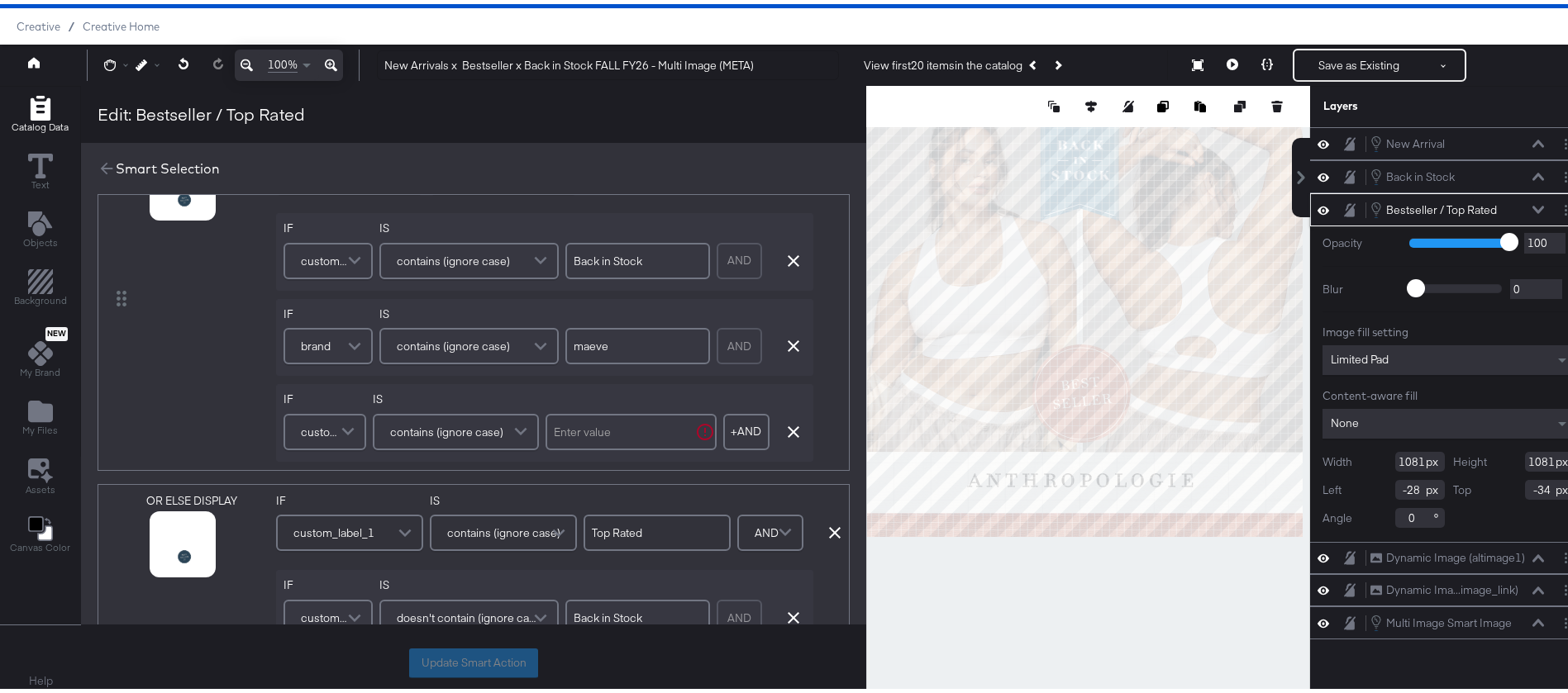 click on "contains (ignore case)" at bounding box center [446, 428] 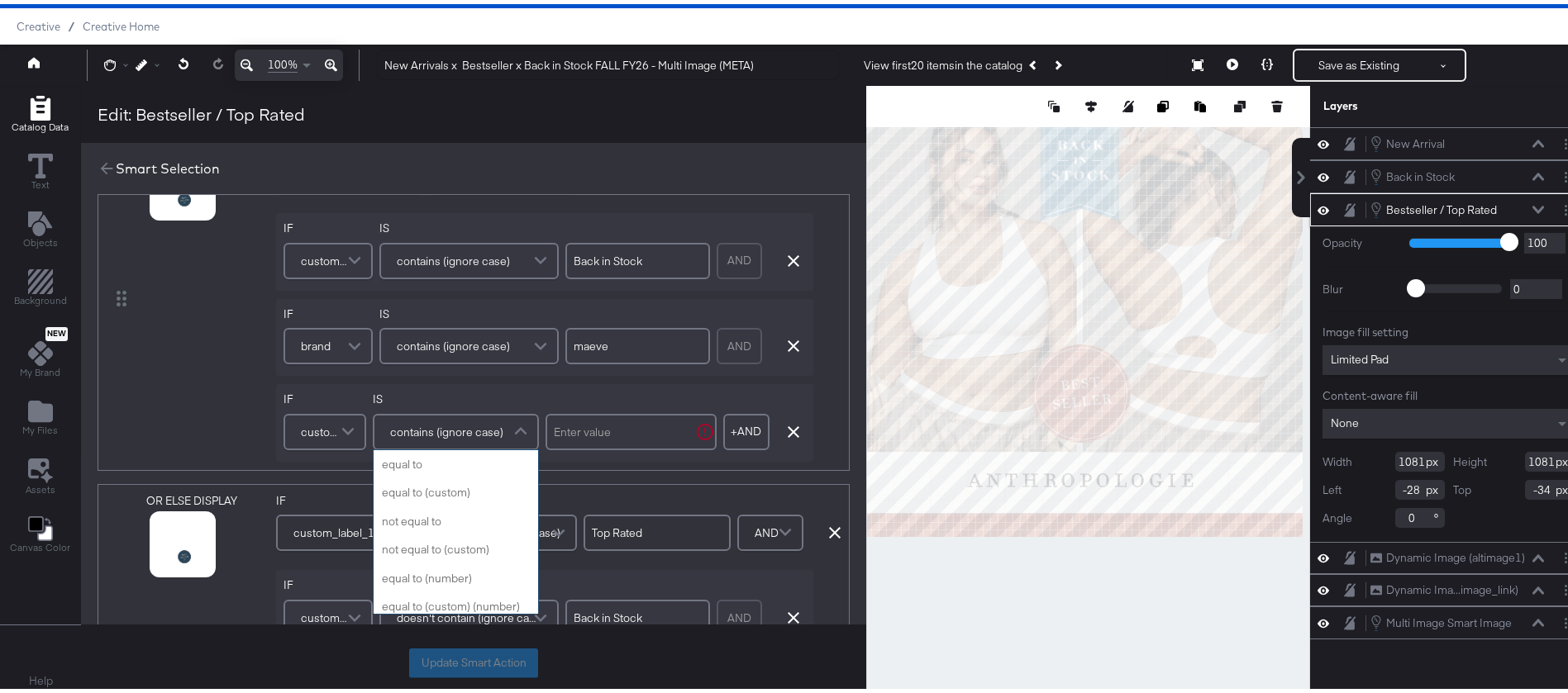 scroll, scrollTop: 660, scrollLeft: 0, axis: vertical 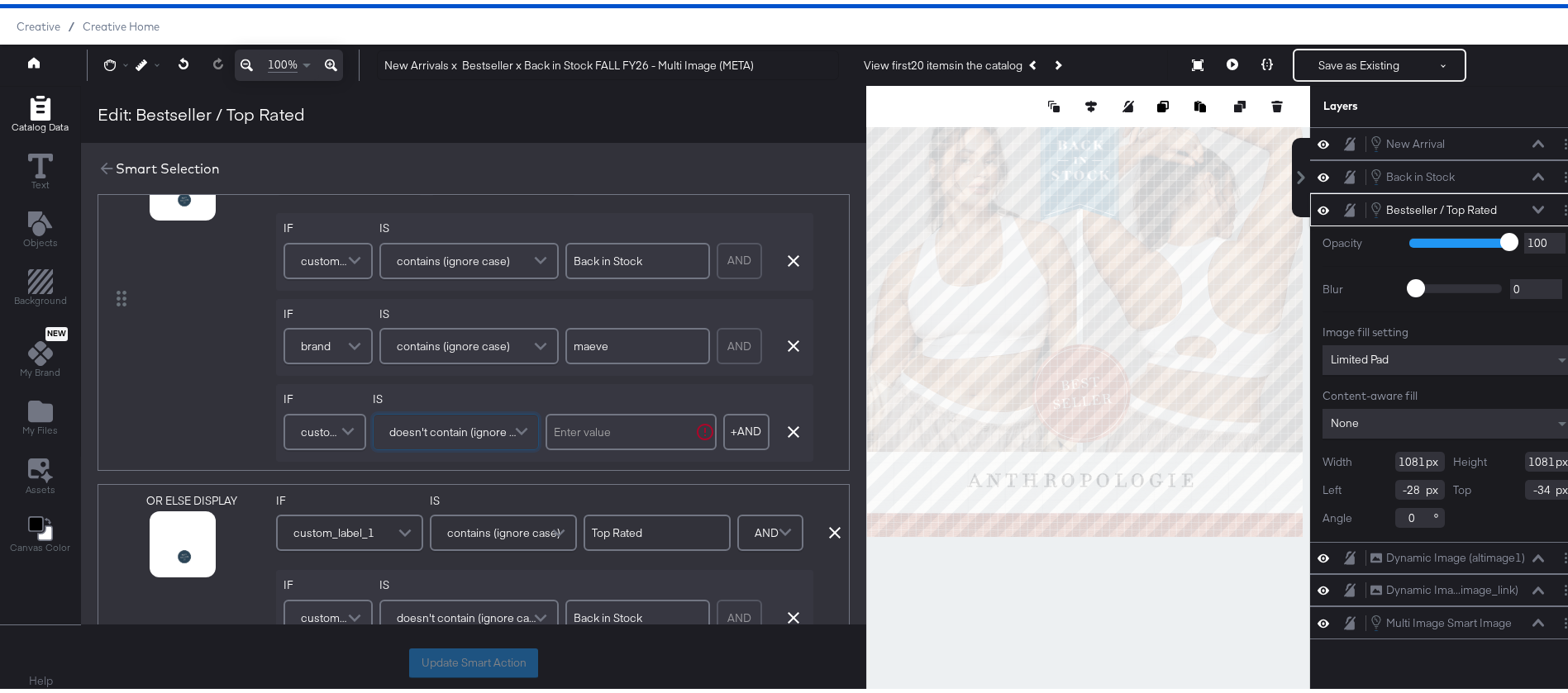 click at bounding box center (631, 428) 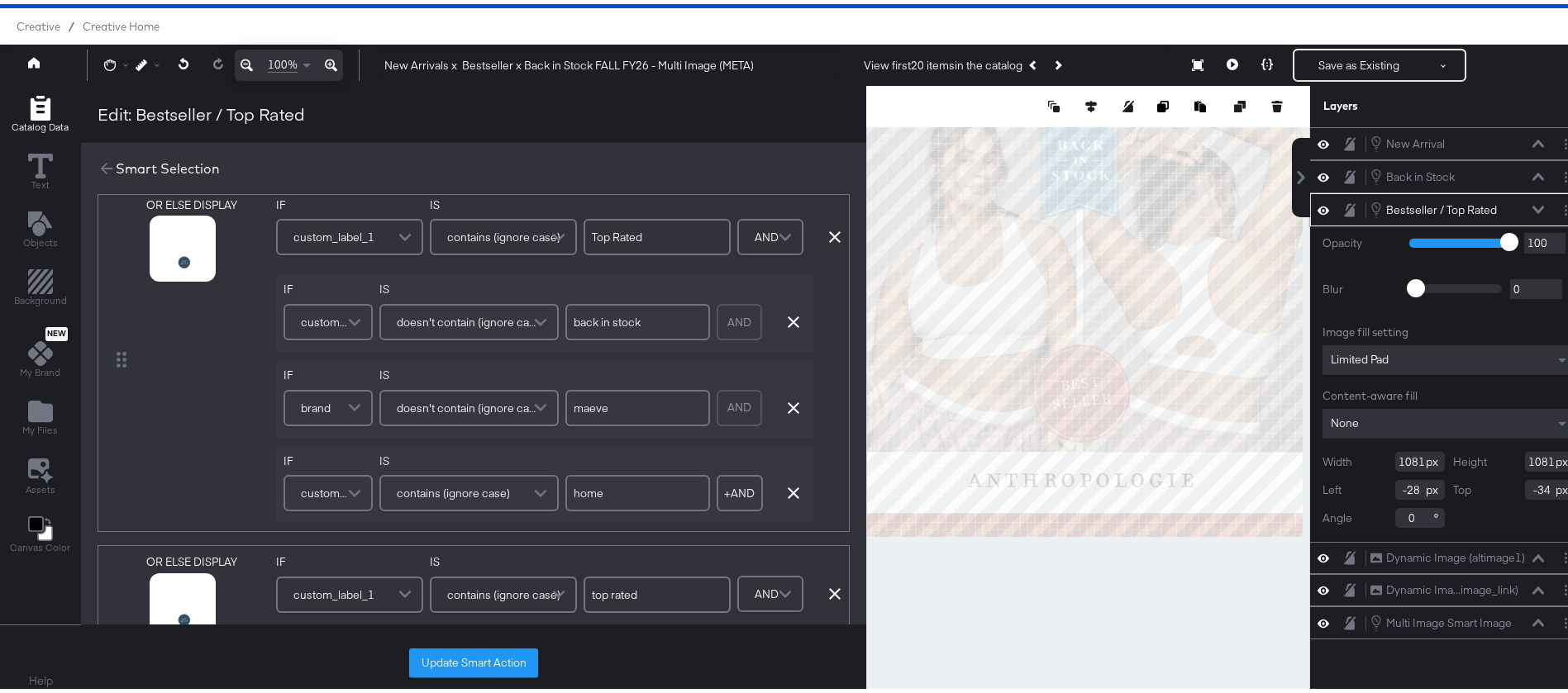 scroll, scrollTop: 748, scrollLeft: 0, axis: vertical 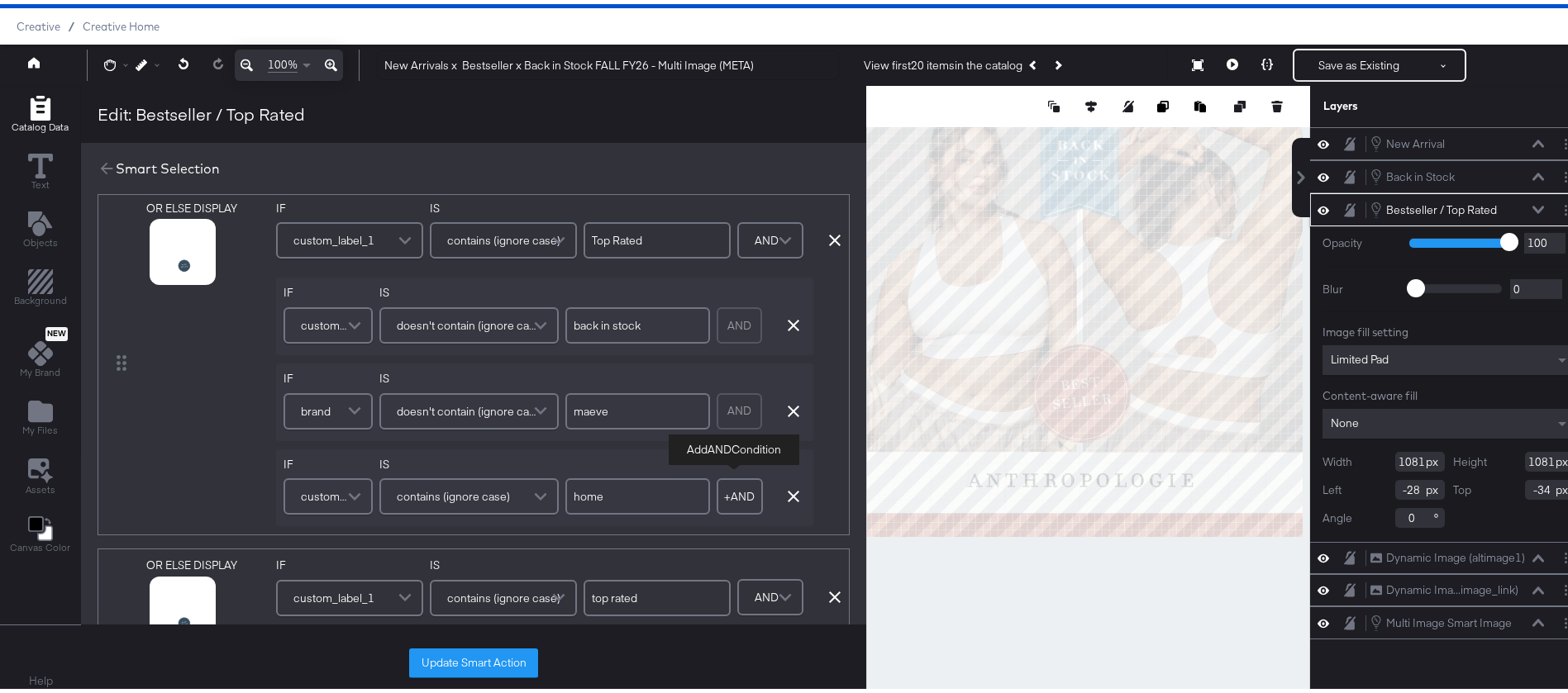 type on "new arrival" 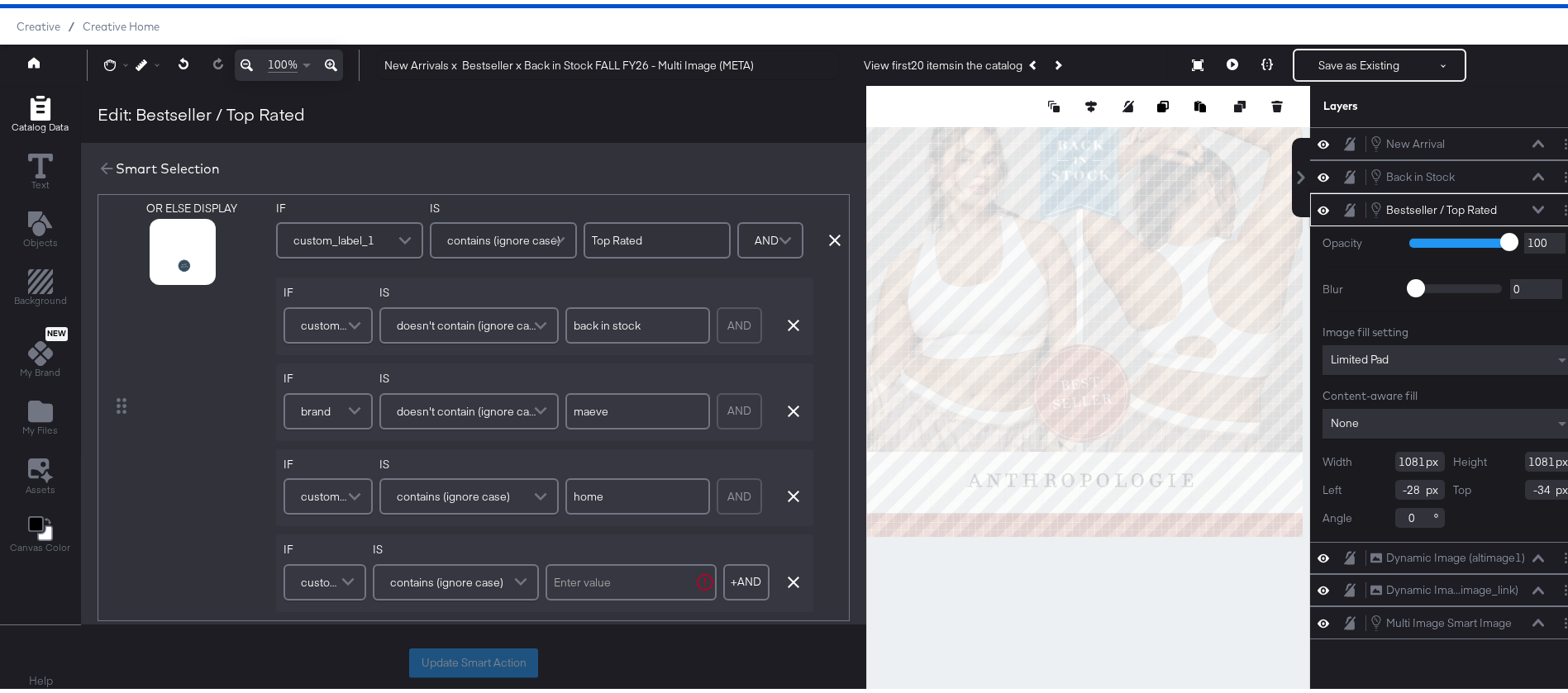 click on "custom_label_1" at bounding box center [325, 578] 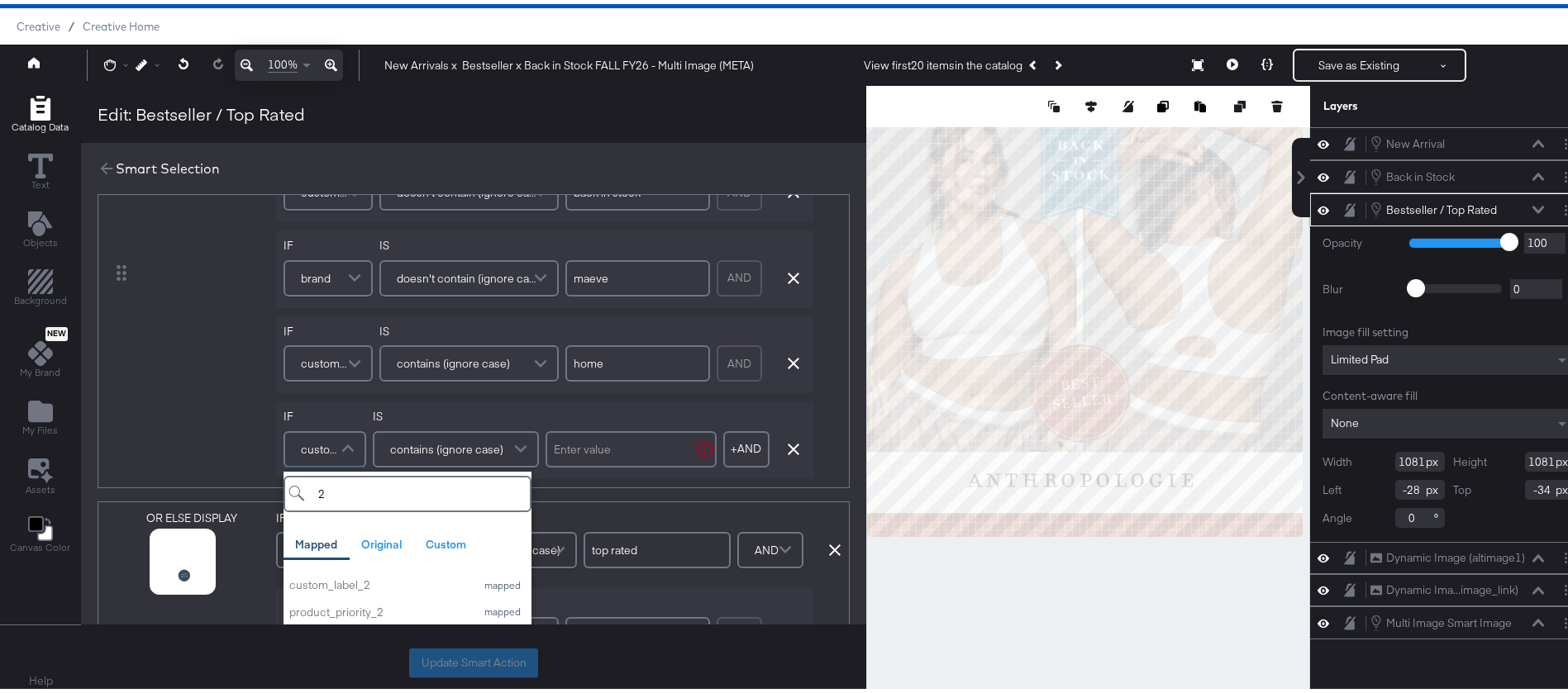 scroll, scrollTop: 923, scrollLeft: 0, axis: vertical 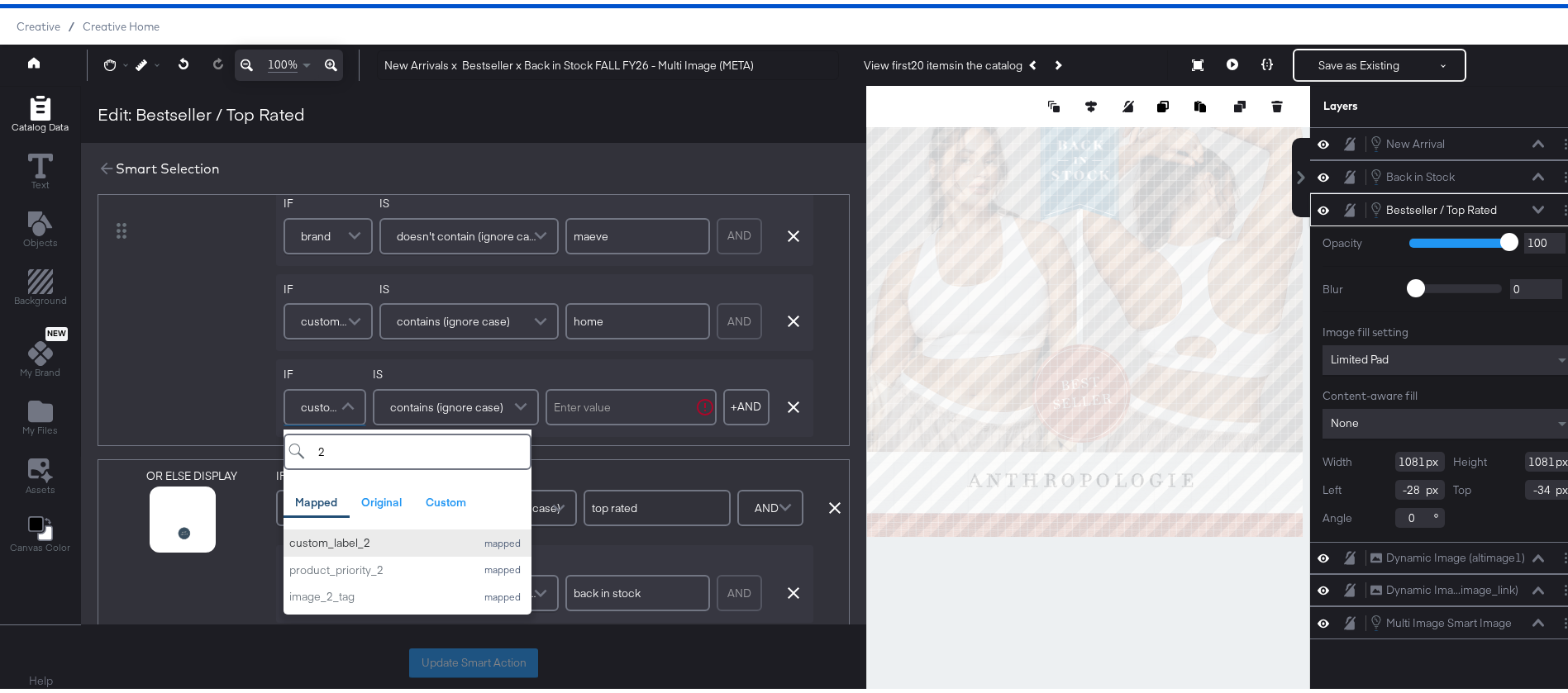 type on "2" 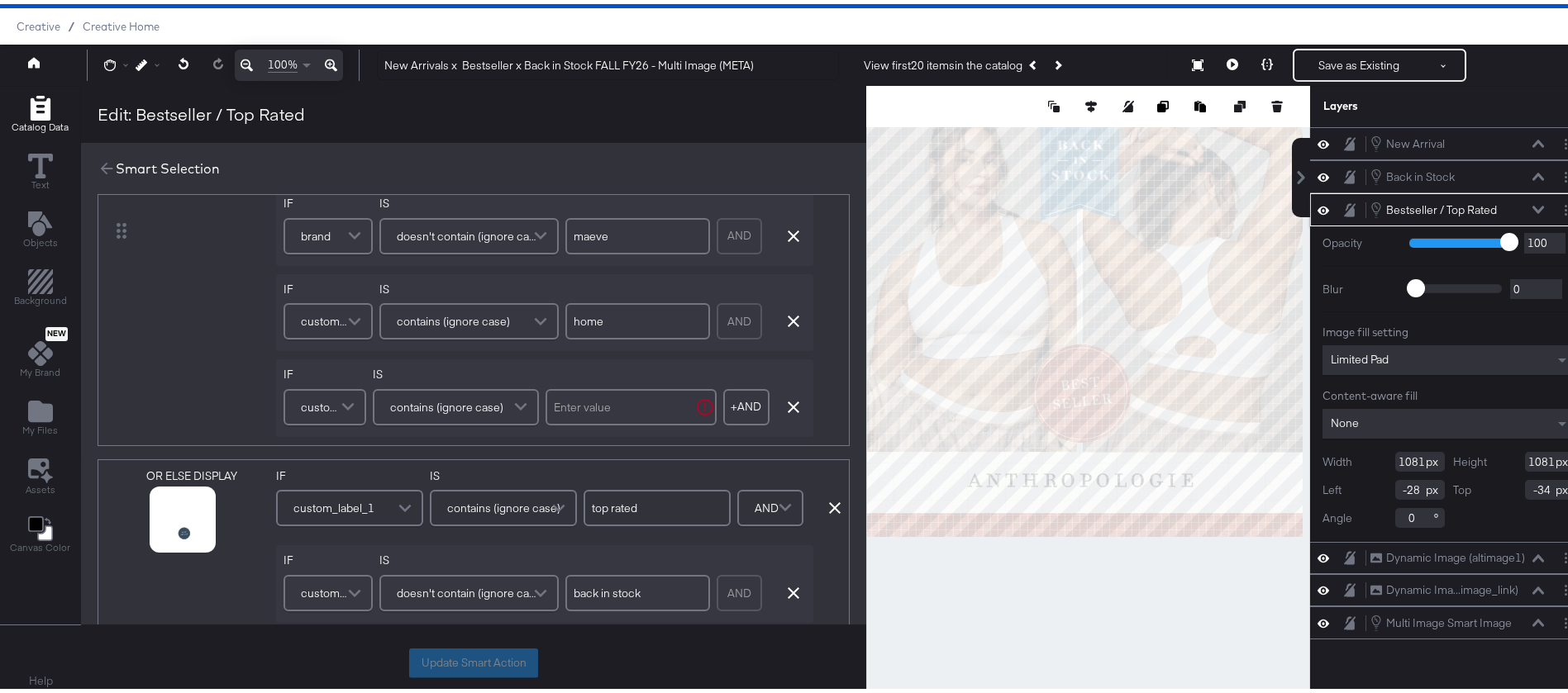 click on "contains (ignore case)" at bounding box center (455, 403) 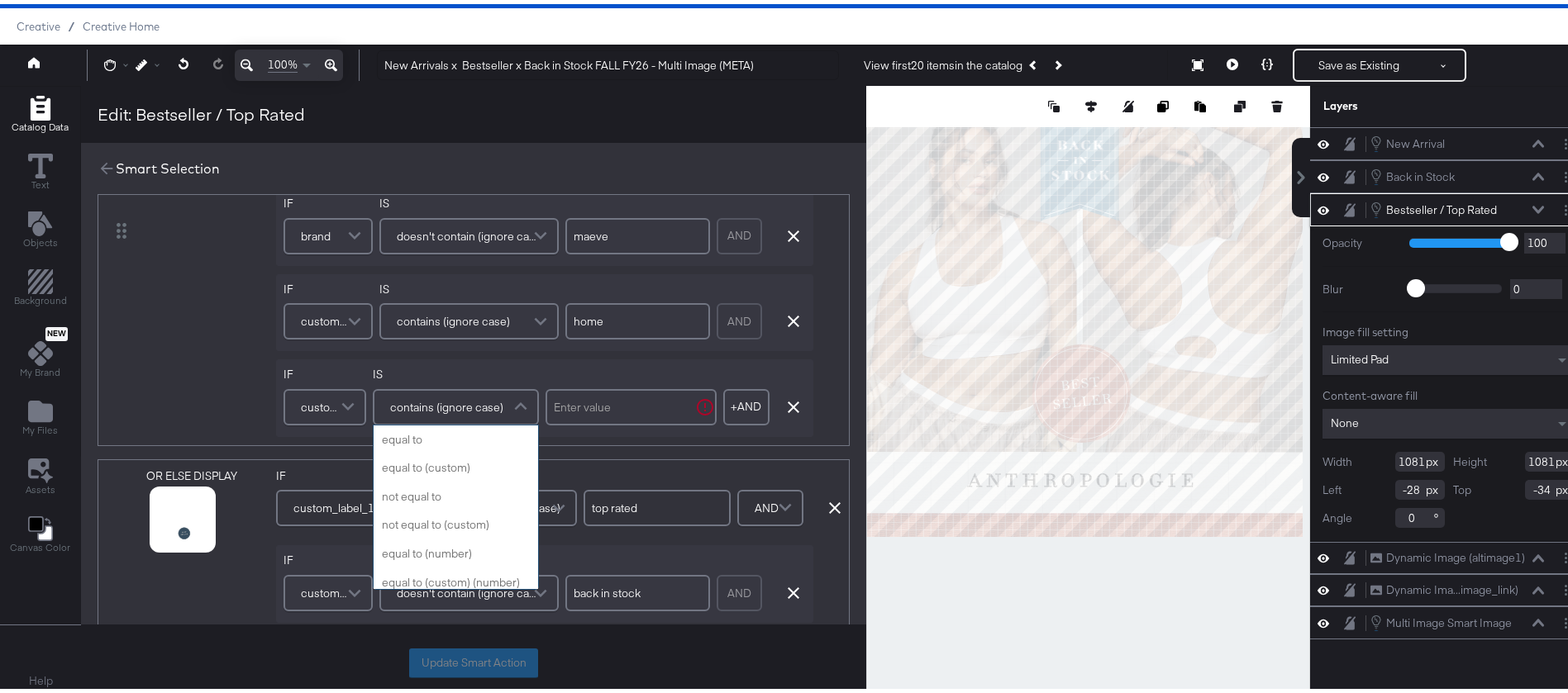scroll, scrollTop: 660, scrollLeft: 0, axis: vertical 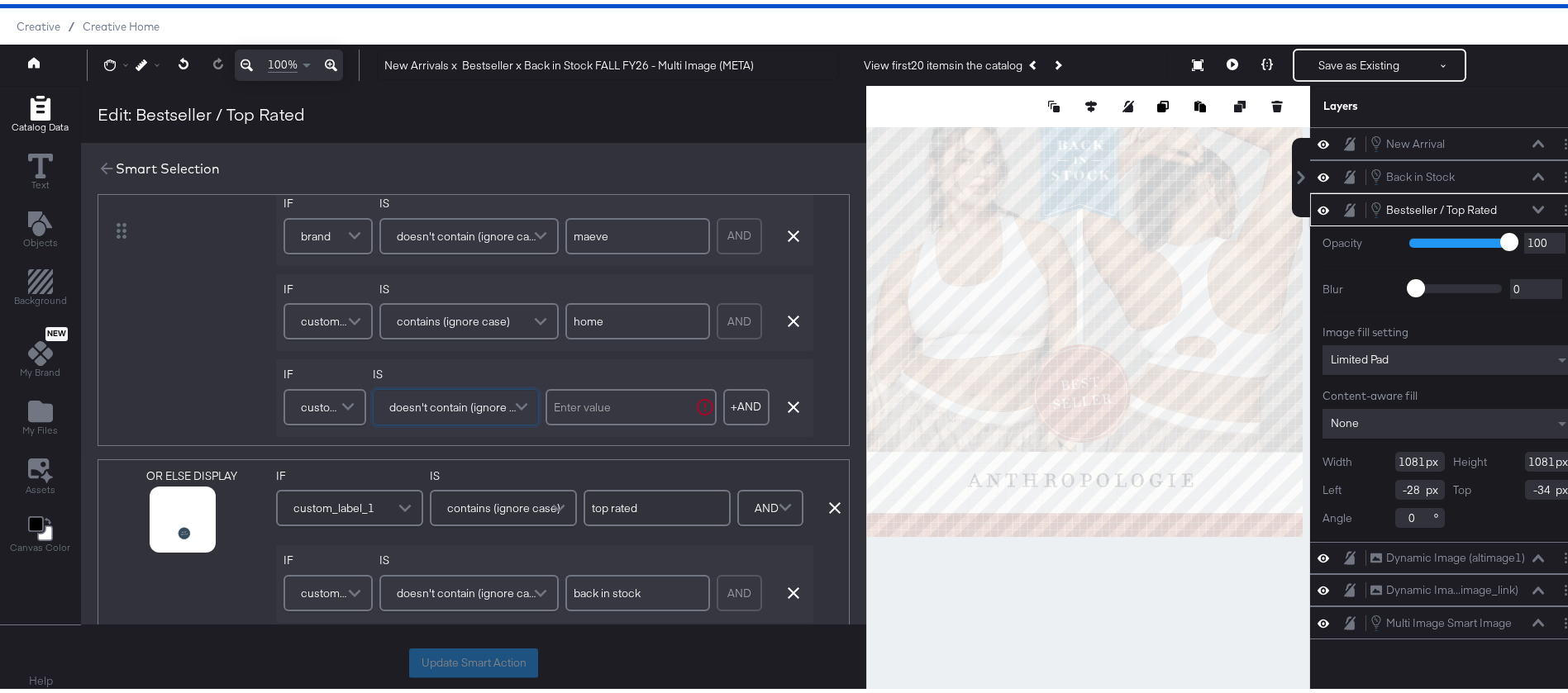 click at bounding box center [631, 403] 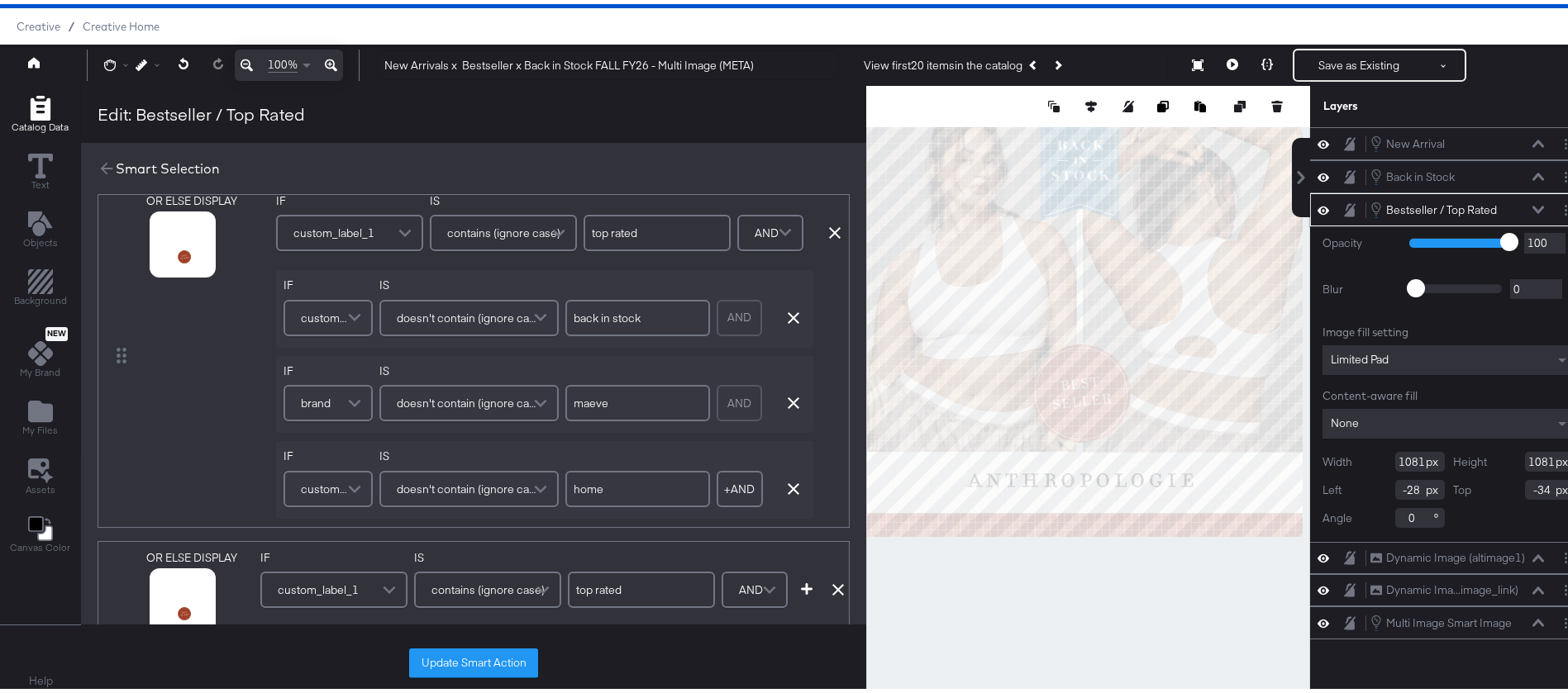 scroll, scrollTop: 1635, scrollLeft: 0, axis: vertical 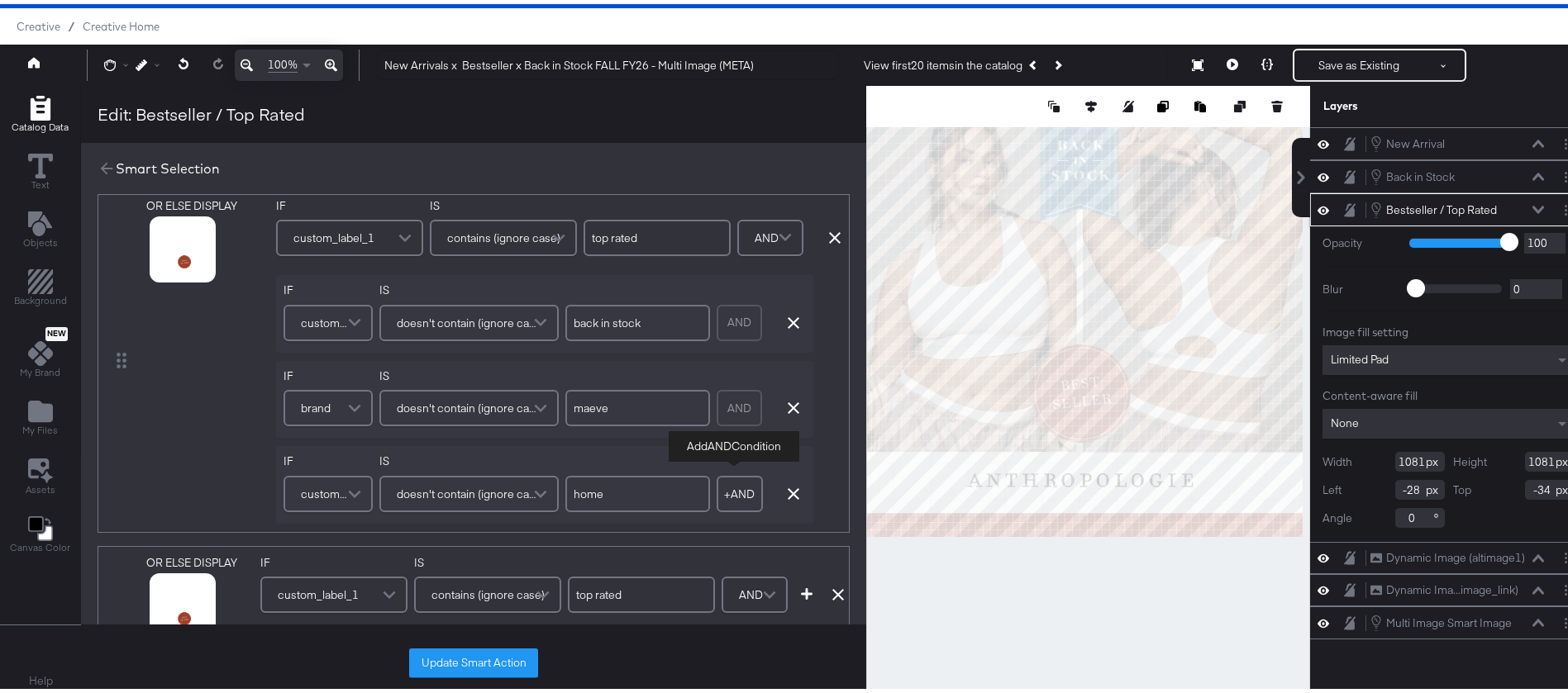 type on "new arrival" 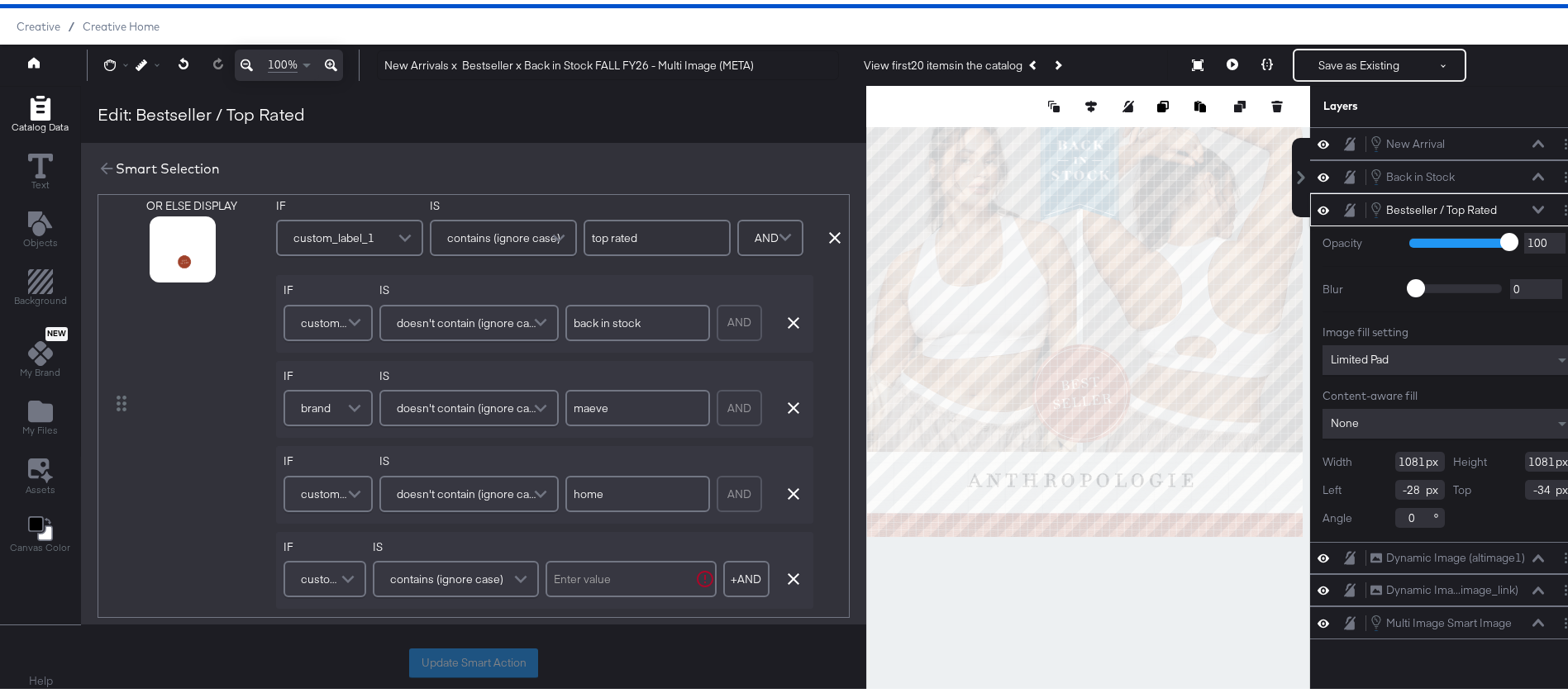 click on "custom_label_1" at bounding box center (325, 575) 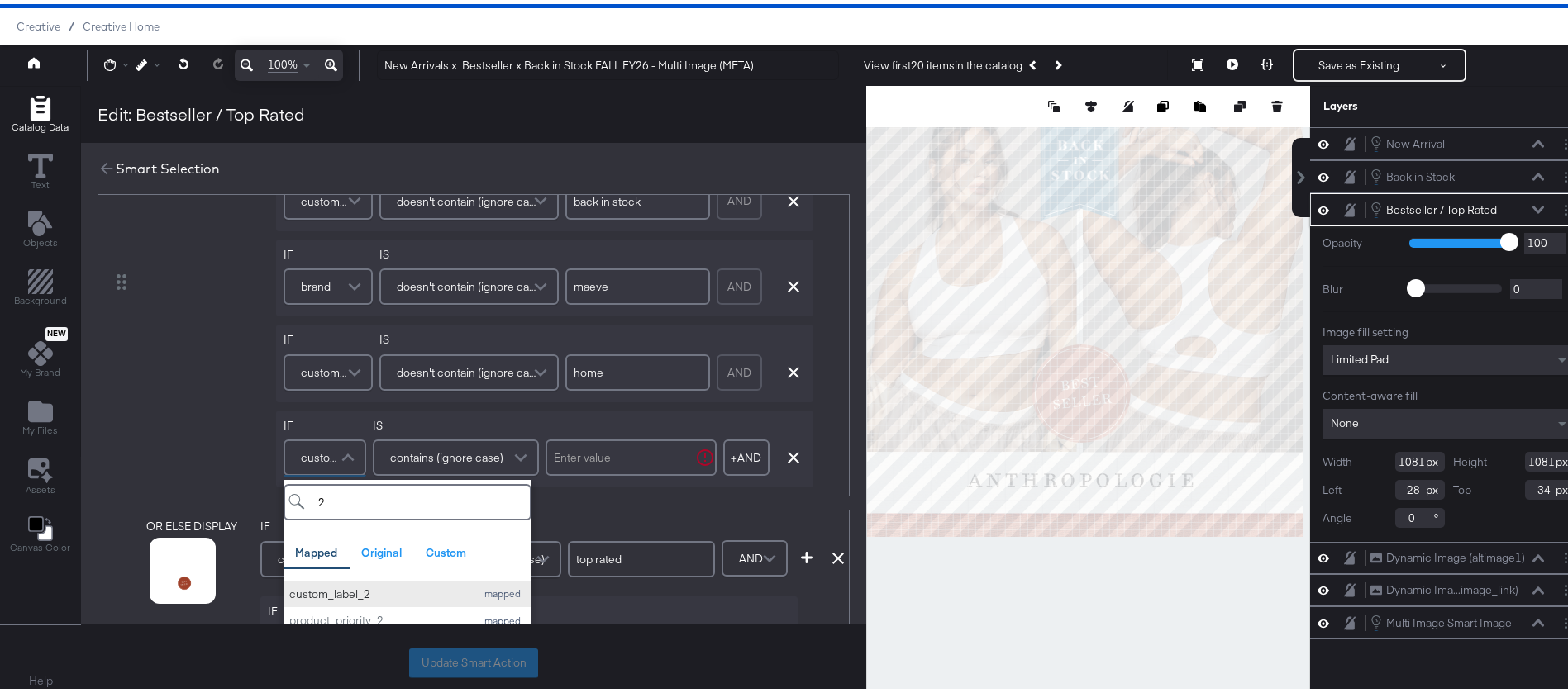 scroll, scrollTop: 1758, scrollLeft: 0, axis: vertical 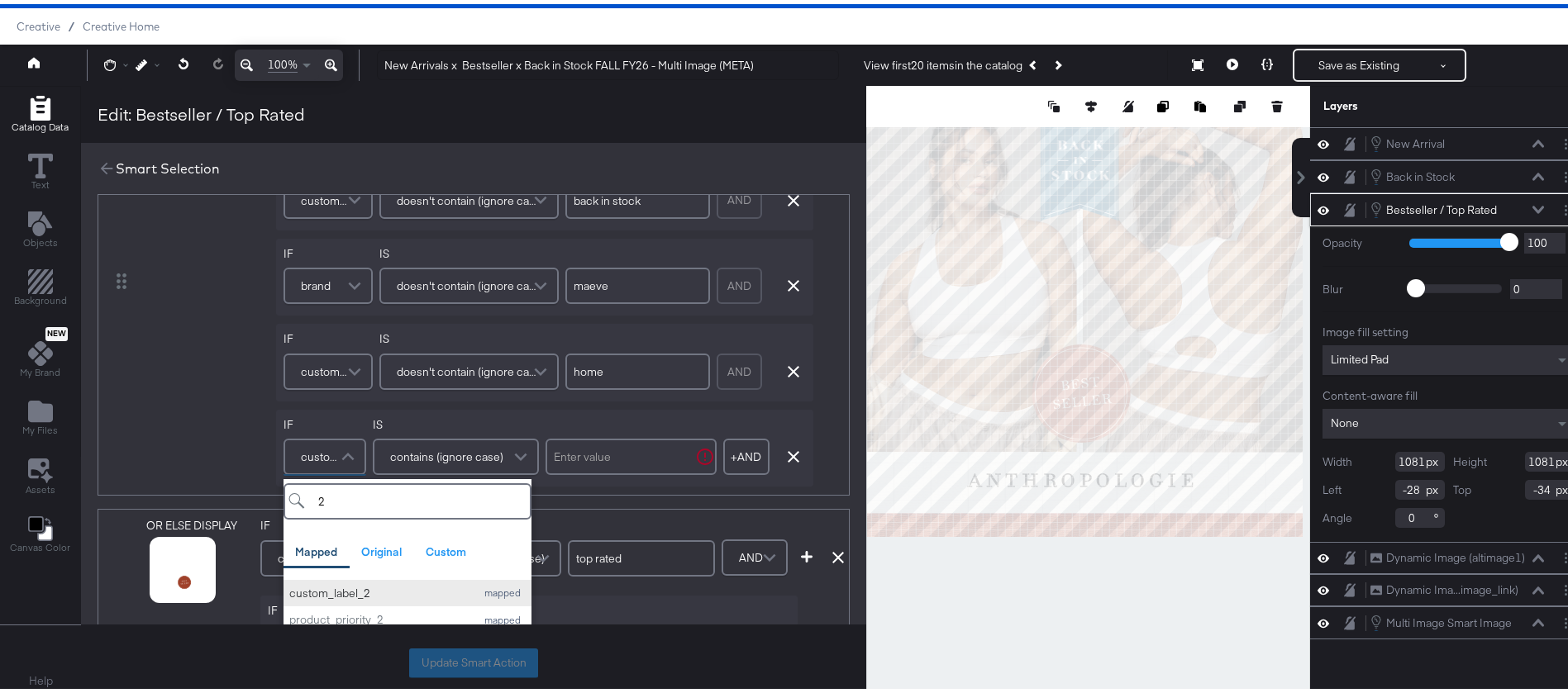 type on "2" 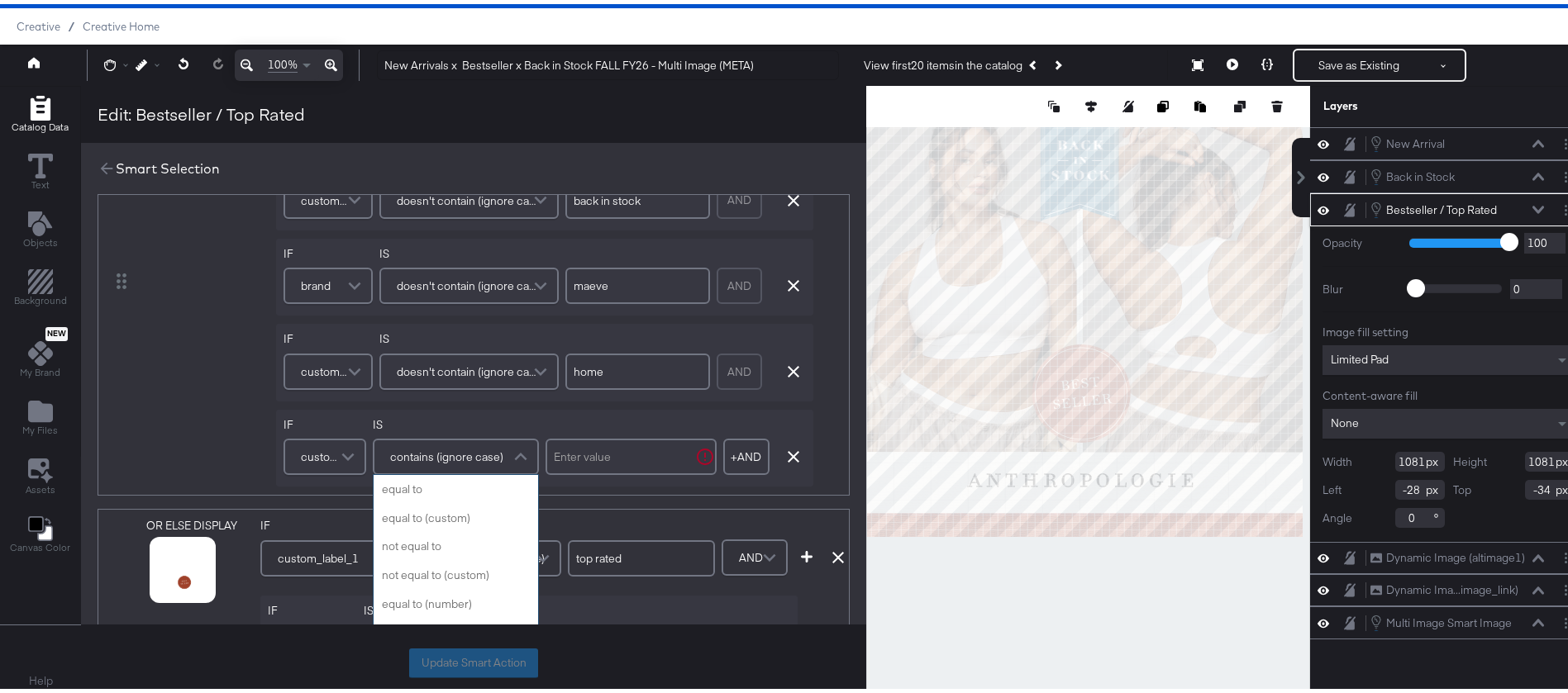 click on "contains (ignore case)" at bounding box center [446, 453] 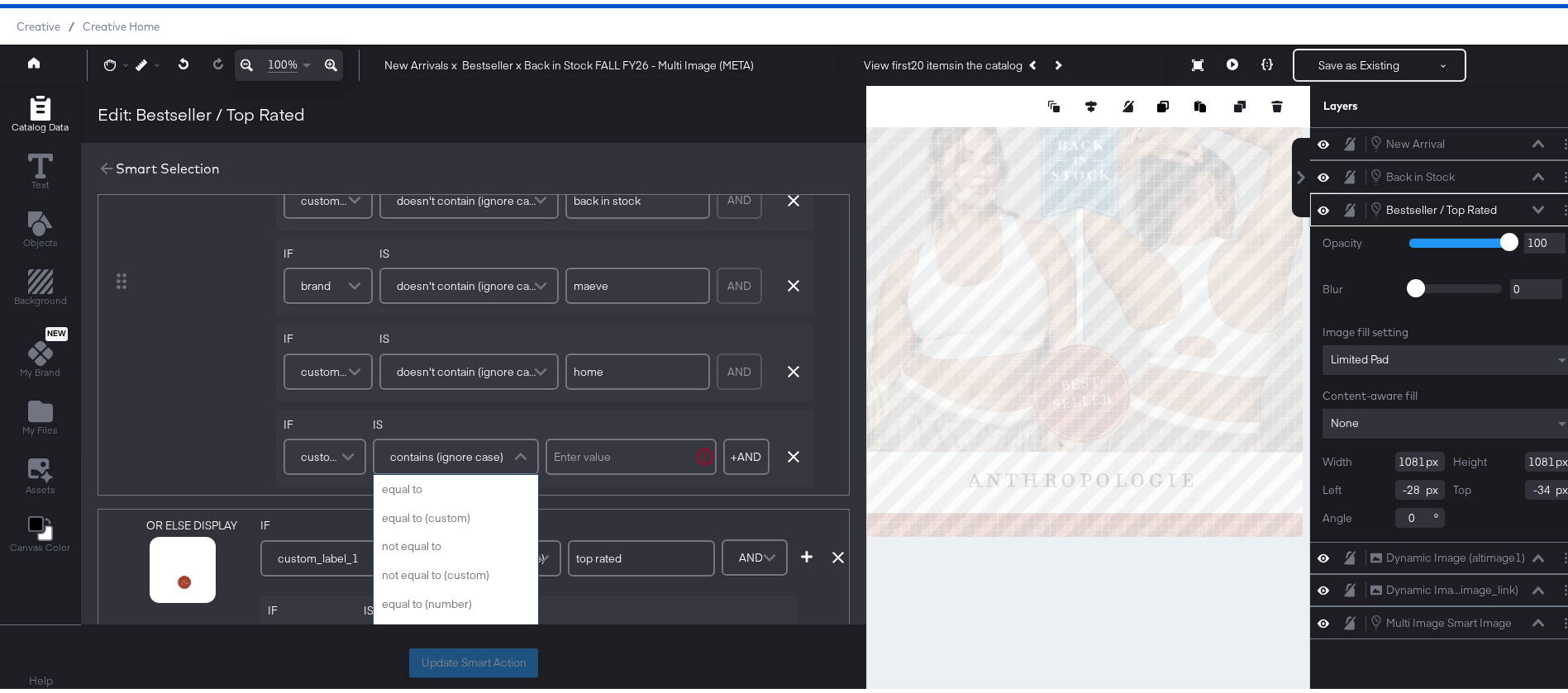 scroll, scrollTop: 660, scrollLeft: 0, axis: vertical 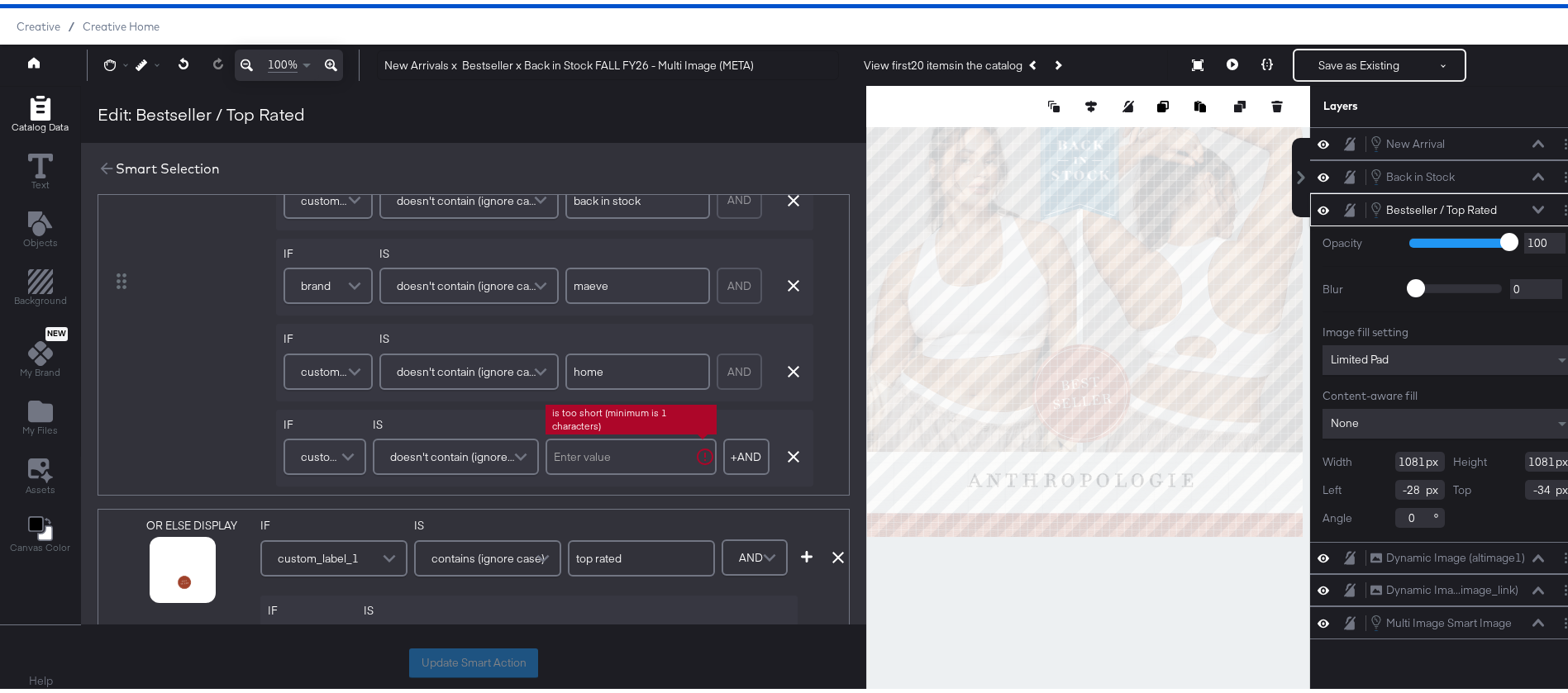 click at bounding box center [631, 453] 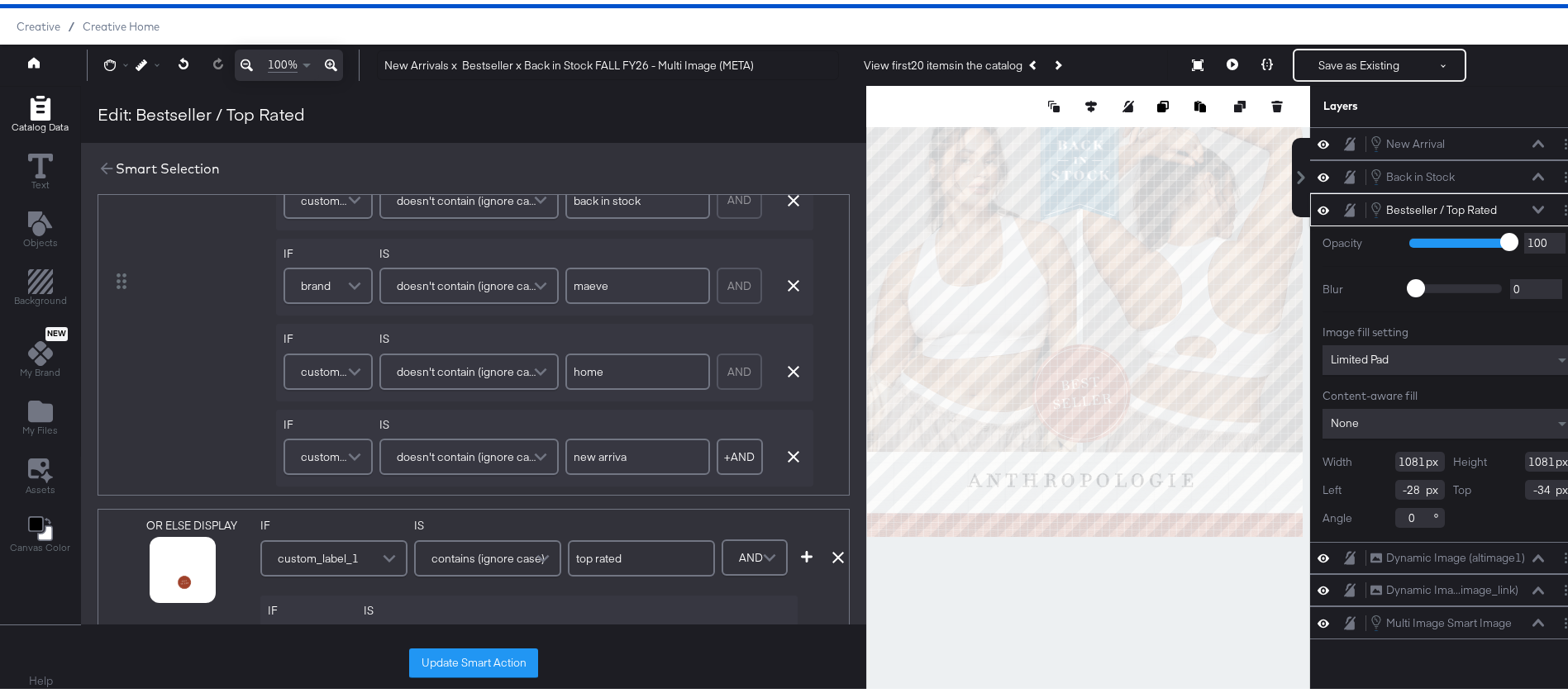 type on "new arrival" 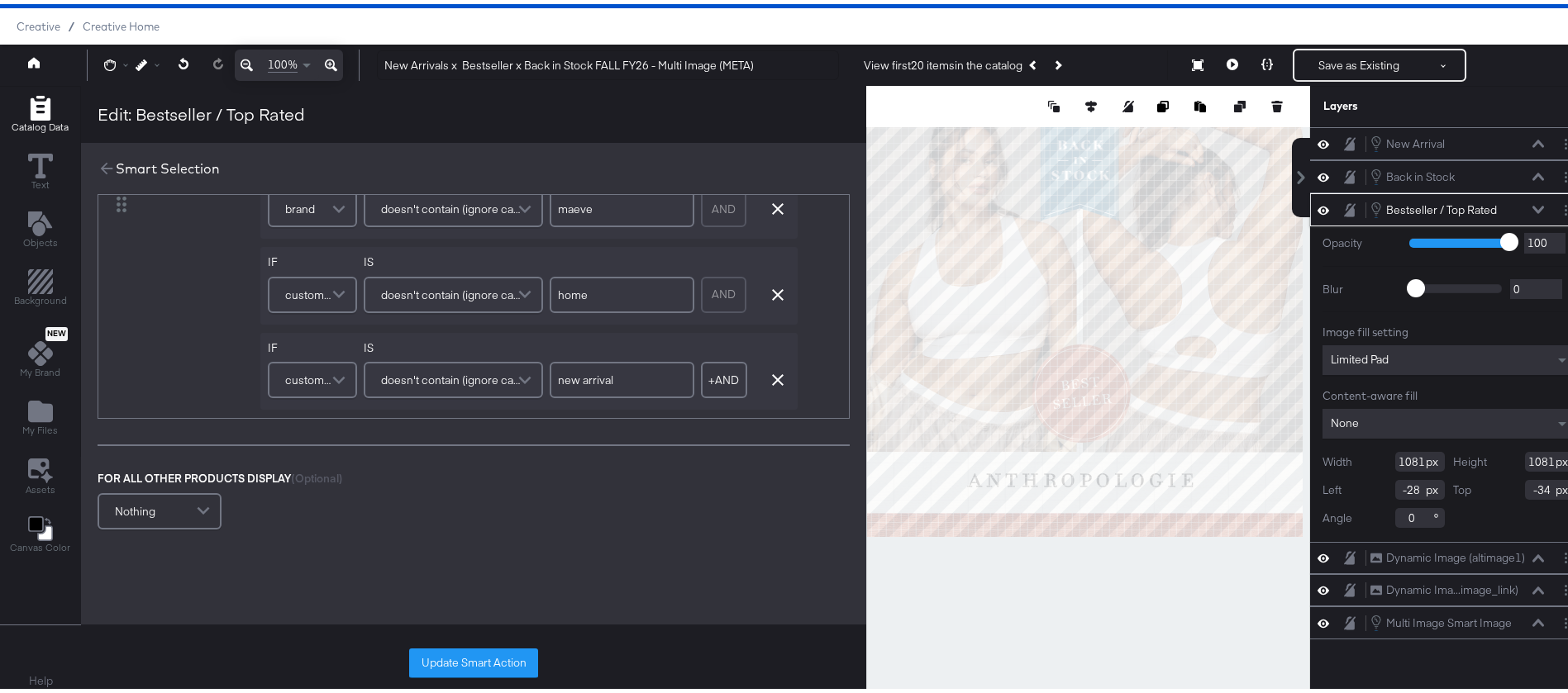 scroll, scrollTop: 2280, scrollLeft: 0, axis: vertical 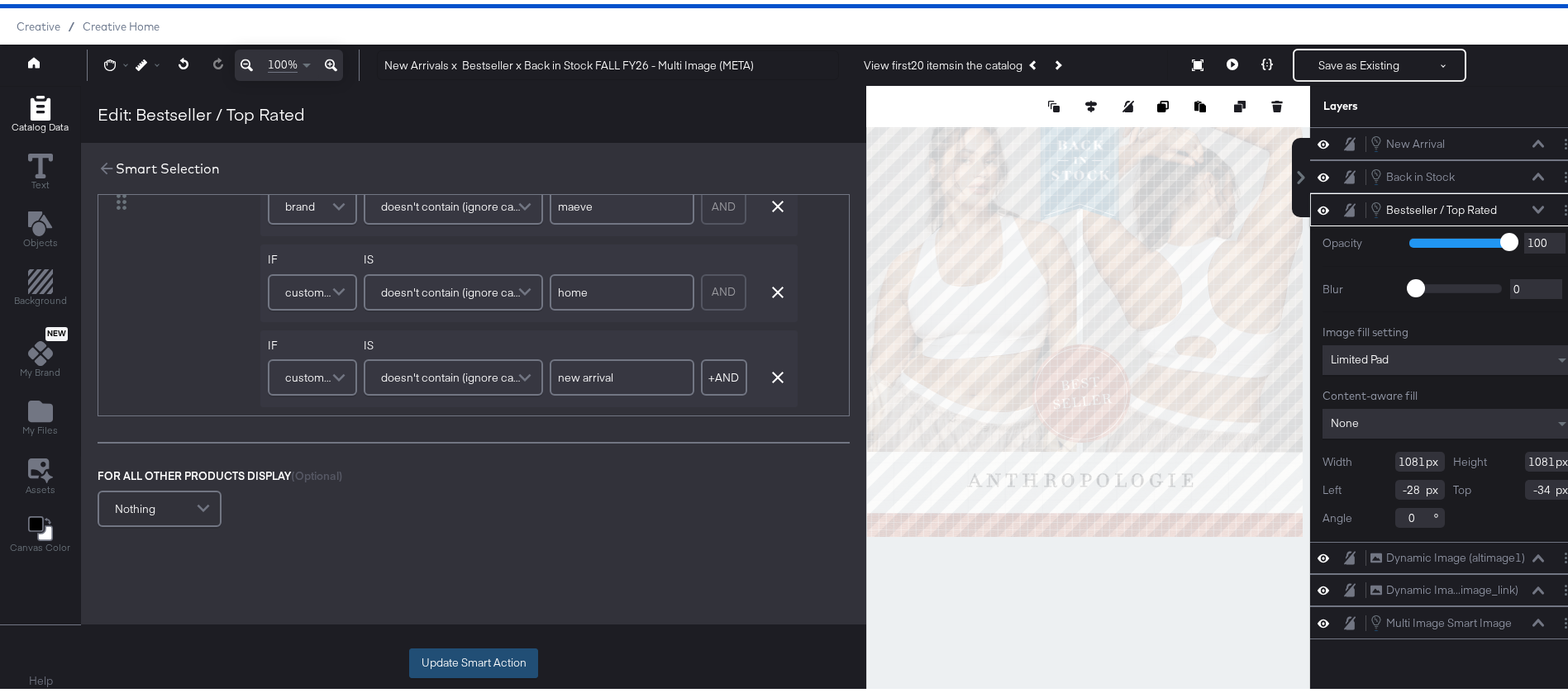 click on "Update Smart Action" at bounding box center (474, 659) 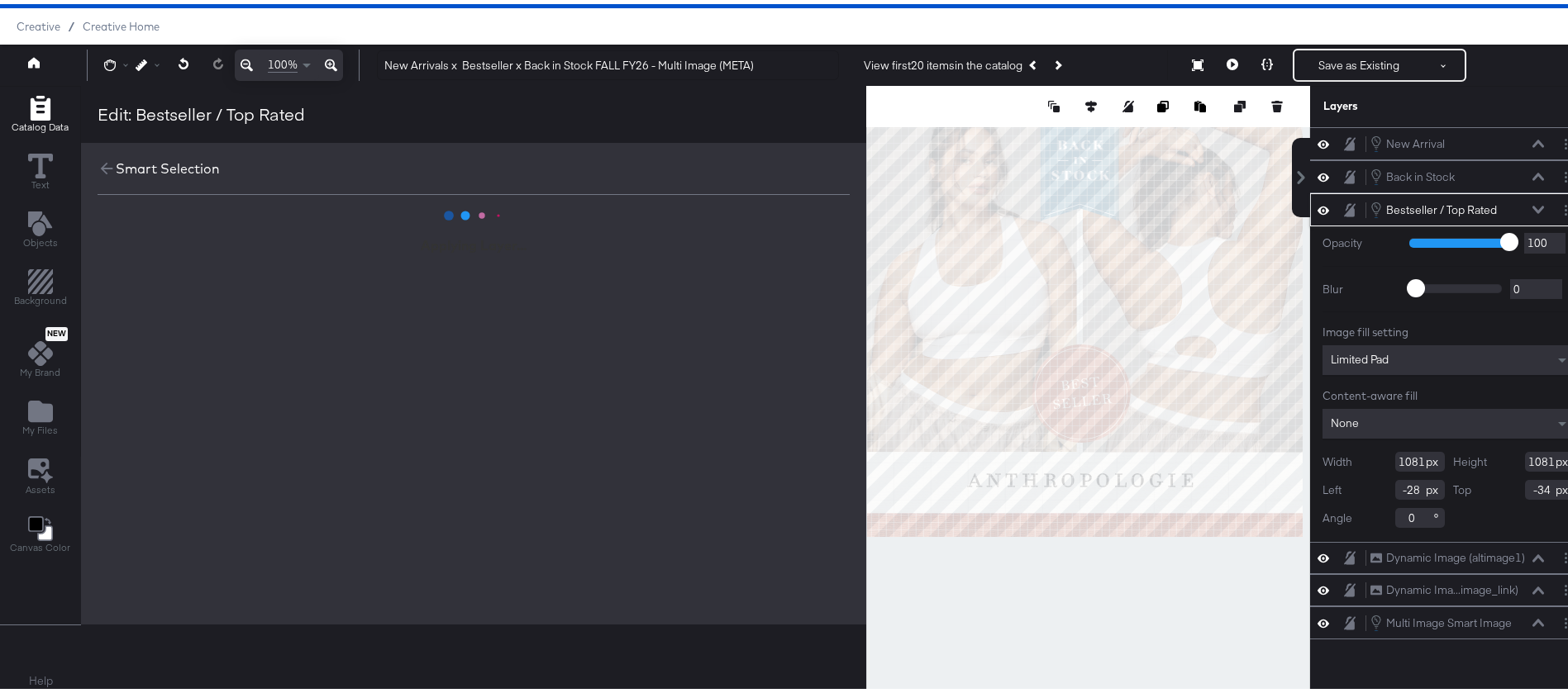 scroll, scrollTop: 0, scrollLeft: 0, axis: both 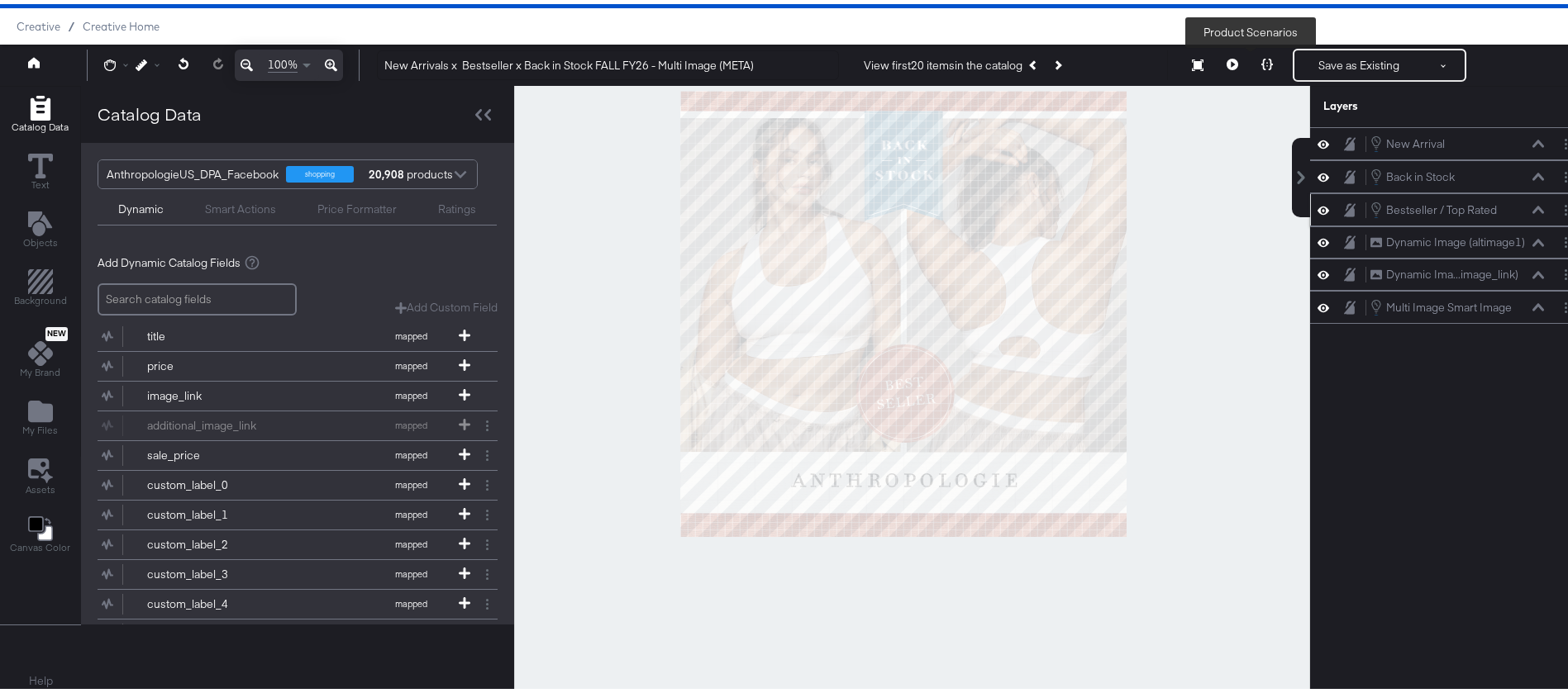 click at bounding box center (1267, 61) 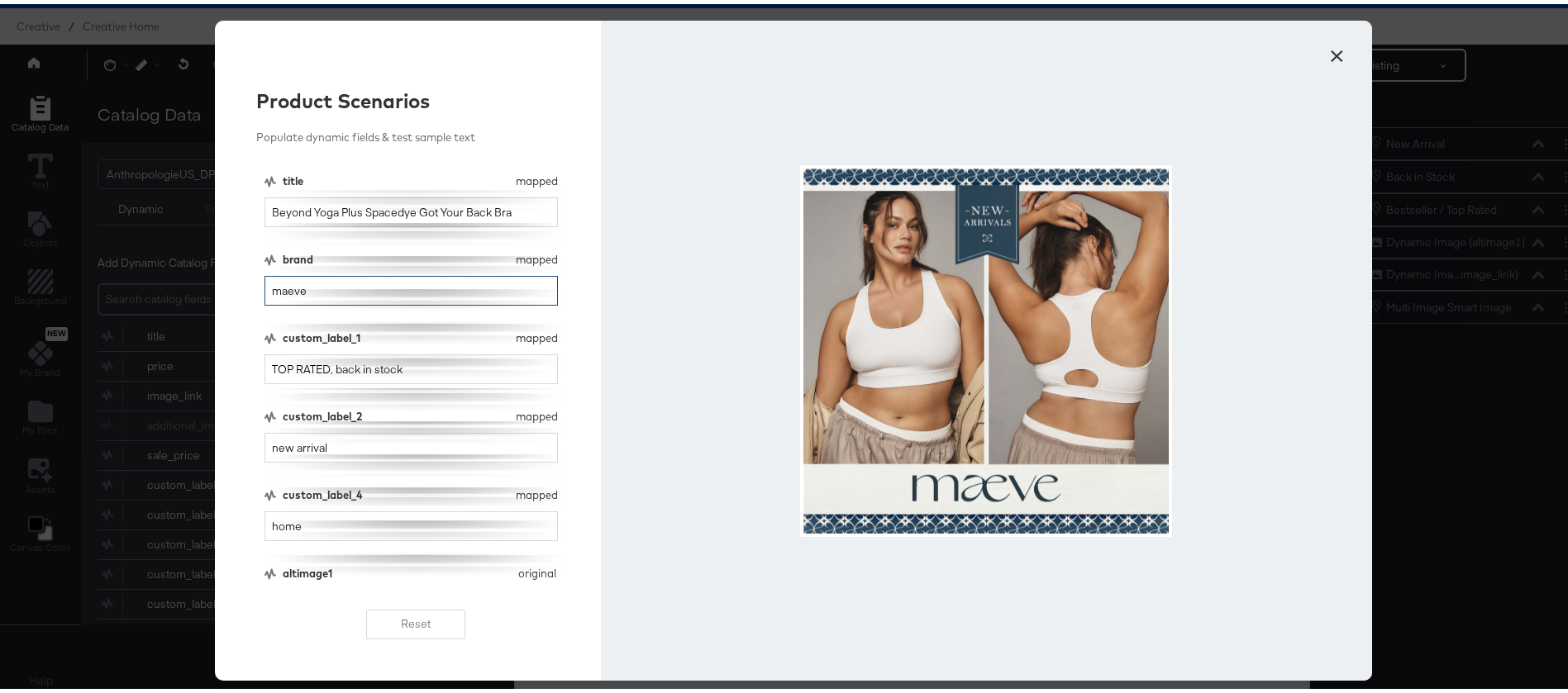 click on "maeve" at bounding box center [411, 287] 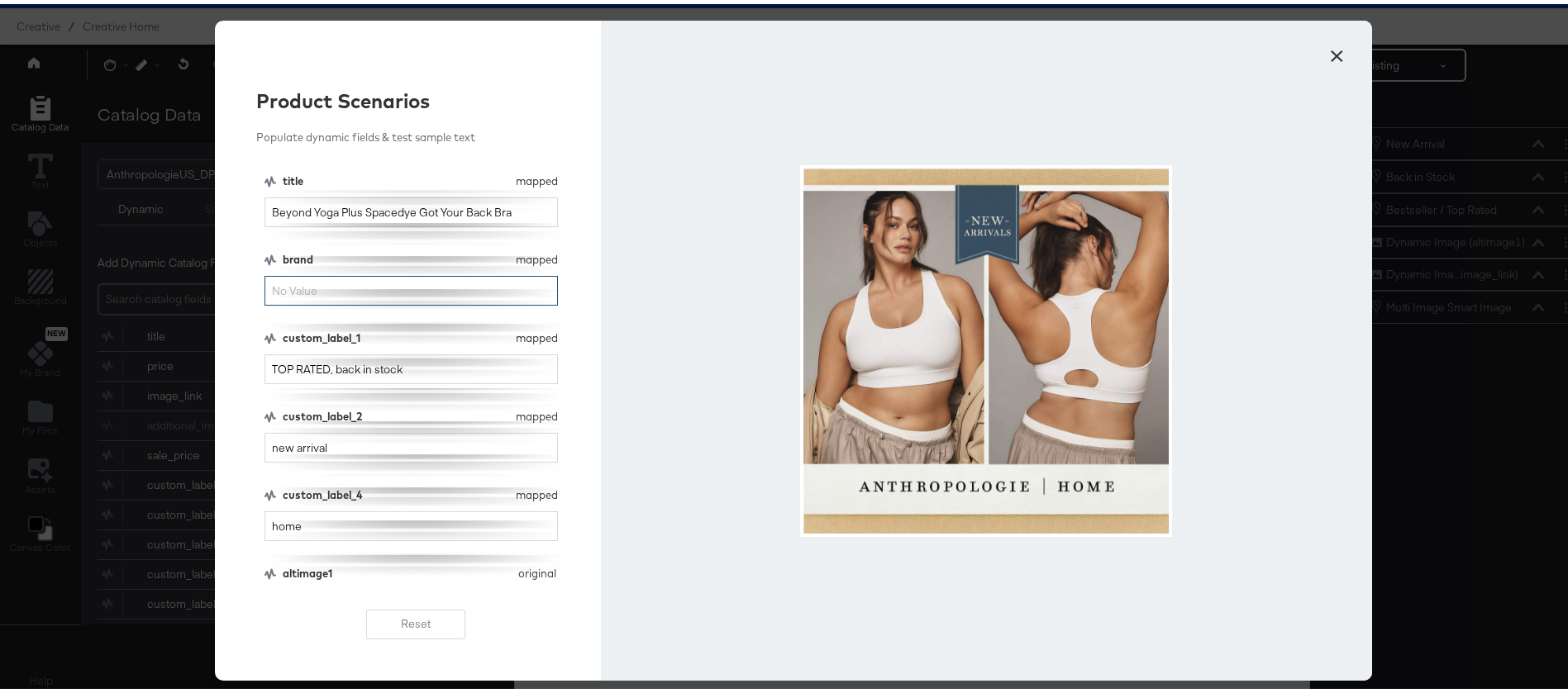 type 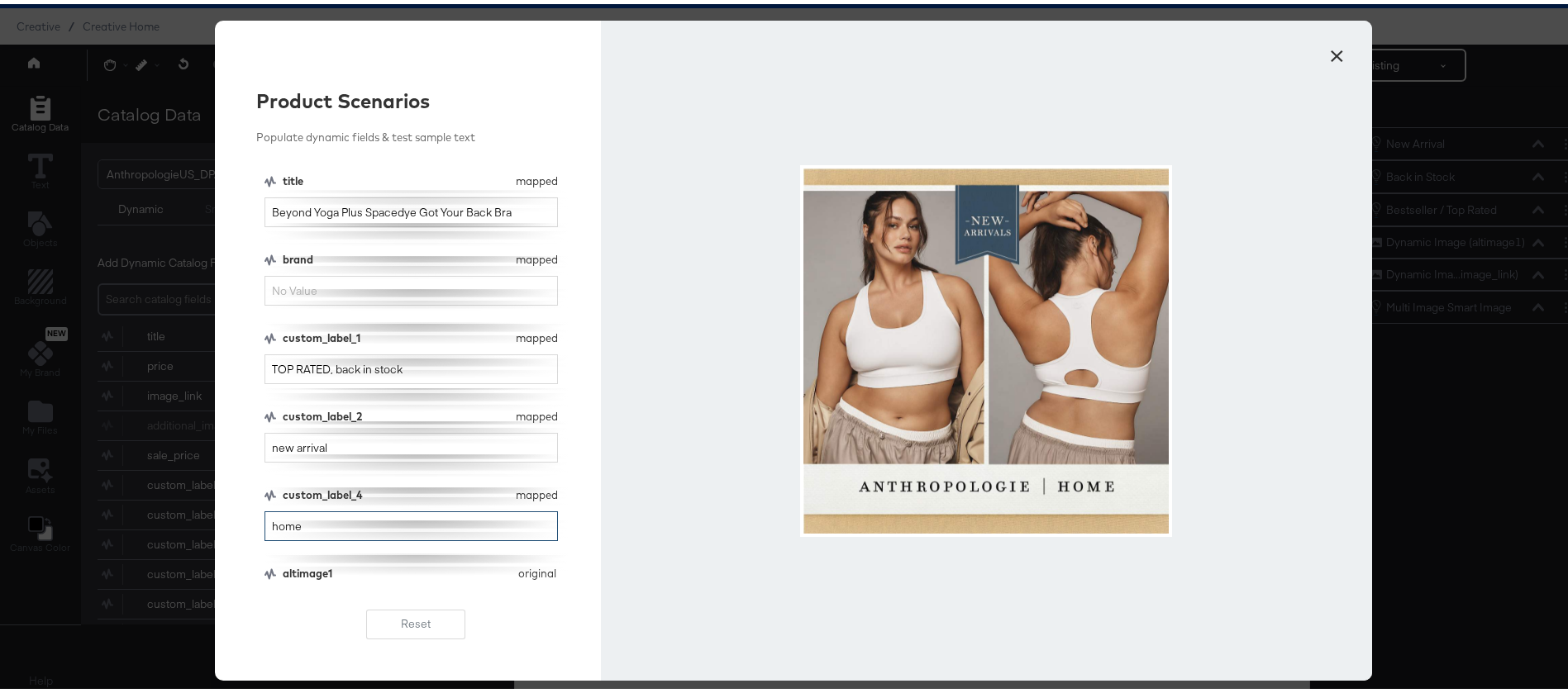 click on "home" at bounding box center [411, 522] 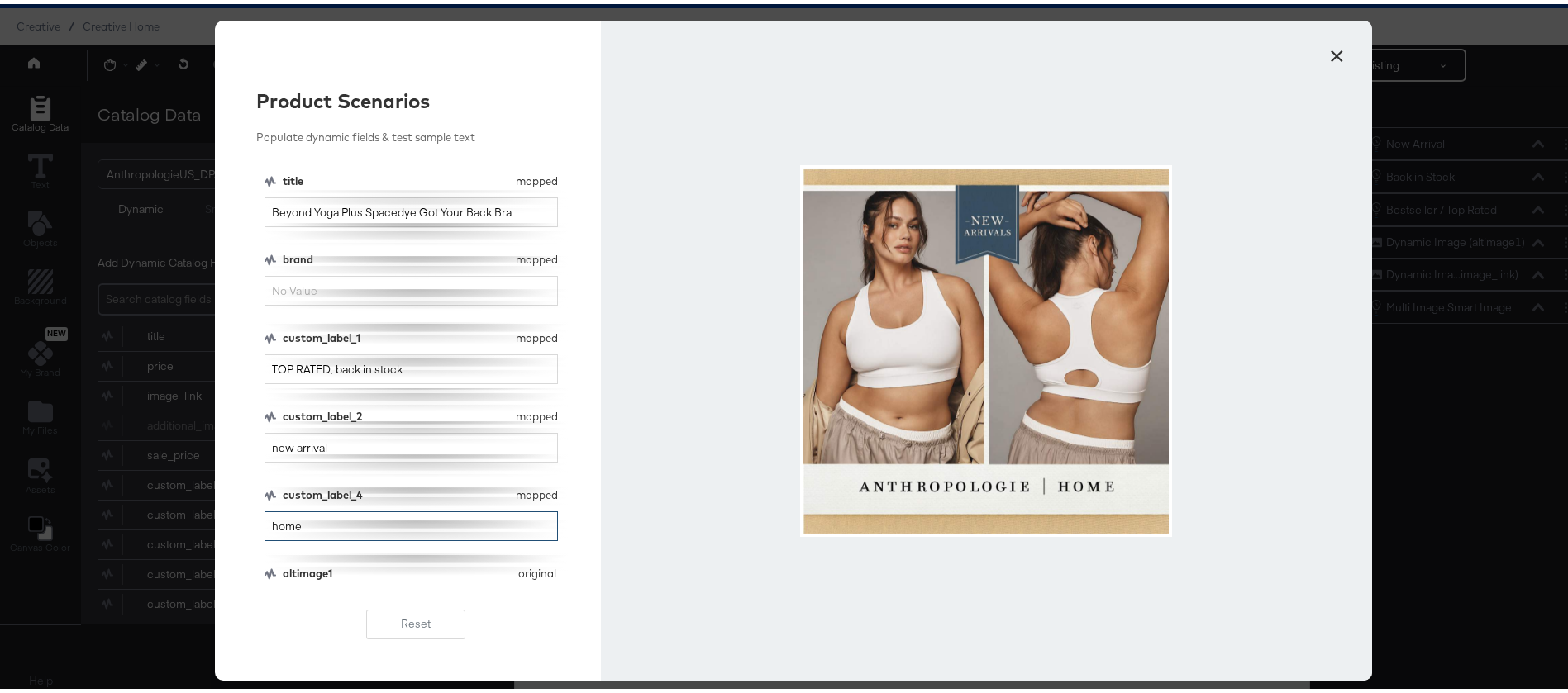 click on "home" at bounding box center [411, 522] 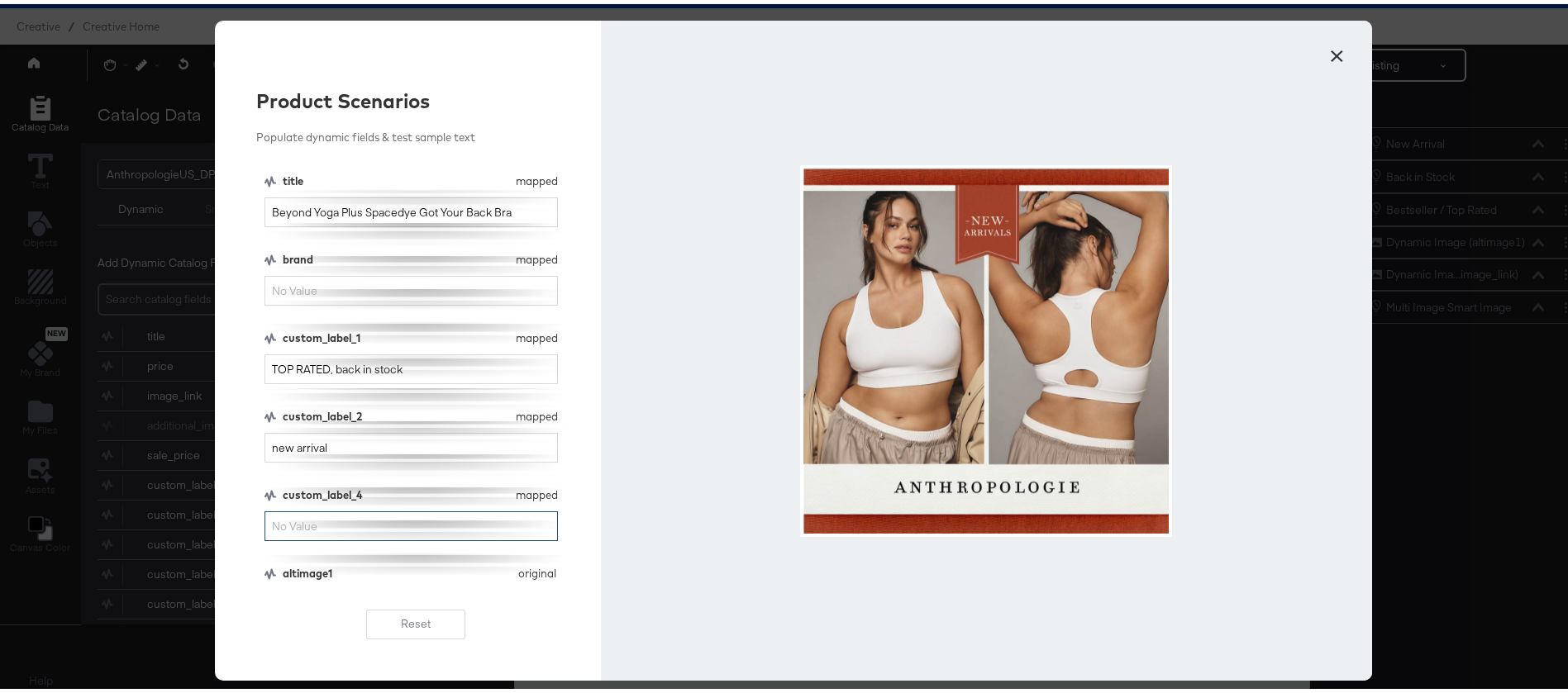 type 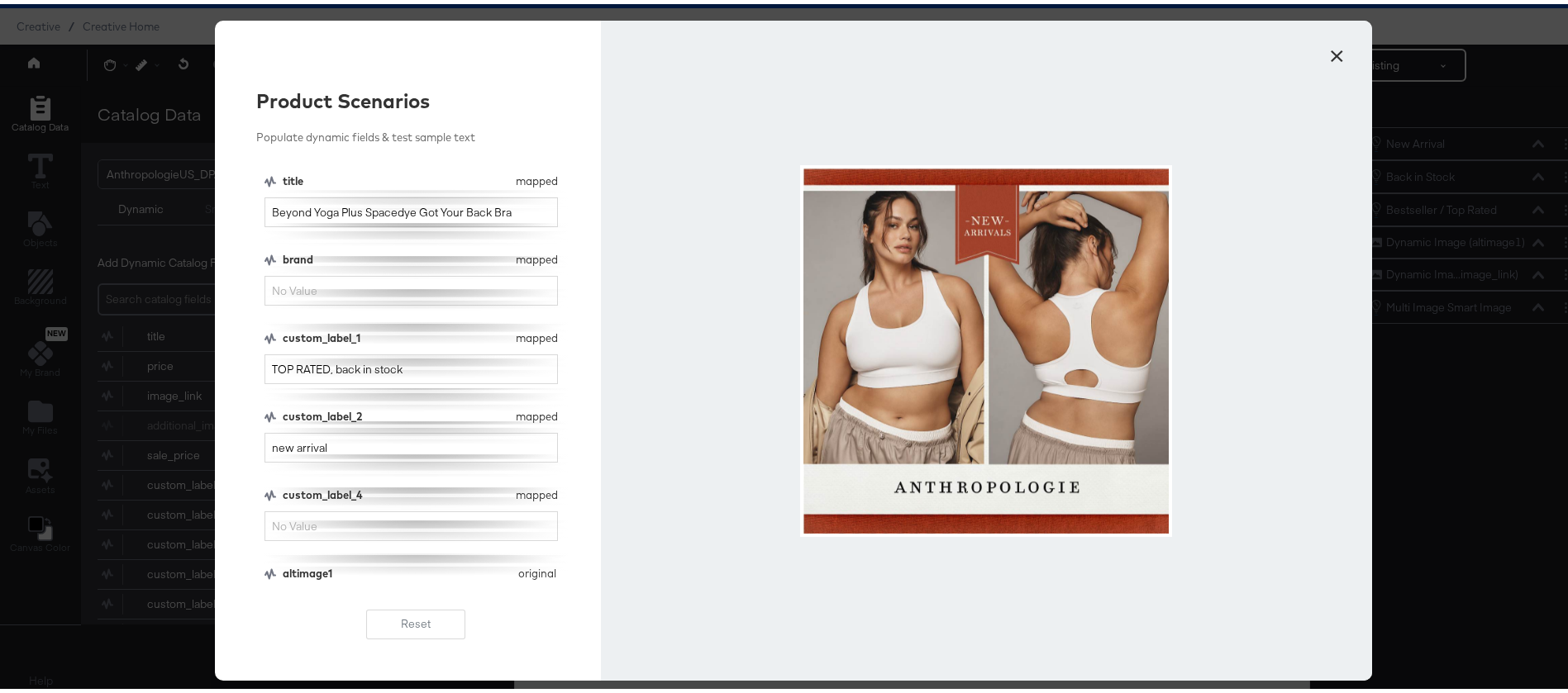 click on "×" at bounding box center (1337, 48) 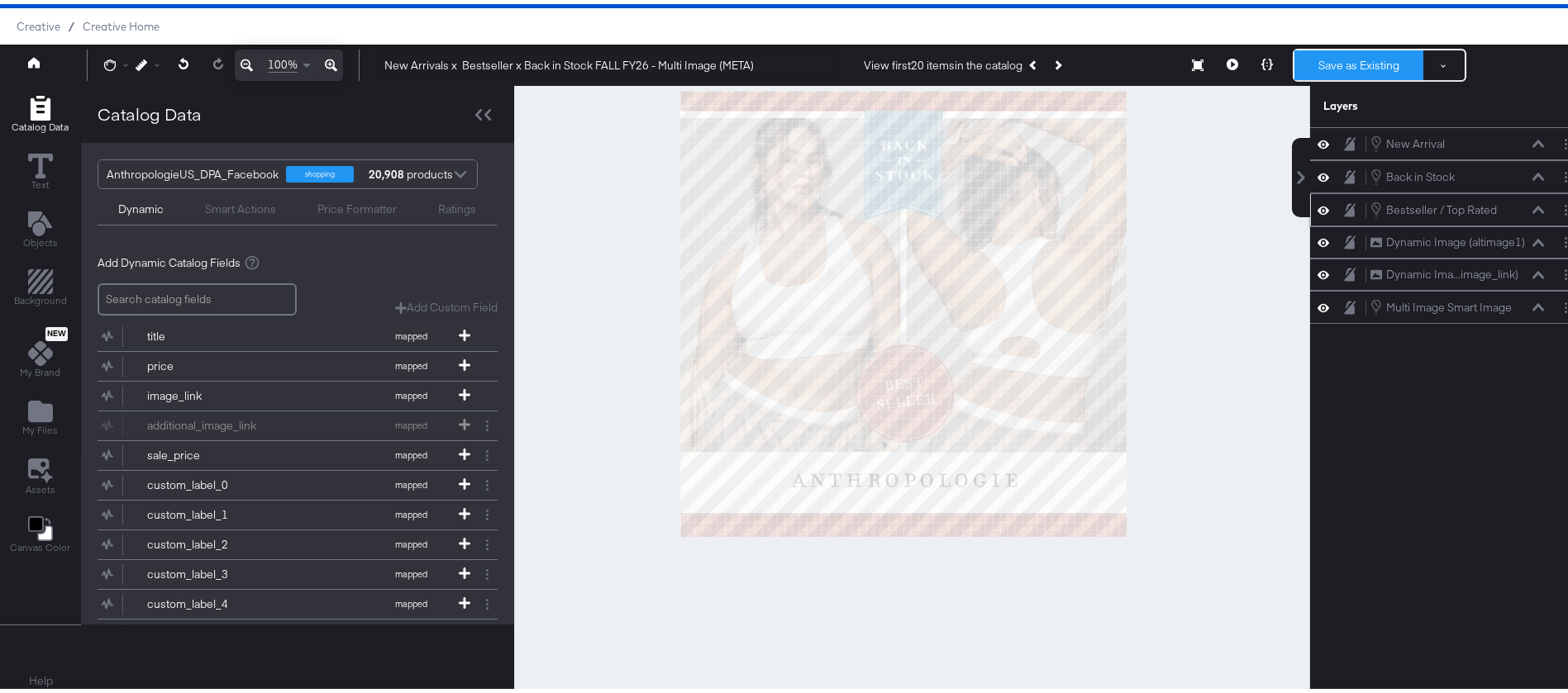 click on "Save as Existing" at bounding box center [1359, 61] 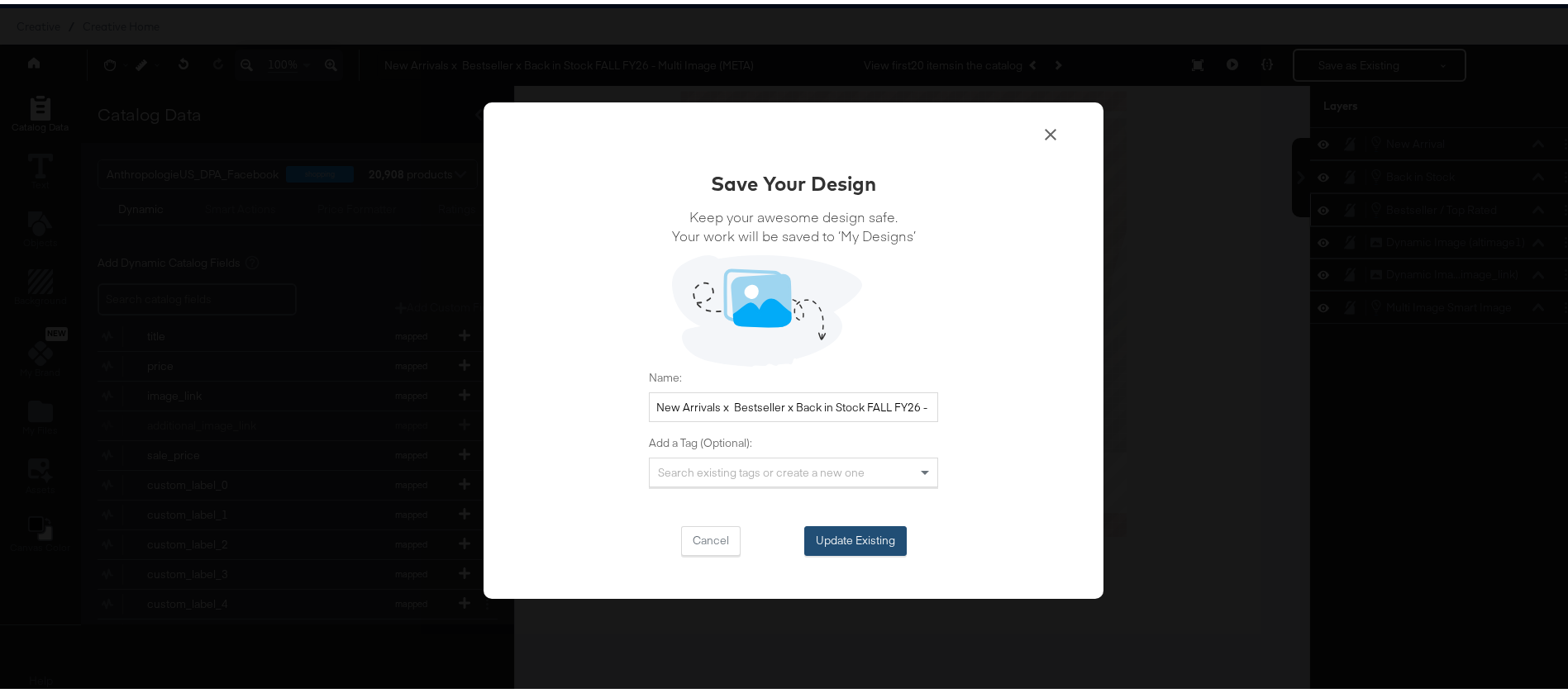 click on "Update Existing" at bounding box center [855, 537] 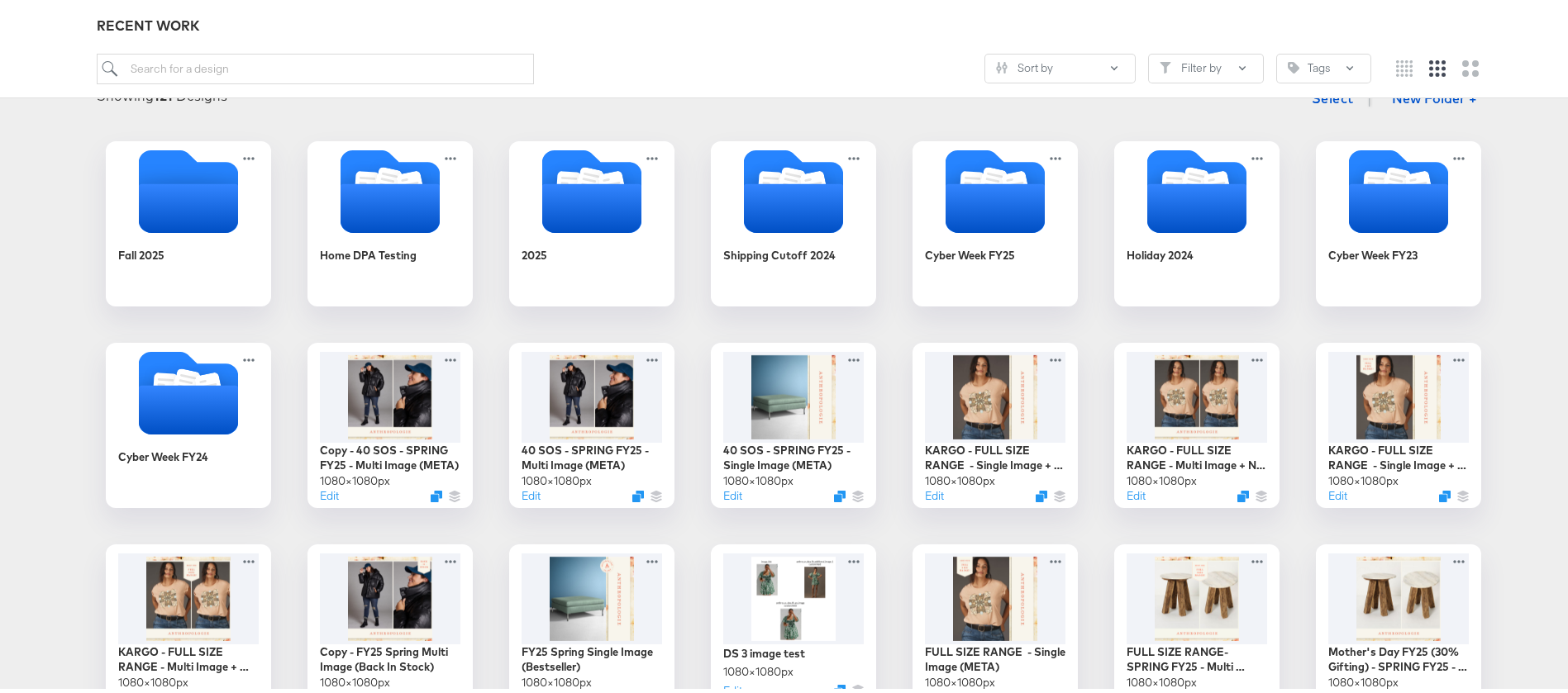 scroll, scrollTop: 227, scrollLeft: 0, axis: vertical 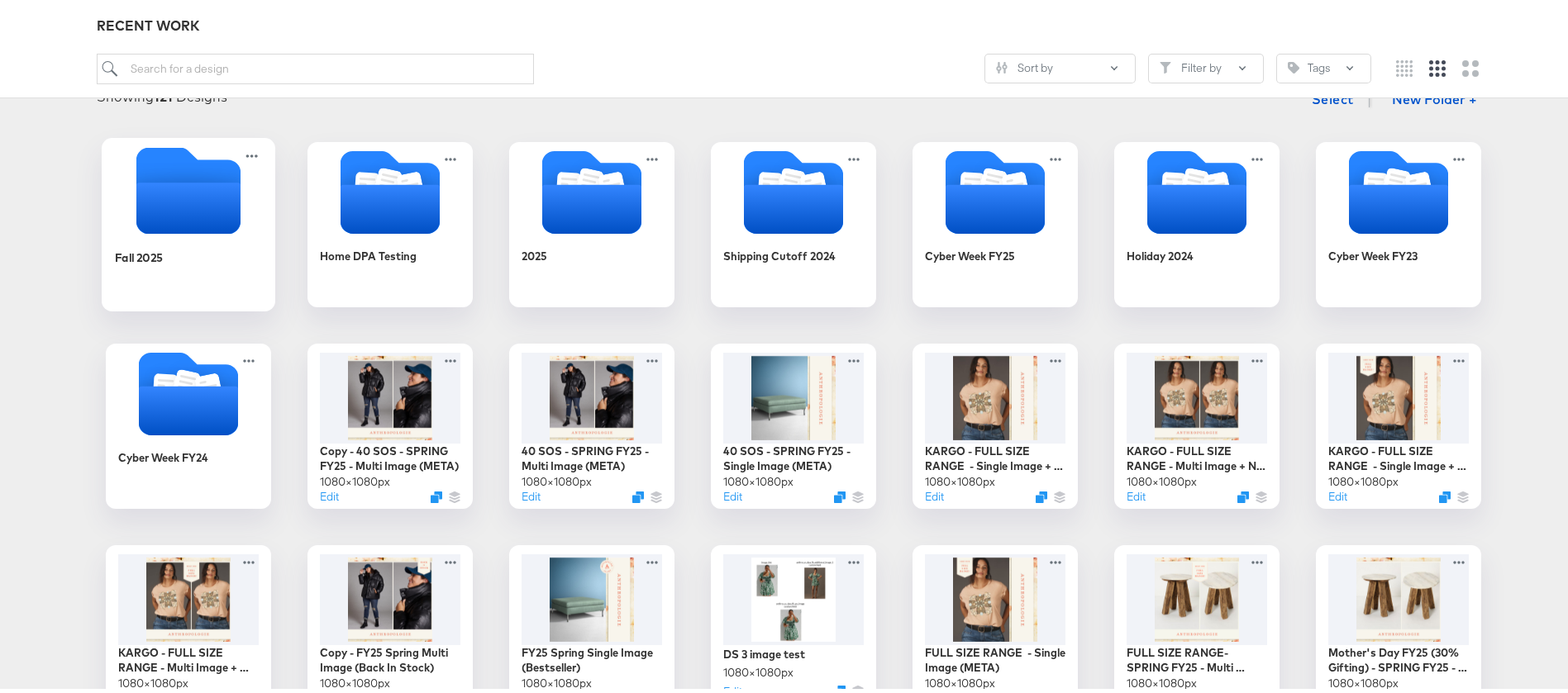 click on "Fall 2025" at bounding box center (188, 265) 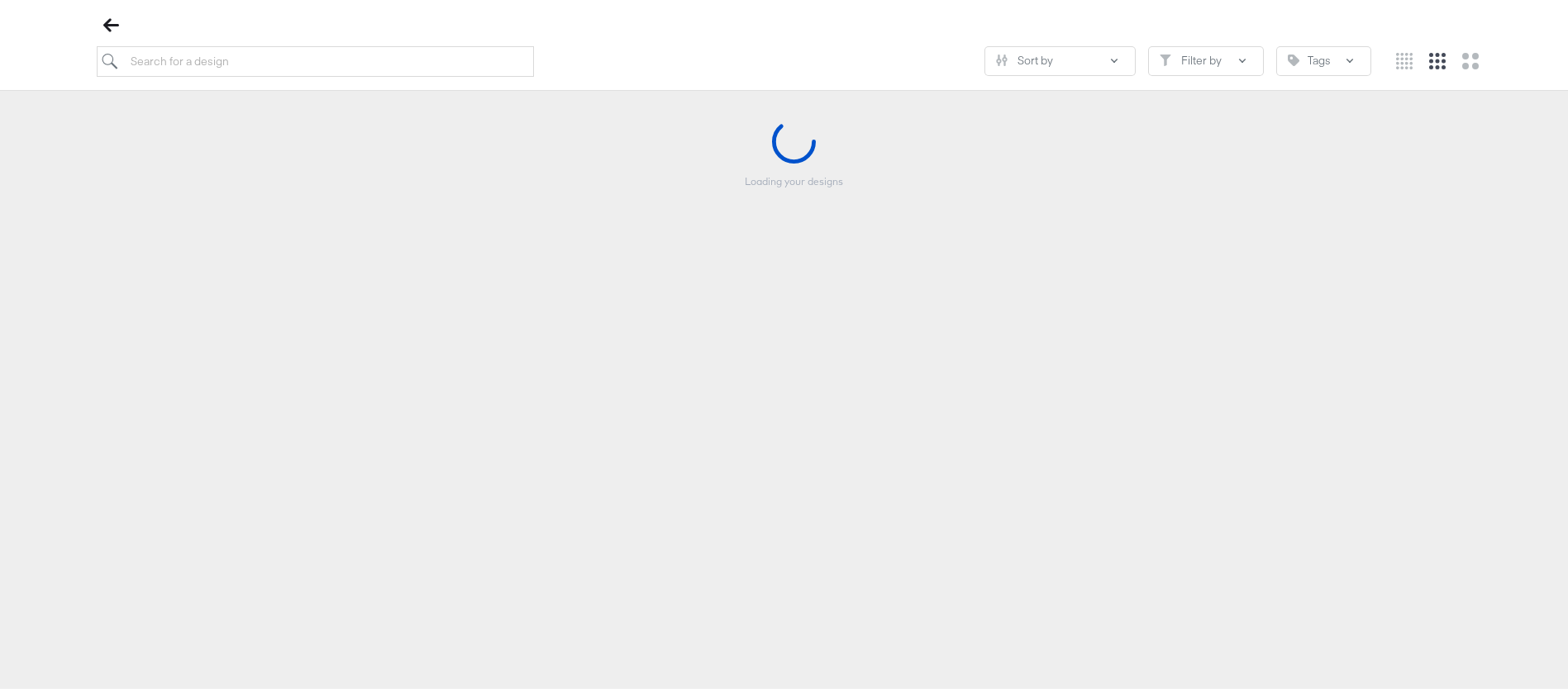 scroll, scrollTop: 189, scrollLeft: 0, axis: vertical 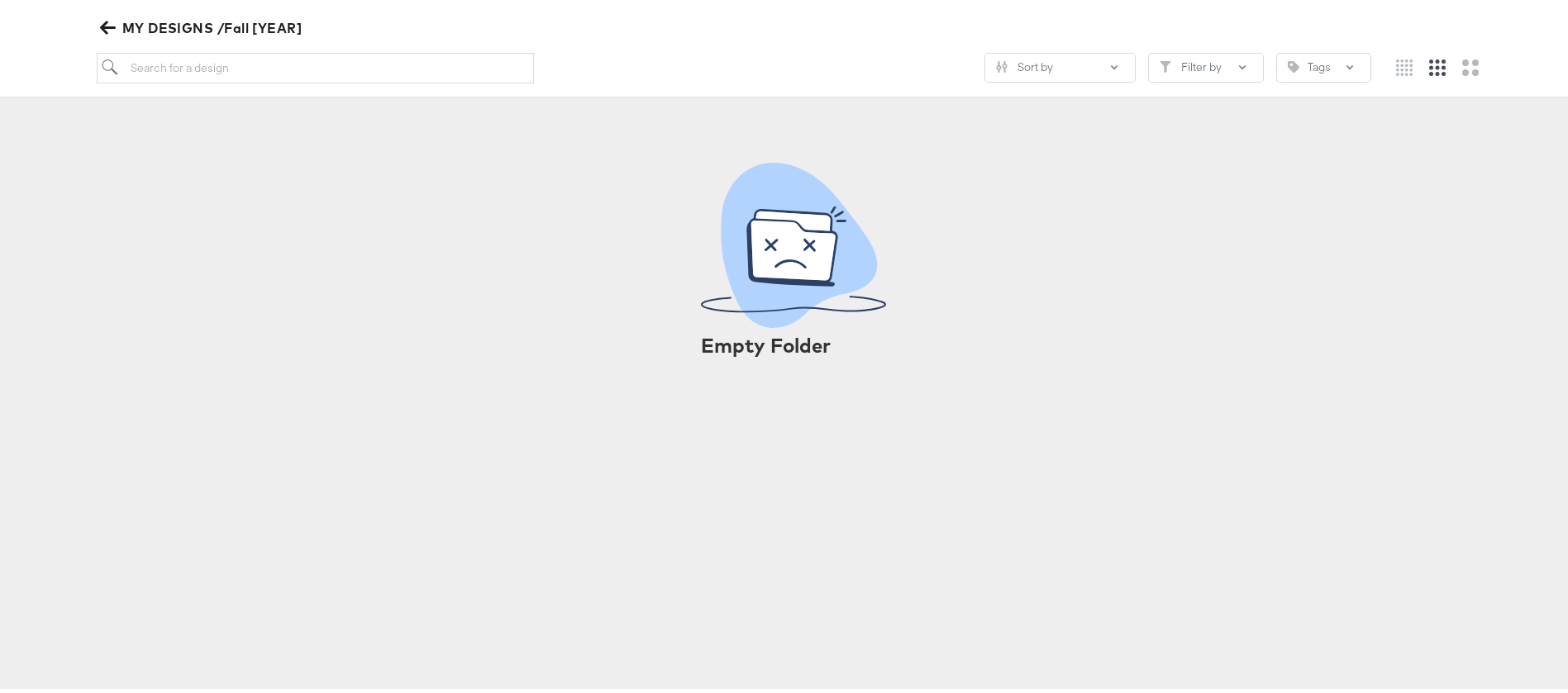 click on "MY DESIGNS /Fall [YEAR]" at bounding box center [203, 24] 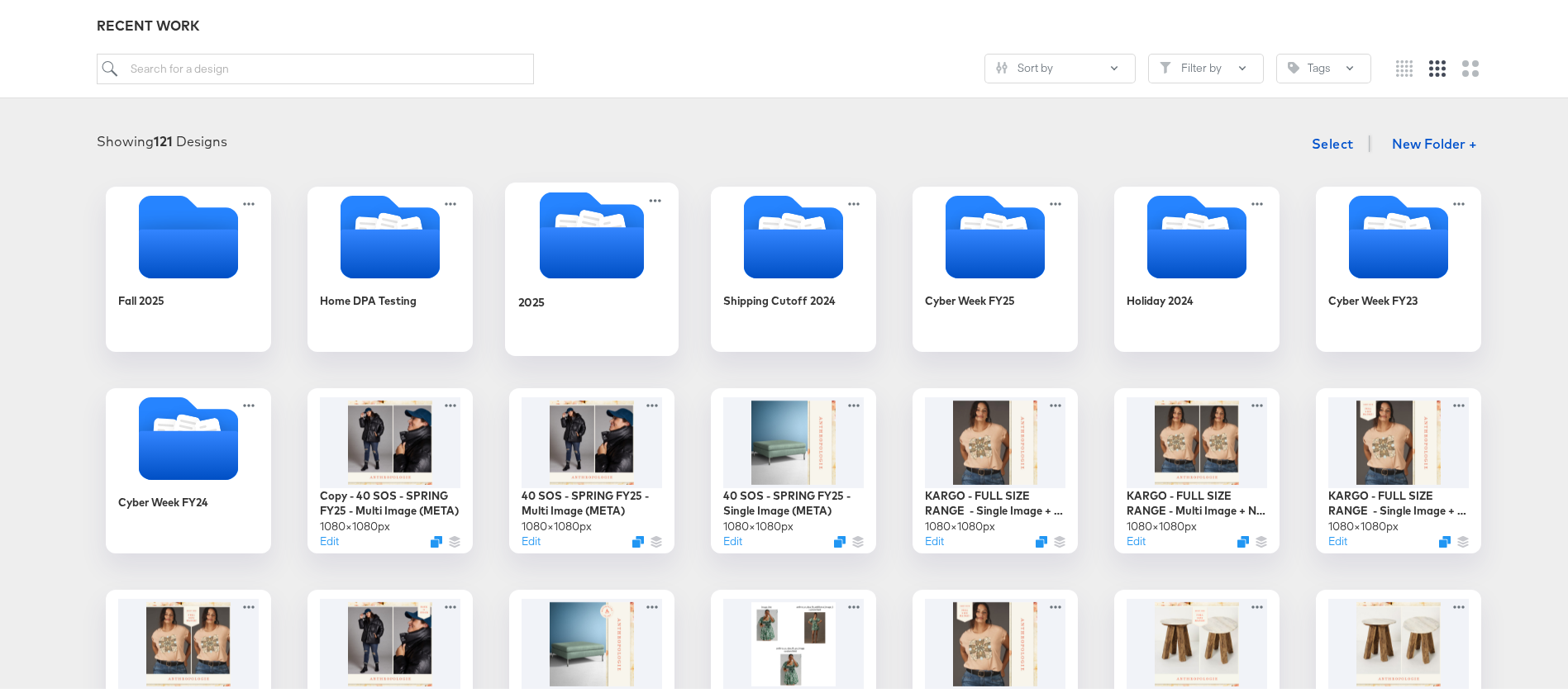 click on "2025" at bounding box center (592, 310) 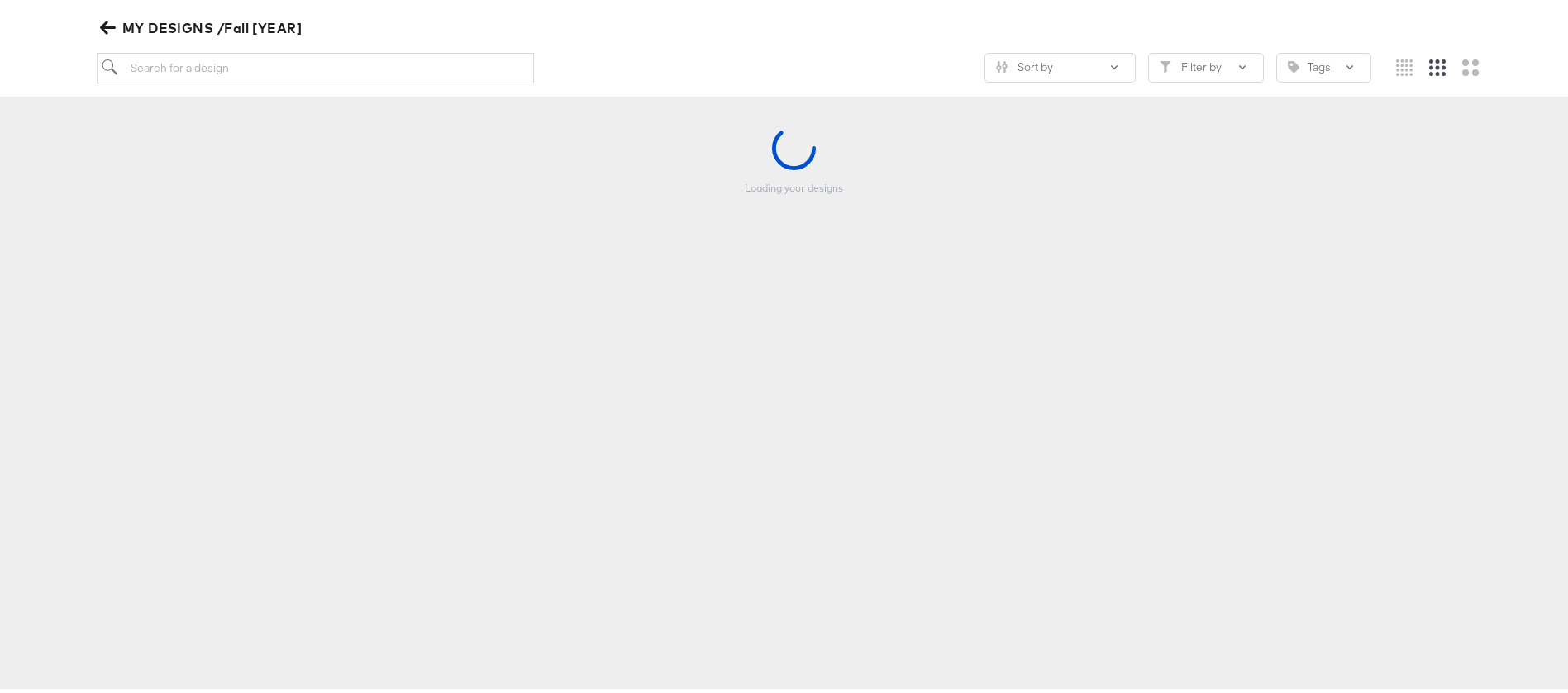 scroll, scrollTop: 182, scrollLeft: 0, axis: vertical 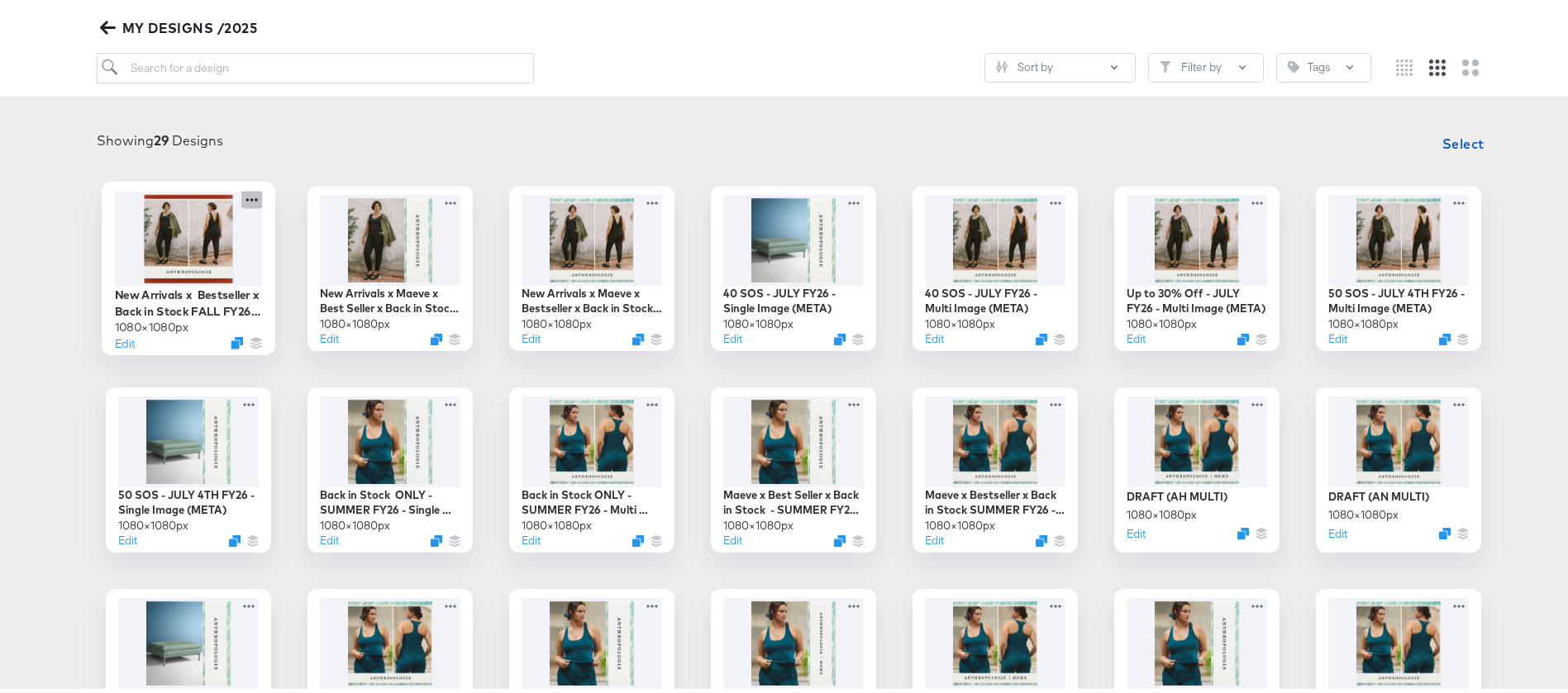 click 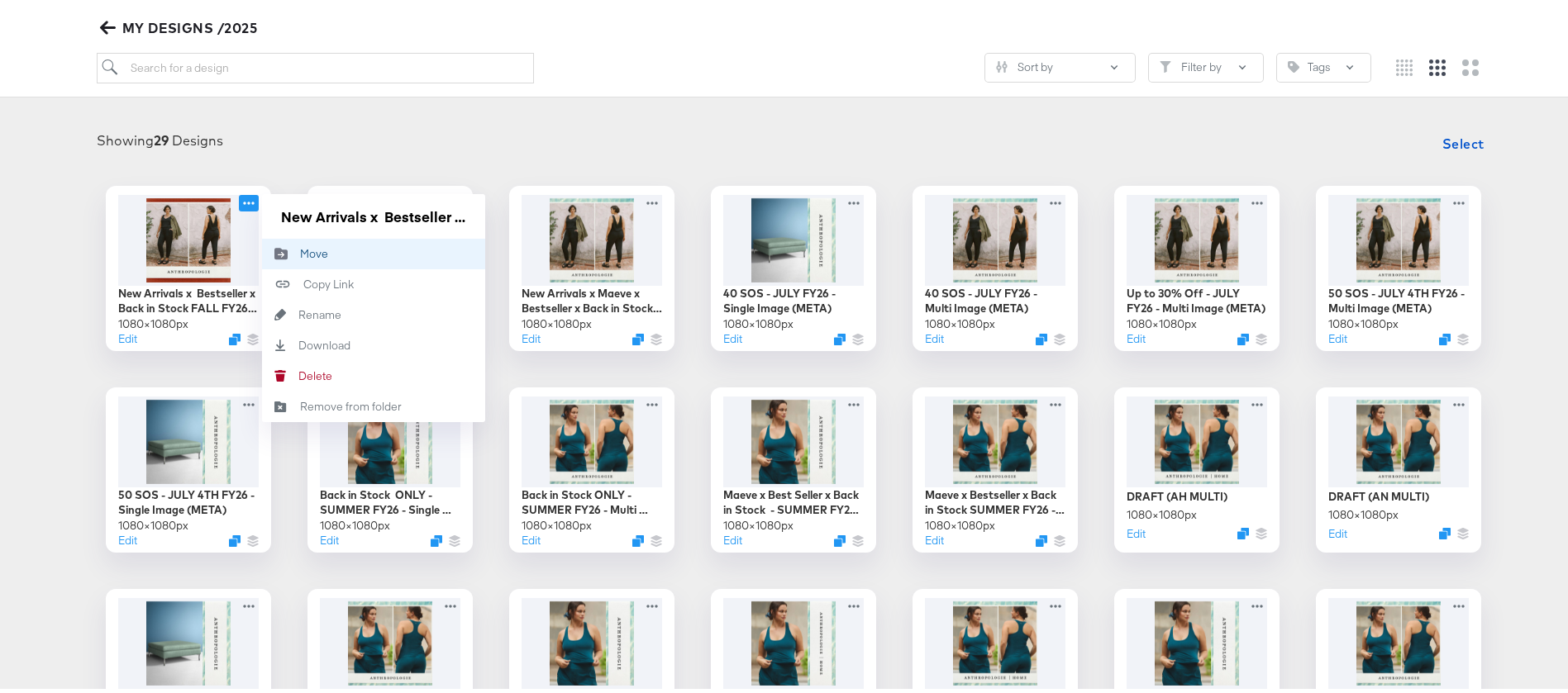 click on "Move Move" at bounding box center (374, 249) 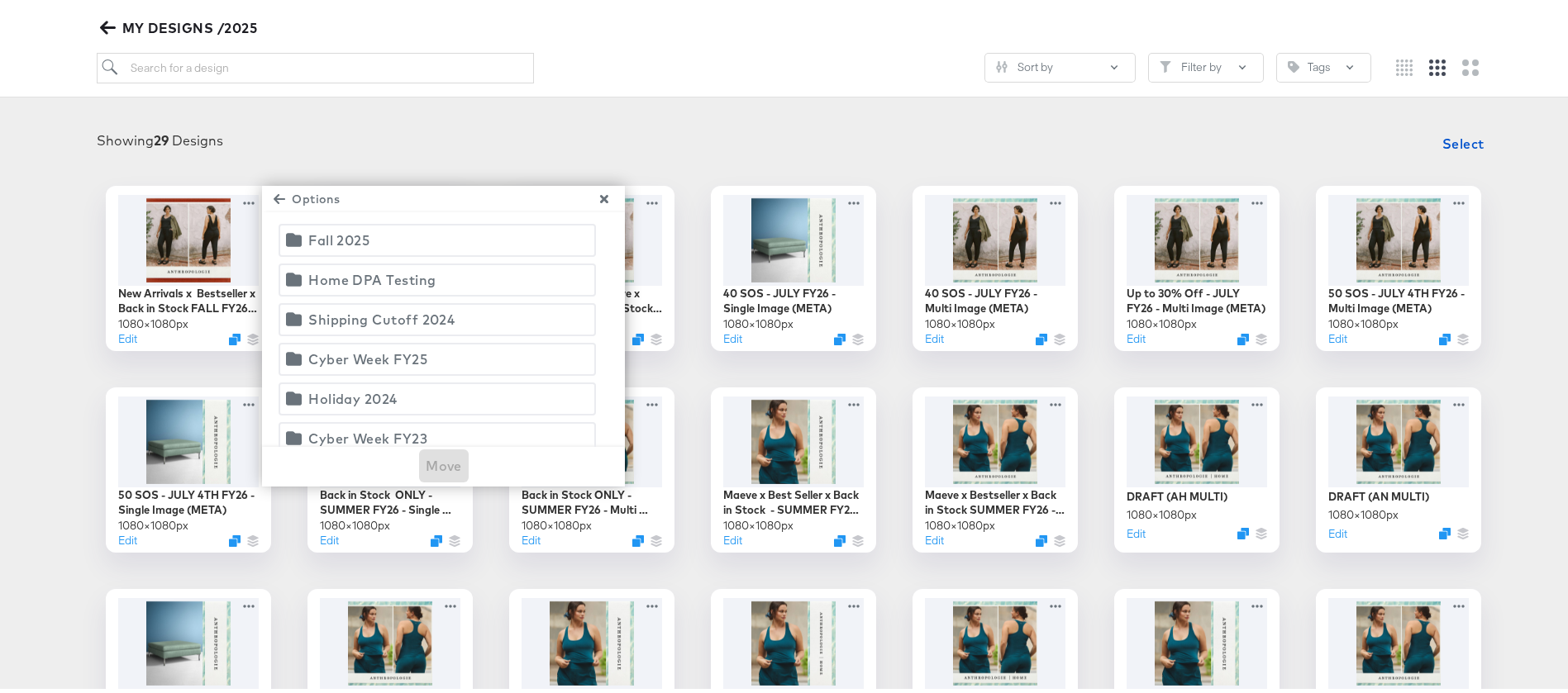 click on "Fall 2025" at bounding box center (339, 236) 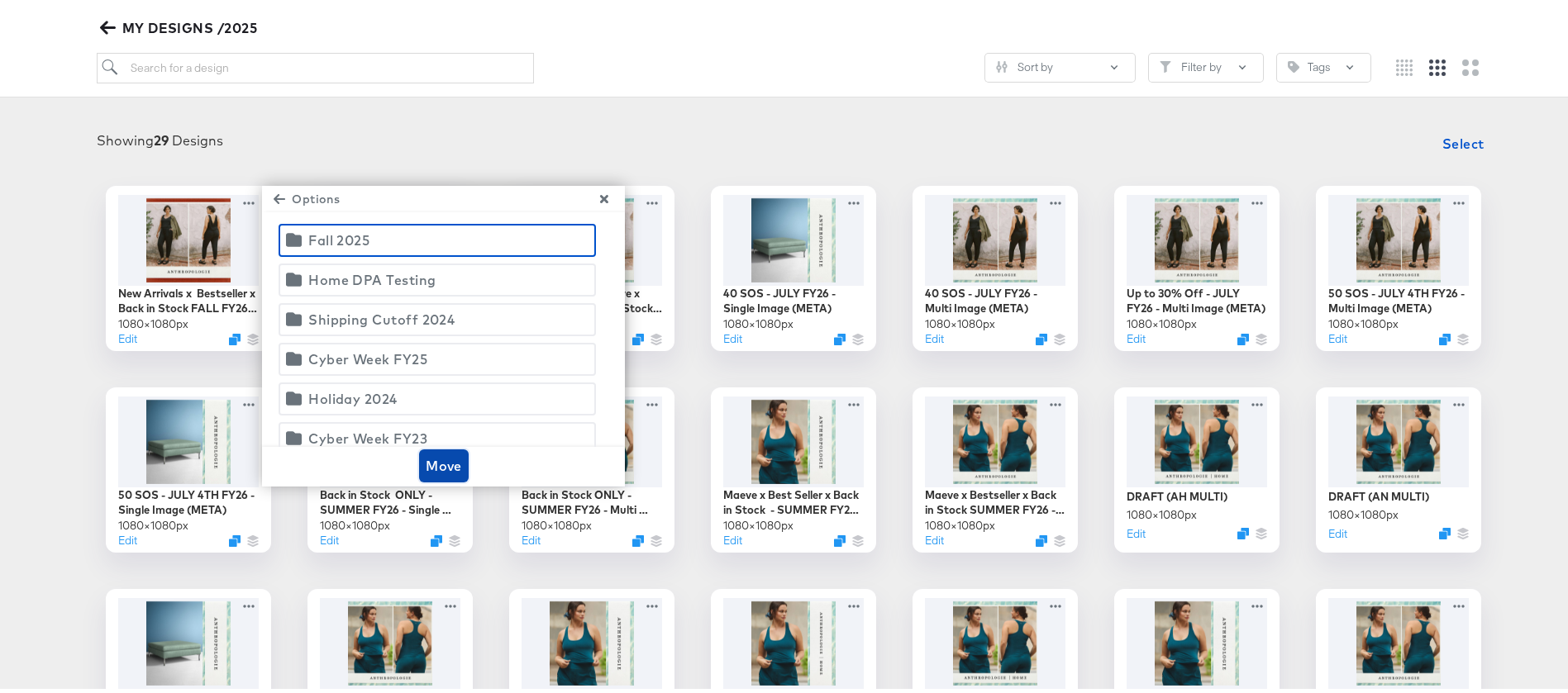 click on "Move" at bounding box center (444, 462) 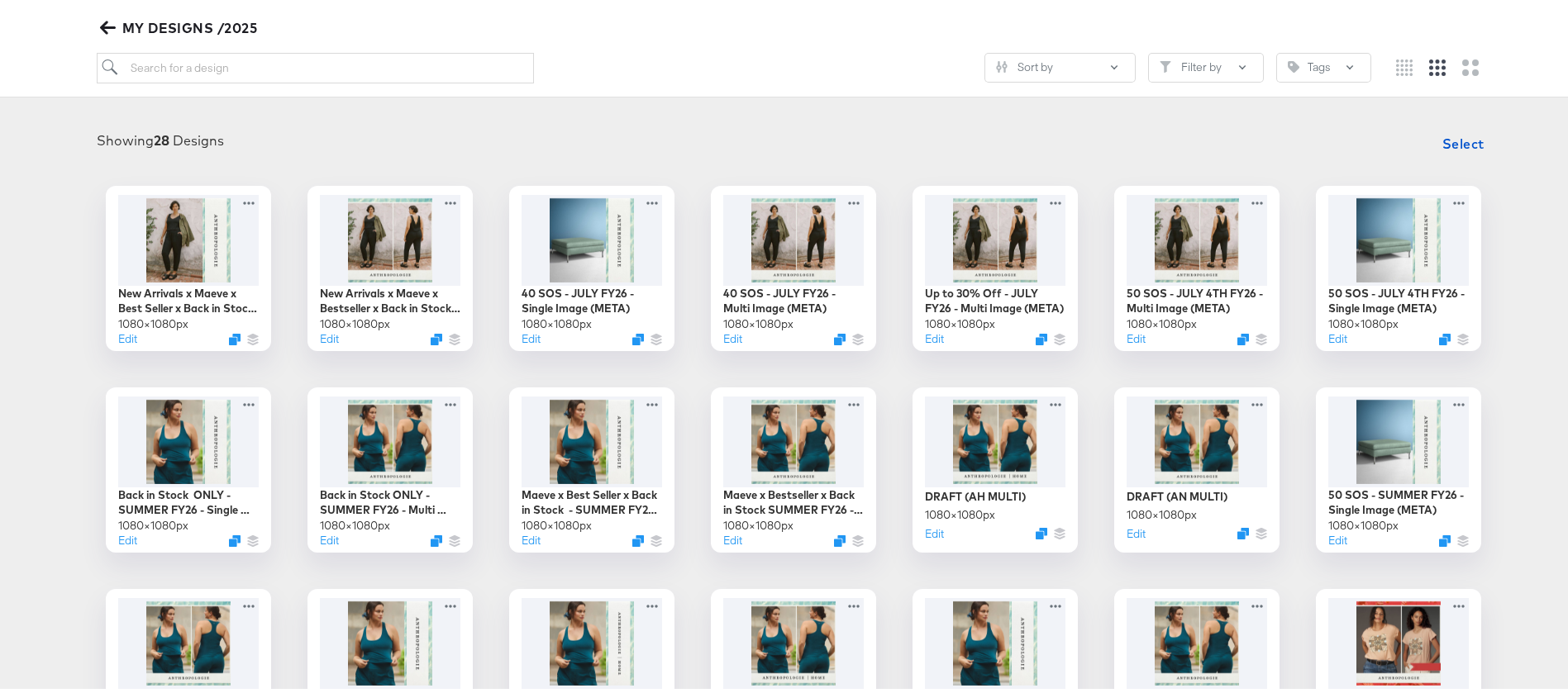 click 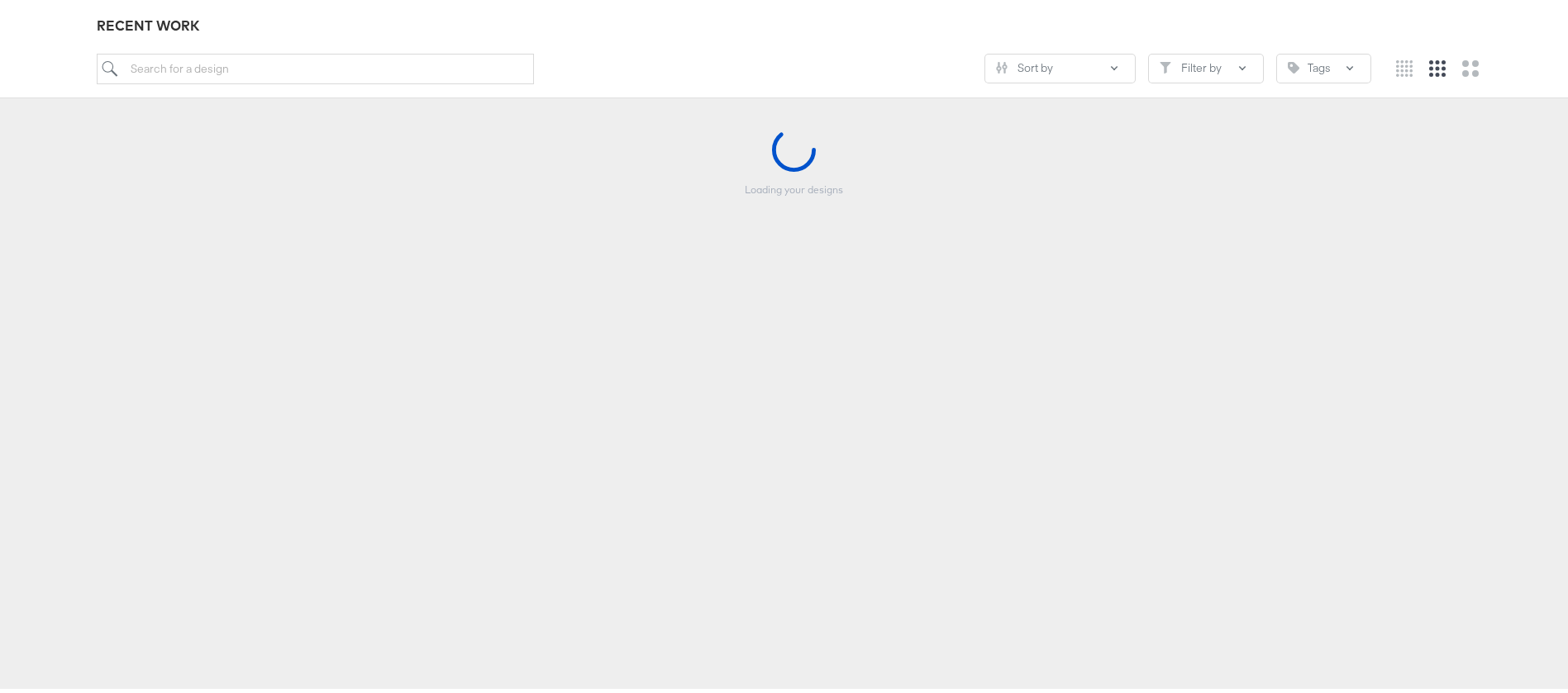 scroll, scrollTop: 183, scrollLeft: 0, axis: vertical 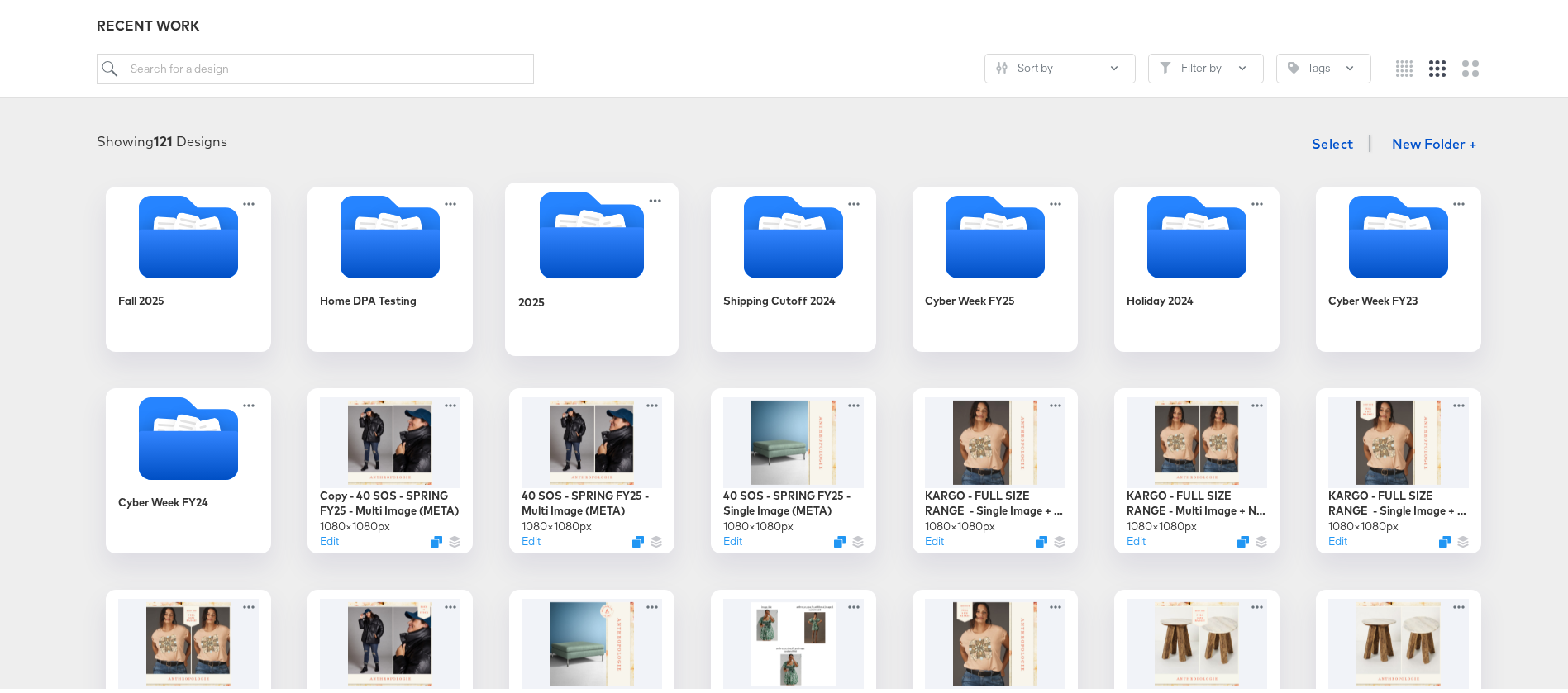 click on "2025" at bounding box center [592, 310] 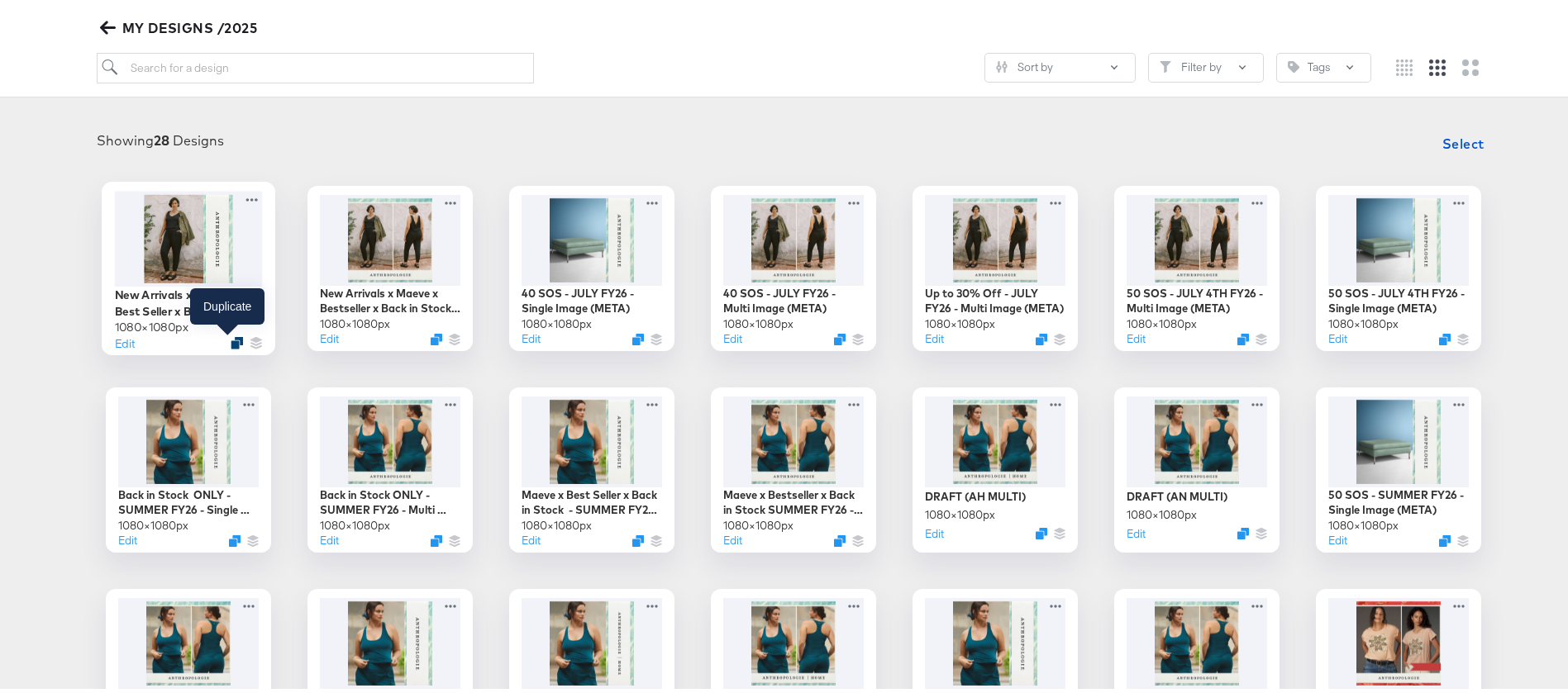 click 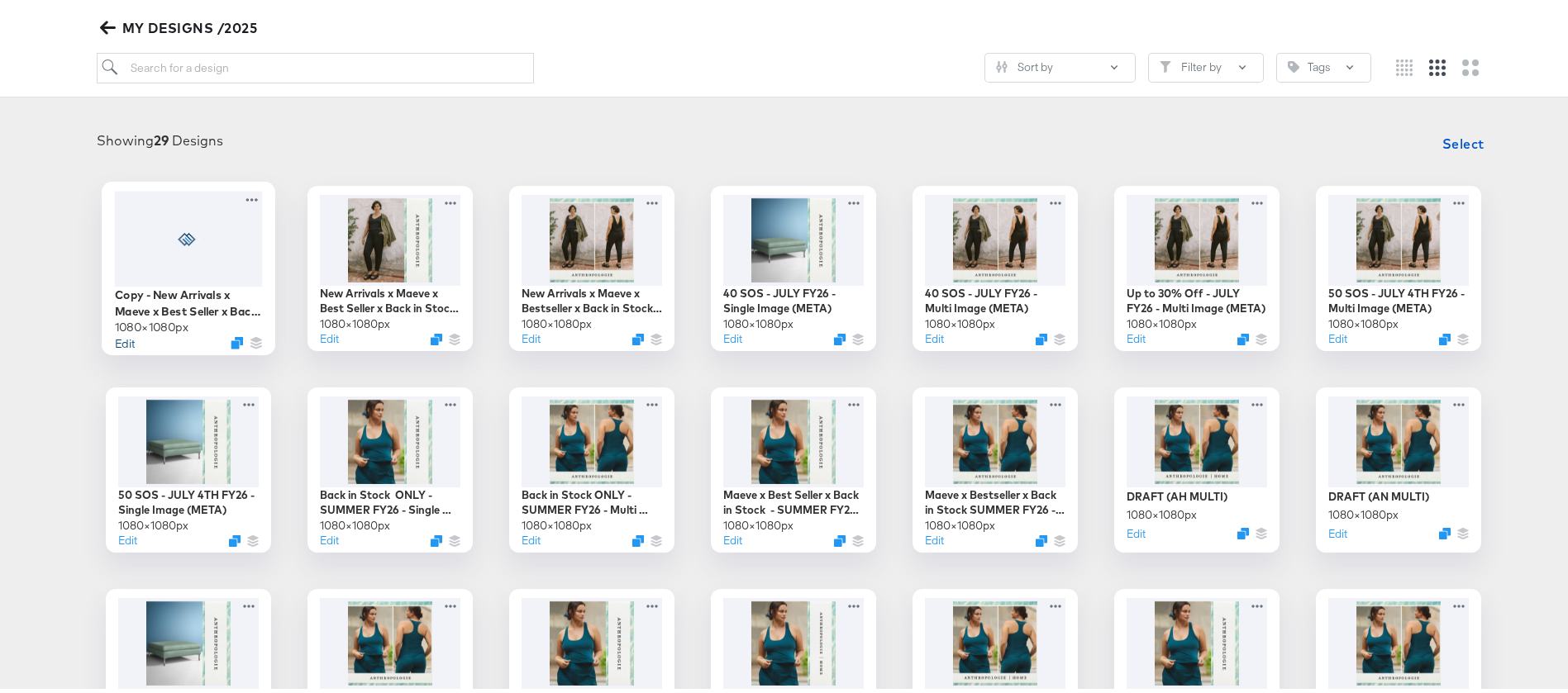 click on "Edit" at bounding box center (125, 338) 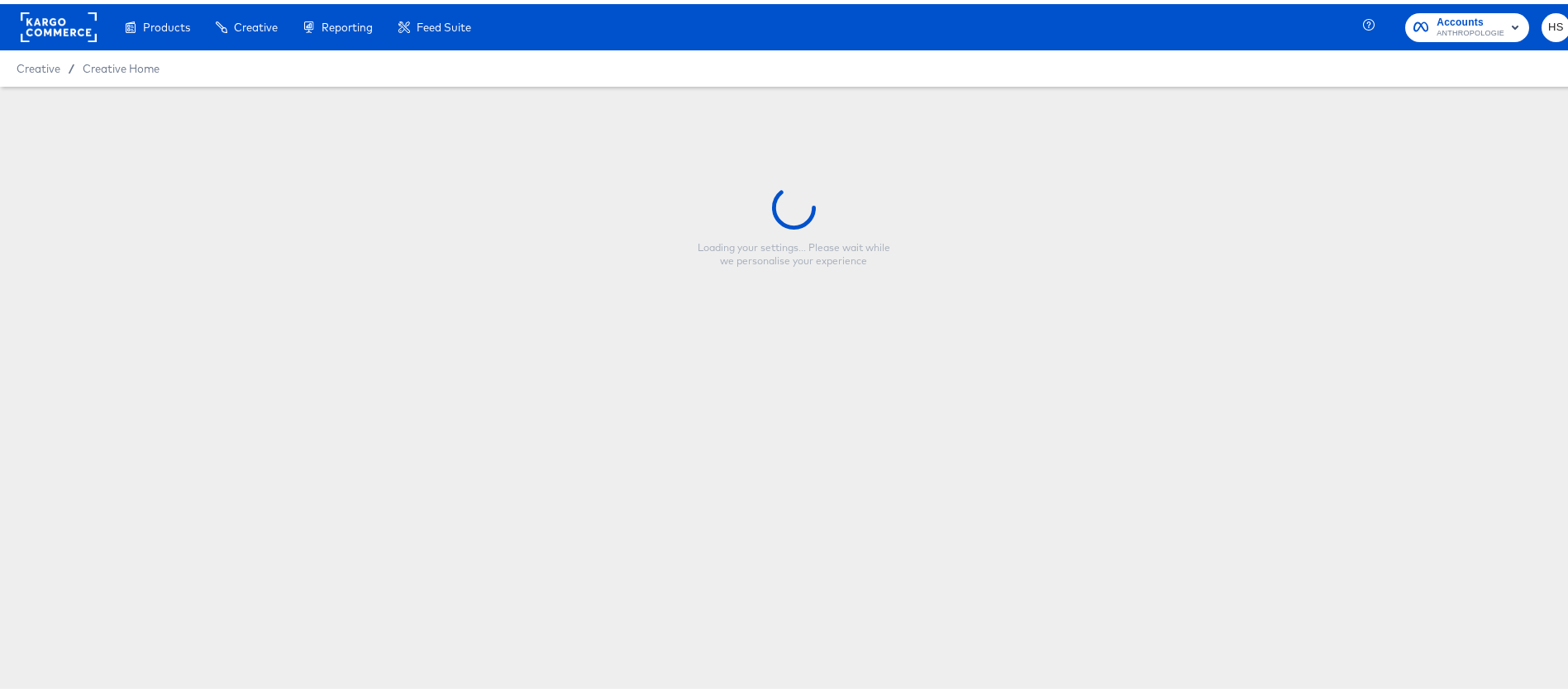 scroll, scrollTop: 0, scrollLeft: 0, axis: both 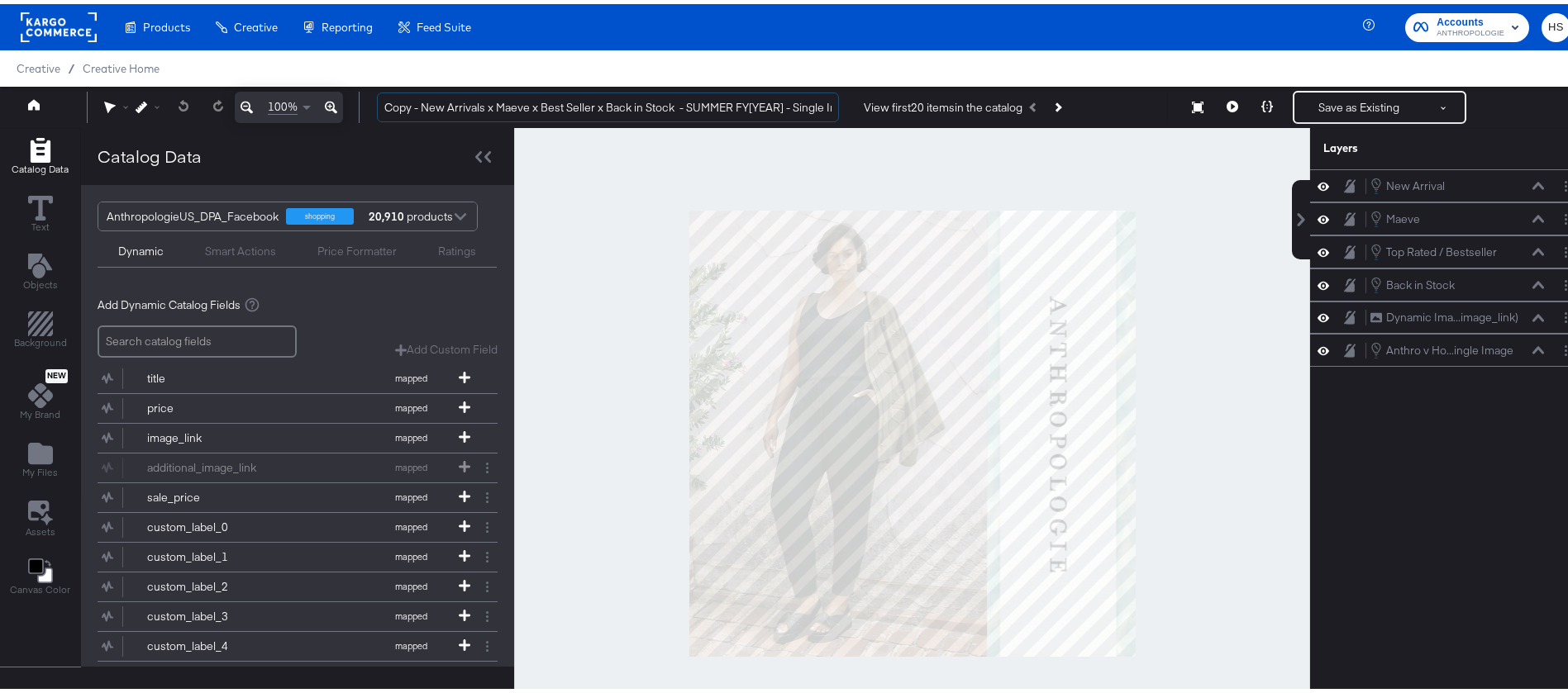 drag, startPoint x: 422, startPoint y: 106, endPoint x: 375, endPoint y: 105, distance: 47.010637 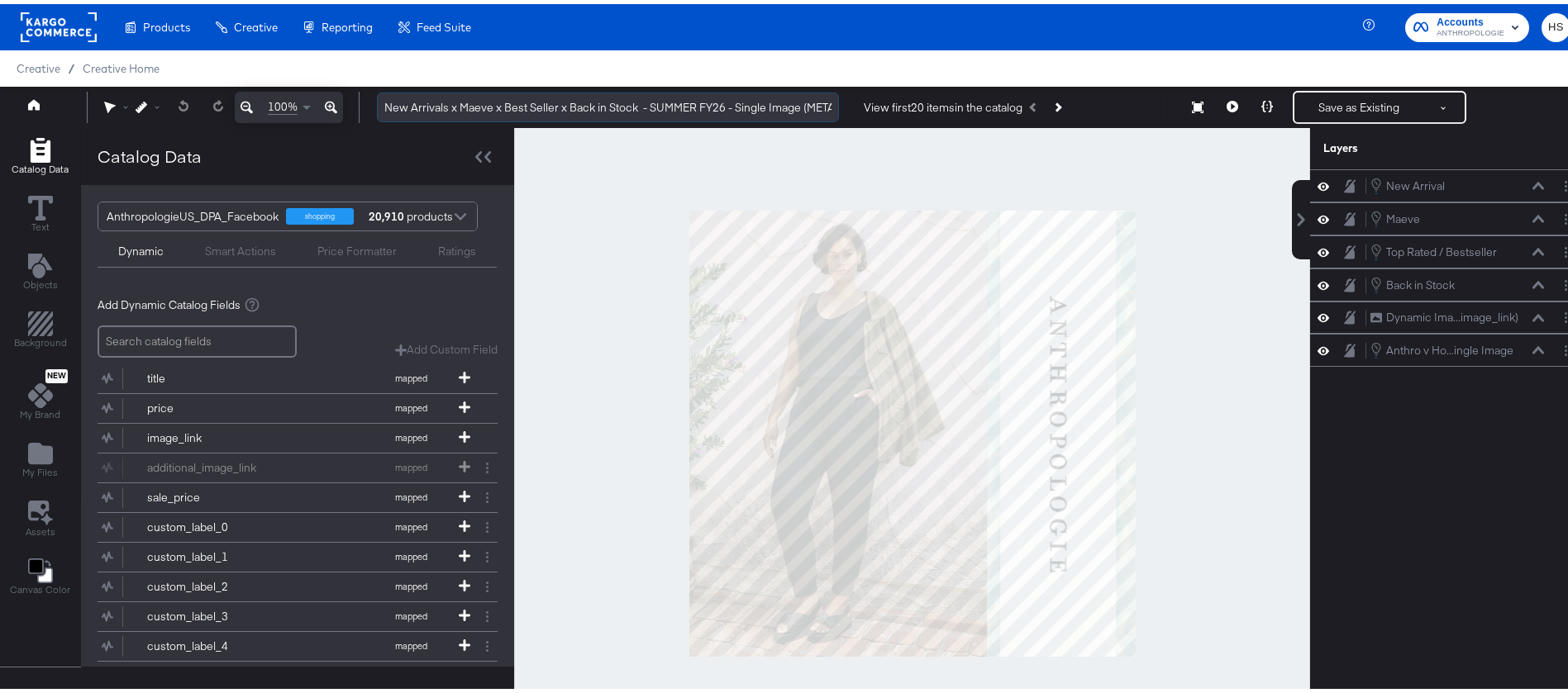 click on "New Arrivals x Maeve x Best Seller x Back in Stock  - SUMMER FY26 - Single Image (META)" at bounding box center [608, 103] 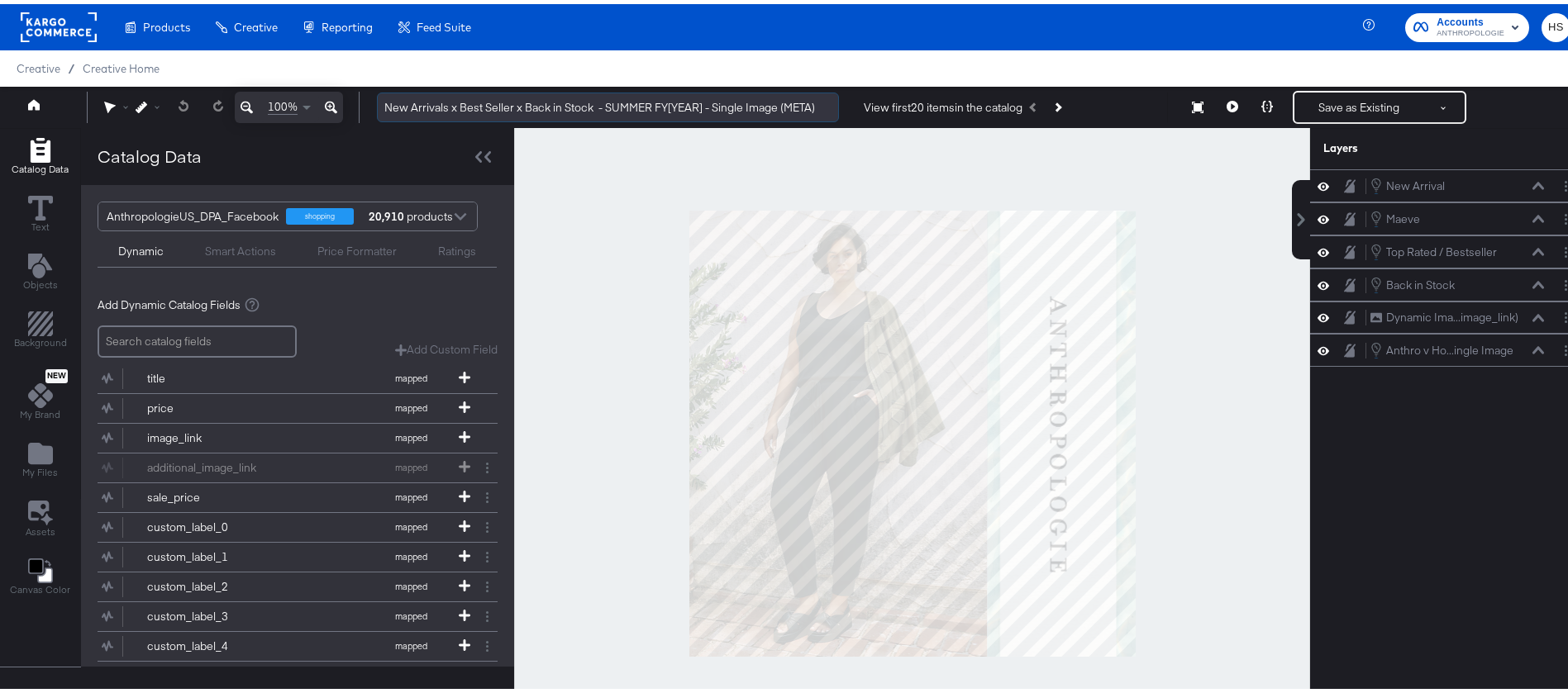 click on "New Arrivals x Best Seller x Back in Stock  - SUMMER FY[YEAR] - Single Image (META)" at bounding box center (608, 103) 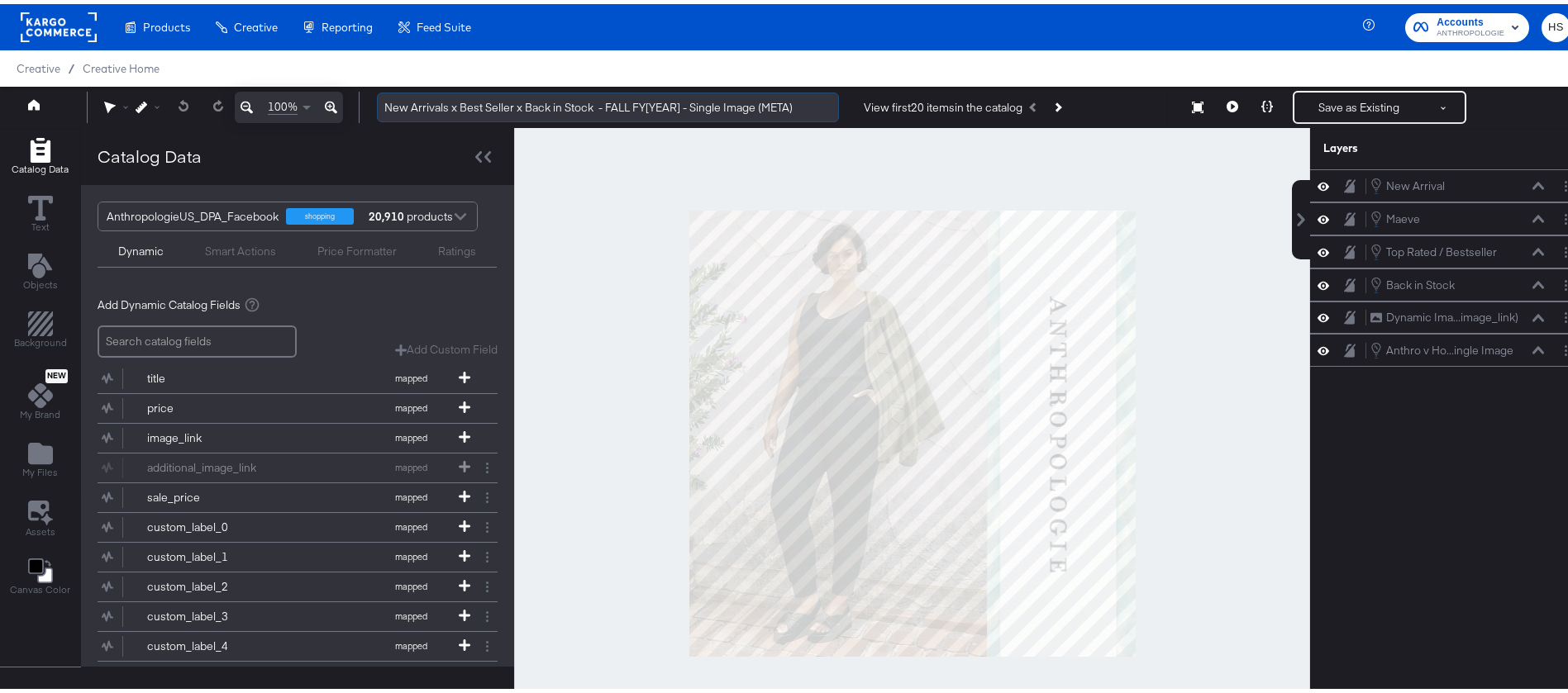 click on "New Arrivals x Best Seller x Back in Stock  - FALL FY[YEAR] - Single Image (META)" at bounding box center (608, 103) 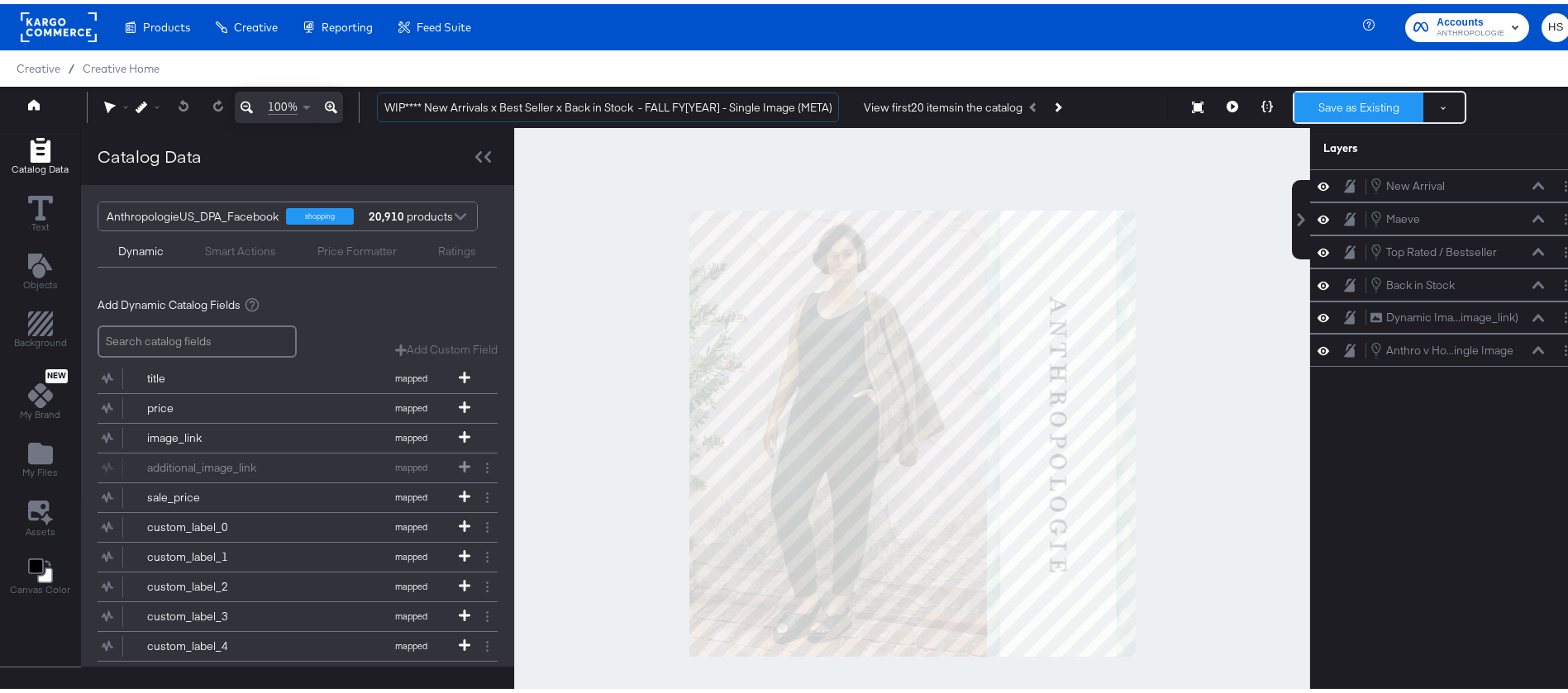 type on "WIP**** New Arrivals x Best Seller x Back in Stock  - FALL FY[YEAR] - Single Image (META)" 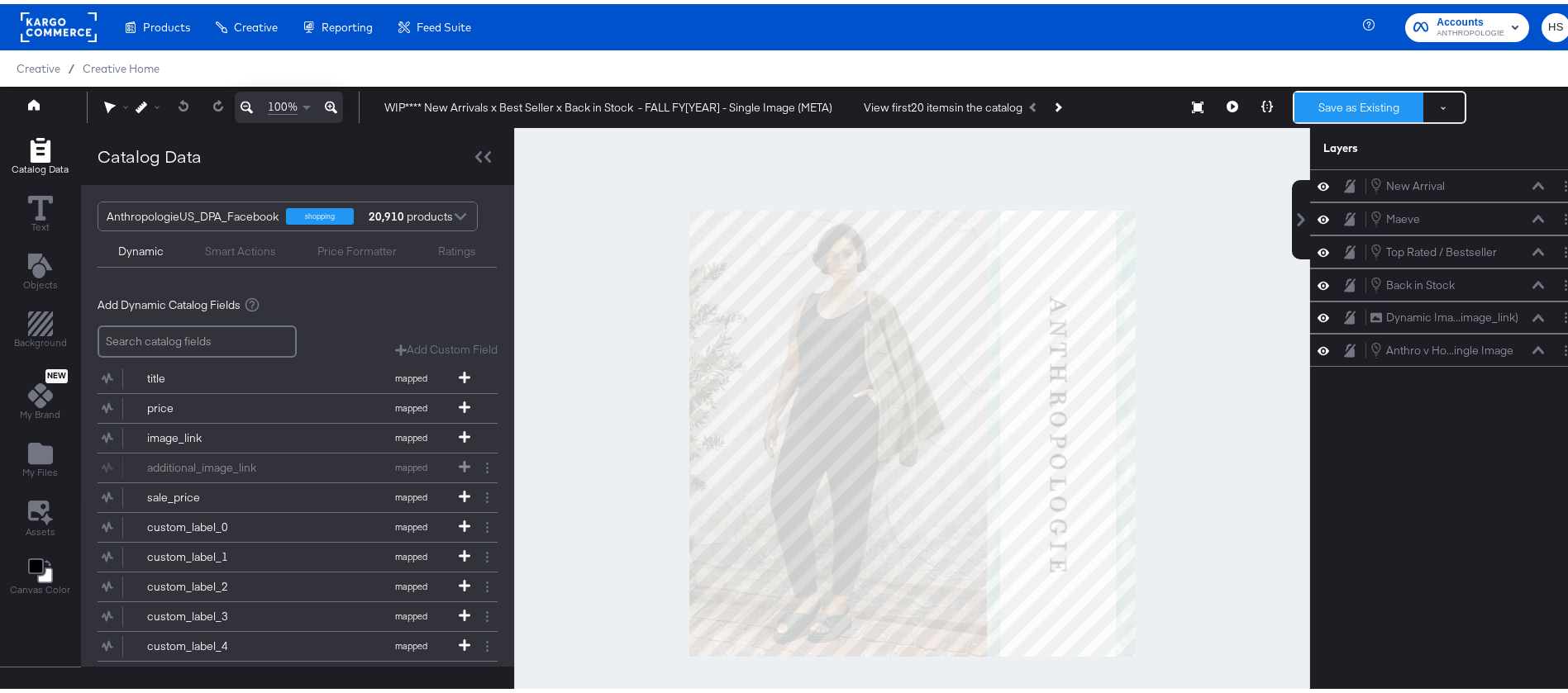 click on "Save as Existing" at bounding box center (1359, 103) 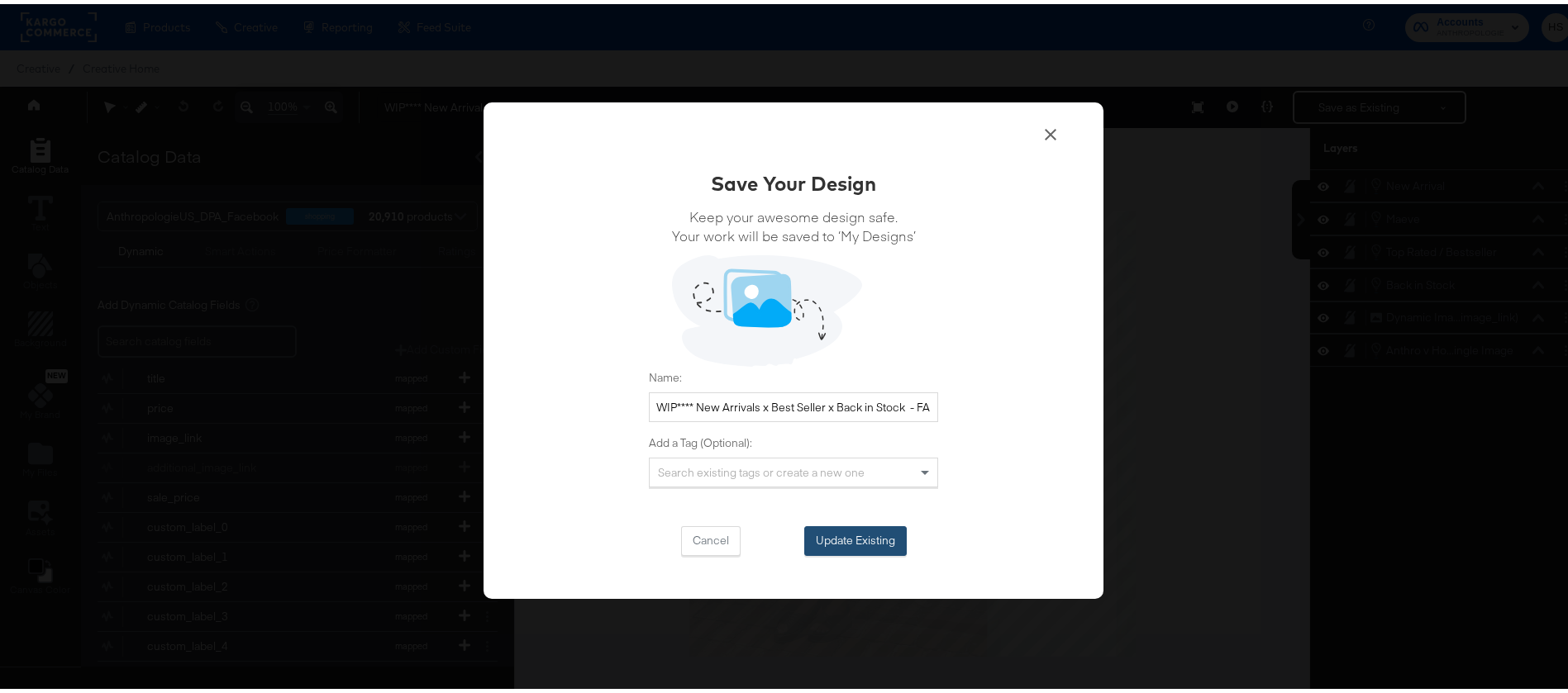 click on "Update Existing" at bounding box center [855, 537] 